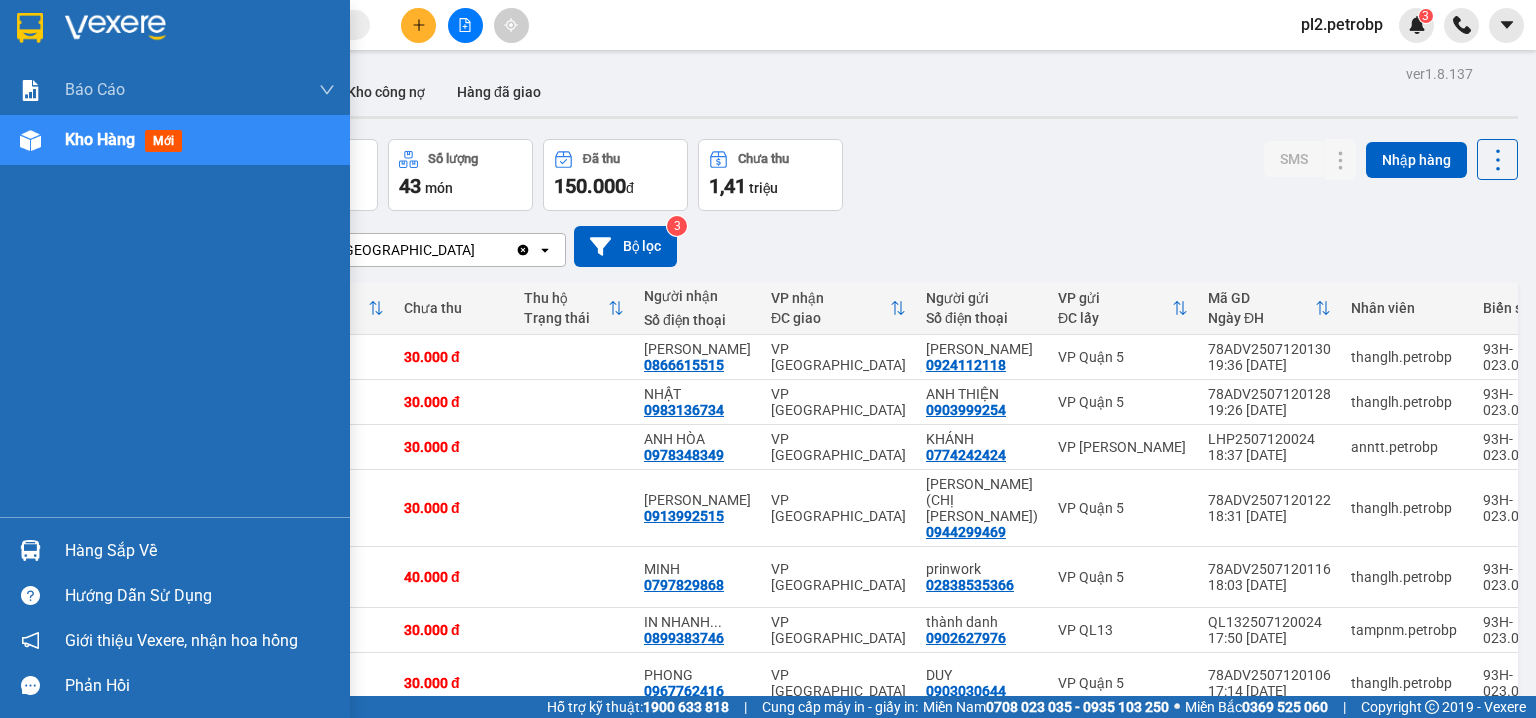 scroll, scrollTop: 0, scrollLeft: 0, axis: both 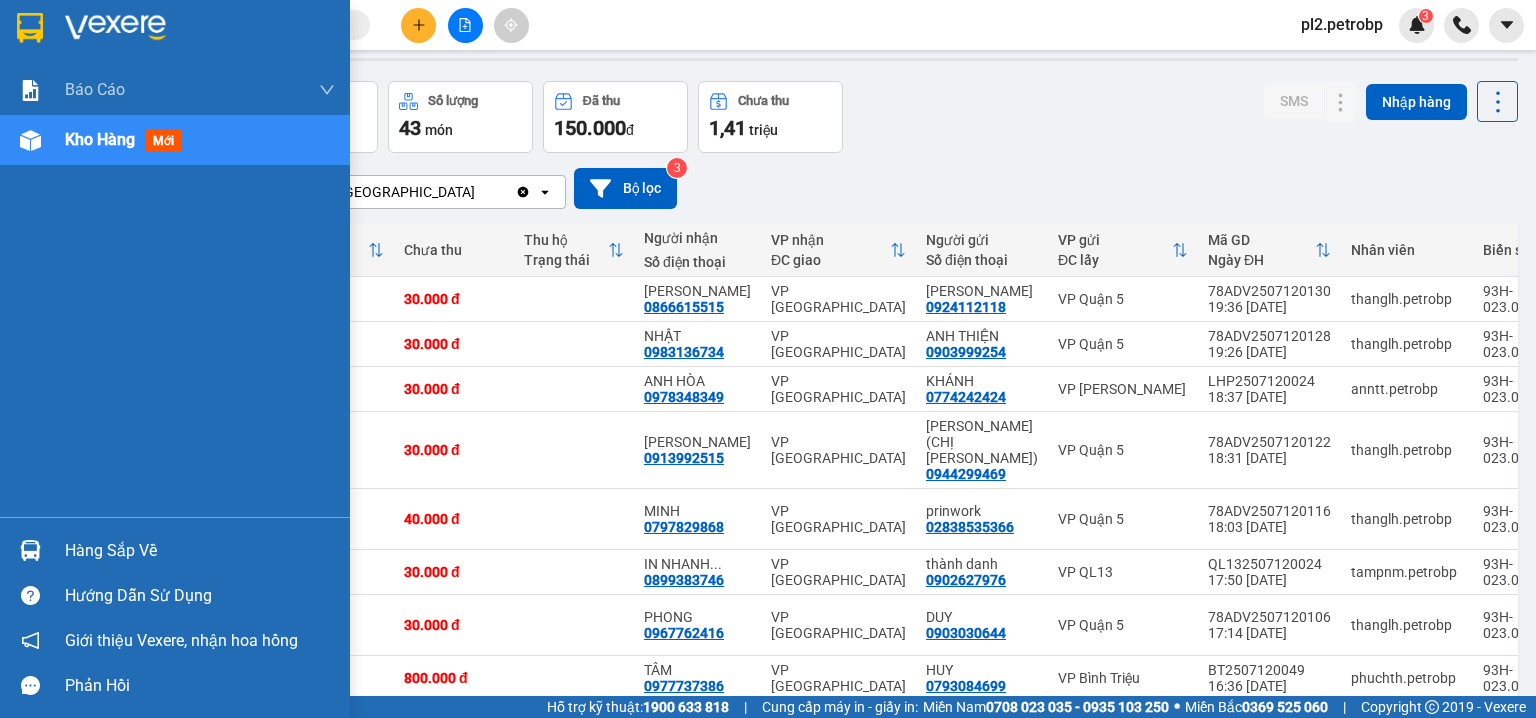 click on "Hàng sắp về" at bounding box center [200, 551] 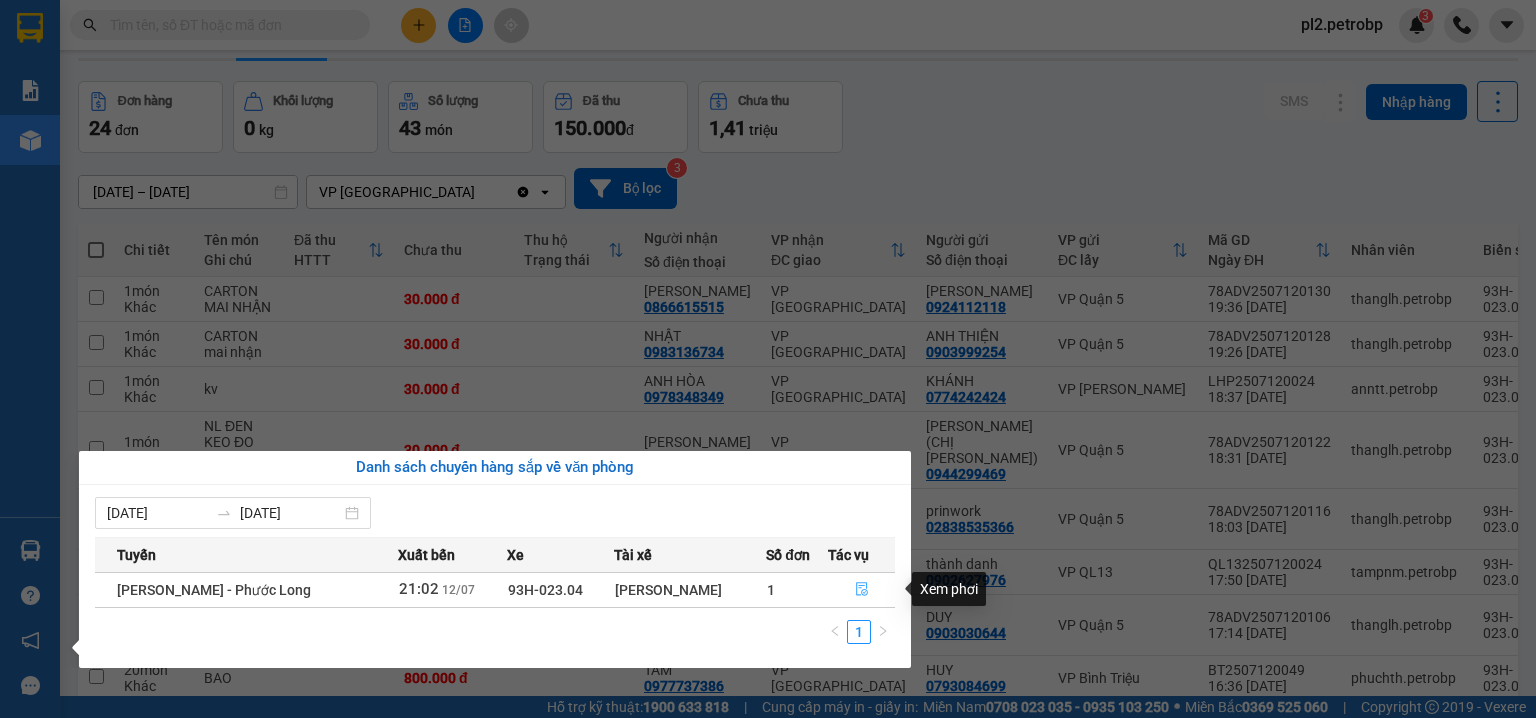 click 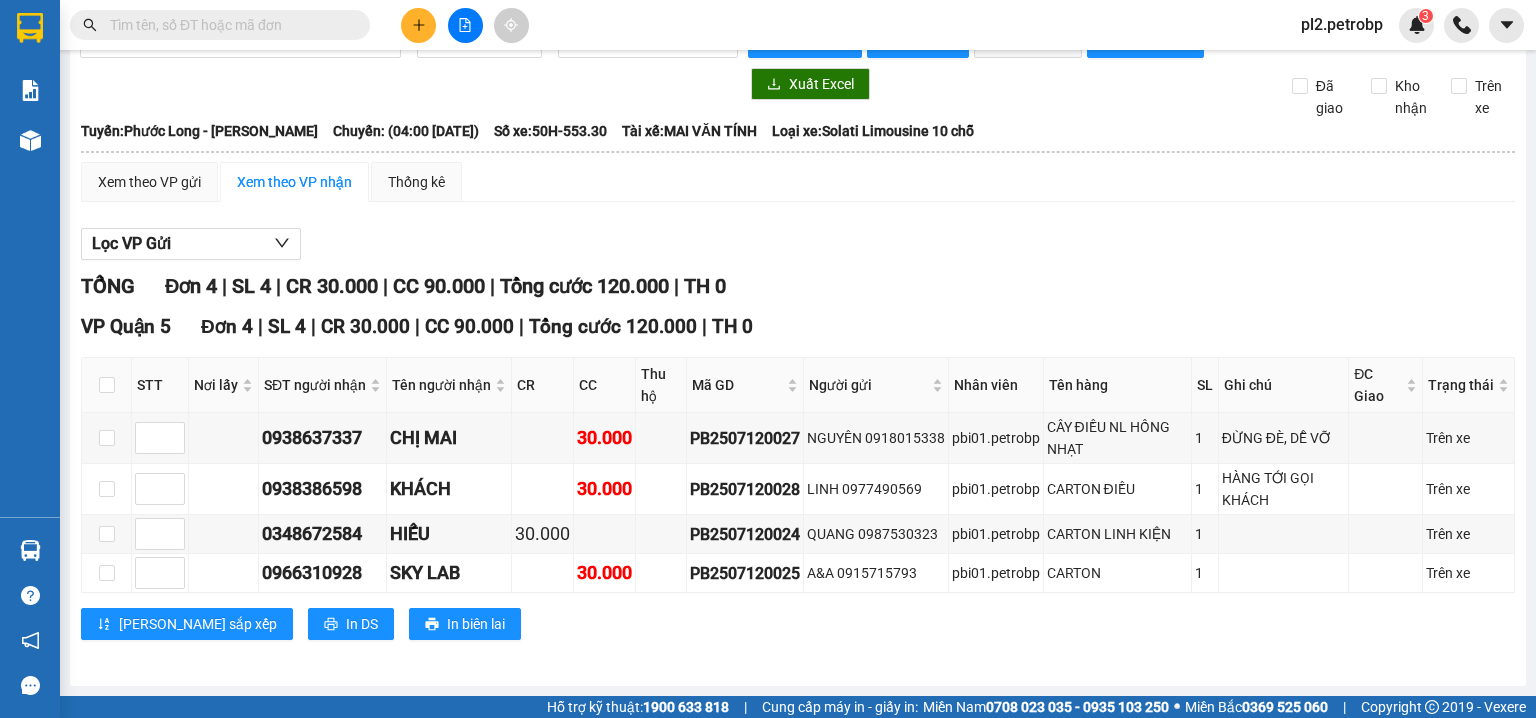 scroll, scrollTop: 0, scrollLeft: 0, axis: both 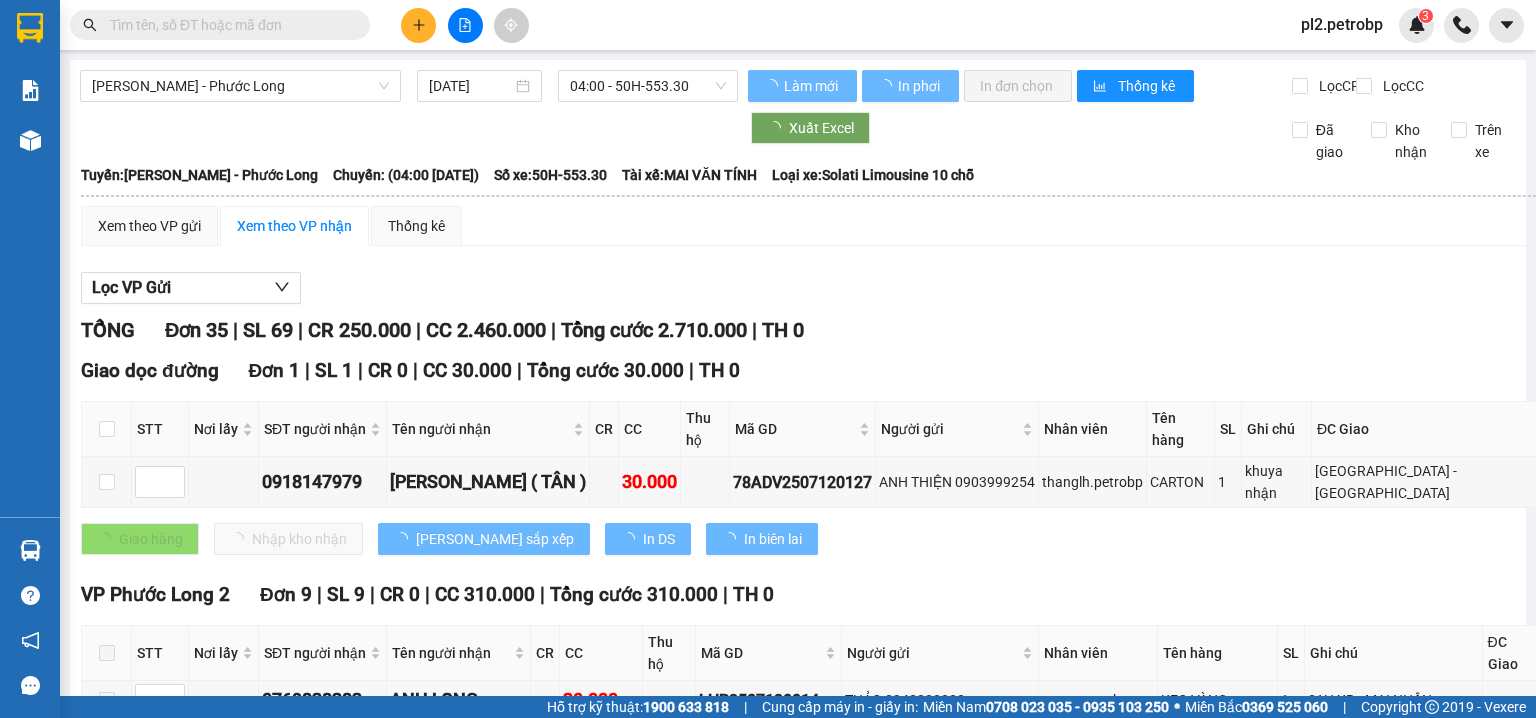 type on "[DATE]" 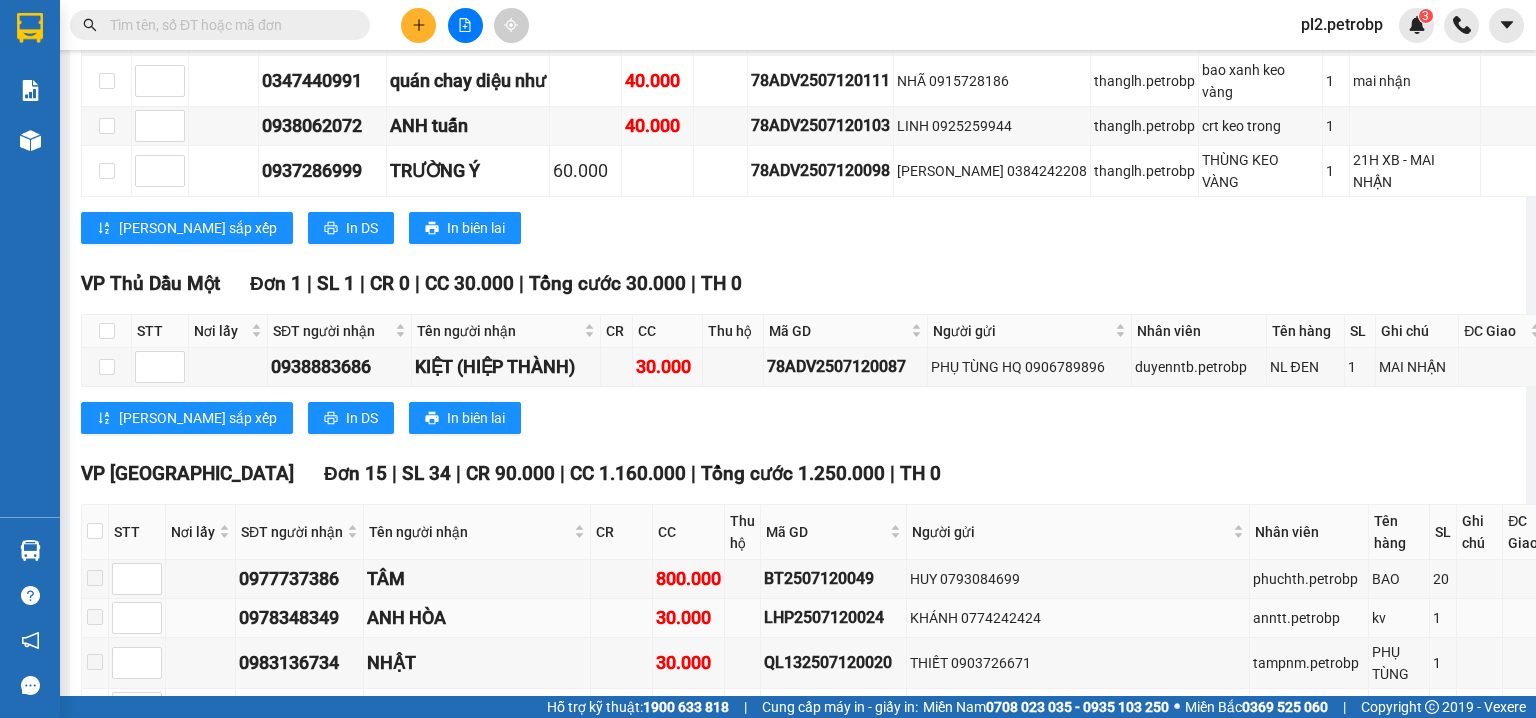 scroll, scrollTop: 1600, scrollLeft: 0, axis: vertical 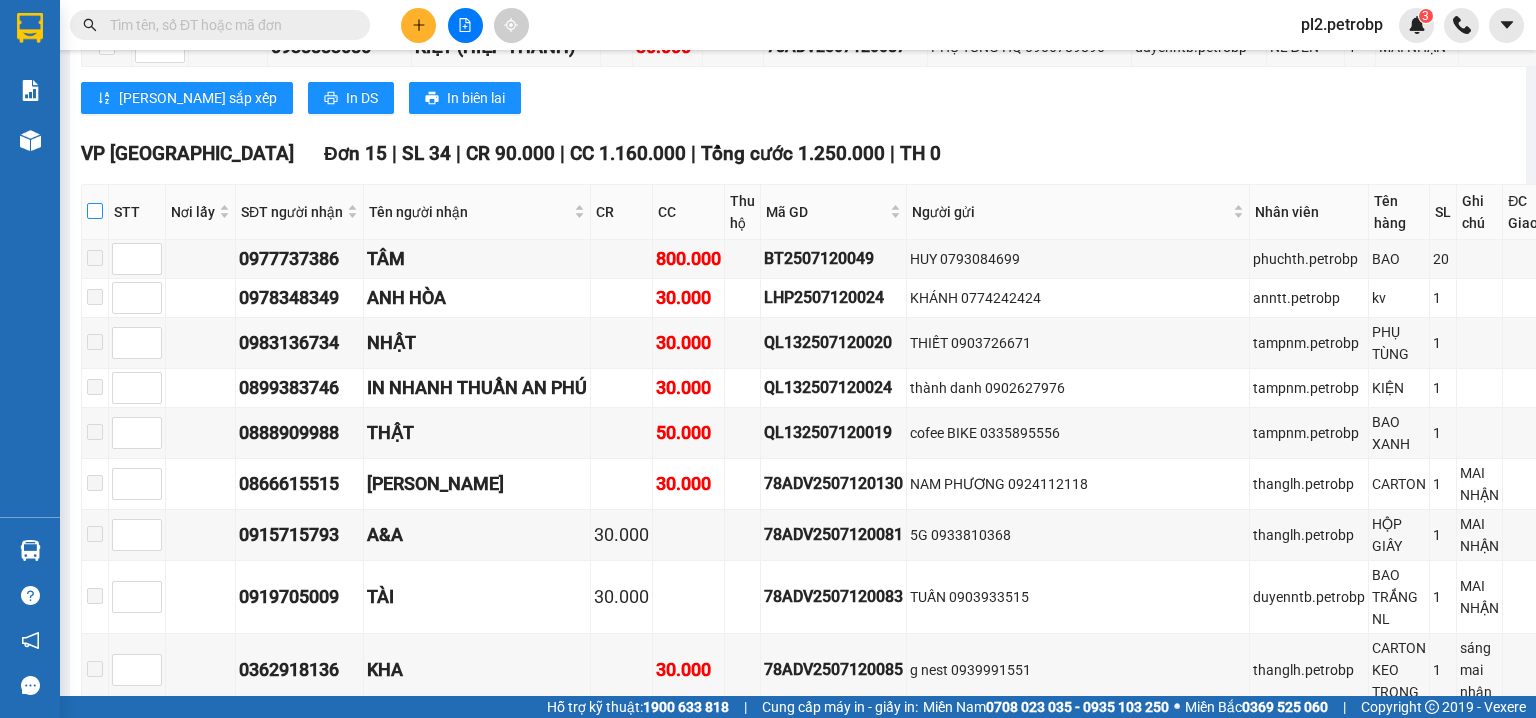click at bounding box center (95, 211) 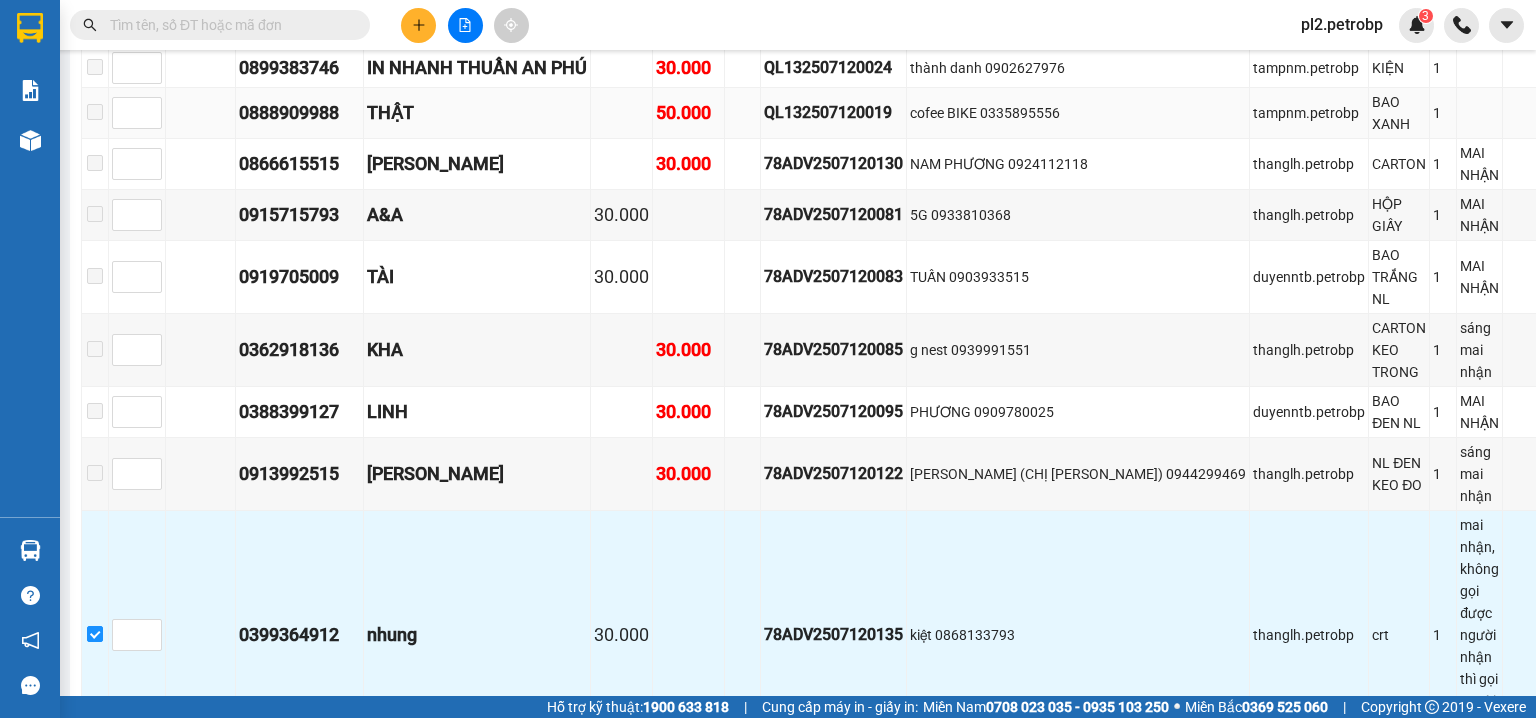 scroll, scrollTop: 2133, scrollLeft: 0, axis: vertical 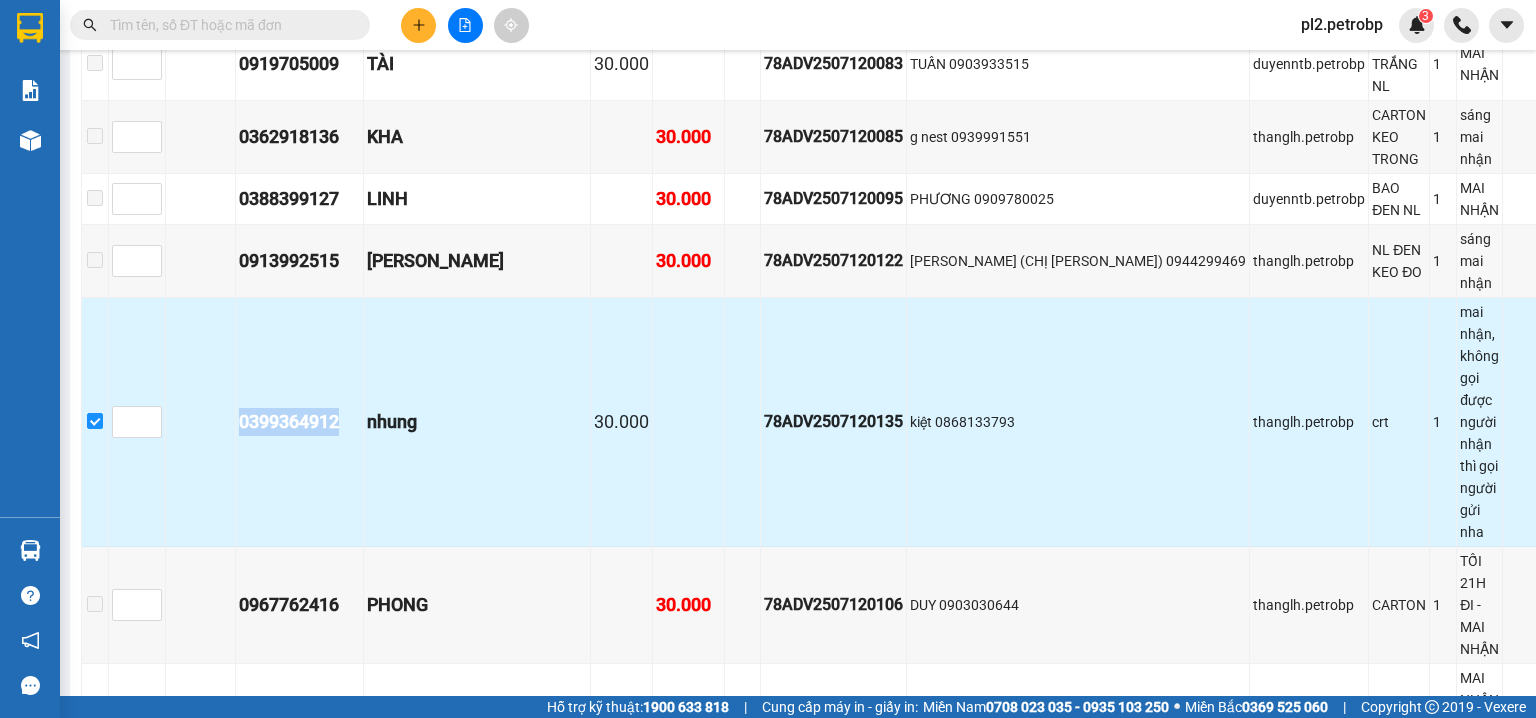 drag, startPoint x: 348, startPoint y: 495, endPoint x: 244, endPoint y: 499, distance: 104.0769 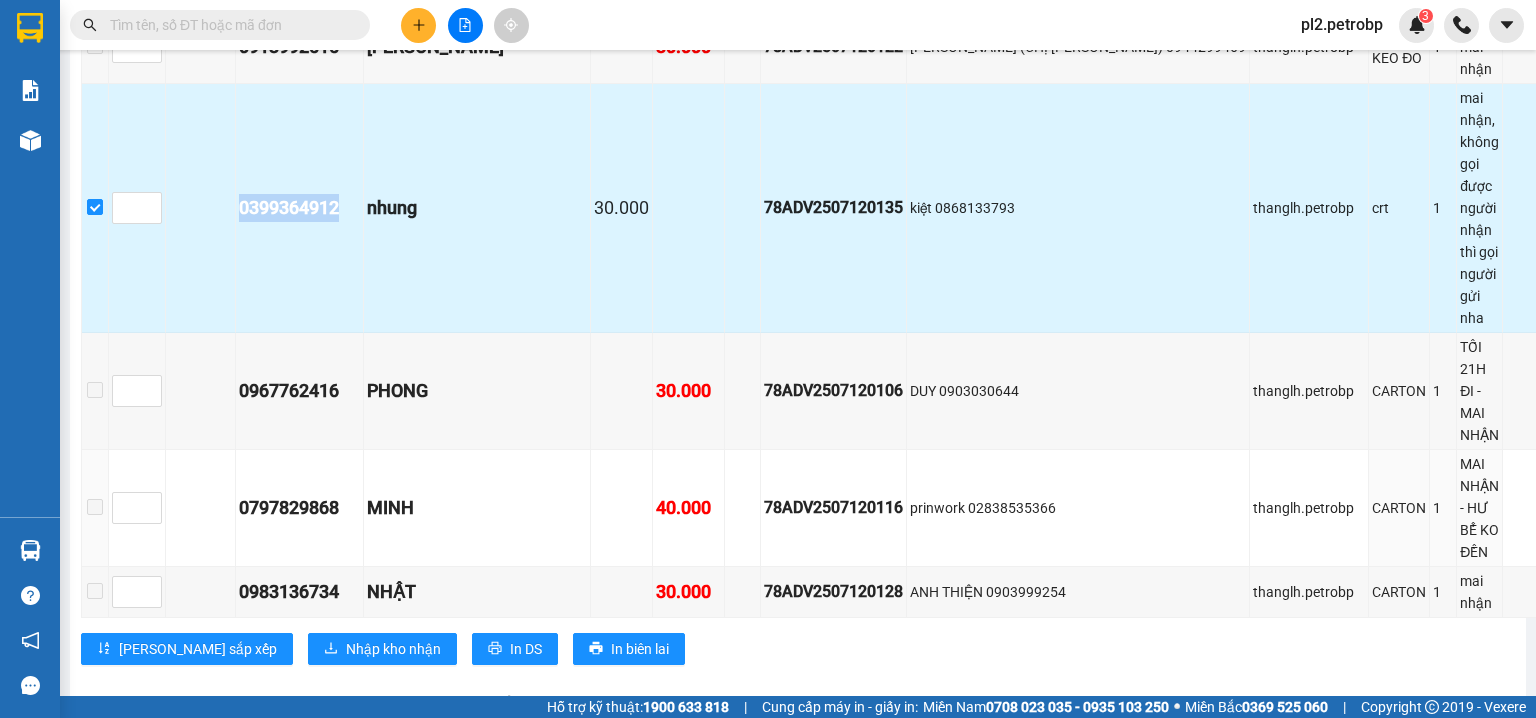 scroll, scrollTop: 2453, scrollLeft: 0, axis: vertical 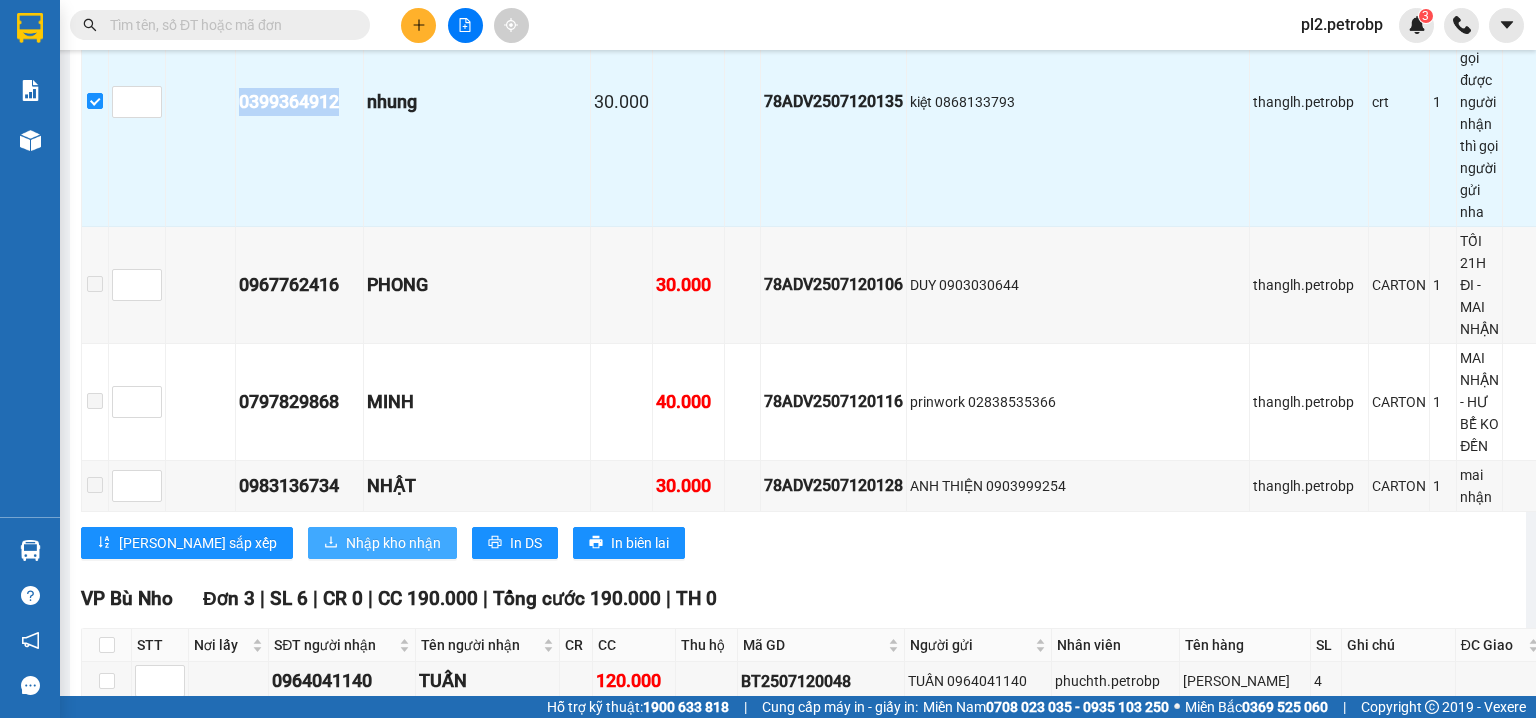 click on "Nhập kho nhận" at bounding box center (393, 543) 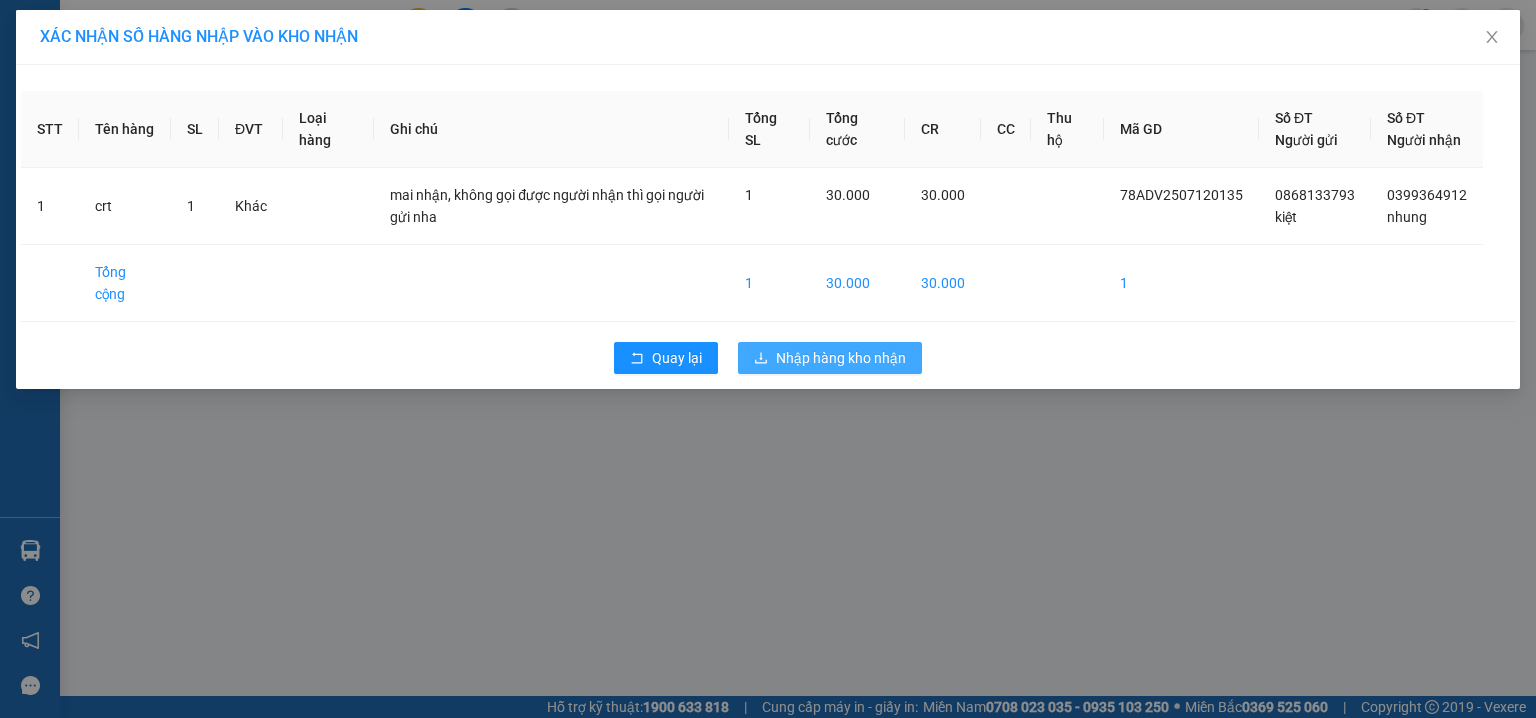 click 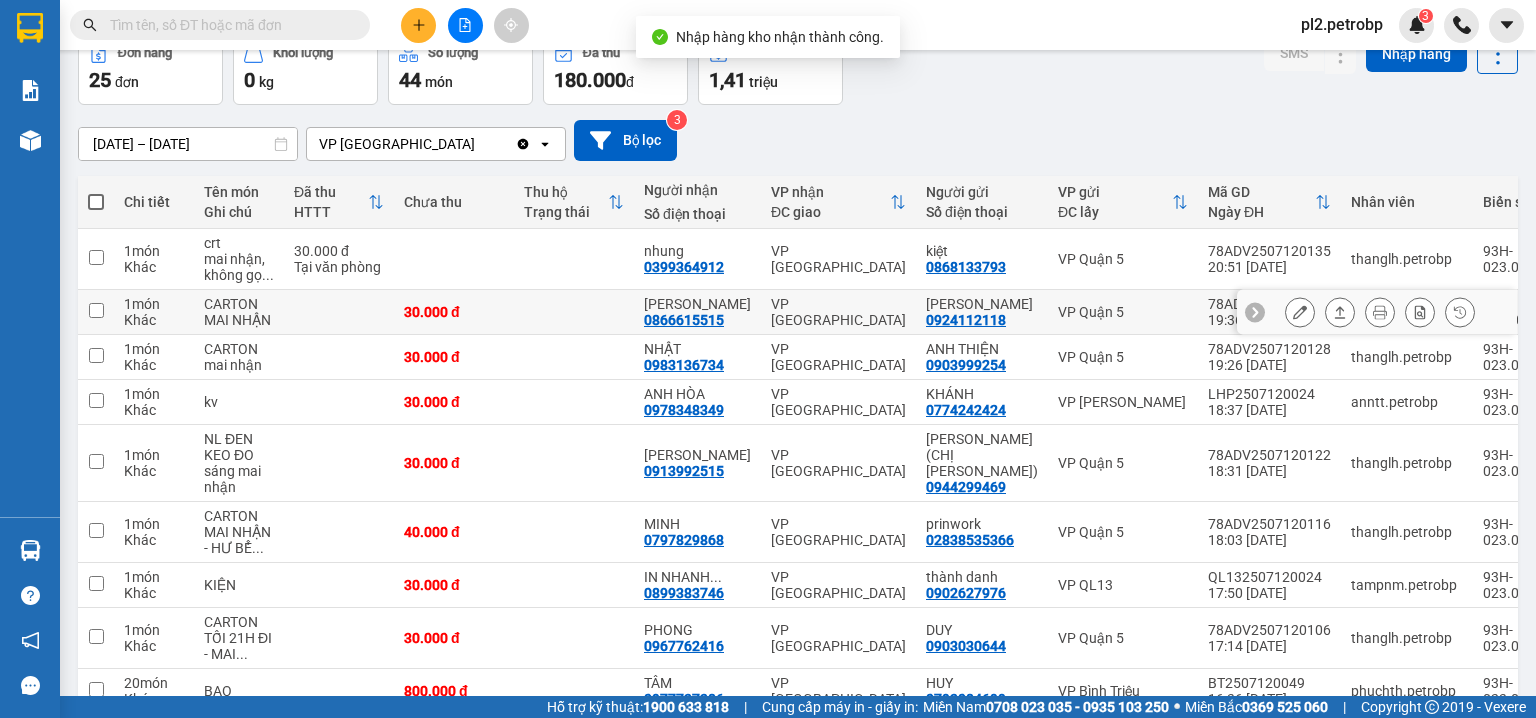 scroll, scrollTop: 213, scrollLeft: 0, axis: vertical 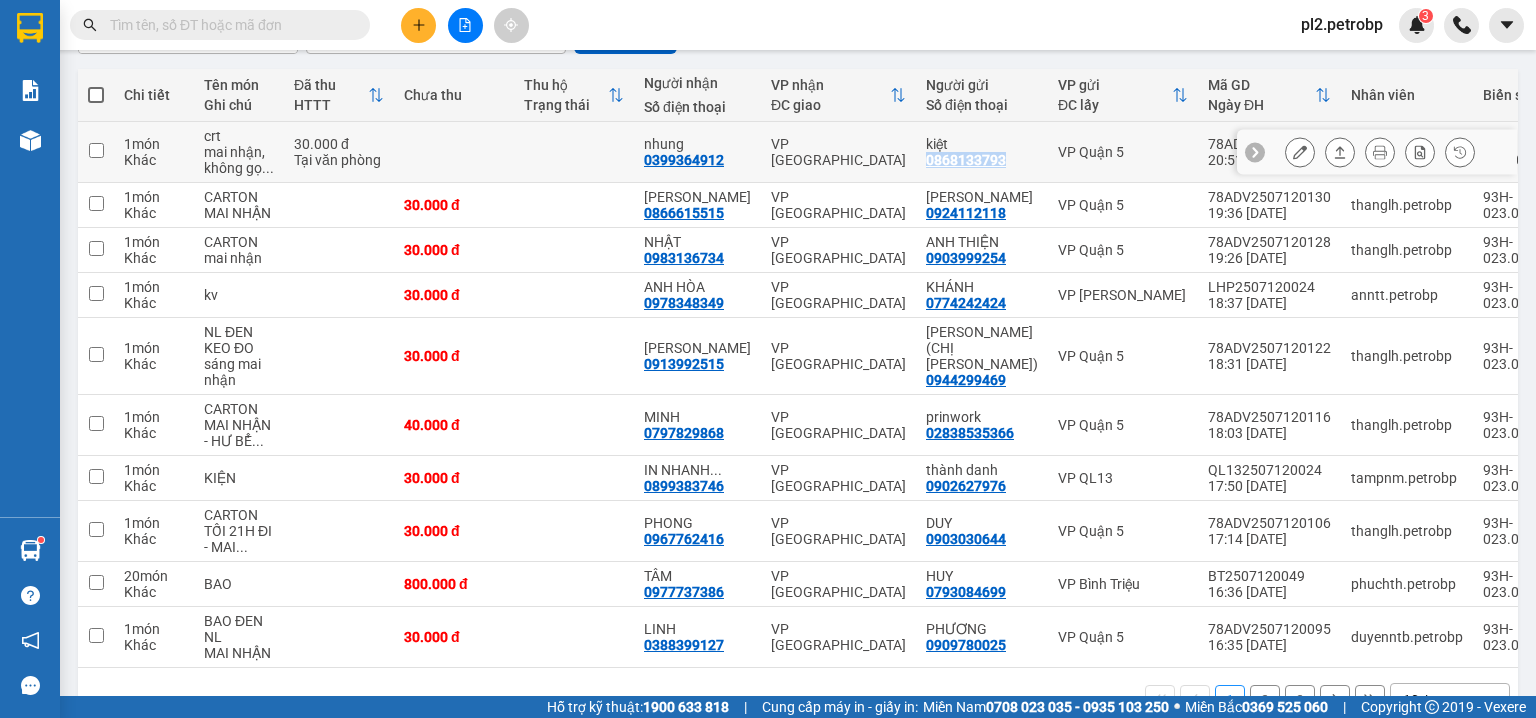 drag, startPoint x: 980, startPoint y: 156, endPoint x: 890, endPoint y: 162, distance: 90.199776 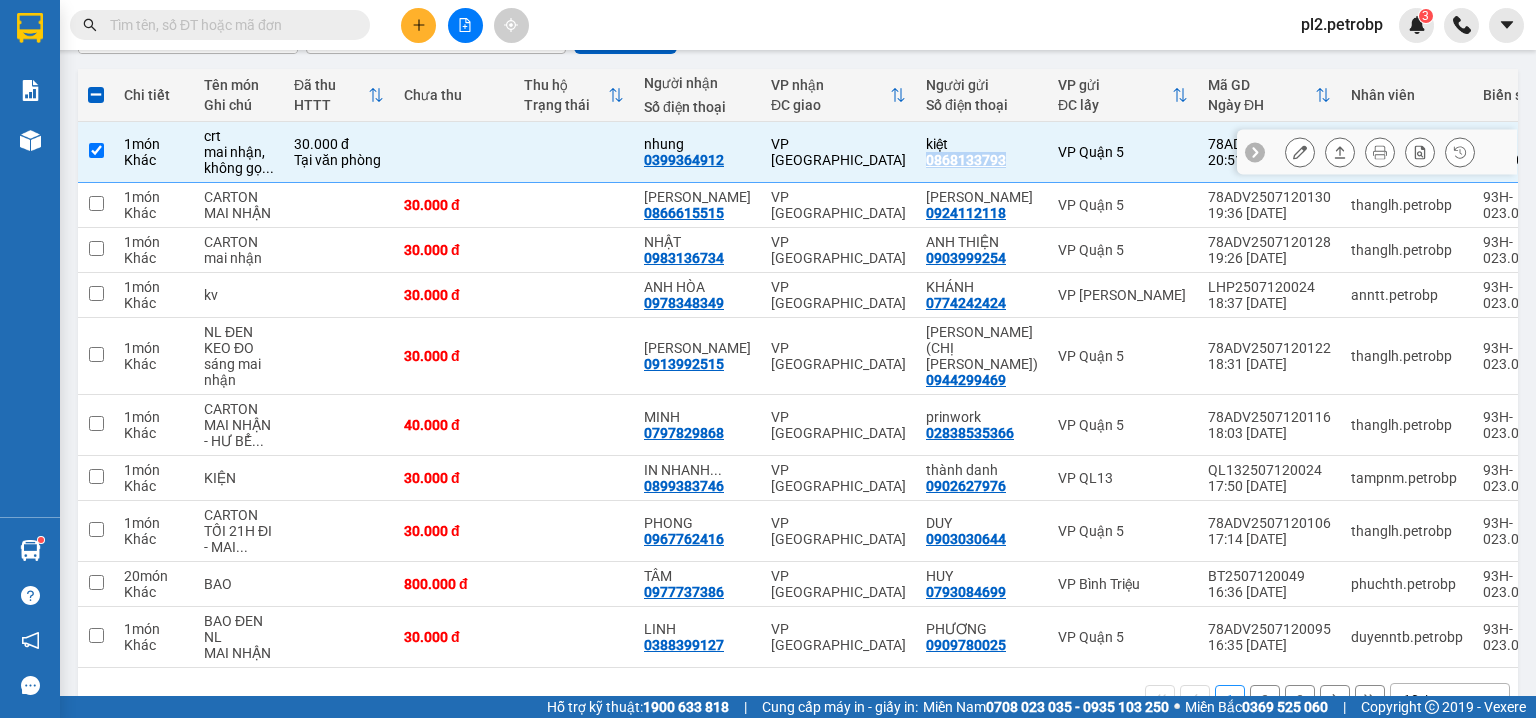 copy on "0868133793" 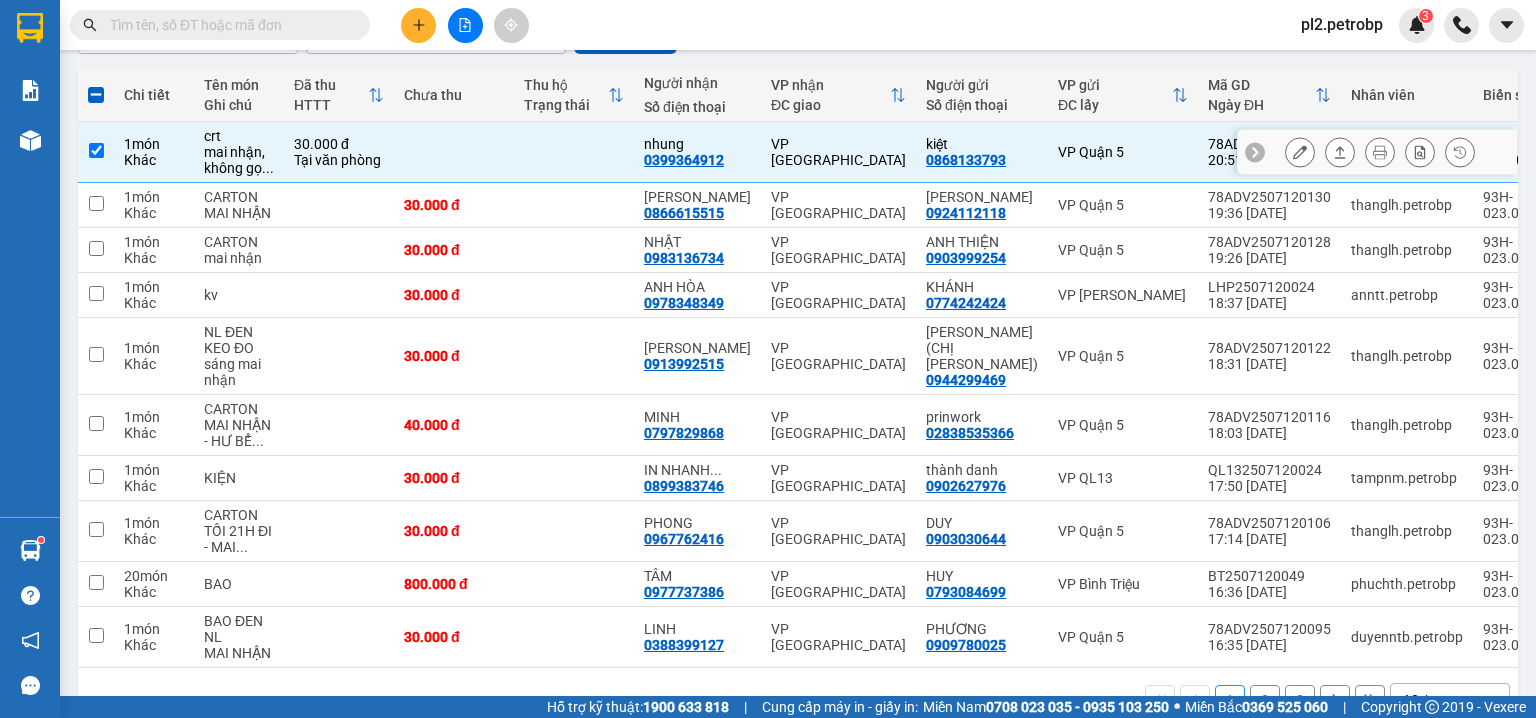 click on "VP [PERSON_NAME]" at bounding box center (838, 152) 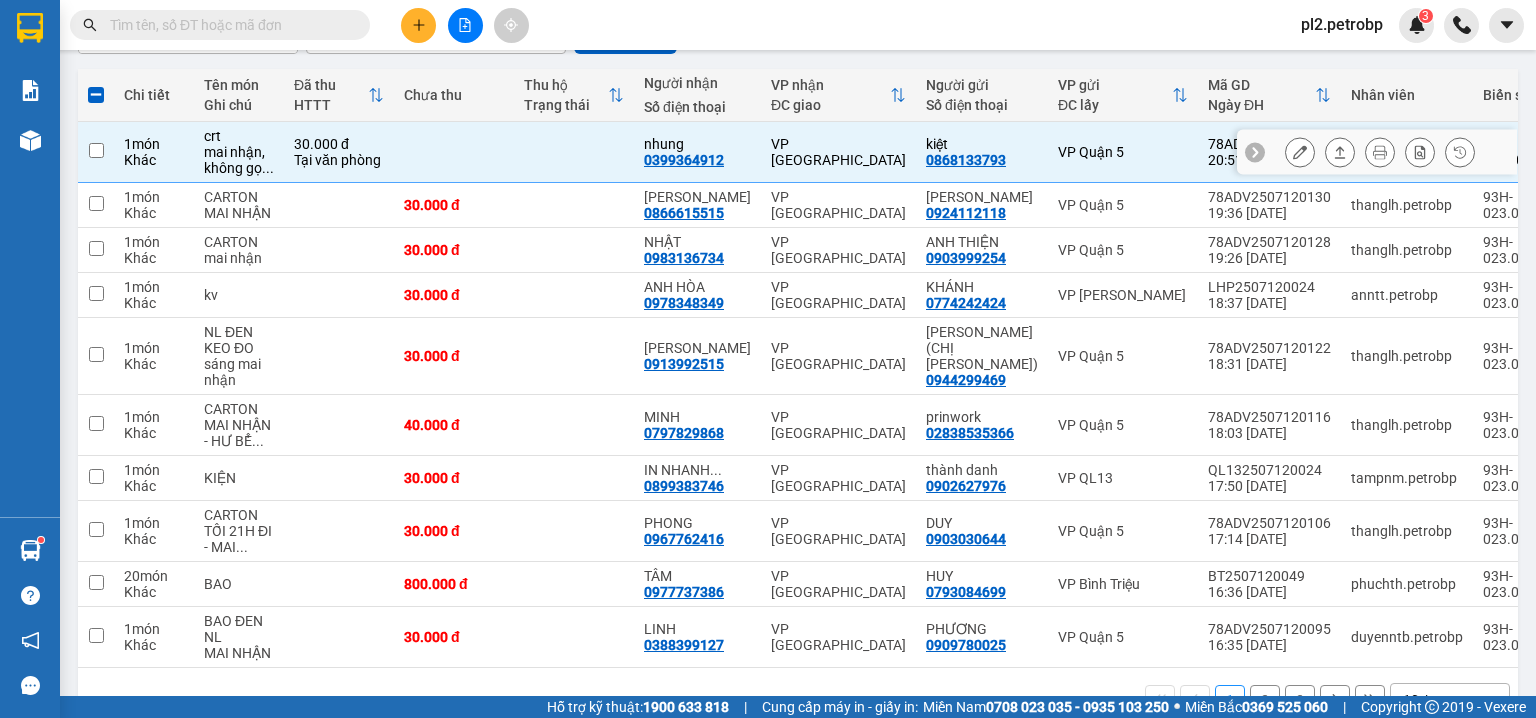 checkbox on "false" 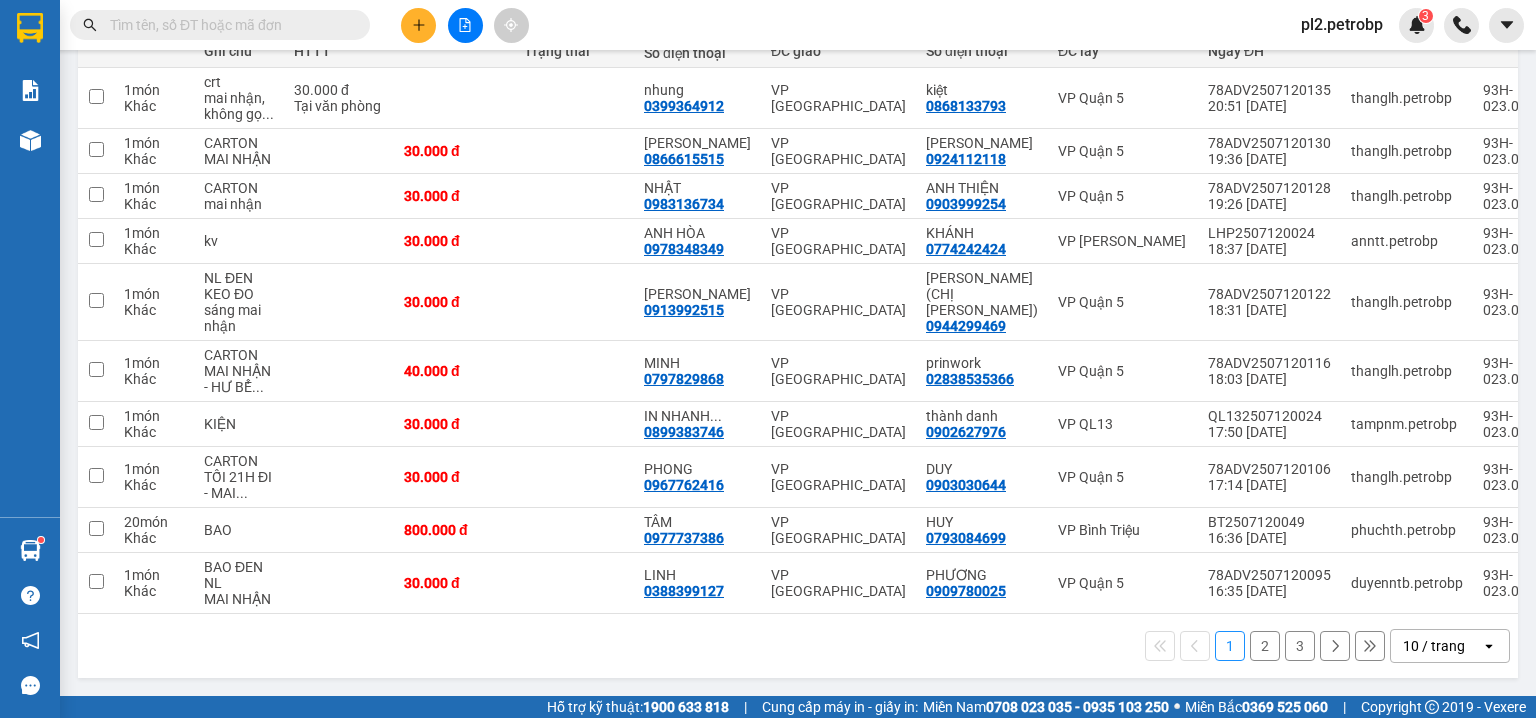 scroll, scrollTop: 0, scrollLeft: 0, axis: both 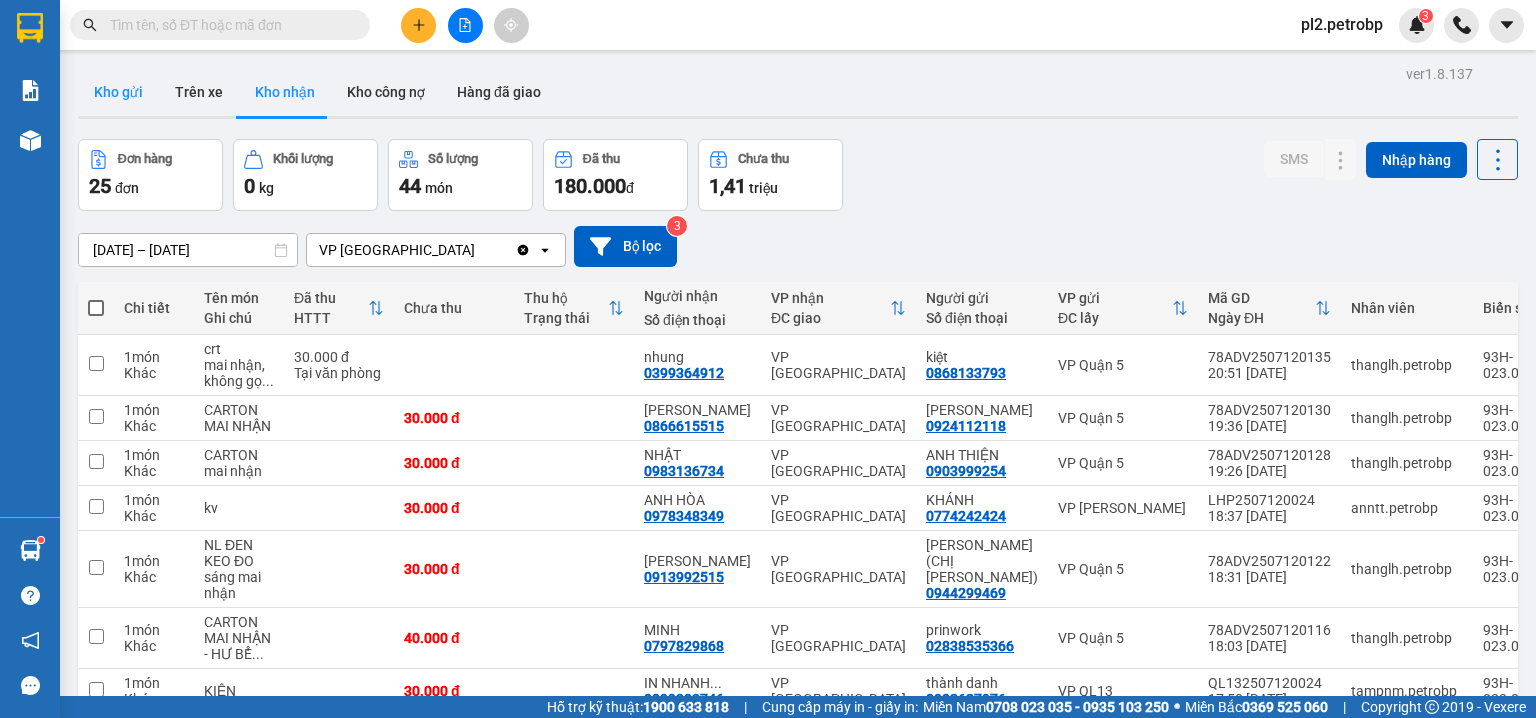 click on "Kho gửi" at bounding box center [118, 92] 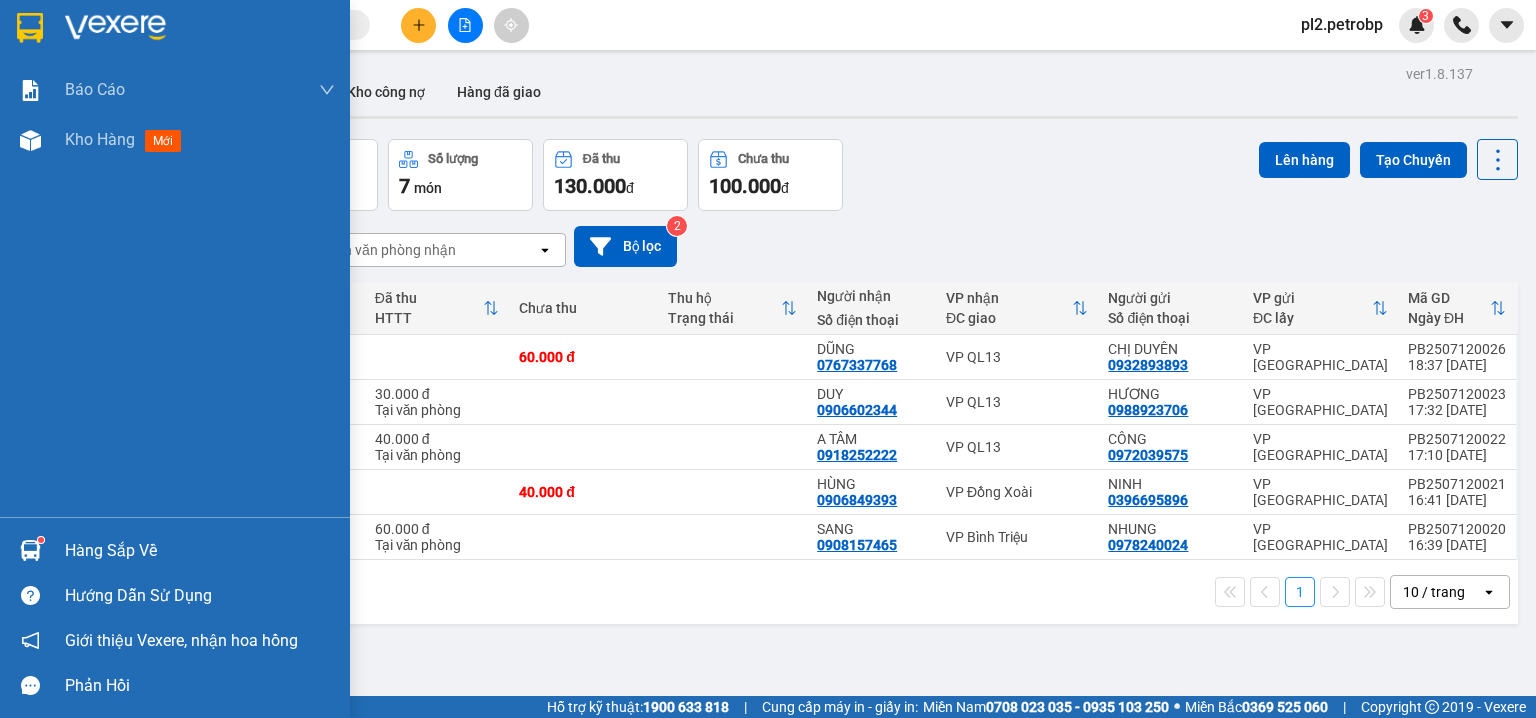 click at bounding box center (30, 550) 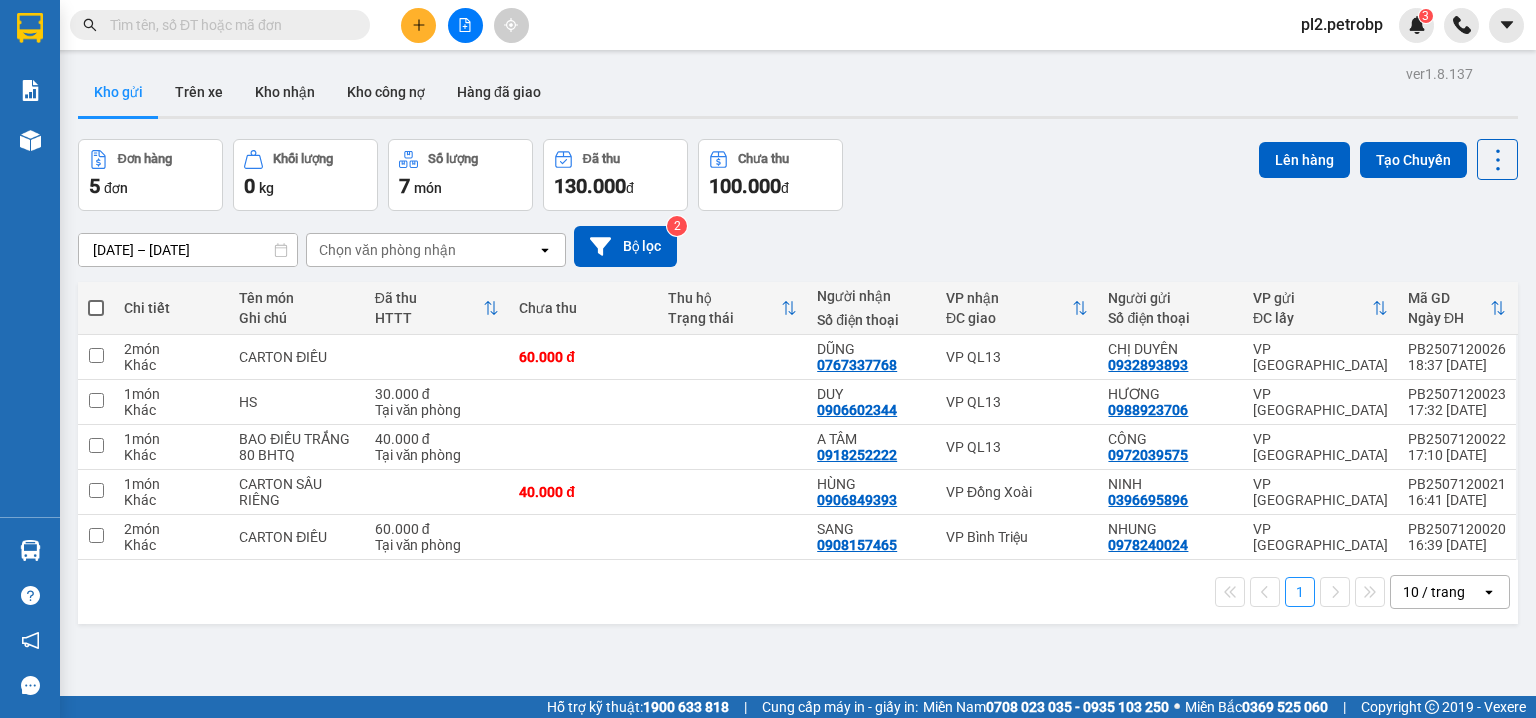 click on "[DATE] – [DATE]" at bounding box center [188, 250] 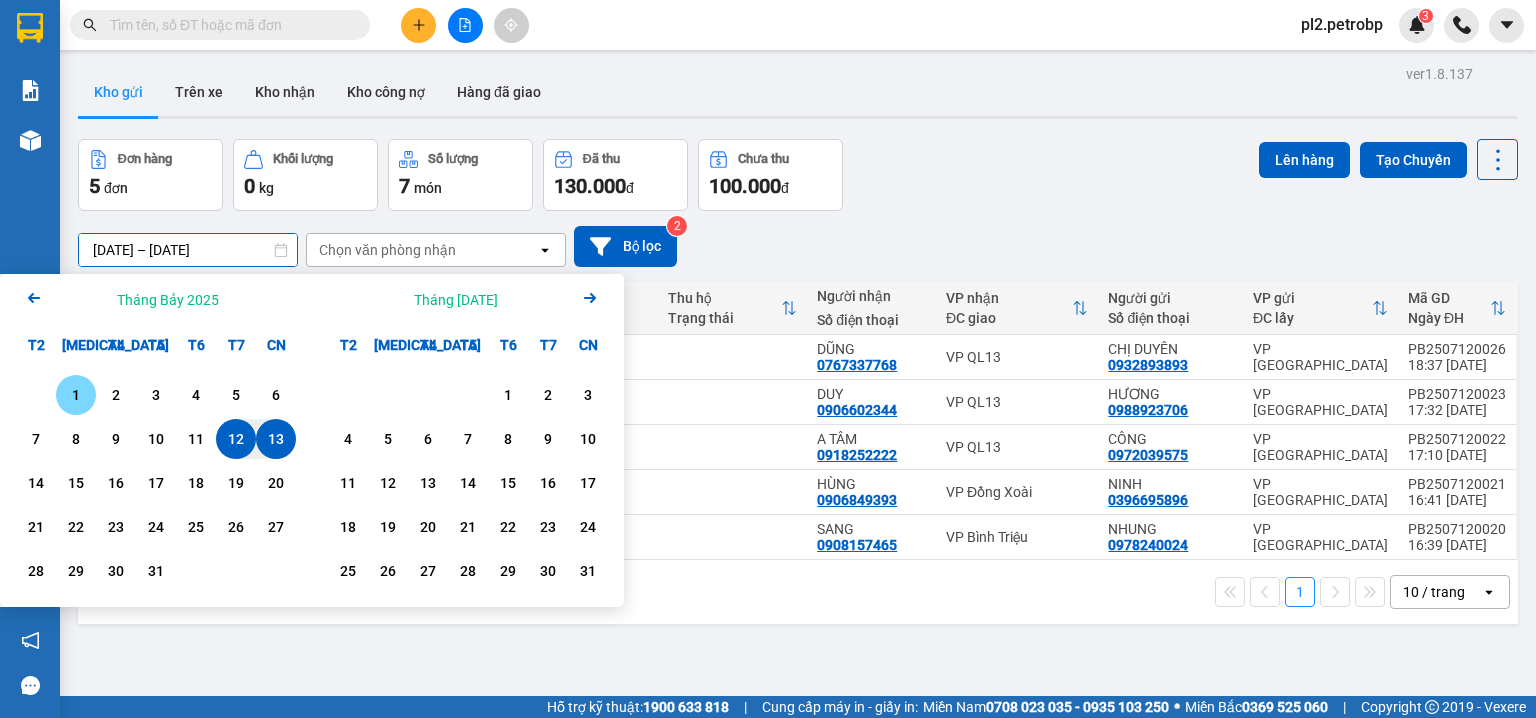 click on "1" at bounding box center [76, 395] 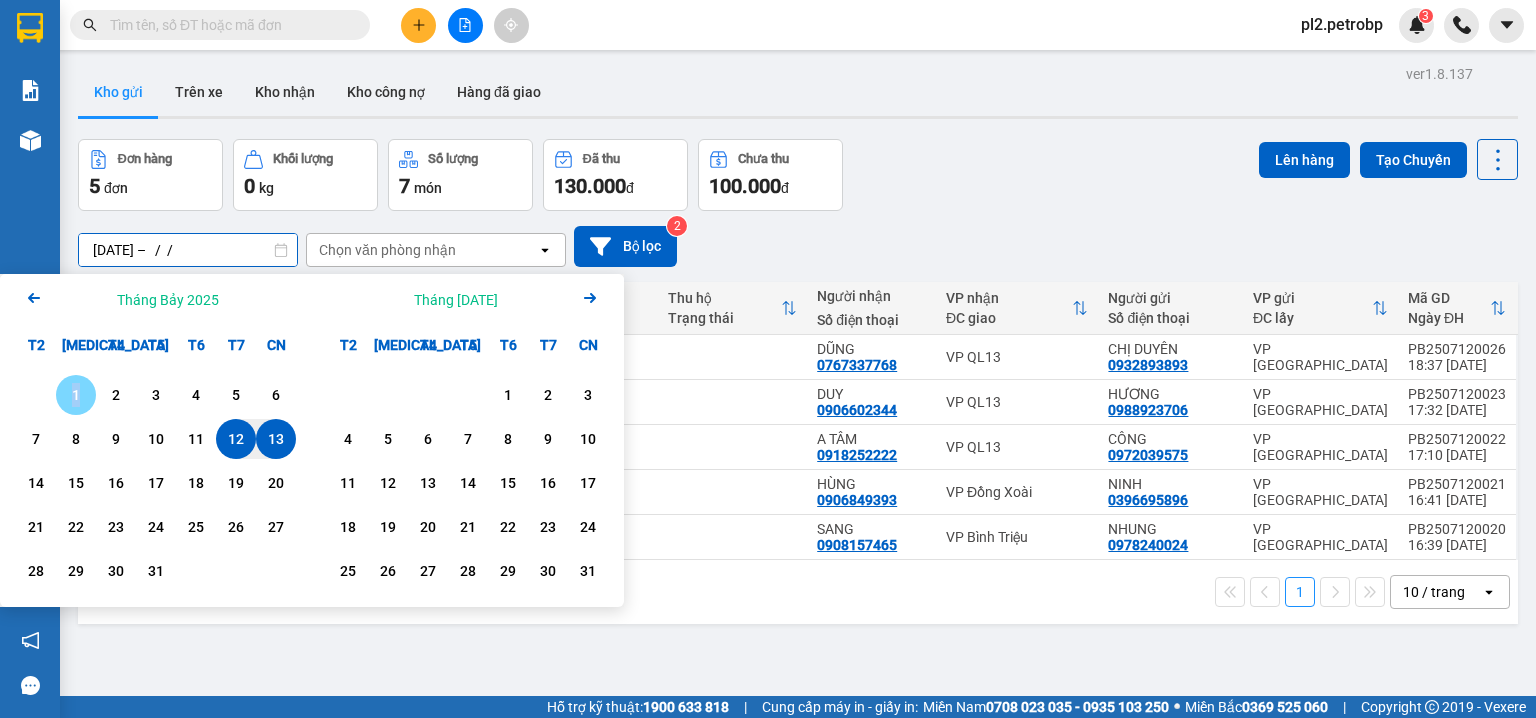 click on "1" at bounding box center [76, 395] 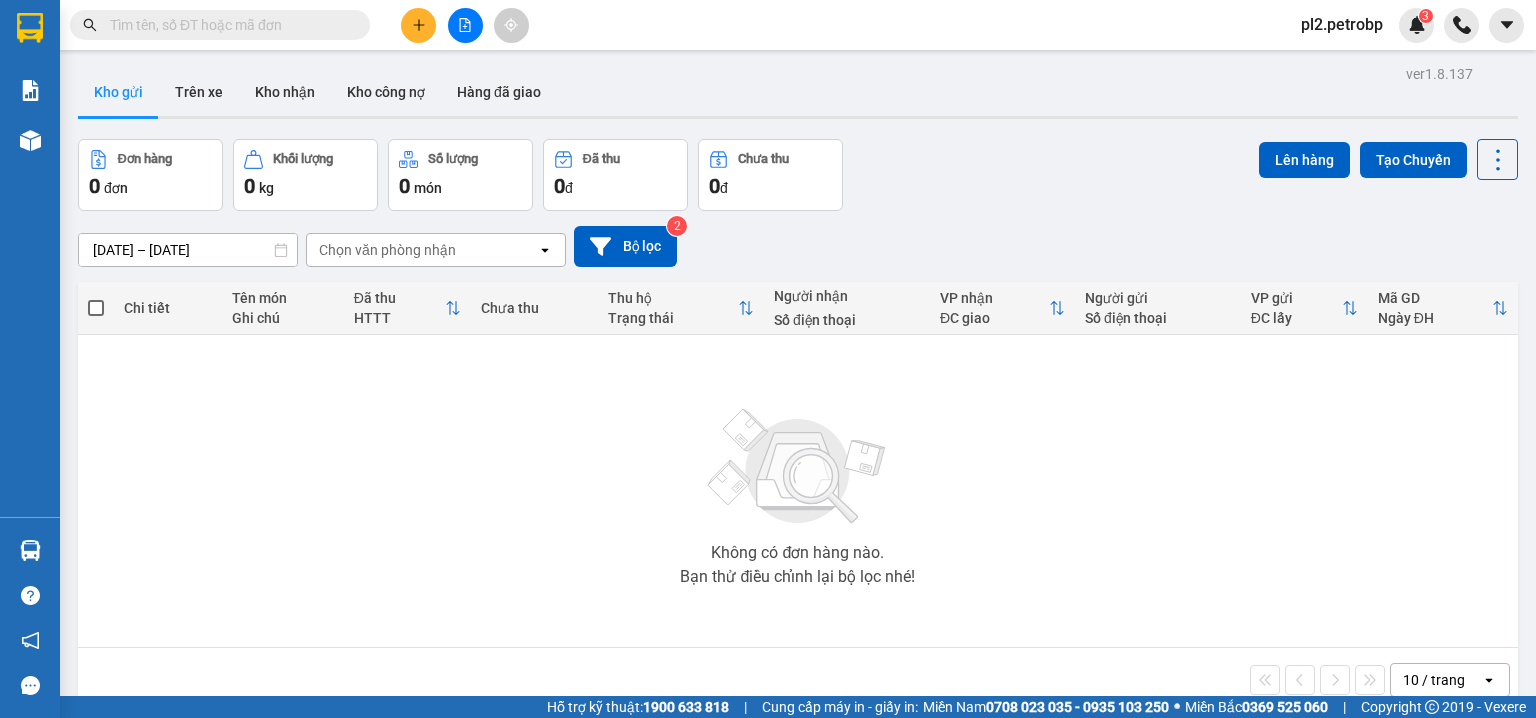 click on "01/07/2025 – 01/07/2025" at bounding box center (188, 250) 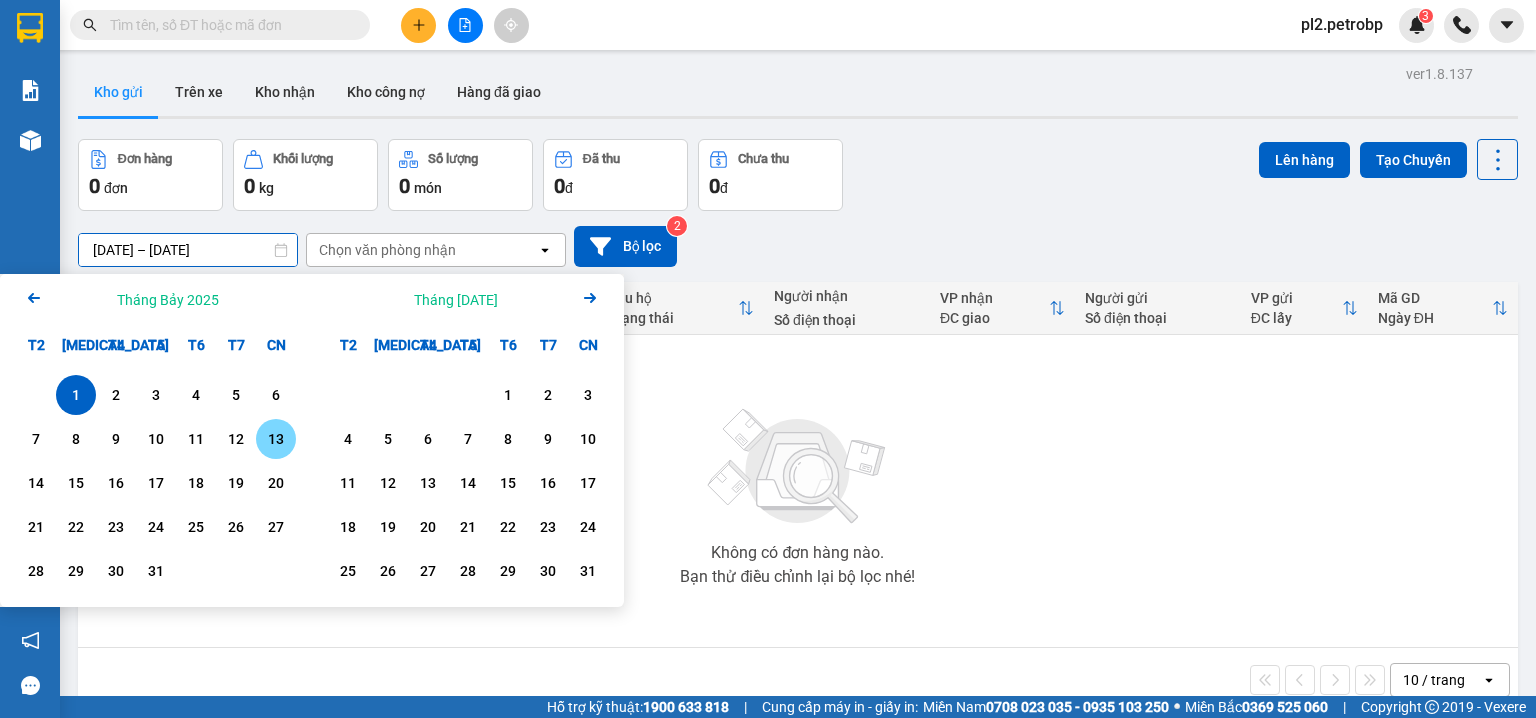 click on "13" at bounding box center (276, 439) 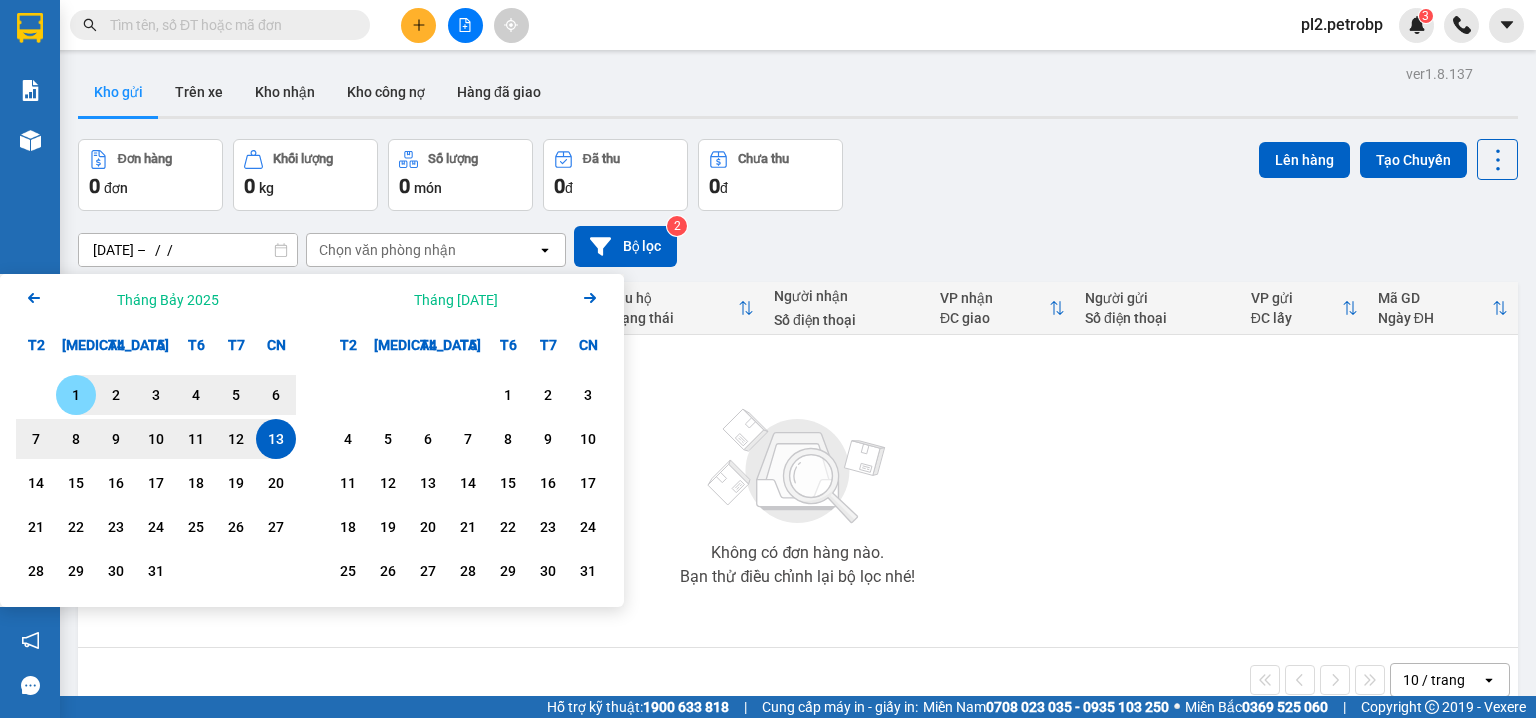 click on "1" at bounding box center [76, 395] 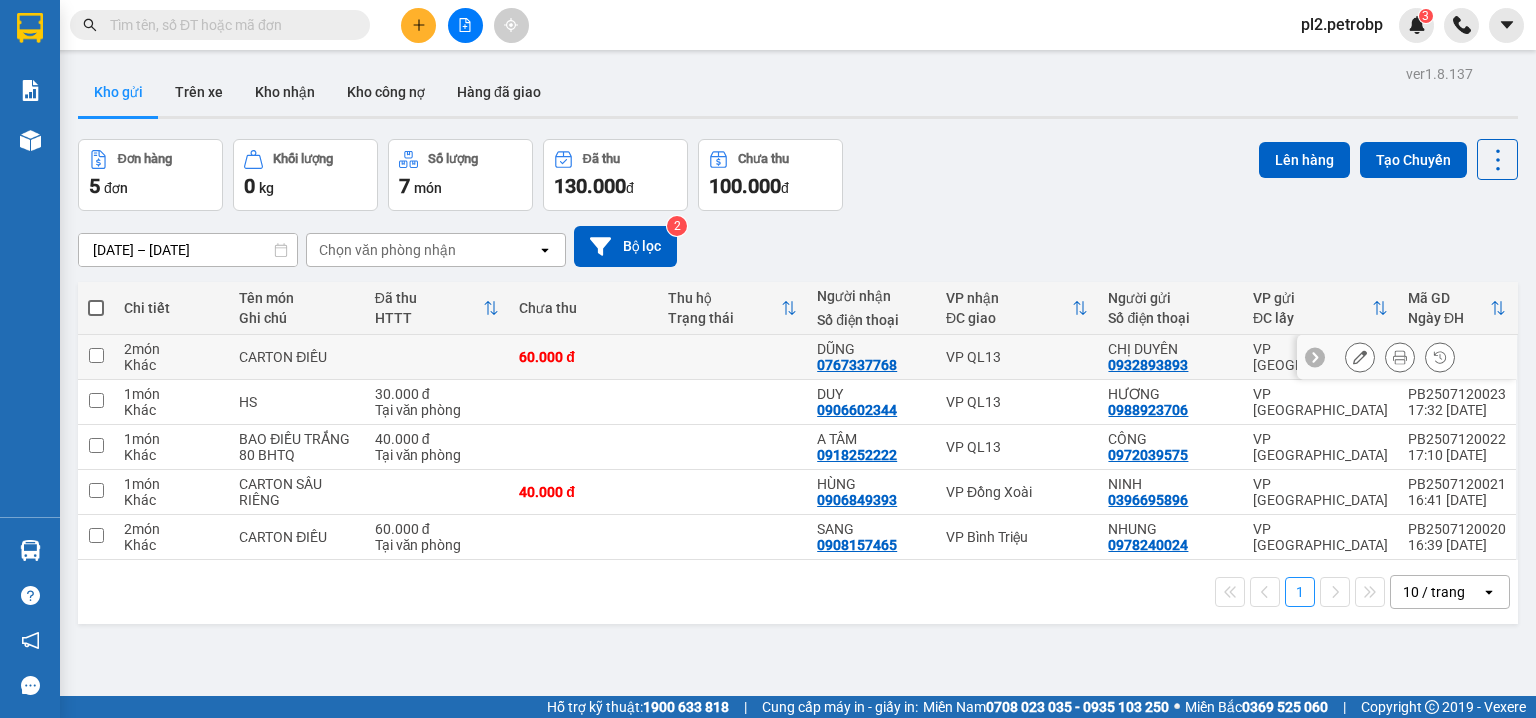 click at bounding box center [96, 355] 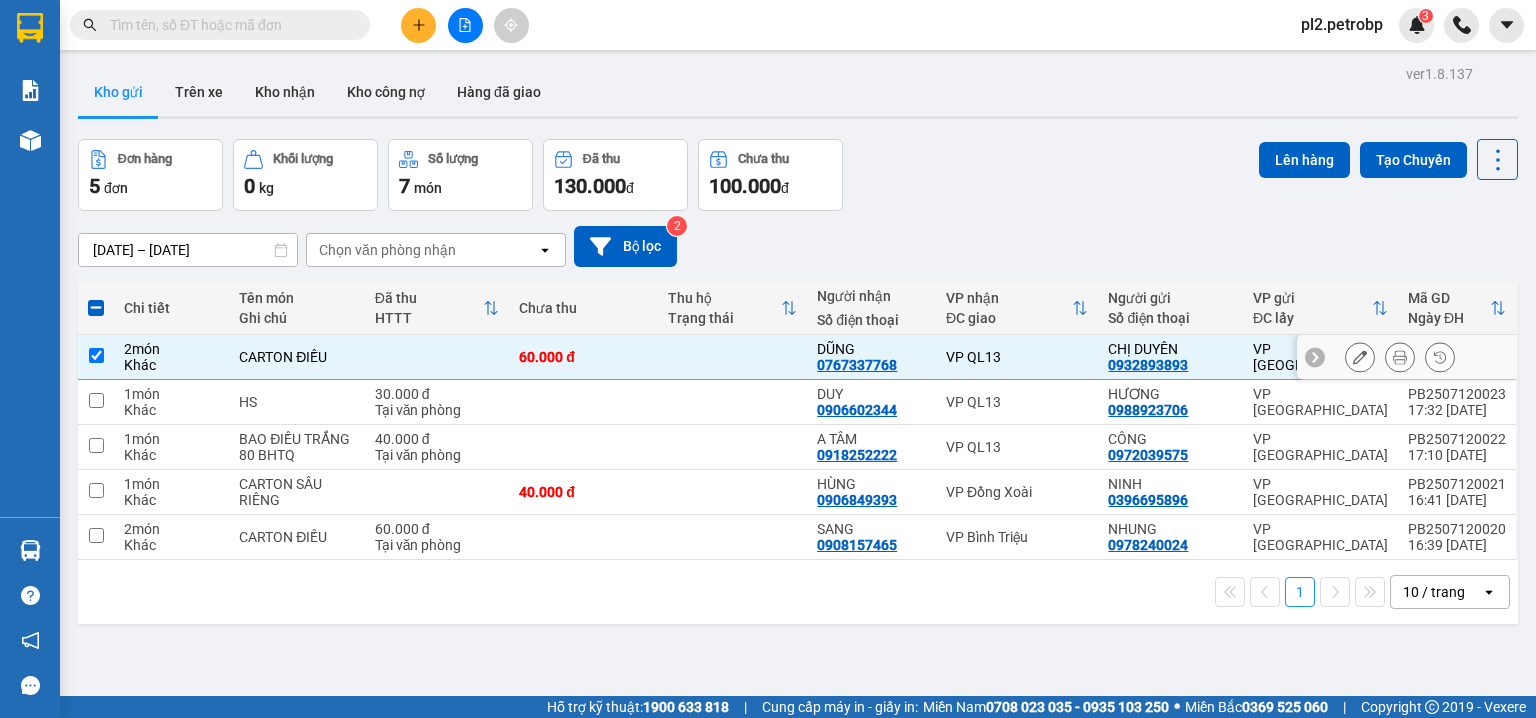 click at bounding box center [96, 355] 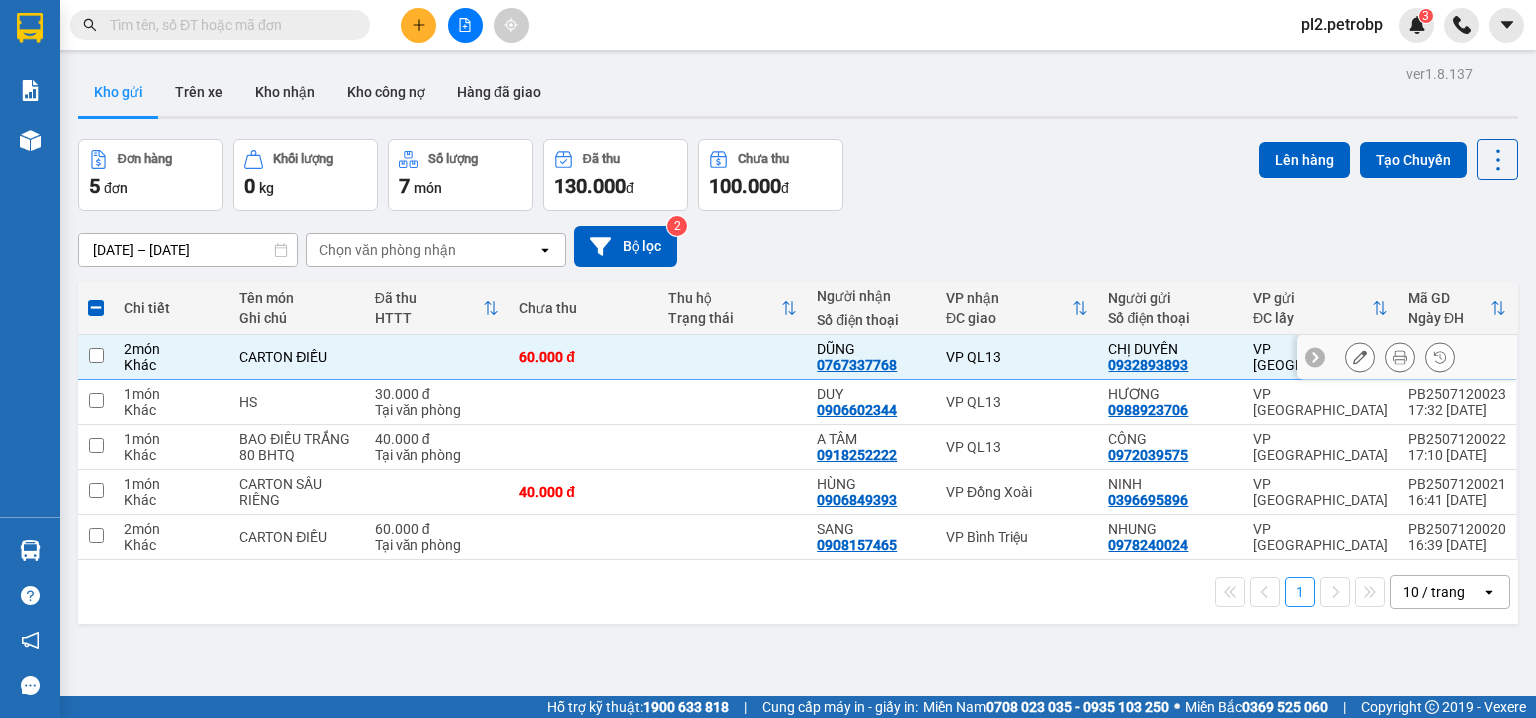 checkbox on "false" 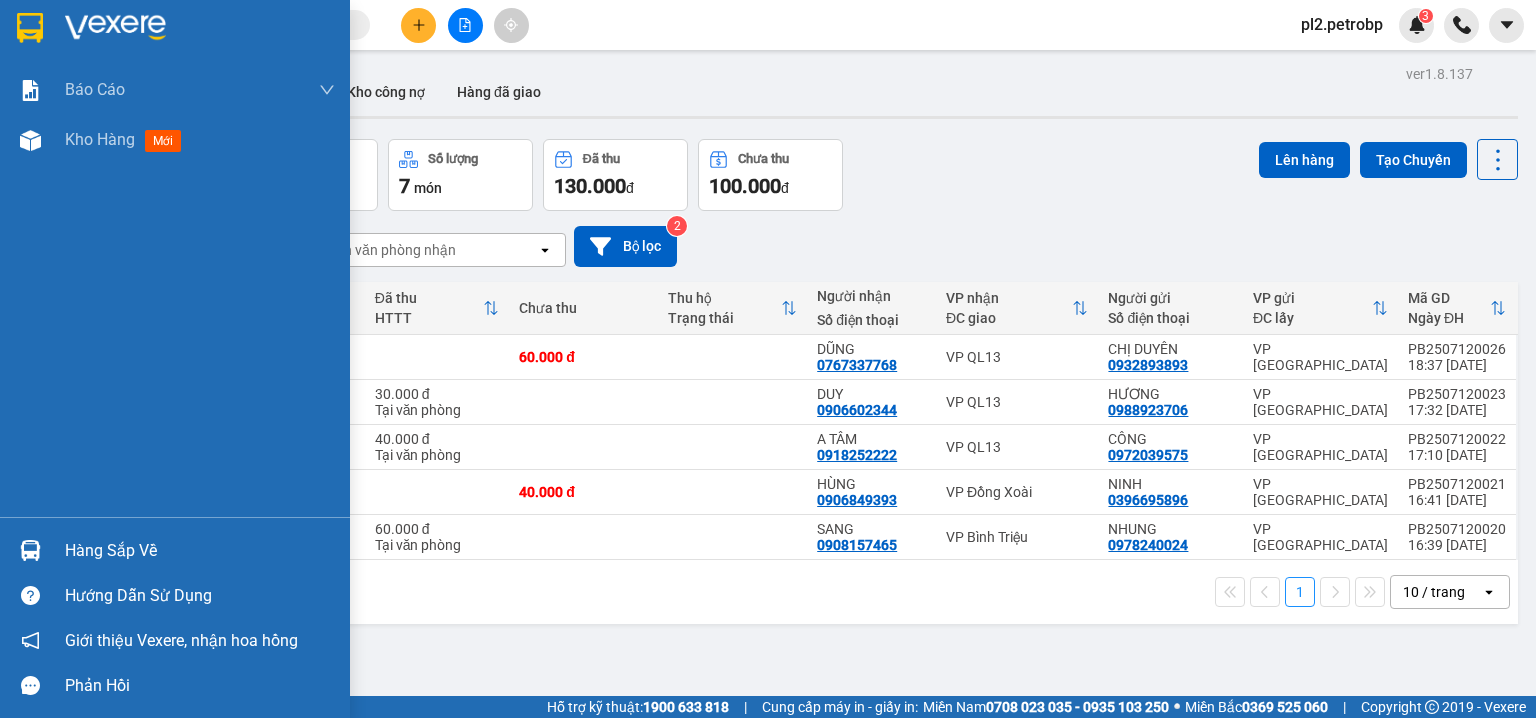 drag, startPoint x: 8, startPoint y: 530, endPoint x: 584, endPoint y: 607, distance: 581.1239 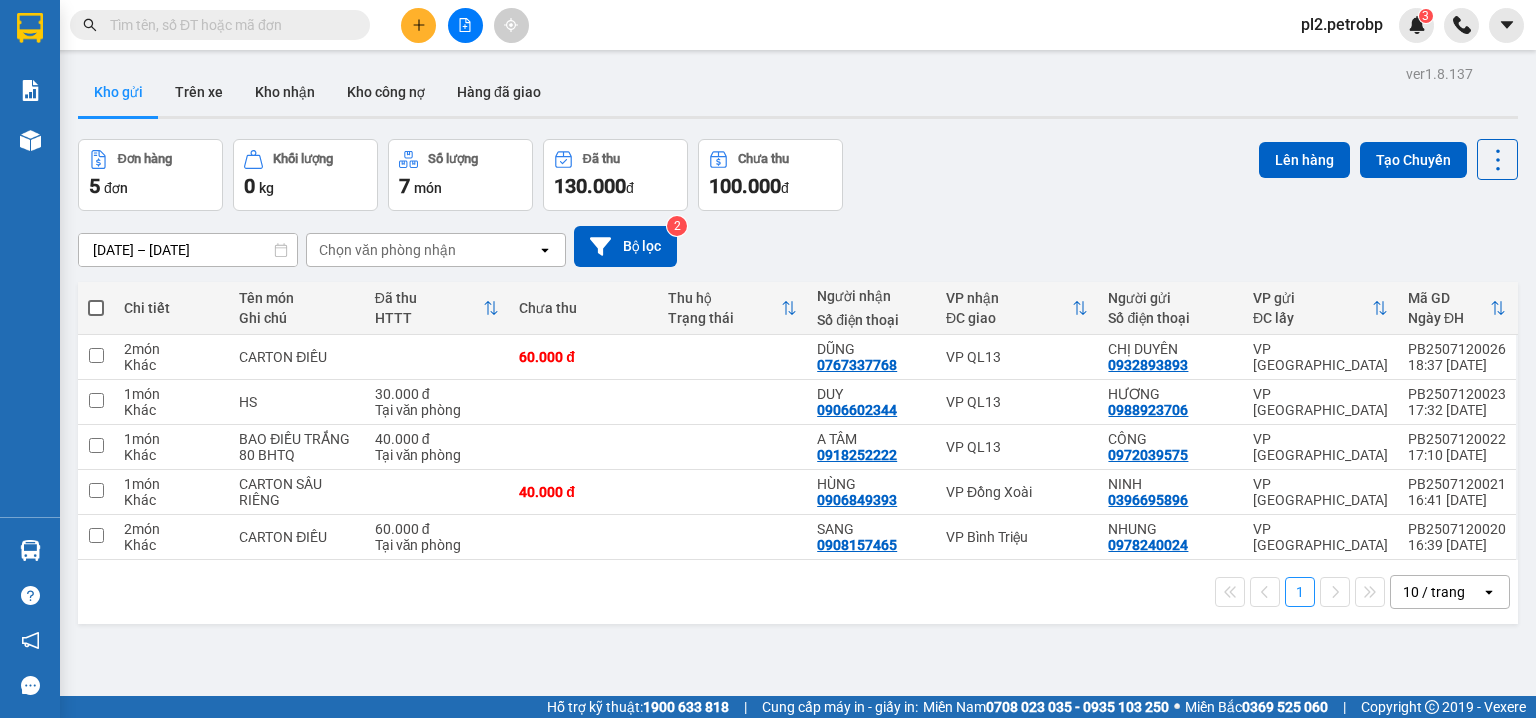 drag, startPoint x: 584, startPoint y: 607, endPoint x: 88, endPoint y: 568, distance: 497.5309 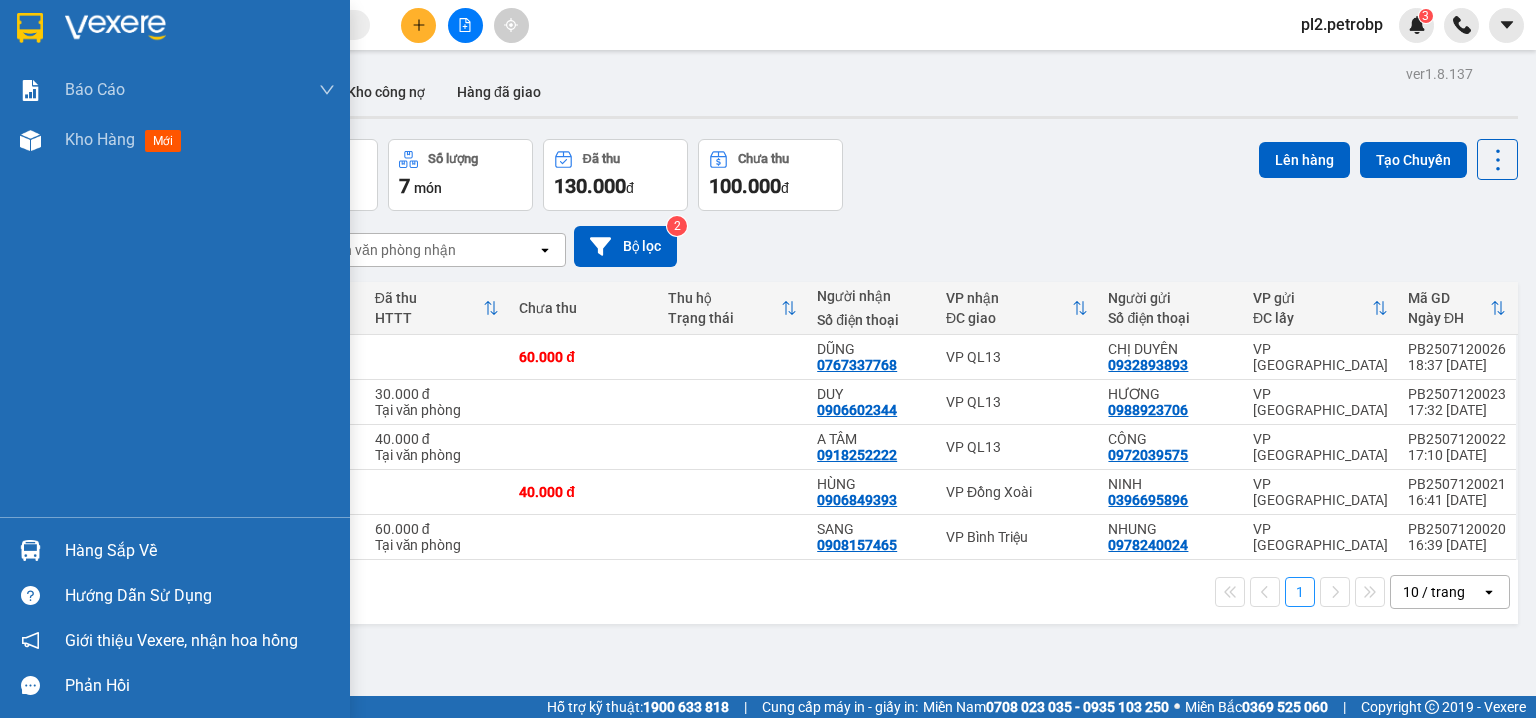 click at bounding box center [30, 550] 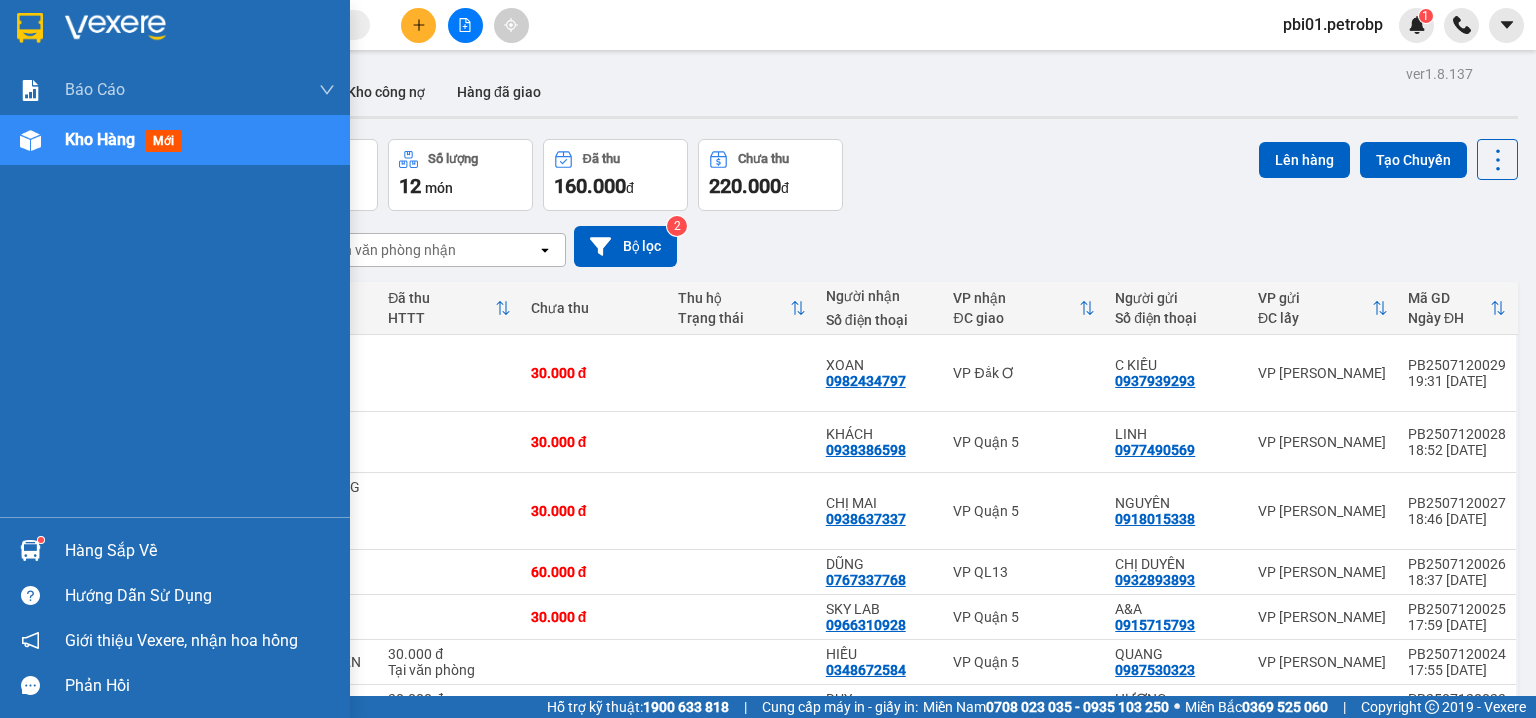 scroll, scrollTop: 0, scrollLeft: 0, axis: both 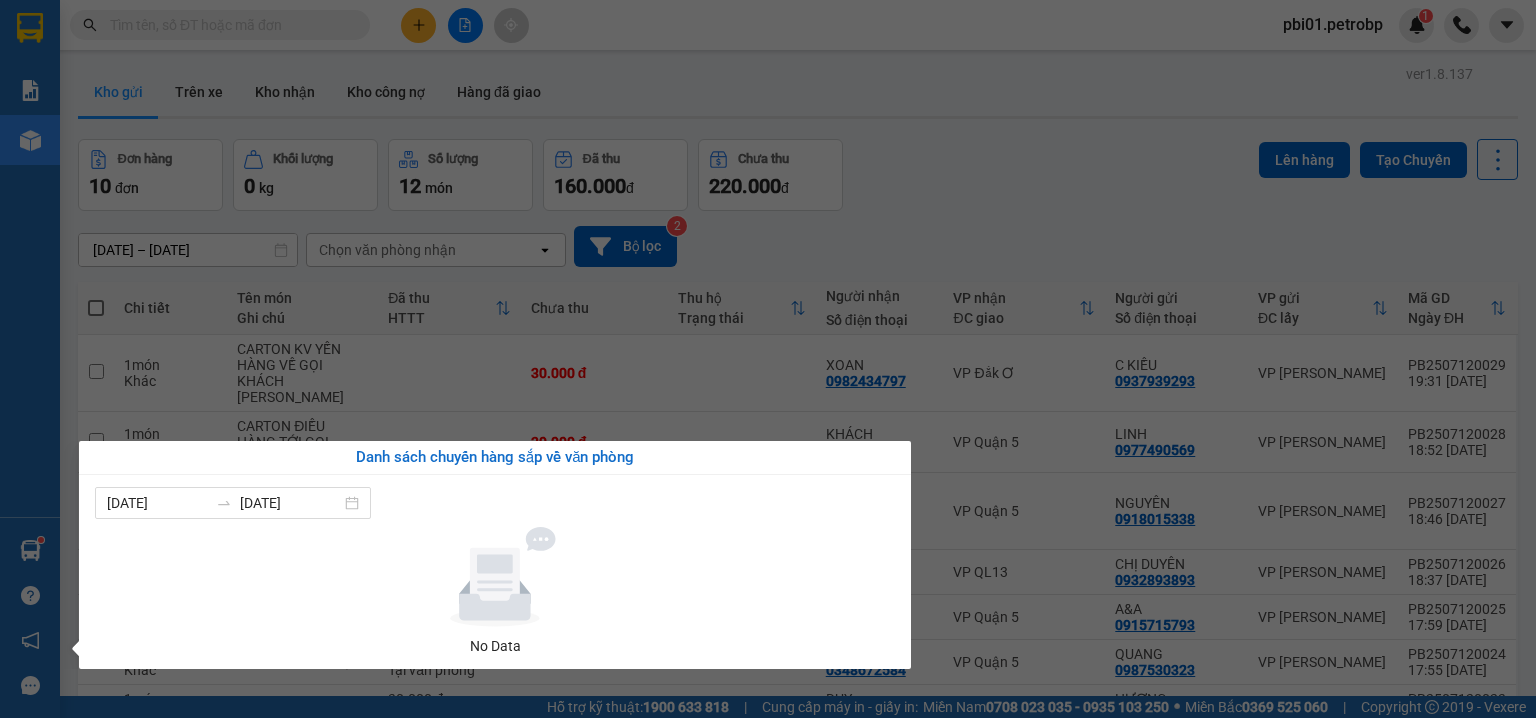 click on "Kết quả tìm kiếm ( 7 )  Bộ lọc  Ngày tạo đơn gần nhất Mã ĐH Trạng thái Món hàng Tổng cước Chưa cước Người gửi VP Gửi Người nhận VP Nhận 78ADV2507120032 10:51 - 12/07 VP Nhận   50H-363.26 18:42 - 12/07 CỤC NILONG KEO ĐỎ SL:  1 30.000 30.000 0981500200 GIẤY IN CHỢ LỚN VP Quận 5 0967239723 BẢO NGỌC VP Phước Long 2 TDM2503130003 10:26 - 13/03 Đã giao   16:04 - 13/03 CARTON MÁY IN SL:  1 40.000 0976692203 CƯỜNG TRÁNG VP Thủ Dầu Một 0967239723 THÔNG VP Đắk Ơ Giao DĐ: NH AGIBANK PHÚ NGHĨA 86ADV2410250039 10:38 - 25/10 Đã giao   14:56 - 27/10 CỤC TRẮNG SL:  1 30.000 0905134504 SƠN (Trống) 0967239723 THÔNG VP Đắk Ơ Giao DĐ: PHÚ NGHĨA 86ADV2410230110 16:34 - 23/10 Đã giao   18:55 - 25/10 CARTON SL:  1 30.000 0907141191 A CƯỜNG  (Trống) 0967239723 THÔNG VP Đắk Ơ Giao DĐ: PHÚ NGHĨA ĐX2405220014 11:17 - 22/05 Đã giao   17:46 - 22/05 KIỆN SL:  1 30.000 0901606066 THẮNG VP Đồng Xoài   1" at bounding box center [768, 359] 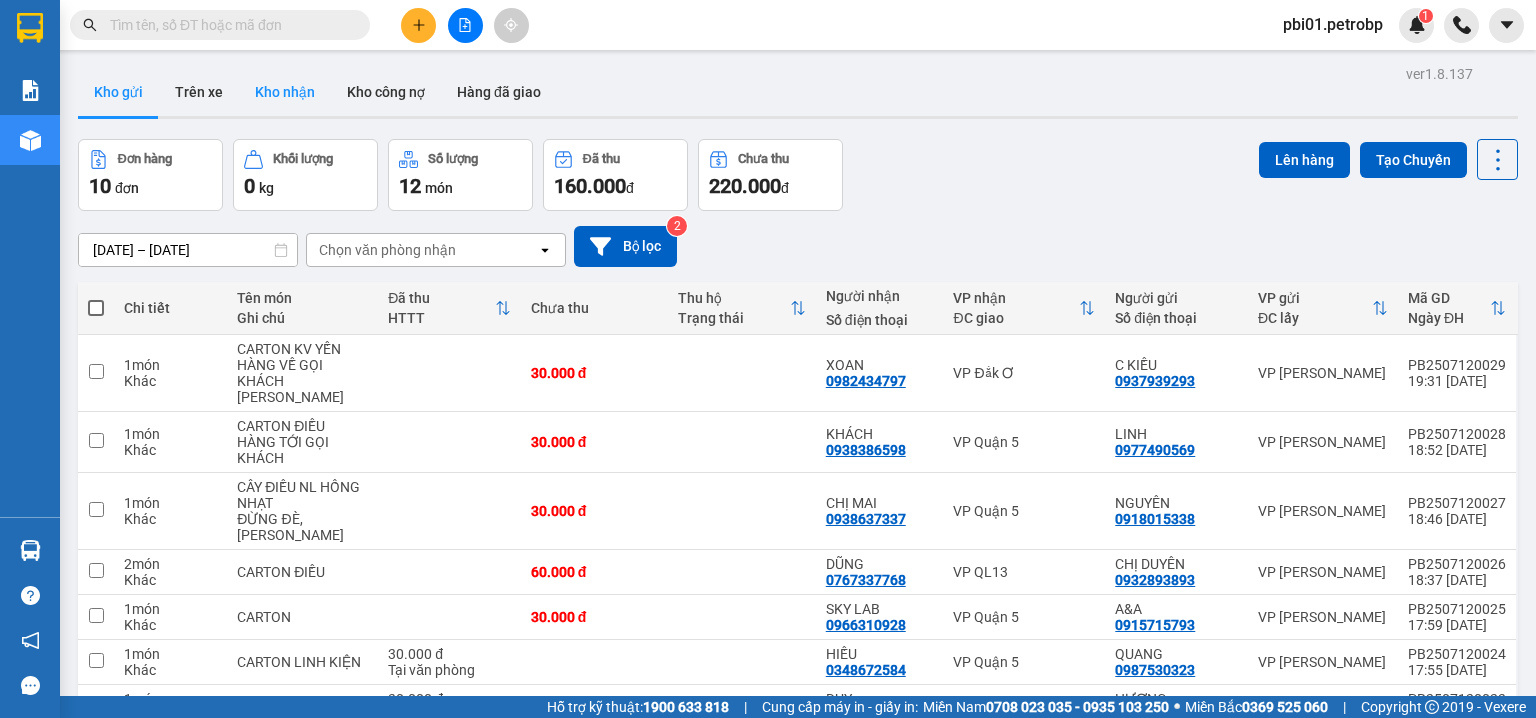 click on "Kho nhận" at bounding box center (285, 92) 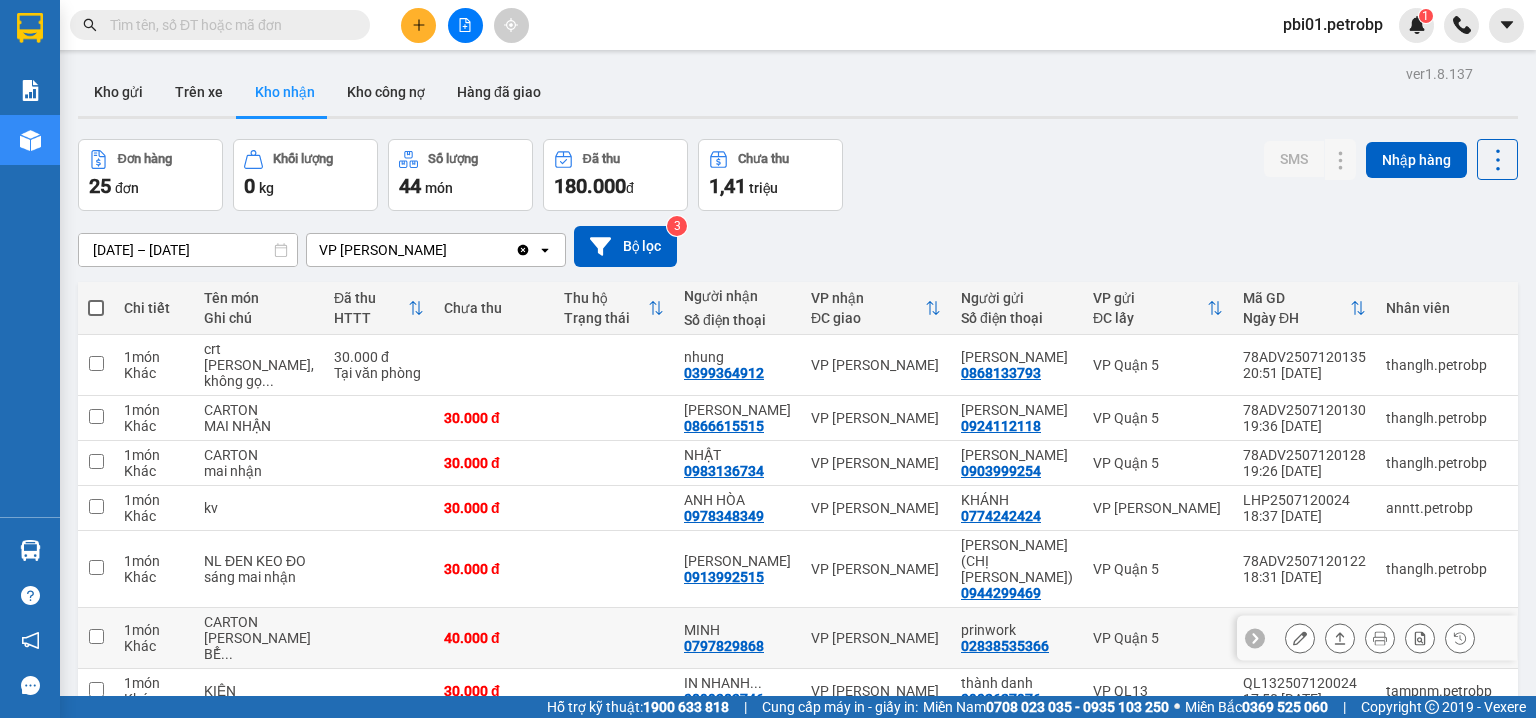 scroll, scrollTop: 288, scrollLeft: 0, axis: vertical 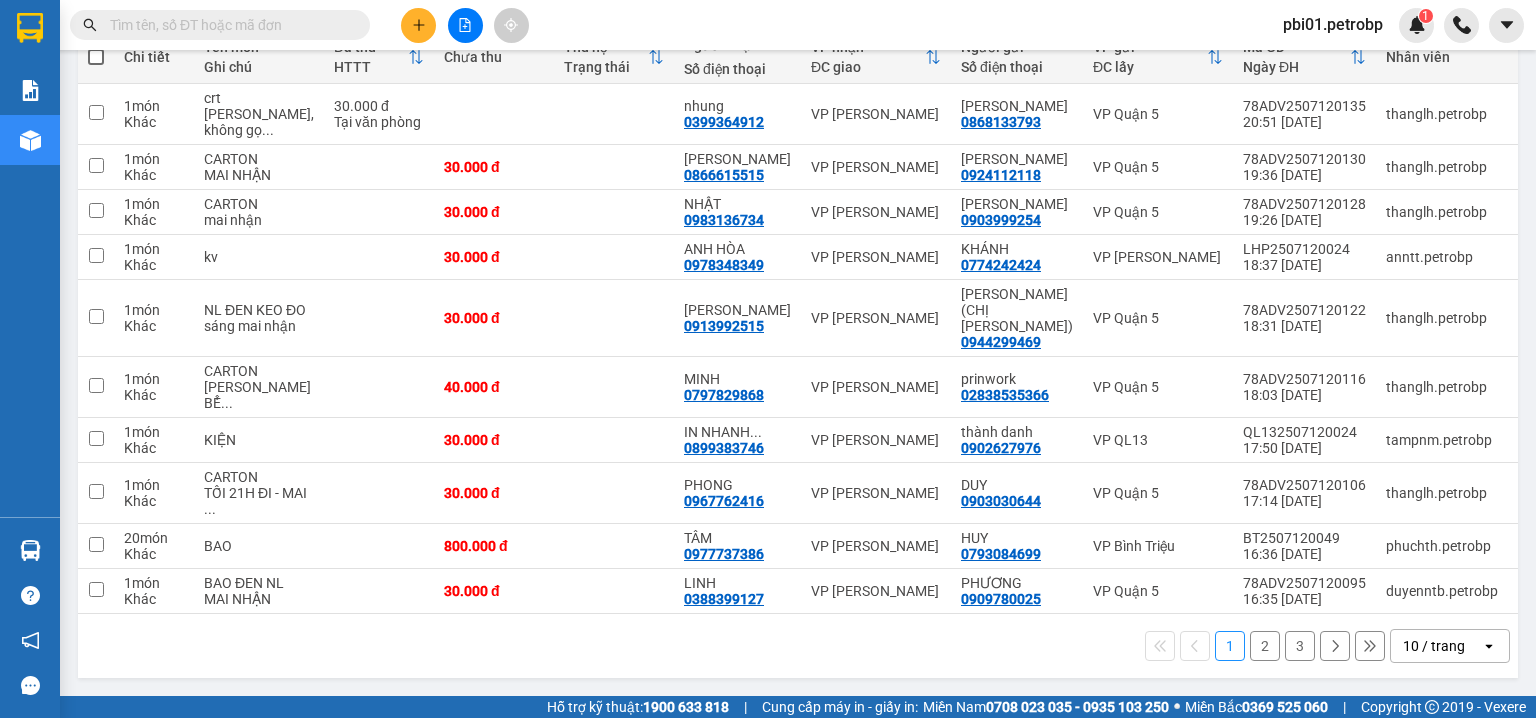 click on "2" at bounding box center [1265, 646] 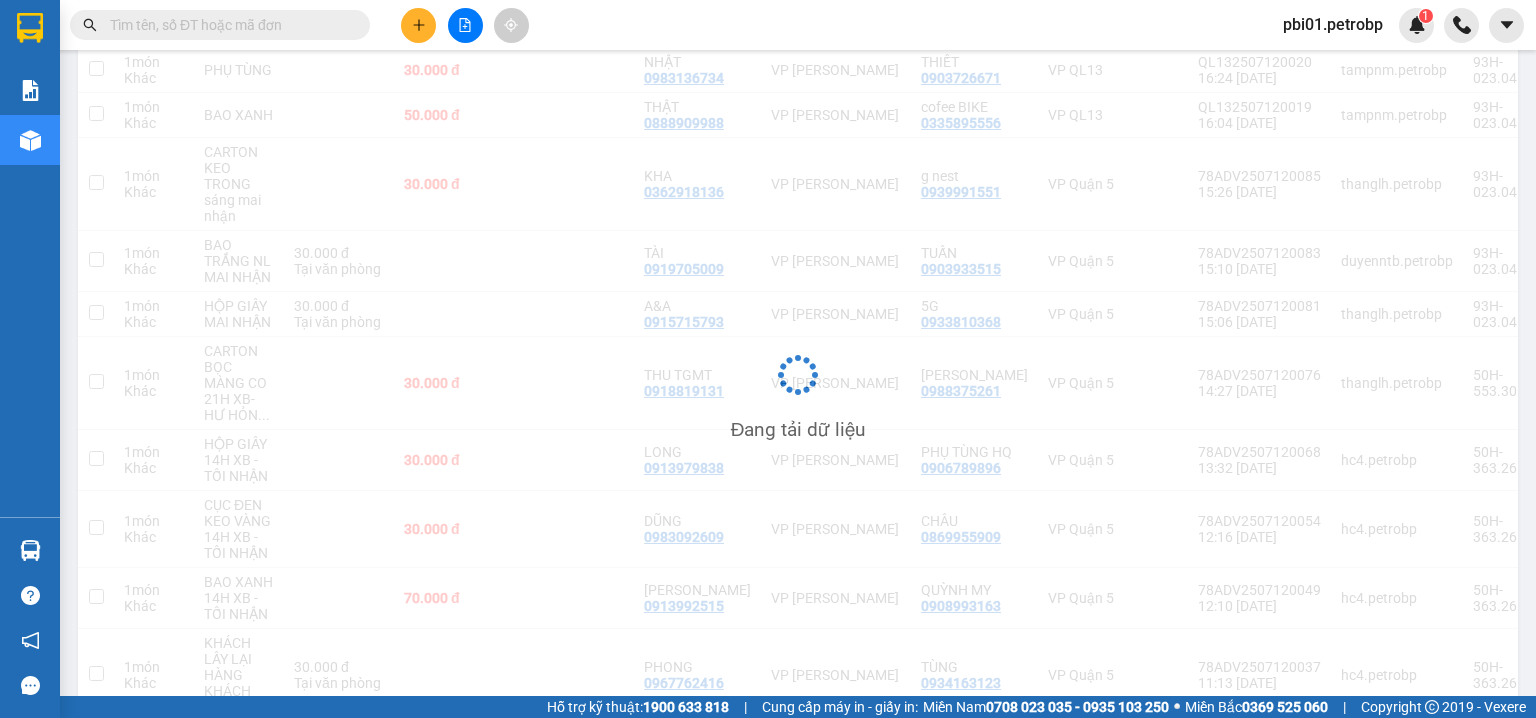 scroll, scrollTop: 288, scrollLeft: 0, axis: vertical 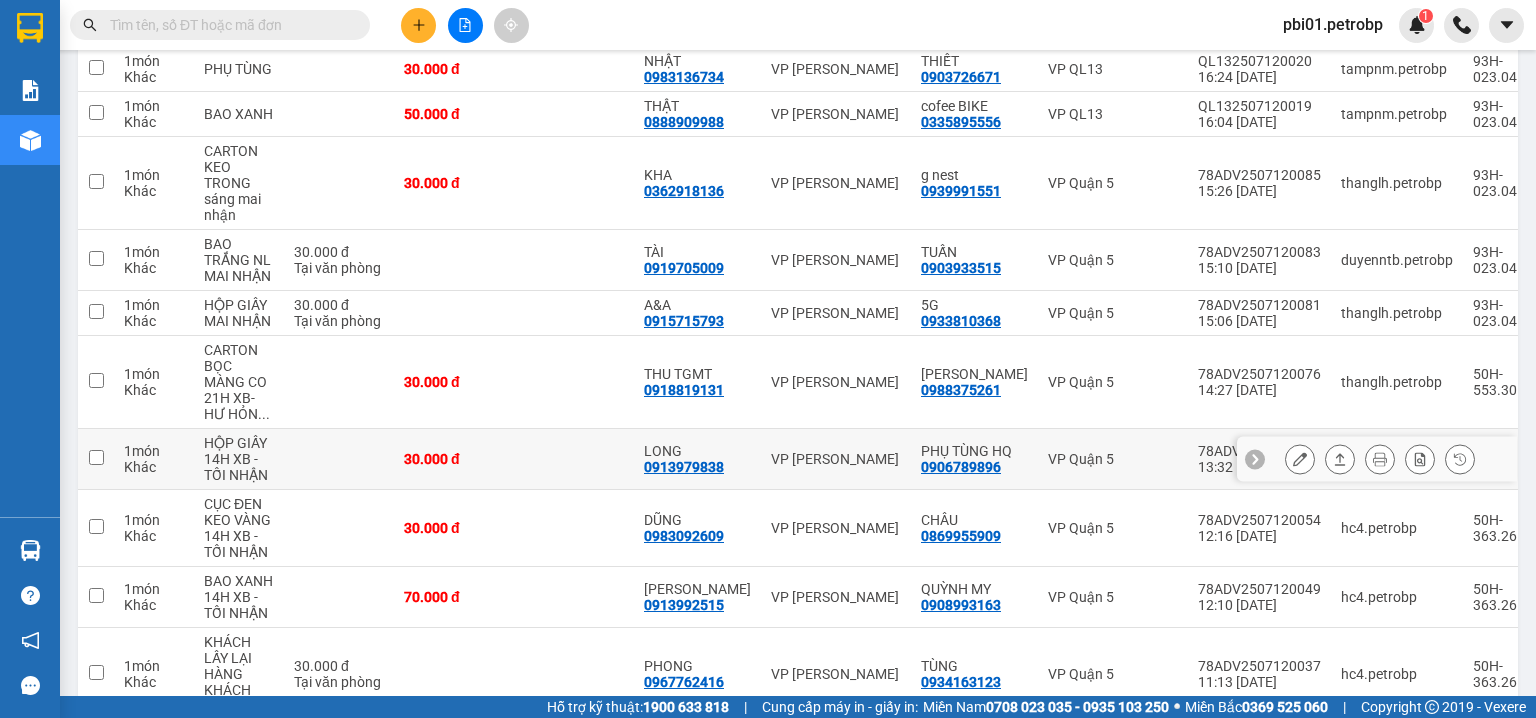 click on "0913979838" at bounding box center [684, 467] 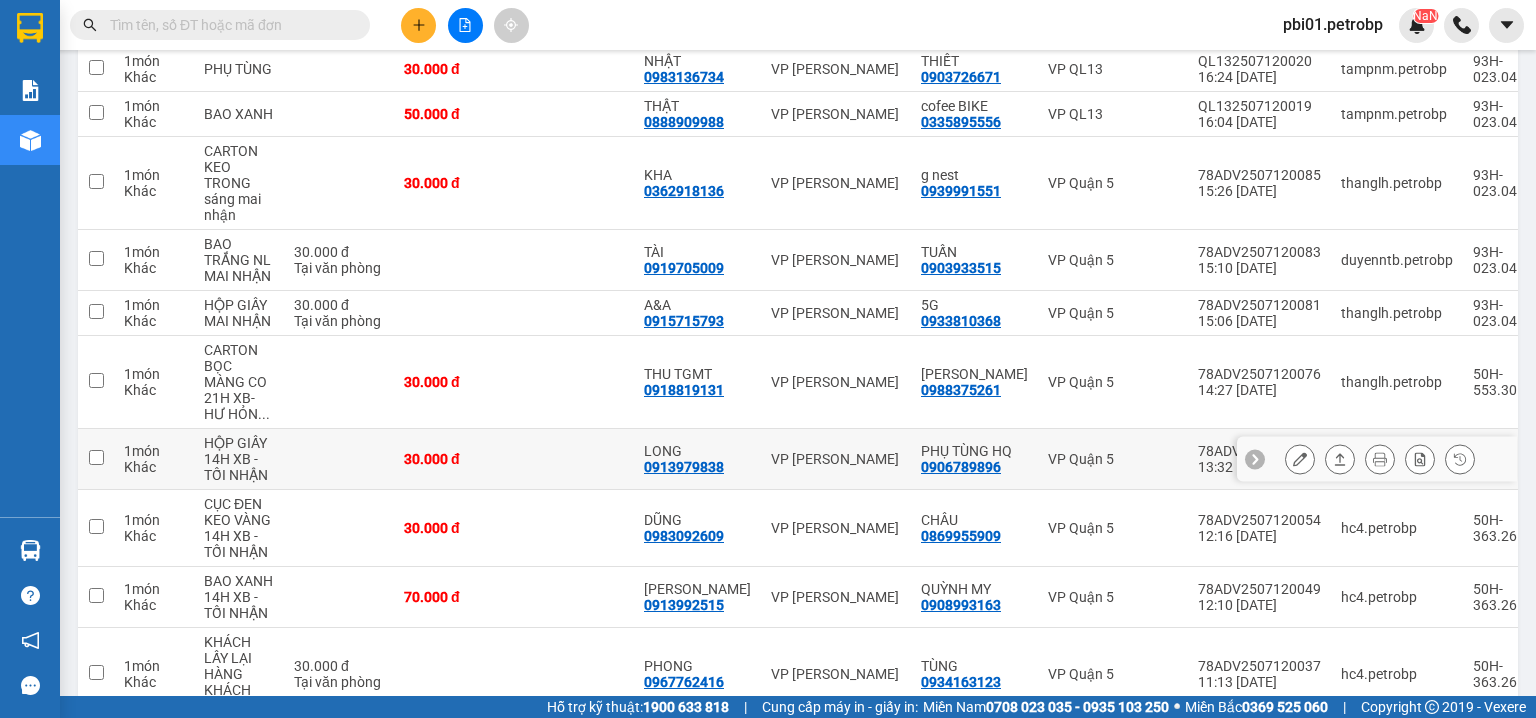 click on "0913979838" at bounding box center [684, 467] 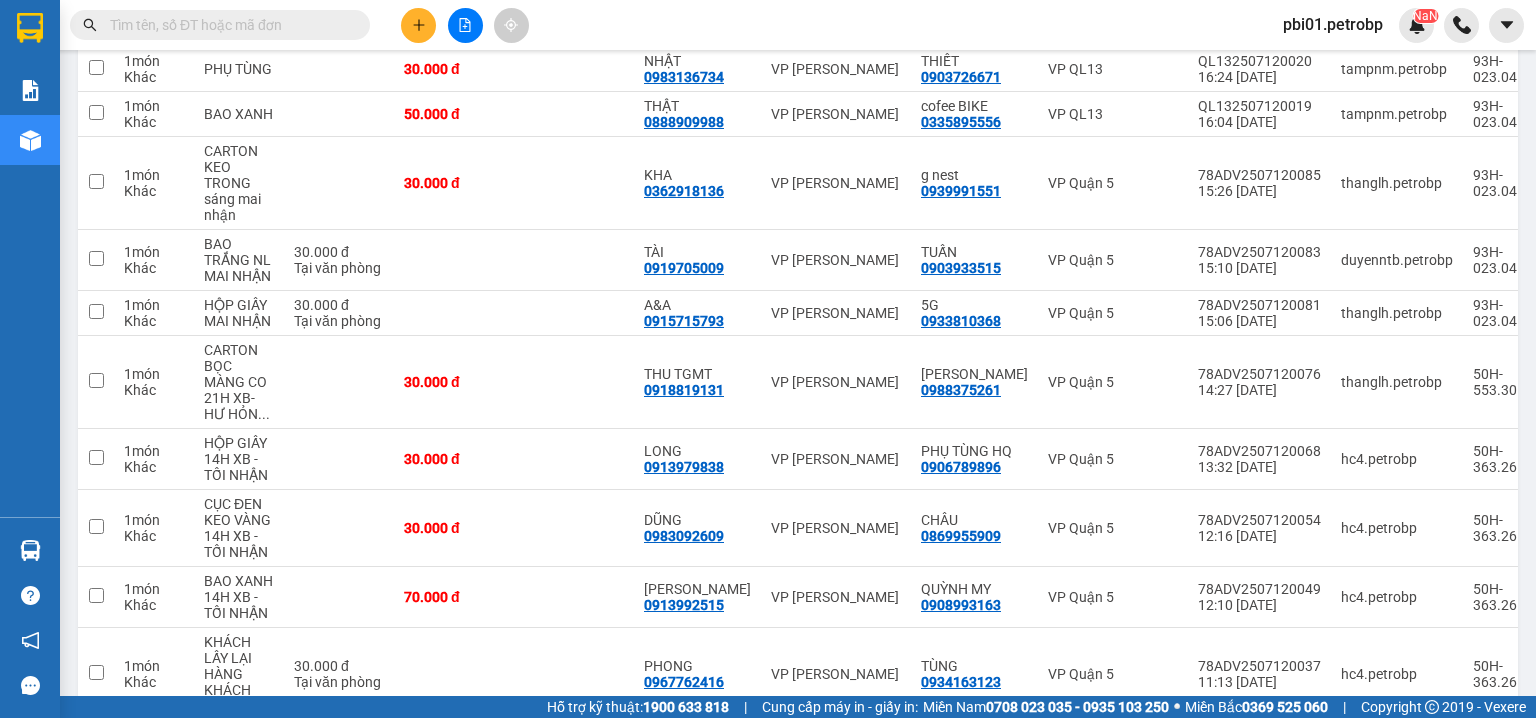 click at bounding box center (228, 25) 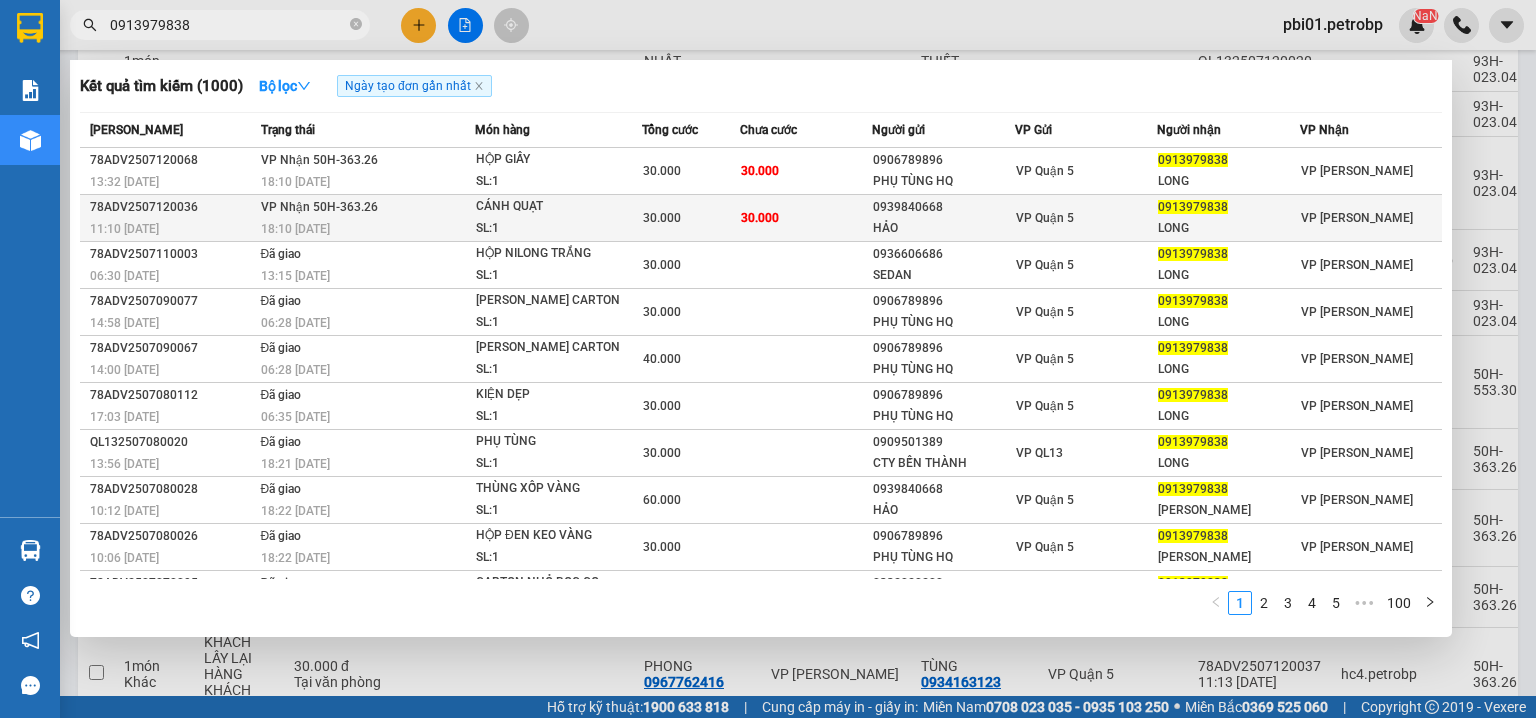 type on "0913979838" 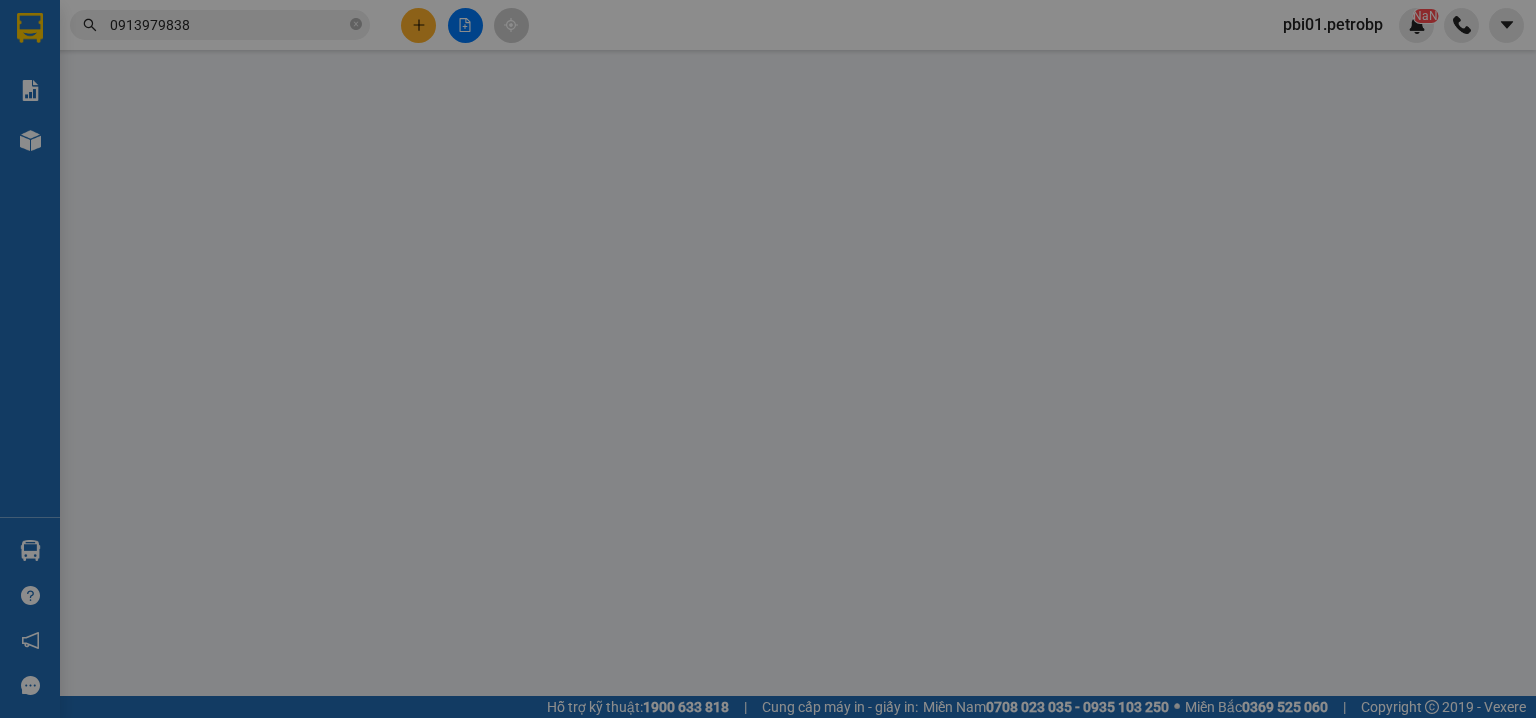 scroll, scrollTop: 0, scrollLeft: 0, axis: both 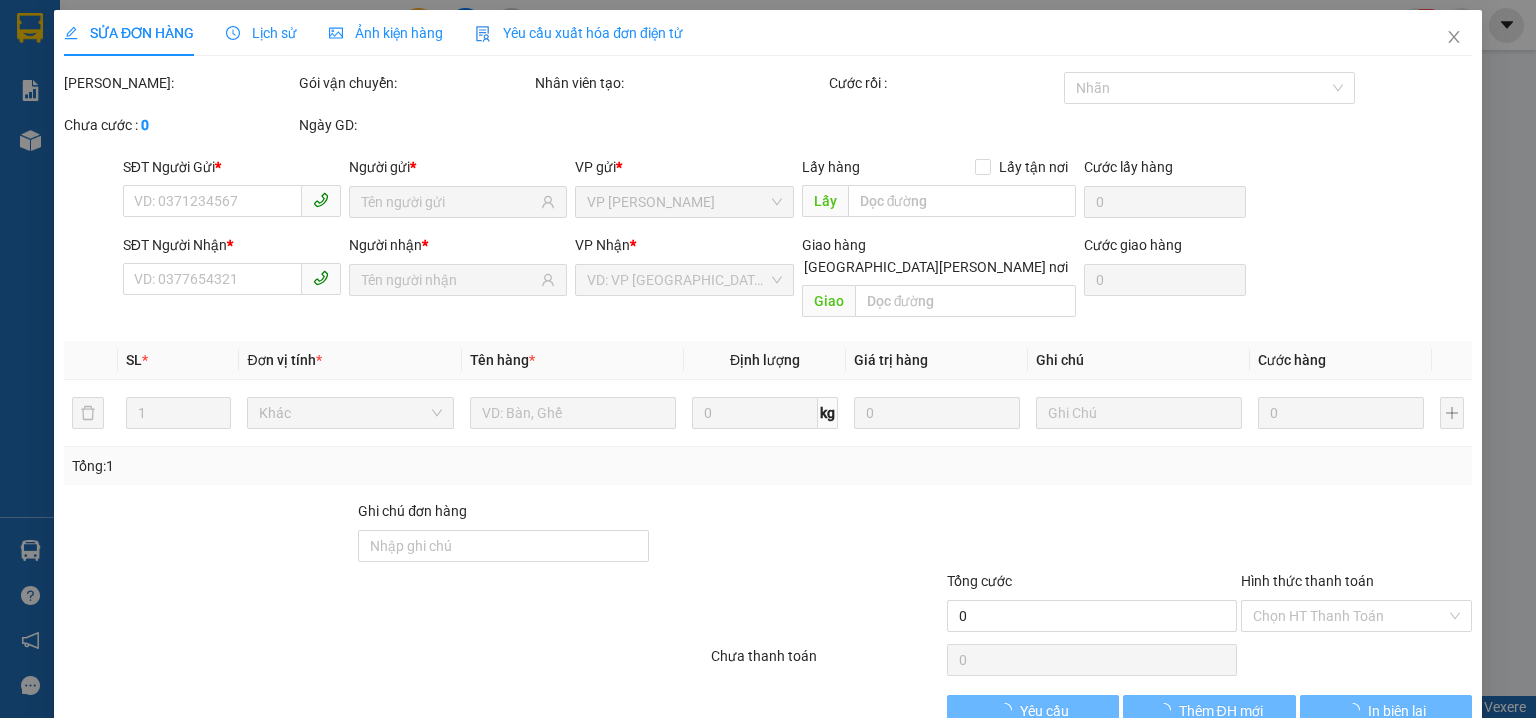 type on "0939840668" 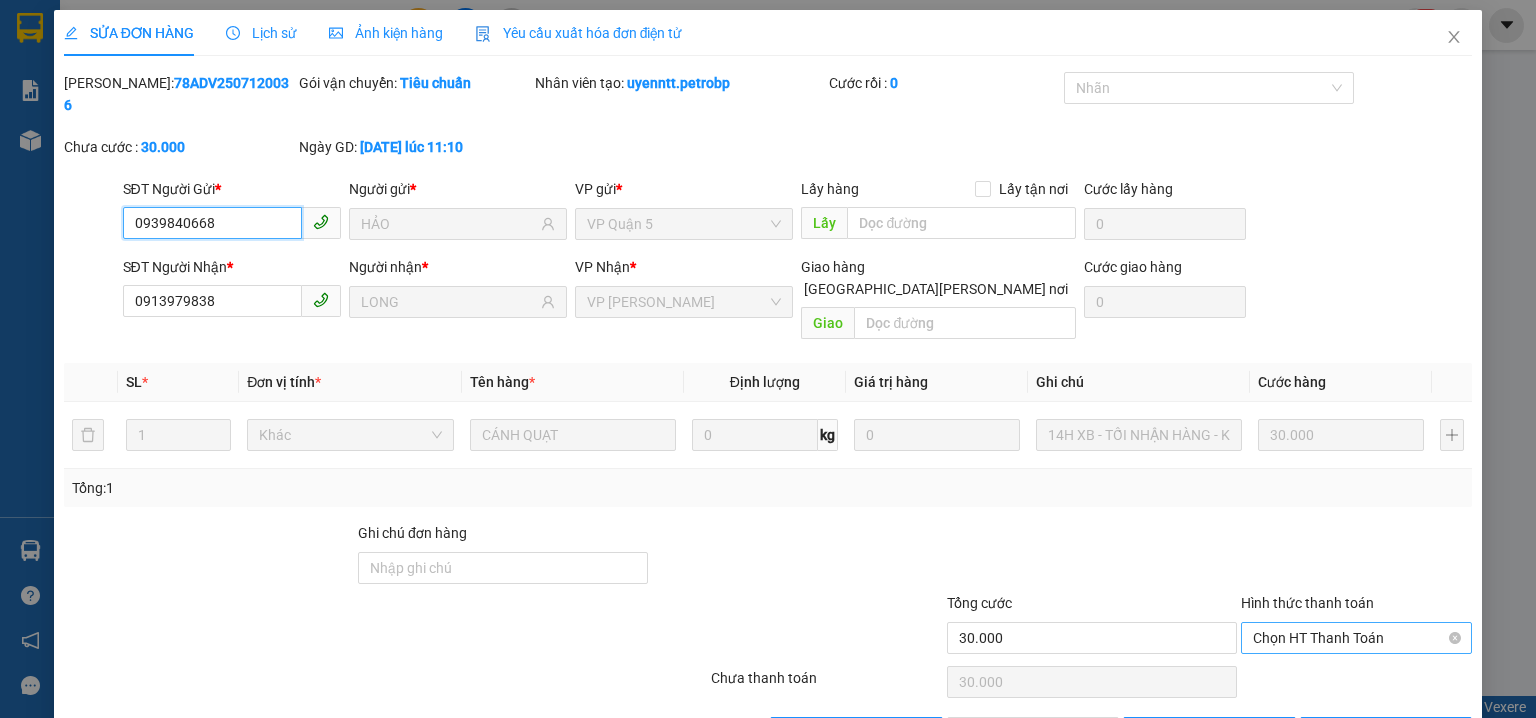 click on "Chọn HT Thanh Toán" at bounding box center [1356, 638] 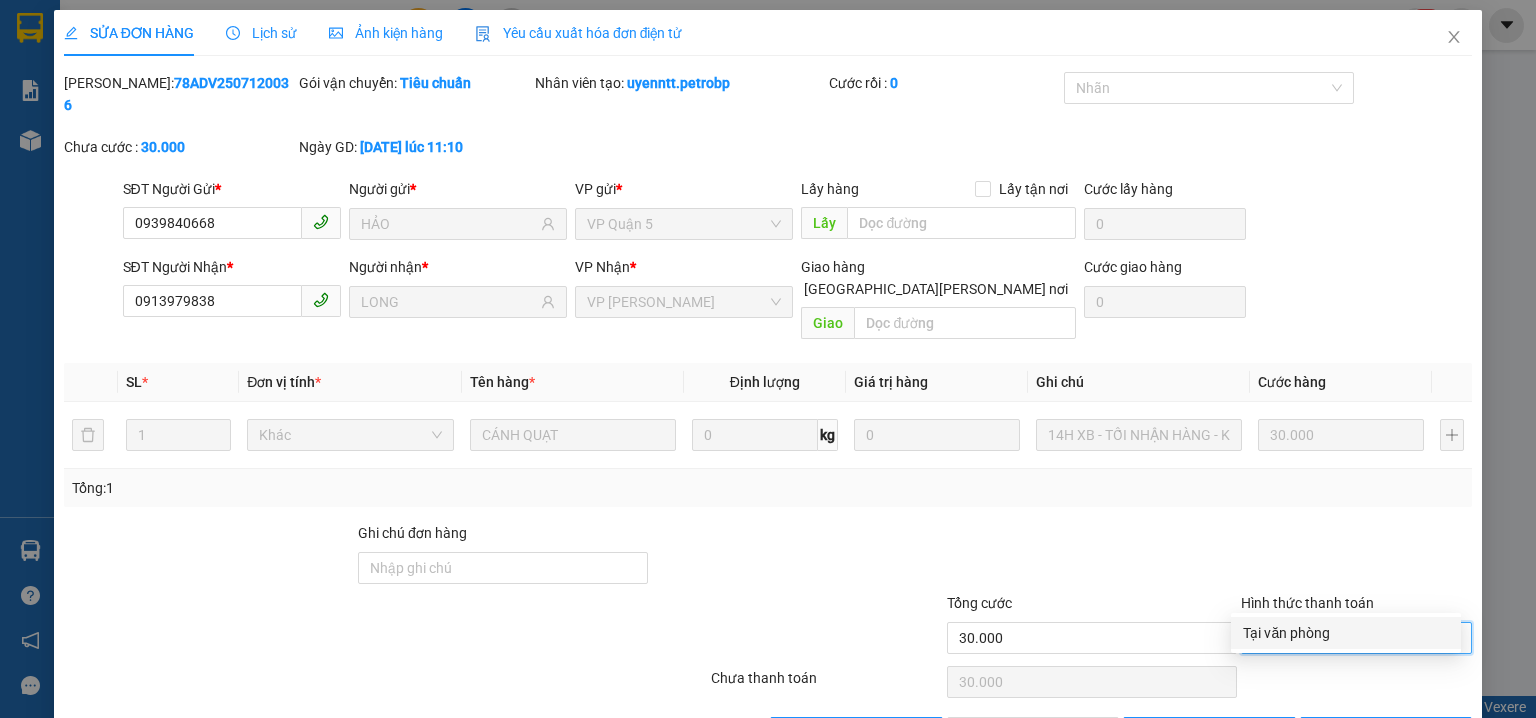 click on "Tại văn phòng" at bounding box center [1346, 633] 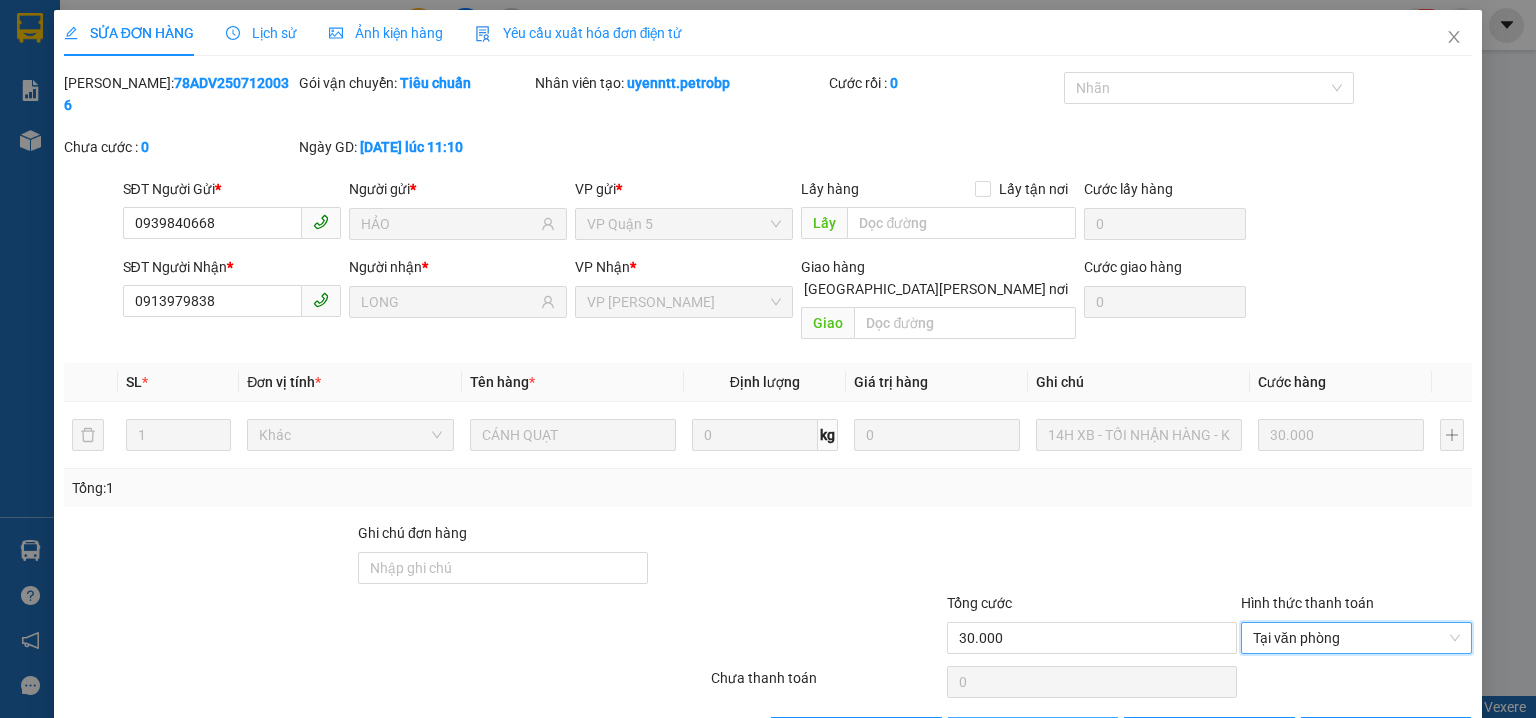 click on "Giao hàng" at bounding box center [1033, 733] 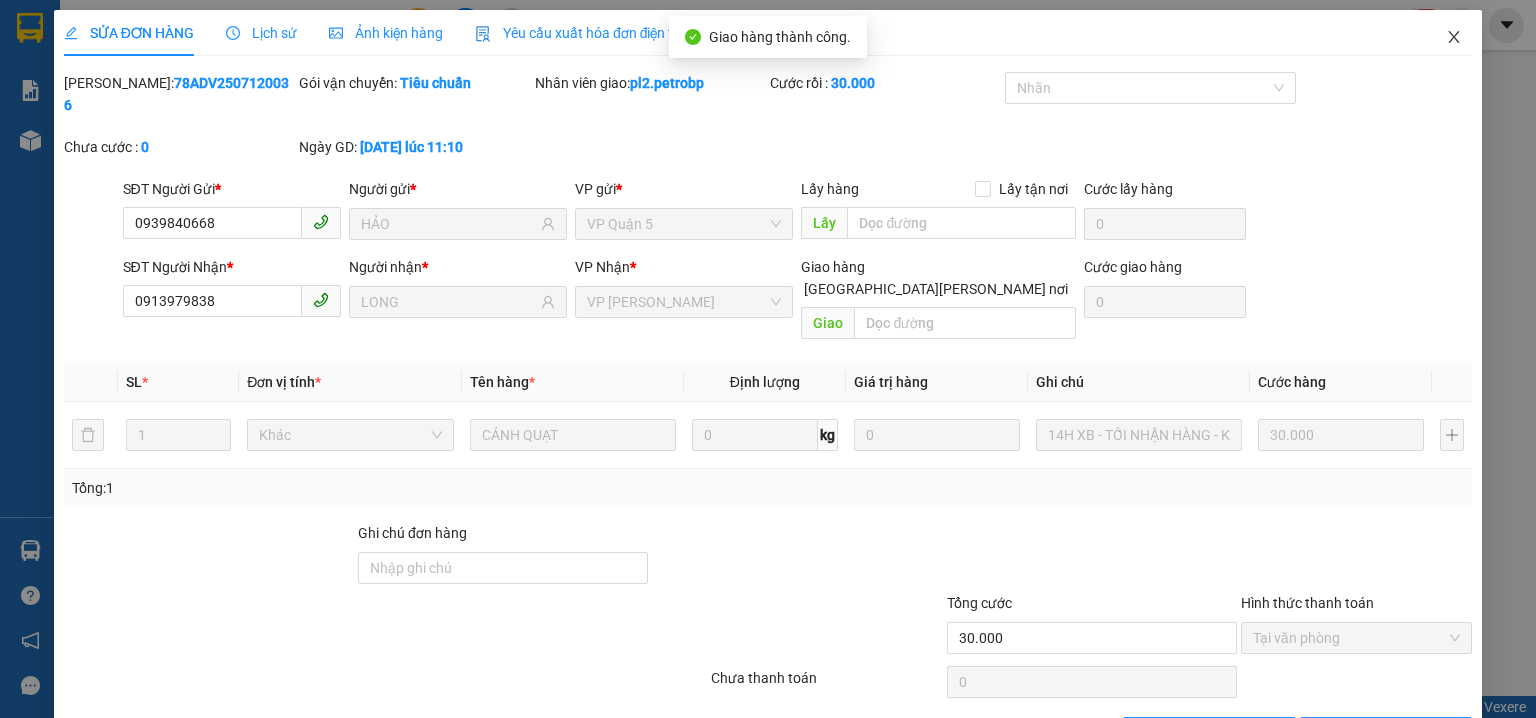 click 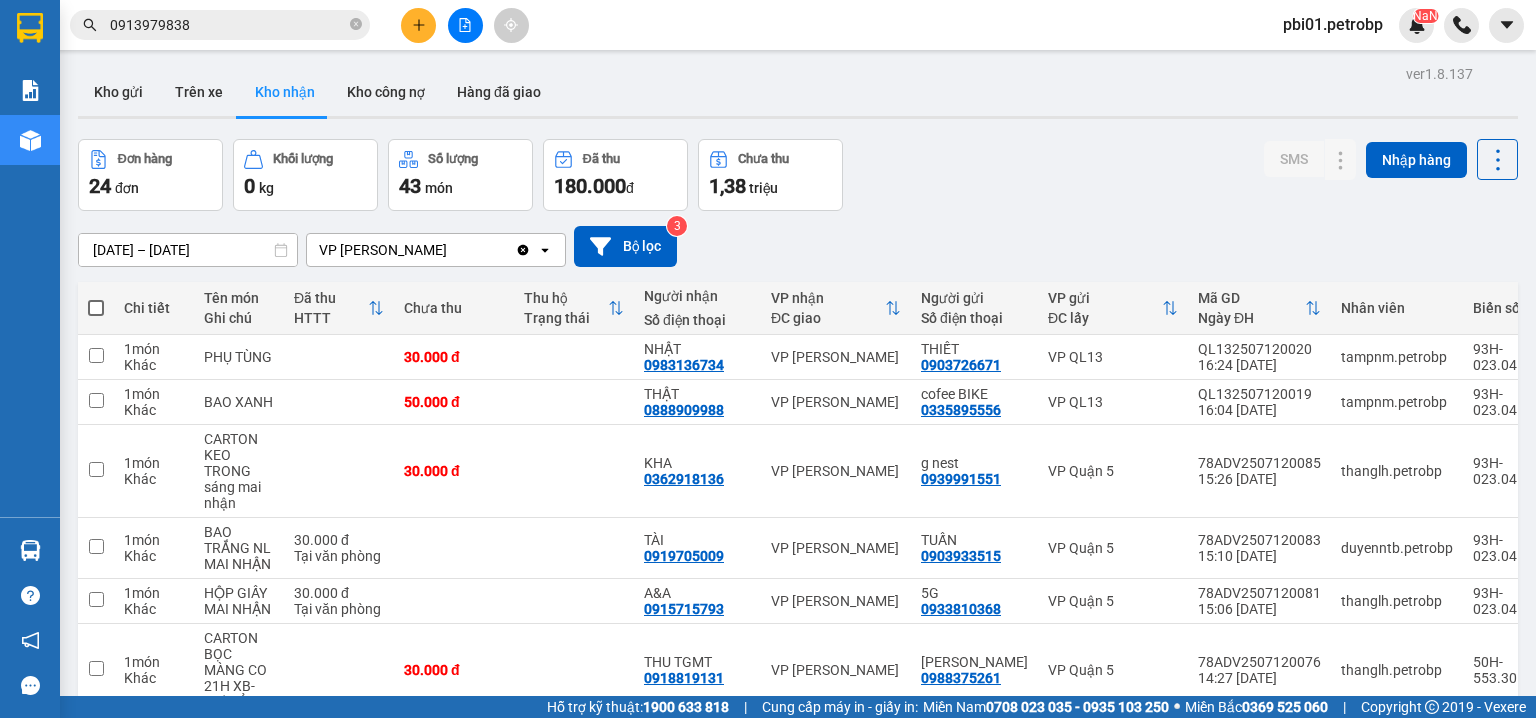 click on "0913979838" at bounding box center (228, 25) 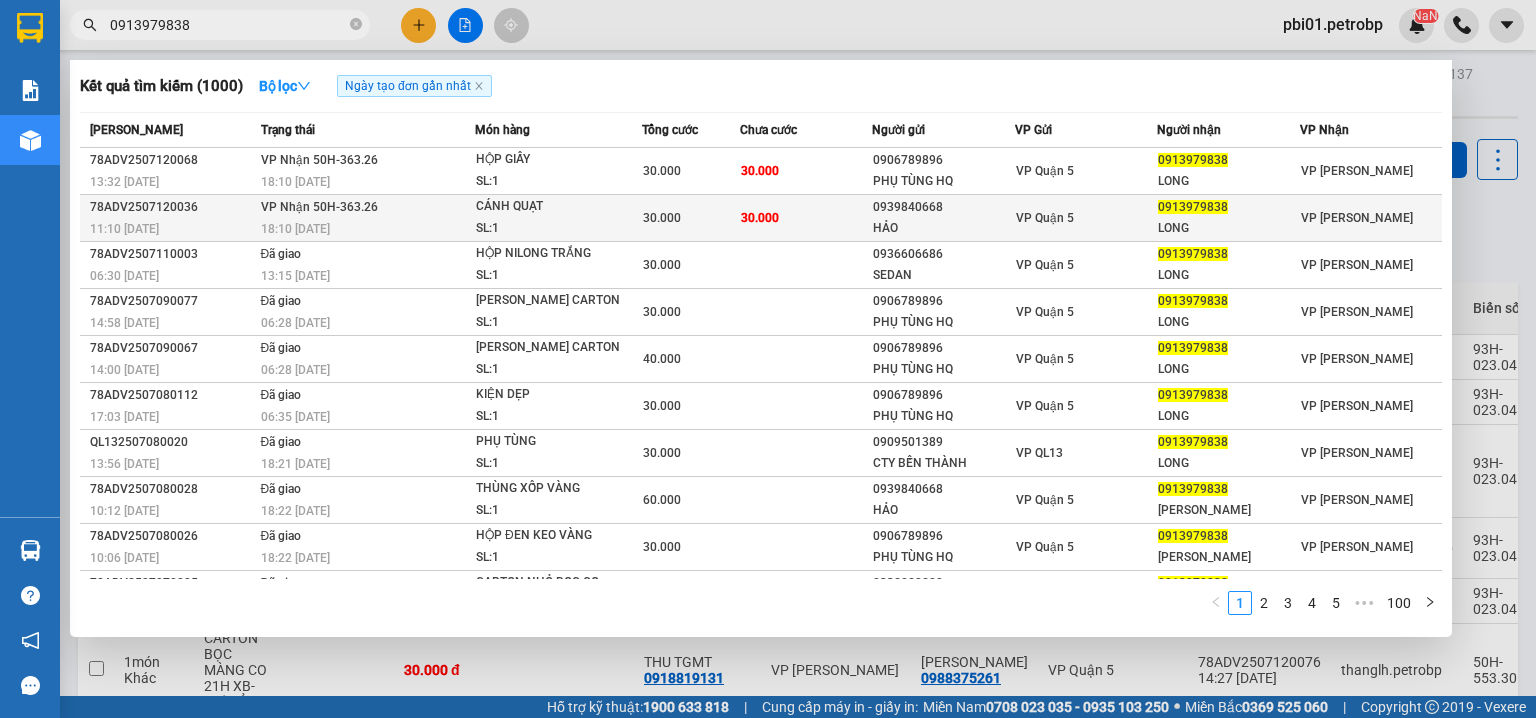 click on "30.000" at bounding box center (806, 218) 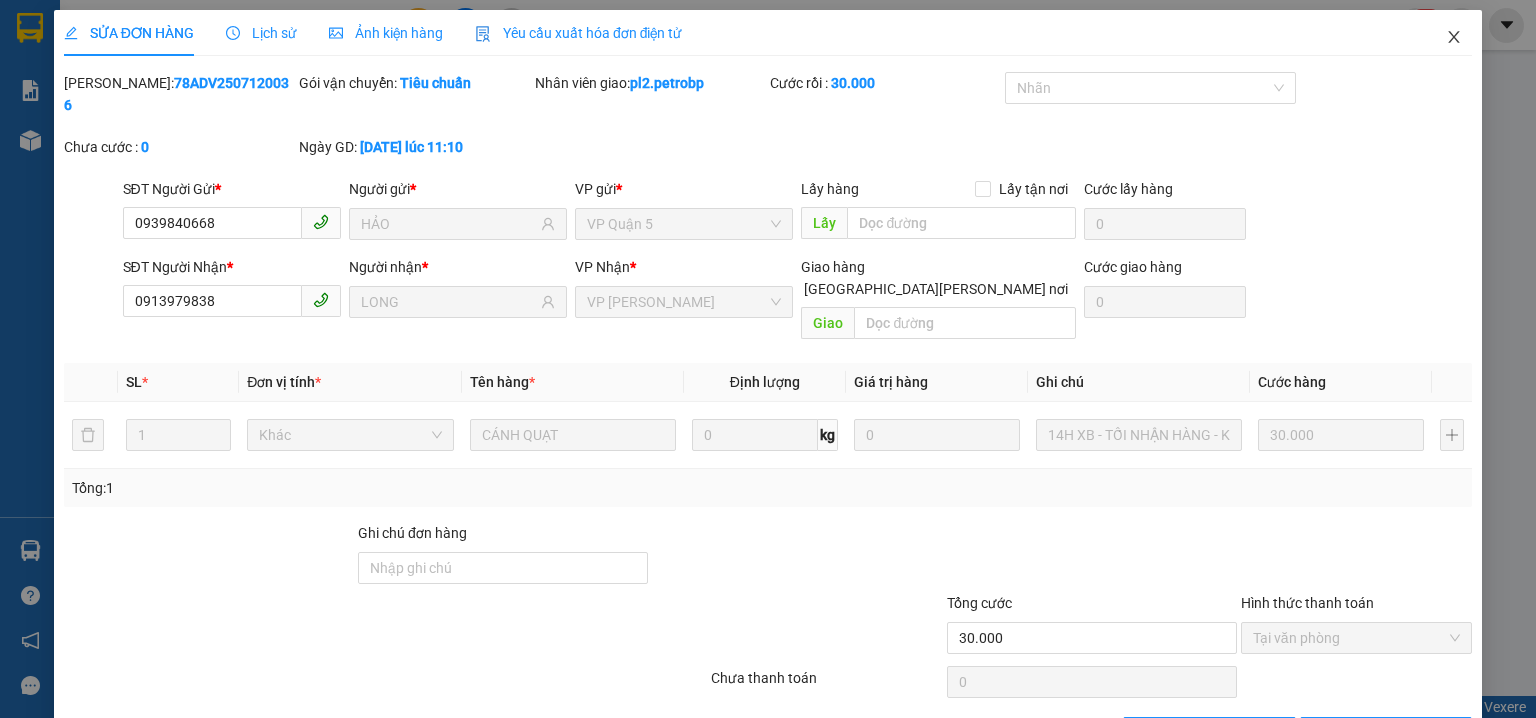 click at bounding box center (1454, 38) 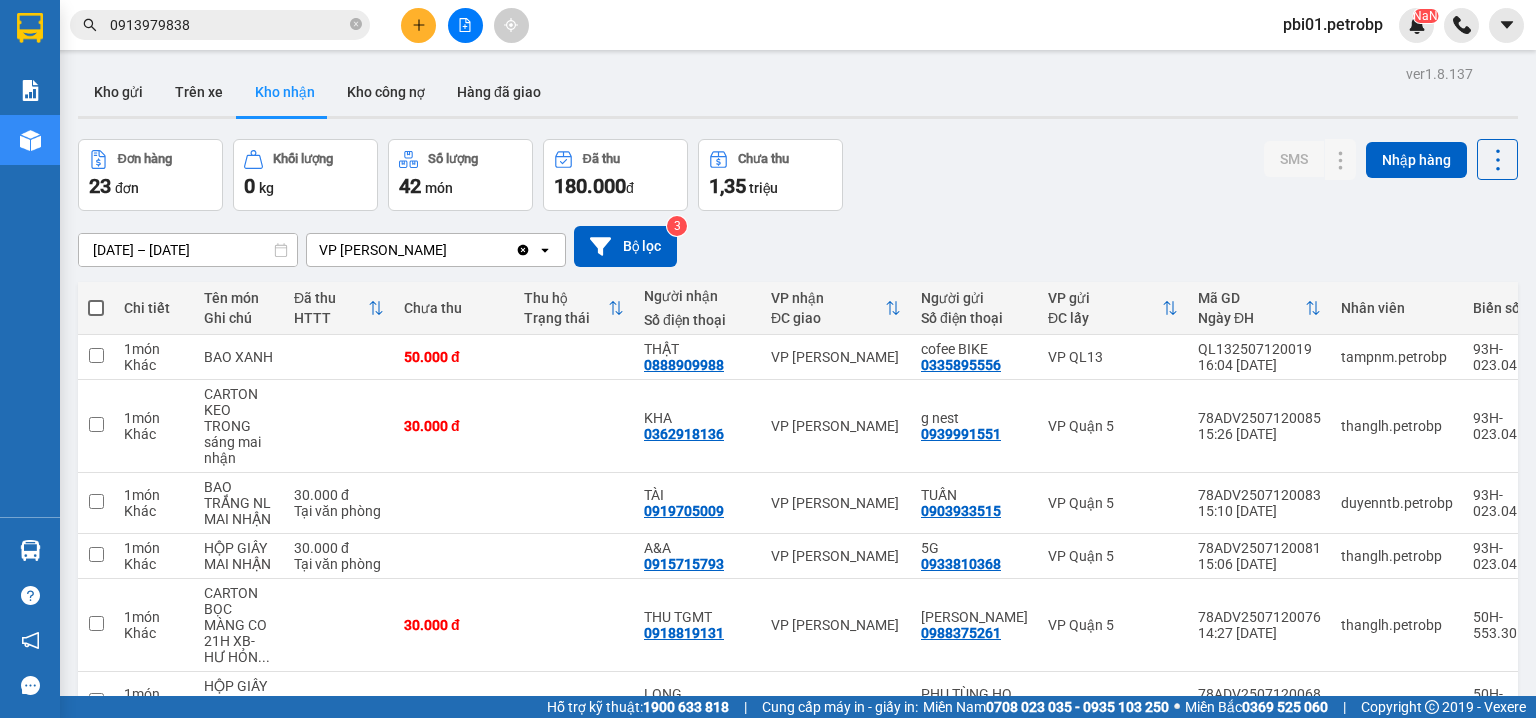 click on "0913979838" at bounding box center (228, 25) 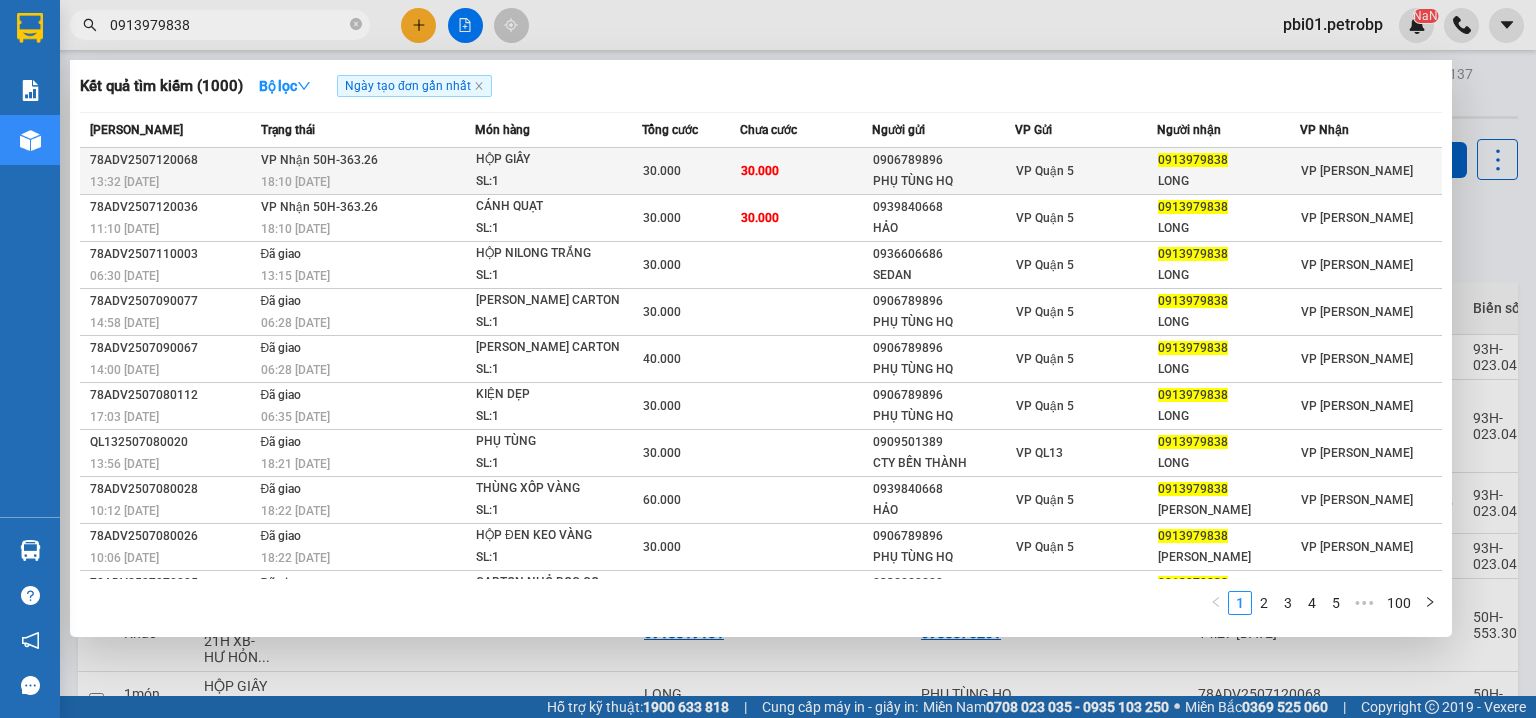 click on "30.000" at bounding box center (662, 171) 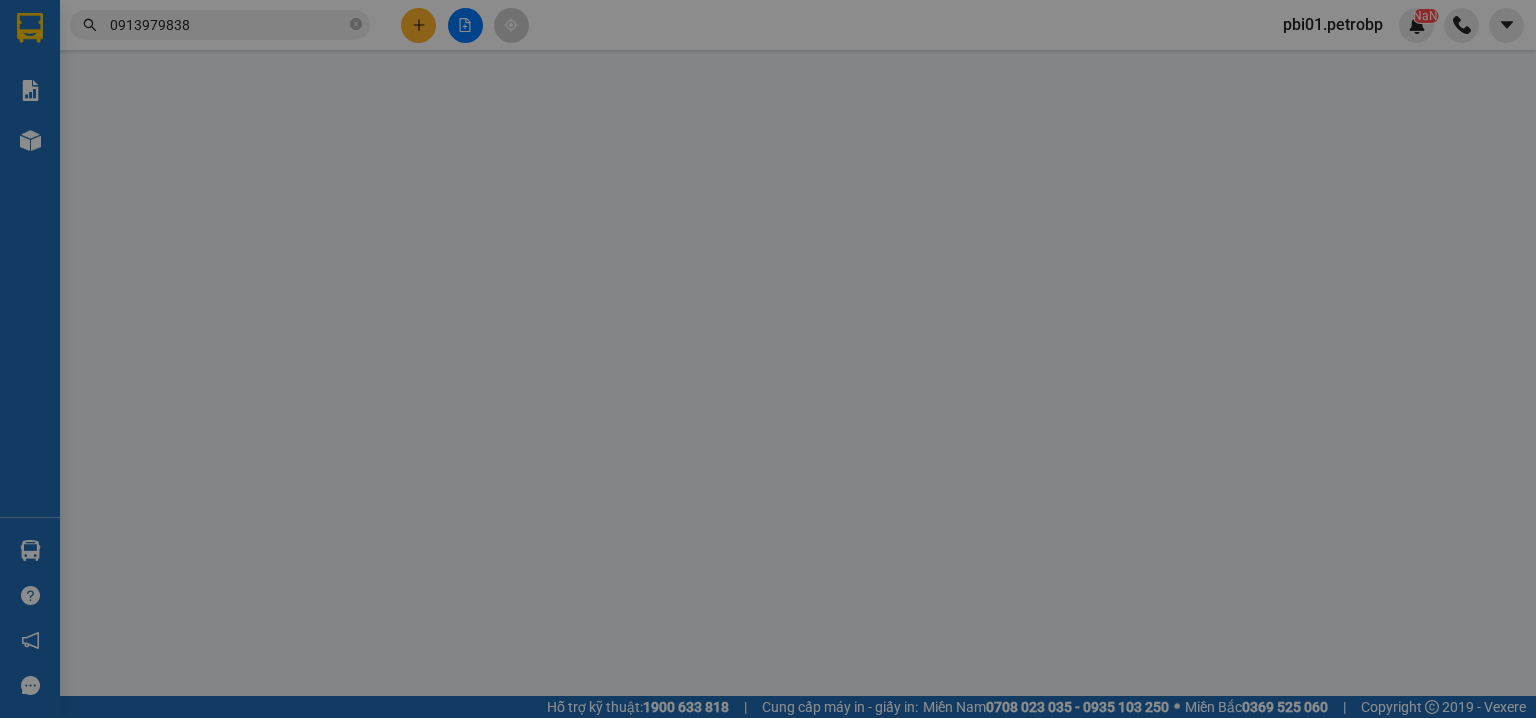 type on "0906789896" 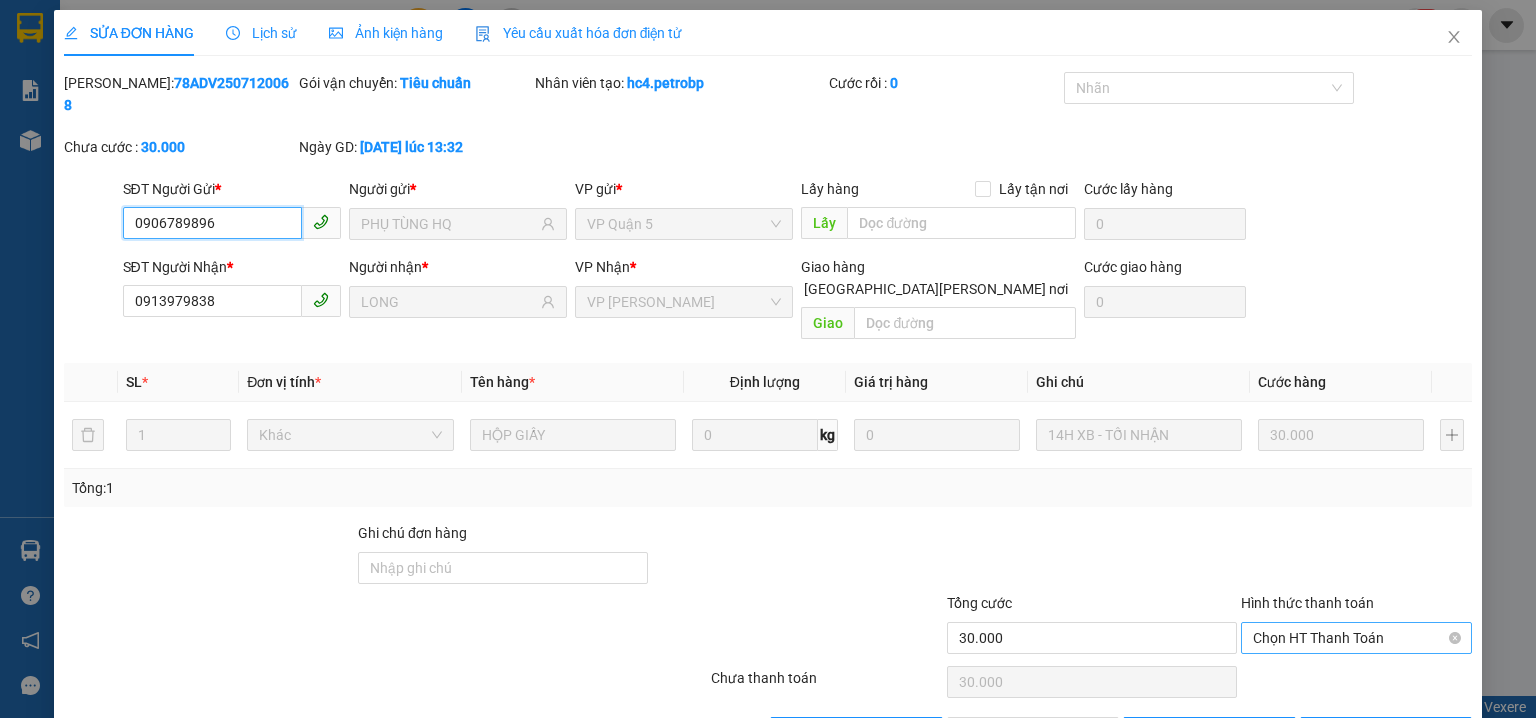 click on "Chọn HT Thanh Toán" at bounding box center (1356, 638) 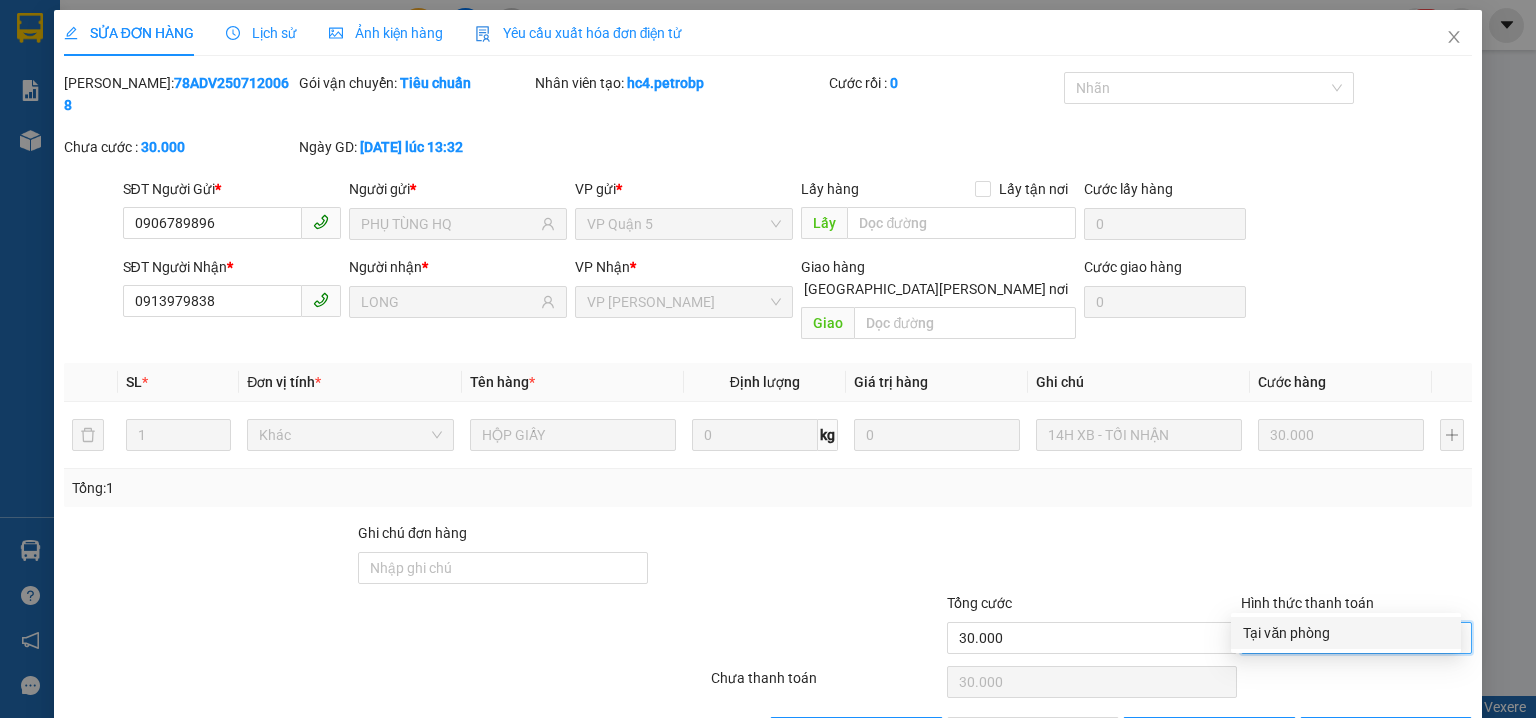 click on "Tại văn phòng" at bounding box center [1346, 633] 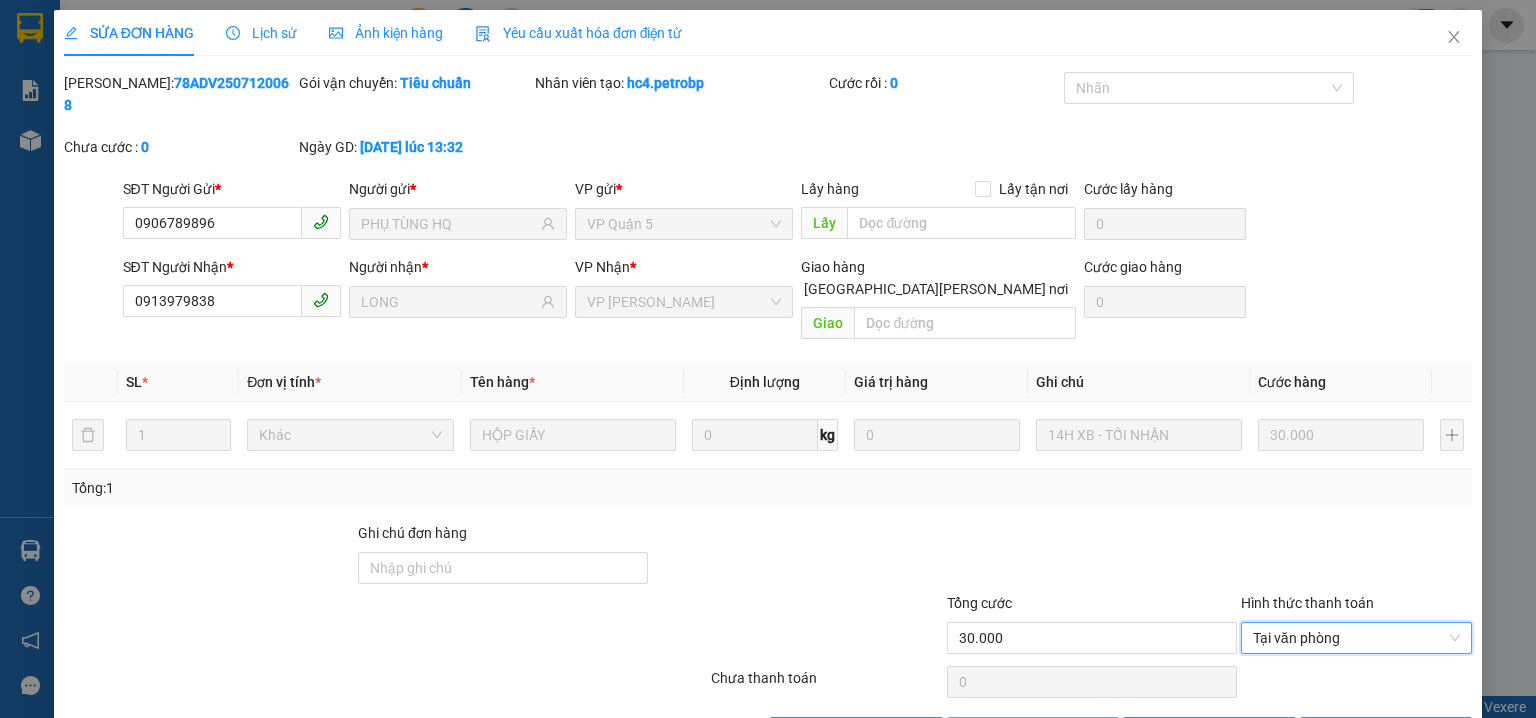 click on "Giao hàng" at bounding box center (1033, 733) 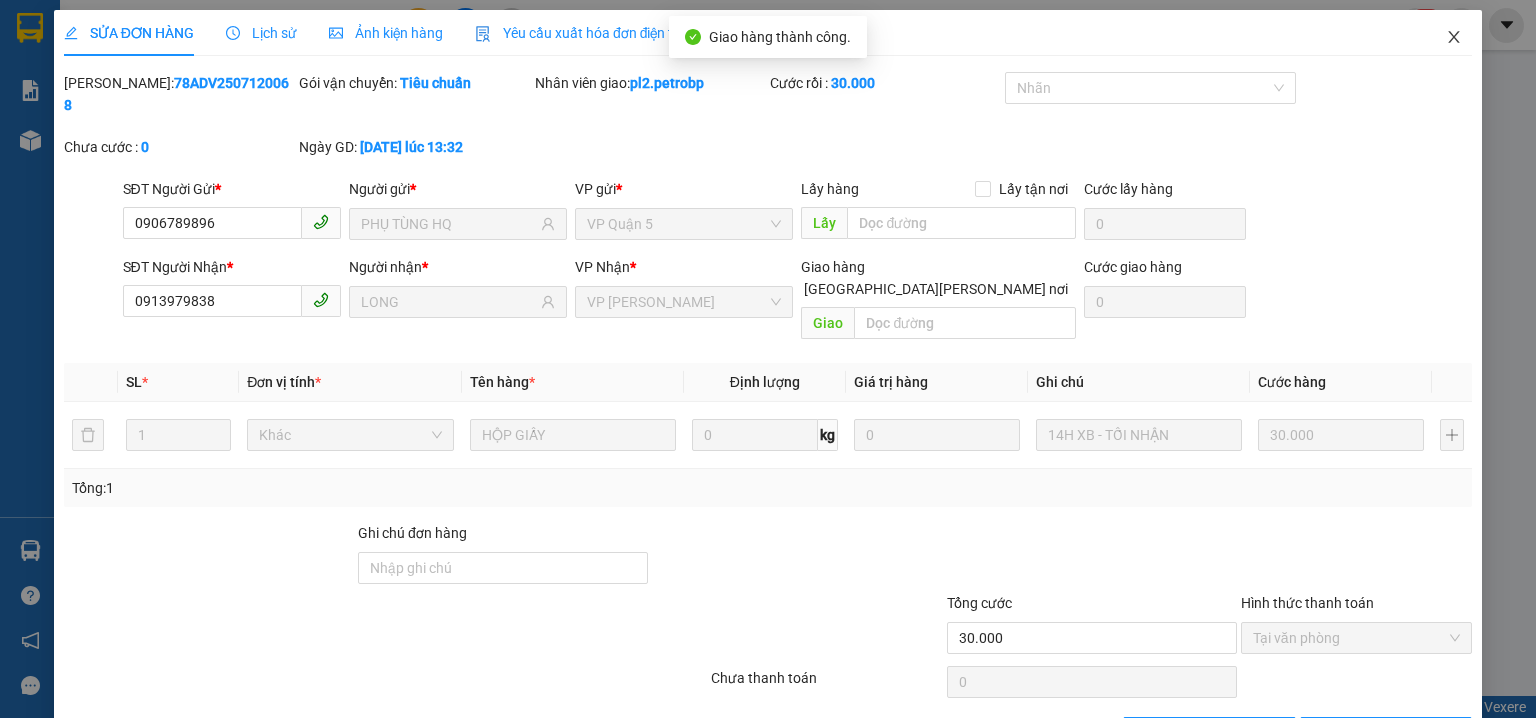 click at bounding box center [1454, 38] 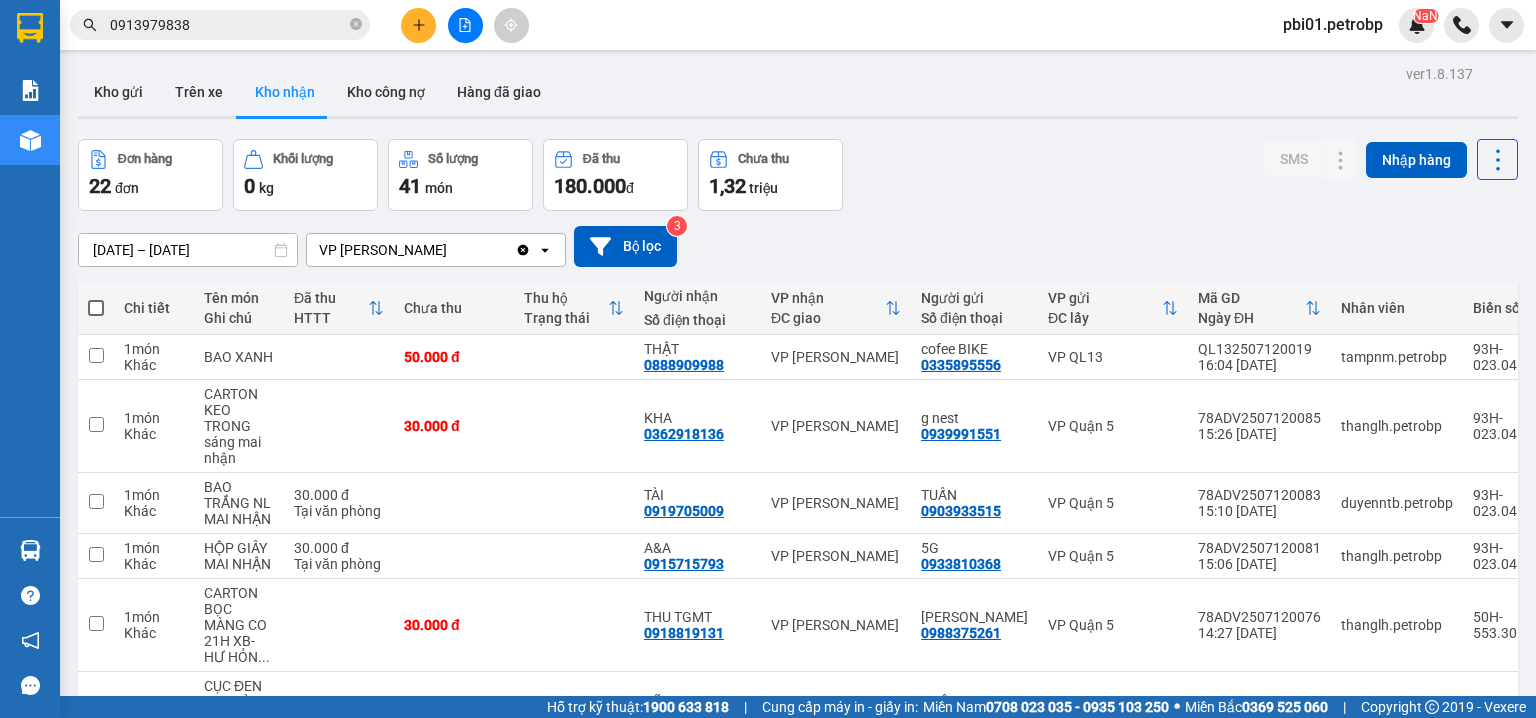 click on "pbi01.petrobp" at bounding box center [1333, 24] 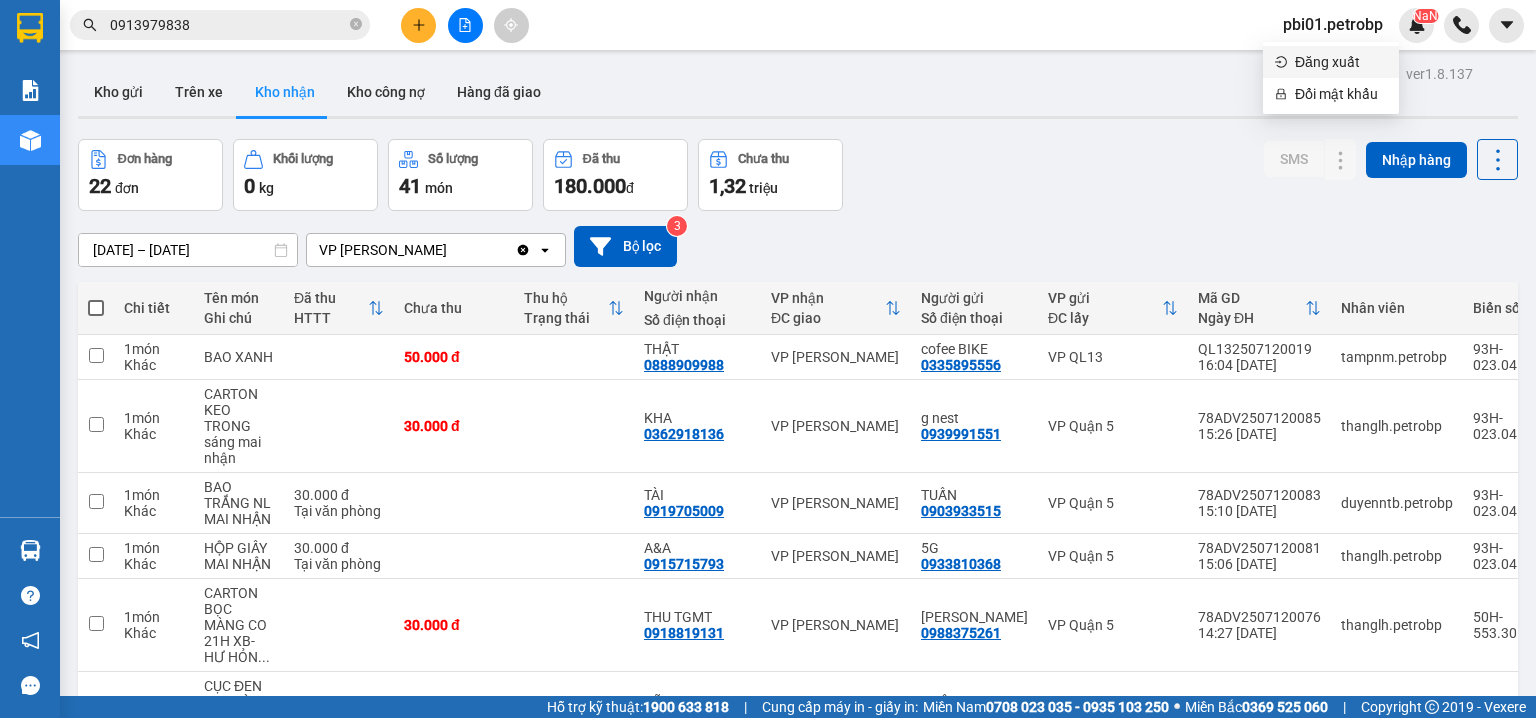 click on "Đăng xuất" at bounding box center (1341, 62) 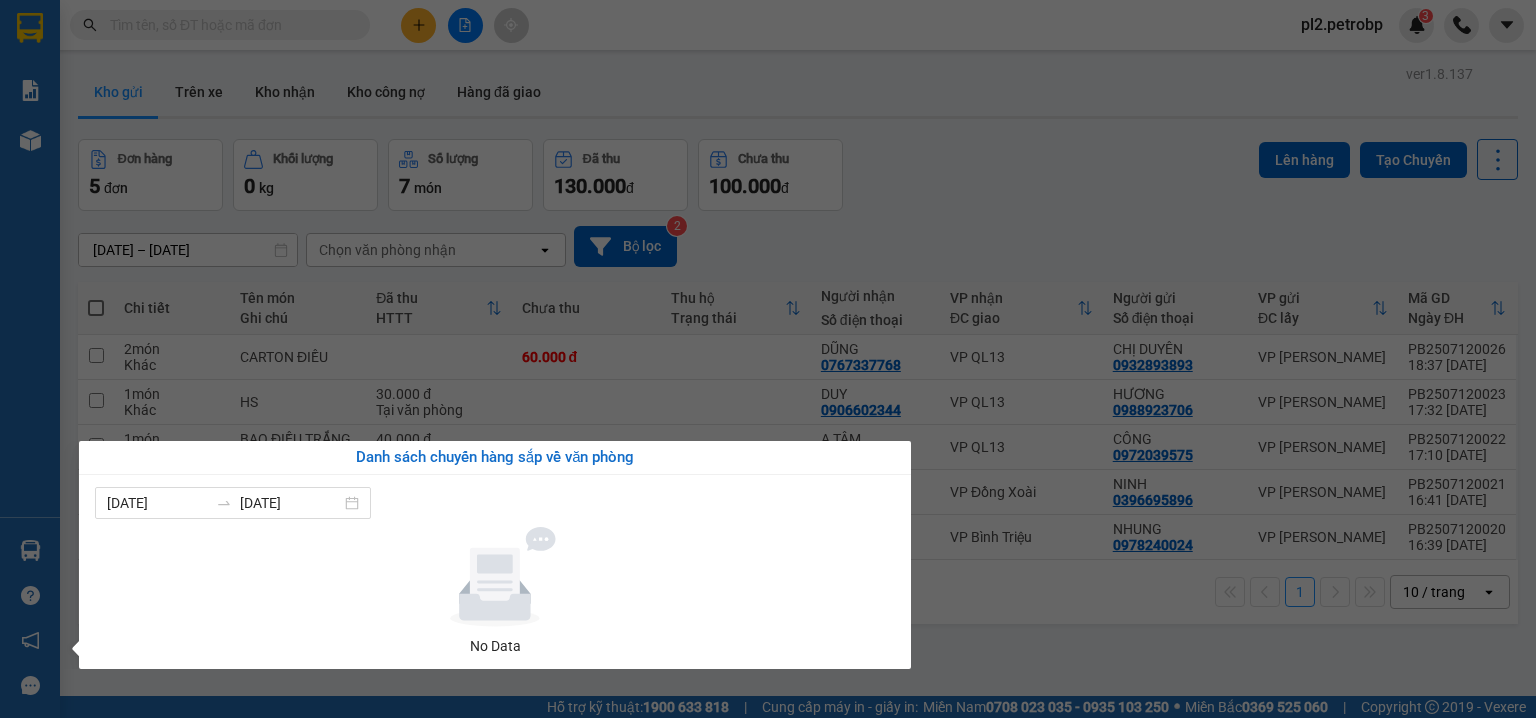 scroll, scrollTop: 0, scrollLeft: 0, axis: both 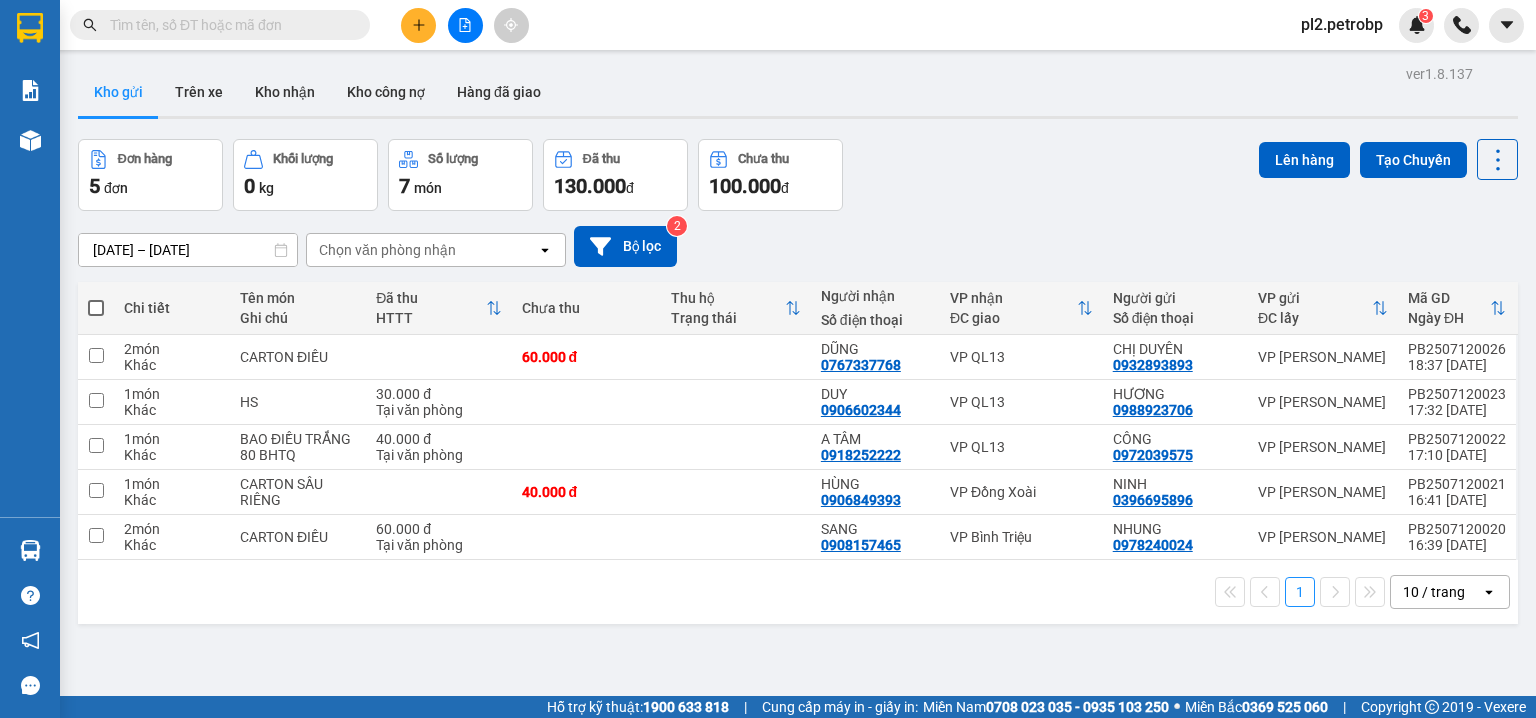 click at bounding box center (228, 25) 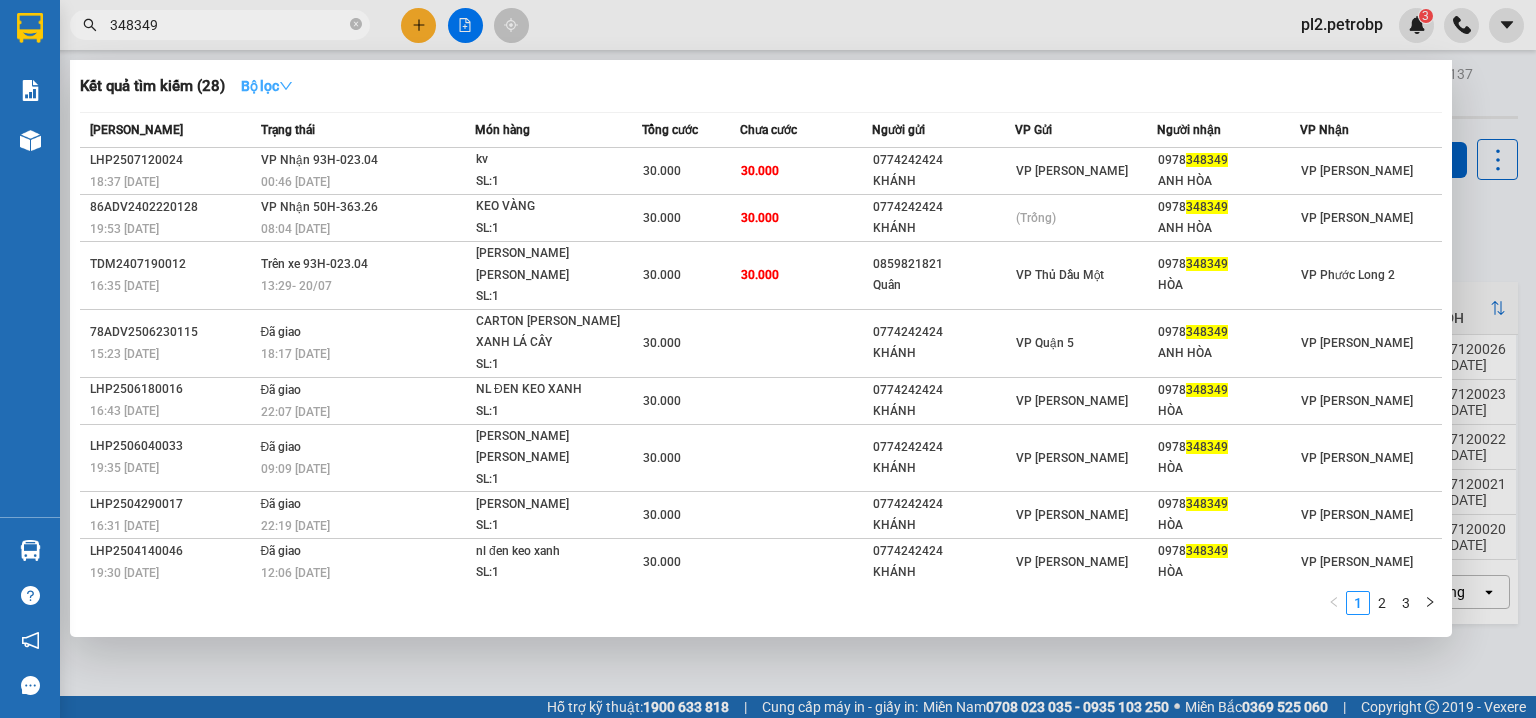 type on "348349" 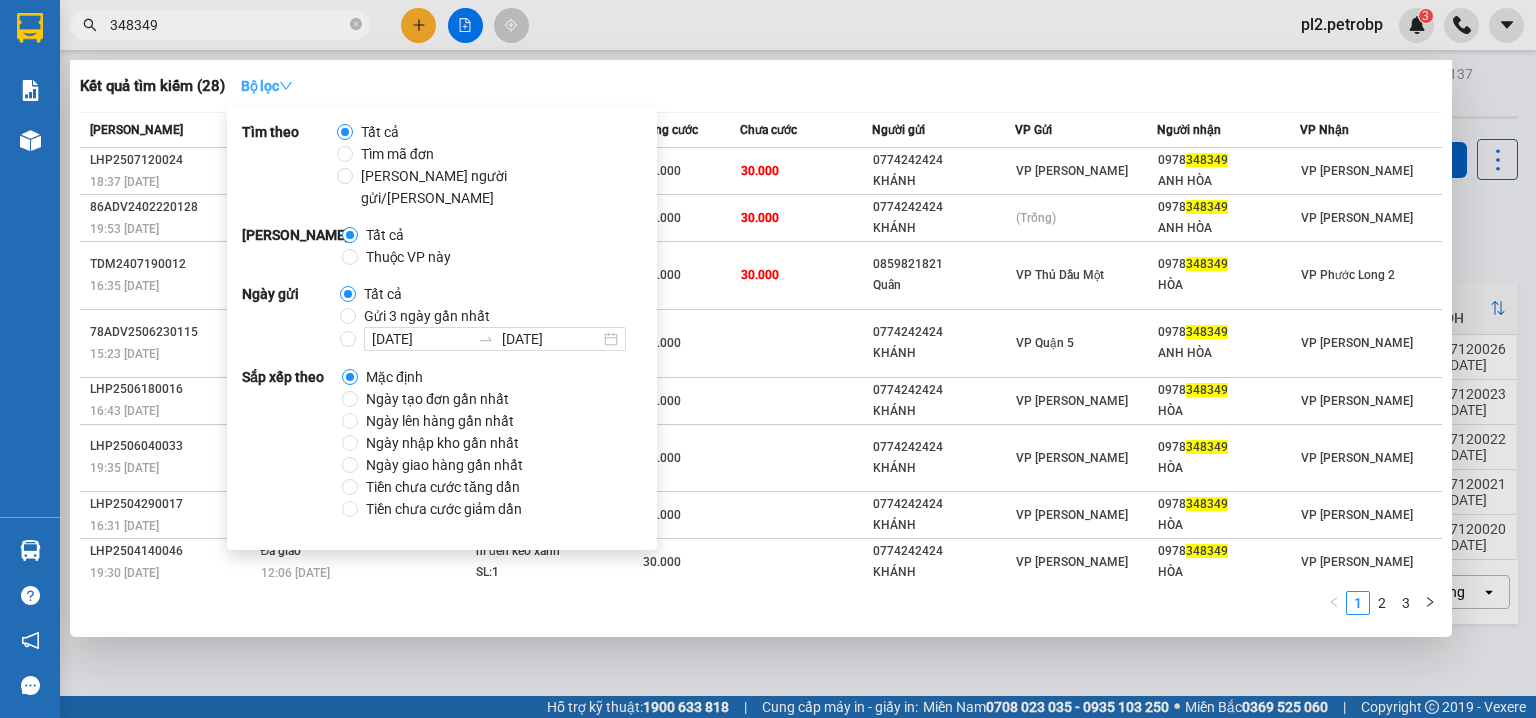 click on "Bộ lọc" at bounding box center (267, 86) 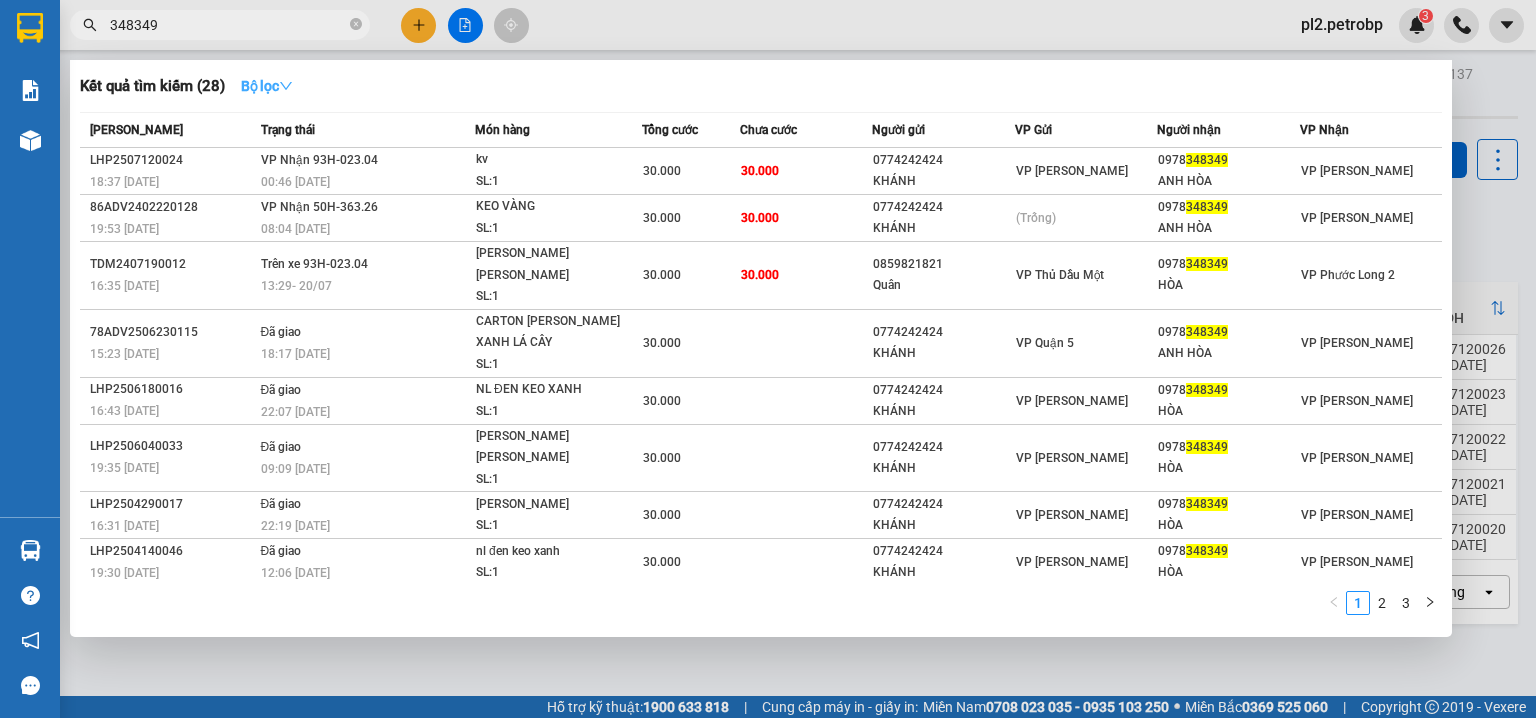 click on "Bộ lọc" at bounding box center [267, 86] 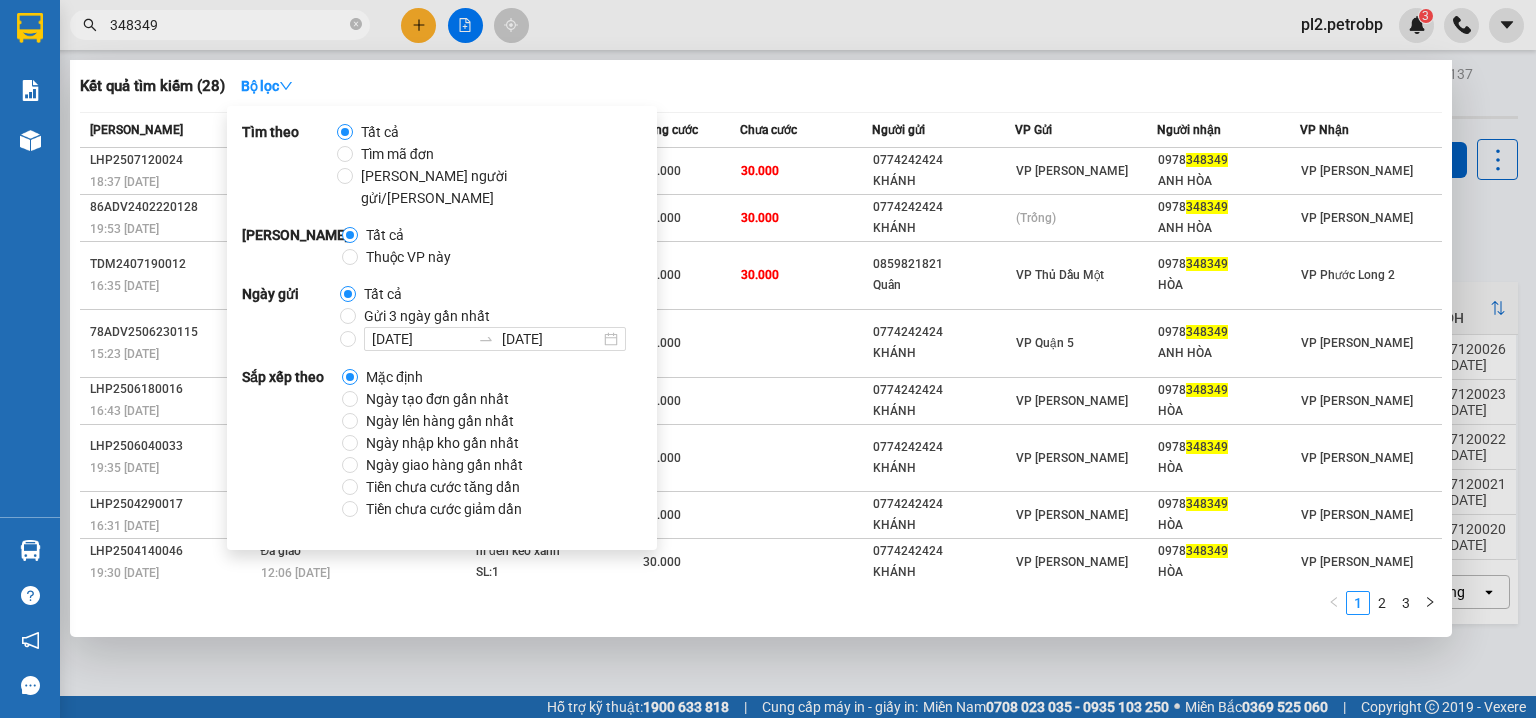click on "Ngày tạo đơn gần nhất" at bounding box center [437, 399] 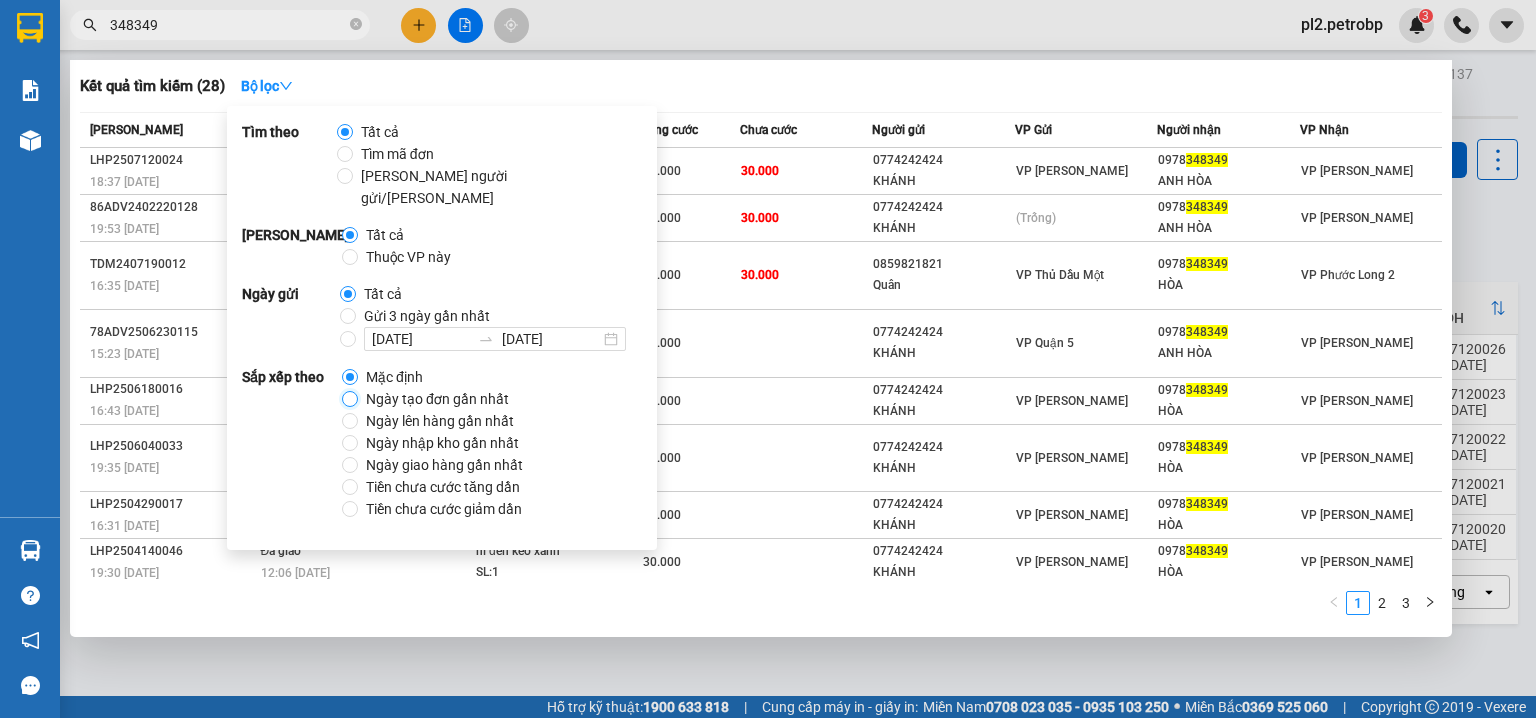 radio on "true" 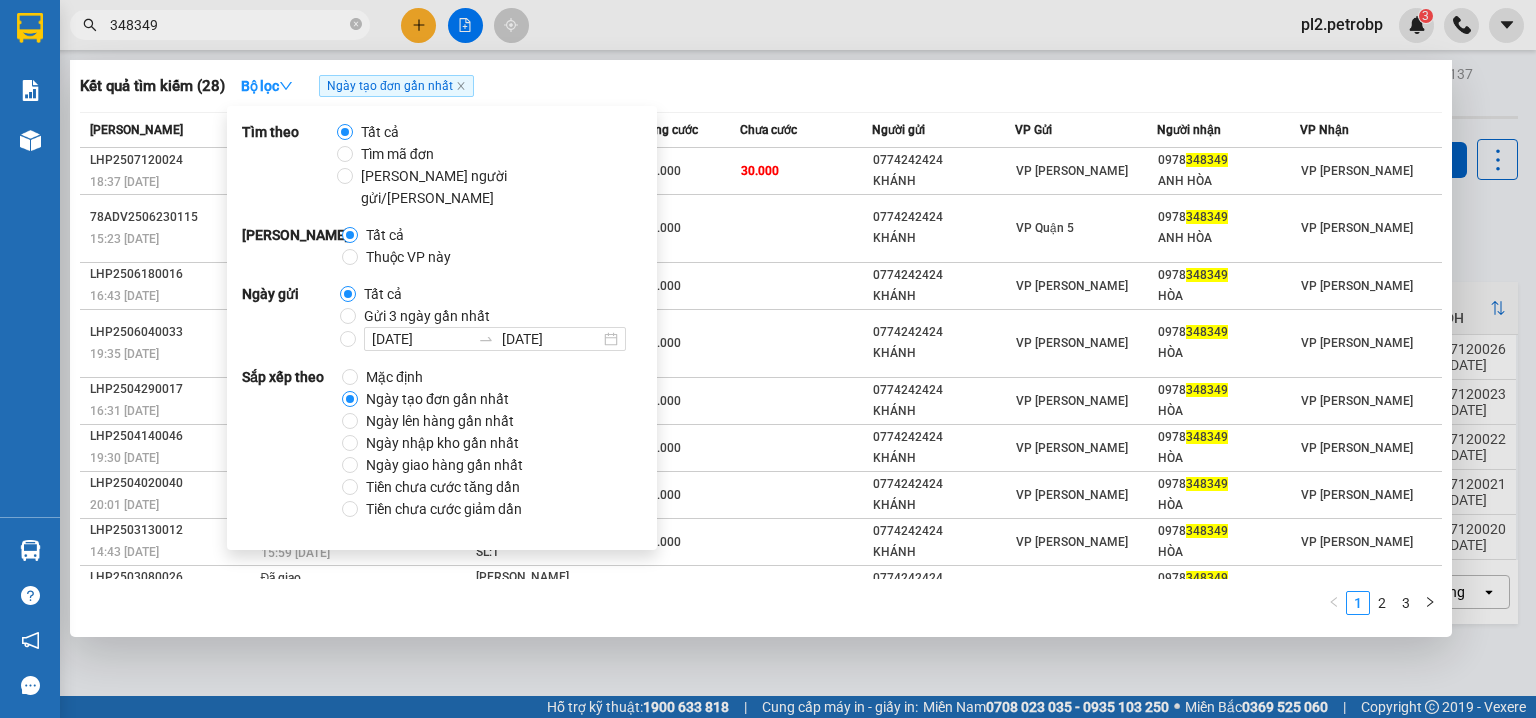 click on "Kết quả tìm kiếm ( 28 )  Bộ lọc  Ngày tạo đơn gần nhất Mã ĐH Trạng thái Món hàng Tổng cước Chưa cước Người gửi VP Gửi Người nhận VP Nhận LHP2507120024 18:37 - 12/07 VP Nhận   93H-023.04 00:46 - 13/07 kv SL:  1 30.000 30.000 0774242424 KHÁNH VP Lê Hồng Phong 0978 348349 ANH HÒA VP Phước Bình 78ADV2506230115 15:23 - 23/06 Đã giao   18:17 - 24/06 CARTON TRẮNG KEO XANH LÁ CÂY SL:  1 30.000 0774242424 KHÁNH VP Quận 5 0978 348349 ANH HÒA VP Phước Bình LHP2506180016 16:43 - 18/06 Đã giao   22:07 - 19/06 NL ĐEN  KEO XANH SL:  1 30.000 0774242424 KHÁNH VP Lê Hồng Phong 0978 348349 HÒA VP Phước Bình LHP2506040033 19:35 - 04/06 Đã giao   09:09 - 05/06 KEO  VÀNG  KEO XANH SL:  1 30.000 0774242424 KHÁNH VP Lê Hồng Phong 0978 348349 HÒA VP Phước Bình LHP2504290017 16:31 - 29/04 Đã giao   22:19 - 30/04 KEO  VÀNG SL:  1 30.000 0774242424 KHÁNH VP Lê Hồng Phong 0978 348349 HÒA VP Phước Bình LHP2504140046 Đã giao" at bounding box center (761, 348) 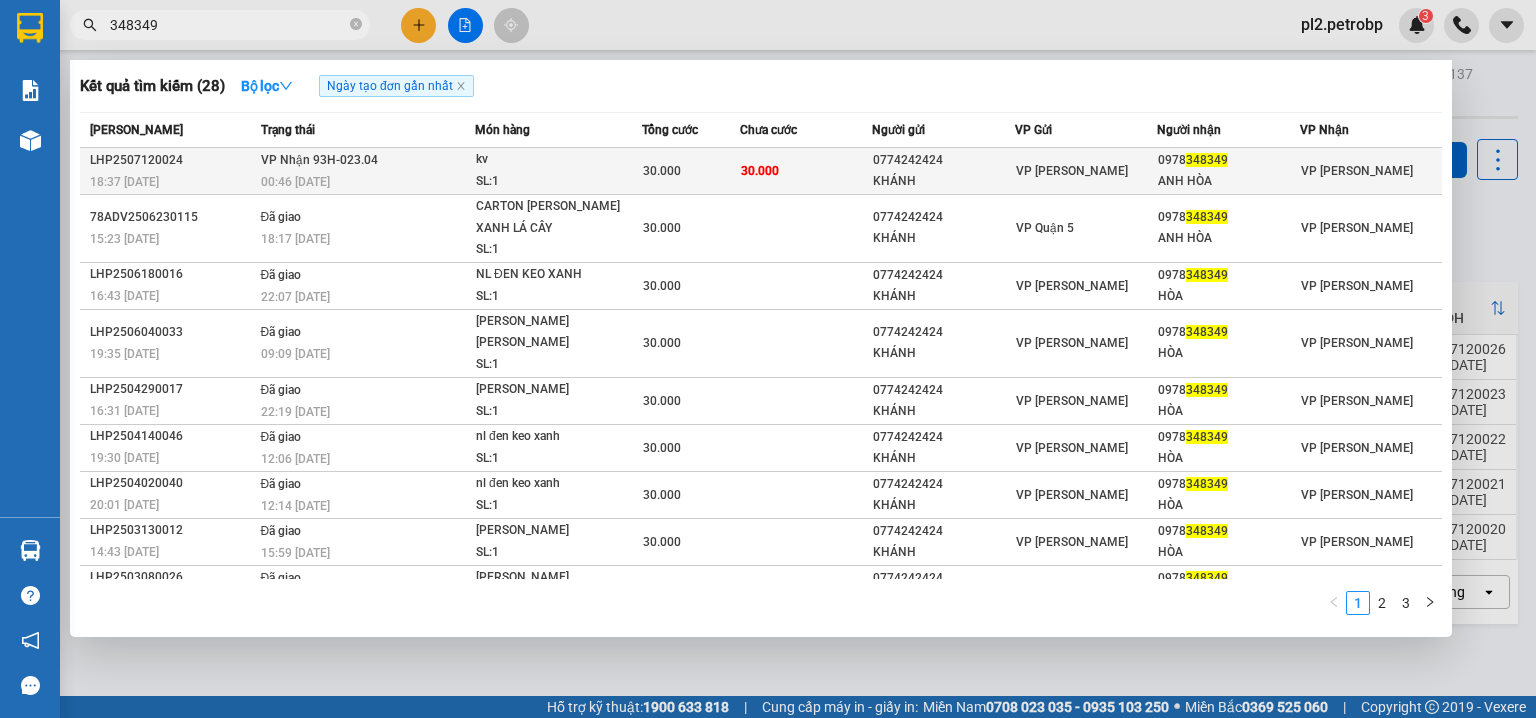 click on "30.000" at bounding box center [691, 171] 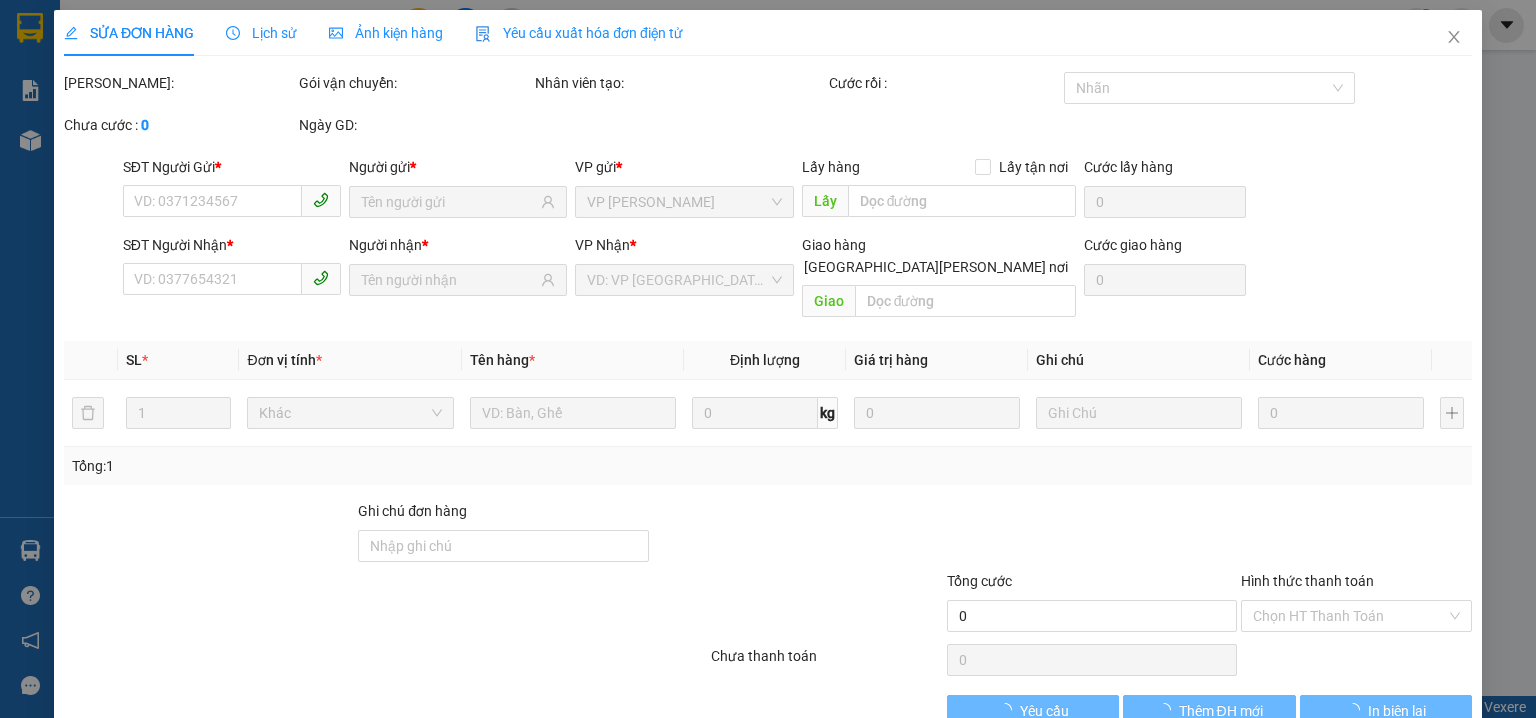 type on "0774242424" 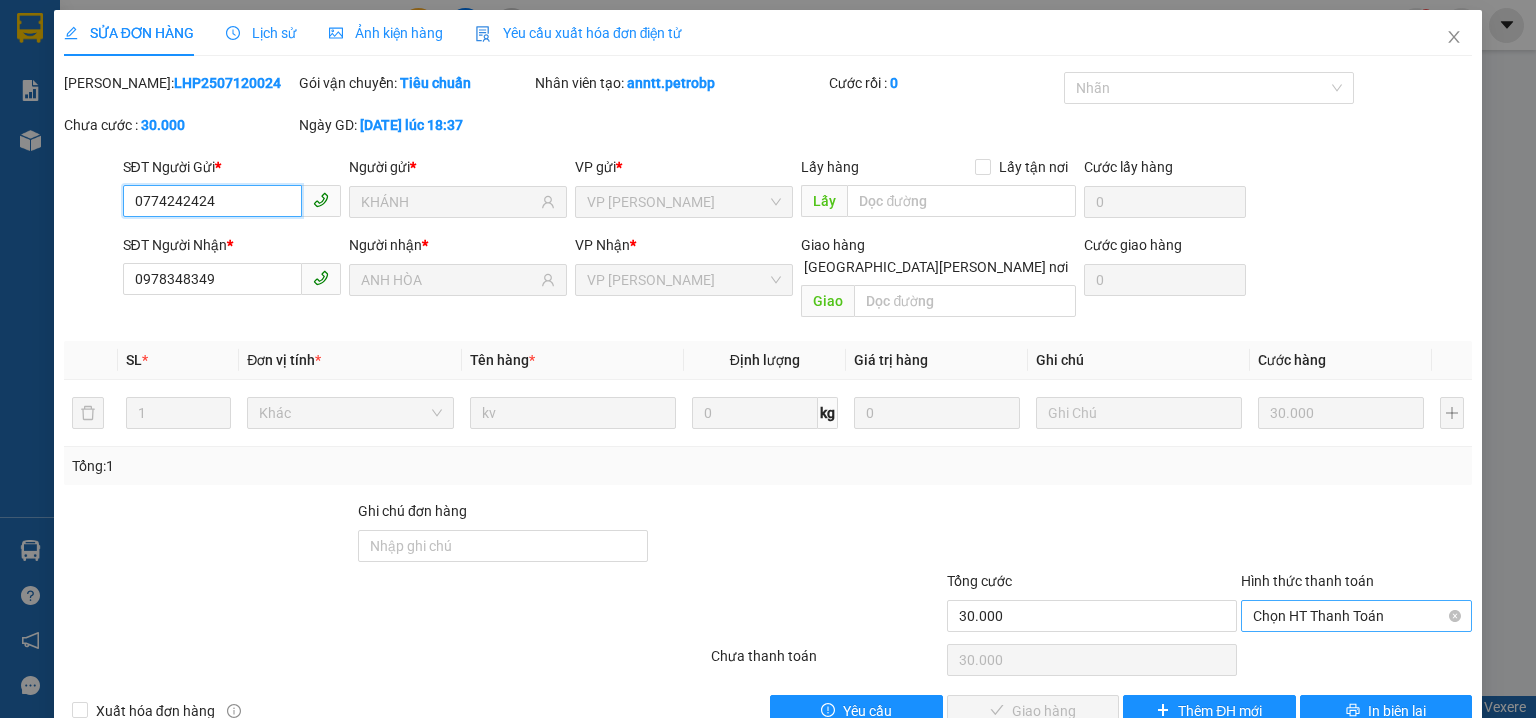 click on "Chọn HT Thanh Toán" at bounding box center (1356, 616) 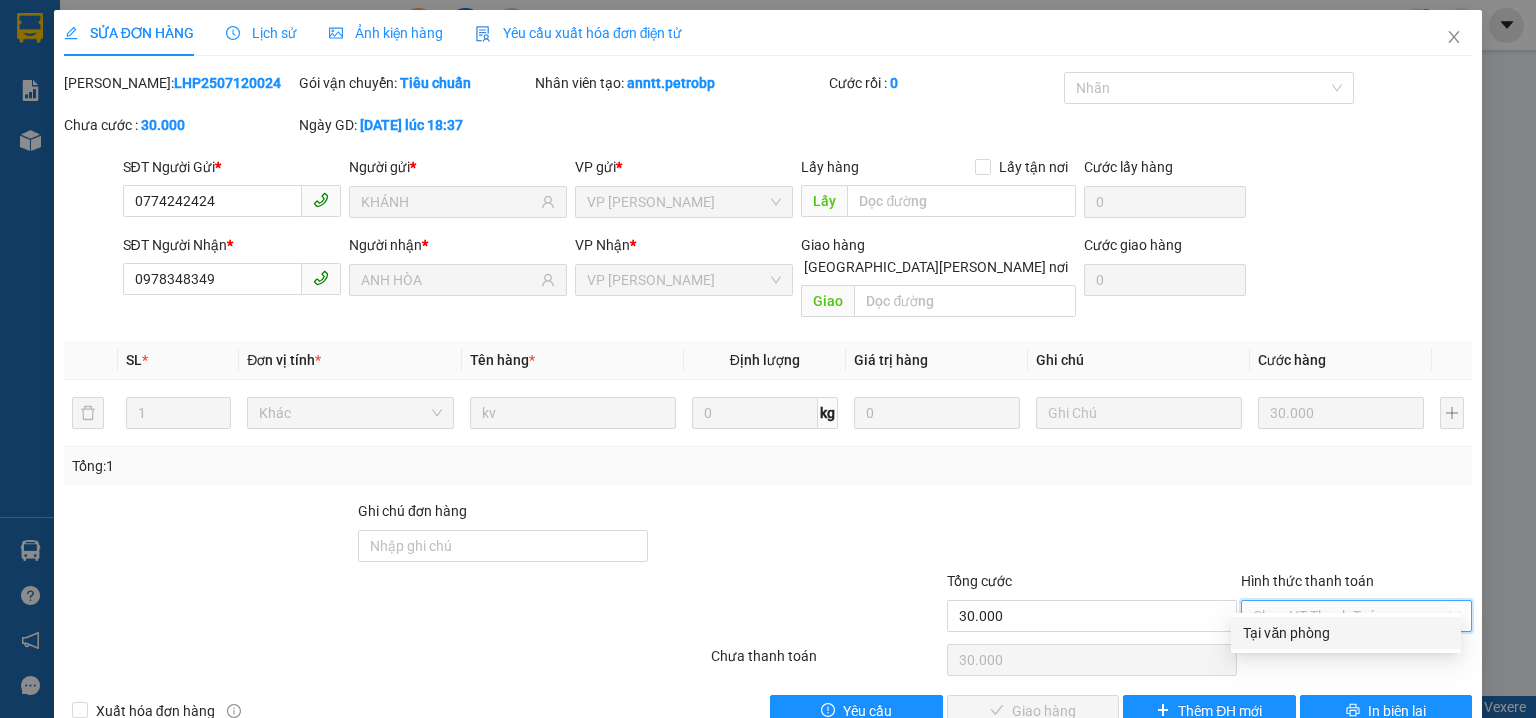click on "Tại văn phòng" at bounding box center (1346, 633) 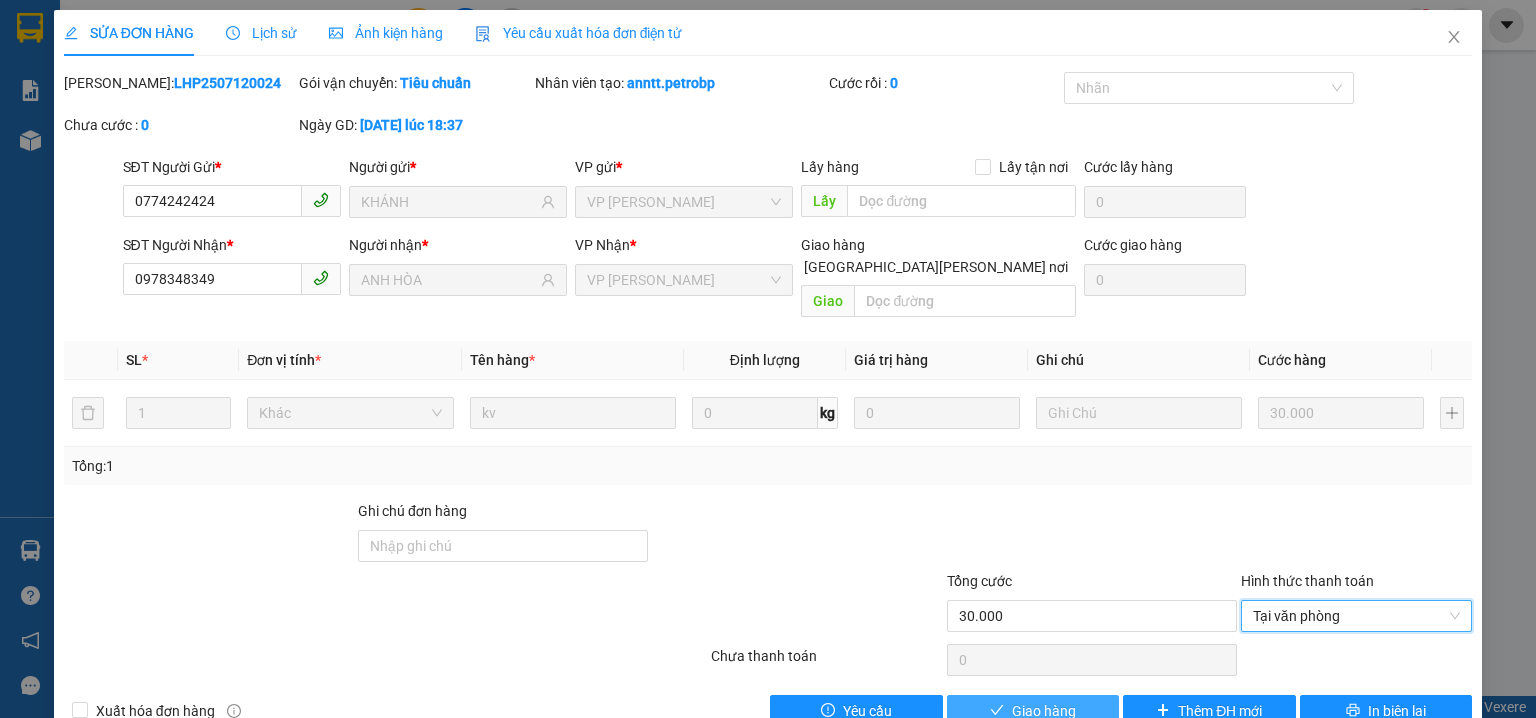 click on "Giao hàng" at bounding box center (1033, 711) 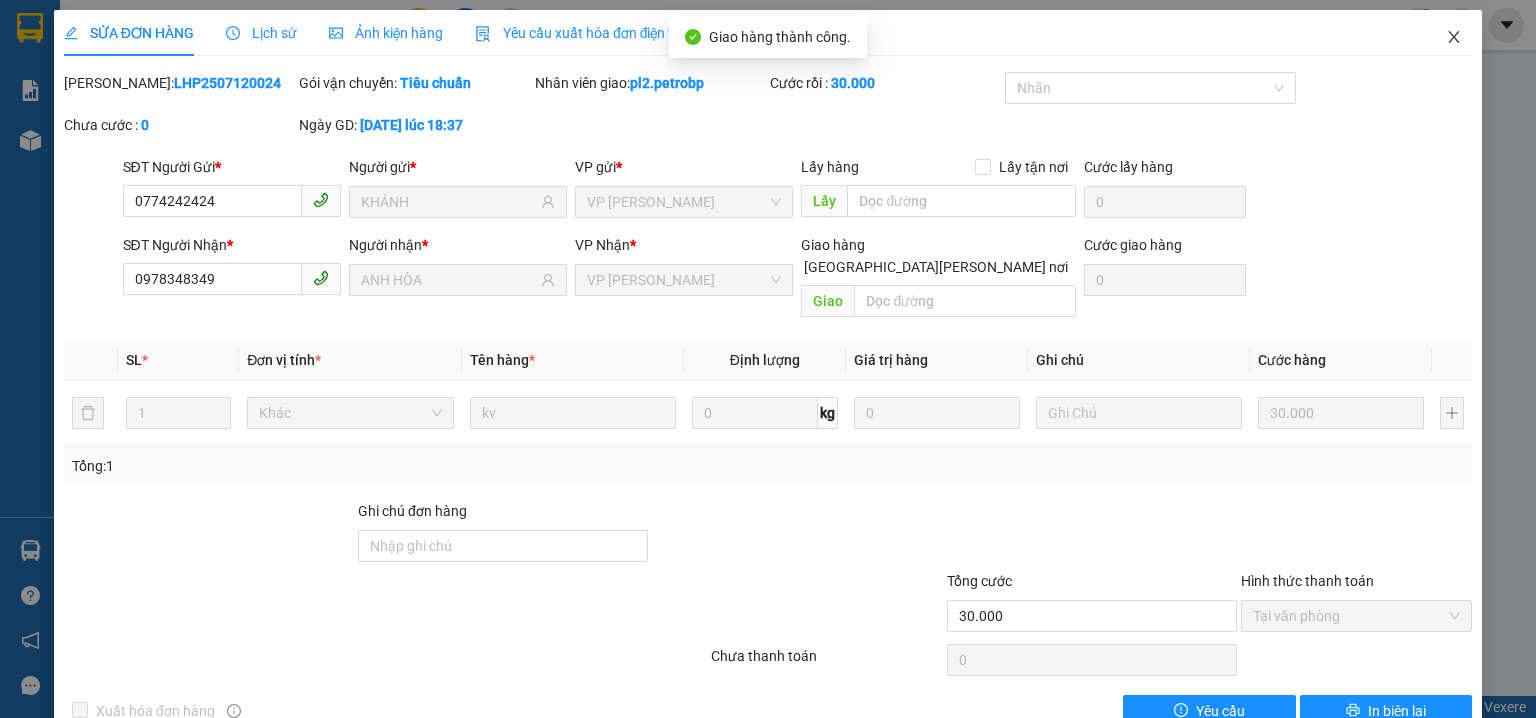 click at bounding box center [1454, 38] 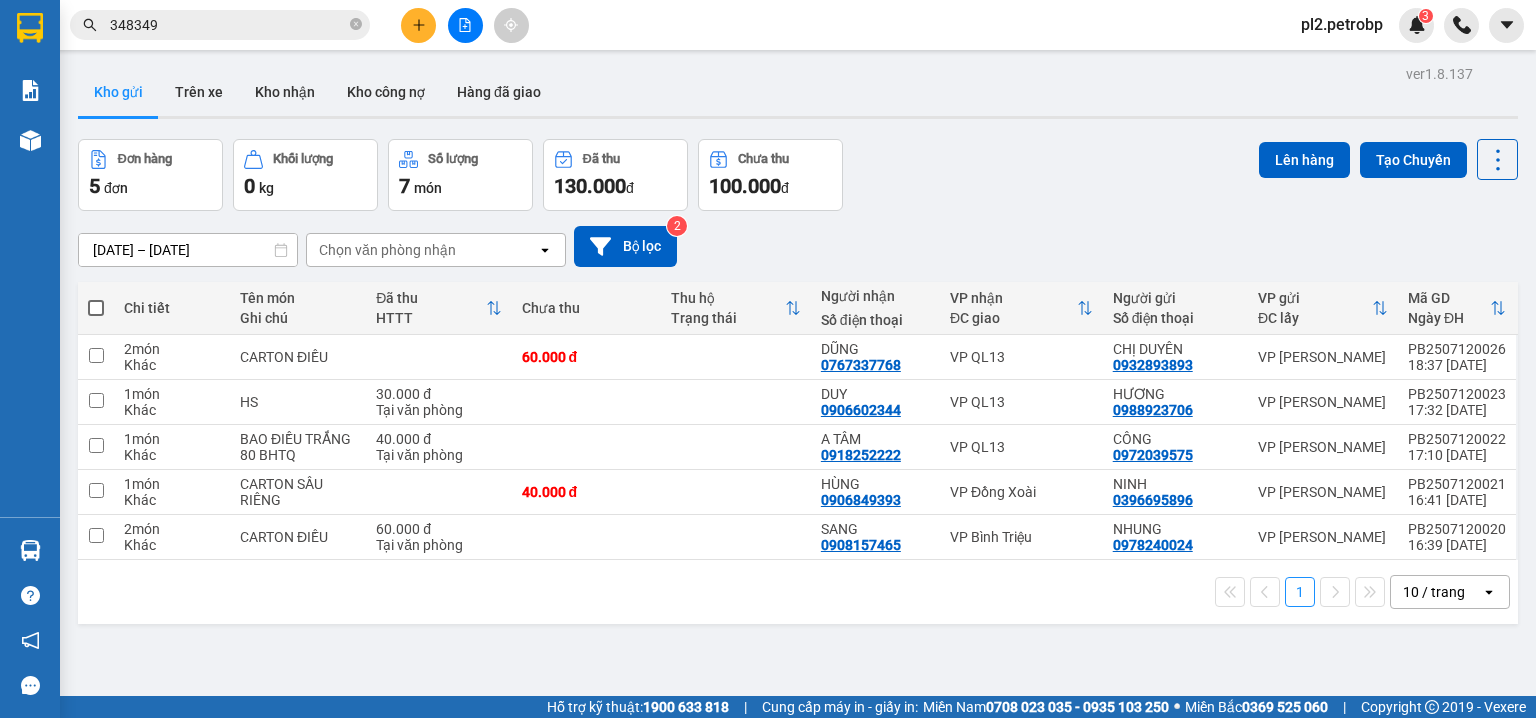 click on "pl2.petrobp" at bounding box center (1342, 24) 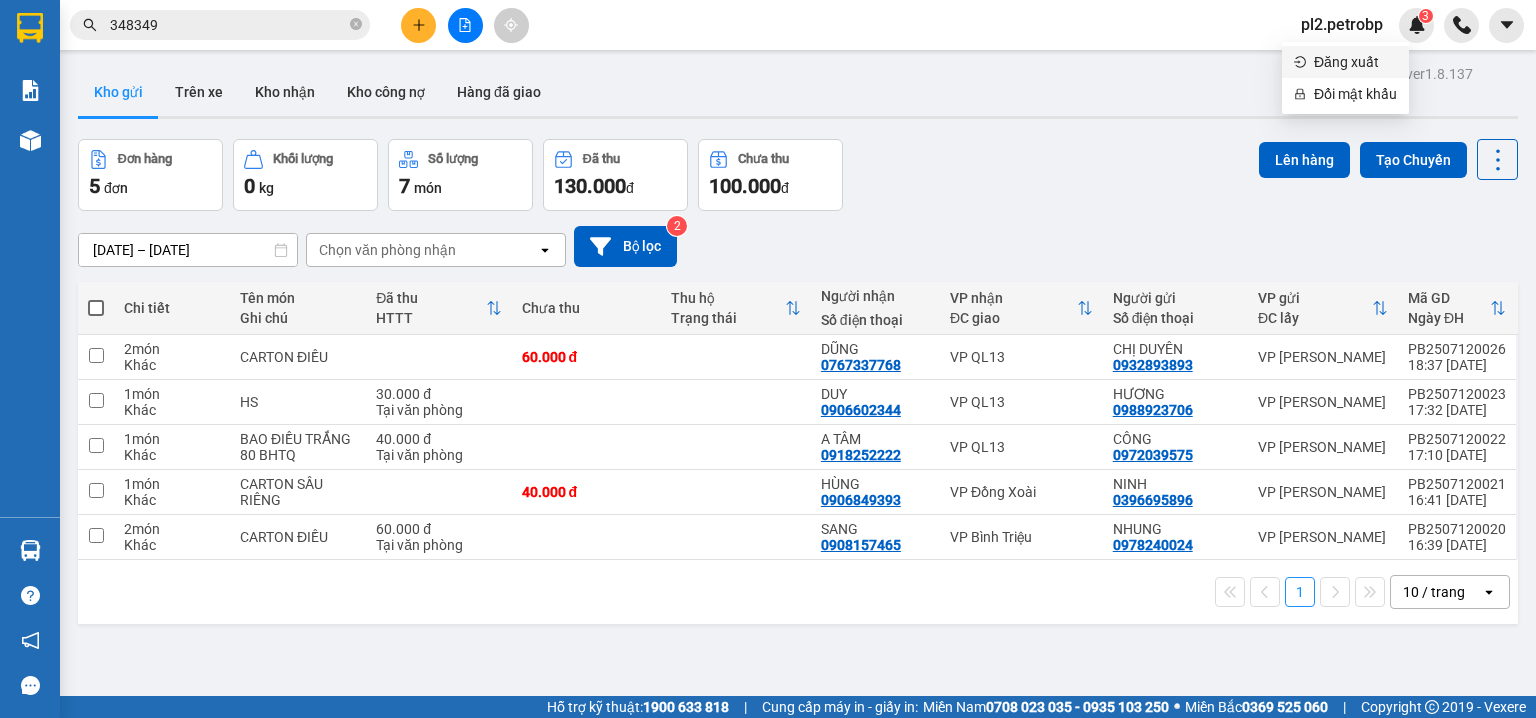 click on "Đăng xuất" at bounding box center (1355, 62) 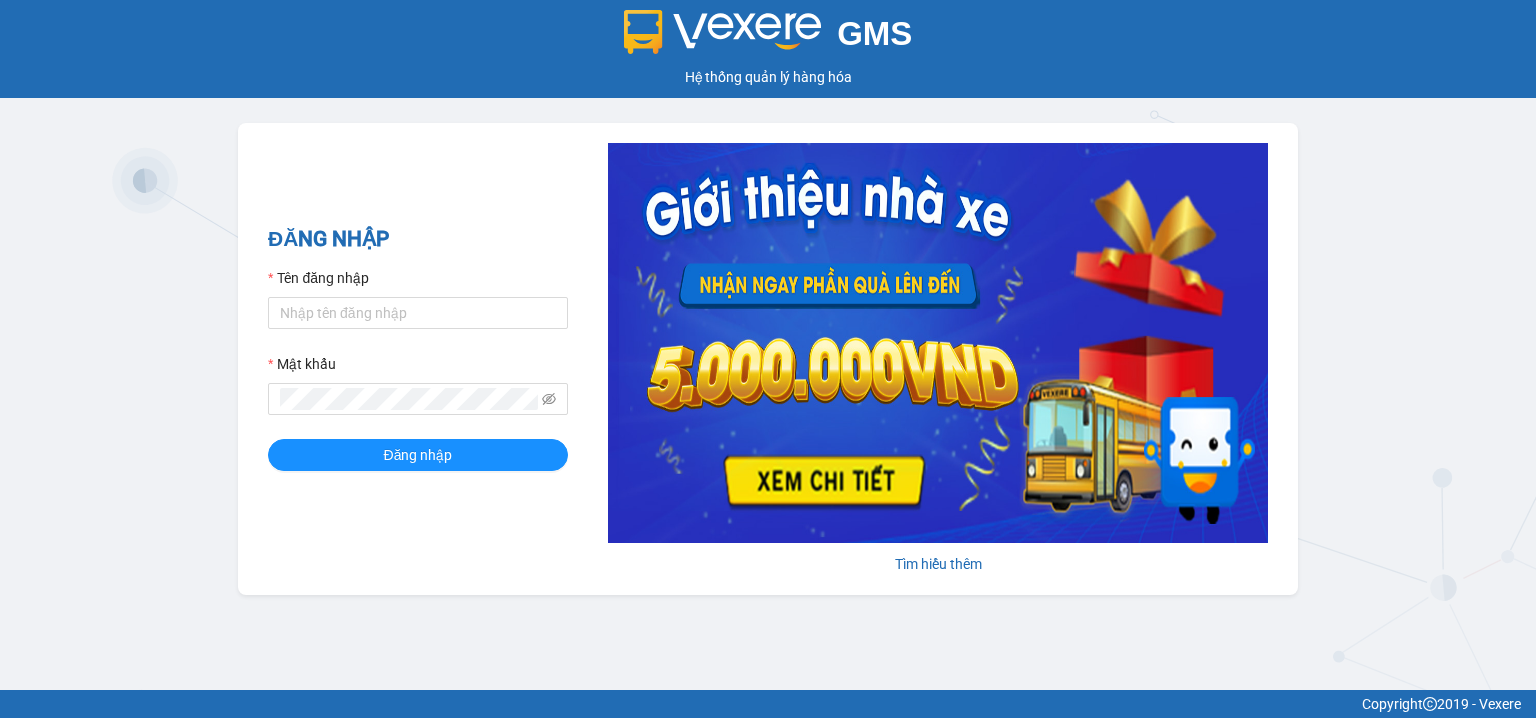scroll, scrollTop: 0, scrollLeft: 0, axis: both 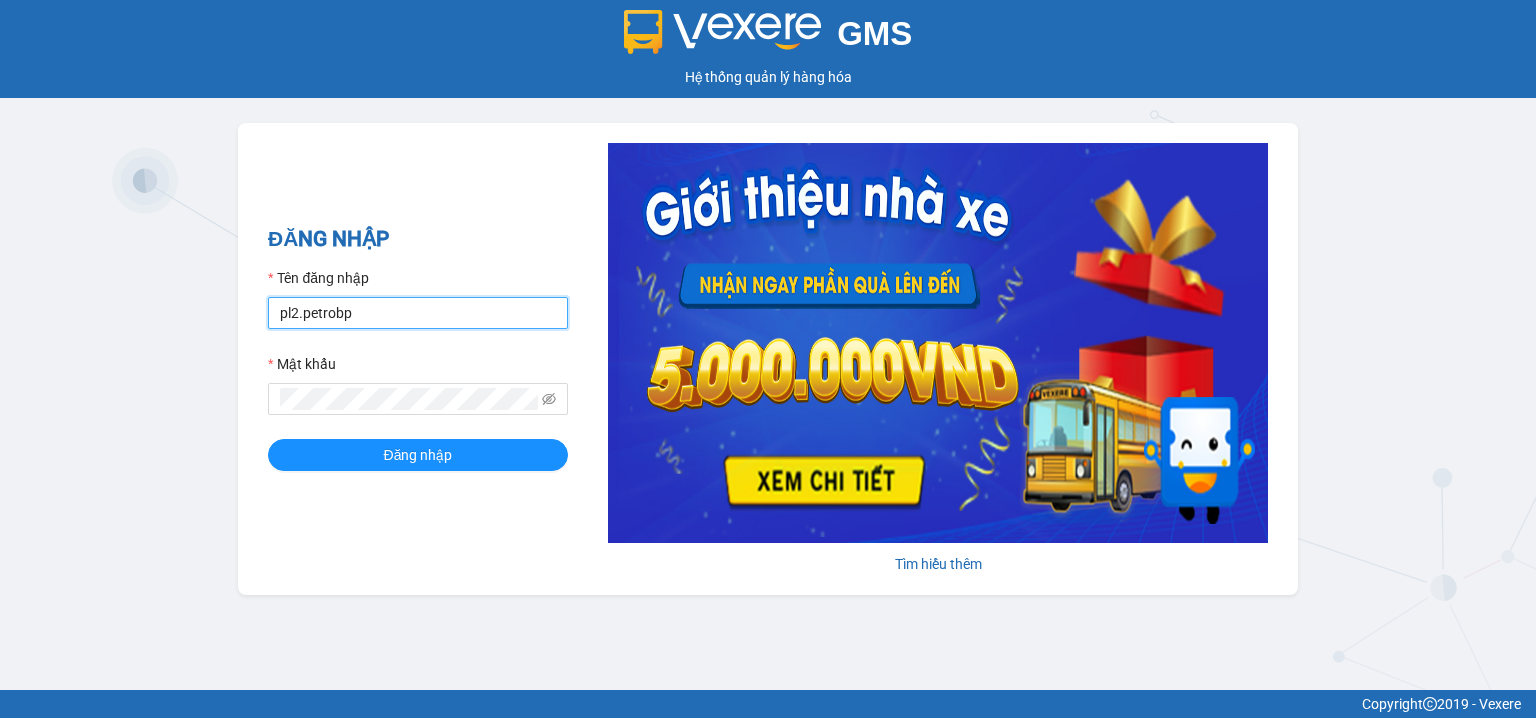 click on "pl2.petrobp" at bounding box center [418, 313] 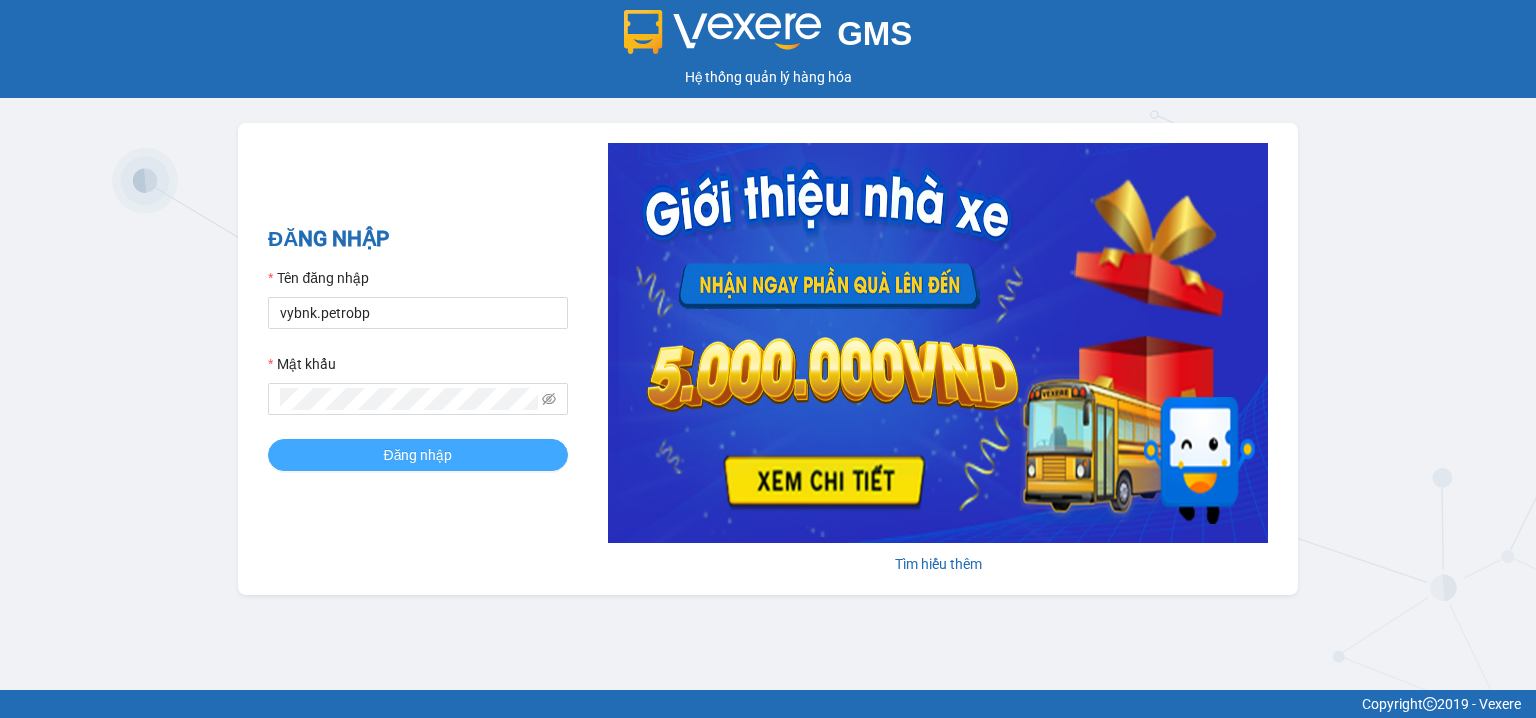 click on "Đăng nhập" at bounding box center (418, 455) 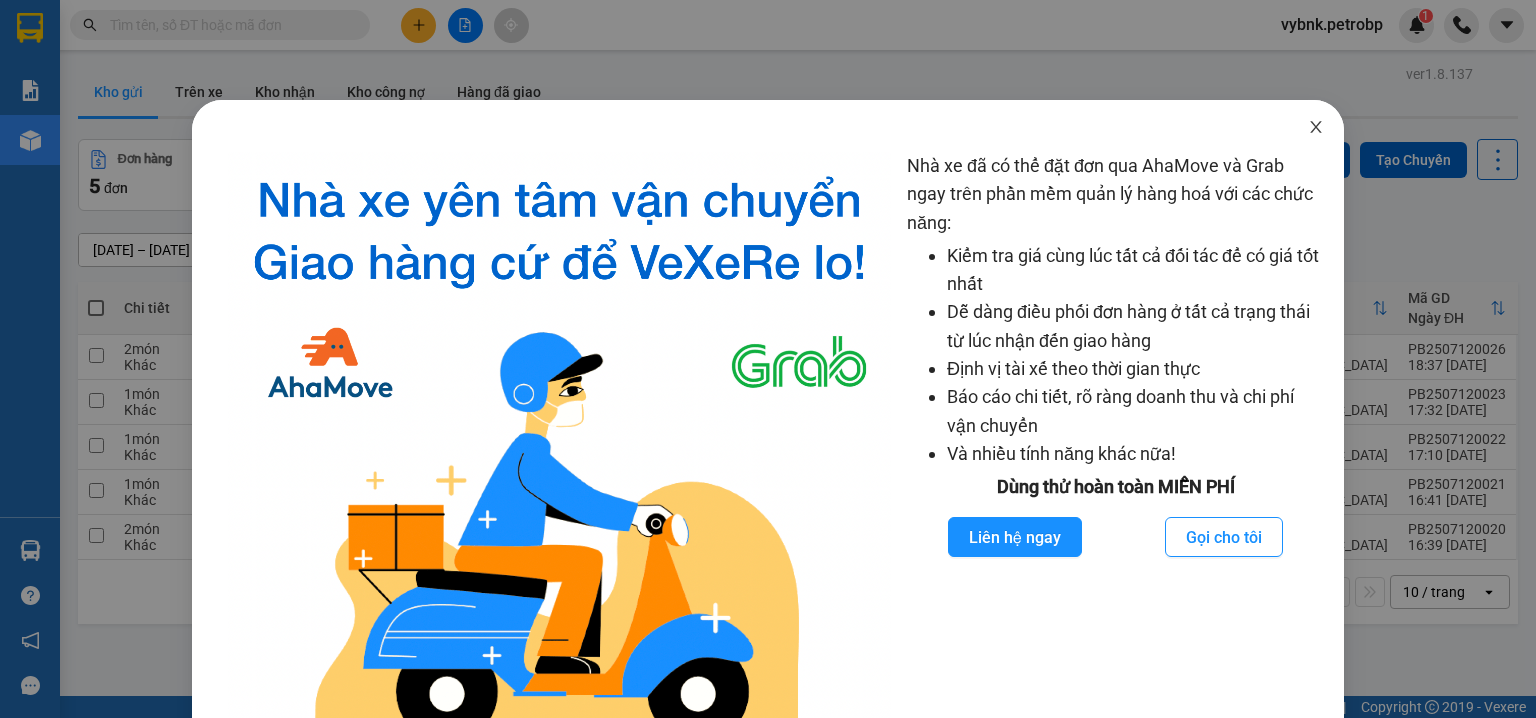 click at bounding box center (1316, 128) 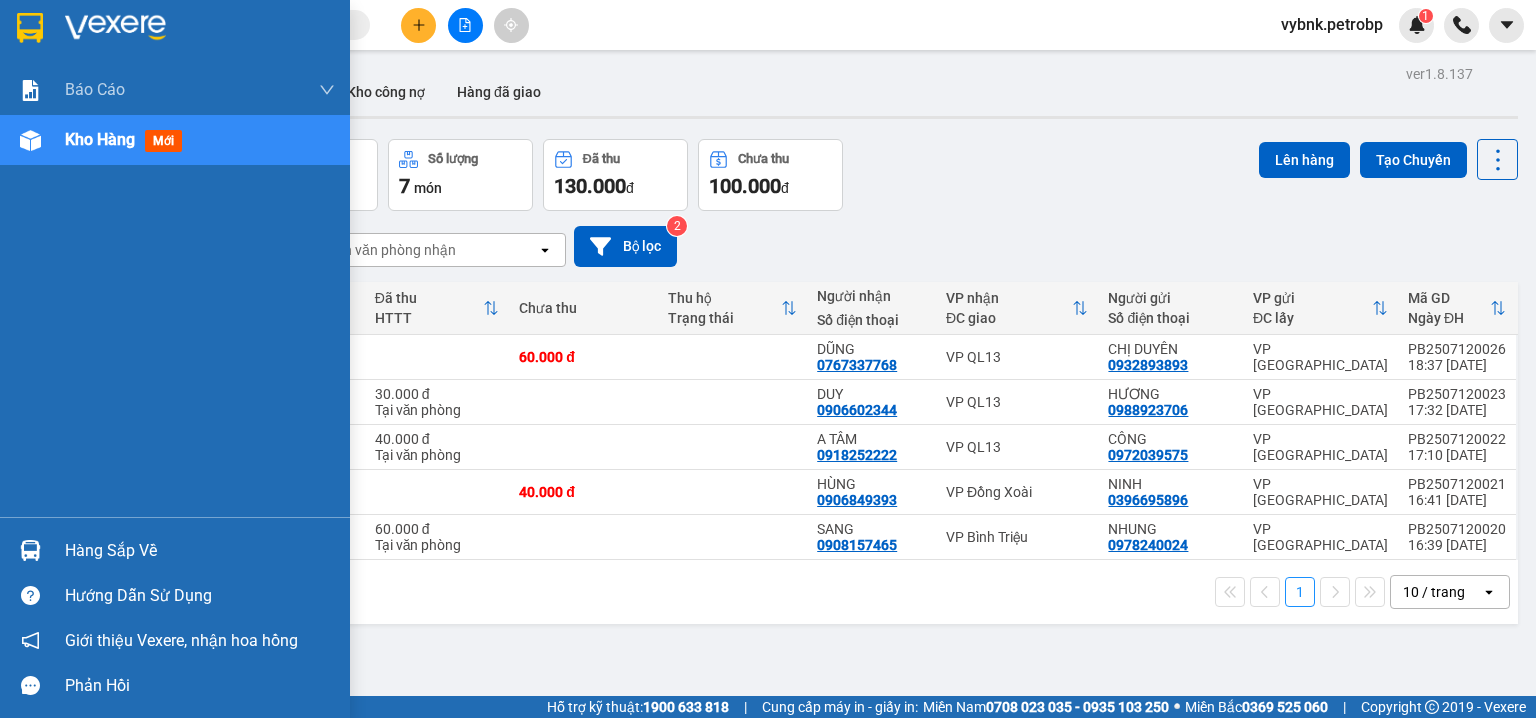 click at bounding box center [30, 550] 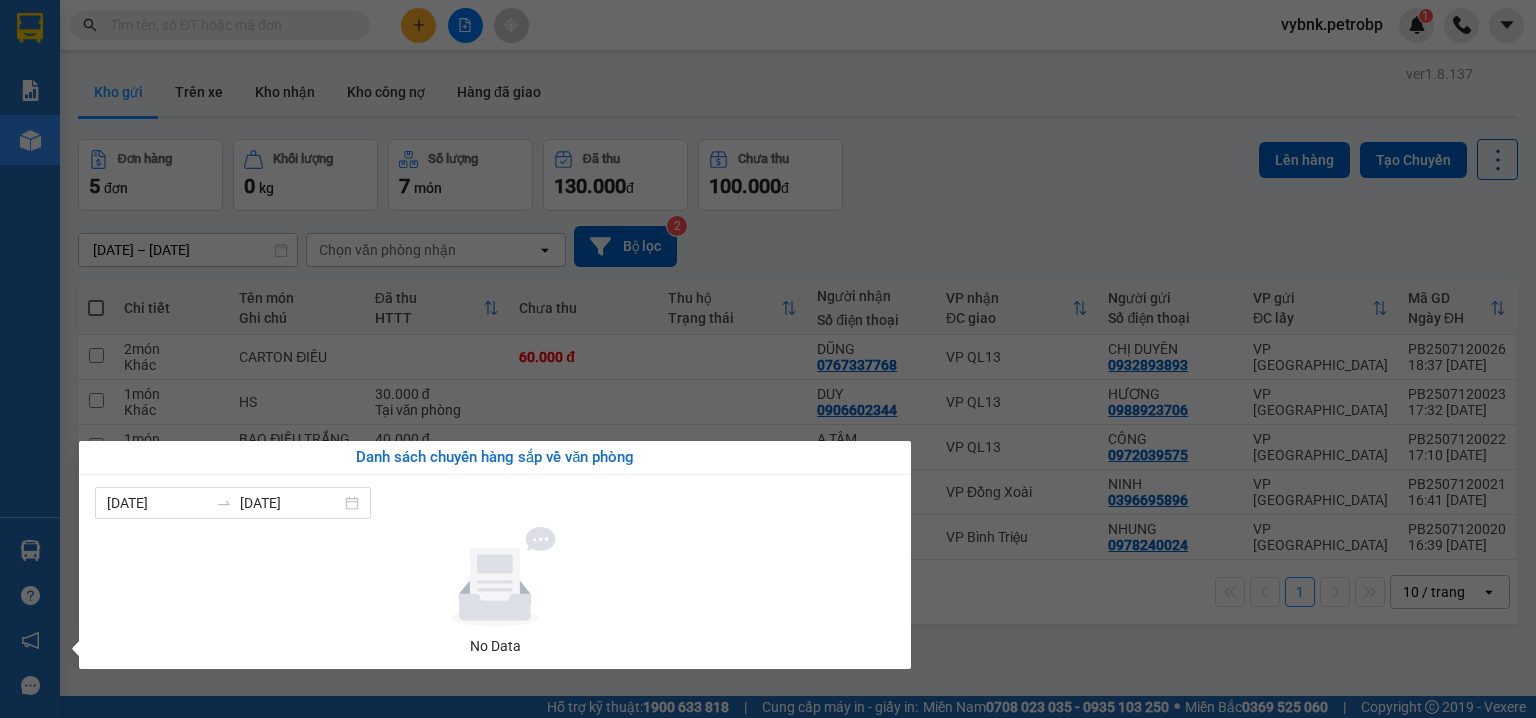 click on "Kết quả tìm kiếm ( 0 )  Bộ lọc  No Data vybnk.petrobp 1     Báo cáo BC tiền tận nơi (nhân viên) Báo cáo 1 (nv): Số tiền đã thu của văn phòng  Báo cáo 1: Số tiền đã thu của văn phòng  Báo cáo dòng tiền (nhân viên) Doanh số tạo đơn theo VP gửi (nhân viên) Mẫu 1: Báo cáo dòng tiền theo nhân viên (nhà xe) Mẫu 1: Báo cáo dòng tiền theo nhân viên (trưởng trạm) Mẫu 2: Thống kê đơn hàng theo nhân viên Mẫu 3.1: Thống kê đơn hàng văn phòng gửi Mẫu 3.1: Thống kê đơn hàng văn phòng gửi ( các trạm xem ) Mẫu 3: Báo cáo dòng tiền theo văn phòng     Kho hàng mới Hàng sắp về Hướng dẫn sử dụng Giới thiệu Vexere, nhận hoa hồng Phản hồi Phần mềm hỗ trợ bạn tốt chứ? ver  1.8.137 Kho gửi Trên xe Kho nhận Kho công nợ Hàng đã giao Đơn hàng 5 đơn Khối lượng 0 kg Số lượng 7 món Đã thu 130.000  đ Chưa thu 100.000  đ Lên hàng open 2" at bounding box center [768, 359] 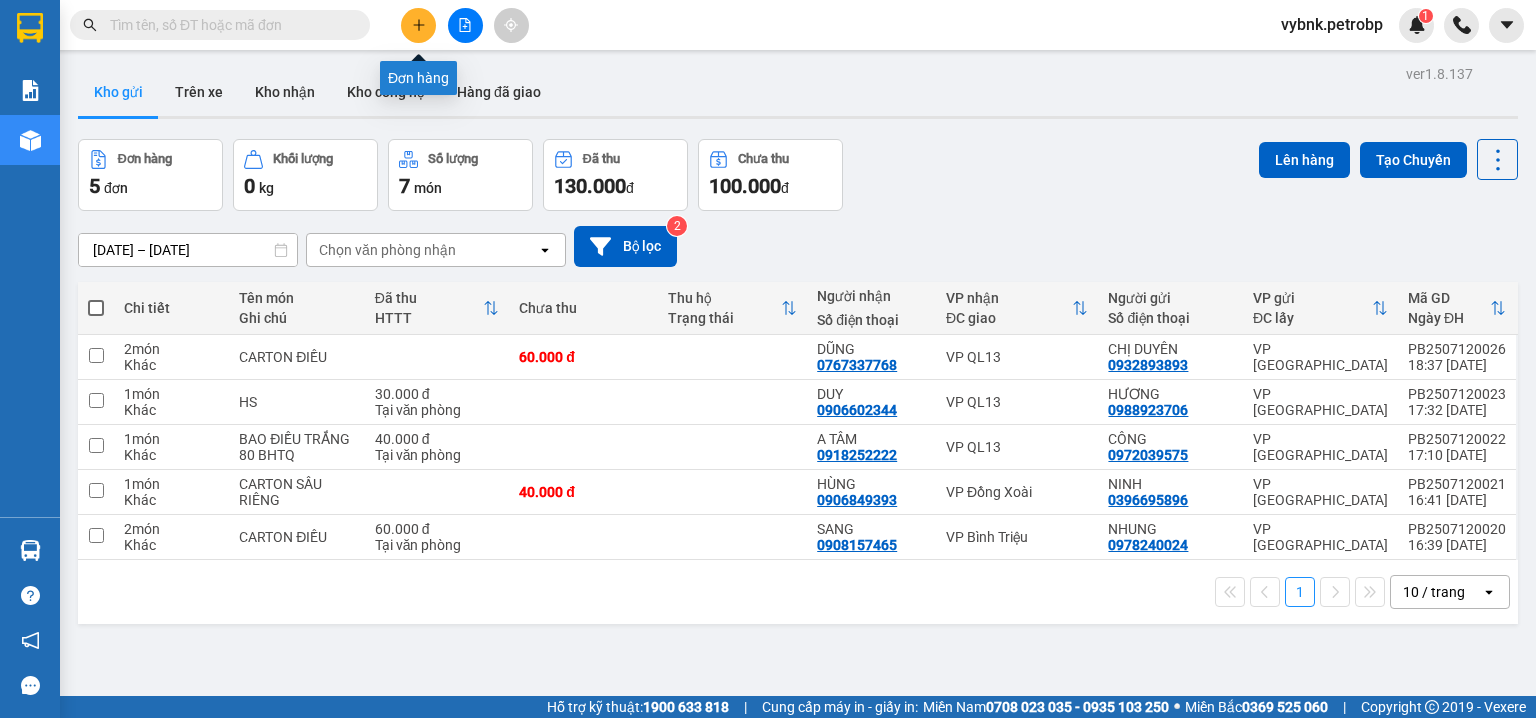 click 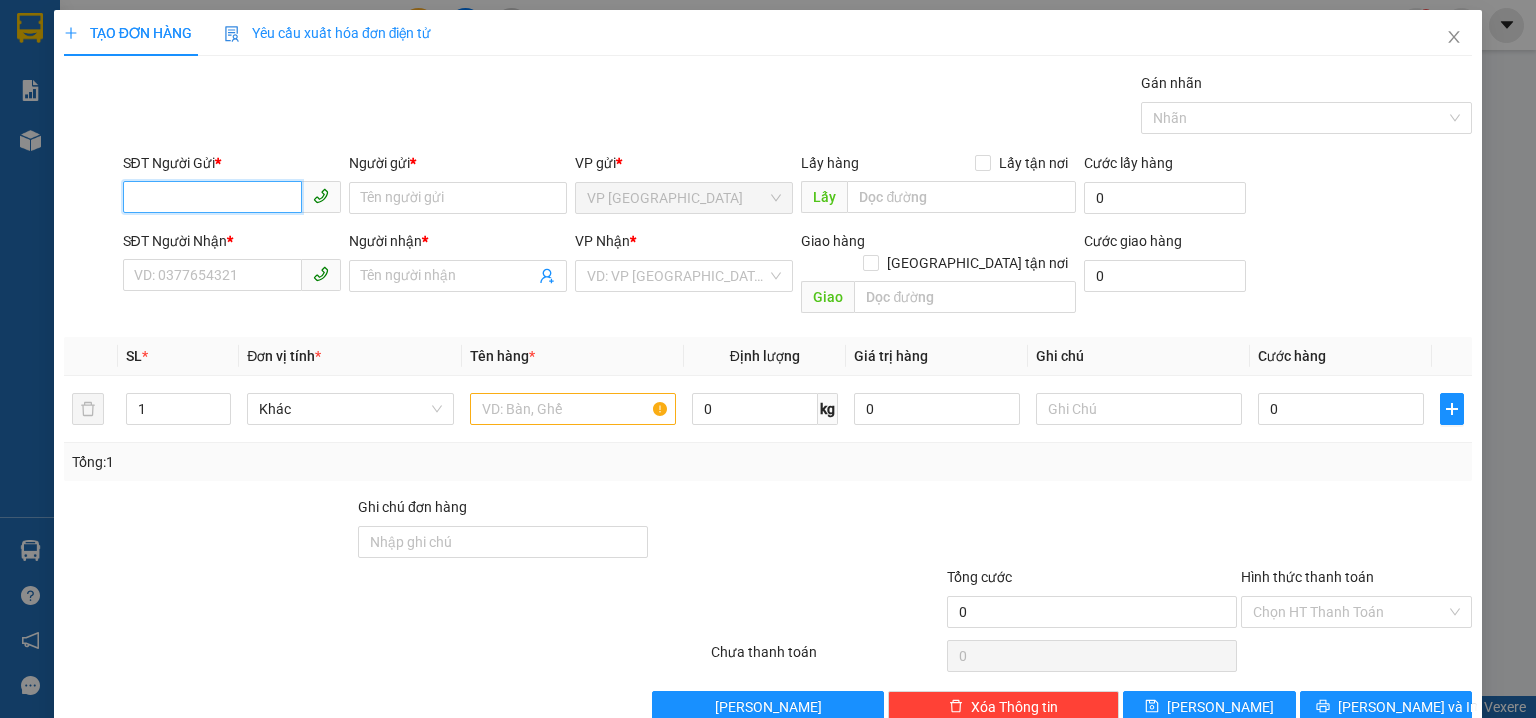 type on "0" 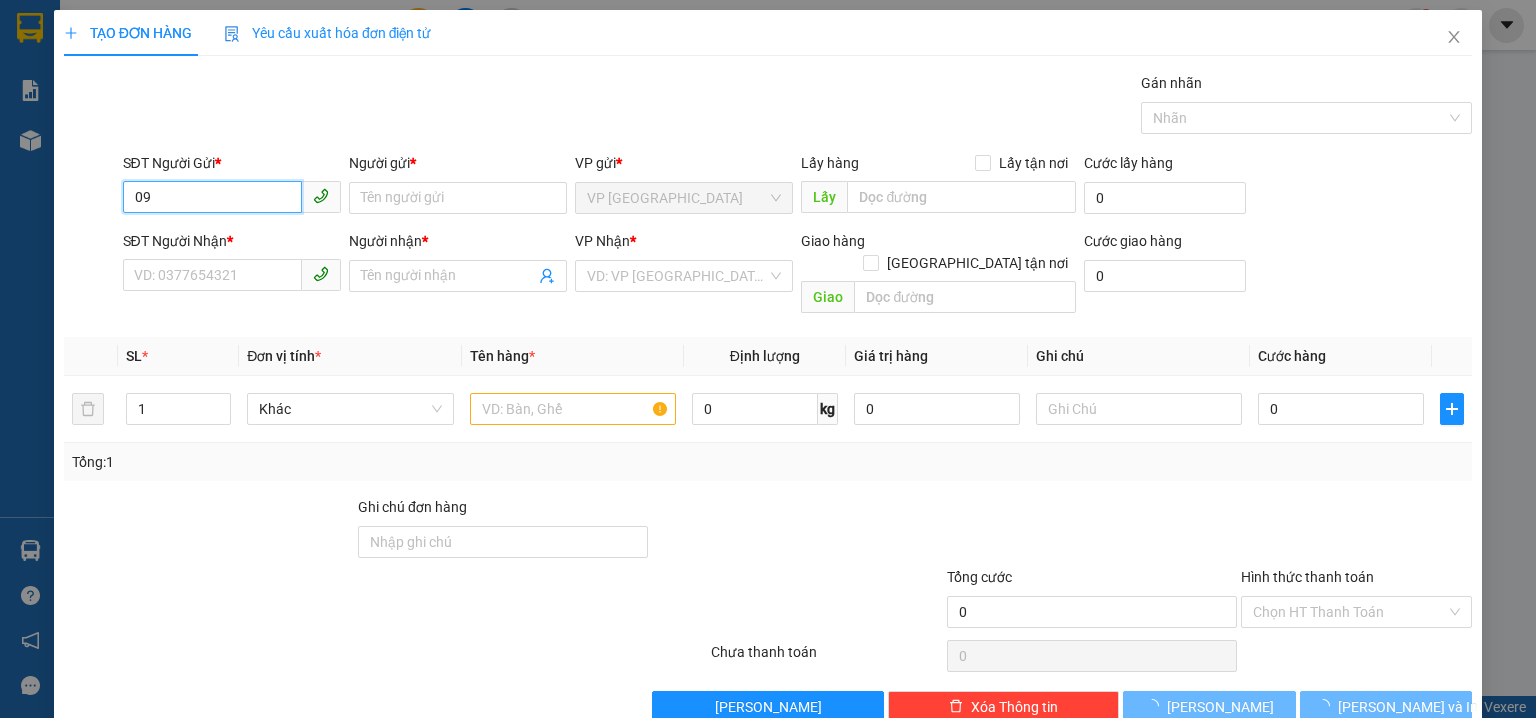 type on "0" 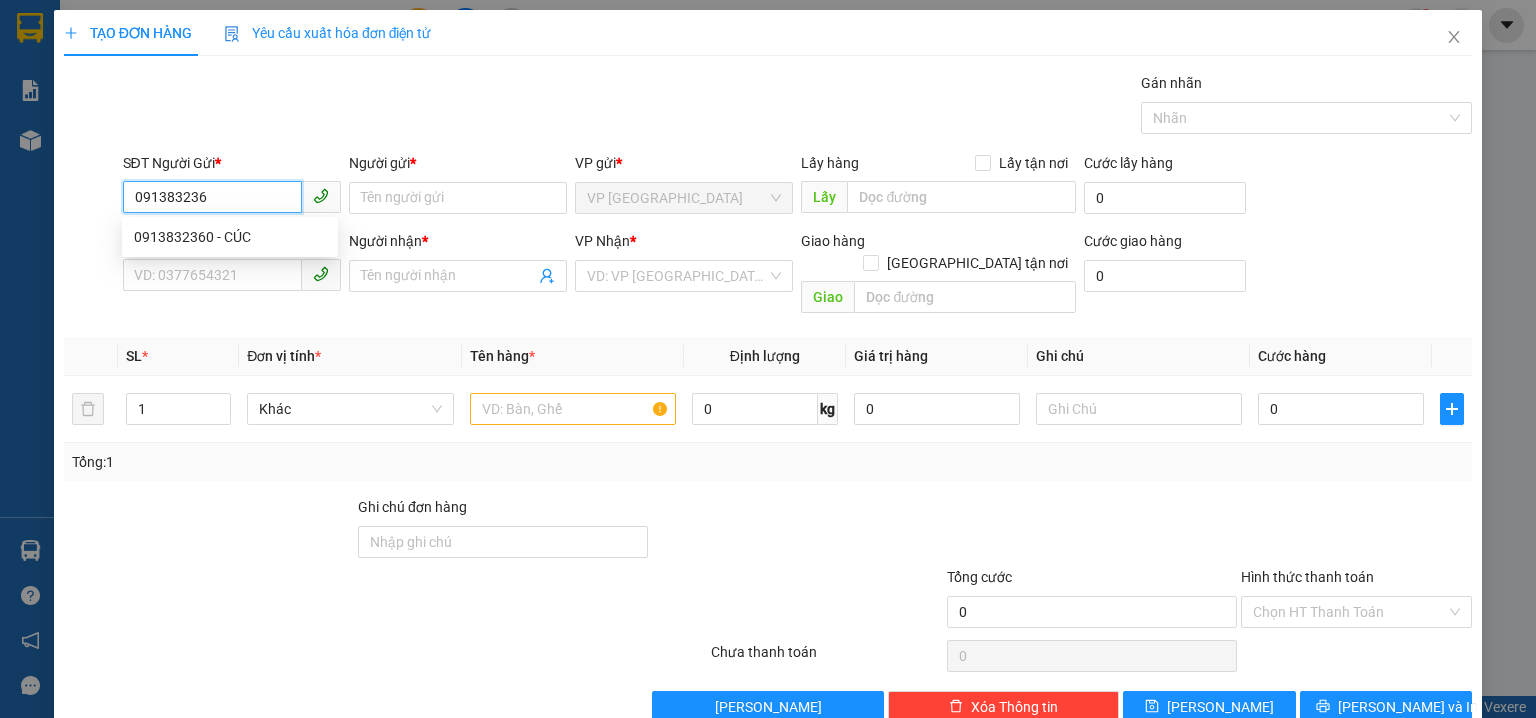 type on "0913832360" 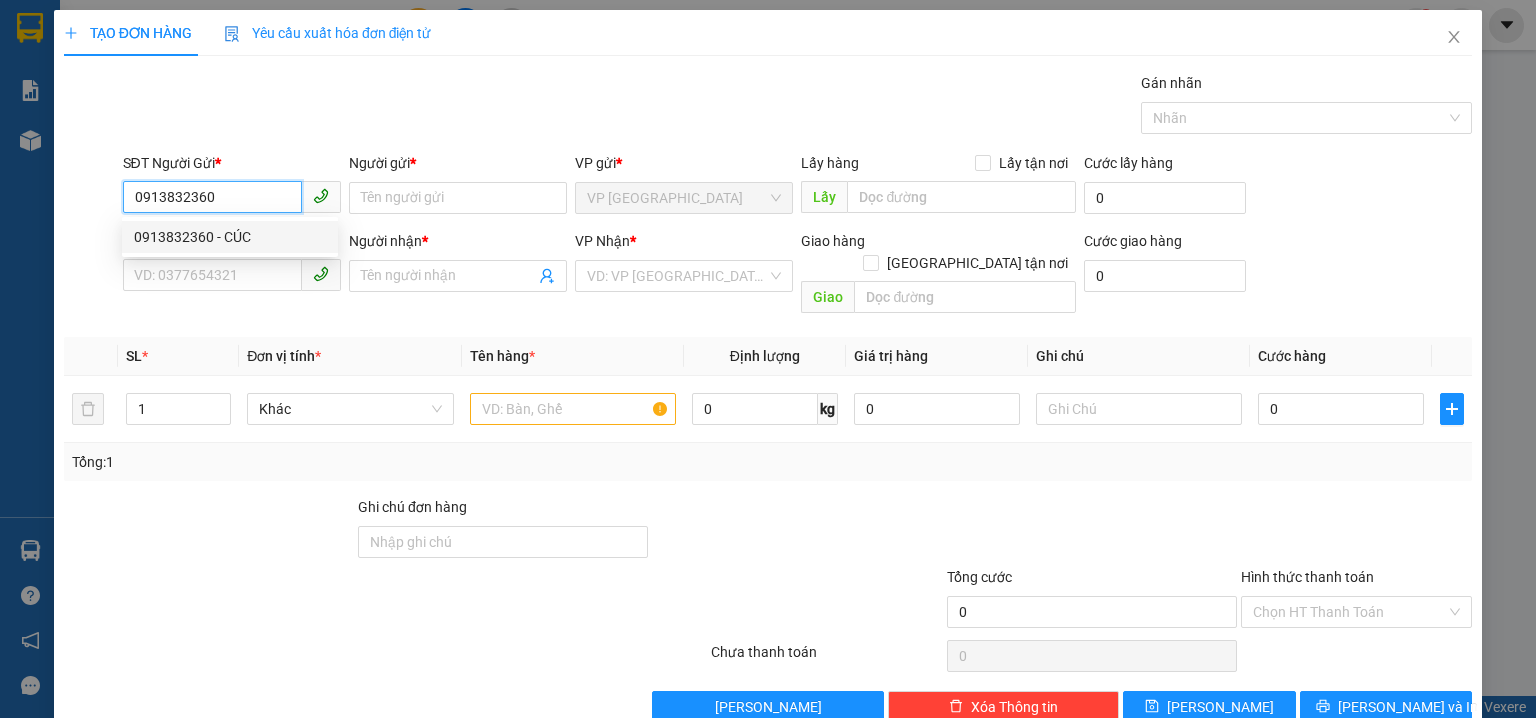drag, startPoint x: 224, startPoint y: 231, endPoint x: 196, endPoint y: 226, distance: 28.442924 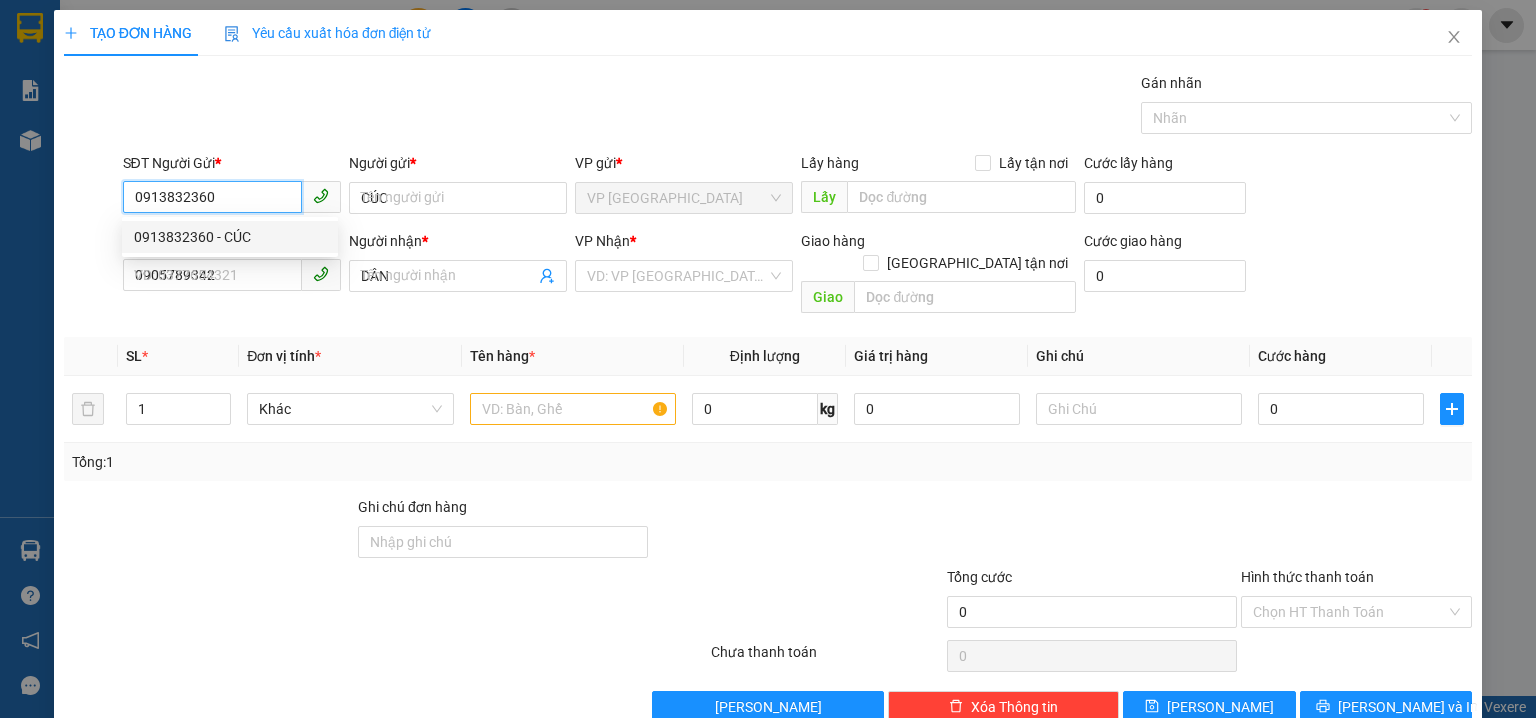 type on "30.000" 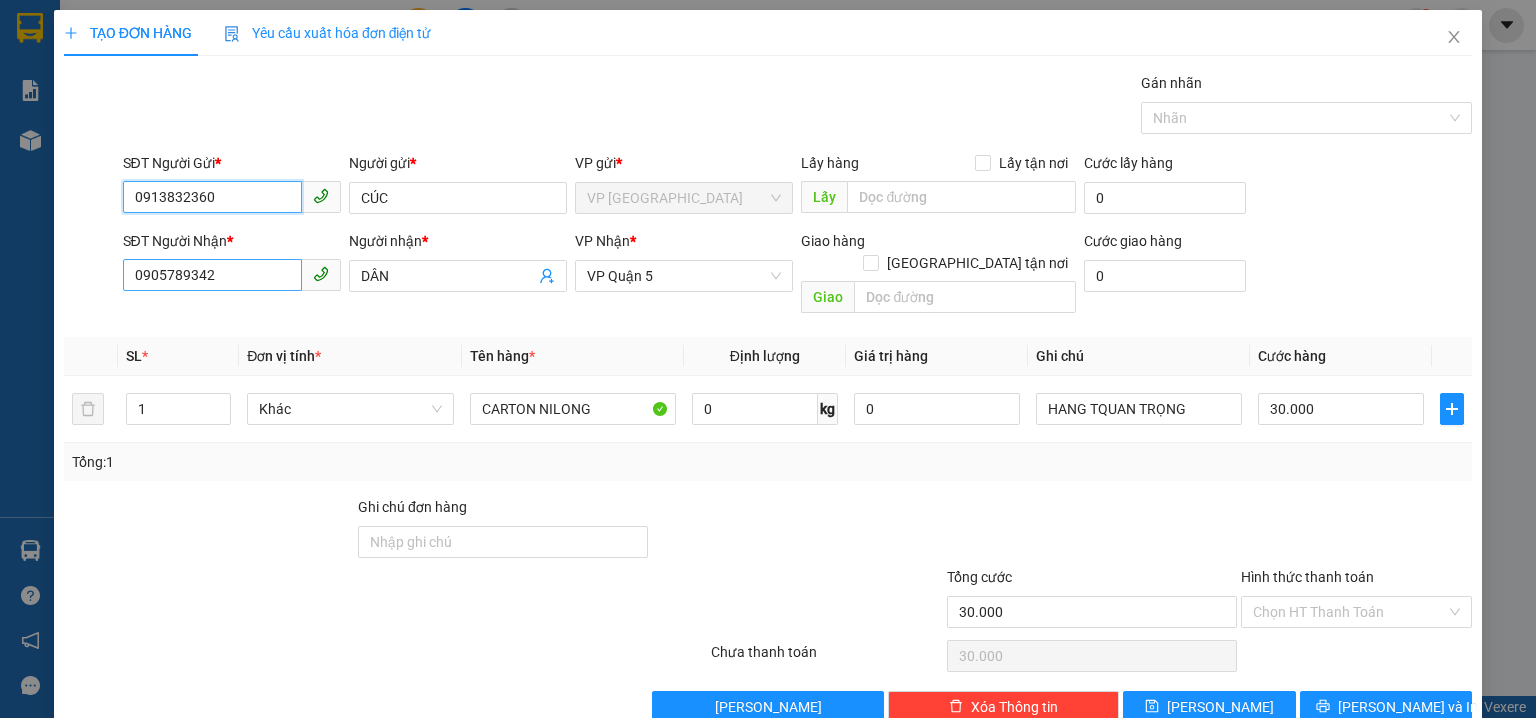 type on "0913832360" 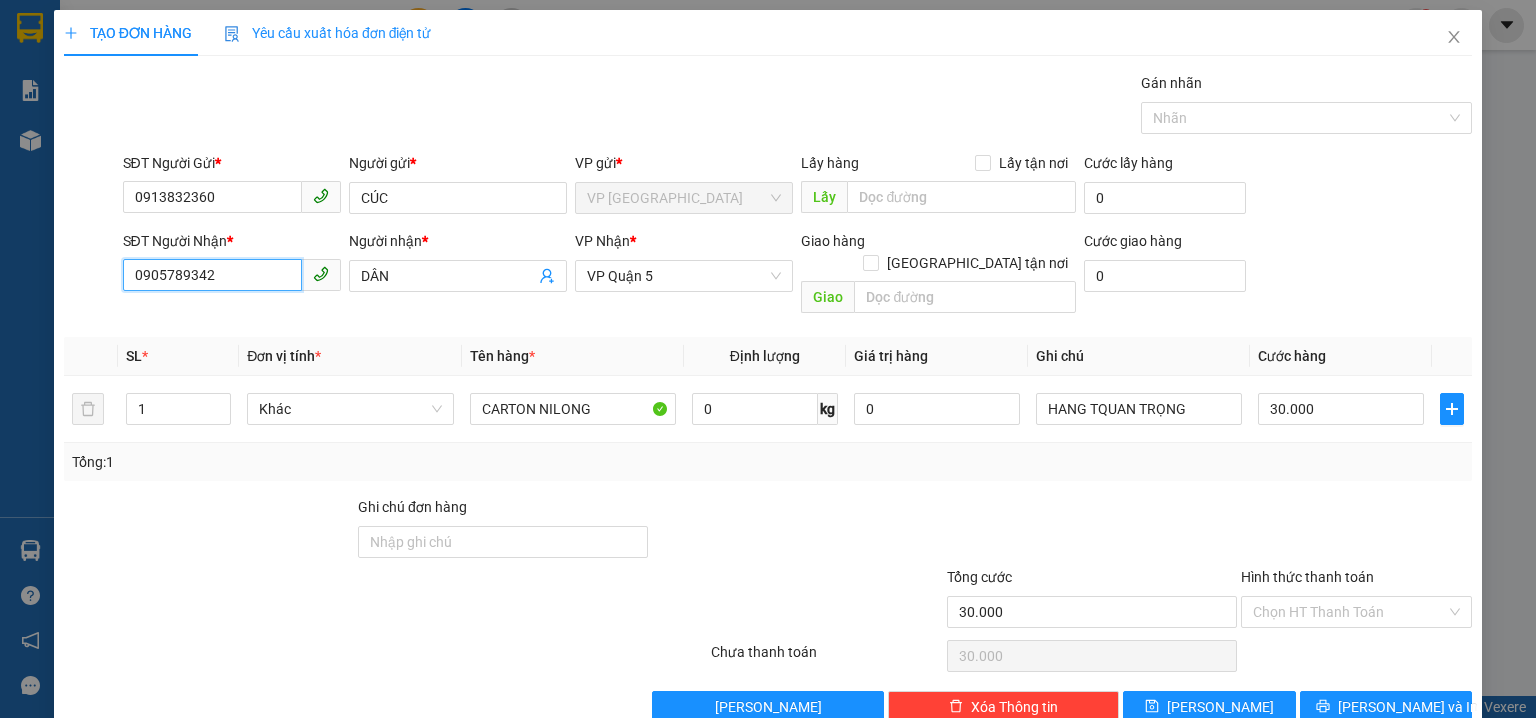 click on "0905789342" at bounding box center [212, 275] 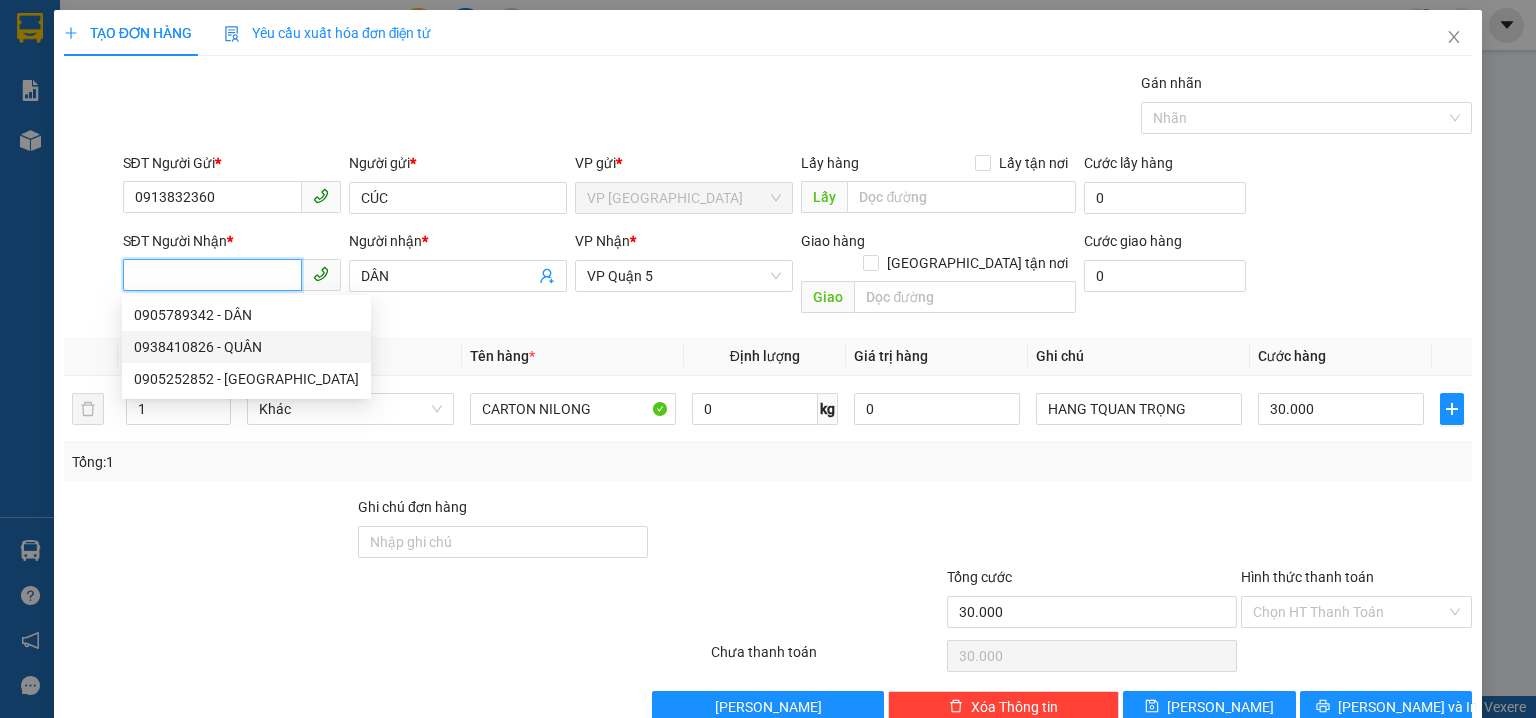 click on "0938410826 - QUÂN" at bounding box center [246, 347] 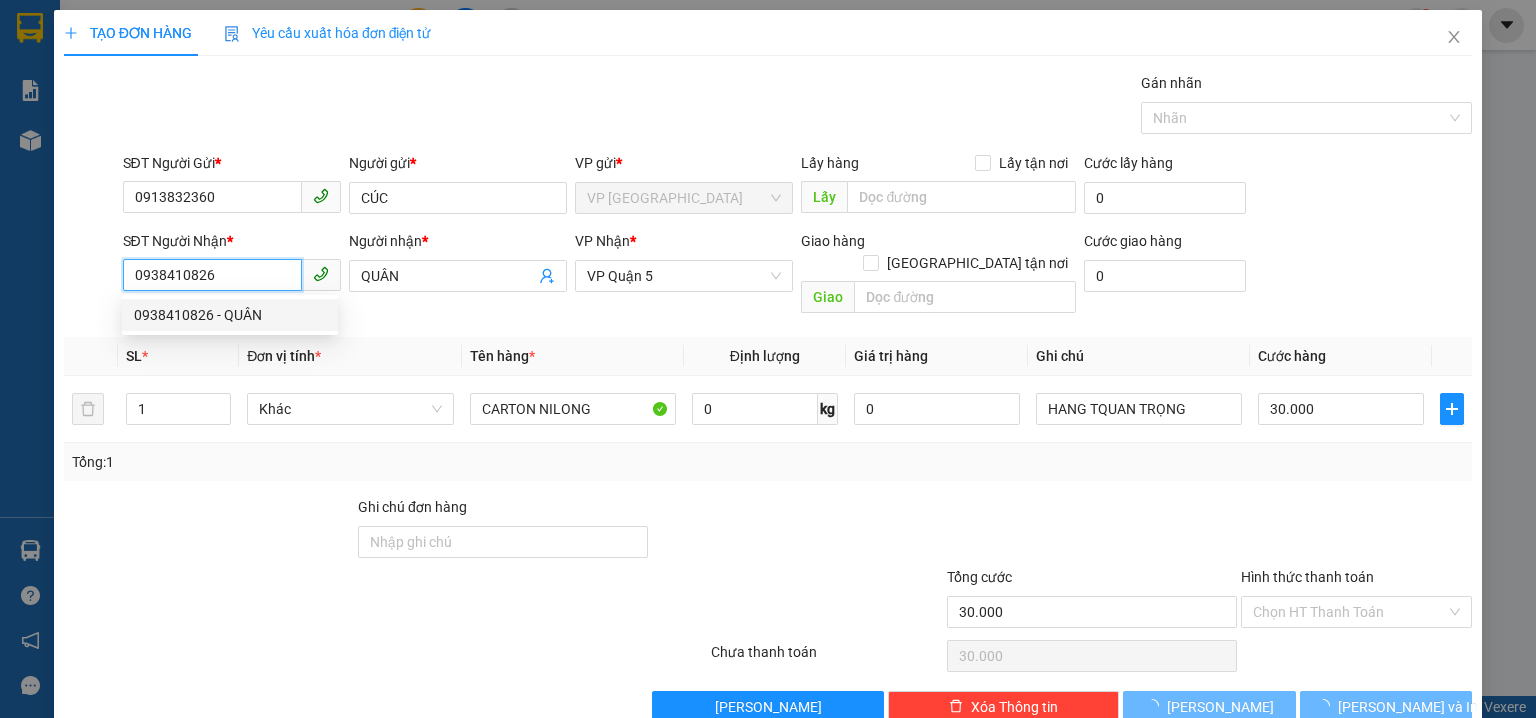 type on "0938410826" 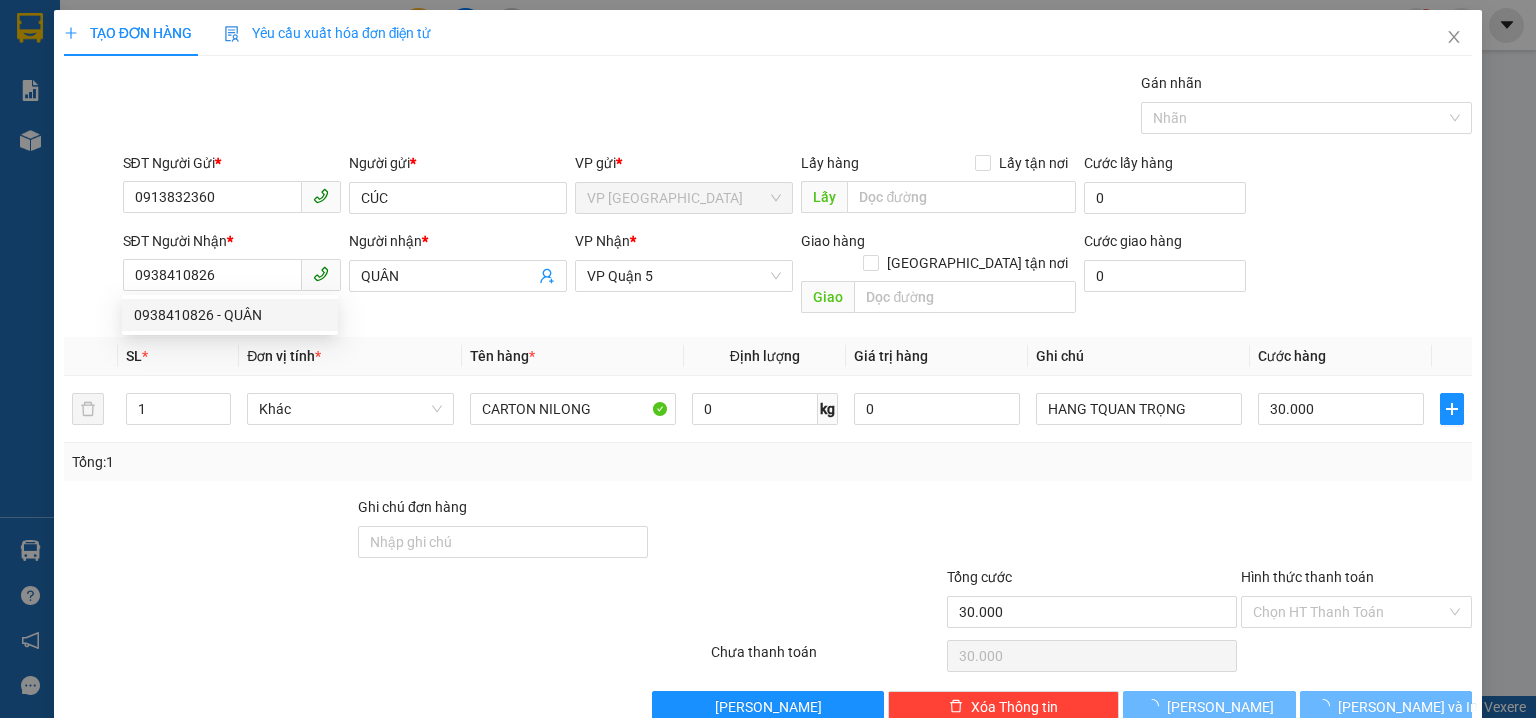 click on "SL  *" at bounding box center (178, 356) 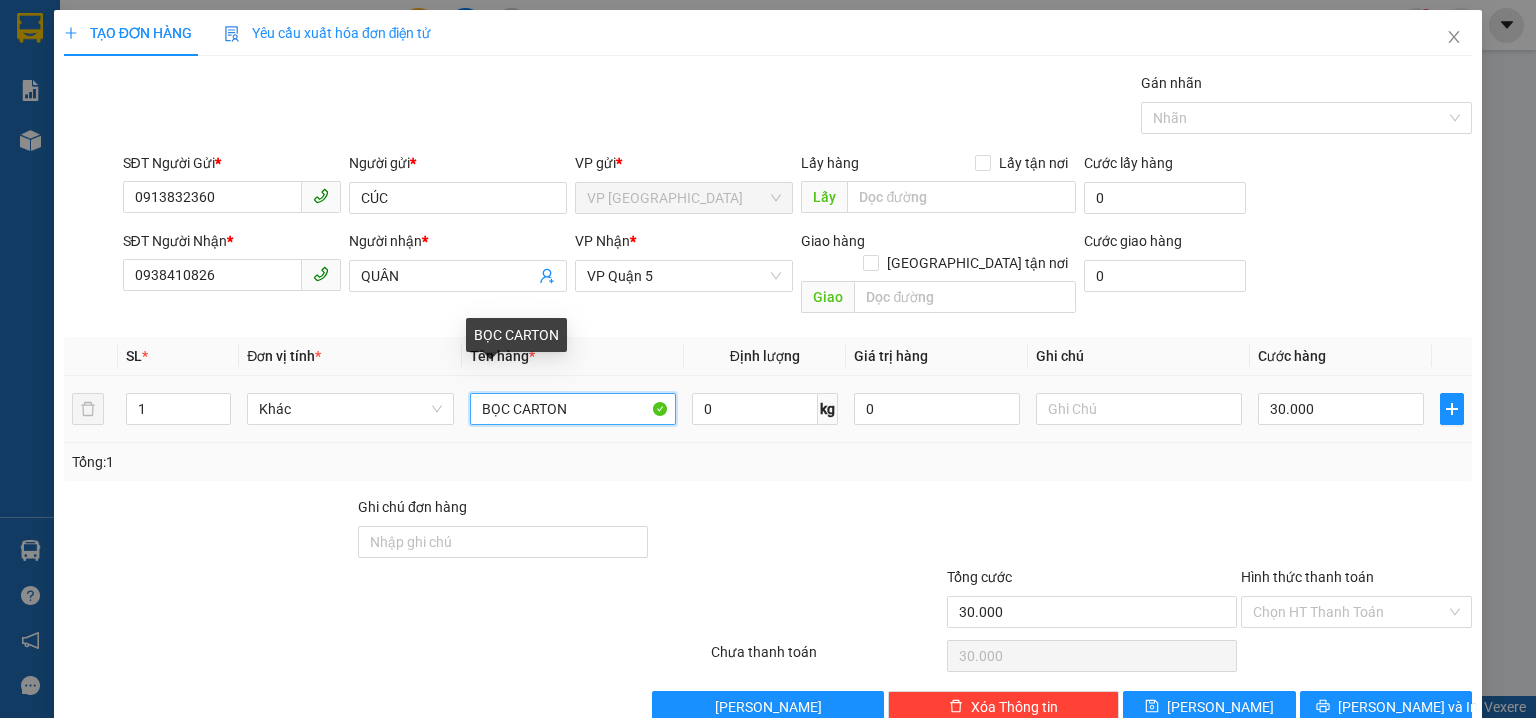 click on "BỌC CARTON" at bounding box center [573, 409] 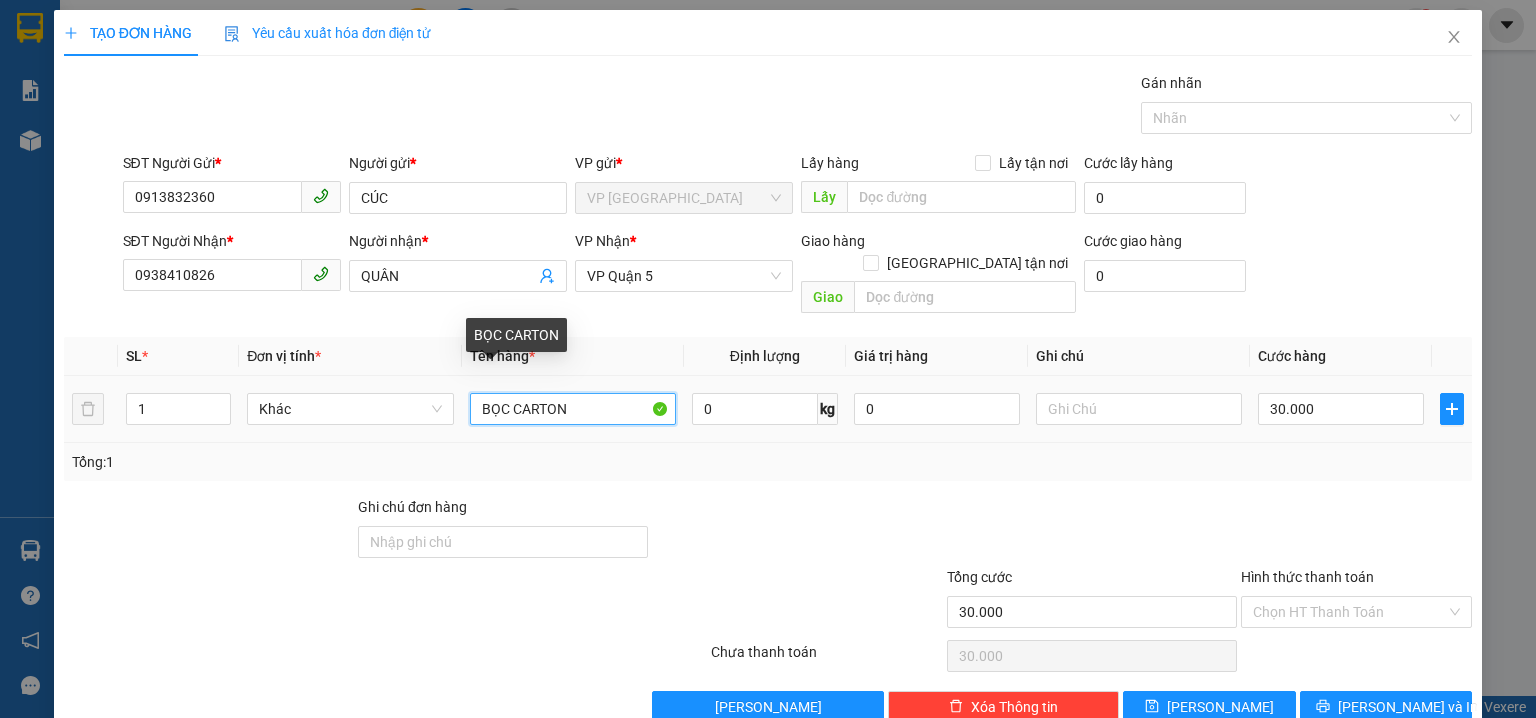 click on "BỌC CARTON" at bounding box center (573, 409) 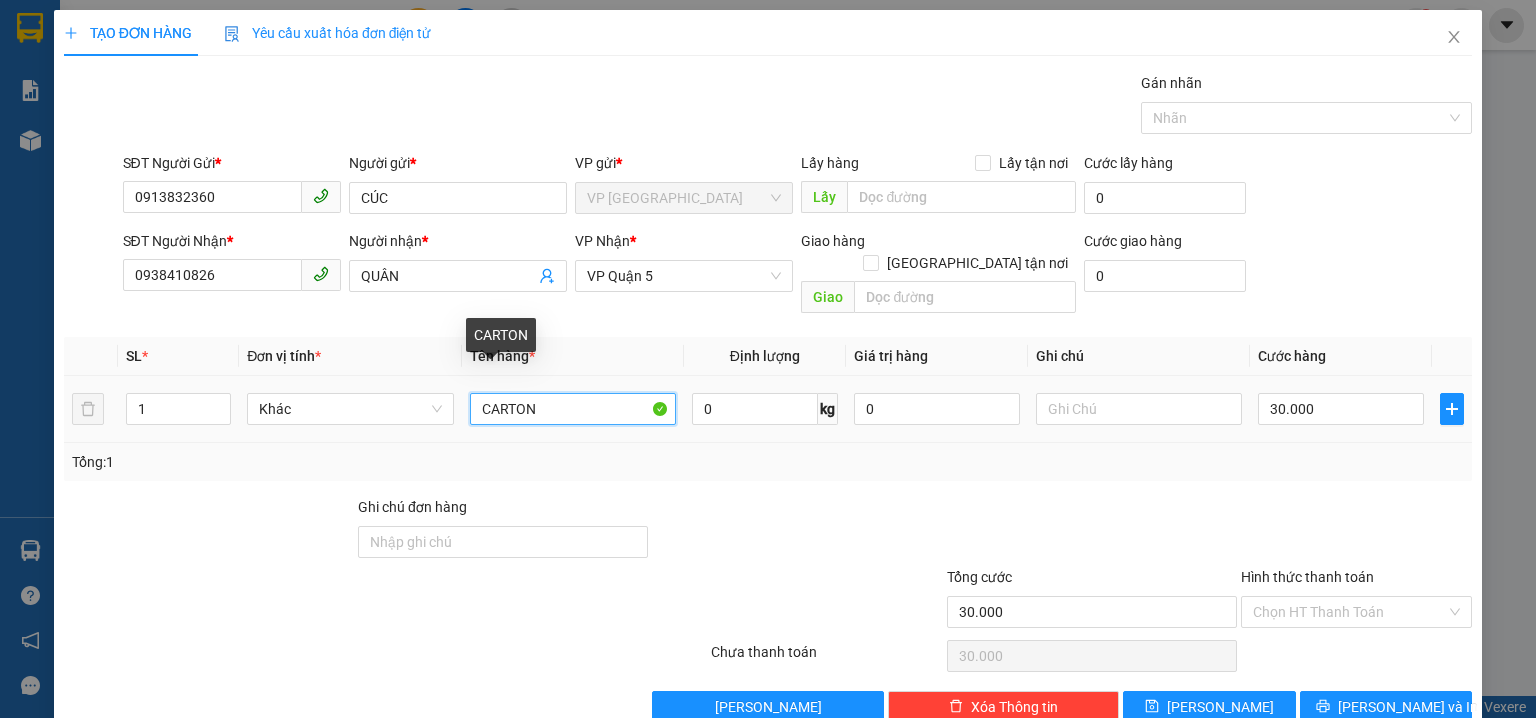 click on "CARTON" at bounding box center (573, 409) 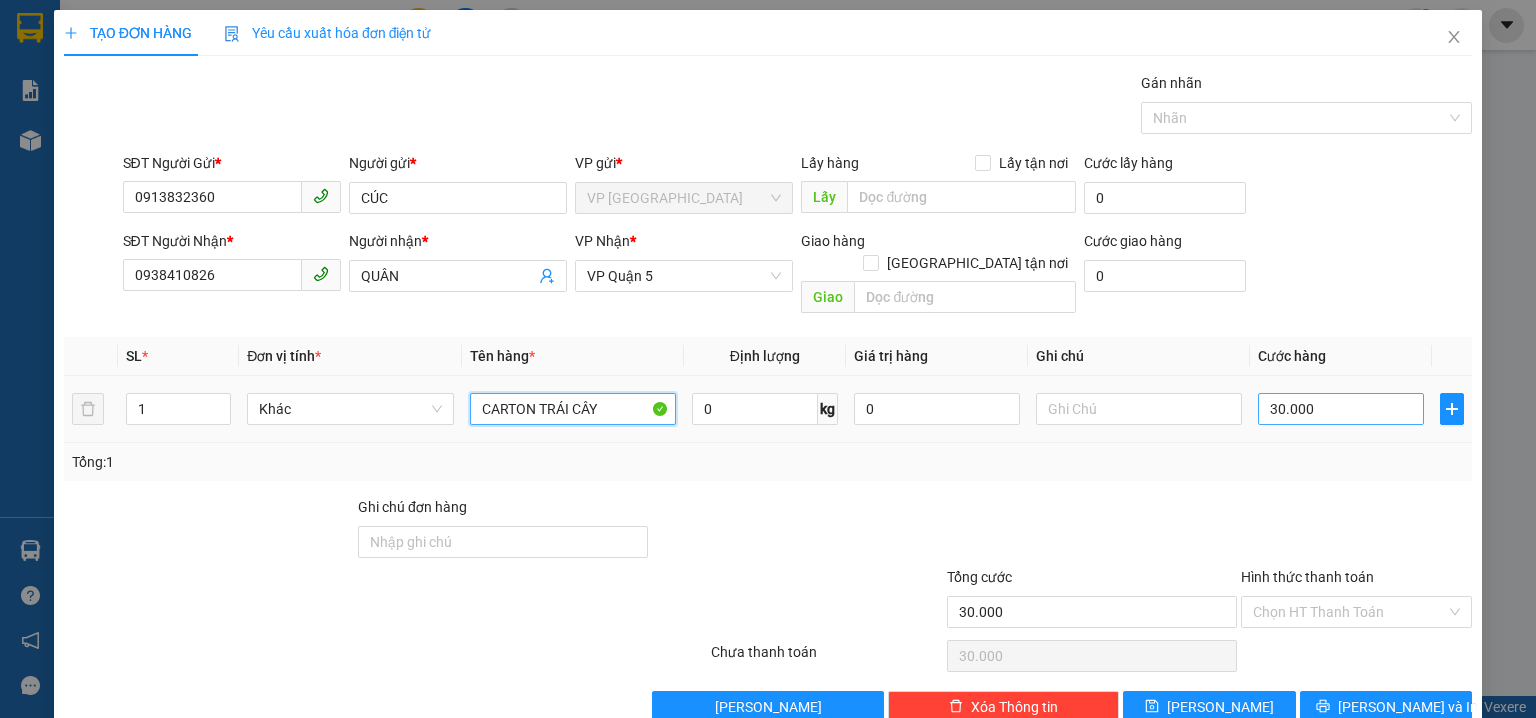type on "CARTON TRÁI CÂY" 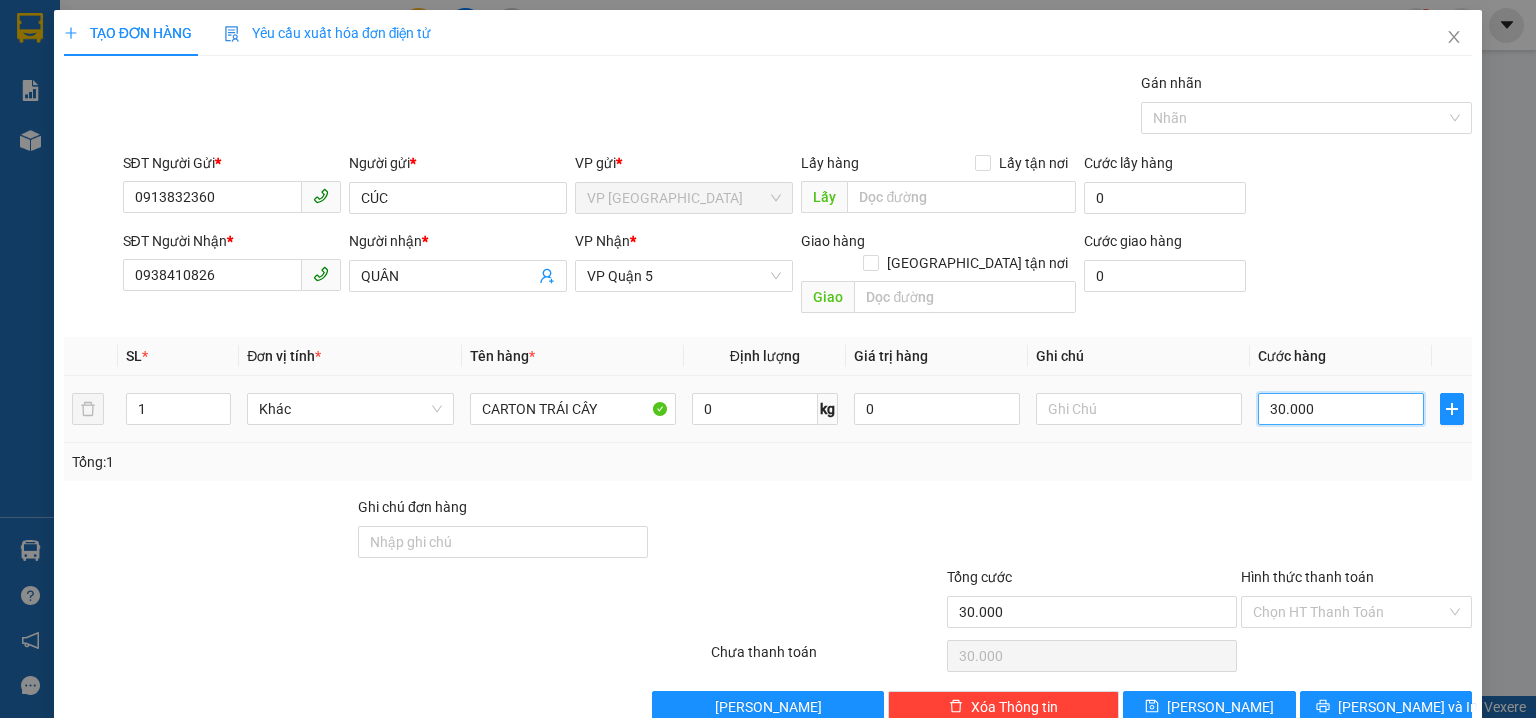 click on "30.000" at bounding box center [1341, 409] 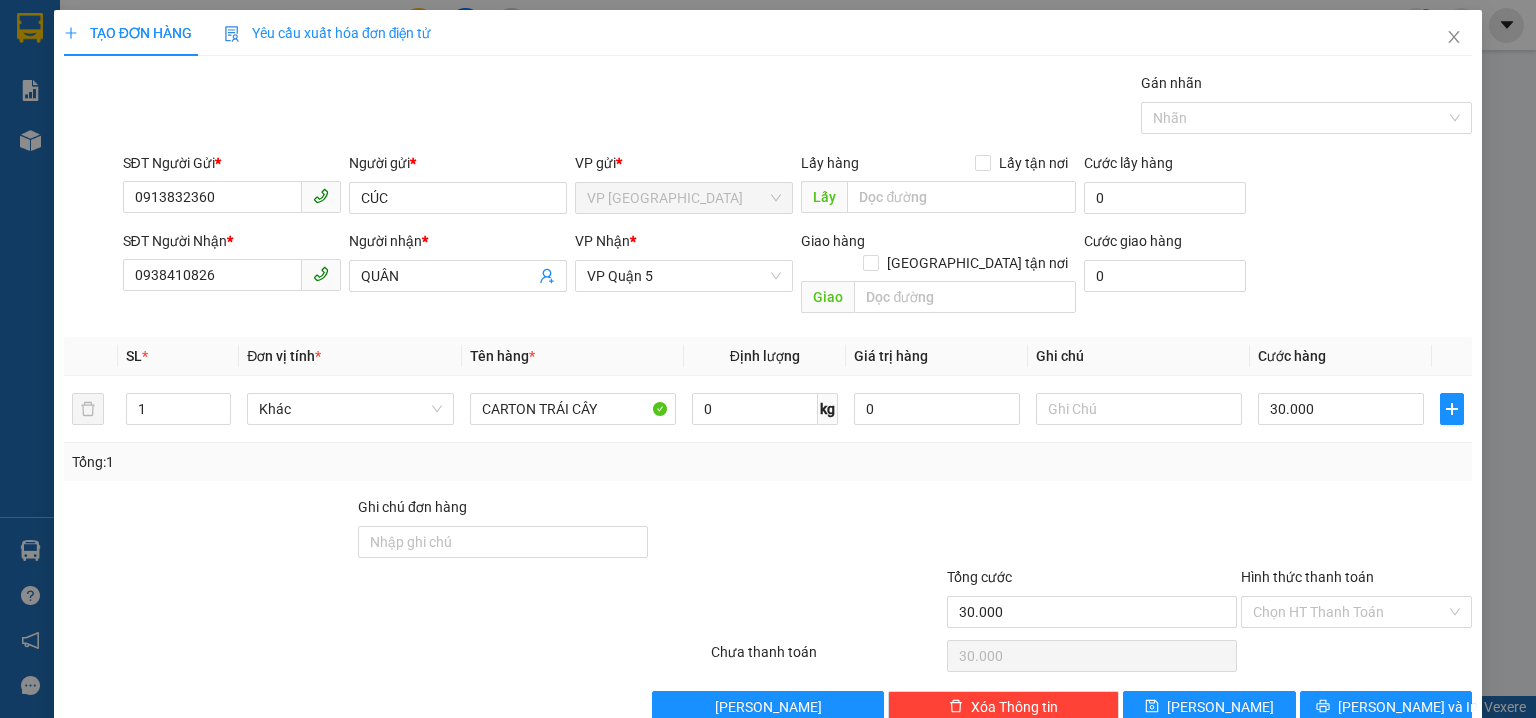 click at bounding box center [1356, 531] 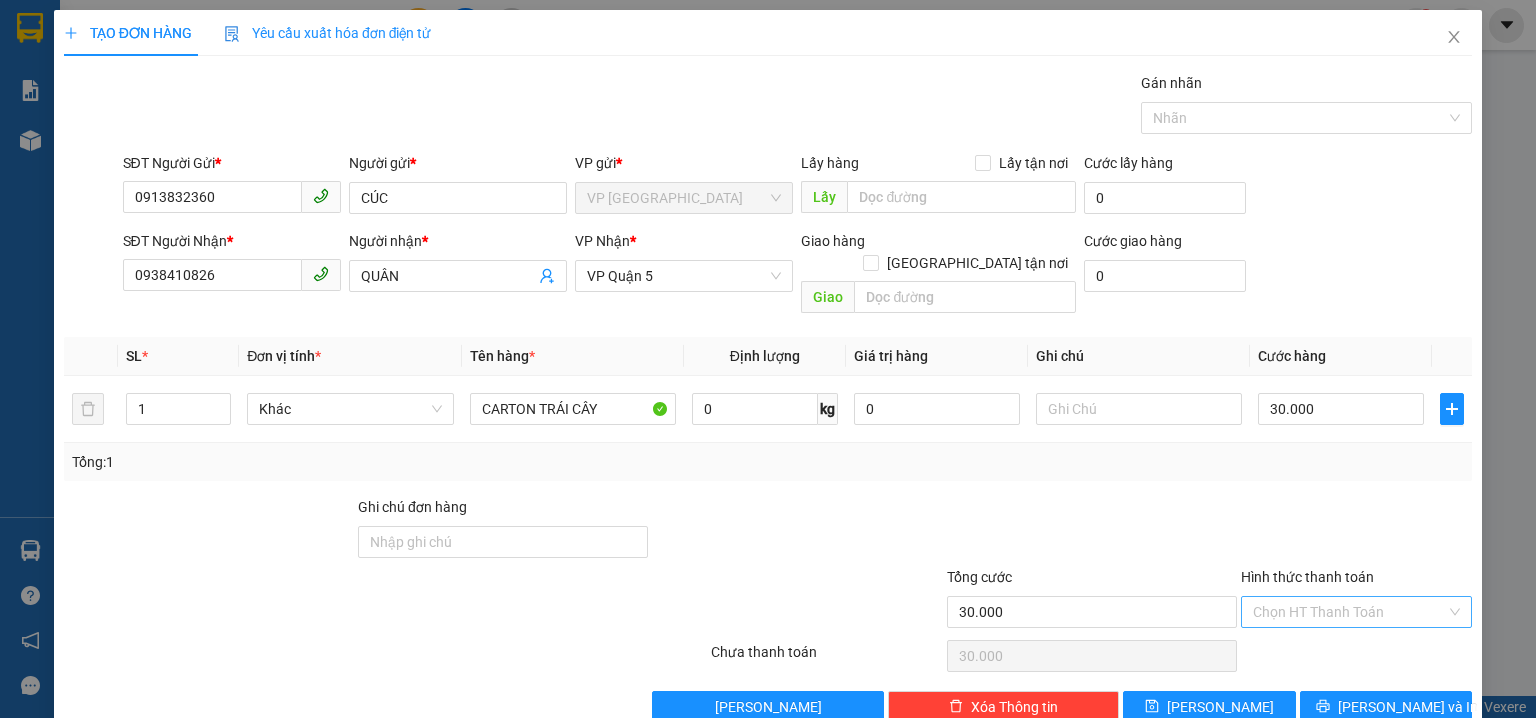 click on "Hình thức thanh toán" at bounding box center (1349, 612) 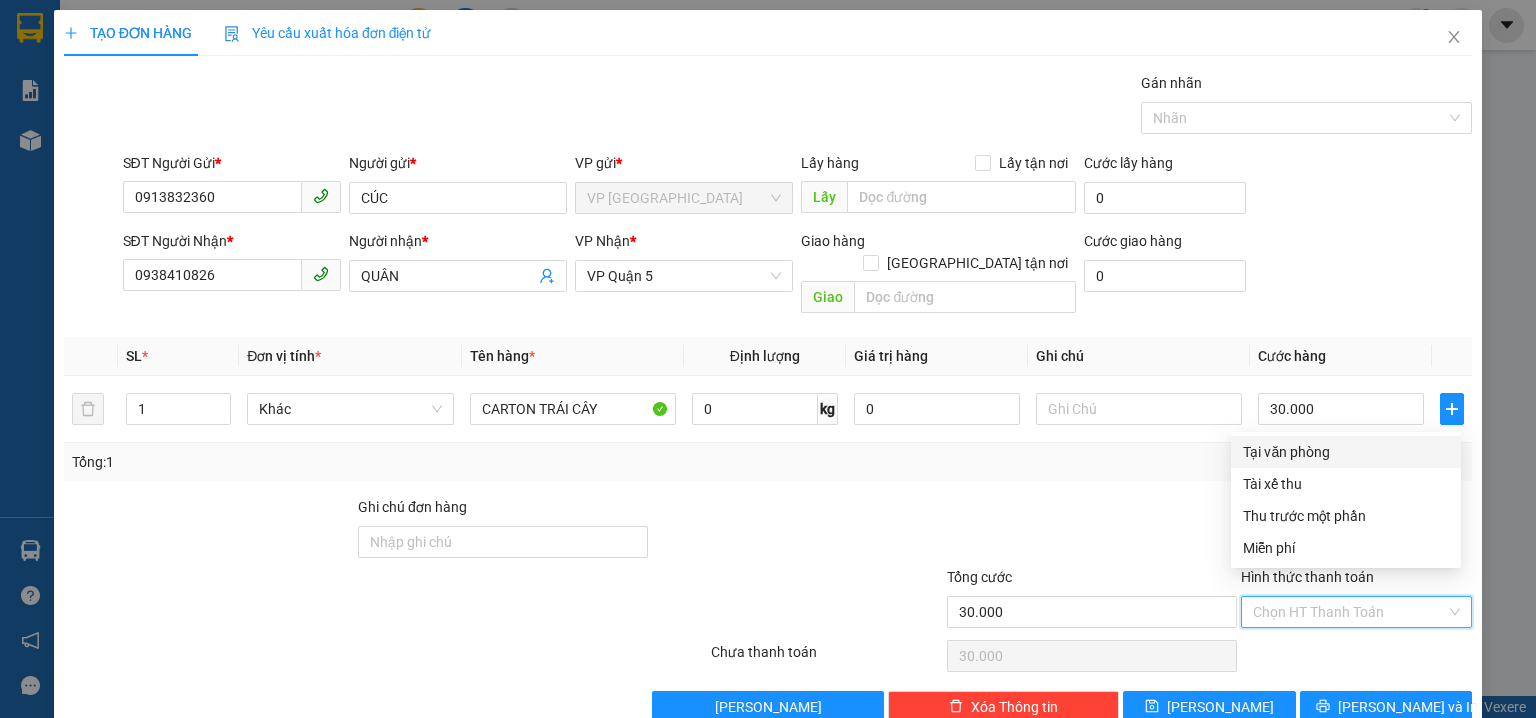 click on "Tại văn phòng" at bounding box center (1346, 452) 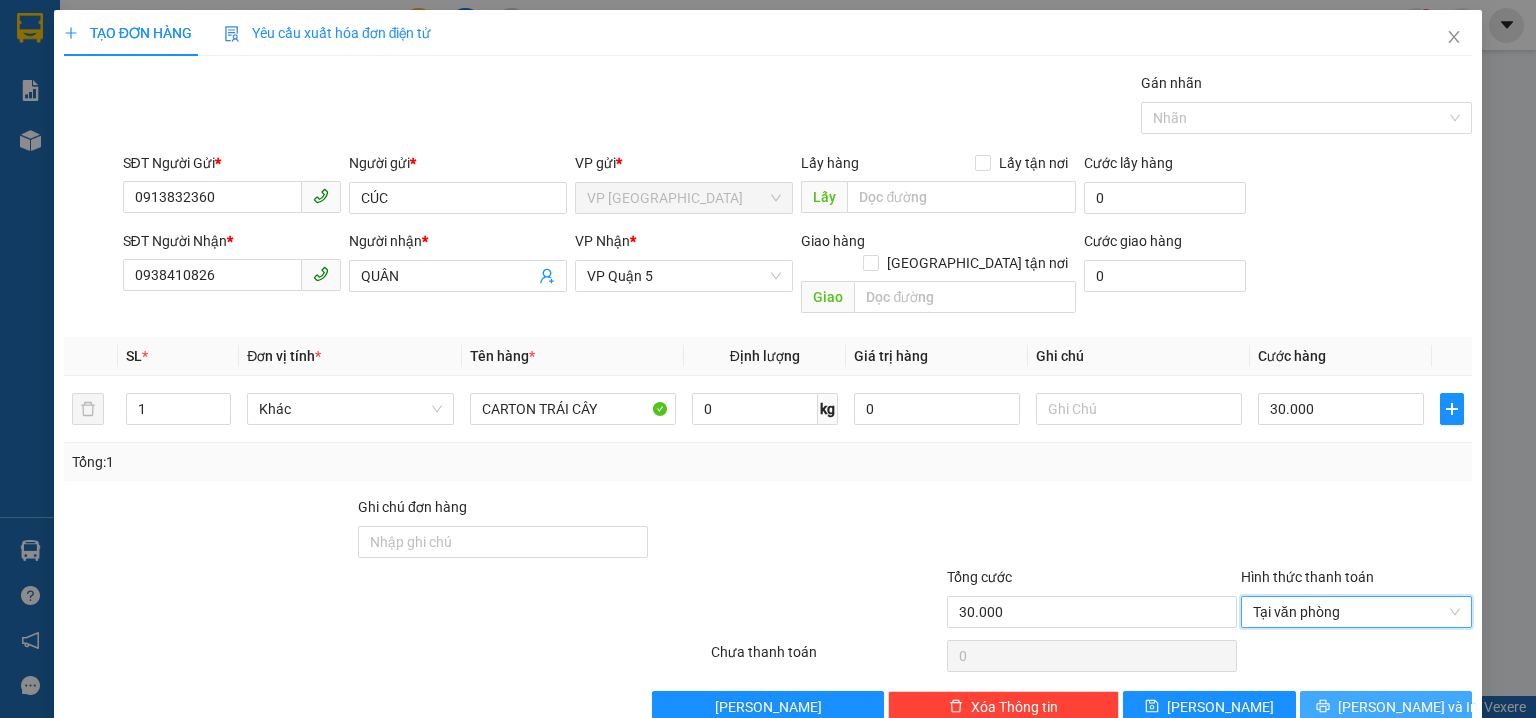 click on "[PERSON_NAME] và In" at bounding box center [1408, 707] 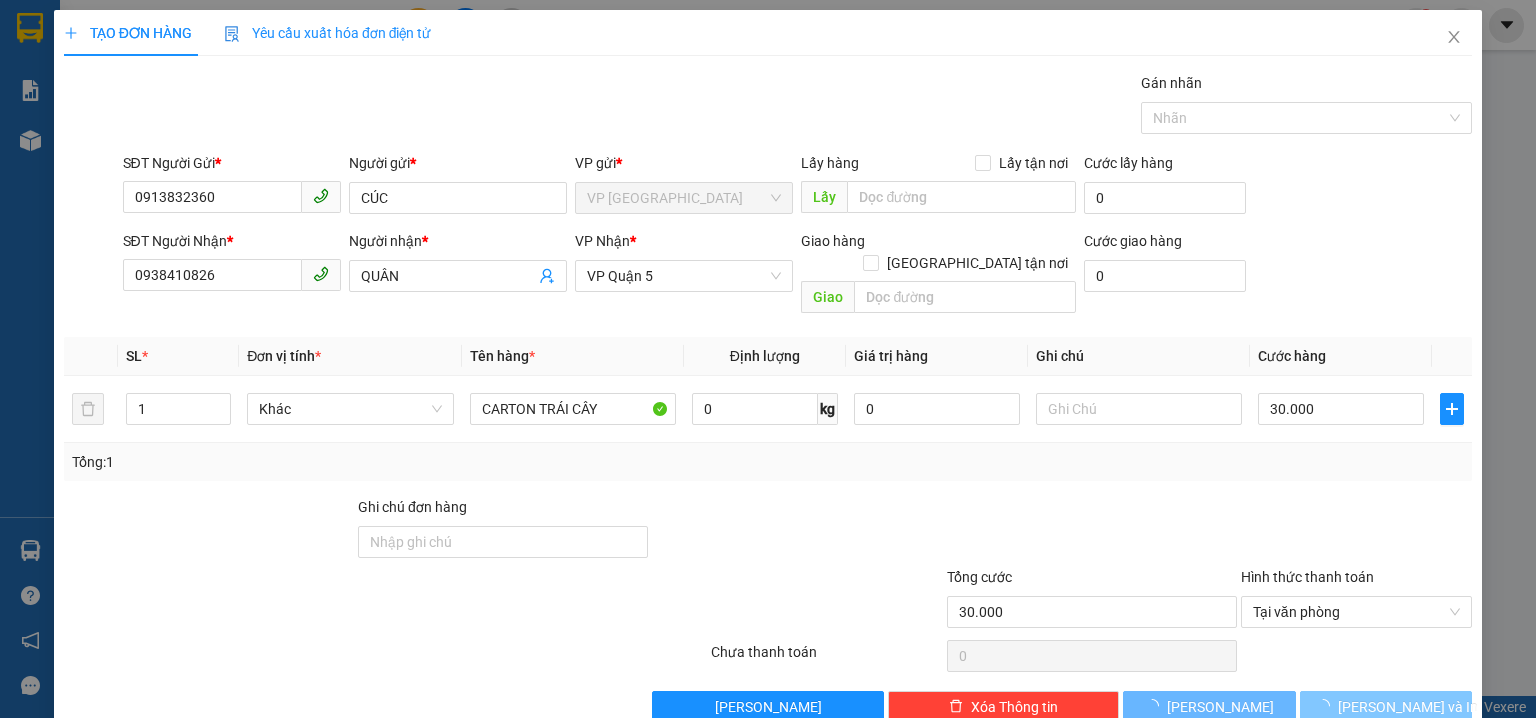 click on "Lưu và In" at bounding box center [1408, 707] 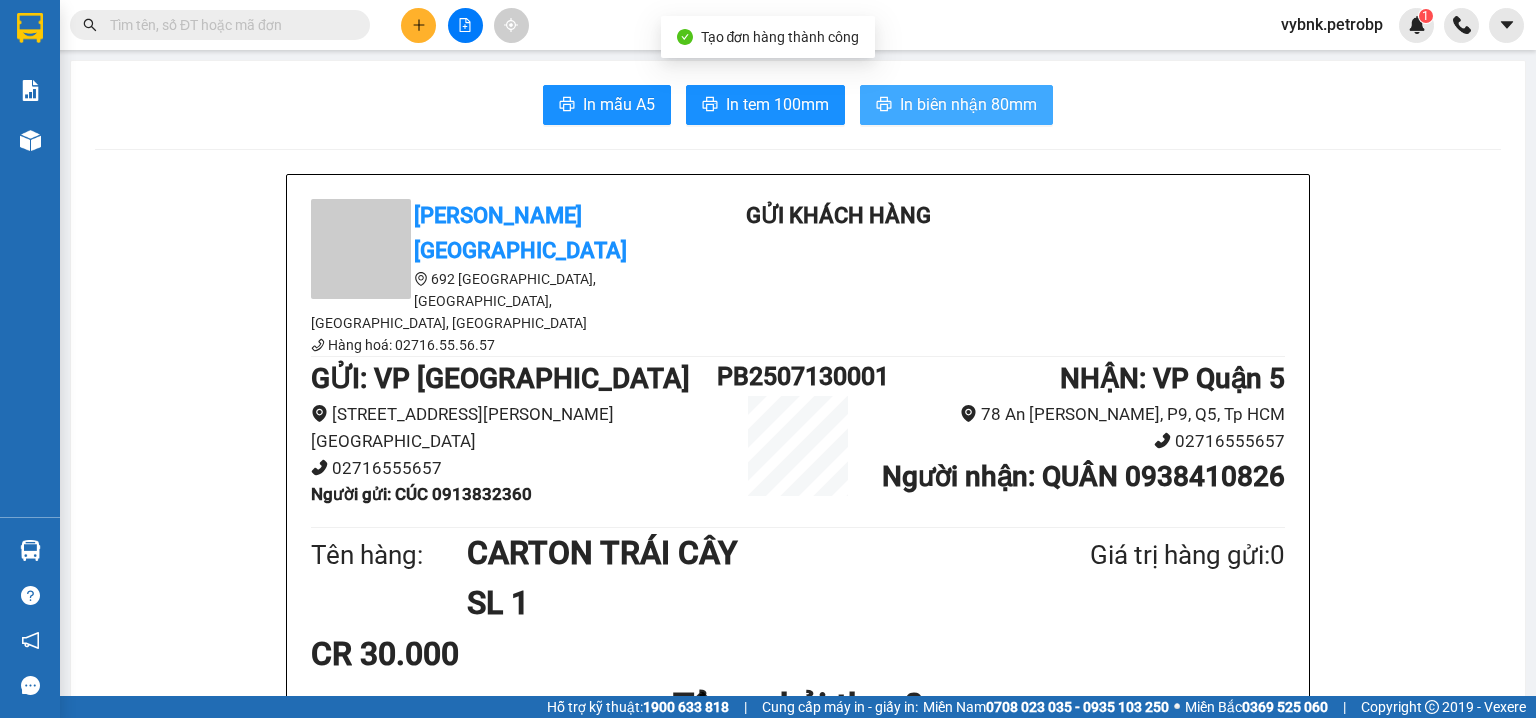 click on "In biên nhận 80mm" at bounding box center [968, 104] 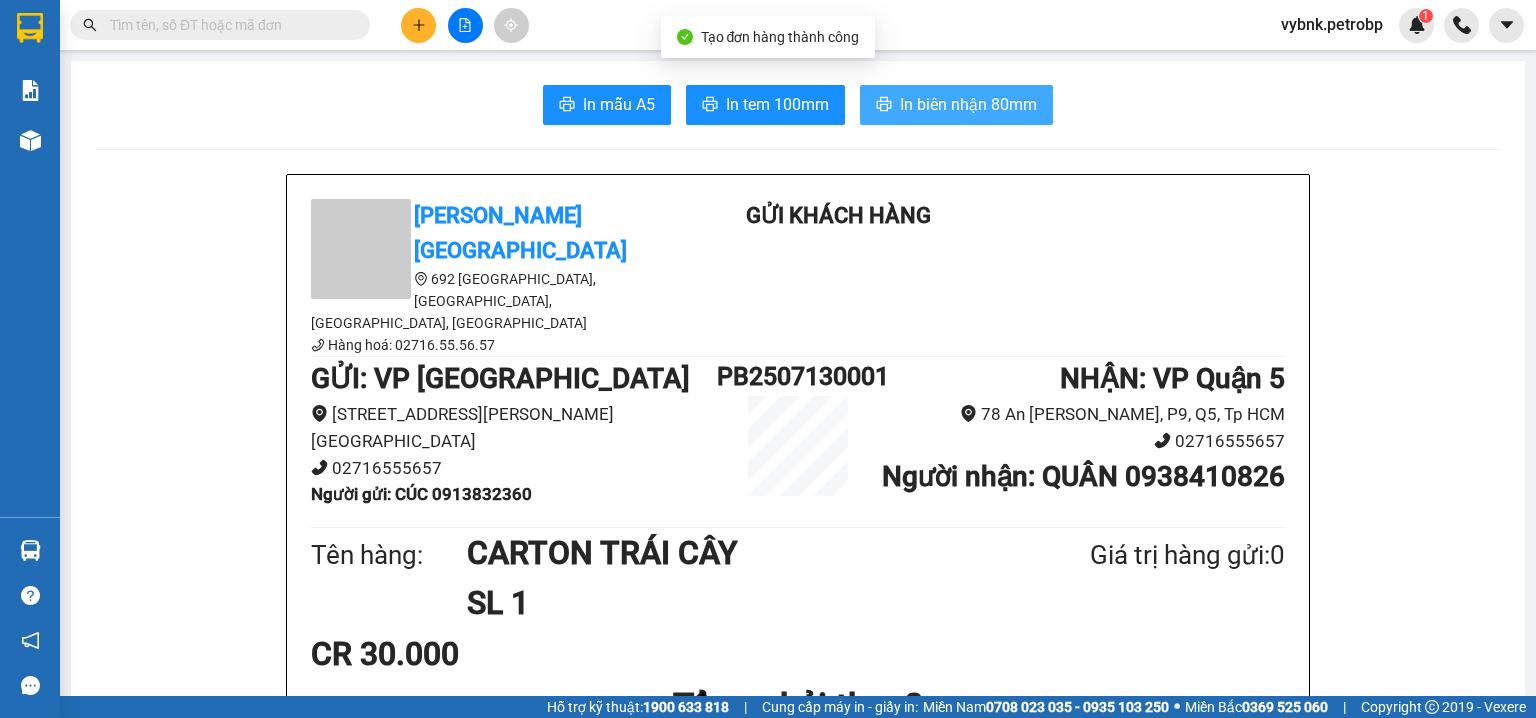 click on "In biên nhận 80mm" at bounding box center [968, 104] 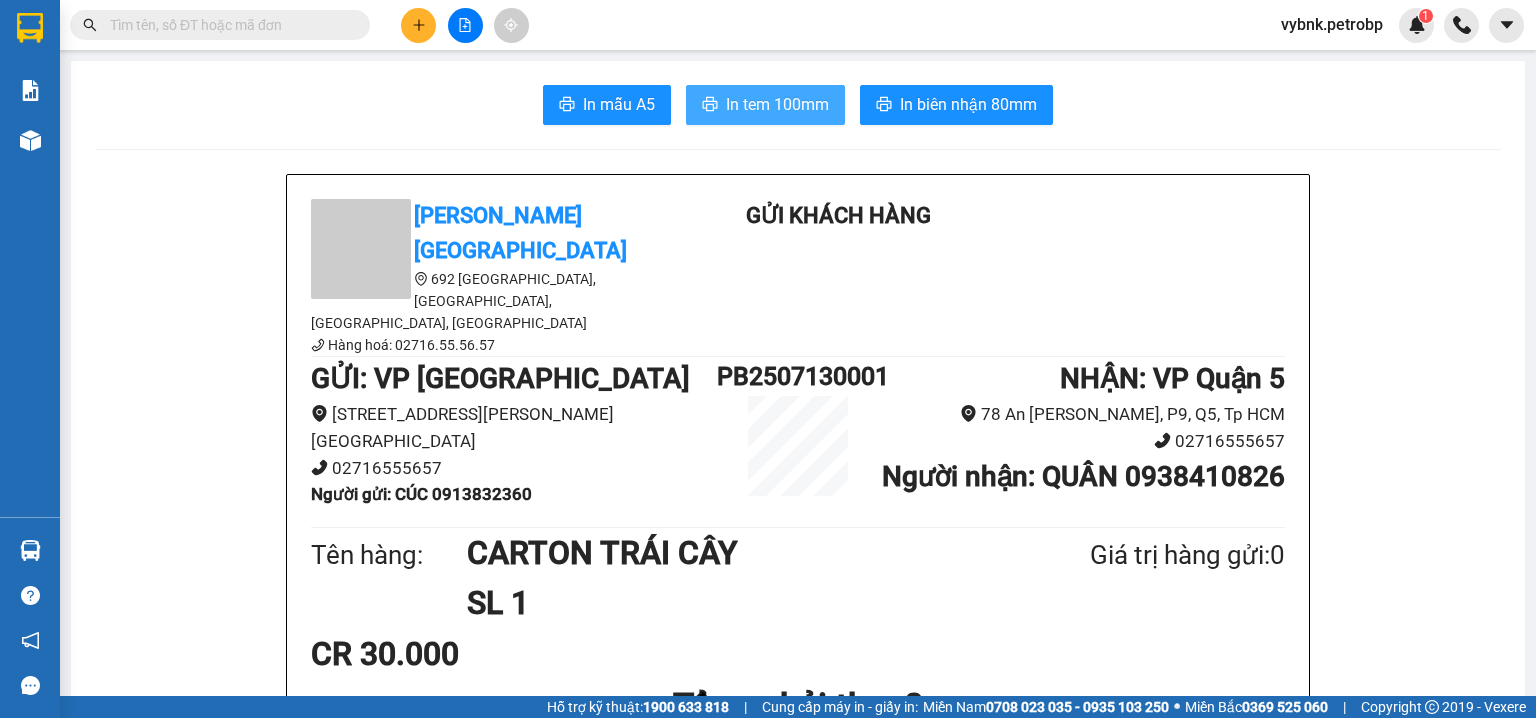 click on "In tem 100mm" at bounding box center [777, 104] 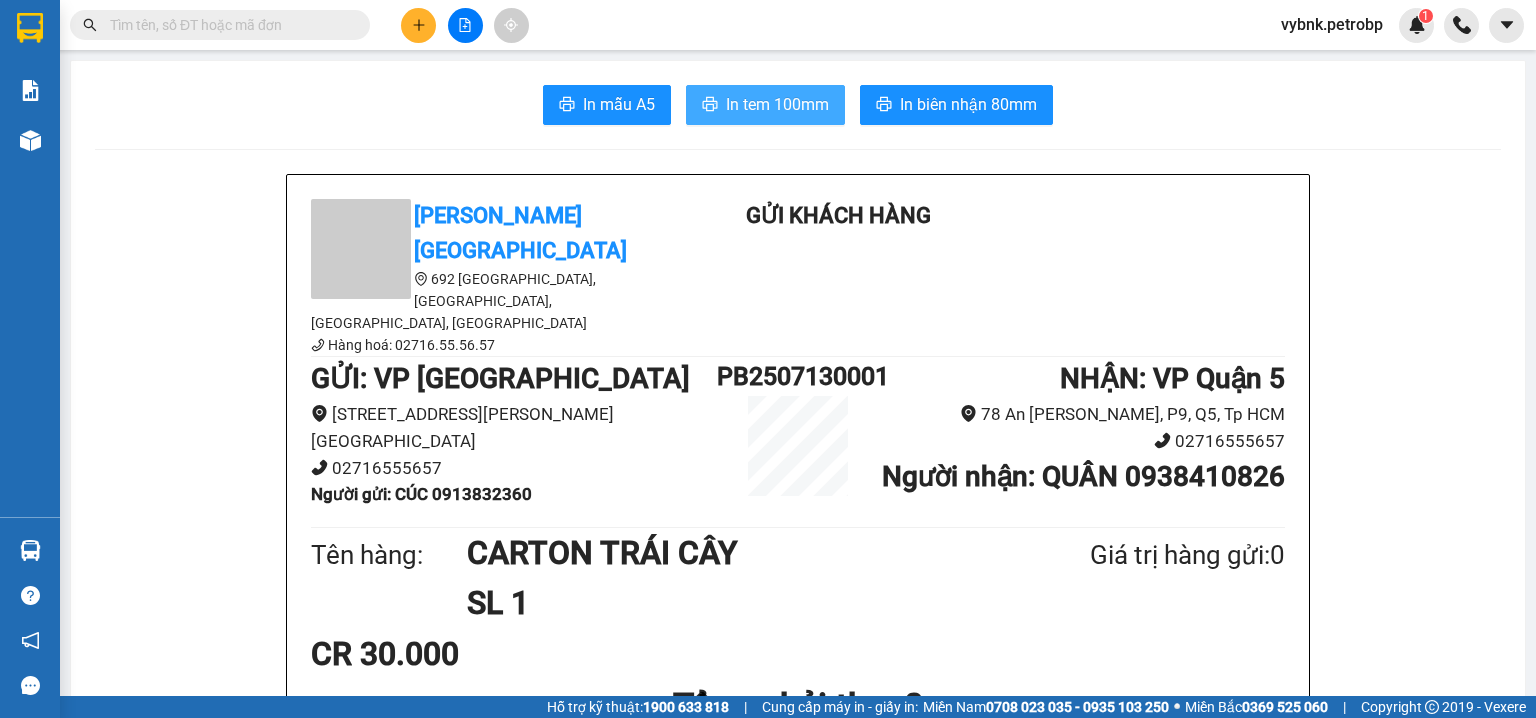 scroll, scrollTop: 0, scrollLeft: 0, axis: both 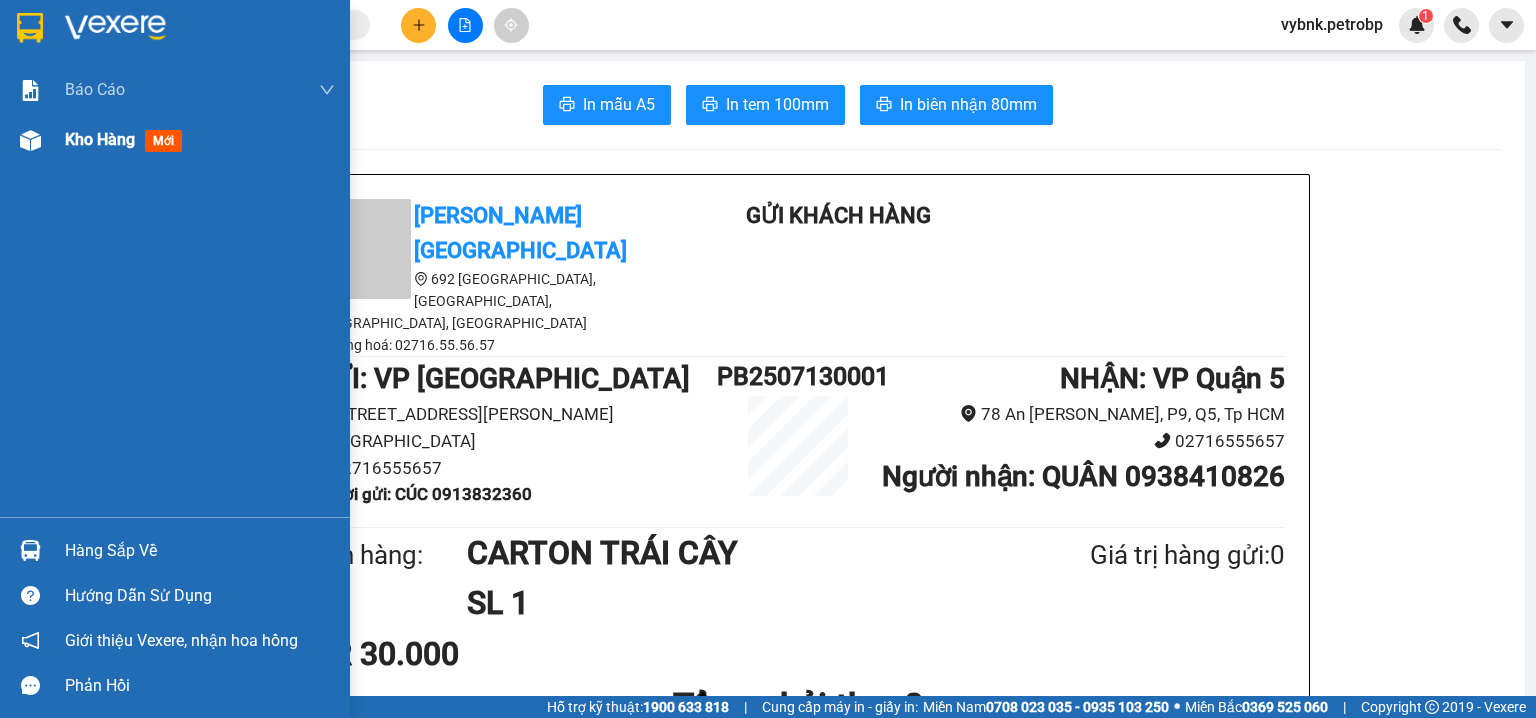 click on "Kho hàng mới" at bounding box center (175, 140) 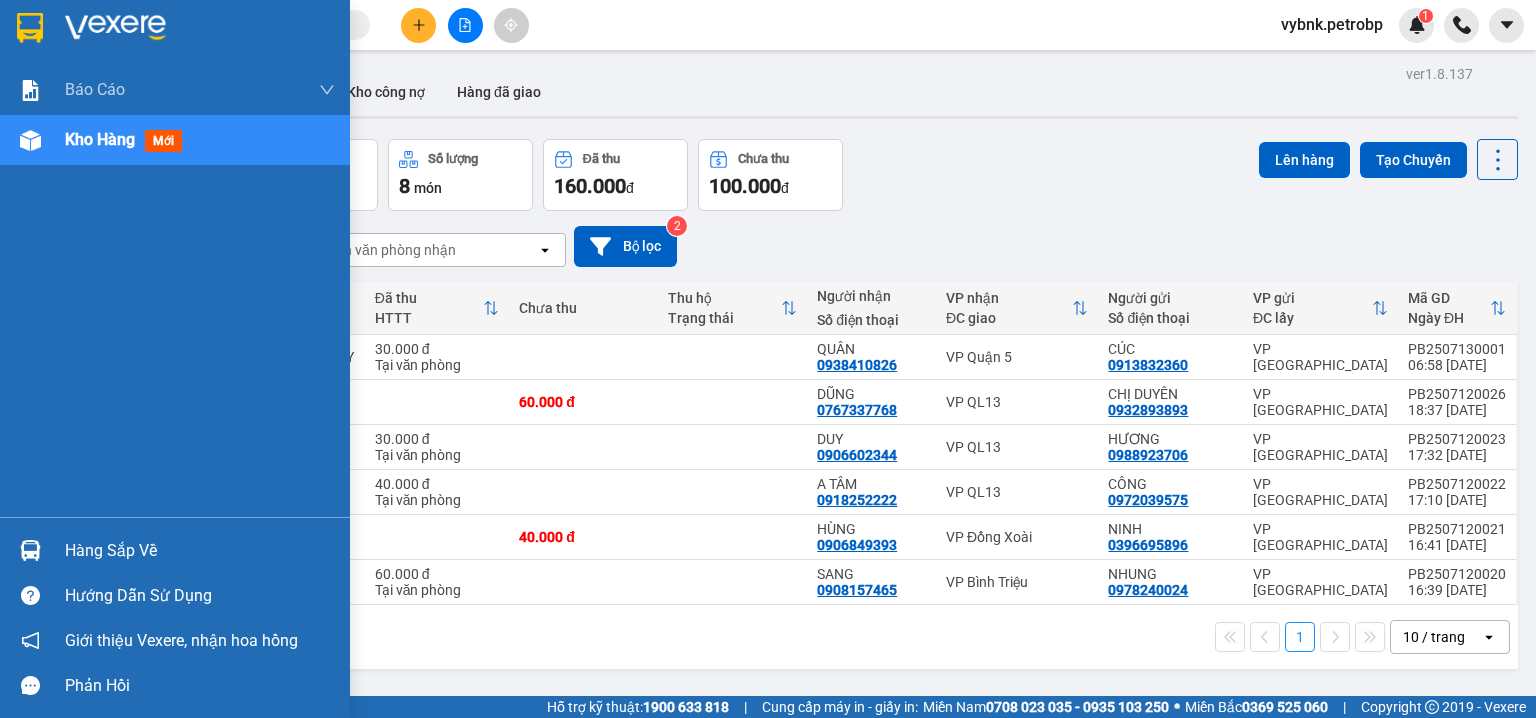 click at bounding box center [30, 550] 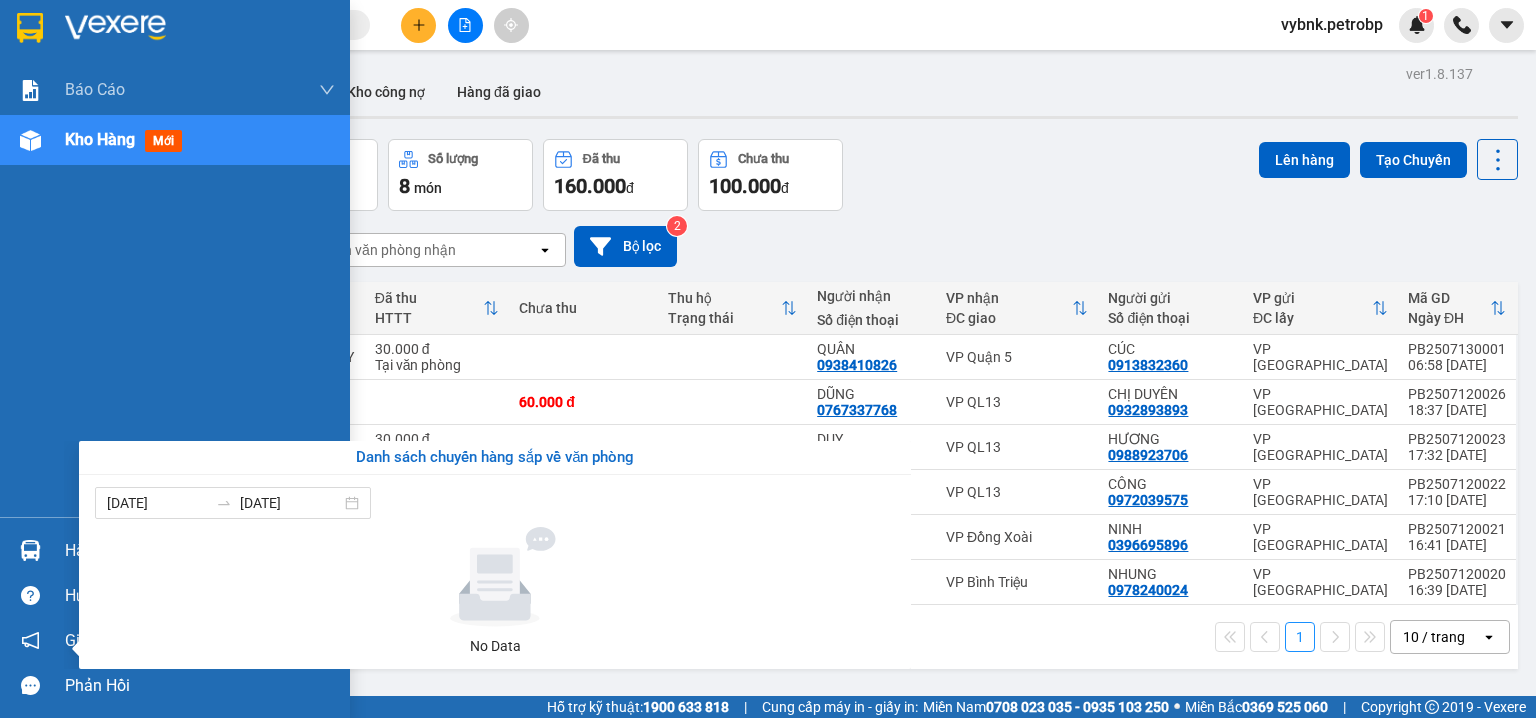 click on "Báo cáo BC tiền tận nơi (nhân viên) Báo cáo 1 (nv): Số tiền đã thu của văn phòng  Báo cáo 1: Số tiền đã thu của văn phòng  Báo cáo dòng tiền (nhân viên) Doanh số tạo đơn theo VP gửi (nhân viên) Mẫu 1: Báo cáo dòng tiền theo nhân viên (nhà xe) Mẫu 1: Báo cáo dòng tiền theo nhân viên (trưởng trạm) Mẫu 2: Thống kê đơn hàng theo nhân viên Mẫu 3.1: Thống kê đơn hàng văn phòng gửi Mẫu 3.1: Thống kê đơn hàng văn phòng gửi ( các trạm xem ) Mẫu 3: Báo cáo dòng tiền theo văn phòng     Kho hàng mới Hàng sắp về Hướng dẫn sử dụng Giới thiệu Vexere, nhận hoa hồng Phản hồi Phần mềm hỗ trợ bạn tốt chứ?" at bounding box center [175, 359] 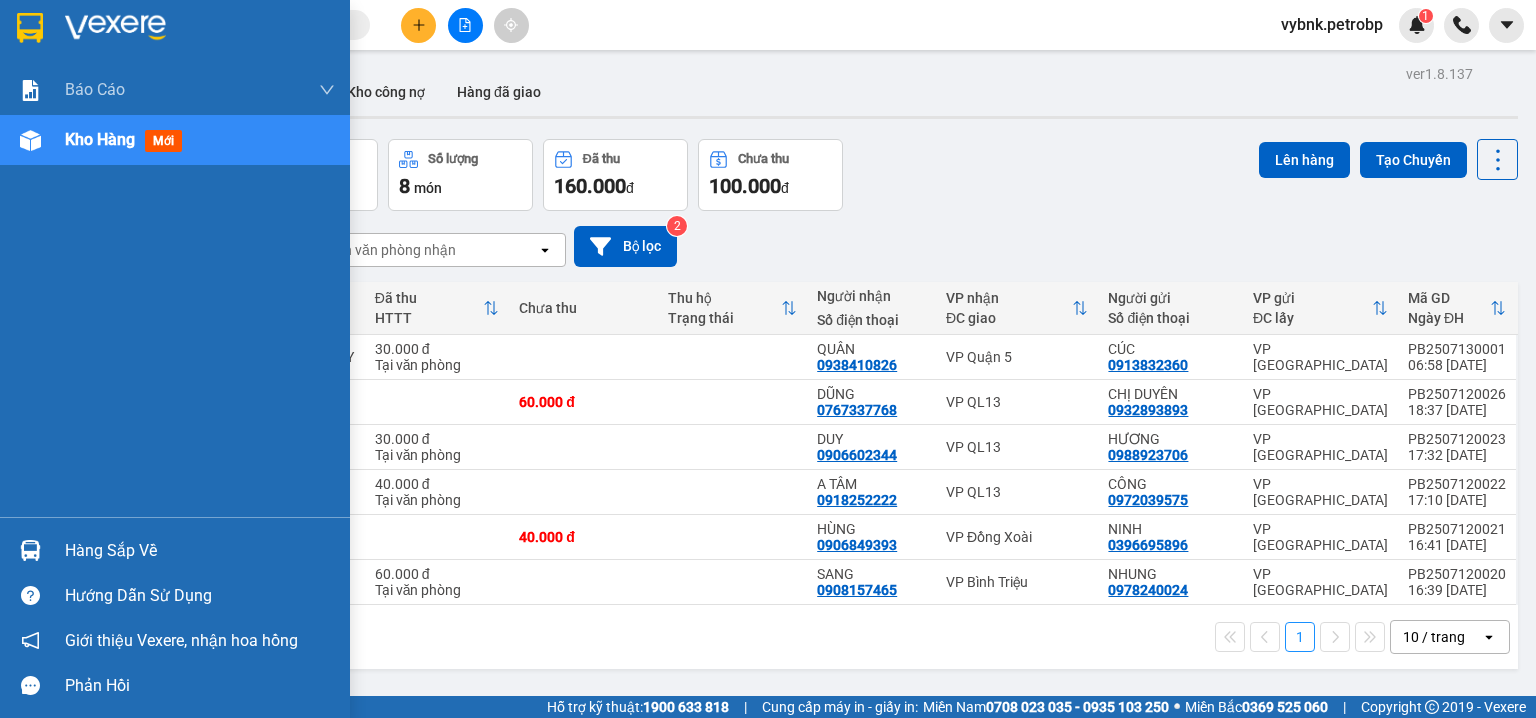 click at bounding box center (30, 550) 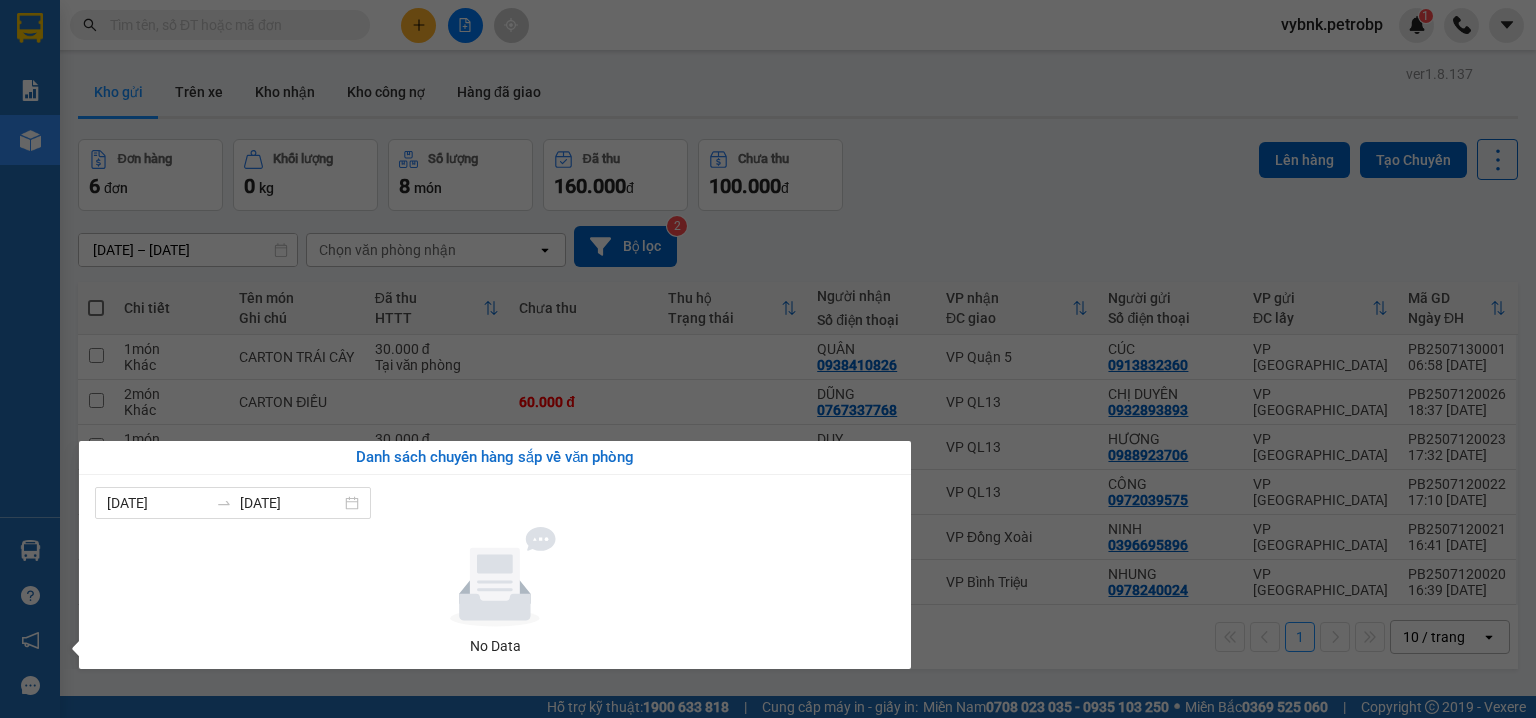 click on "Kết quả tìm kiếm ( 0 )  Bộ lọc  No Data vybnk.petrobp 1     Báo cáo BC tiền tận nơi (nhân viên) Báo cáo 1 (nv): Số tiền đã thu của văn phòng  Báo cáo 1: Số tiền đã thu của văn phòng  Báo cáo dòng tiền (nhân viên) Doanh số tạo đơn theo VP gửi (nhân viên) Mẫu 1: Báo cáo dòng tiền theo nhân viên (nhà xe) Mẫu 1: Báo cáo dòng tiền theo nhân viên (trưởng trạm) Mẫu 2: Thống kê đơn hàng theo nhân viên Mẫu 3.1: Thống kê đơn hàng văn phòng gửi Mẫu 3.1: Thống kê đơn hàng văn phòng gửi ( các trạm xem ) Mẫu 3: Báo cáo dòng tiền theo văn phòng     Kho hàng mới Hàng sắp về Hướng dẫn sử dụng Giới thiệu Vexere, nhận hoa hồng Phản hồi Phần mềm hỗ trợ bạn tốt chứ? ver  1.8.137 Kho gửi Trên xe Kho nhận Kho công nợ Hàng đã giao Đơn hàng 6 đơn Khối lượng 0 kg Số lượng 8 món Đã thu 160.000  đ Chưa thu 100.000  đ Lên hàng open 2" at bounding box center (768, 359) 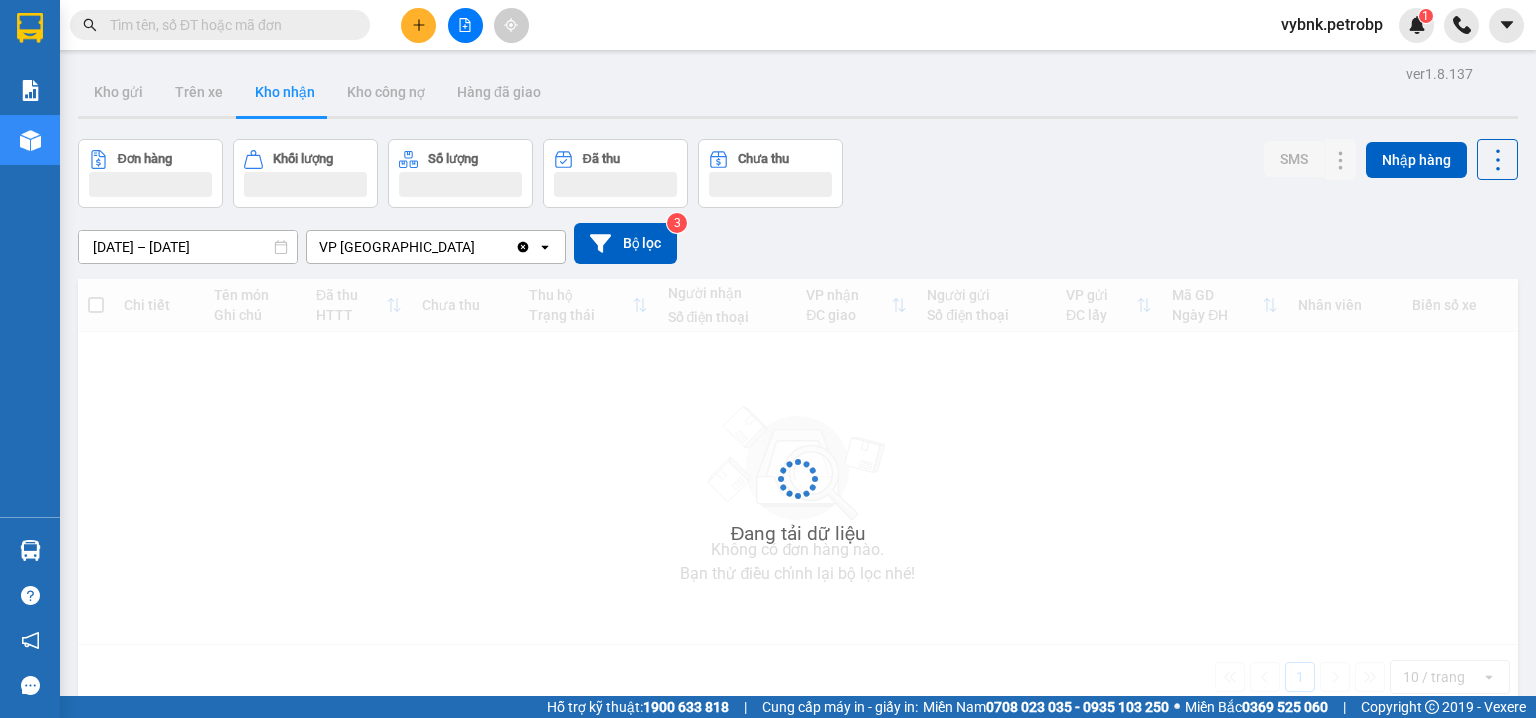 click on "Kho nhận" at bounding box center [285, 92] 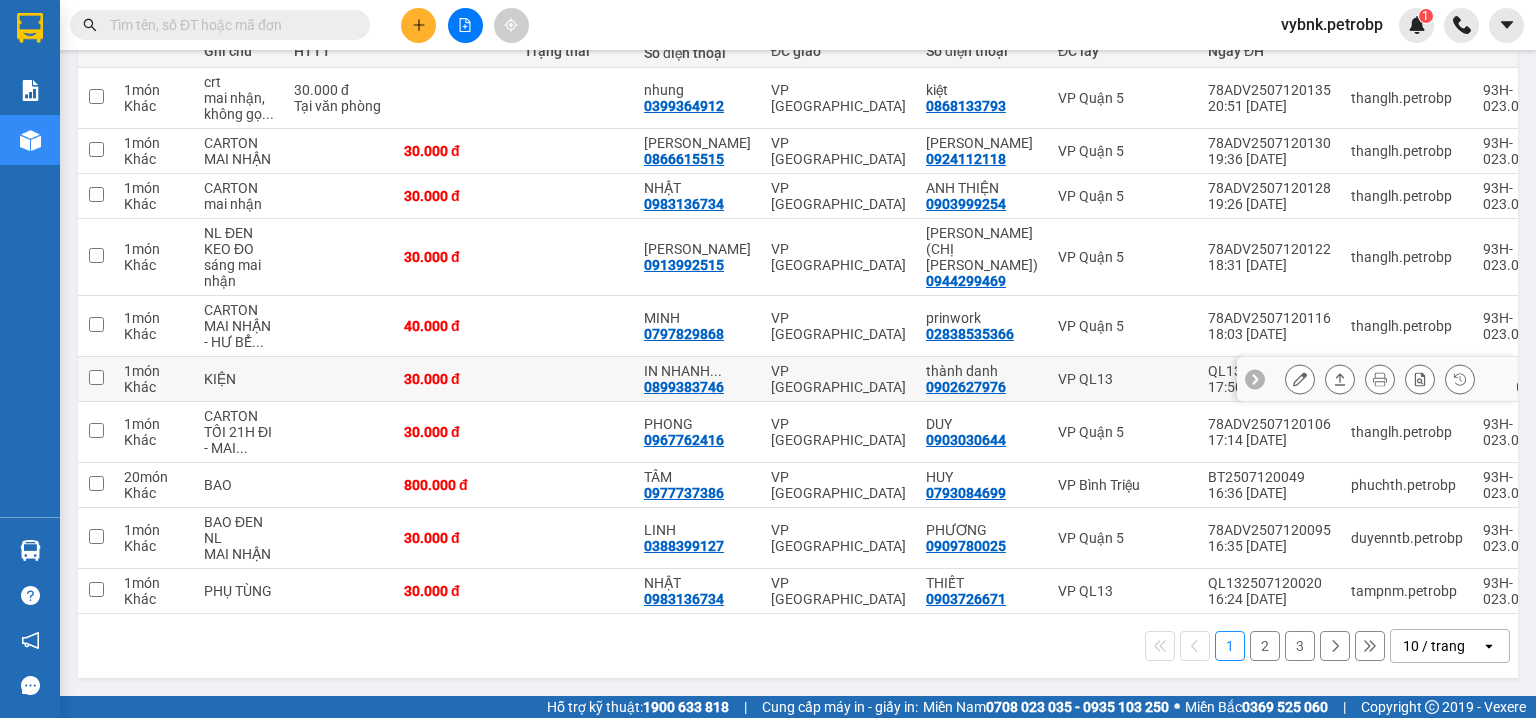 scroll, scrollTop: 0, scrollLeft: 0, axis: both 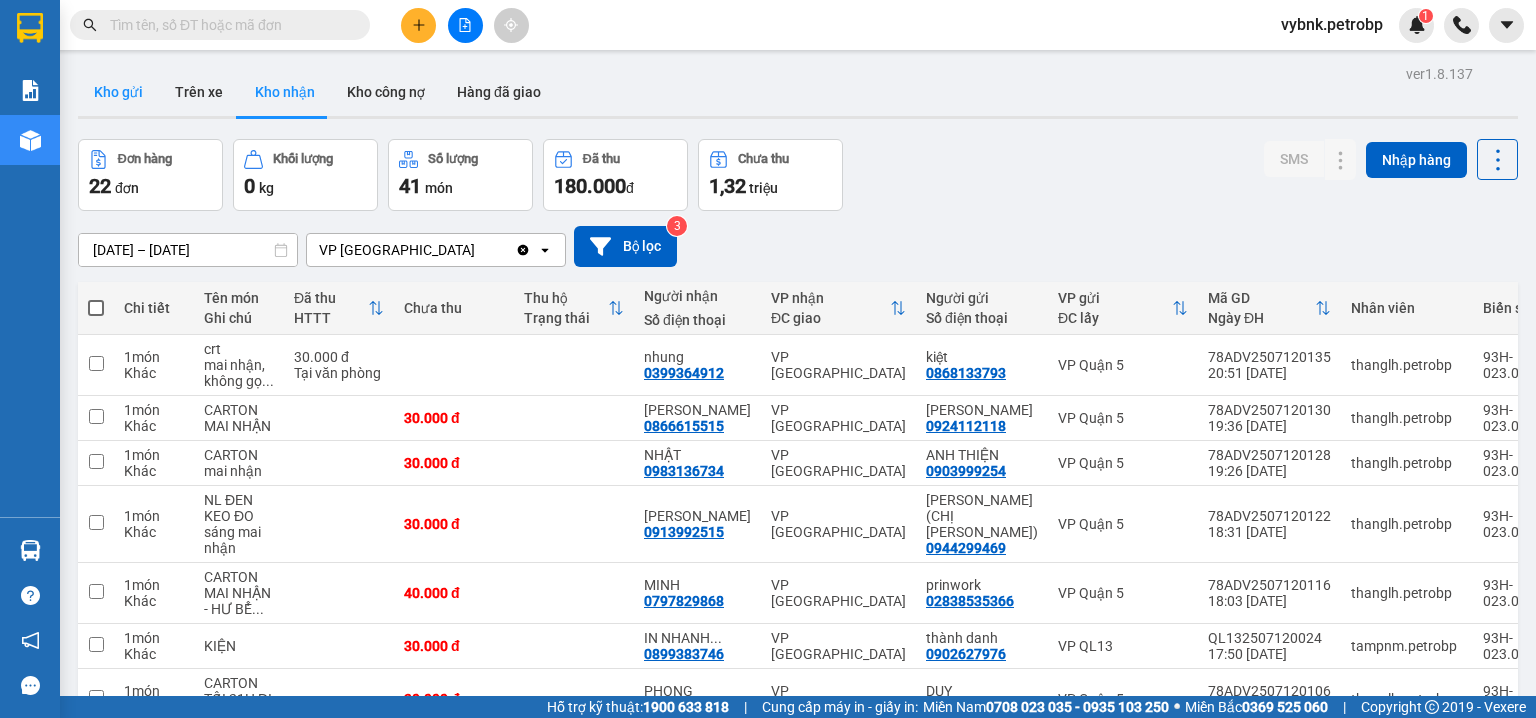 click on "Kho gửi" at bounding box center [118, 92] 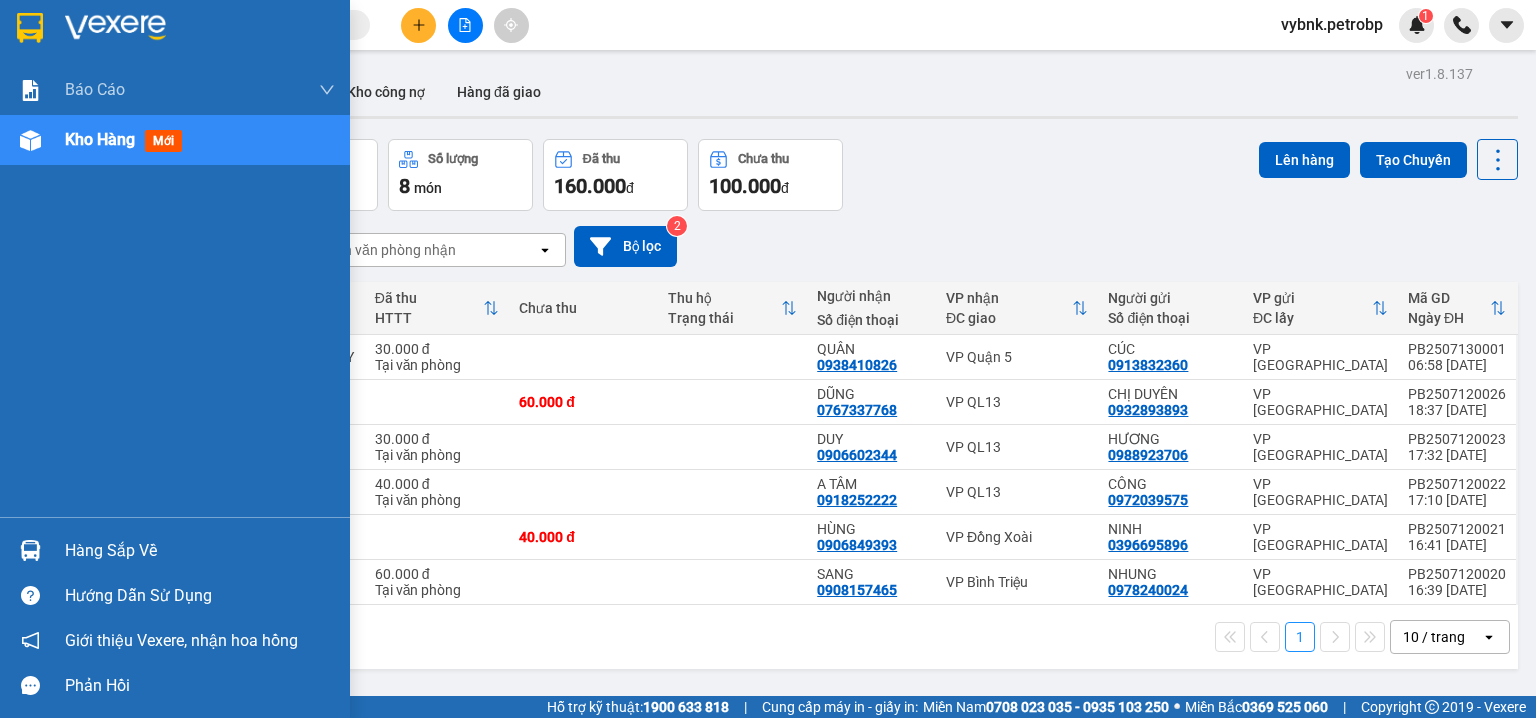 click on "Hàng sắp về" at bounding box center (175, 550) 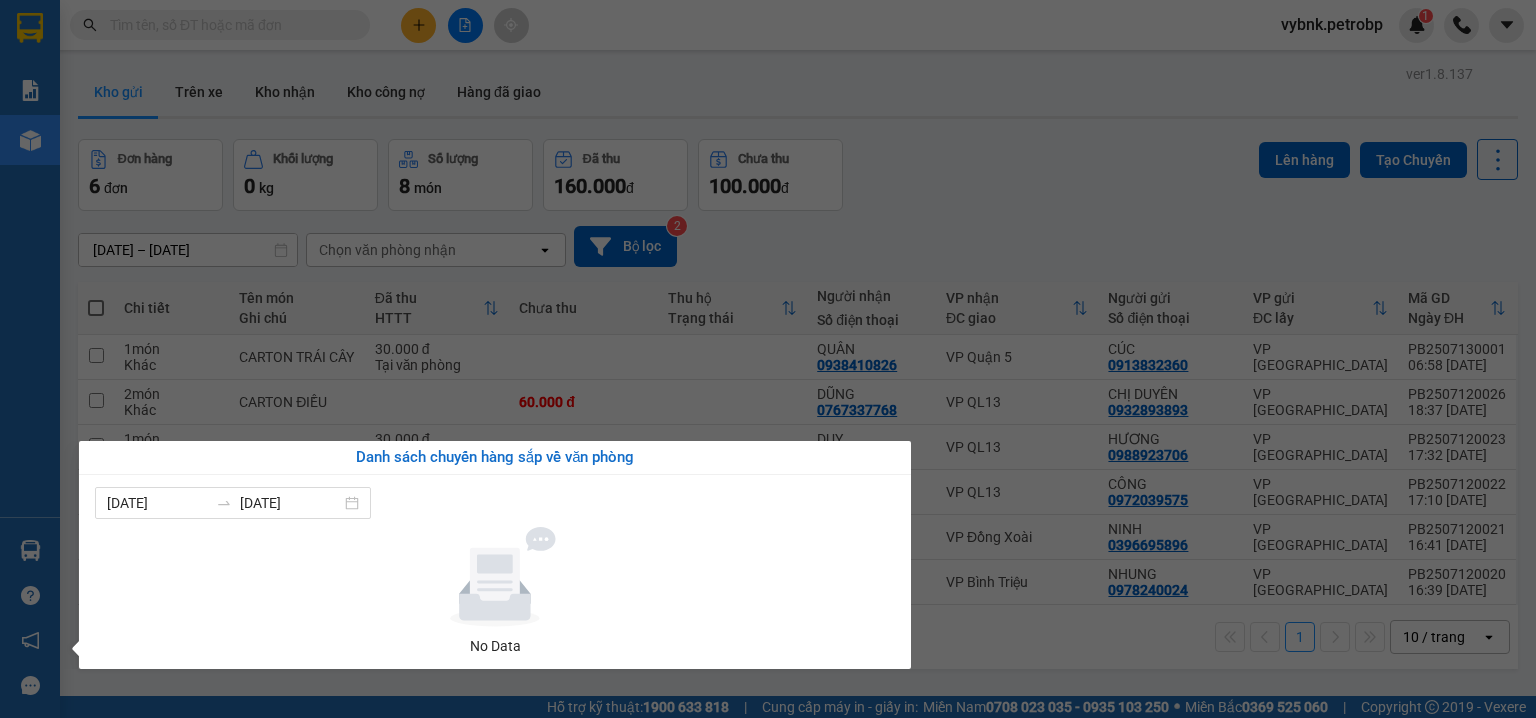 click on "Kết quả tìm kiếm ( 0 )  Bộ lọc  No Data vybnk.petrobp 1     Báo cáo BC tiền tận nơi (nhân viên) Báo cáo 1 (nv): Số tiền đã thu của văn phòng  Báo cáo 1: Số tiền đã thu của văn phòng  Báo cáo dòng tiền (nhân viên) Doanh số tạo đơn theo VP gửi (nhân viên) Mẫu 1: Báo cáo dòng tiền theo nhân viên (nhà xe) Mẫu 1: Báo cáo dòng tiền theo nhân viên (trưởng trạm) Mẫu 2: Thống kê đơn hàng theo nhân viên Mẫu 3.1: Thống kê đơn hàng văn phòng gửi Mẫu 3.1: Thống kê đơn hàng văn phòng gửi ( các trạm xem ) Mẫu 3: Báo cáo dòng tiền theo văn phòng     Kho hàng mới Hàng sắp về Hướng dẫn sử dụng Giới thiệu Vexere, nhận hoa hồng Phản hồi Phần mềm hỗ trợ bạn tốt chứ? ver  1.8.137 Kho gửi Trên xe Kho nhận Kho công nợ Hàng đã giao Đơn hàng 6 đơn Khối lượng 0 kg Số lượng 8 món Đã thu 160.000  đ Chưa thu 100.000  đ Lên hàng open 2" at bounding box center (768, 359) 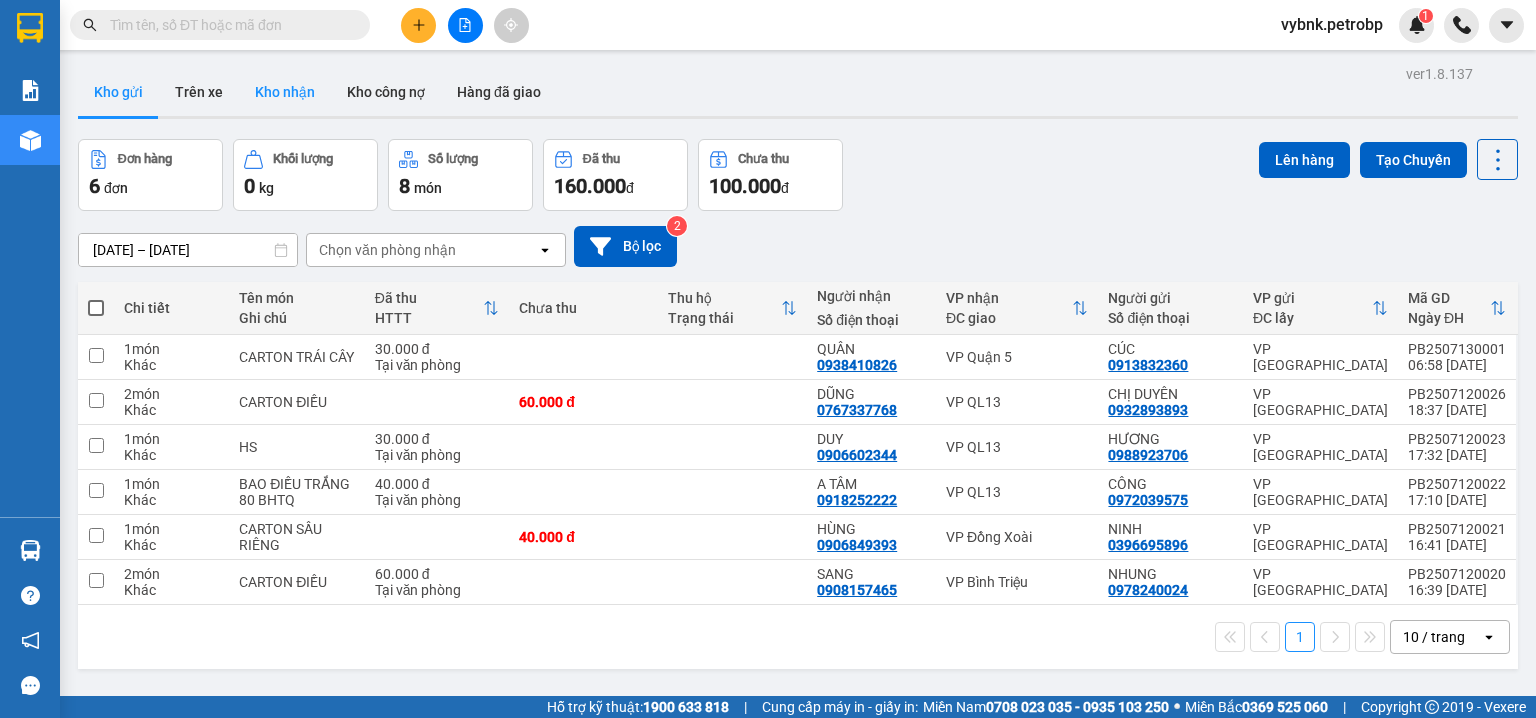 click on "Kho nhận" at bounding box center (285, 92) 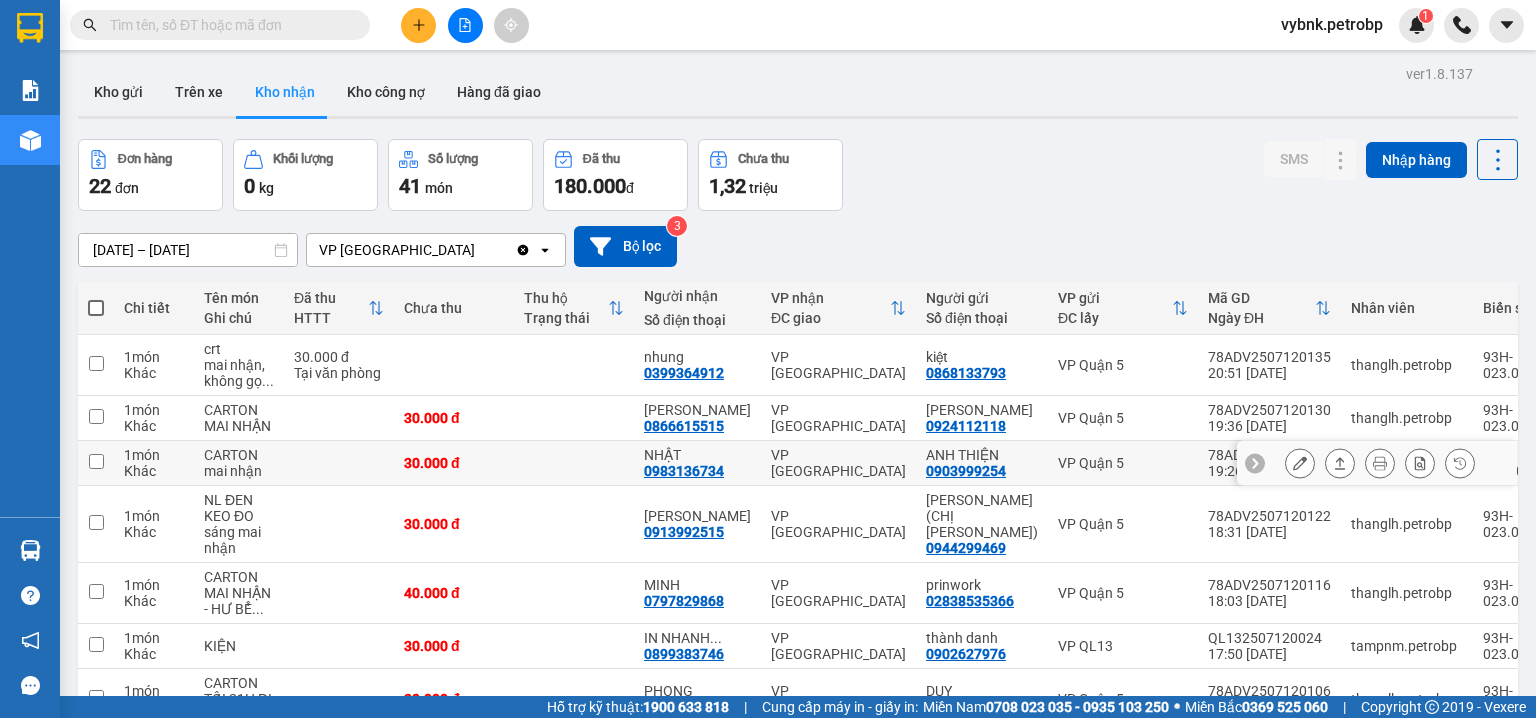 click on "0983136734" at bounding box center [684, 471] 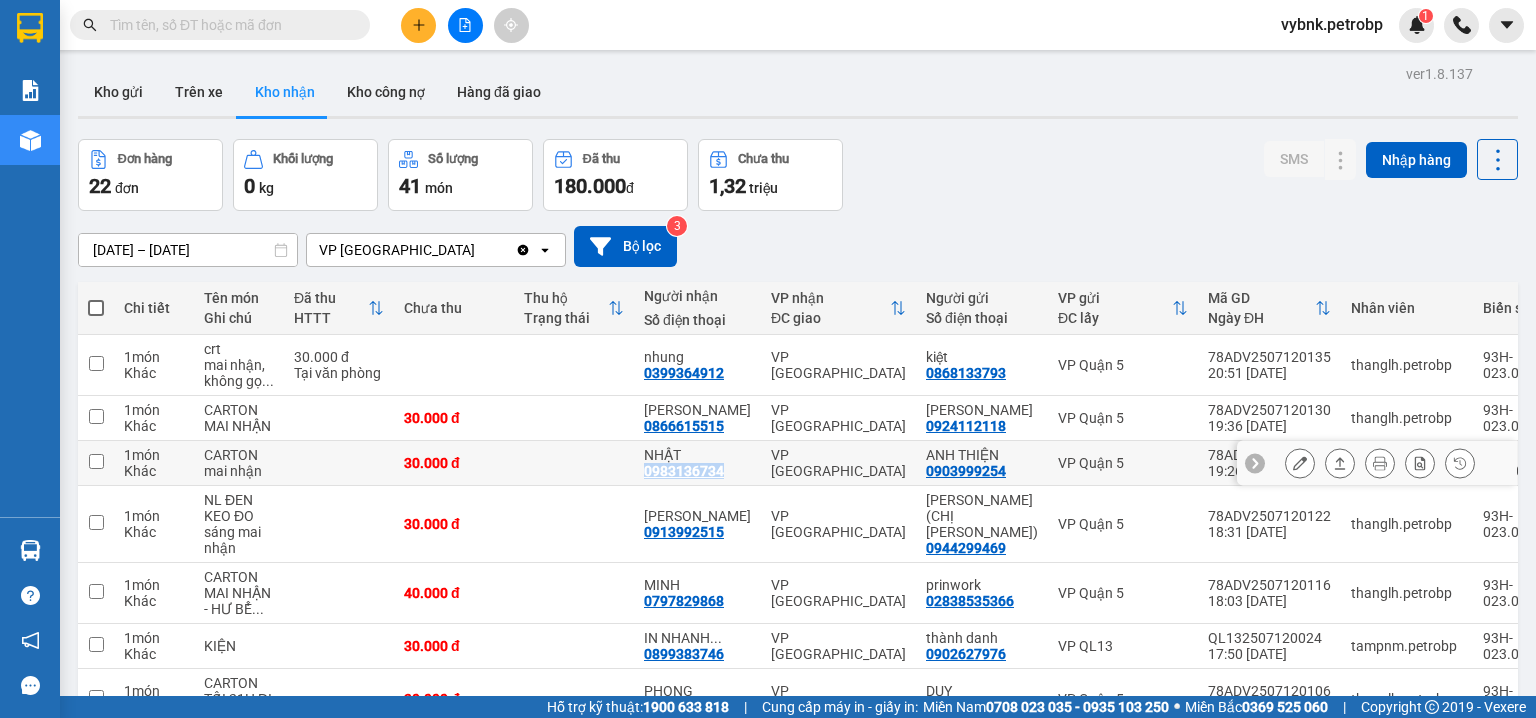 copy on "0983136734" 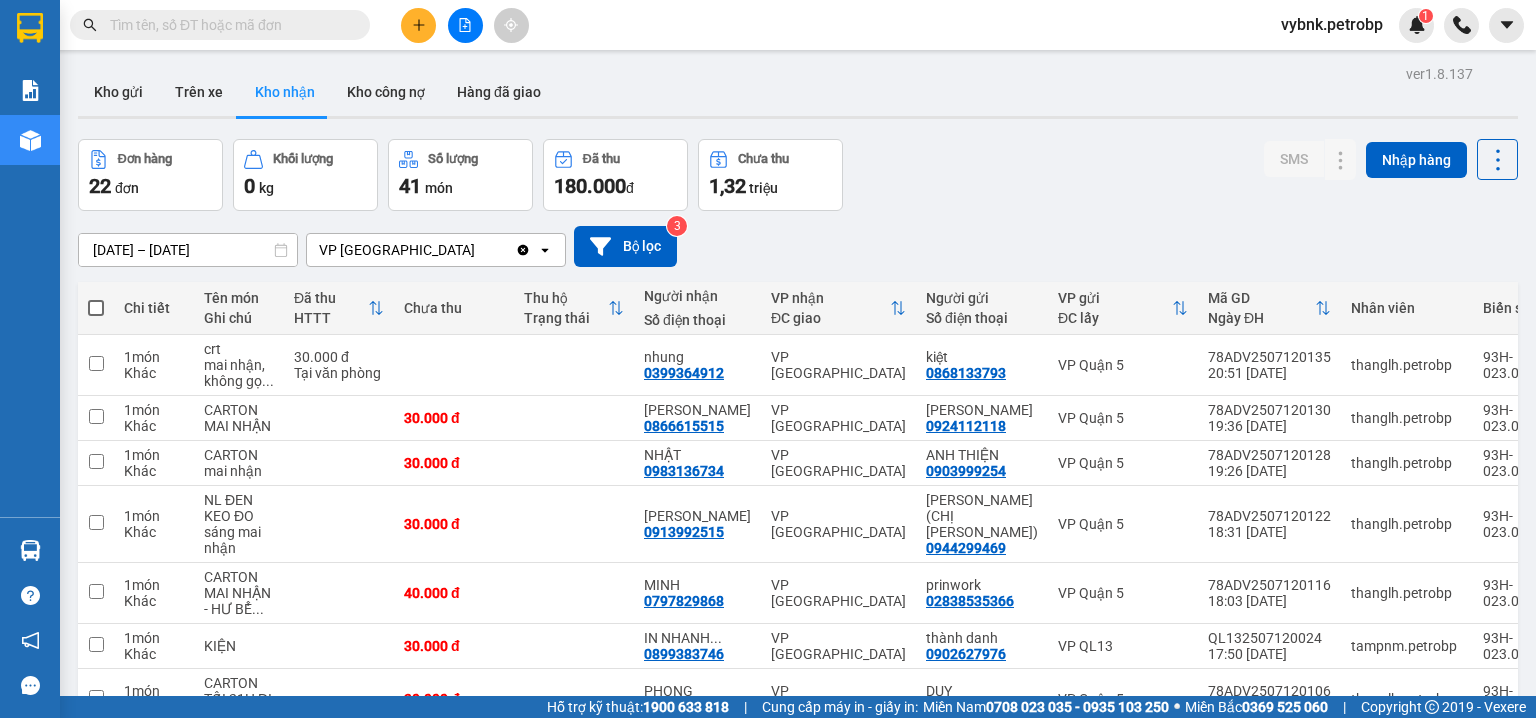 paste on "0983136734" 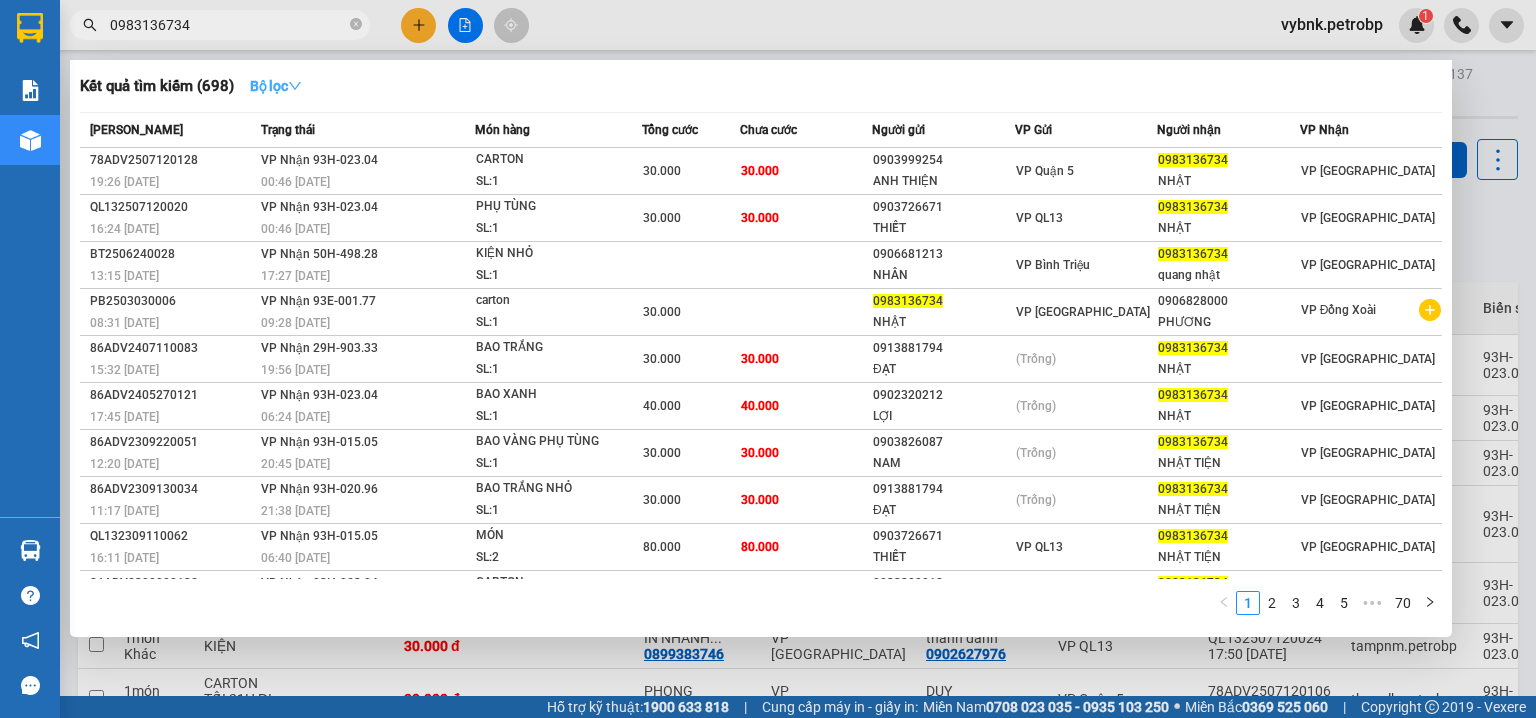 type on "0983136734" 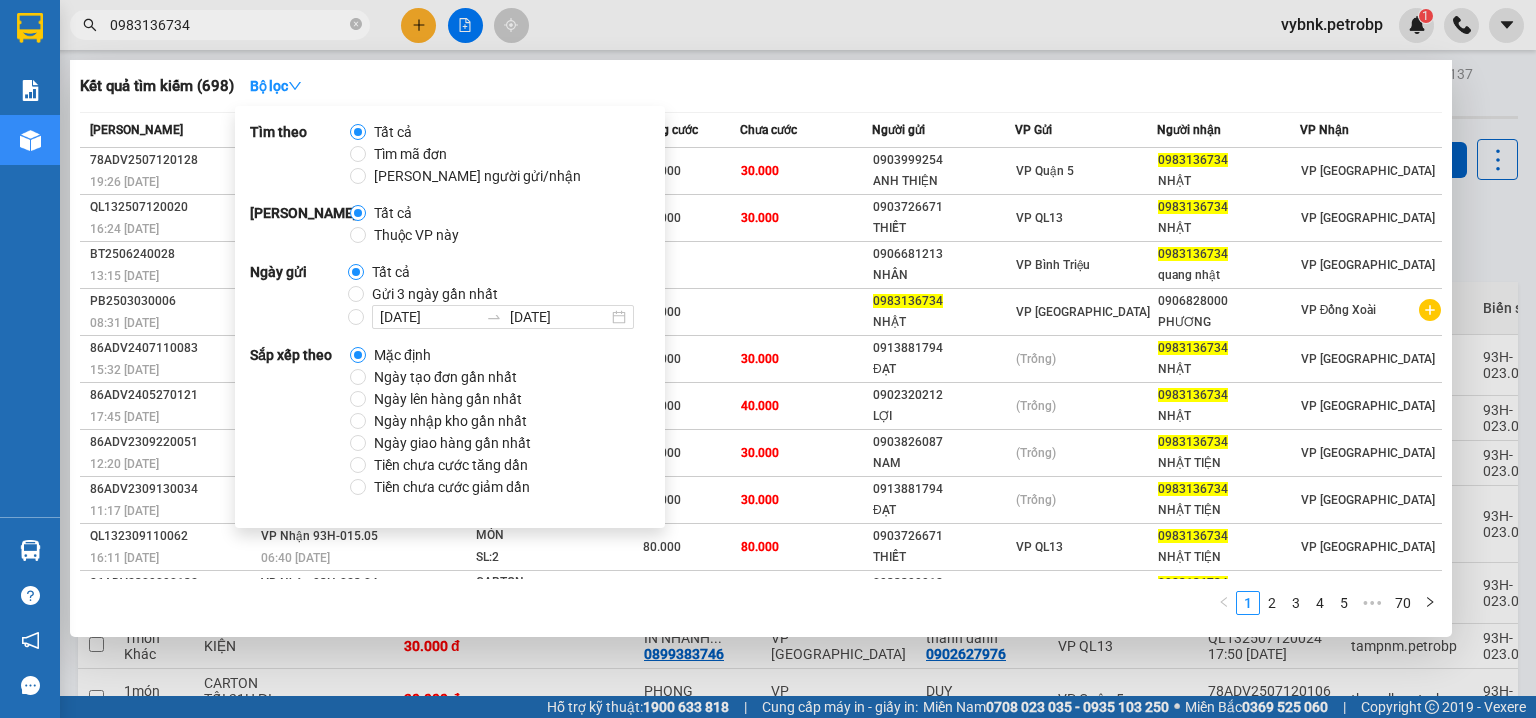 click on "Ngày tạo đơn gần nhất" at bounding box center [445, 377] 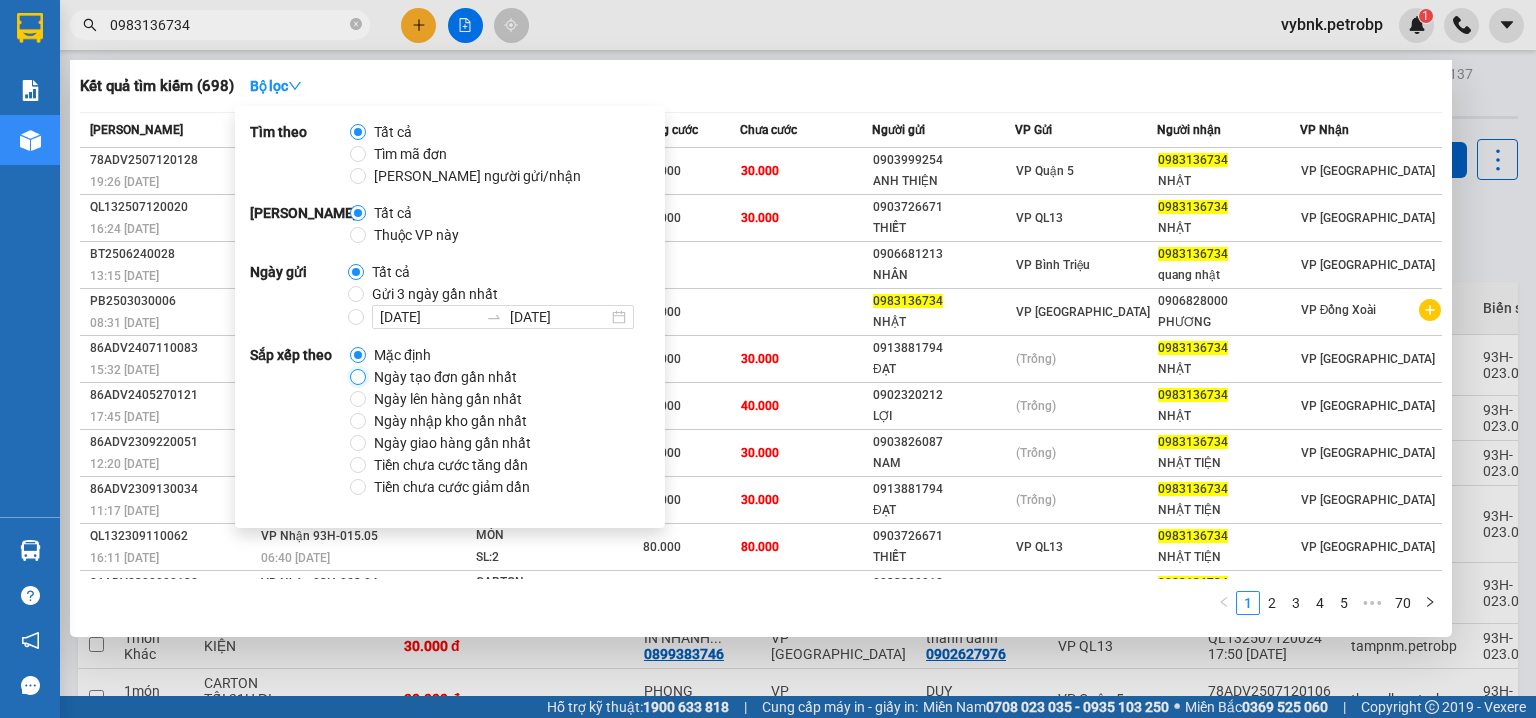 radio on "true" 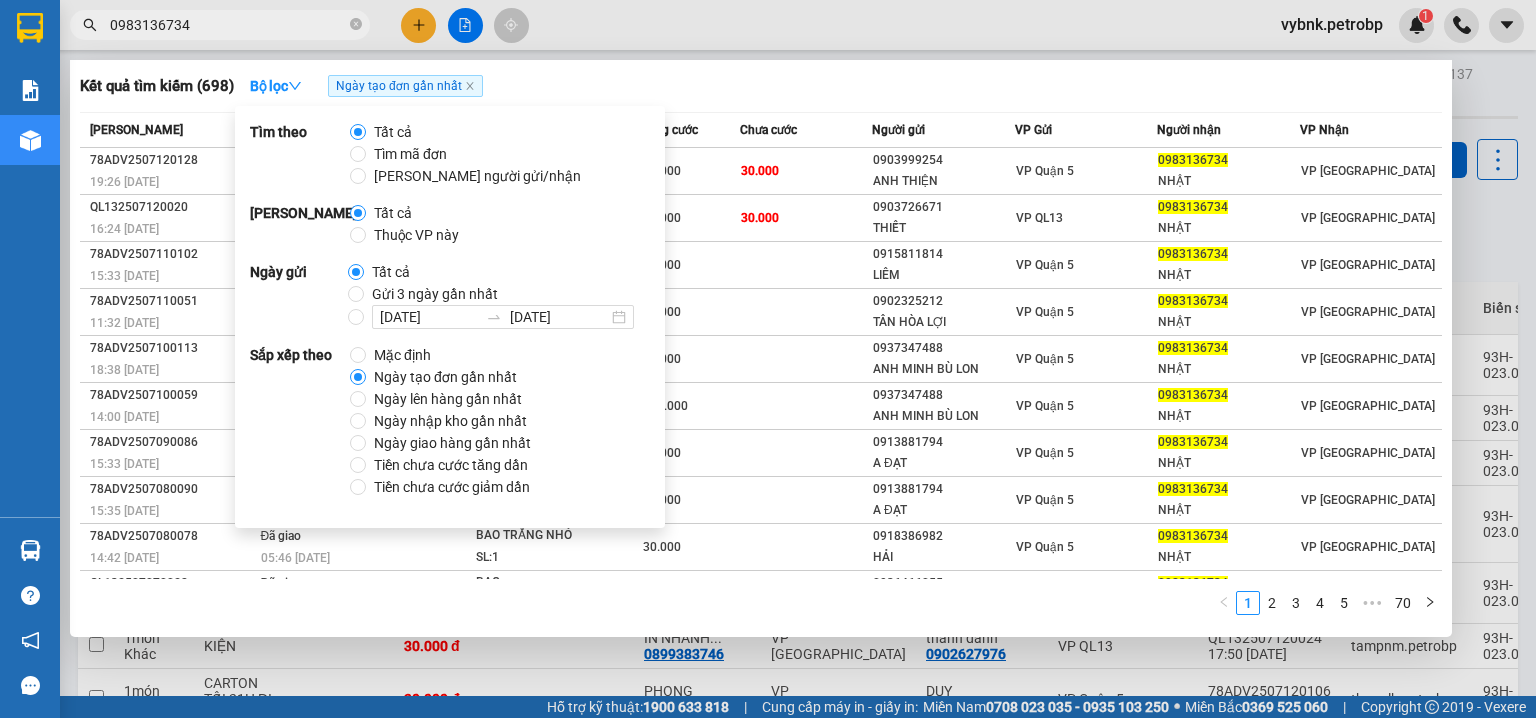 click on "Kết quả tìm kiếm ( 698 )  Bộ lọc  Ngày tạo đơn gần nhất" at bounding box center [761, 86] 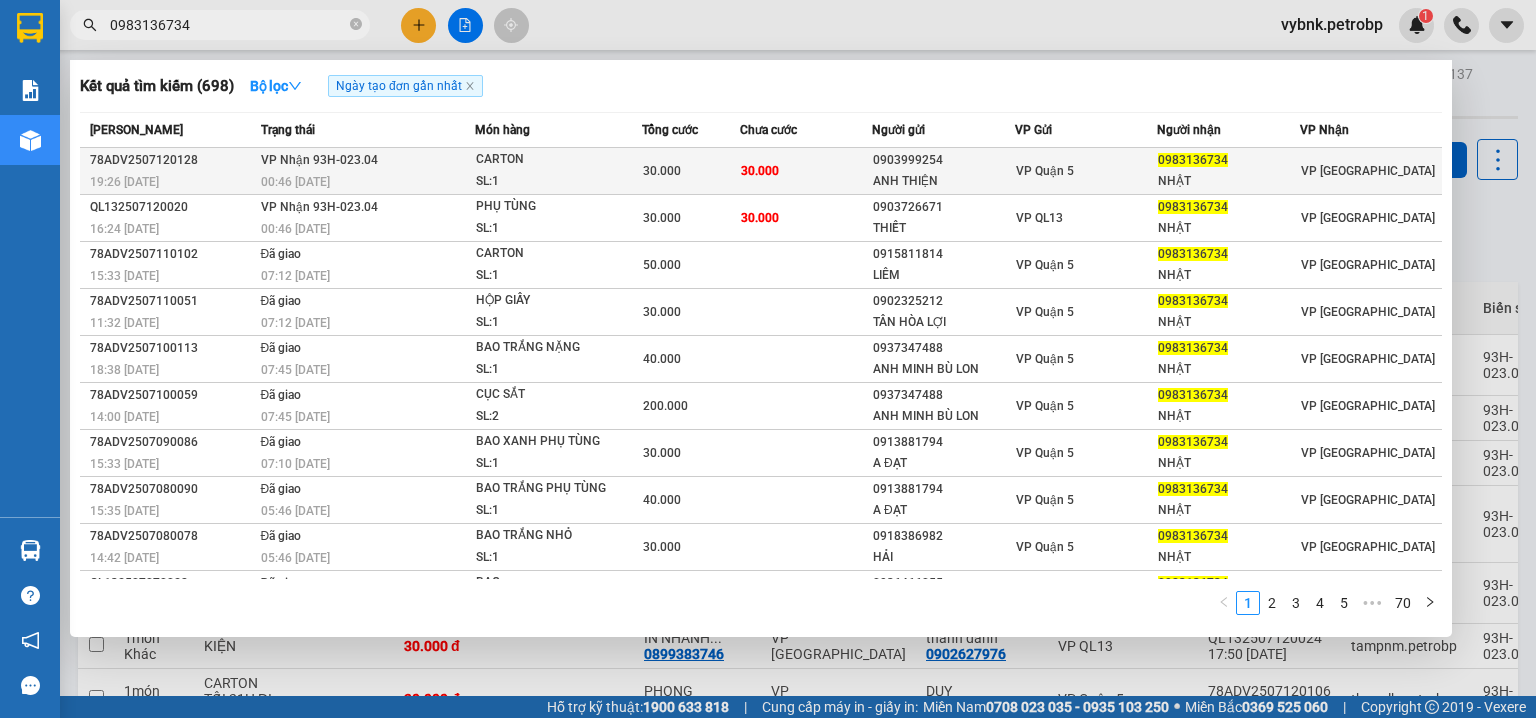 click on "30.000" at bounding box center [806, 171] 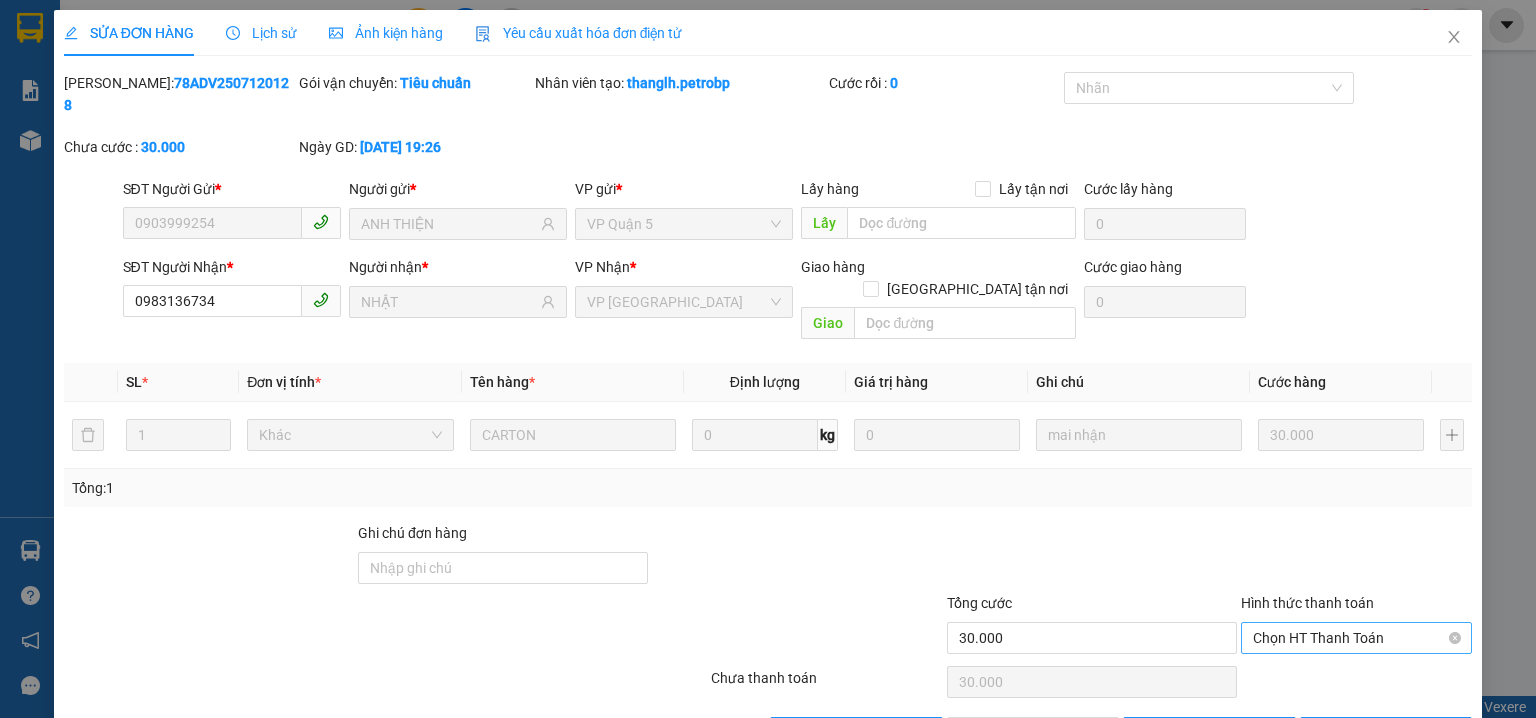 click on "Chọn HT Thanh Toán" at bounding box center (1356, 638) 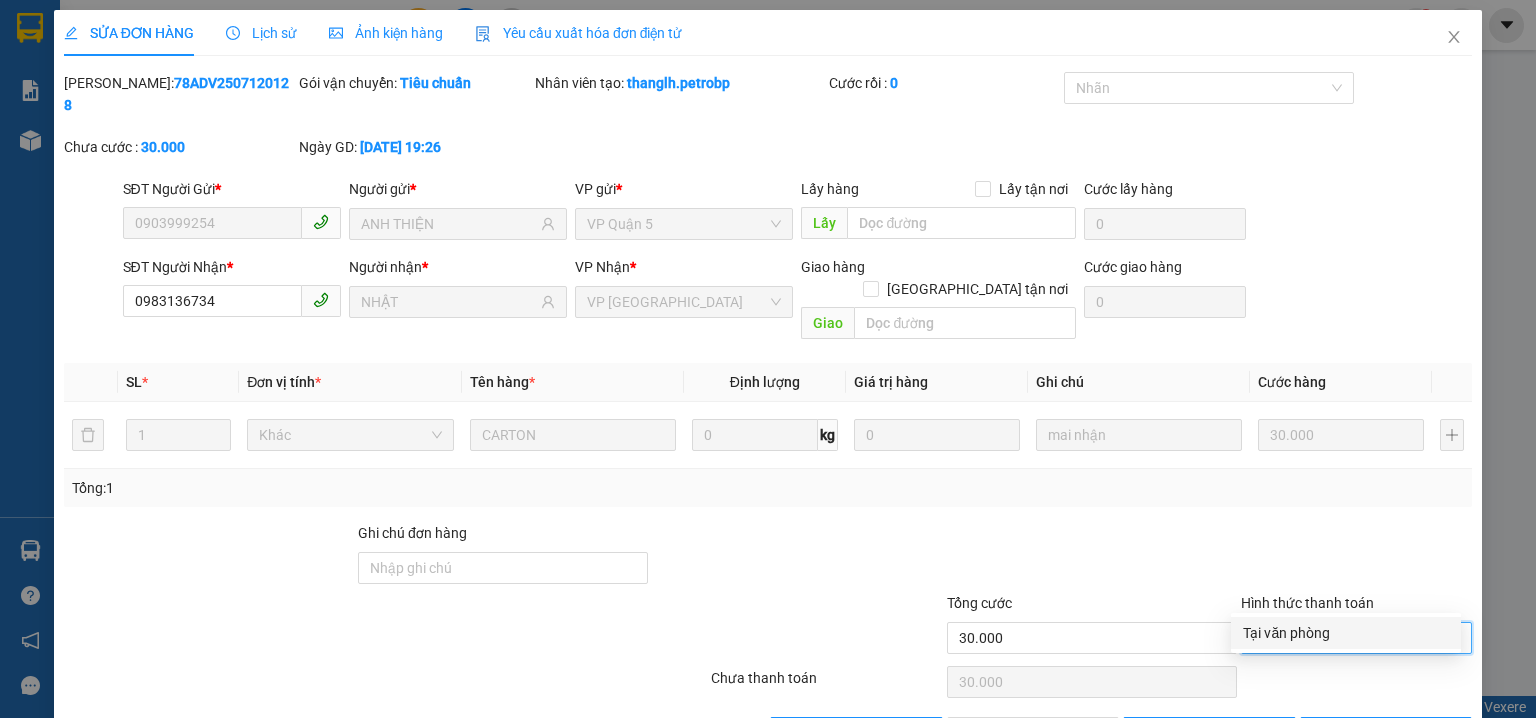 click on "Tại văn phòng" at bounding box center [1346, 633] 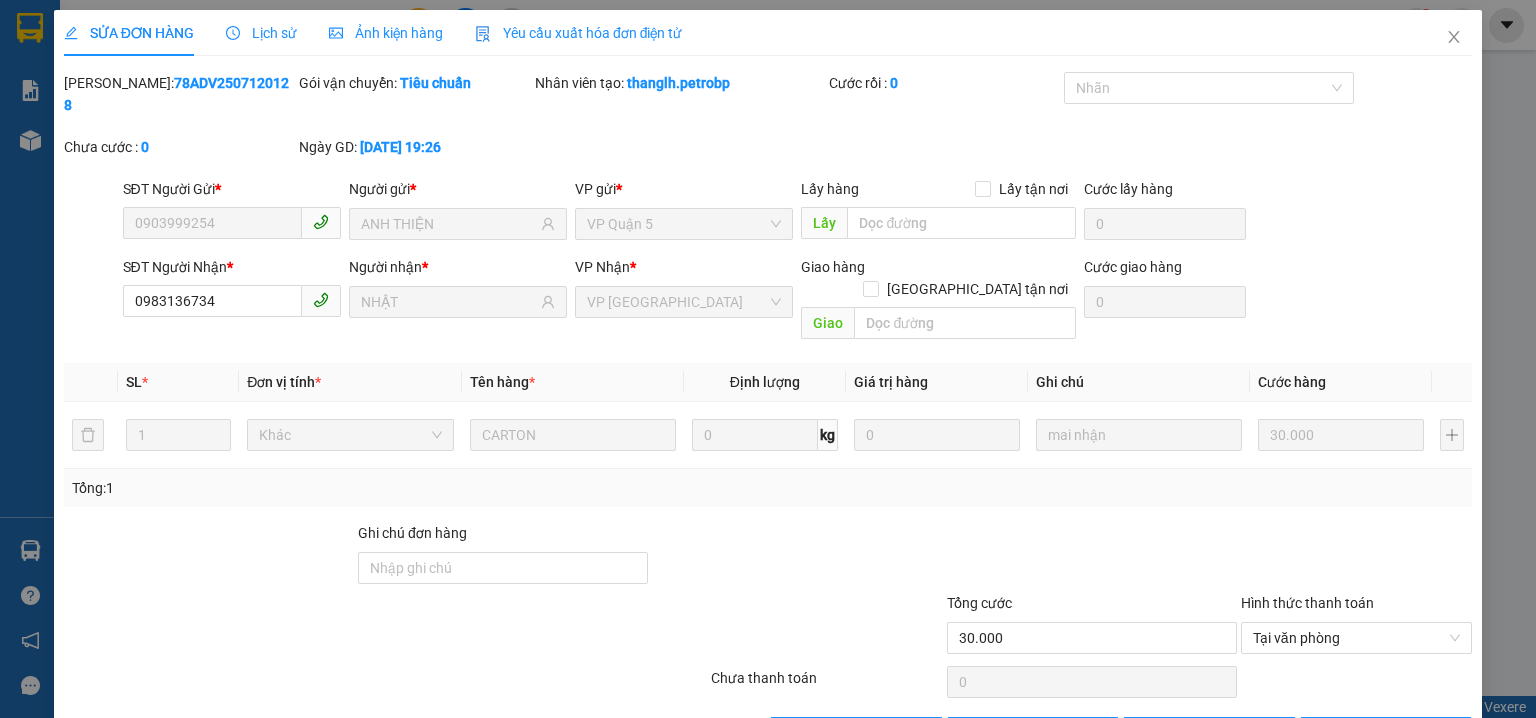click at bounding box center [1356, 682] 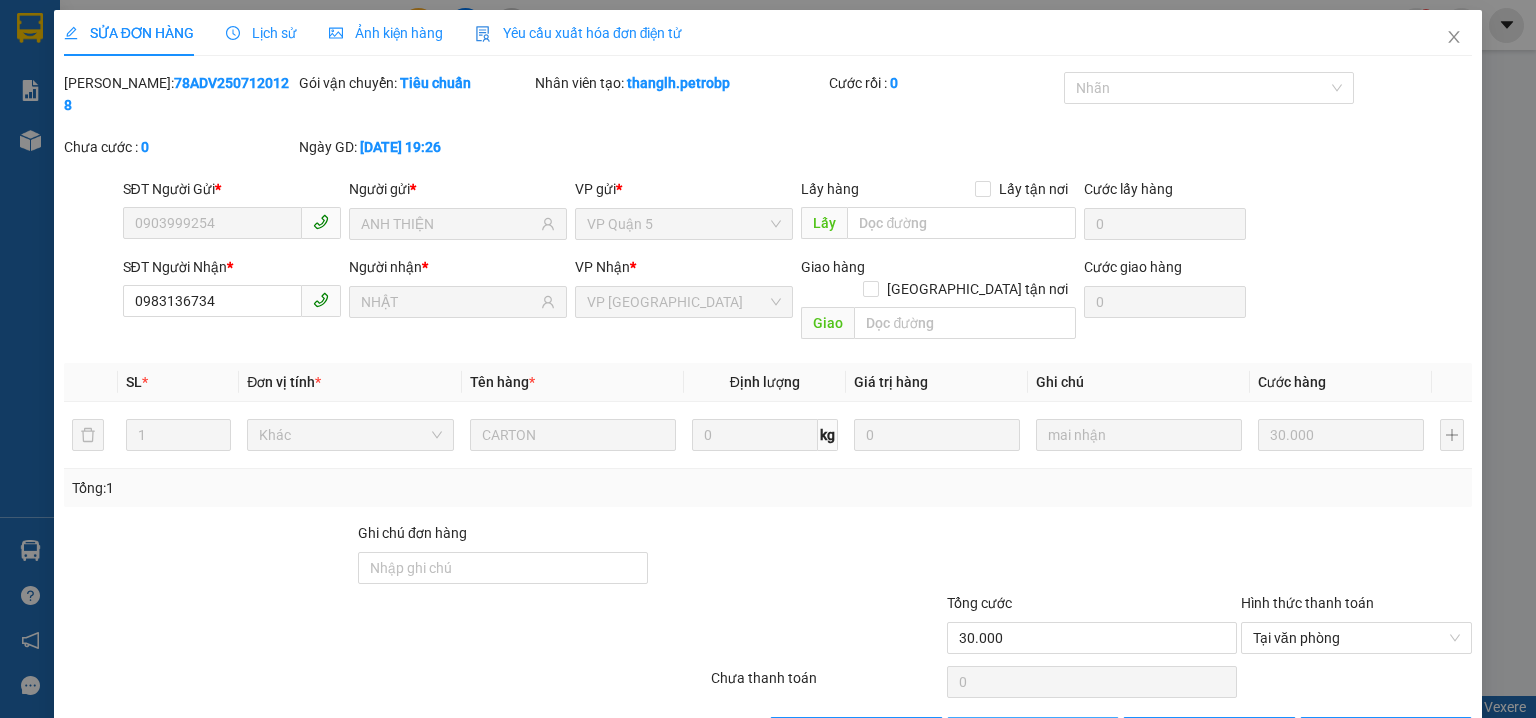click on "Giao hàng" at bounding box center (1044, 733) 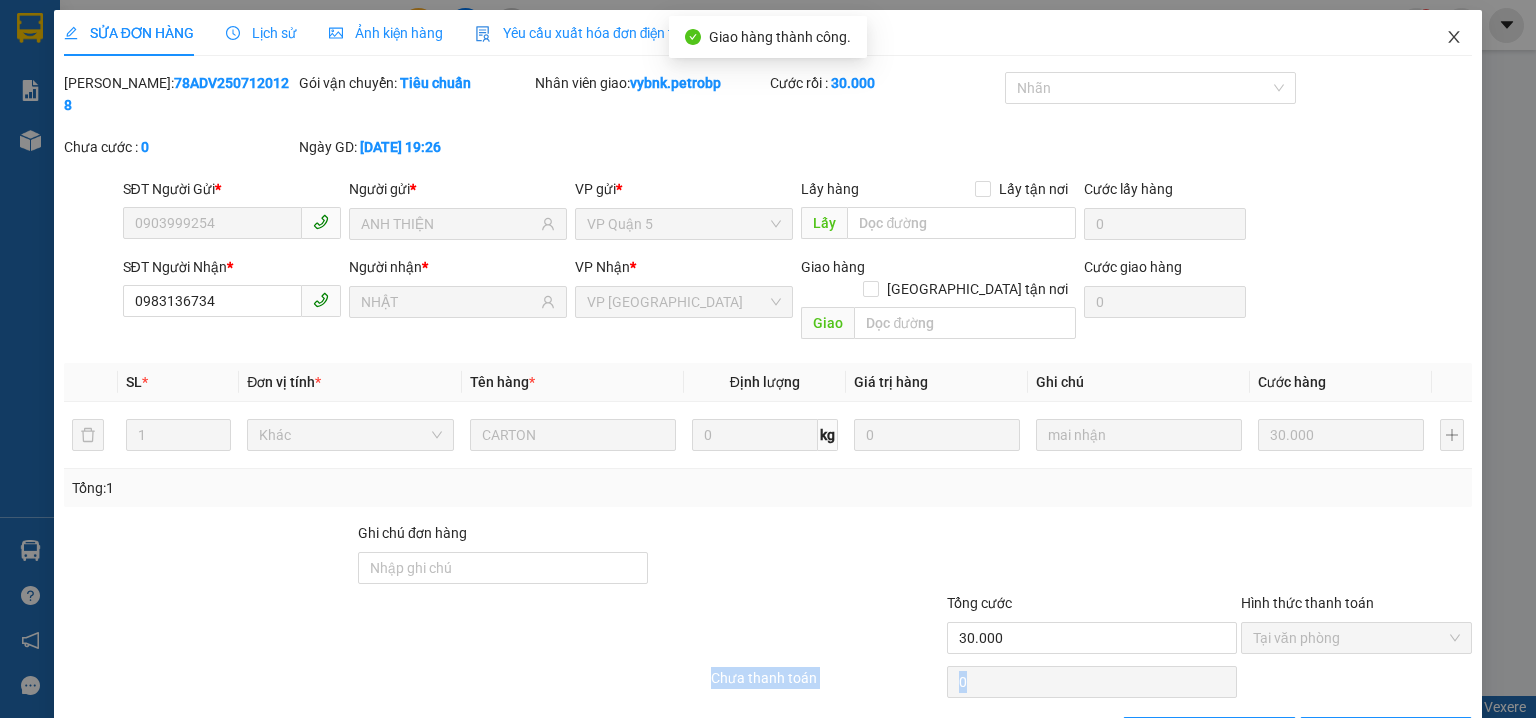 click at bounding box center [1454, 38] 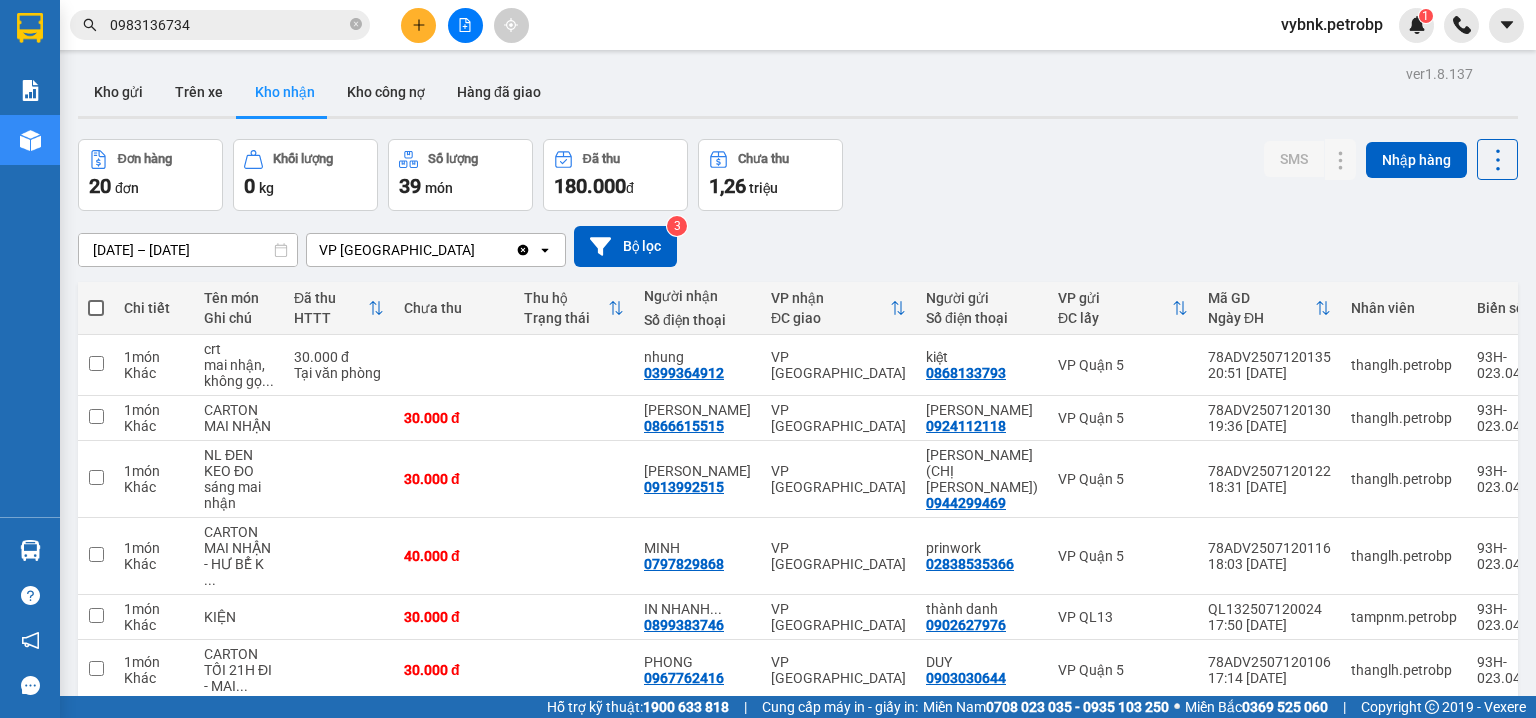 click on "0983136734" at bounding box center [228, 25] 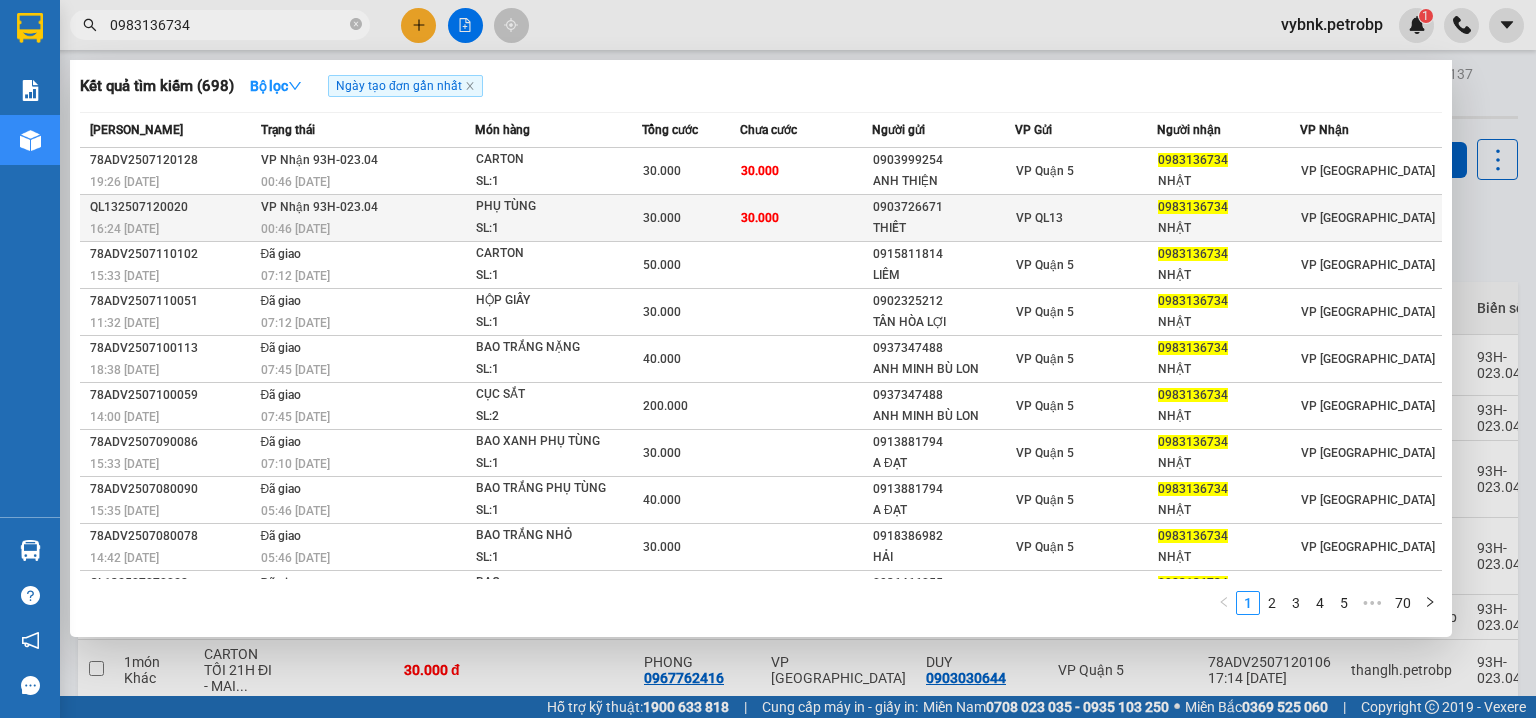 click on "30.000" at bounding box center [691, 218] 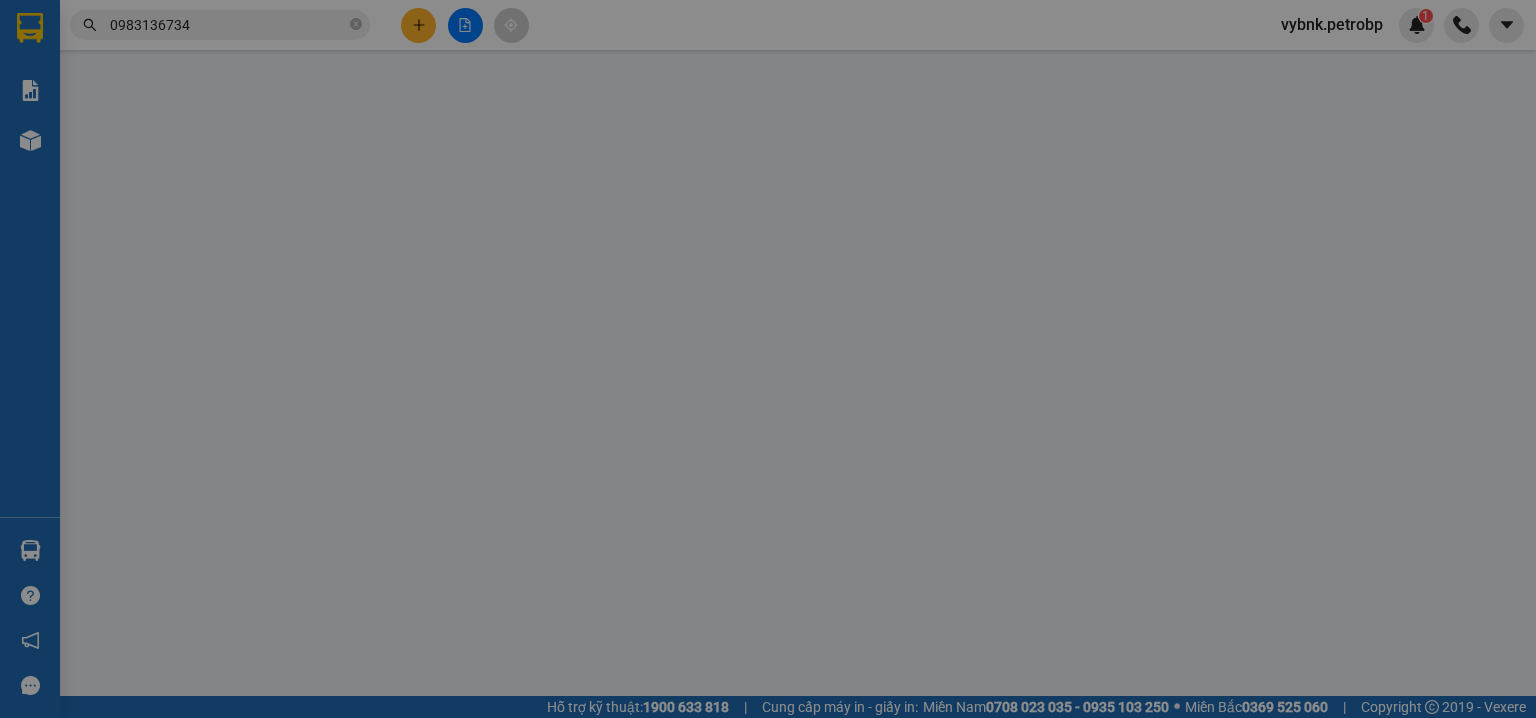 type on "0903726671" 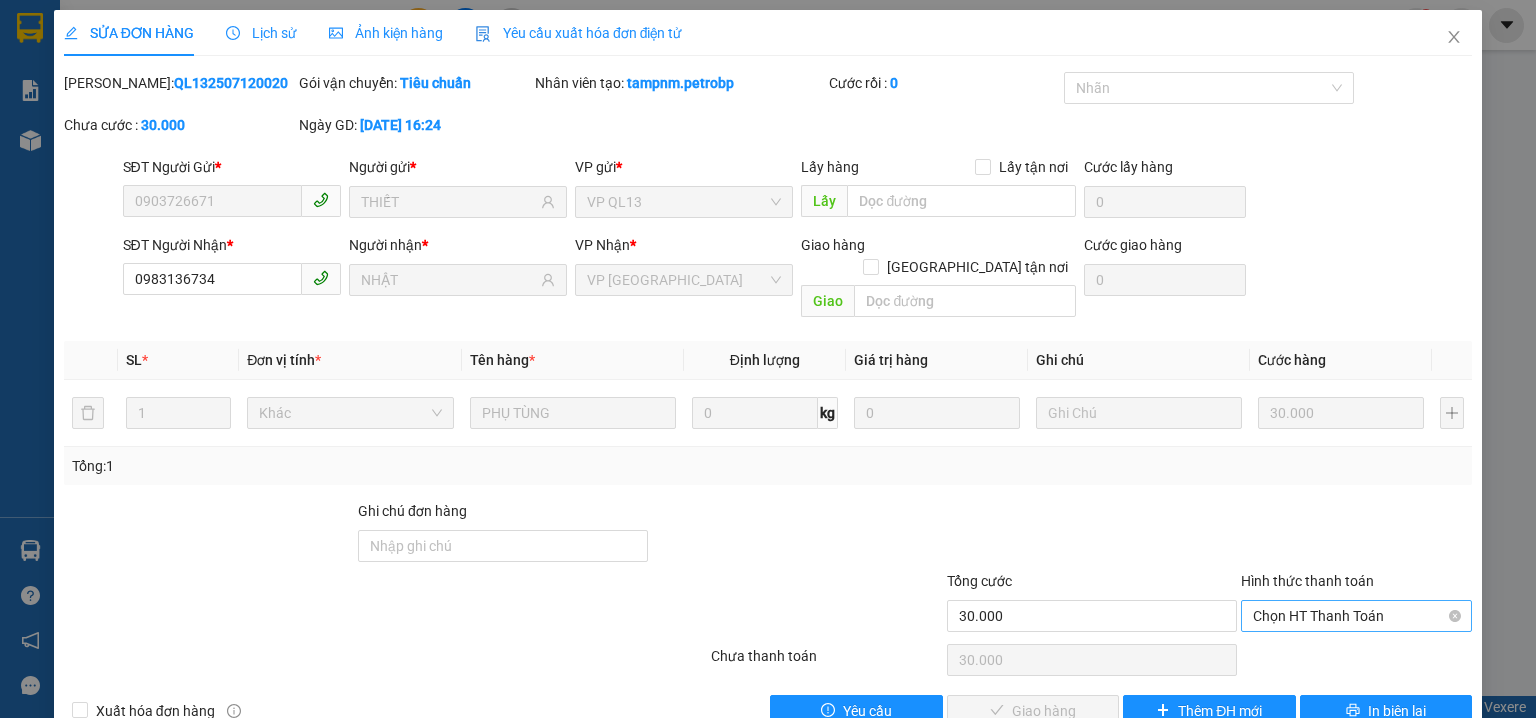 click on "Chọn HT Thanh Toán" at bounding box center [1356, 616] 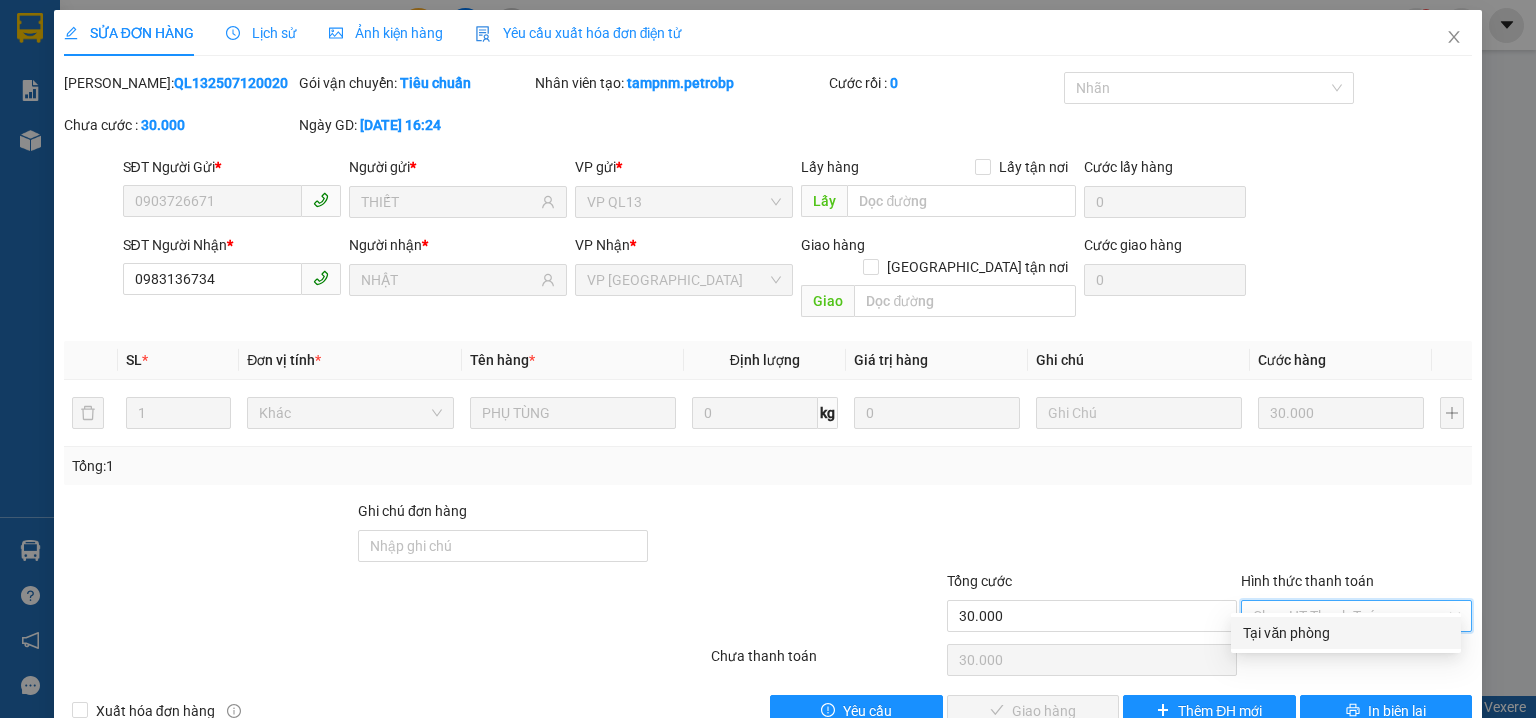 click on "Tại văn phòng" at bounding box center [1346, 633] 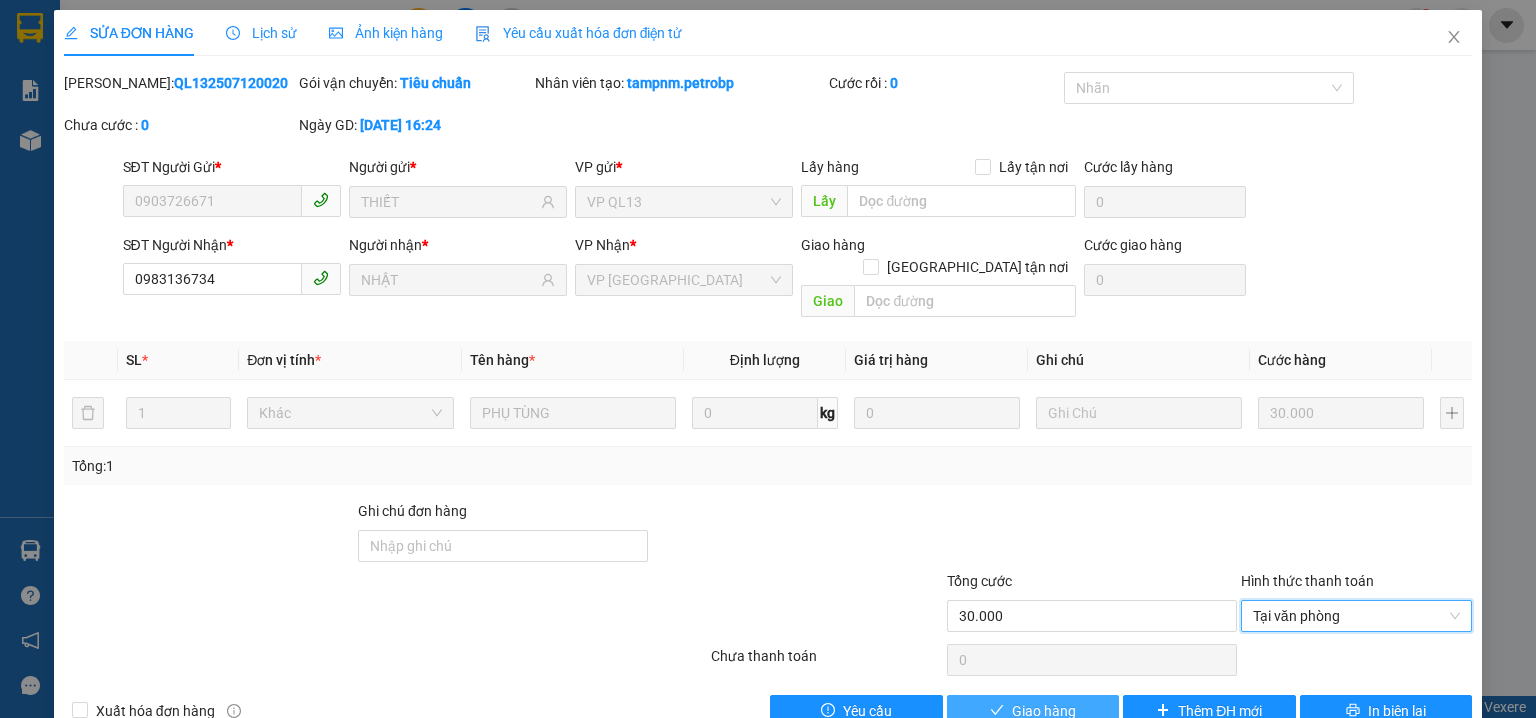 click on "Giao hàng" at bounding box center (1044, 711) 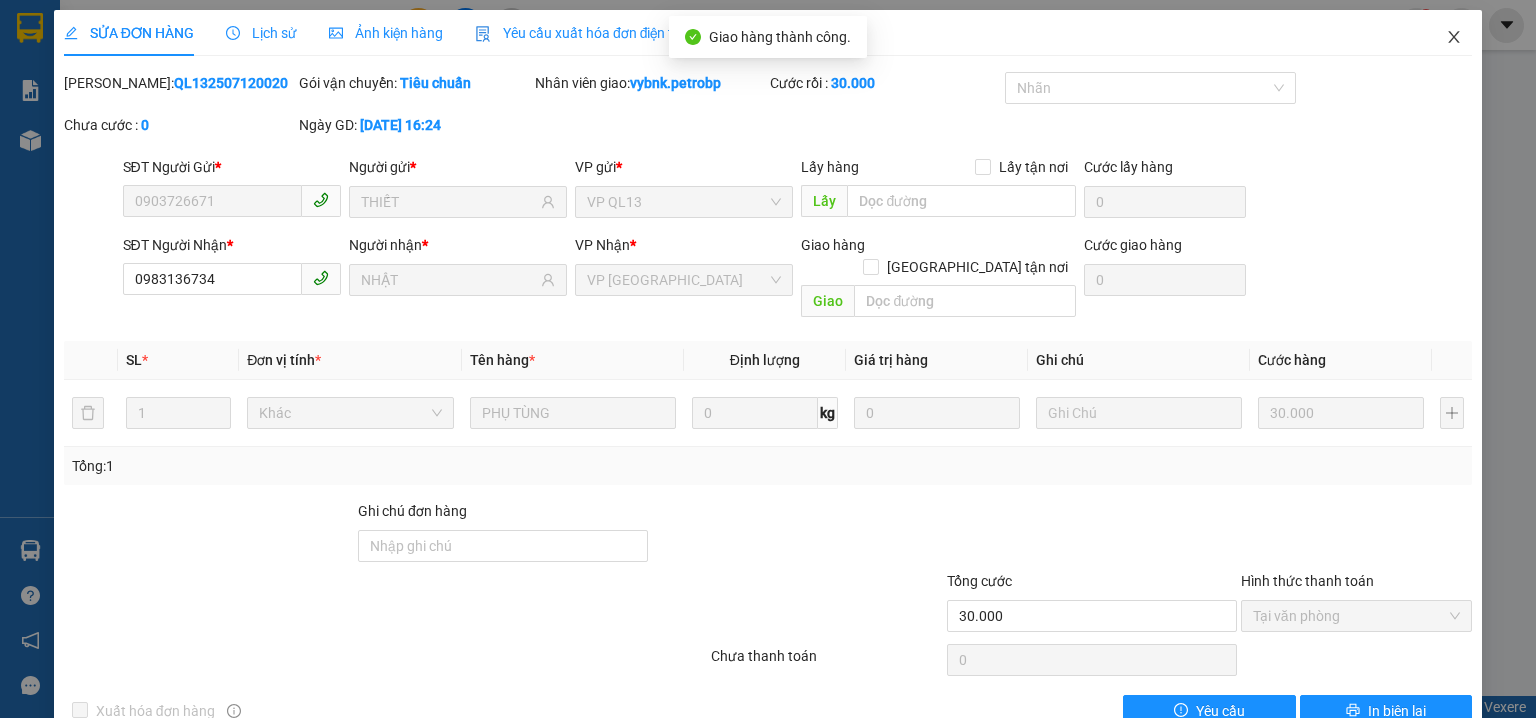 click 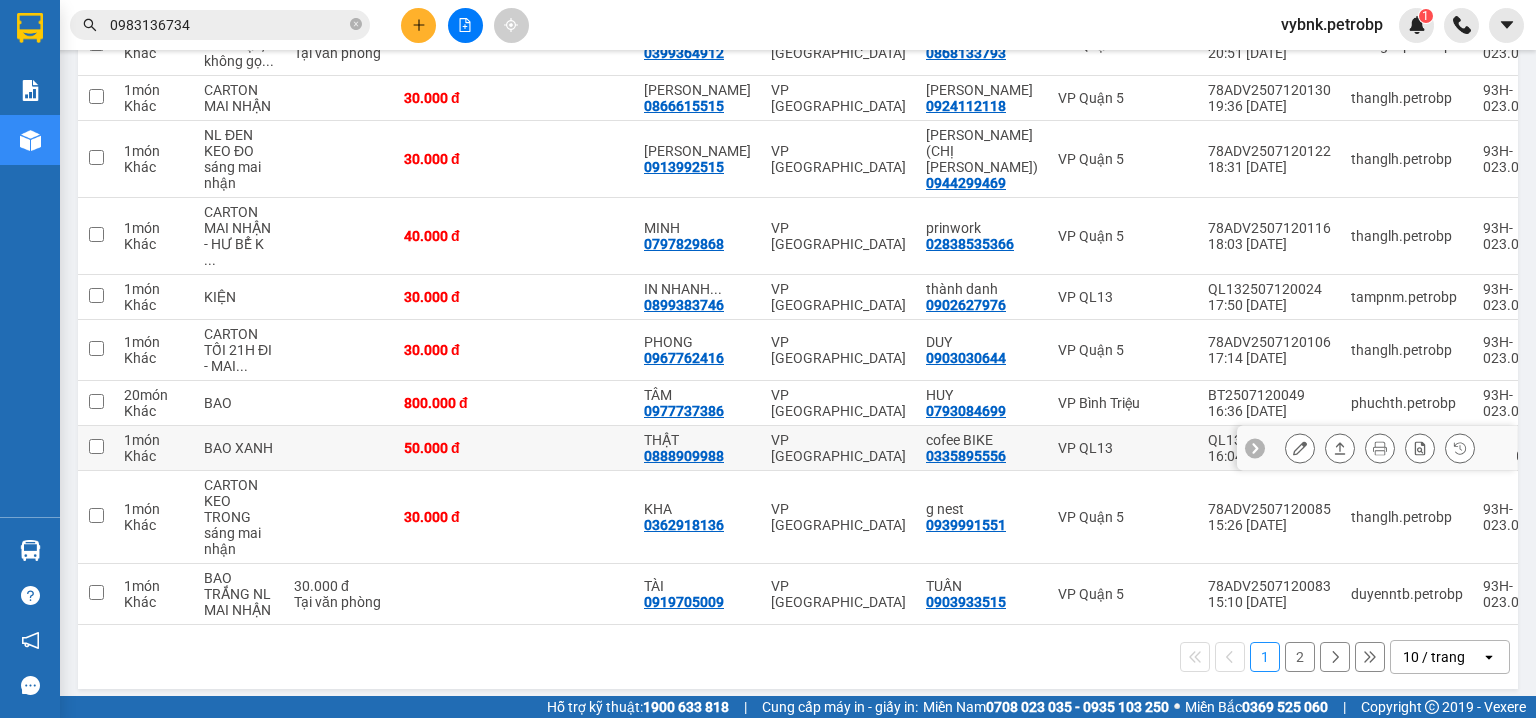 scroll, scrollTop: 0, scrollLeft: 0, axis: both 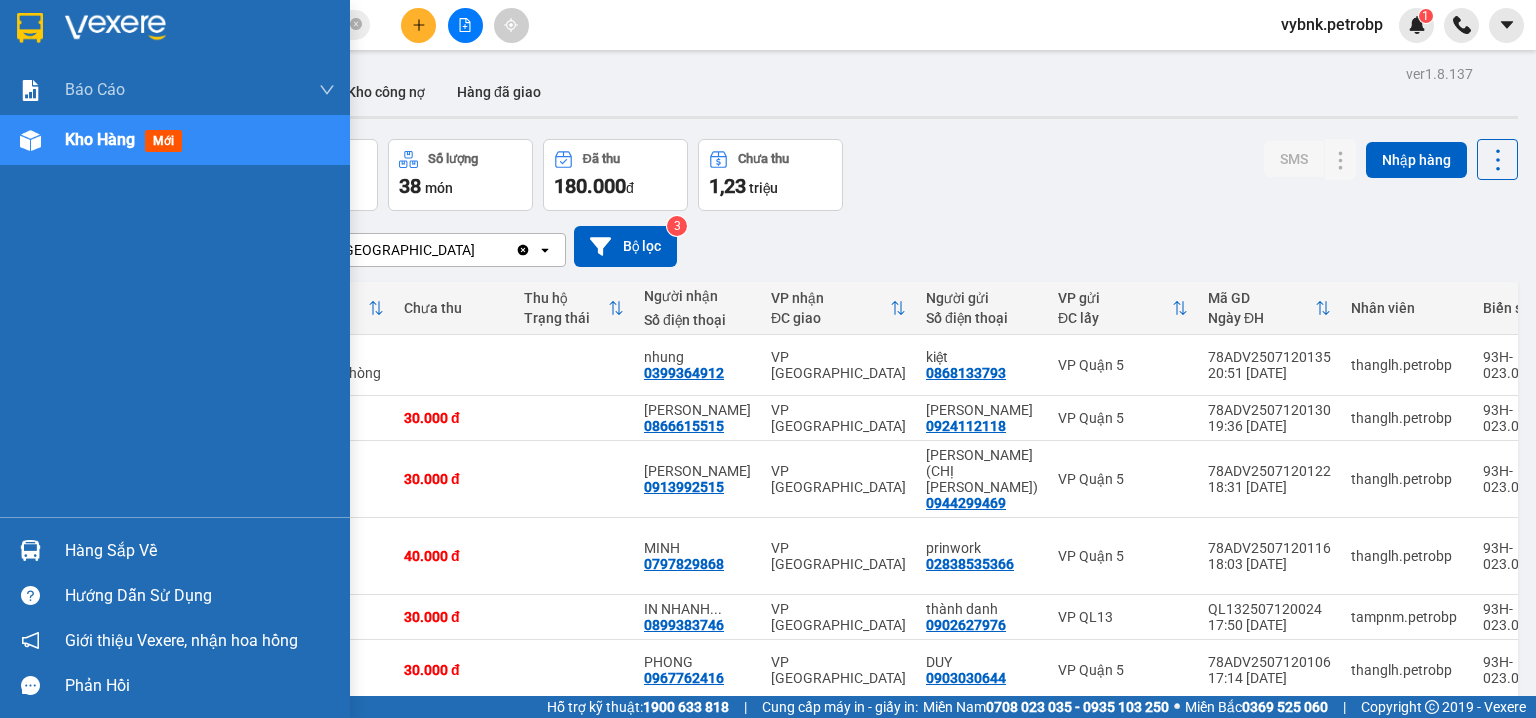 click on "Hàng sắp về" at bounding box center (200, 551) 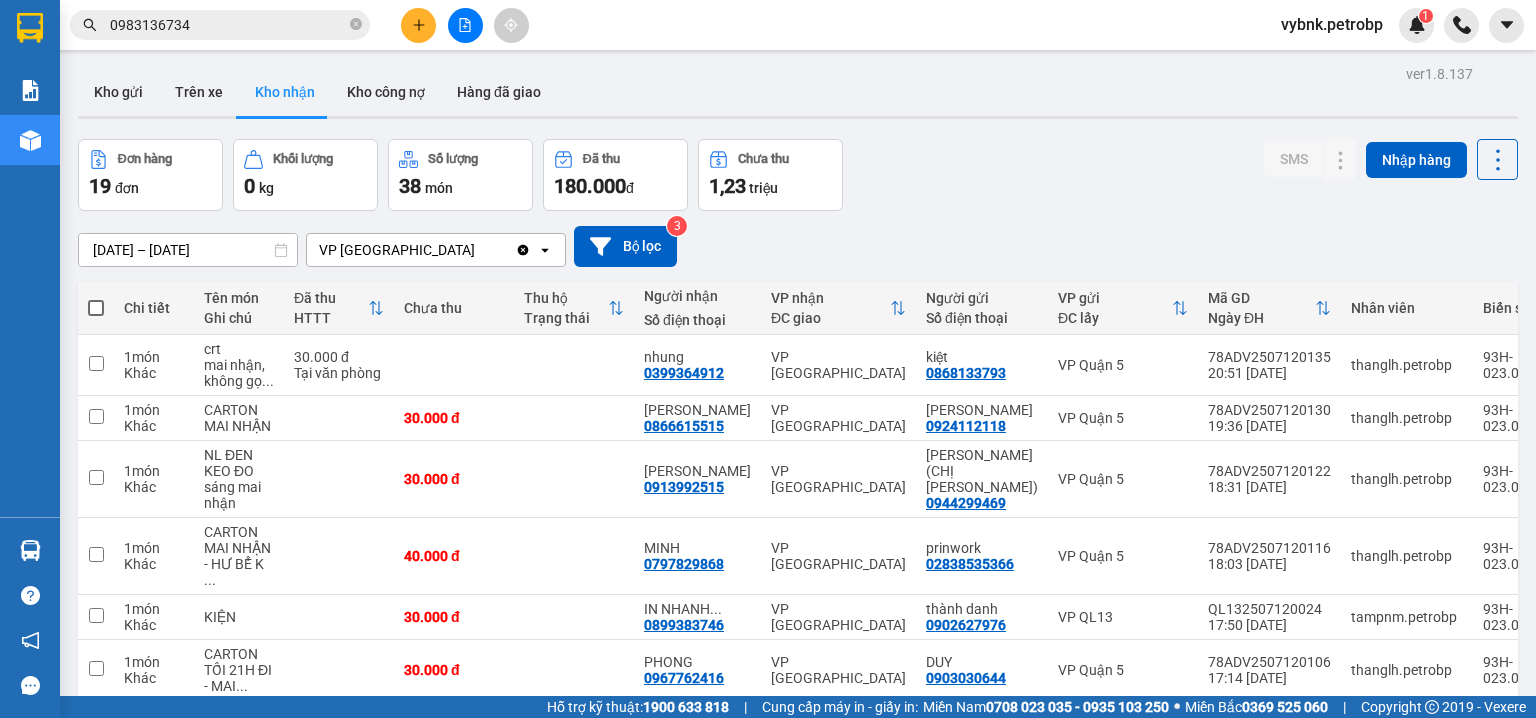 click on "Kết quả tìm kiếm ( 698 )  Bộ lọc  Ngày tạo đơn gần nhất Mã ĐH Trạng thái Món hàng Tổng cước Chưa cước Người gửi VP Gửi Người nhận VP Nhận 78ADV2507120128 19:26 - 12/07 VP Nhận   93H-023.04 00:46 - 13/07 CARTON SL:  1 30.000 30.000 0903999254 ANH THIỆN VP Quận 5 0983136734 NHẬT VP Phước Bình QL132507120020 16:24 - 12/07 VP Nhận   93H-023.04 00:46 - 13/07 PHỤ TÙNG SL:  1 30.000 30.000 0903726671 THIẾT VP QL13 0983136734 NHẬT VP Phước Bình 78ADV2507110102 15:33 - 11/07 Đã giao   07:12 - 12/07 CARTON SL:  1 50.000 0915811814 LIÊM VP Quận 5 0983136734 NHẬT VP Phước Bình 78ADV2507110051 11:32 - 11/07 Đã giao   07:12 - 12/07 HỘP GIẤY SL:  1 30.000 0902325212 TÂN HÒA LỢI  VP Quận 5 0983136734 NHẬT VP Phước Bình 78ADV2507100113 18:38 - 10/07 Đã giao   07:45 - 11/07 BAO TRẮNG NẶNG SL:  1 40.000 0937347488 ANH MINH BÙ LON VP Quận 5 0983136734 NHẬT VP Phước Bình 78ADV2507100059 14:00 - 10/07 Đã giao" at bounding box center [768, 359] 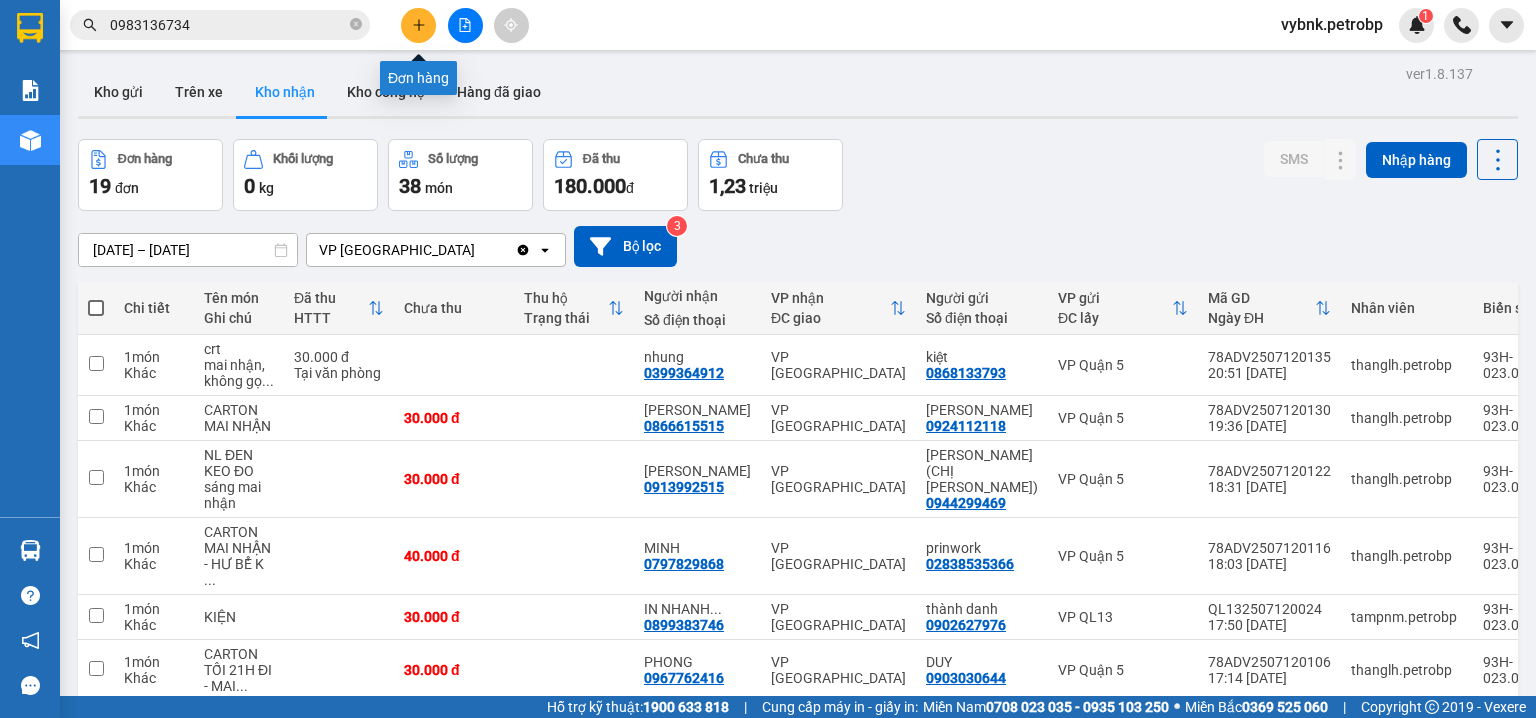 click at bounding box center (418, 25) 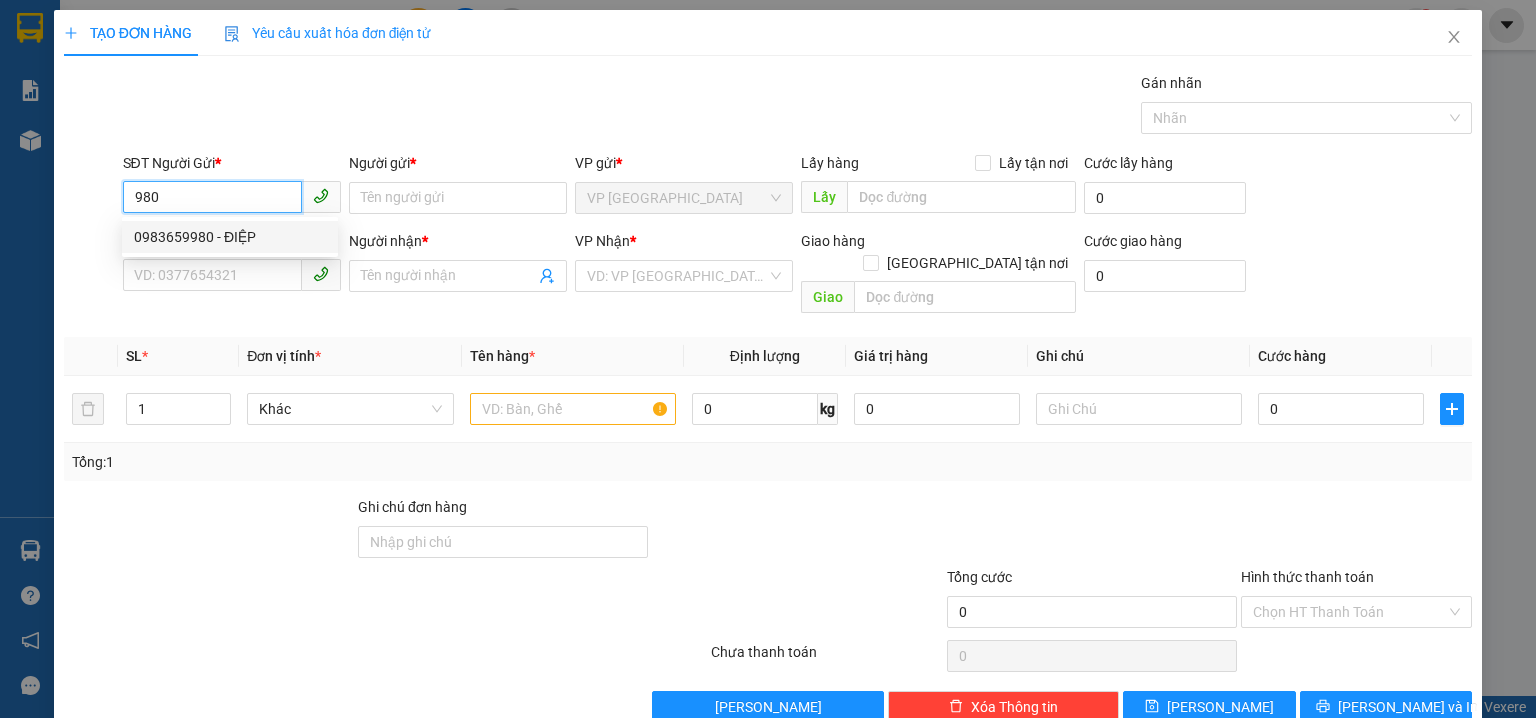 click on "0983659980 - ĐIỆP" at bounding box center [230, 237] 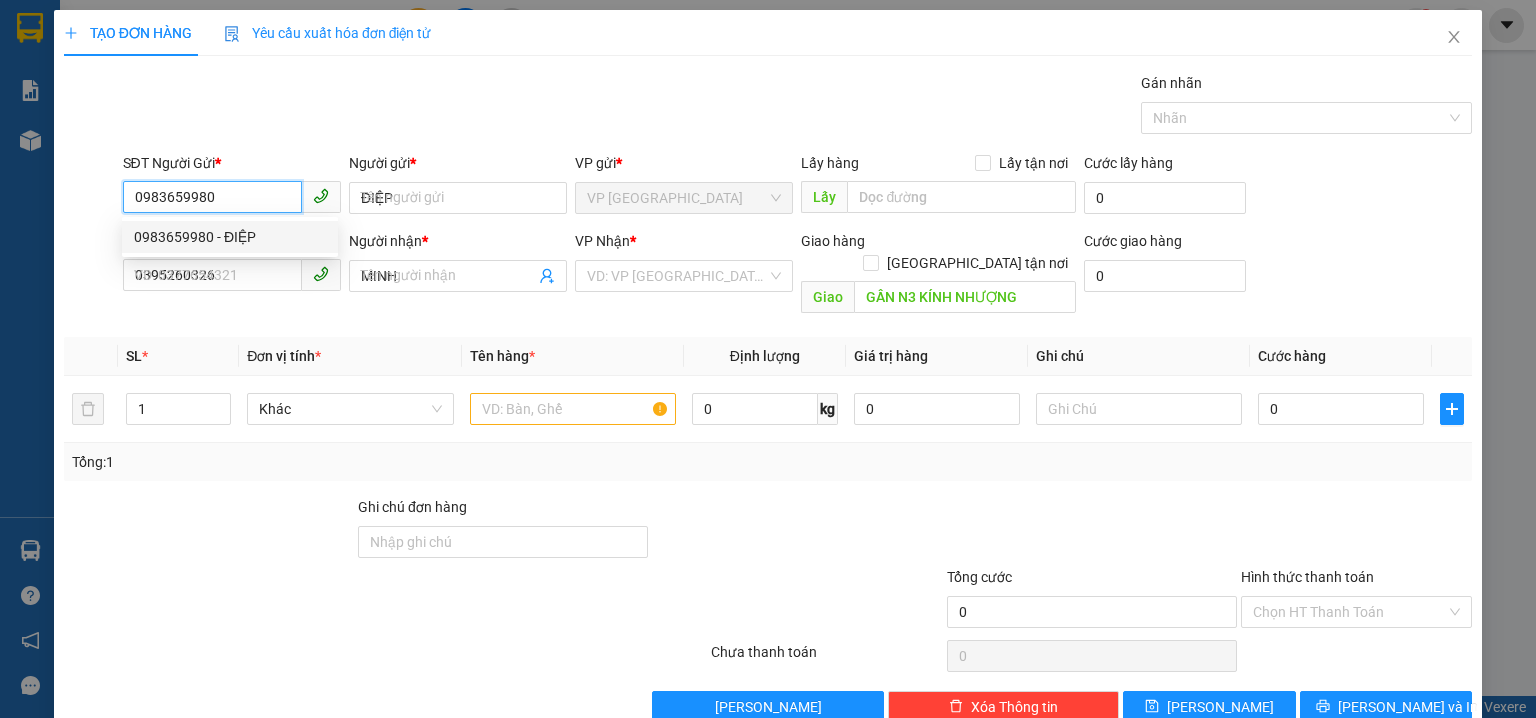 type on "40.000" 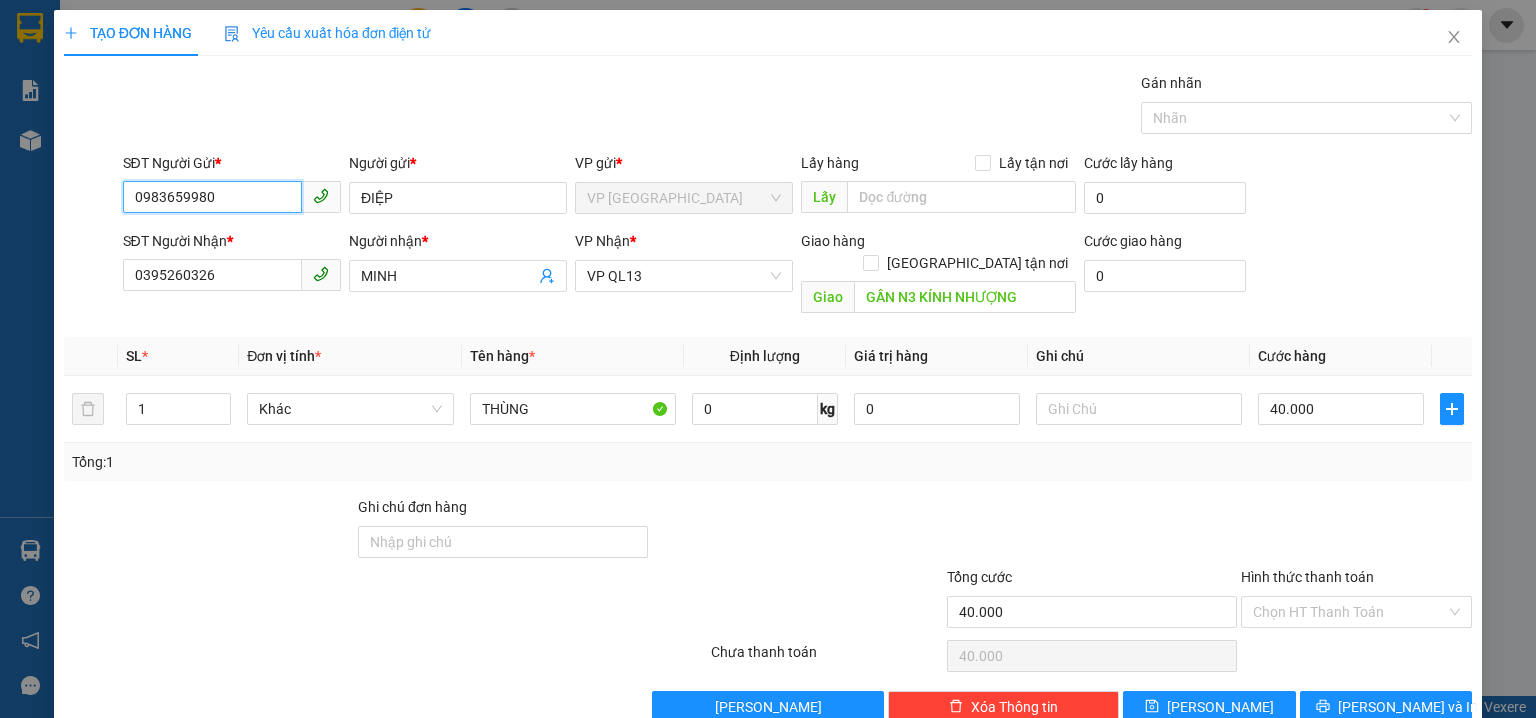 click on "0983659980" at bounding box center [212, 197] 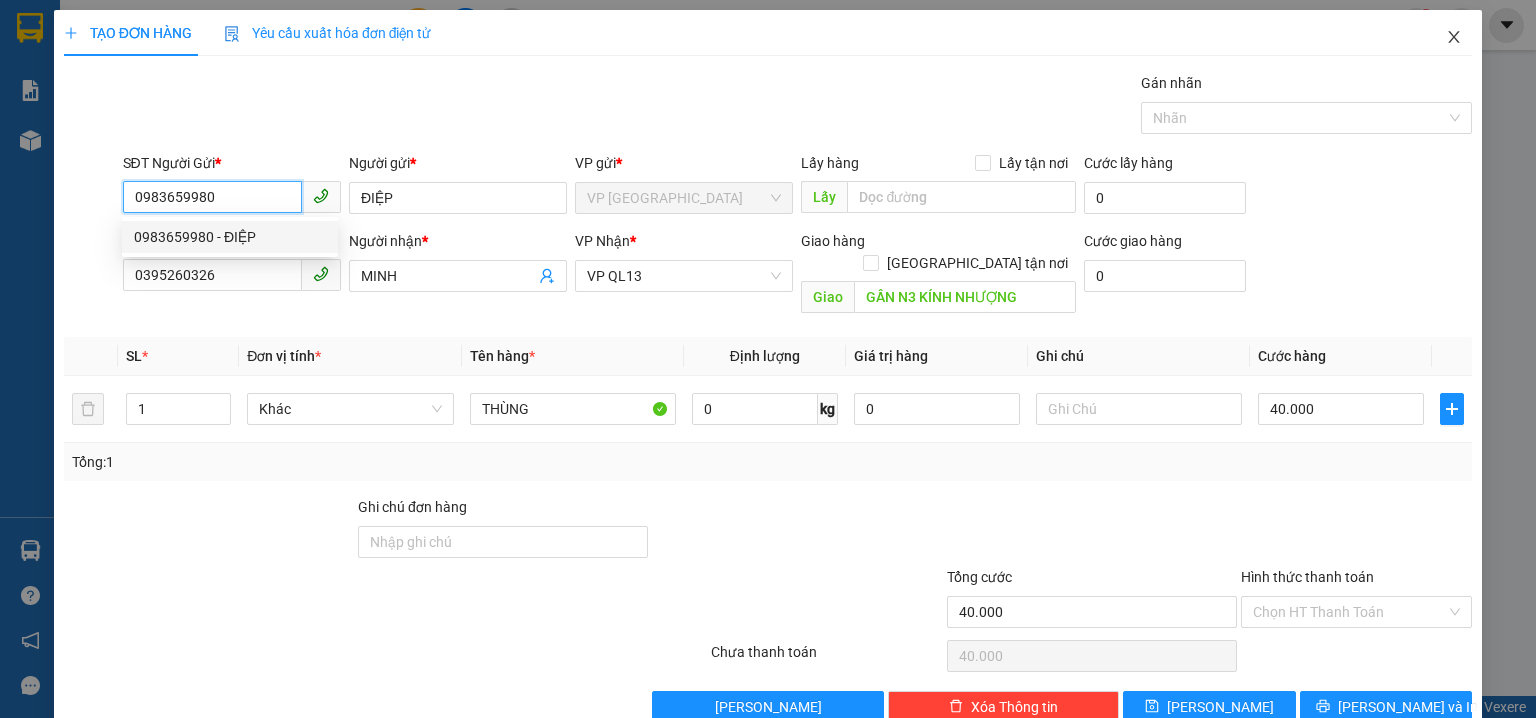 type on "0983659980" 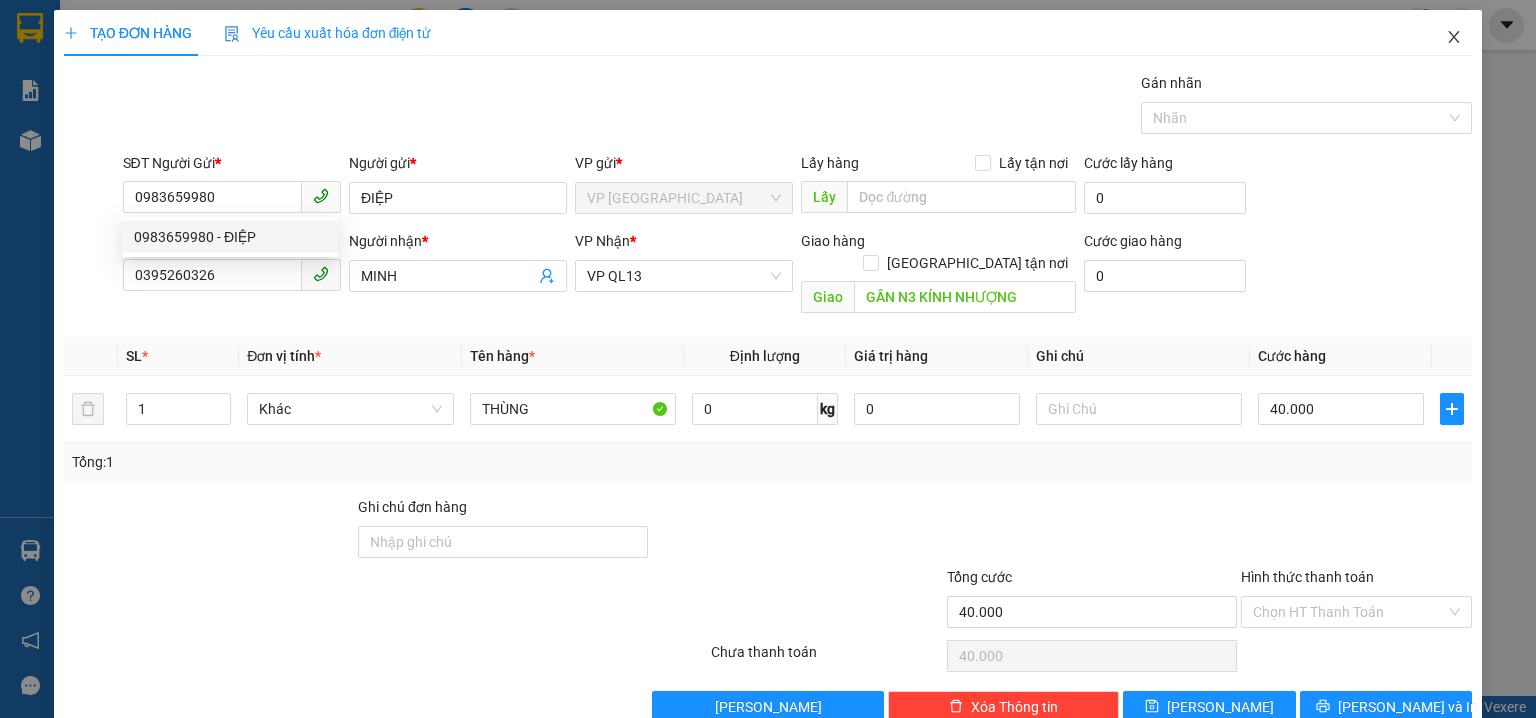 click 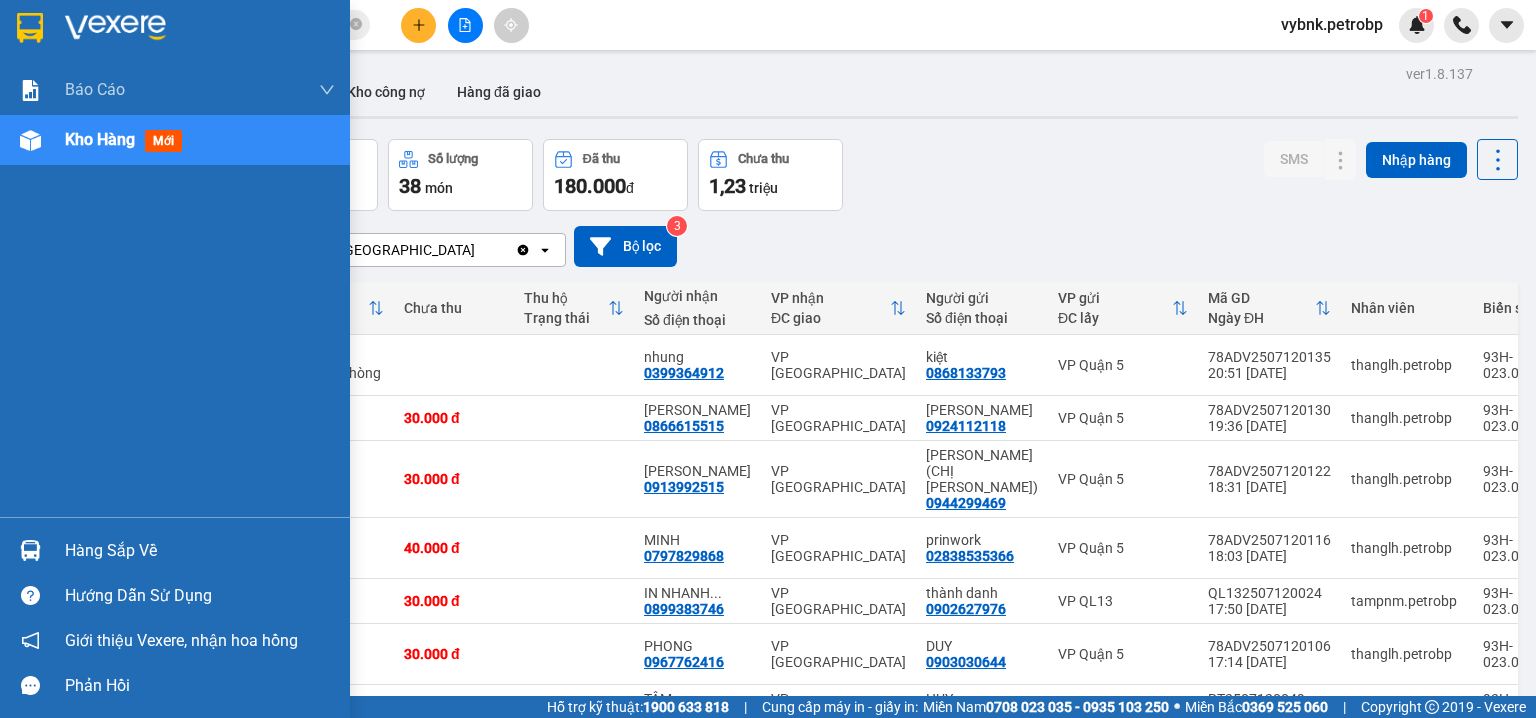 click at bounding box center (30, 550) 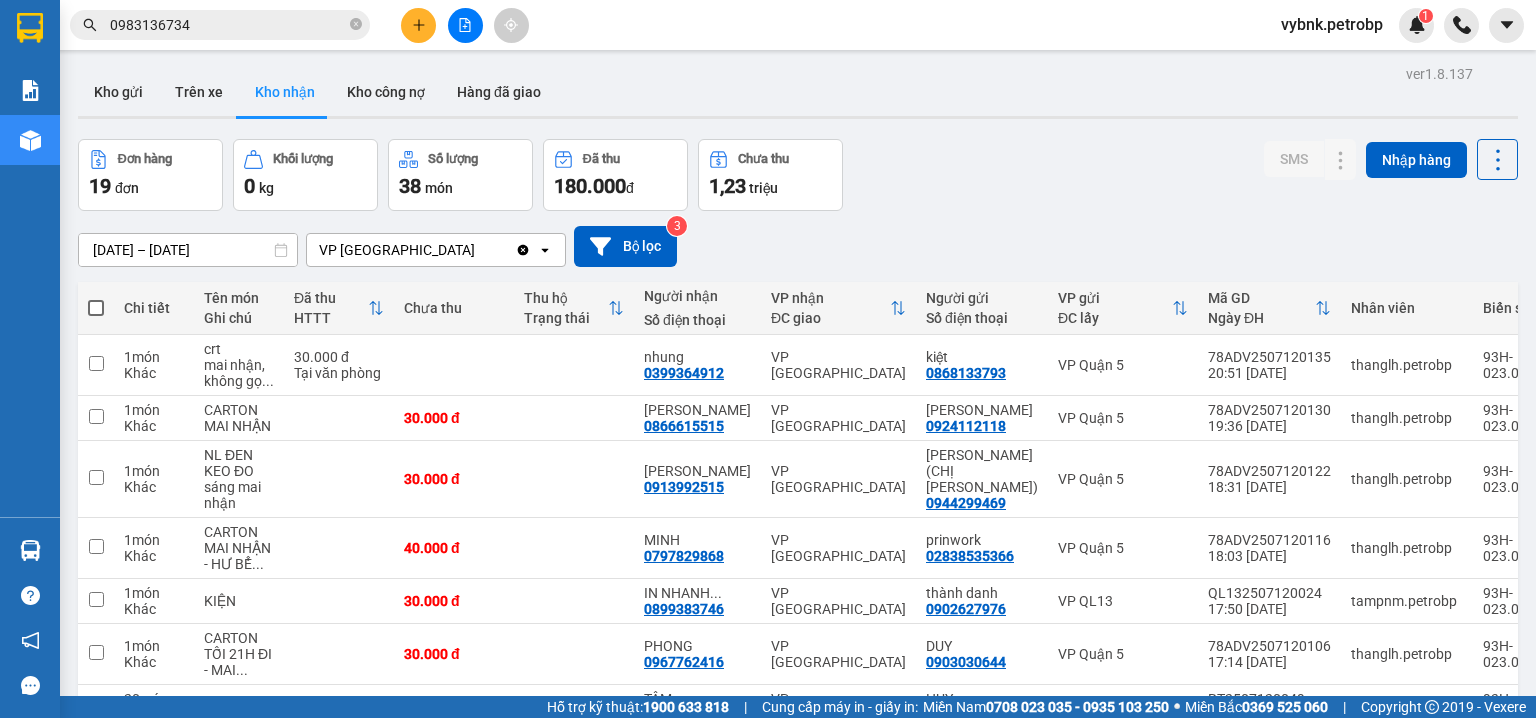 click on "Kết quả tìm kiếm ( 698 )  Bộ lọc  Ngày tạo đơn gần nhất Mã ĐH Trạng thái Món hàng Tổng cước Chưa cước Người gửi VP Gửi Người nhận VP Nhận 78ADV2507120128 19:26 - 12/07 VP Nhận   93H-023.04 00:46 - 13/07 CARTON SL:  1 30.000 30.000 0903999254 ANH THIỆN VP Quận 5 0983136734 NHẬT VP Phước Bình QL132507120020 16:24 - 12/07 VP Nhận   93H-023.04 00:46 - 13/07 PHỤ TÙNG SL:  1 30.000 30.000 0903726671 THIẾT VP QL13 0983136734 NHẬT VP Phước Bình 78ADV2507110102 15:33 - 11/07 Đã giao   07:12 - 12/07 CARTON SL:  1 50.000 0915811814 LIÊM VP Quận 5 0983136734 NHẬT VP Phước Bình 78ADV2507110051 11:32 - 11/07 Đã giao   07:12 - 12/07 HỘP GIẤY SL:  1 30.000 0902325212 TÂN HÒA LỢI  VP Quận 5 0983136734 NHẬT VP Phước Bình 78ADV2507100113 18:38 - 10/07 Đã giao   07:45 - 11/07 BAO TRẮNG NẶNG SL:  1 40.000 0937347488 ANH MINH BÙ LON VP Quận 5 0983136734 NHẬT VP Phước Bình 78ADV2507100059 14:00 - 10/07 Đã giao" at bounding box center (768, 359) 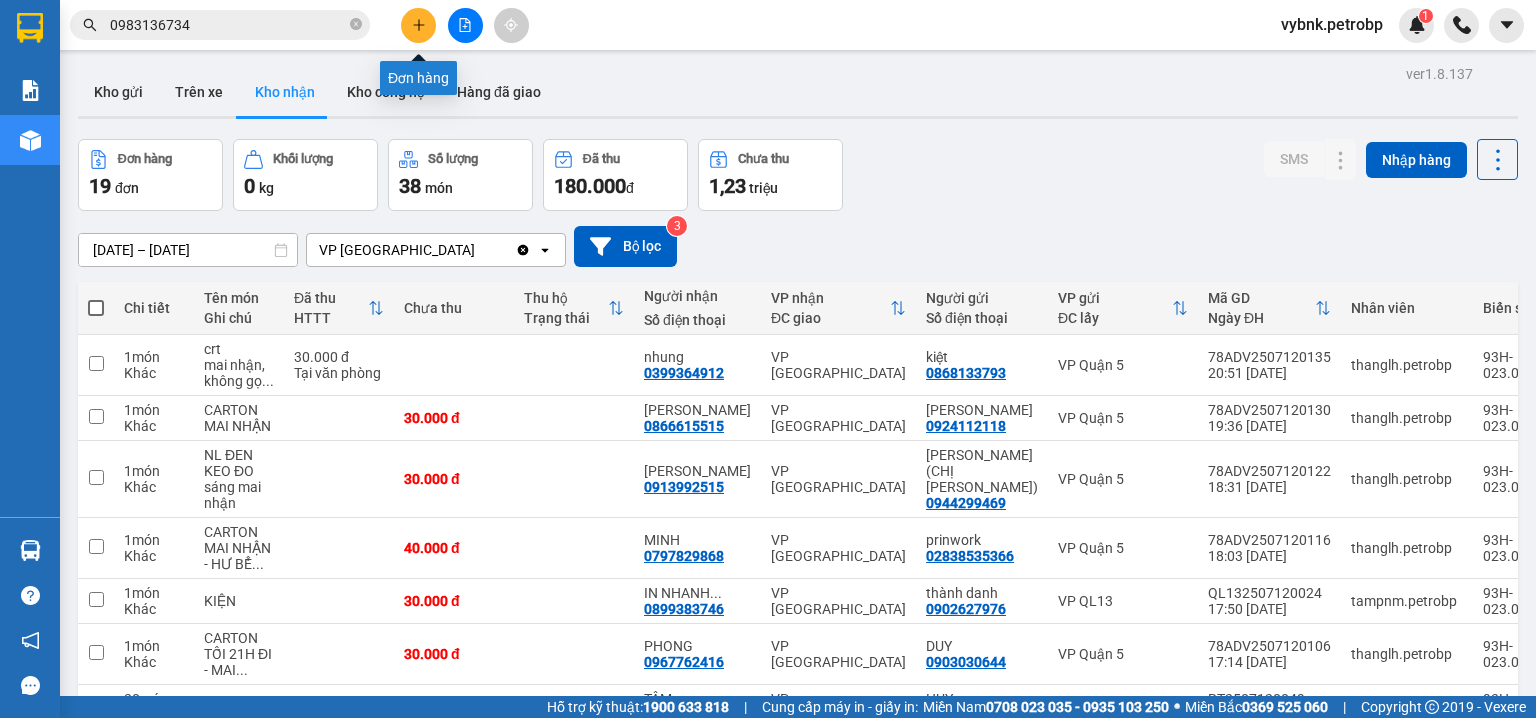 click at bounding box center [418, 25] 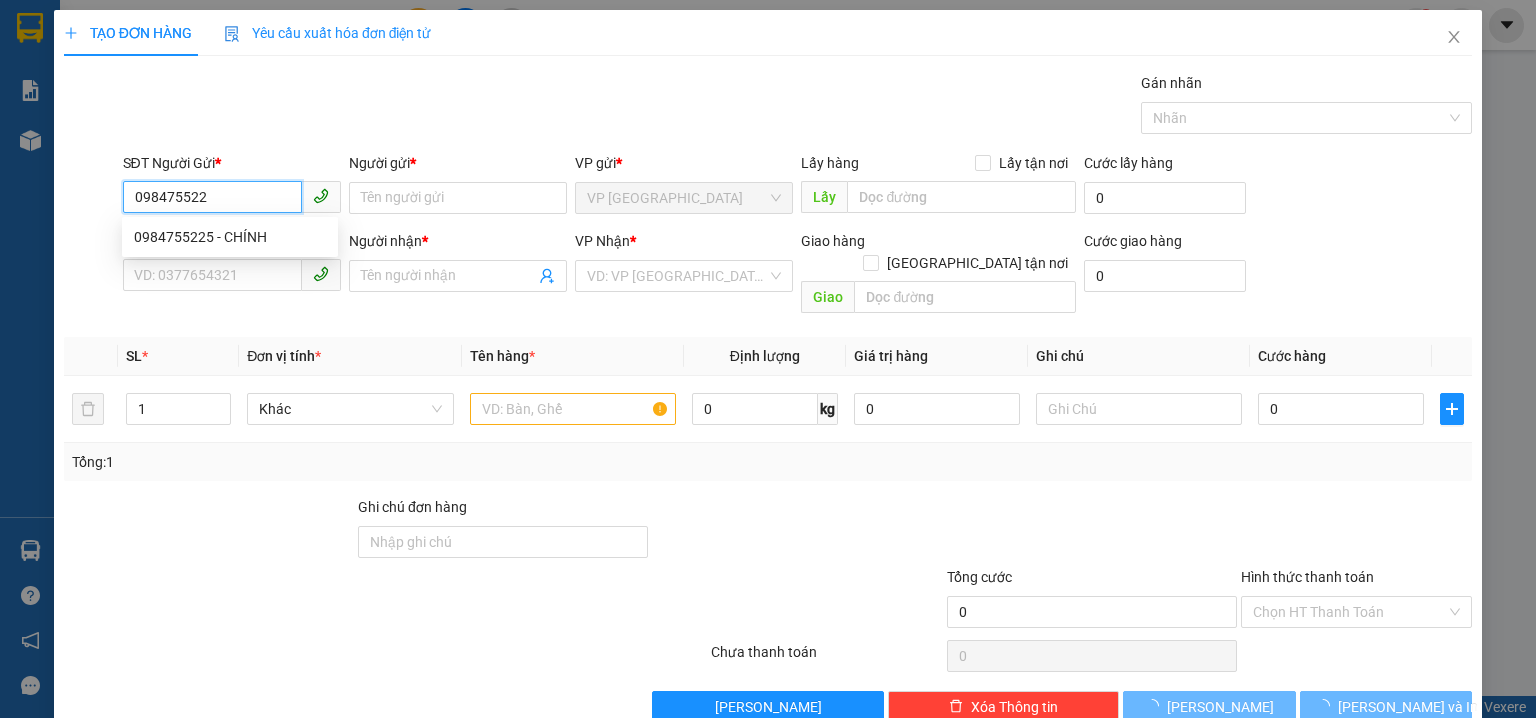 type on "0984755225" 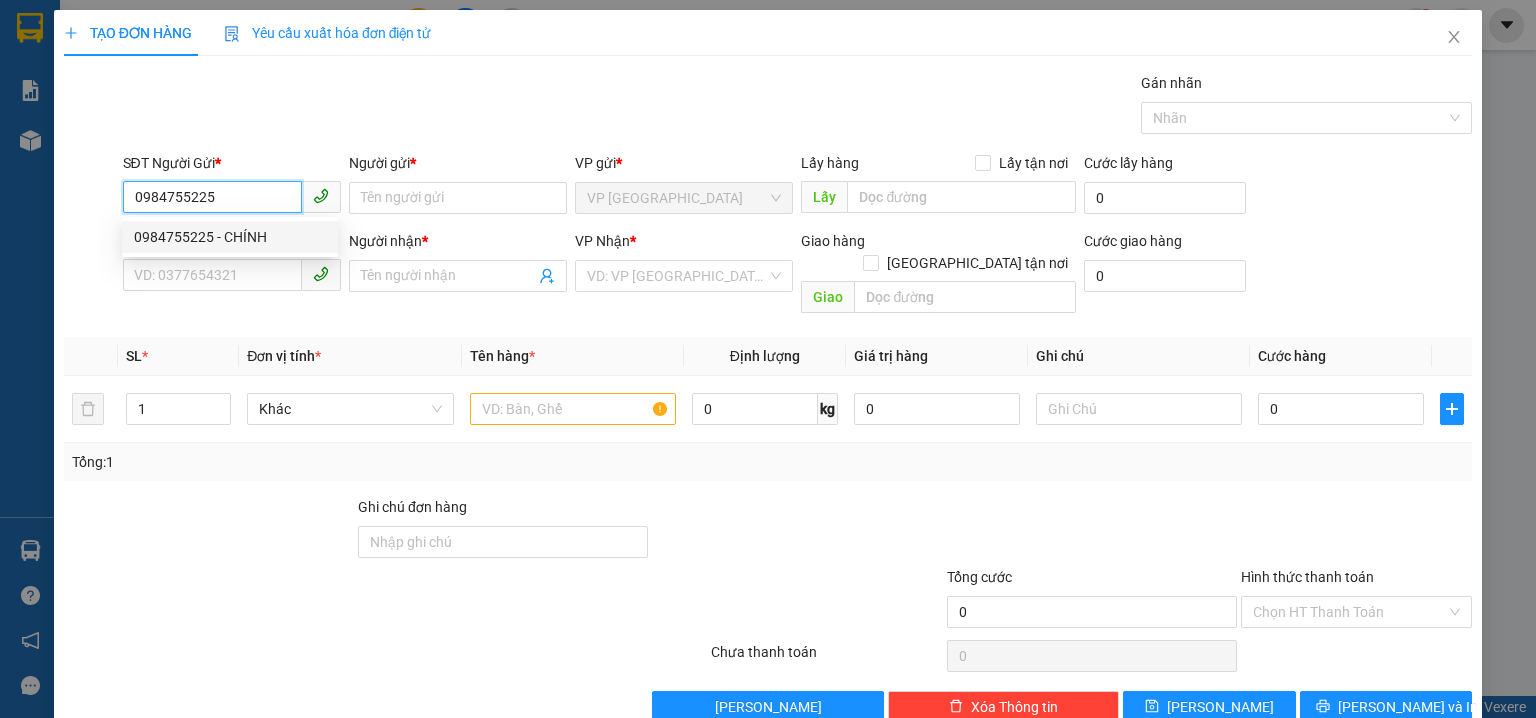 click on "0984755225 - CHÍNH" at bounding box center (230, 237) 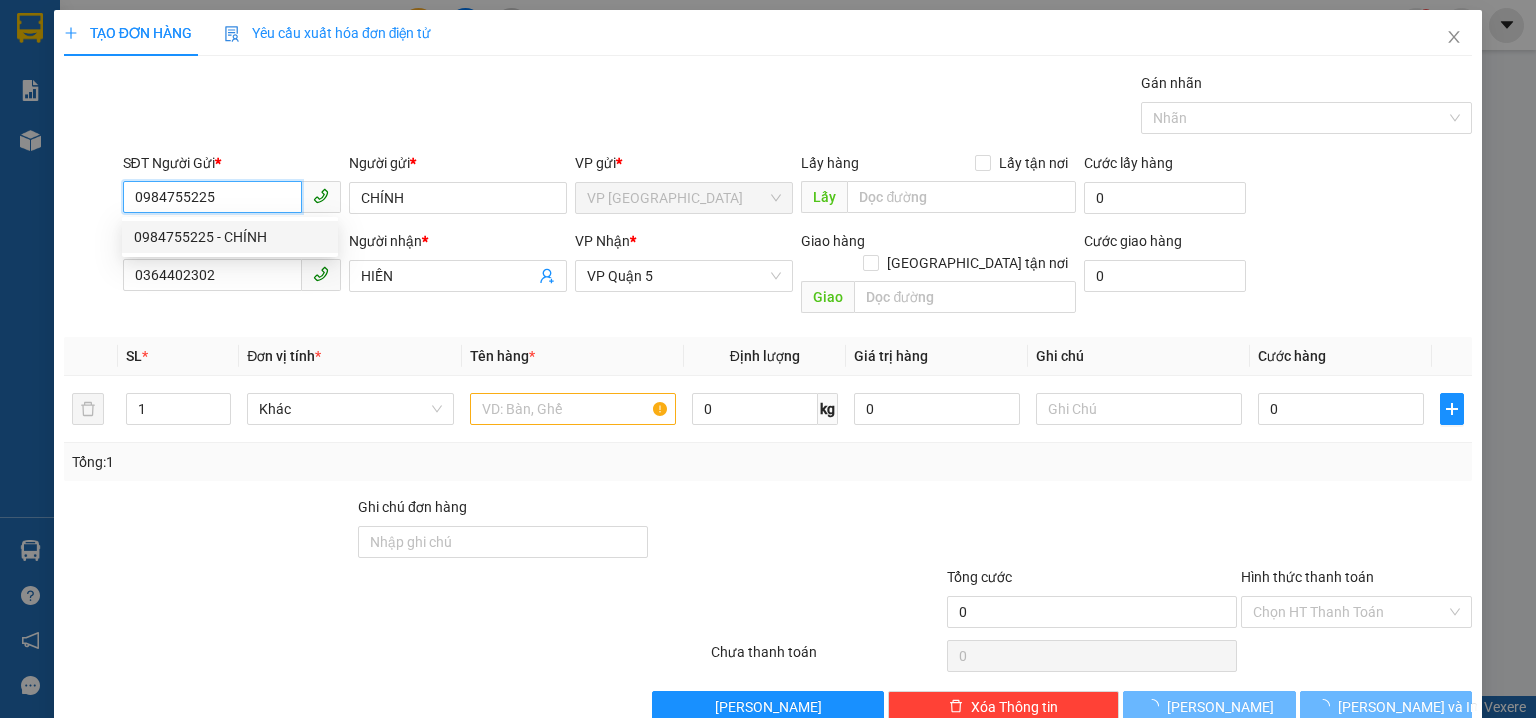 type on "40.000" 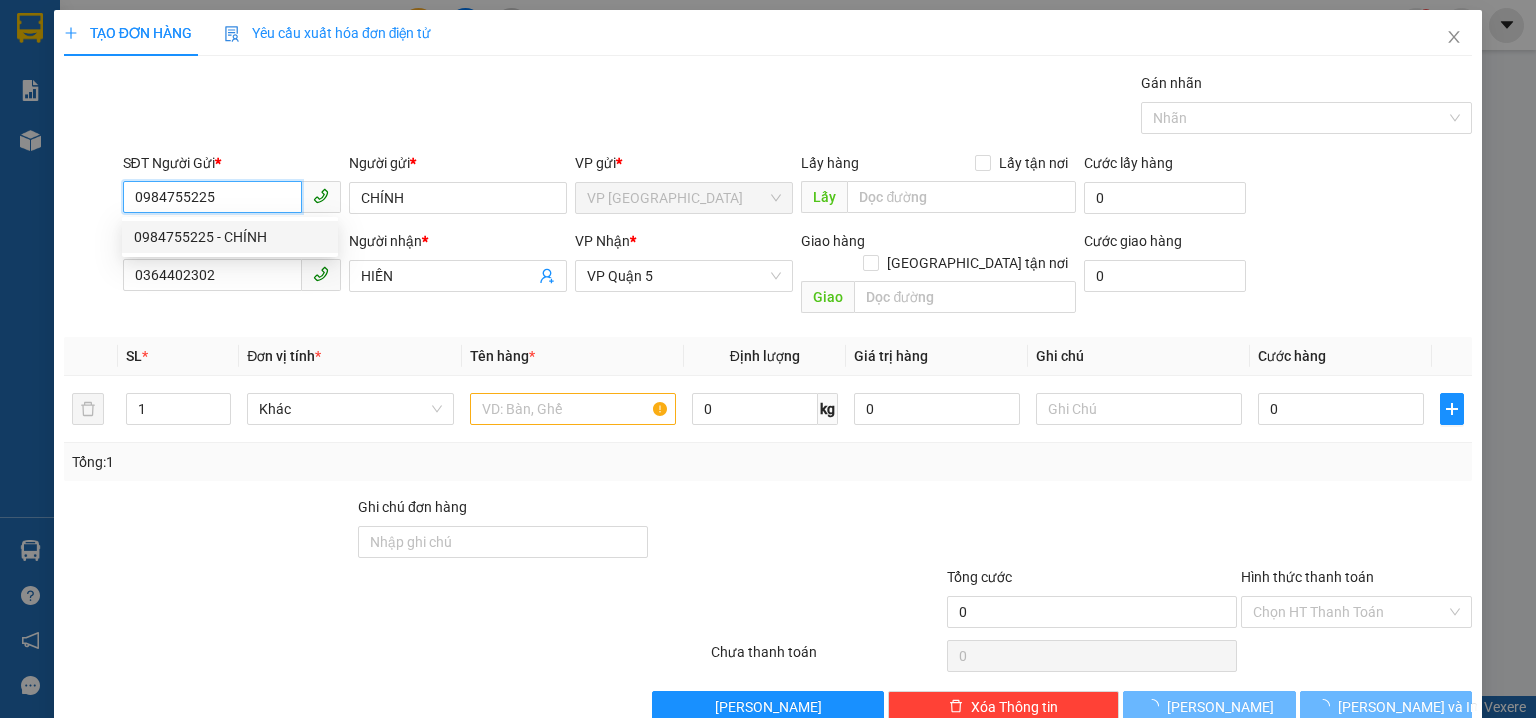 type on "40.000" 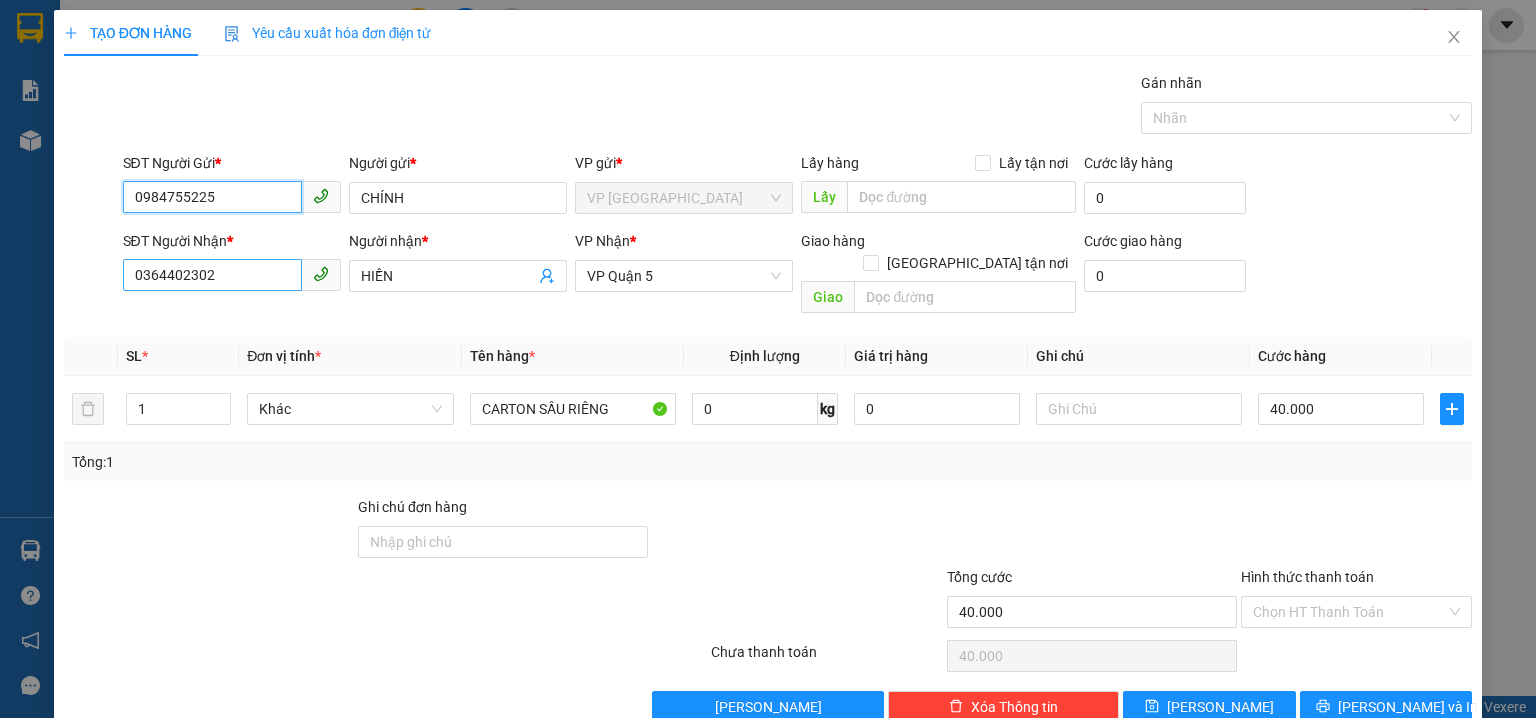 type on "0984755225" 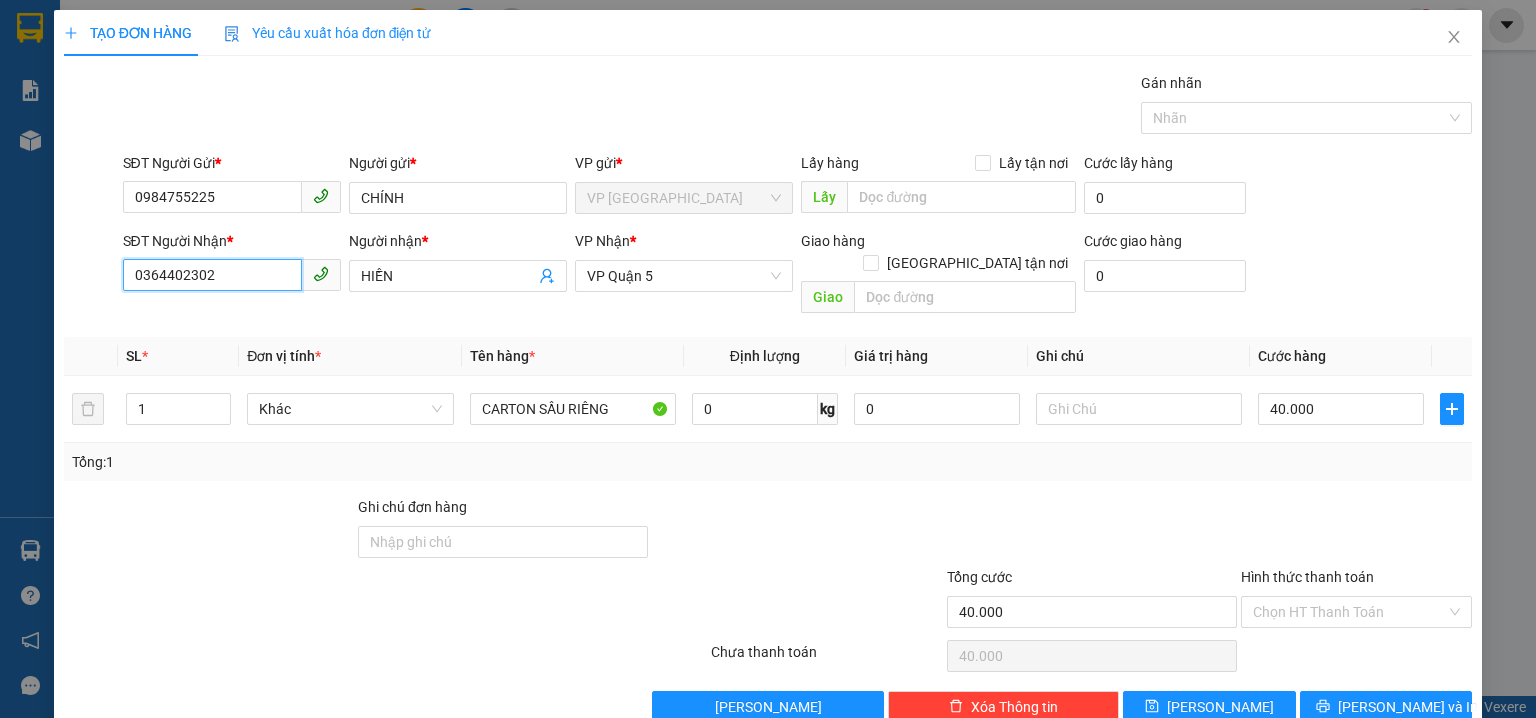 click on "0364402302" at bounding box center [212, 275] 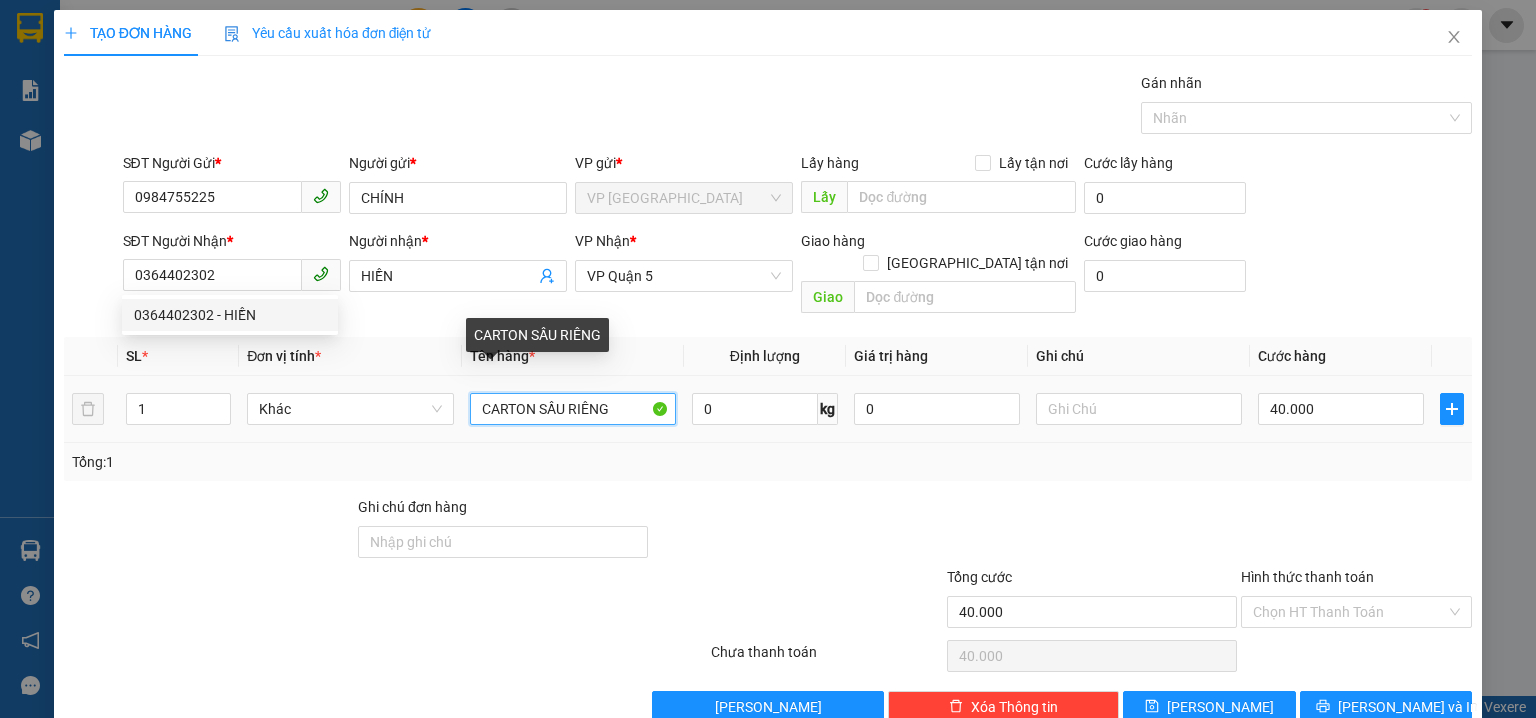 click on "CARTON SẦU RIÊNG" at bounding box center [573, 409] 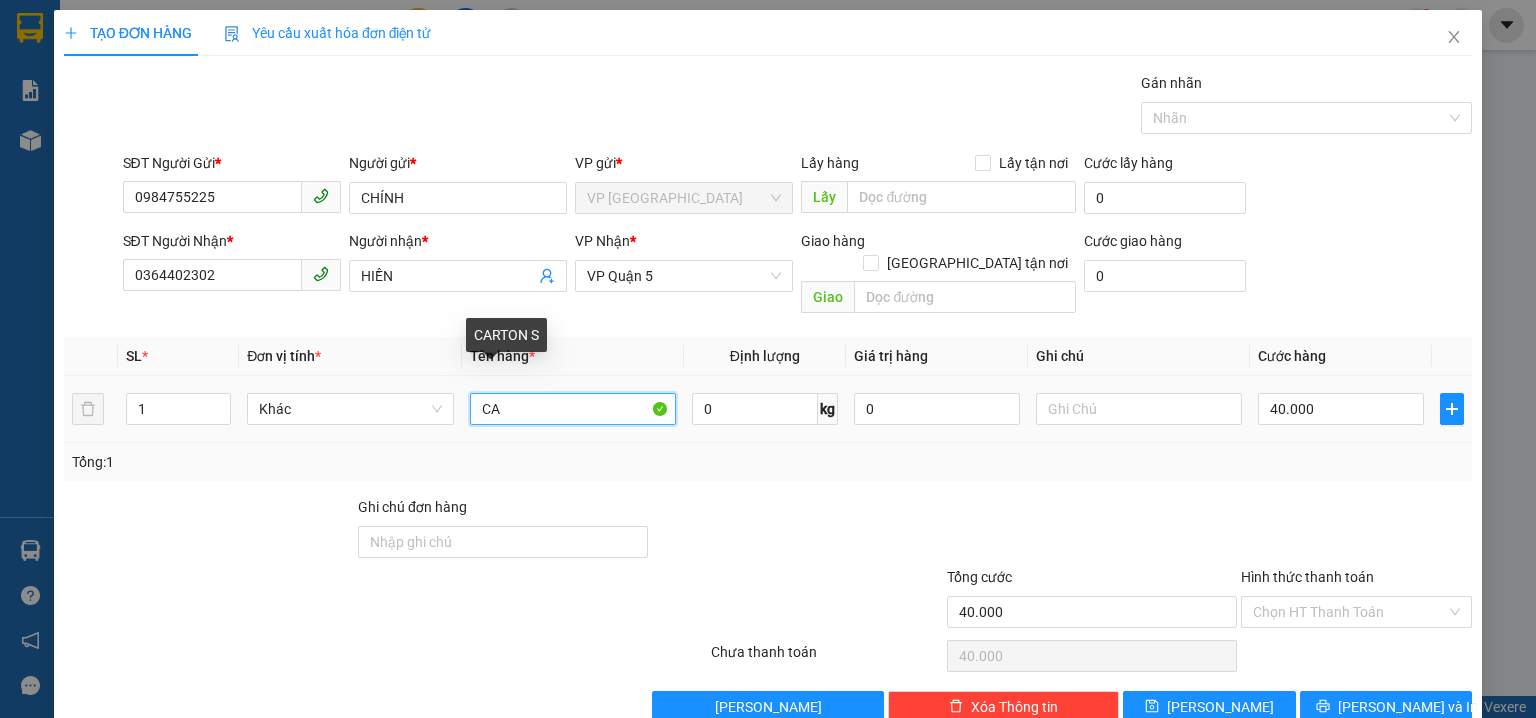 type on "C" 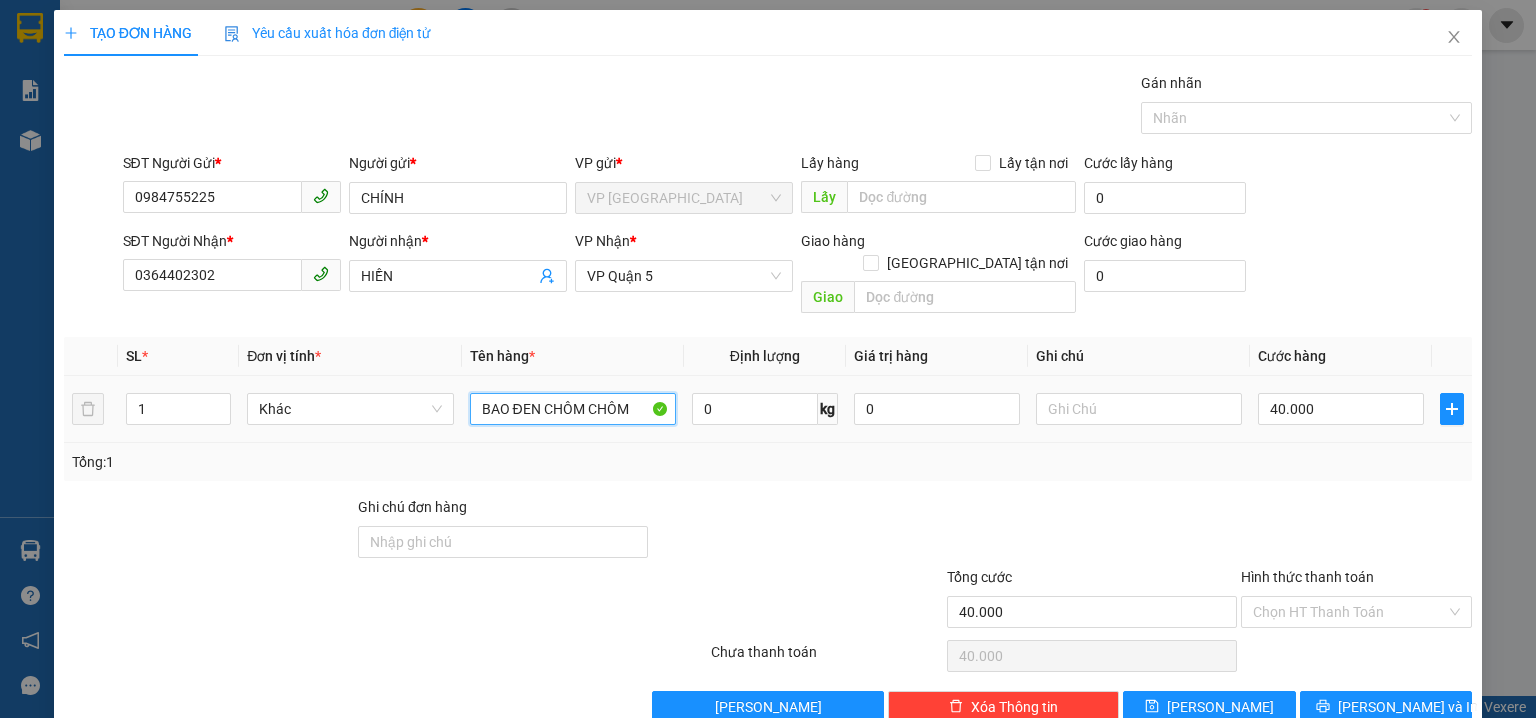 type on "BAO ĐEN CHÔM CHÔM" 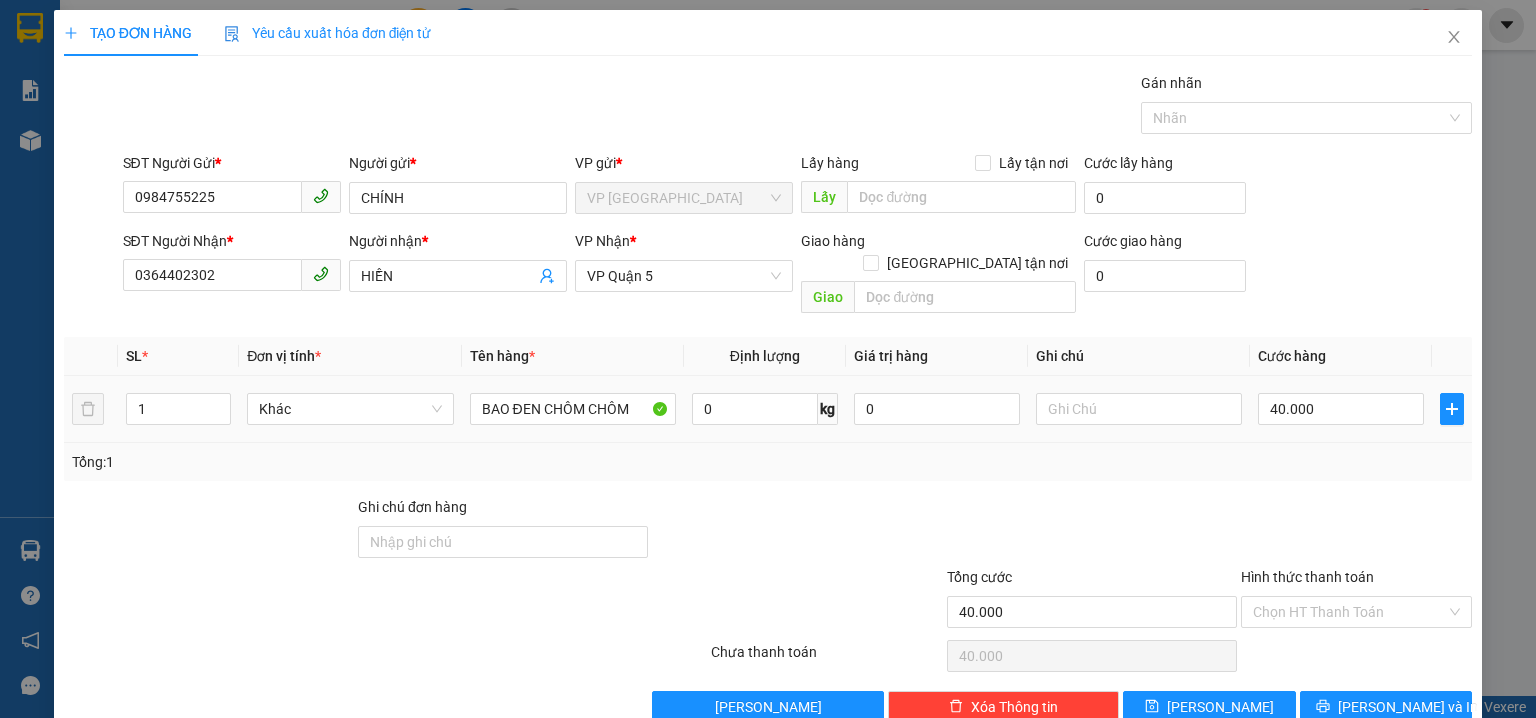 click on "40.000" at bounding box center [1341, 409] 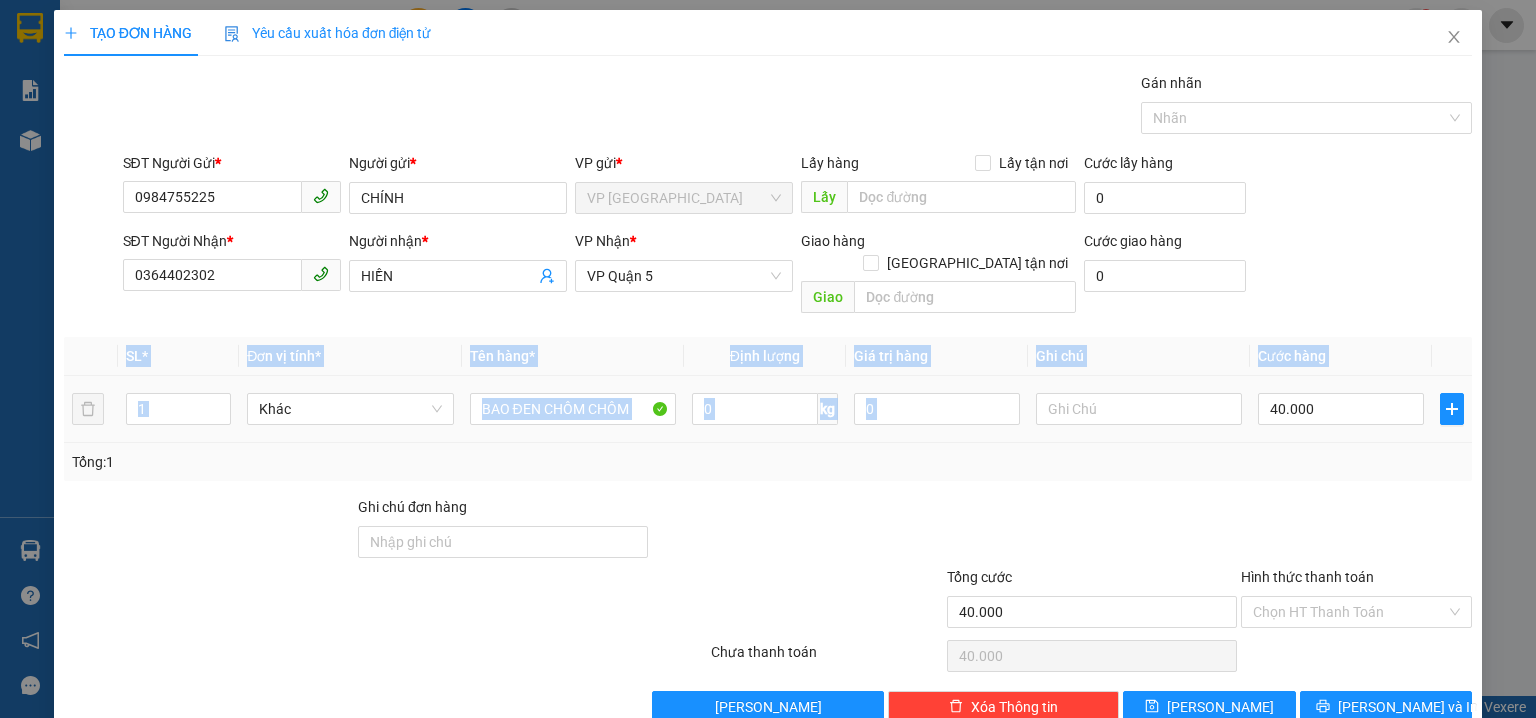 click on "40.000" at bounding box center (1341, 409) 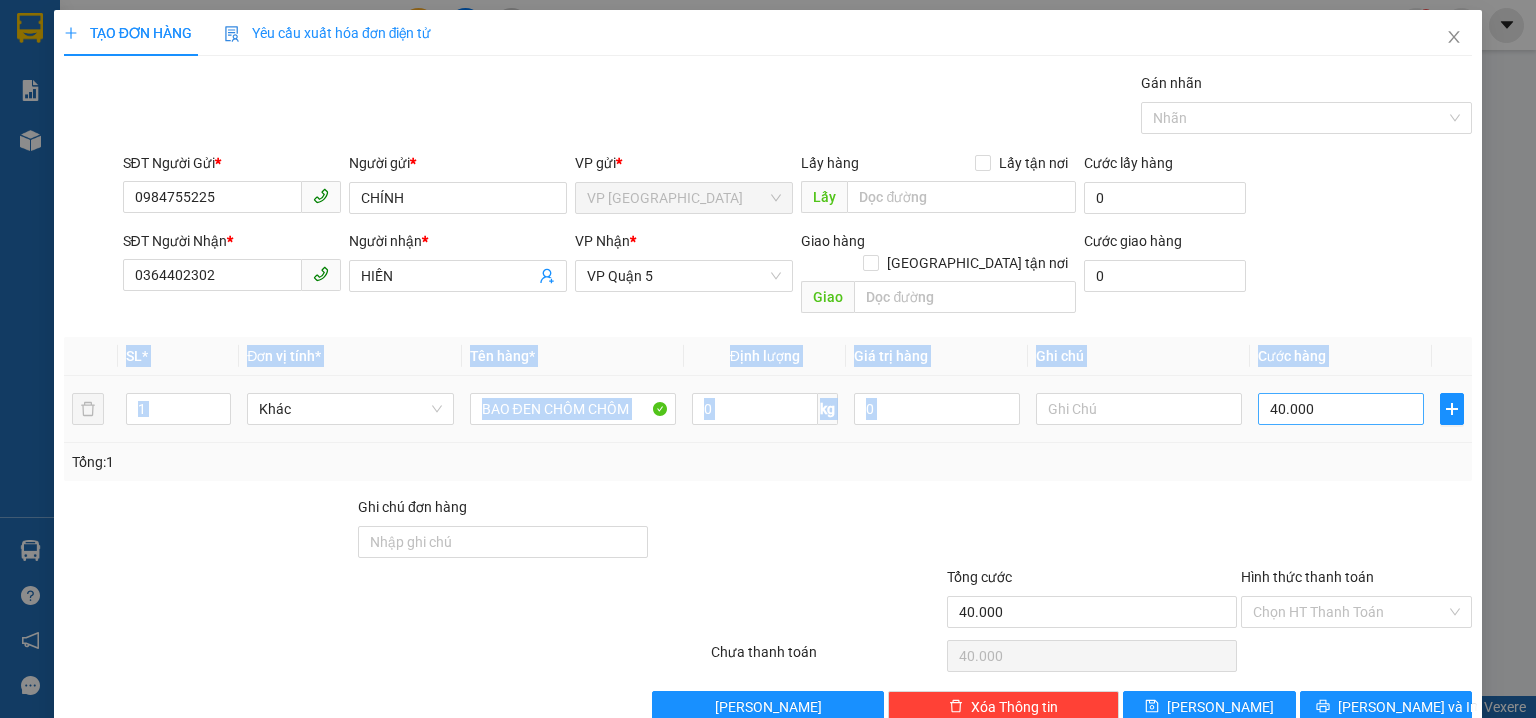 click on "40.000" at bounding box center [1341, 409] 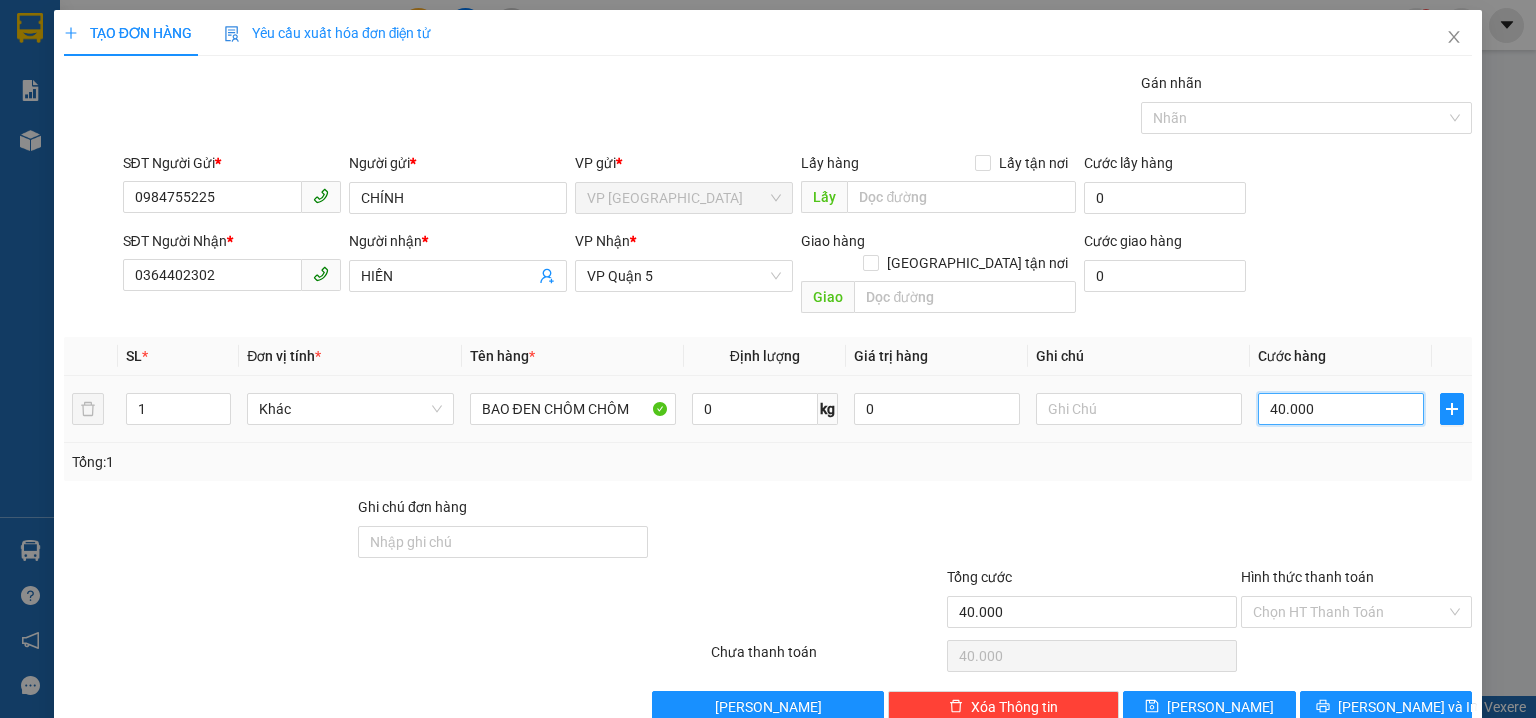 click on "40.000" at bounding box center [1341, 409] 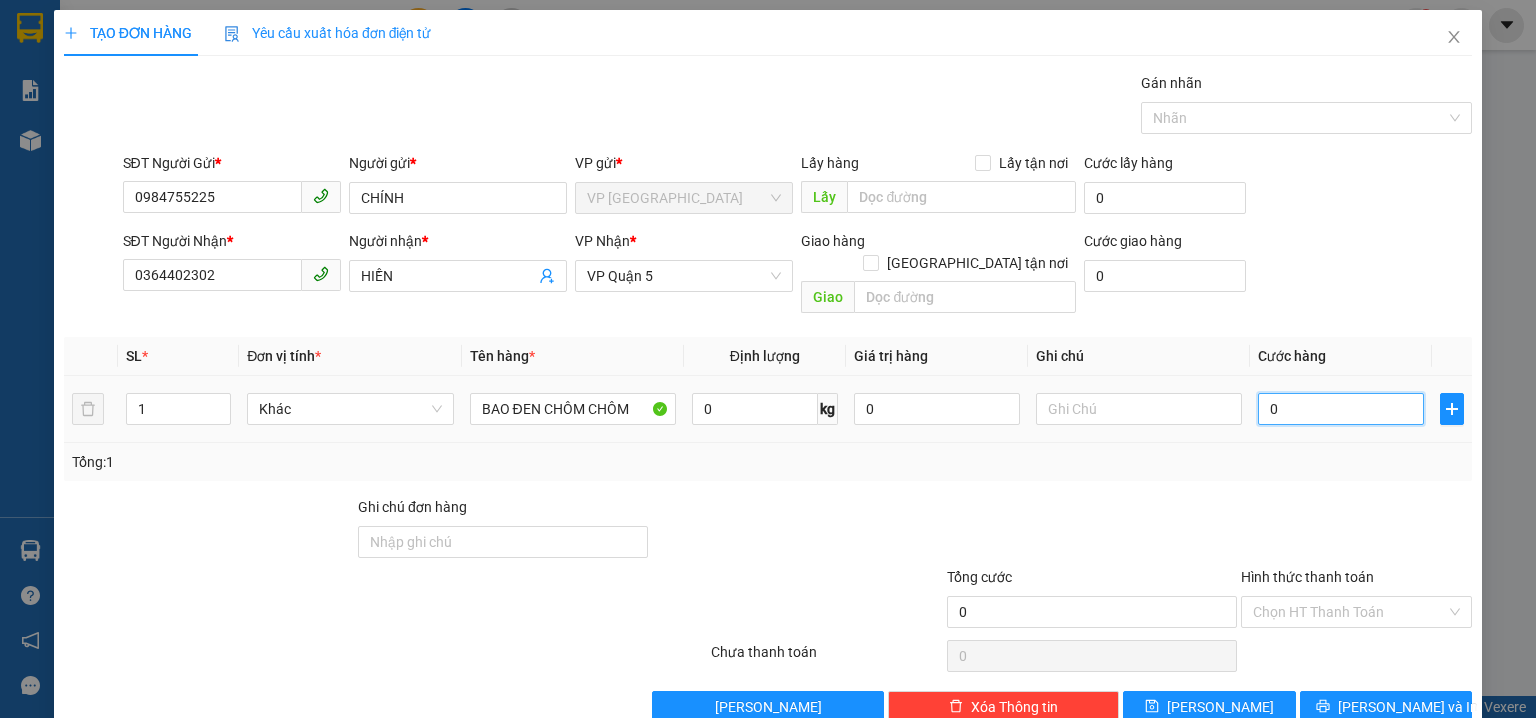 type on "6" 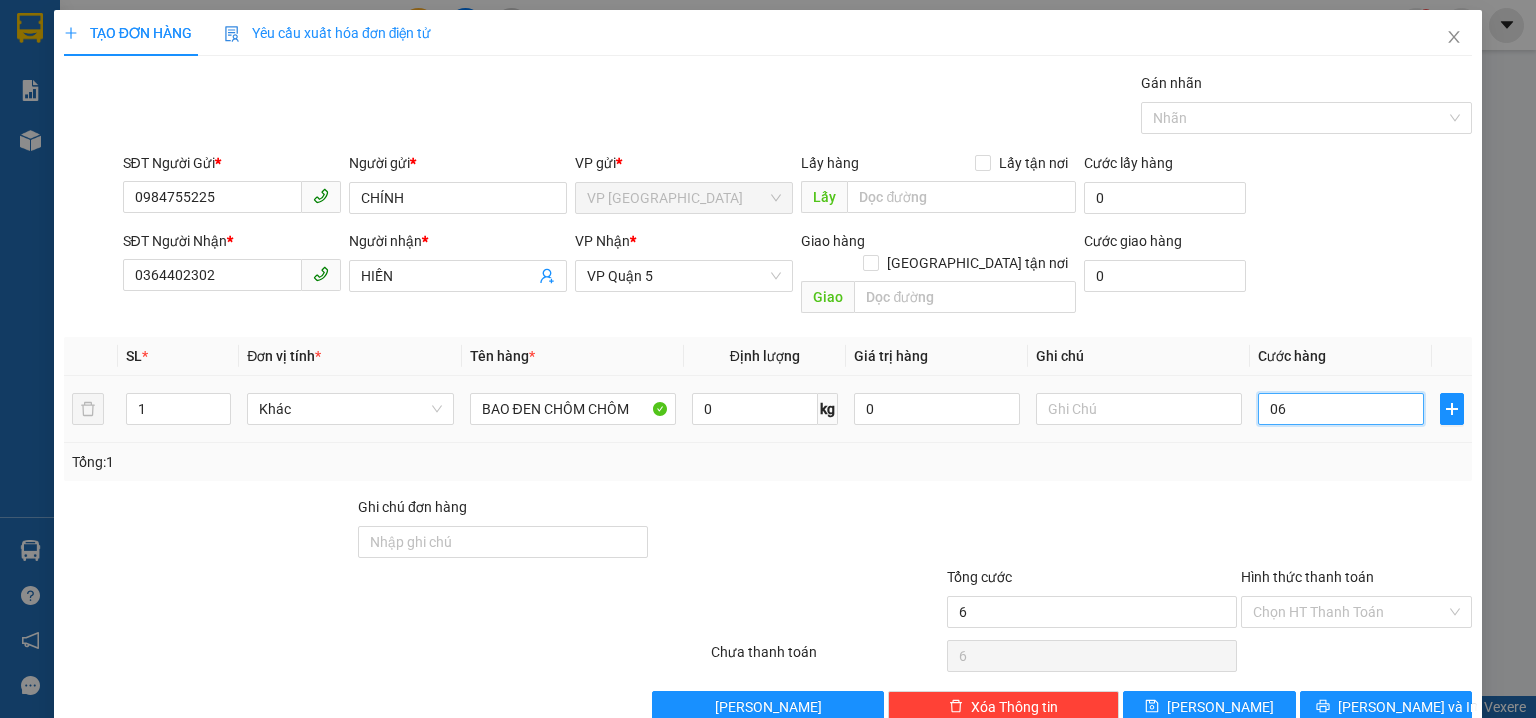 type on "60" 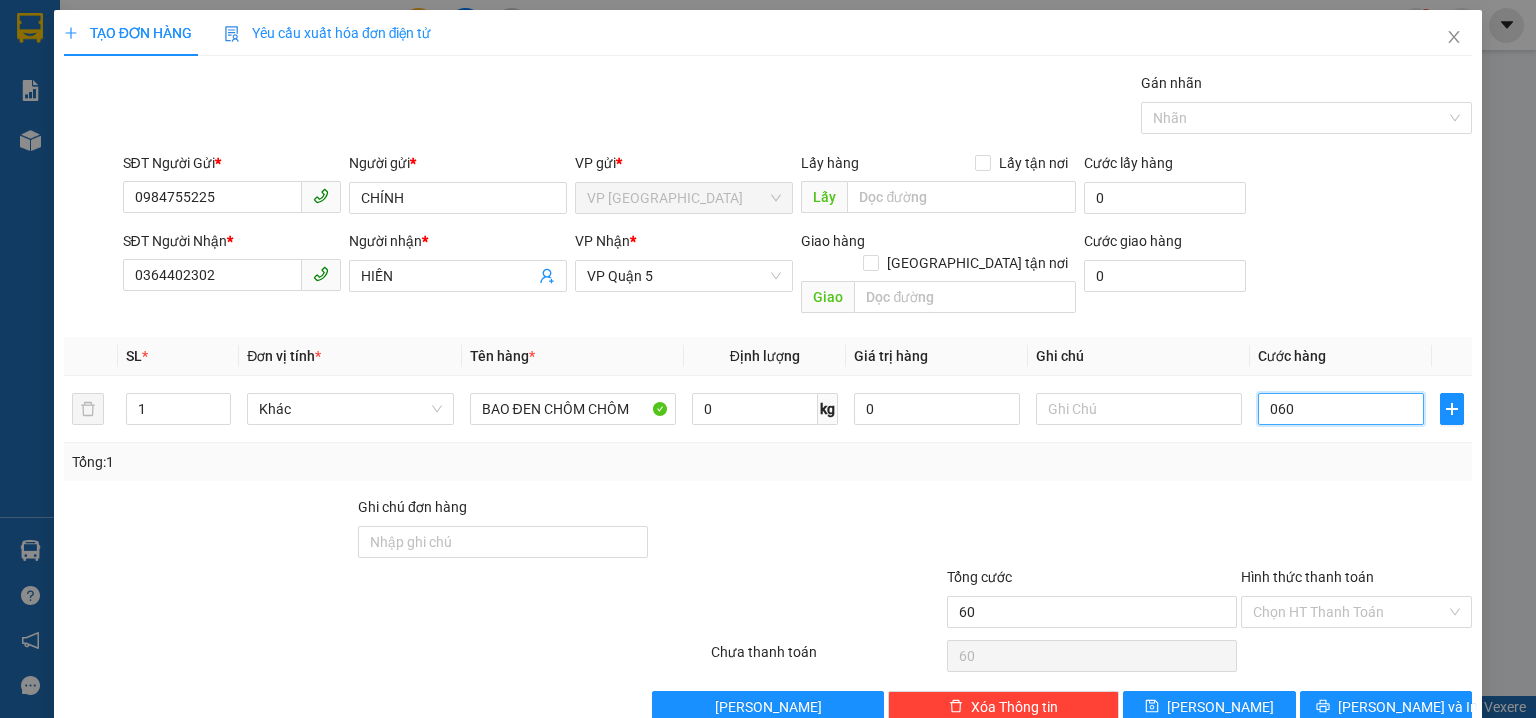 type on "060" 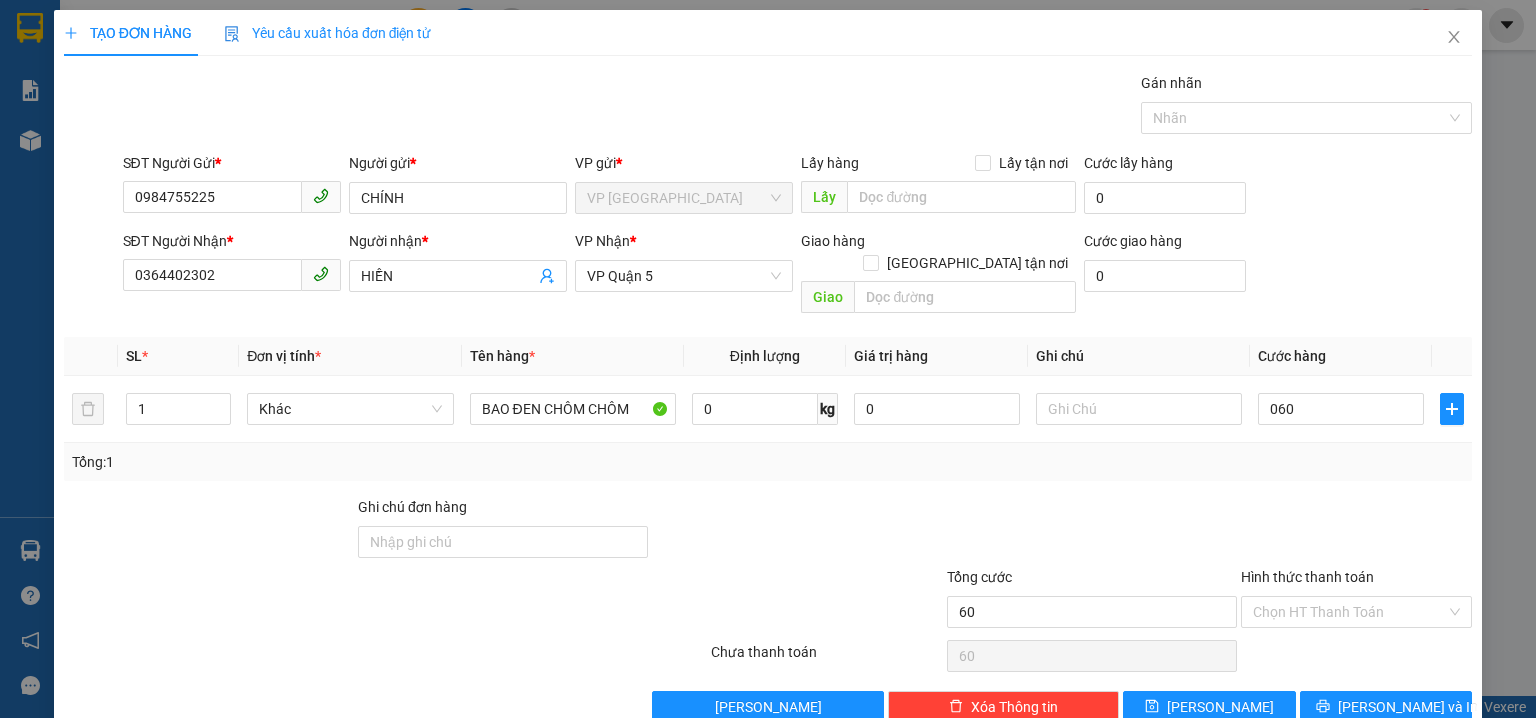 click on "SĐT Người Nhận  * 0364402302 Người nhận  * HIỀN VP Nhận  * VP Quận 5 Giao hàng Giao tận nơi Giao Cước giao hàng 0" at bounding box center (798, 276) 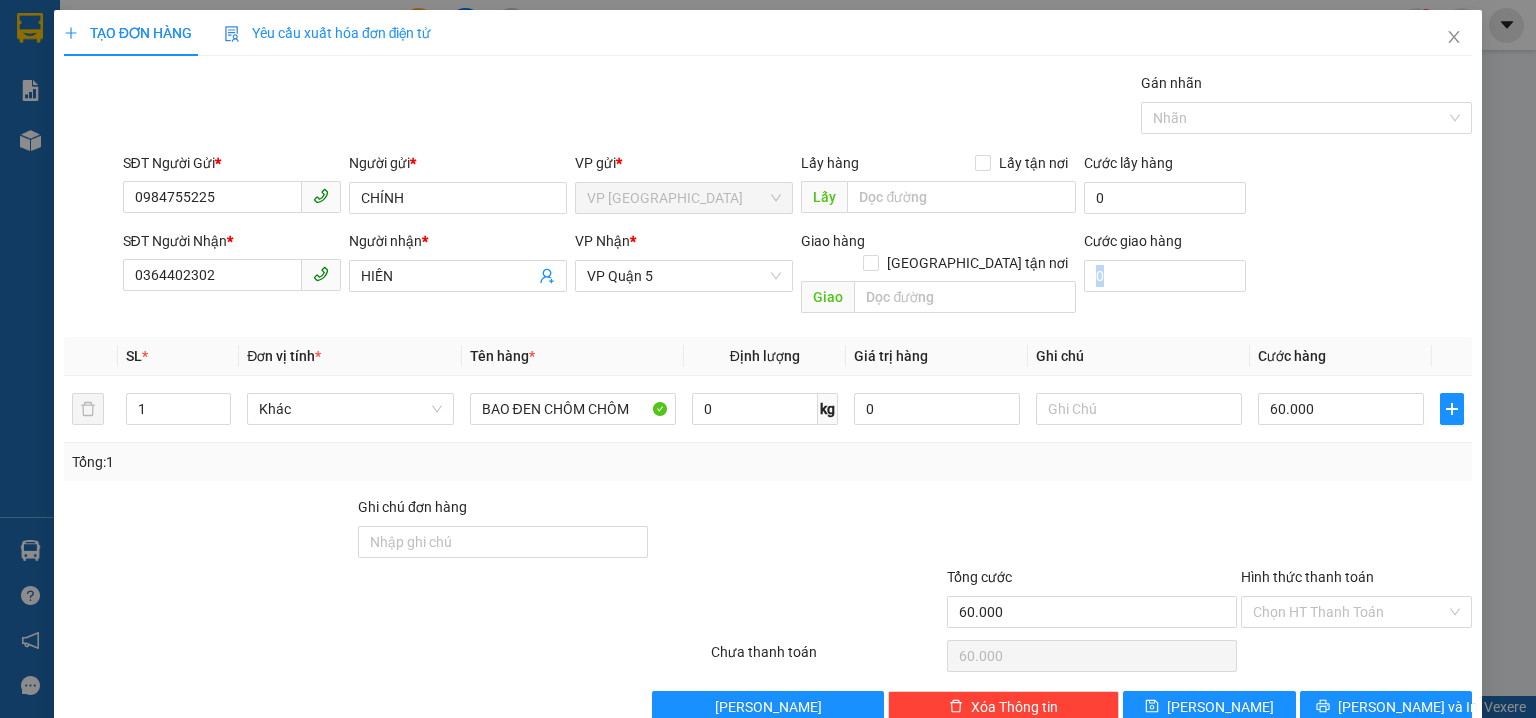 click on "SĐT Người Nhận  * 0364402302 Người nhận  * HIỀN VP Nhận  * VP Quận 5 Giao hàng Giao tận nơi Giao Cước giao hàng 0" at bounding box center [798, 276] 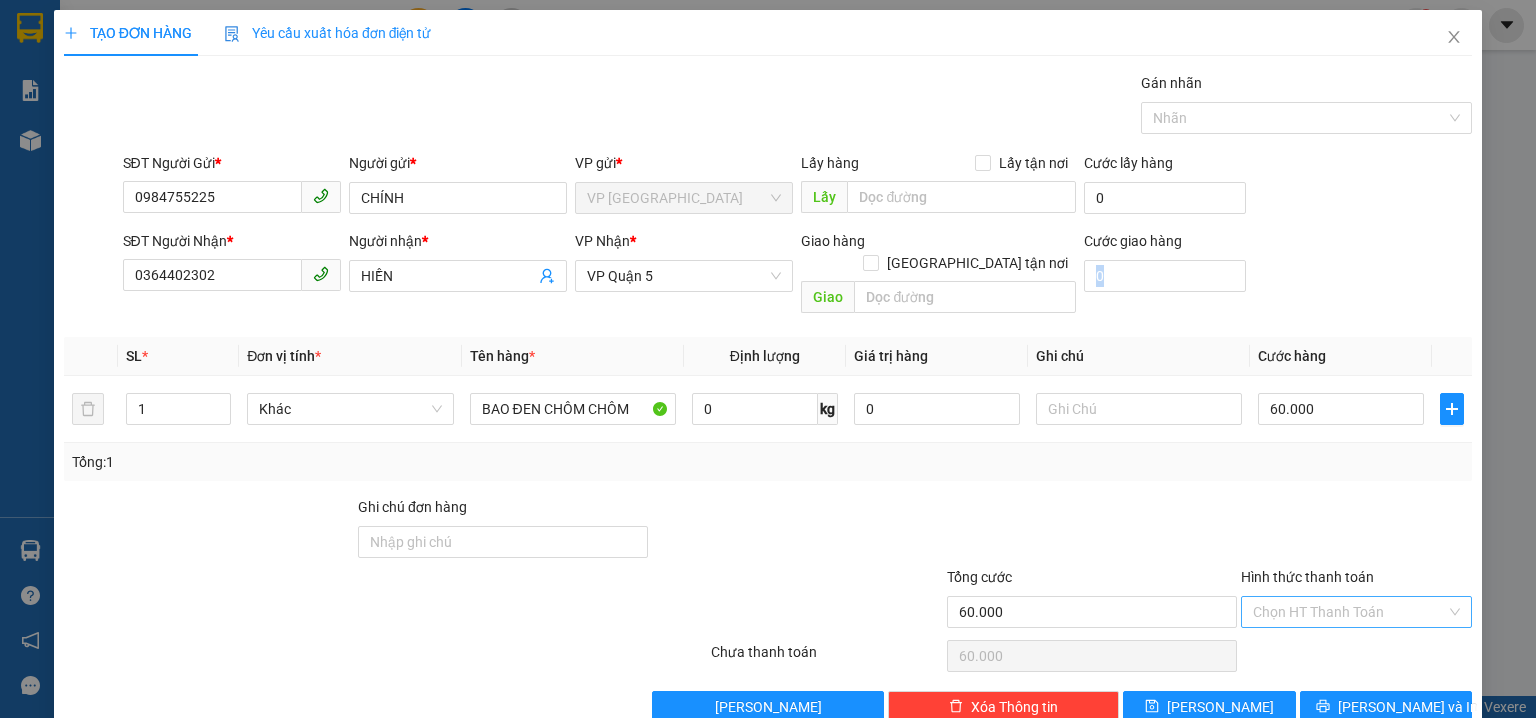 click on "Hình thức thanh toán" at bounding box center (1349, 612) 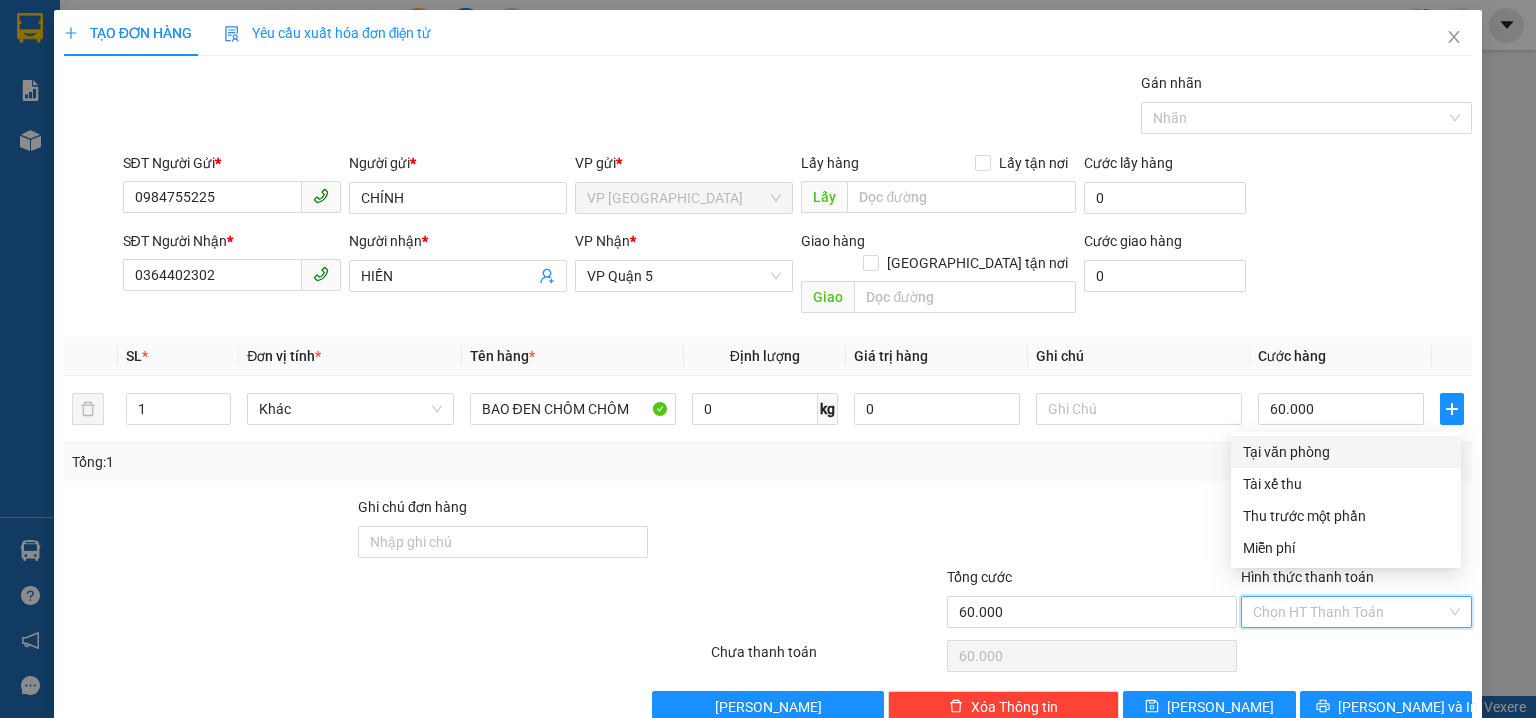 click on "Hình thức thanh toán" at bounding box center [1349, 612] 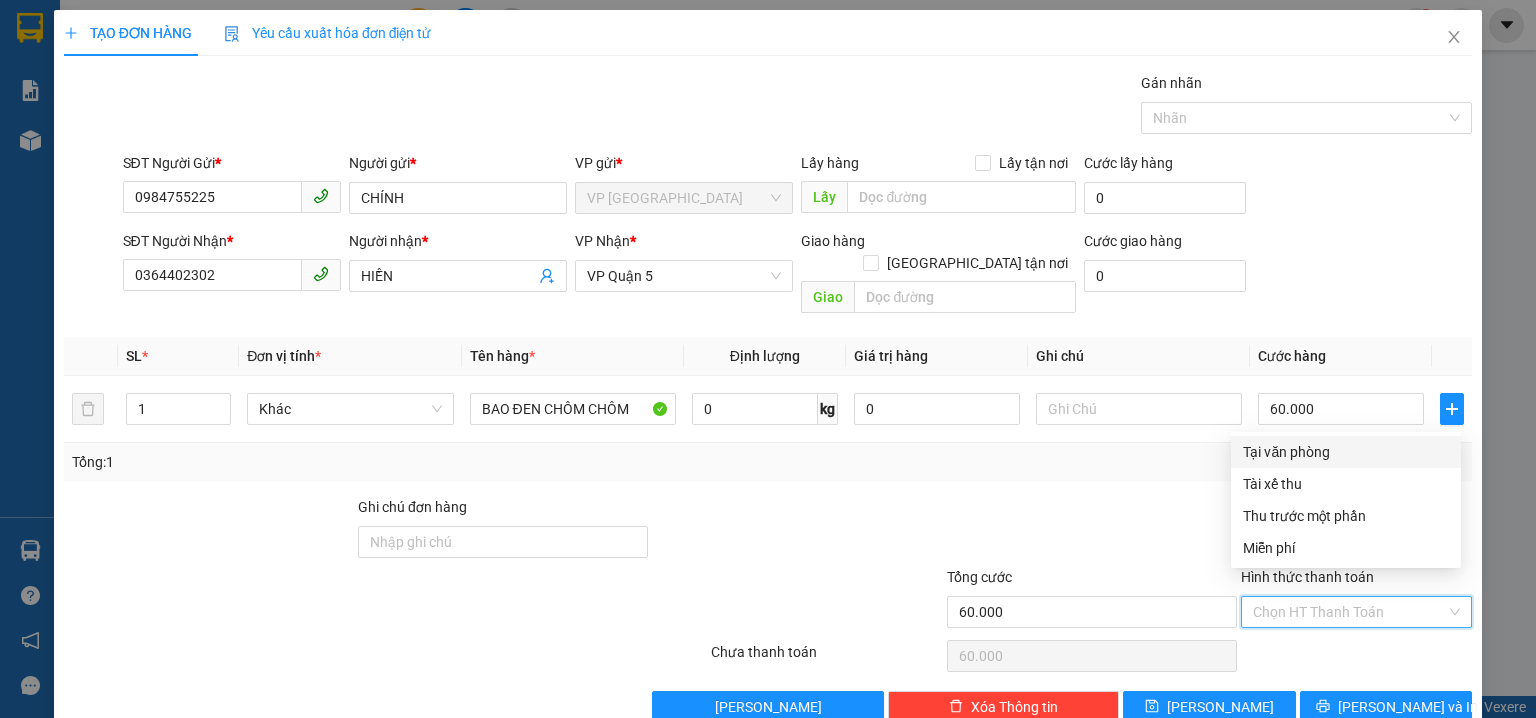 click on "Tại văn phòng" at bounding box center (1346, 452) 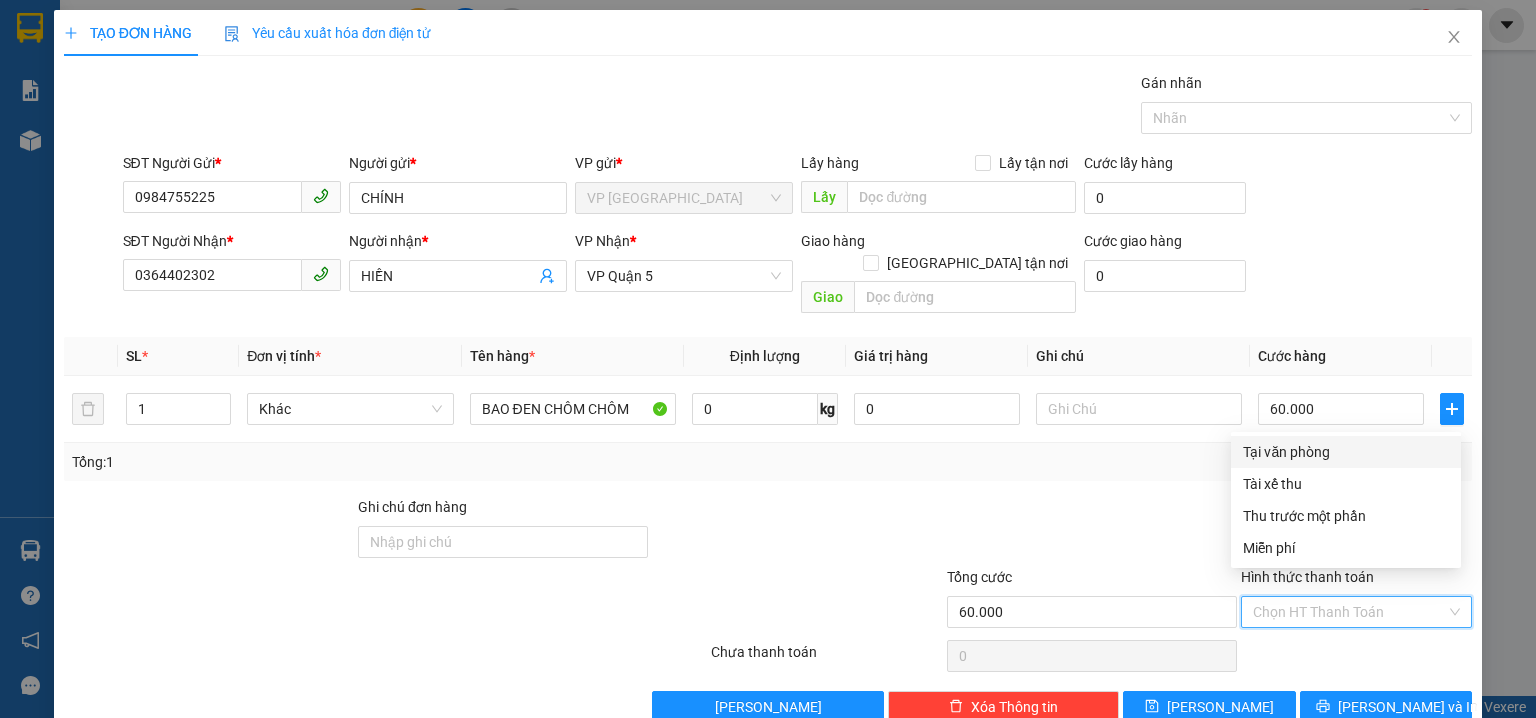 click on "Tổng:  1" at bounding box center [768, 462] 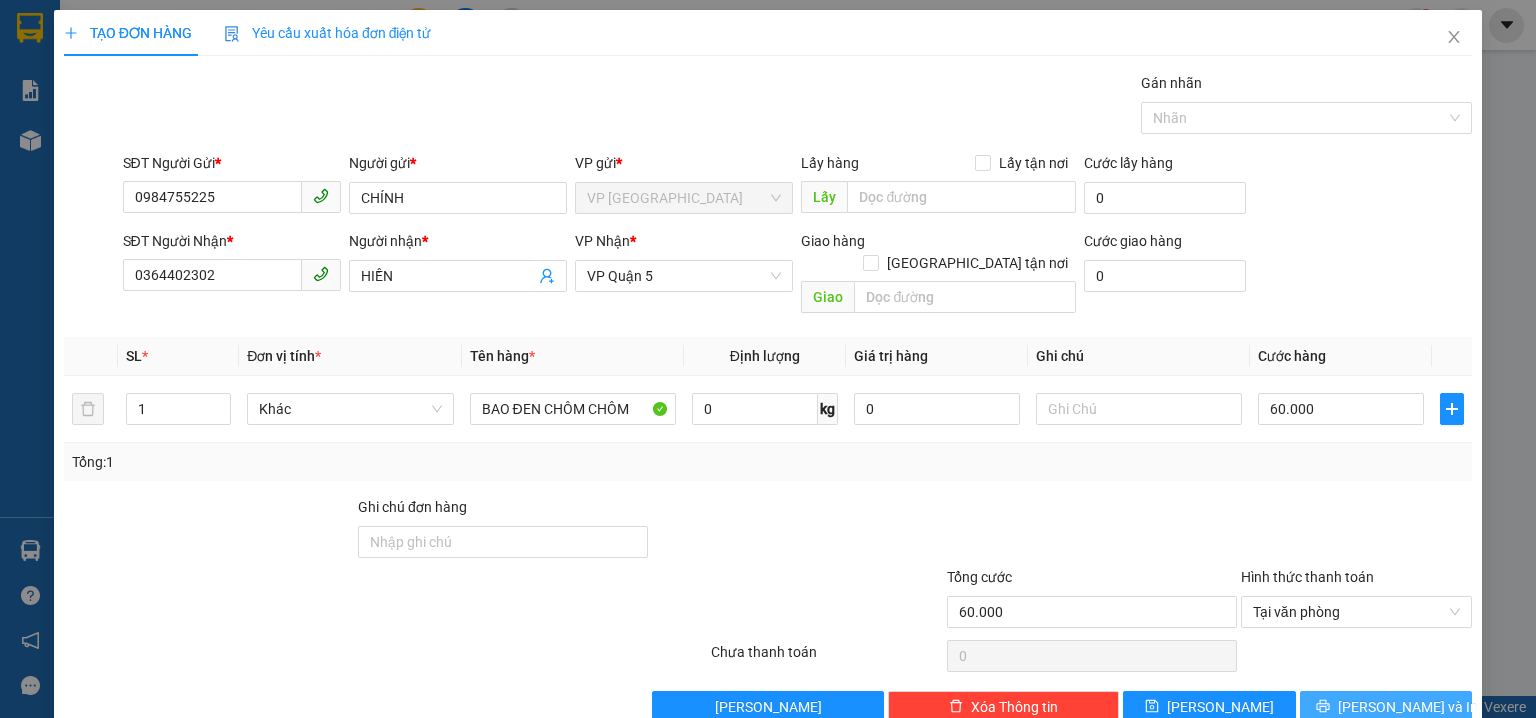 click on "[PERSON_NAME] và In" at bounding box center (1386, 707) 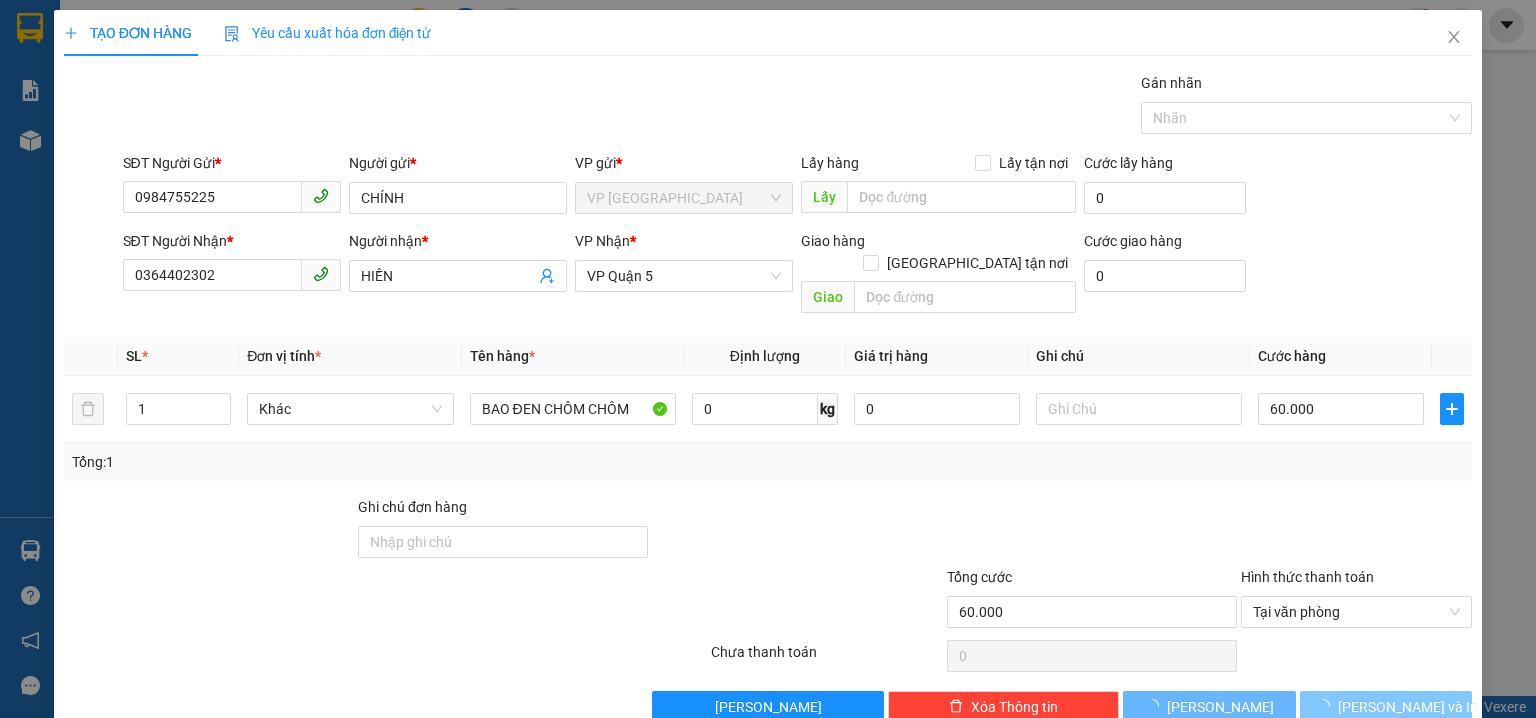 click at bounding box center [1327, 706] 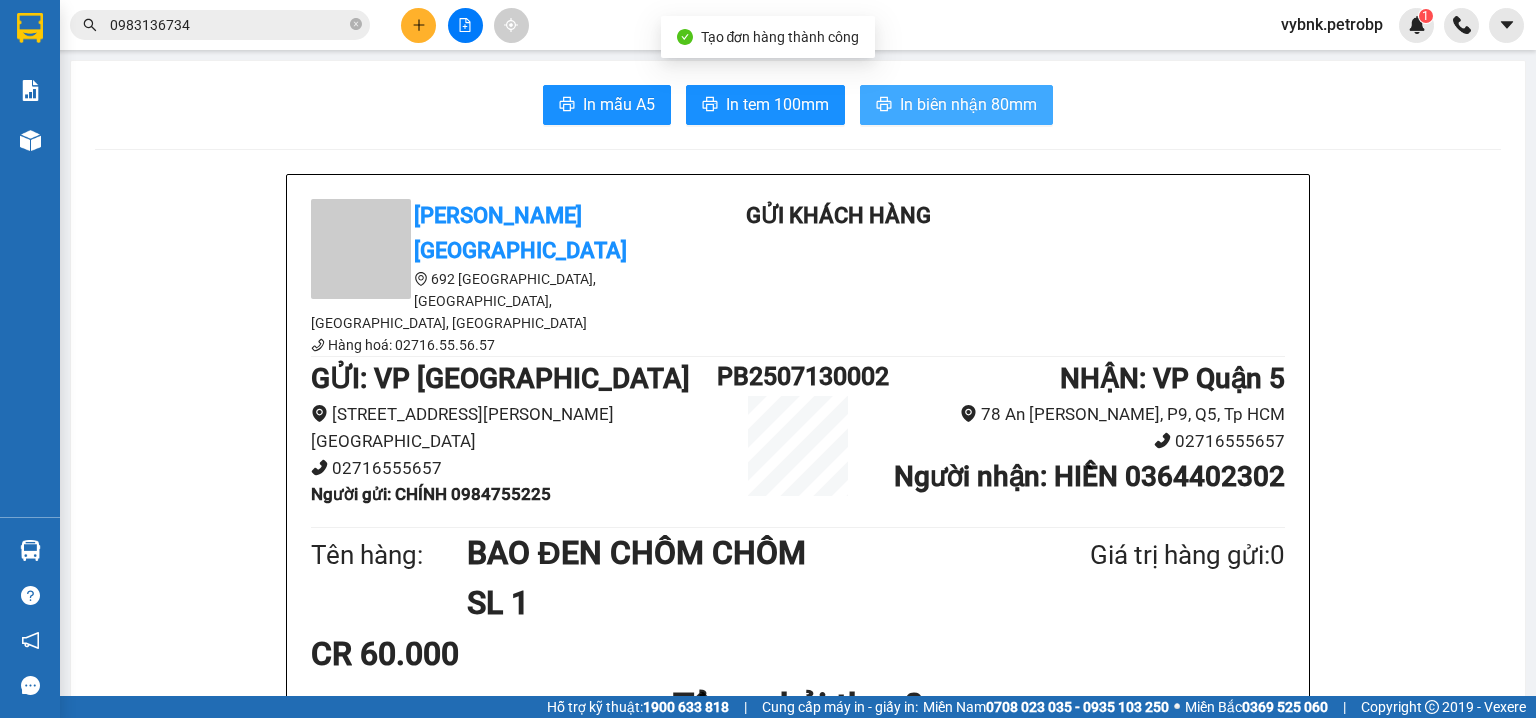 click on "In biên nhận 80mm" at bounding box center (968, 104) 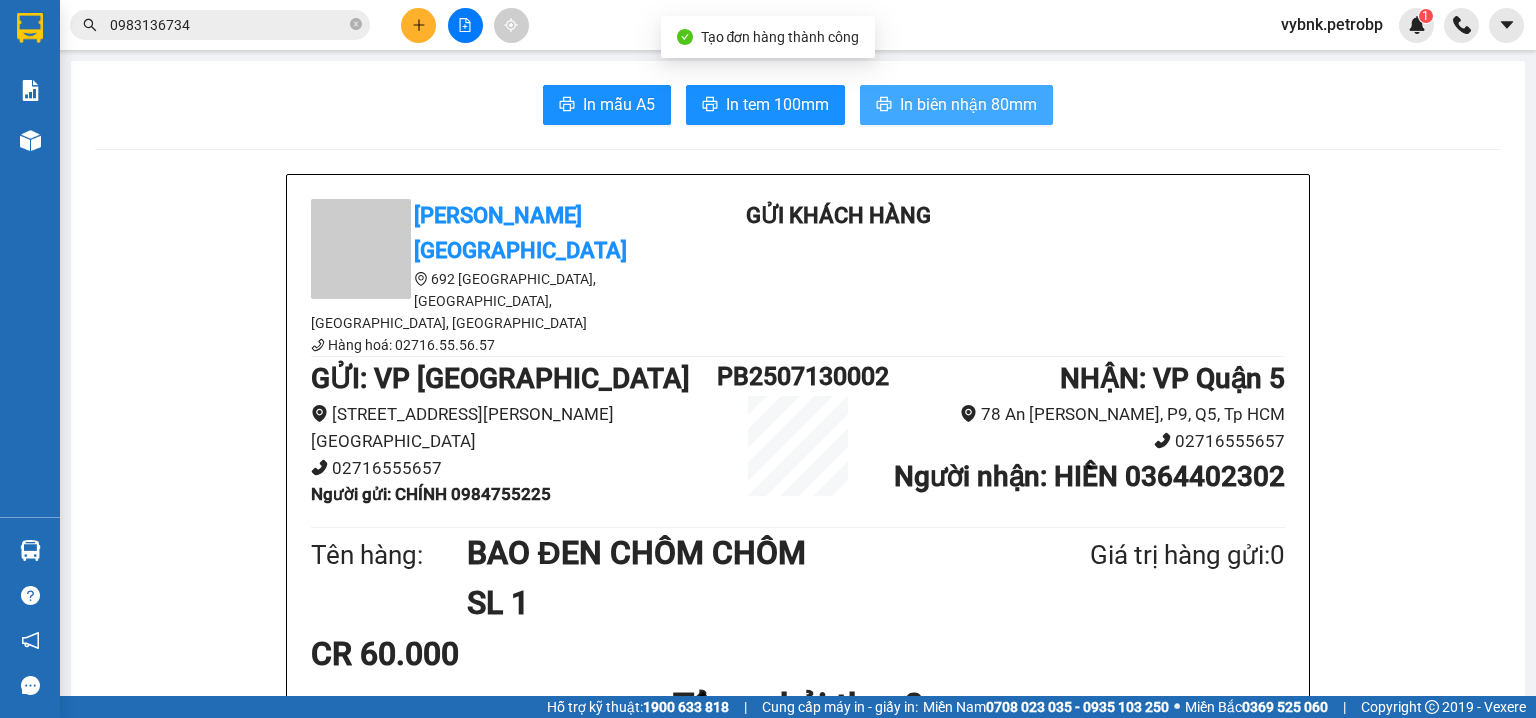 scroll, scrollTop: 0, scrollLeft: 0, axis: both 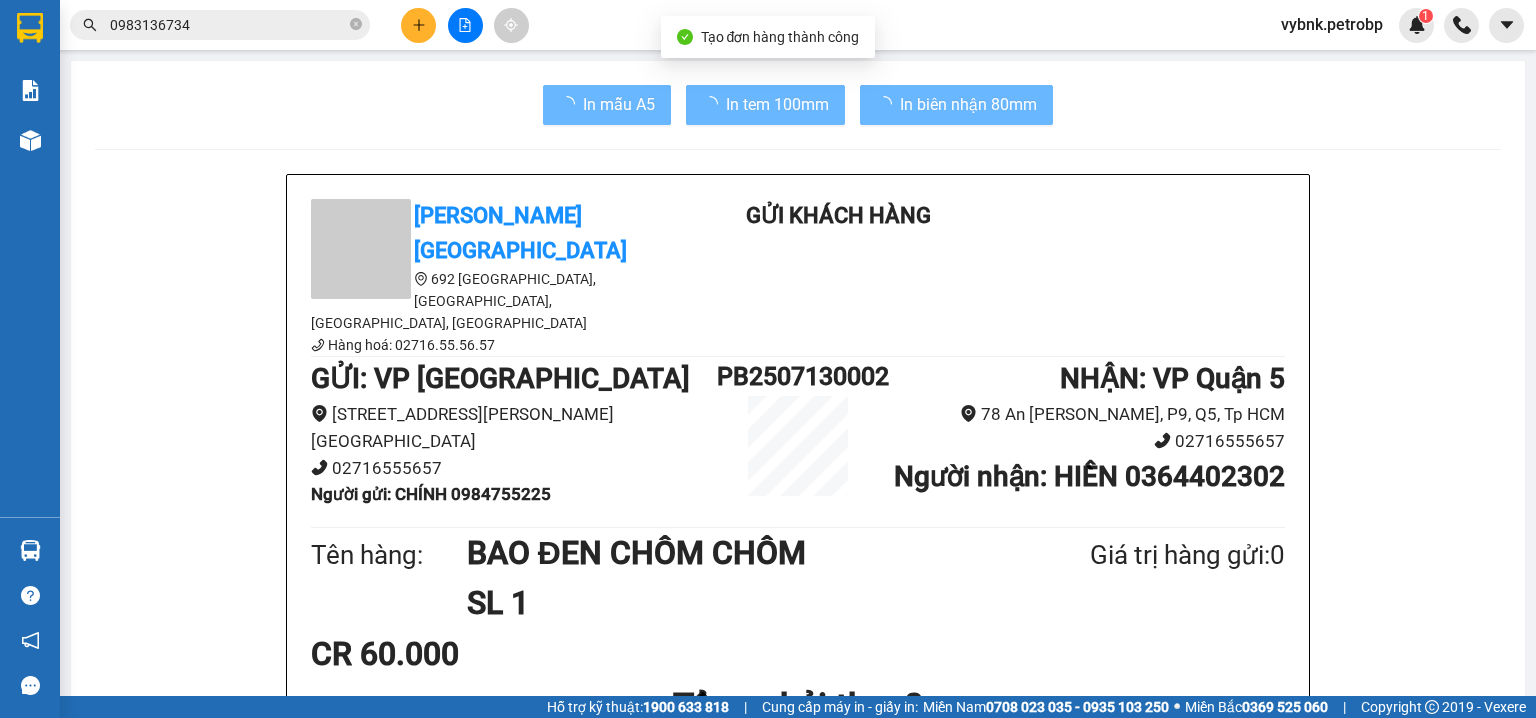 click on "CR   60.000" at bounding box center [798, 654] 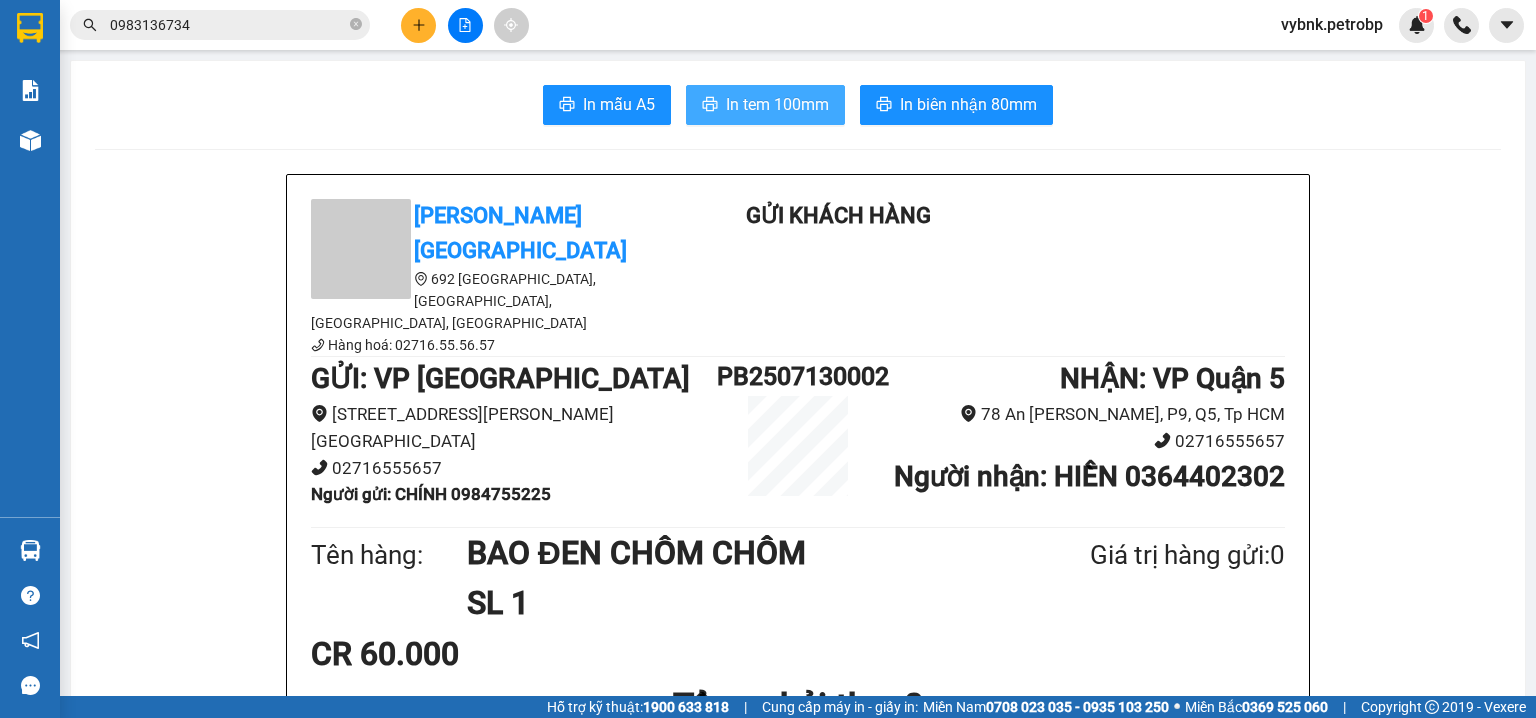 click on "In tem 100mm" at bounding box center [777, 104] 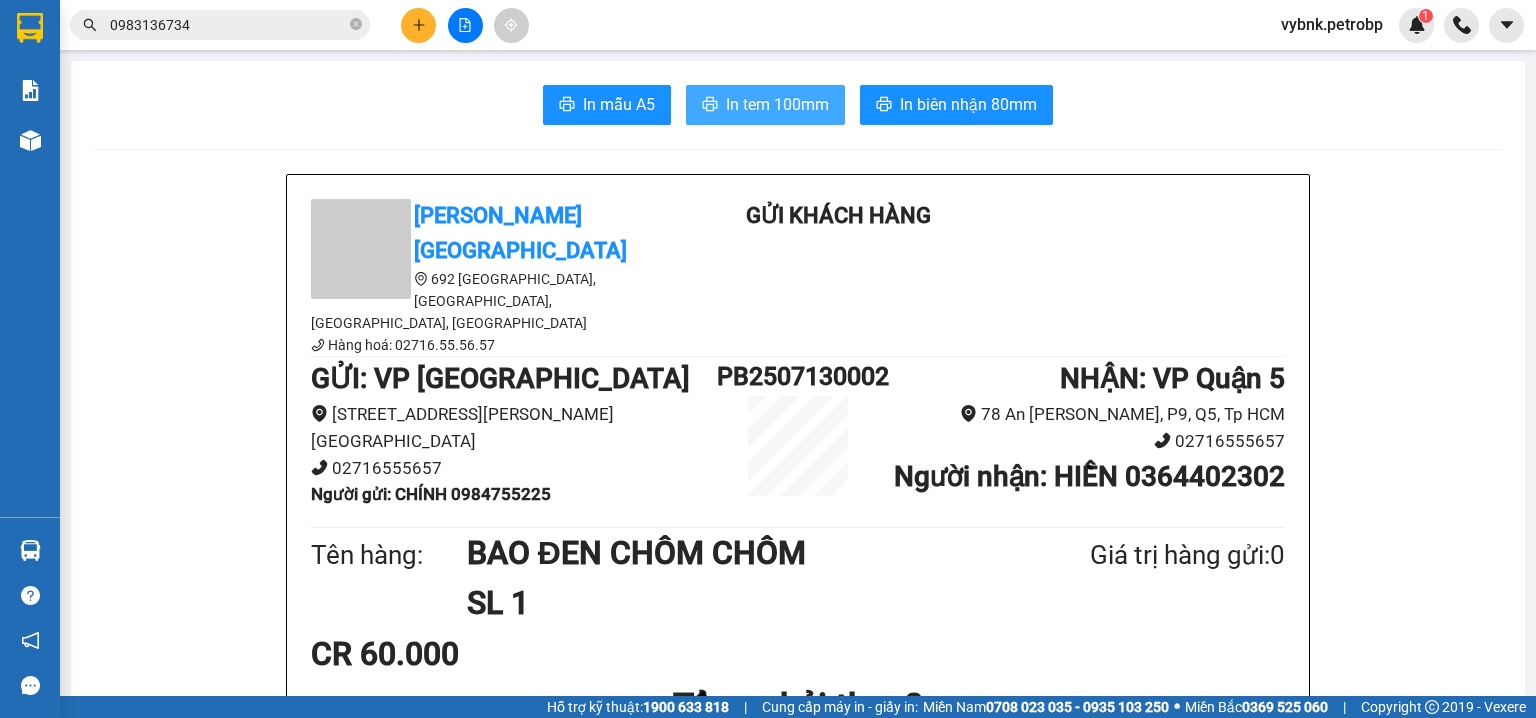 click on "In tem 100mm" at bounding box center (777, 104) 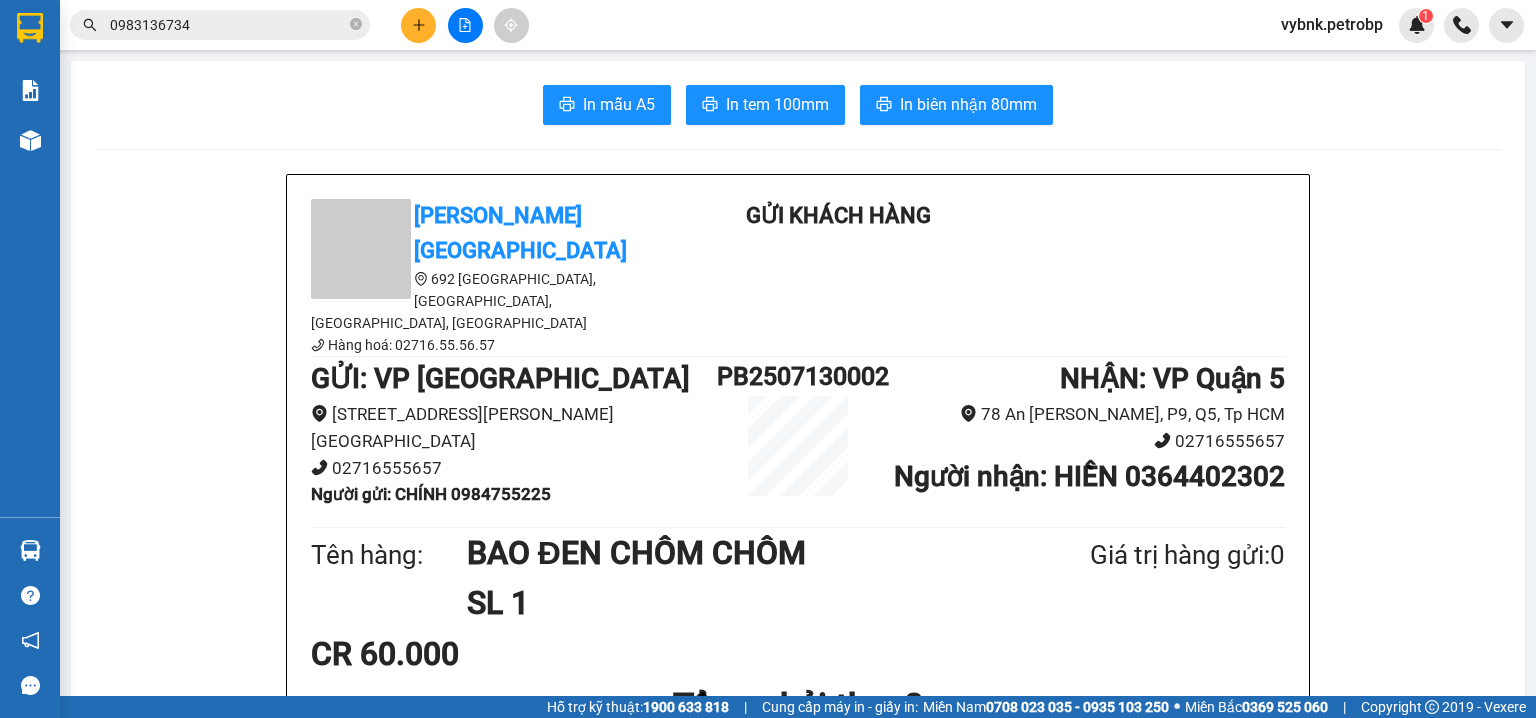 click on "Người gửi :   CHÍNH  0984755225" at bounding box center [431, 494] 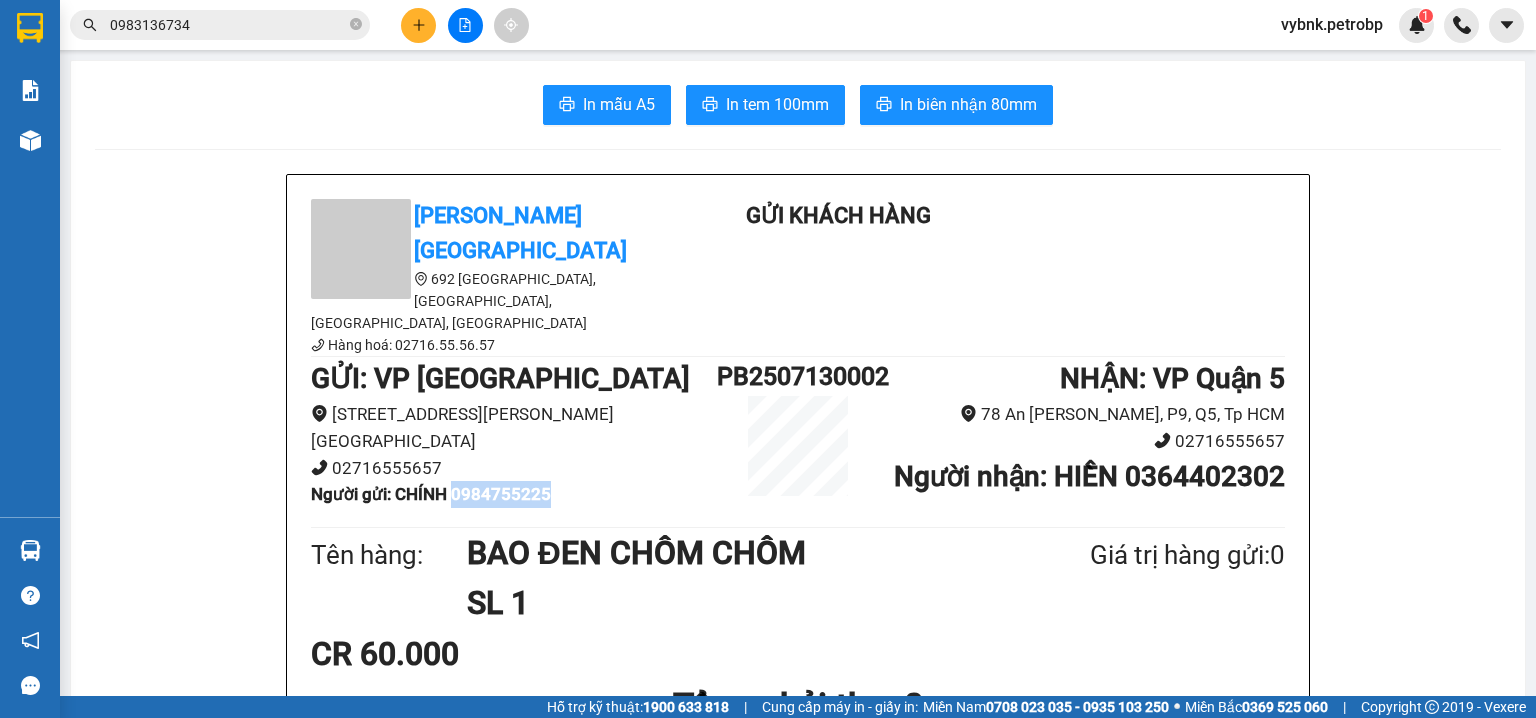 click on "Người gửi :   CHÍNH  0984755225" at bounding box center [431, 494] 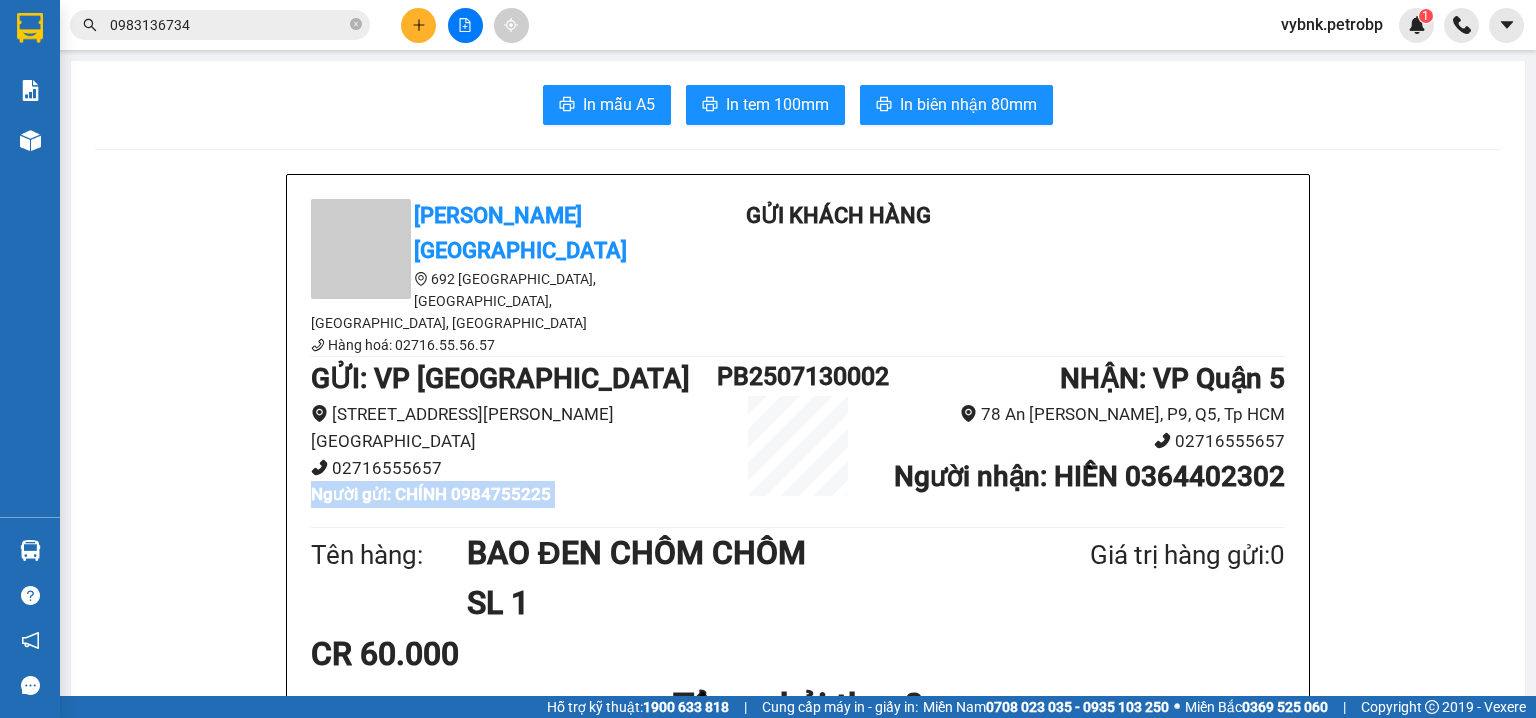 click on "Người gửi :   CHÍNH  0984755225" at bounding box center (431, 494) 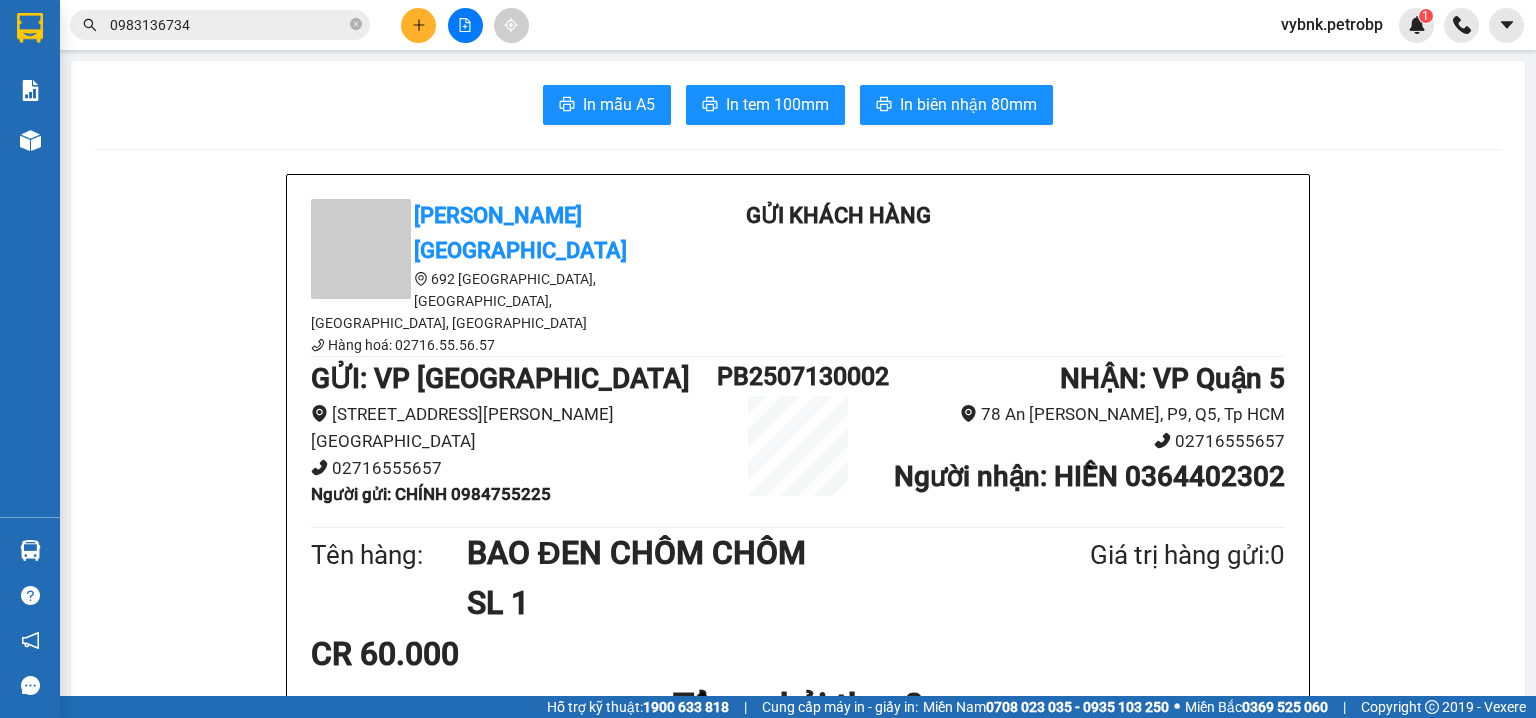 click on "Người gửi :   CHÍNH  0984755225" at bounding box center (431, 494) 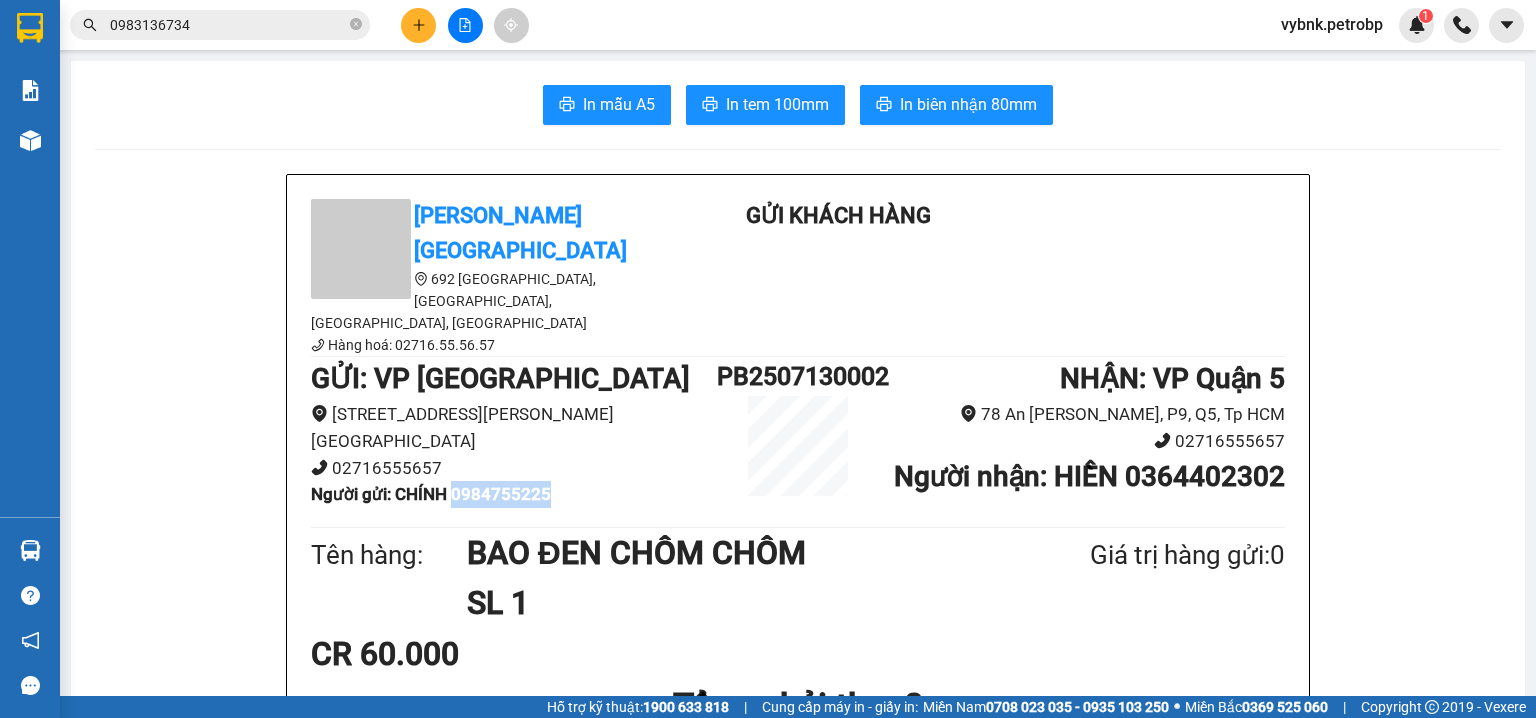 click on "Người gửi :   CHÍNH  0984755225" at bounding box center (431, 494) 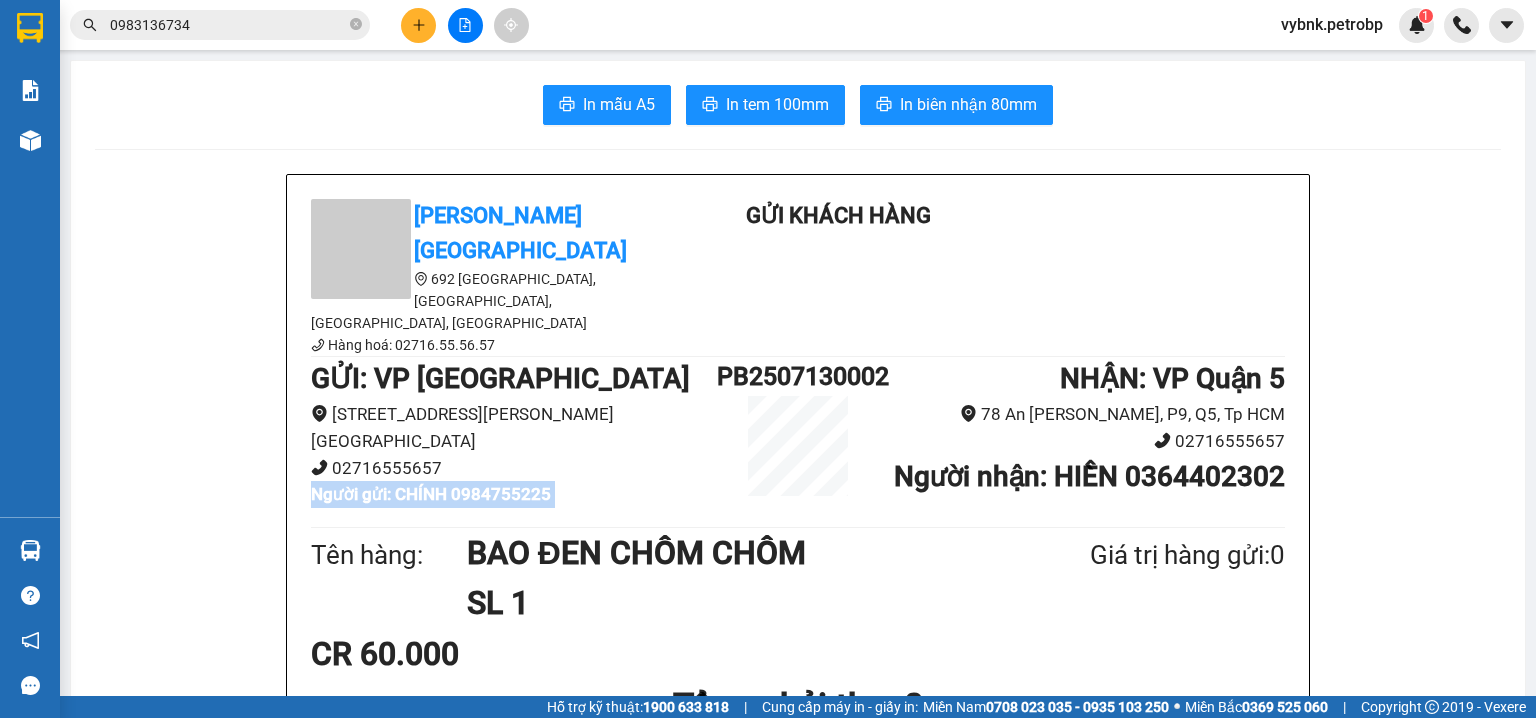click on "Người gửi :   CHÍNH  0984755225" at bounding box center (431, 494) 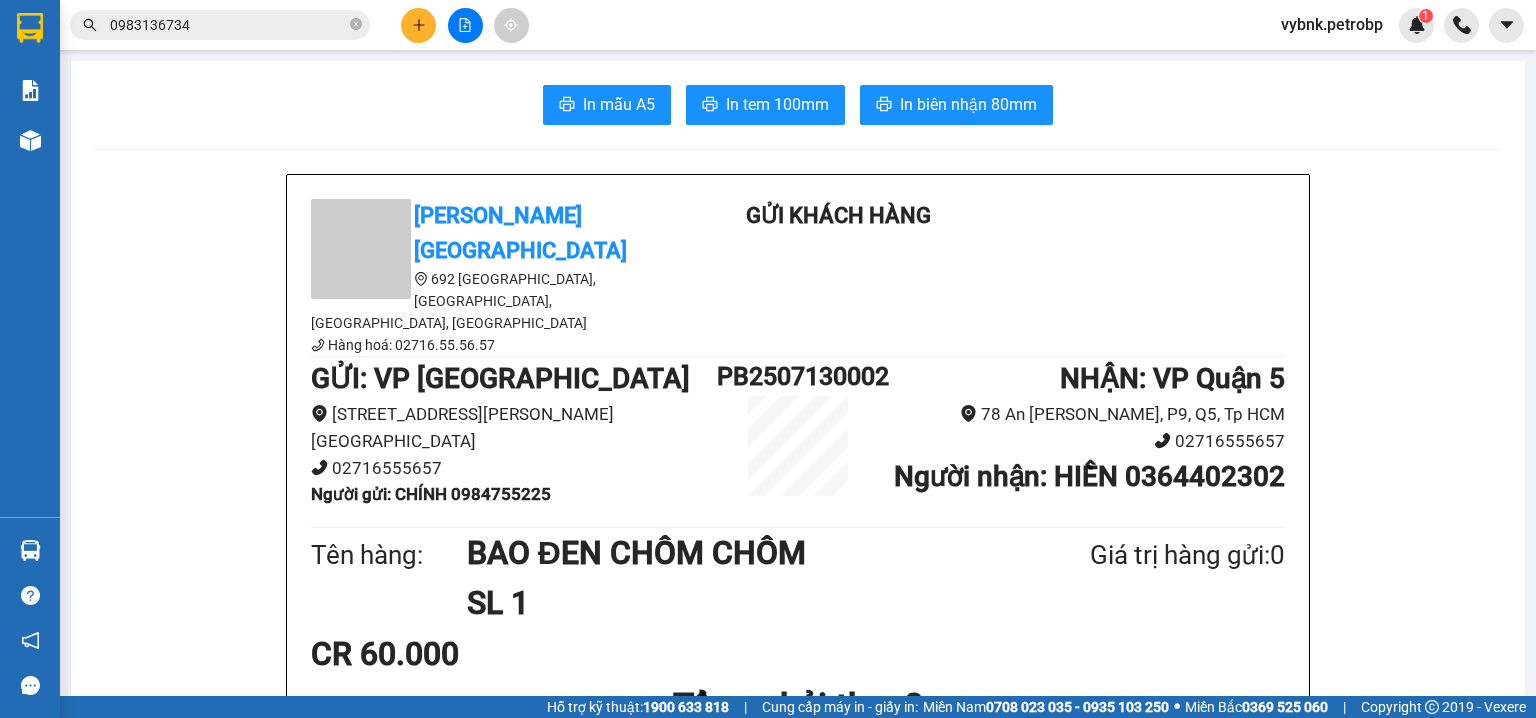click on "Người gửi :   CHÍNH  0984755225" at bounding box center [431, 494] 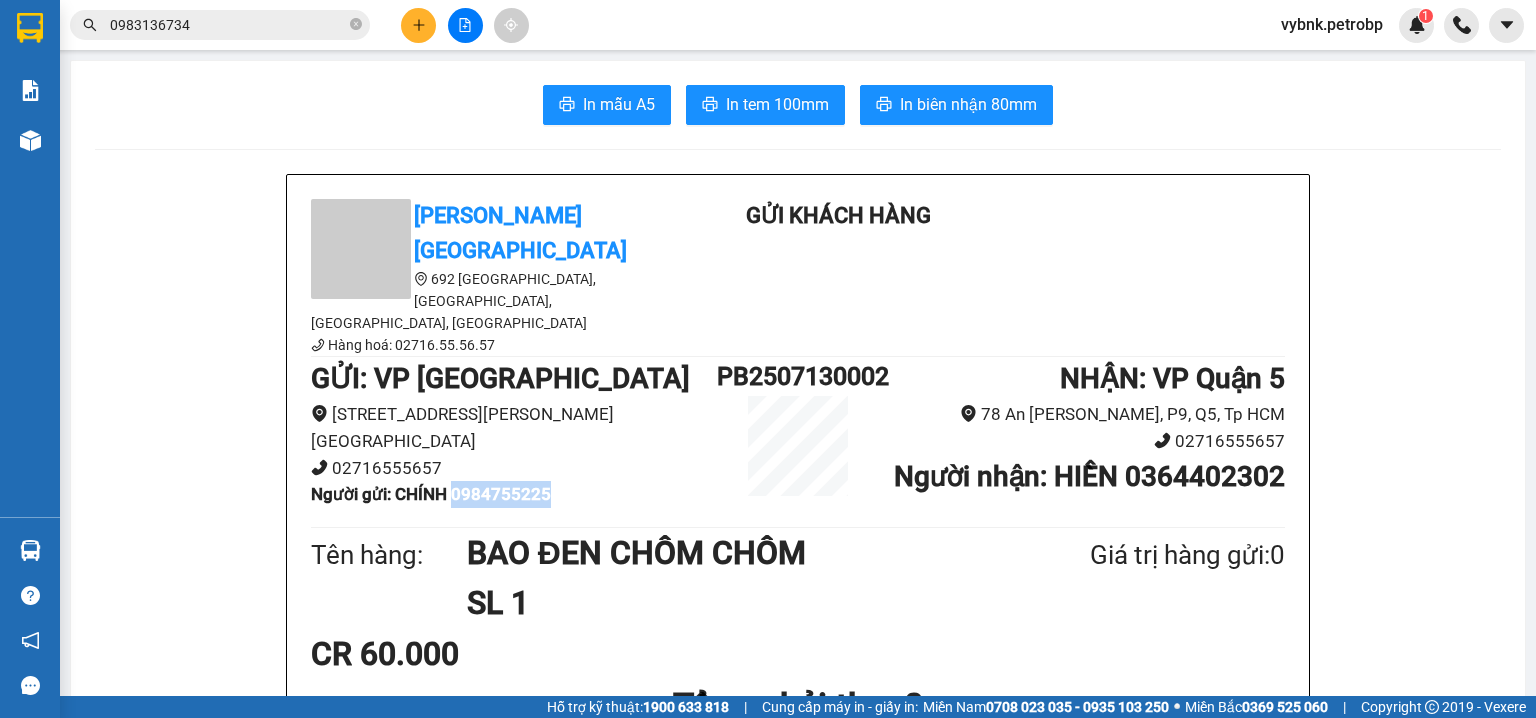 click on "Người gửi :   CHÍNH  0984755225" at bounding box center [431, 494] 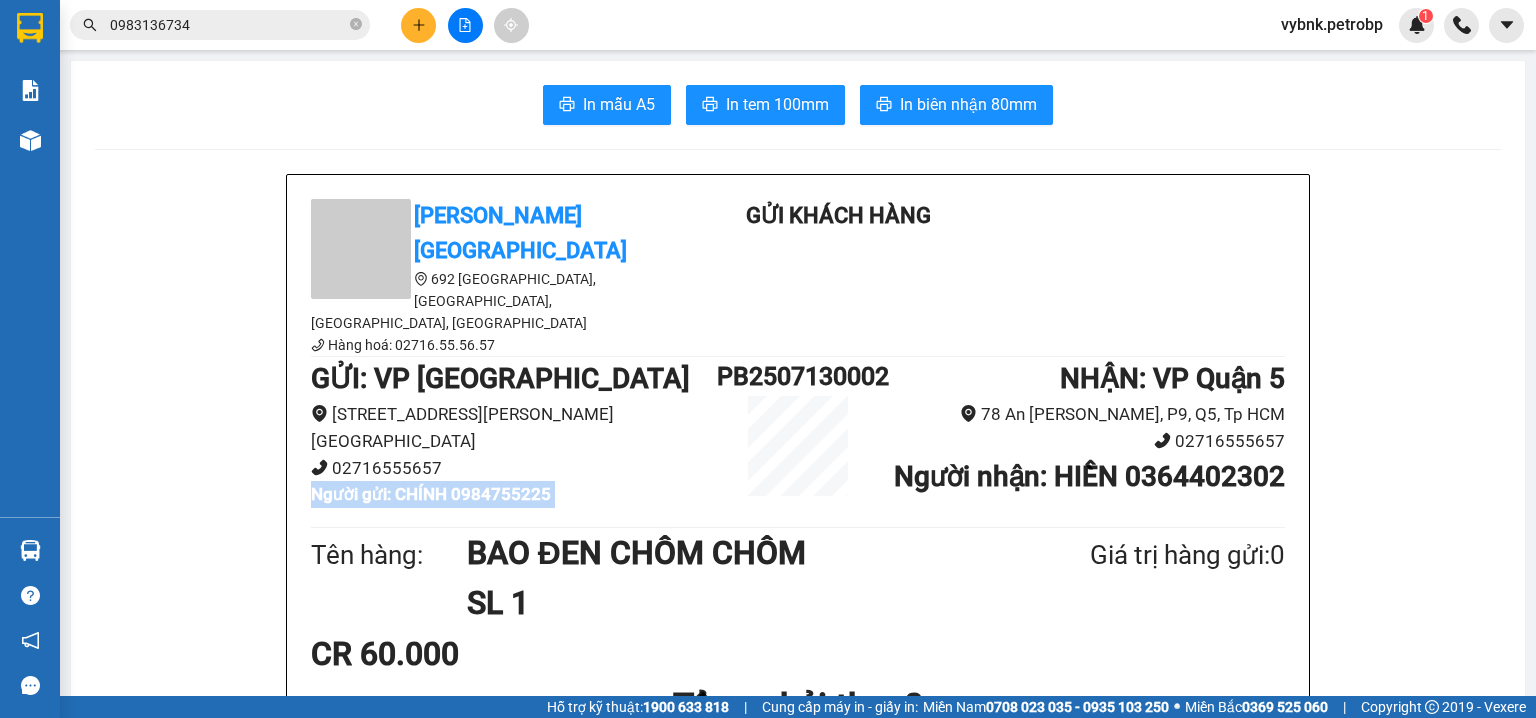 click on "Người gửi :   CHÍNH  0984755225" at bounding box center (431, 494) 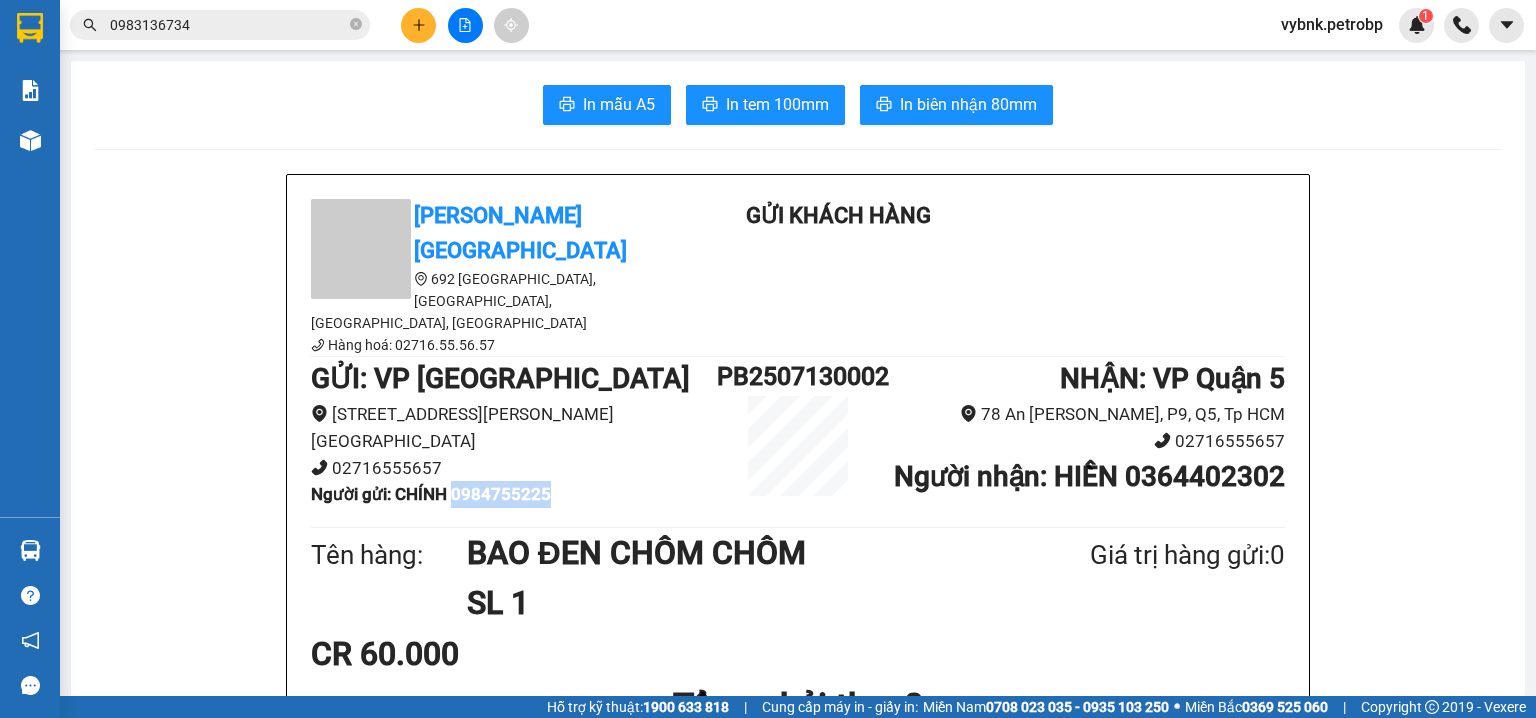click on "Người gửi :   CHÍNH  0984755225" at bounding box center [431, 494] 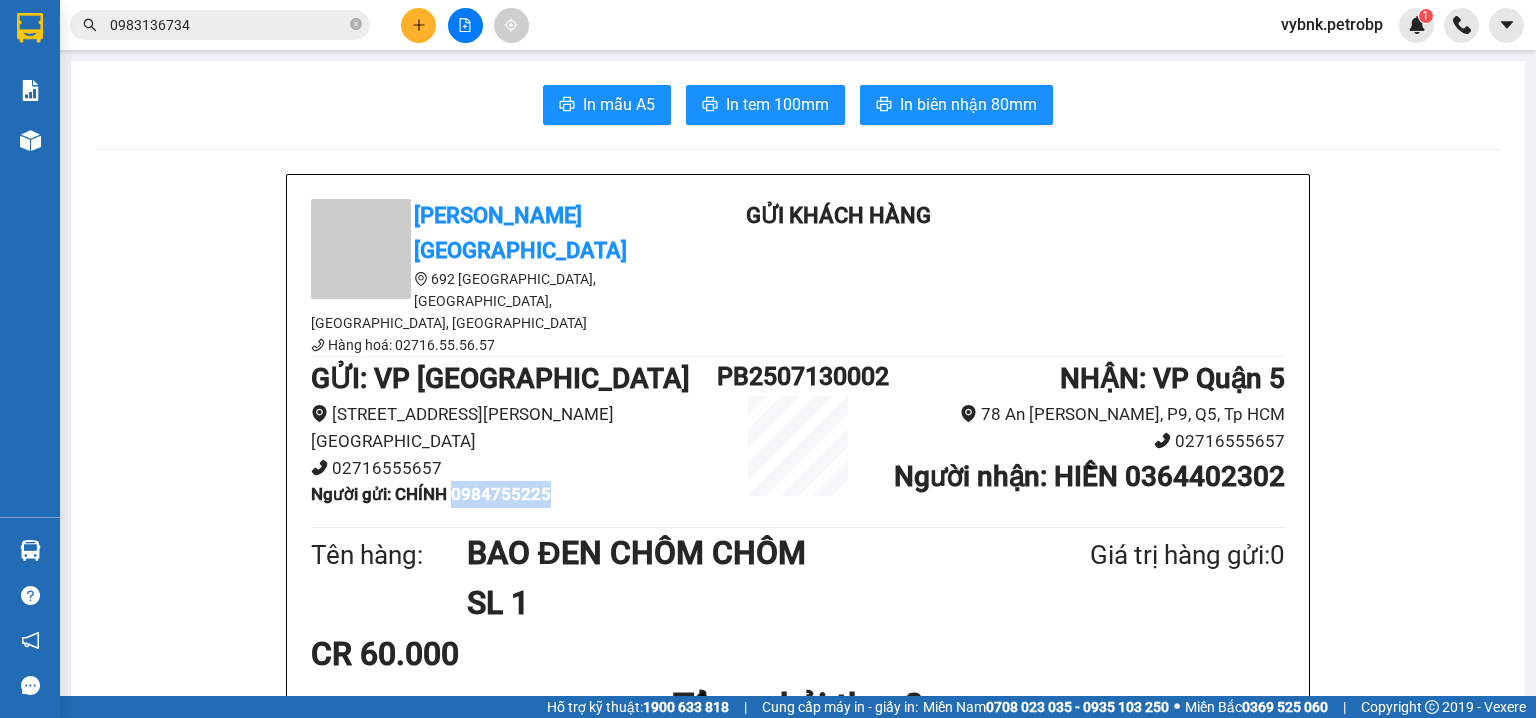 click on "GỬI :   VP Phước Bình   157 Nguyễn Tất Thành, P Phước Bình, TX Phước Long   02716555657 Người gửi :   CHÍNH  0984755225" at bounding box center (514, 439) 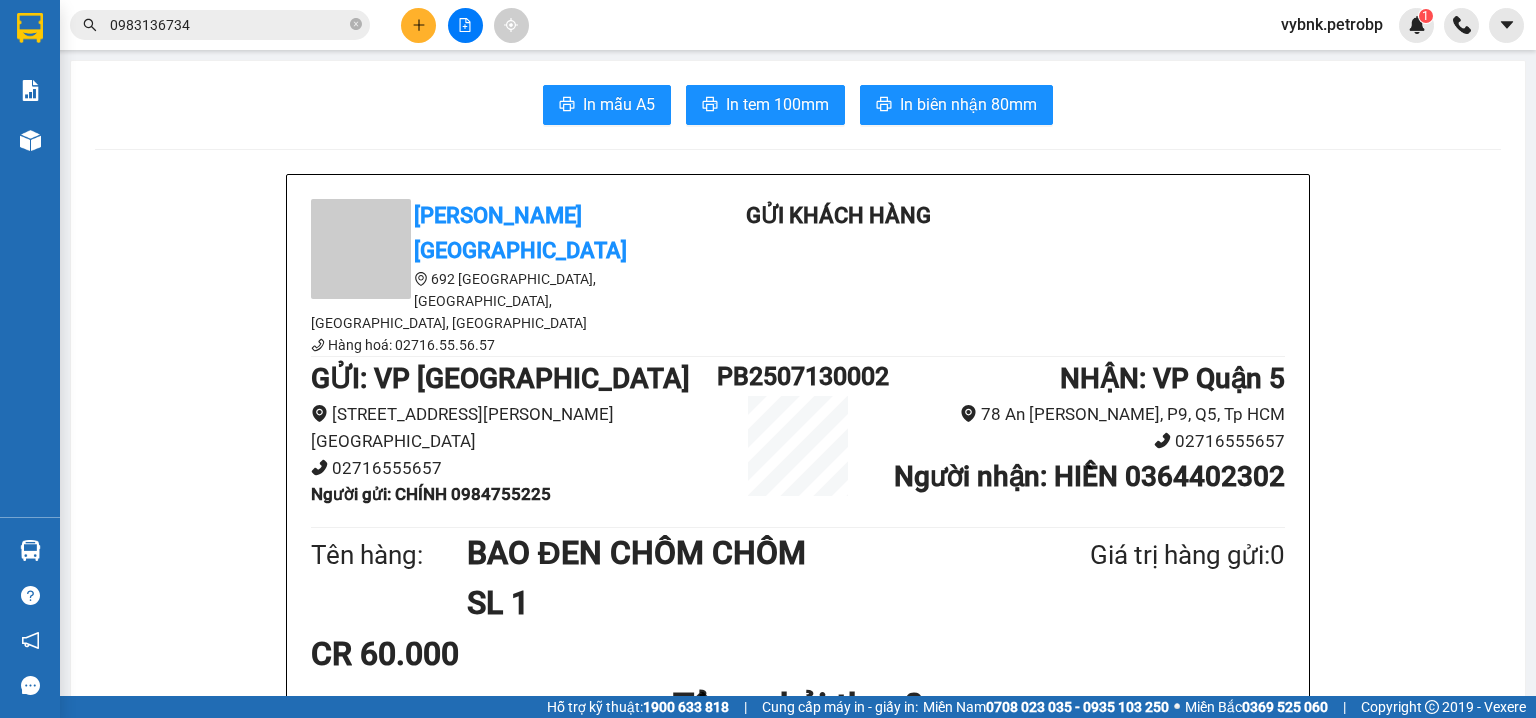click at bounding box center (418, 25) 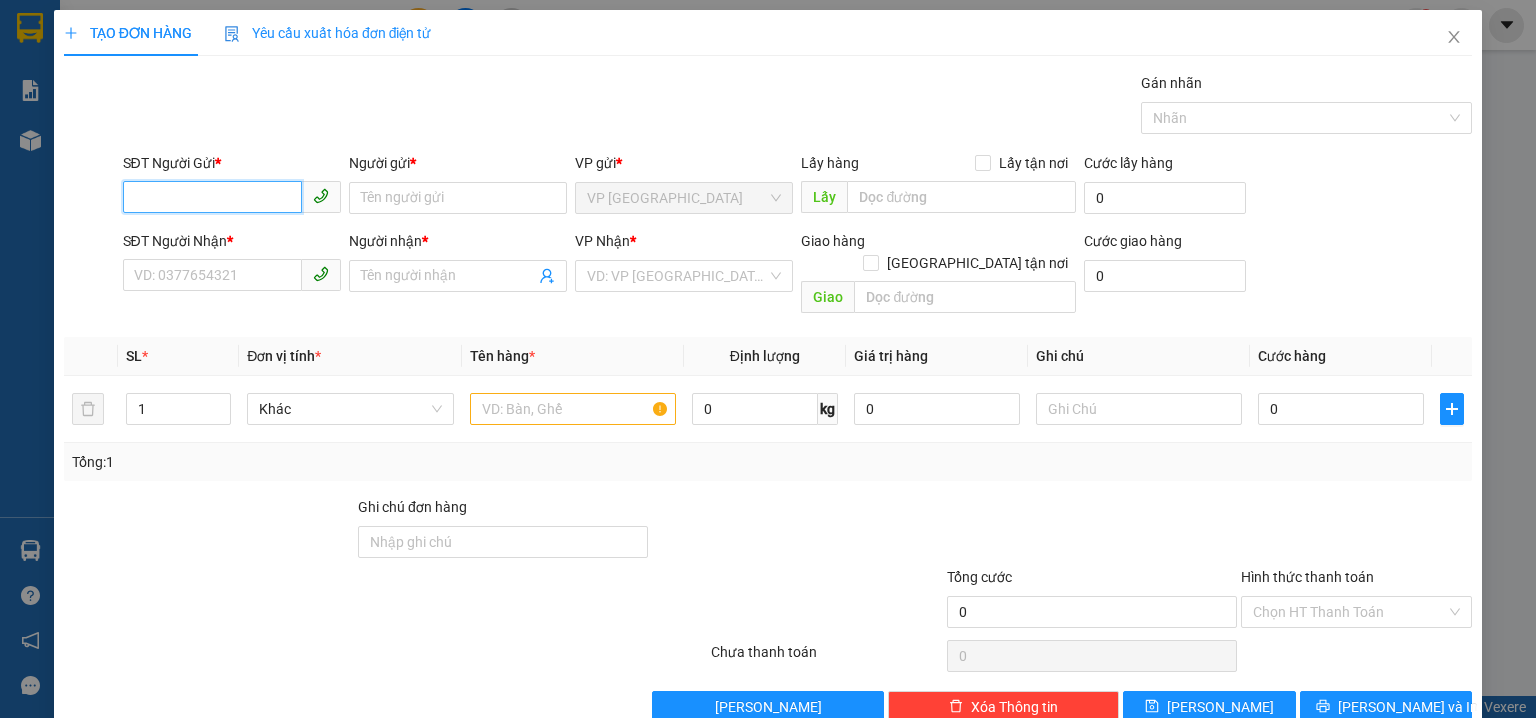 paste on "0984755225" 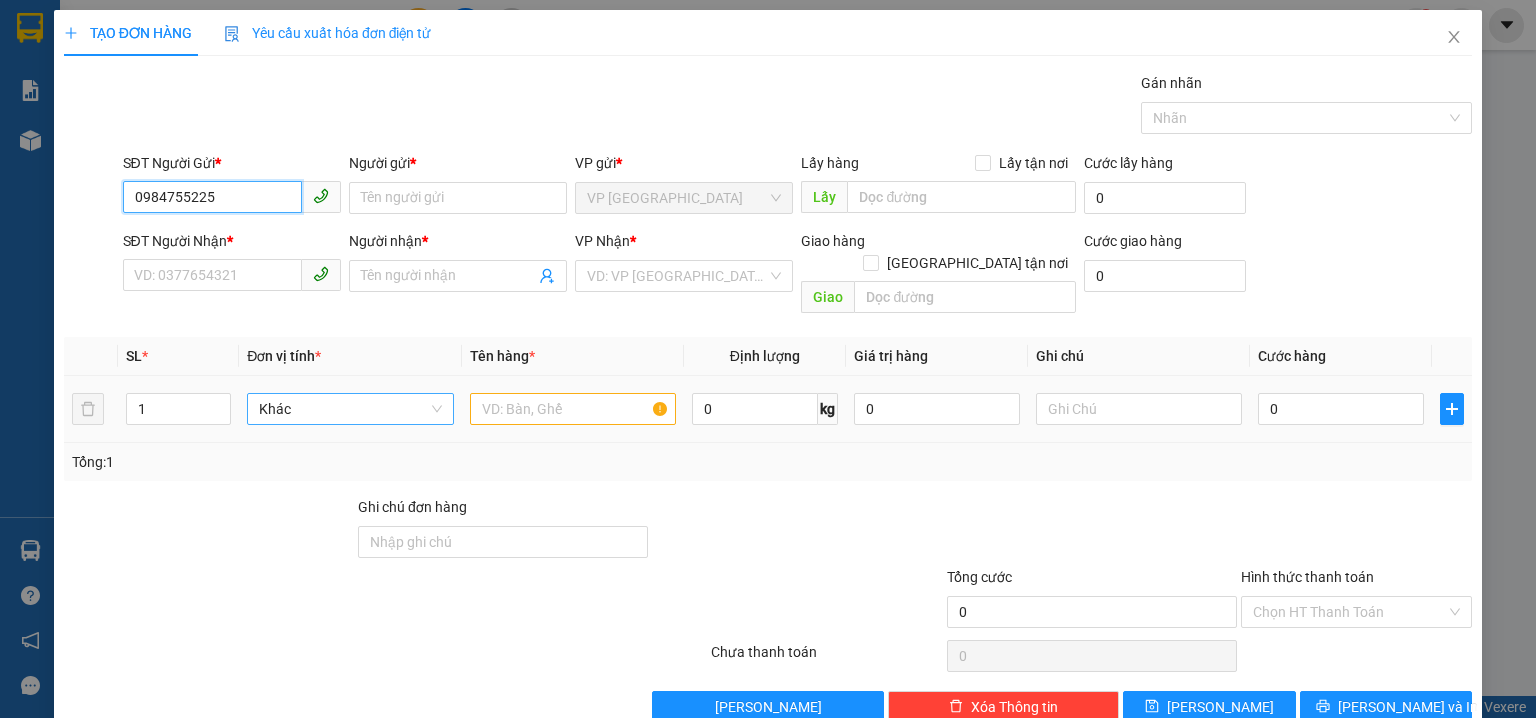 click on "Khác" at bounding box center (350, 409) 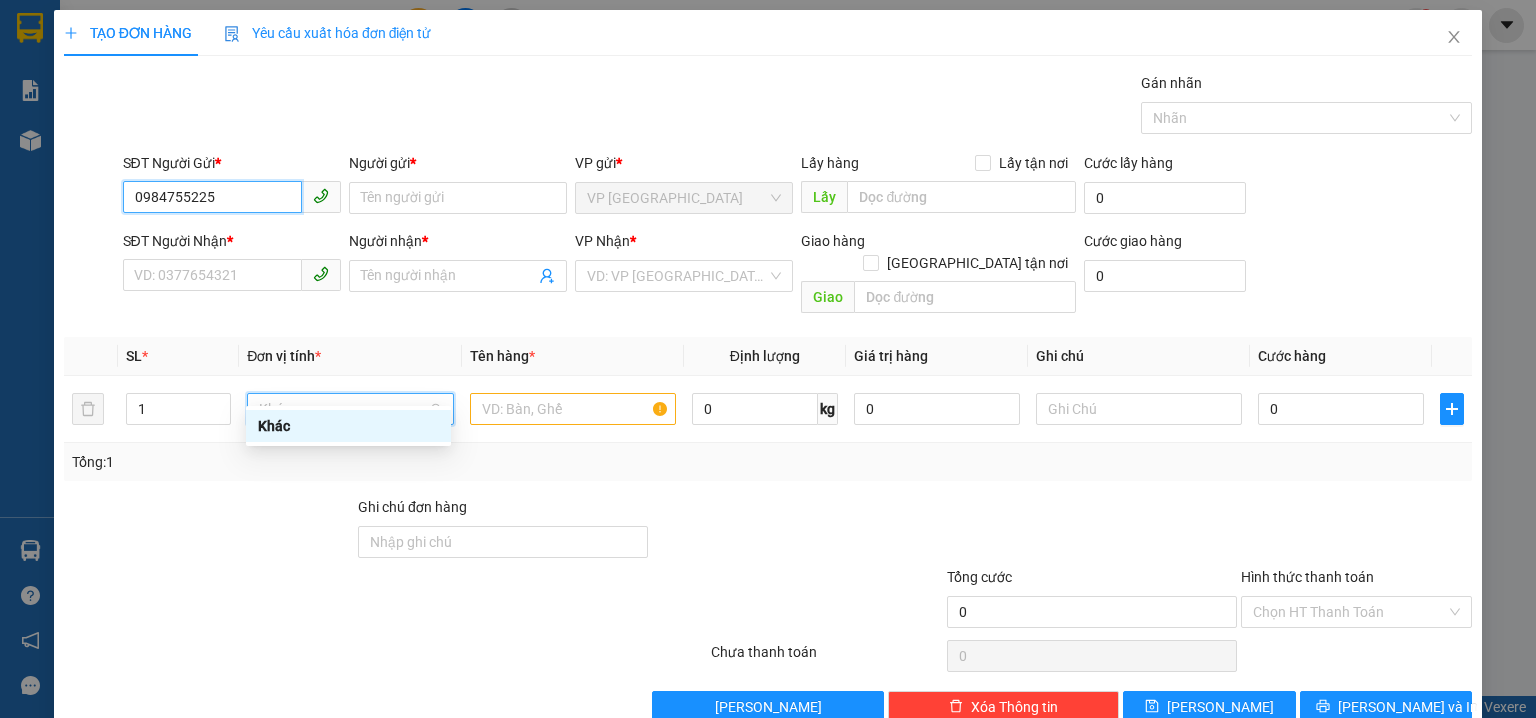 click on "0984755225" at bounding box center [212, 197] 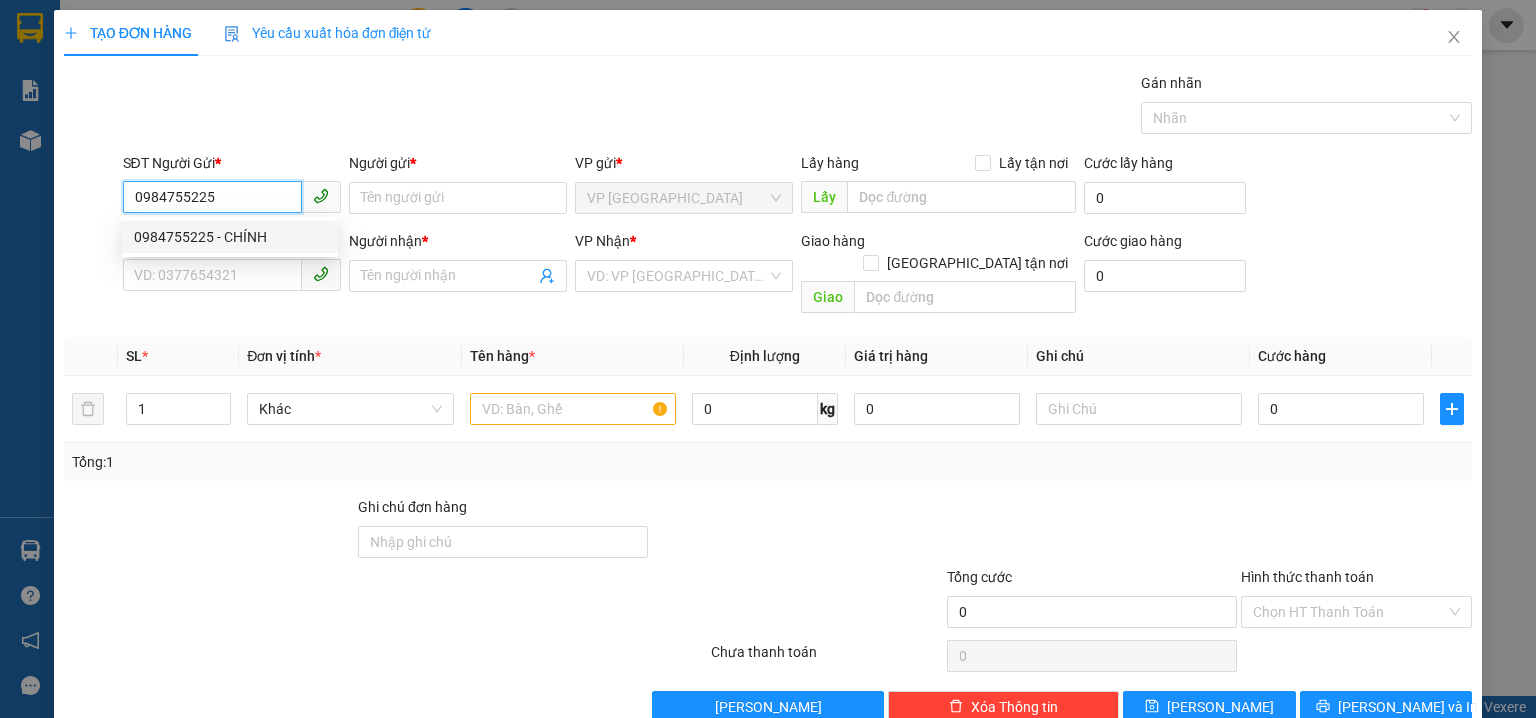 click on "0984755225 - CHÍNH" at bounding box center [230, 237] 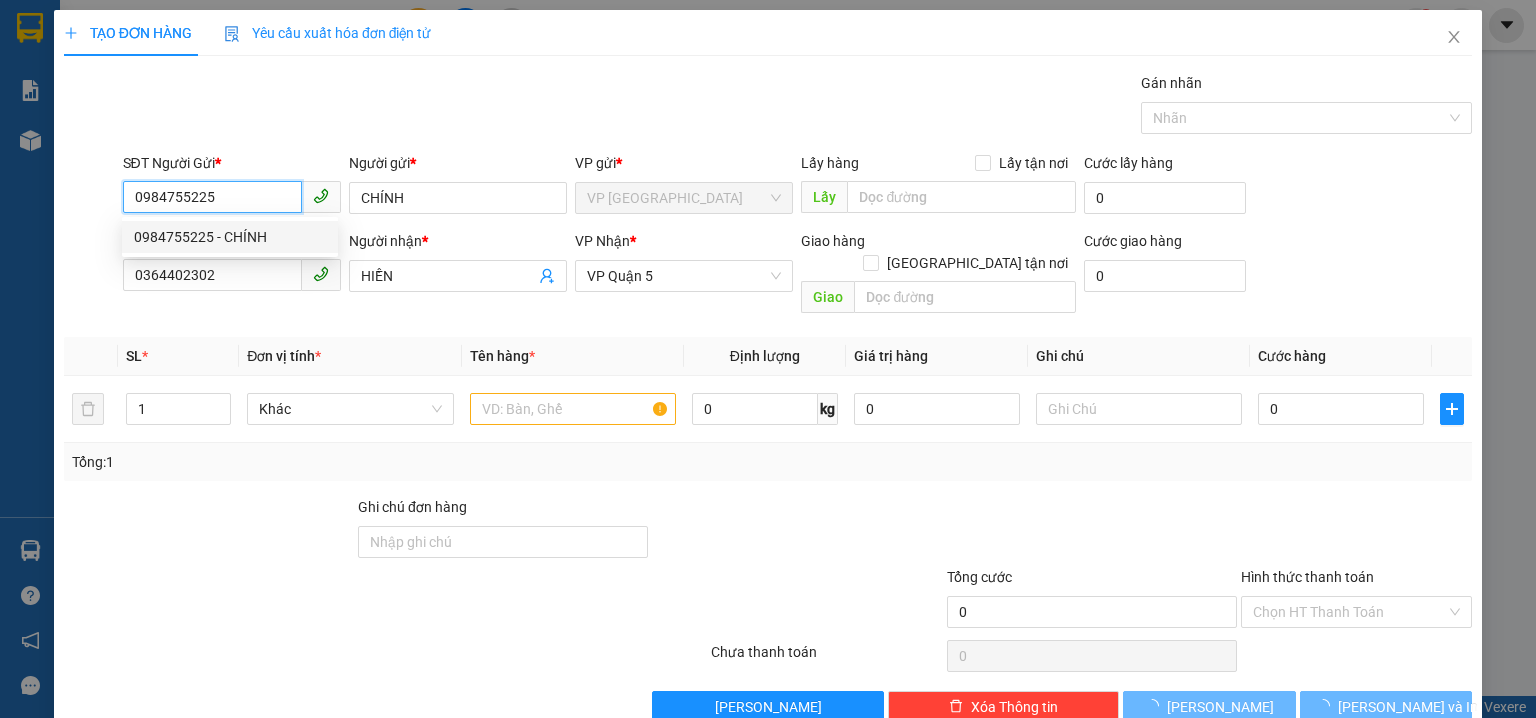 click on "0984755225 - CHÍNH" at bounding box center (230, 237) 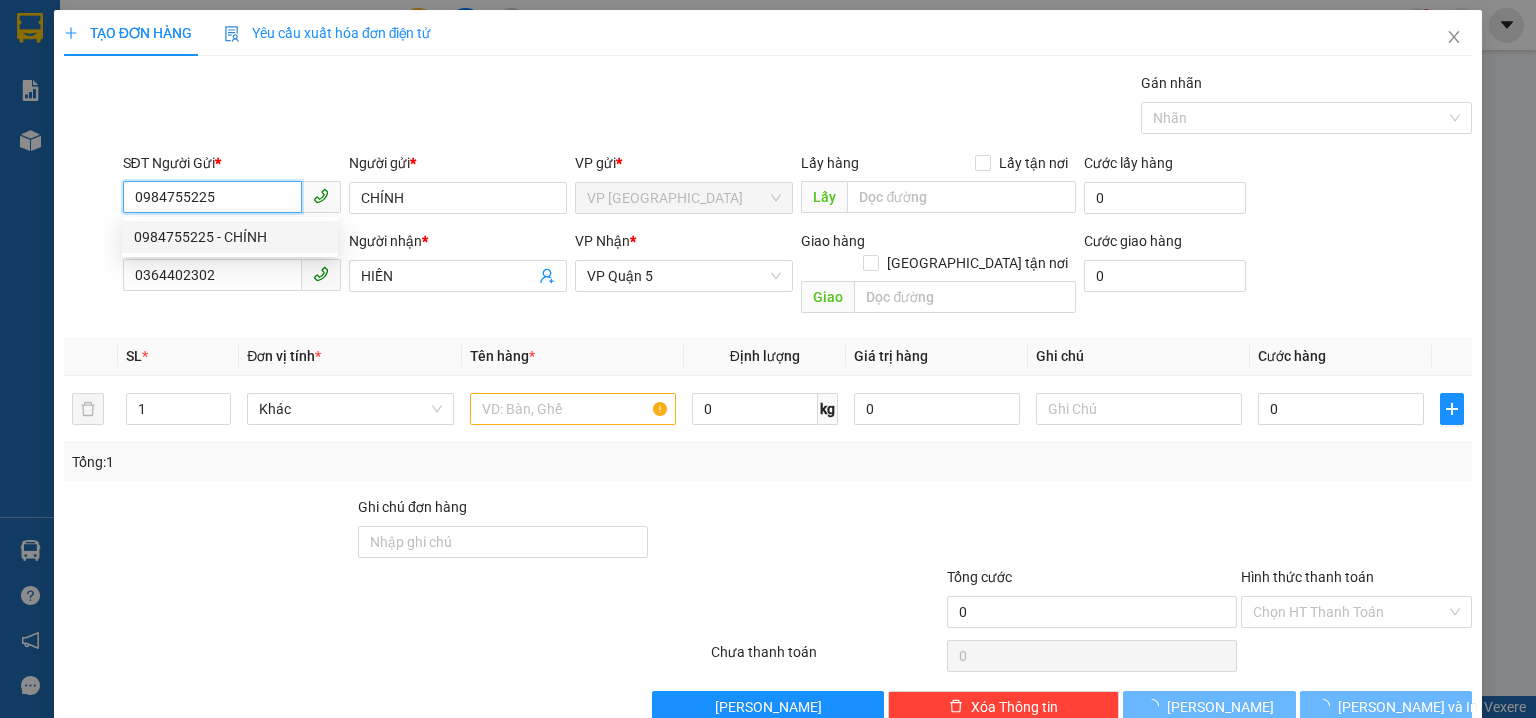 type on "60.000" 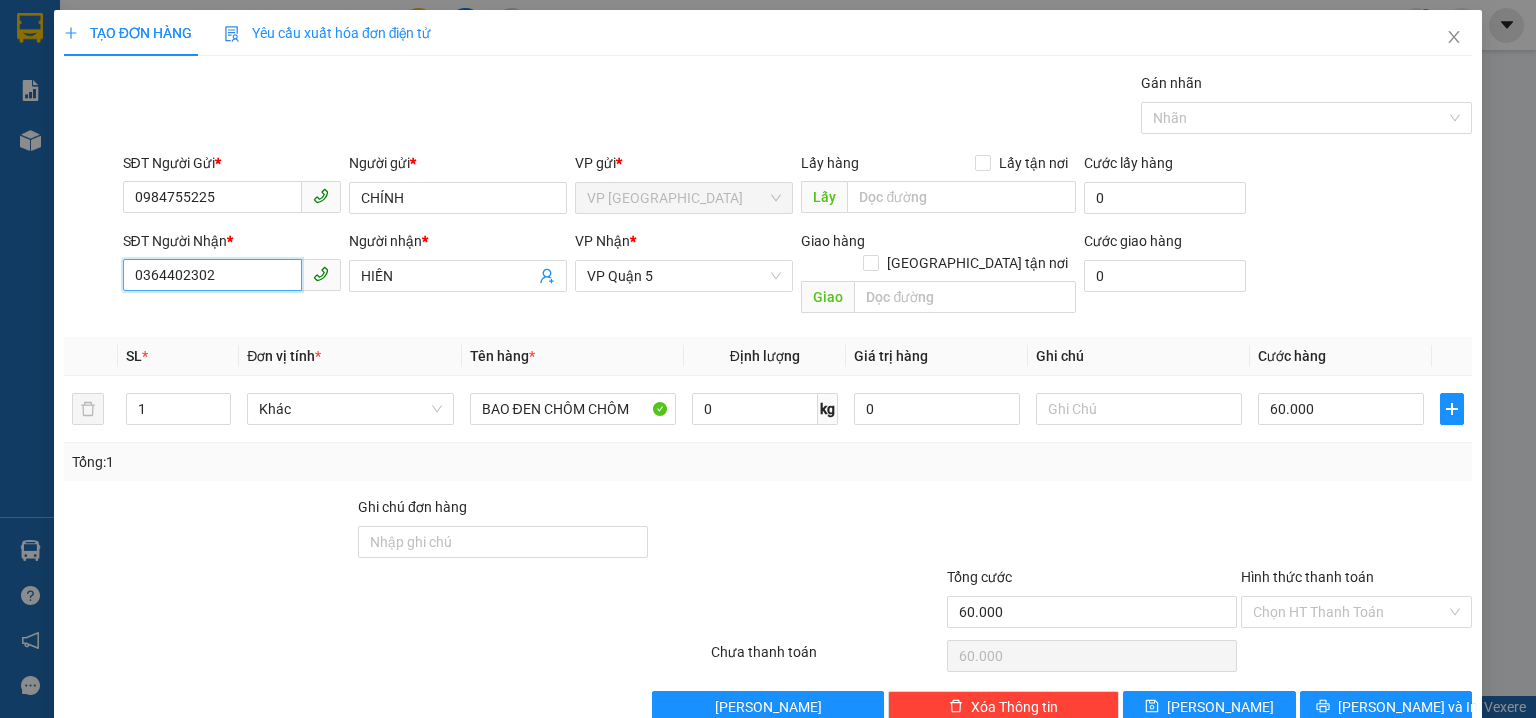 click on "0364402302" at bounding box center [212, 275] 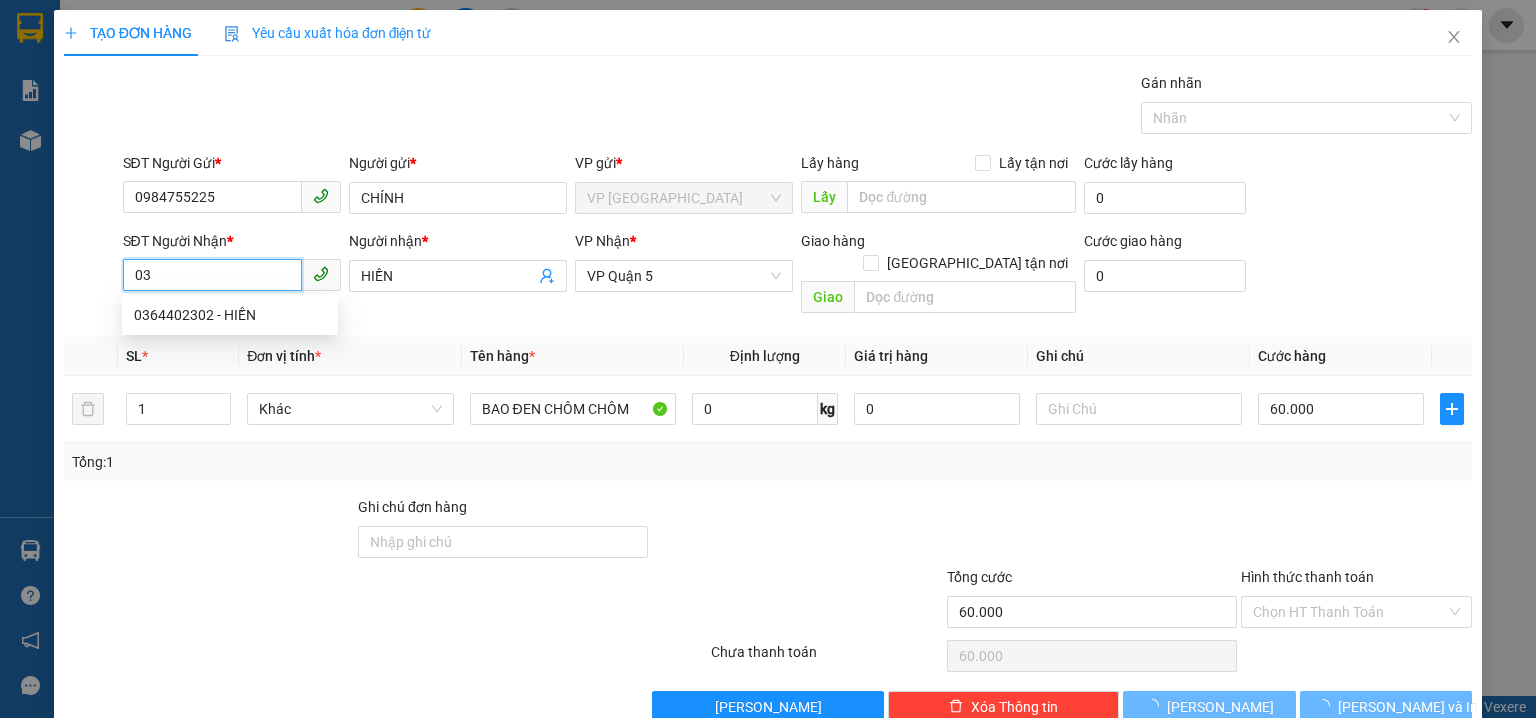 type on "0" 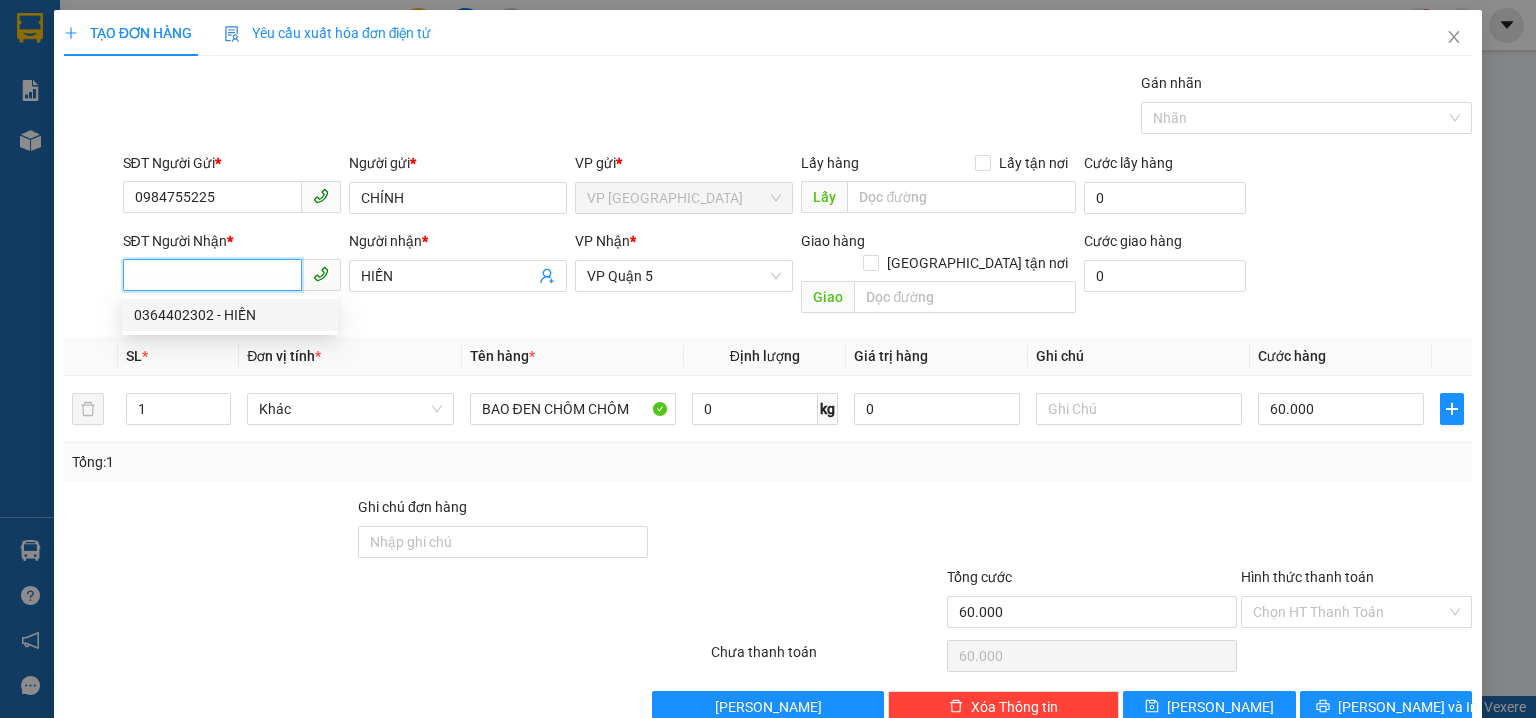 paste on "0965543515" 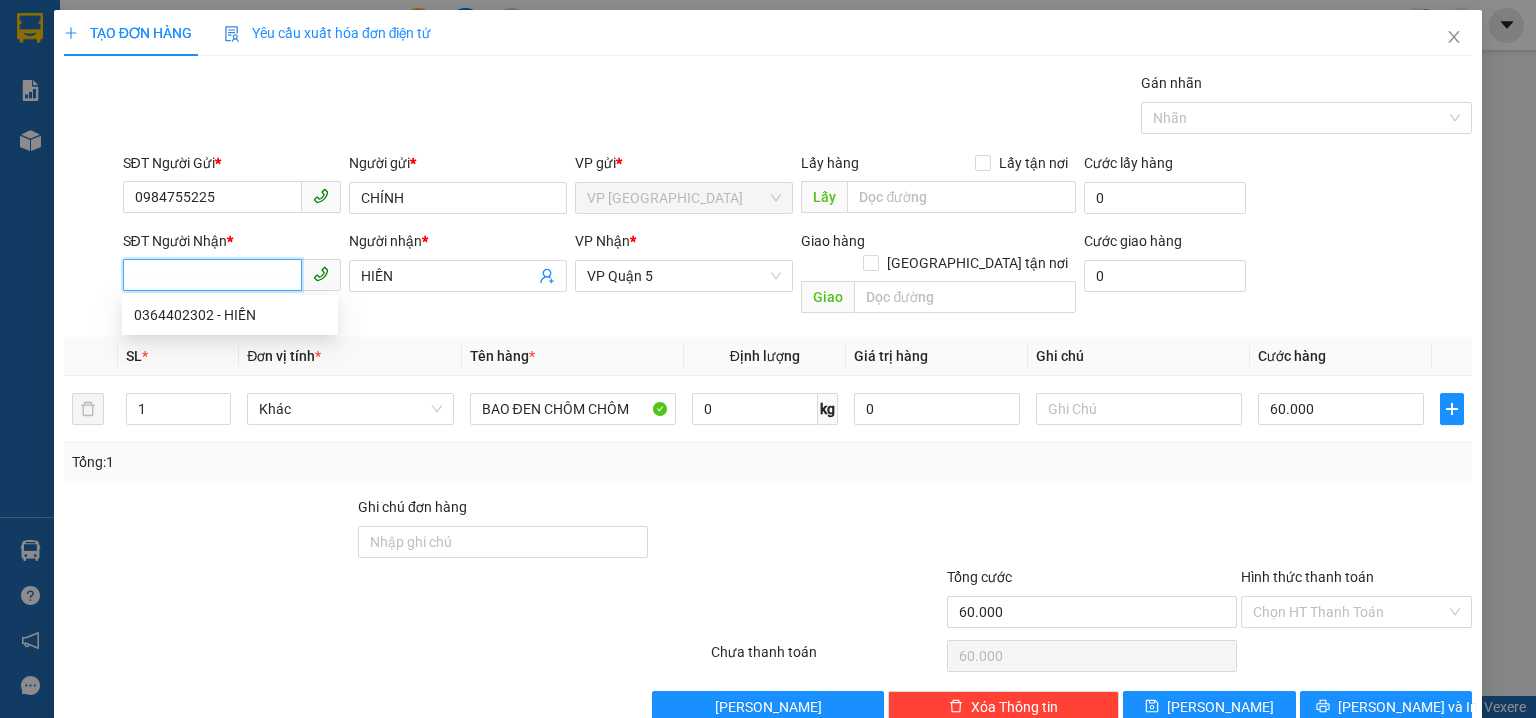 type on "0965543515" 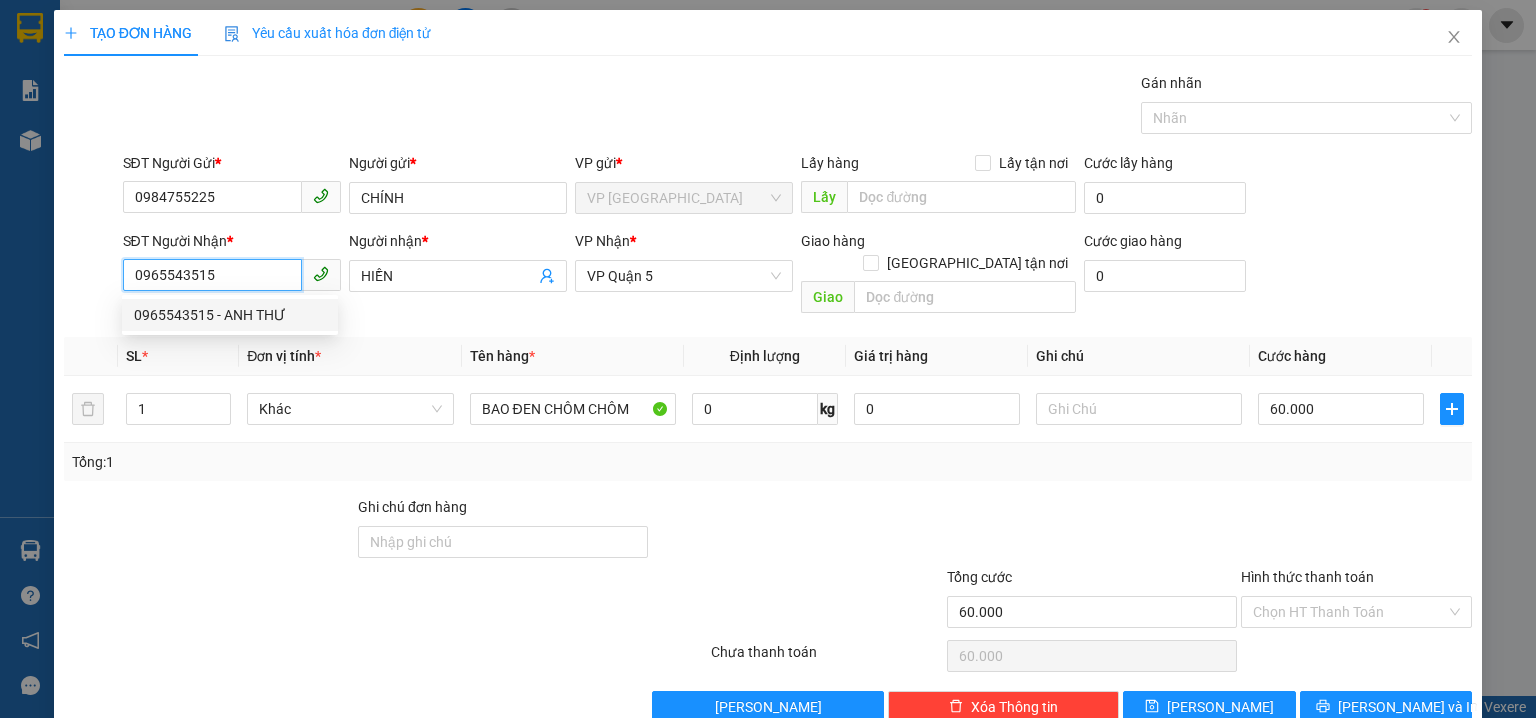 click on "0965543515 - ANH THƯ" at bounding box center [230, 315] 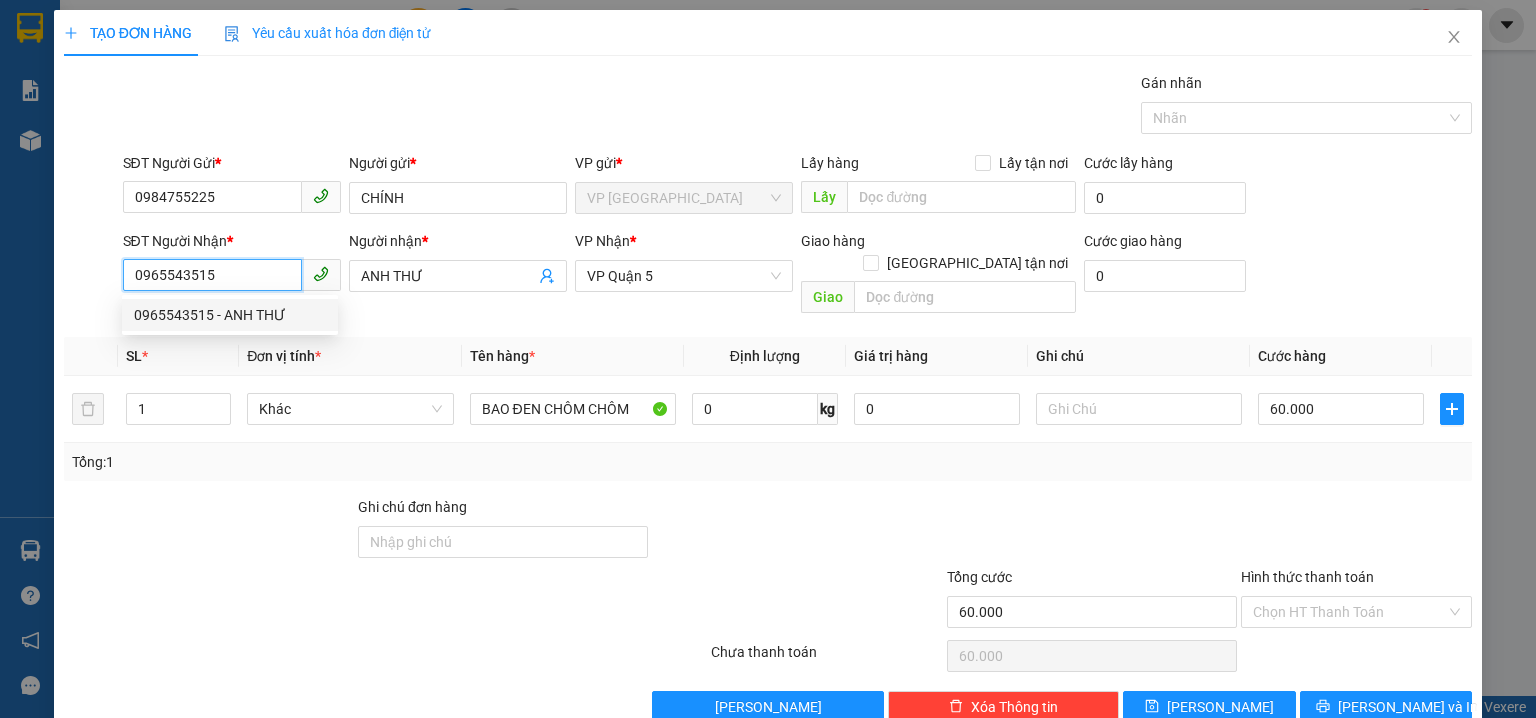type on "30.000" 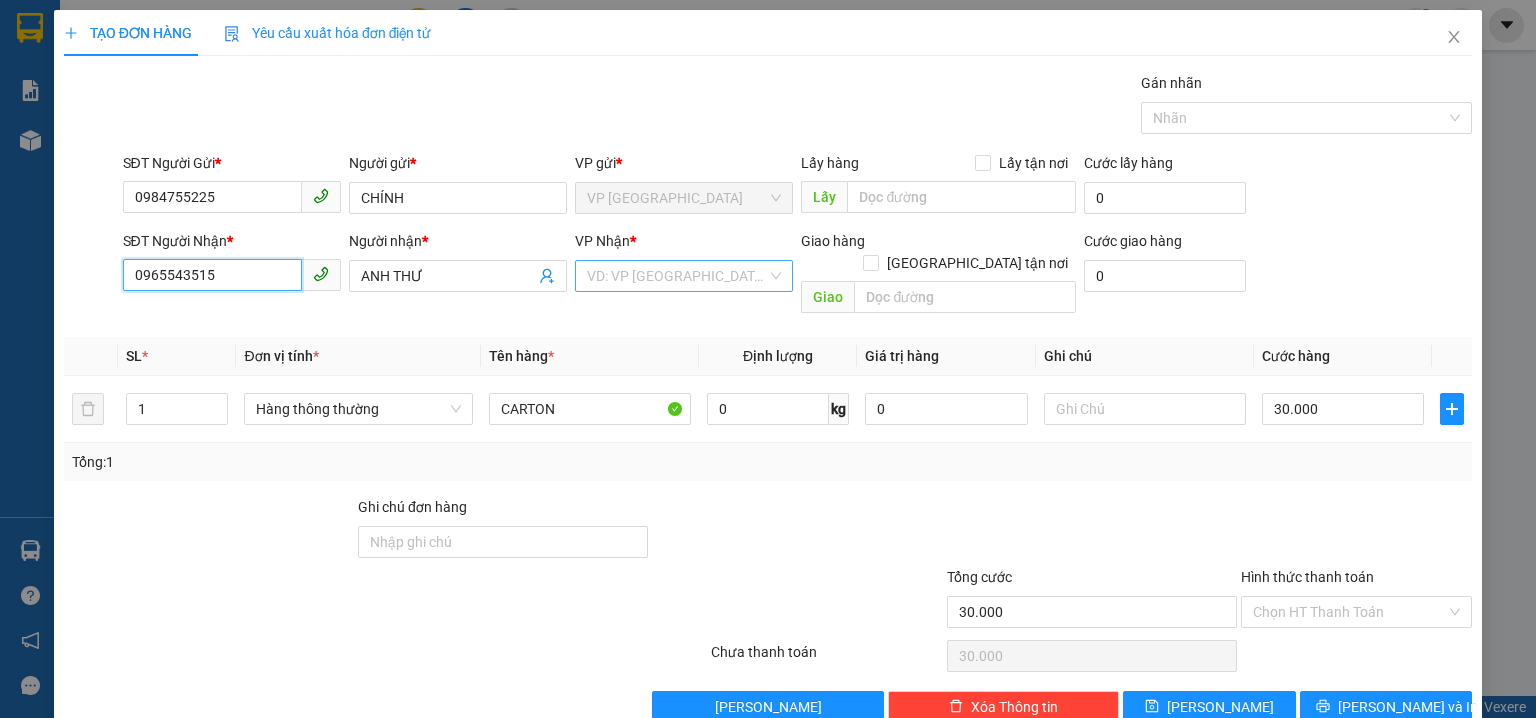 type on "0965543515" 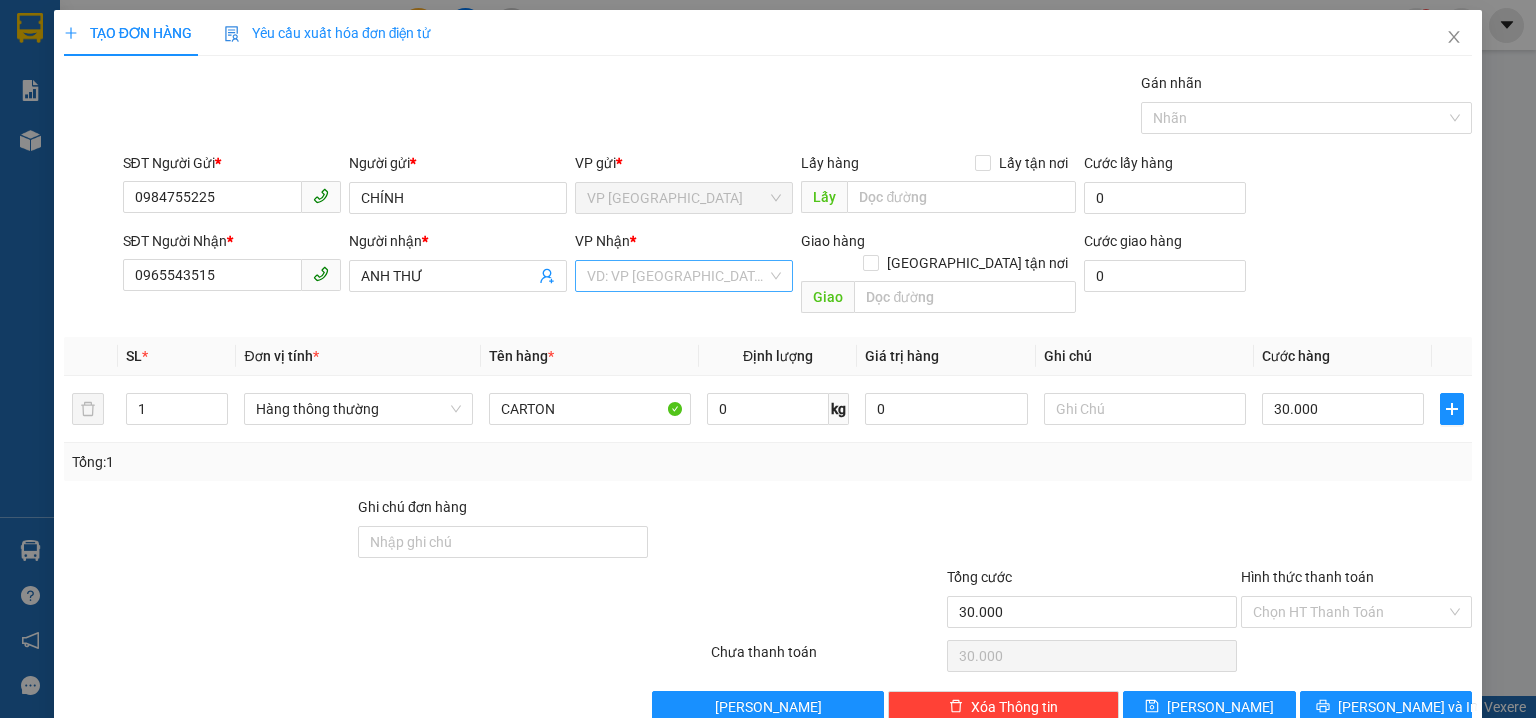 click at bounding box center (677, 276) 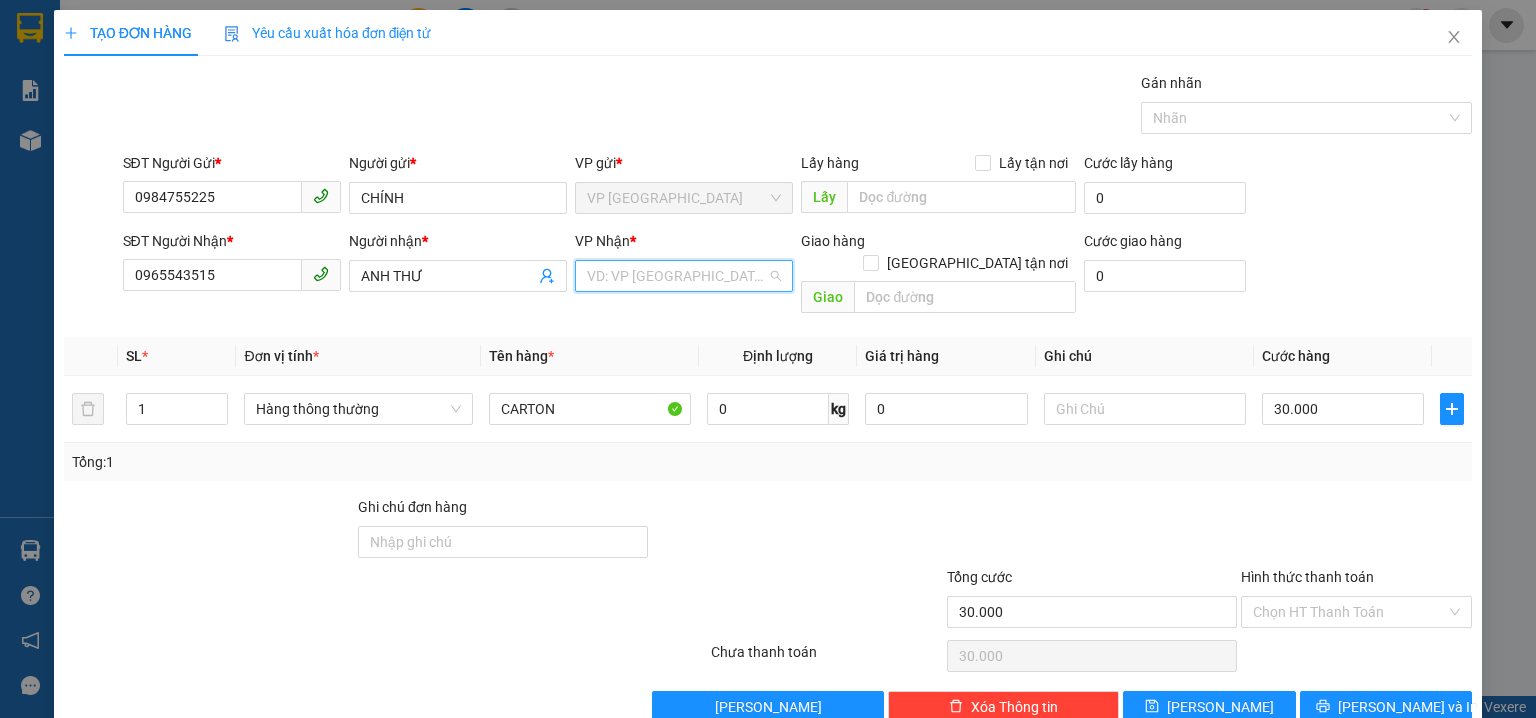 click at bounding box center [677, 276] 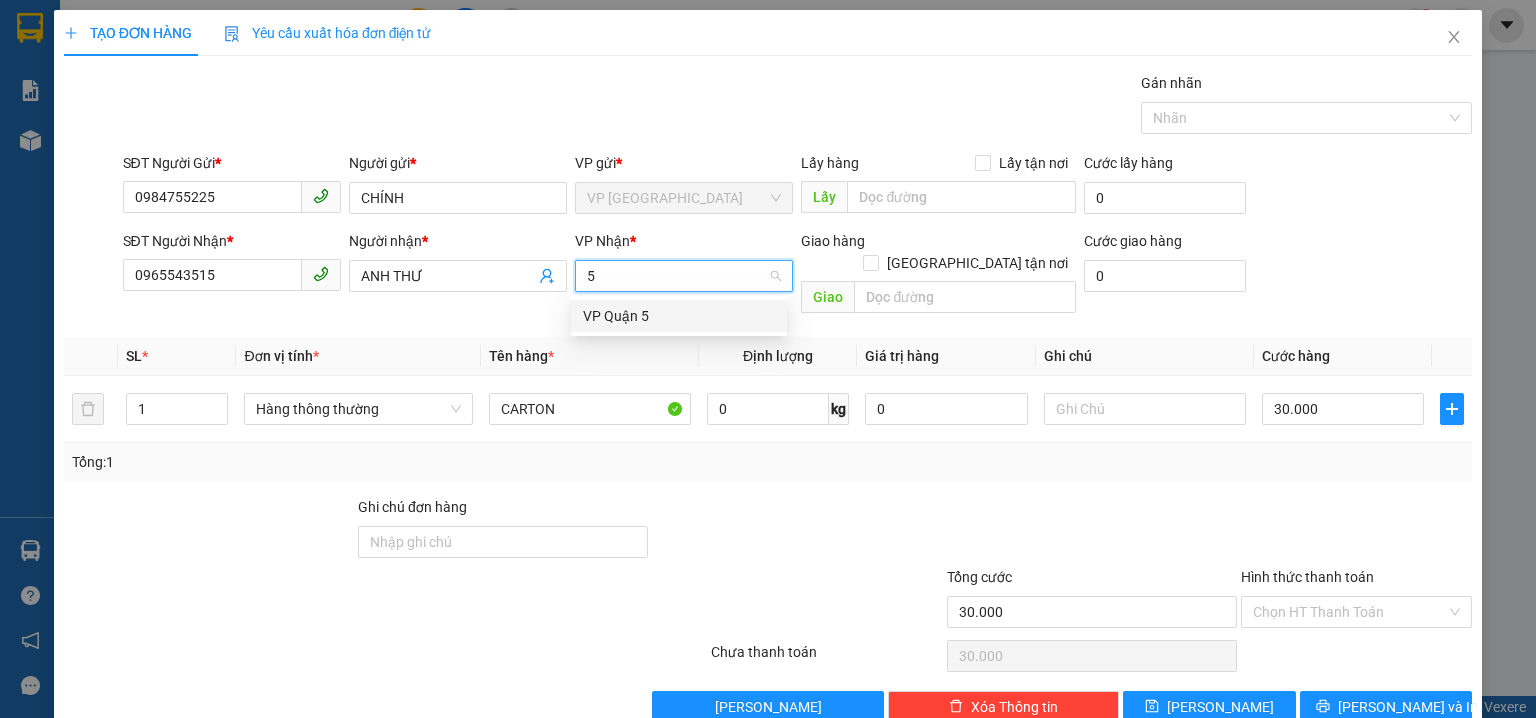 type on "5" 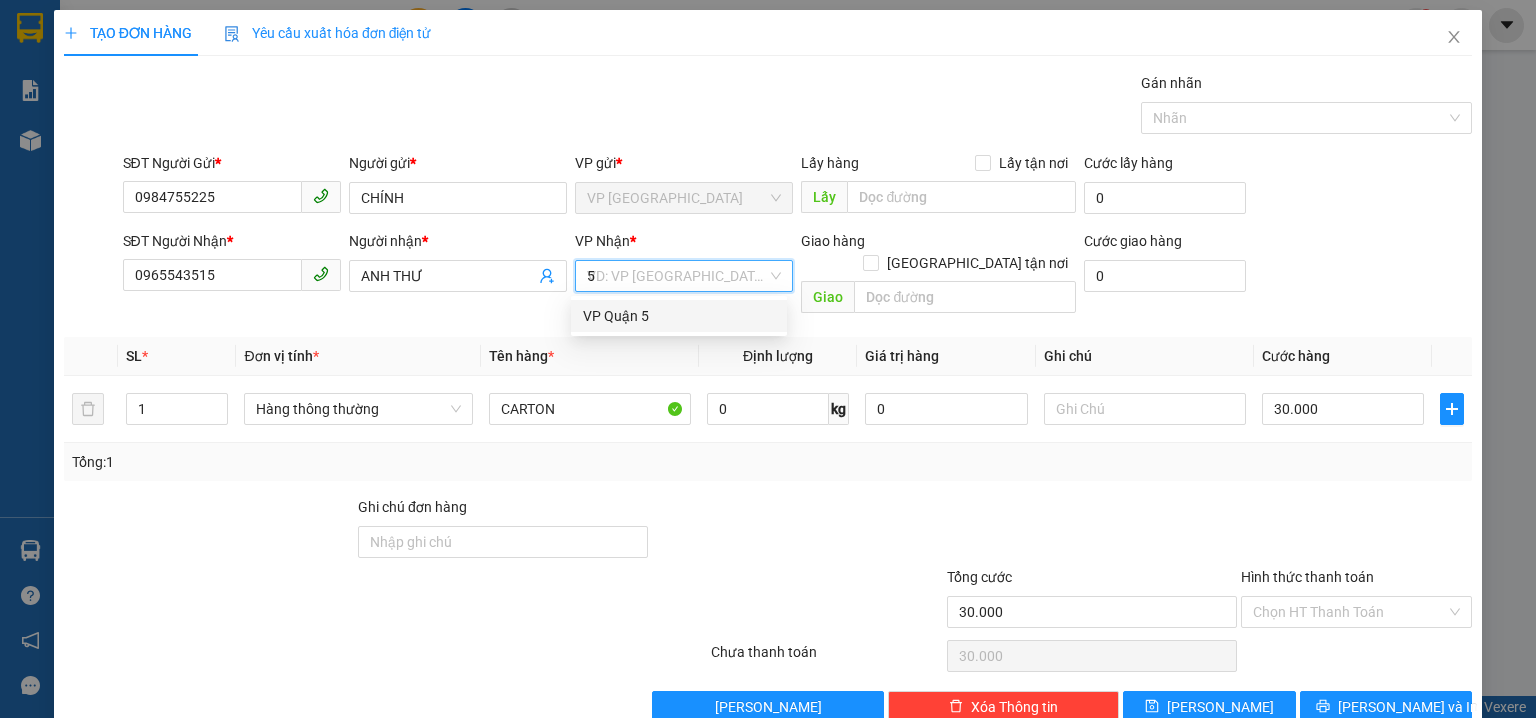 type 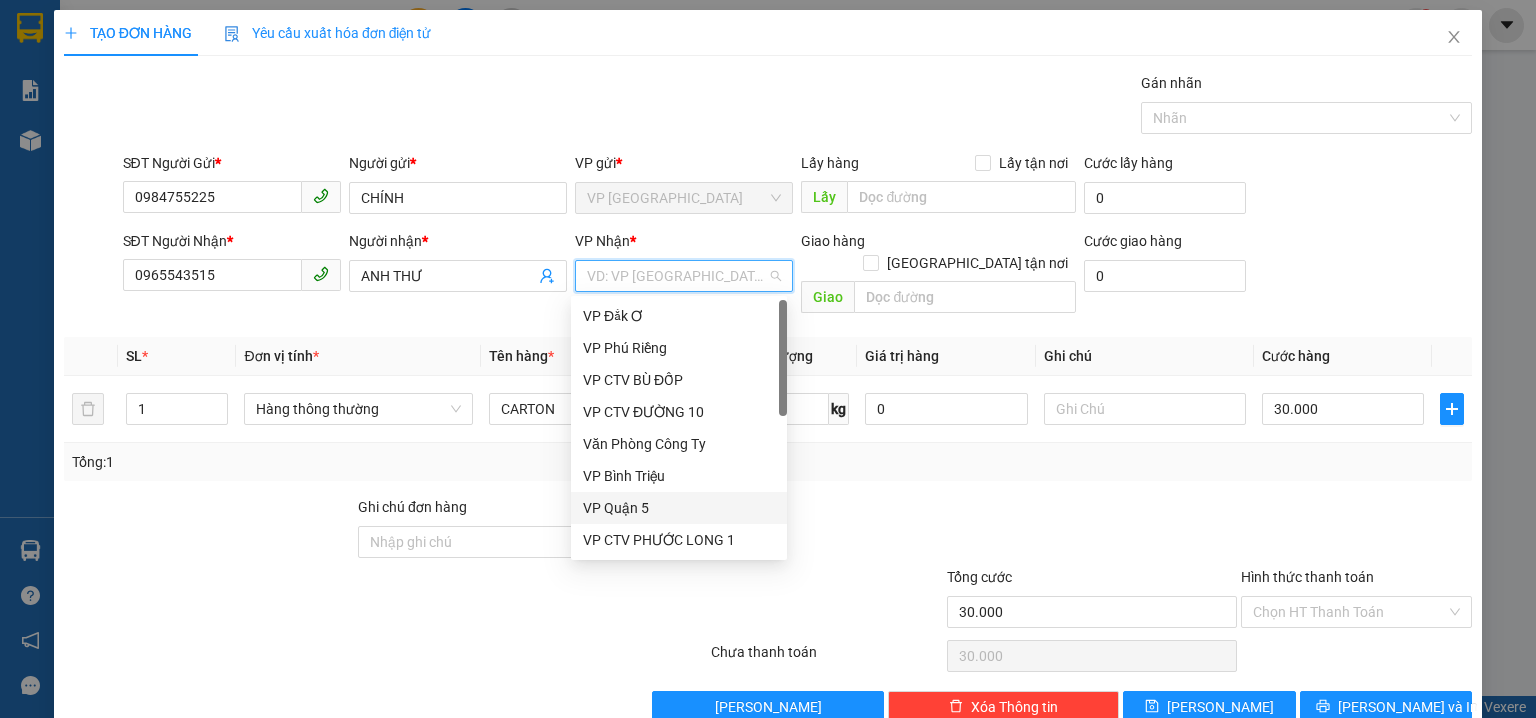 click on "VP Quận 5" at bounding box center (679, 508) 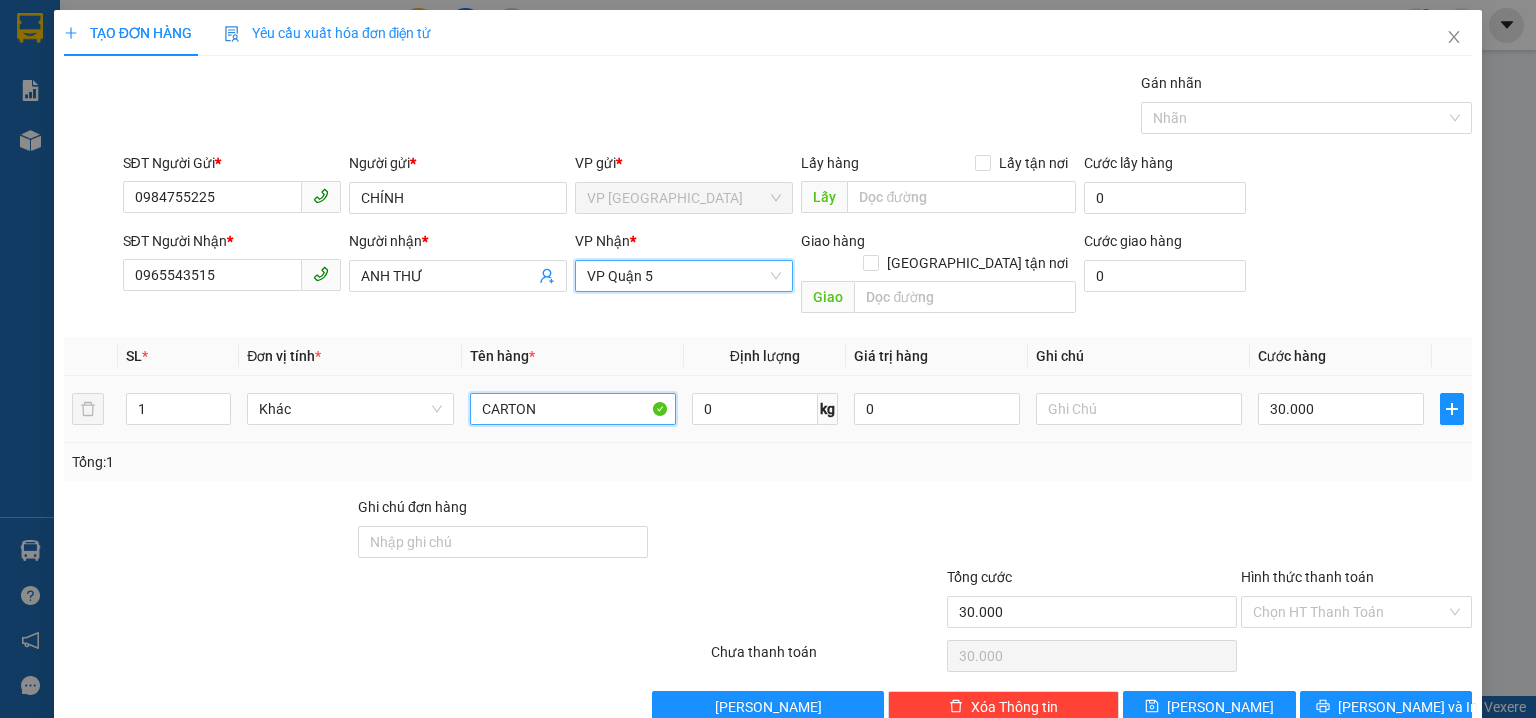 click on "CARTON" at bounding box center (573, 409) 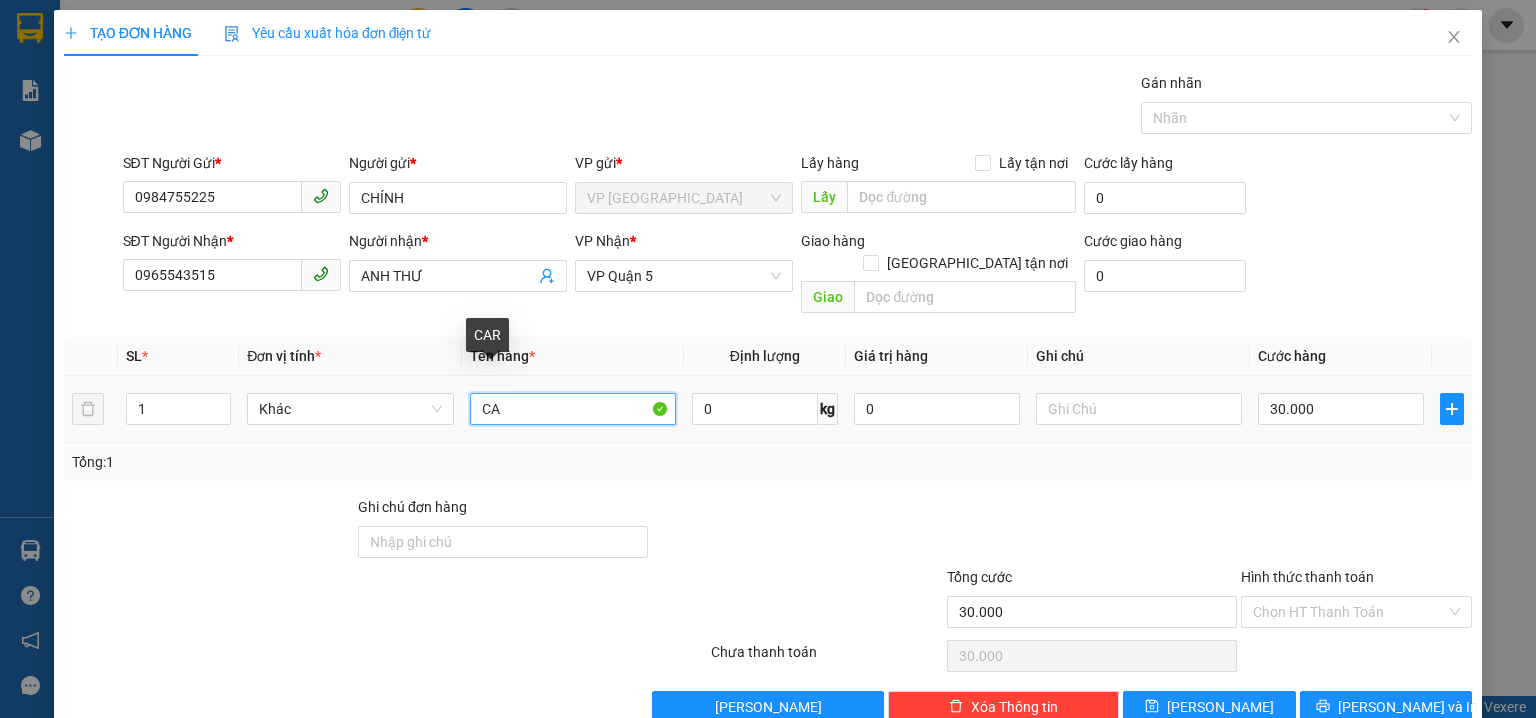 type on "C" 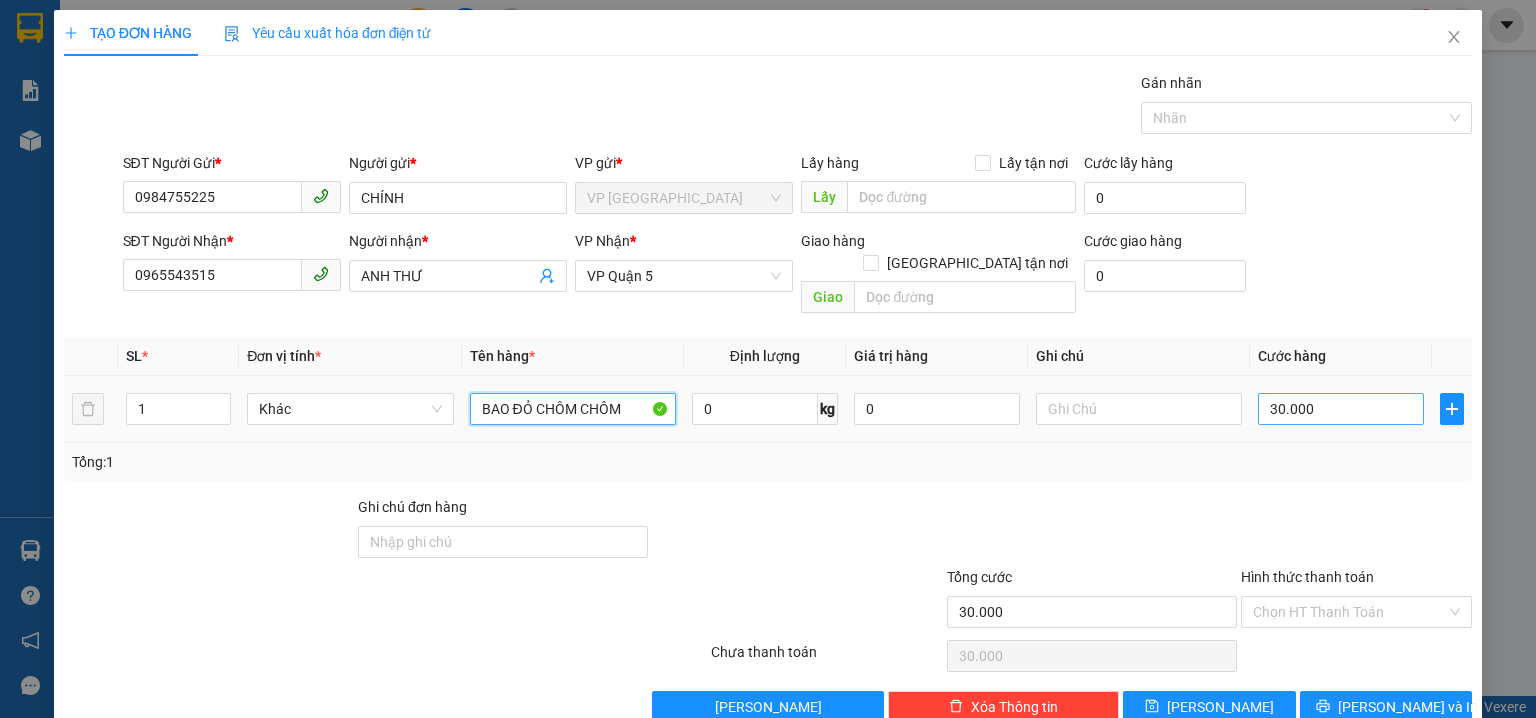 type on "BAO ĐỎ CHÔM CHÔM" 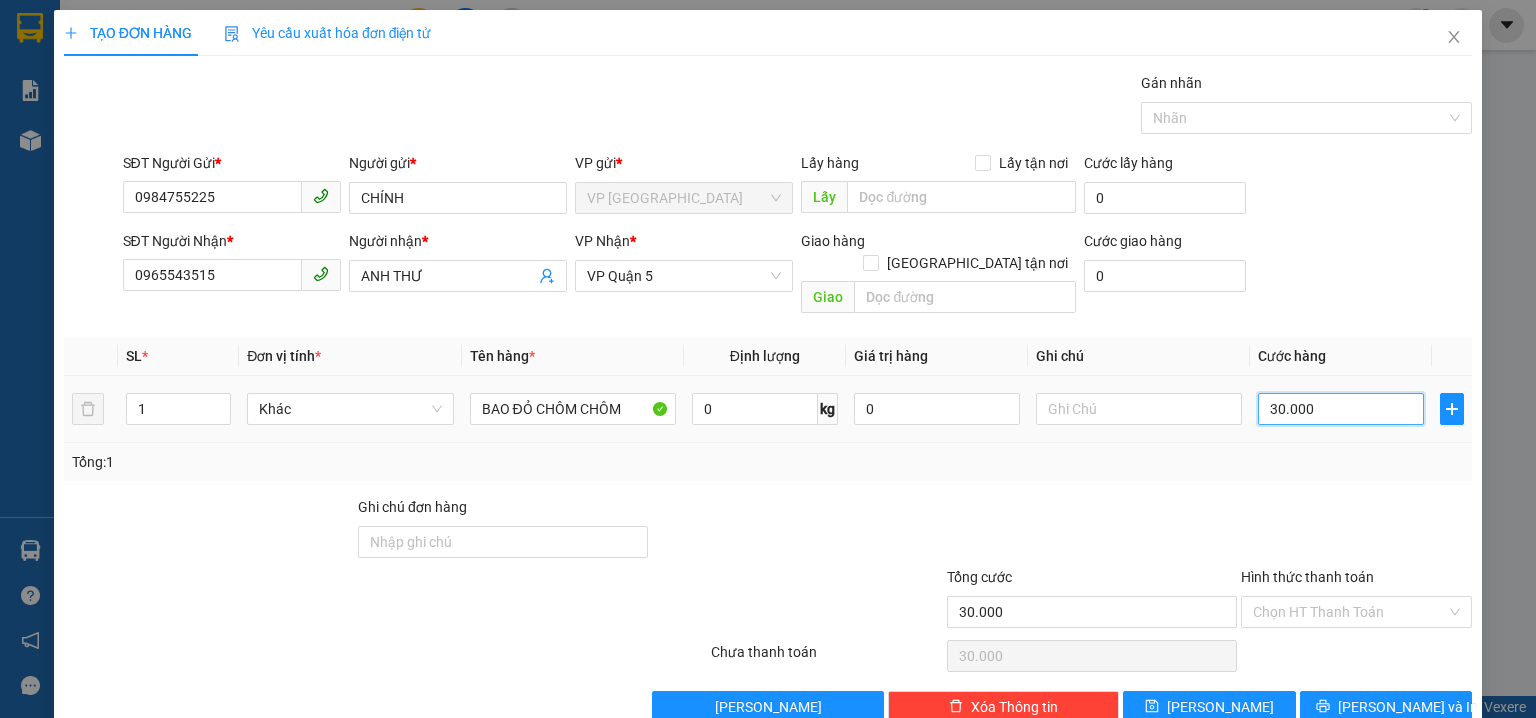 click on "30.000" at bounding box center [1341, 409] 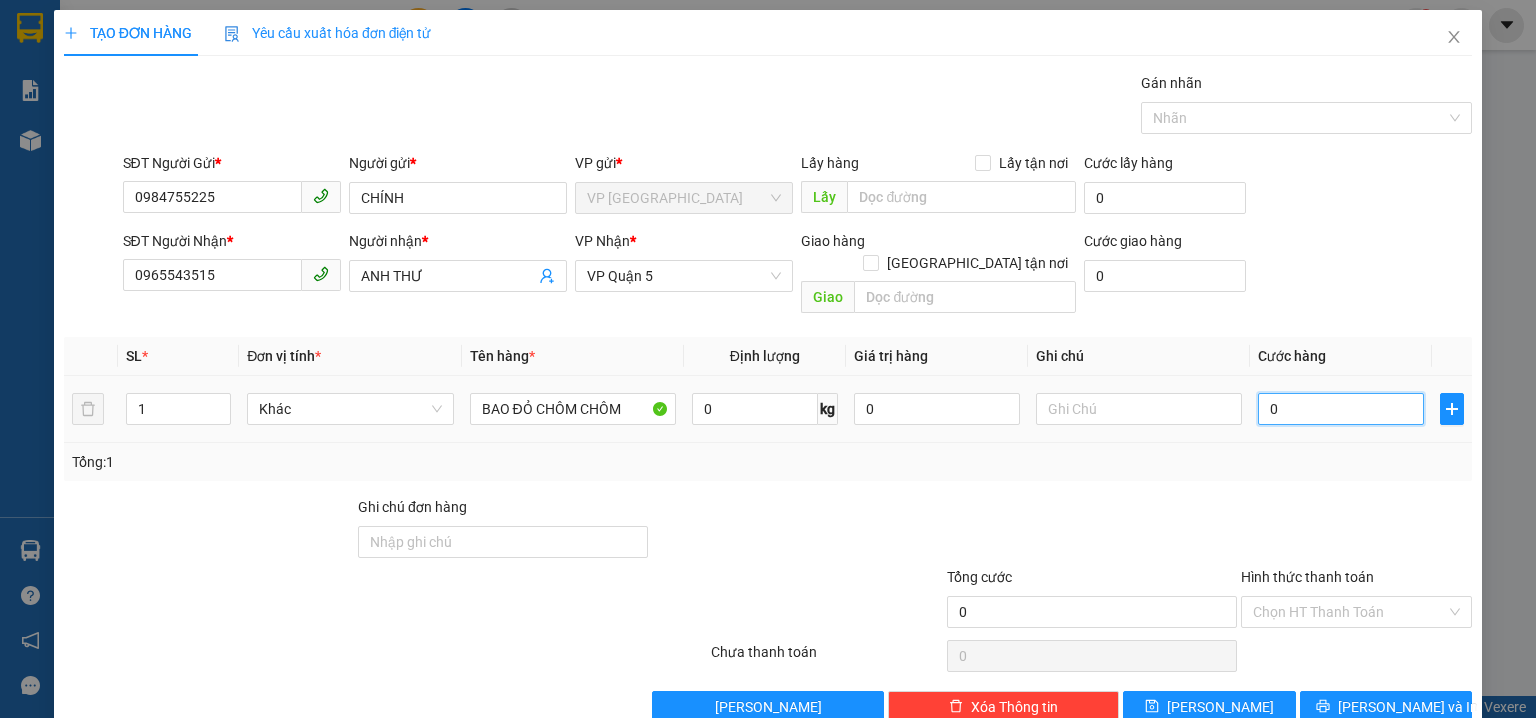 type on "4" 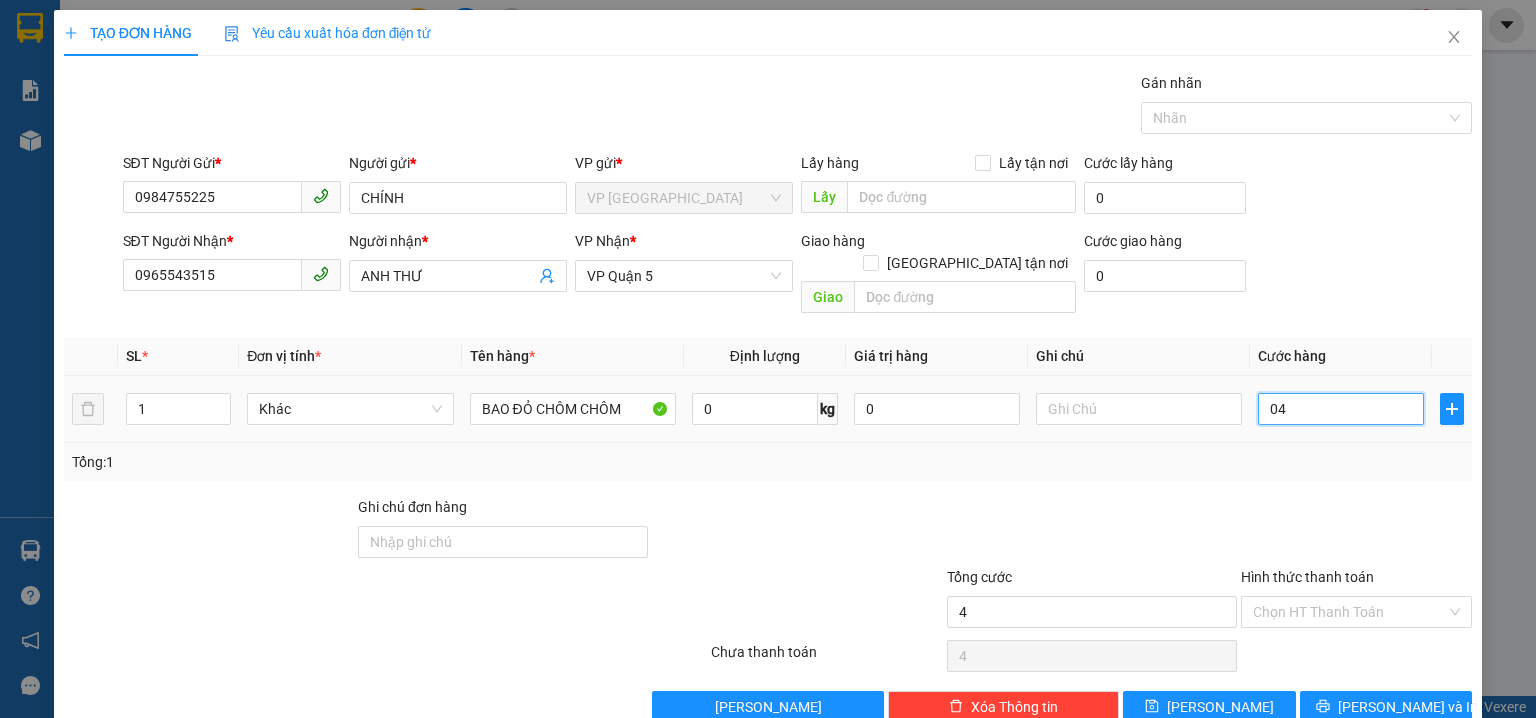 type on "40" 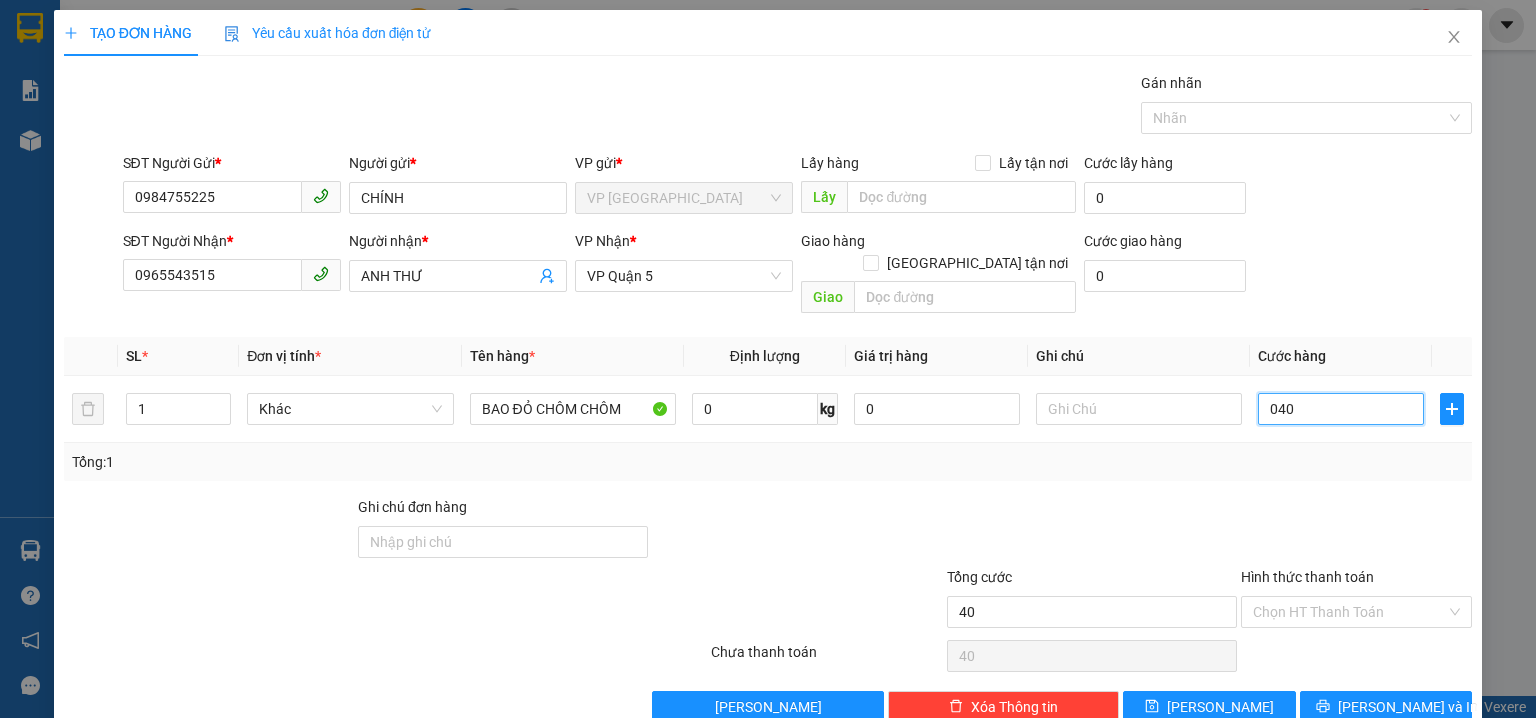 type on "040" 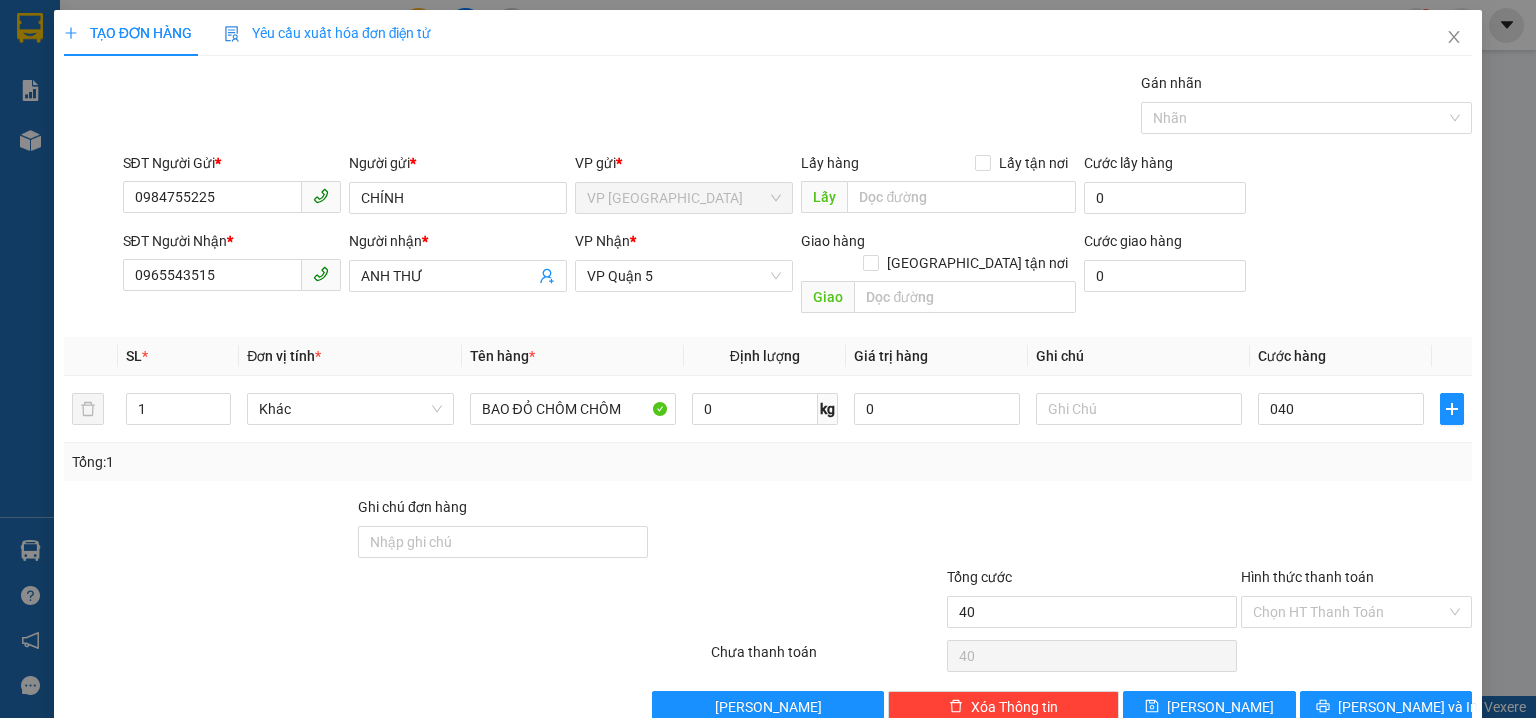 type on "40.000" 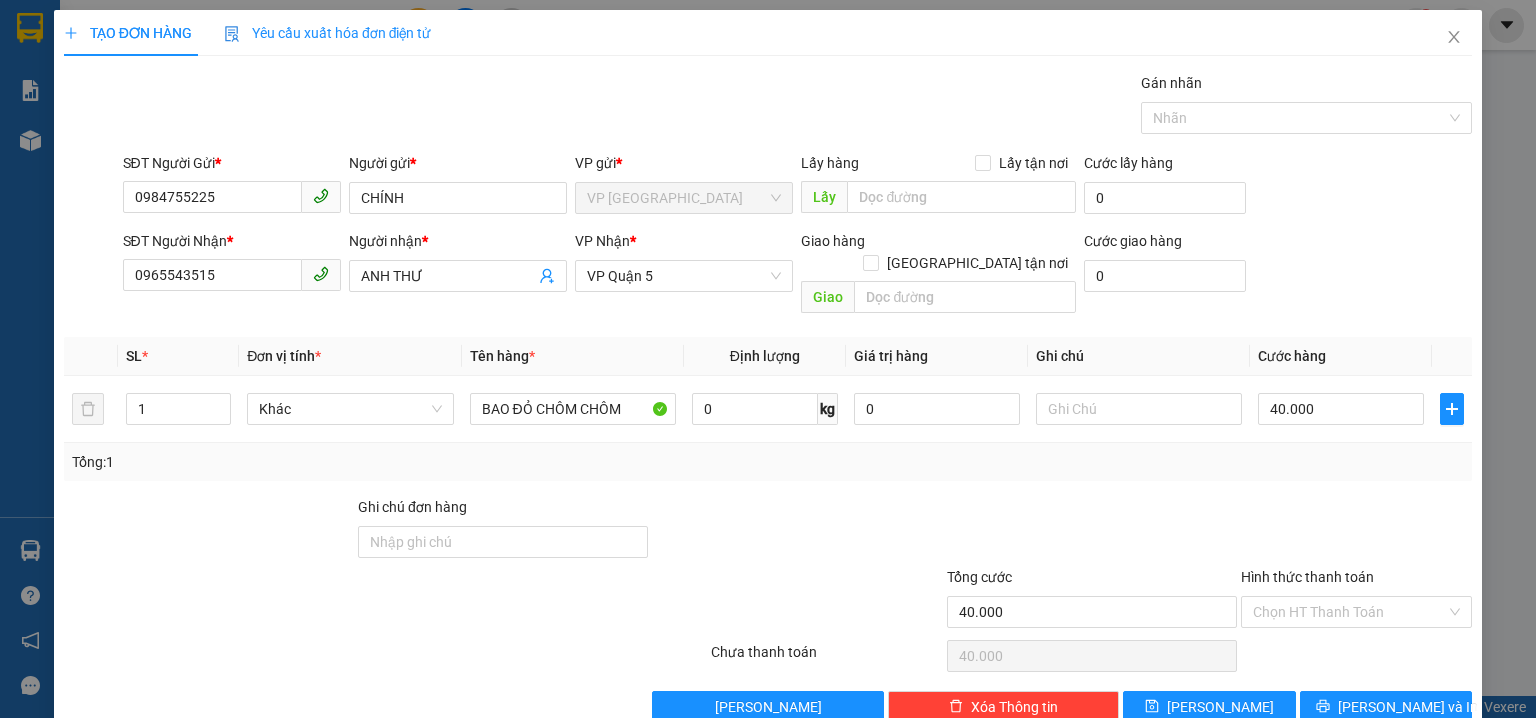 click on "SĐT Người Nhận  * 0965543515 Người nhận  * ANH THƯ VP Nhận  * VP Quận 5 Giao hàng Giao tận nơi Giao Cước giao hàng 0" at bounding box center (798, 276) 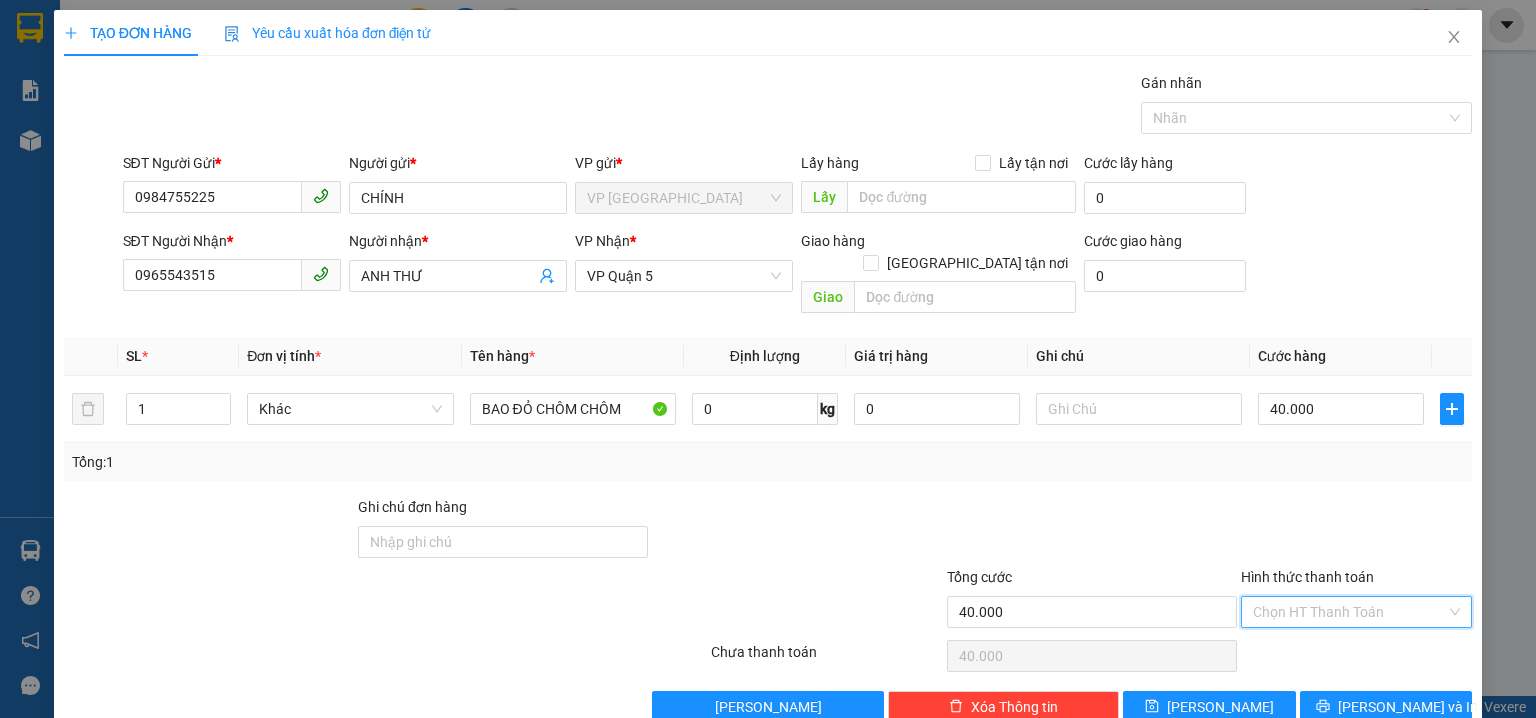 click on "Hình thức thanh toán" at bounding box center [1349, 612] 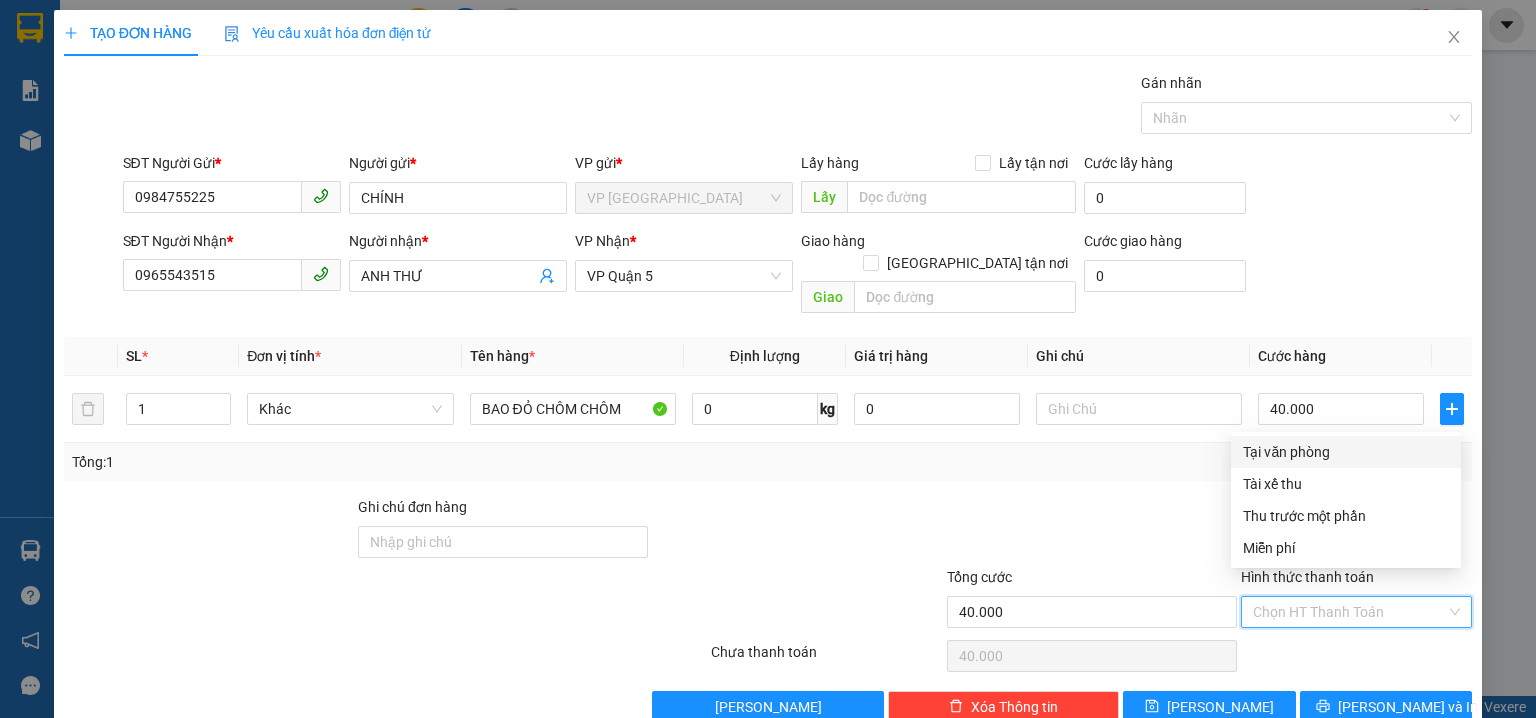 click on "Tại văn phòng" at bounding box center [1346, 452] 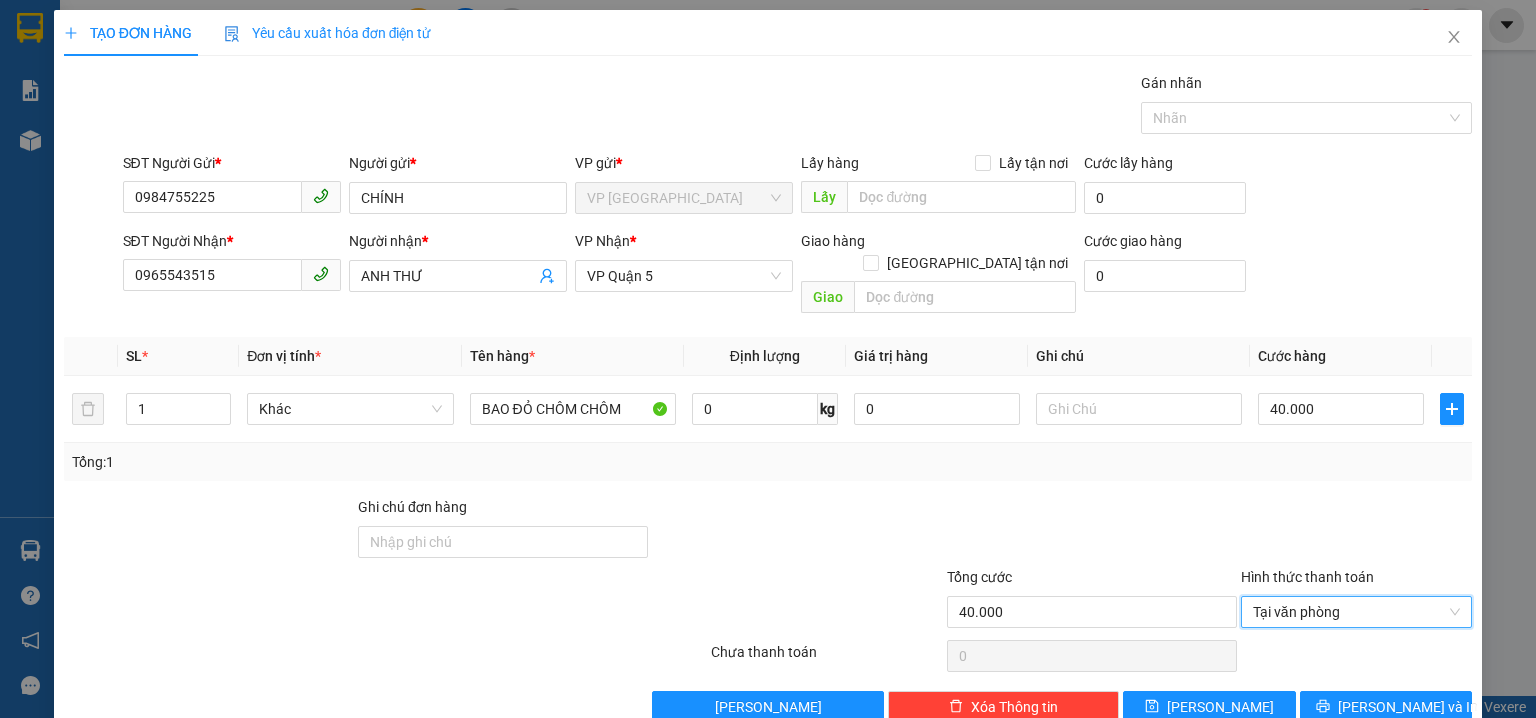 click on "Tổng:  1" at bounding box center (768, 462) 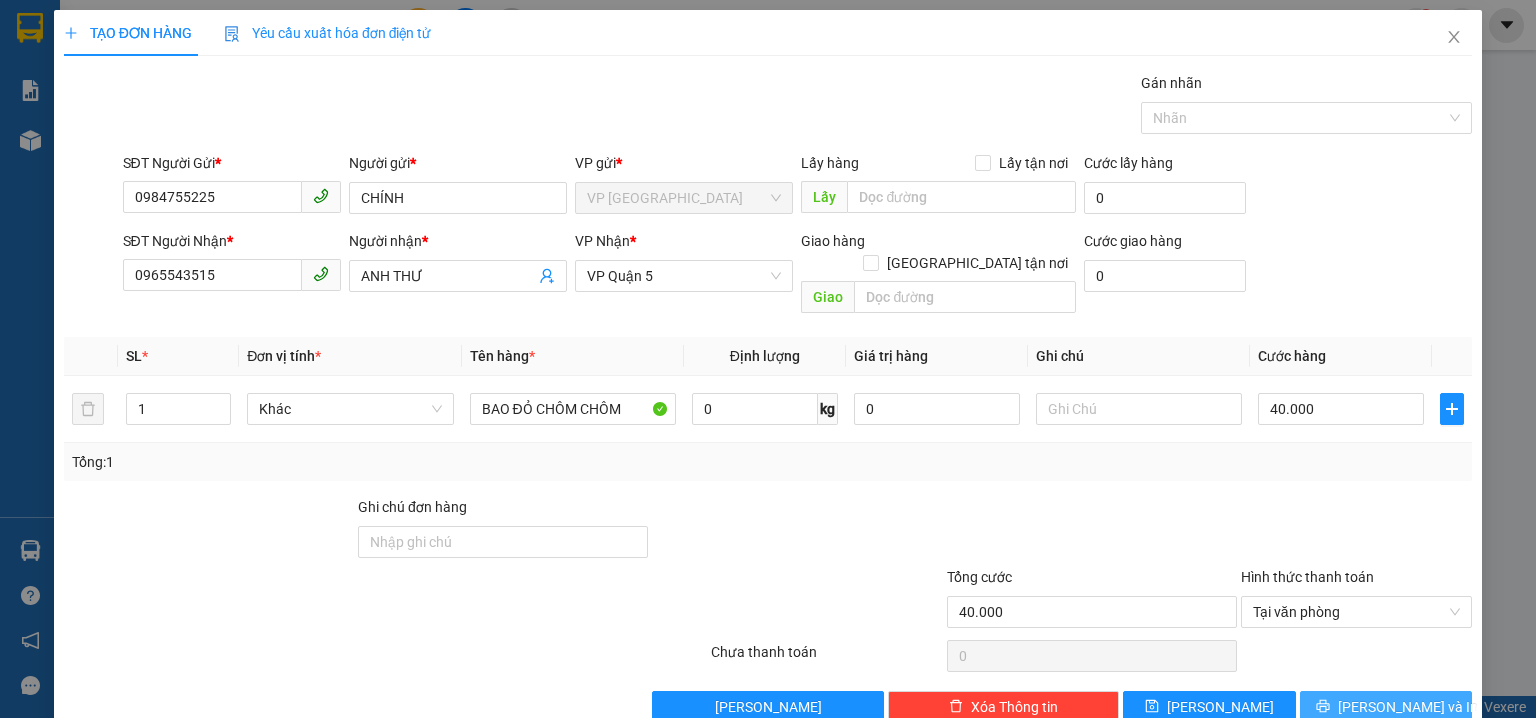 click on "[PERSON_NAME] và In" at bounding box center [1386, 707] 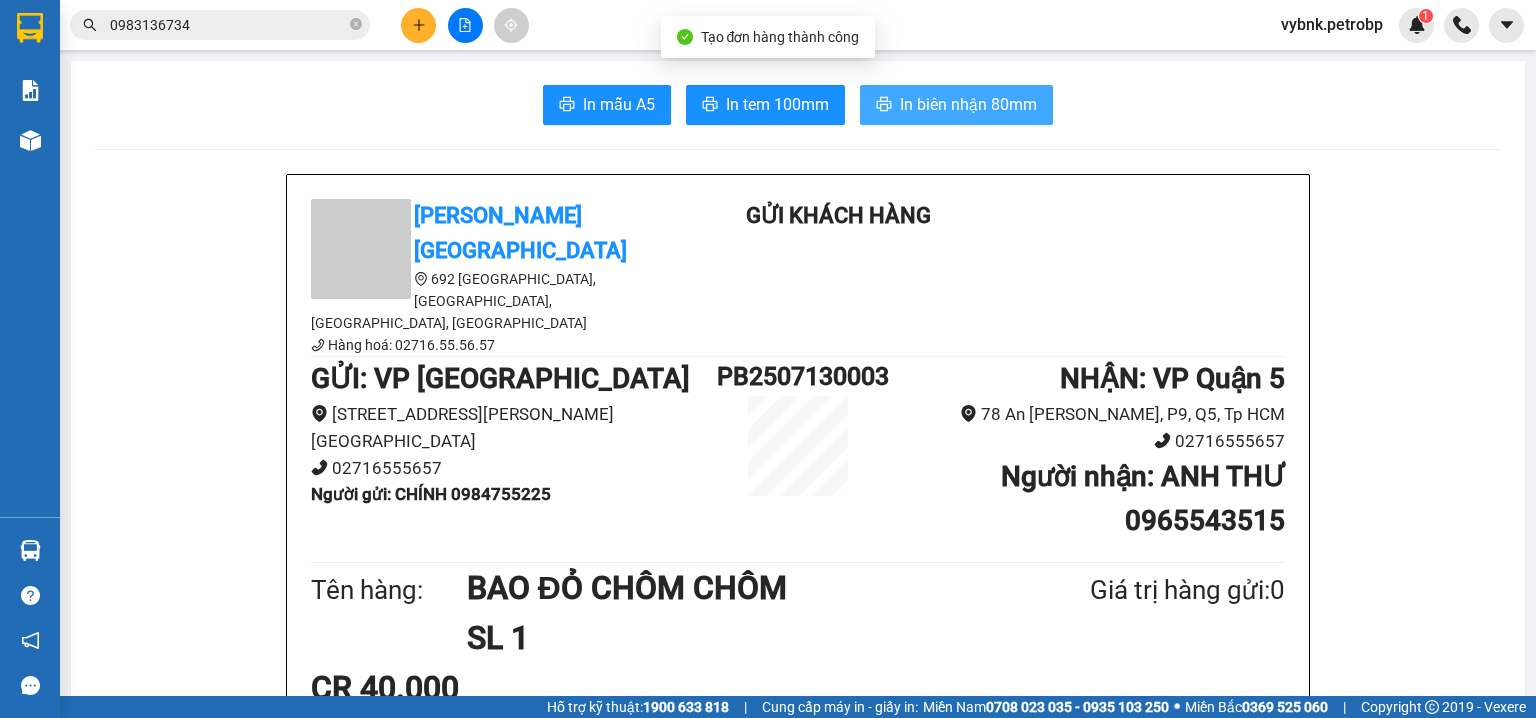 click on "In biên nhận 80mm" at bounding box center (968, 104) 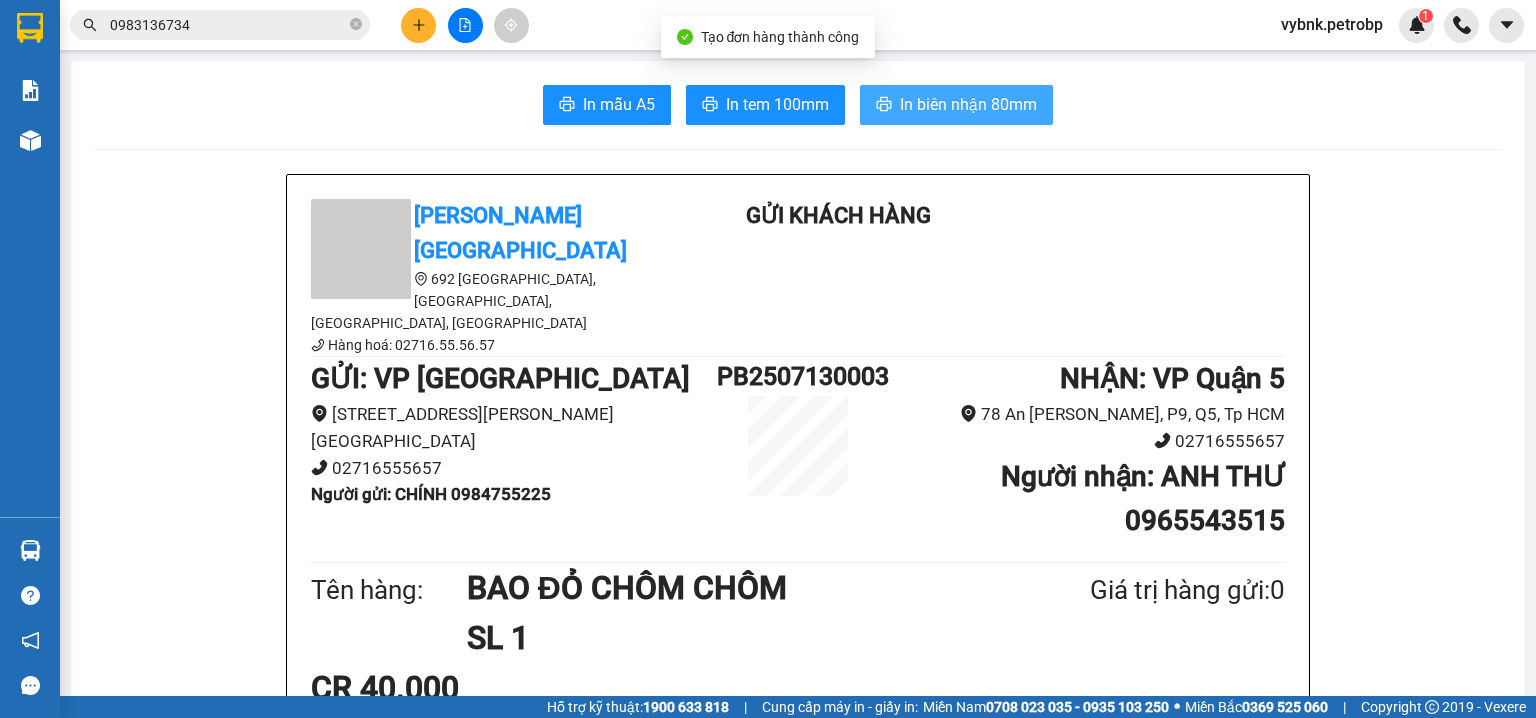 scroll, scrollTop: 0, scrollLeft: 0, axis: both 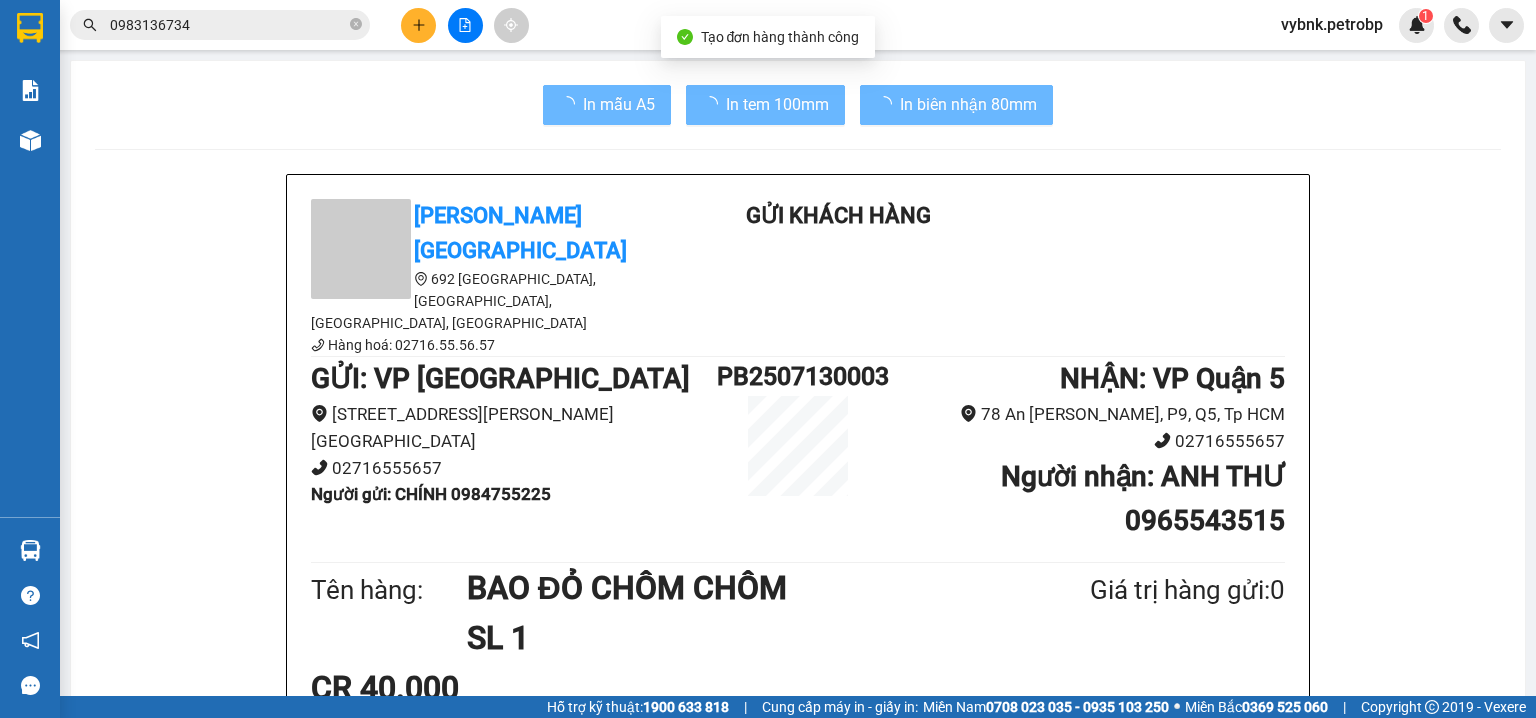click on "CR   40.000" at bounding box center [798, 688] 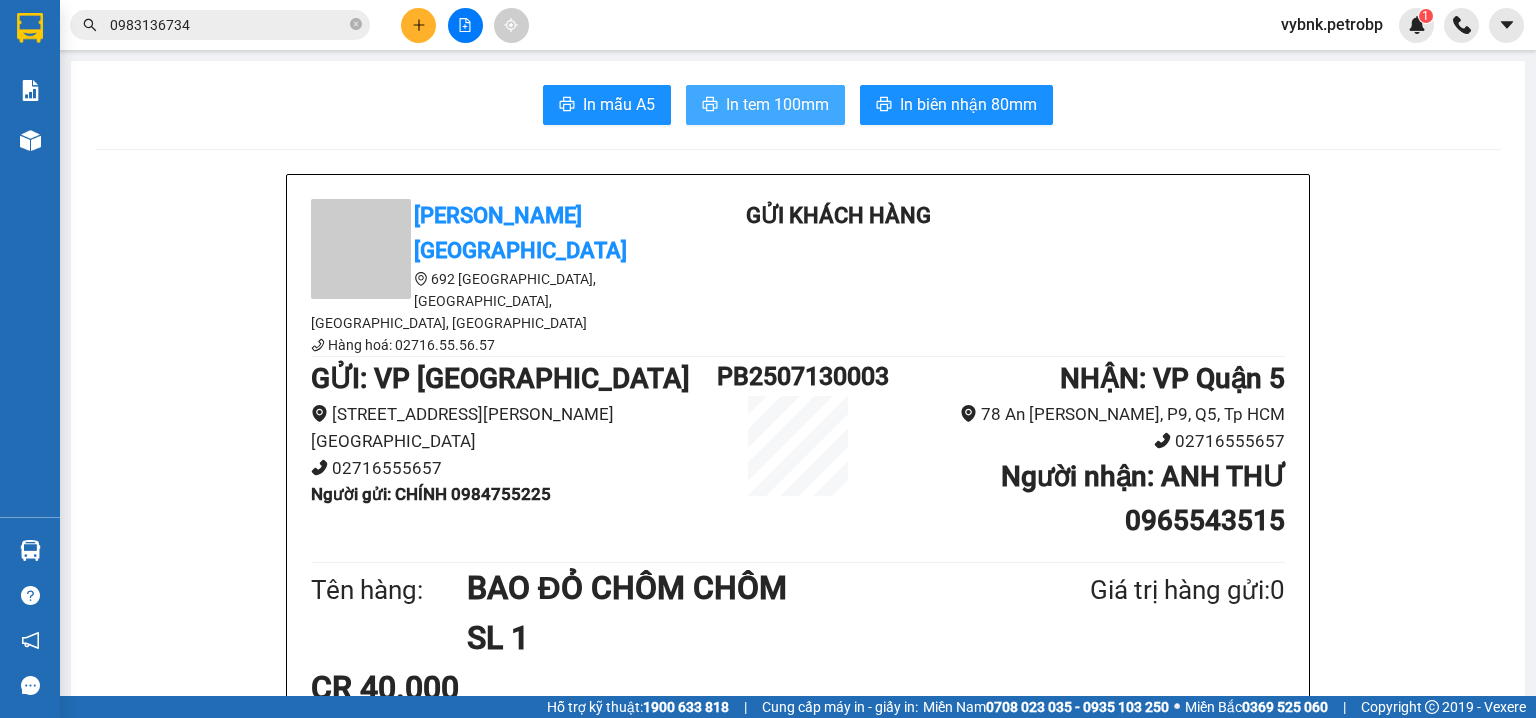 click on "In tem 100mm" at bounding box center (777, 104) 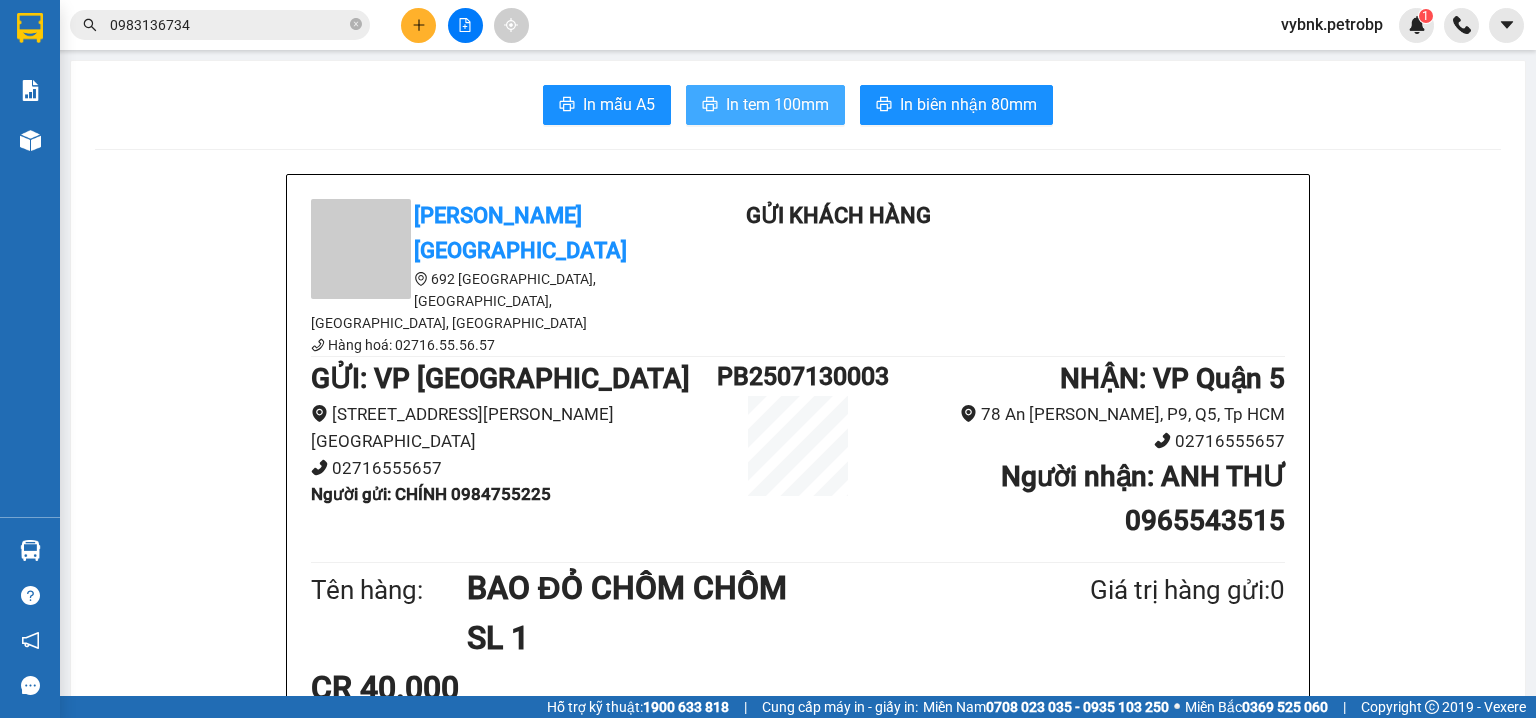scroll, scrollTop: 0, scrollLeft: 0, axis: both 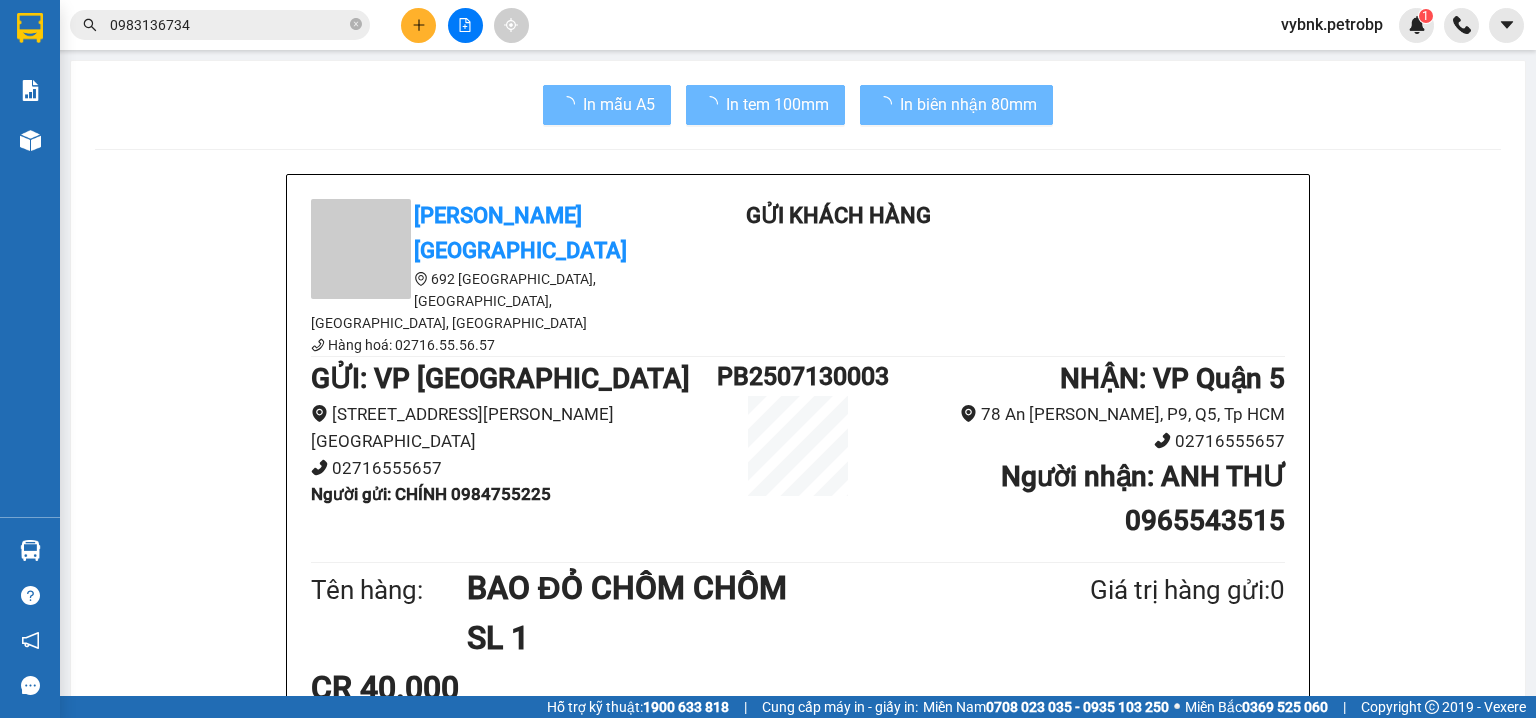 click on "CR   40.000" at bounding box center [798, 688] 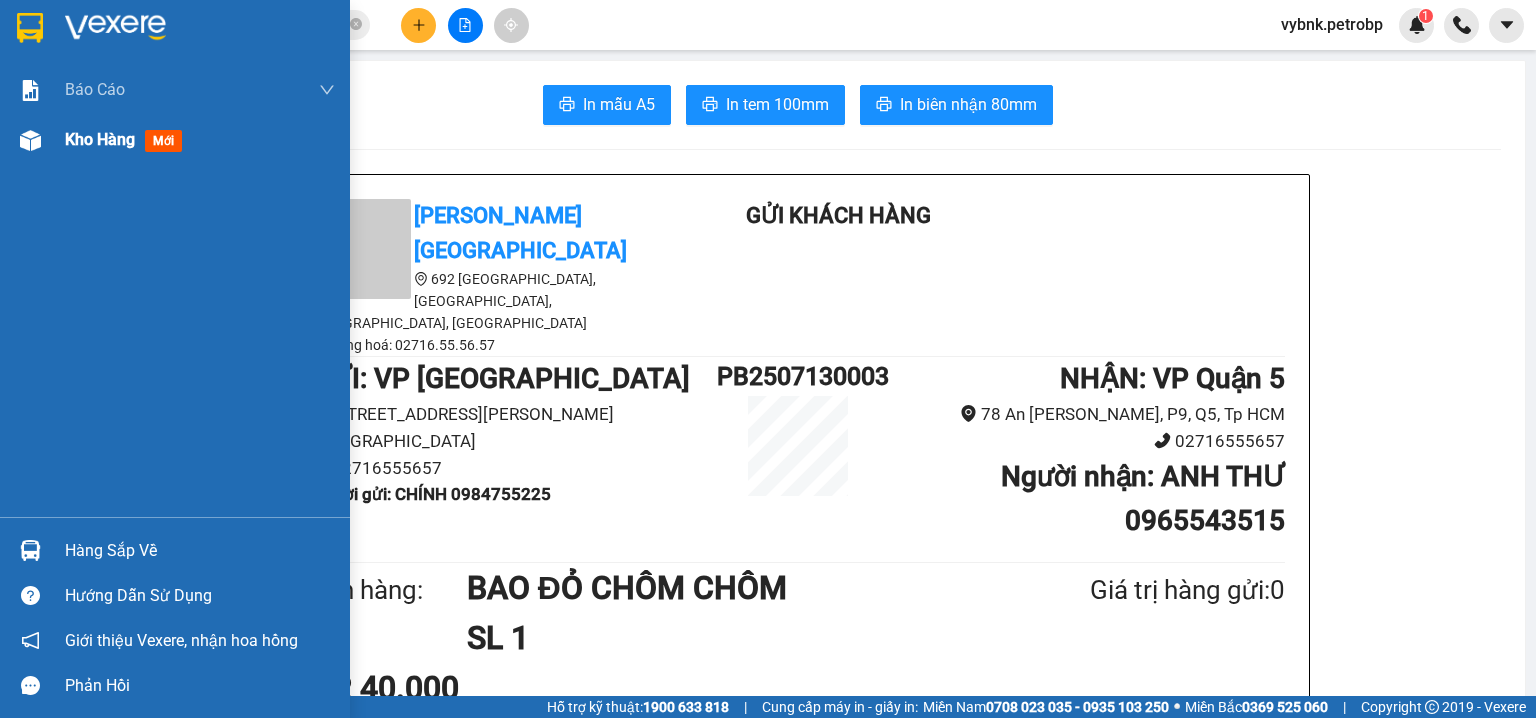 click on "Kho hàng" at bounding box center (100, 139) 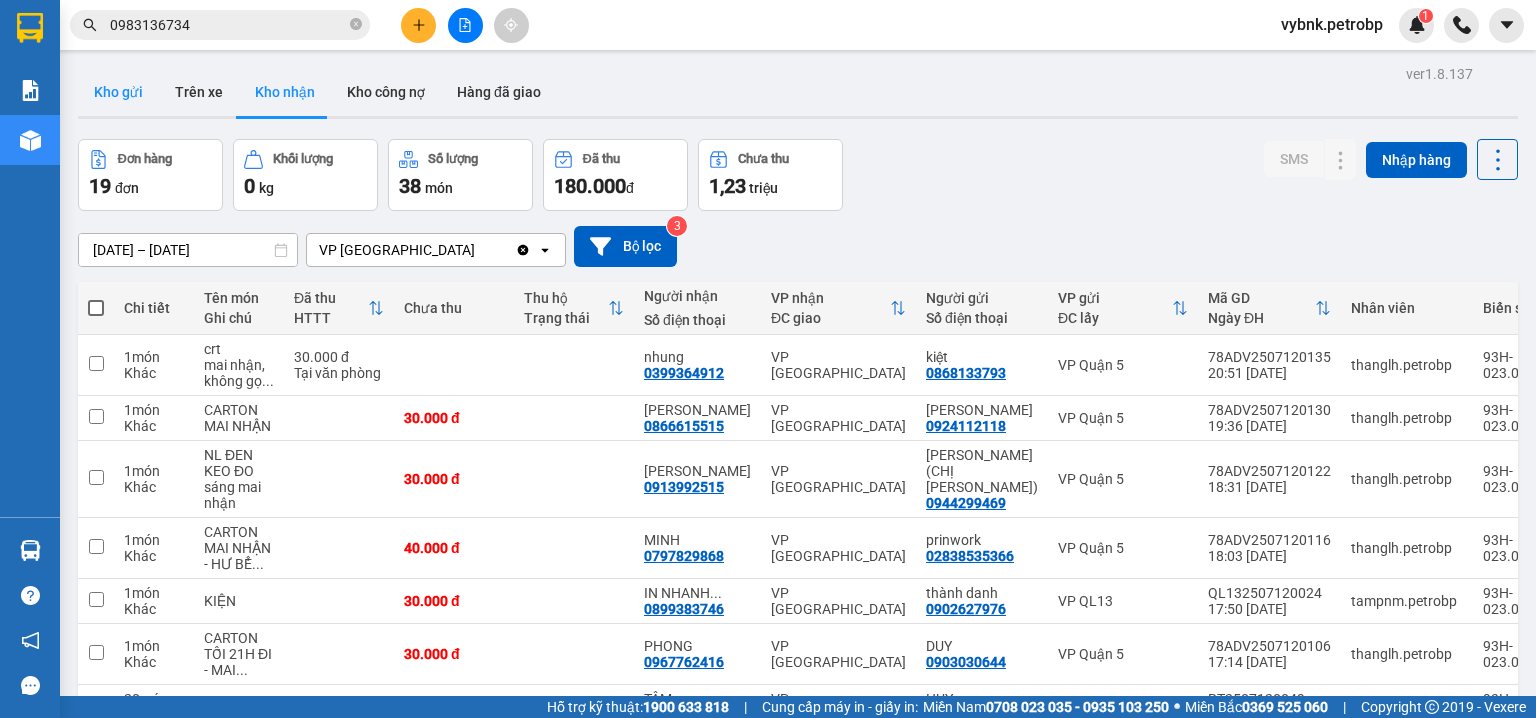 click on "Kho gửi" at bounding box center (118, 92) 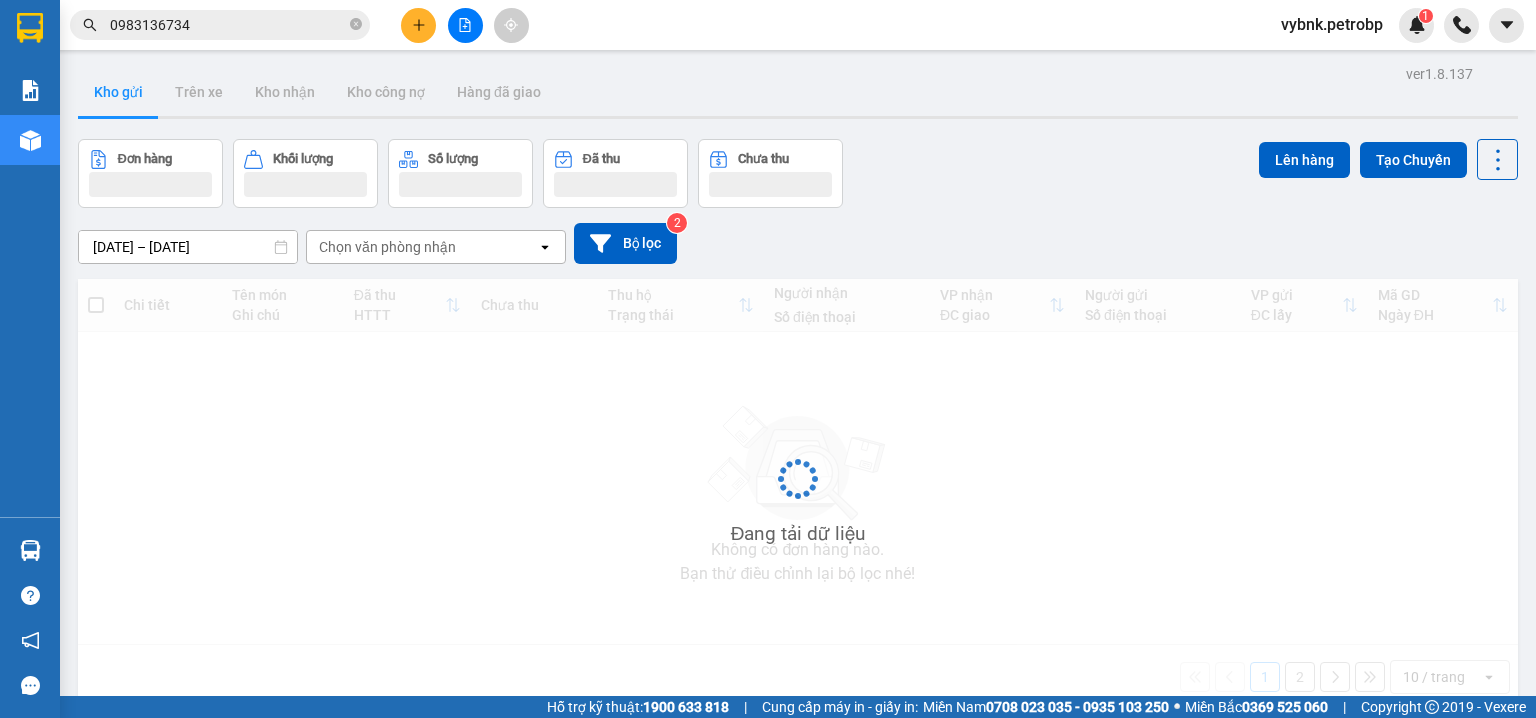 click on "Kho gửi" at bounding box center (118, 92) 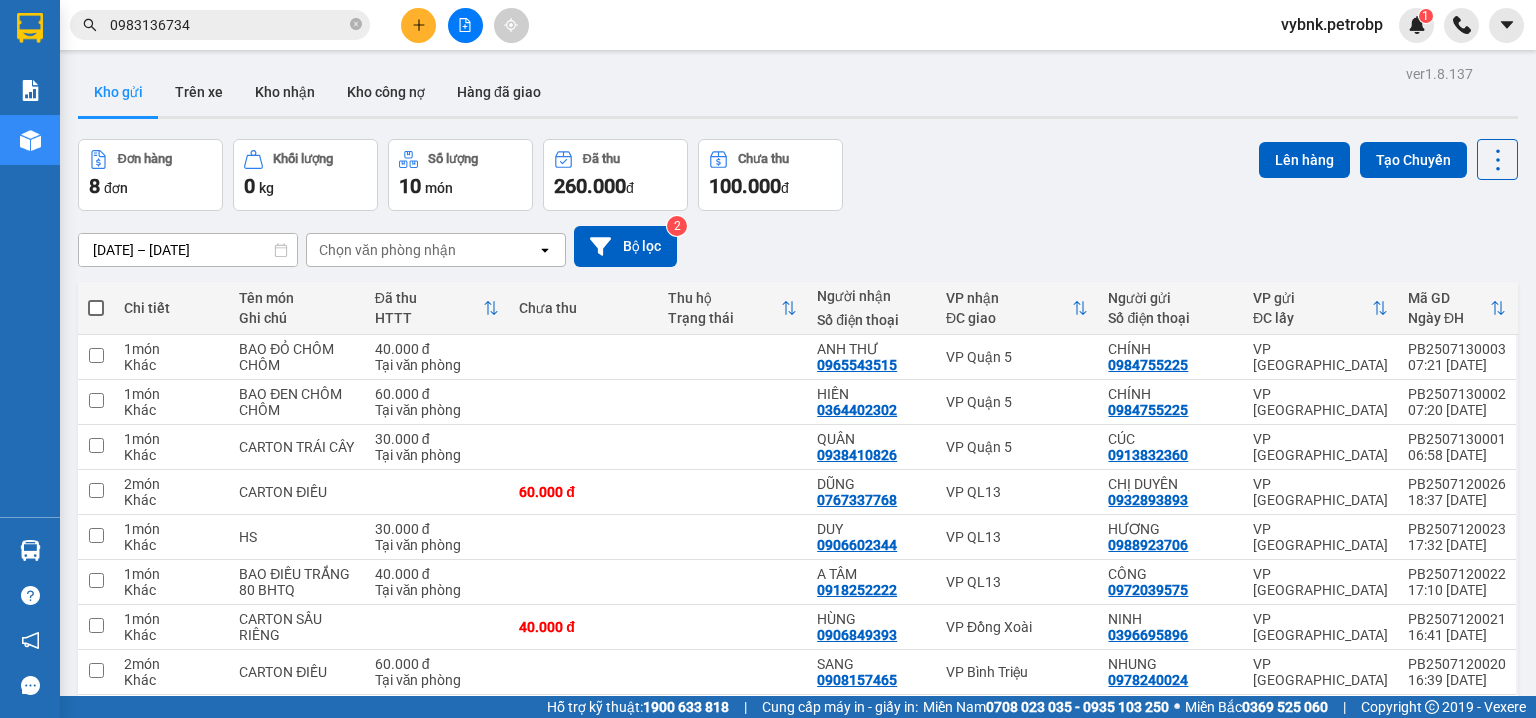 type 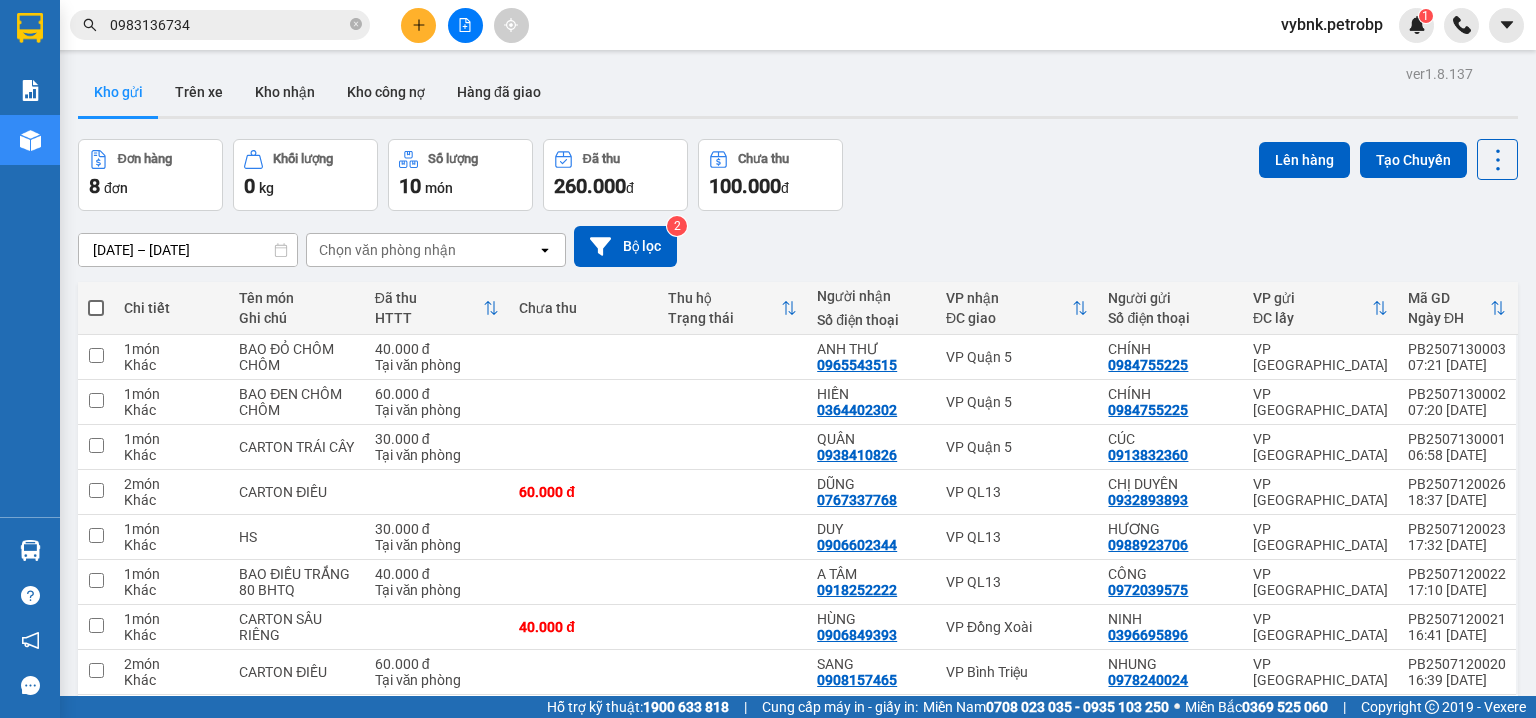 click on "Kho gửi" at bounding box center (118, 92) 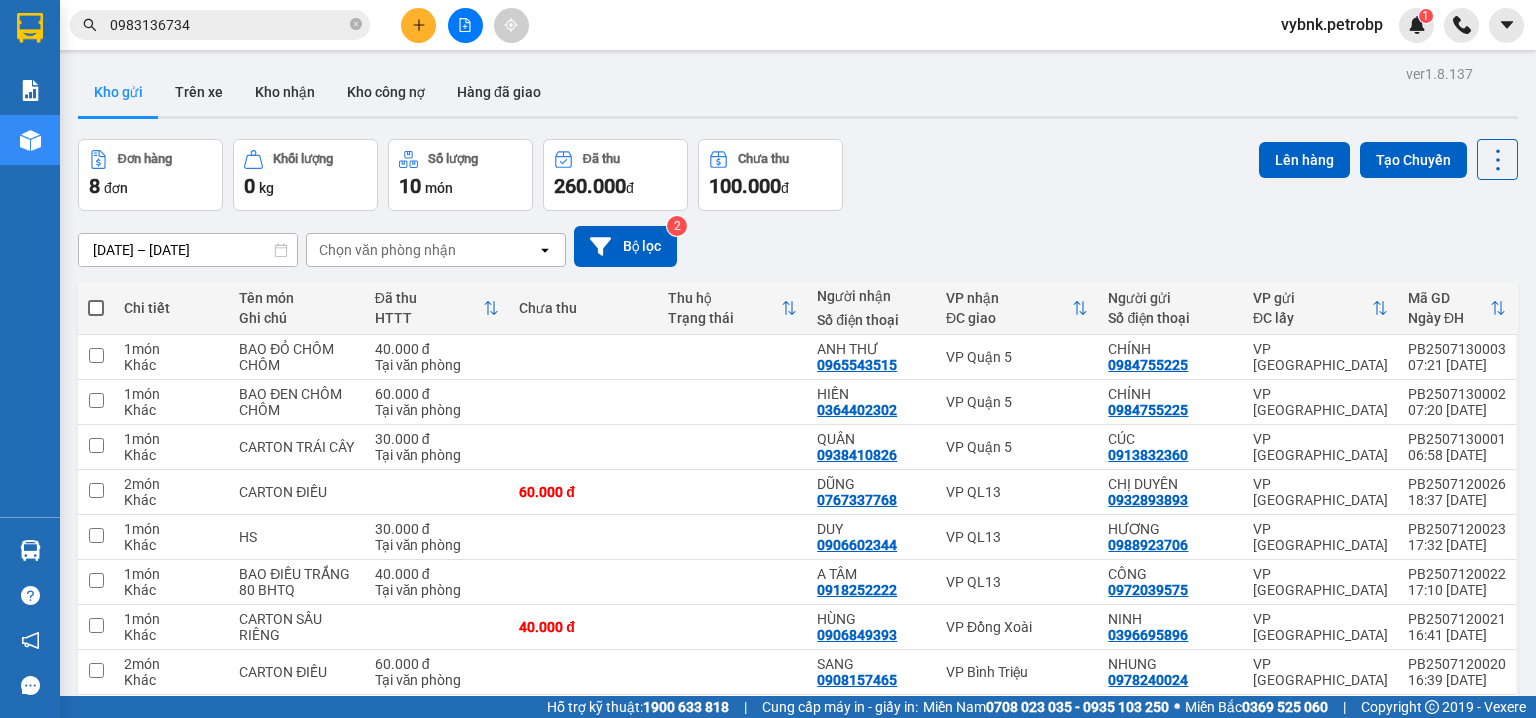 click on "Kho gửi" at bounding box center [118, 92] 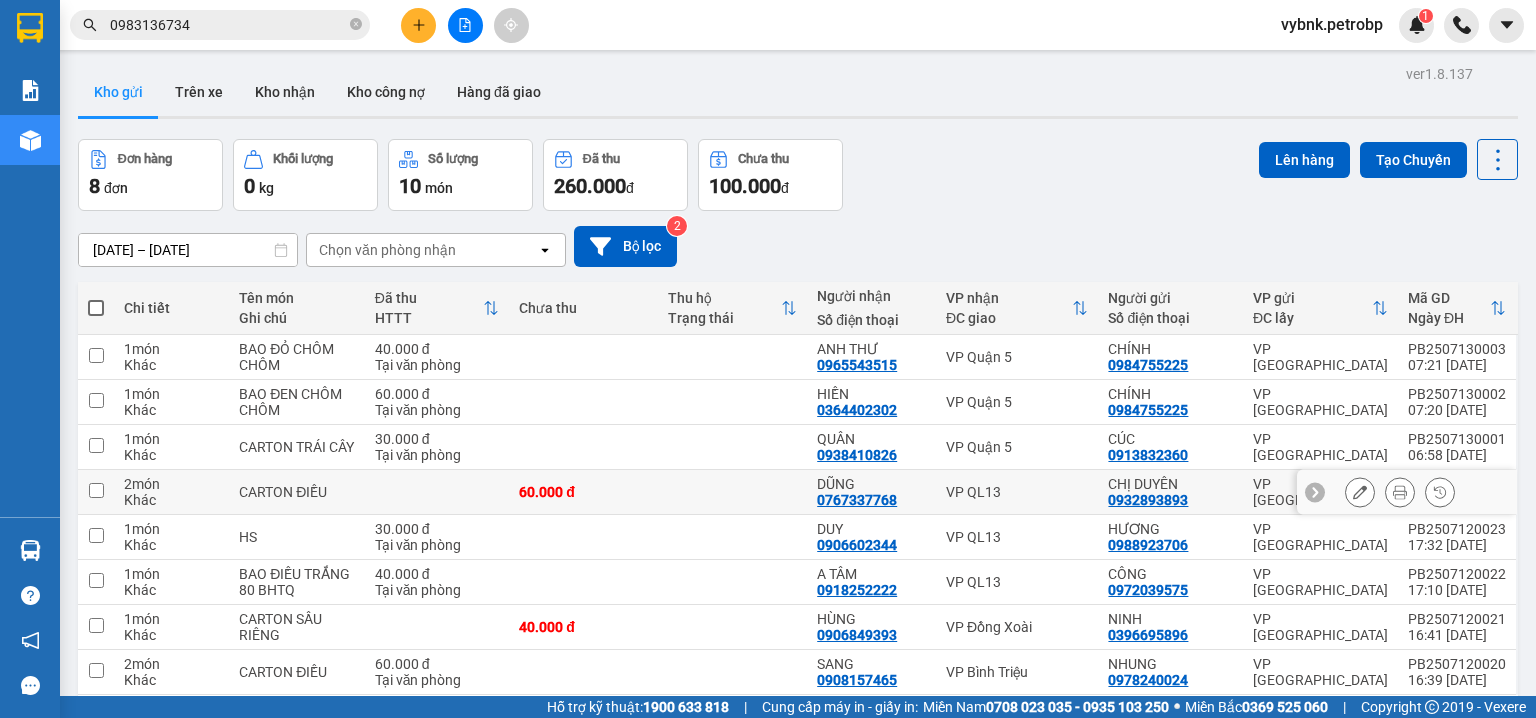 scroll, scrollTop: 92, scrollLeft: 0, axis: vertical 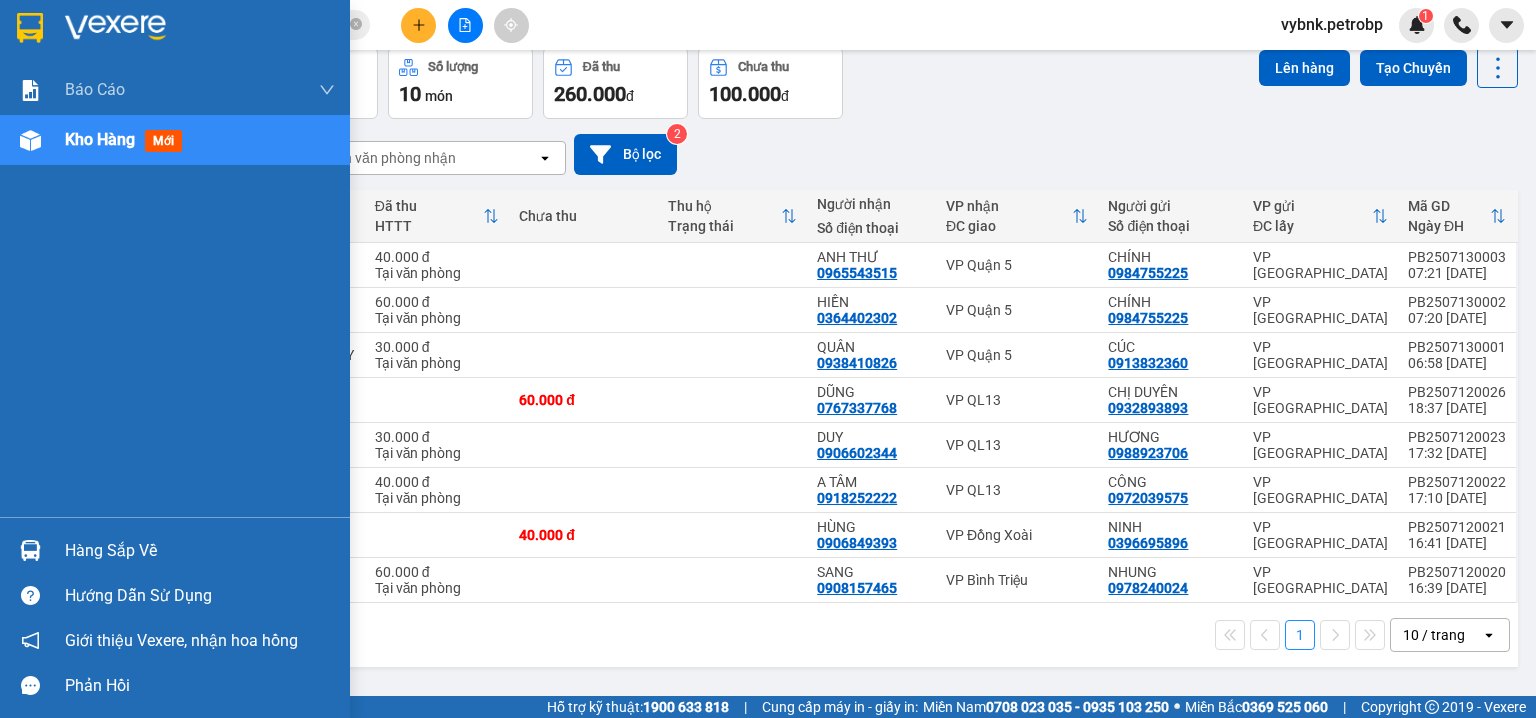 click on "Hàng sắp về" at bounding box center (175, 550) 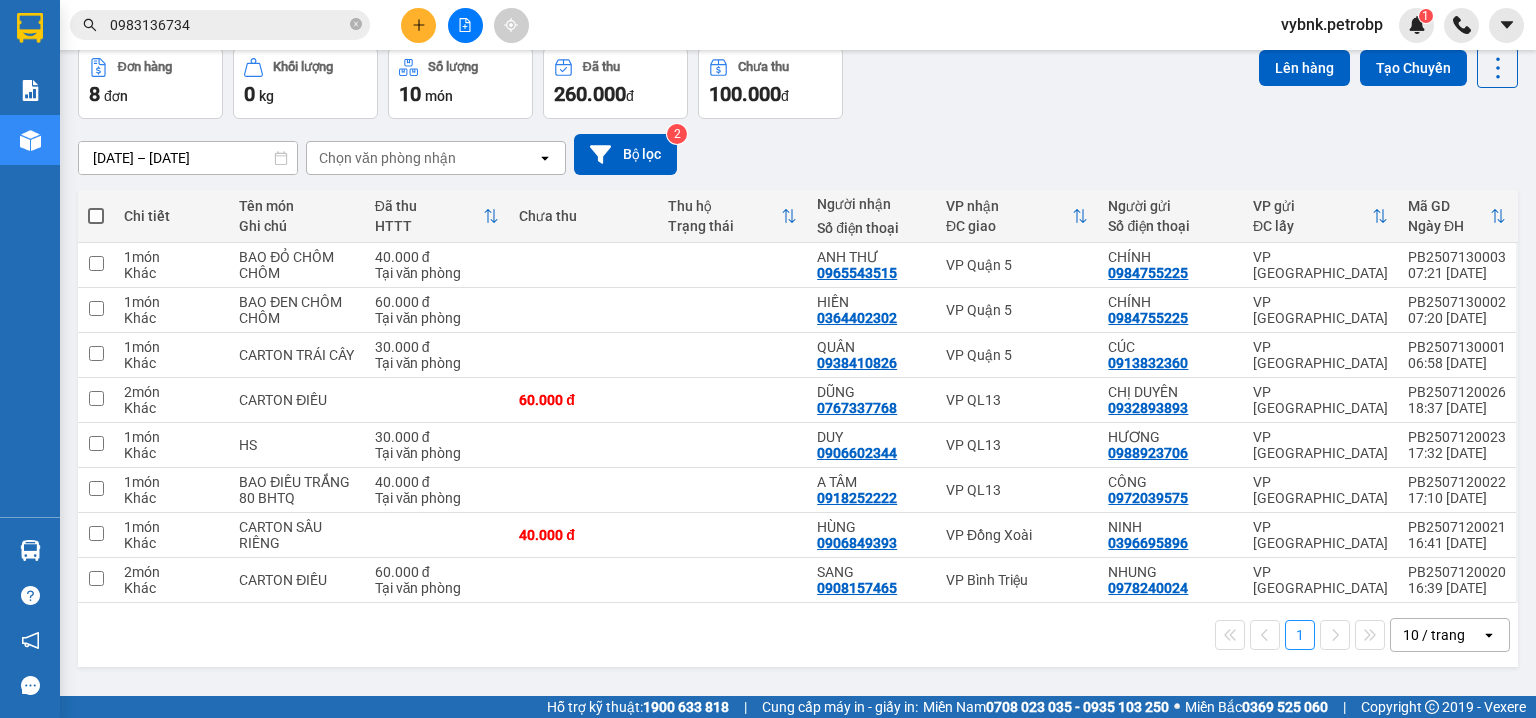 click on "Kết quả tìm kiếm ( 698 )  Bộ lọc  Ngày tạo đơn gần nhất Mã ĐH Trạng thái Món hàng Tổng cước Chưa cước Người gửi VP Gửi Người nhận VP Nhận 78ADV2507120128 19:26 - 12/07 VP Nhận   93H-023.04 00:46 - 13/07 CARTON SL:  1 30.000 30.000 0903999254 ANH THIỆN VP Quận 5 0983136734 NHẬT VP Phước Bình QL132507120020 16:24 - 12/07 VP Nhận   93H-023.04 00:46 - 13/07 PHỤ TÙNG SL:  1 30.000 30.000 0903726671 THIẾT VP QL13 0983136734 NHẬT VP Phước Bình 78ADV2507110102 15:33 - 11/07 Đã giao   07:12 - 12/07 CARTON SL:  1 50.000 0915811814 LIÊM VP Quận 5 0983136734 NHẬT VP Phước Bình 78ADV2507110051 11:32 - 11/07 Đã giao   07:12 - 12/07 HỘP GIẤY SL:  1 30.000 0902325212 TÂN HÒA LỢI  VP Quận 5 0983136734 NHẬT VP Phước Bình 78ADV2507100113 18:38 - 10/07 Đã giao   07:45 - 11/07 BAO TRẮNG NẶNG SL:  1 40.000 0937347488 ANH MINH BÙ LON VP Quận 5 0983136734 NHẬT VP Phước Bình 78ADV2507100059 14:00 - 10/07 Đã giao" at bounding box center [768, 359] 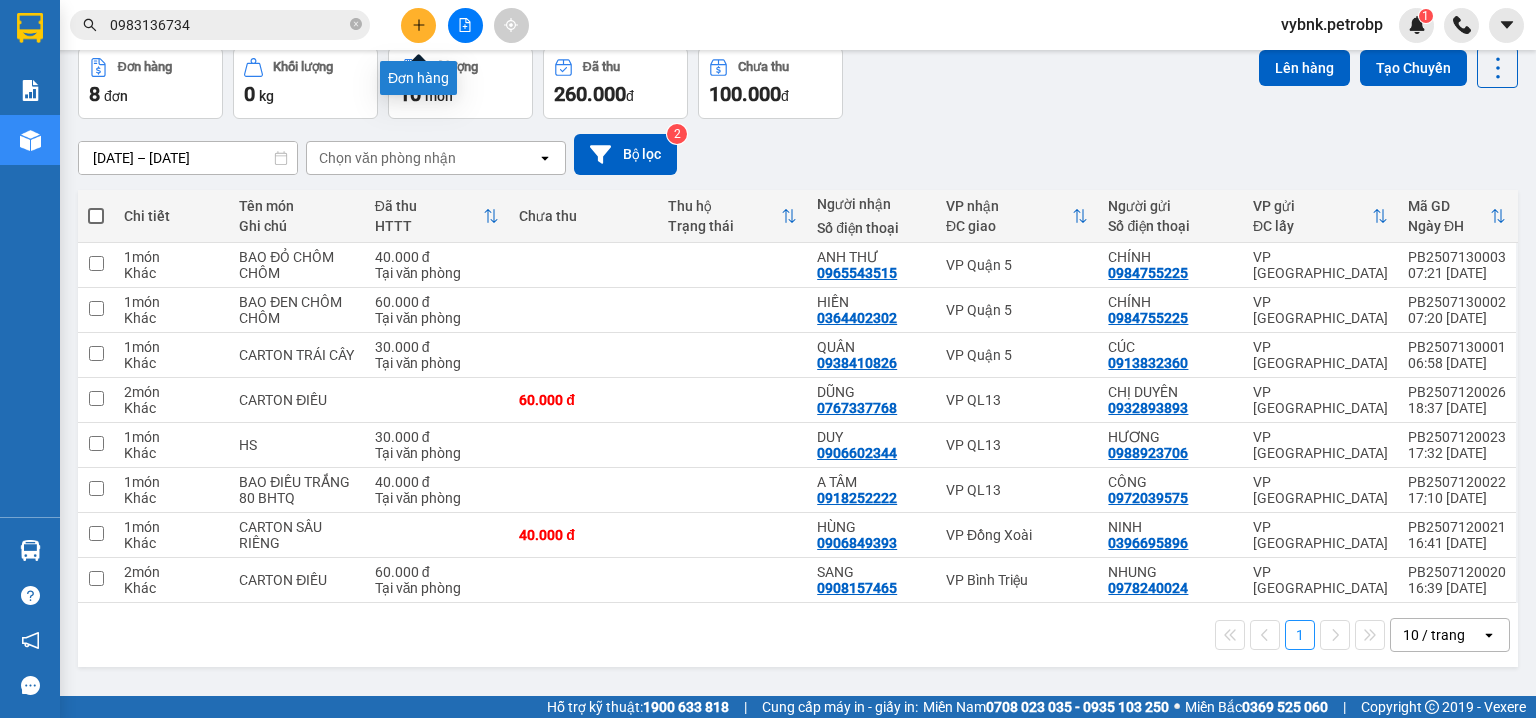 click 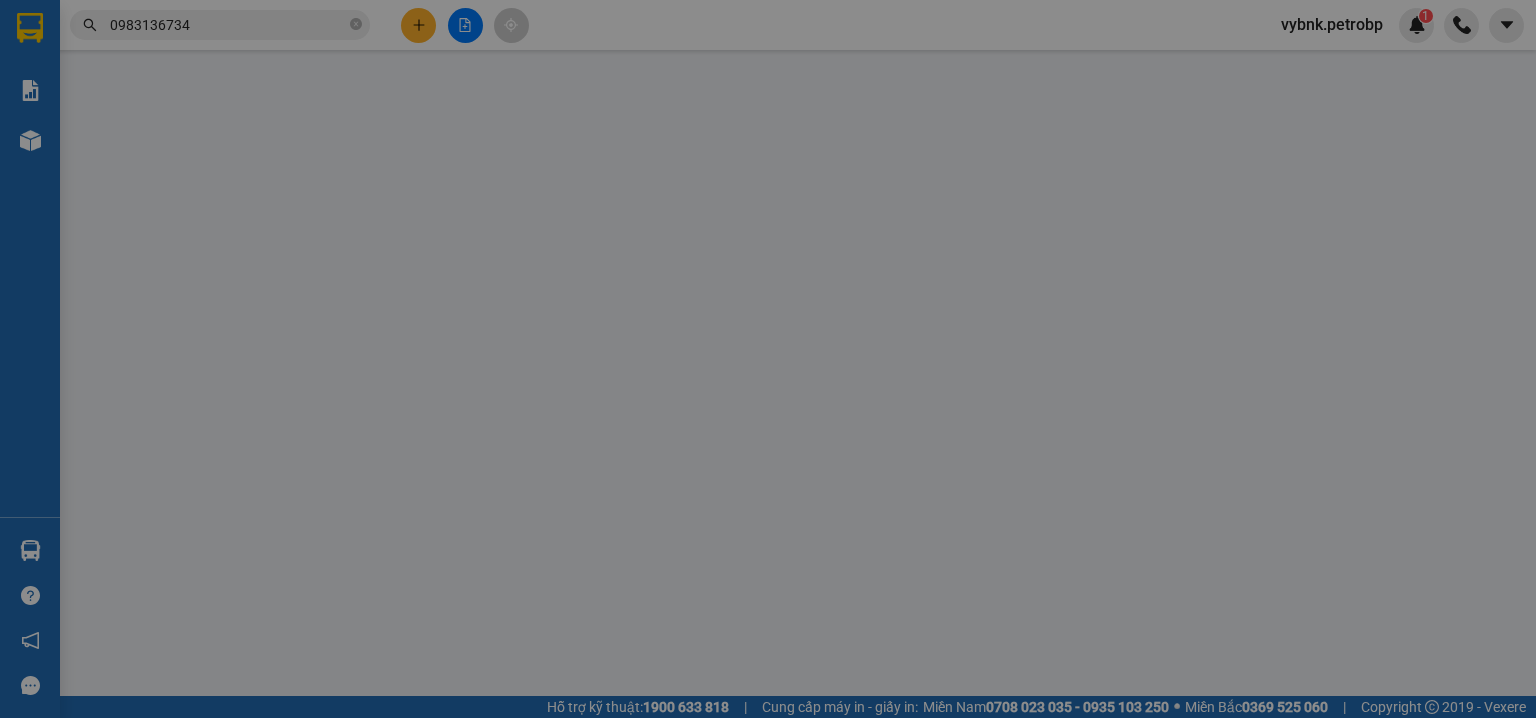 scroll, scrollTop: 0, scrollLeft: 0, axis: both 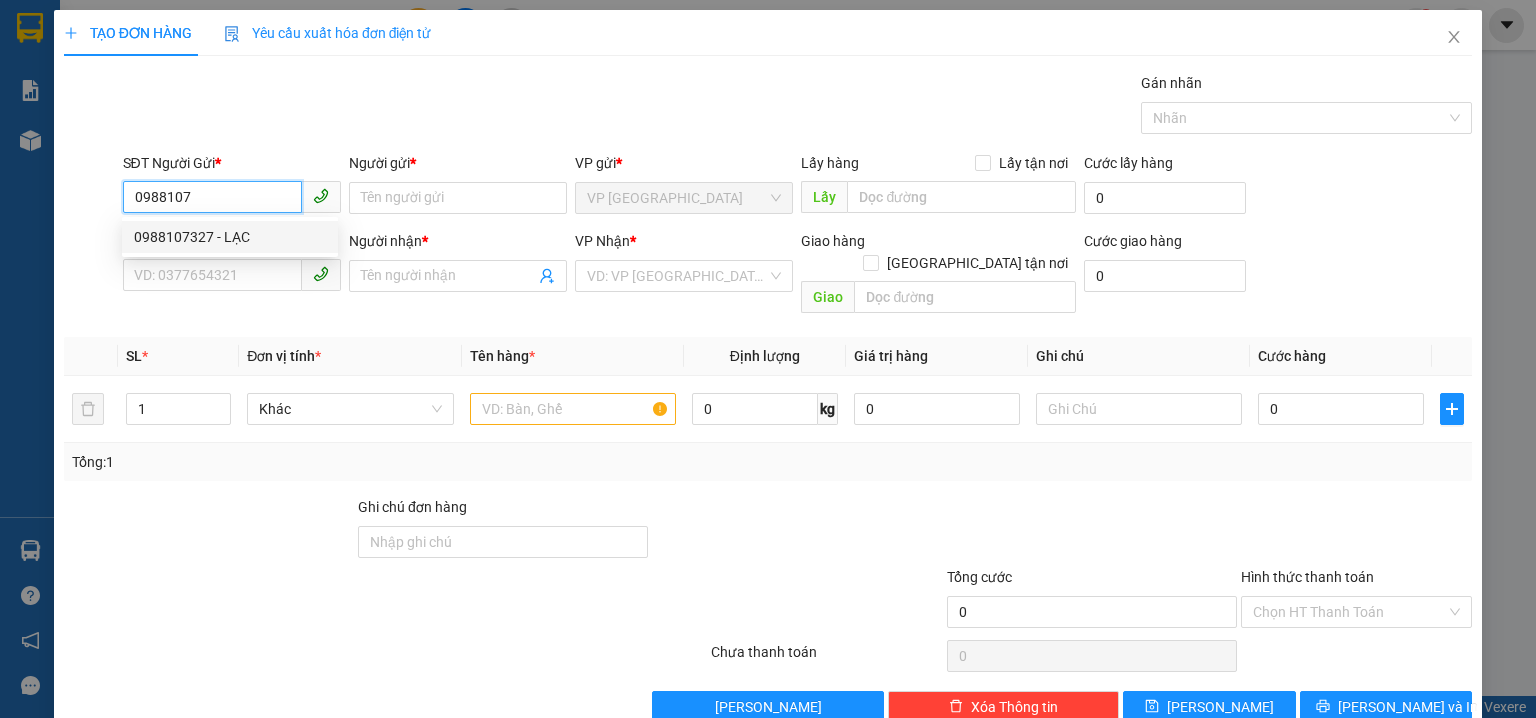 click on "0988107327 - LẠC" at bounding box center [230, 237] 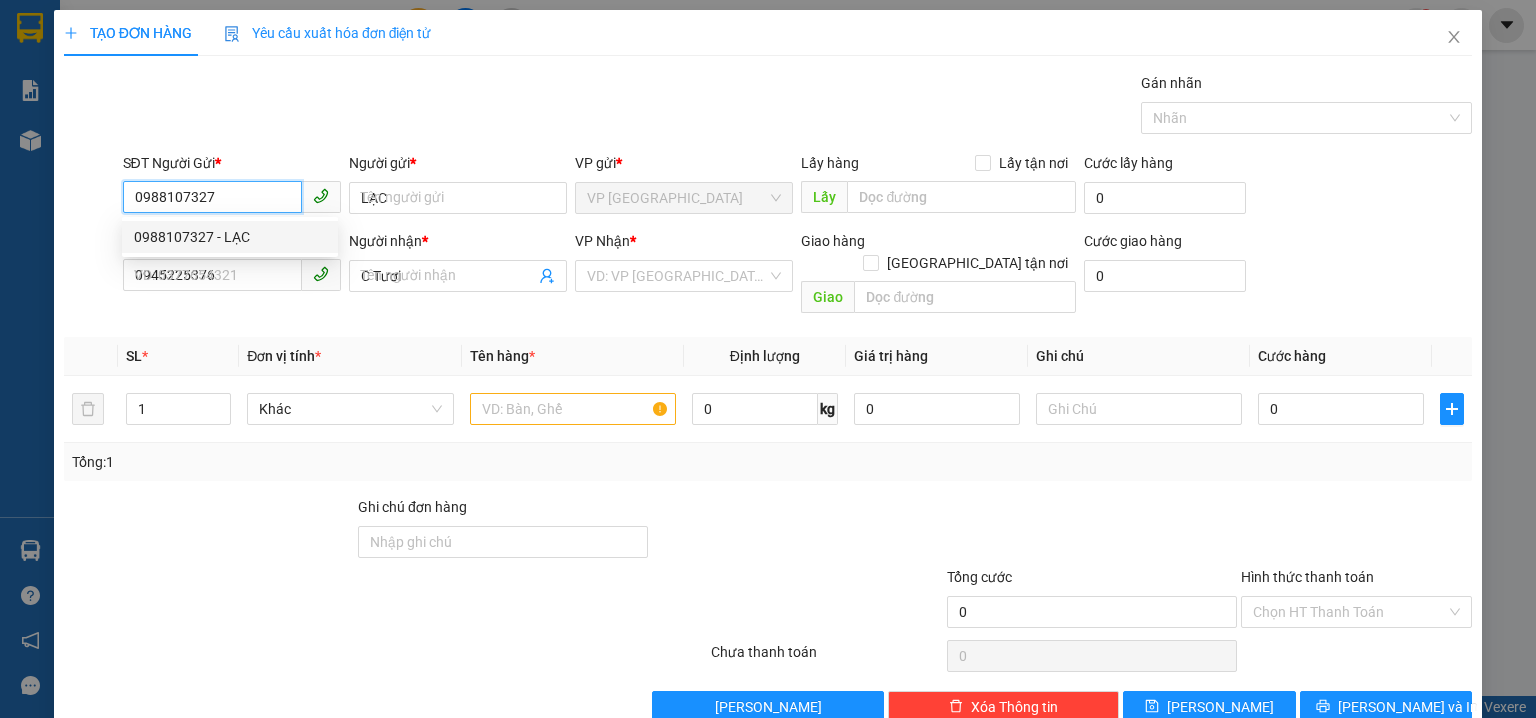 click on "0988107327 - LẠC" at bounding box center [230, 237] 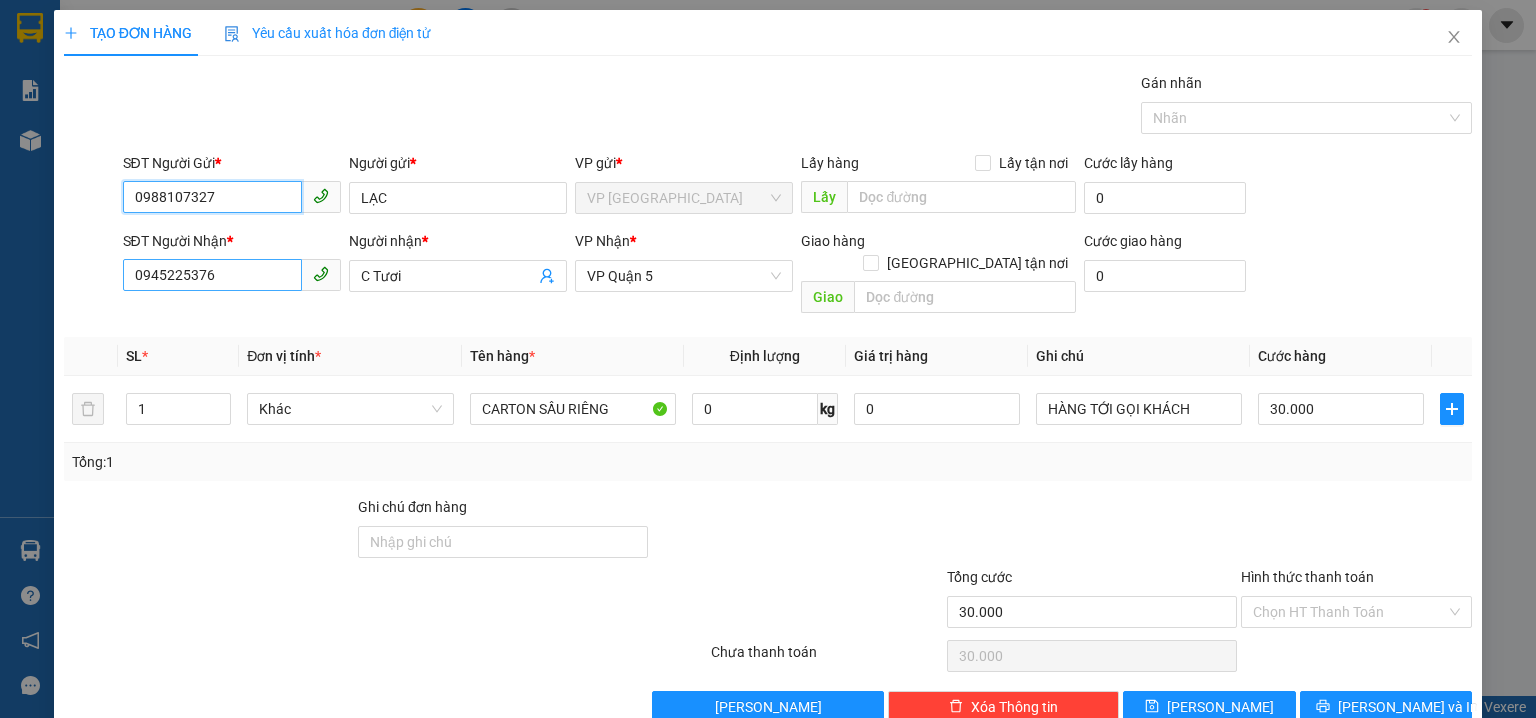 type on "0988107327" 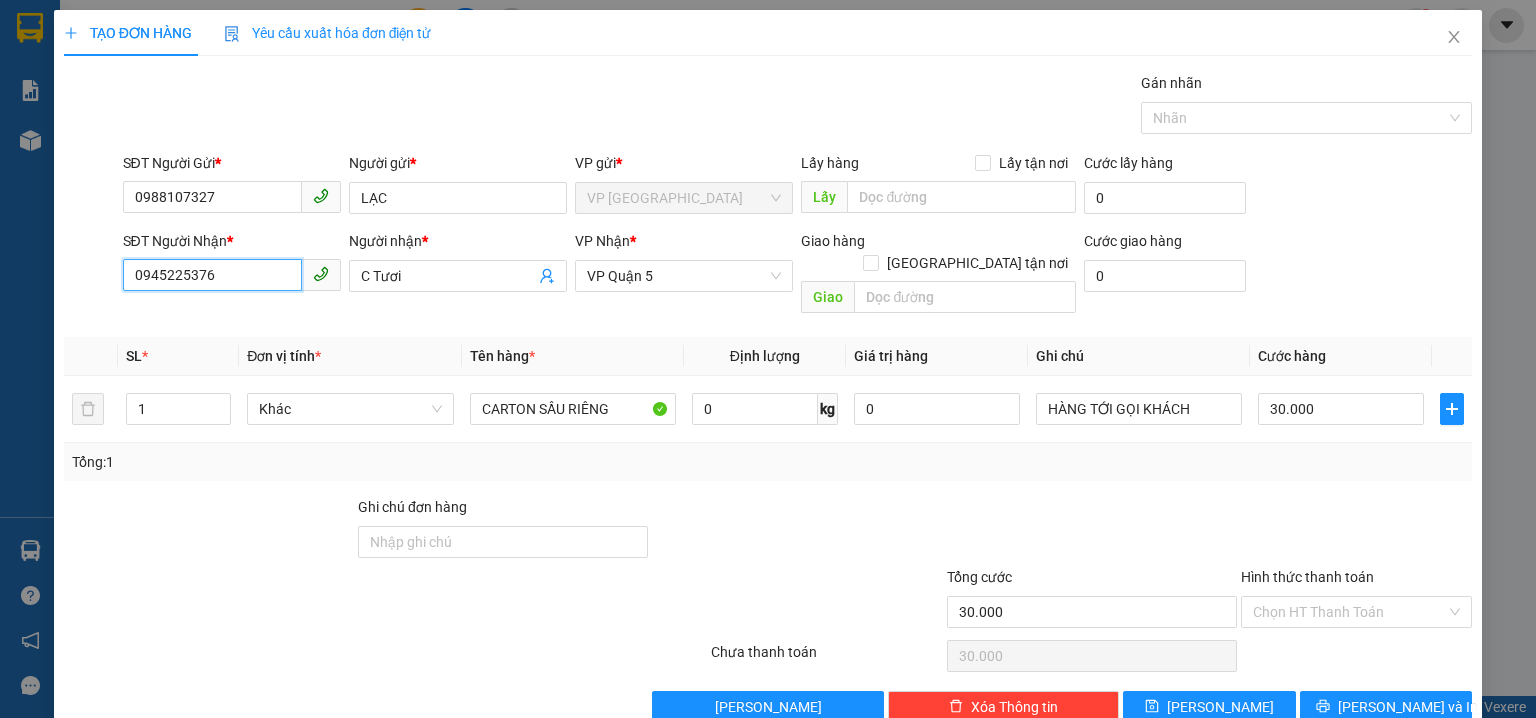 click on "0945225376" at bounding box center (212, 275) 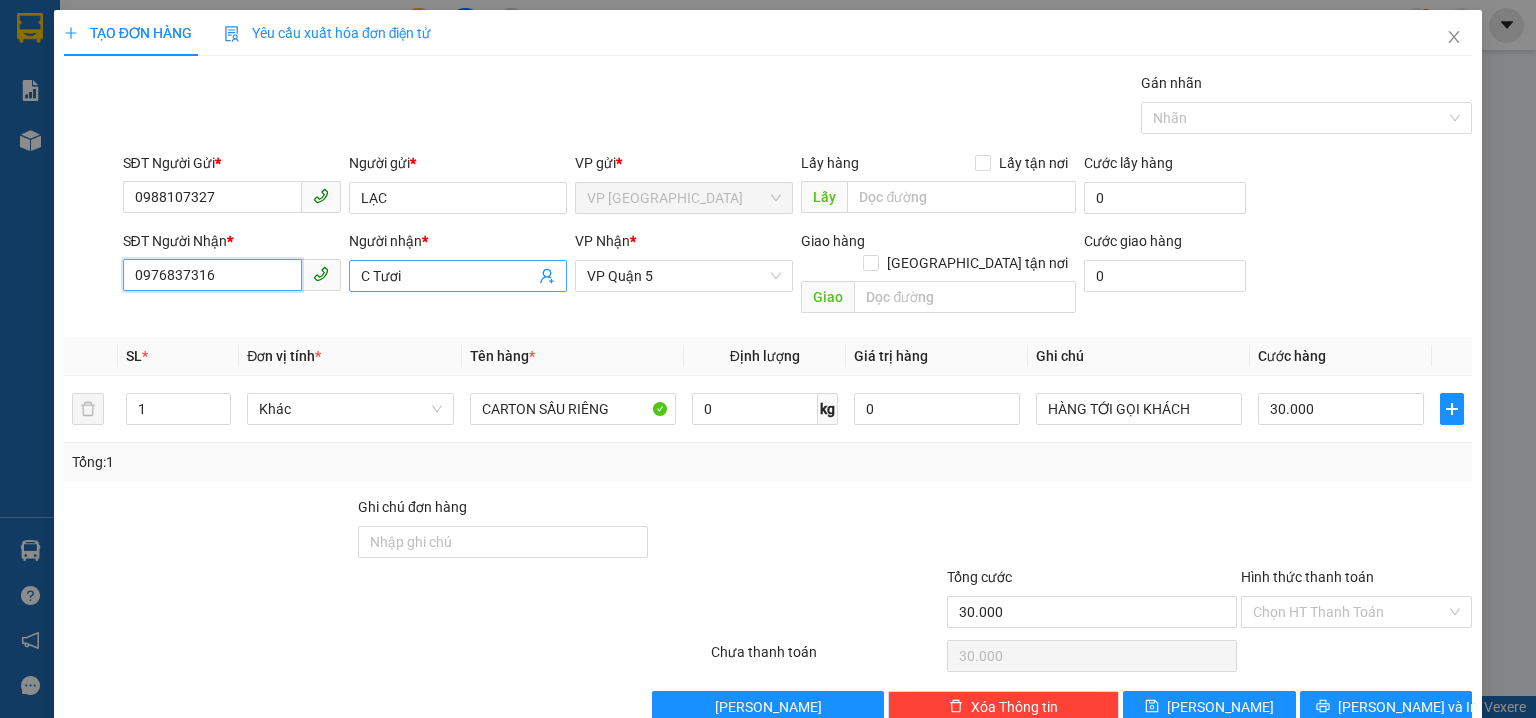 type on "0976837316" 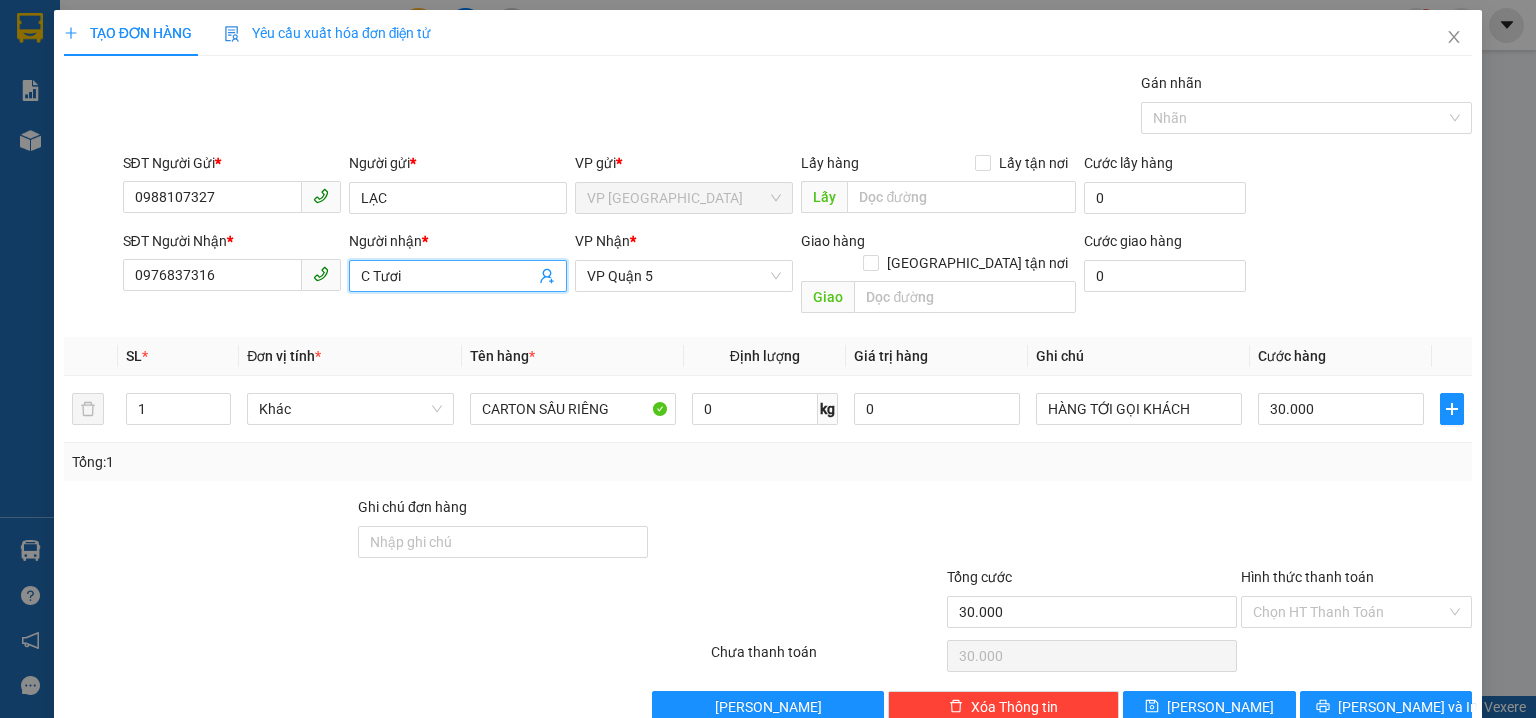 click on "C Tươi" at bounding box center [458, 276] 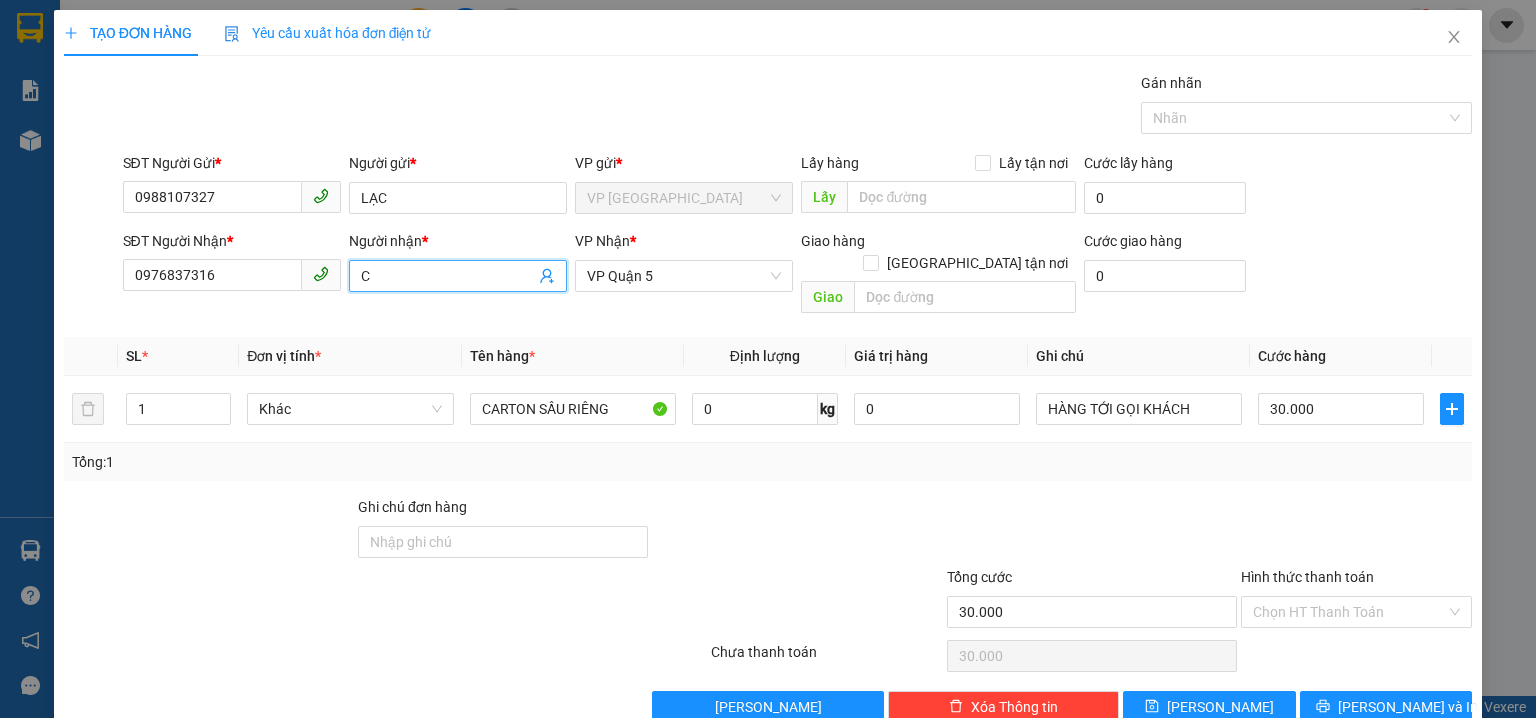 type on "C" 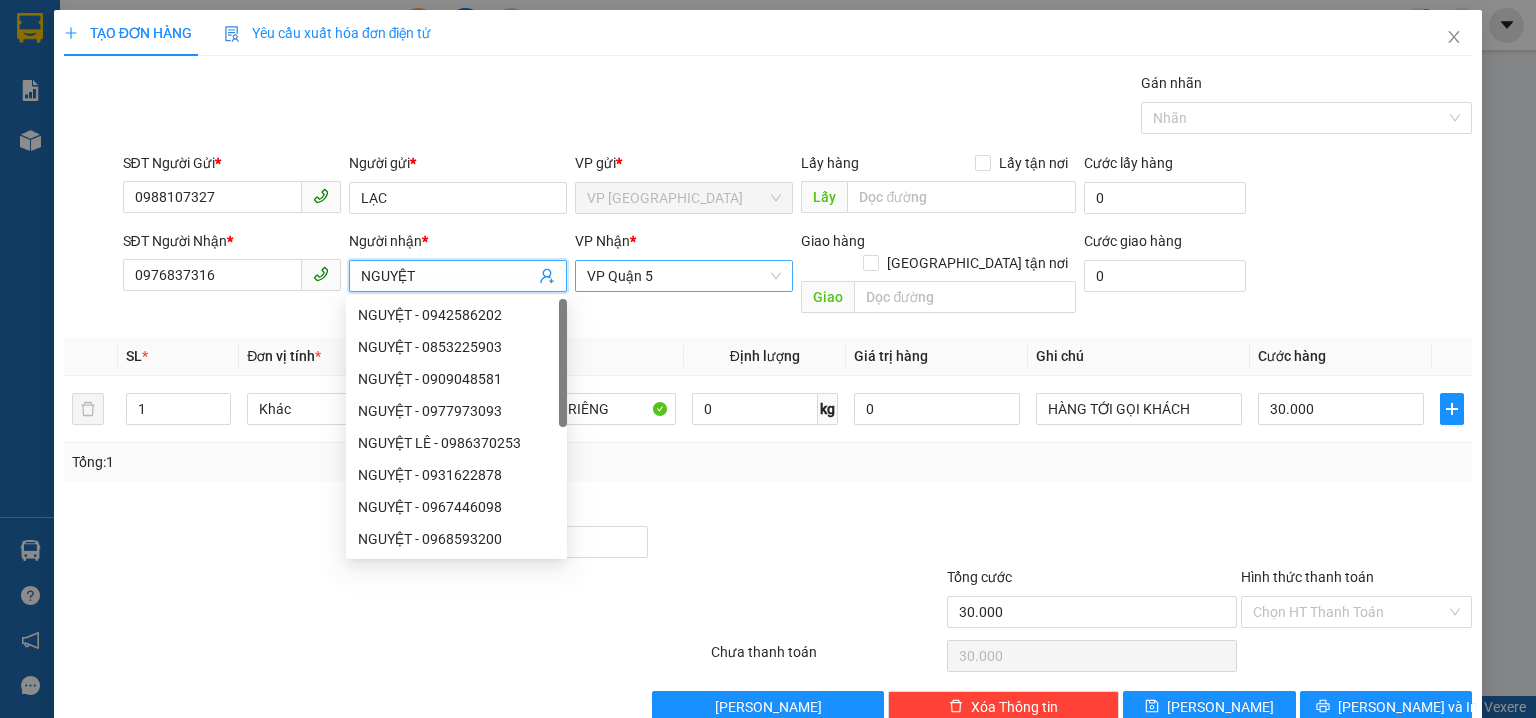 click on "VP Quận 5" at bounding box center [684, 276] 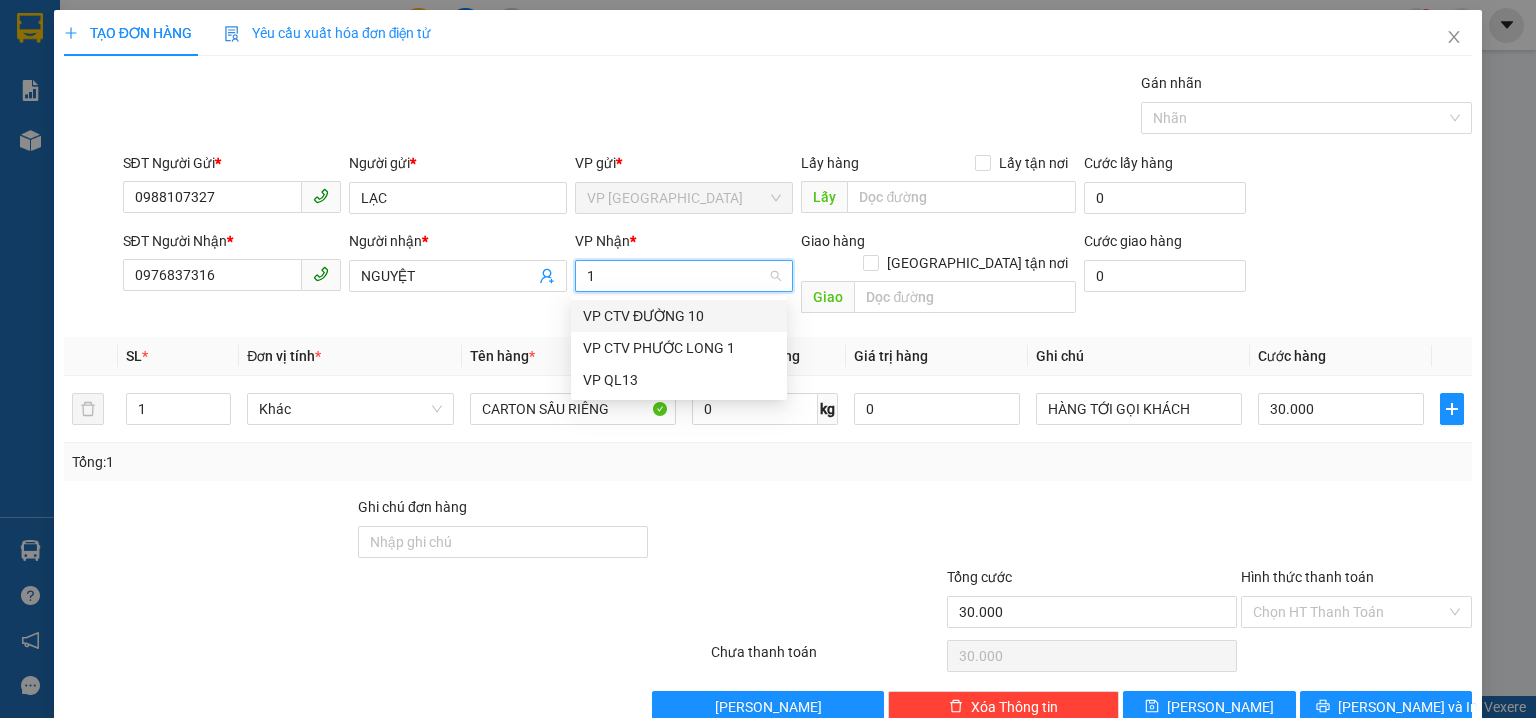 type on "13" 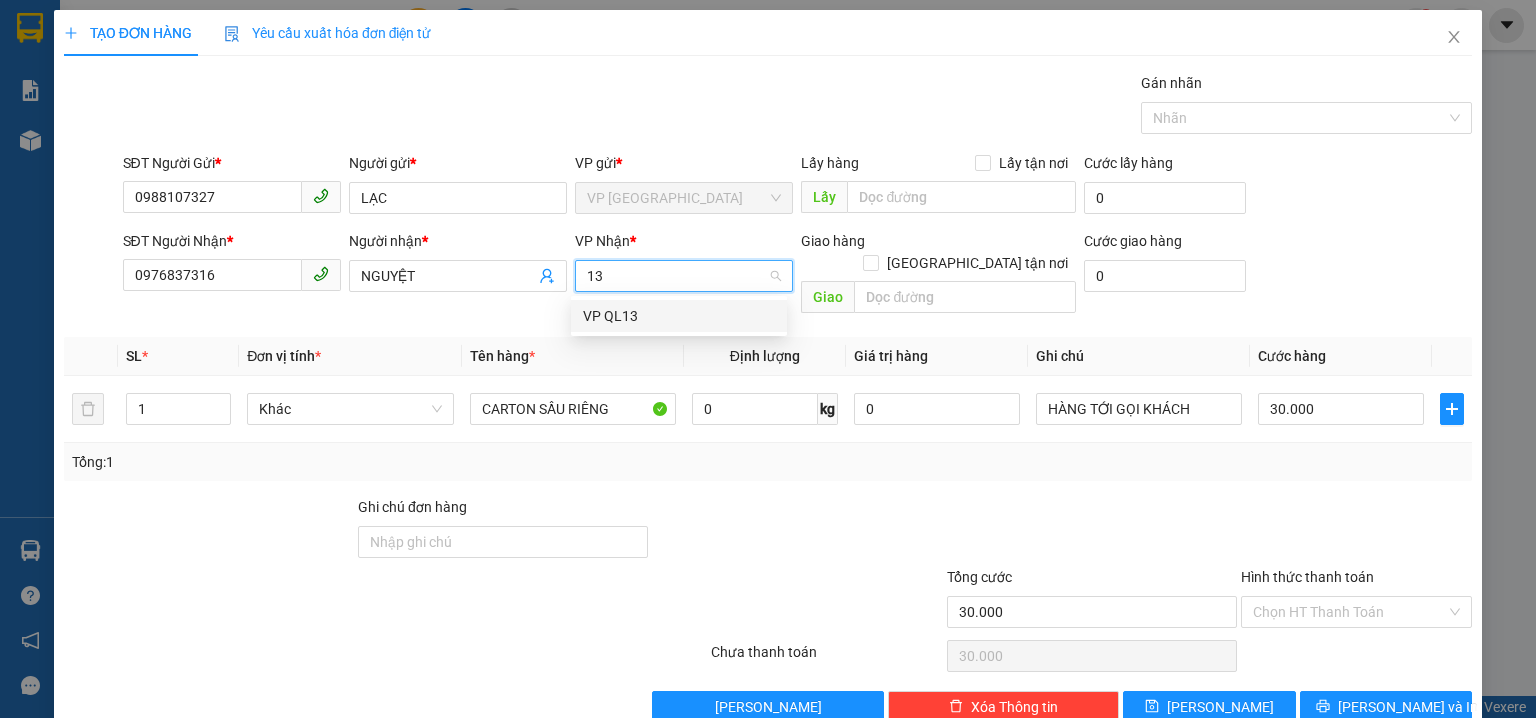 click on "VP QL13" at bounding box center [679, 316] 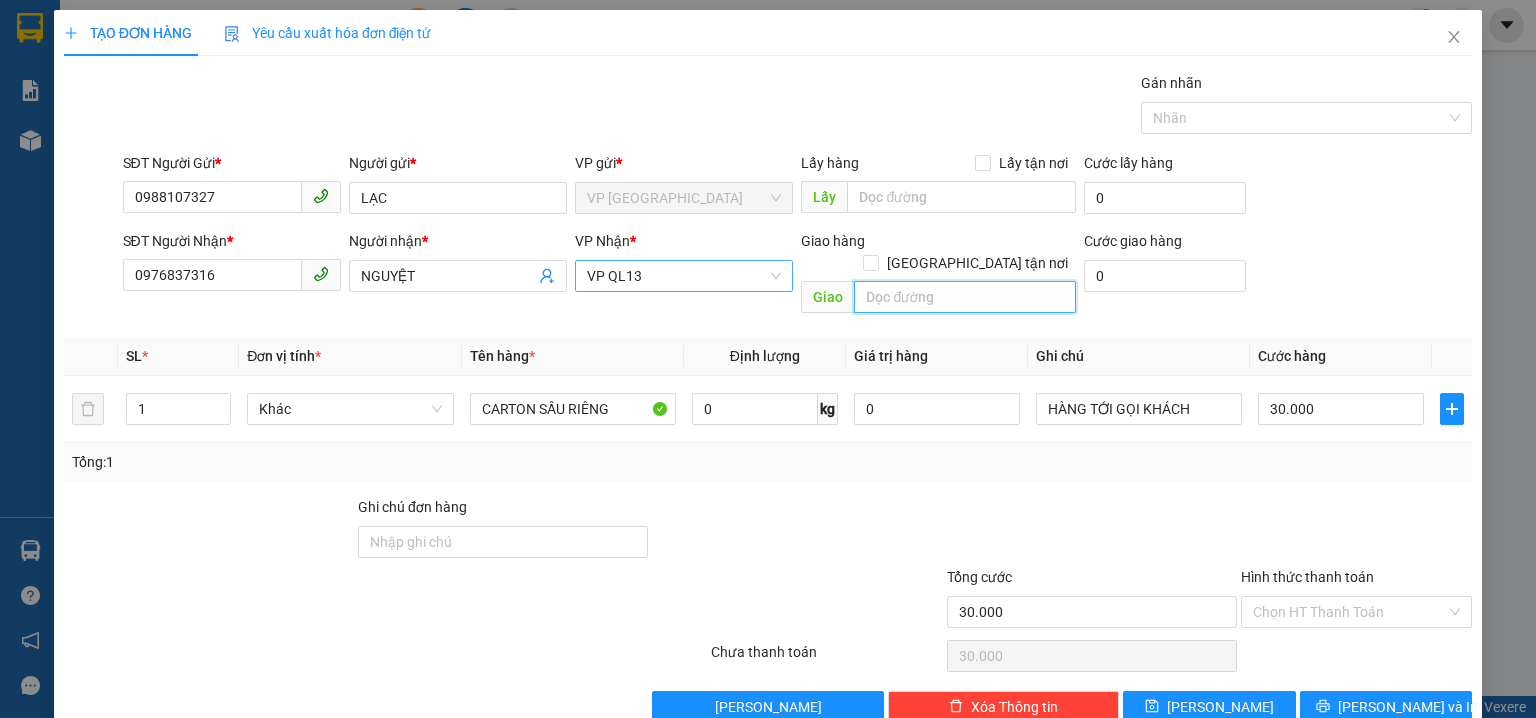click at bounding box center [965, 297] 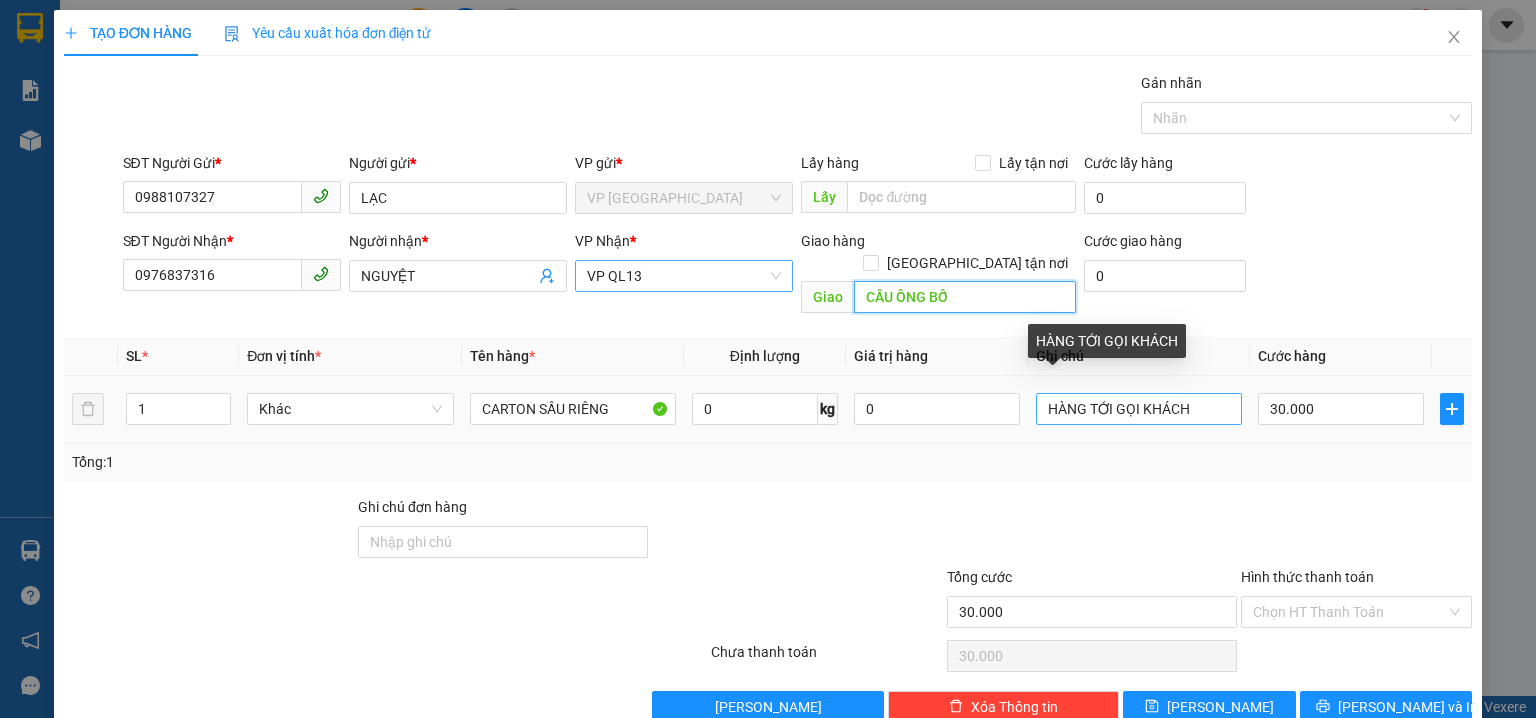 type on "CẦU ÔNG BỐ" 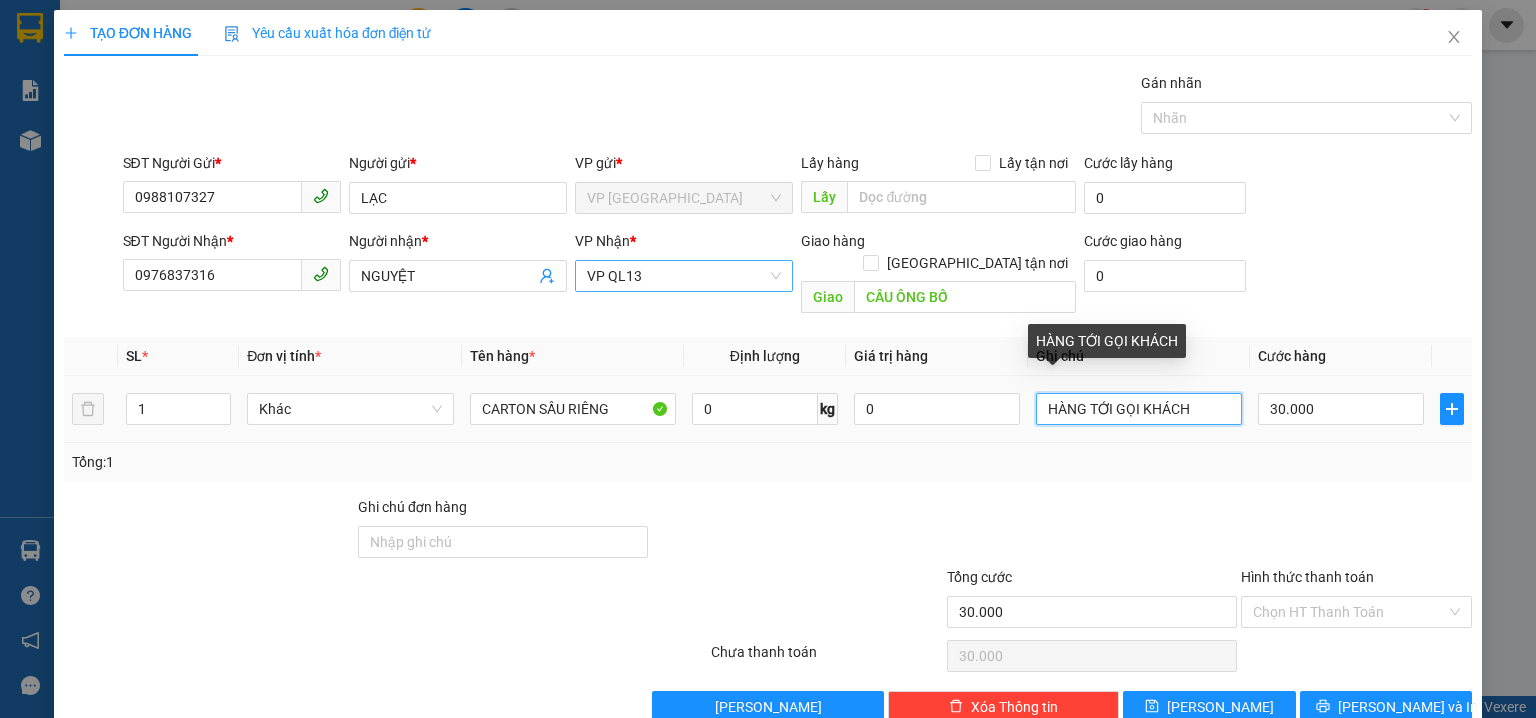 click on "HÀNG TỚI GỌI KHÁCH" at bounding box center (1139, 409) 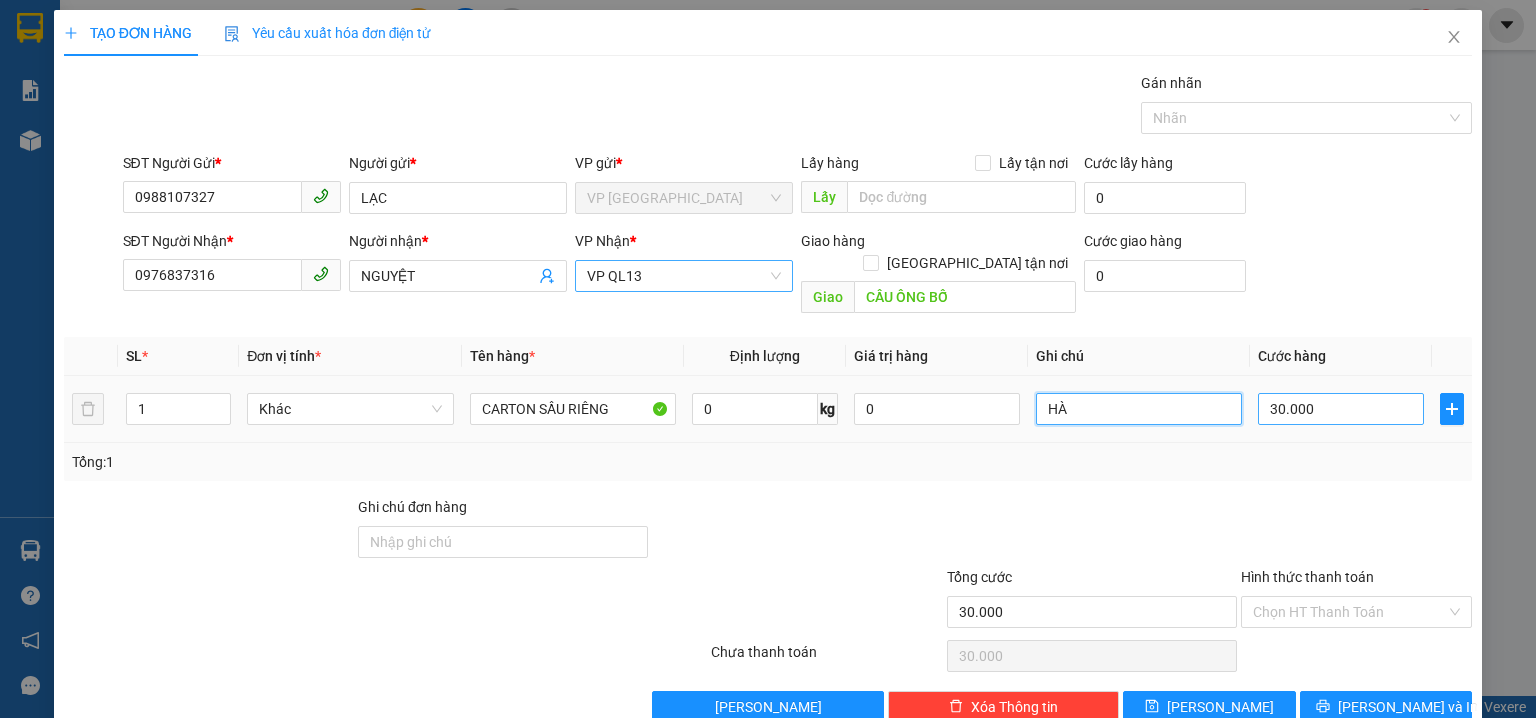 type on "H" 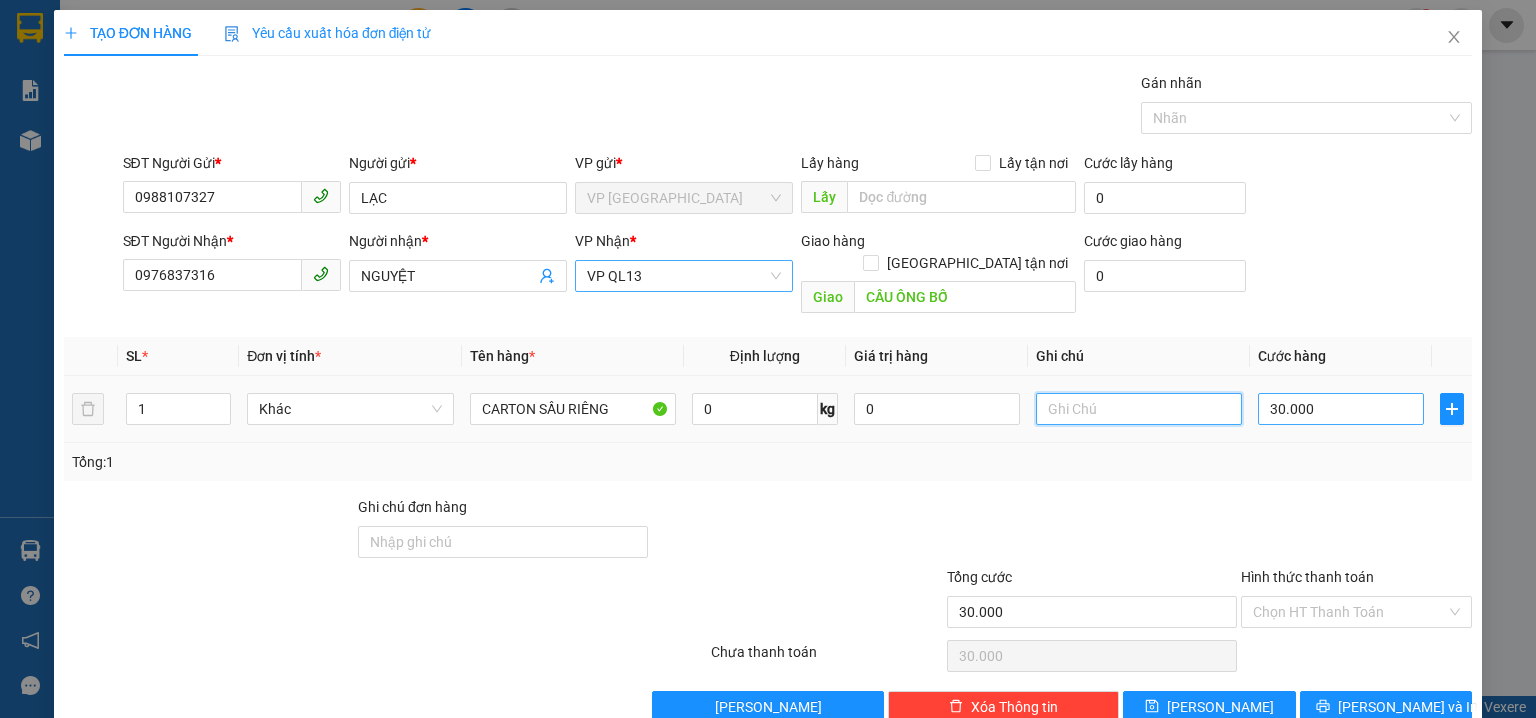 type 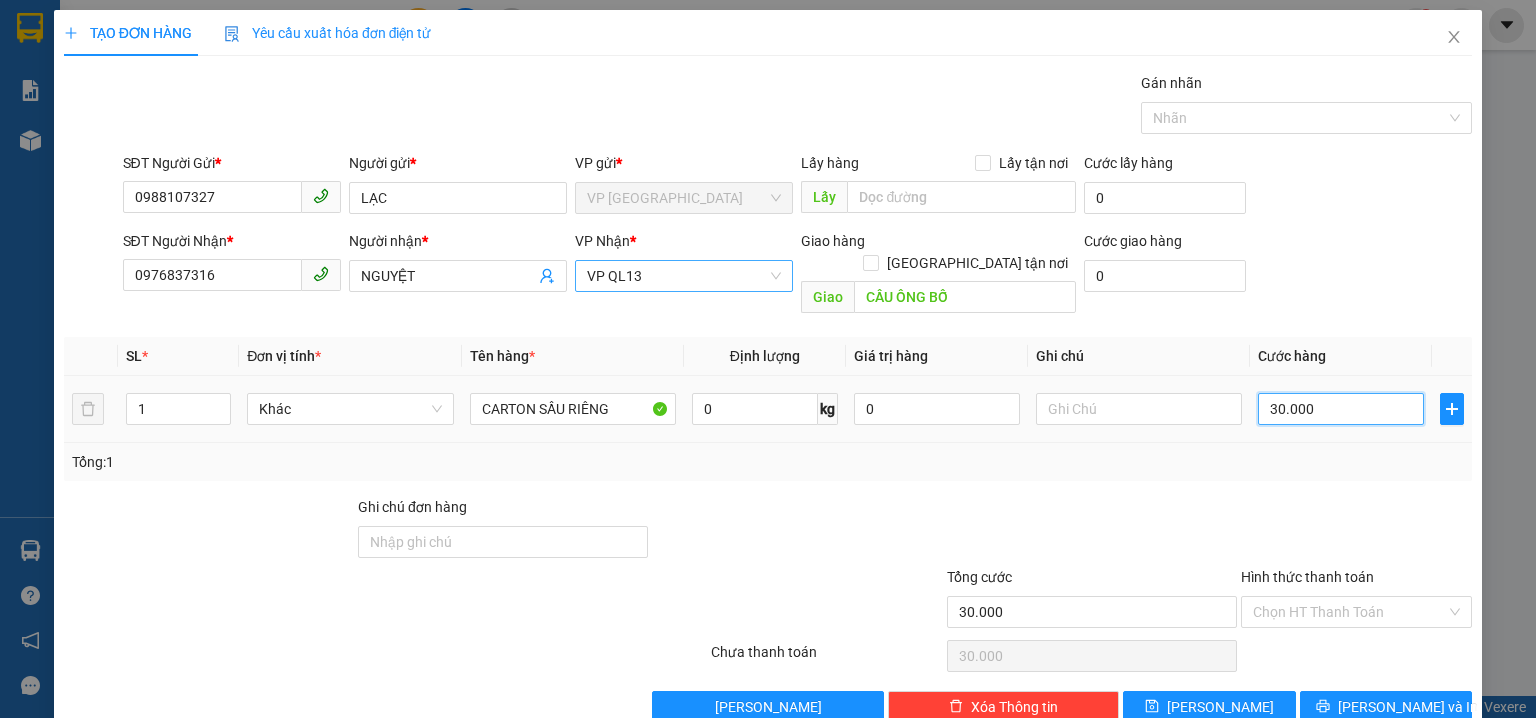 type on "0" 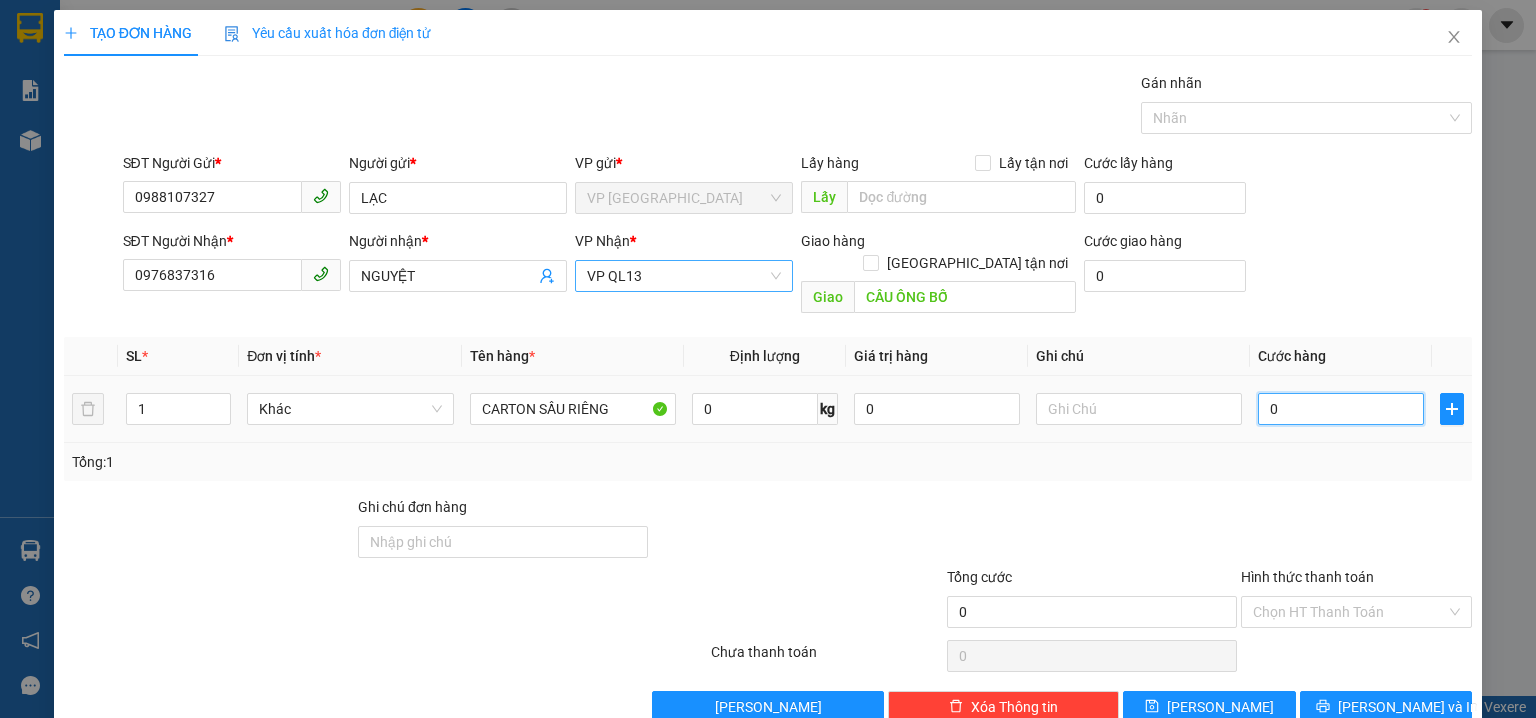 click on "0" at bounding box center [1341, 409] 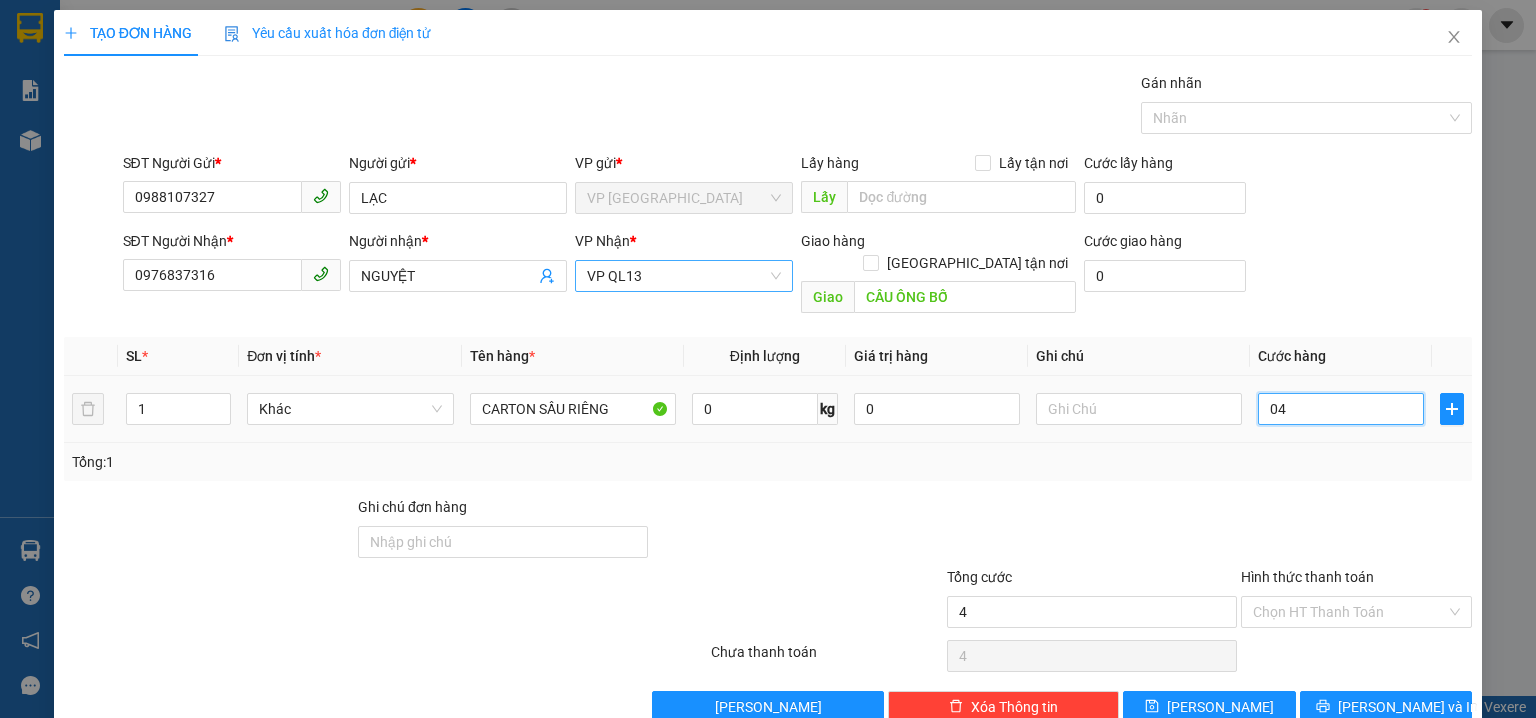 type on "40" 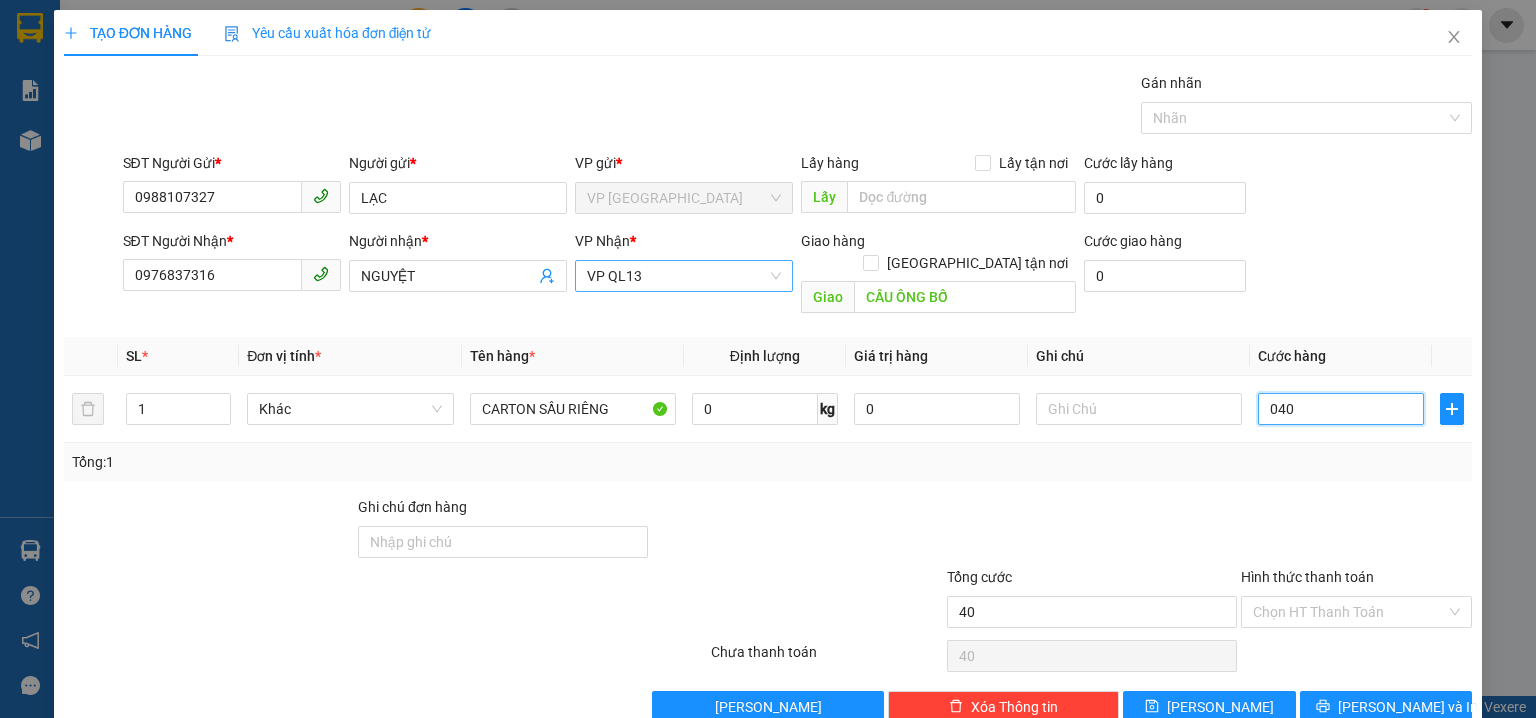 type on "040" 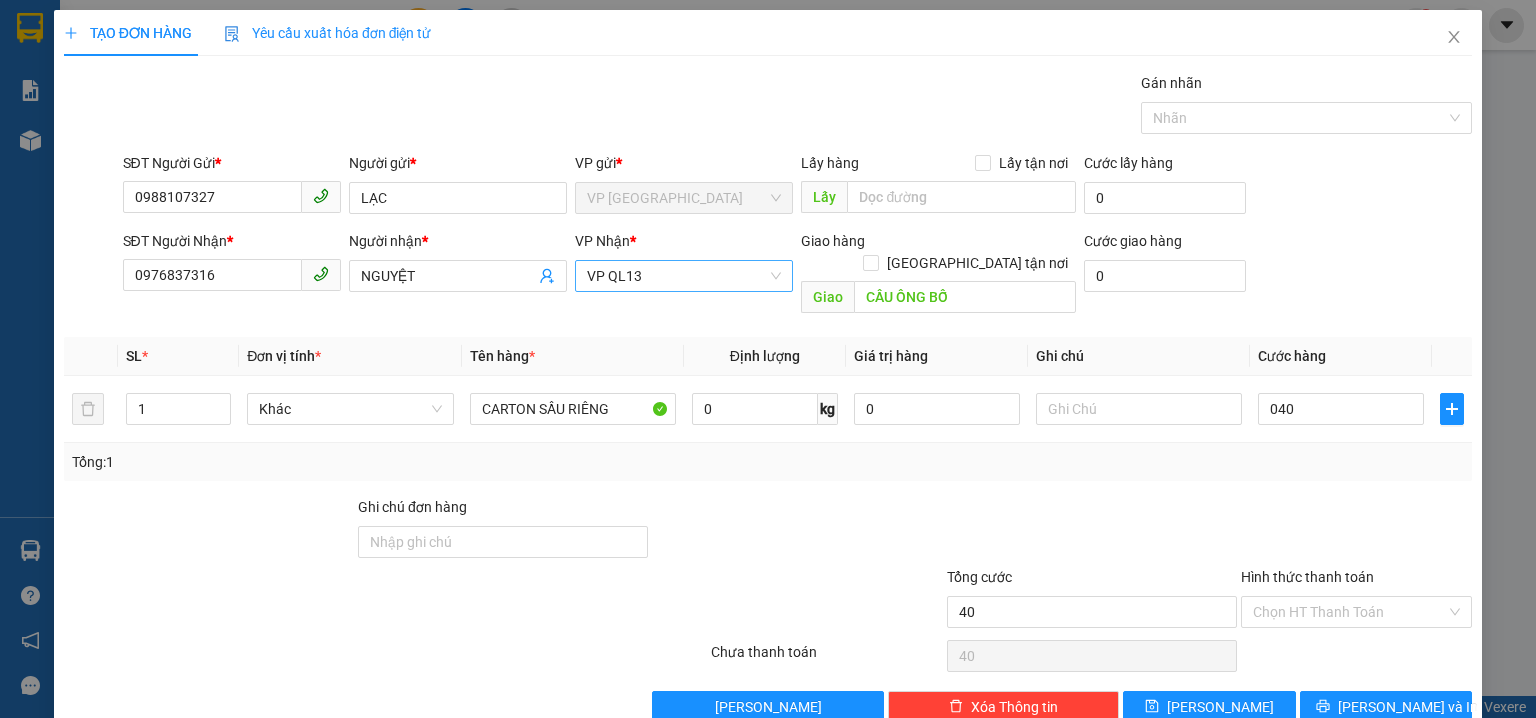 type on "40.000" 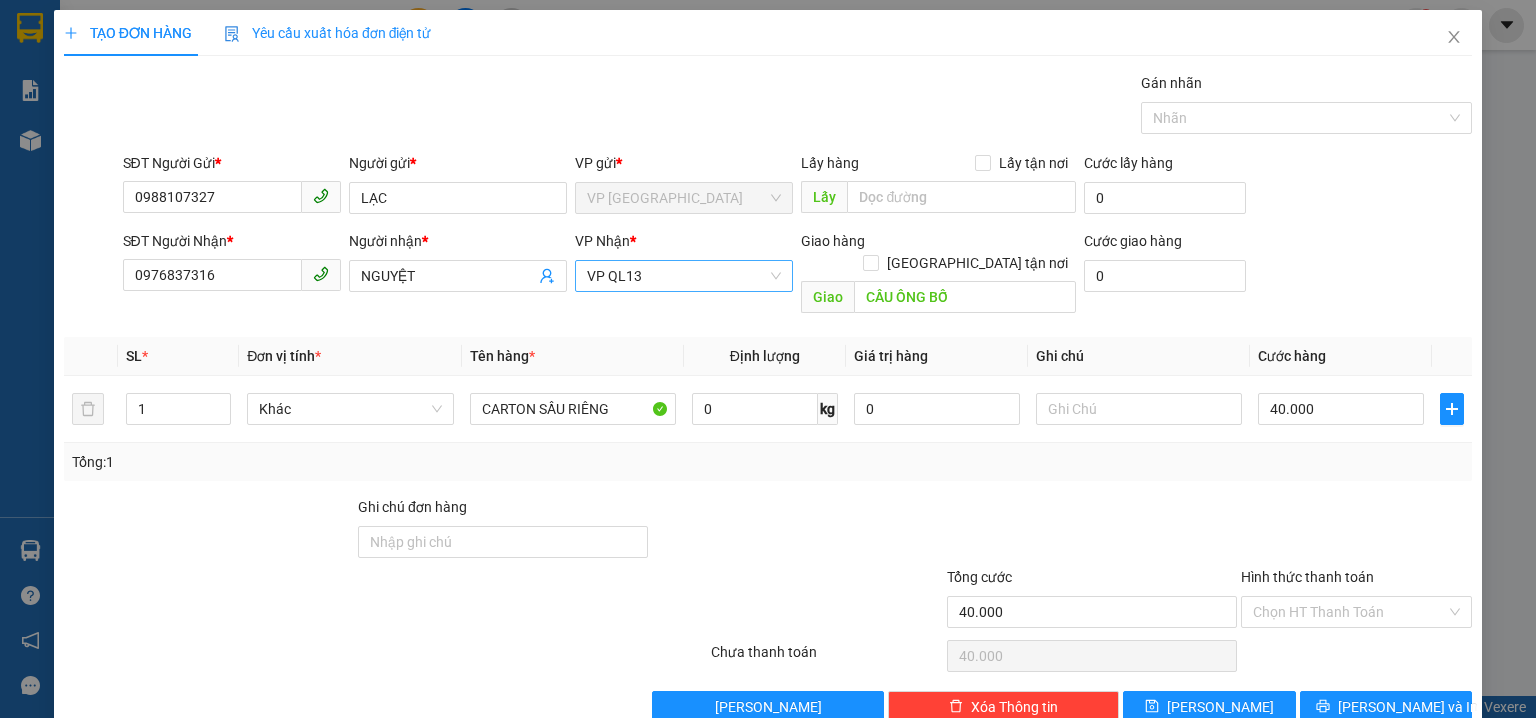click on "SĐT Người Nhận  * 0976837316 Người nhận  * NGUYỆT VP Nhận  * VP QL13 Giao hàng Giao tận nơi Giao CẦU ÔNG BỐ Cước giao hàng 0" at bounding box center [798, 276] 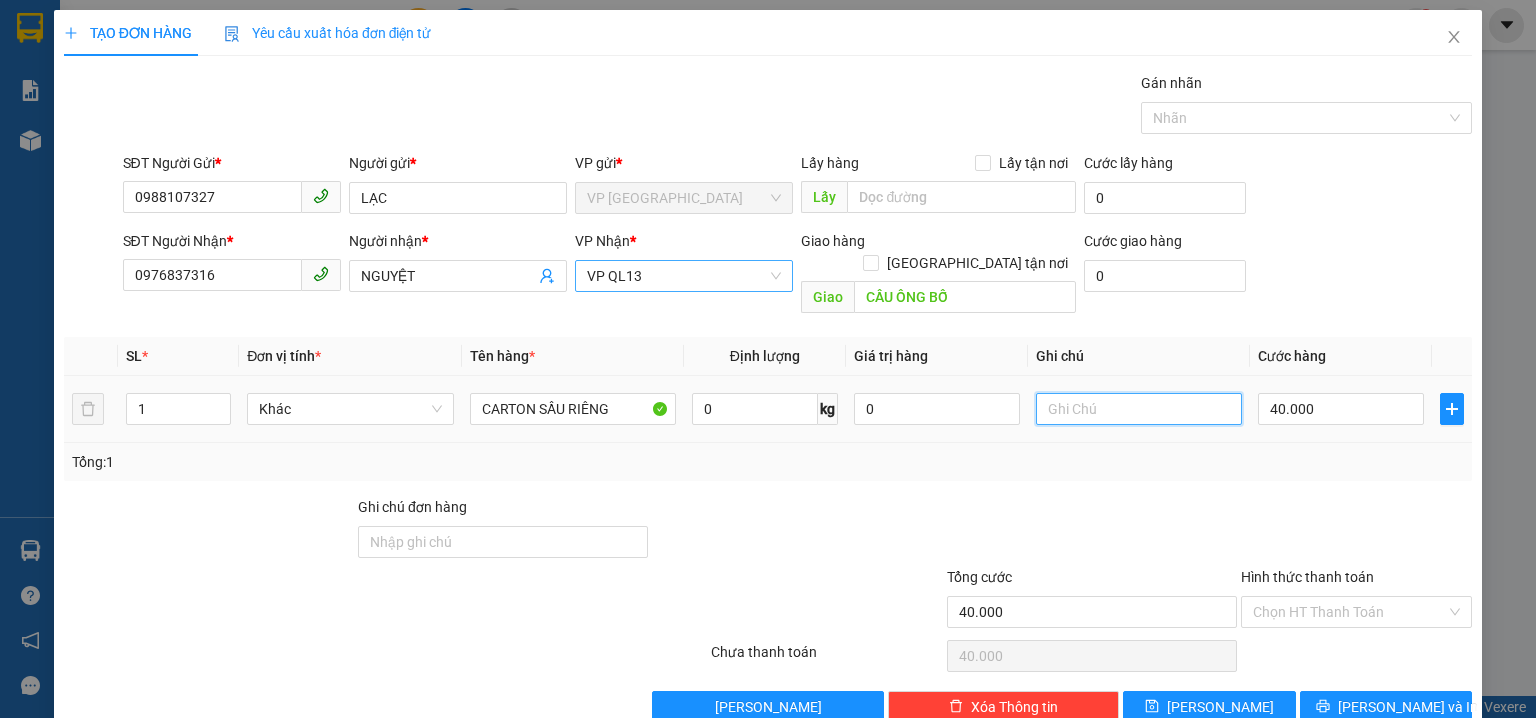 click at bounding box center (1139, 409) 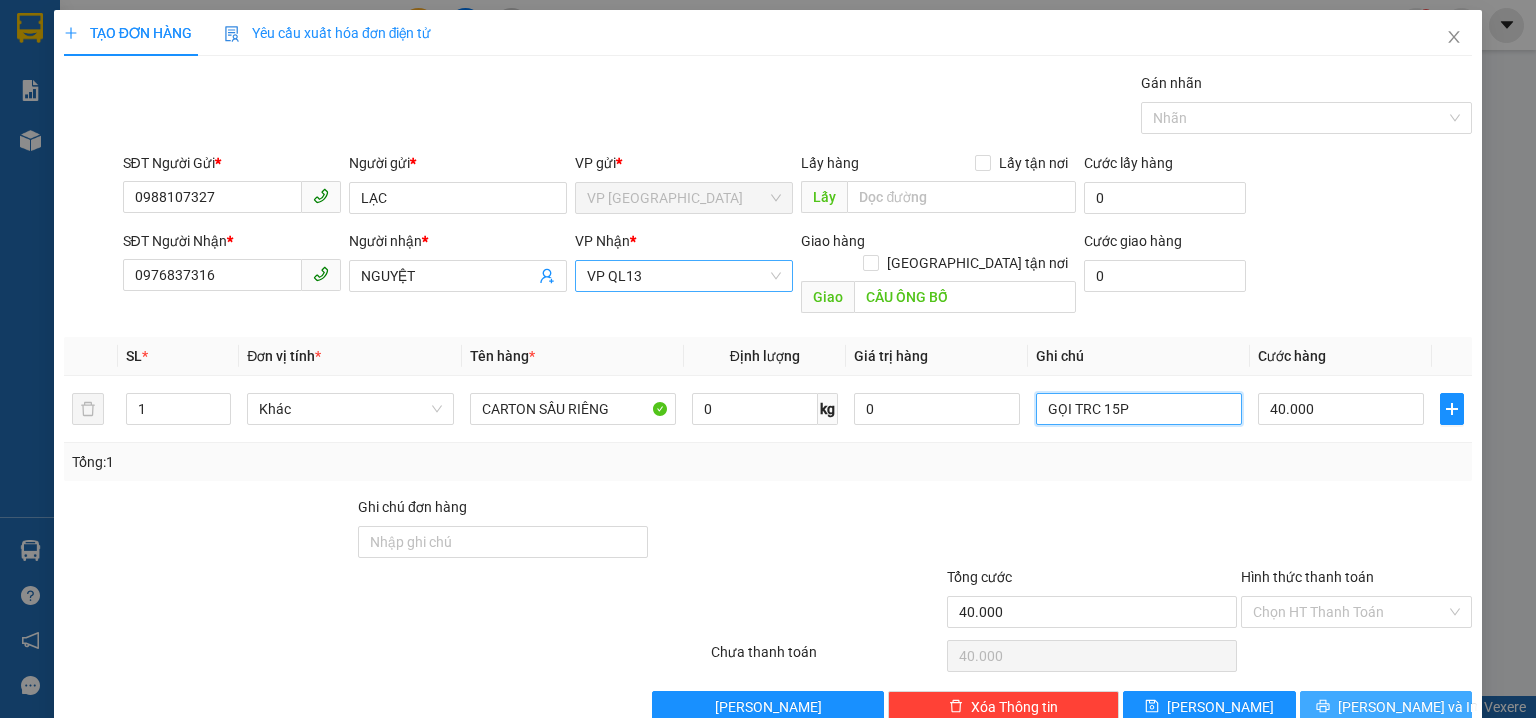type on "GỌI TRC 15P" 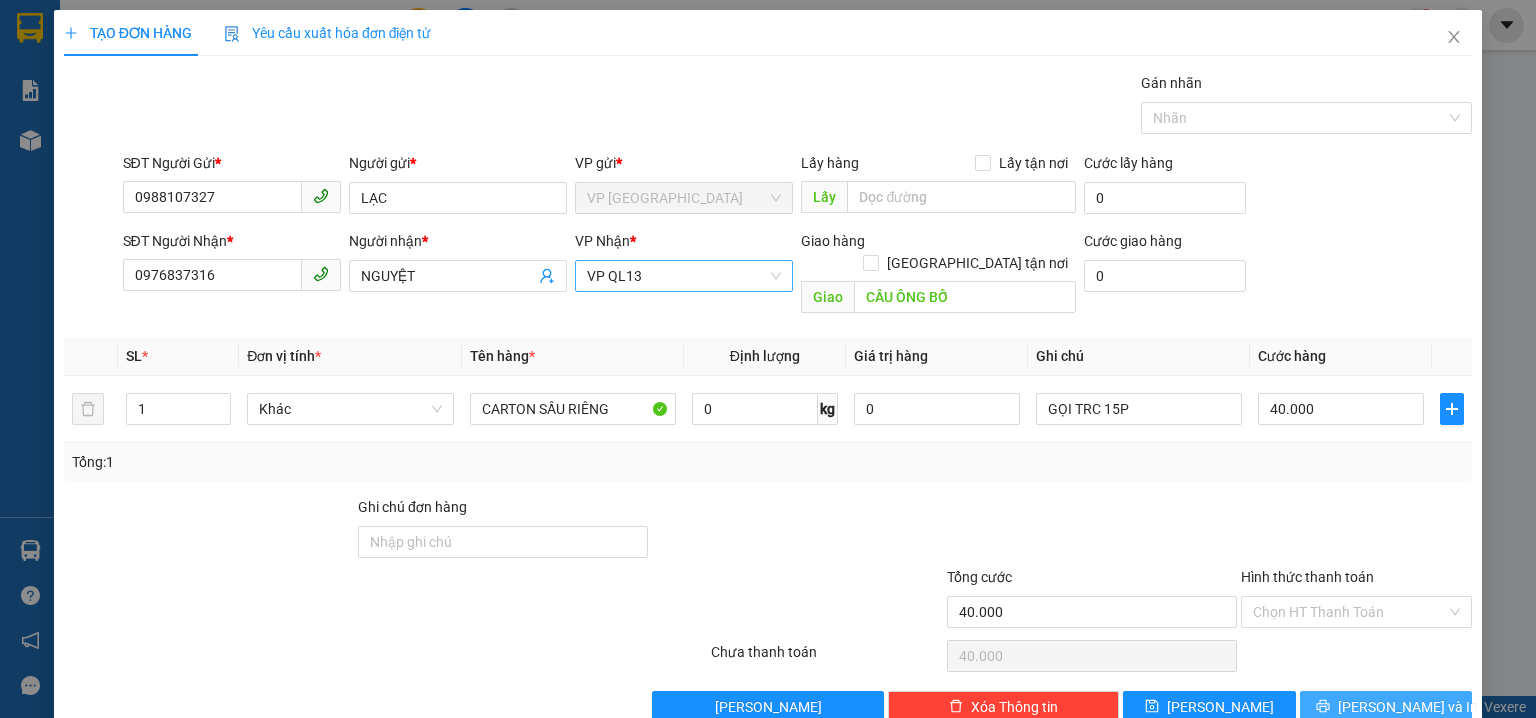 click on "[PERSON_NAME] và In" at bounding box center (1386, 707) 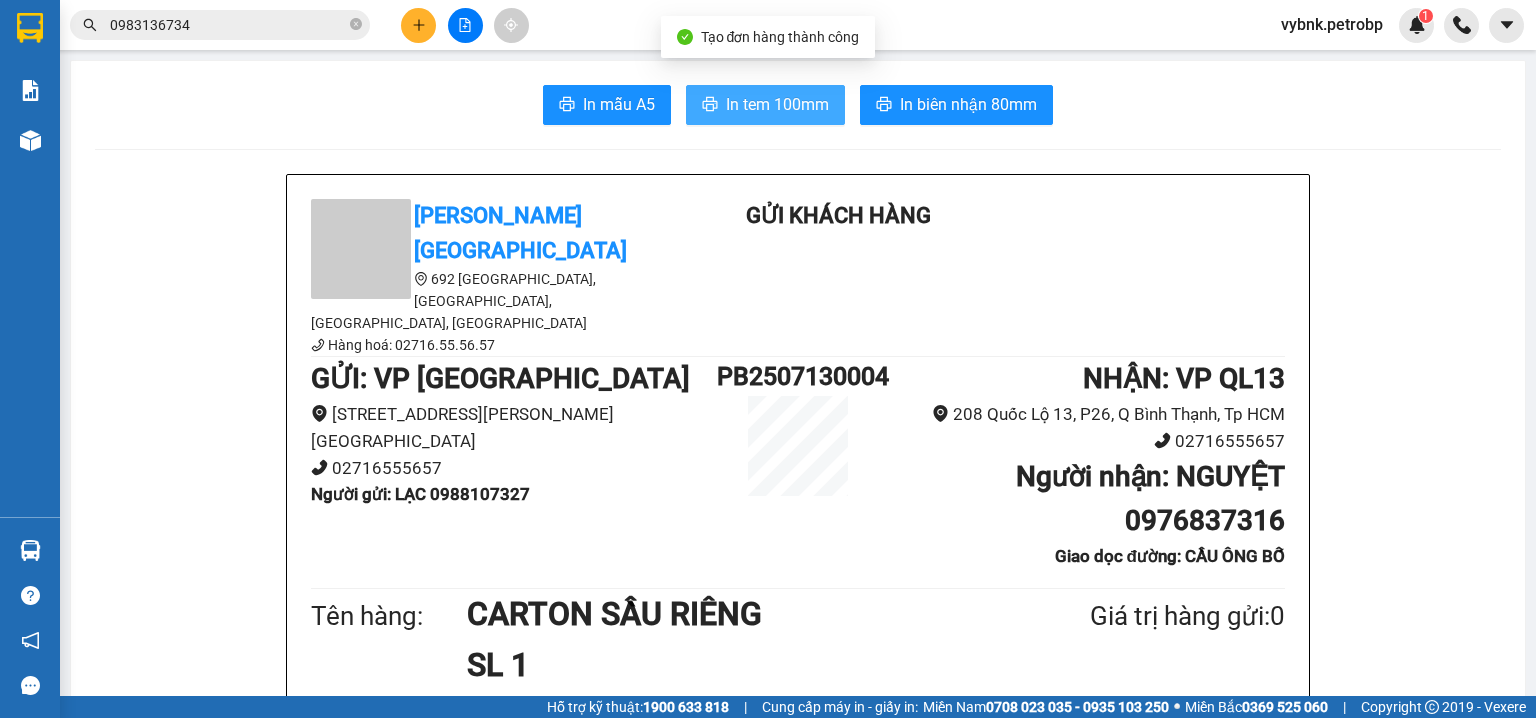 click on "In tem 100mm" at bounding box center [777, 104] 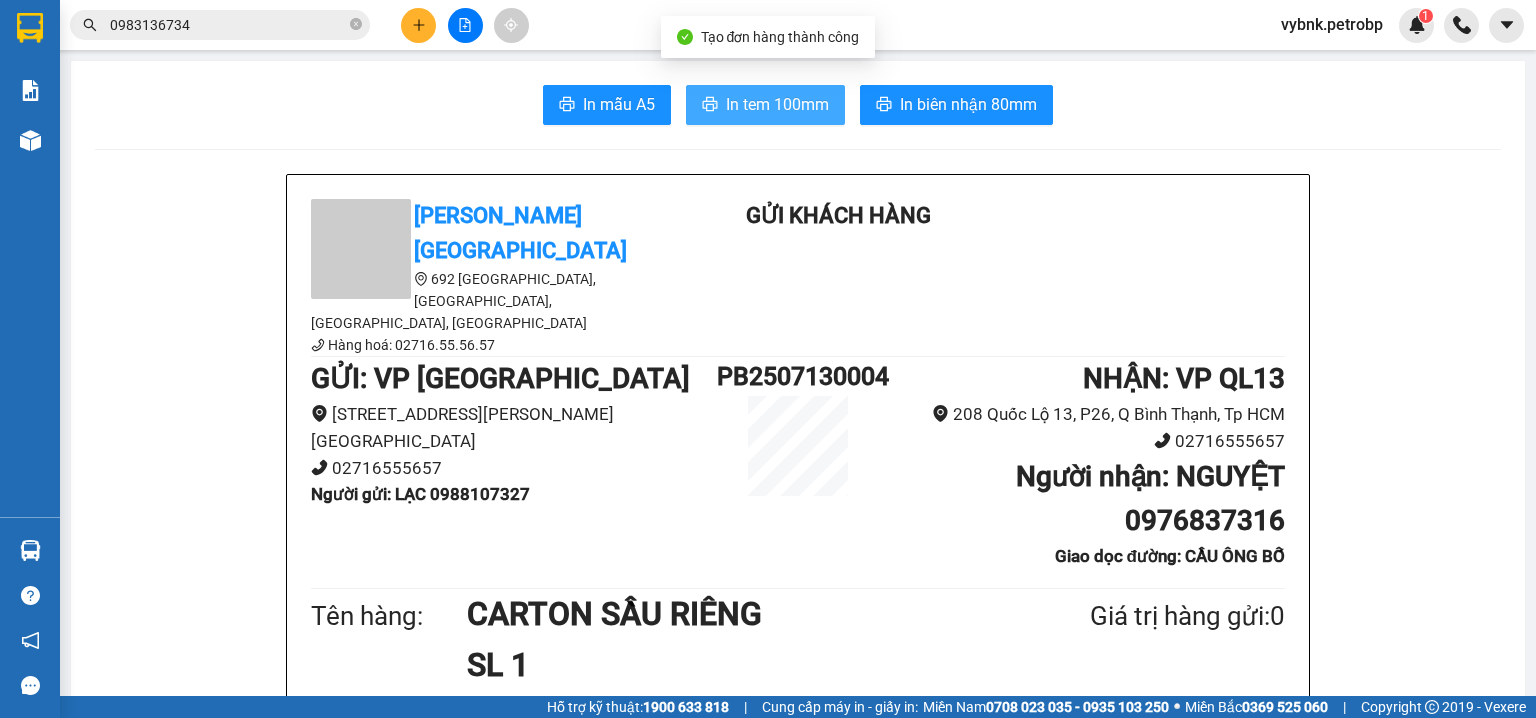 scroll, scrollTop: 0, scrollLeft: 0, axis: both 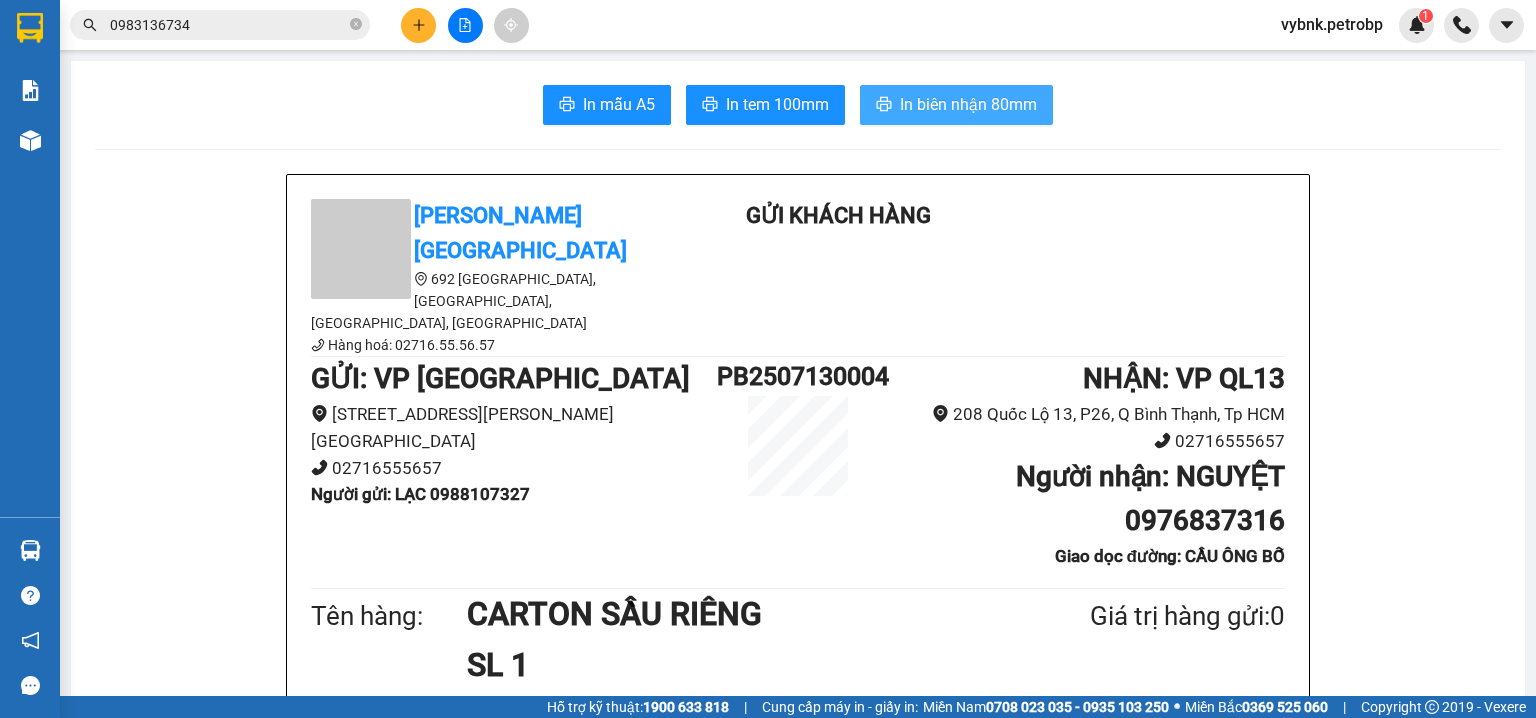 click on "In biên nhận 80mm" at bounding box center [968, 104] 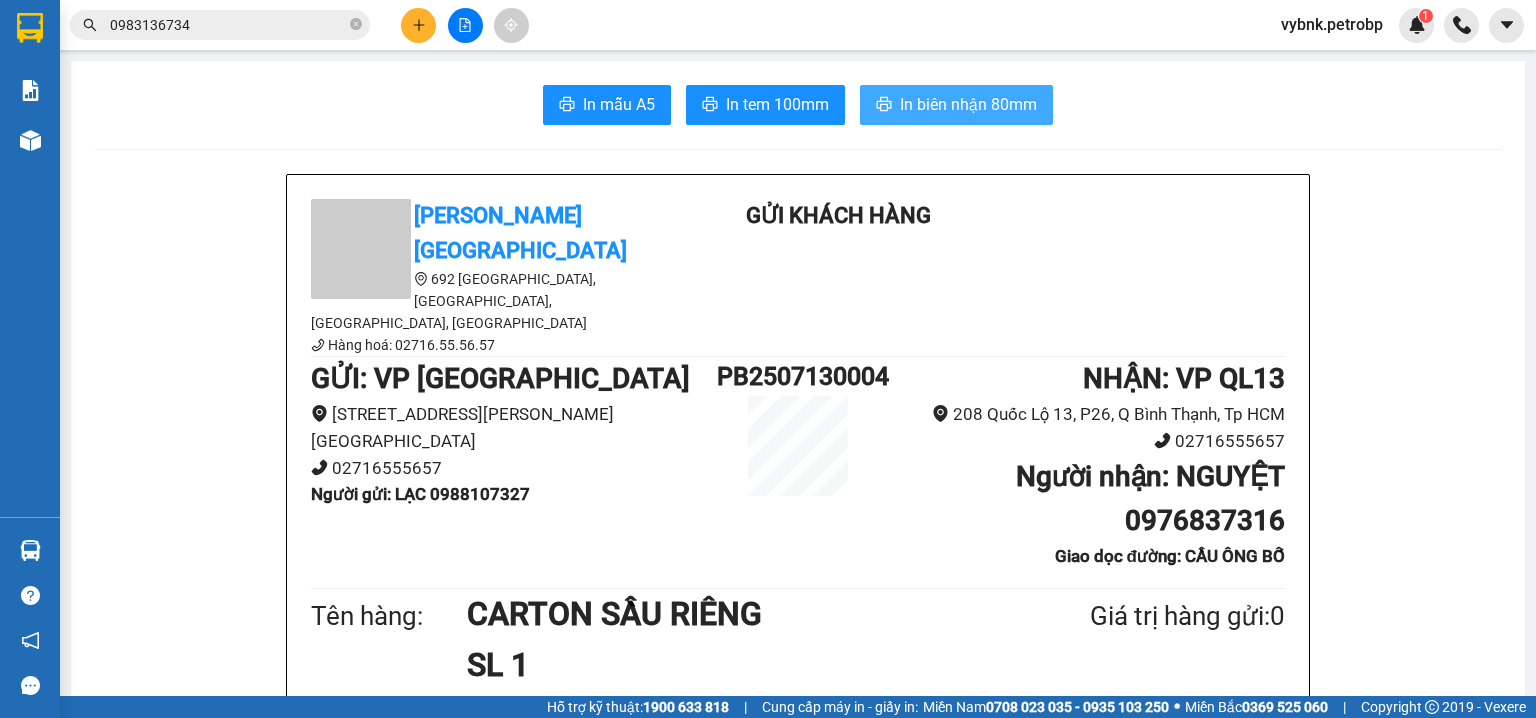 scroll, scrollTop: 0, scrollLeft: 0, axis: both 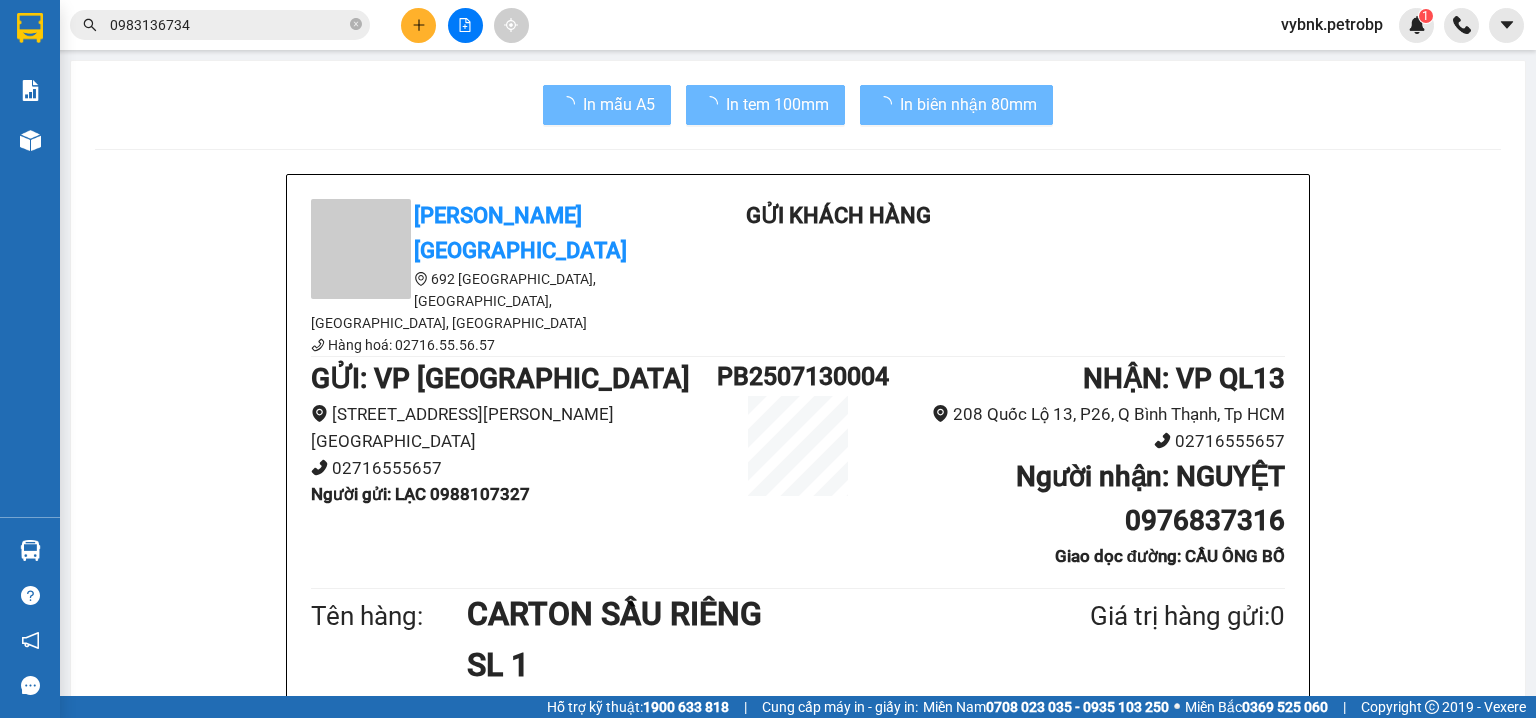 click on "Tên hàng: CARTON SẦU RIÊNG SL 1 Giá trị hàng gửi:  0" at bounding box center (798, 639) 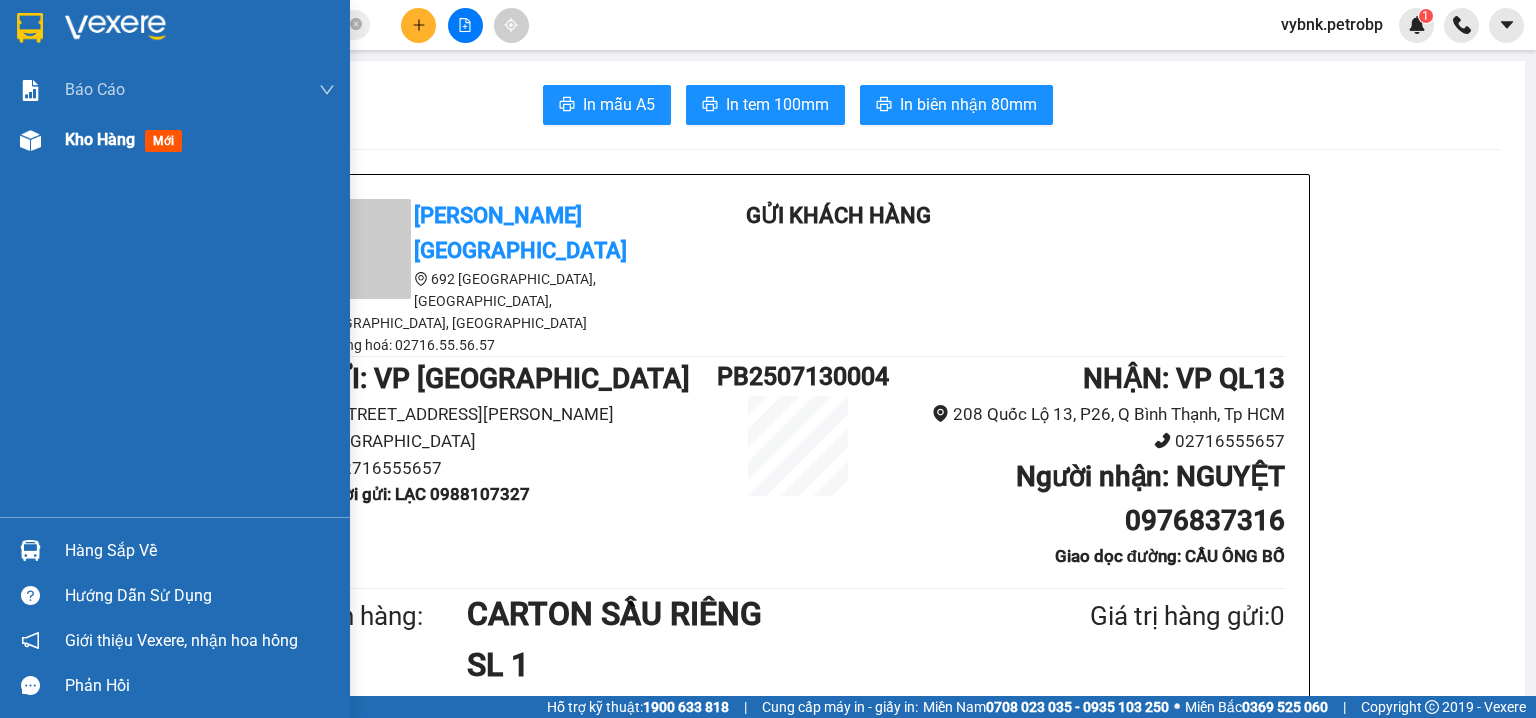 click on "Kho hàng" at bounding box center (100, 139) 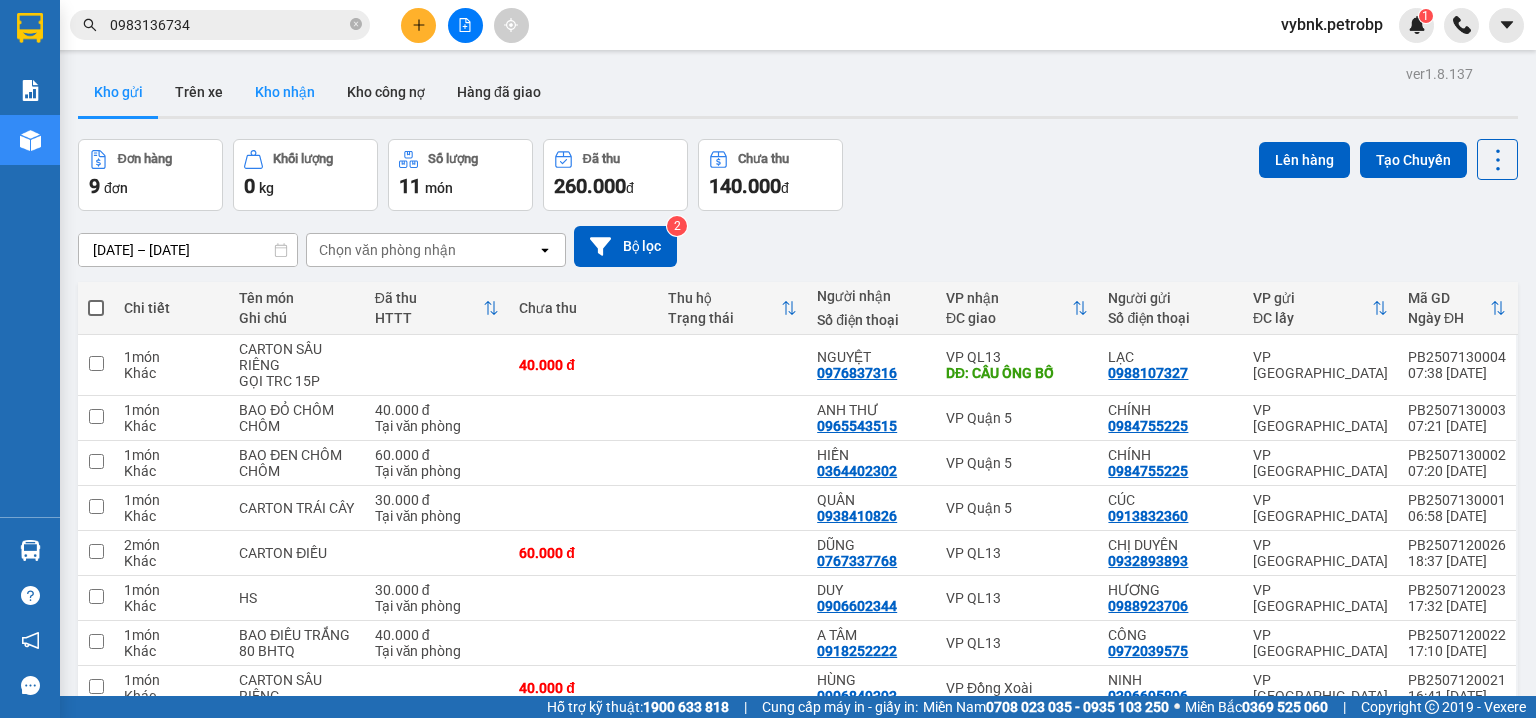 click on "Kho nhận" at bounding box center [285, 92] 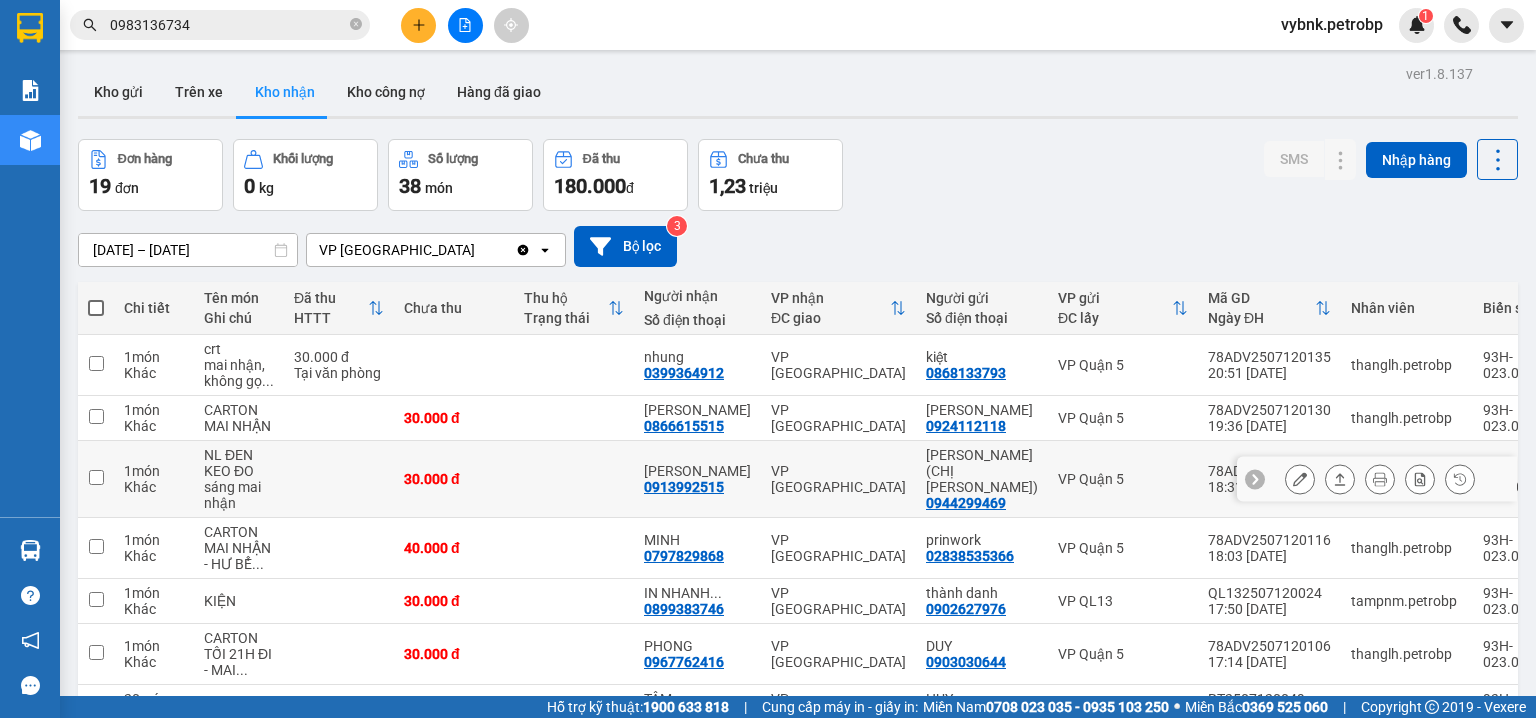 click on "0913992515" at bounding box center [684, 487] 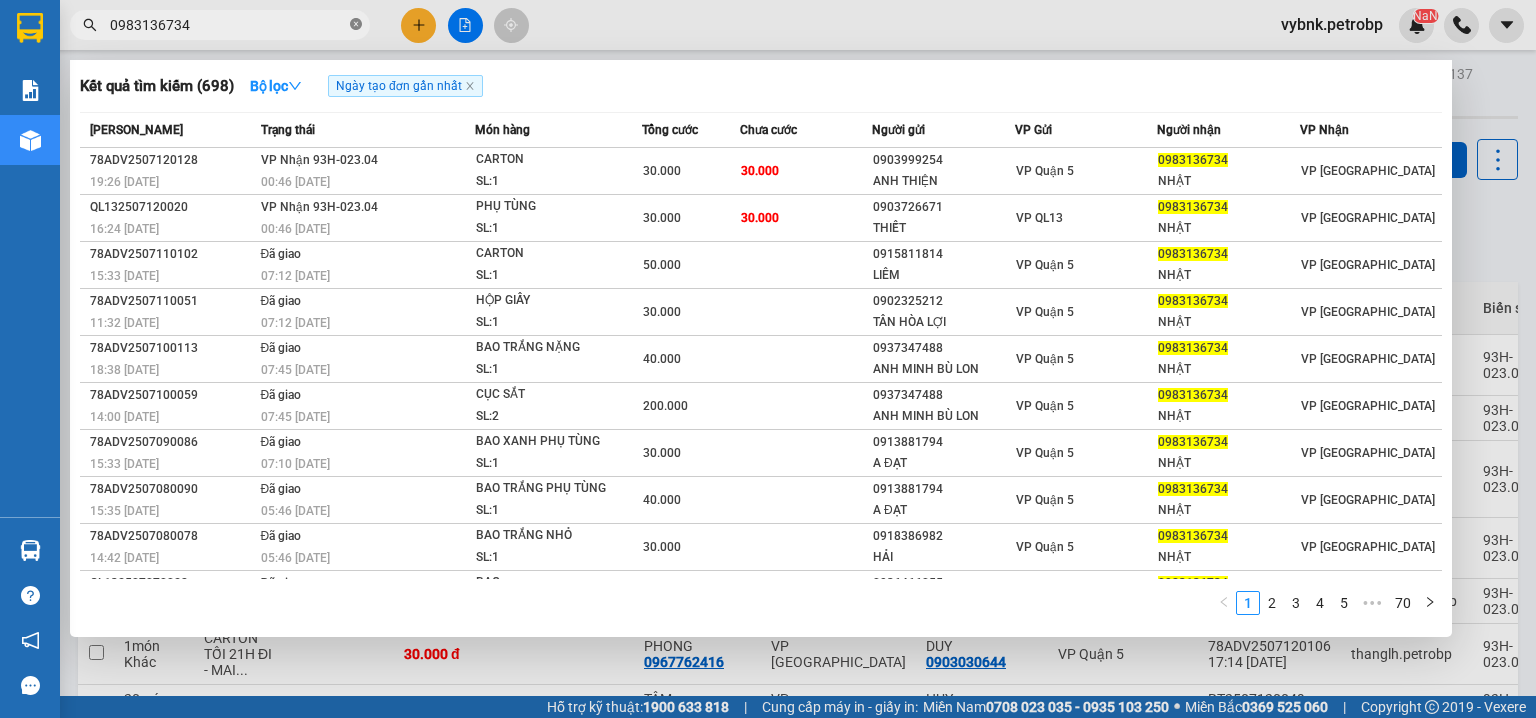 click 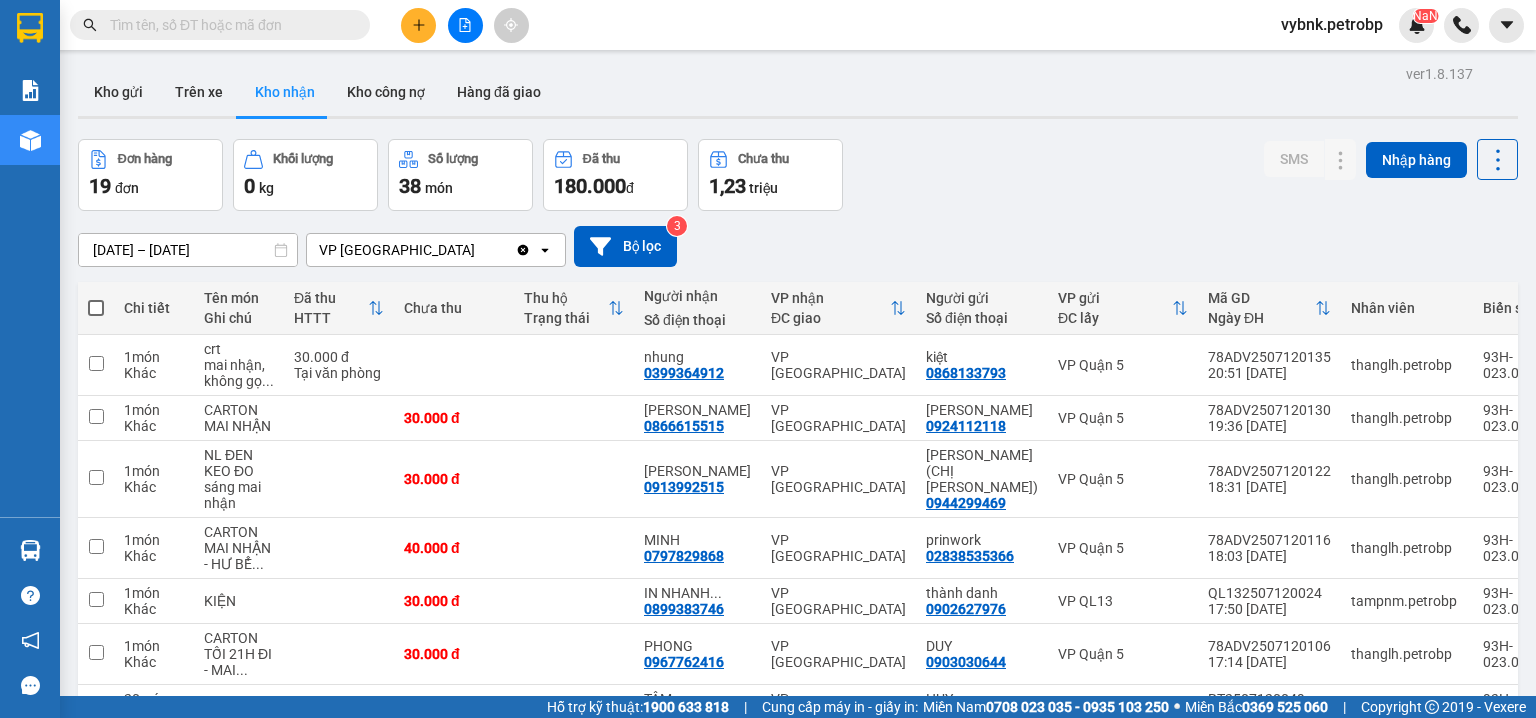 paste on "0913992515" 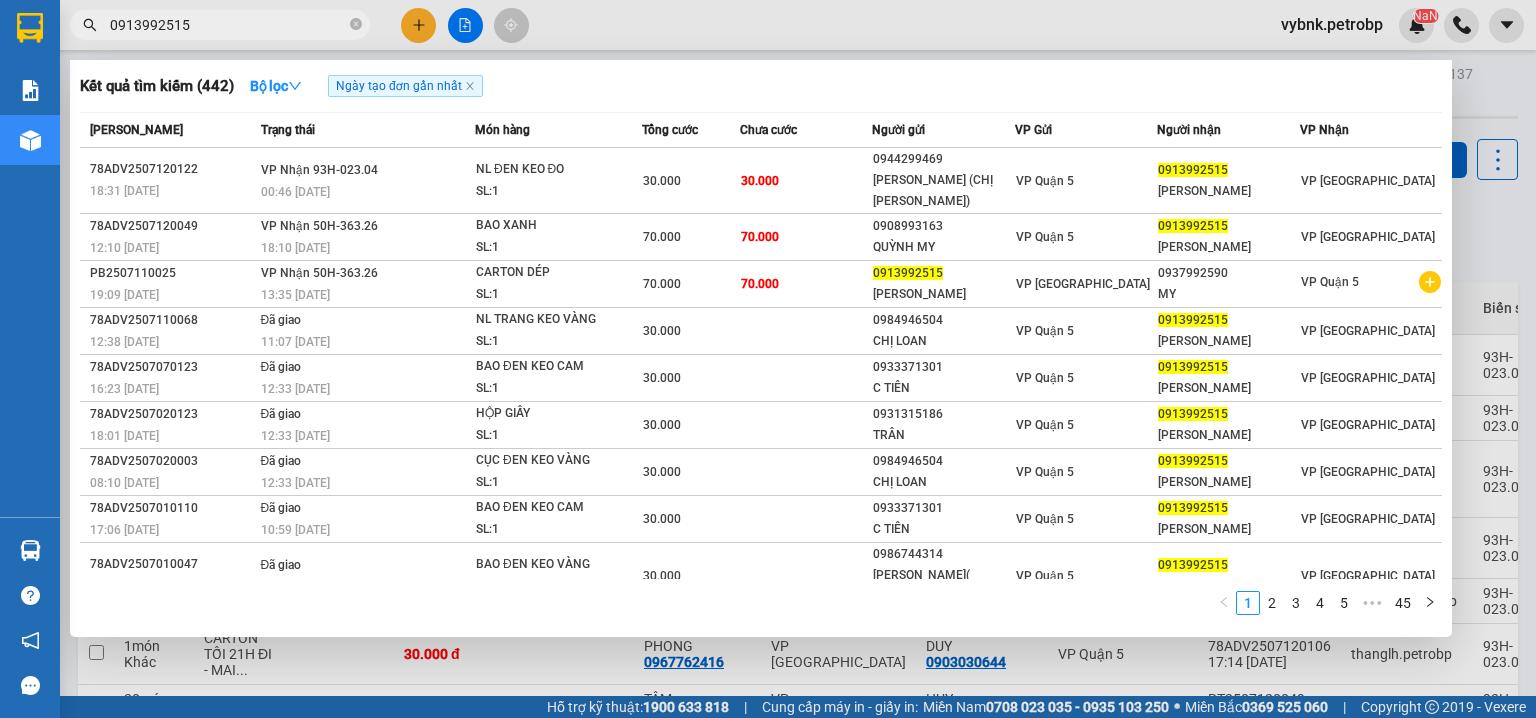 type on "09139925150" 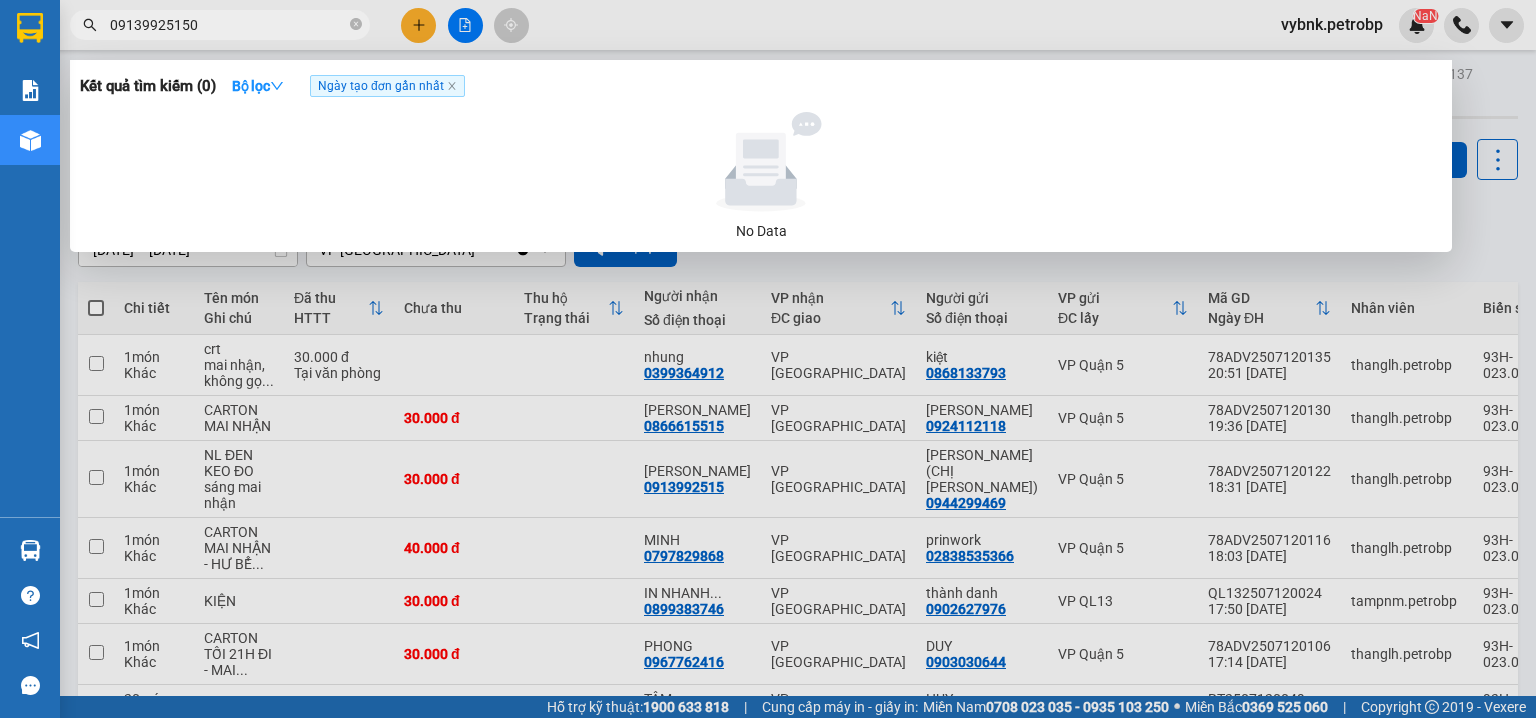 click at bounding box center (768, 359) 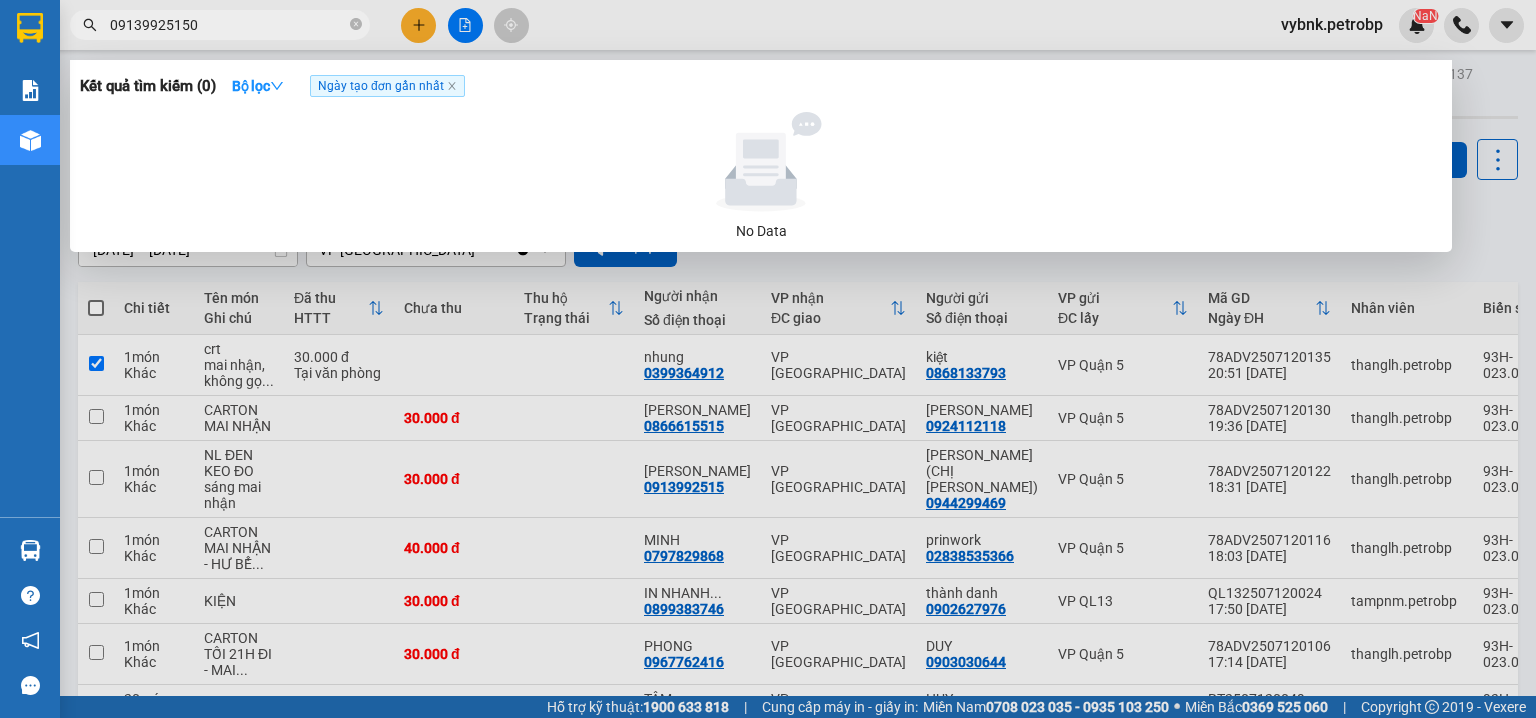 checkbox on "true" 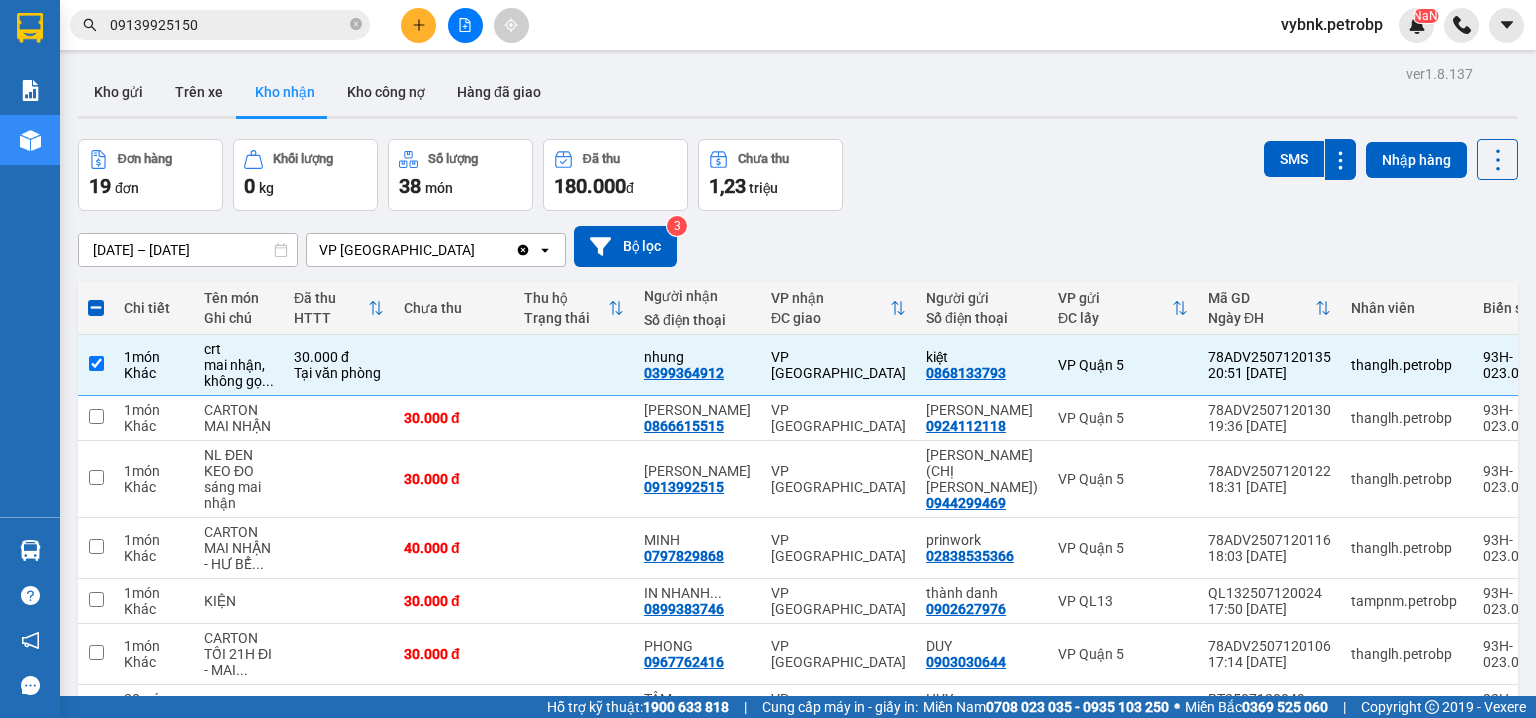 click on "09139925150" at bounding box center (228, 25) 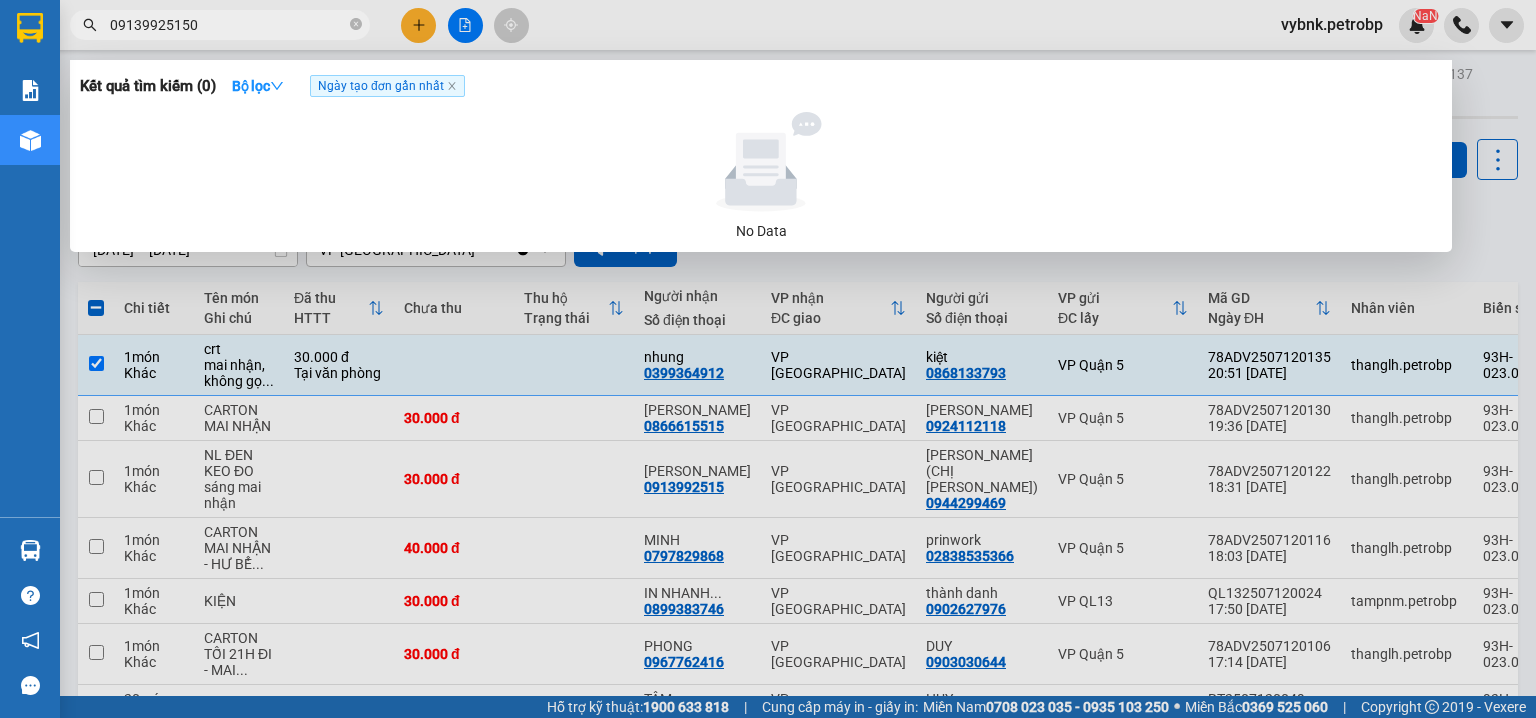 click on "09139925150" at bounding box center [228, 25] 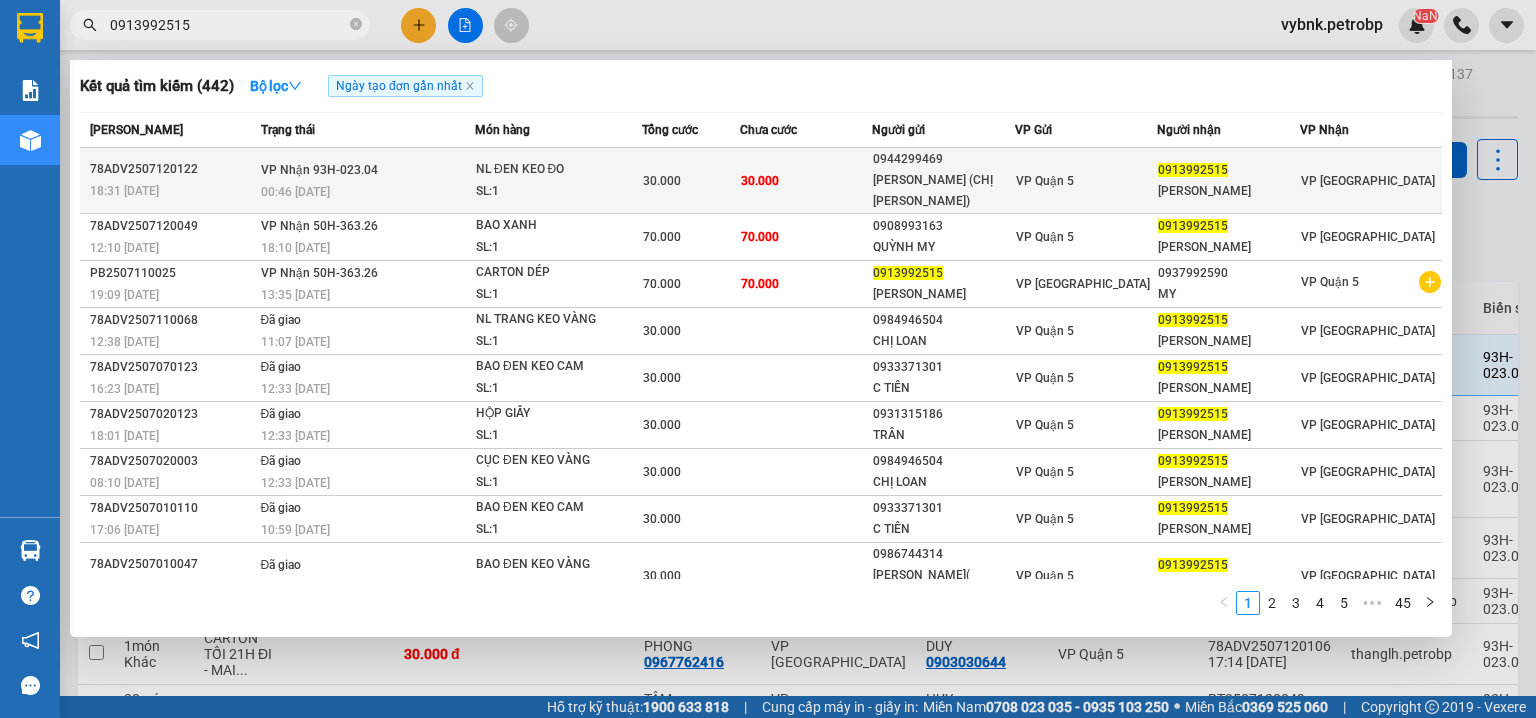 type on "0913992515" 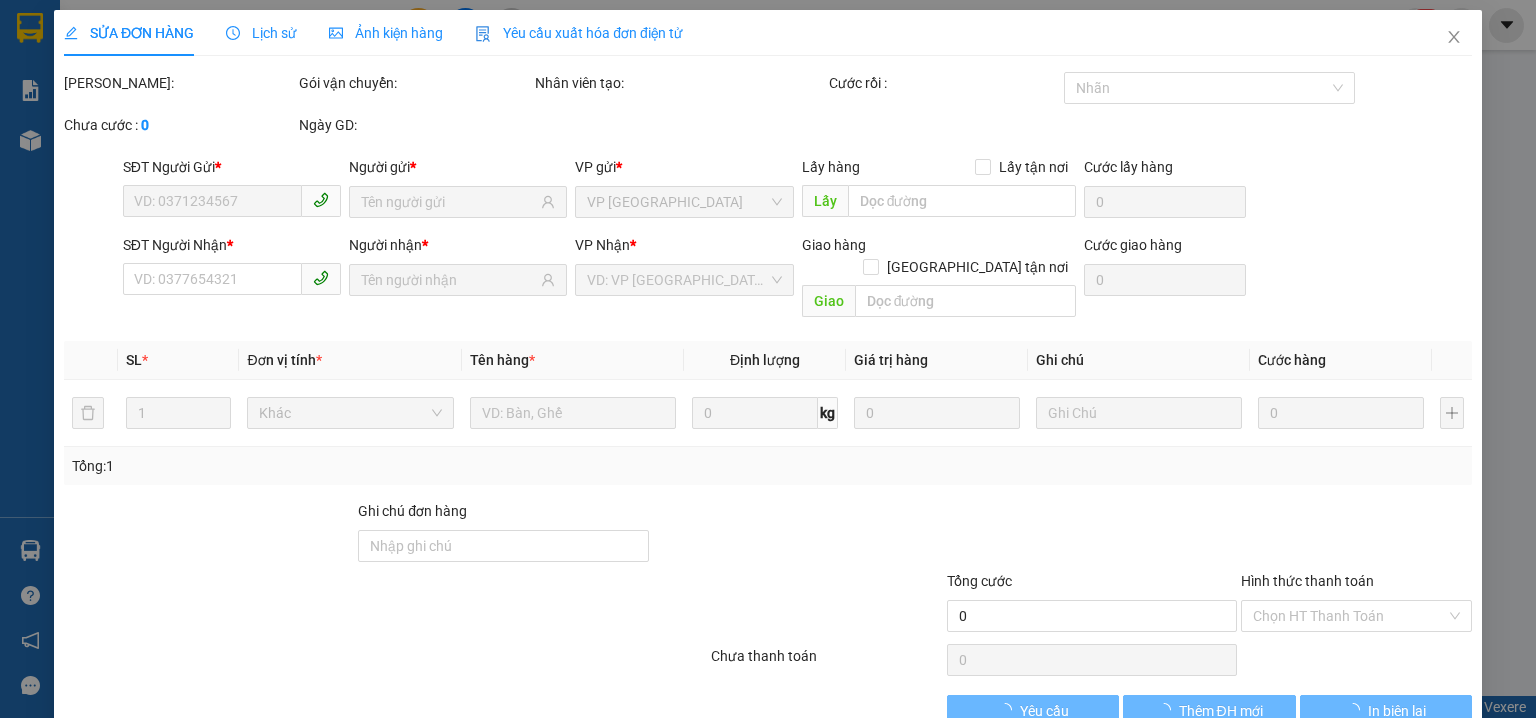 type on "0944299469" 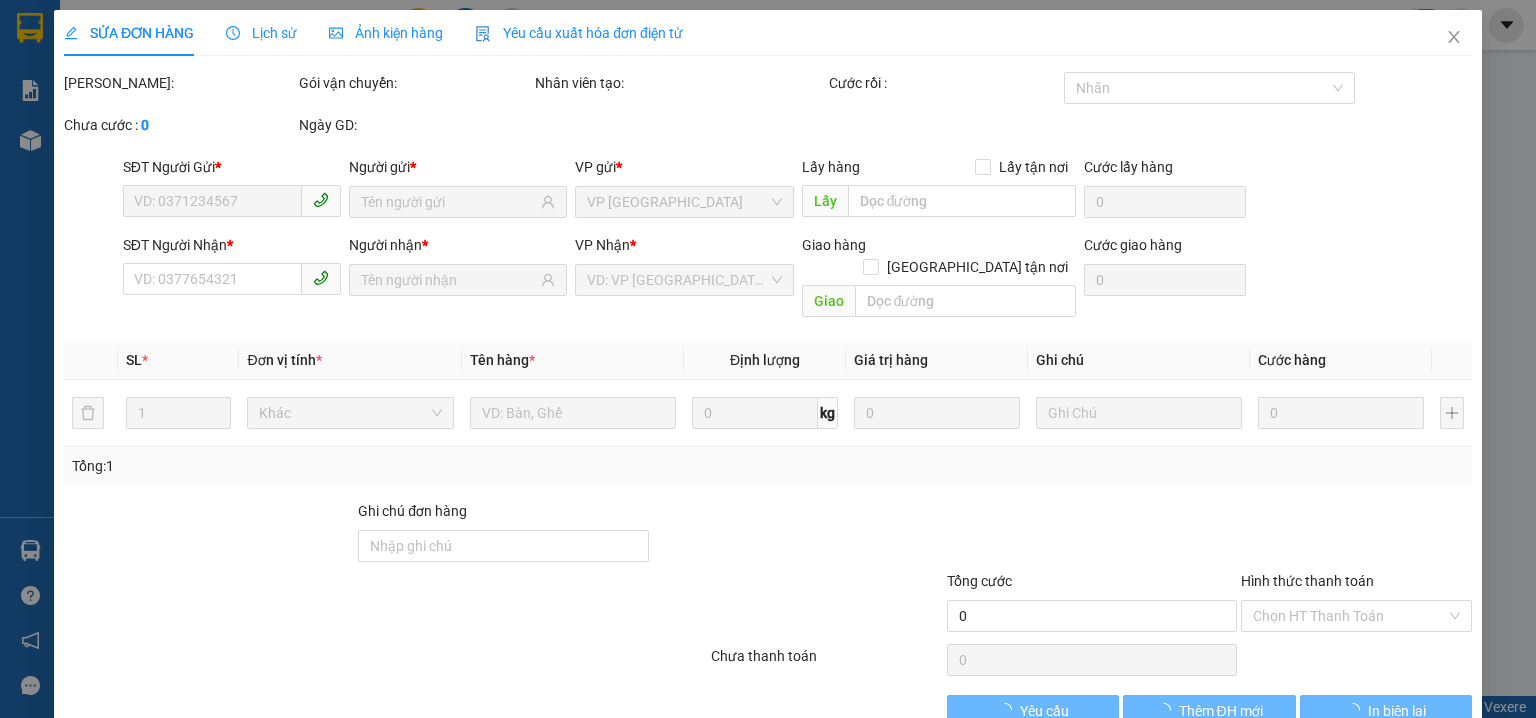 type on "DUYÊN (CHỊ VY)" 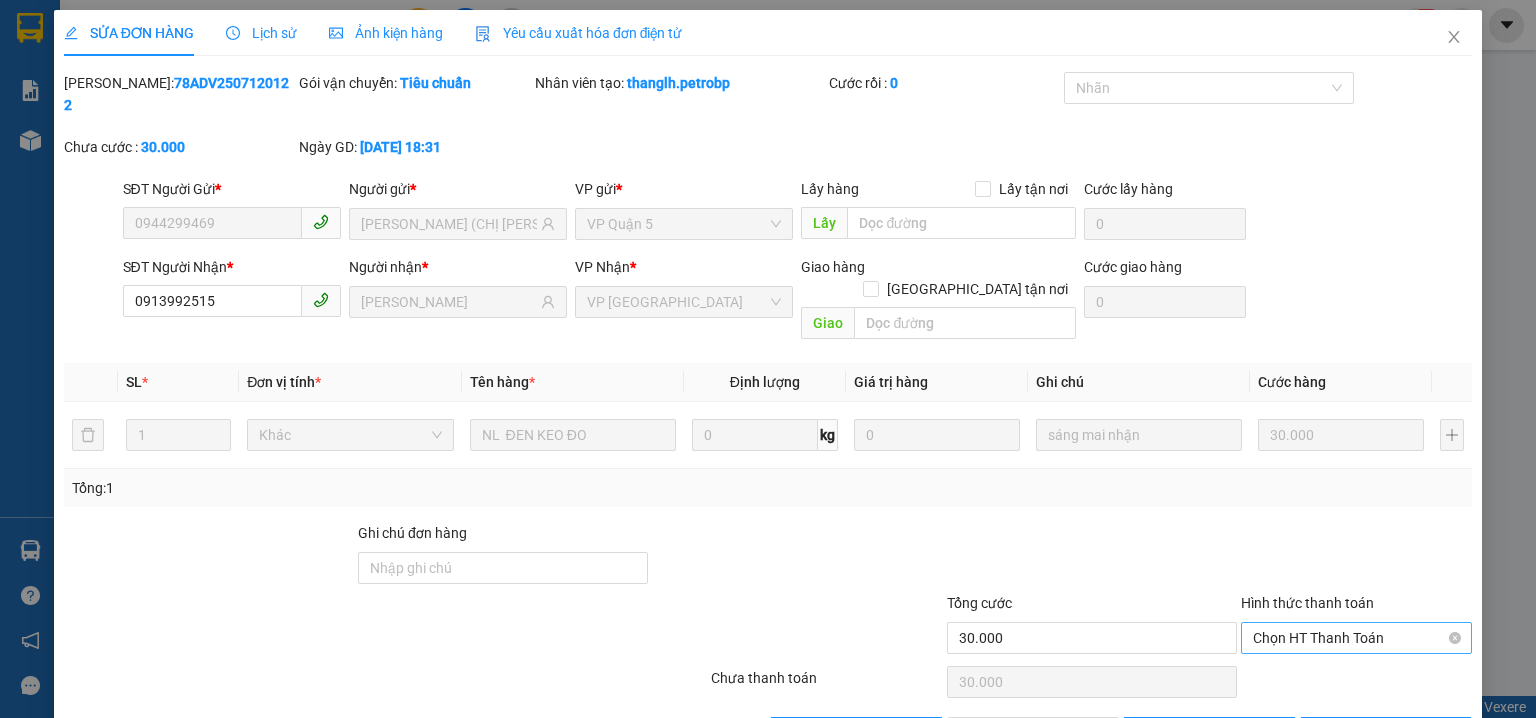 click on "Chọn HT Thanh Toán" at bounding box center [1356, 638] 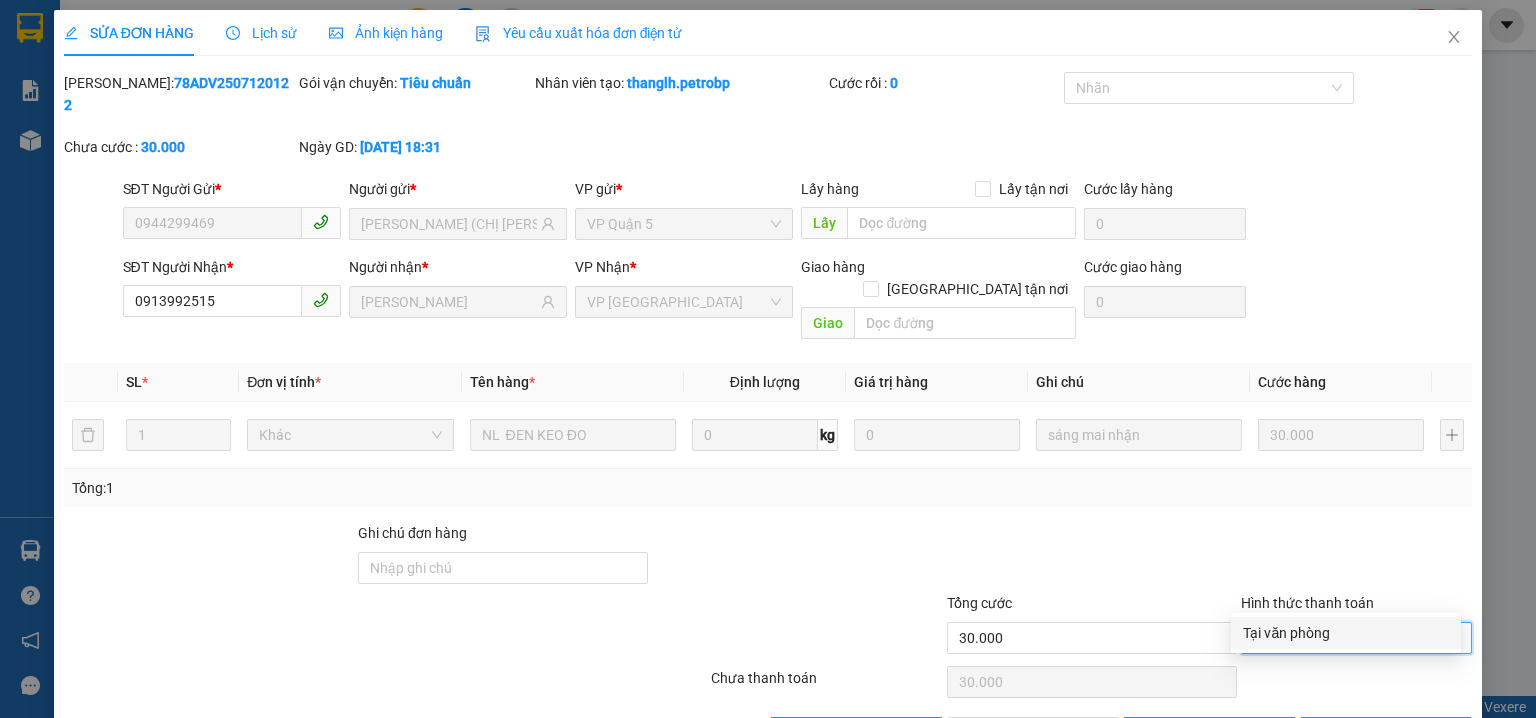 click on "Tại văn phòng" at bounding box center (1346, 633) 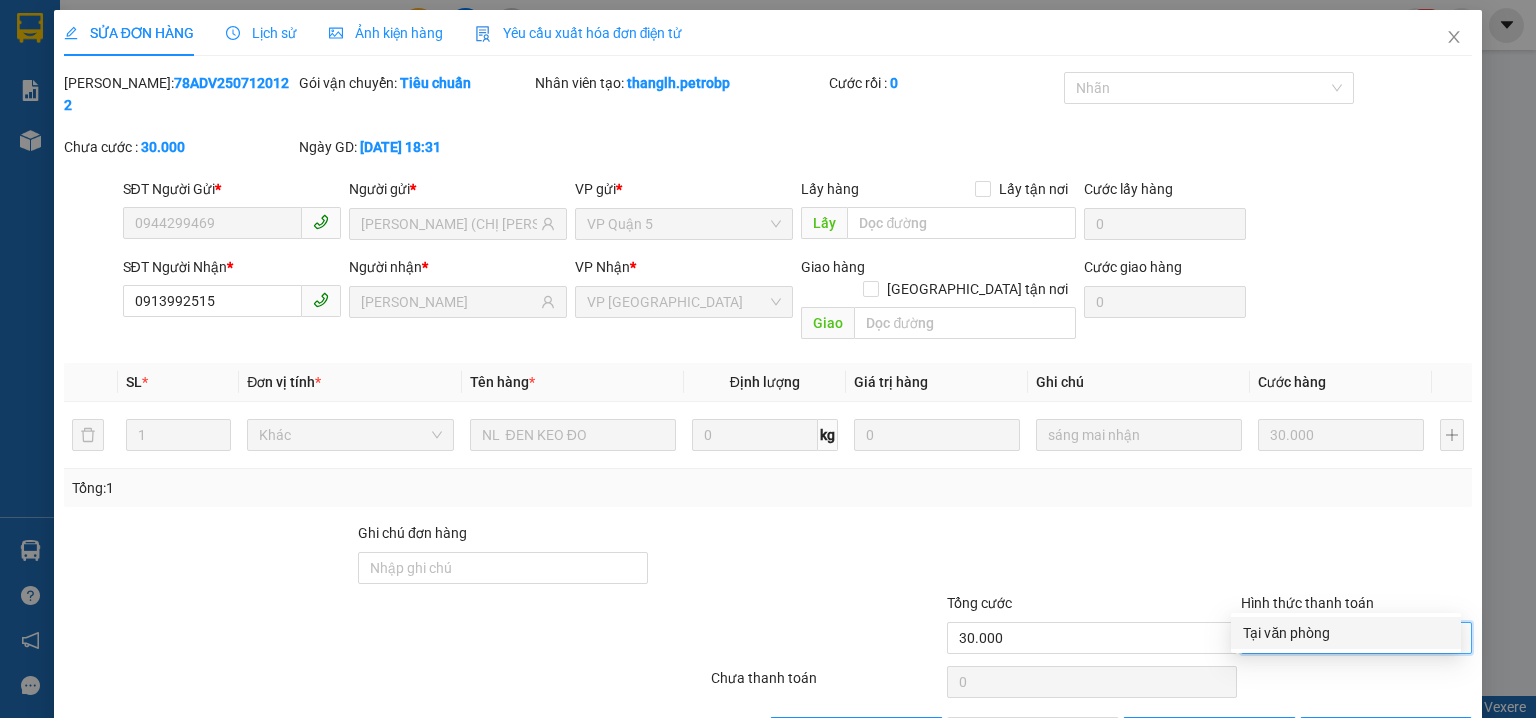 click on "Chọn HT Thanh Toán" at bounding box center [1356, 682] 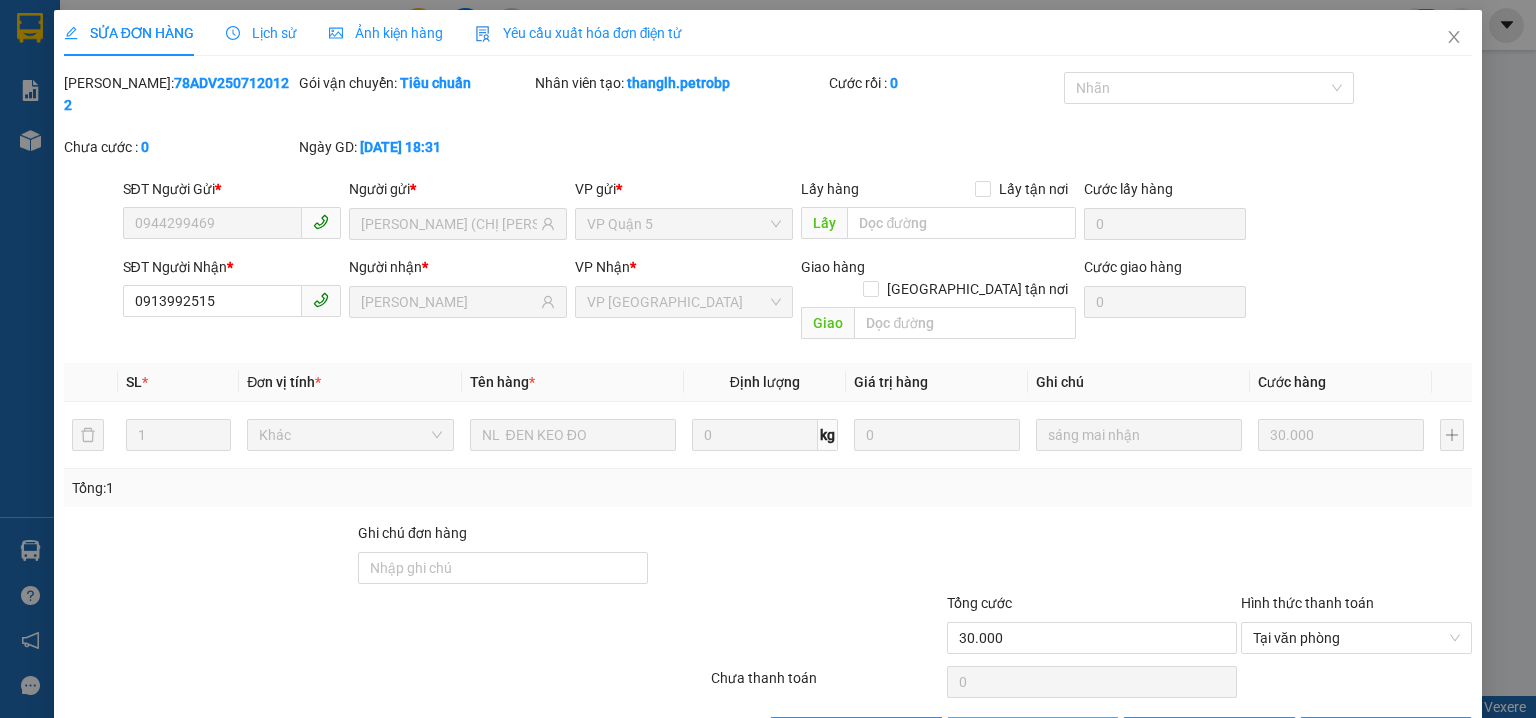 click on "Giao hàng" at bounding box center [1033, 733] 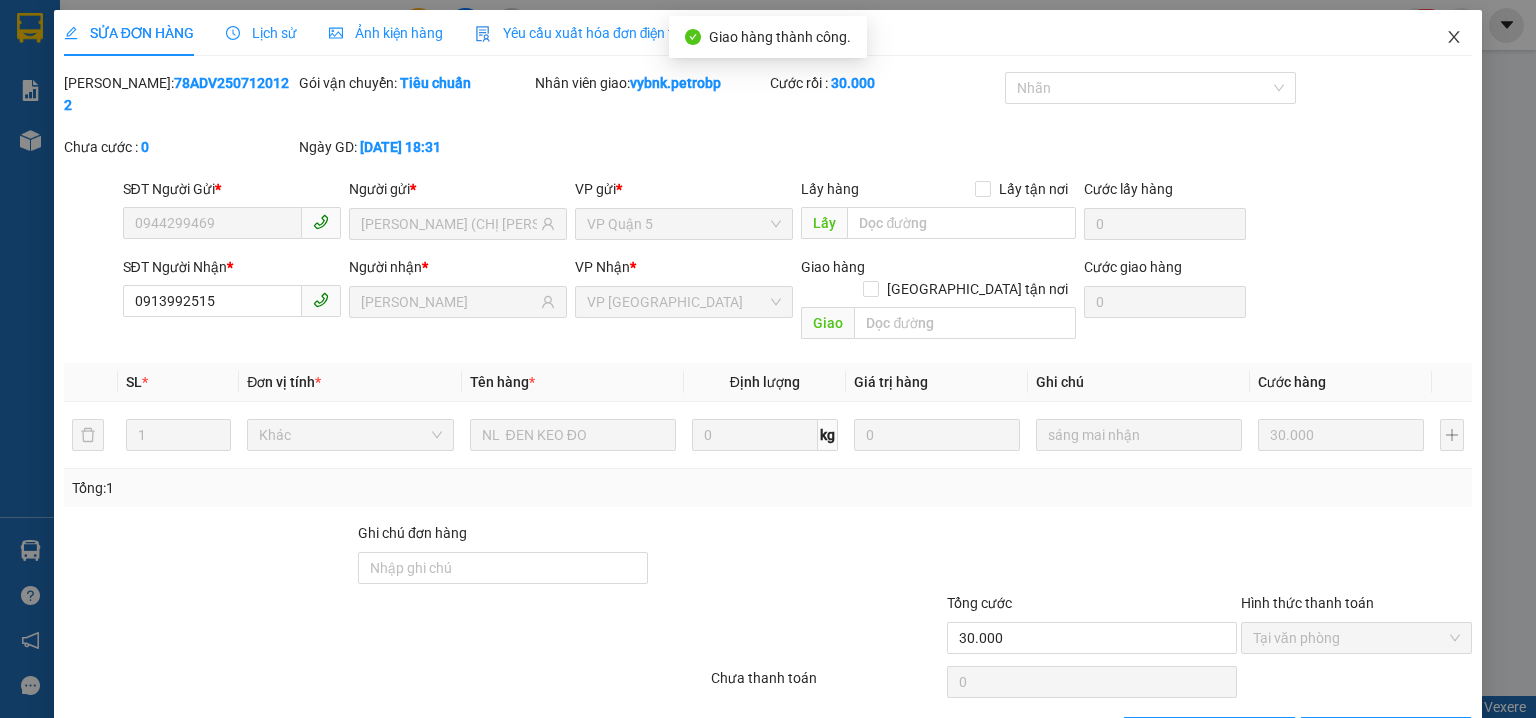 click 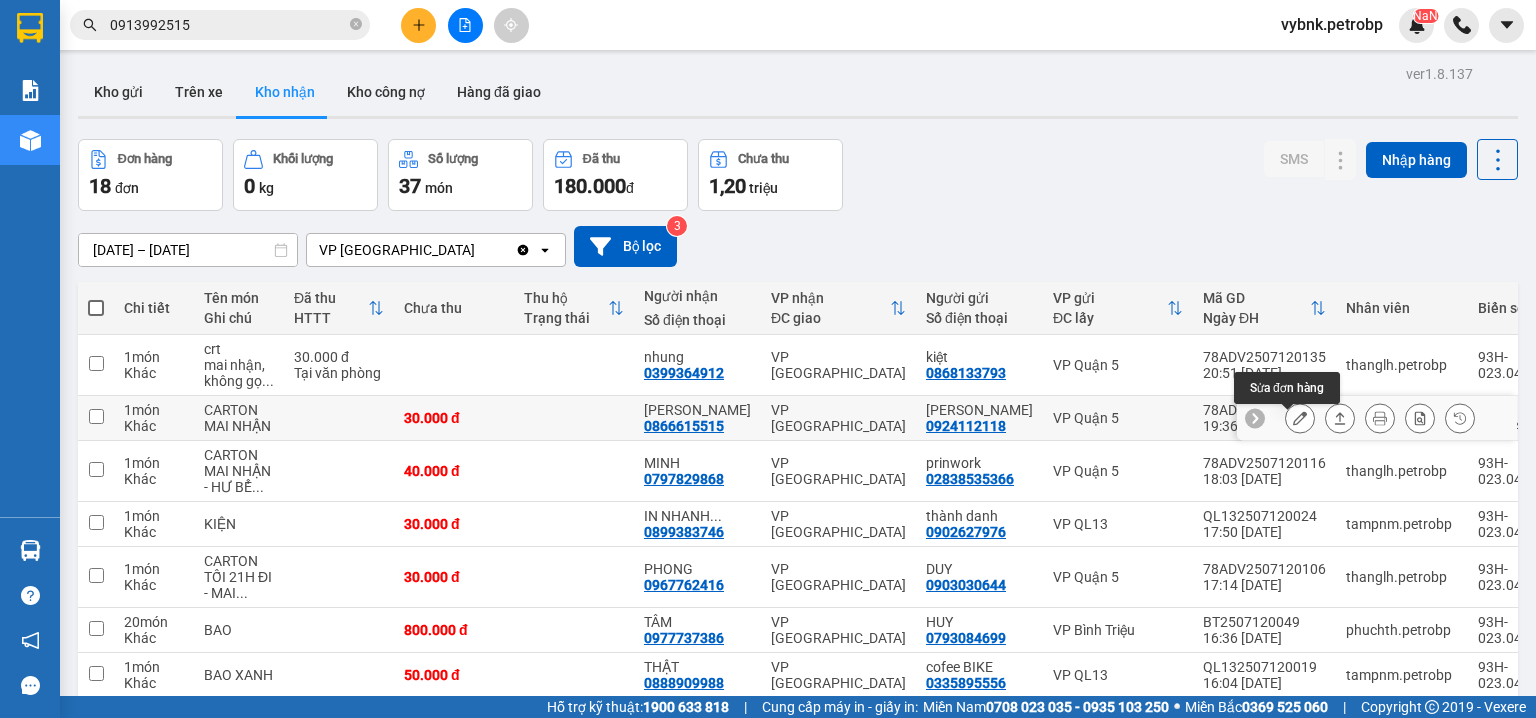 click at bounding box center [1300, 418] 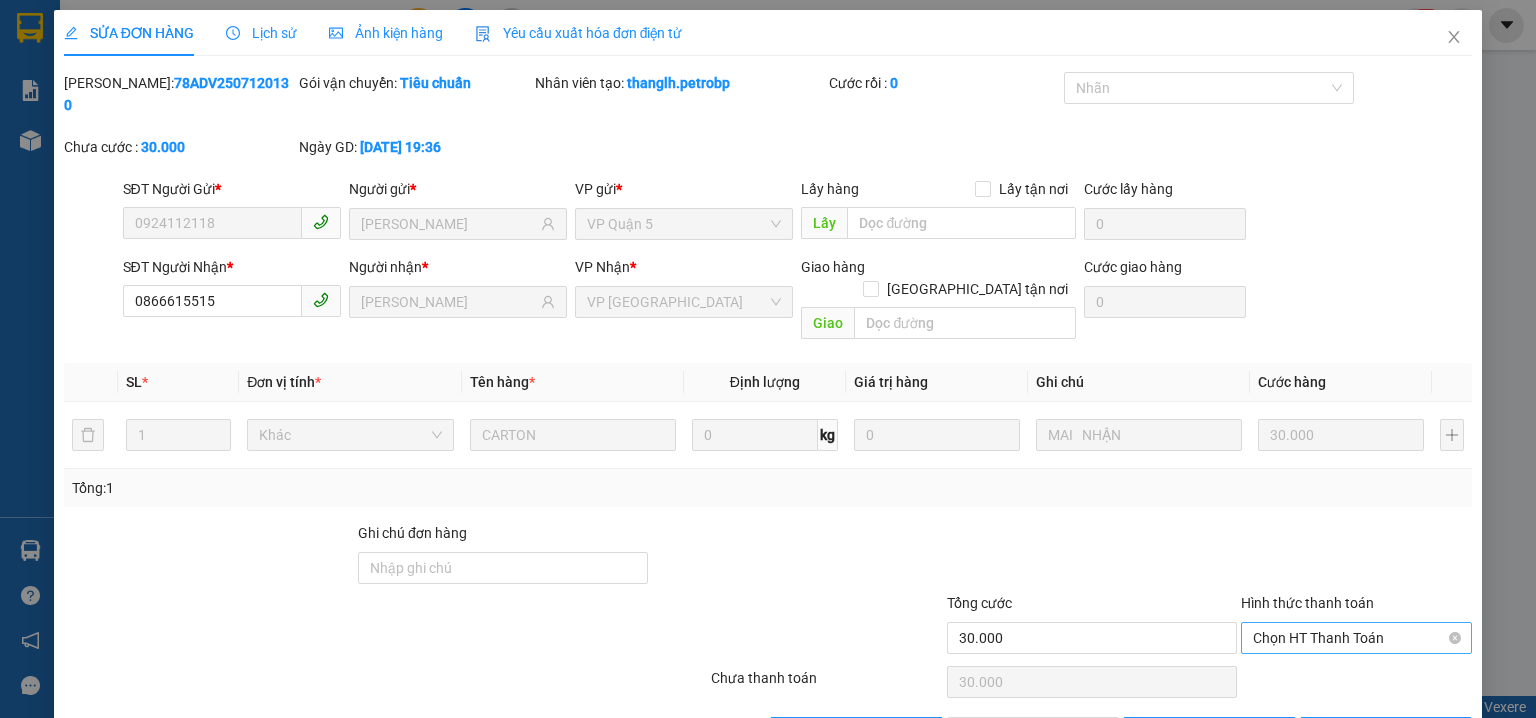 click on "Chọn HT Thanh Toán" at bounding box center (1356, 638) 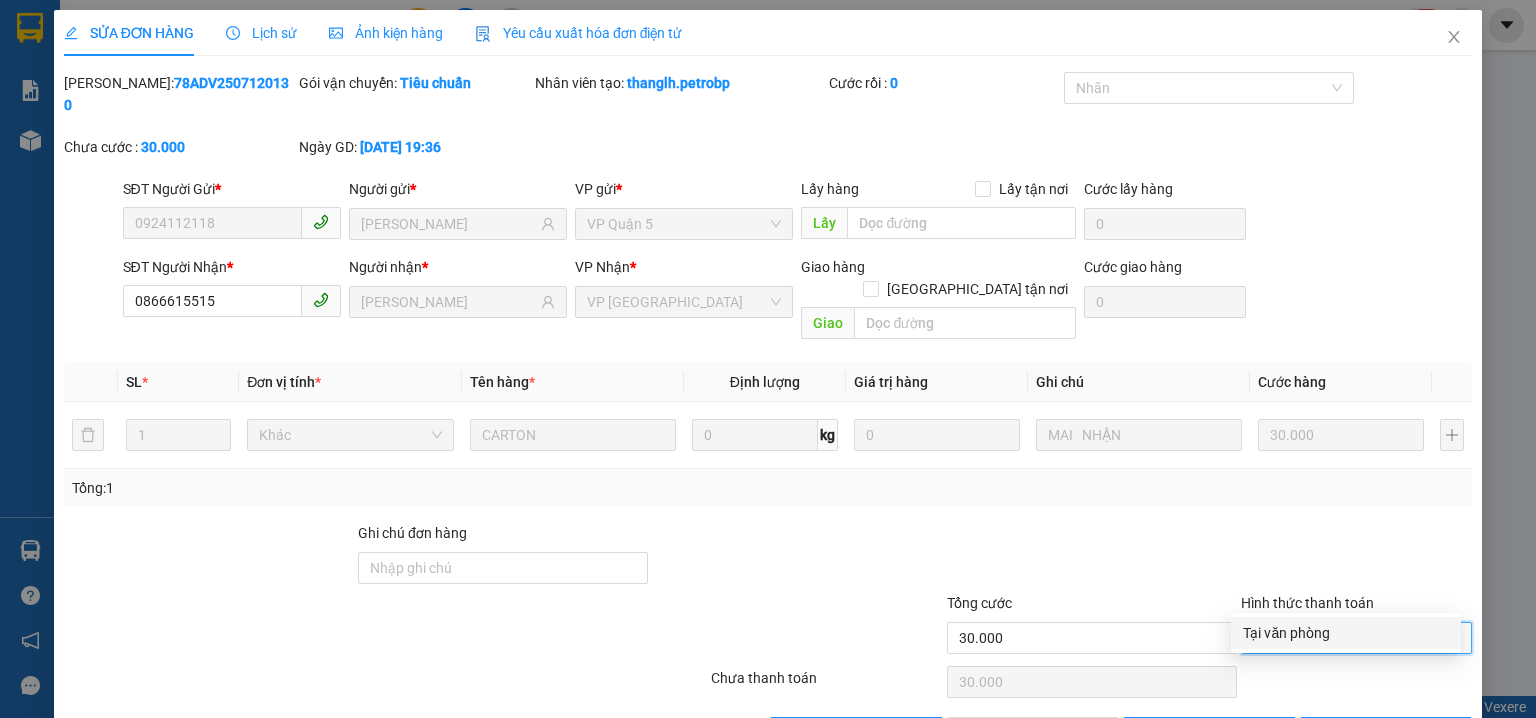 click on "Tại văn phòng" at bounding box center [1346, 633] 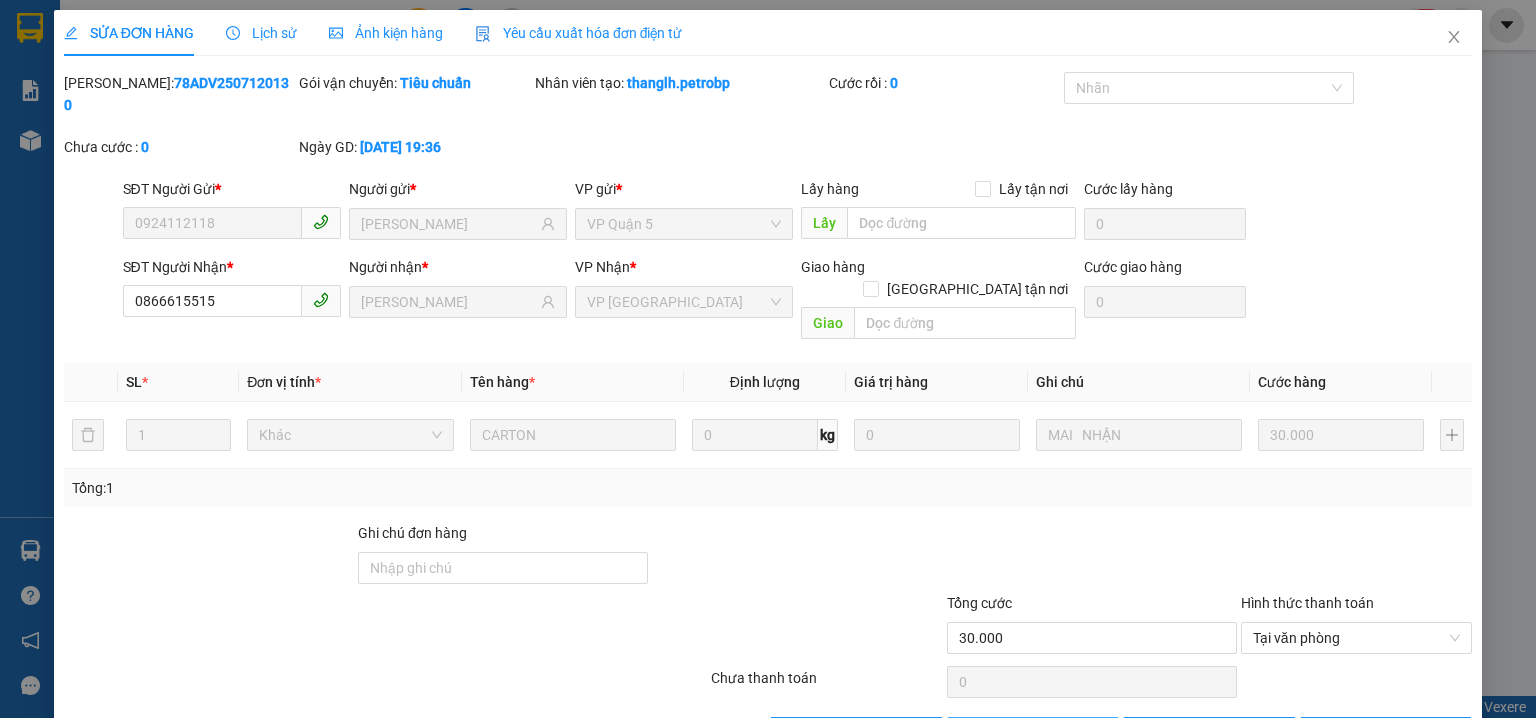 click on "Giao hàng" at bounding box center [1033, 733] 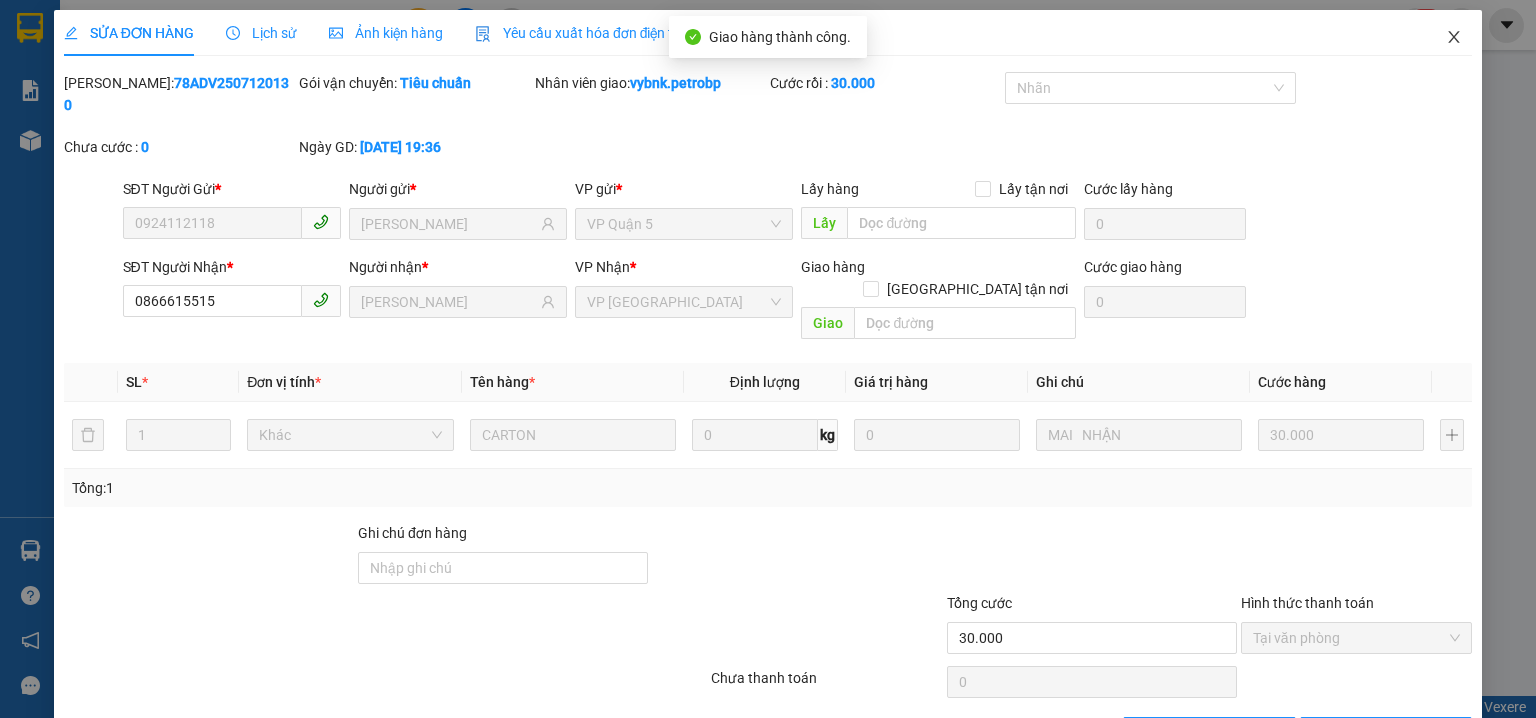 click 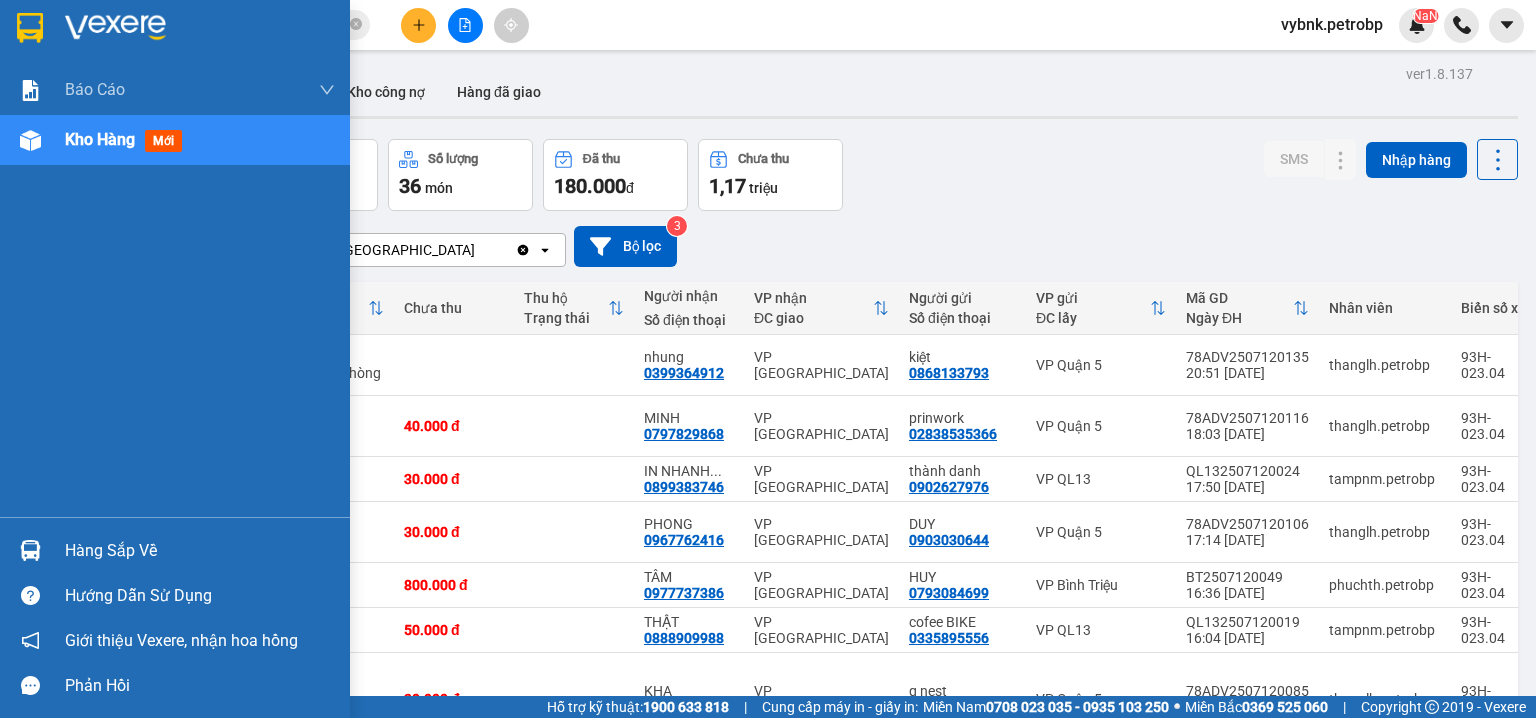 click at bounding box center (30, 550) 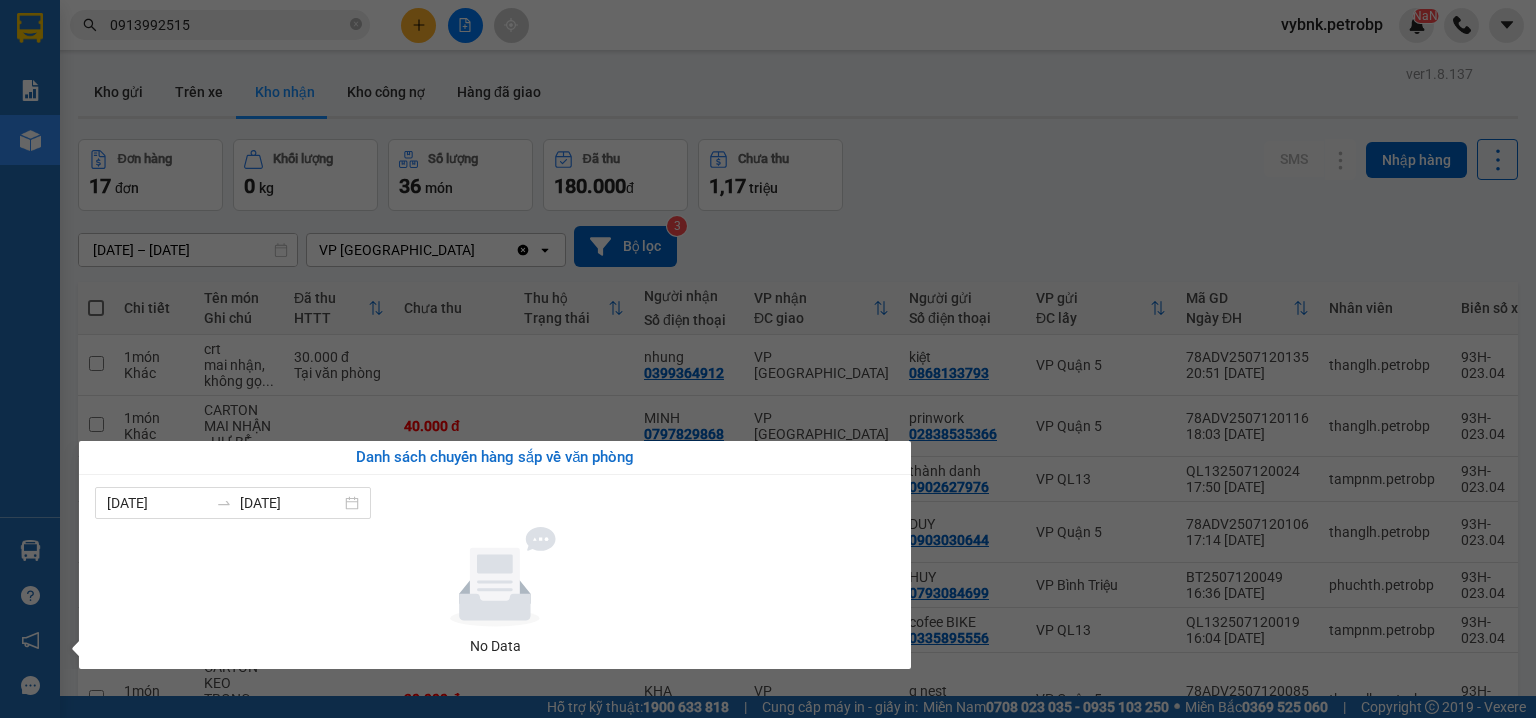click on "Kết quả tìm kiếm ( 442 )  Bộ lọc  Ngày tạo đơn gần nhất Mã ĐH Trạng thái Món hàng Tổng cước Chưa cước Người gửi VP Gửi Người nhận VP Nhận 78ADV2507120122 18:31 - 12/07 VP Nhận   93H-023.04 00:46 - 13/07 NL  ĐEN KEO ĐO SL:  1 30.000 30.000 0944299469 DUYÊN (CHỊ VY) VP Quận 5 0913992515 THU  VÂN VP Phước Bình 78ADV2507120049 12:10 - 12/07 VP Nhận   50H-363.26 18:10 - 12/07 BAO XANH SL:  1 70.000 70.000 0908993163 QUỲNH MY VP Quận 5 0913992515 THU  VÂN VP Phước Bình PB2507110025 19:09 - 11/07 VP Nhận   50H-363.26 13:35 - 12/07 CARTON DÉP SL:  1 70.000 70.000 0913992515 THU  VÂN VP Phước Bình 0937992590 MY  VP Quận 5 78ADV2507110068 12:38 - 11/07 Đã giao   11:07 - 12/07 NL TRANG KEO VÀNG SL:  1 30.000 0984946504 CHỊ LOAN VP Quận 5 0913992515 THU  VÂN VP Phước Bình 78ADV2507070123 16:23 - 07/07 Đã giao   12:33 - 08/07 BAO ĐEN KEO CAM SL:  1 30.000 0933371301 C TIÊN  VP Quận 5 0913992515 THU  VÂN 78ADV2507020123" at bounding box center [768, 359] 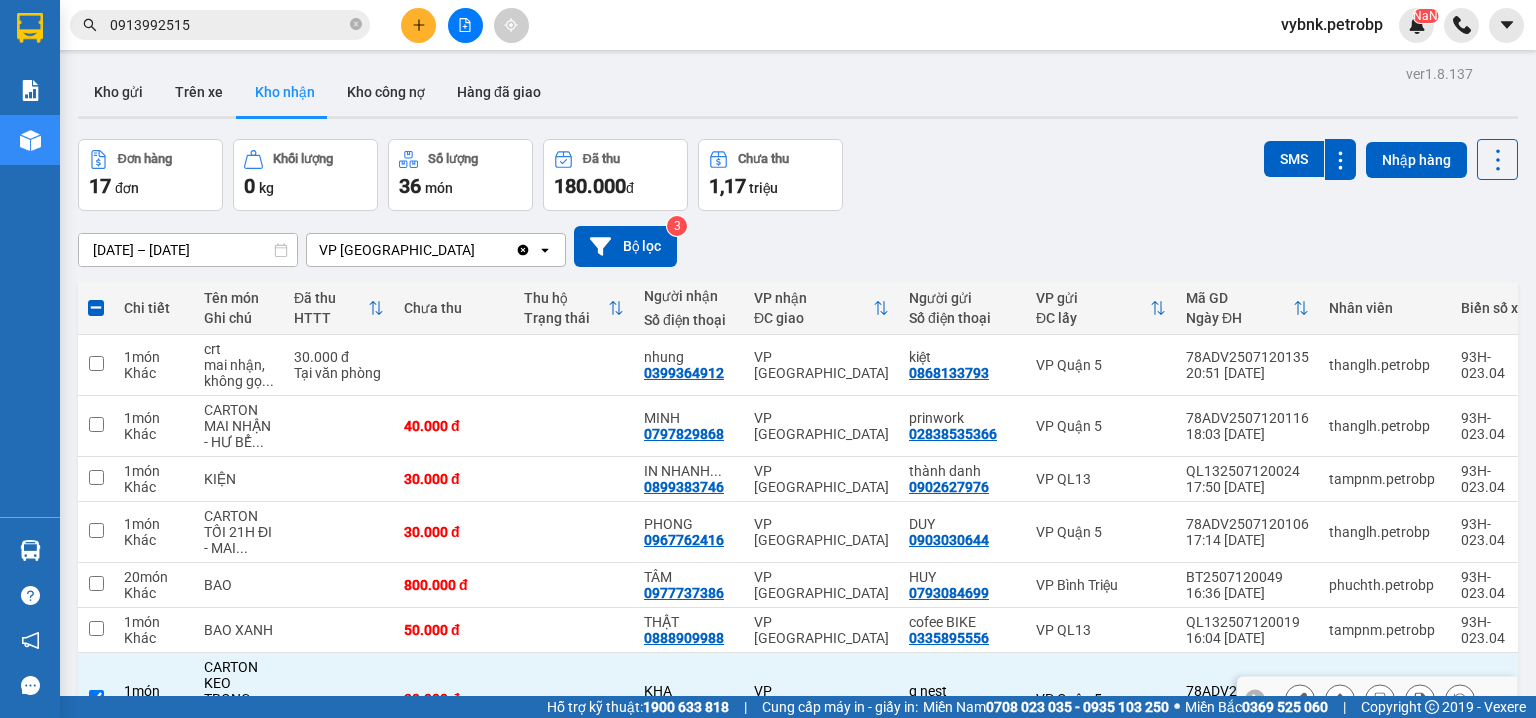 click on "0362918136" at bounding box center (684, 707) 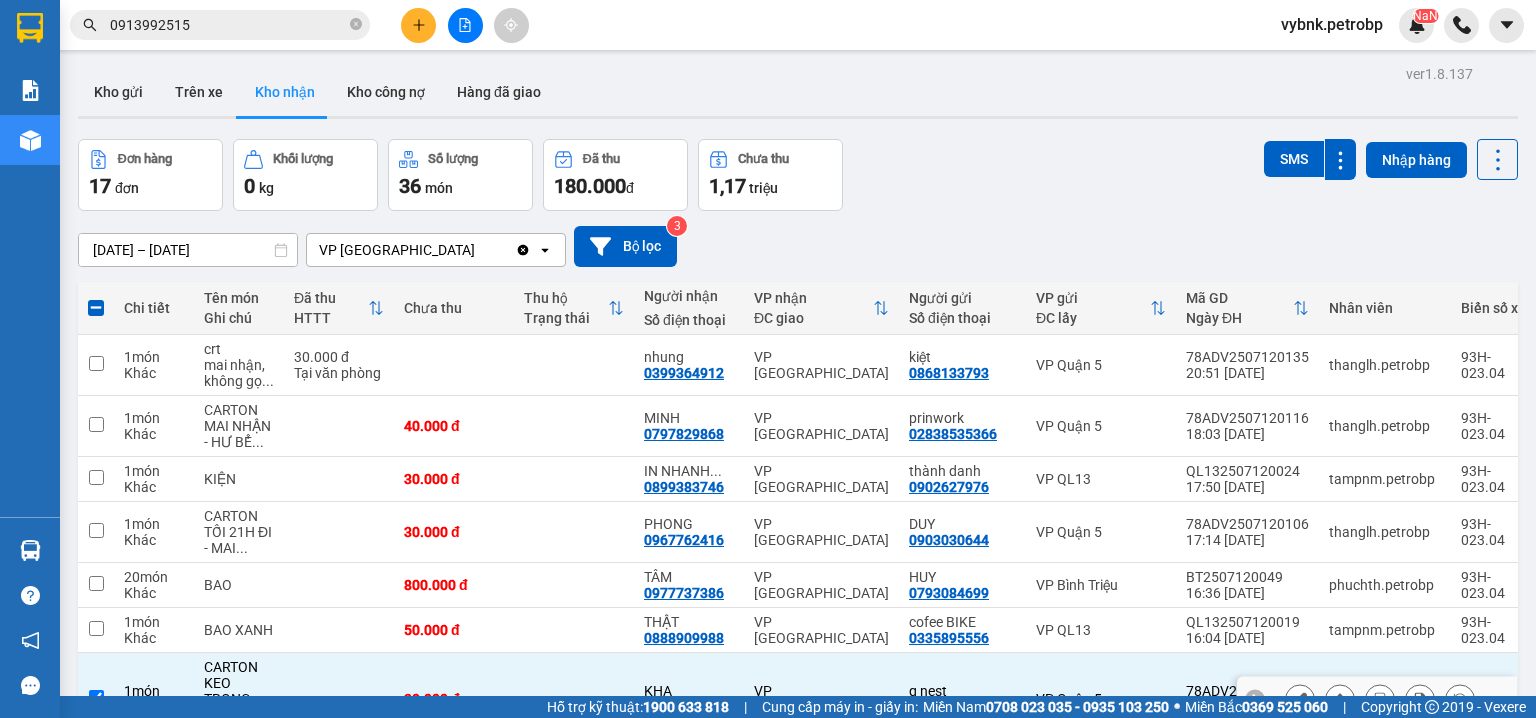 click on "KHA 0362918136" at bounding box center (689, 699) 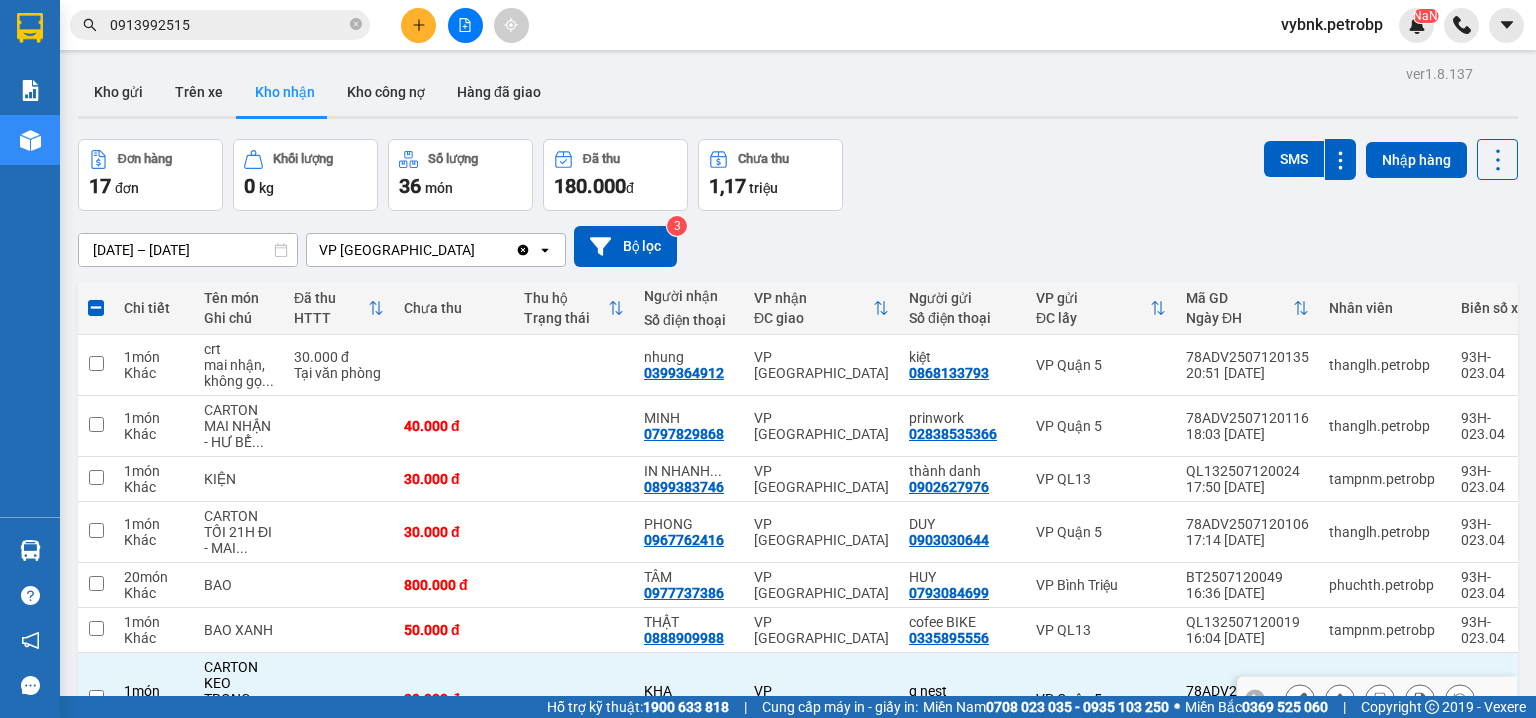 checkbox on "false" 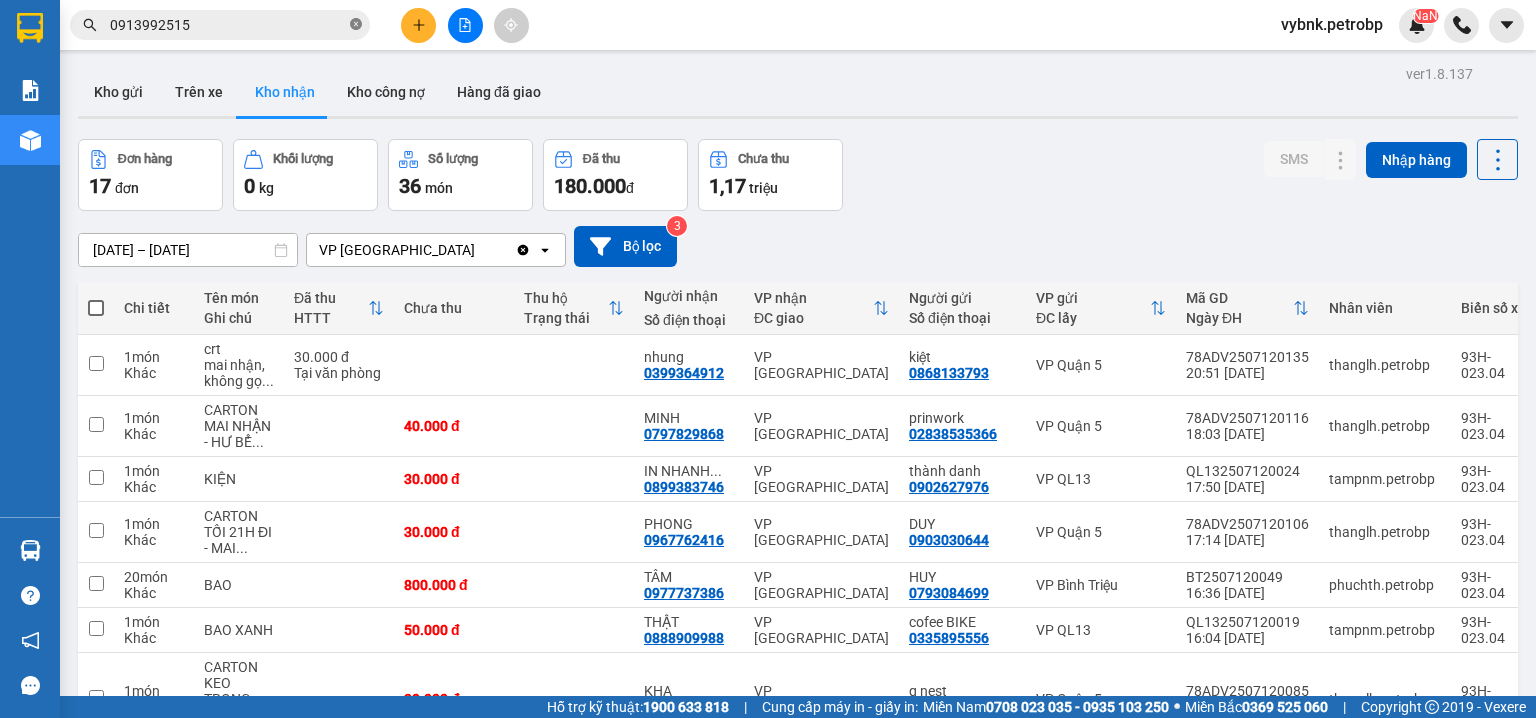 click 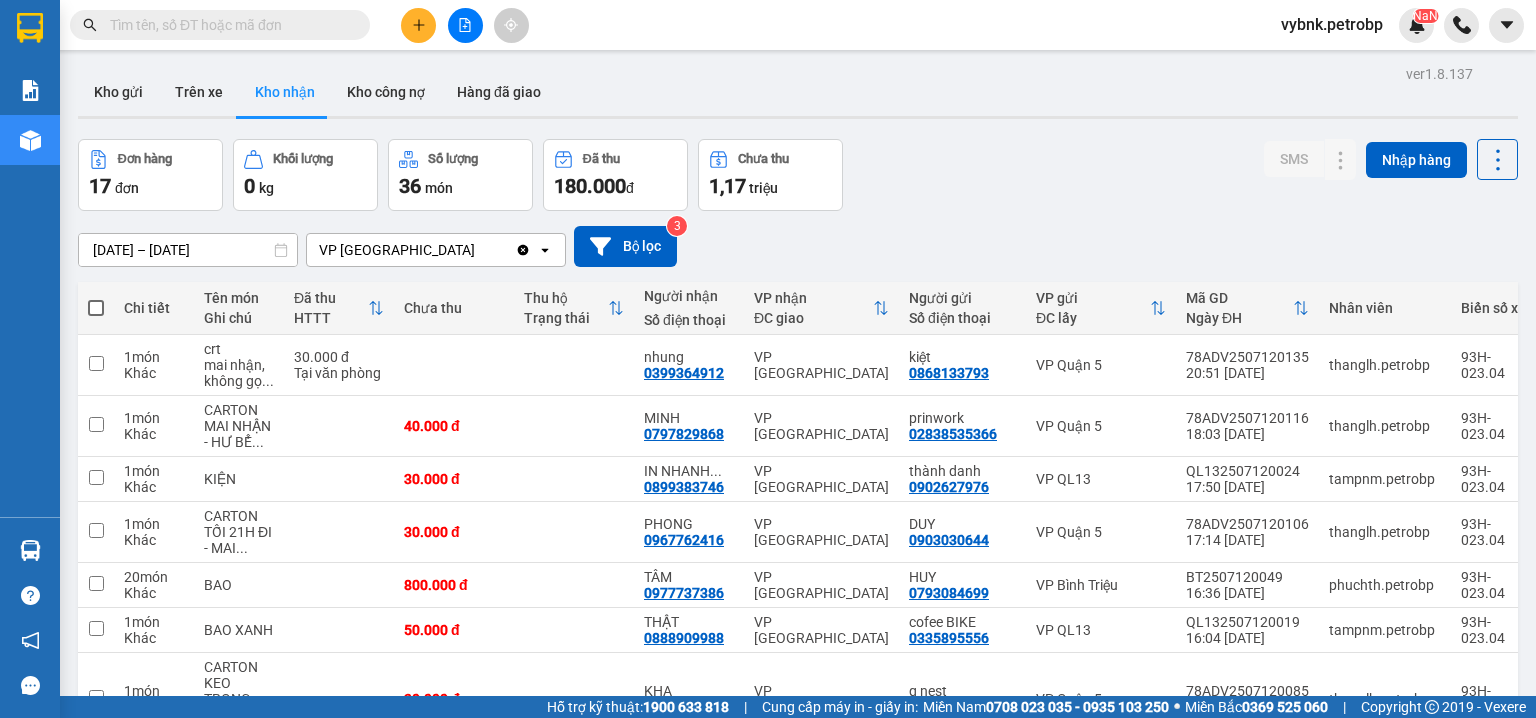 click at bounding box center [356, 25] 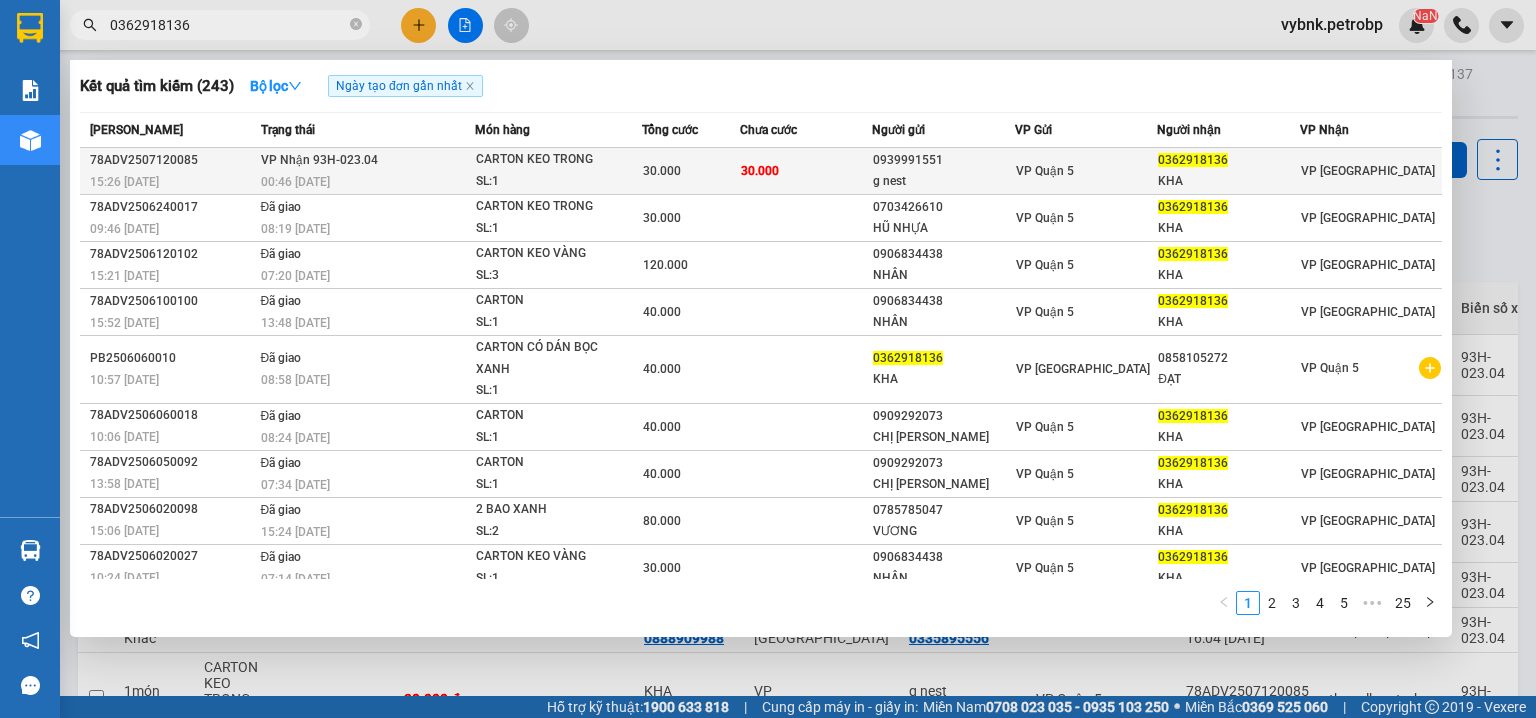 type on "0362918136" 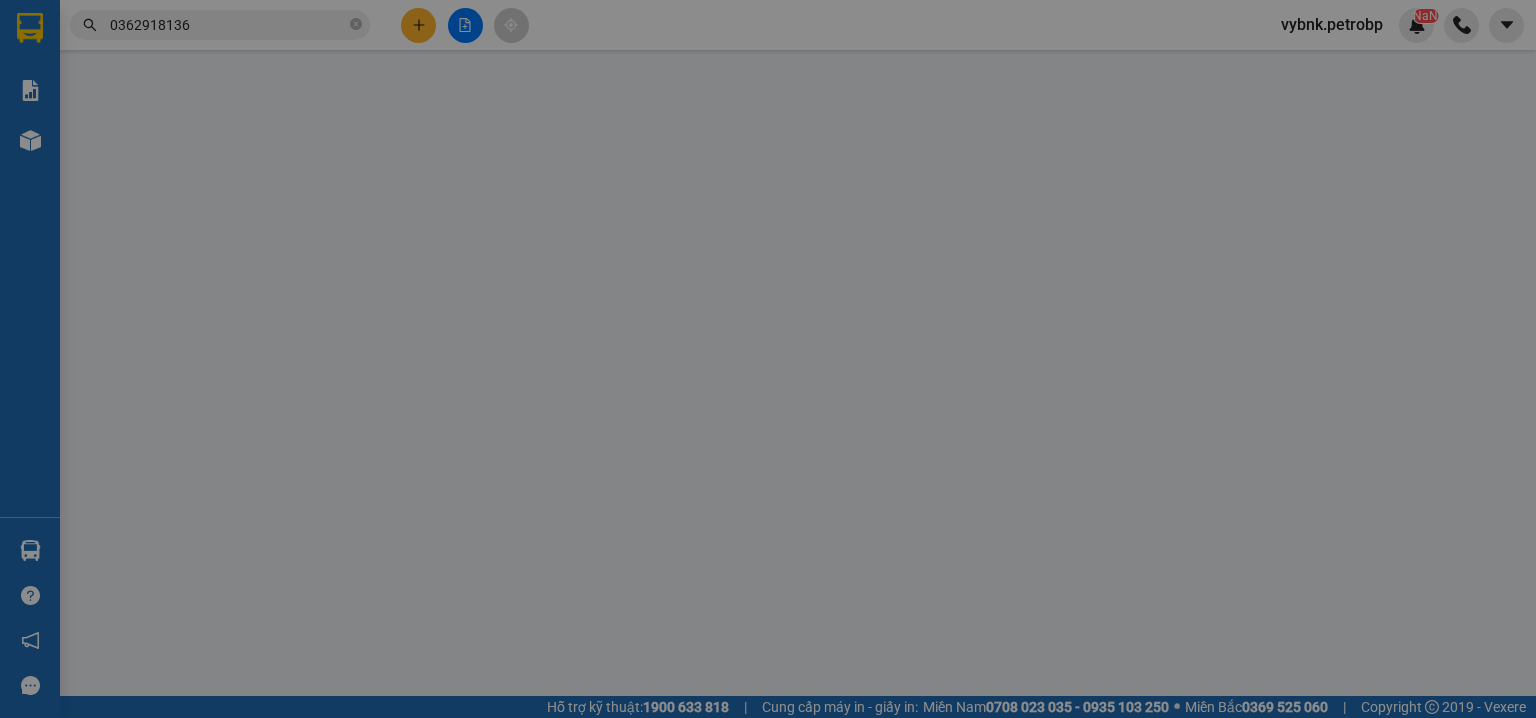 click on "Lấy" at bounding box center (824, 201) 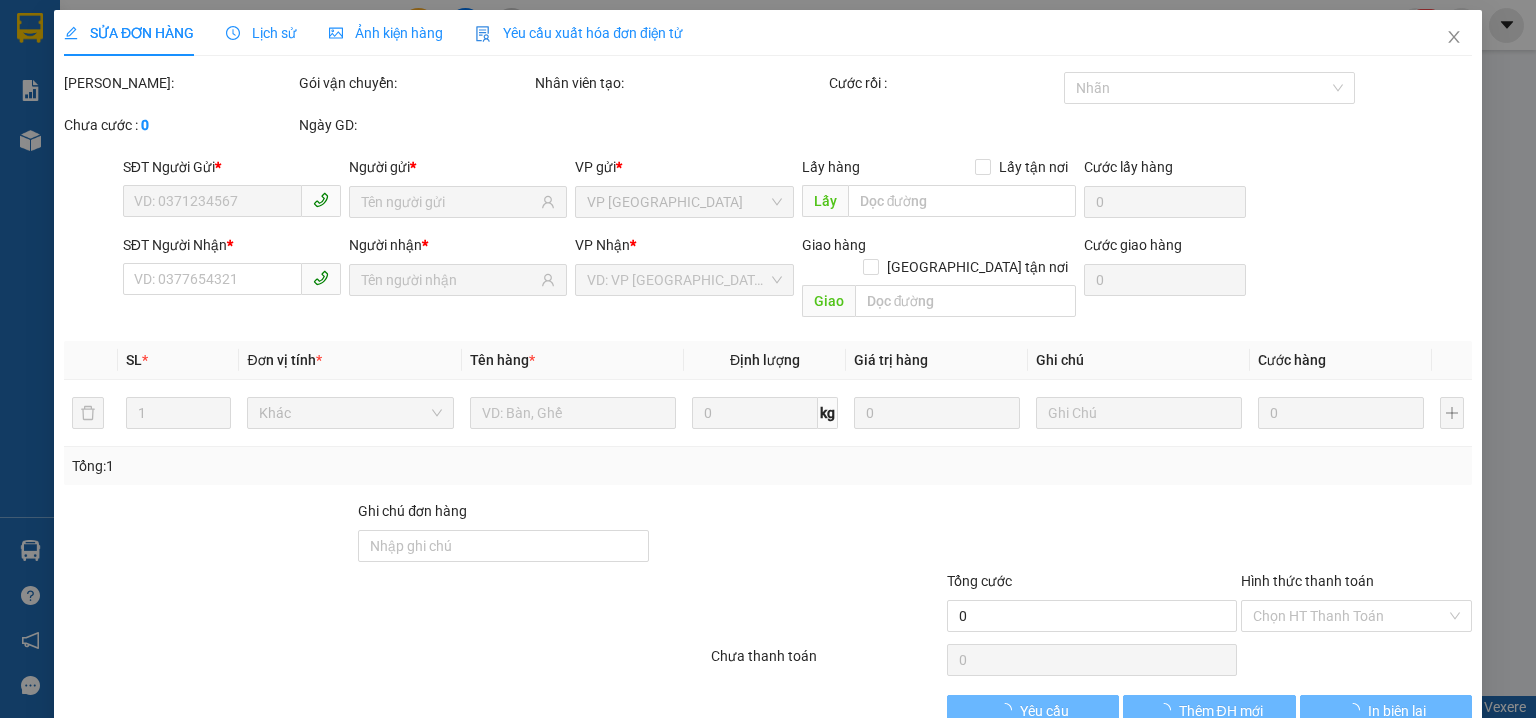 type on "0939991551" 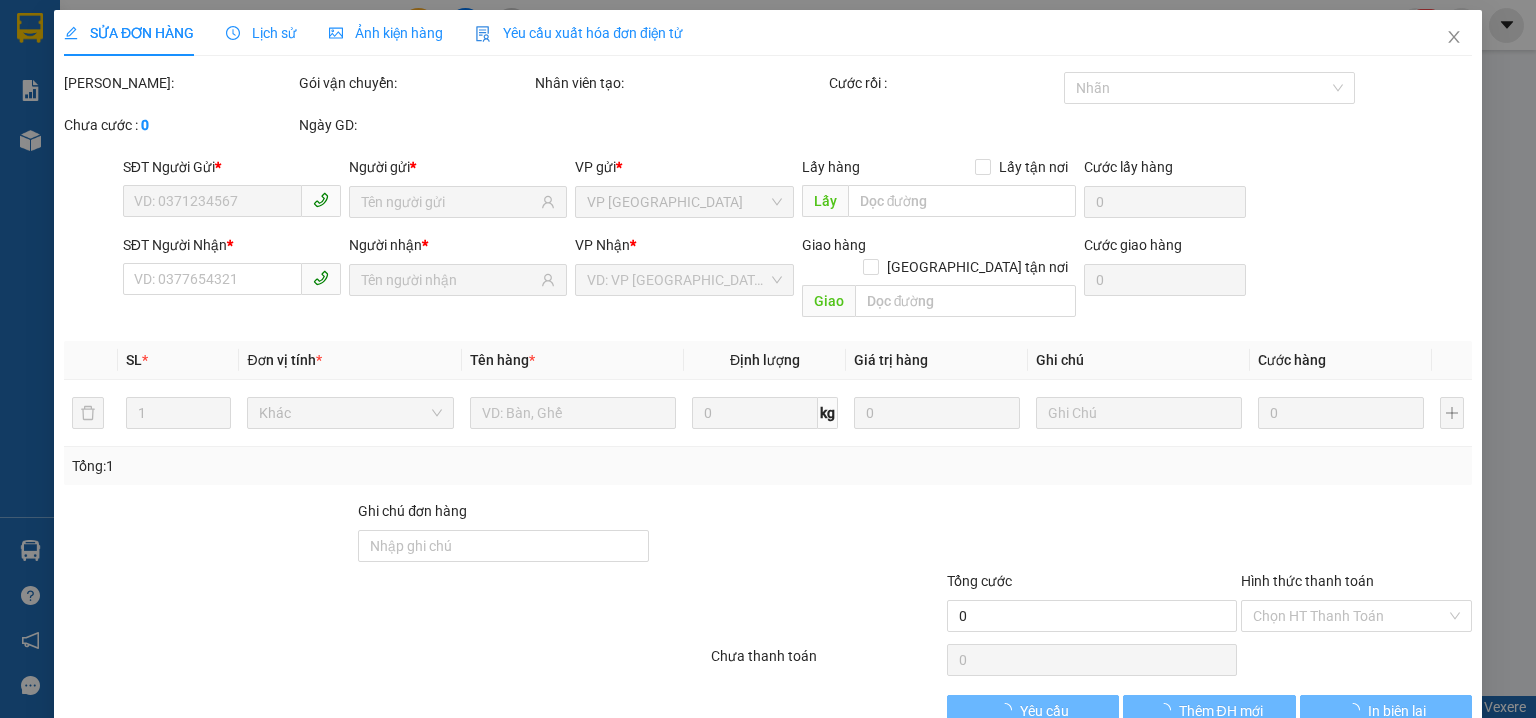 type on "g nest" 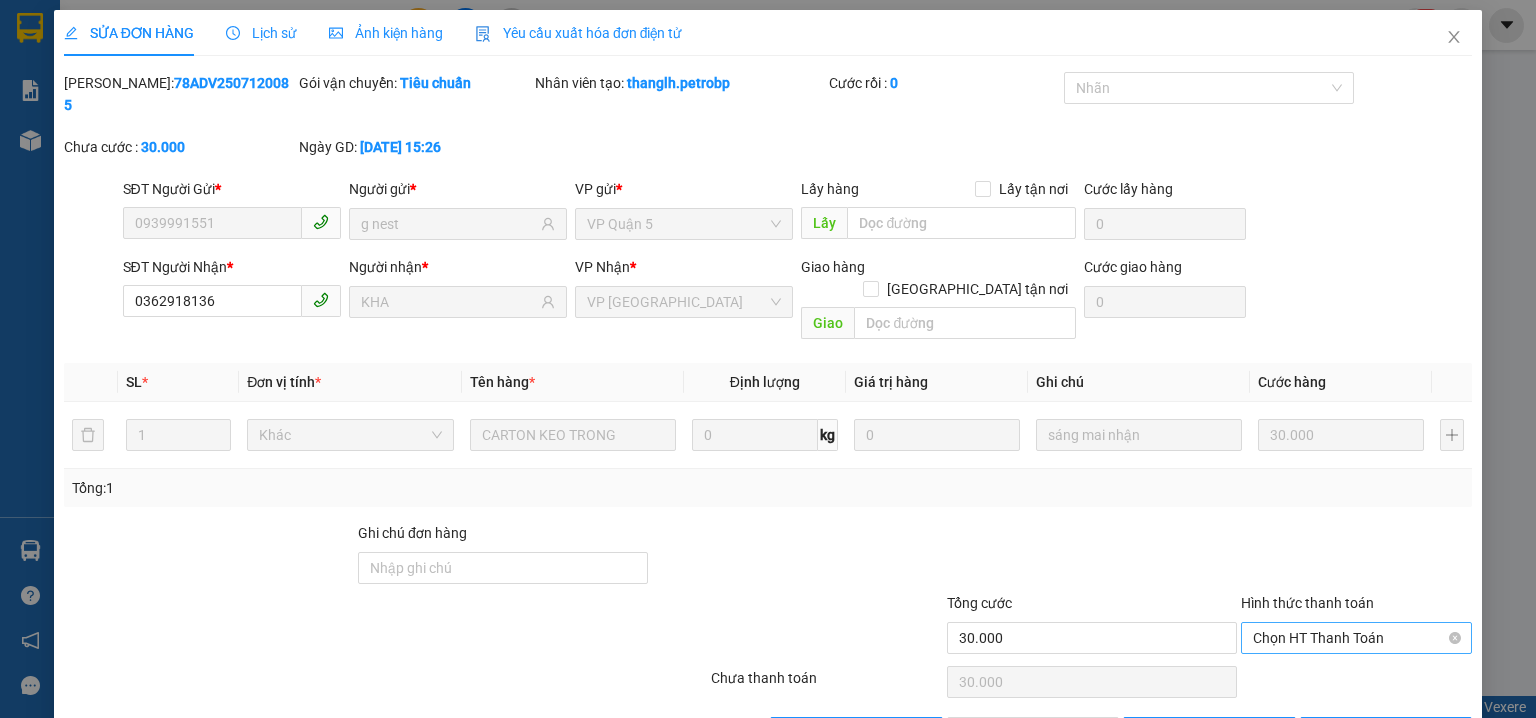 click on "Chọn HT Thanh Toán" at bounding box center (1356, 638) 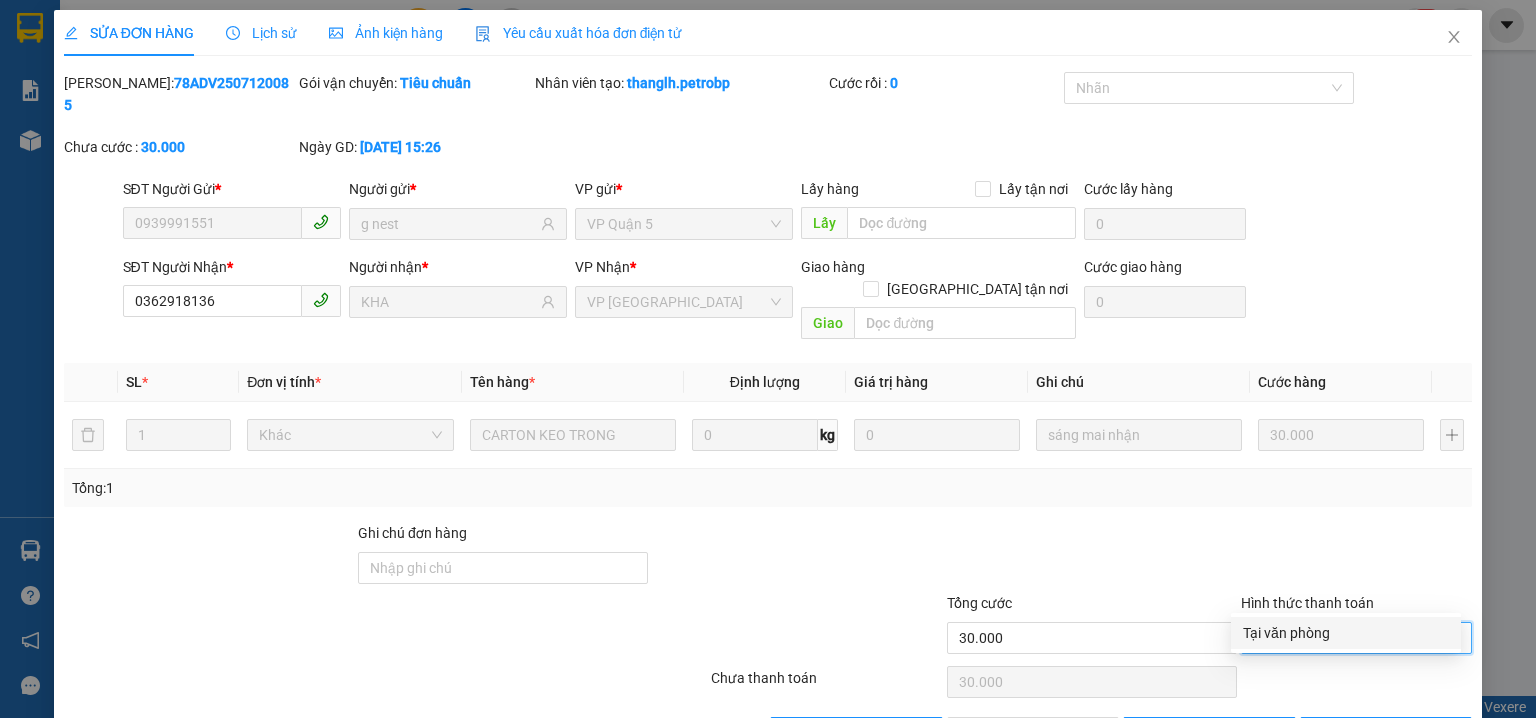 click on "Tại văn phòng" at bounding box center (1346, 633) 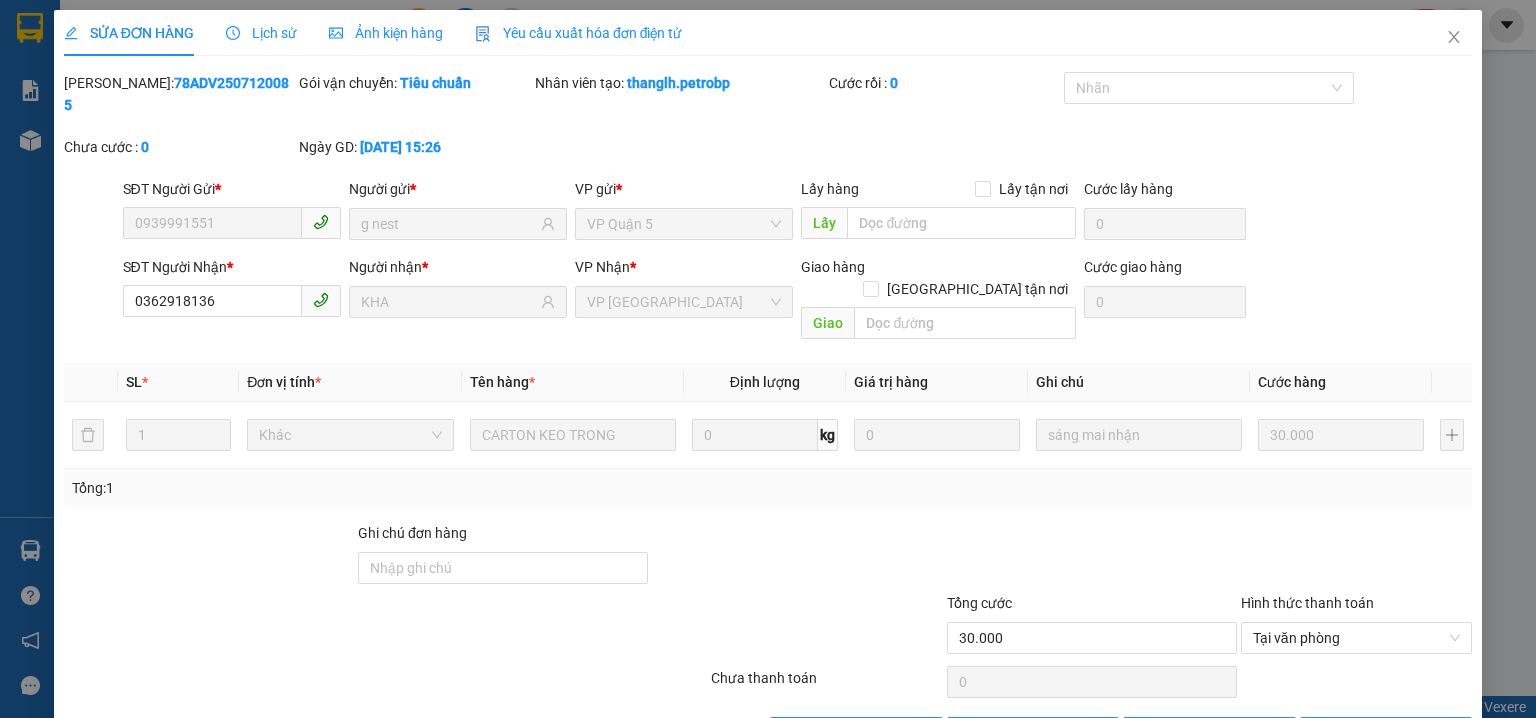 click at bounding box center (1356, 682) 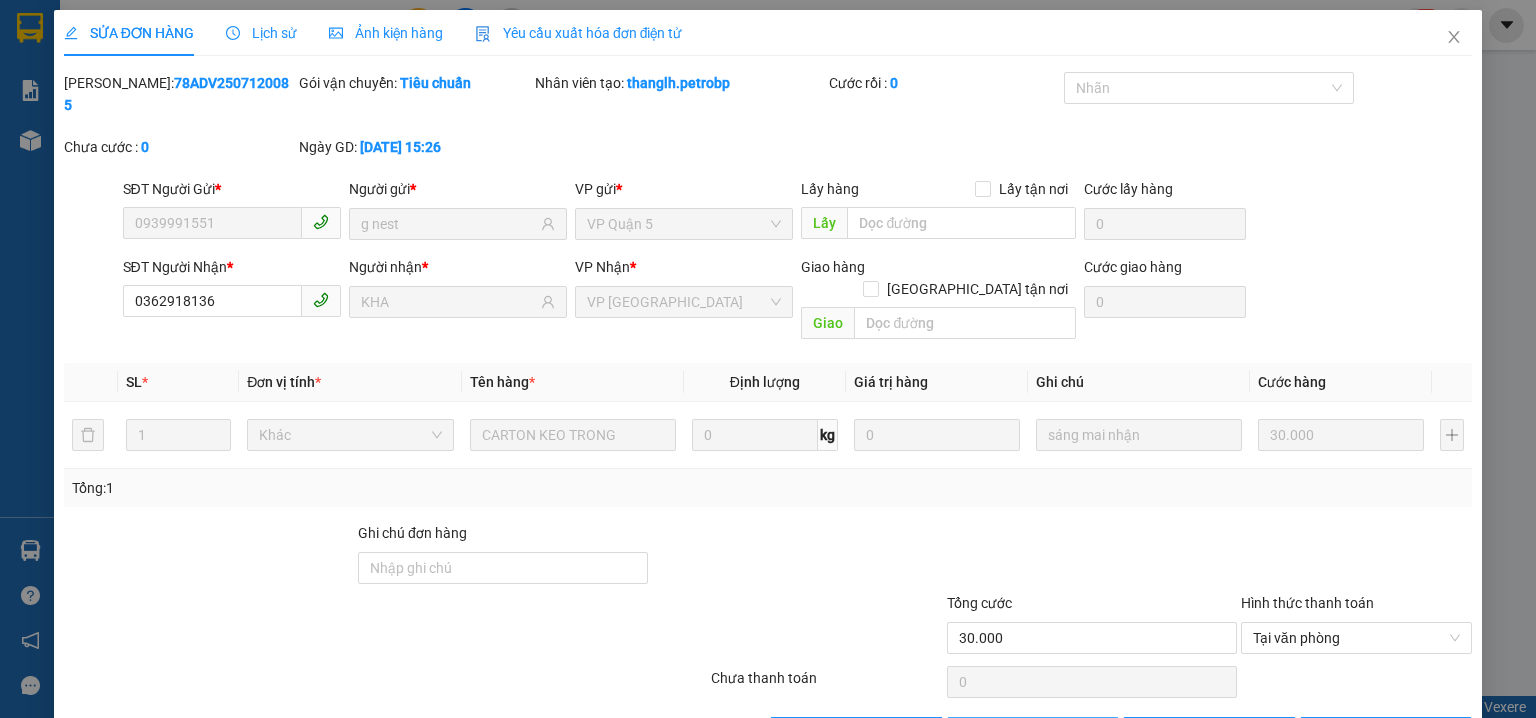 click on "Giao hàng" at bounding box center (1033, 733) 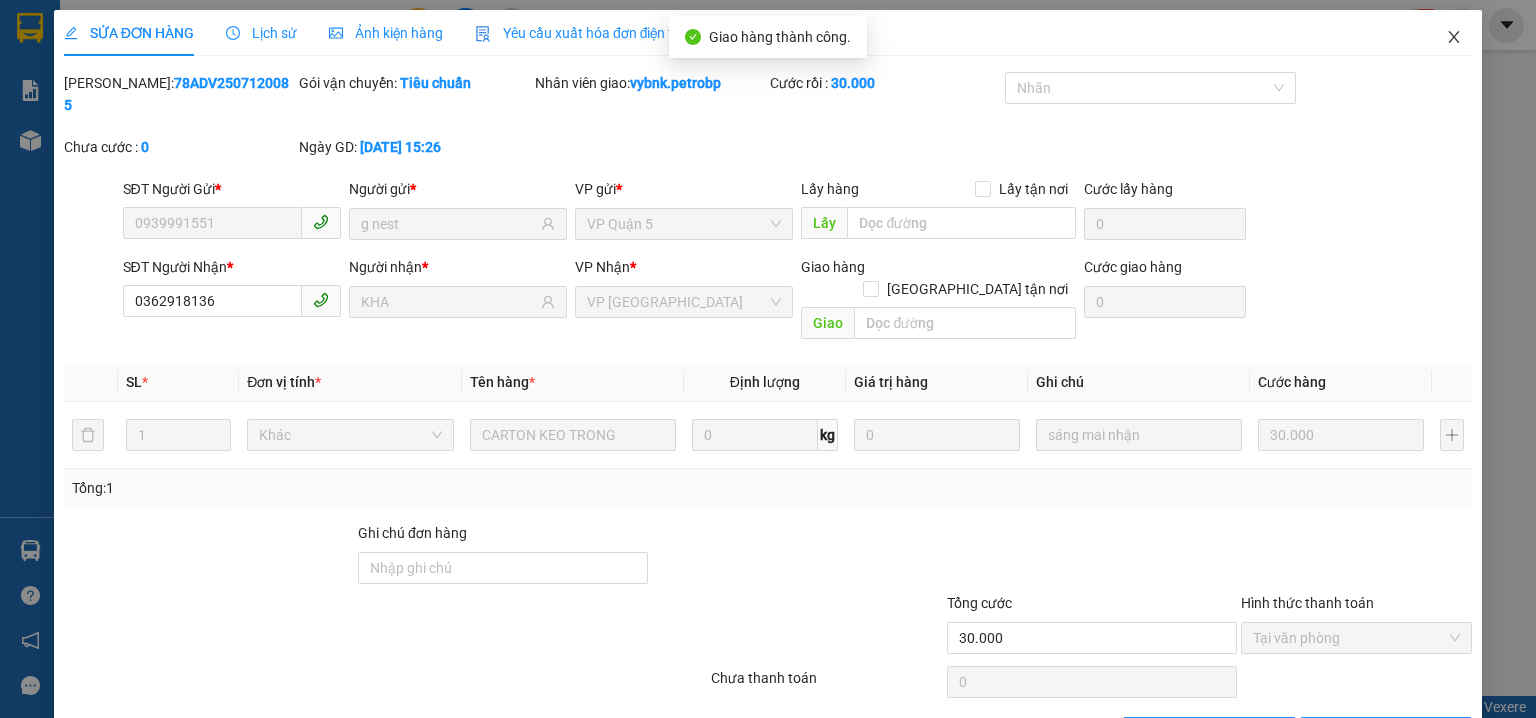 click 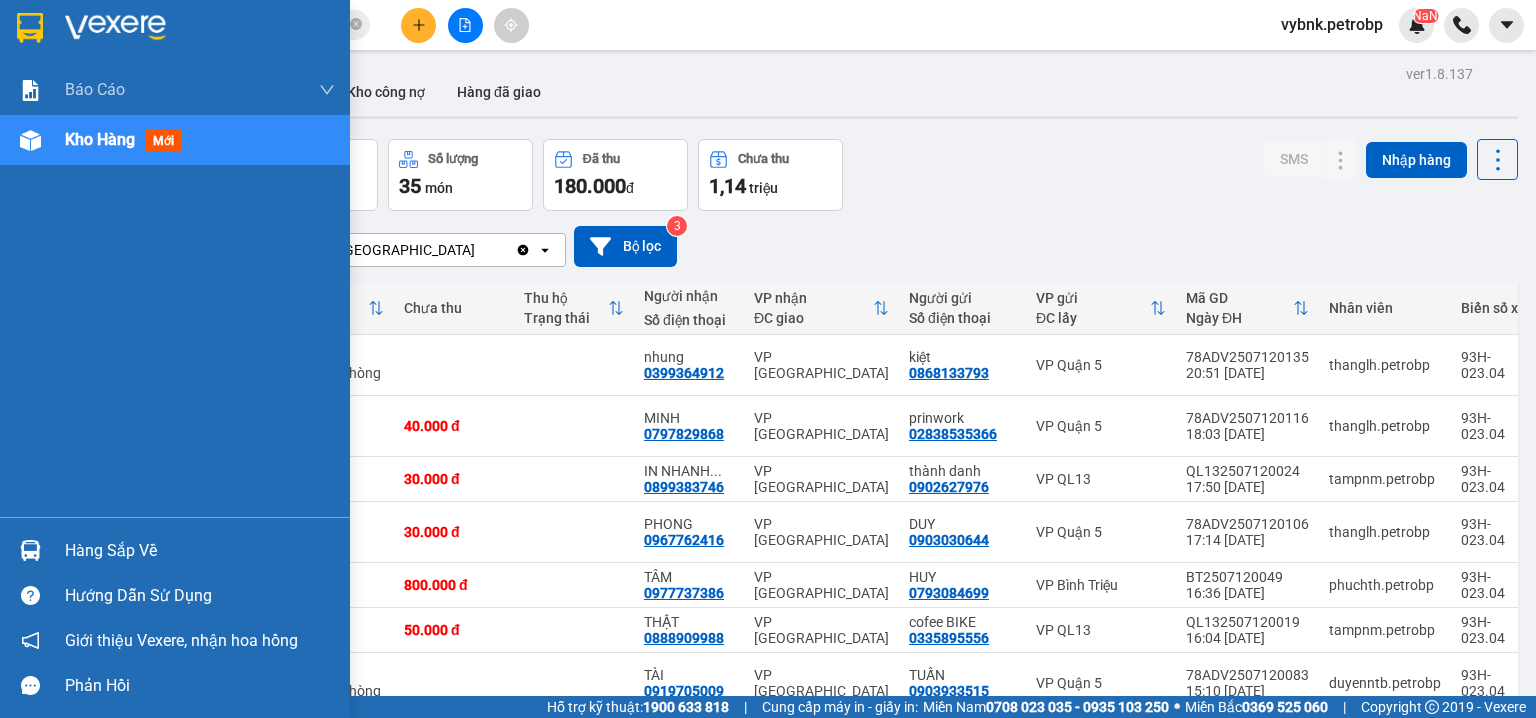 click at bounding box center [30, 550] 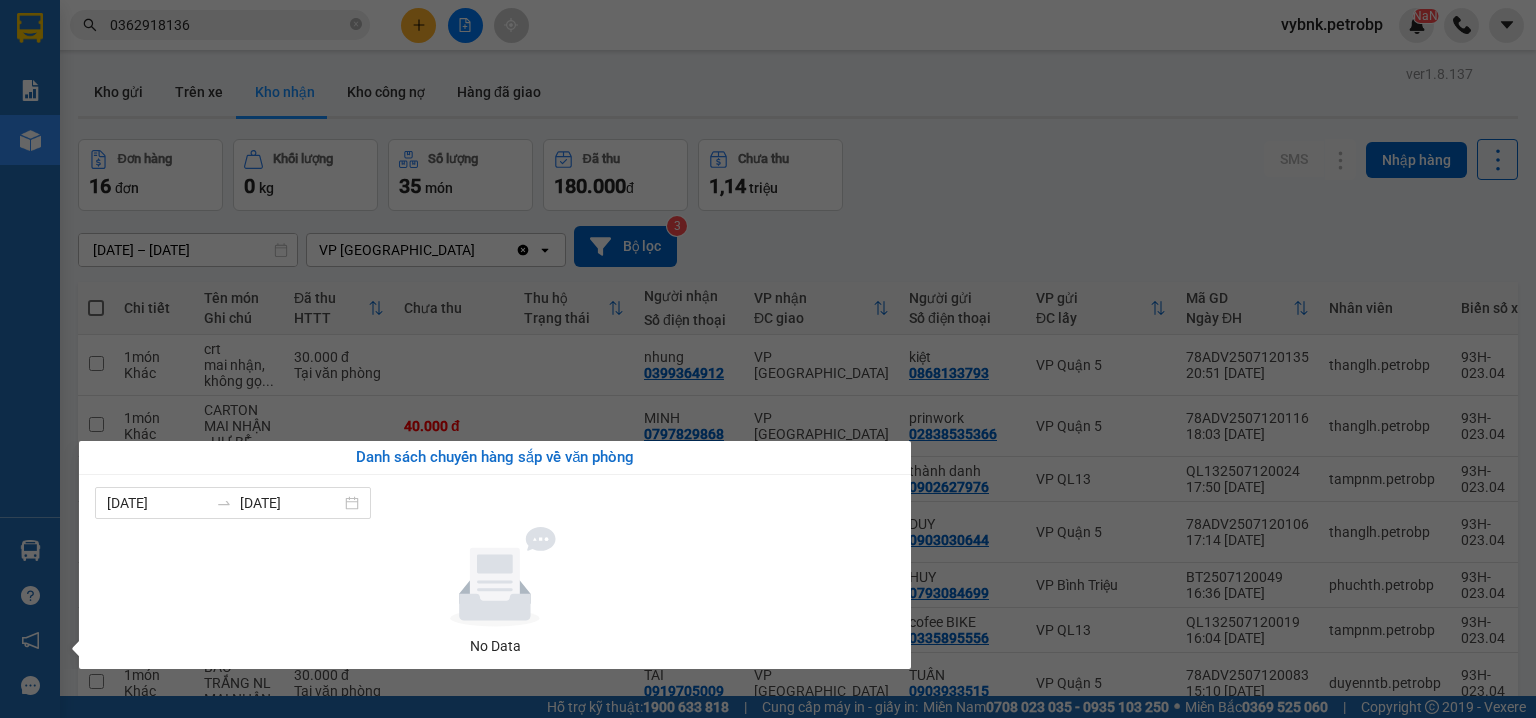 click on "Kết quả tìm kiếm ( 243 )  Bộ lọc  Ngày tạo đơn gần nhất Mã ĐH Trạng thái Món hàng Tổng cước Chưa cước Người gửi VP Gửi Người nhận VP Nhận 78ADV2507120085 15:26 - 12/07 VP Nhận   93H-023.04 00:46 - 13/07 CARTON KEO TRONG SL:  1 30.000 30.000 0939991551 g nest VP Quận 5 0362918136  KHA VP Phước Bình 78ADV2506240017 09:46 - 24/06 Đã giao   08:19 - 25/06 CARTON KEO TRONG SL:  1 30.000 0703426610 HŨ NHỰA  VP Quận 5 0362918136  KHA VP Phước Bình 78ADV2506120102 15:21 - 12/06 Đã giao   07:20 - 13/06 CARTON KEO VÀNG SL:  3 120.000 0906834438 NHÂN VP Quận 5 0362918136  KHA VP Phước Bình 78ADV2506100100 15:52 - 10/06 Đã giao   13:48 - 11/06 CARTON SL:  1 40.000 0906834438 NHÂN VP Quận 5 0362918136  KHA VP Phước Bình PB2506060010 10:57 - 06/06 Đã giao   08:58 - 07/06 CARTON CÓ DÁN BỌC XANH SL:  1 40.000 0362918136  KHA VP Phước Bình 0858105272 ĐẠT  VP Quận 5 78ADV2506060018 10:06 - 06/06 Đã giao   08:24 - 07/06 SL:" at bounding box center (768, 359) 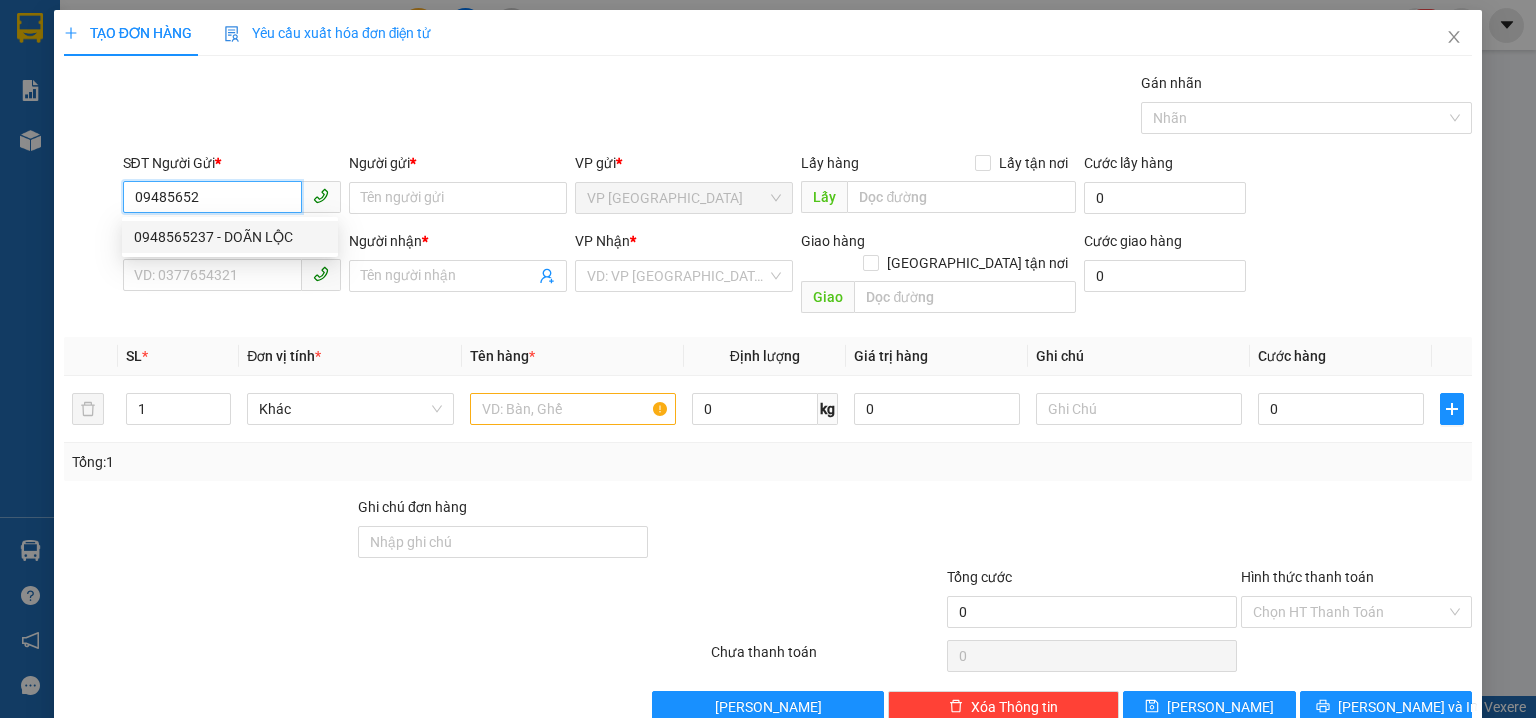 click on "0948565237 - DOÃN LỘC" at bounding box center [230, 237] 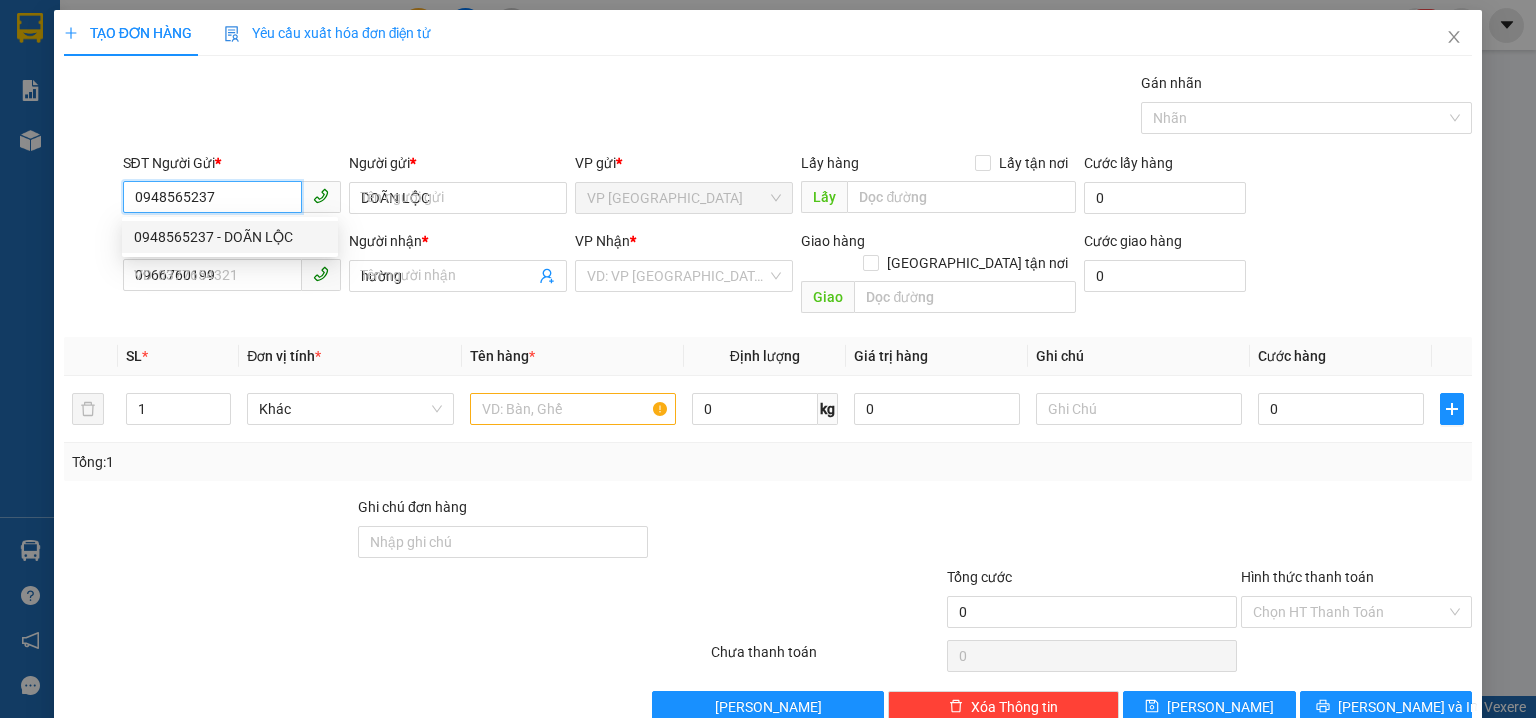 click on "0948565237 - DOÃN LỘC" at bounding box center [230, 237] 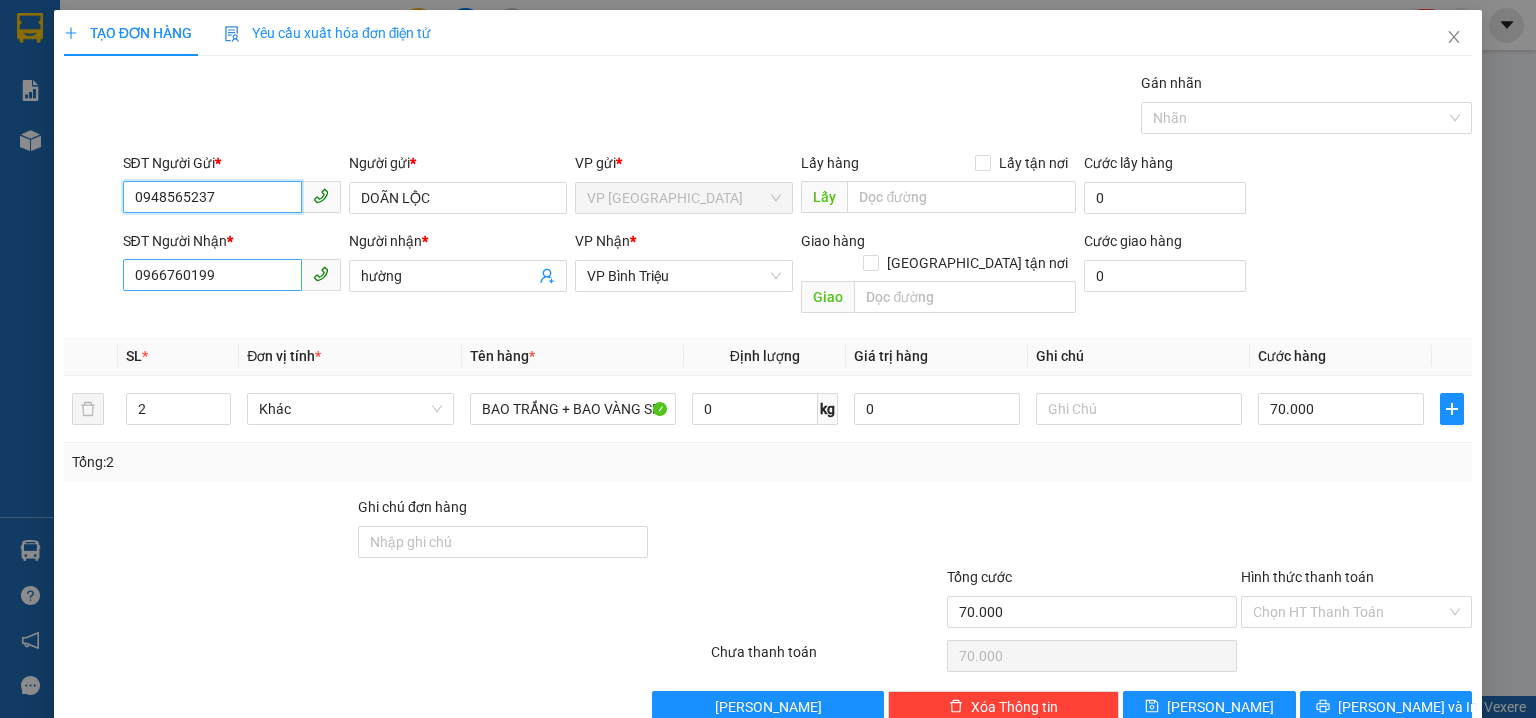 type on "0948565237" 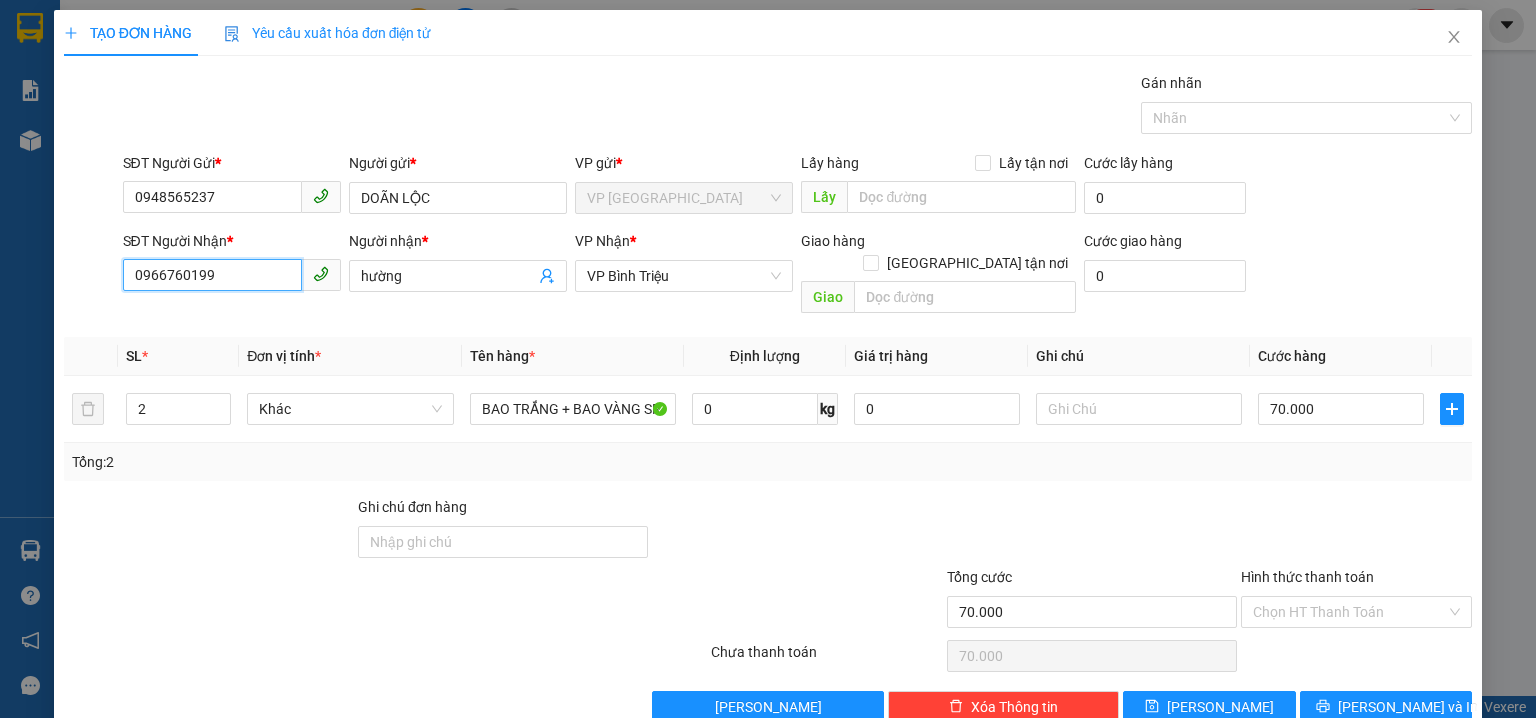 click on "0966760199" at bounding box center [212, 275] 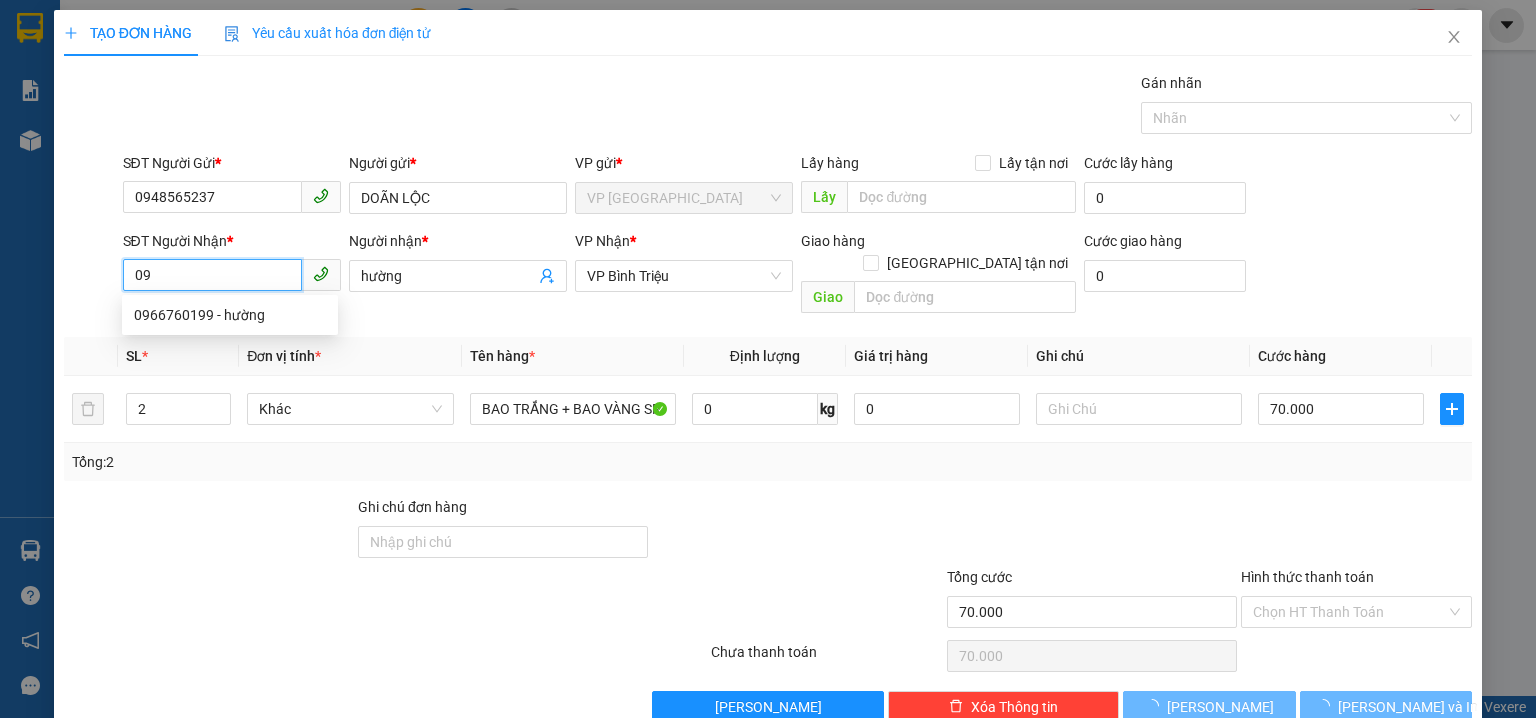 type on "0" 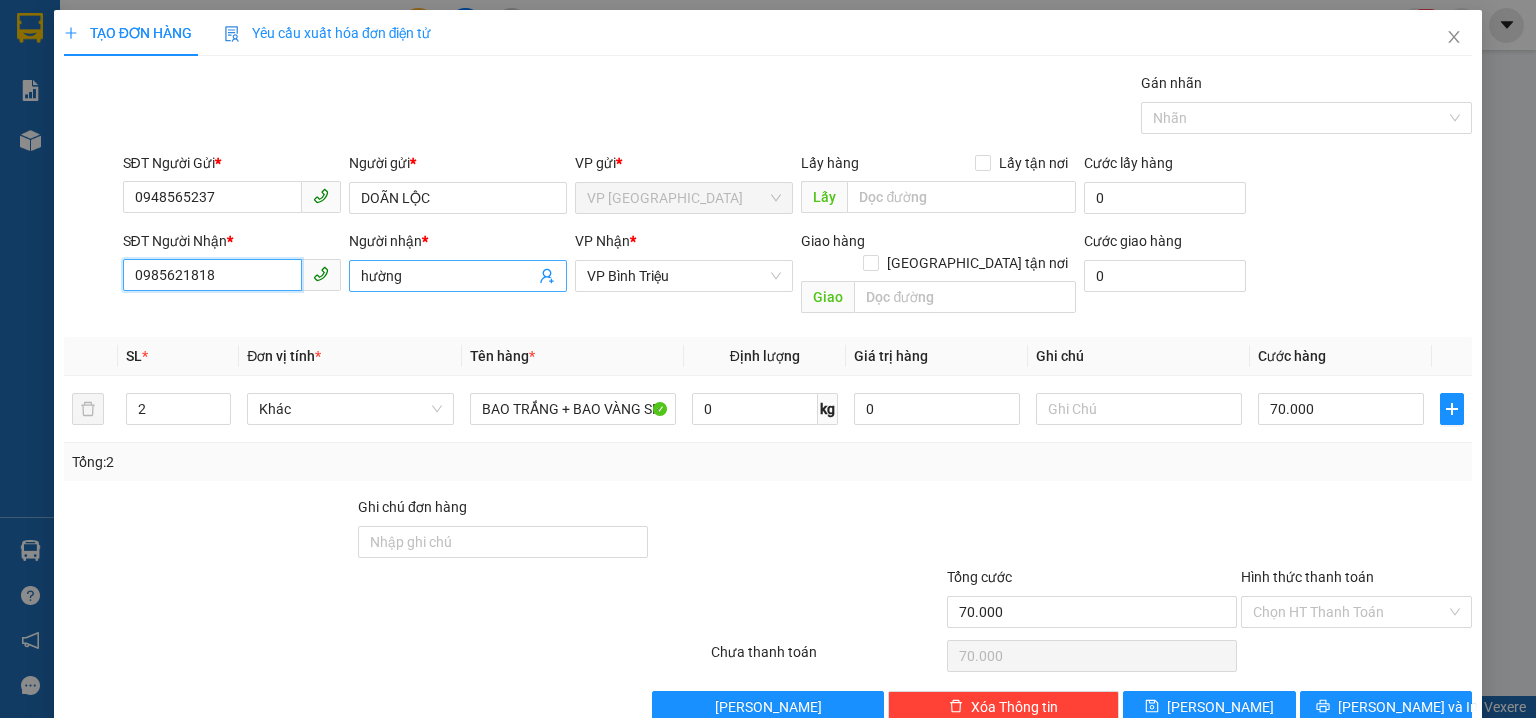 type on "0985621818" 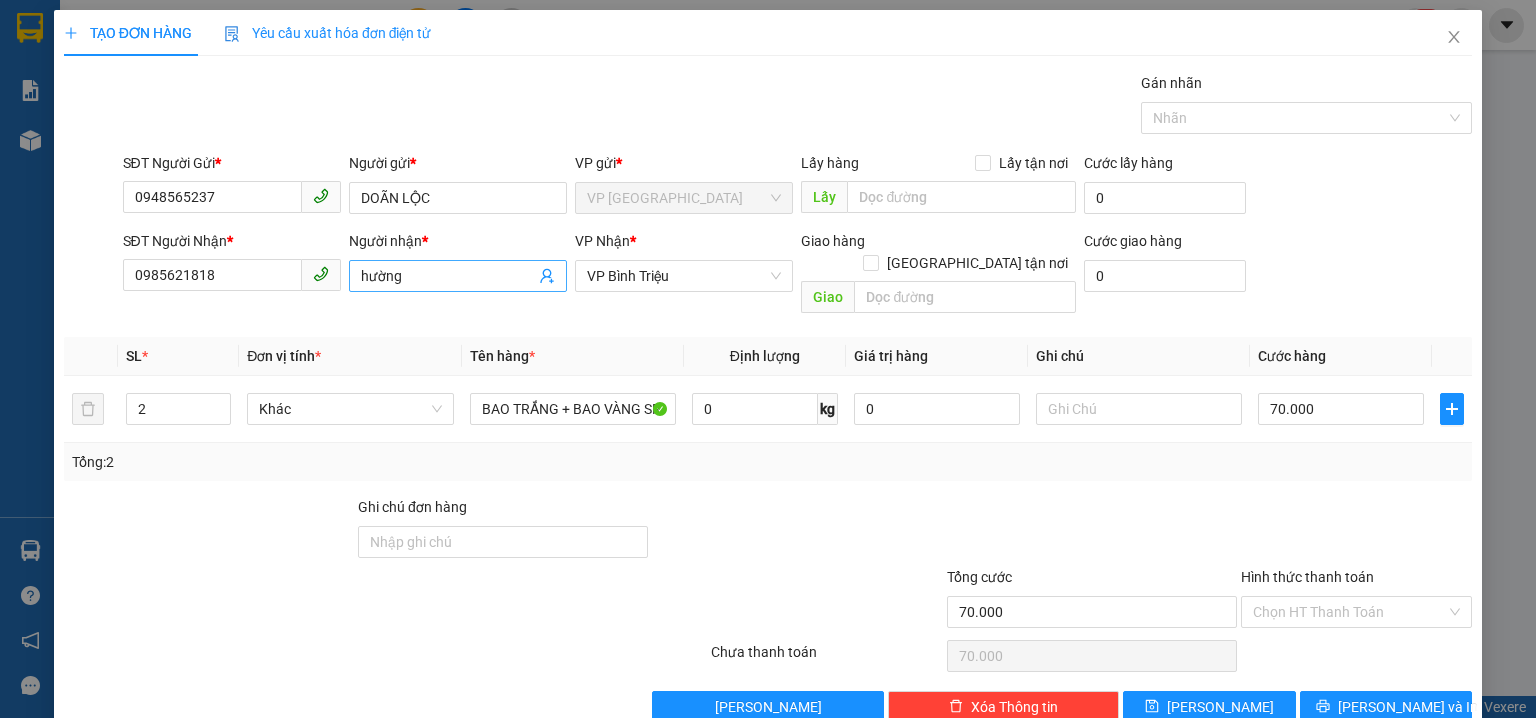 click on "hường" at bounding box center [448, 276] 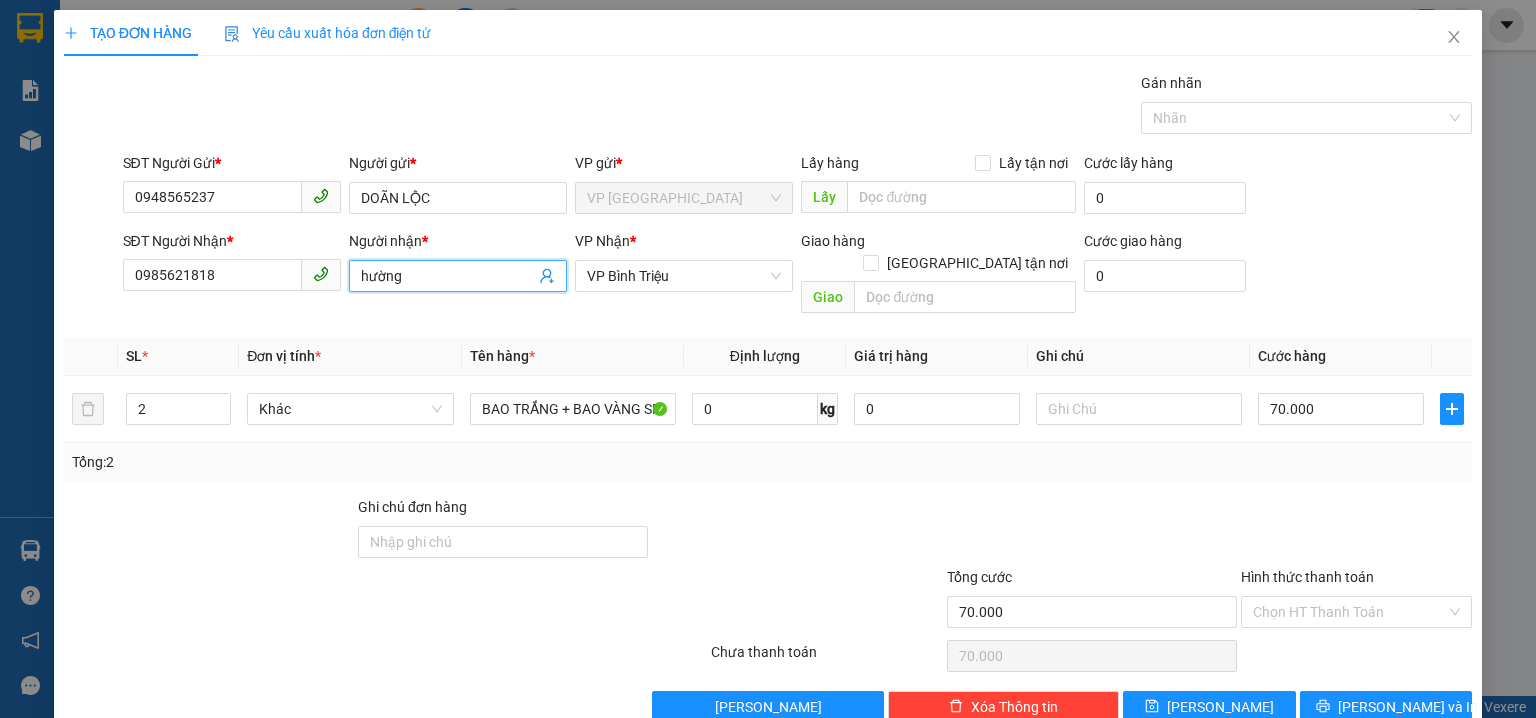 click on "hường" at bounding box center (448, 276) 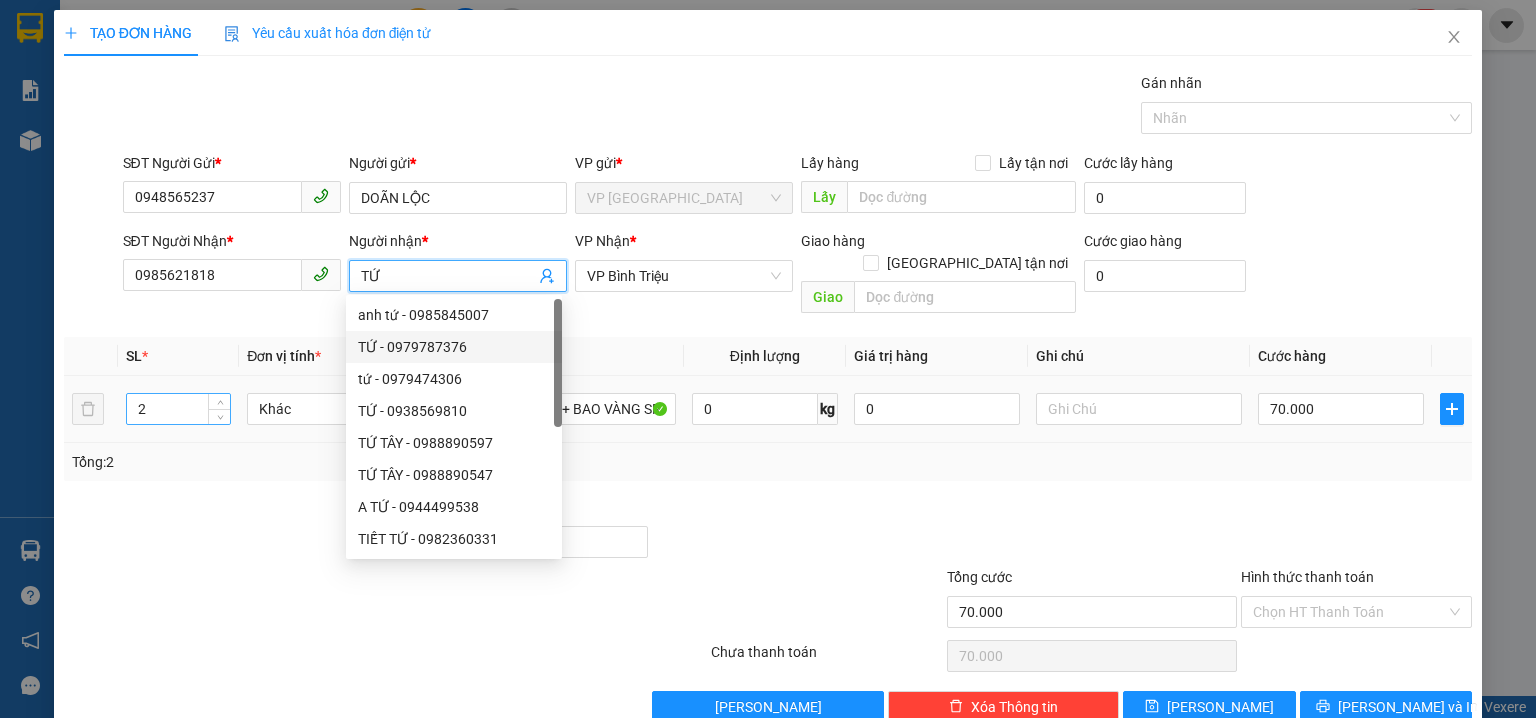 type on "TỨ" 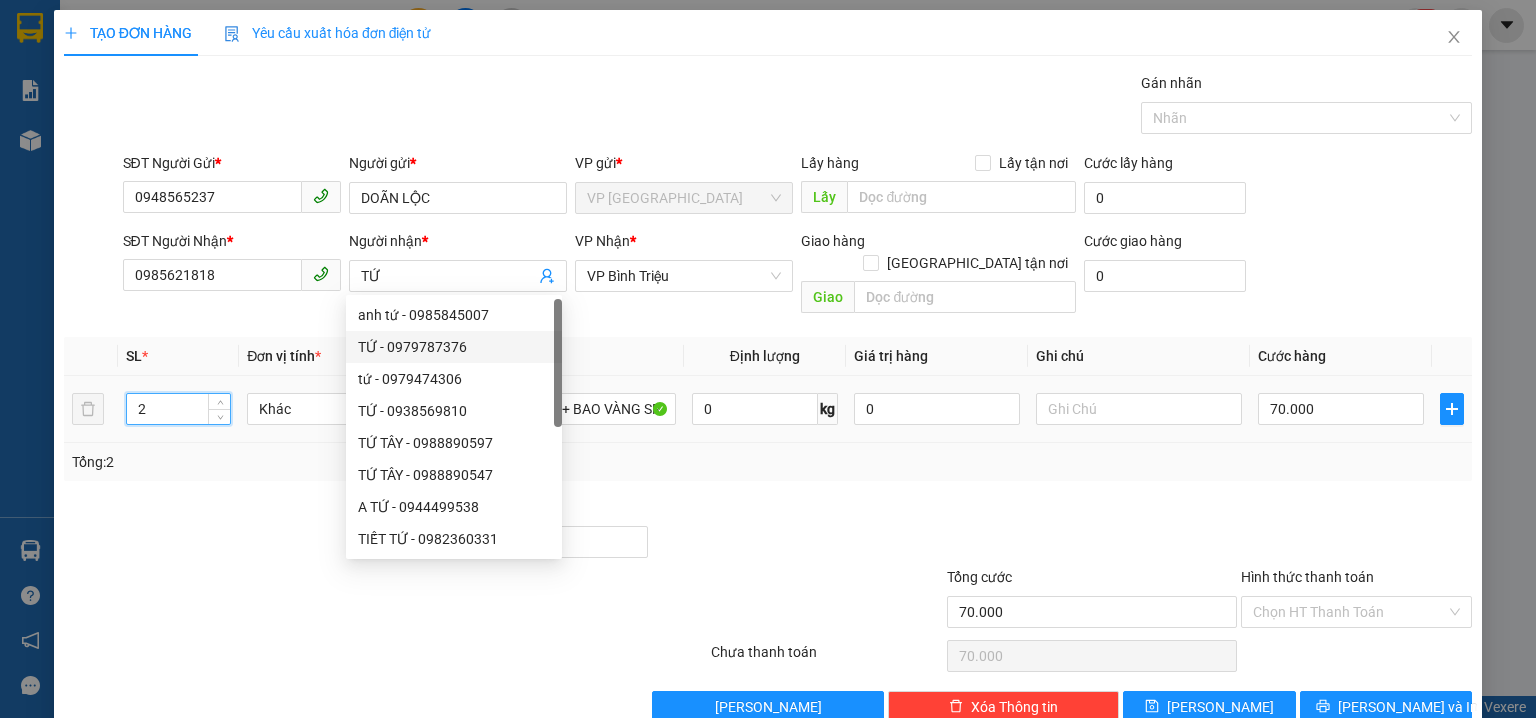 click on "2" at bounding box center [178, 409] 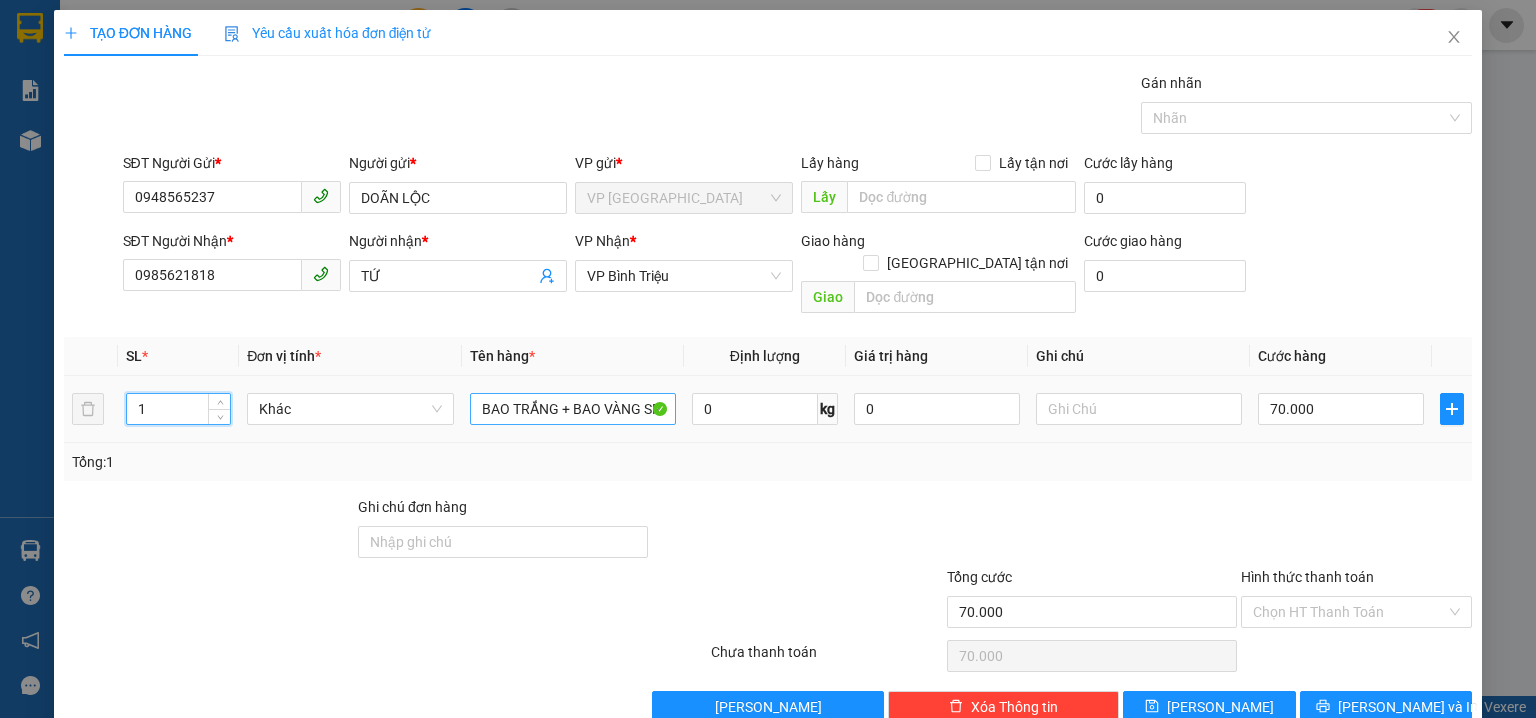 type on "1" 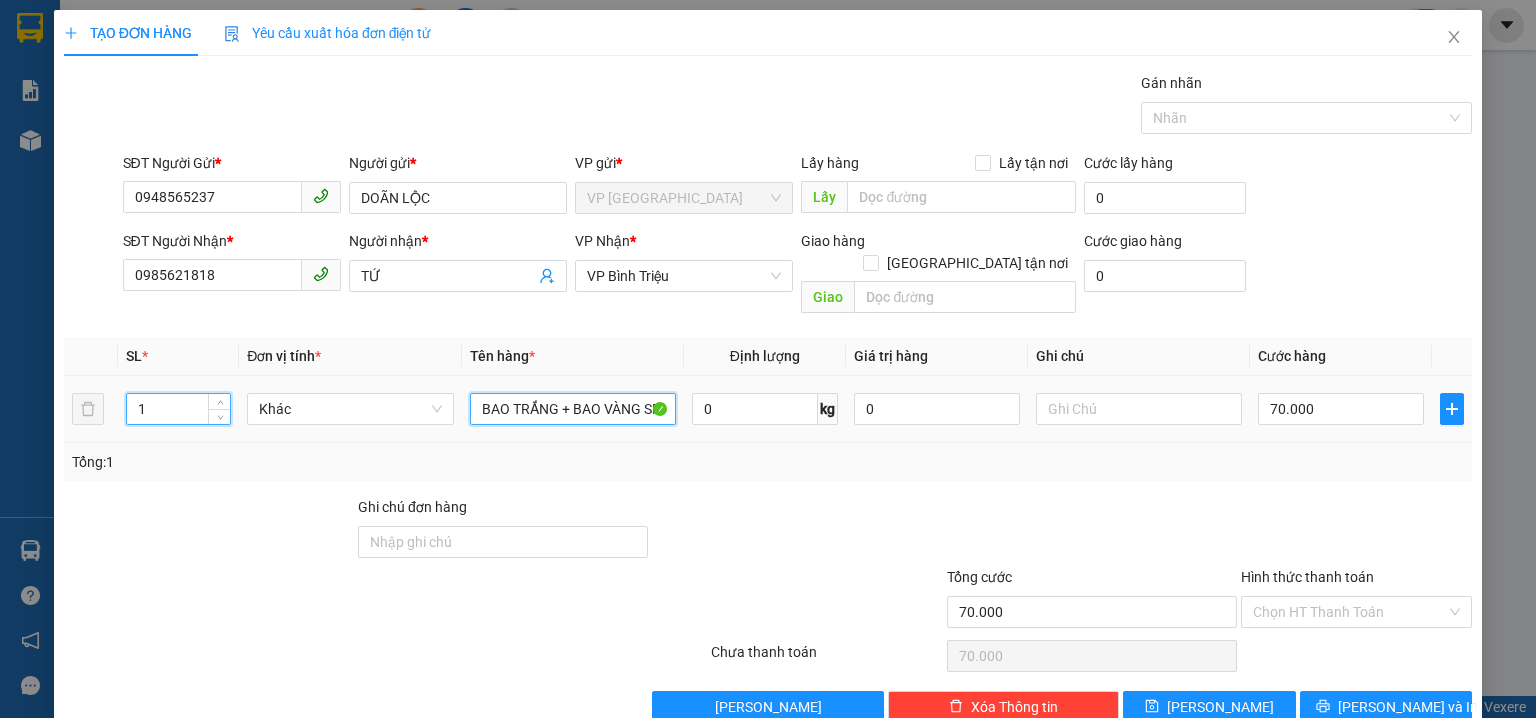 click on "BAO TRẮNG + BAO VÀNG SR" at bounding box center [573, 409] 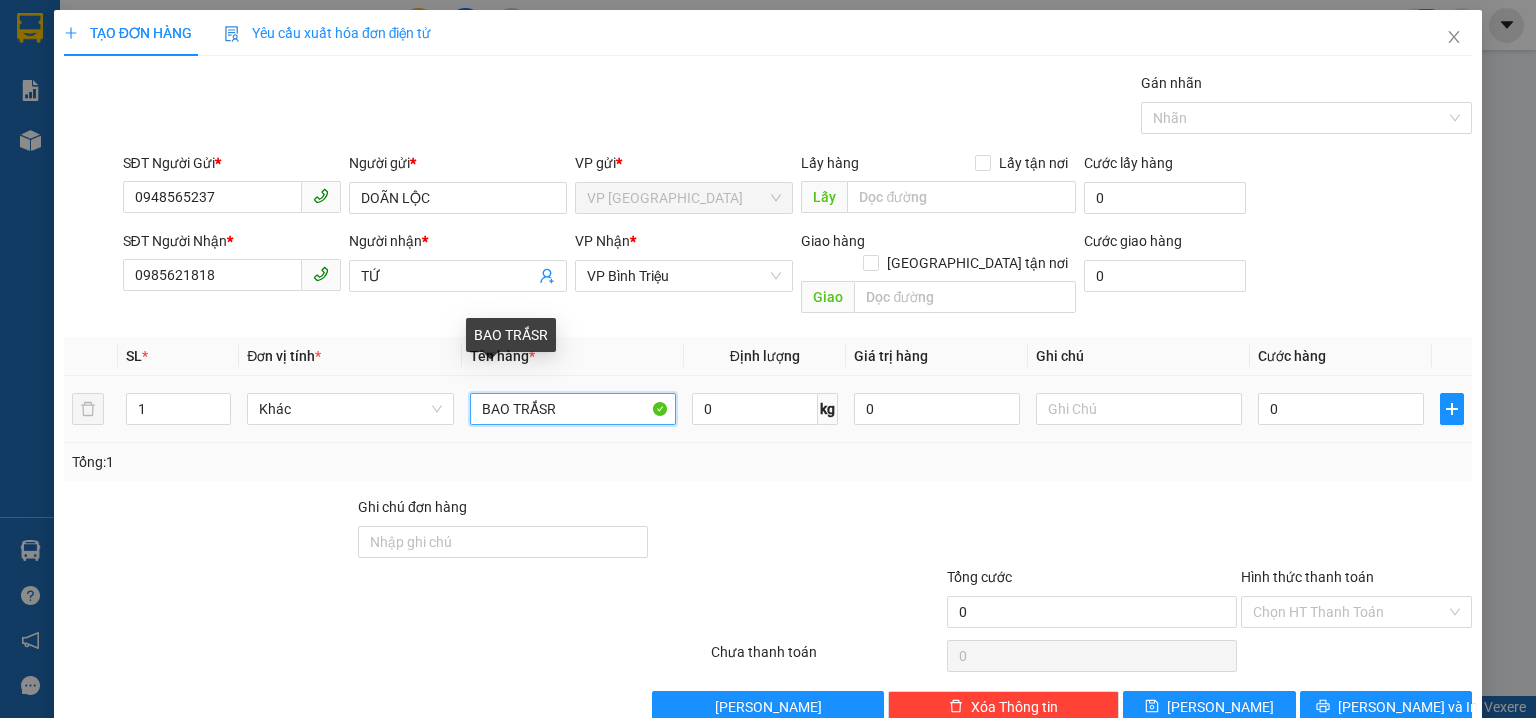 click on "BAO TRẮSR" at bounding box center [573, 409] 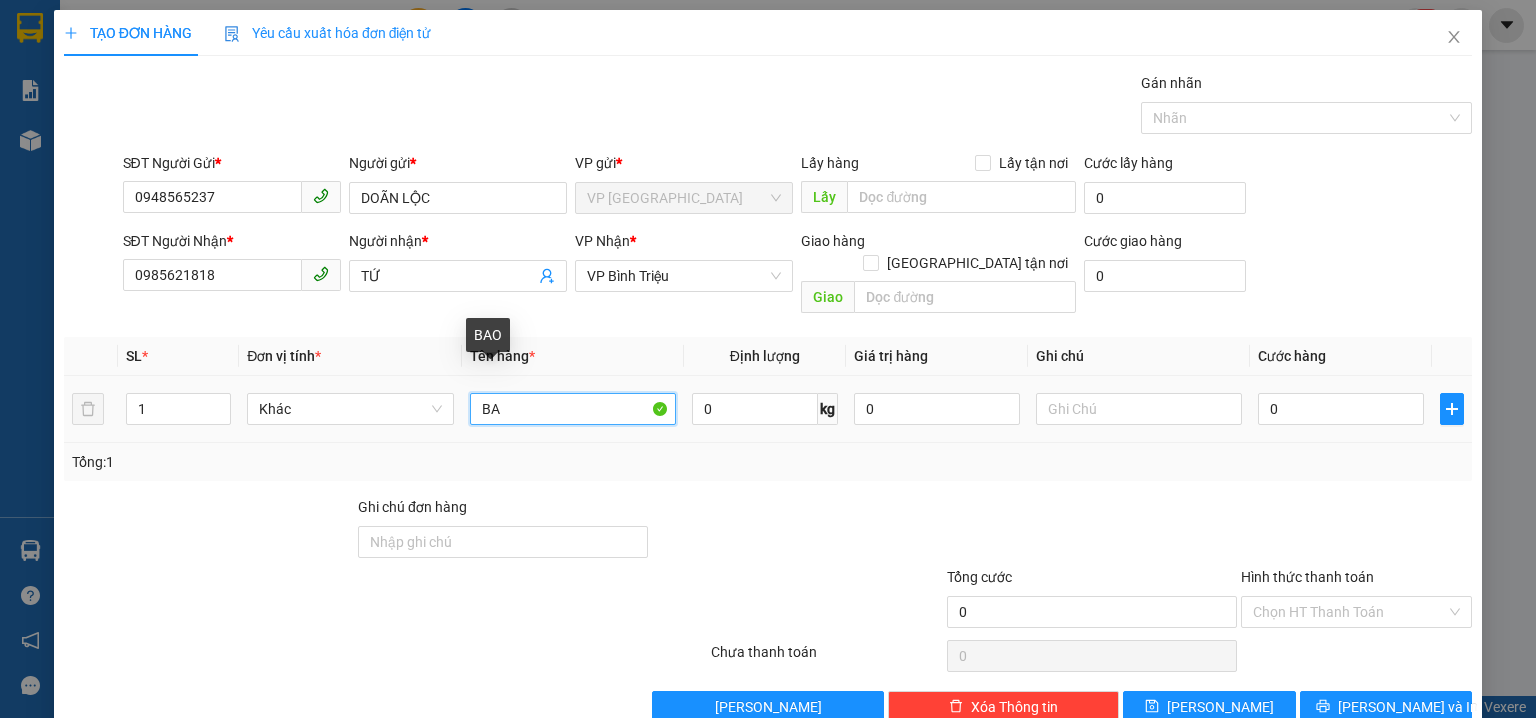 type on "B" 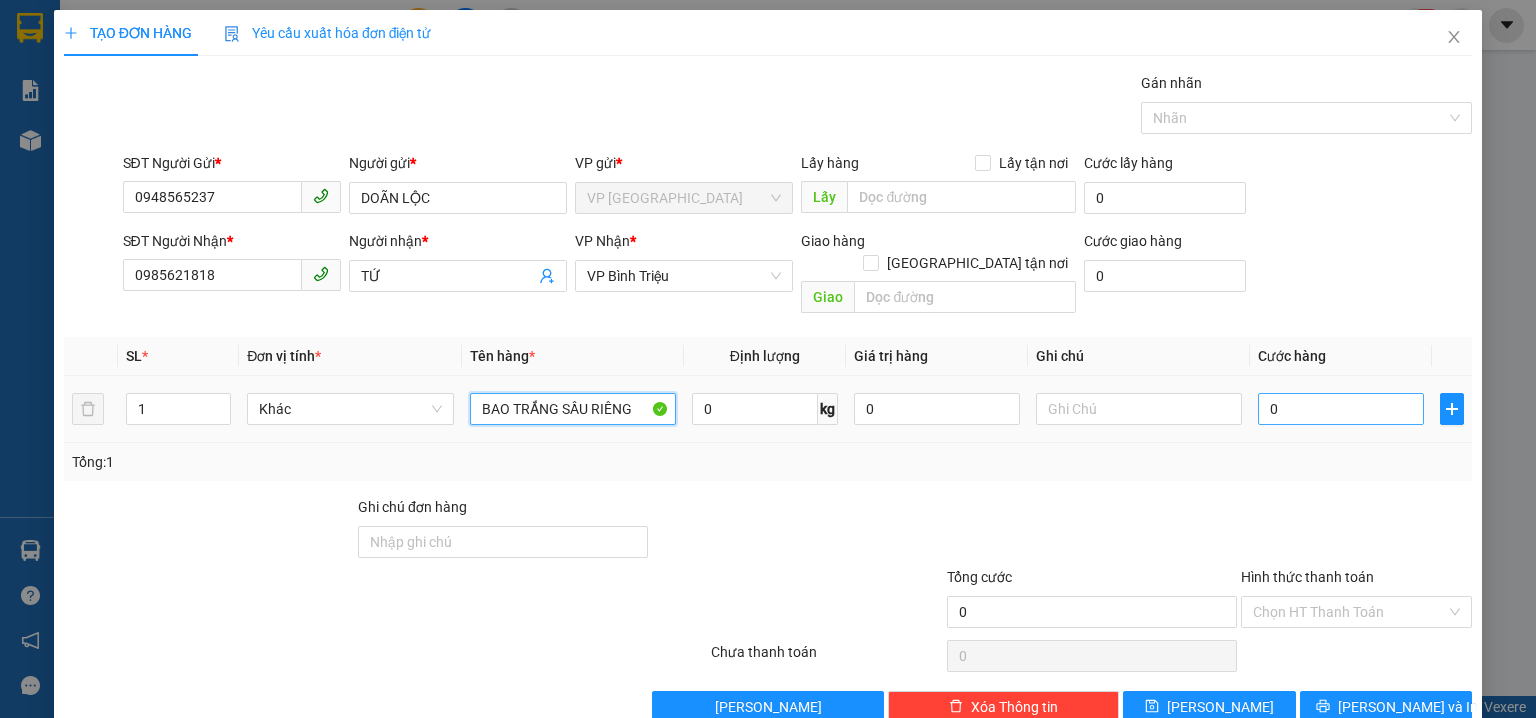 type on "BAO TRẮNG SẦU RIÊNG" 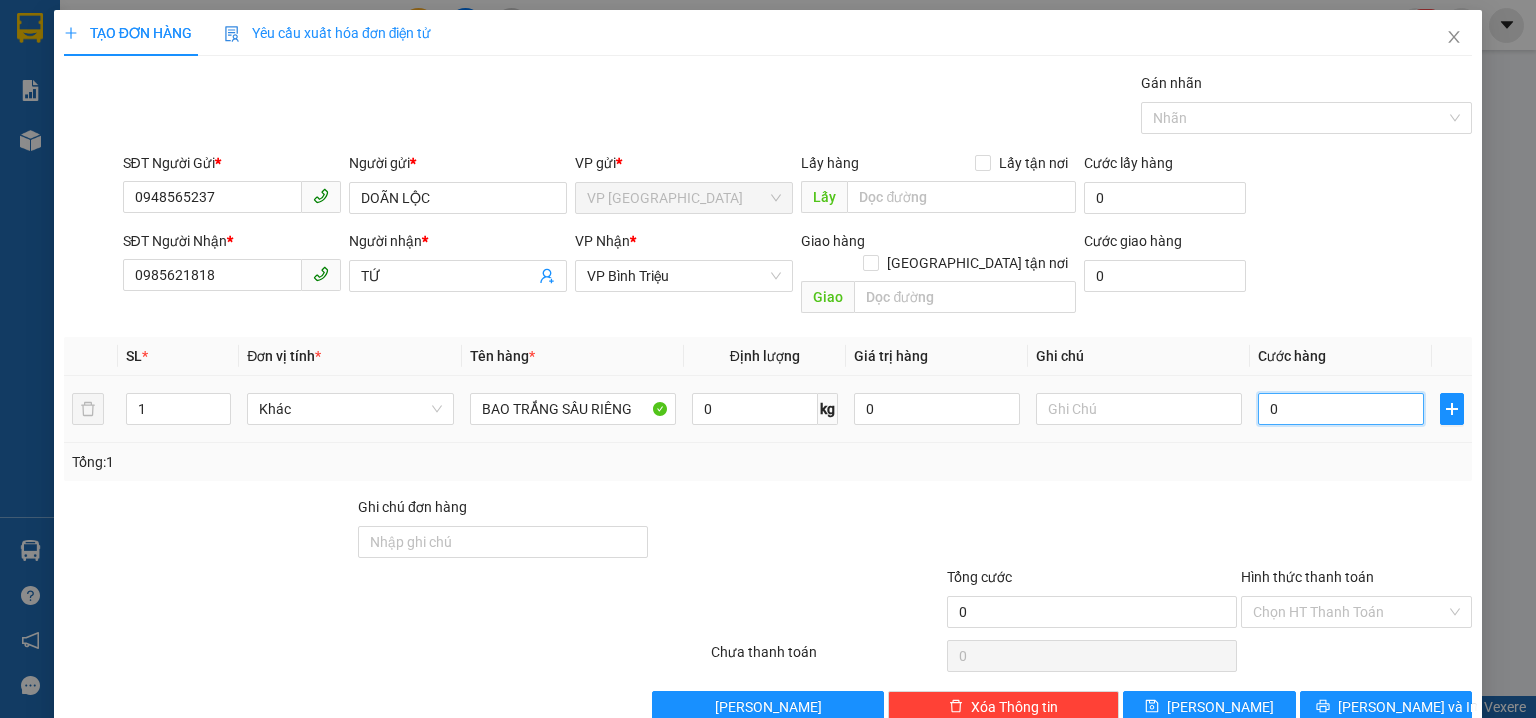click on "0" at bounding box center [1341, 409] 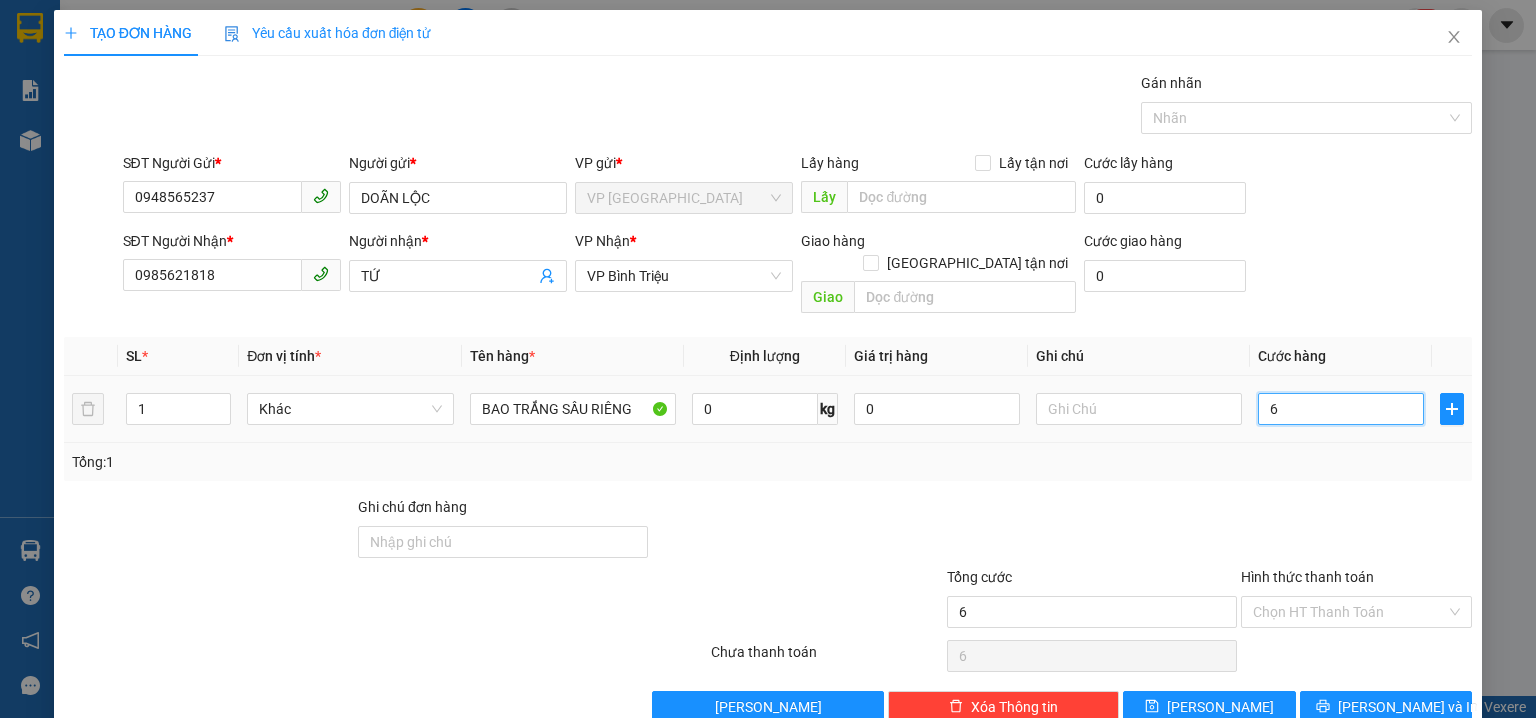 type on "60" 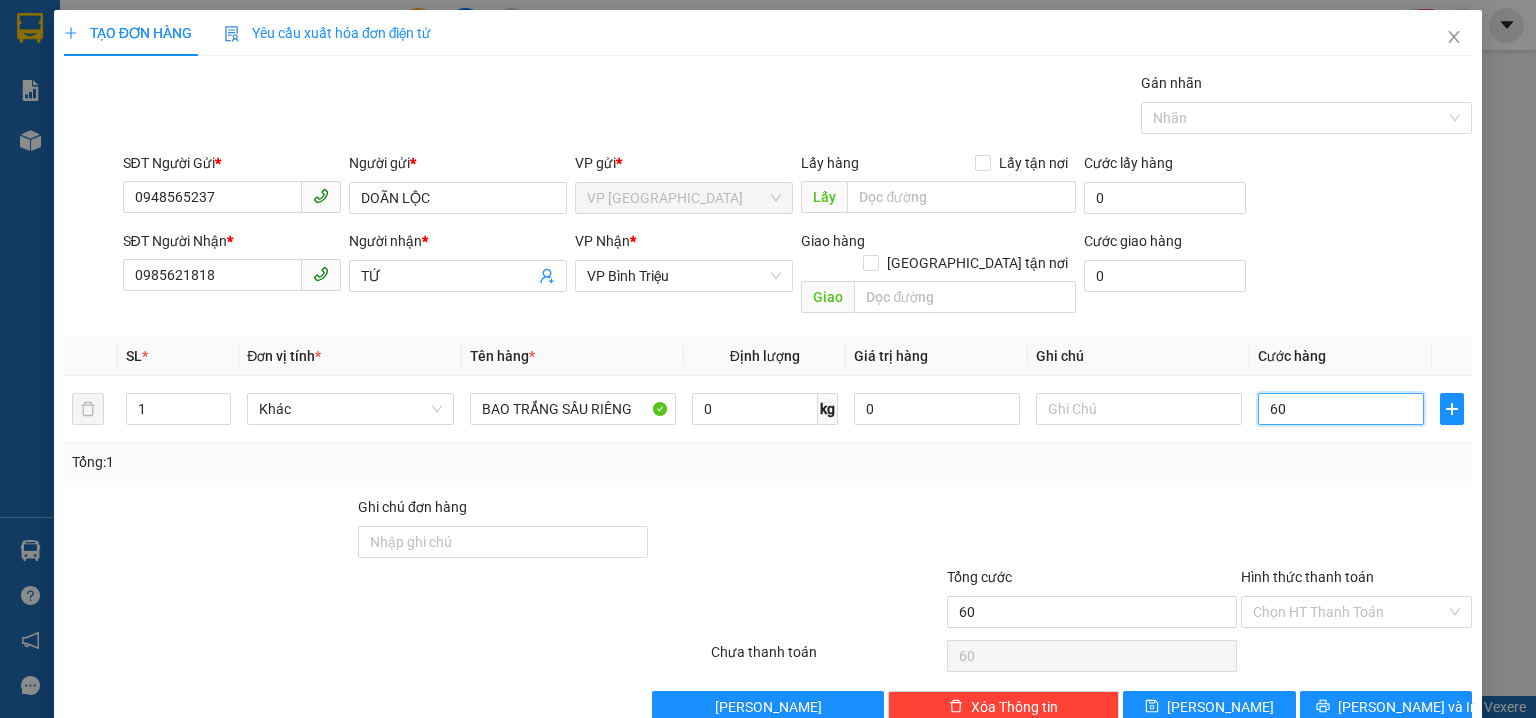 type on "60" 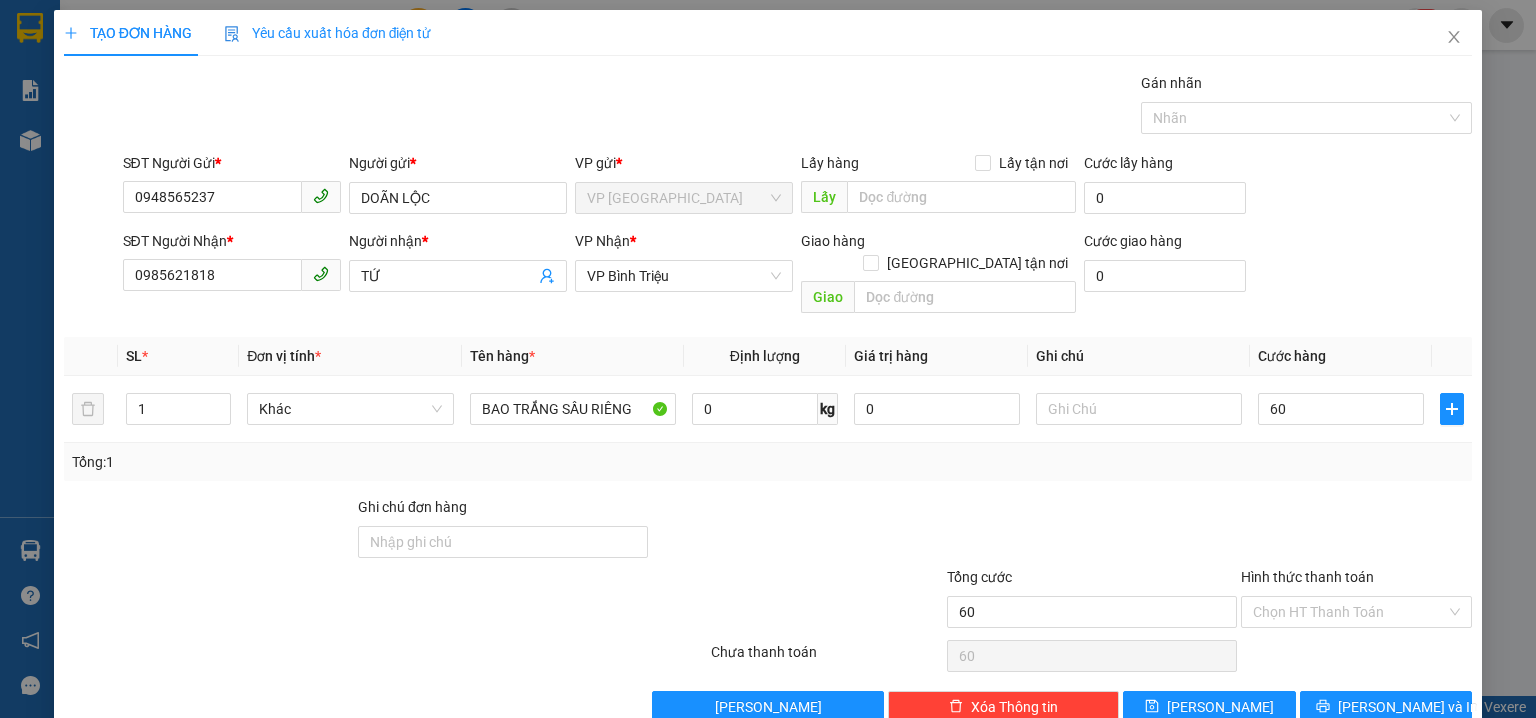 type on "60.000" 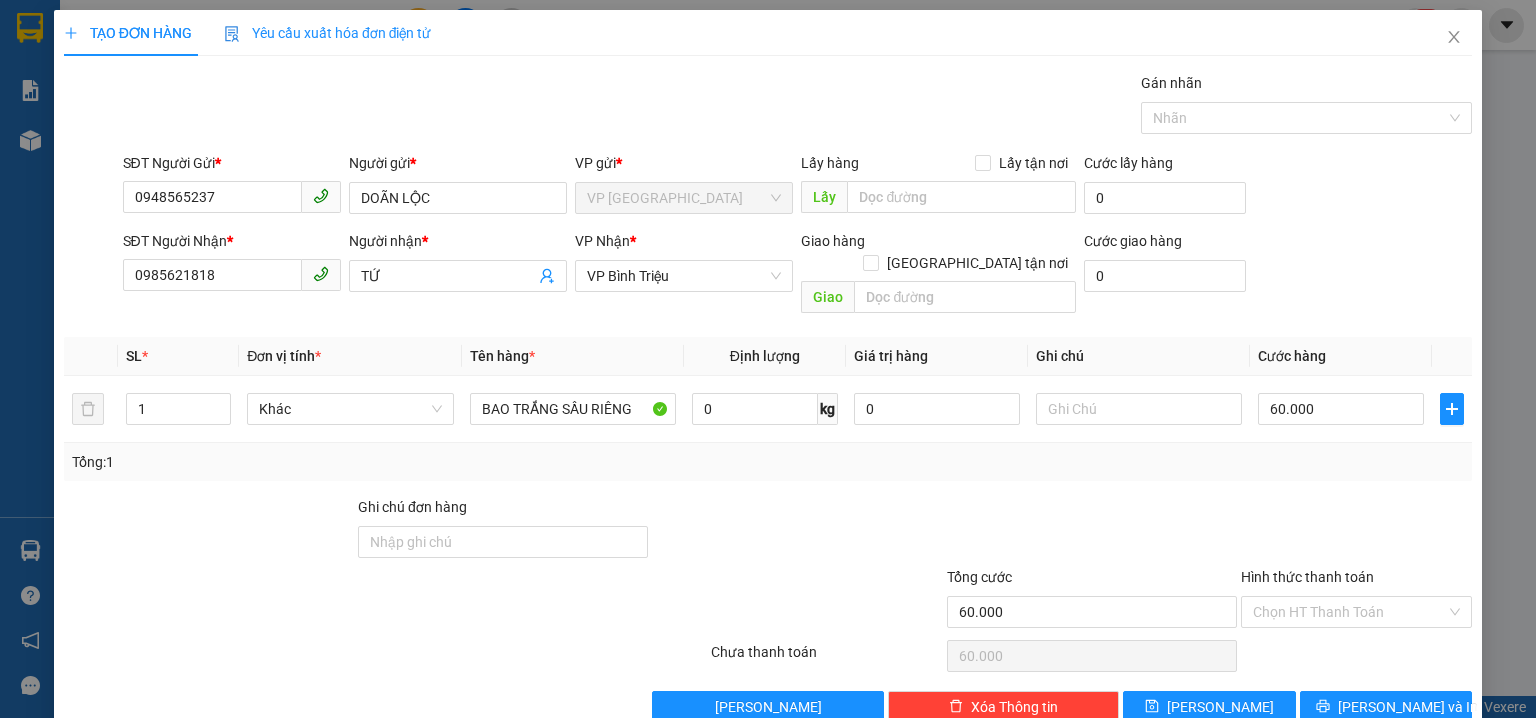 click on "SĐT Người Nhận  * 0985621818 Người nhận  * TỨ VP Nhận  * VP Bình Triệu Giao hàng Giao tận nơi Giao Cước giao hàng 0" at bounding box center [798, 276] 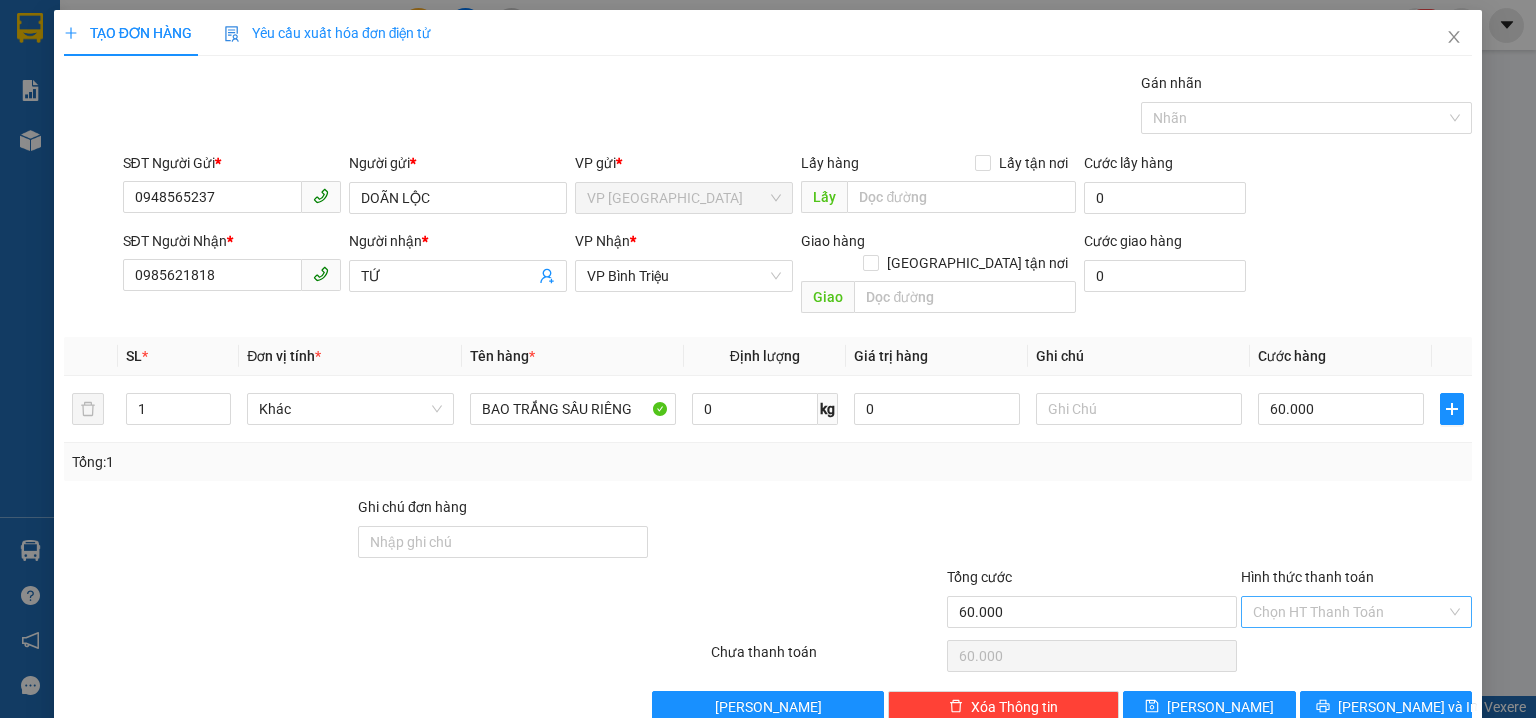 click on "Hình thức thanh toán" at bounding box center (1349, 612) 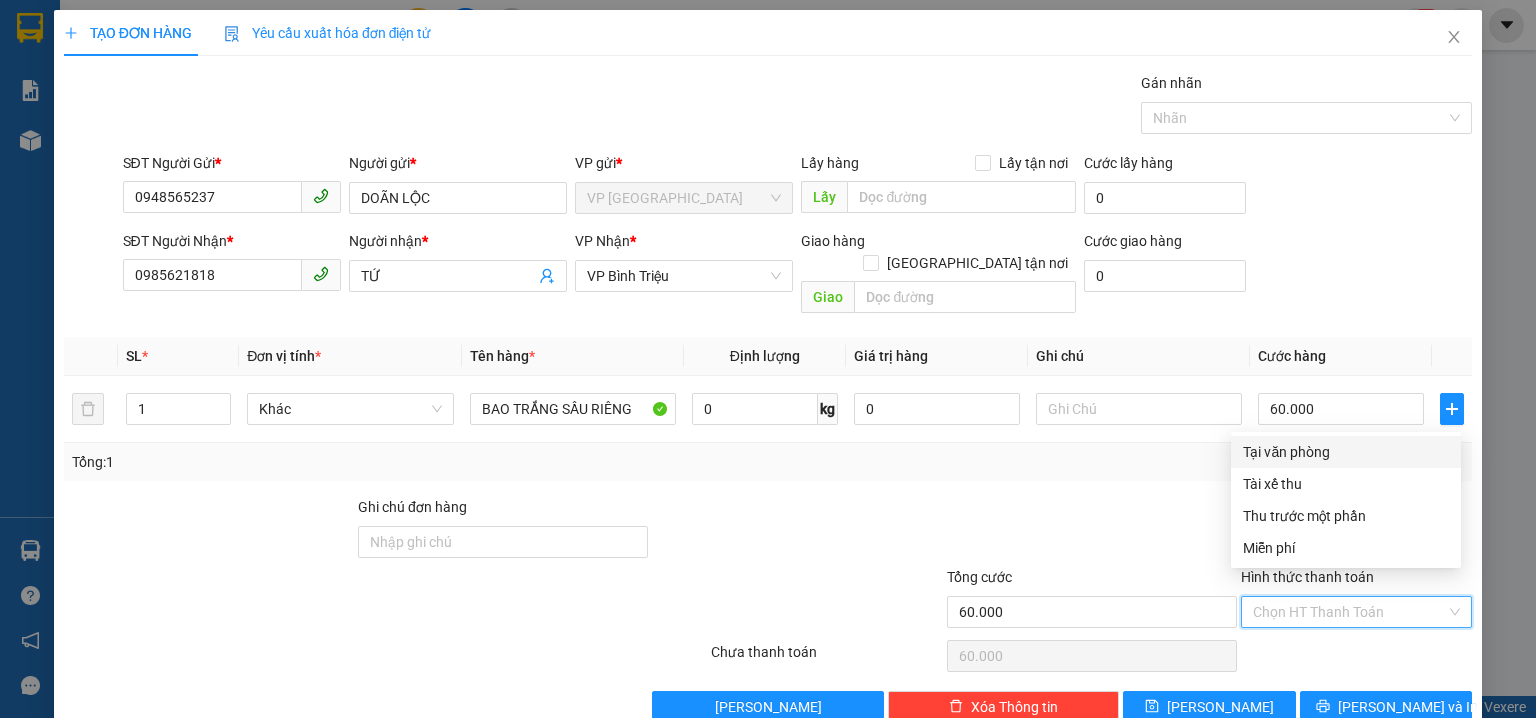 click on "Tại văn phòng" at bounding box center [1346, 452] 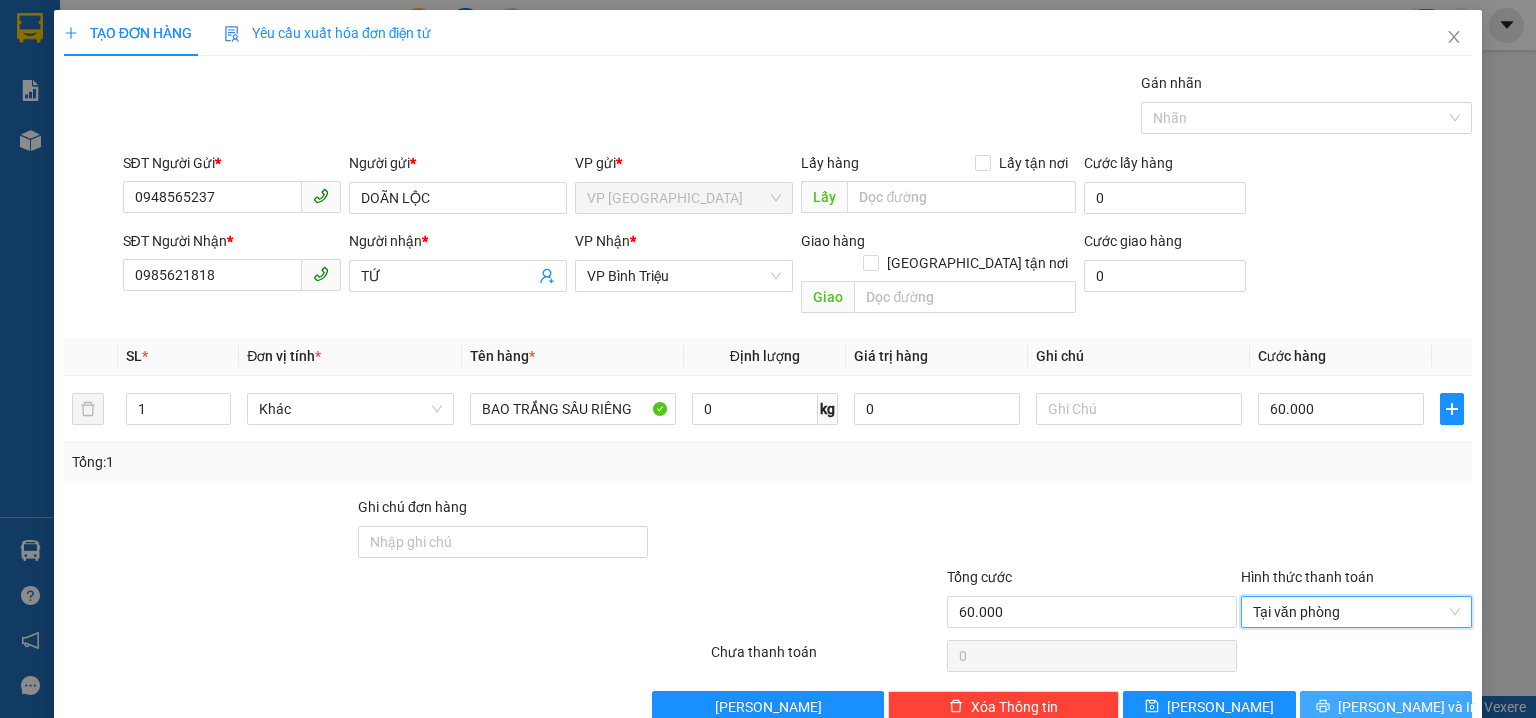 click on "[PERSON_NAME] và In" at bounding box center (1408, 707) 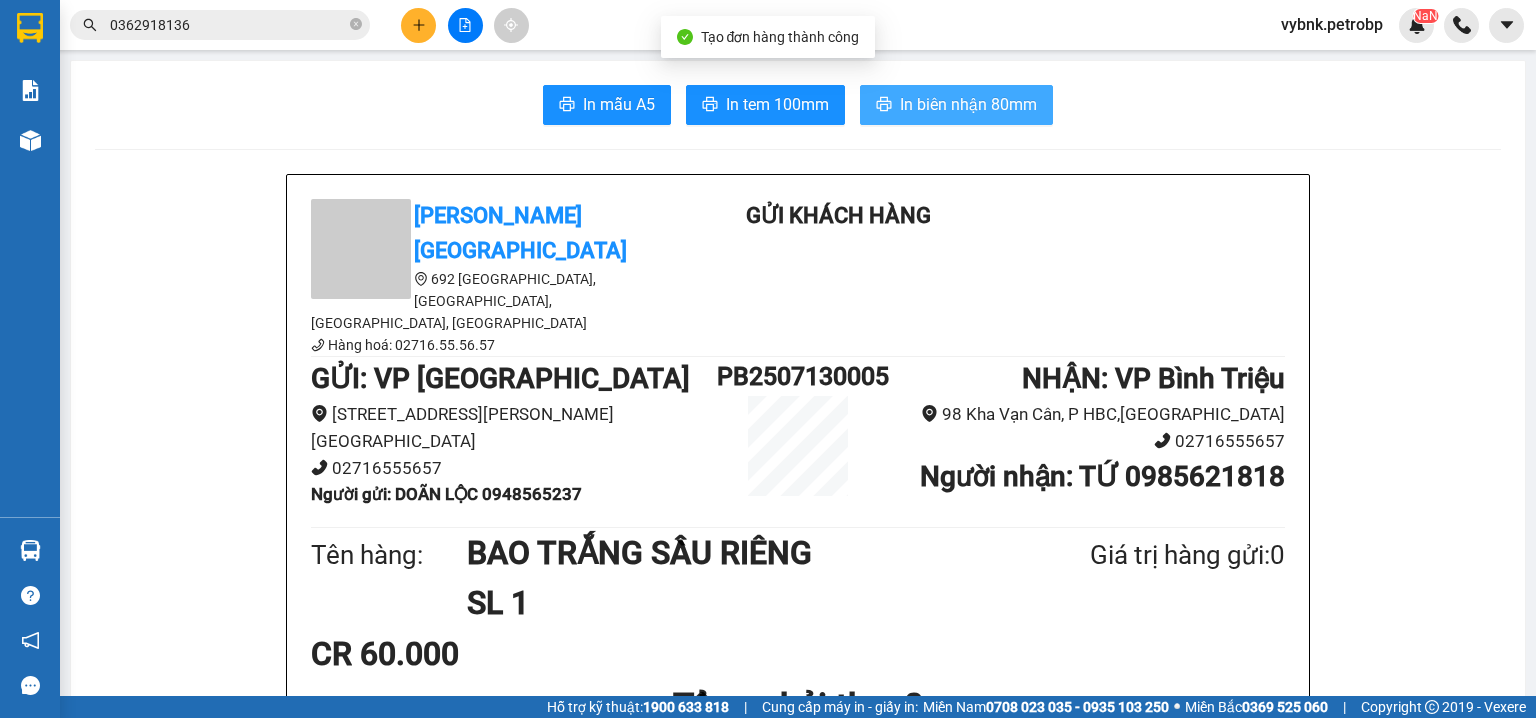 click on "In biên nhận 80mm" at bounding box center [968, 104] 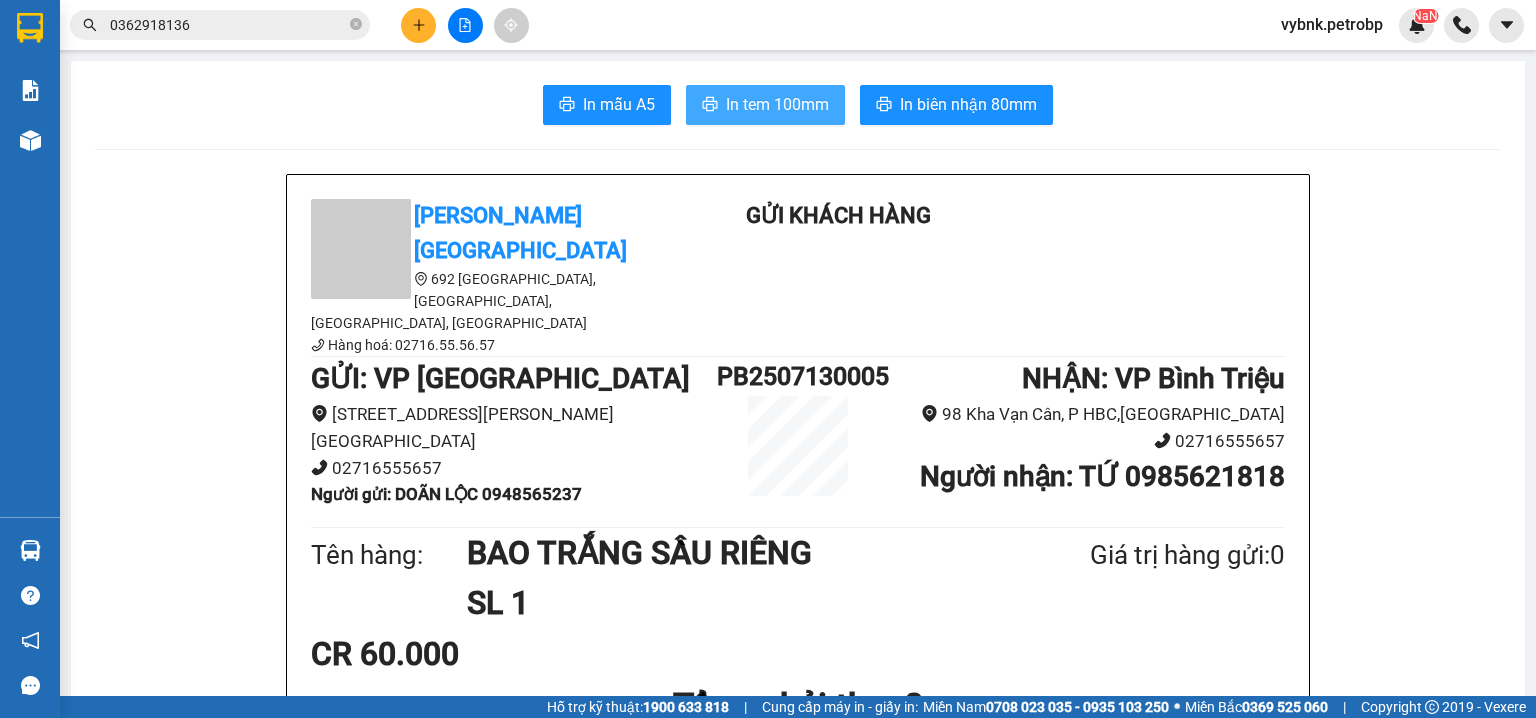 click on "In tem 100mm" at bounding box center (777, 104) 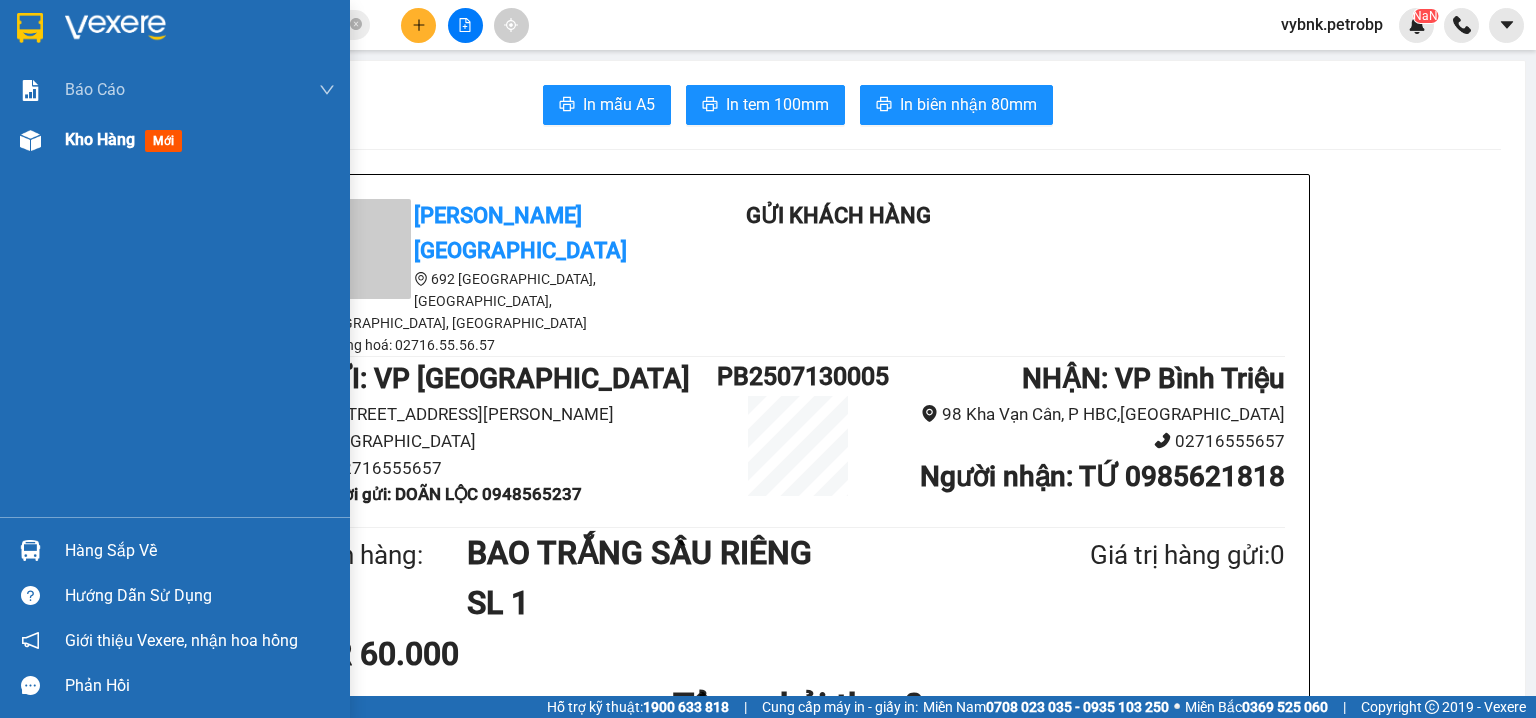 click at bounding box center (30, 140) 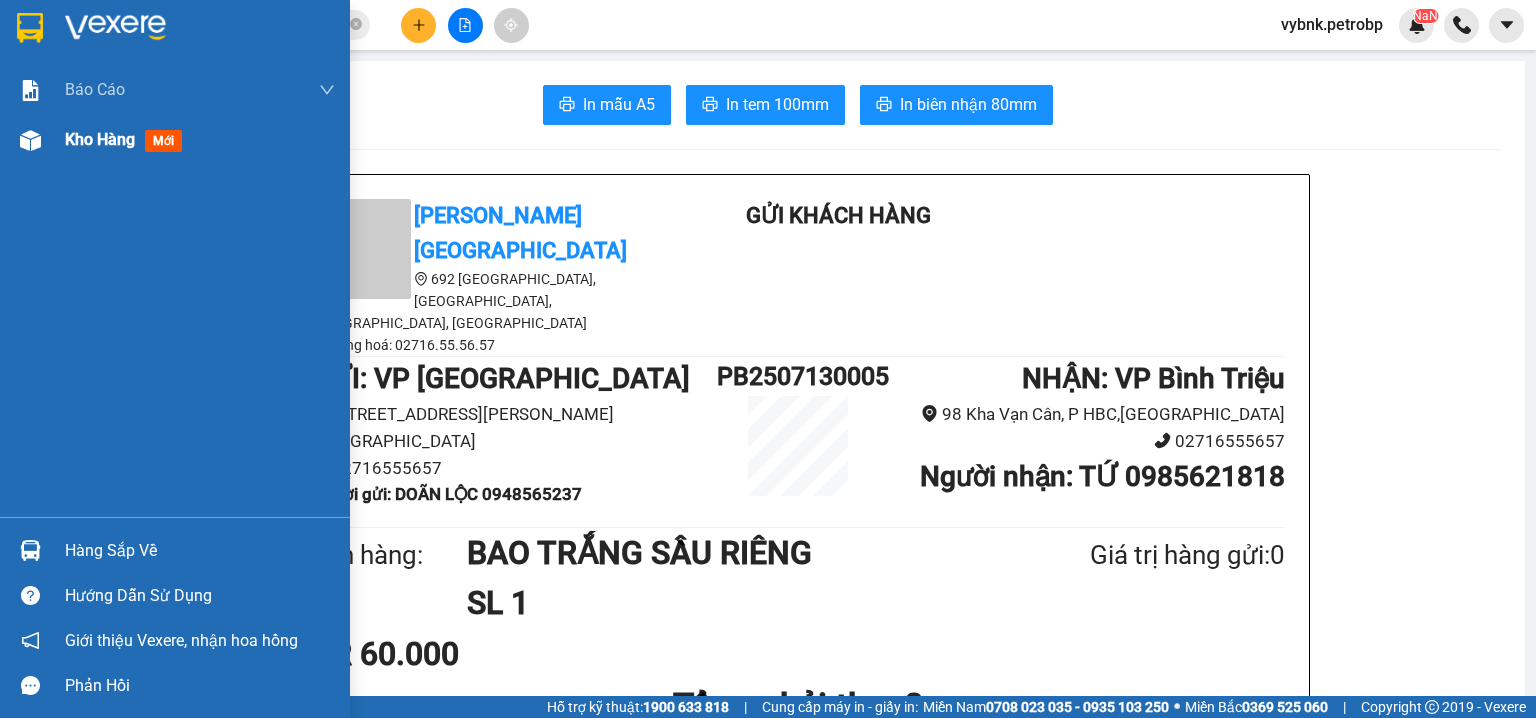 click at bounding box center [30, 140] 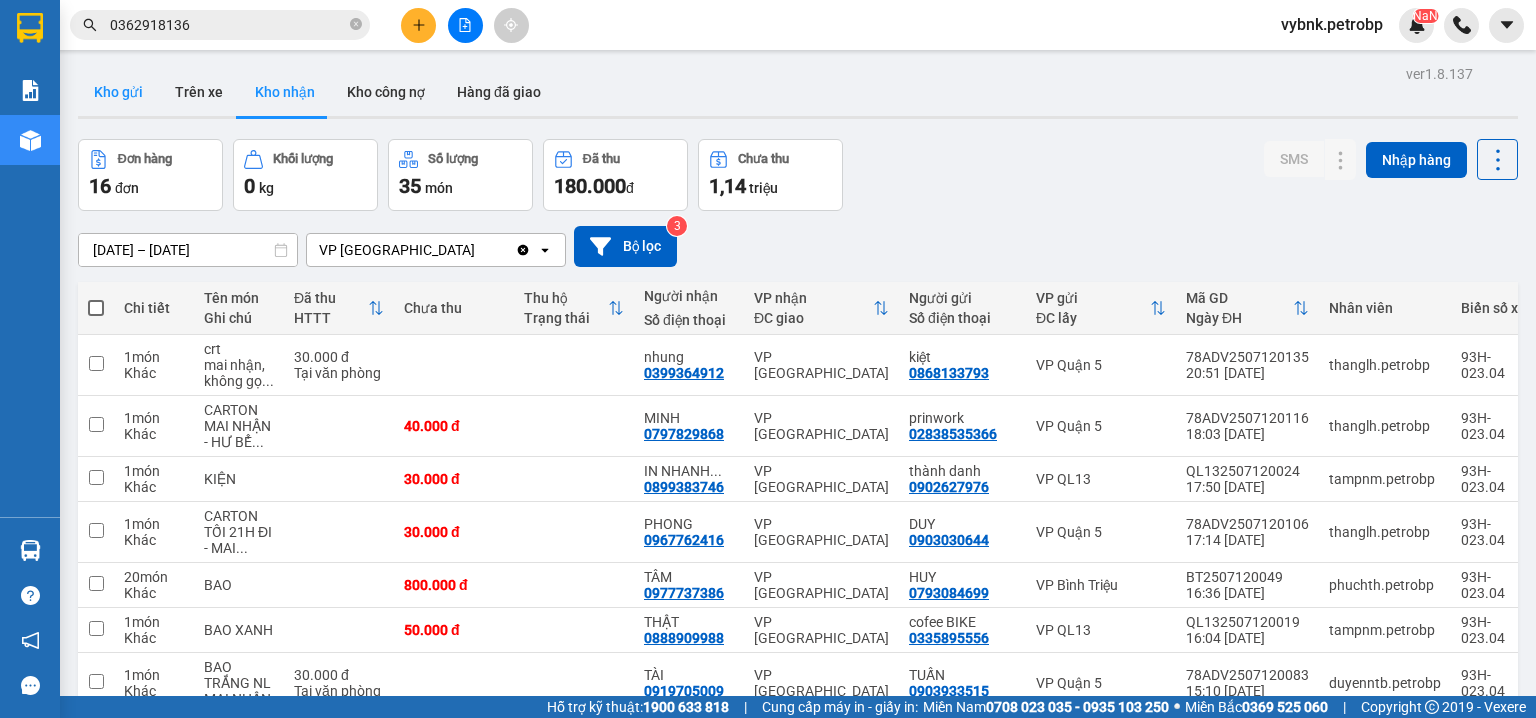 click on "Kho gửi" at bounding box center [118, 92] 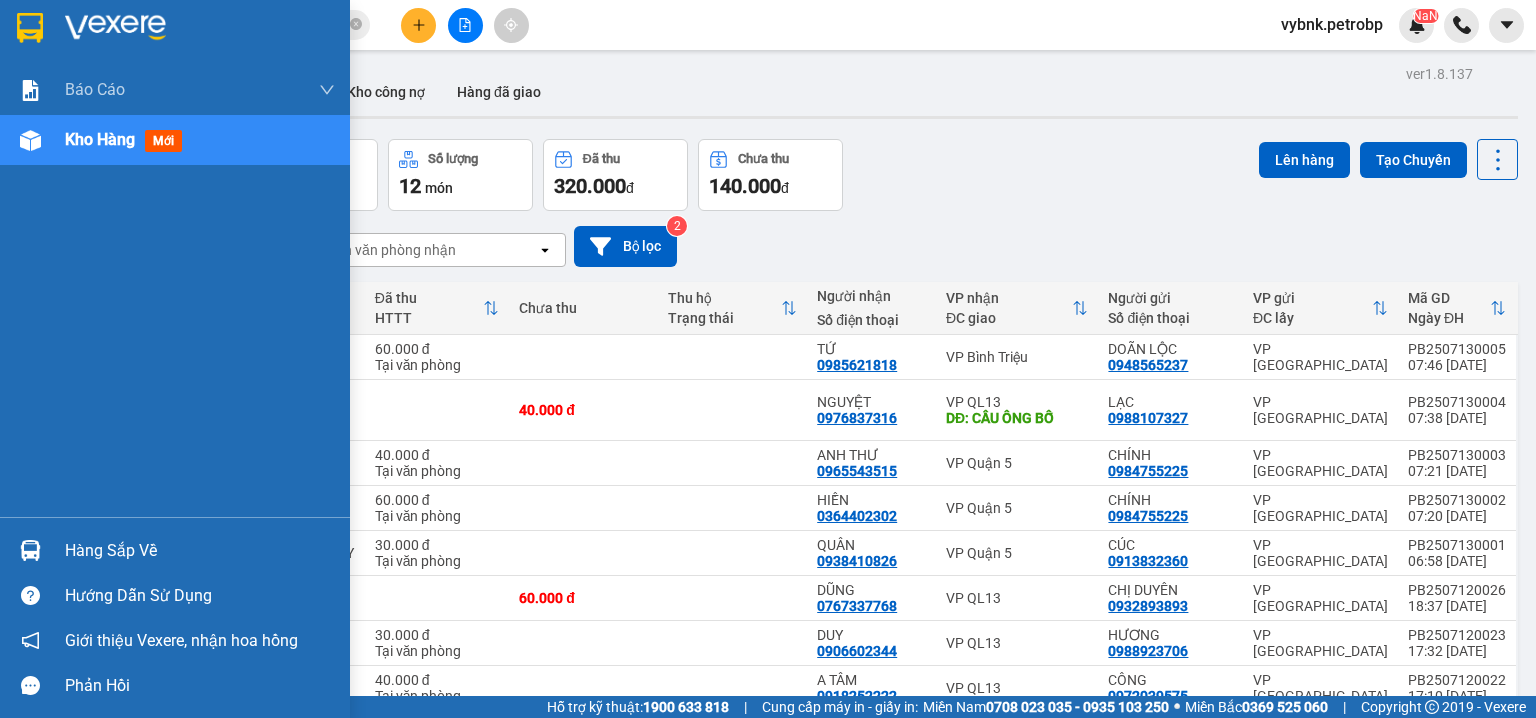 click at bounding box center (30, 550) 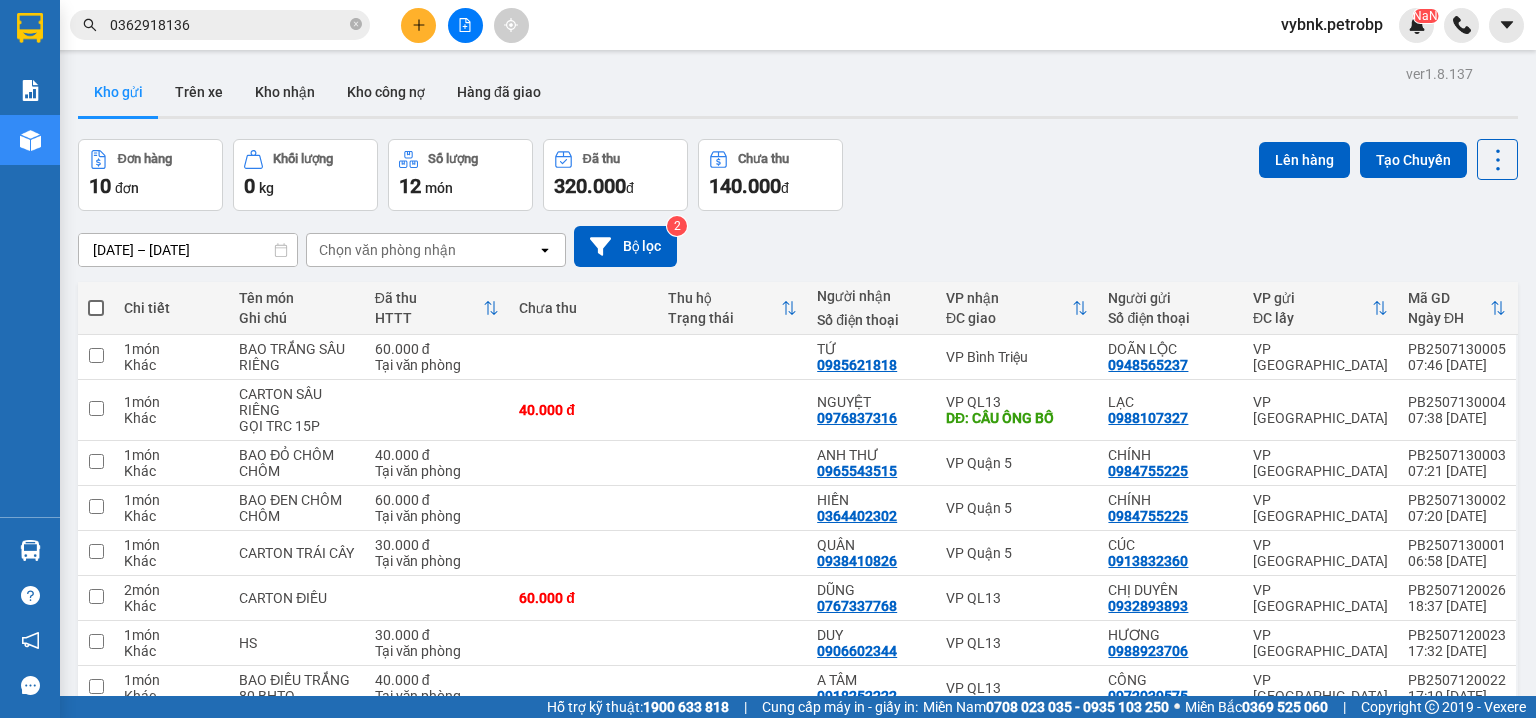 click on "Kết quả tìm kiếm ( 243 )  Bộ lọc  Ngày tạo đơn gần nhất Mã ĐH Trạng thái Món hàng Tổng cước Chưa cước Người gửi VP Gửi Người nhận VP Nhận 78ADV2507120085 15:26 - 12/07 VP Nhận   93H-023.04 00:46 - 13/07 CARTON KEO TRONG SL:  1 30.000 30.000 0939991551 g nest VP Quận 5 0362918136  KHA VP Phước Bình 78ADV2506240017 09:46 - 24/06 Đã giao   08:19 - 25/06 CARTON KEO TRONG SL:  1 30.000 0703426610 HŨ NHỰA  VP Quận 5 0362918136  KHA VP Phước Bình 78ADV2506120102 15:21 - 12/06 Đã giao   07:20 - 13/06 CARTON KEO VÀNG SL:  3 120.000 0906834438 NHÂN VP Quận 5 0362918136  KHA VP Phước Bình 78ADV2506100100 15:52 - 10/06 Đã giao   13:48 - 11/06 CARTON SL:  1 40.000 0906834438 NHÂN VP Quận 5 0362918136  KHA VP Phước Bình PB2506060010 10:57 - 06/06 Đã giao   08:58 - 07/06 CARTON CÓ DÁN BỌC XANH SL:  1 40.000 0362918136  KHA VP Phước Bình 0858105272 ĐẠT  VP Quận 5 78ADV2506060018 10:06 - 06/06 Đã giao   08:24 - 07/06 SL:" at bounding box center [768, 359] 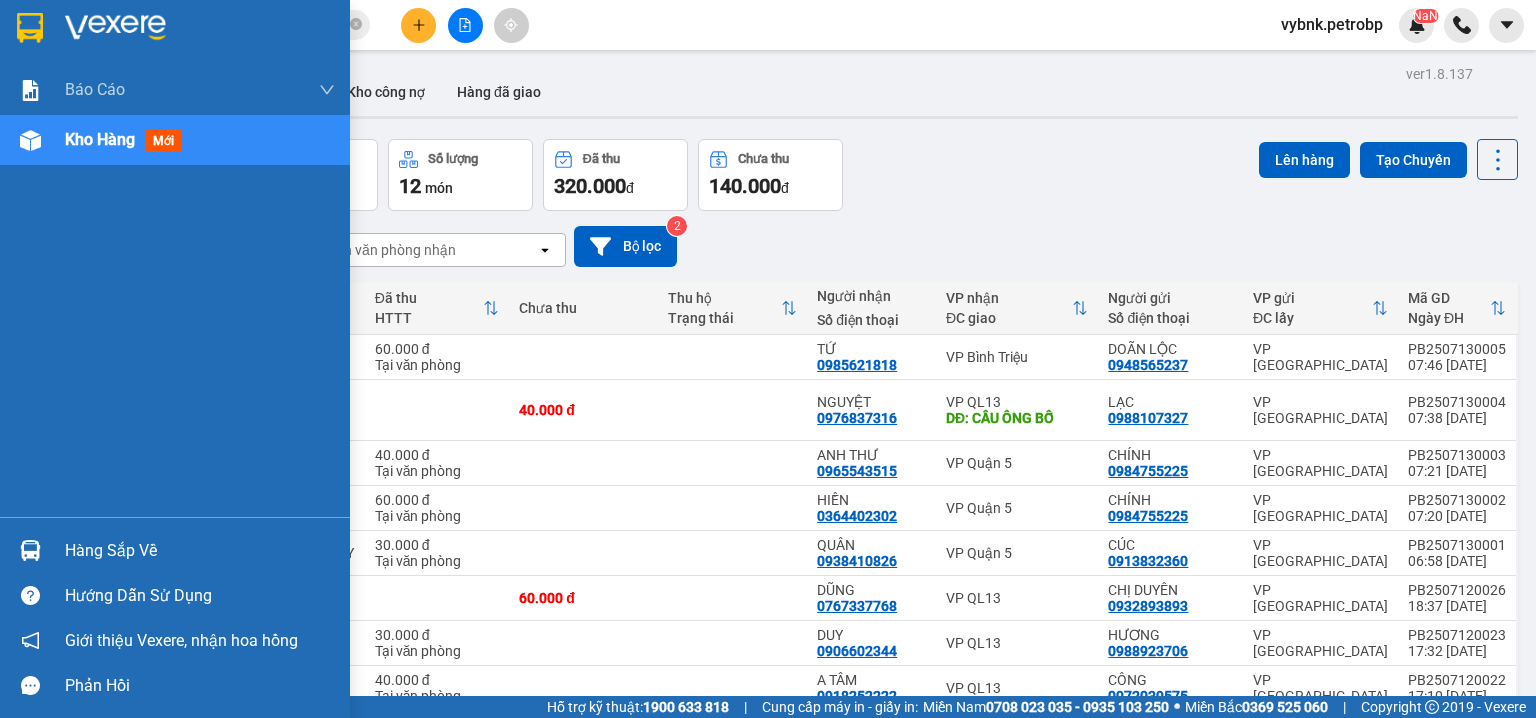 click on "Hàng sắp về" at bounding box center [175, 550] 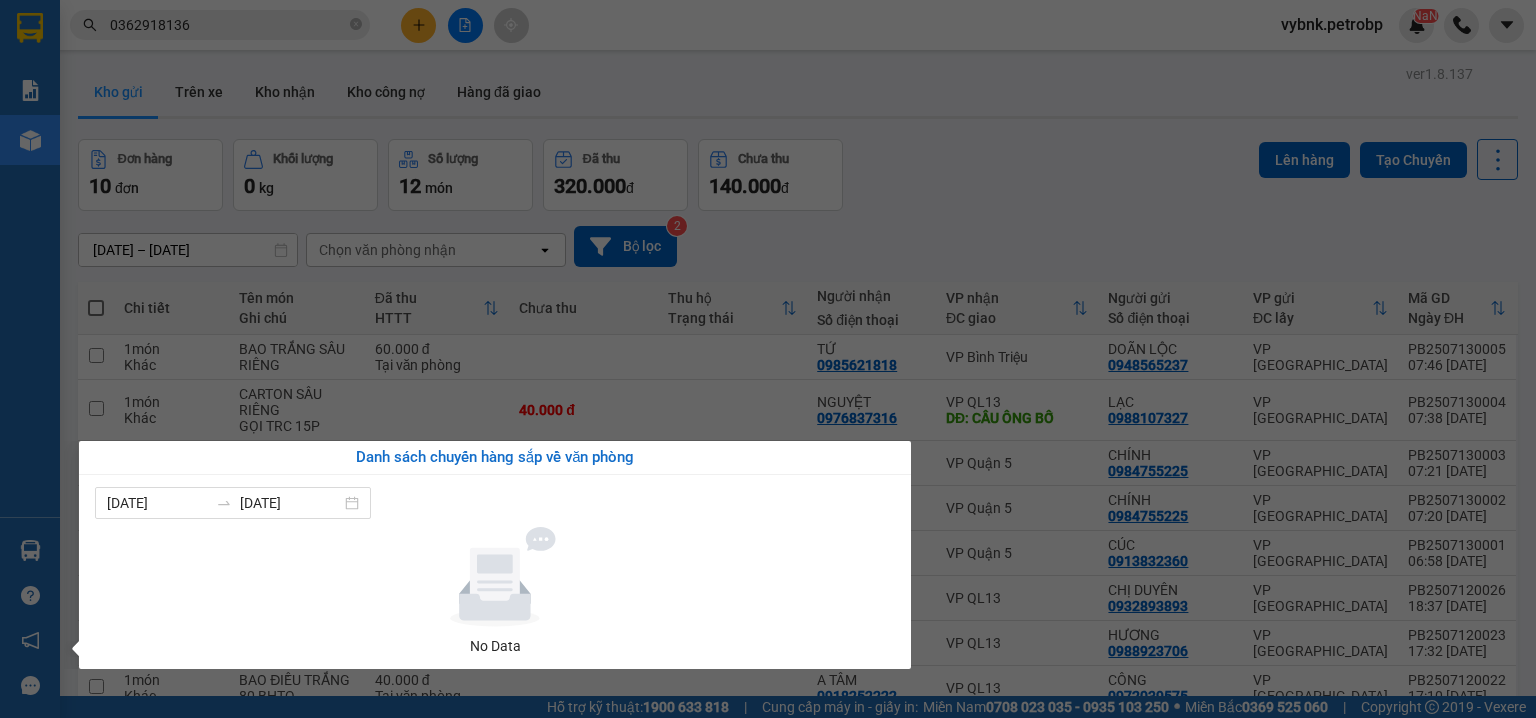 click on "Kết quả tìm kiếm ( 243 )  Bộ lọc  Ngày tạo đơn gần nhất Mã ĐH Trạng thái Món hàng Tổng cước Chưa cước Người gửi VP Gửi Người nhận VP Nhận 78ADV2507120085 15:26 - 12/07 VP Nhận   93H-023.04 00:46 - 13/07 CARTON KEO TRONG SL:  1 30.000 30.000 0939991551 g nest VP Quận 5 0362918136  KHA VP Phước Bình 78ADV2506240017 09:46 - 24/06 Đã giao   08:19 - 25/06 CARTON KEO TRONG SL:  1 30.000 0703426610 HŨ NHỰA  VP Quận 5 0362918136  KHA VP Phước Bình 78ADV2506120102 15:21 - 12/06 Đã giao   07:20 - 13/06 CARTON KEO VÀNG SL:  3 120.000 0906834438 NHÂN VP Quận 5 0362918136  KHA VP Phước Bình 78ADV2506100100 15:52 - 10/06 Đã giao   13:48 - 11/06 CARTON SL:  1 40.000 0906834438 NHÂN VP Quận 5 0362918136  KHA VP Phước Bình PB2506060010 10:57 - 06/06 Đã giao   08:58 - 07/06 CARTON CÓ DÁN BỌC XANH SL:  1 40.000 0362918136  KHA VP Phước Bình 0858105272 ĐẠT  VP Quận 5 78ADV2506060018 10:06 - 06/06 Đã giao   08:24 - 07/06 SL:" at bounding box center (768, 359) 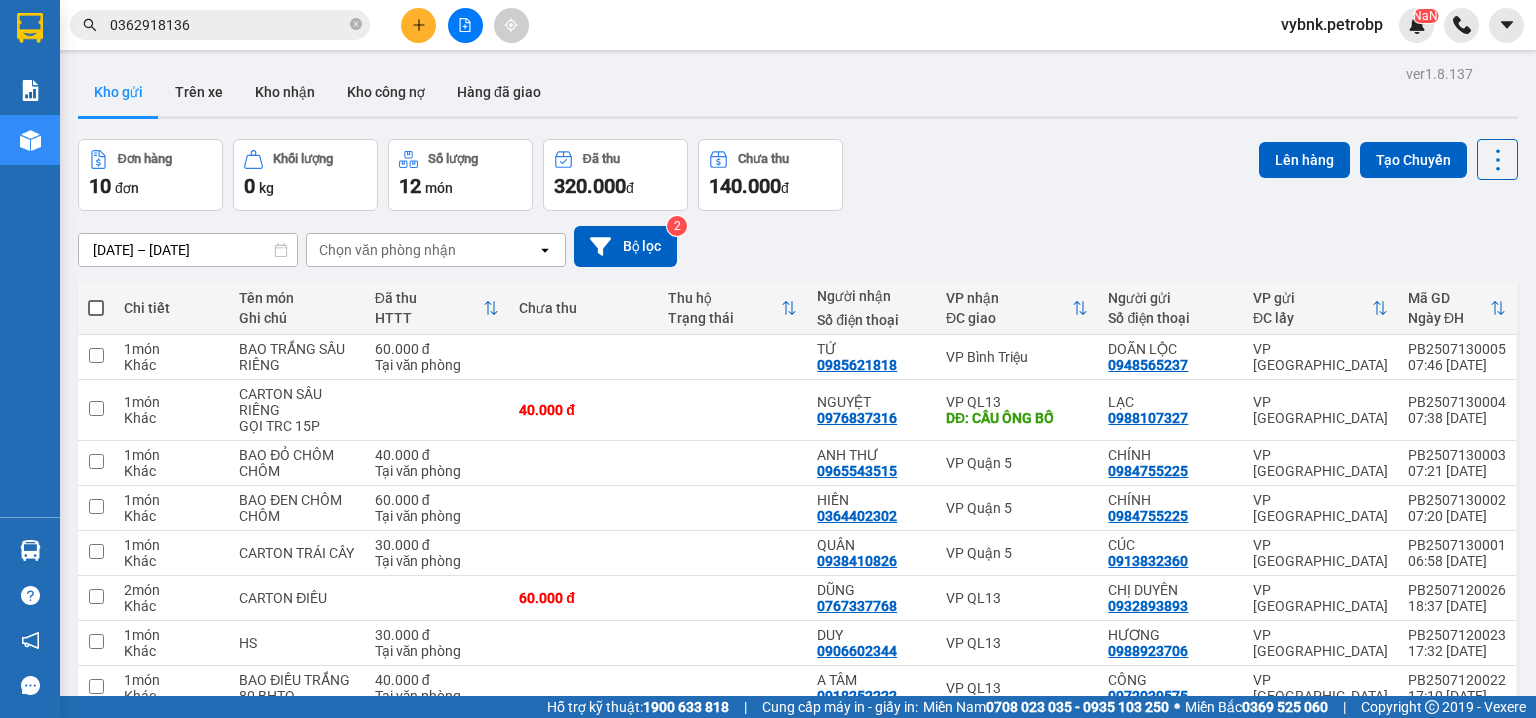 drag, startPoint x: 367, startPoint y: 20, endPoint x: 348, endPoint y: 27, distance: 20.248457 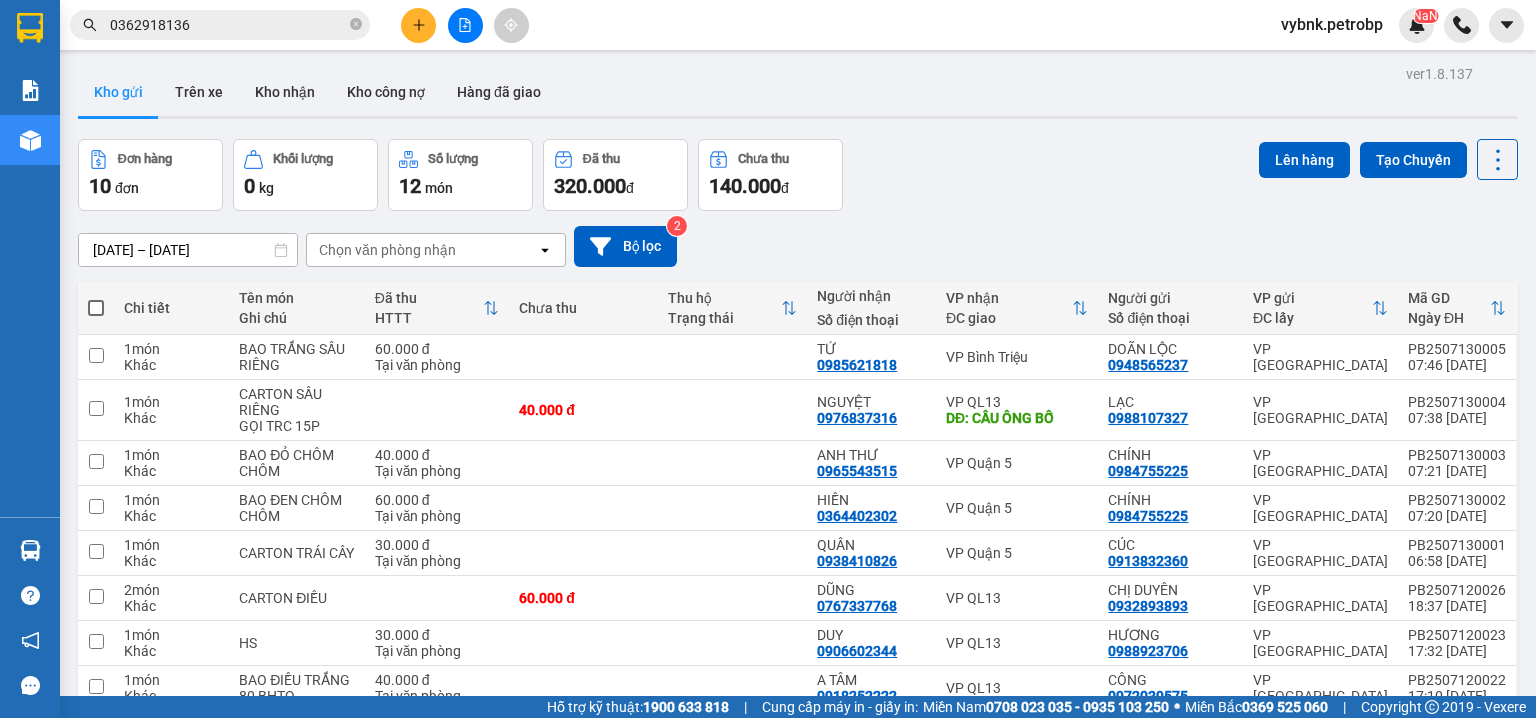 click on "0362918136" at bounding box center [220, 25] 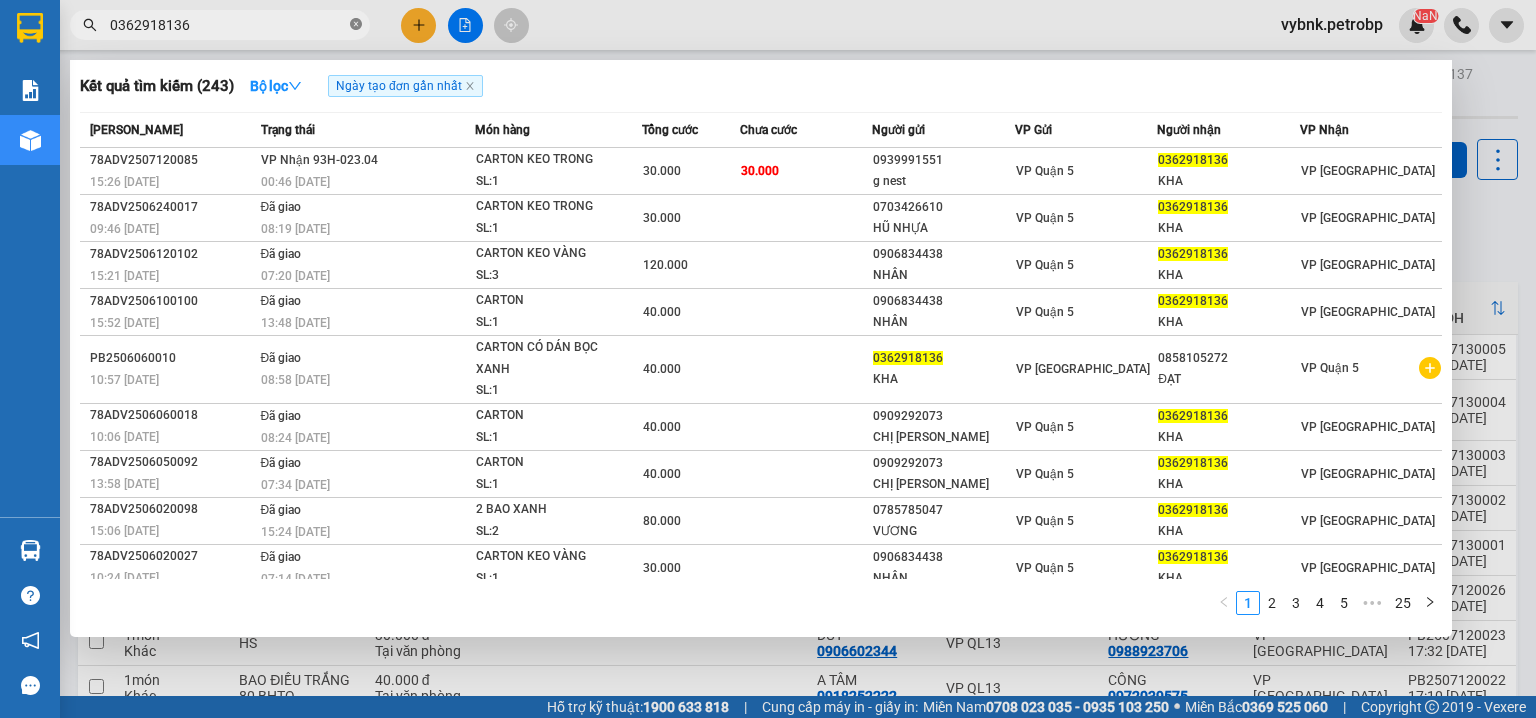 click 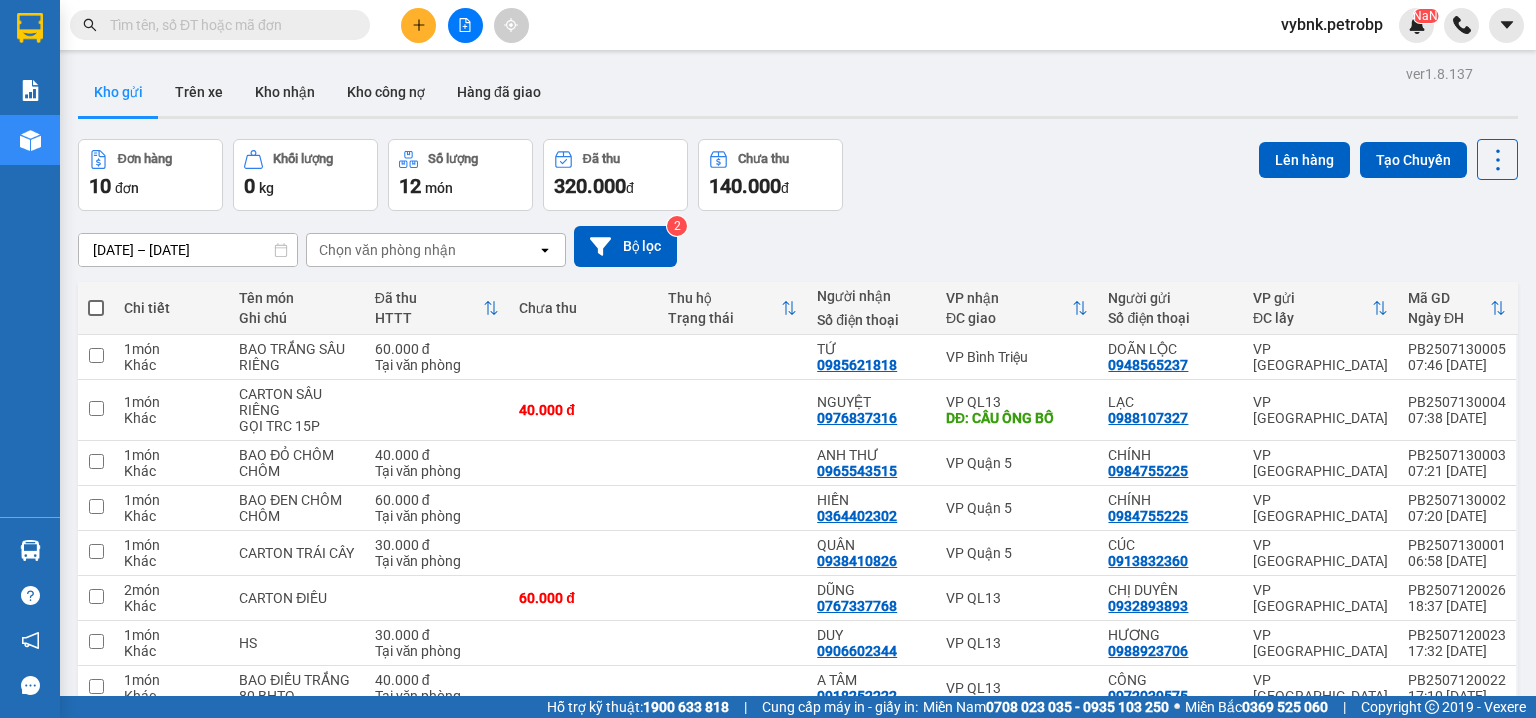 click at bounding box center [356, 25] 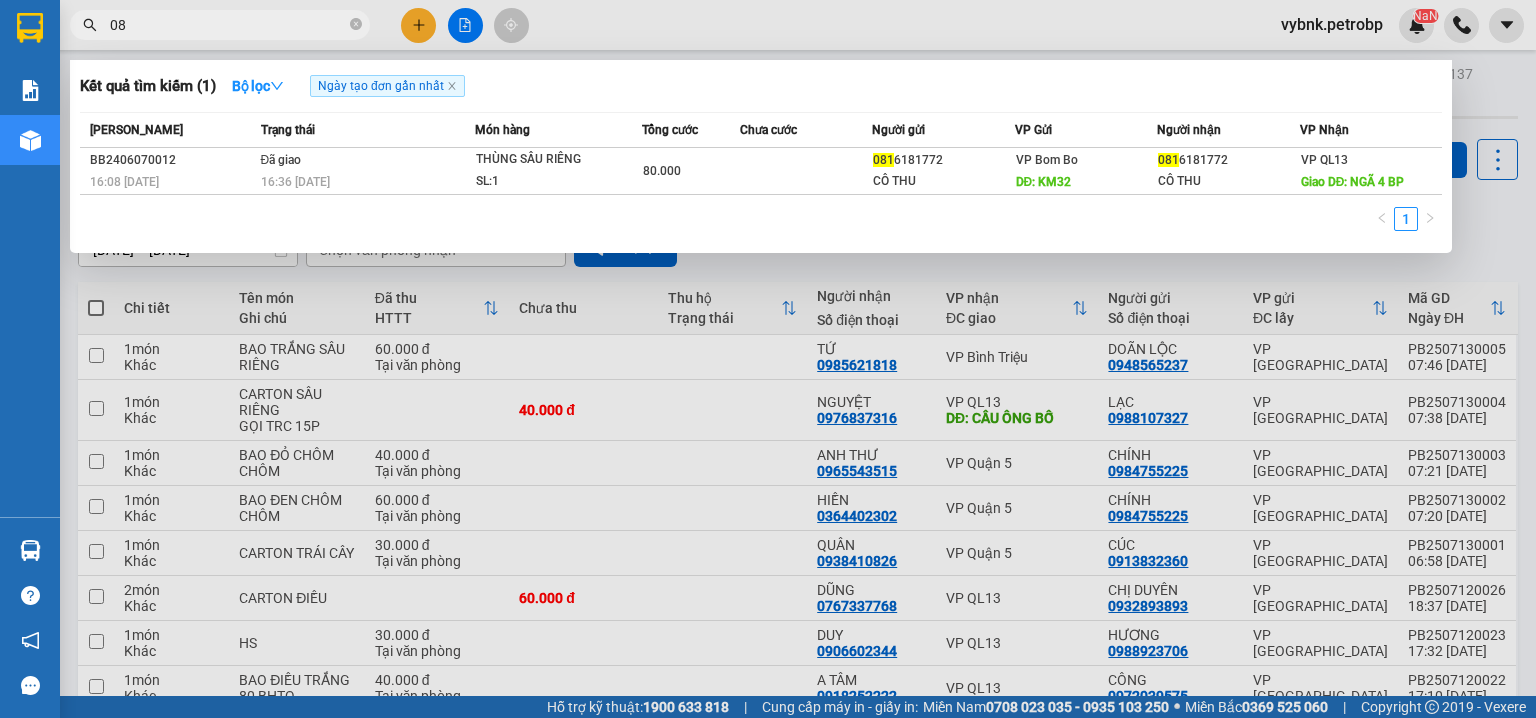 type on "0" 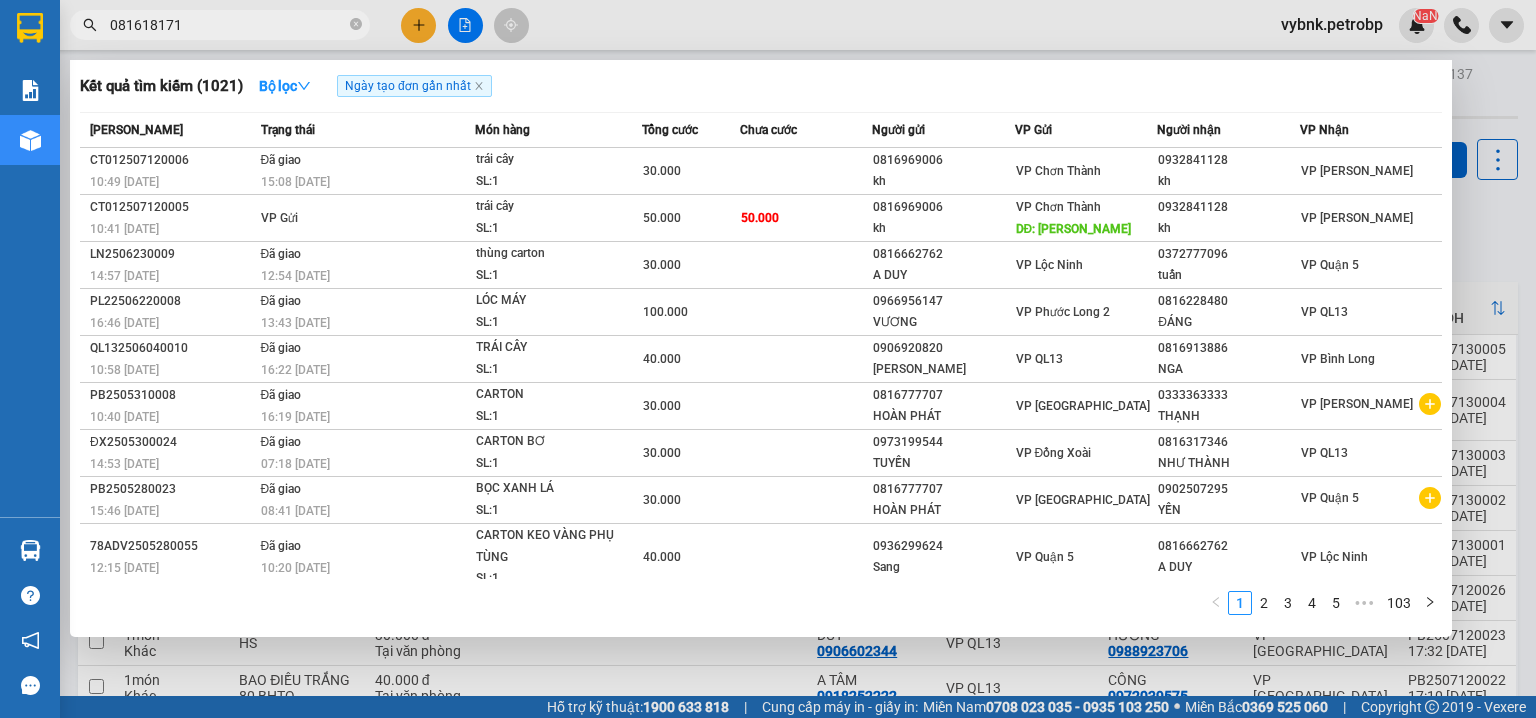 type on "0816181718" 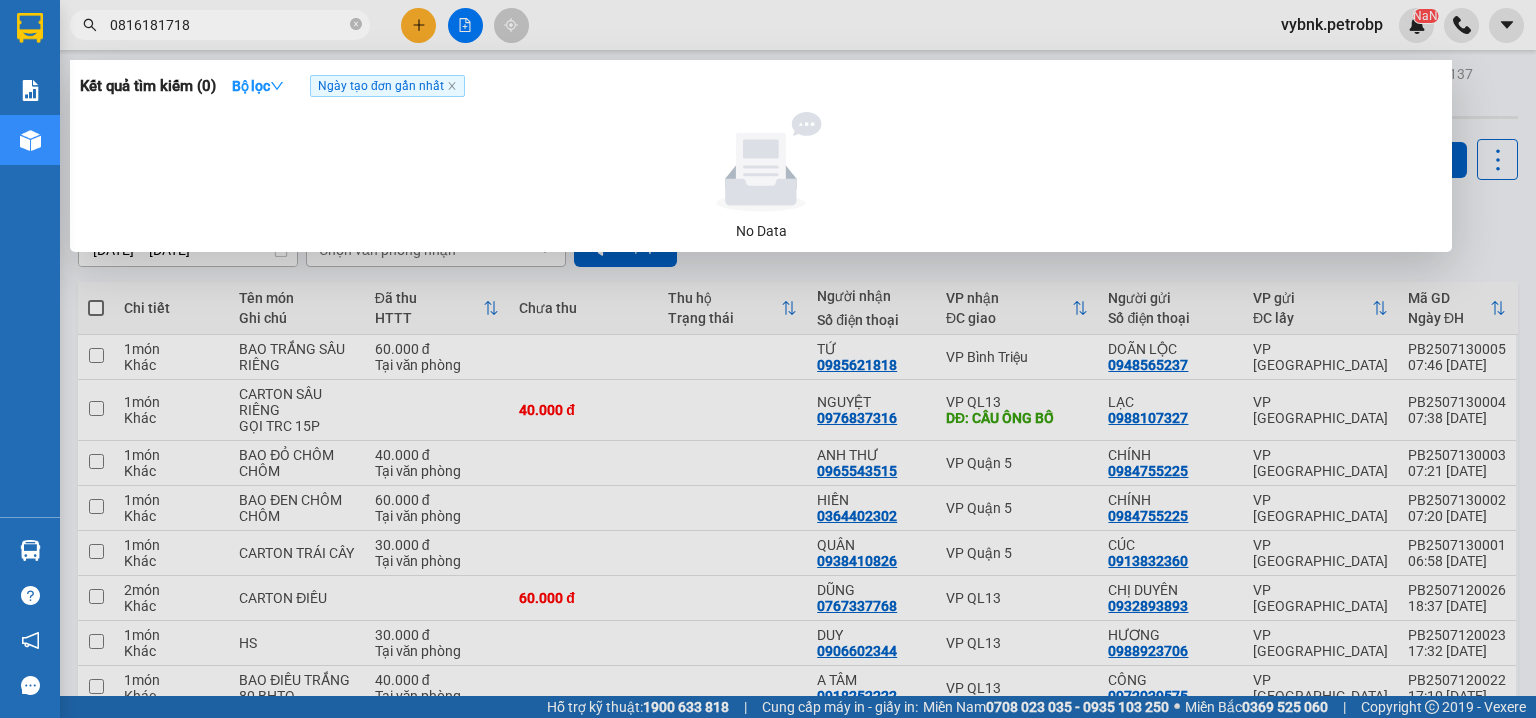 click on "0816181718" at bounding box center (228, 25) 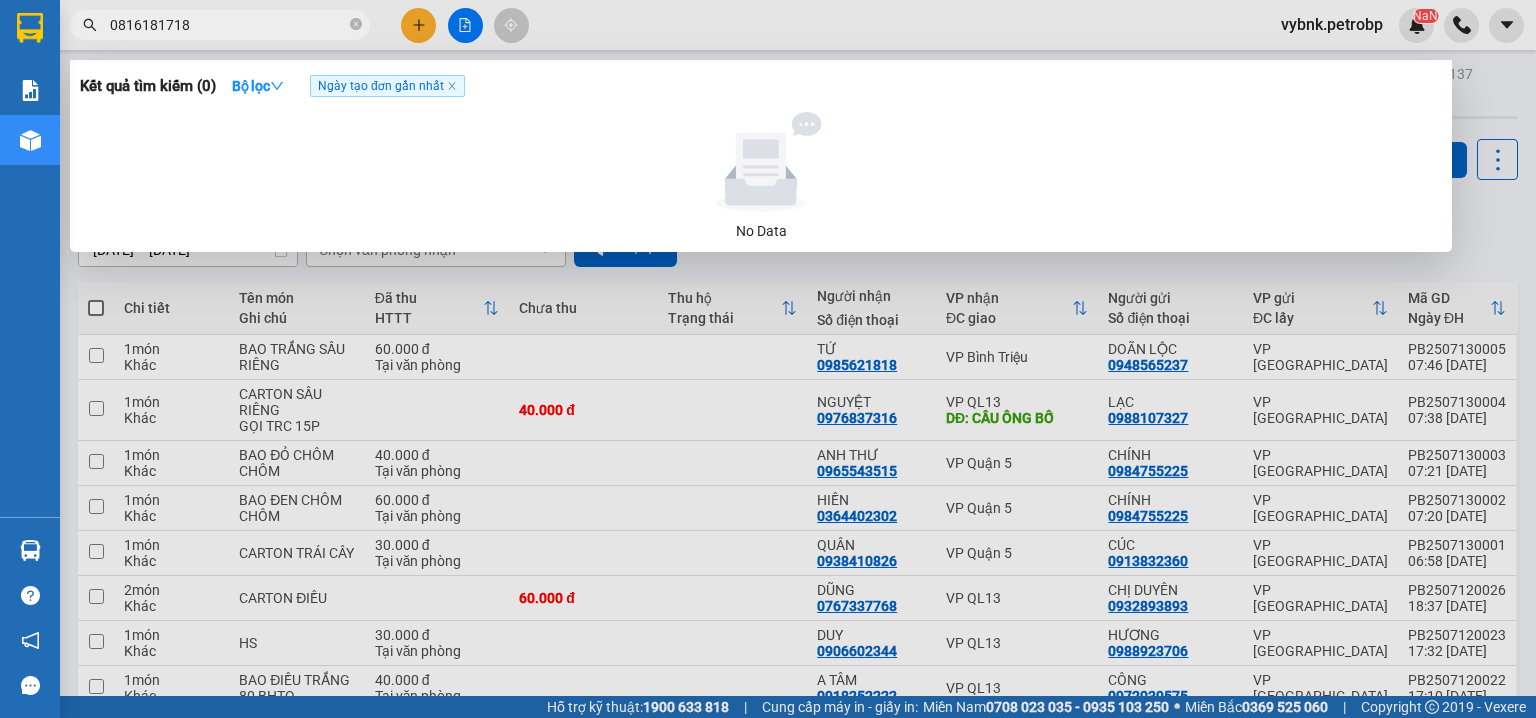 click on "0816181718" at bounding box center [228, 25] 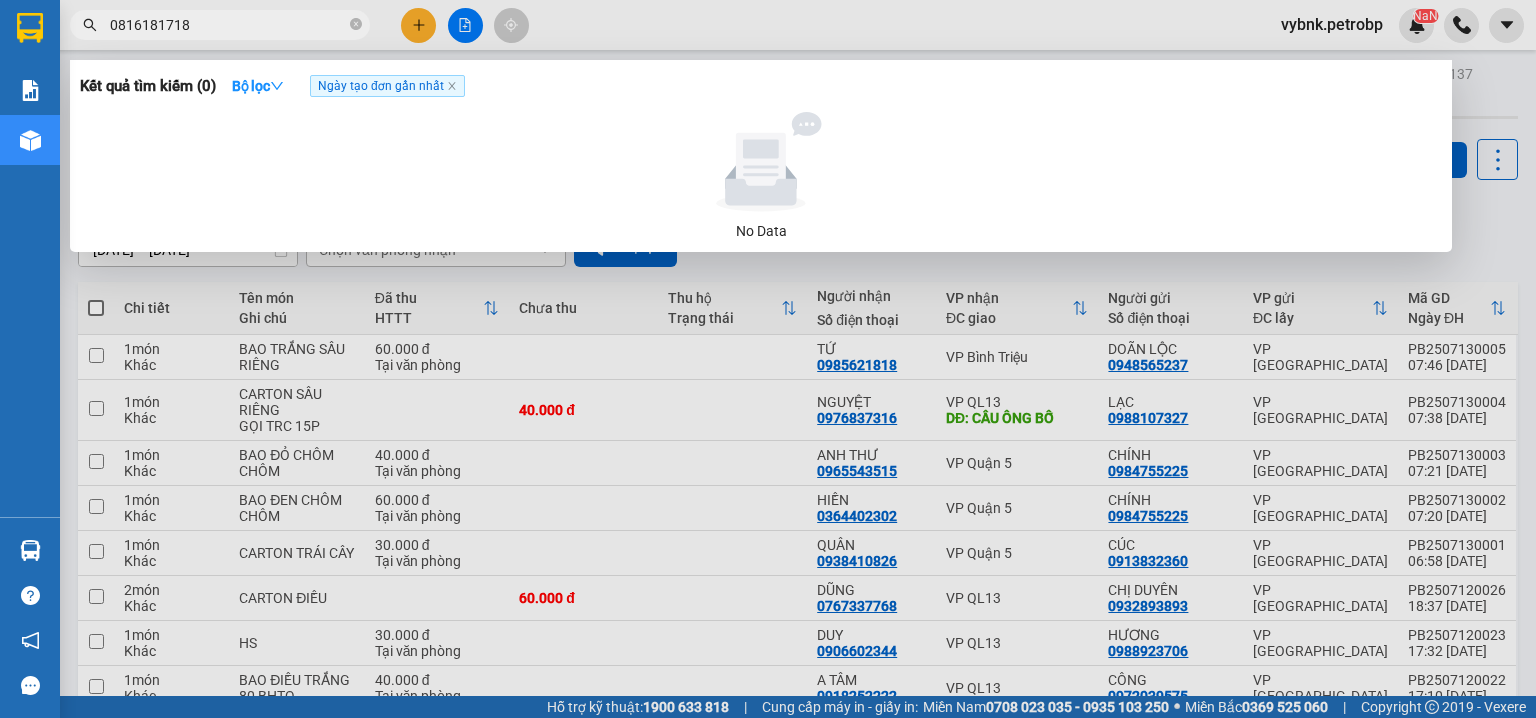 click on "0816181718" at bounding box center (228, 25) 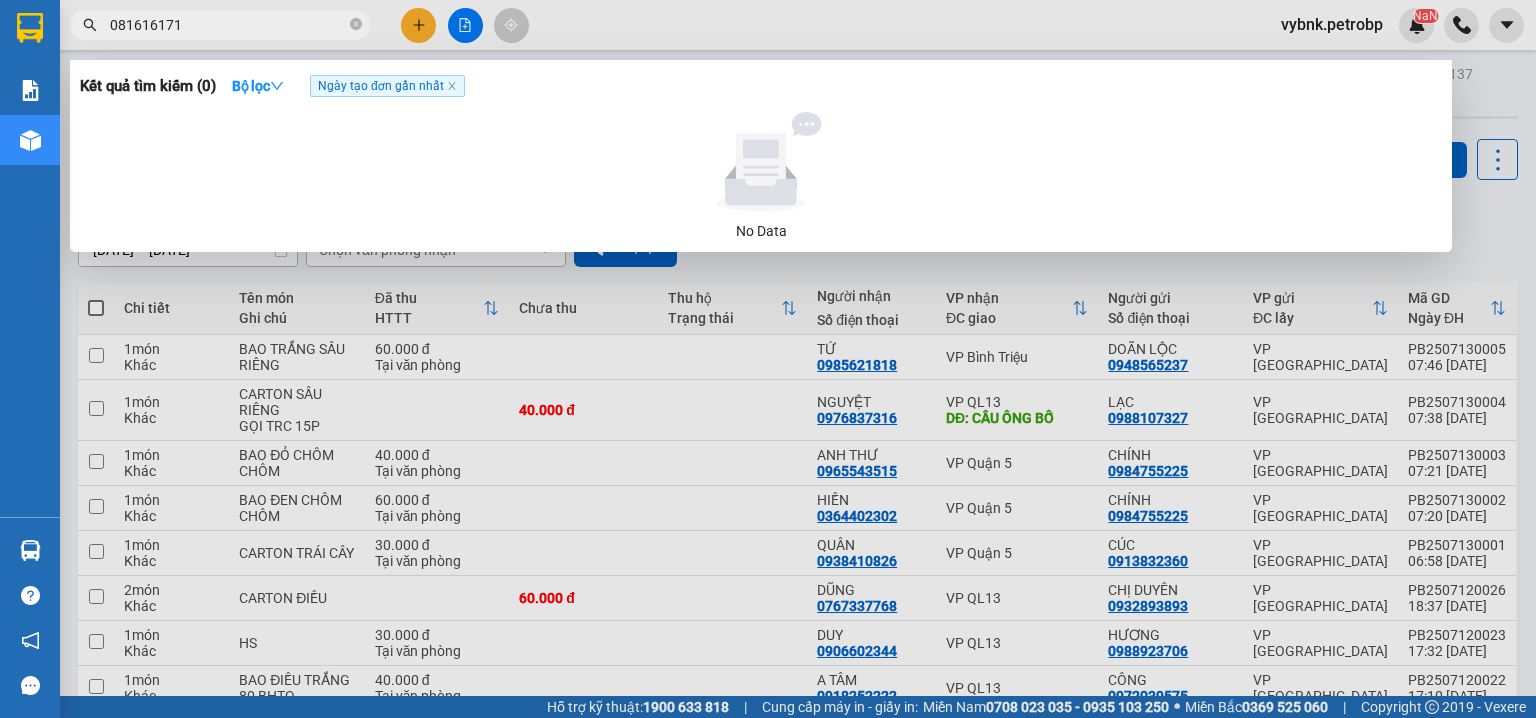 type on "0816161718" 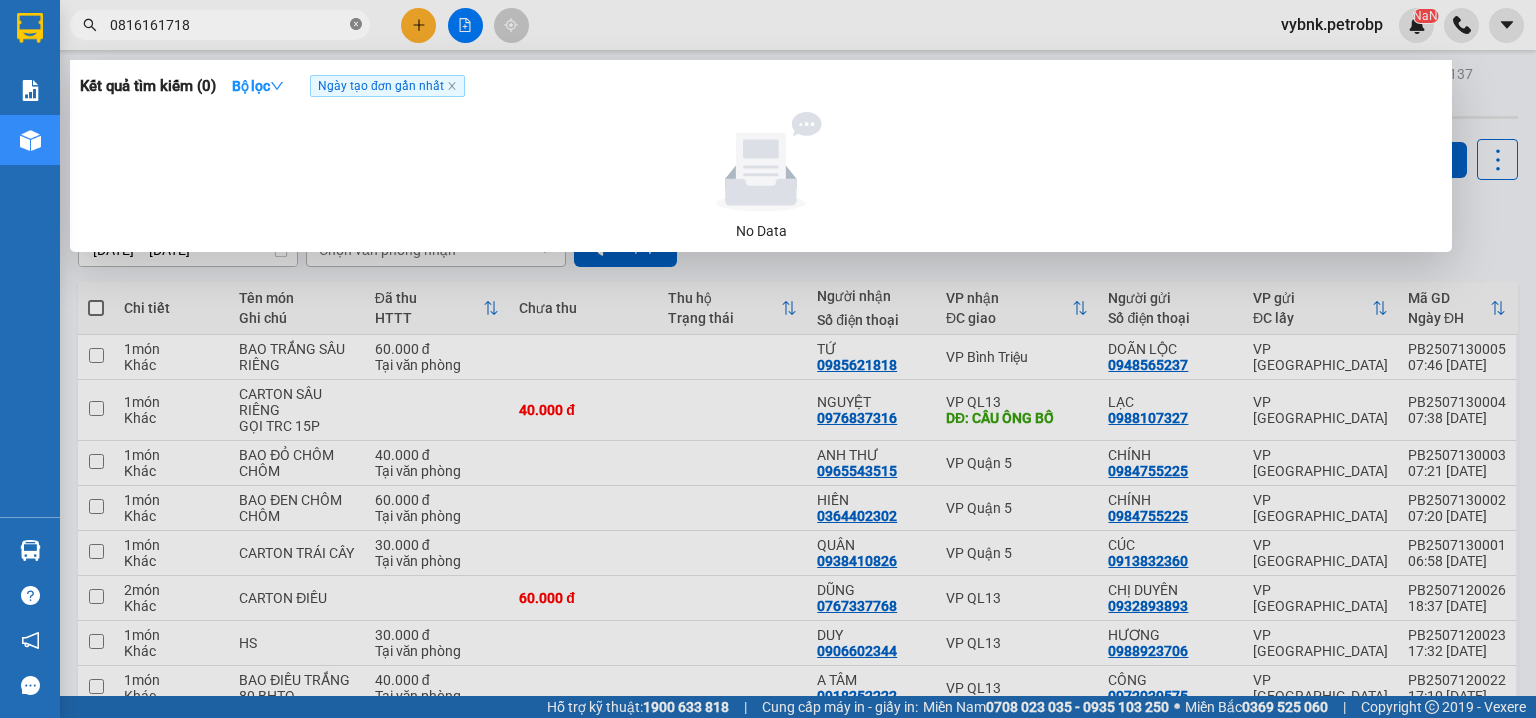 click 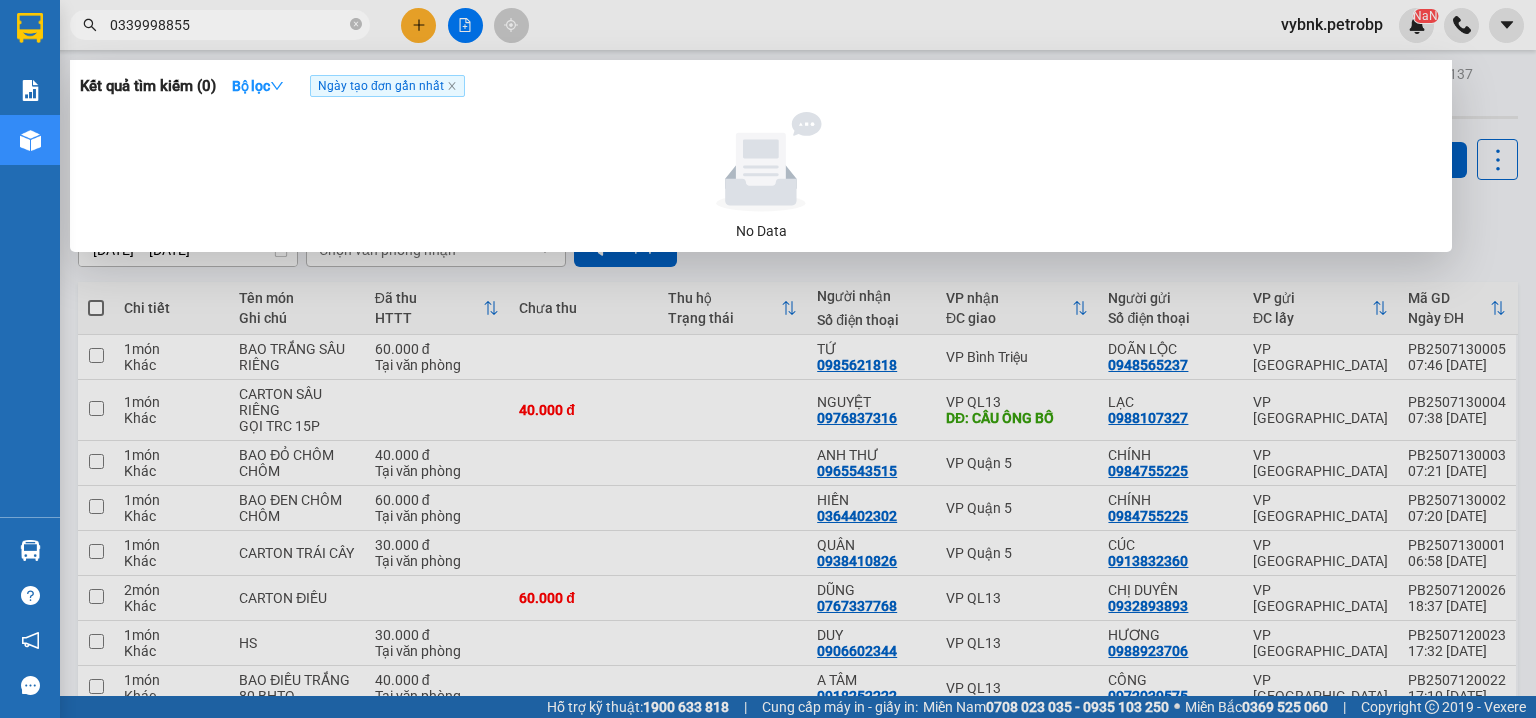 type on "0339998855" 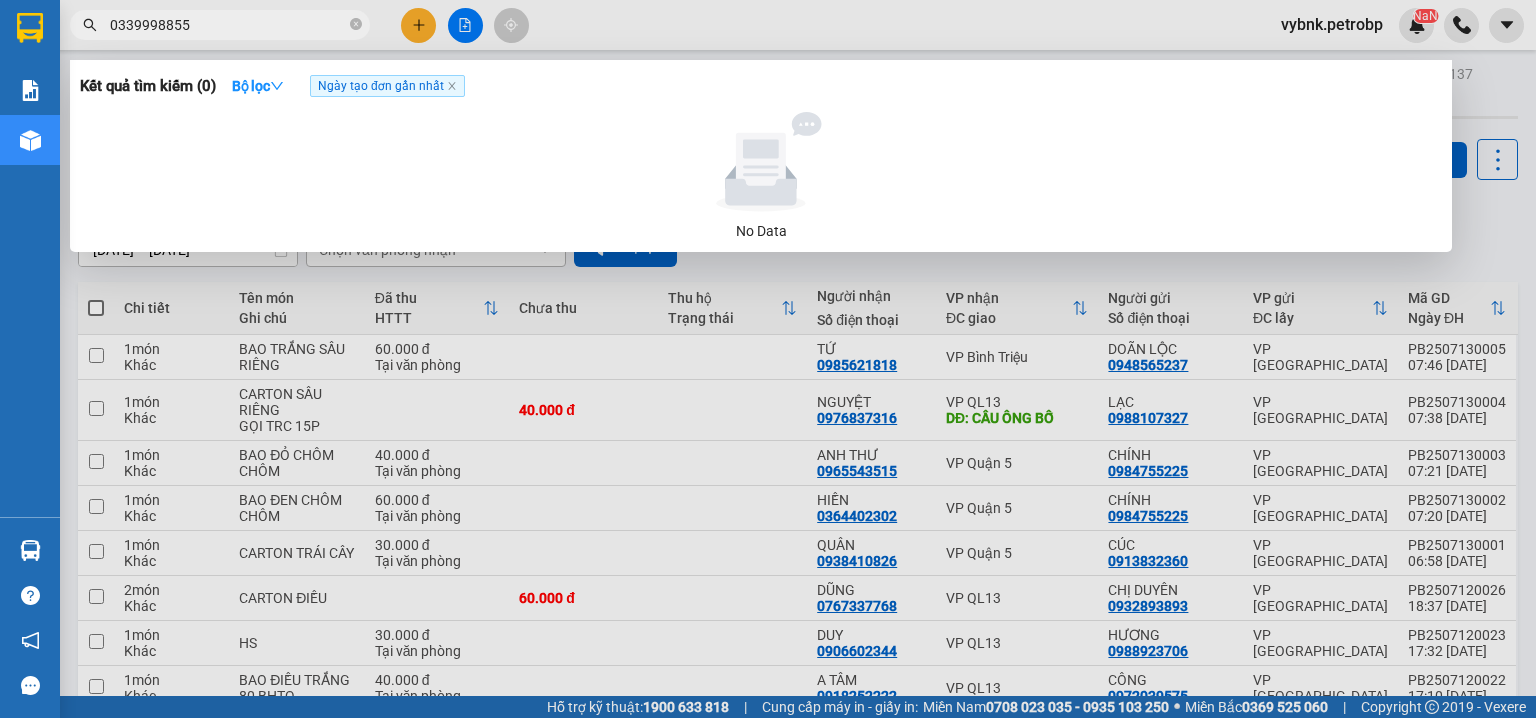 click at bounding box center (768, 359) 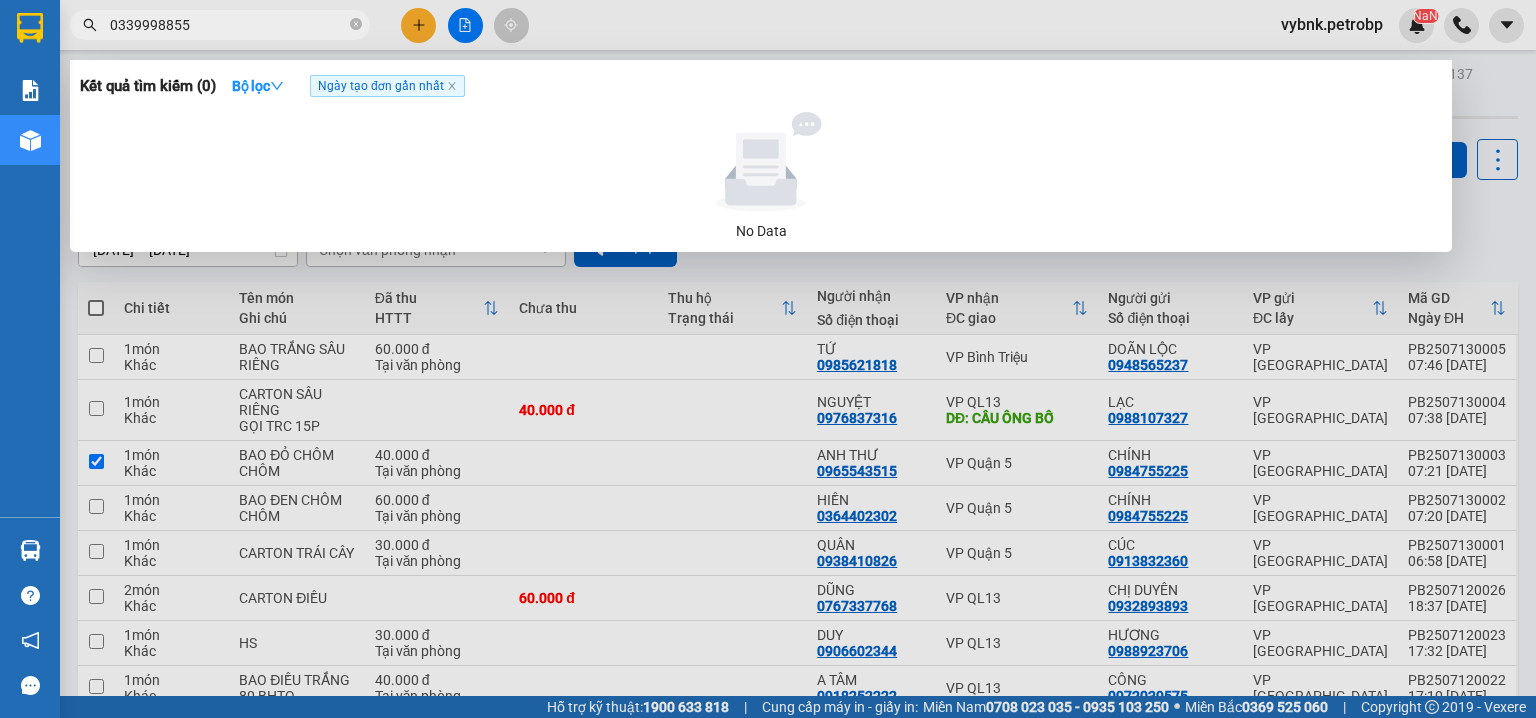 checkbox on "true" 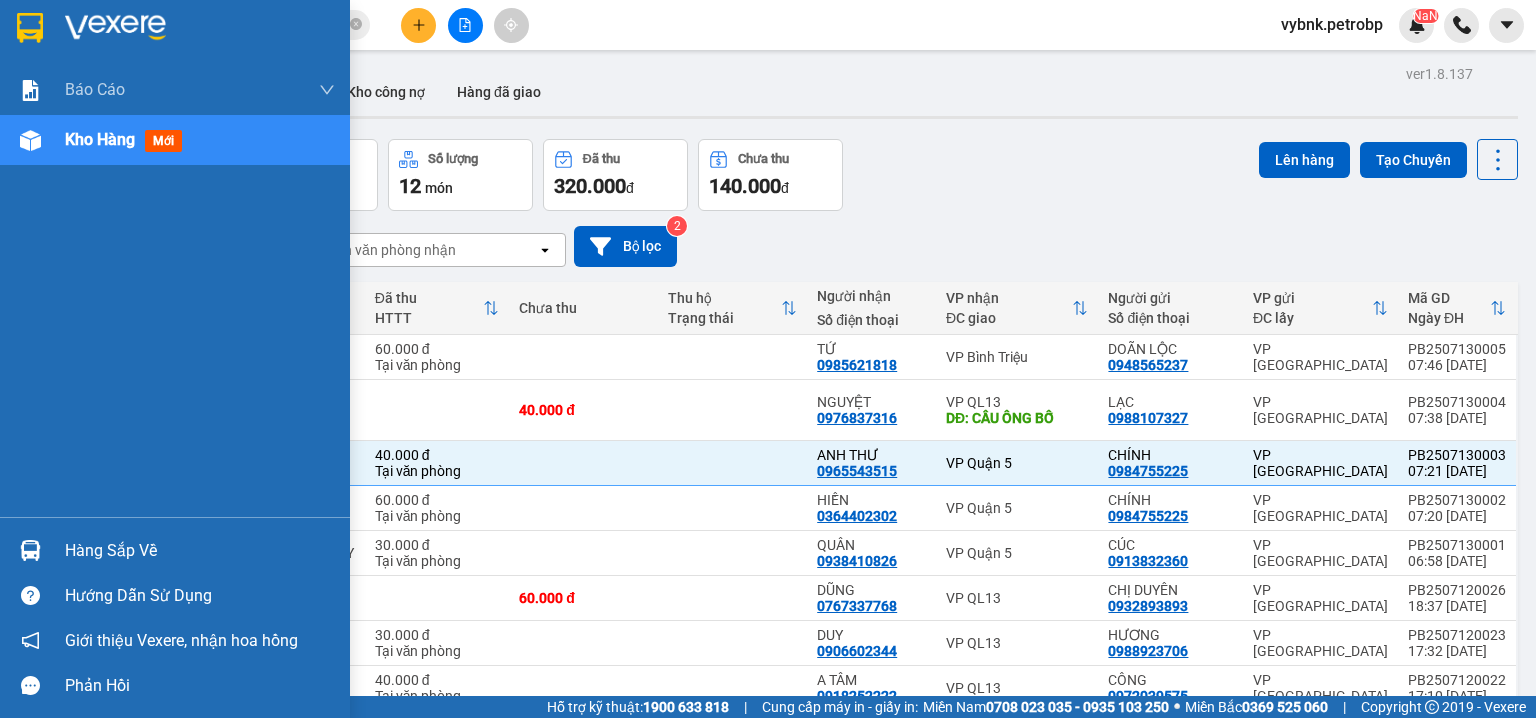 click on "Hàng sắp về" at bounding box center (175, 550) 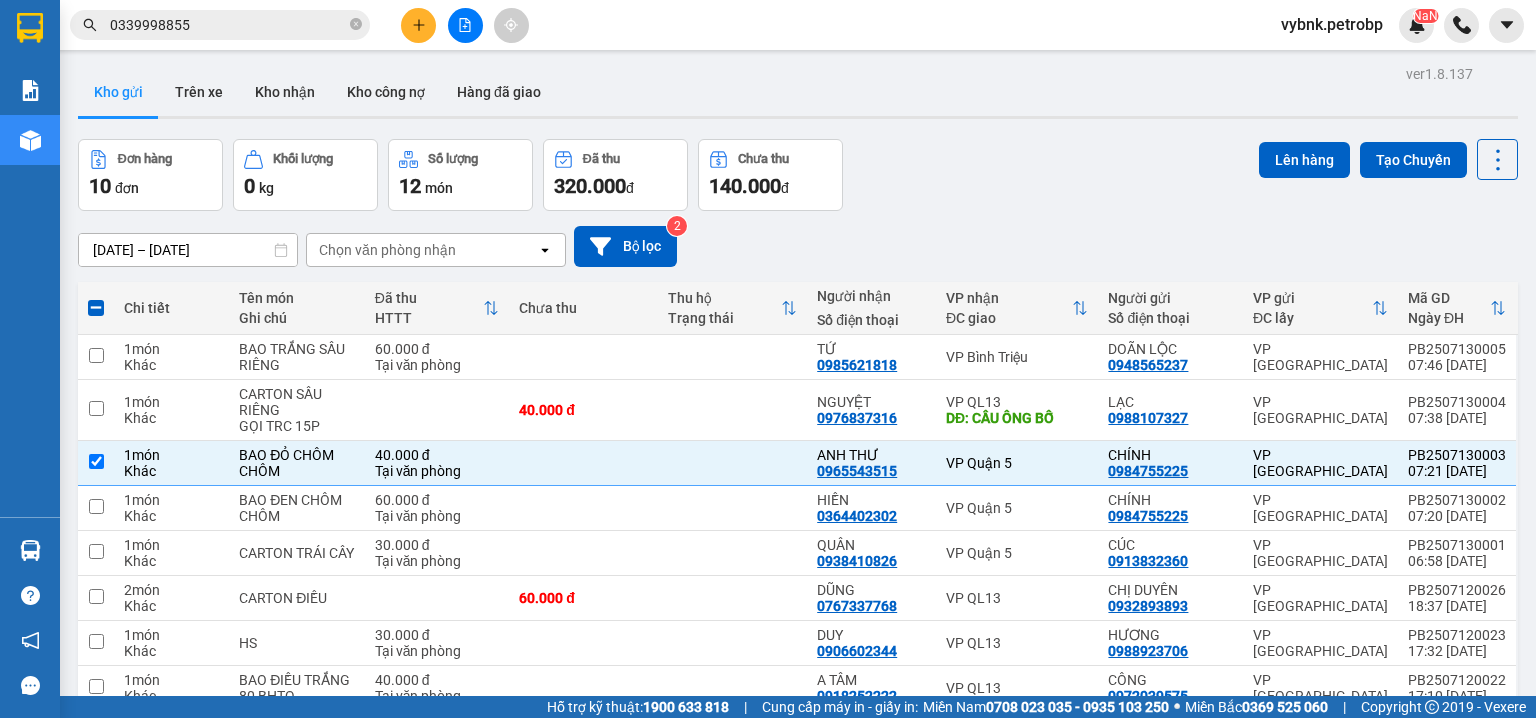 click on "Kết quả tìm kiếm ( 0 )  Bộ lọc  Ngày tạo đơn gần nhất No Data 0339998855 vybnk.petrobp NaN     Báo cáo BC tiền tận nơi (nhân viên) Báo cáo 1 (nv): Số tiền đã thu của văn phòng  Báo cáo 1: Số tiền đã thu của văn phòng  Báo cáo dòng tiền (nhân viên) Doanh số tạo đơn theo VP gửi (nhân viên) Mẫu 1: Báo cáo dòng tiền theo nhân viên (nhà xe) Mẫu 1: Báo cáo dòng tiền theo nhân viên (trưởng trạm) Mẫu 2: Thống kê đơn hàng theo nhân viên Mẫu 3.1: Thống kê đơn hàng văn phòng gửi Mẫu 3.1: Thống kê đơn hàng văn phòng gửi ( các trạm xem ) Mẫu 3: Báo cáo dòng tiền theo văn phòng     Kho hàng mới Hàng sắp về Hướng dẫn sử dụng Giới thiệu Vexere, nhận hoa hồng Phản hồi Phần mềm hỗ trợ bạn tốt chứ? ver  1.8.137 Kho gửi Trên xe Kho nhận Kho công nợ Hàng đã giao Đơn hàng 10 đơn Khối lượng 0 kg Số lượng 12 món Đã thu  đ 2" at bounding box center [768, 359] 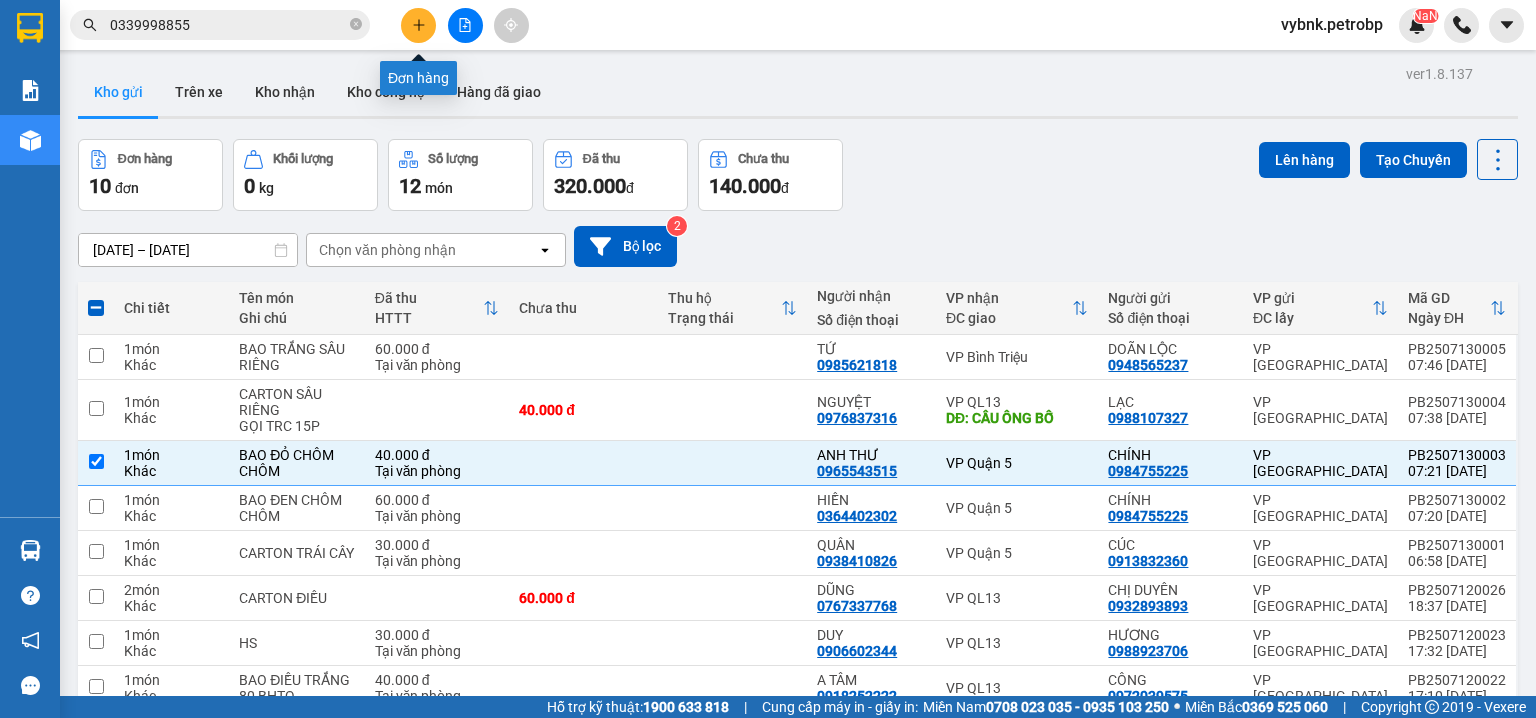 click at bounding box center [418, 25] 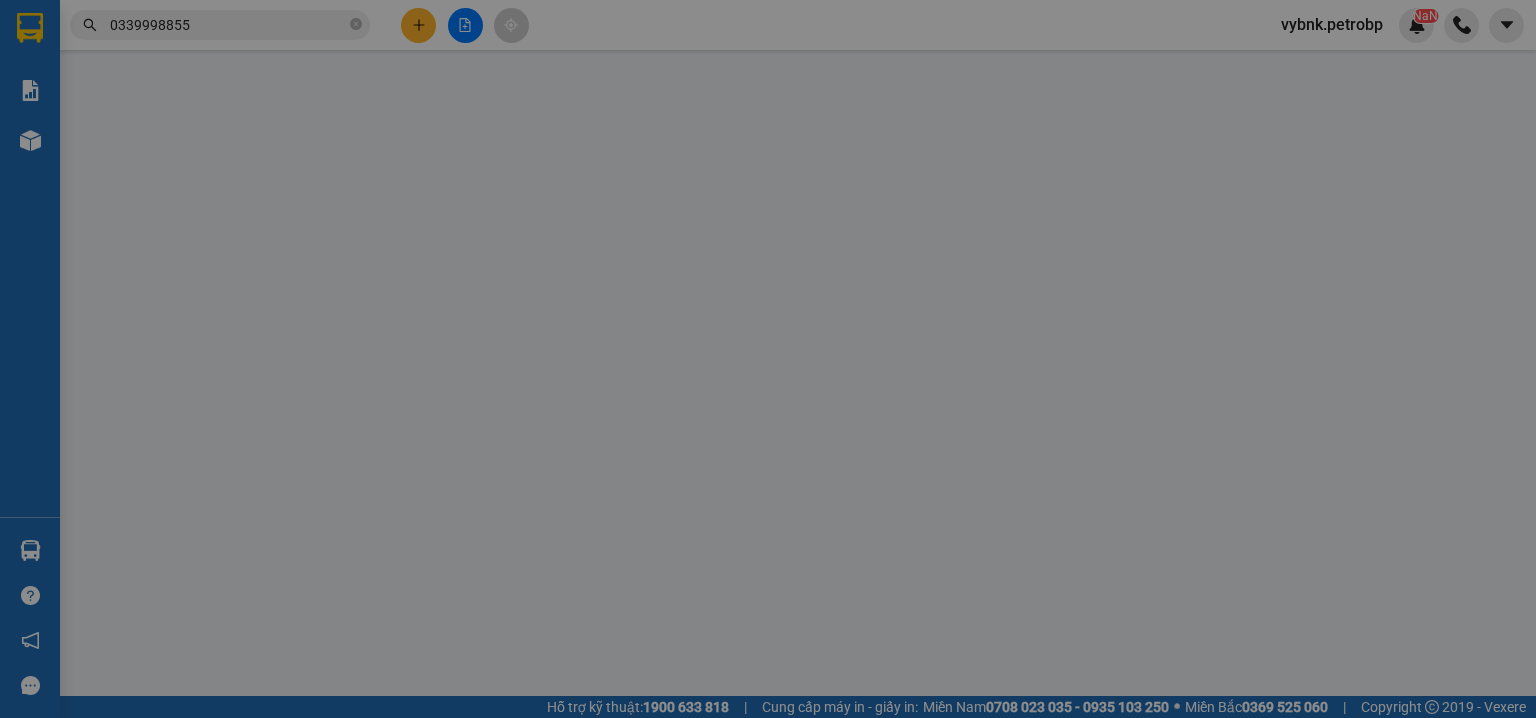 click on "Yêu cầu xuất hóa đơn điện tử" at bounding box center [328, 33] 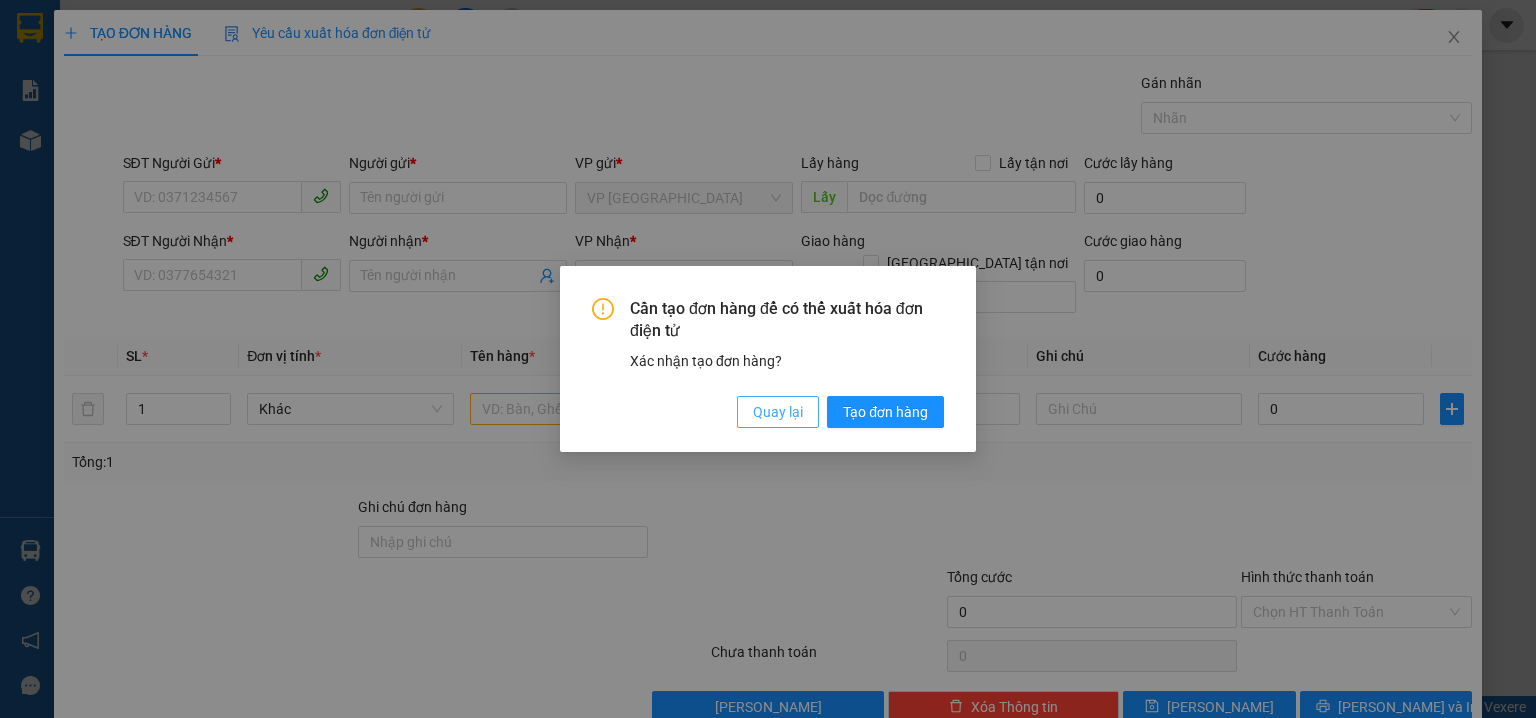 click on "Quay lại" at bounding box center [778, 412] 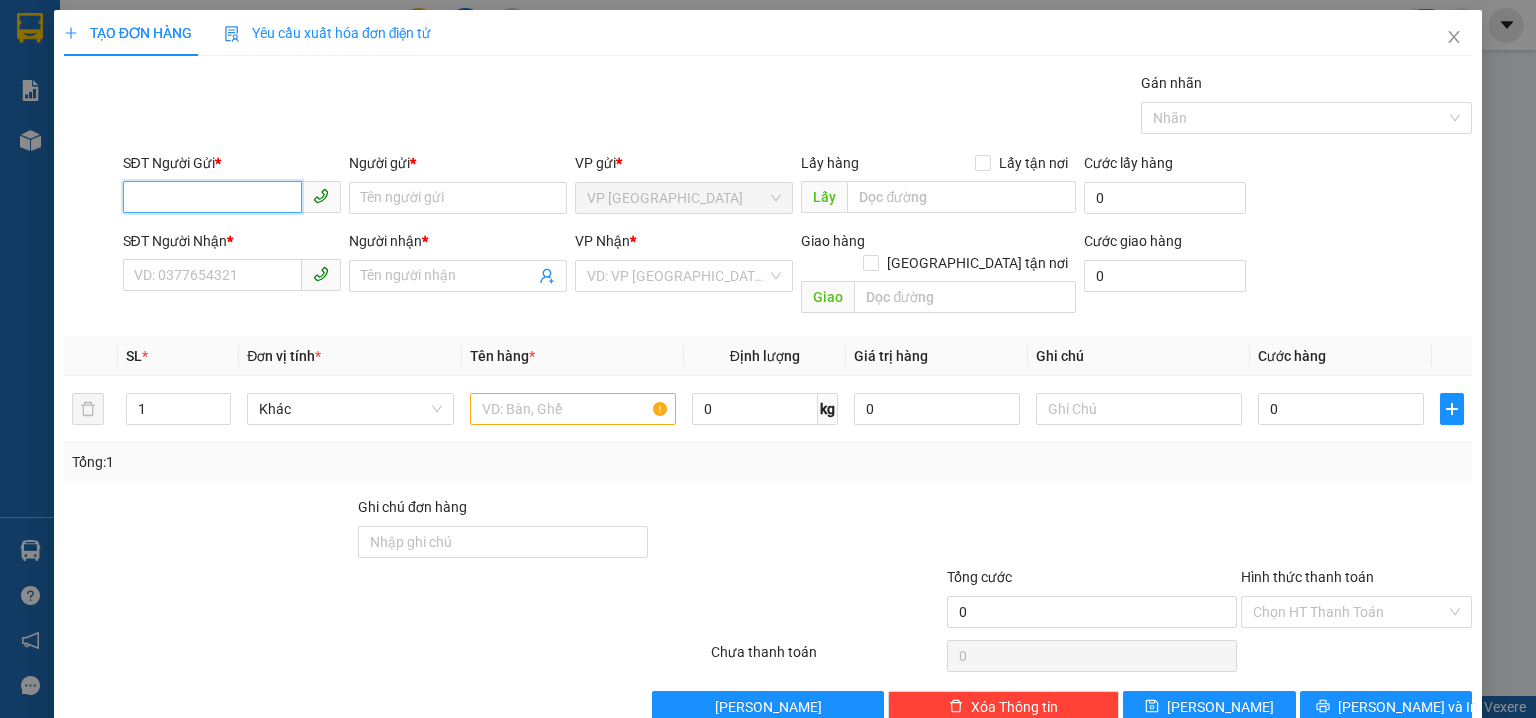 click on "SĐT Người Gửi  *" at bounding box center (212, 197) 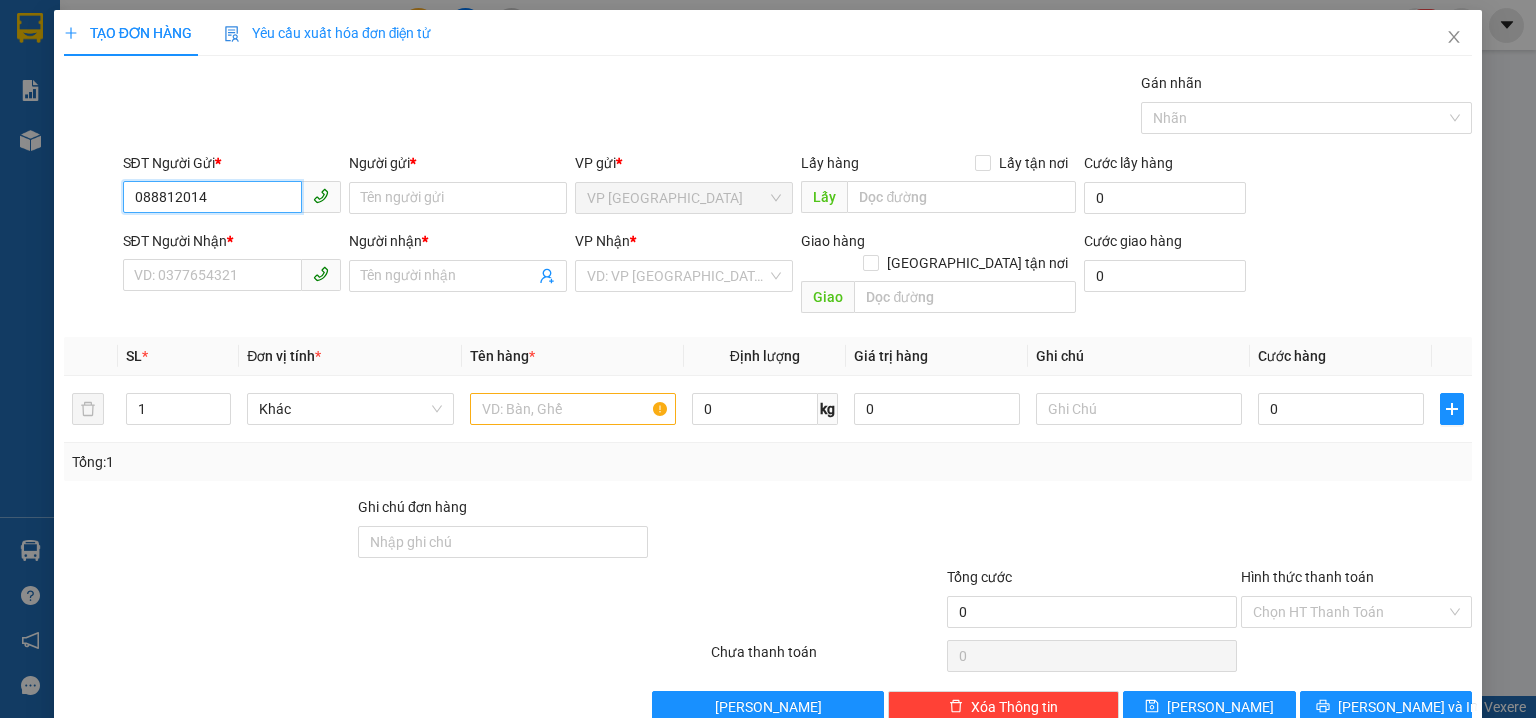 type on "0888120140" 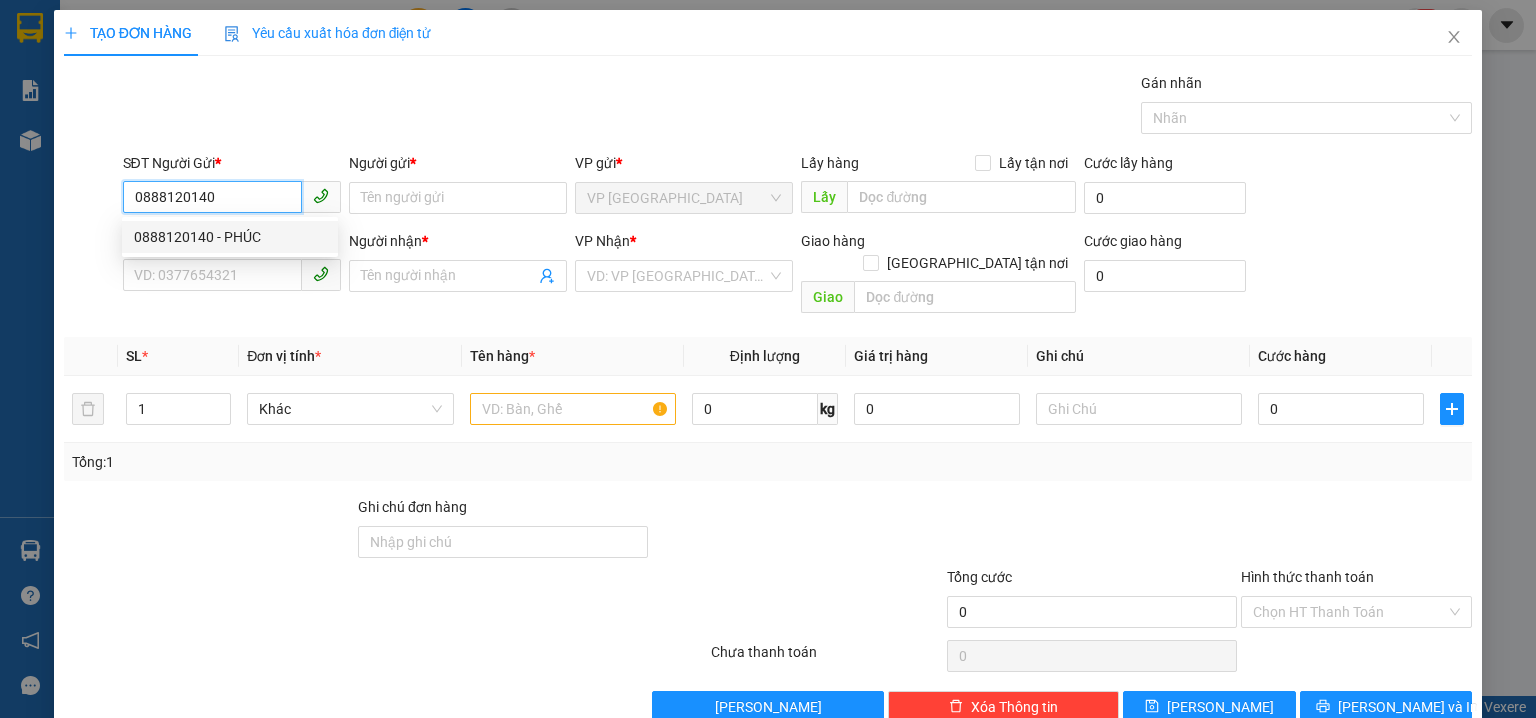 click on "0888120140 - PHÚC" at bounding box center [230, 237] 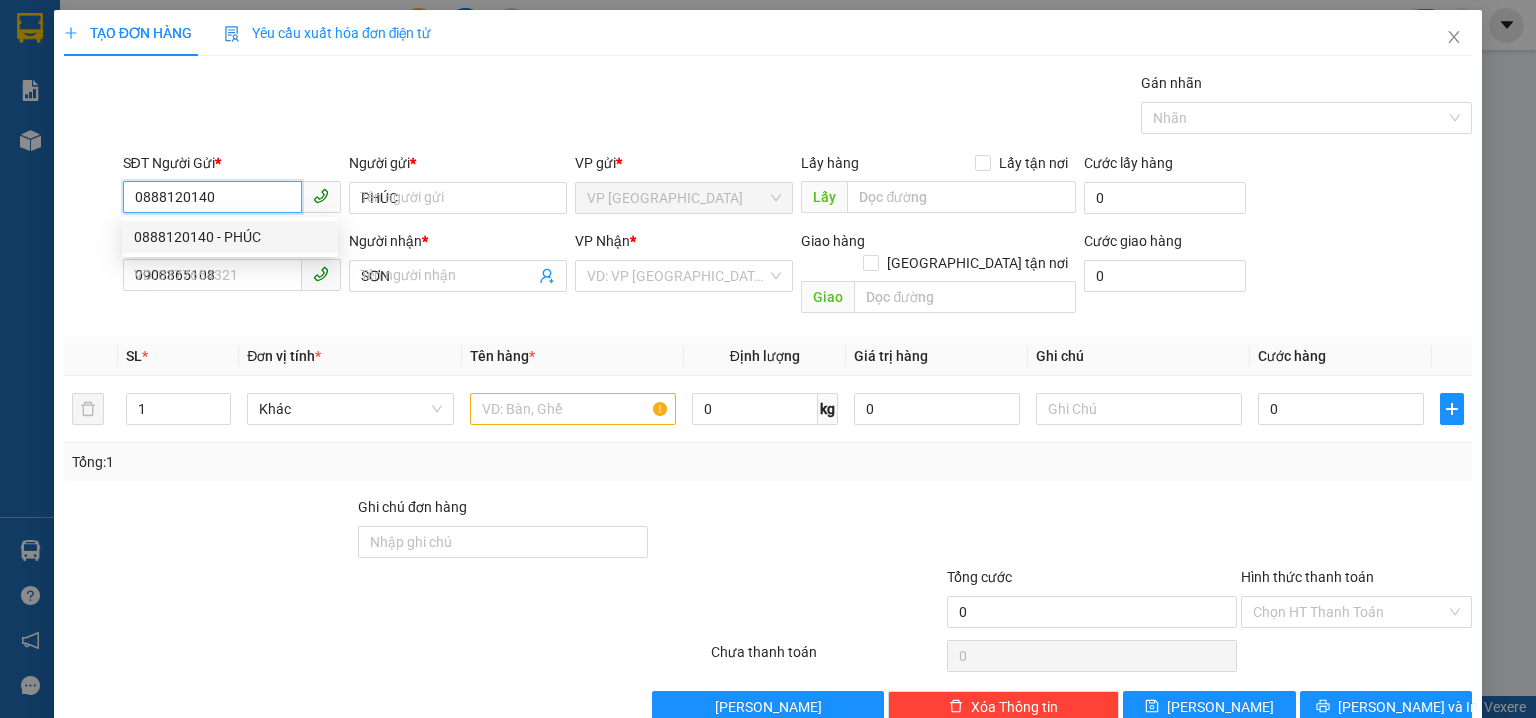 click on "0888120140 - PHÚC" at bounding box center [230, 237] 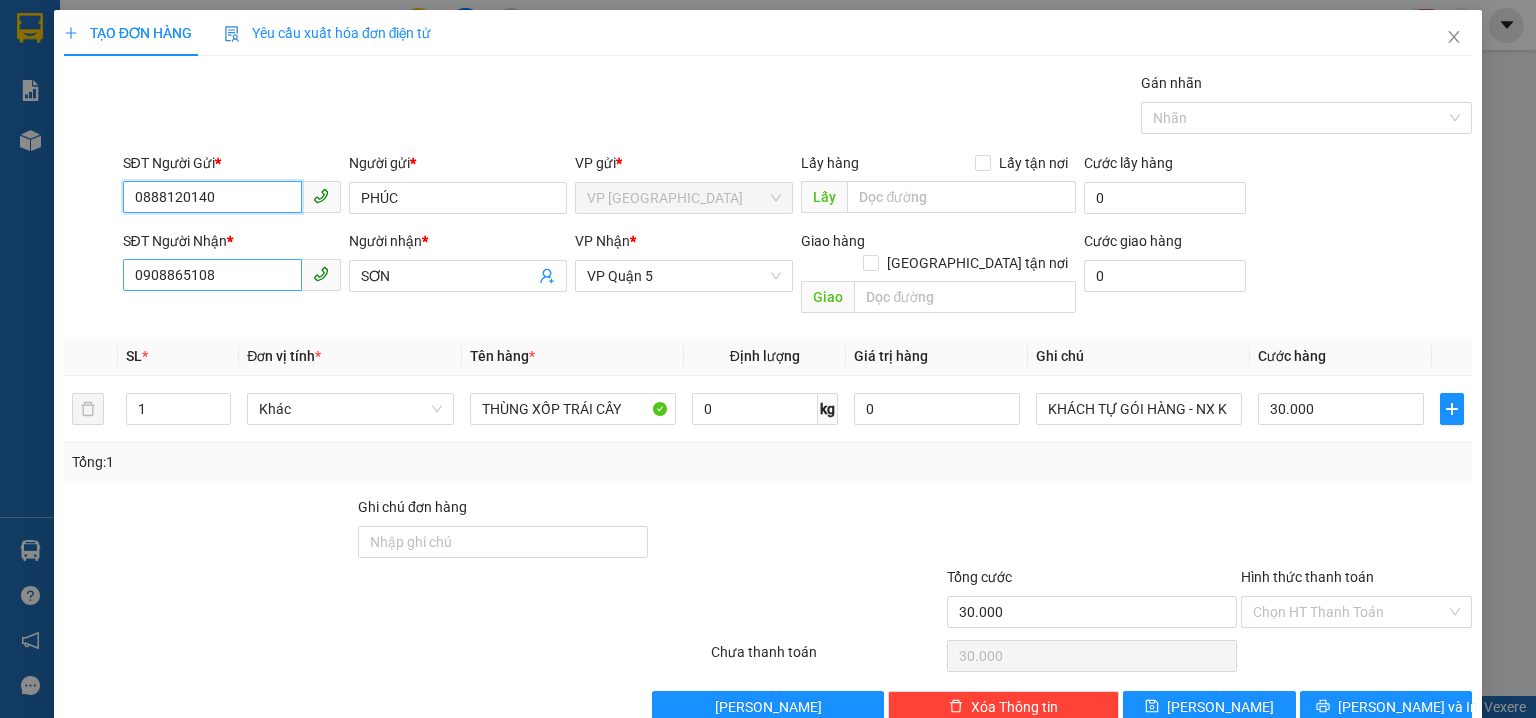 type on "0888120140" 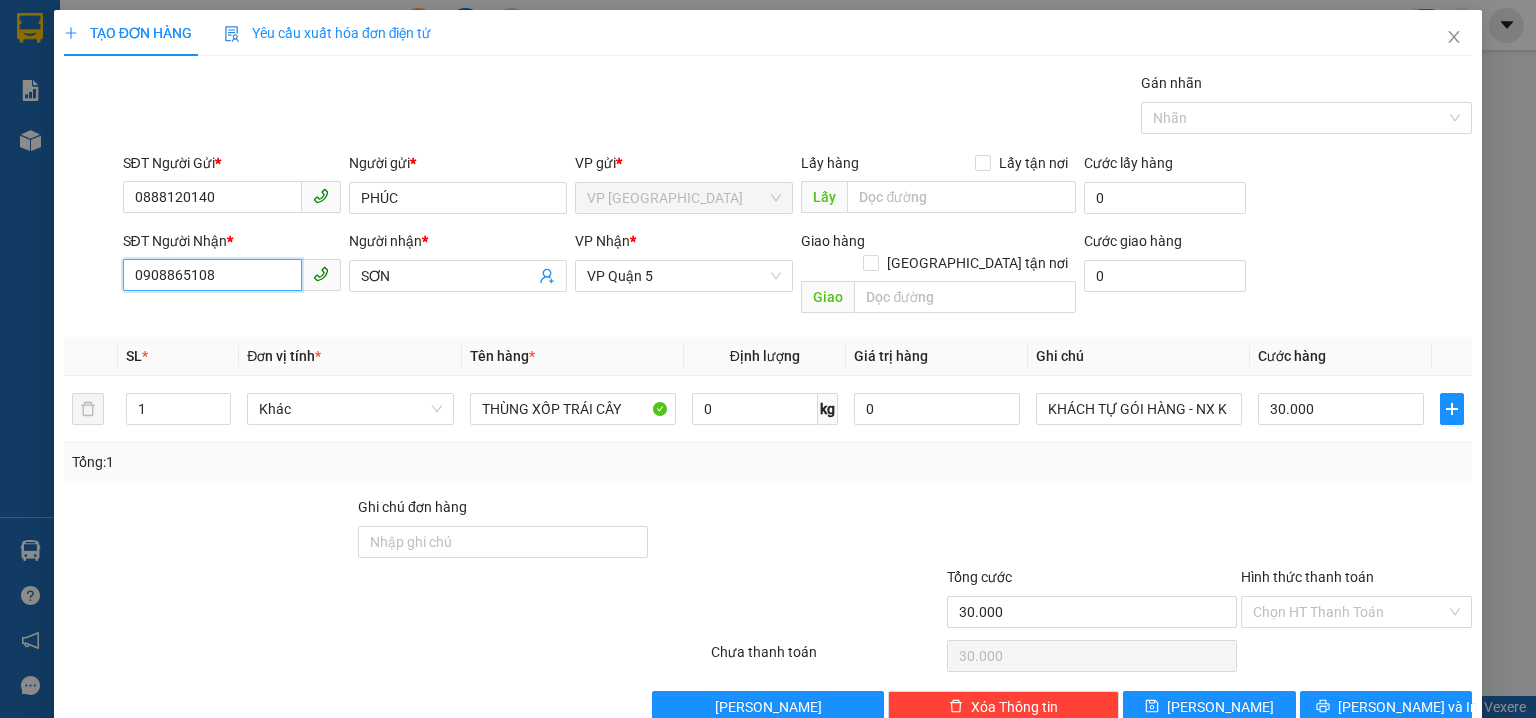 click on "0908865108" at bounding box center (212, 275) 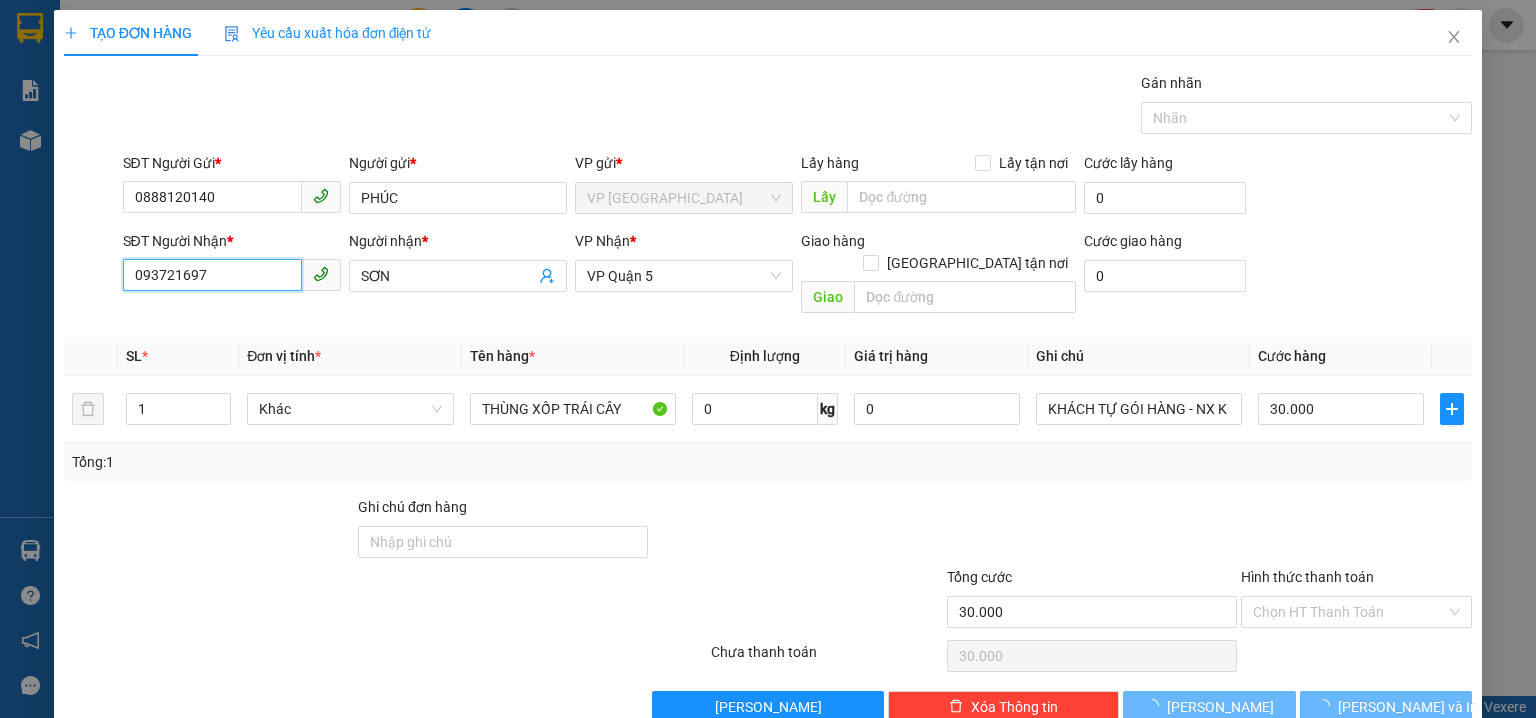 type on "0937216979" 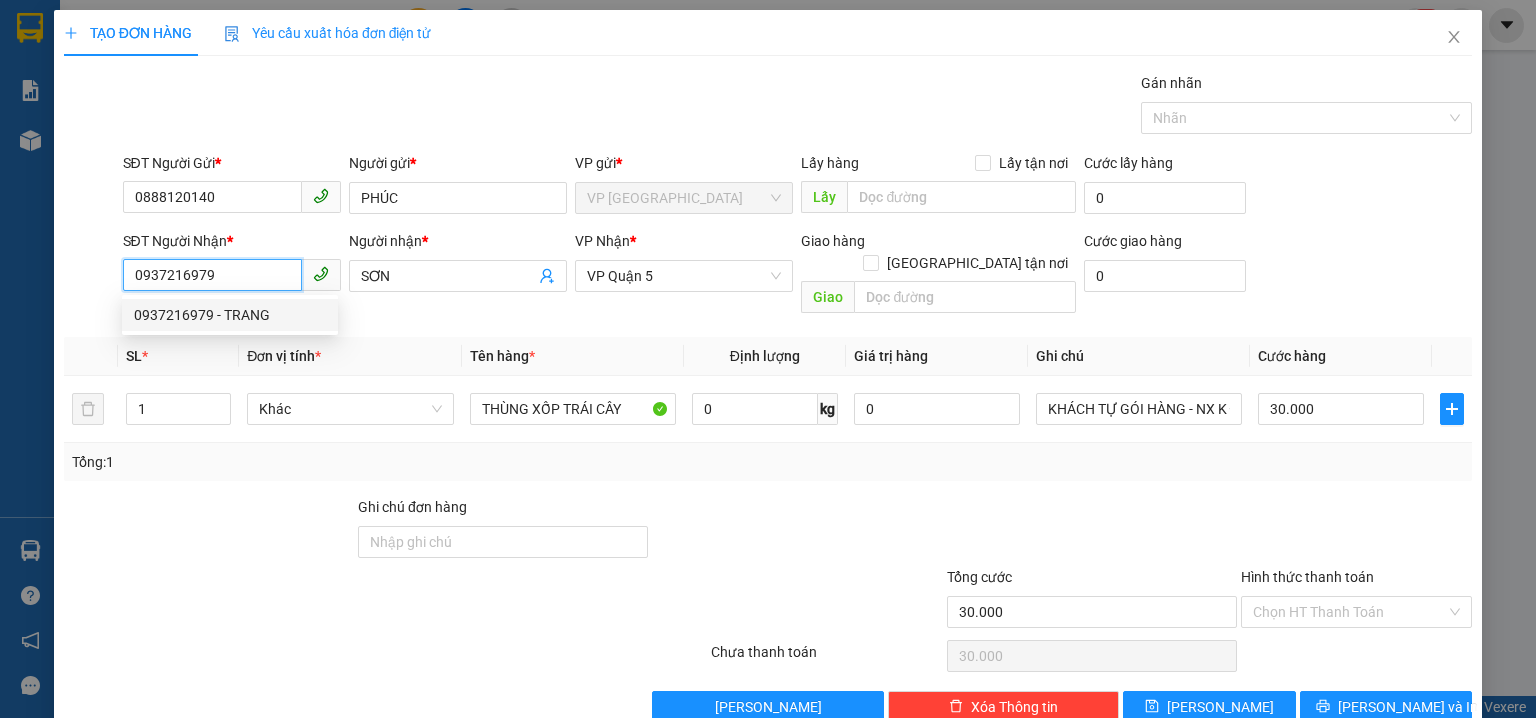 click on "0937216979 - TRANG" at bounding box center [230, 315] 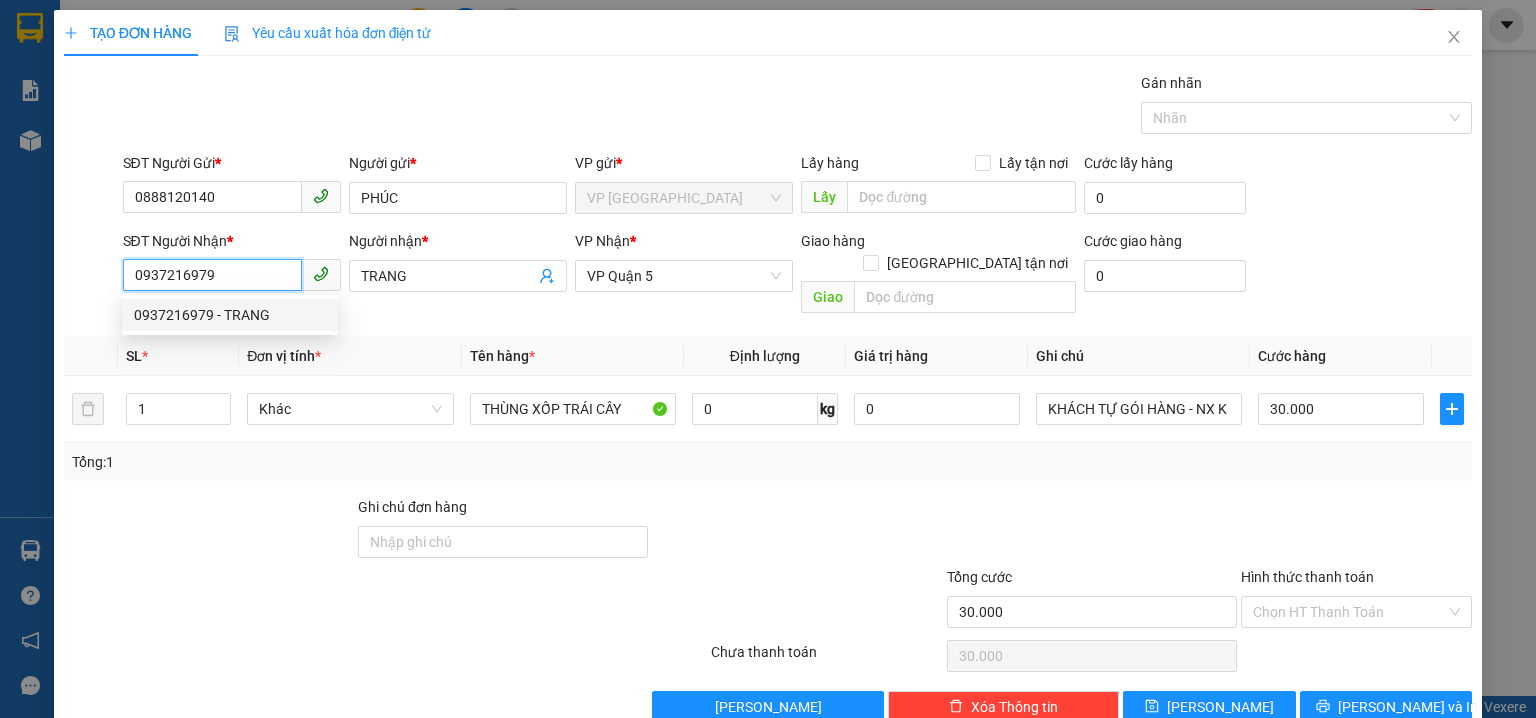 click on "0937216979 - TRANG" at bounding box center [230, 315] 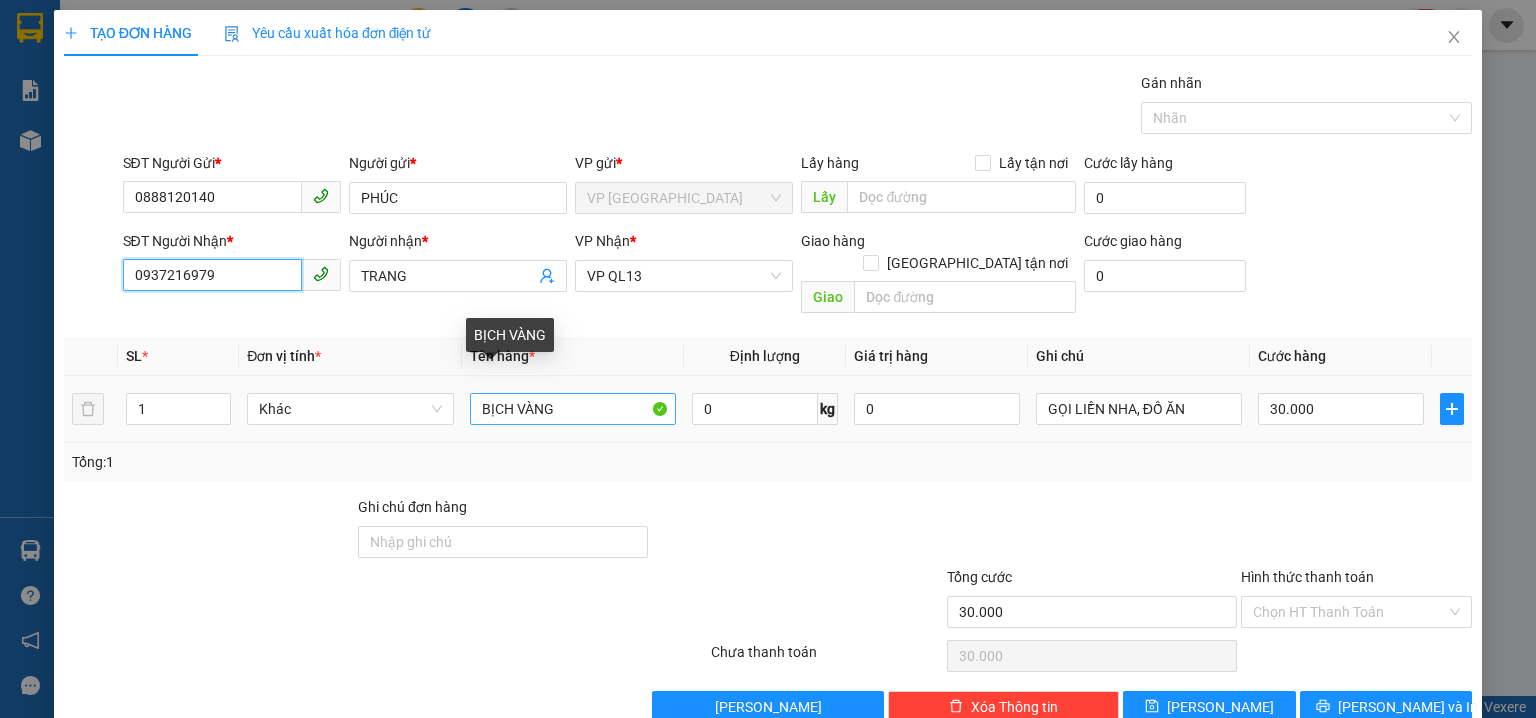 type on "0937216979" 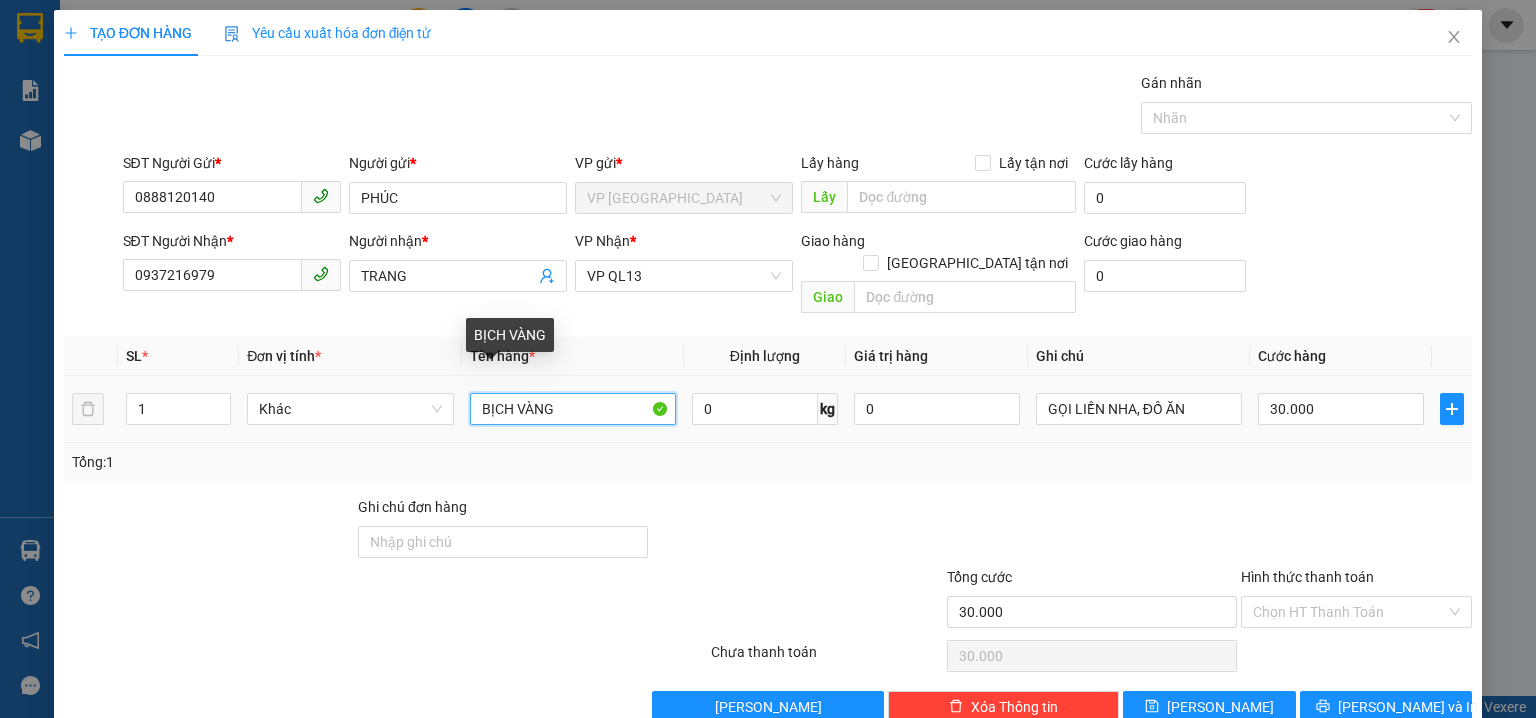 click on "BỊCH VÀNG" at bounding box center [573, 409] 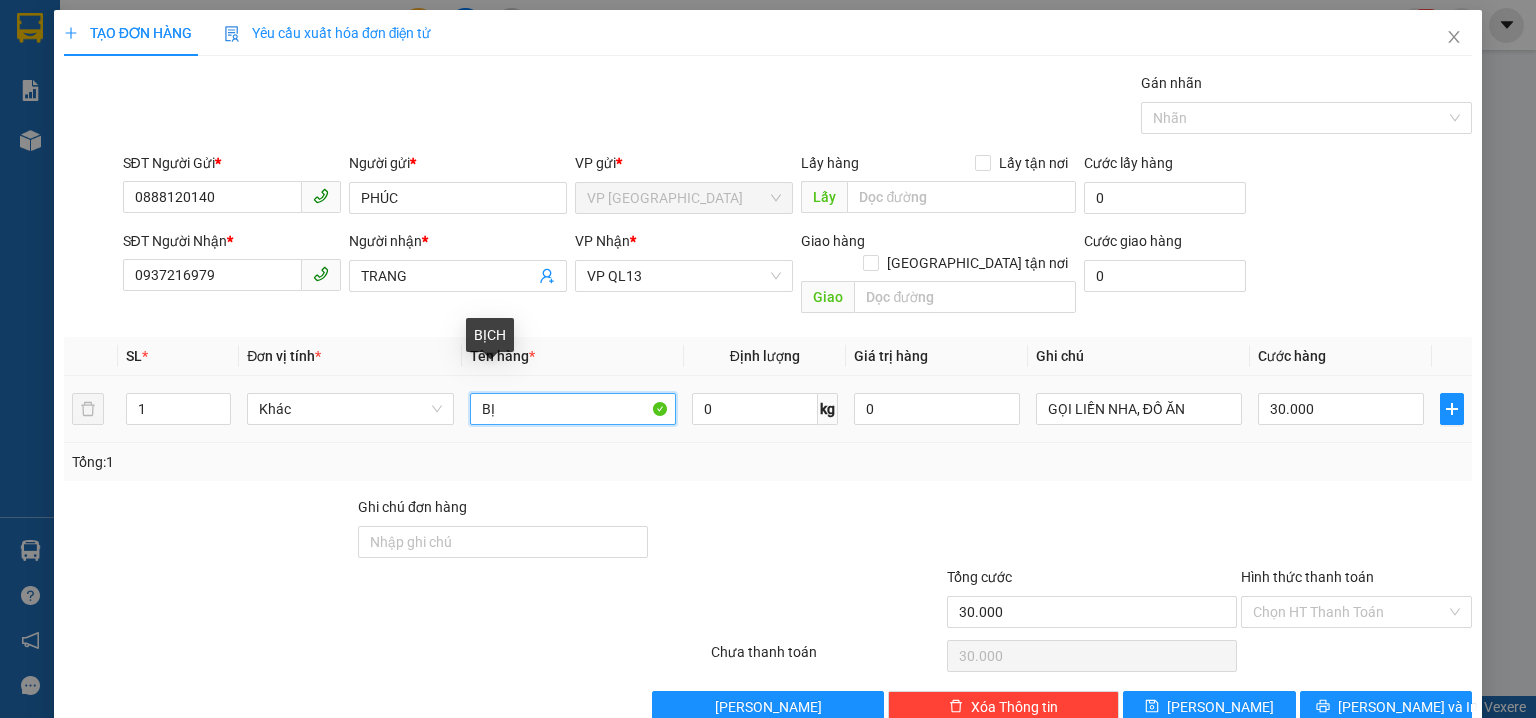type on "B" 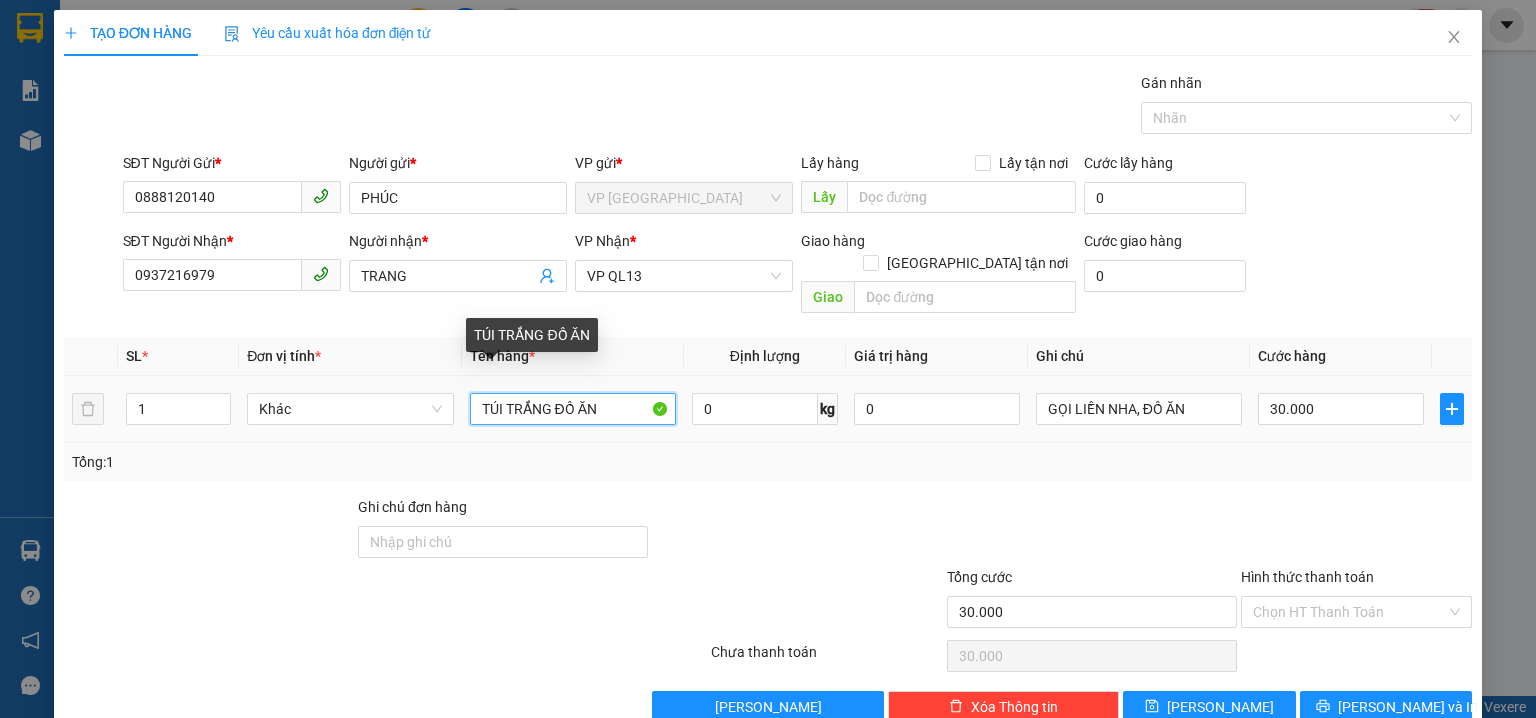 type on "TÚI TRẮNG ĐỒ ĂN" 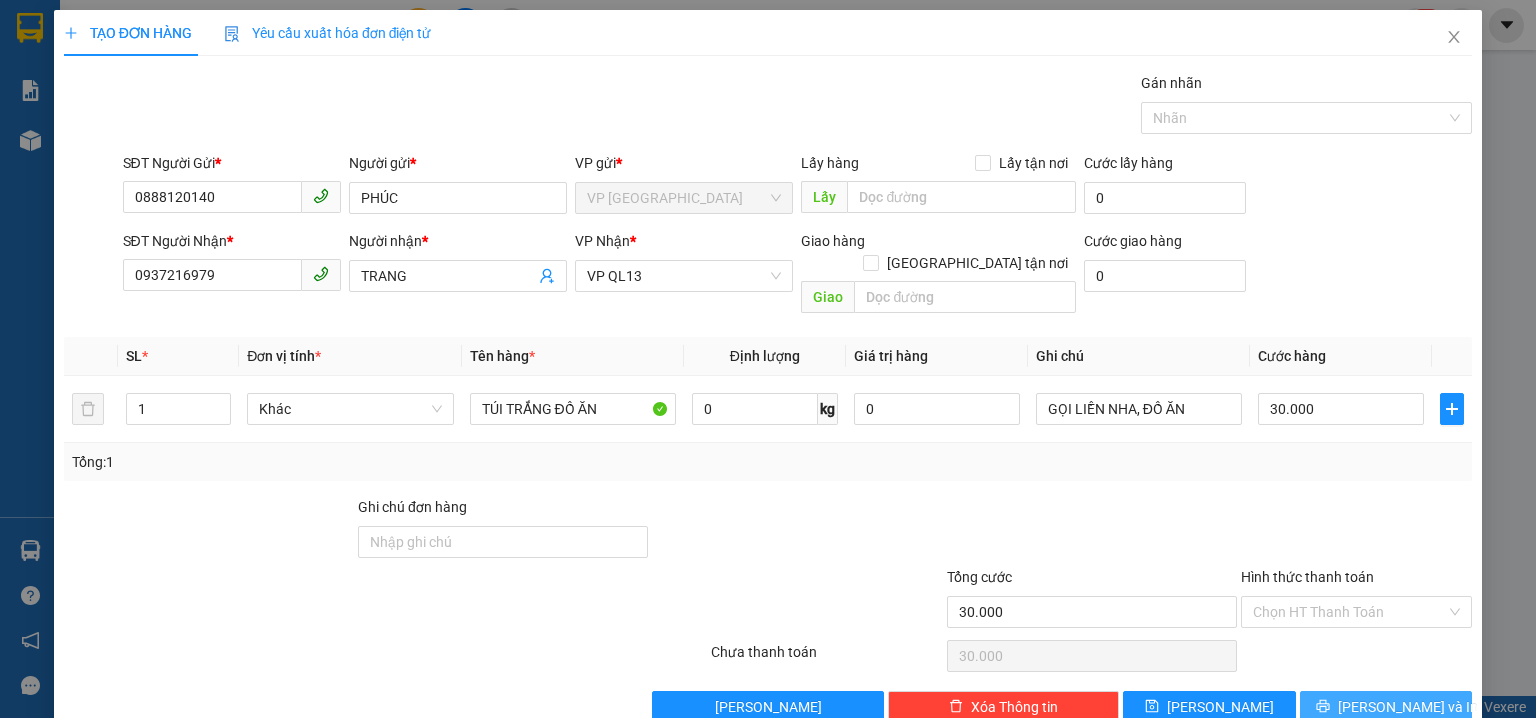 click on "[PERSON_NAME] và In" at bounding box center (1386, 707) 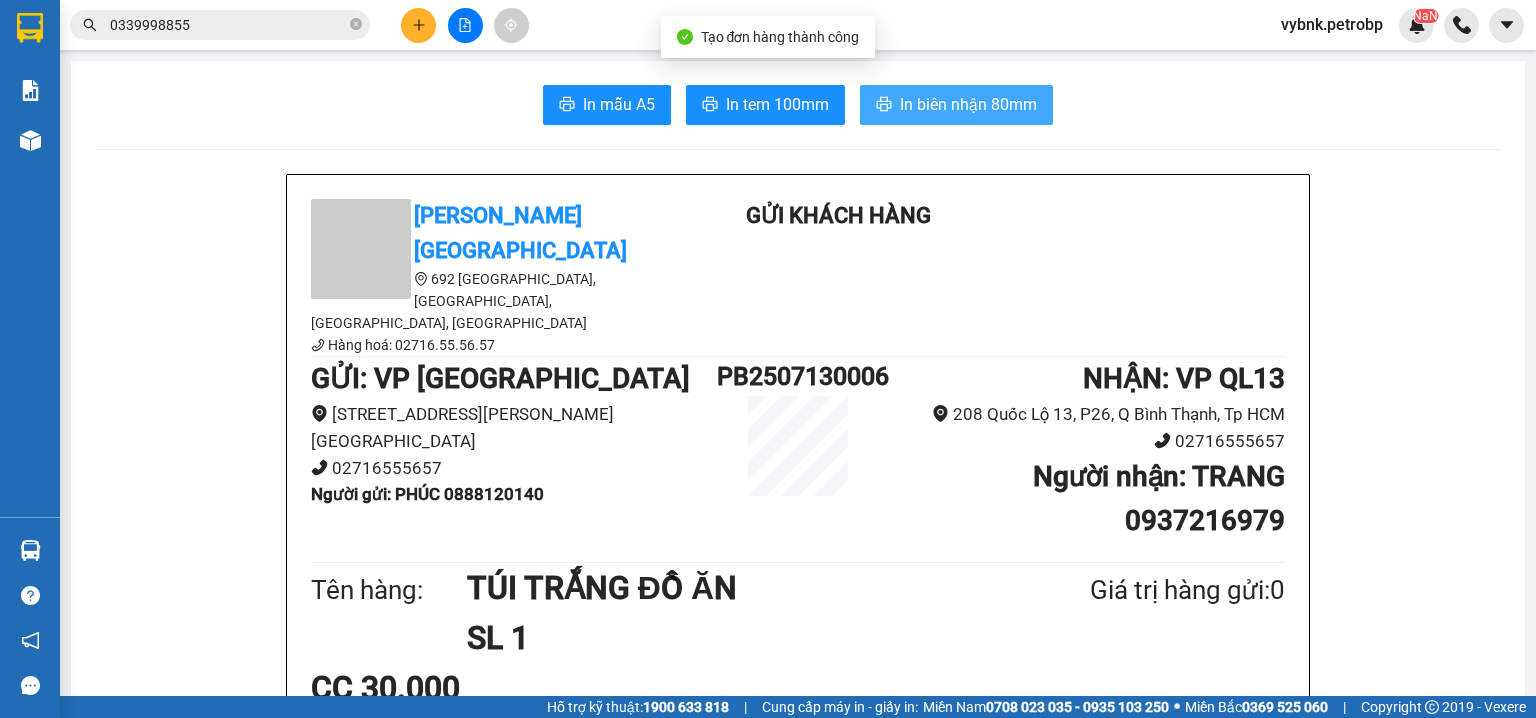 click on "In biên nhận 80mm" at bounding box center (956, 105) 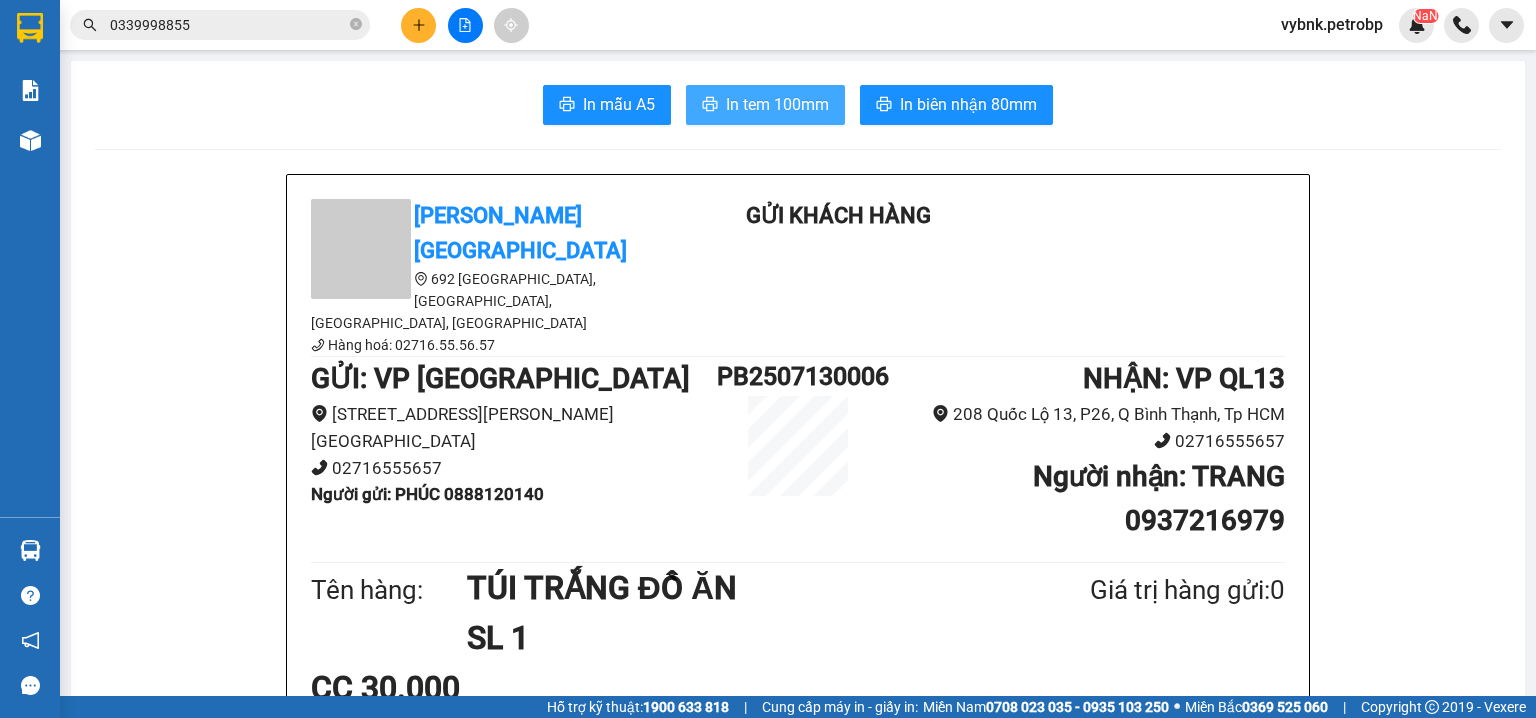 click on "In tem 100mm" at bounding box center [777, 104] 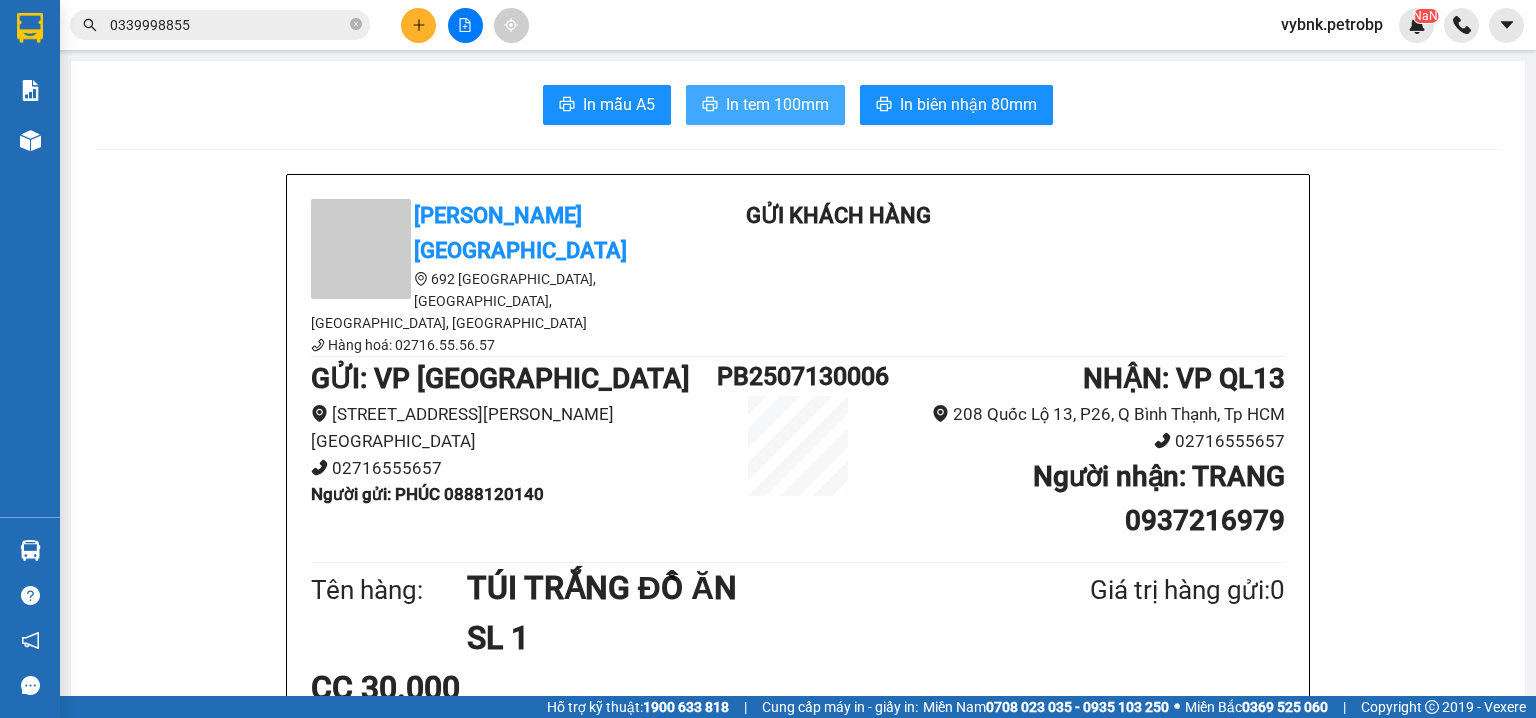 click on "In tem 100mm" at bounding box center (777, 104) 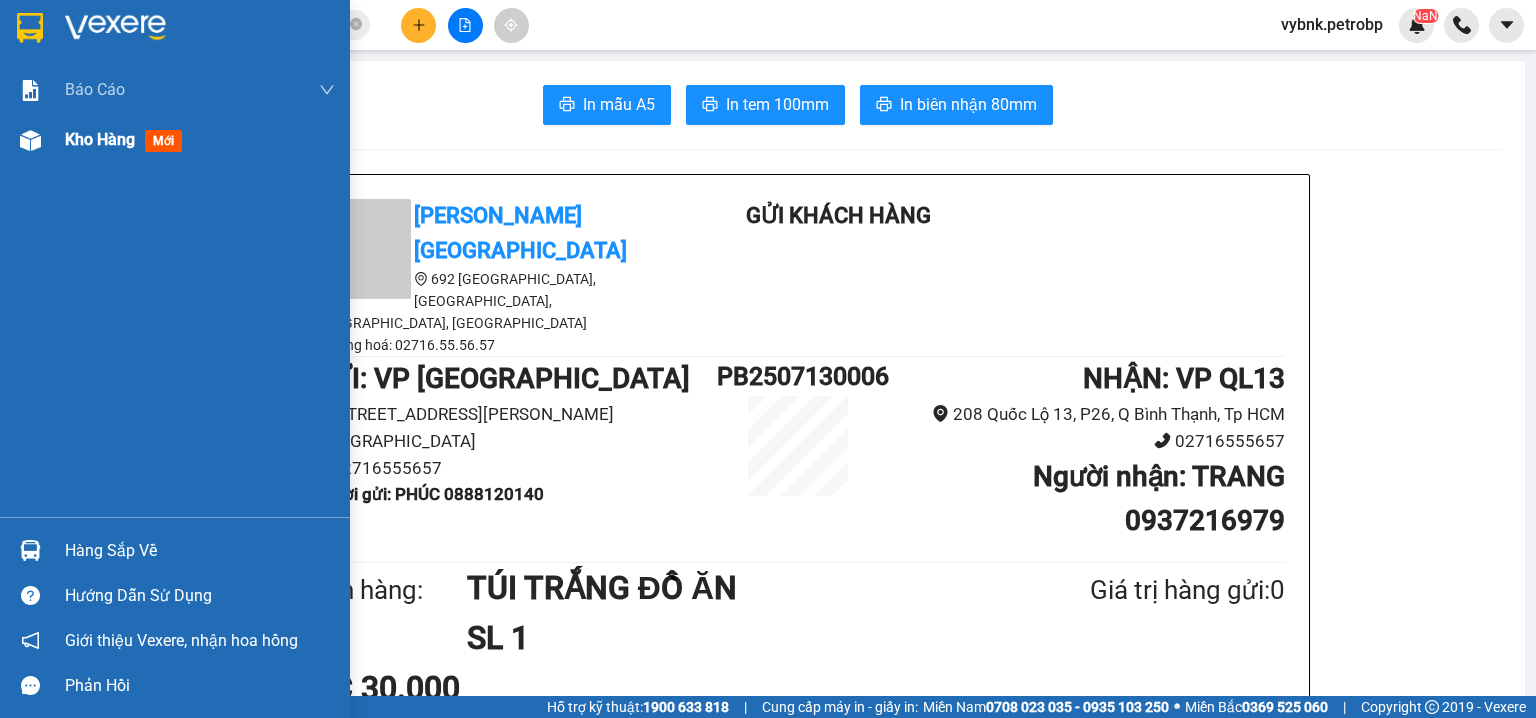 click on "Kho hàng mới" at bounding box center (175, 140) 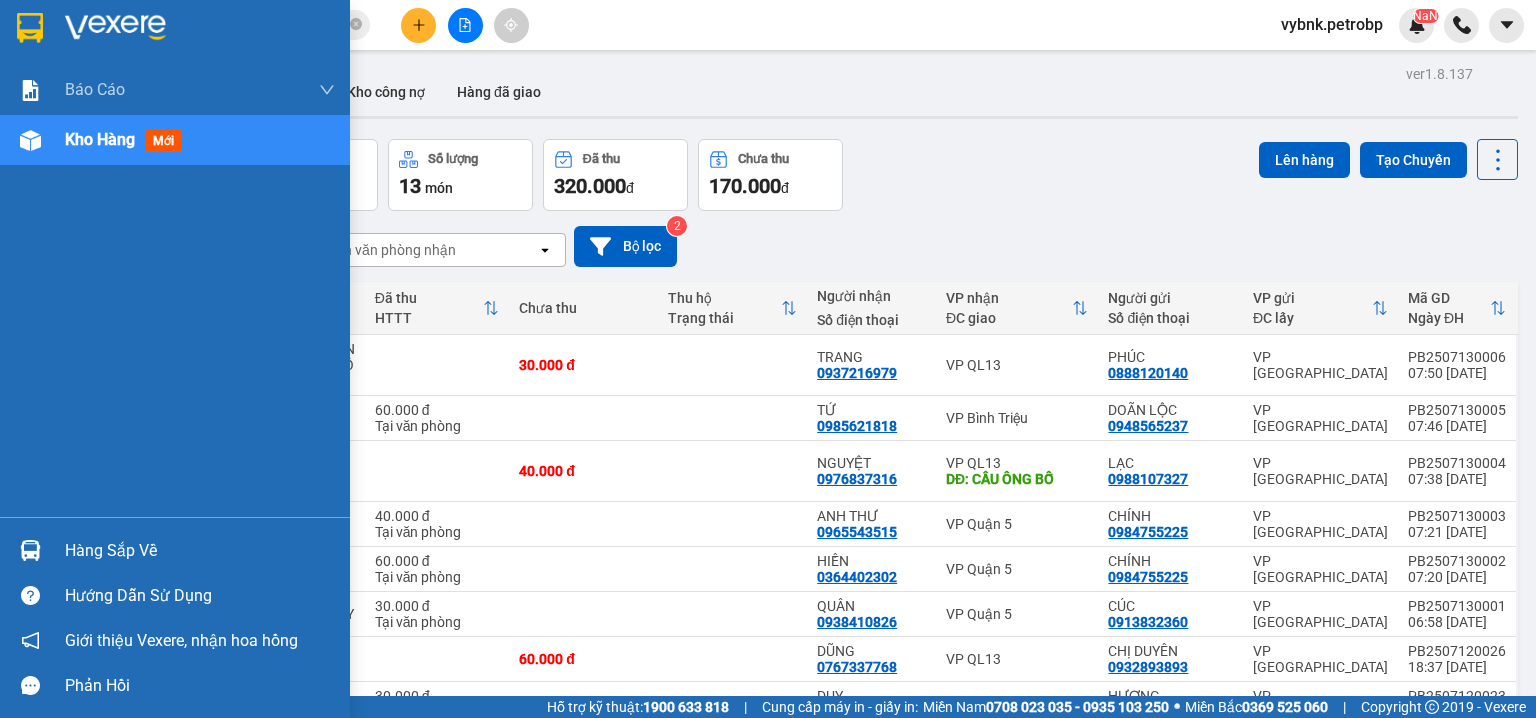 click on "Hàng sắp về" at bounding box center (175, 550) 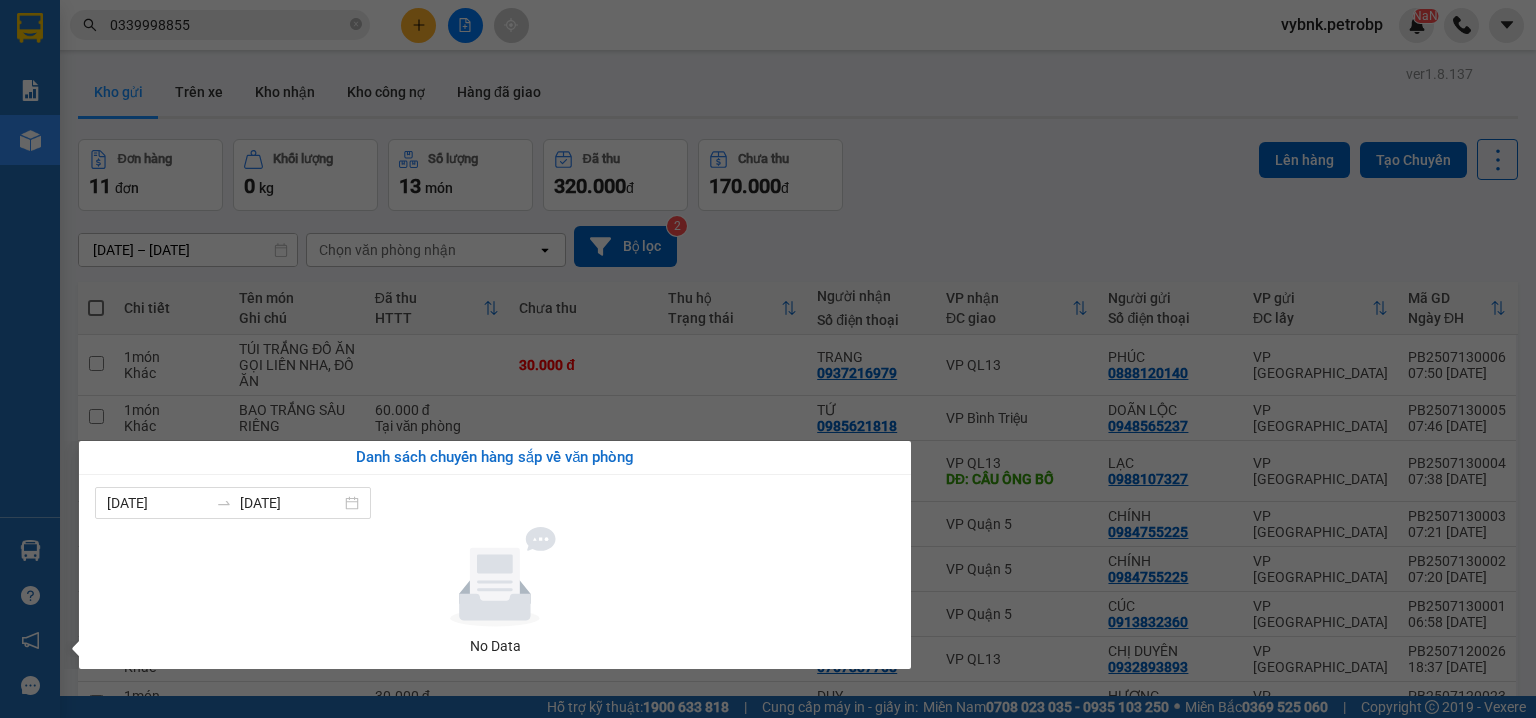 click on "Kết quả tìm kiếm ( 0 )  Bộ lọc  Ngày tạo đơn gần nhất No Data 0339998855 vybnk.petrobp NaN     Báo cáo BC tiền tận nơi (nhân viên) Báo cáo 1 (nv): Số tiền đã thu của văn phòng  Báo cáo 1: Số tiền đã thu của văn phòng  Báo cáo dòng tiền (nhân viên) Doanh số tạo đơn theo VP gửi (nhân viên) Mẫu 1: Báo cáo dòng tiền theo nhân viên (nhà xe) Mẫu 1: Báo cáo dòng tiền theo nhân viên (trưởng trạm) Mẫu 2: Thống kê đơn hàng theo nhân viên Mẫu 3.1: Thống kê đơn hàng văn phòng gửi Mẫu 3.1: Thống kê đơn hàng văn phòng gửi ( các trạm xem ) Mẫu 3: Báo cáo dòng tiền theo văn phòng     Kho hàng mới Hàng sắp về Hướng dẫn sử dụng Giới thiệu Vexere, nhận hoa hồng Phản hồi Phần mềm hỗ trợ bạn tốt chứ? ver  1.8.137 Kho gửi Trên xe Kho nhận Kho công nợ Hàng đã giao Đơn hàng 11 đơn Khối lượng 0 kg Số lượng 13 món Đã thu  đ 2" at bounding box center (768, 359) 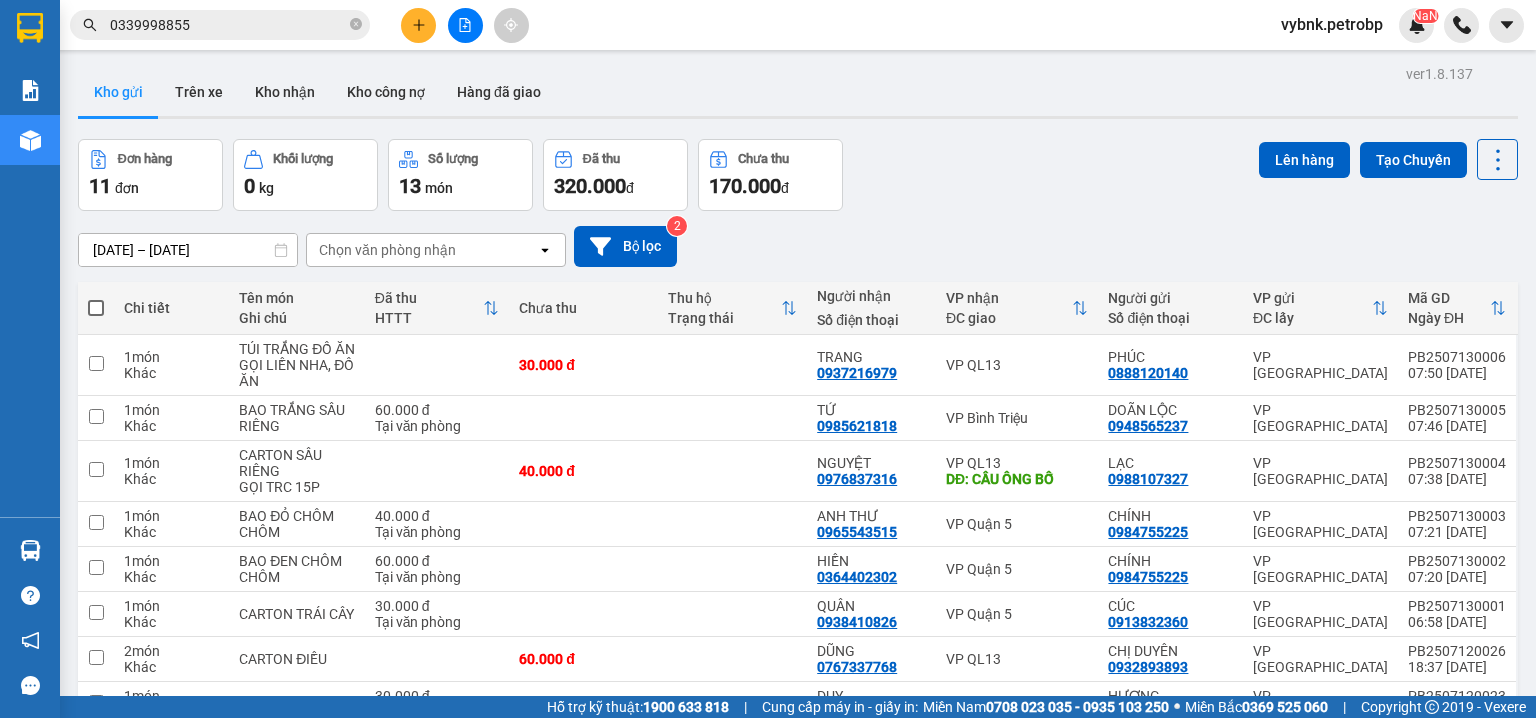 click 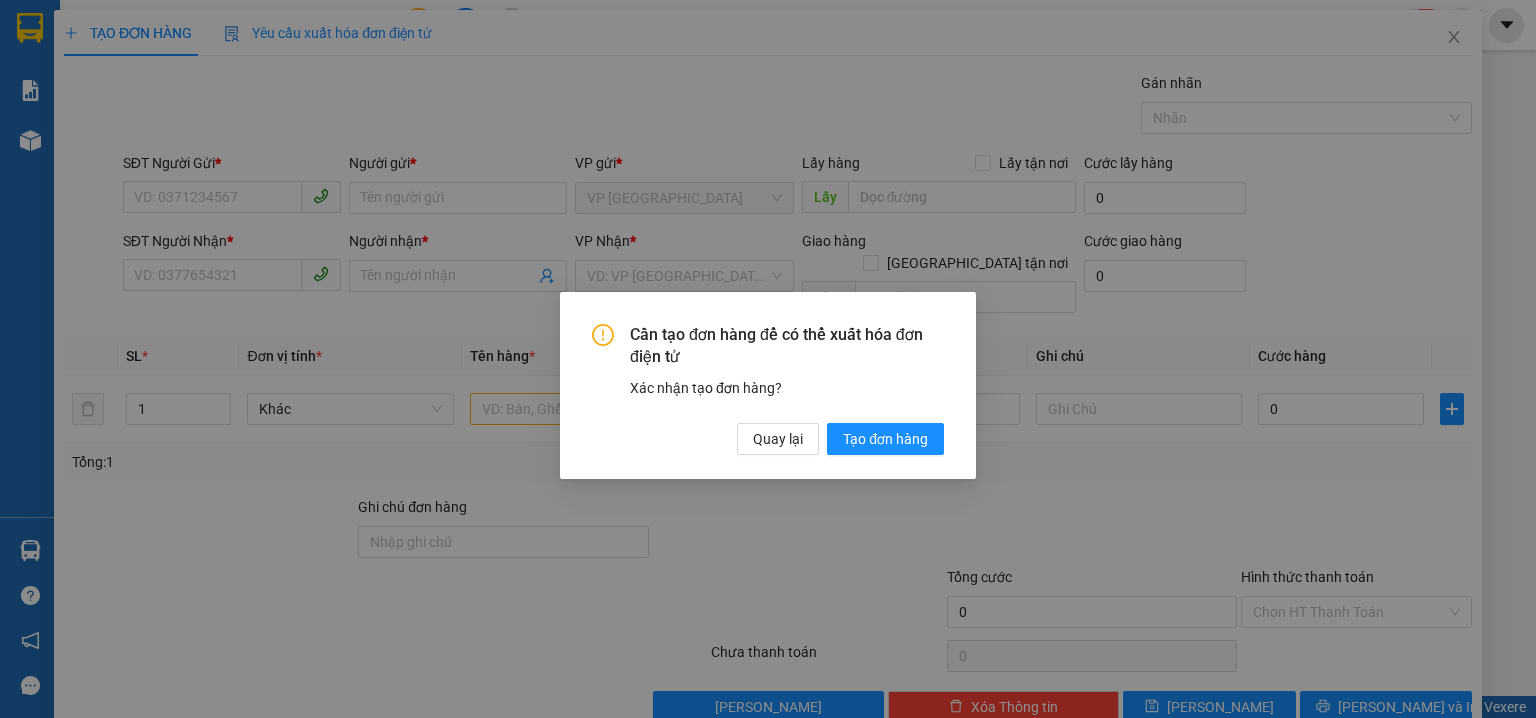 click on "Cần tạo đơn hàng để có thể xuất hóa đơn điện tử Xác nhận tạo đơn hàng? Quay lại Tạo đơn hàng" at bounding box center [768, 386] 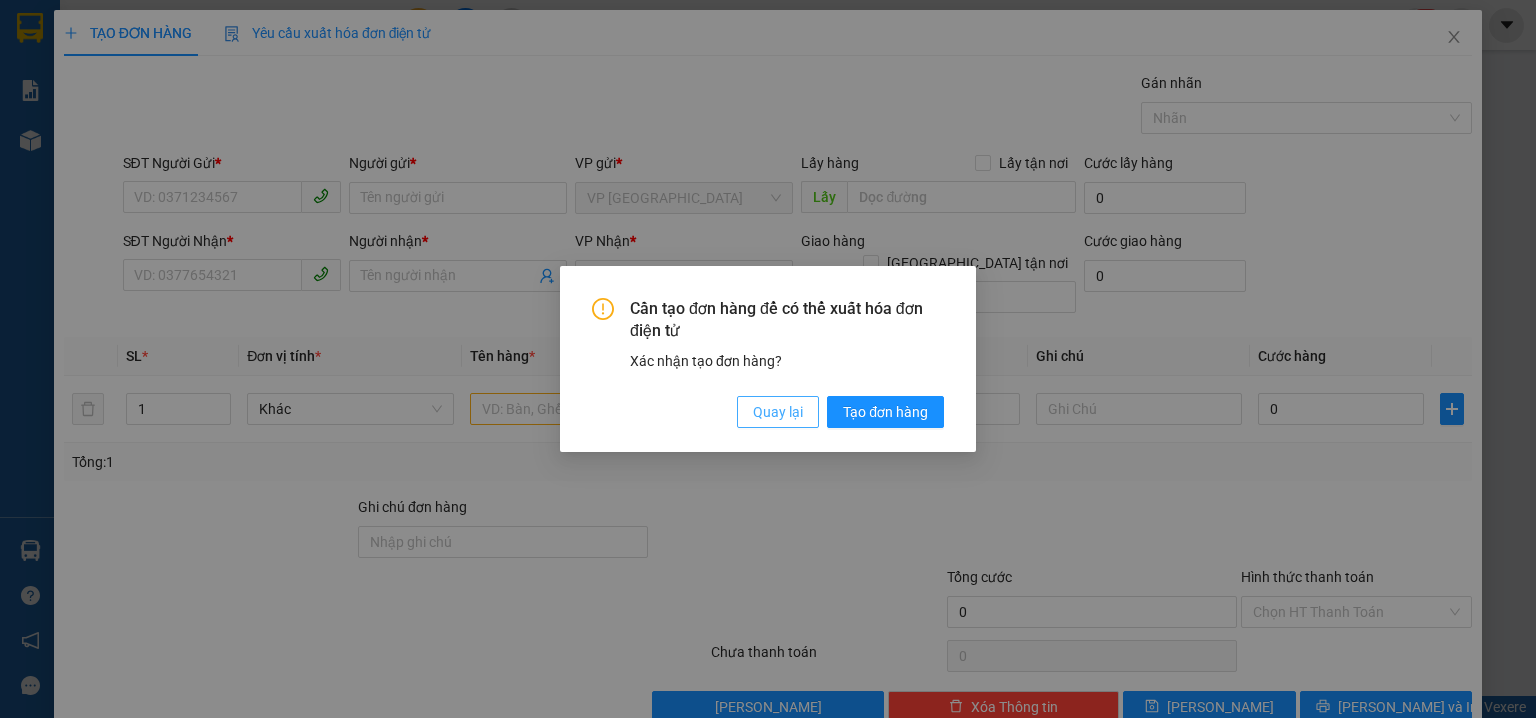 click on "Quay lại" at bounding box center [778, 412] 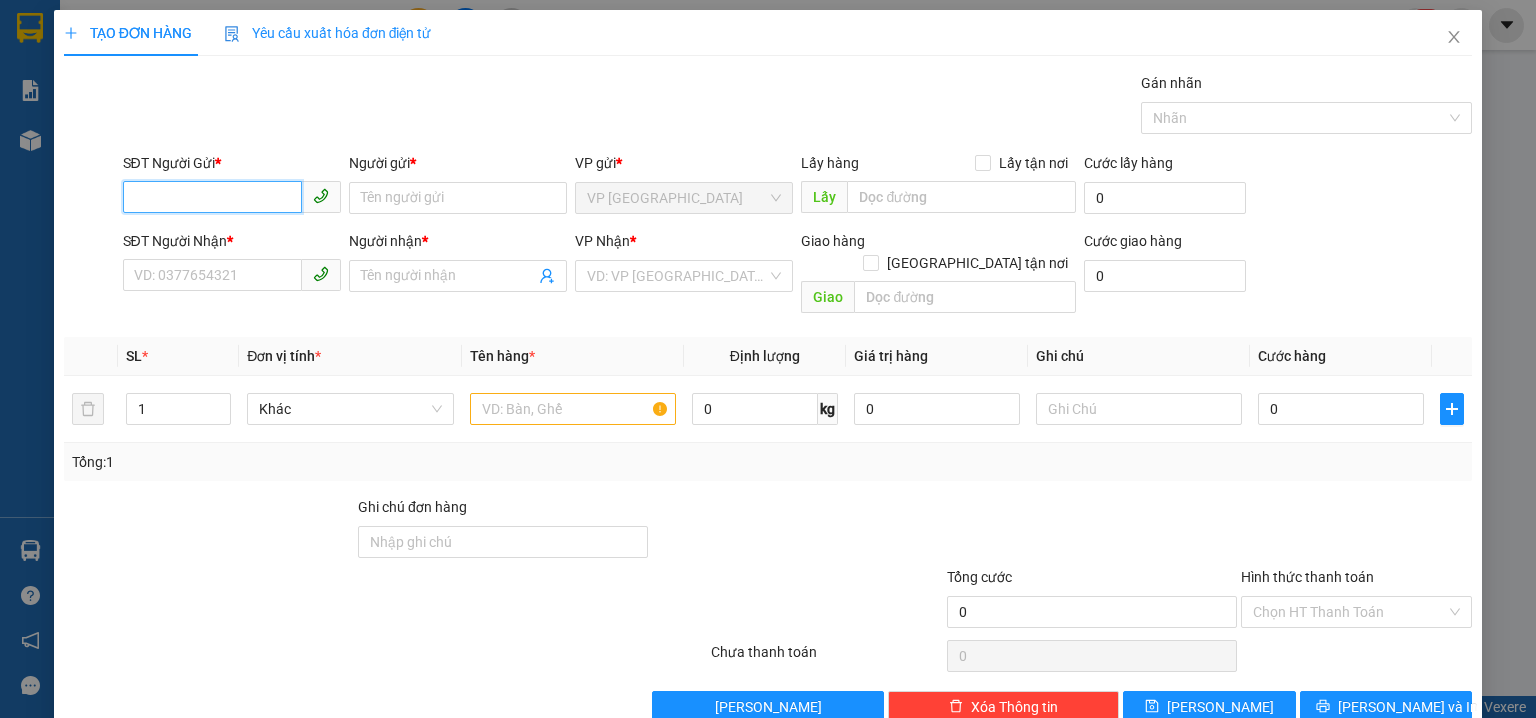 click on "SĐT Người Gửi  *" at bounding box center [212, 197] 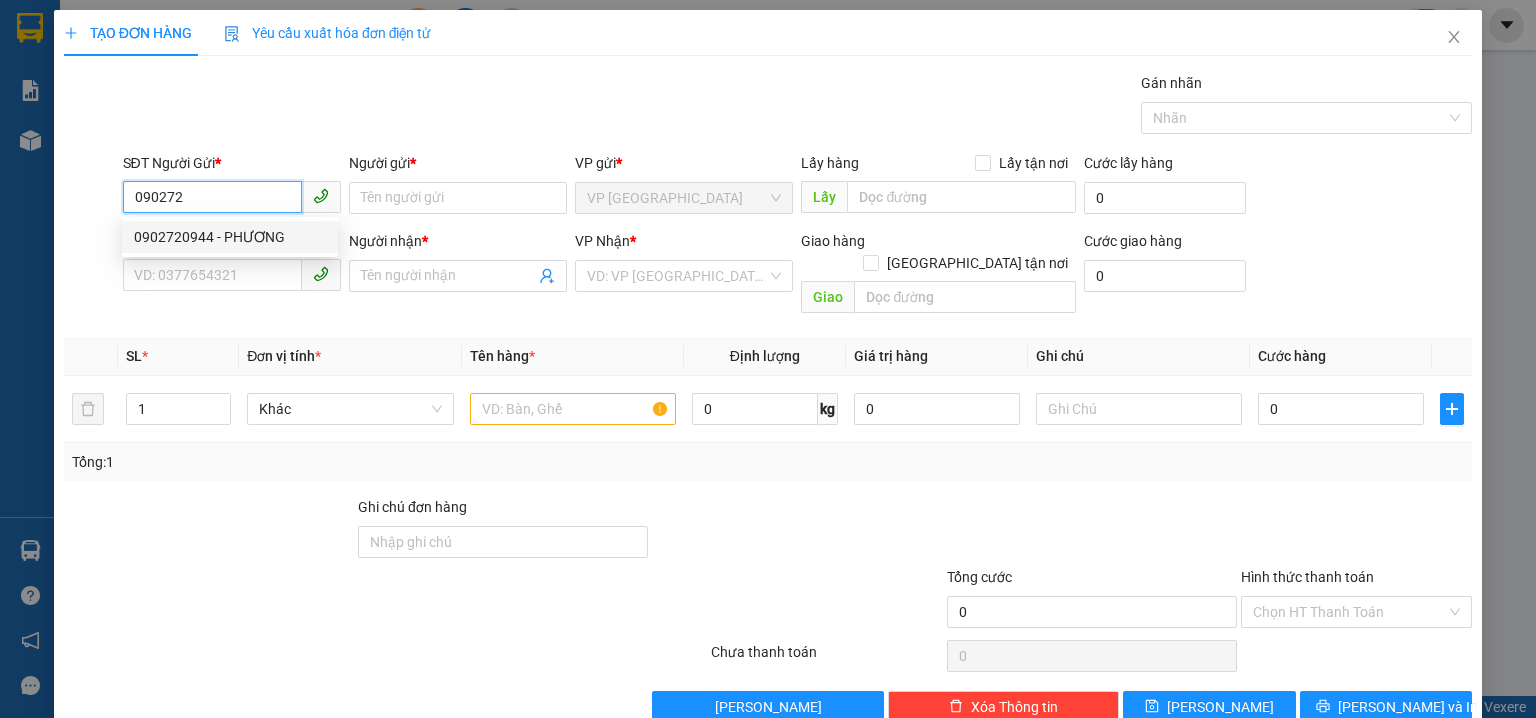 click on "0902720944 - PHƯƠNG" at bounding box center [230, 237] 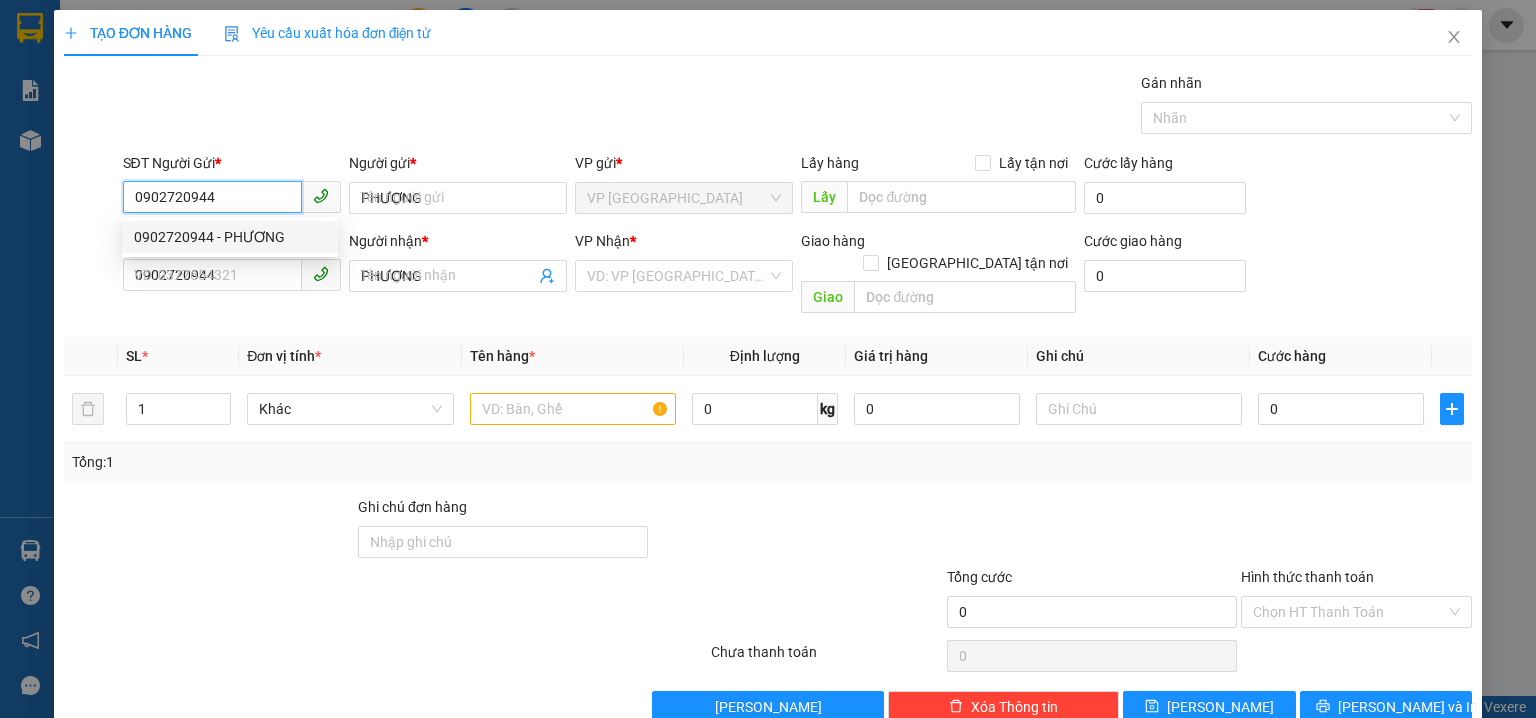 click on "0902720944 - PHƯƠNG" at bounding box center (230, 237) 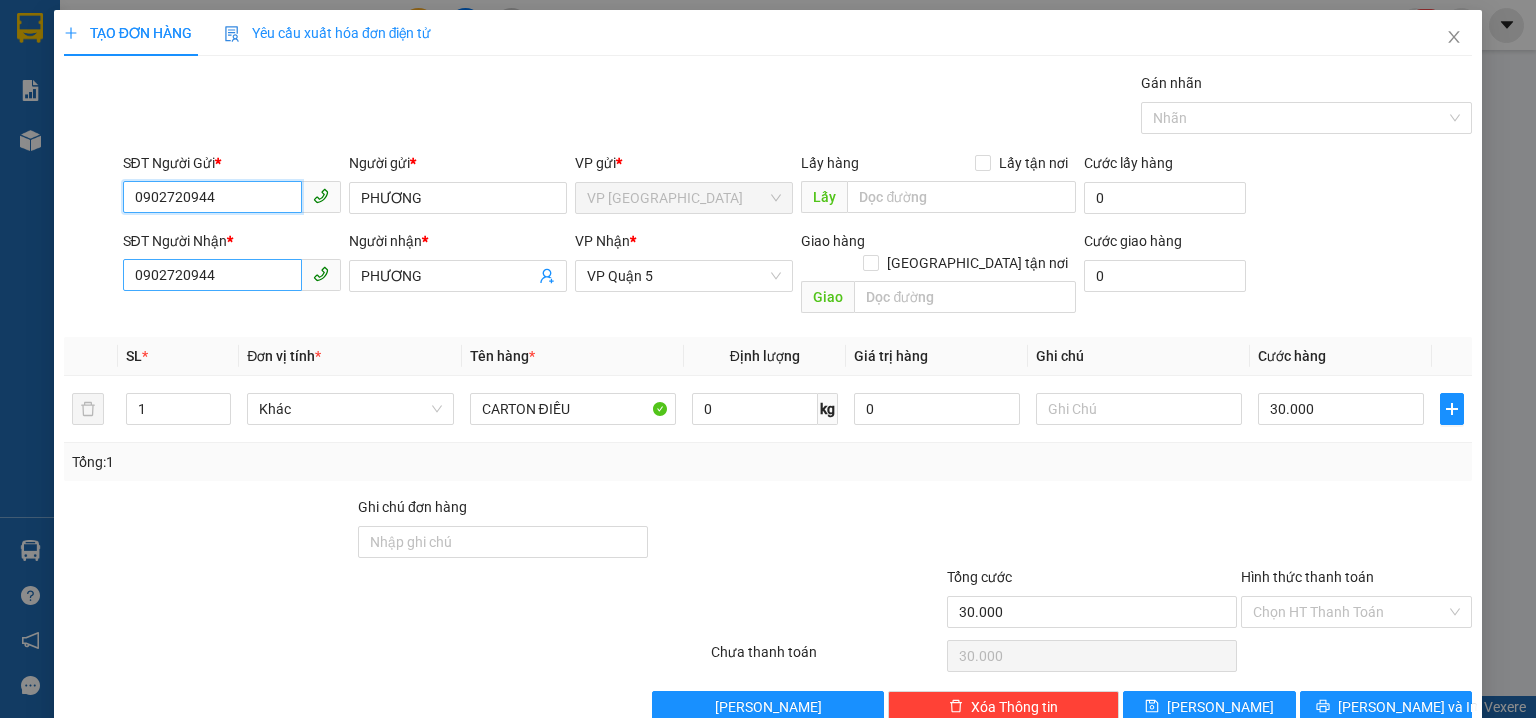 type on "0902720944" 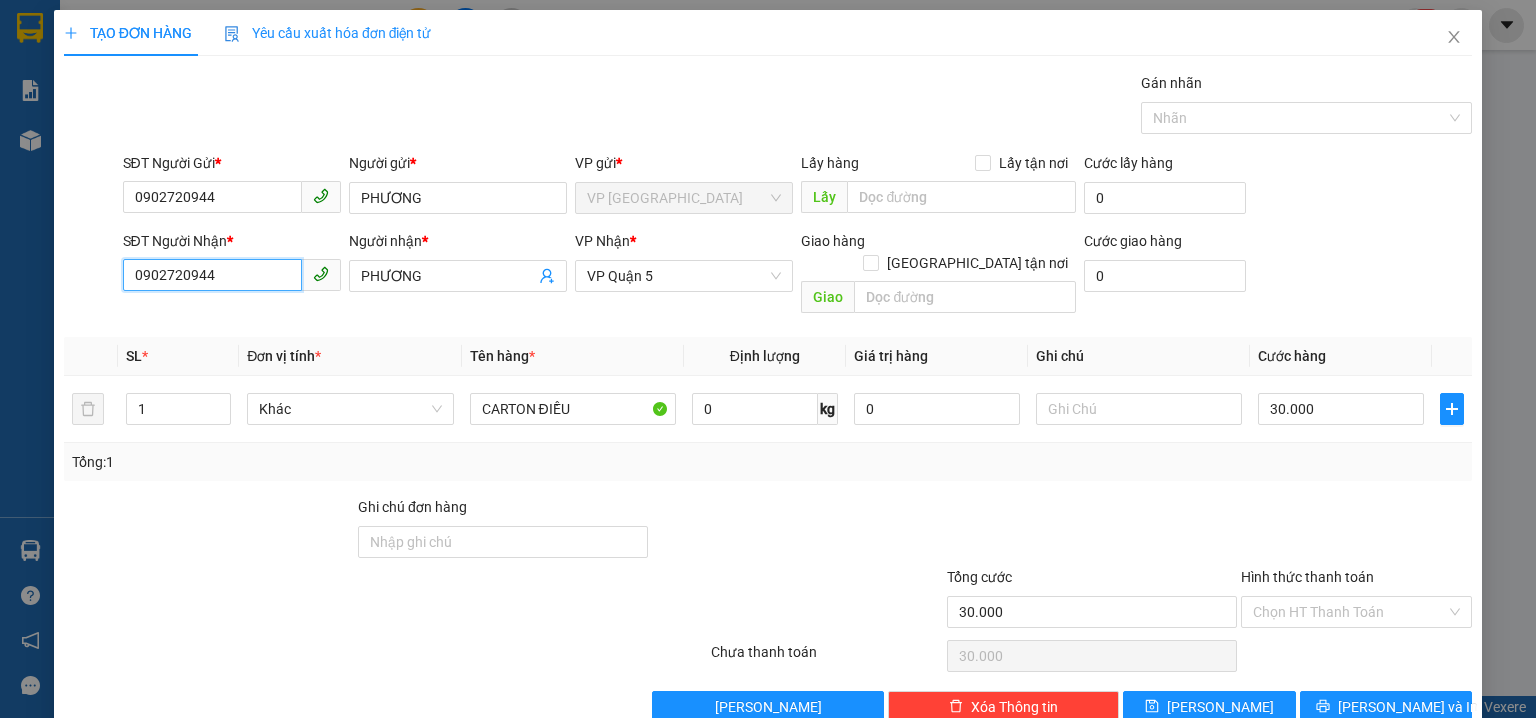 click on "0902720944" at bounding box center (212, 275) 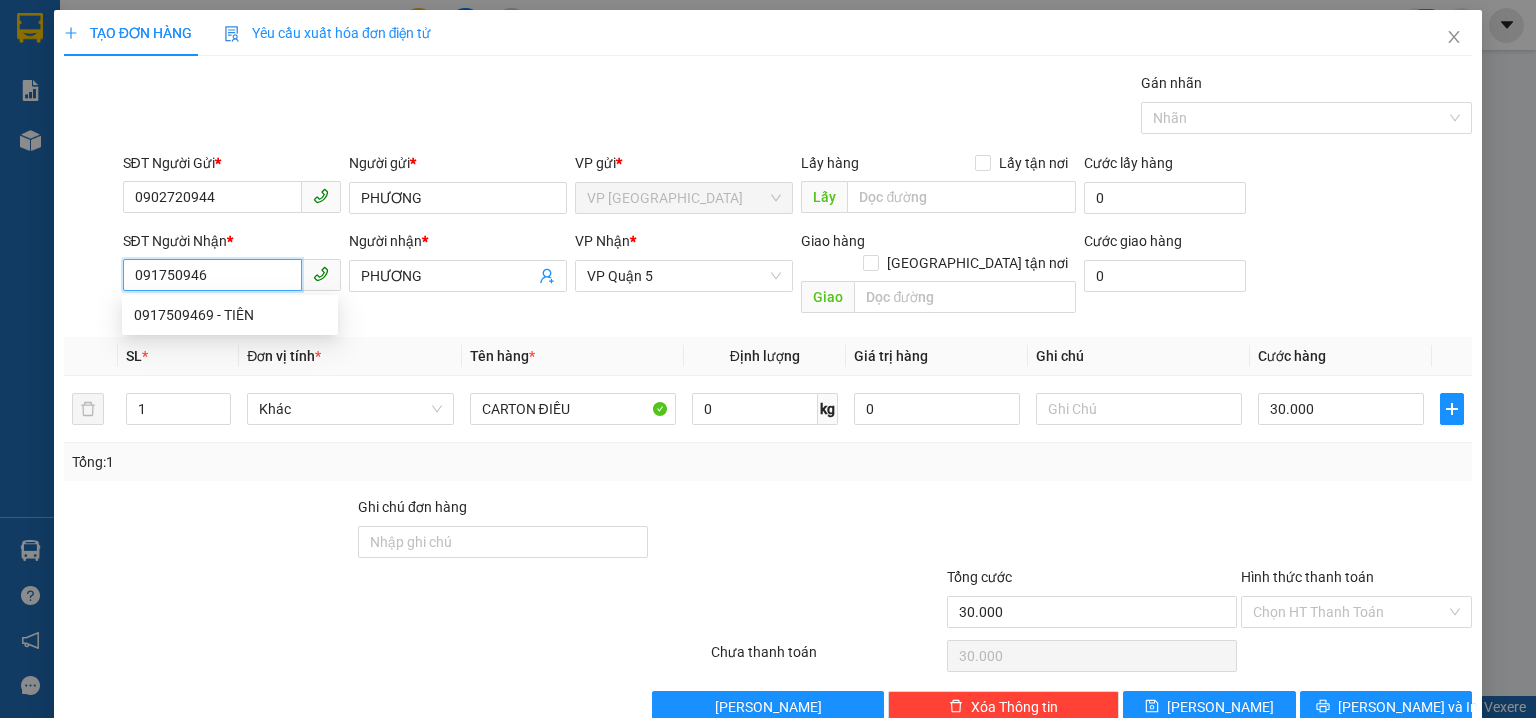 type on "0917509469" 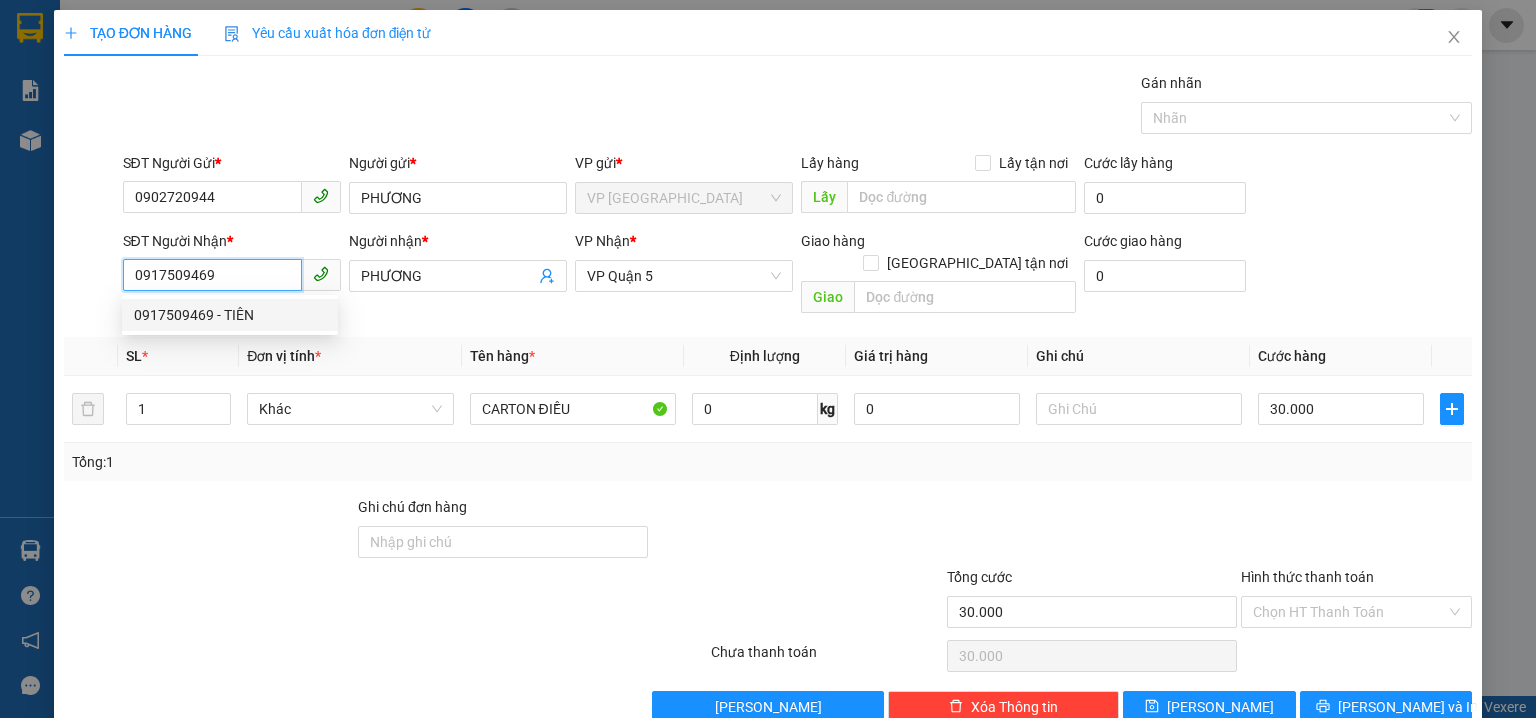 click on "0917509469 - TIÊN" at bounding box center (230, 315) 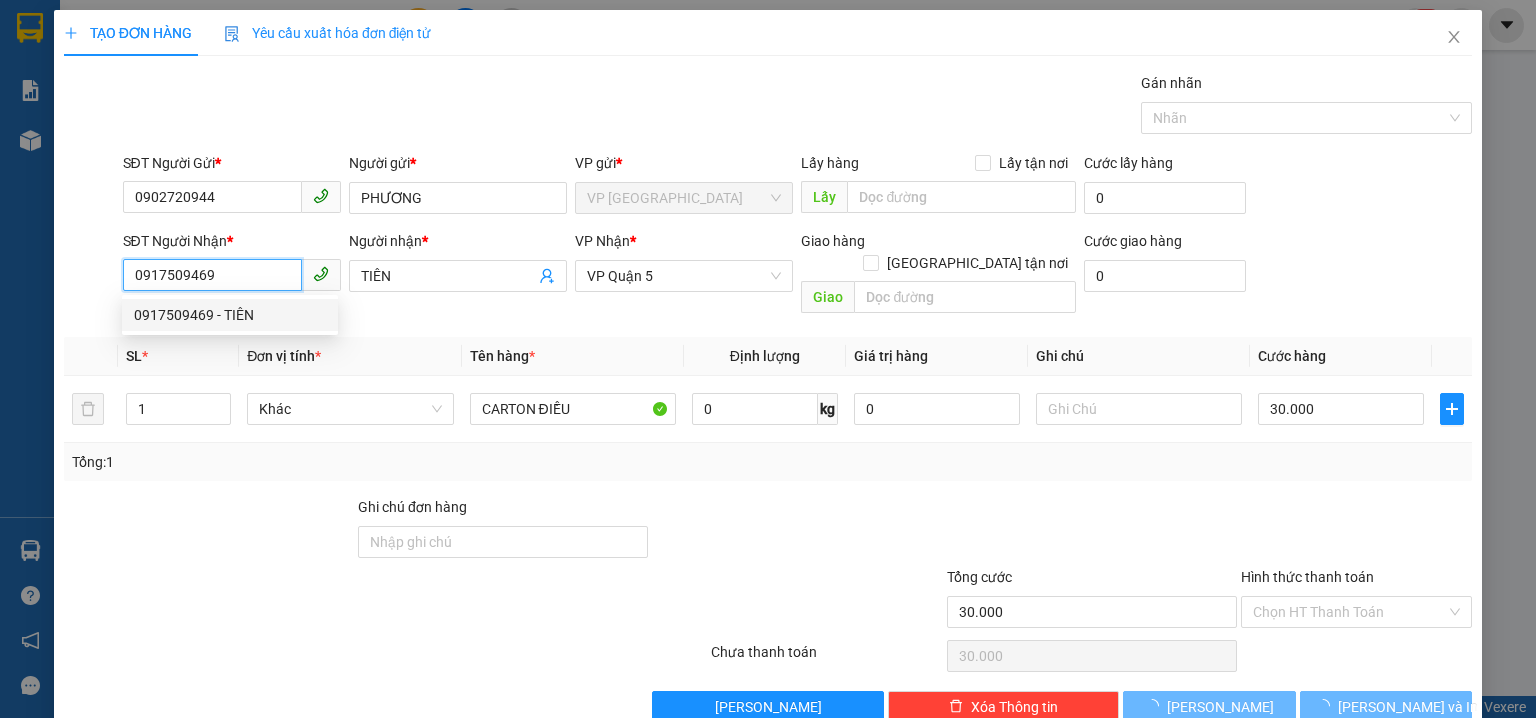 click on "0917509469 - TIÊN" at bounding box center [230, 315] 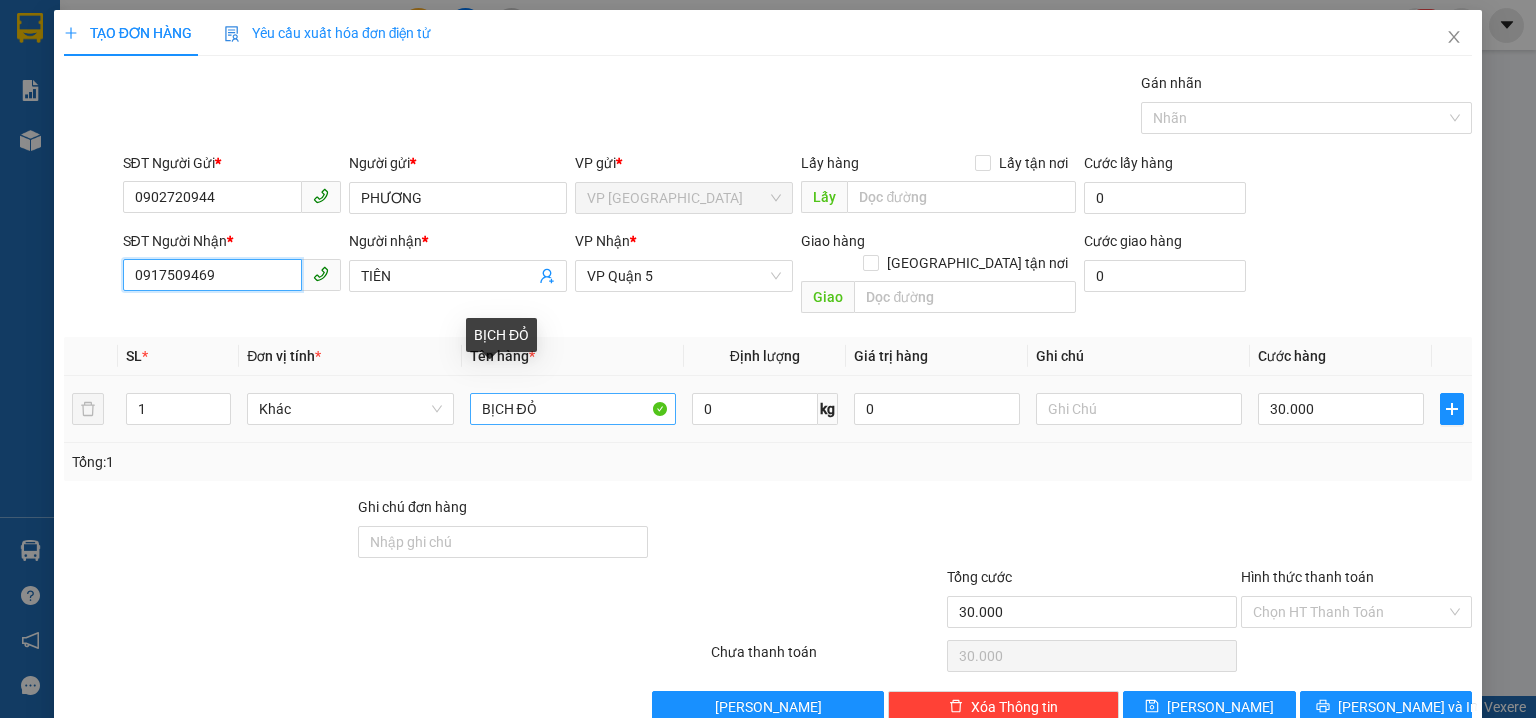 type on "0917509469" 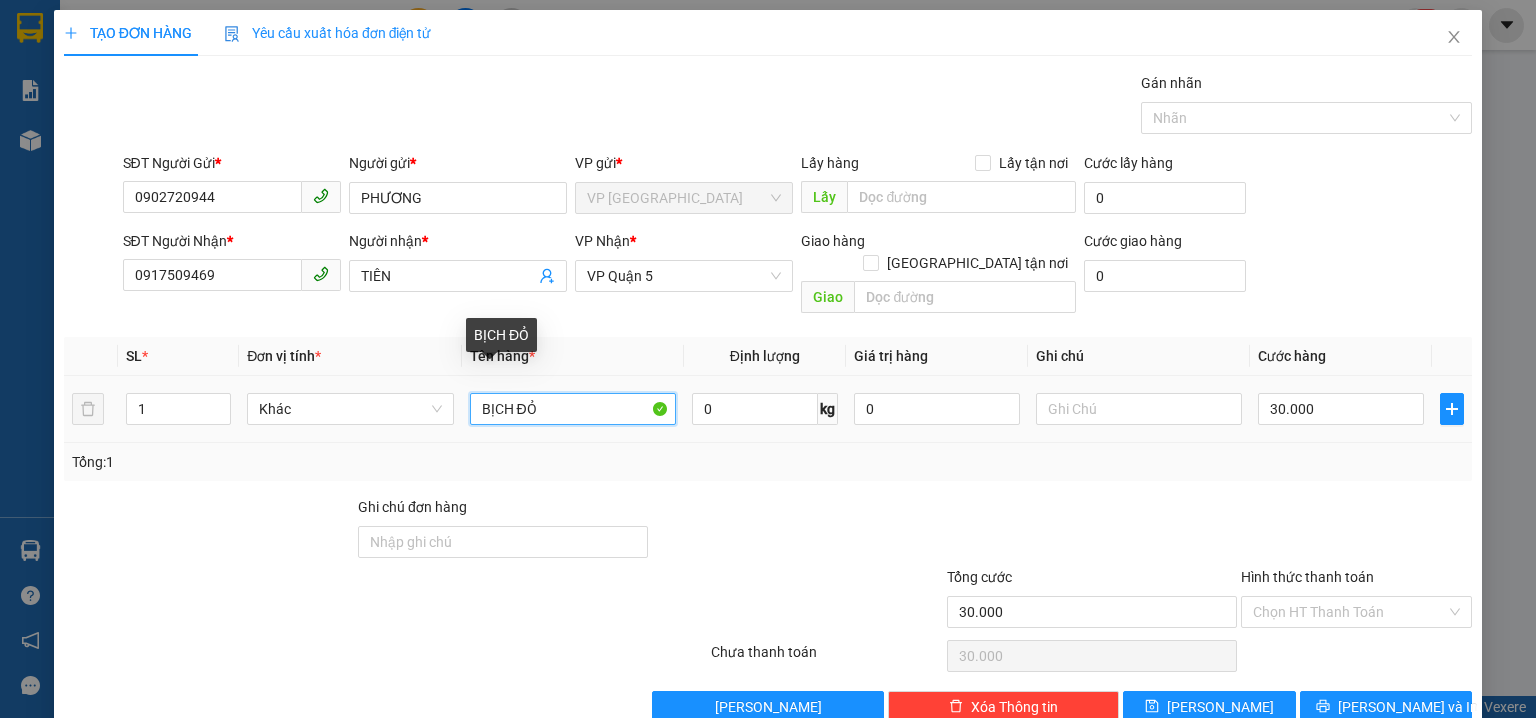 click on "BỊCH ĐỎ" at bounding box center [573, 409] 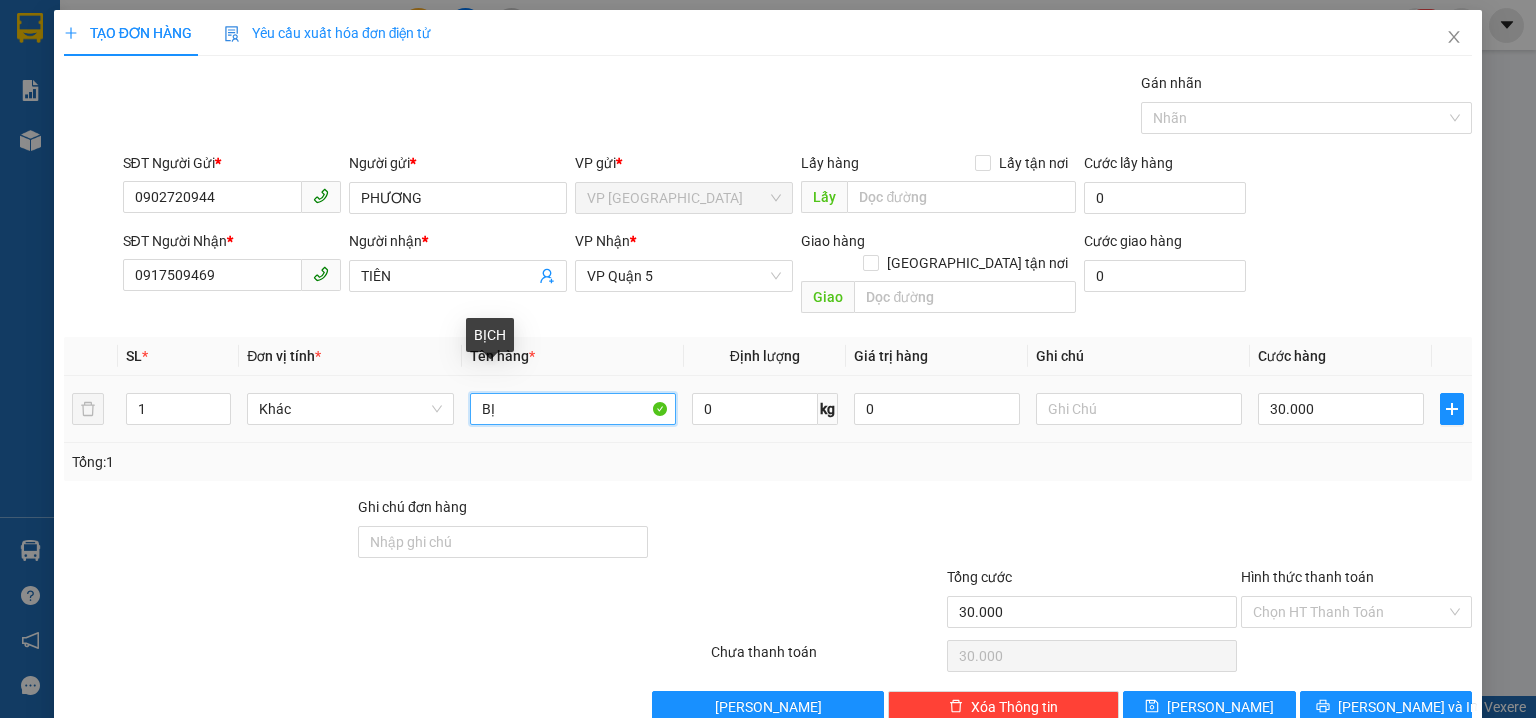 type on "B" 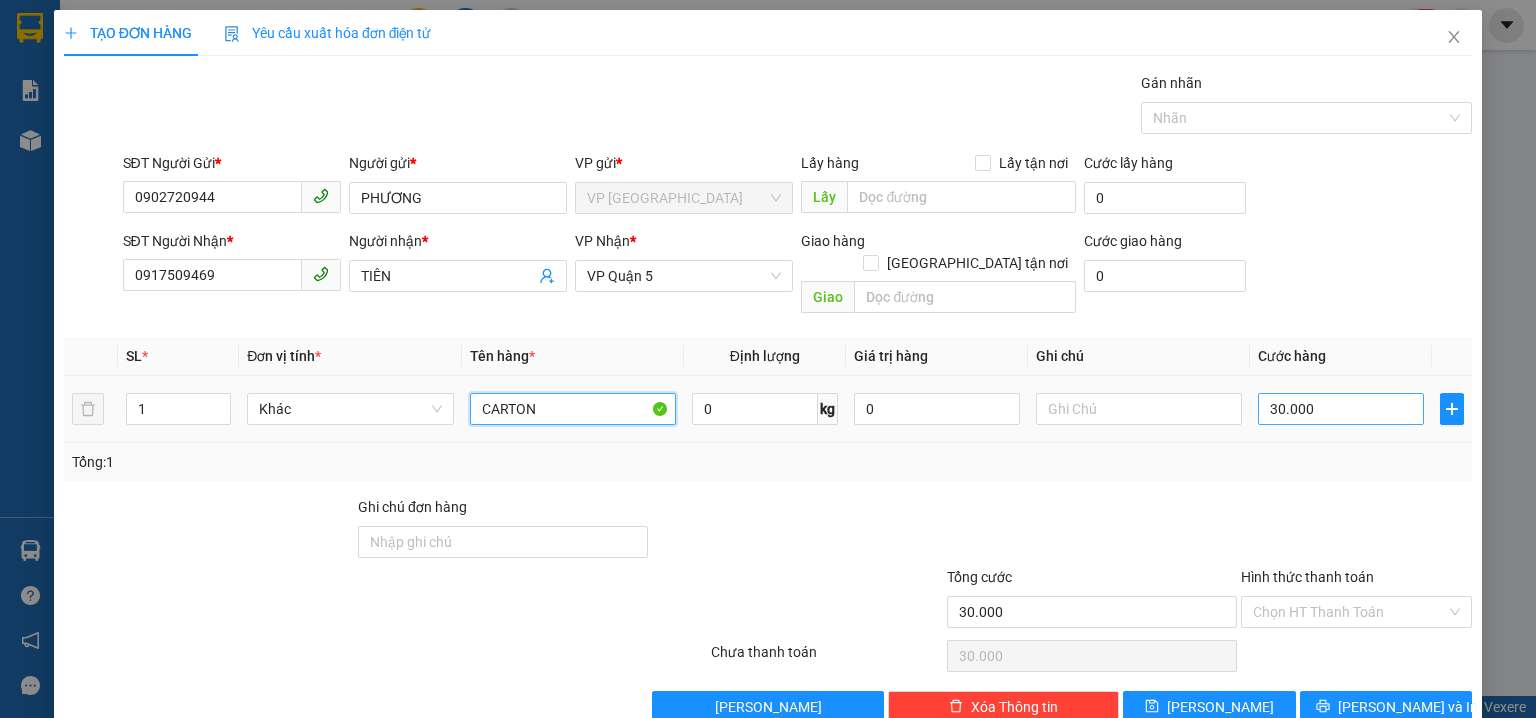 type on "CARTON" 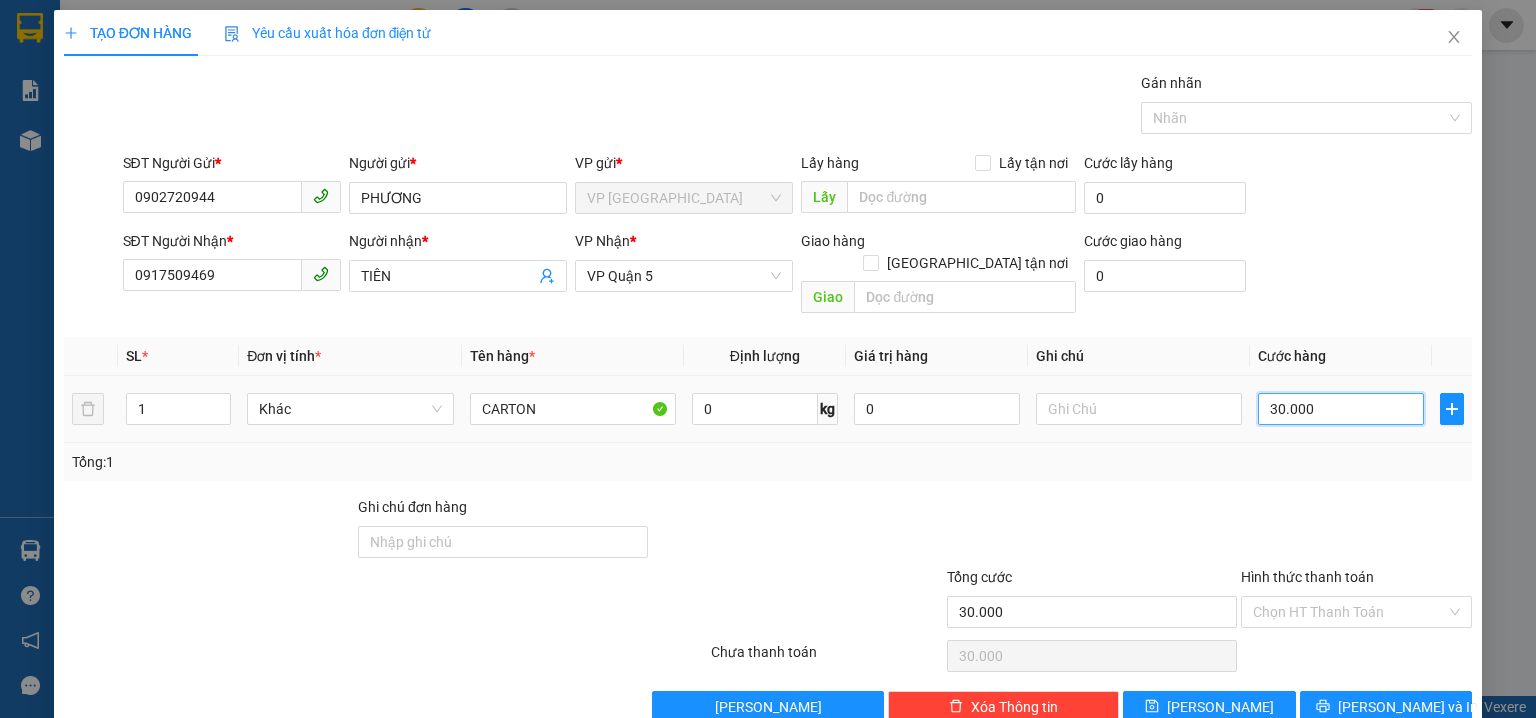 click on "30.000" at bounding box center [1341, 409] 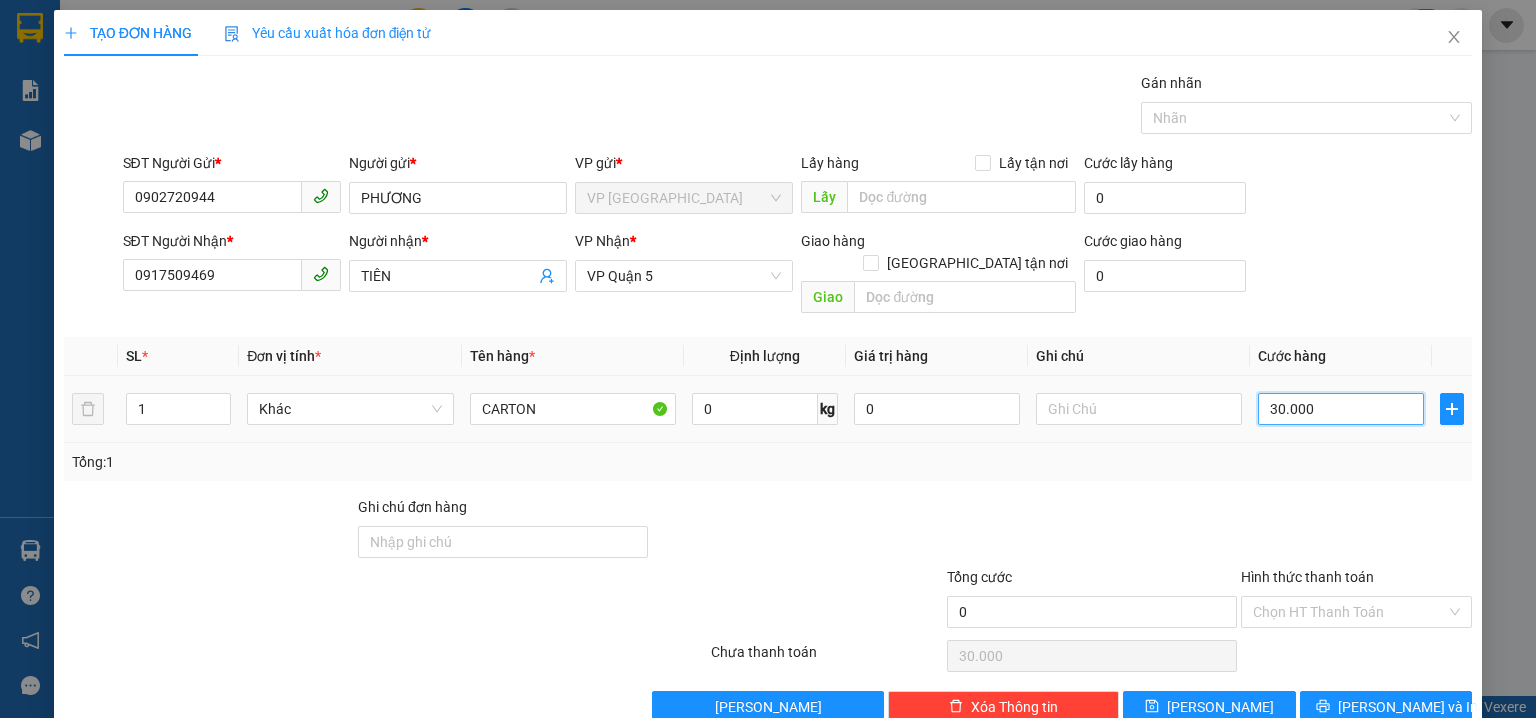 type on "0" 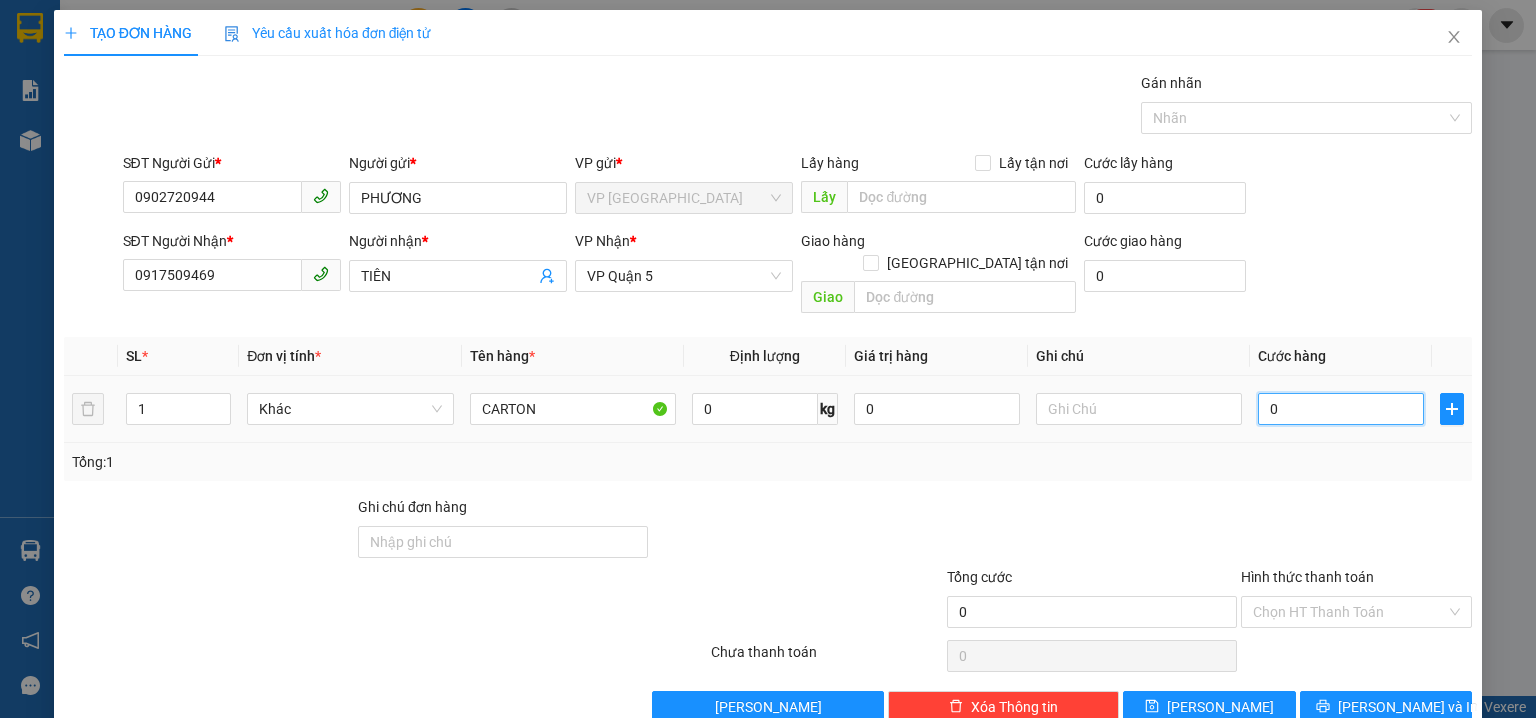 type on "4" 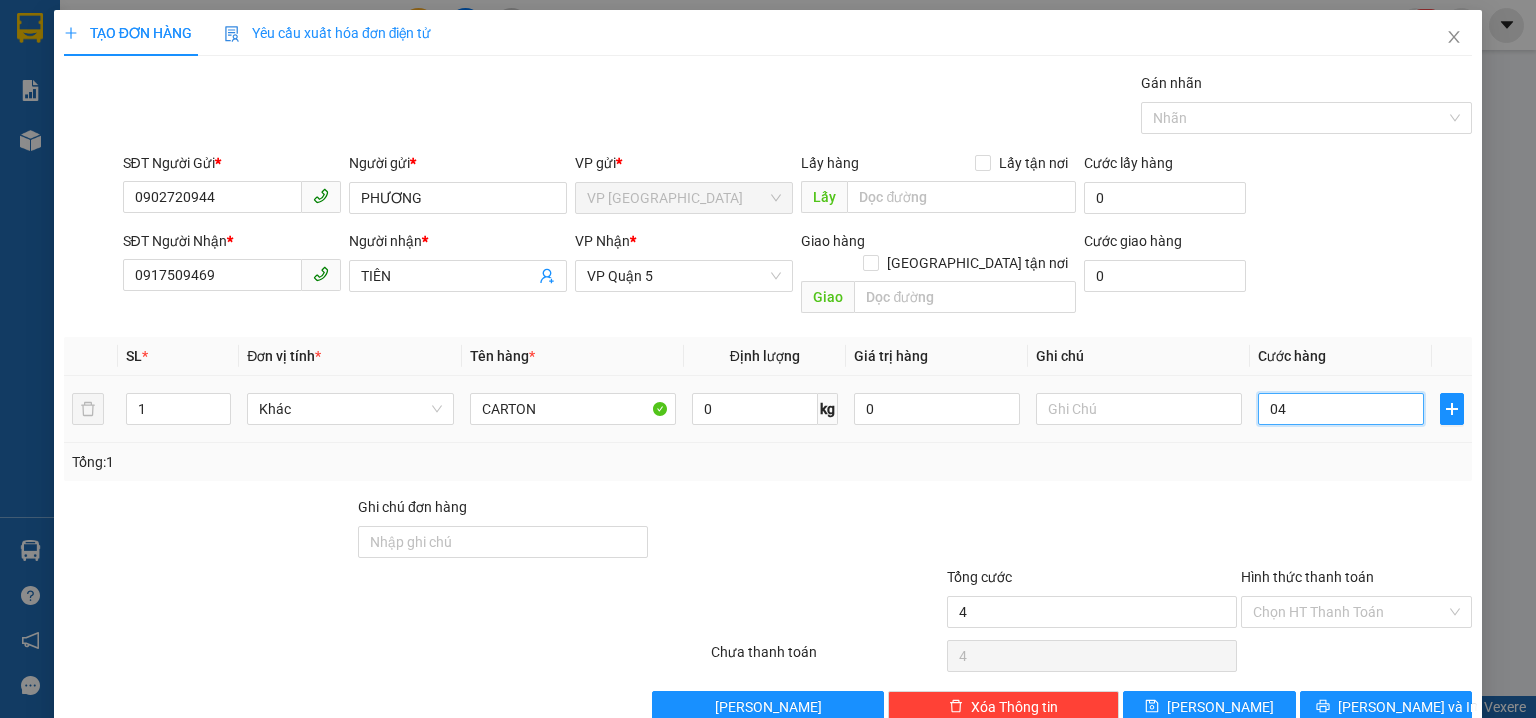 type on "40" 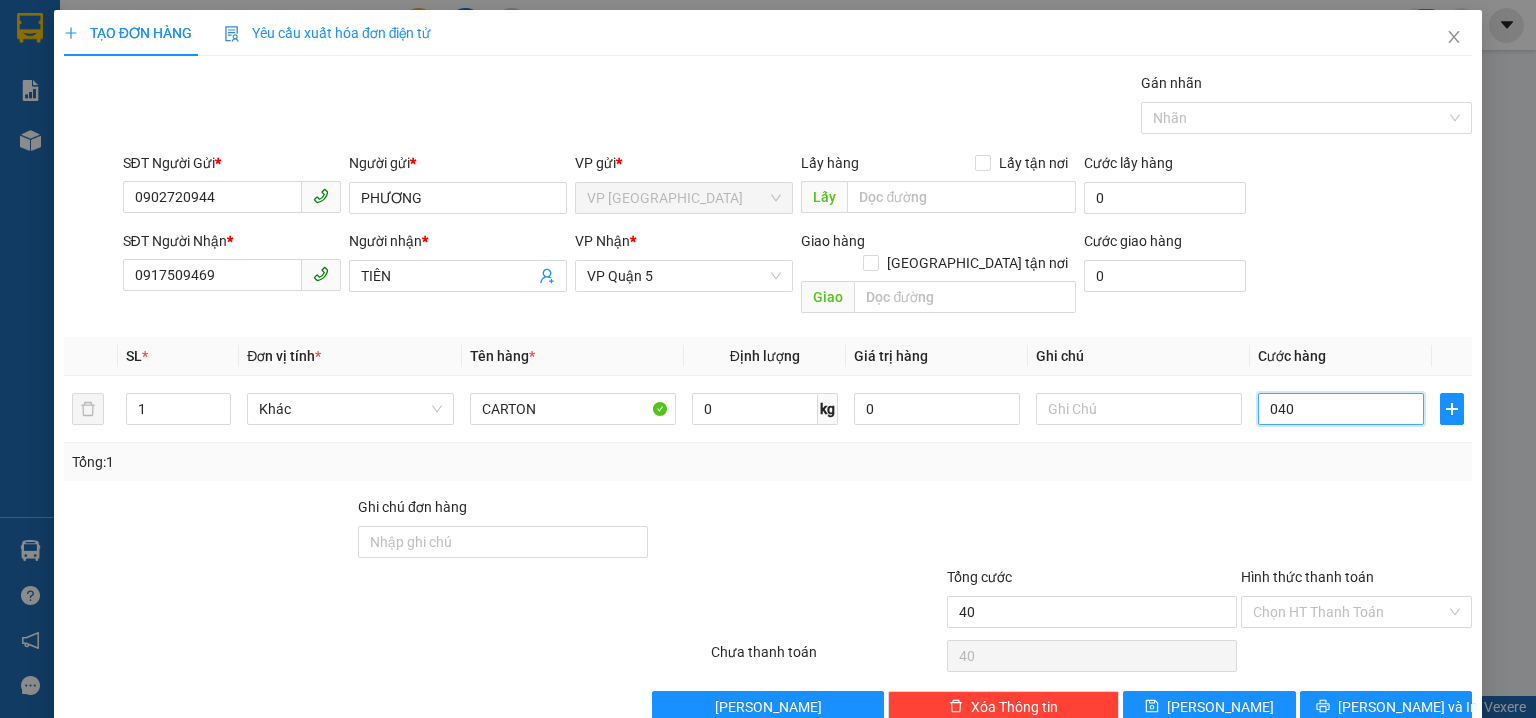type on "040" 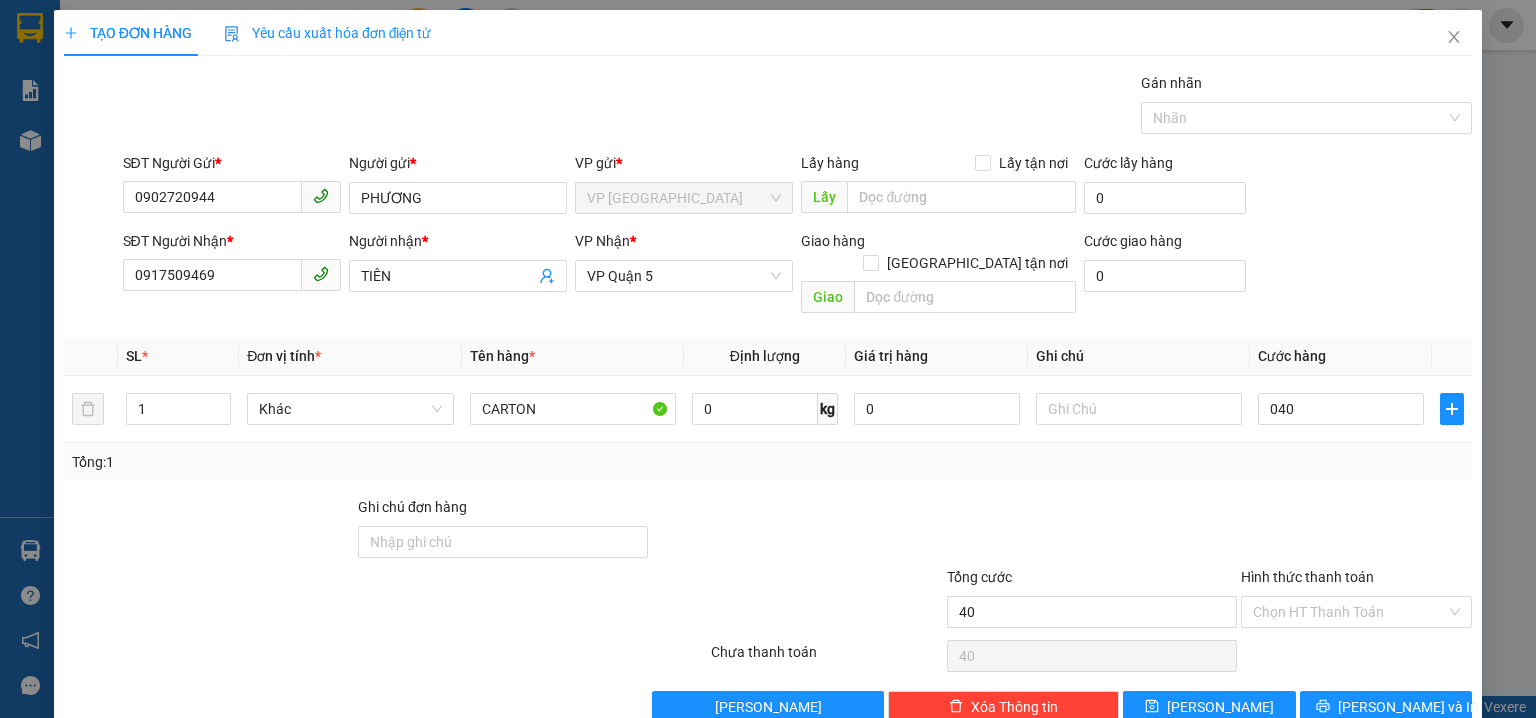 click on "SĐT Người Nhận  * 0917509469 Người nhận  * TIÊN VP Nhận  * VP Quận 5 Giao hàng Giao tận nơi Giao Cước giao hàng 0" at bounding box center [798, 276] 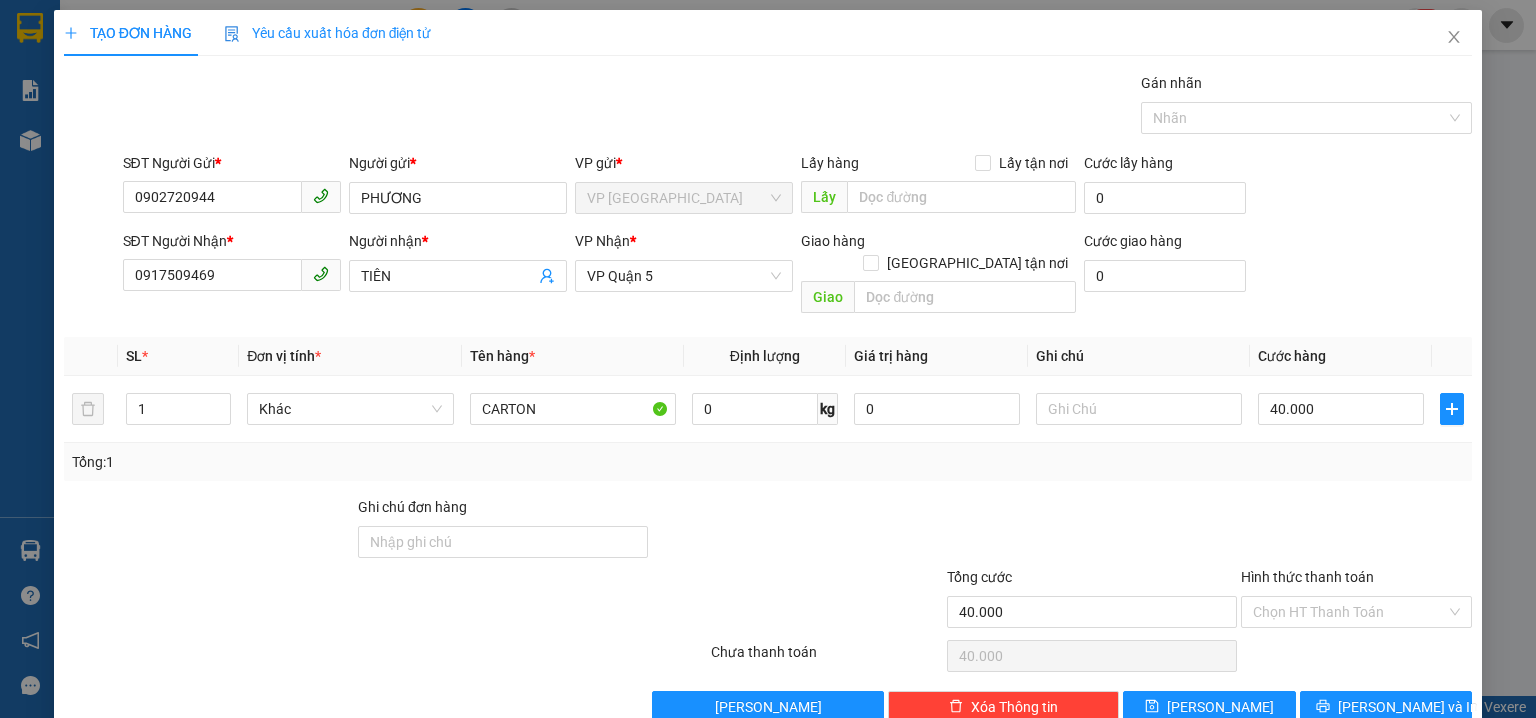 click on "SĐT Người Nhận  * 0917509469 Người nhận  * TIÊN VP Nhận  * VP Quận 5 Giao hàng Giao tận nơi Giao Cước giao hàng 0" at bounding box center (798, 276) 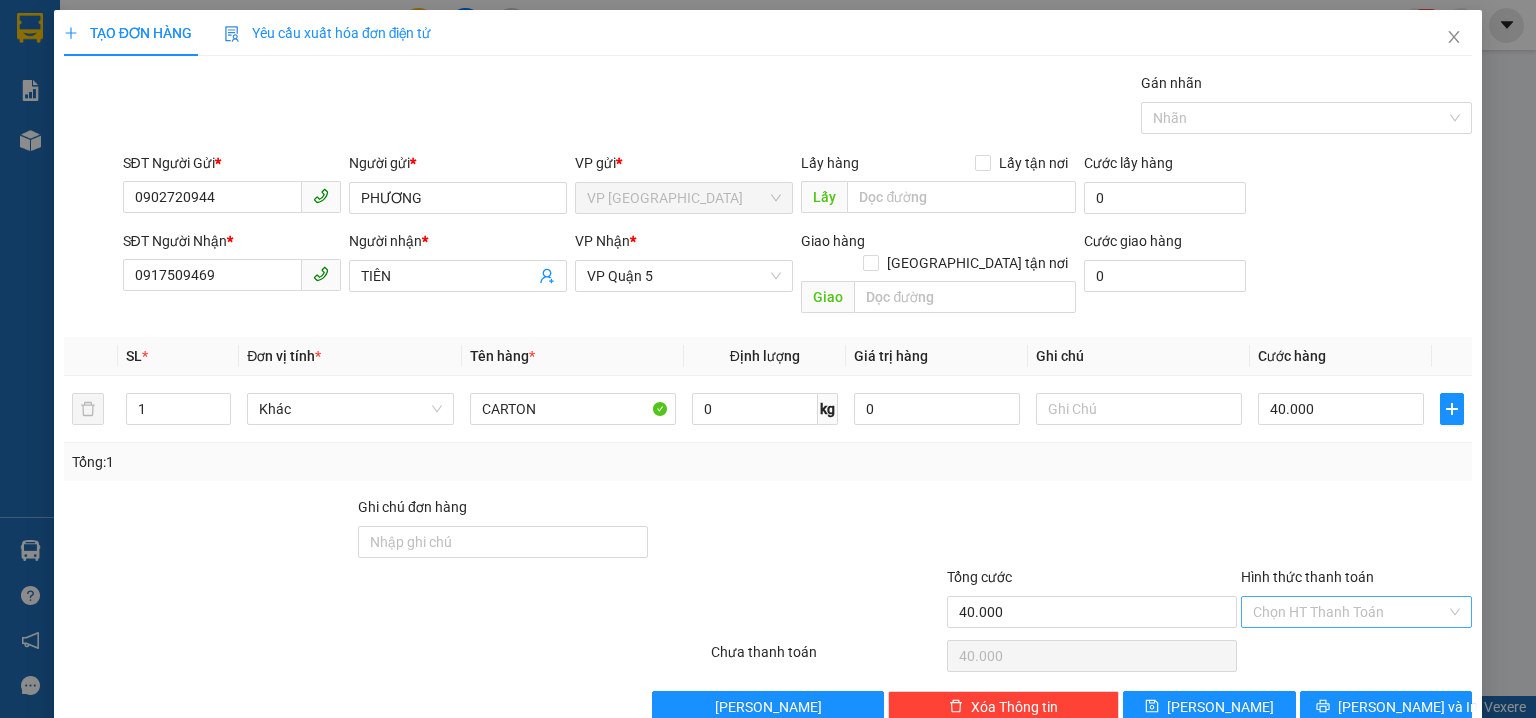 click on "Hình thức thanh toán" at bounding box center (1349, 612) 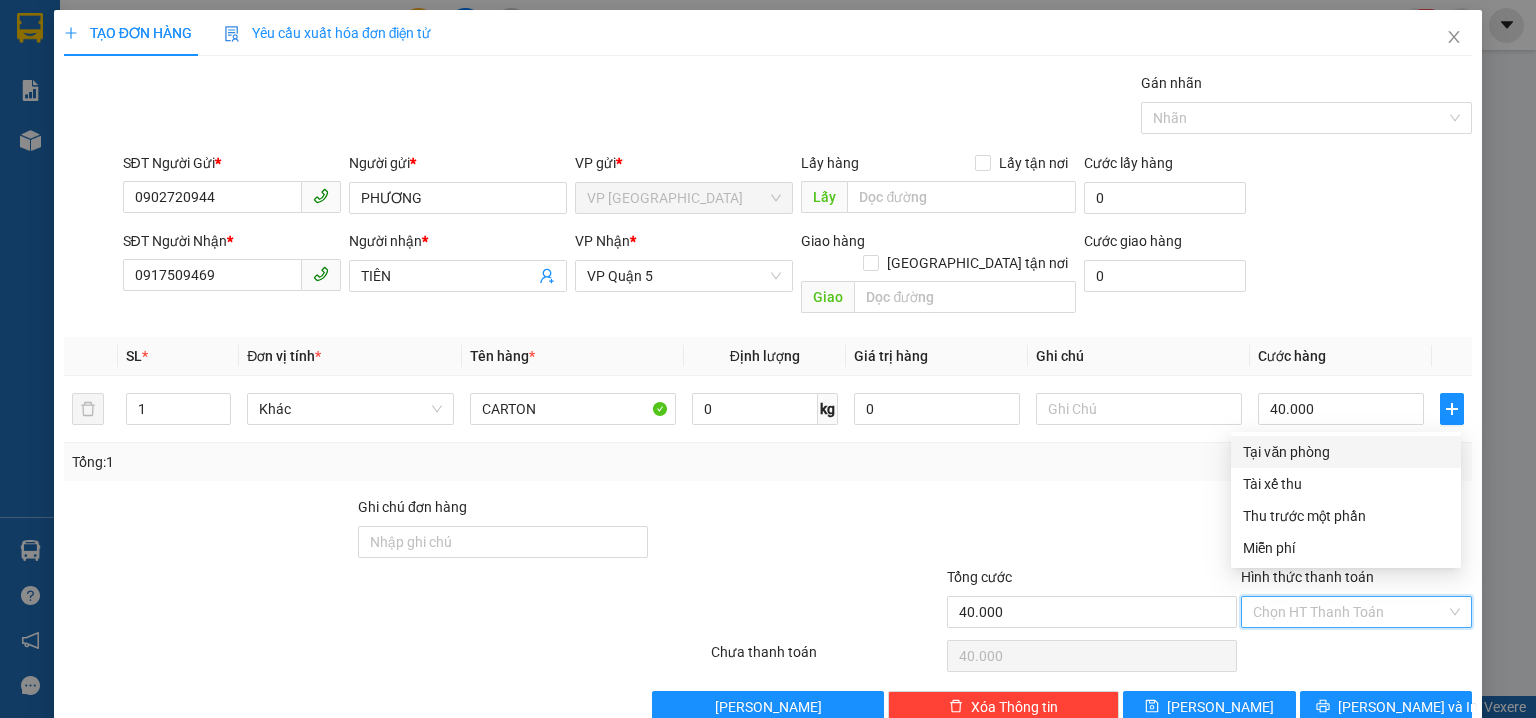 click on "Tại văn phòng" at bounding box center [1346, 452] 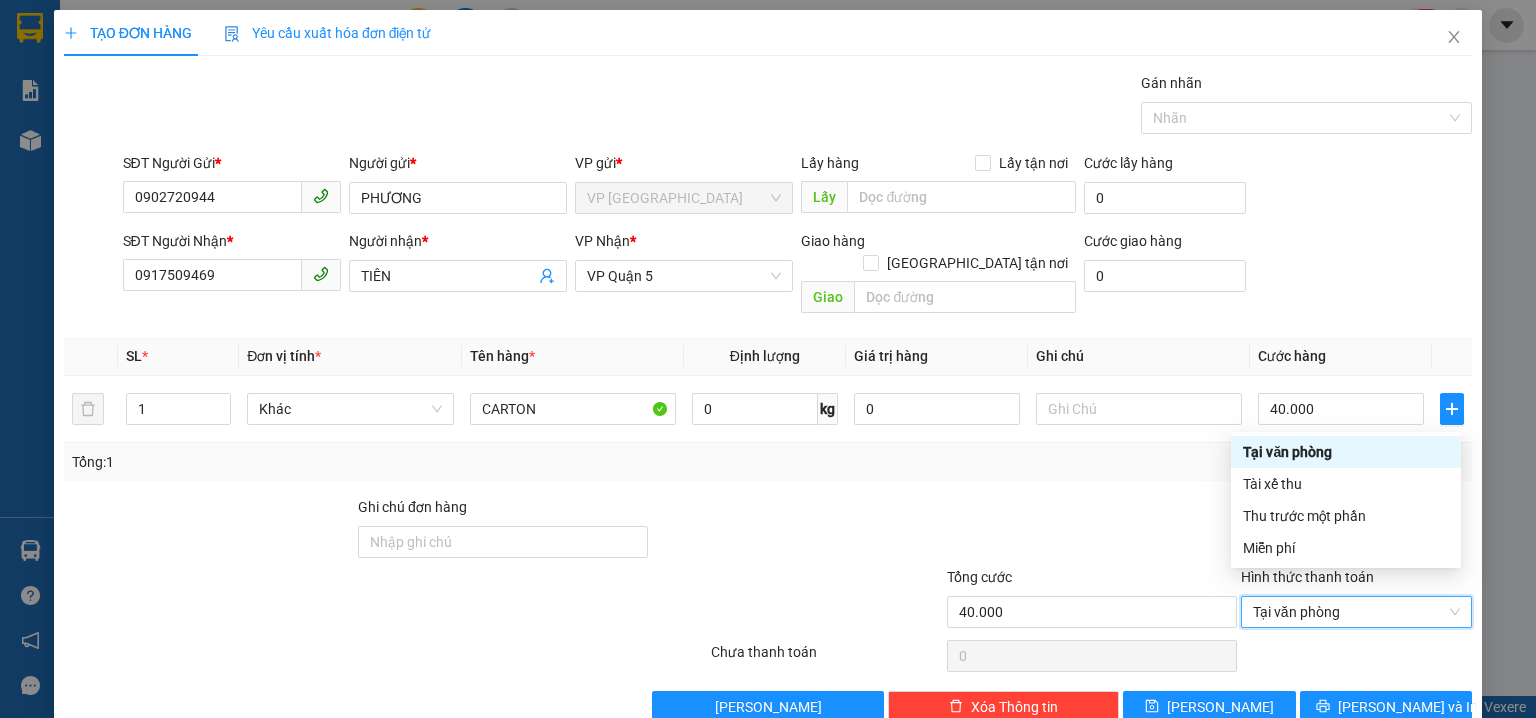 click on "Tổng:  1" at bounding box center (768, 462) 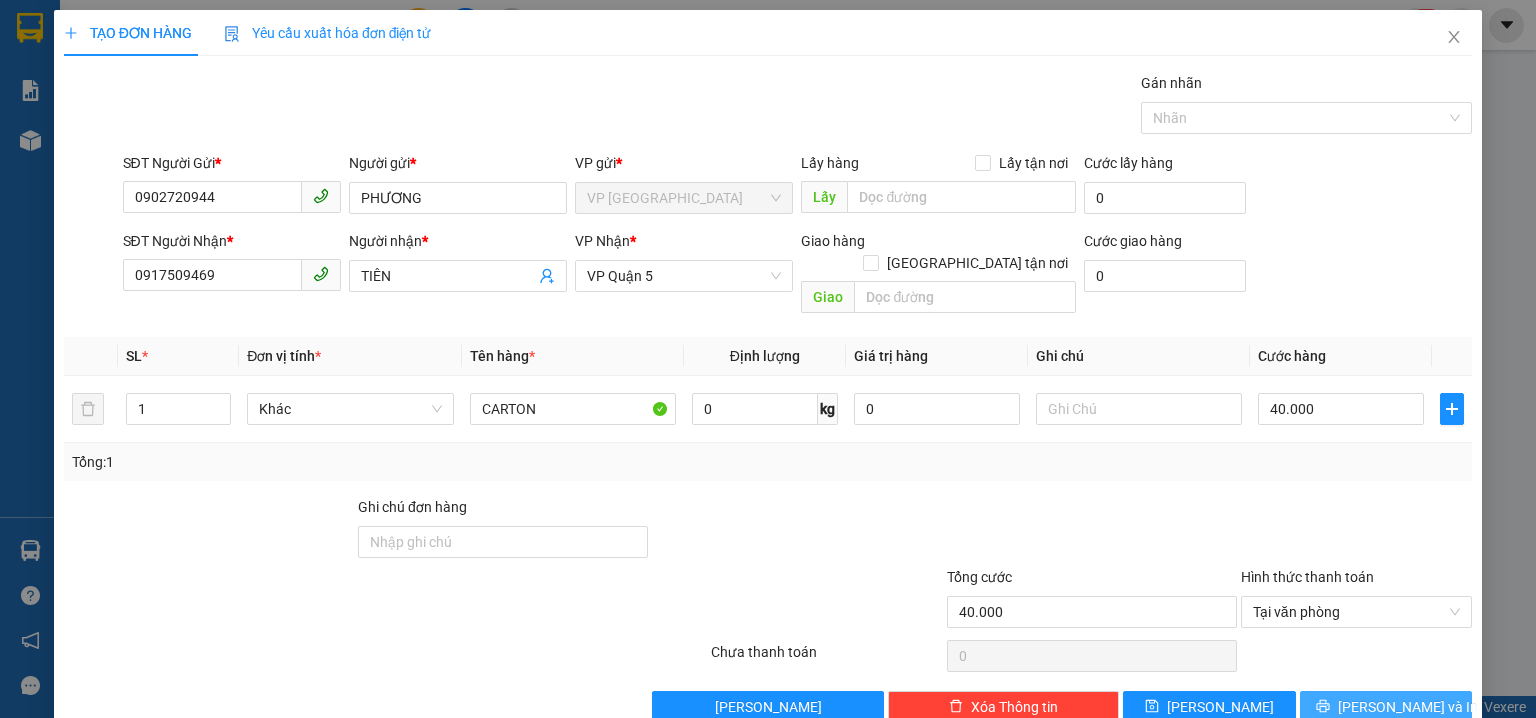 click 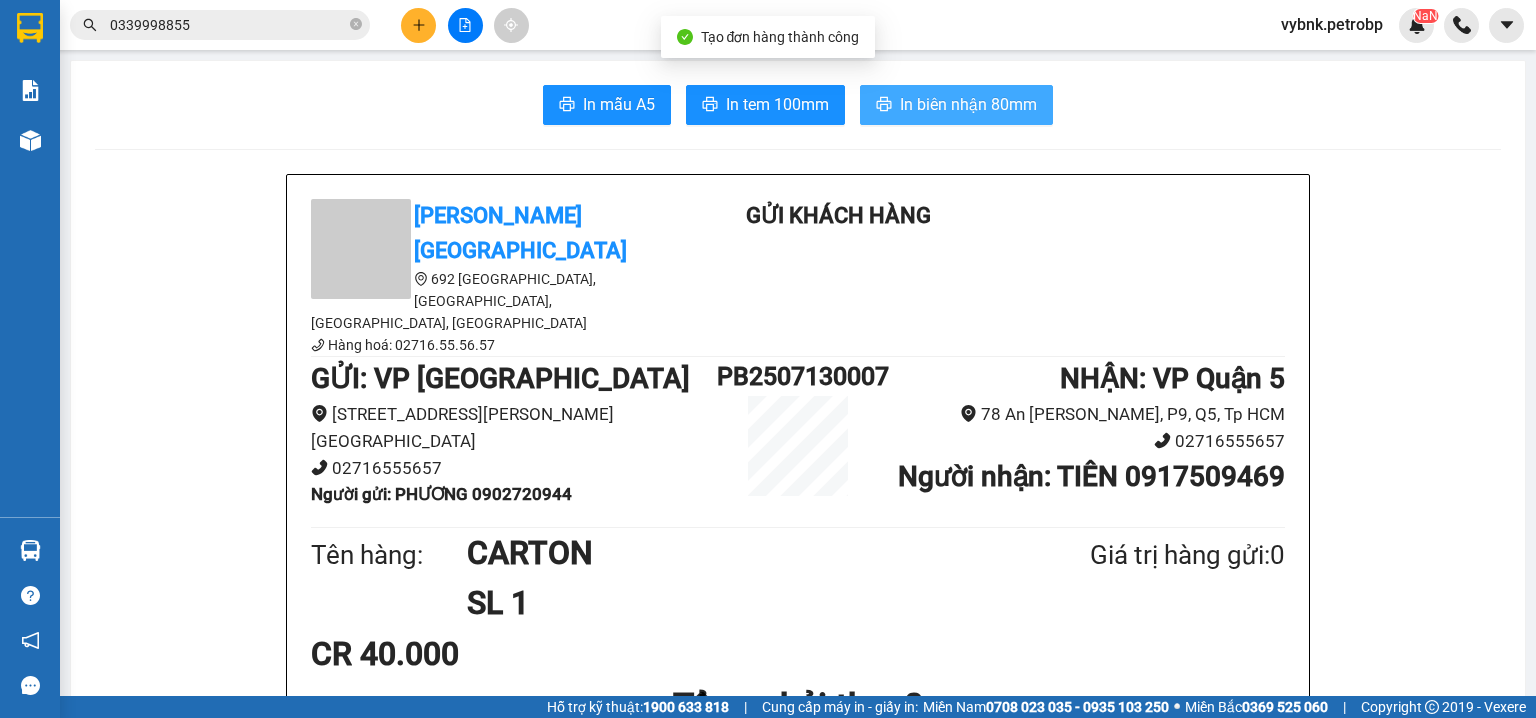 click on "In biên nhận 80mm" at bounding box center [968, 104] 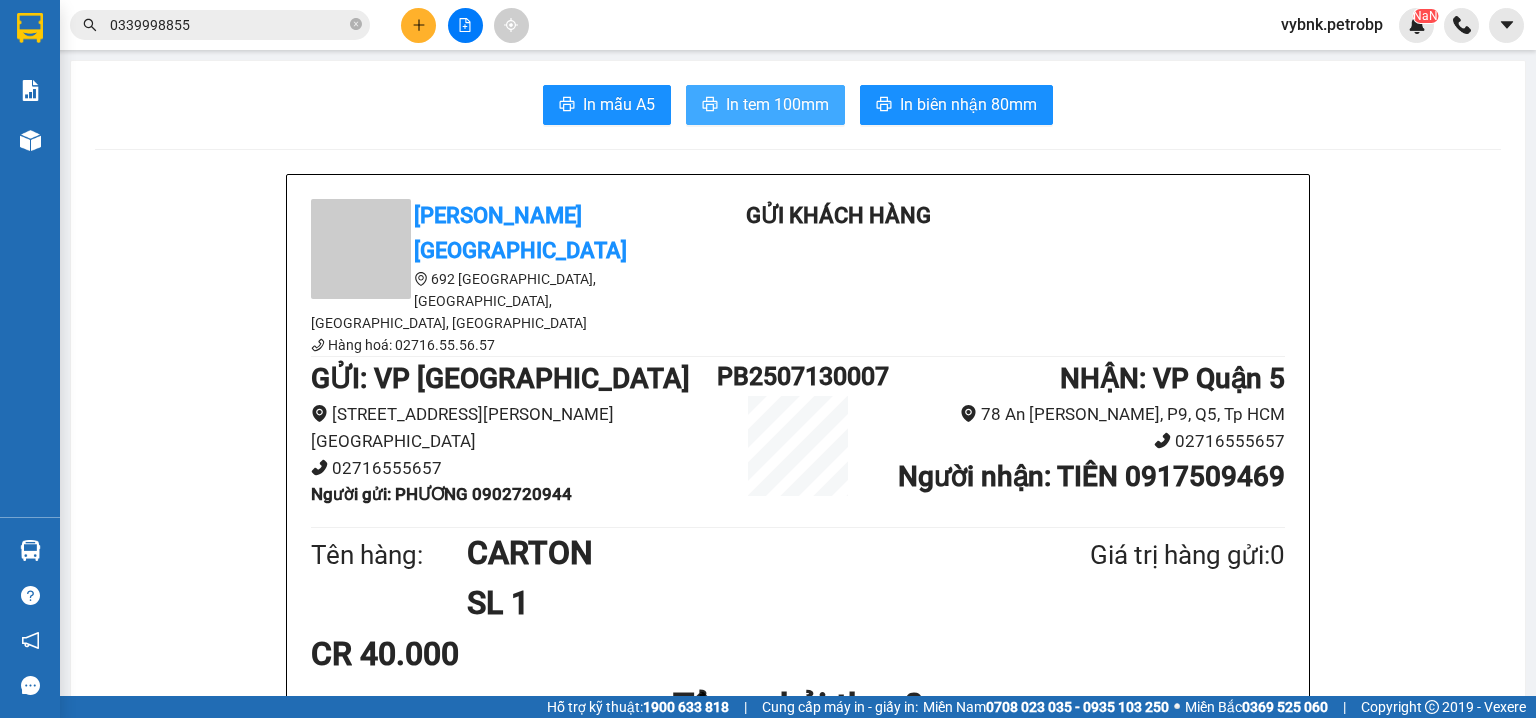 click on "In tem 100mm" at bounding box center [777, 104] 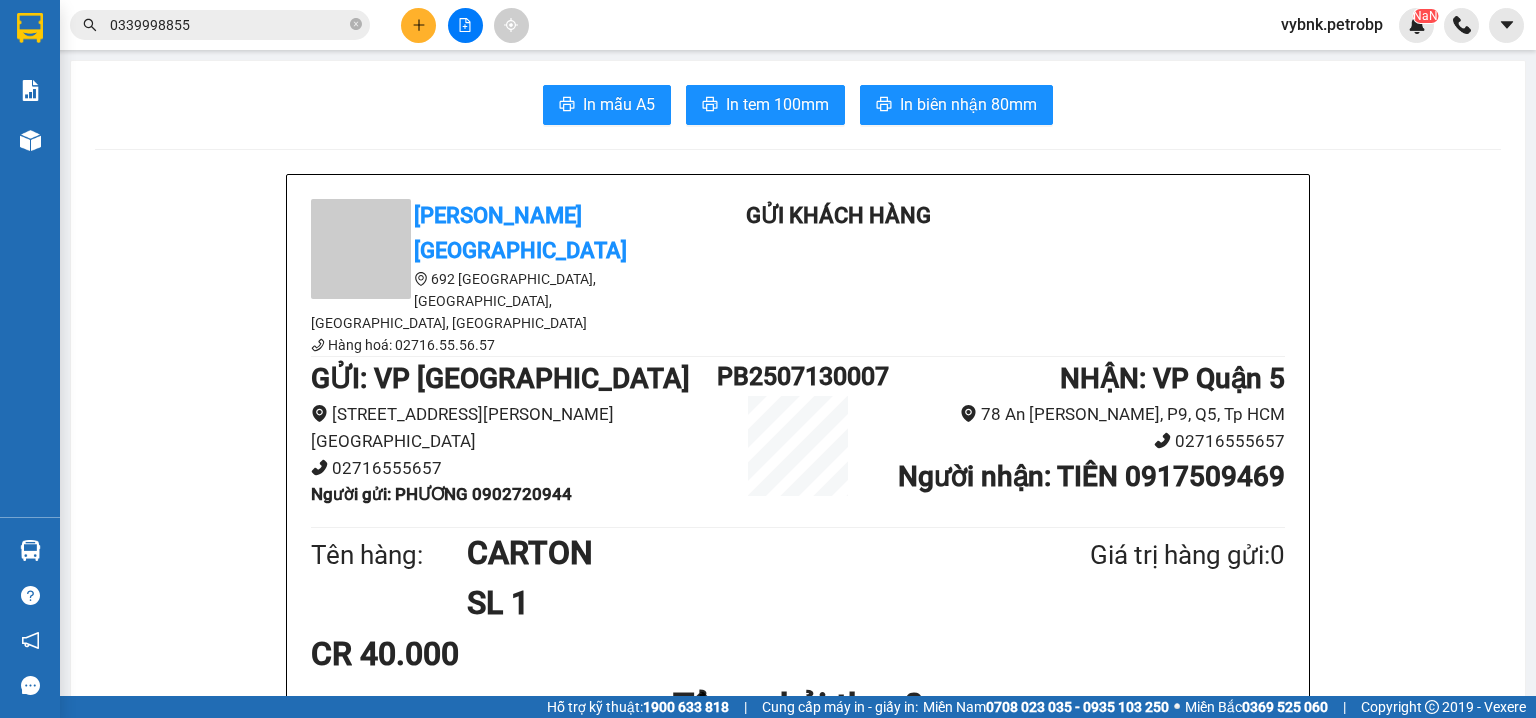 click on "Người gửi :   PHƯƠNG 0902720944" at bounding box center (441, 494) 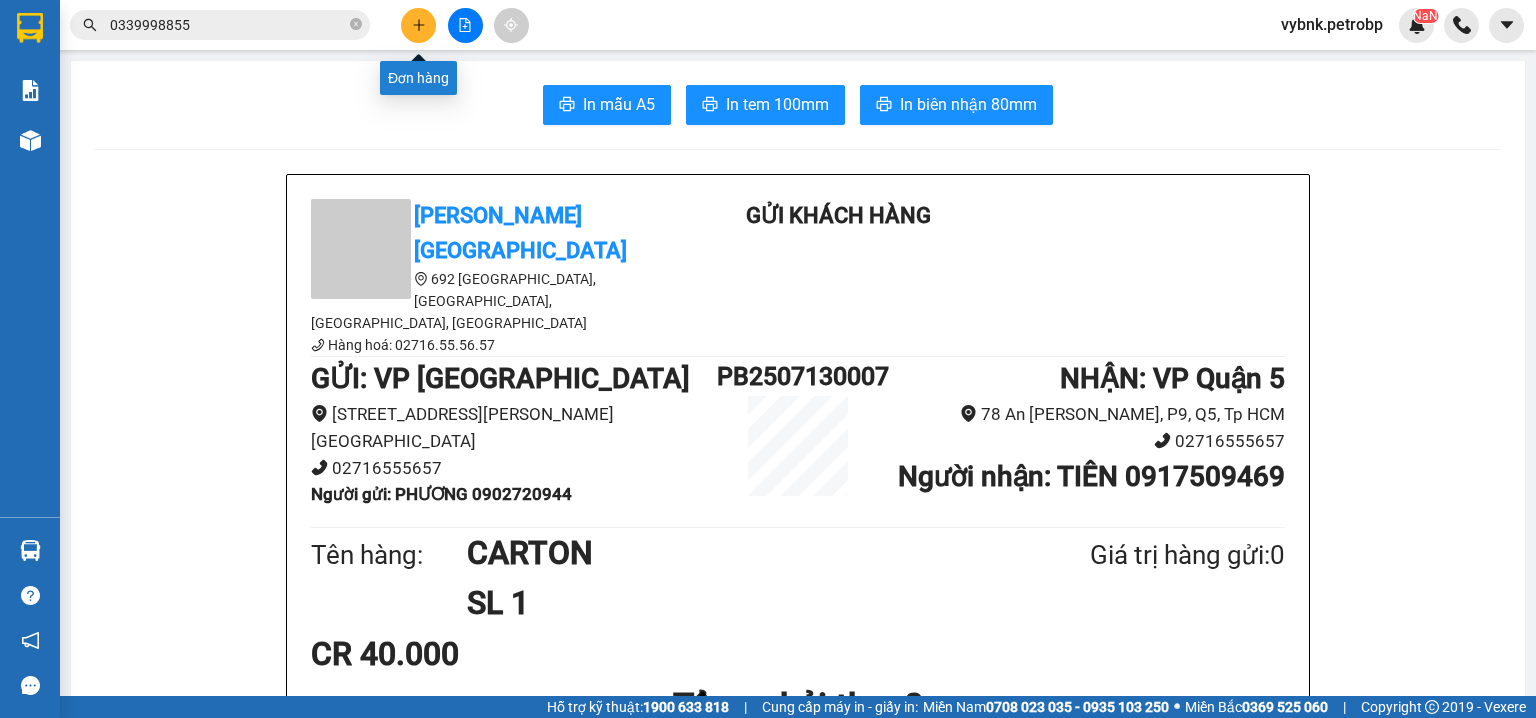 click at bounding box center (418, 25) 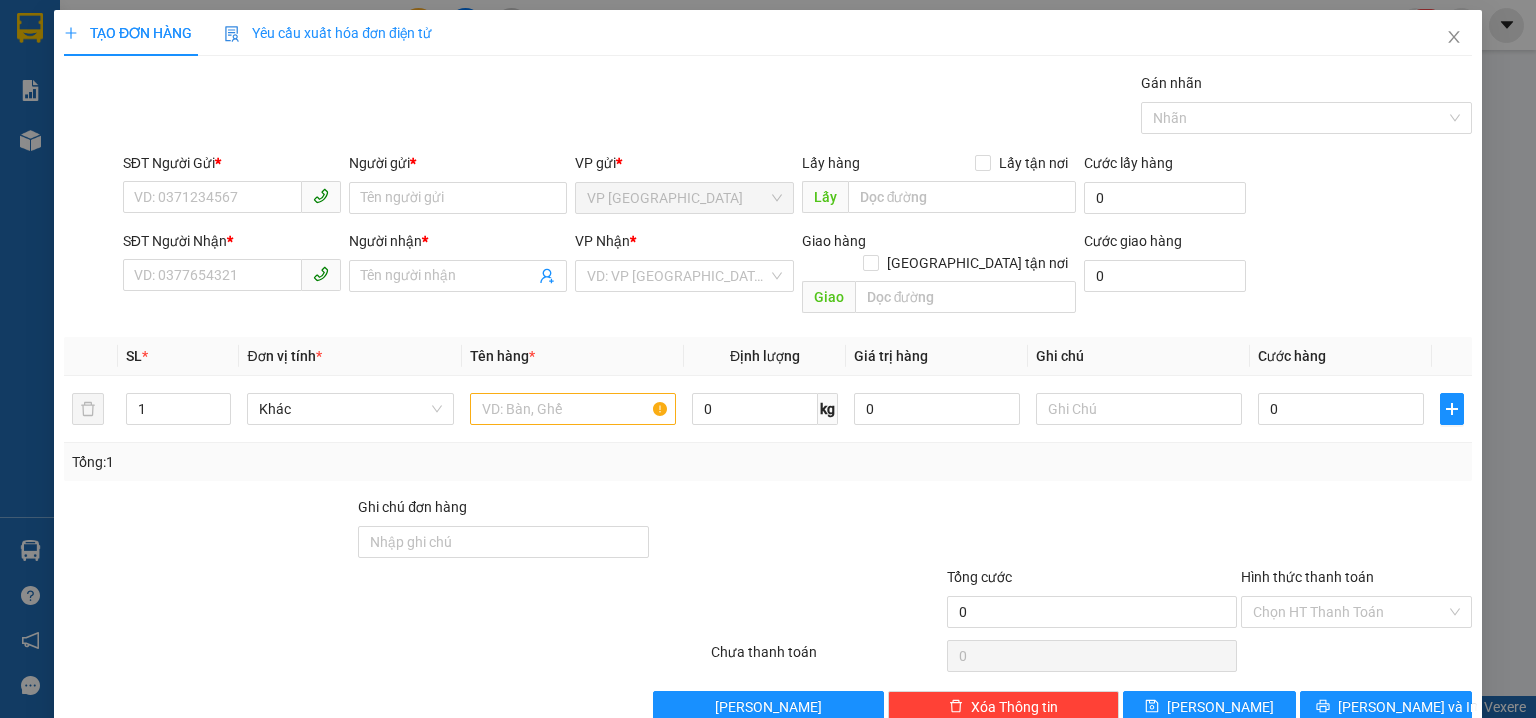 click on "Yêu cầu xuất hóa đơn điện tử" at bounding box center [328, 33] 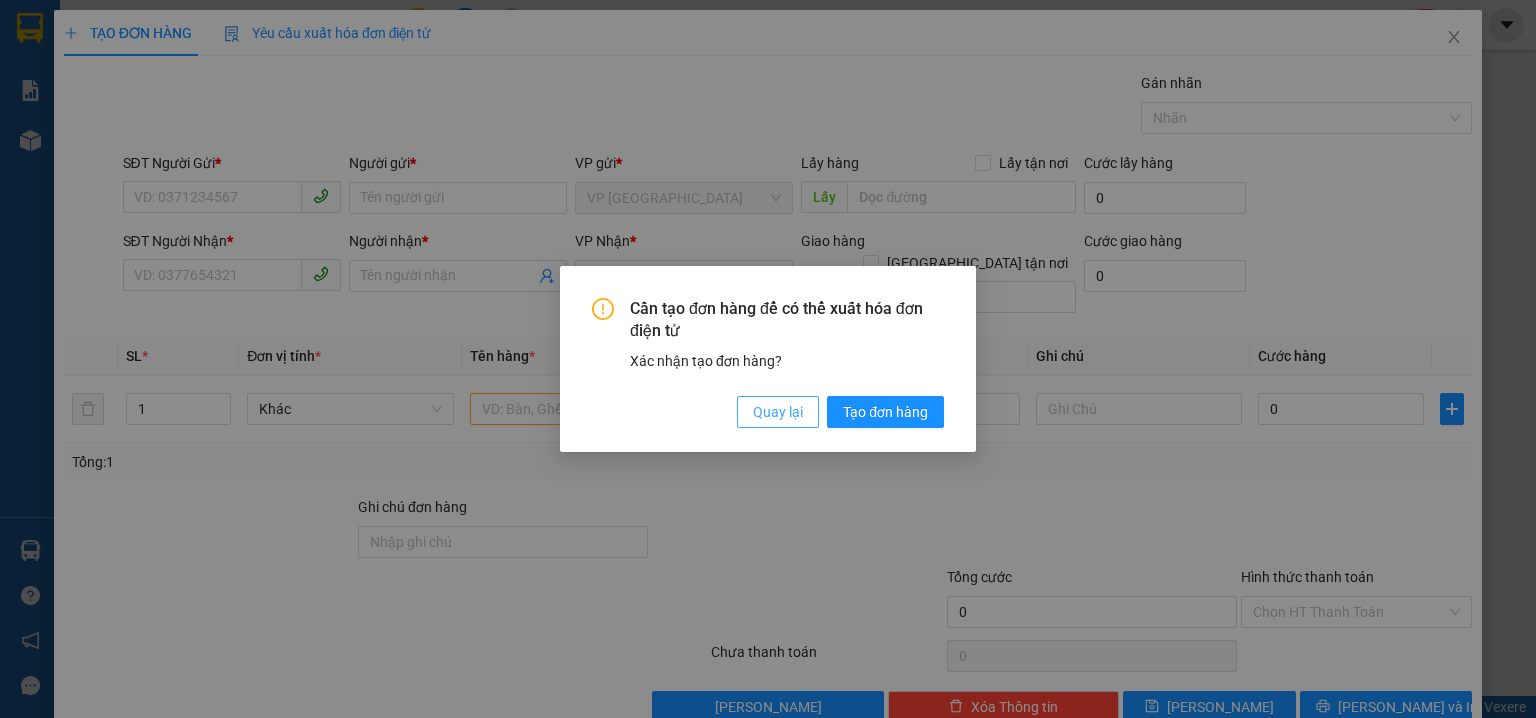 click on "Quay lại" at bounding box center (778, 412) 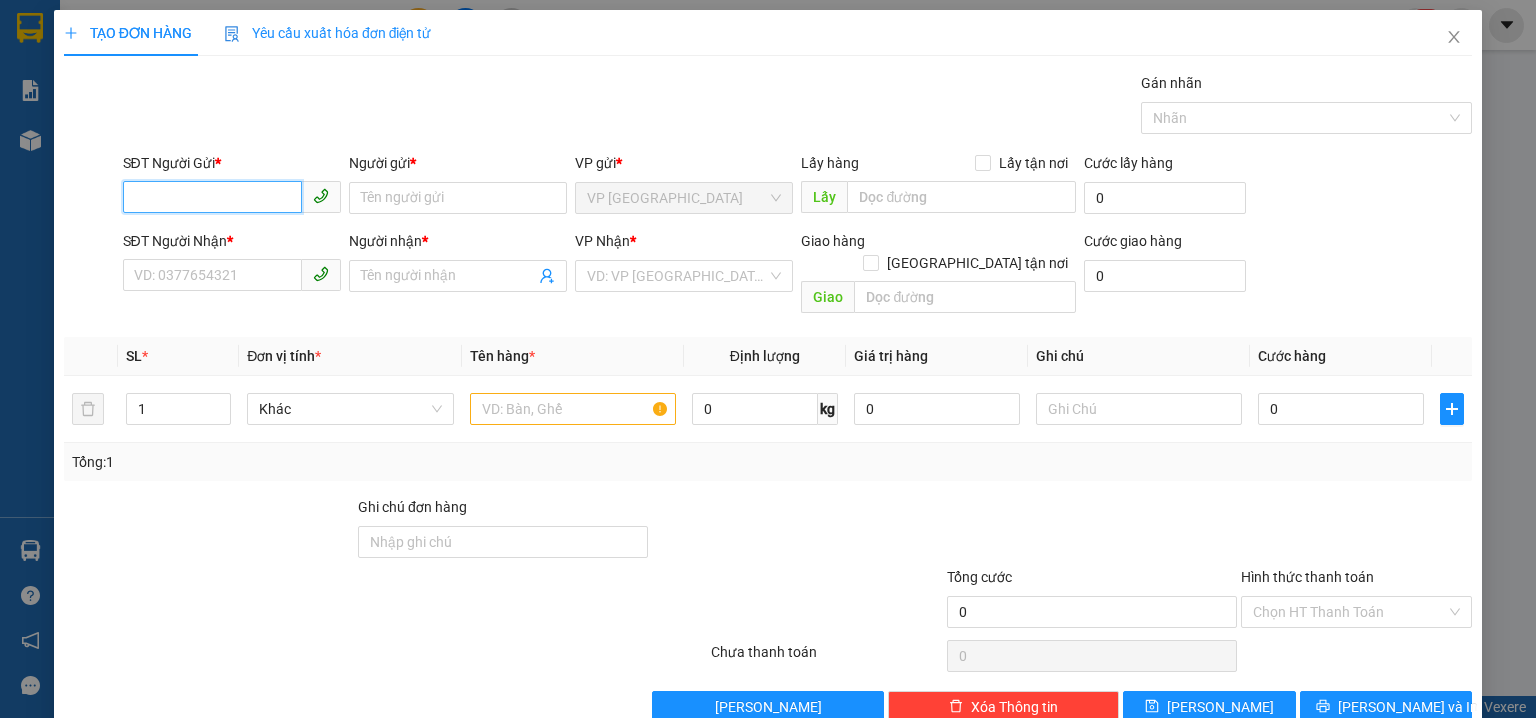 click on "SĐT Người Gửi  *" at bounding box center (212, 197) 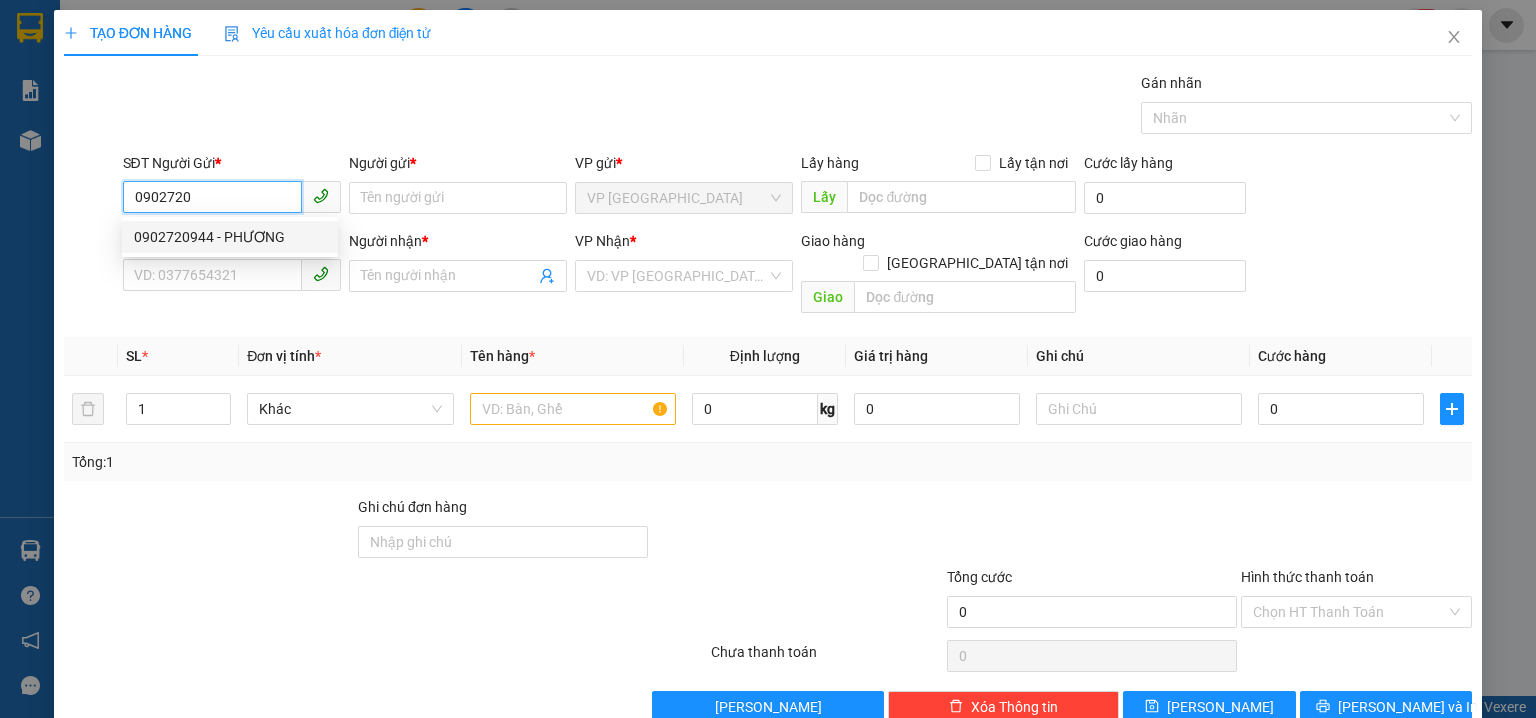 click on "0902720944 - PHƯƠNG" at bounding box center (230, 237) 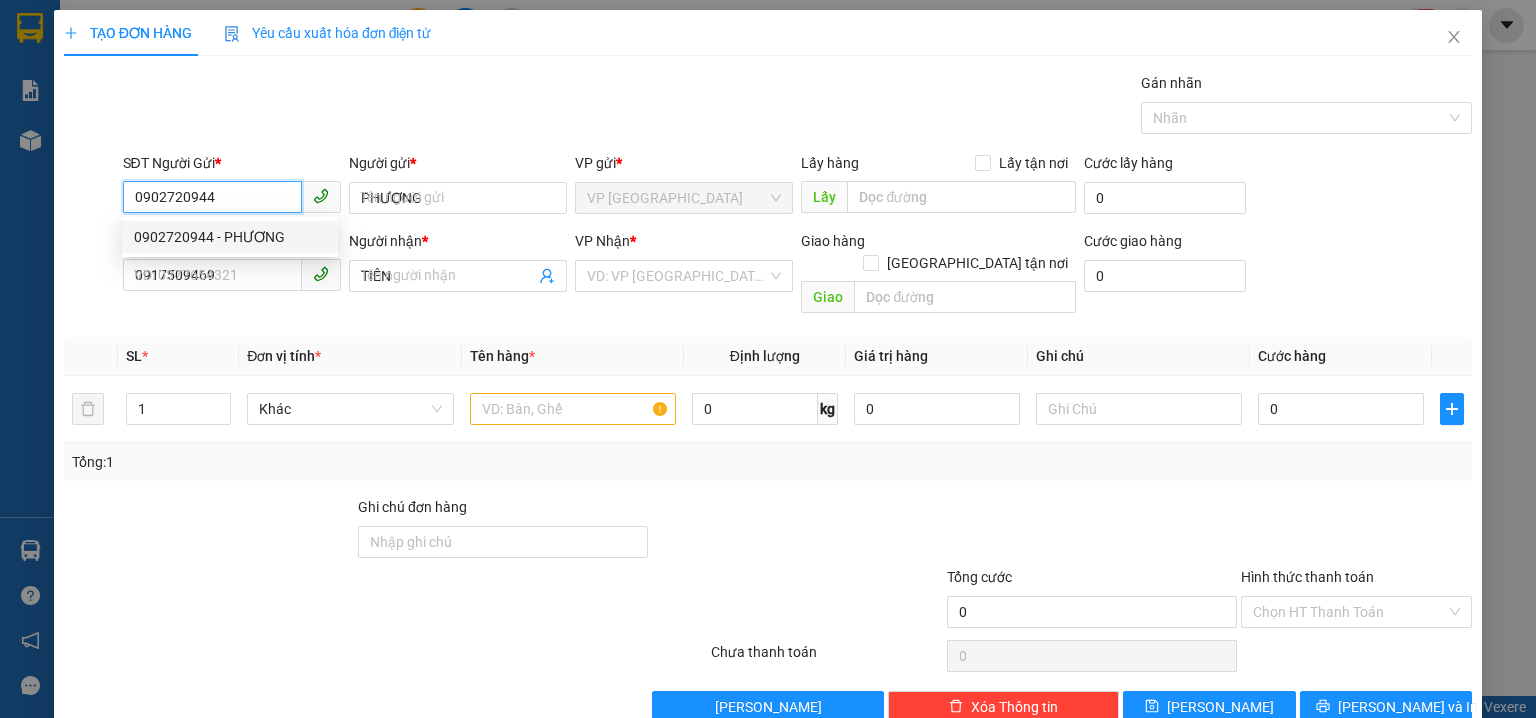 click on "0902720944 - PHƯƠNG" at bounding box center [230, 237] 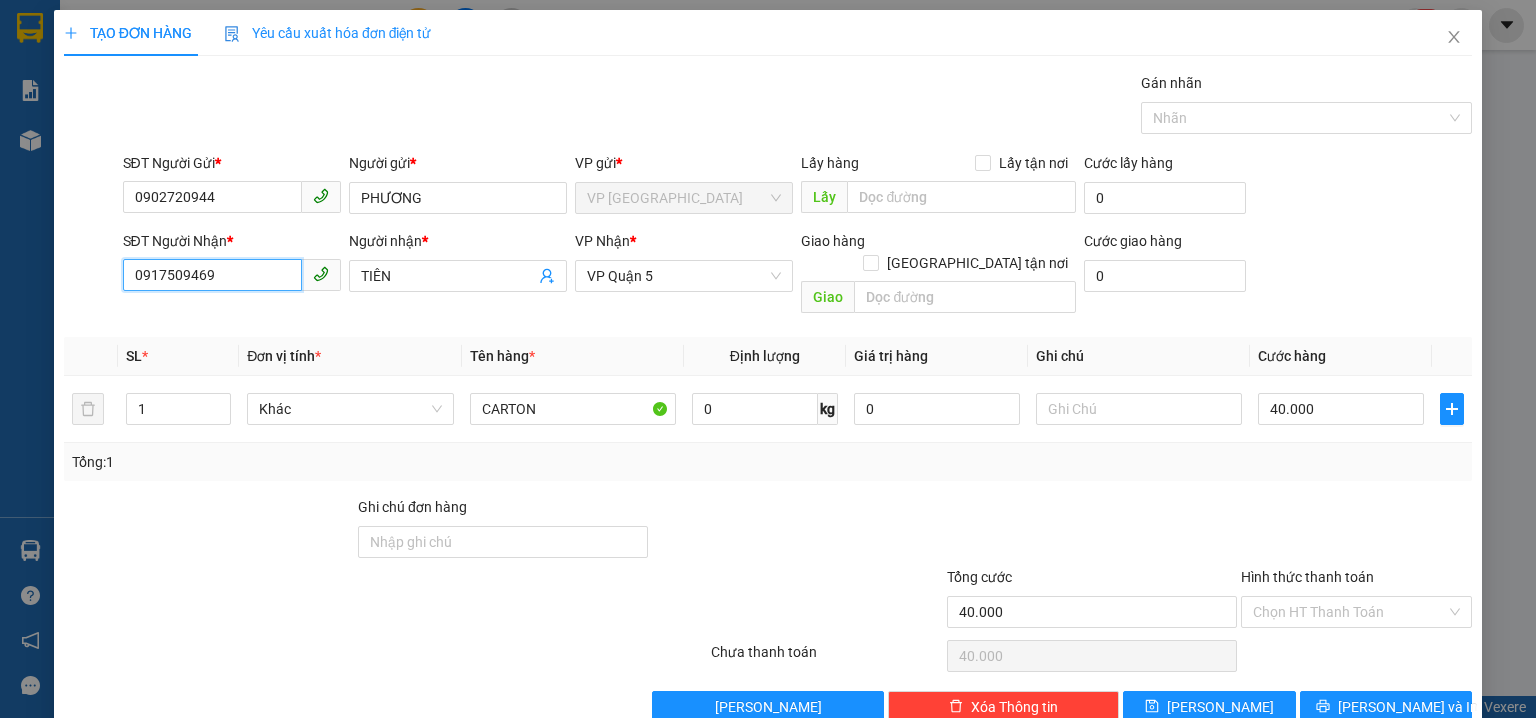 click on "0917509469" at bounding box center (212, 275) 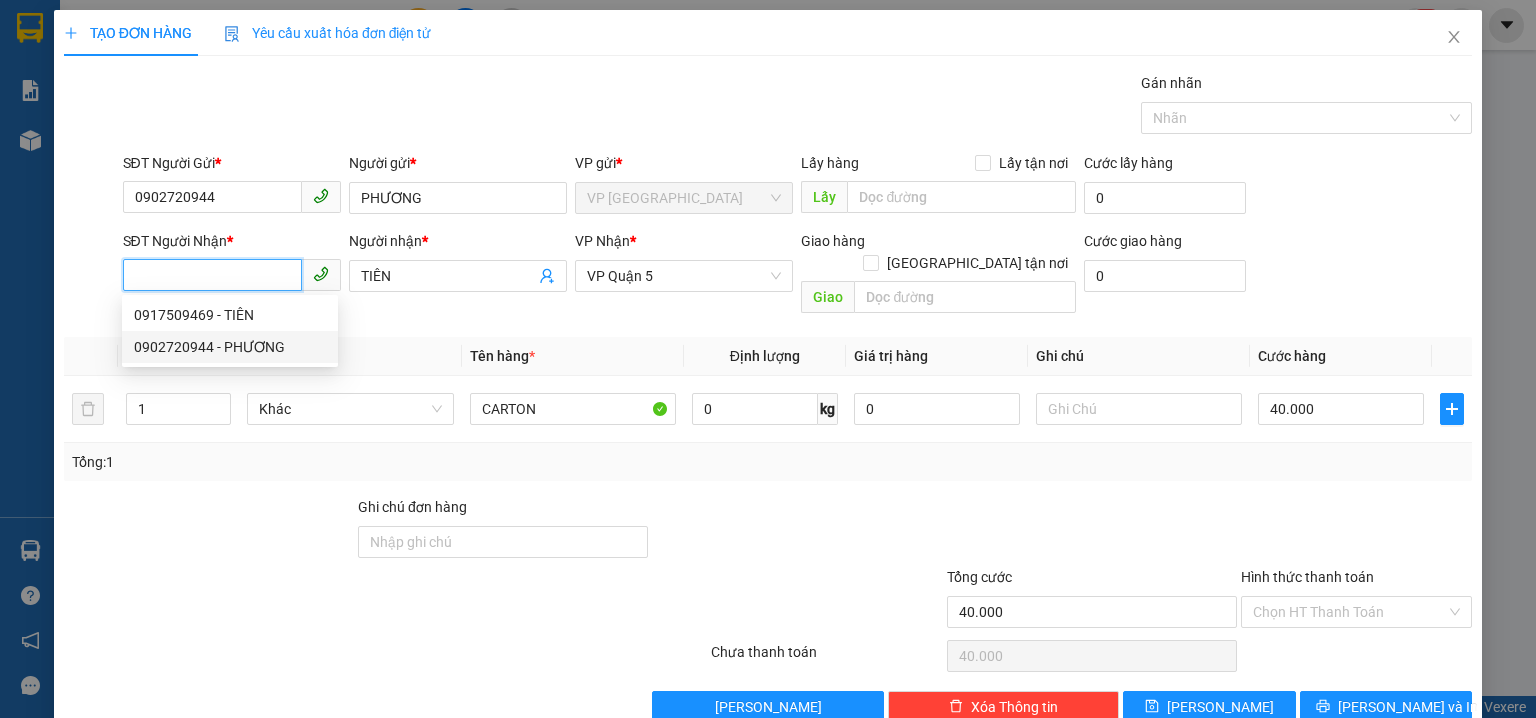 click on "0902720944 - PHƯƠNG" at bounding box center (230, 347) 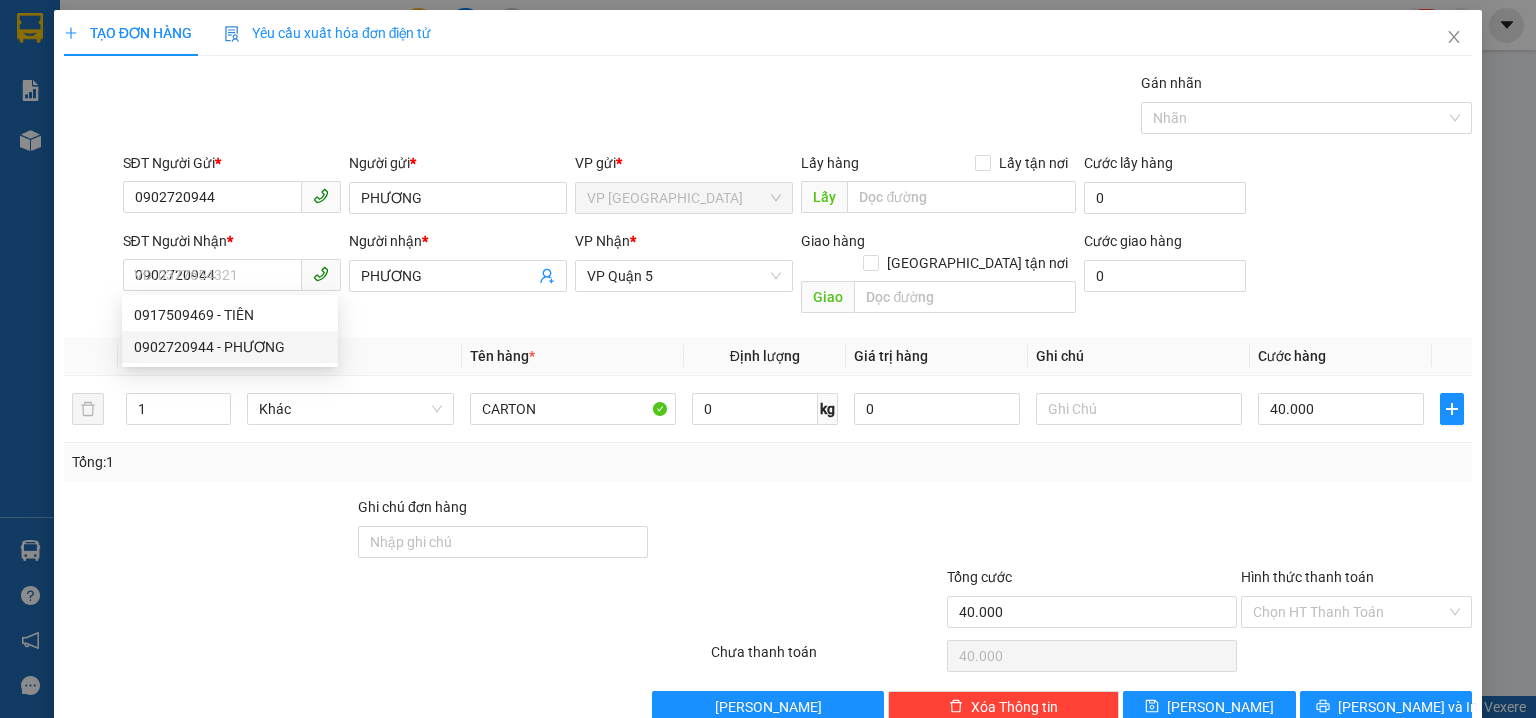 click on "Đơn vị tính  *" at bounding box center (350, 356) 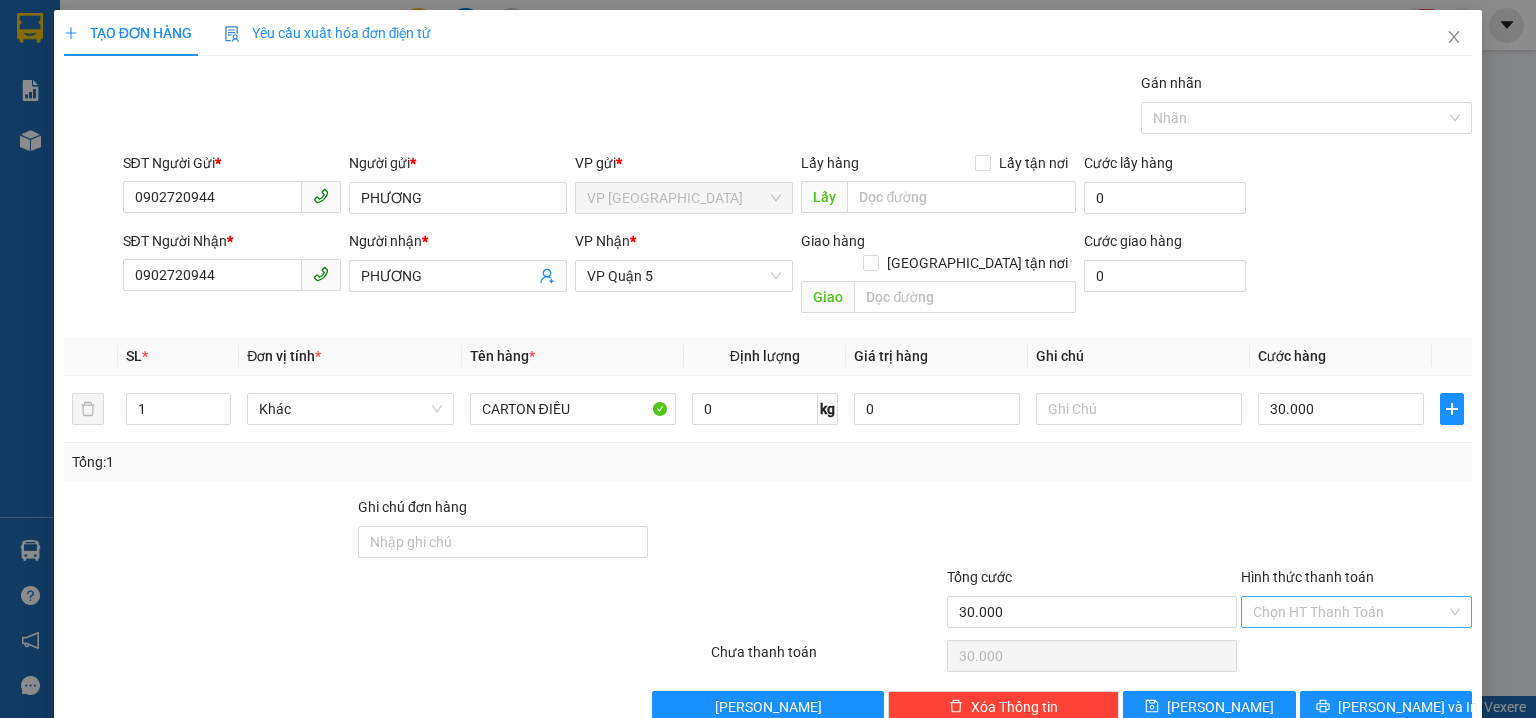 click on "Hình thức thanh toán" at bounding box center [1349, 612] 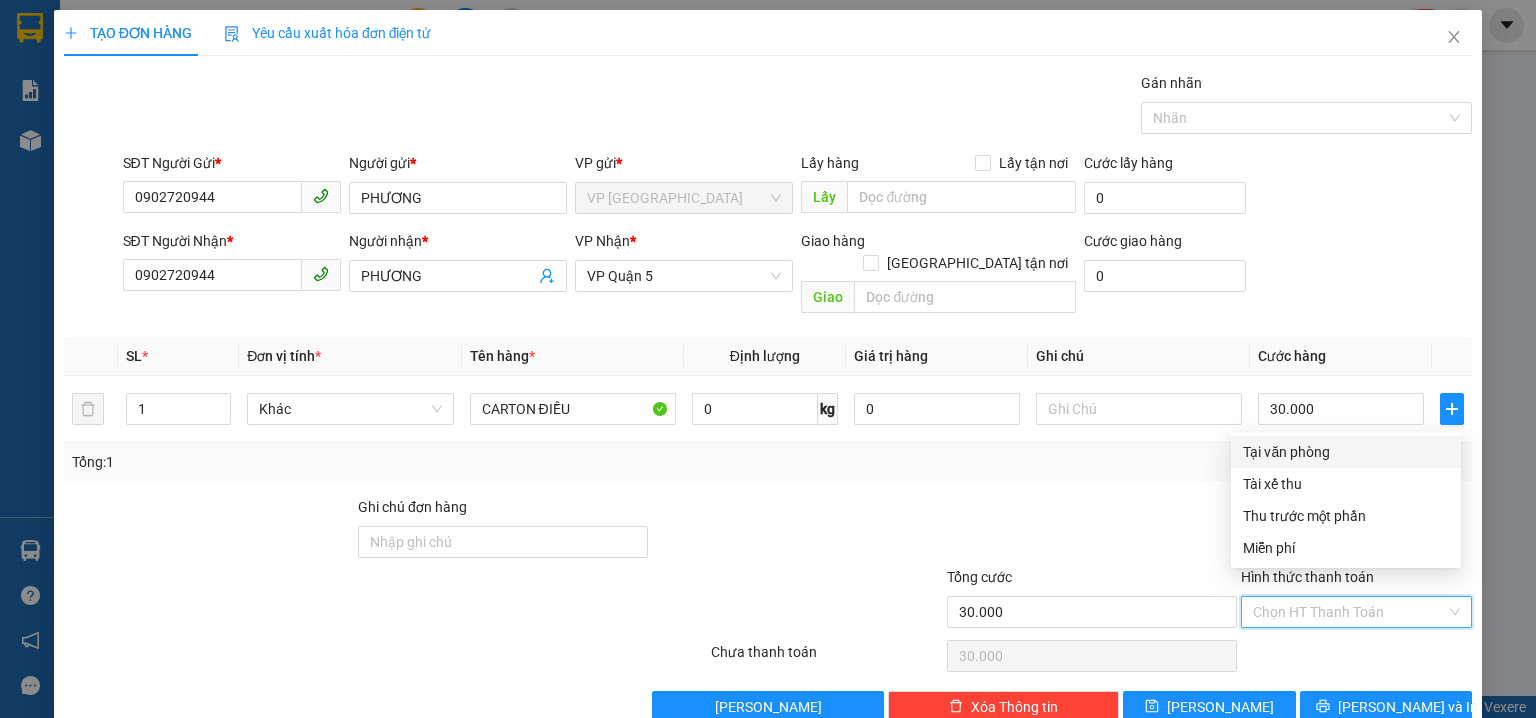 click on "Tại văn phòng" at bounding box center [1346, 452] 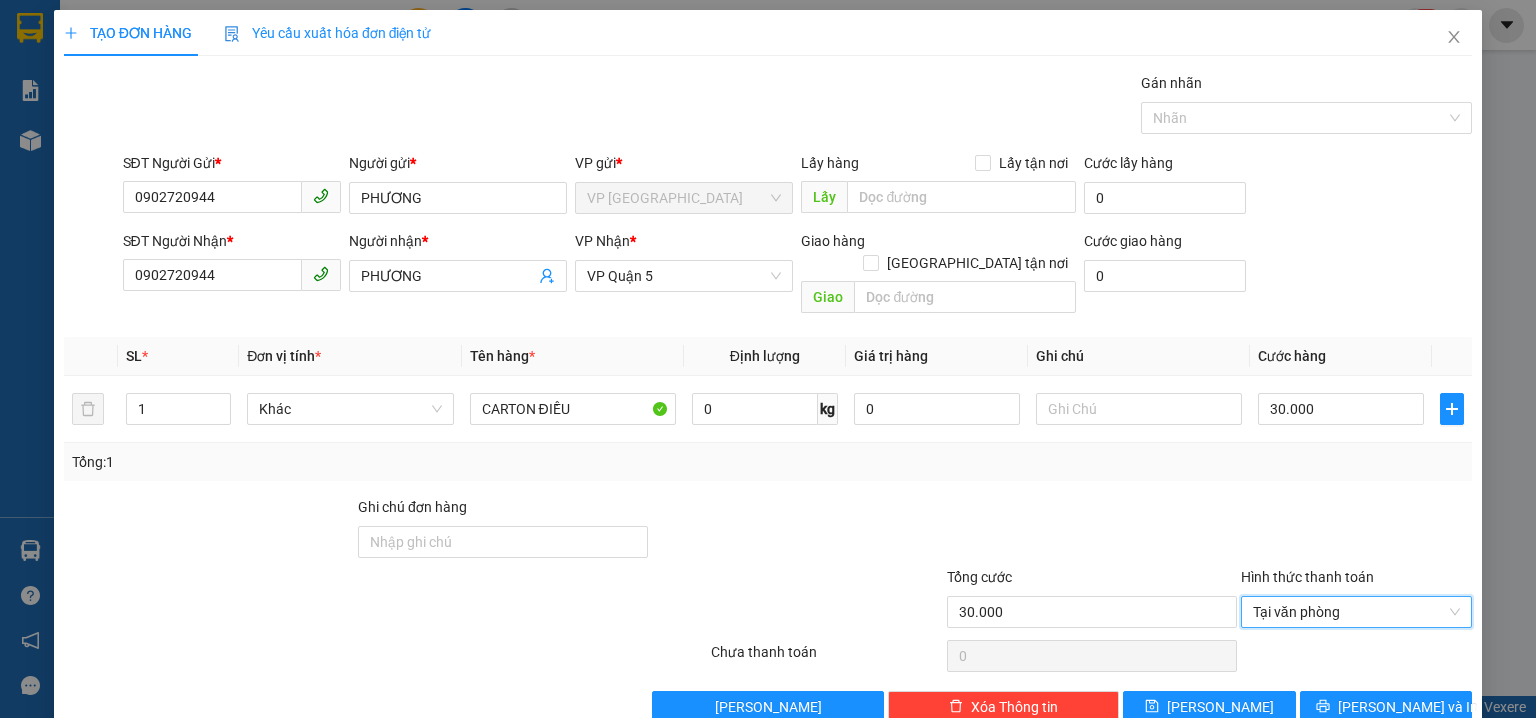 click on "Tổng:  1" at bounding box center (768, 462) 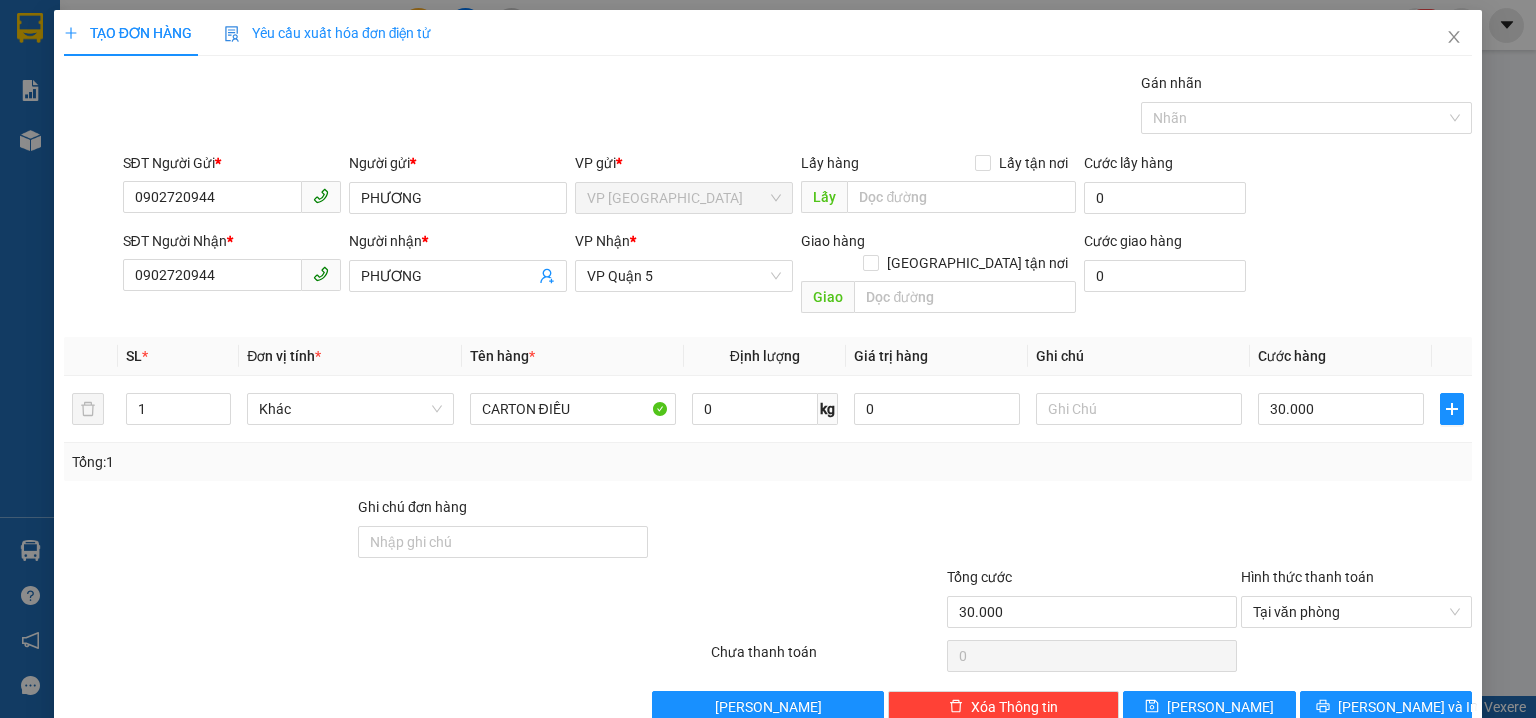 click on "TẠO ĐƠN HÀNG Yêu cầu xuất hóa đơn điện tử Transit Pickup Surcharge Ids Transit Deliver Surcharge Ids Transit Deliver Surcharge Transit Deliver Surcharge Gói vận chuyển  * Tiêu chuẩn Gán nhãn   Nhãn SĐT Người Gửi  * 0902720944 Người gửi  * PHƯƠNG VP gửi  * VP Phước Bình Lấy hàng Lấy tận nơi Lấy Cước lấy hàng 0 SĐT Người Nhận  * 0902720944 Người nhận  * PHƯƠNG VP Nhận  * VP Quận 5 Giao hàng Giao tận nơi Giao Cước giao hàng 0 SL  * Đơn vị tính  * Tên hàng  * Định lượng Giá trị hàng Ghi chú Cước hàng                   1 Khác CARTON ĐIỀU 0 kg 0 30.000 Tổng:  1 Ghi chú đơn hàng Tổng cước 30.000 Hình thức thanh toán Tại văn phòng Số tiền thu trước   Chọn loại cước 0 Tại văn phòng Chưa thanh toán 0 Lưu nháp Xóa Thông tin Lưu Lưu và In CARTON ĐIỀU Tại văn phòng Tài xế thu Tại văn phòng Tài xế thu Thu trước một phần" at bounding box center [768, 359] 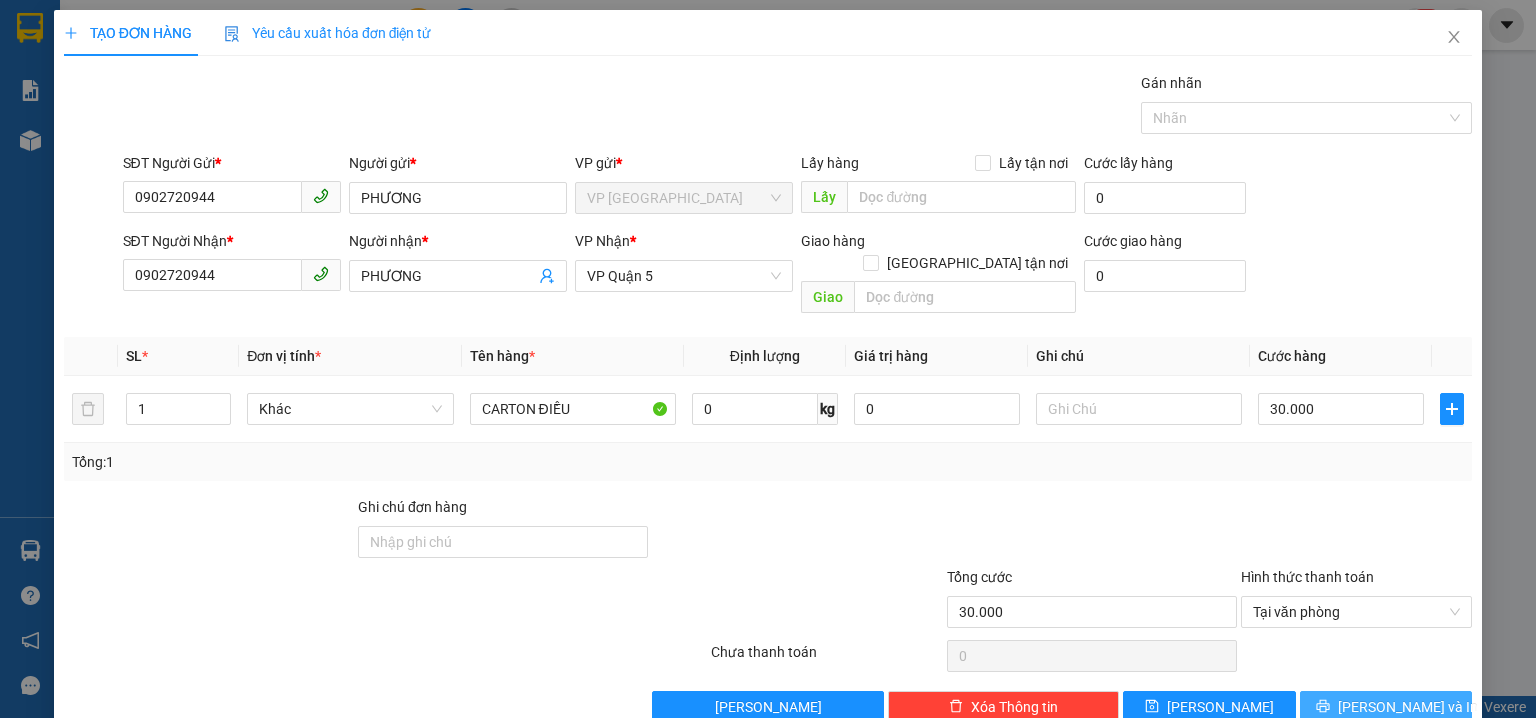 click on "[PERSON_NAME] và In" at bounding box center (1386, 707) 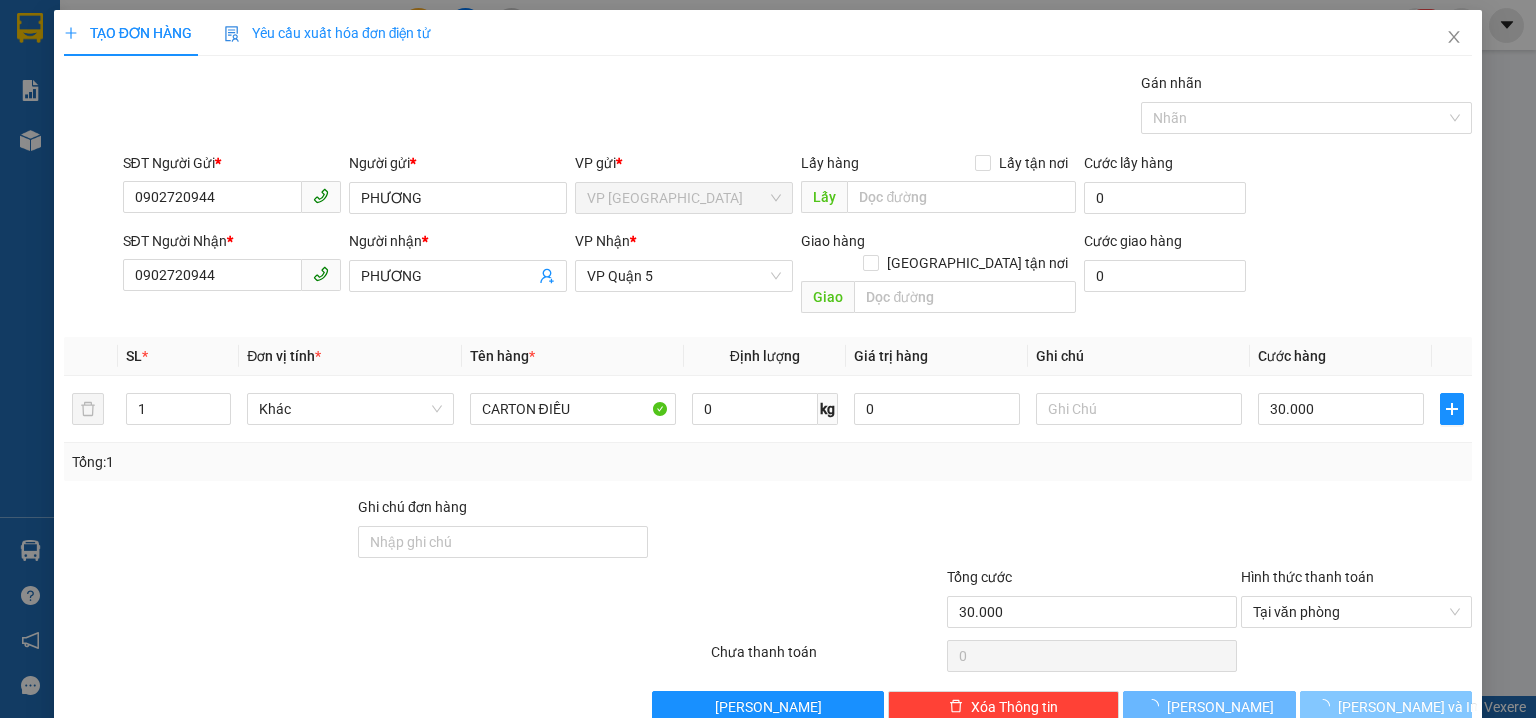 click on "[PERSON_NAME] và In" at bounding box center (1386, 707) 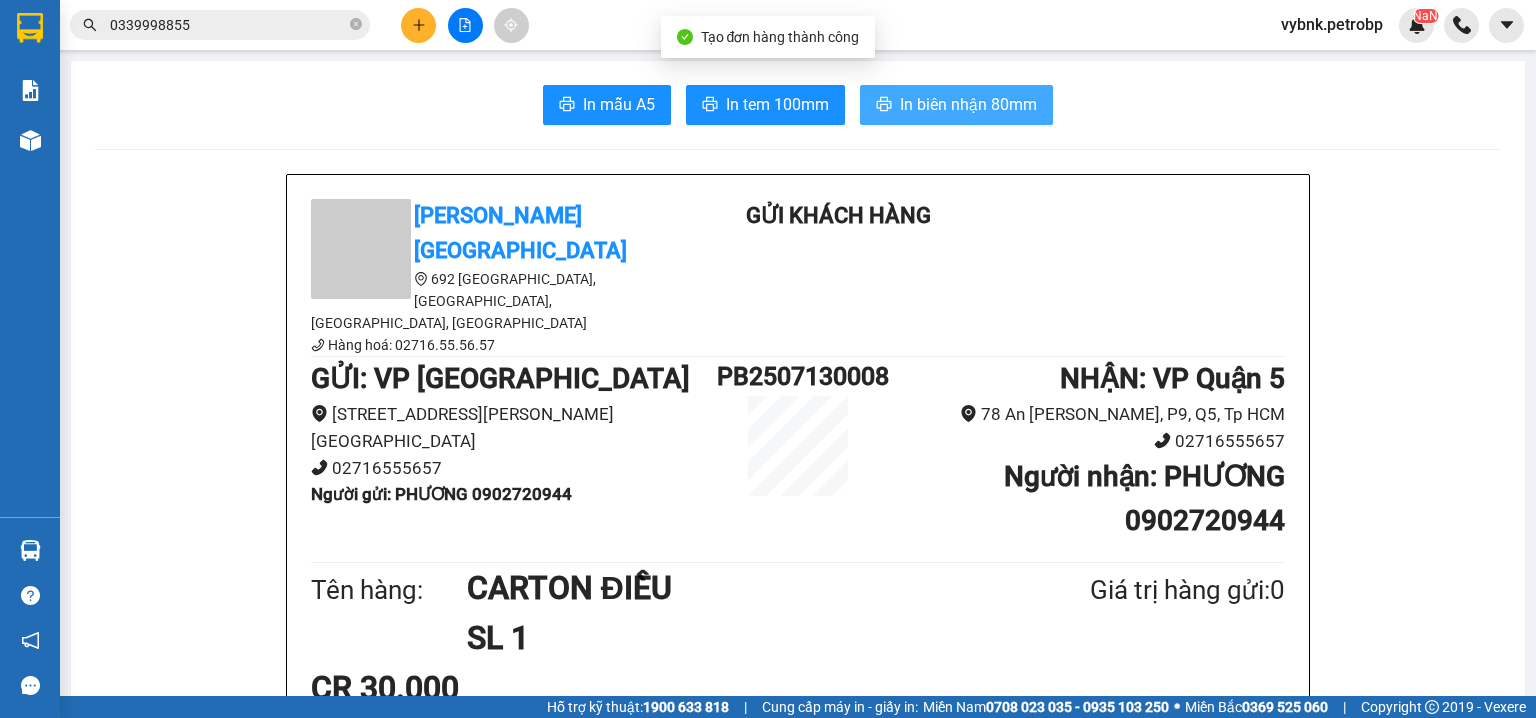 click on "In biên nhận 80mm" at bounding box center [968, 104] 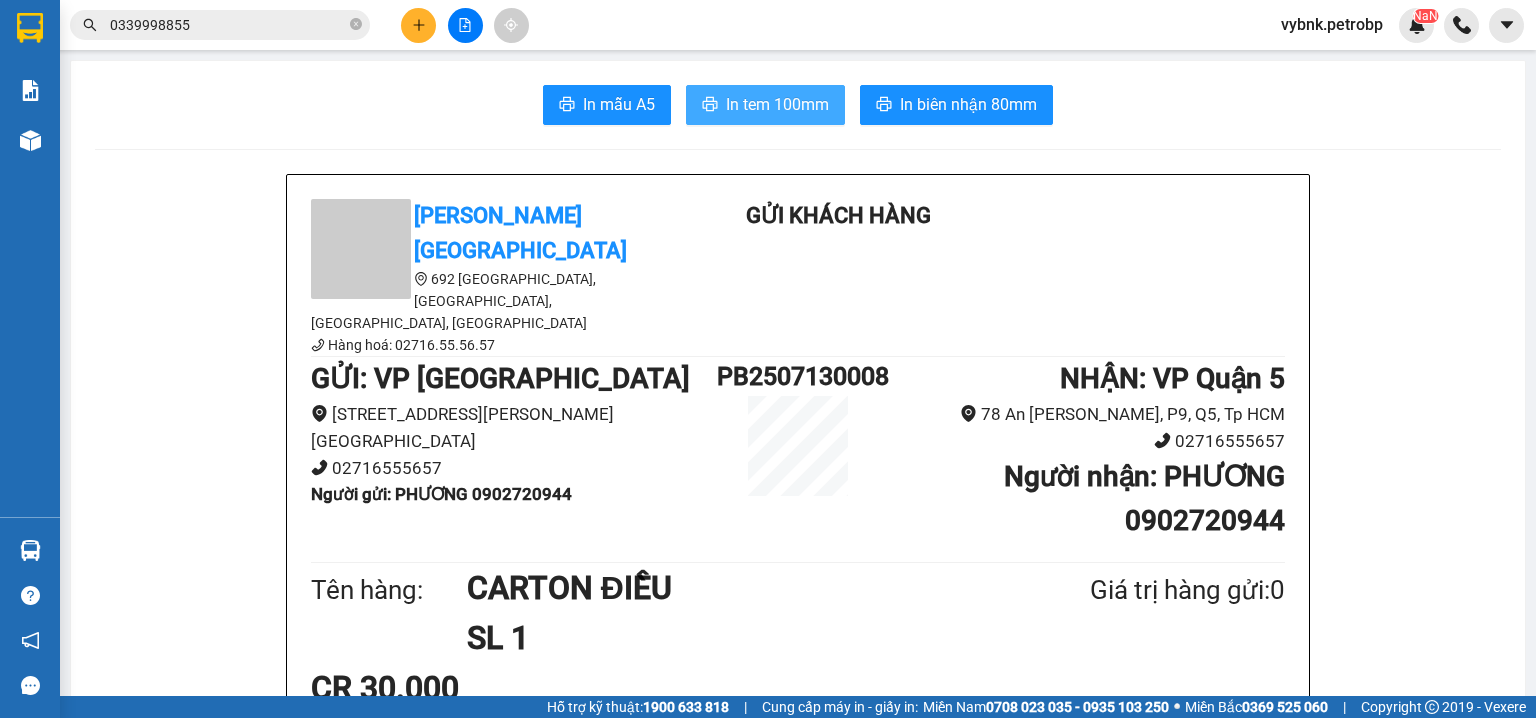 click on "In tem 100mm" at bounding box center [777, 104] 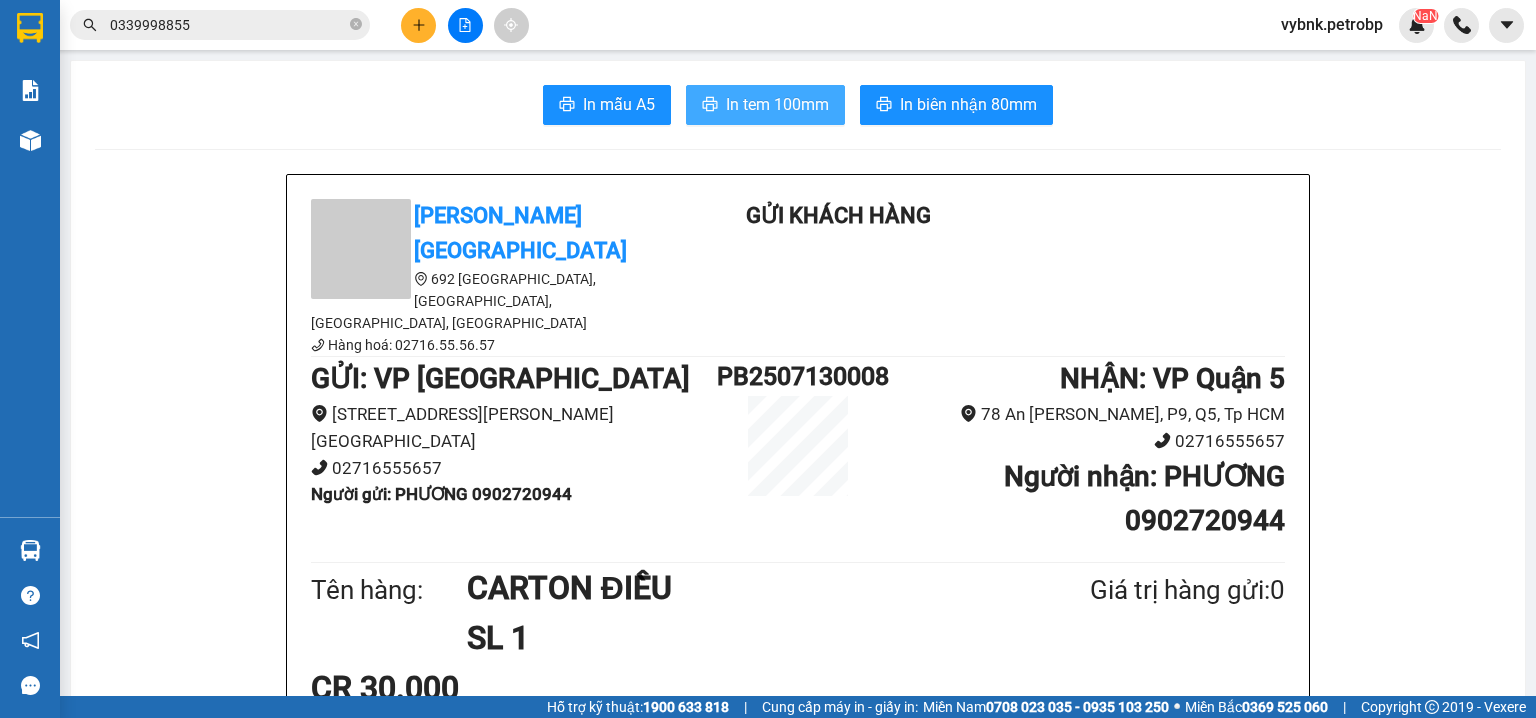 click on "In tem 100mm" at bounding box center (777, 104) 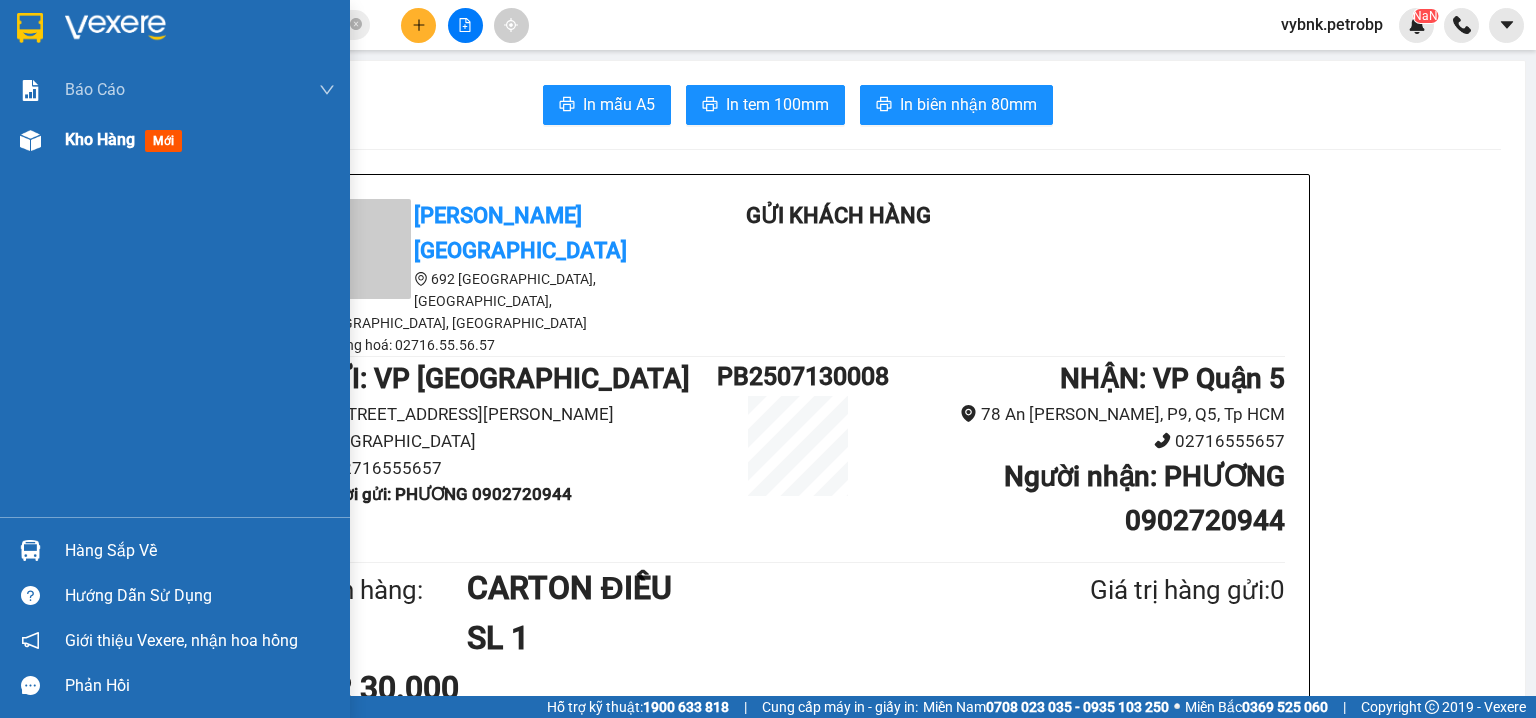 click on "Kho hàng mới" at bounding box center (200, 140) 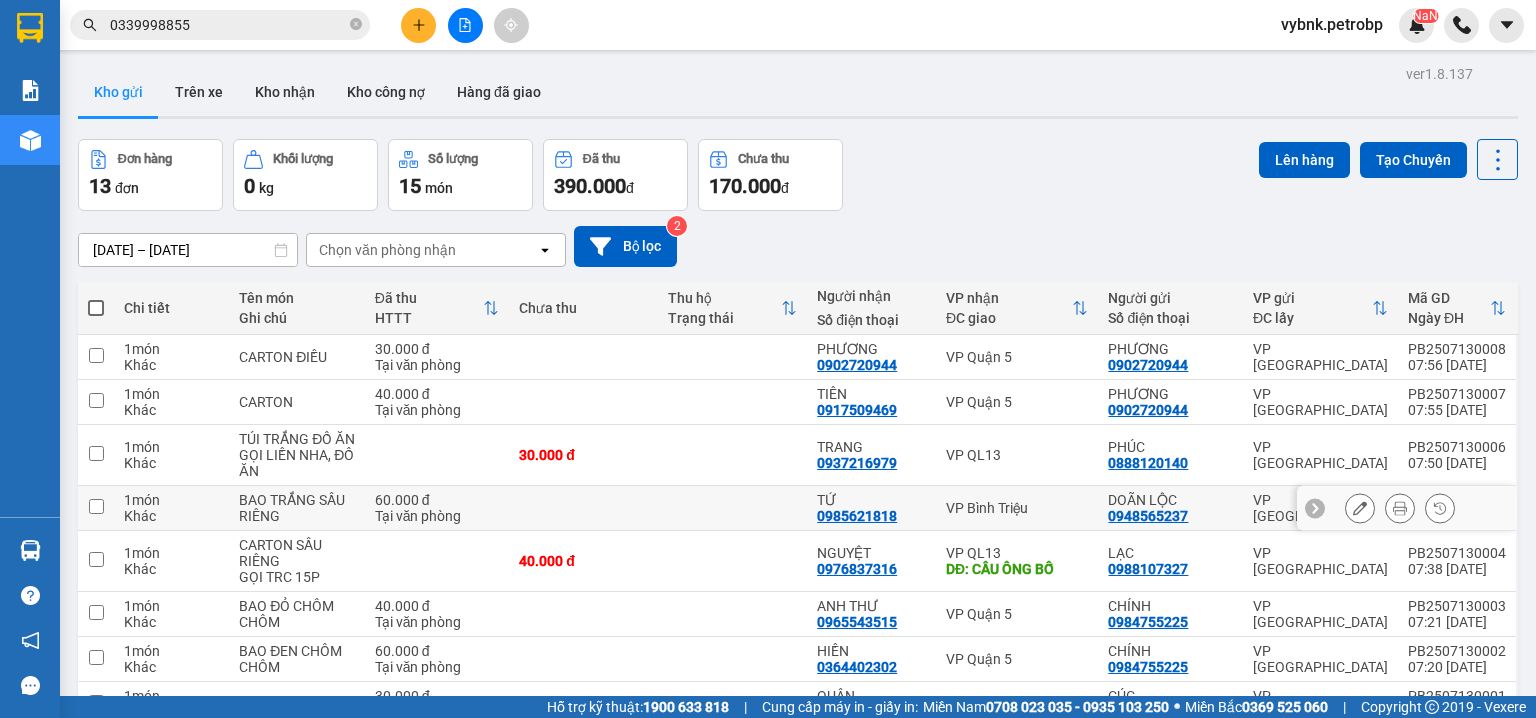 click at bounding box center (96, 508) 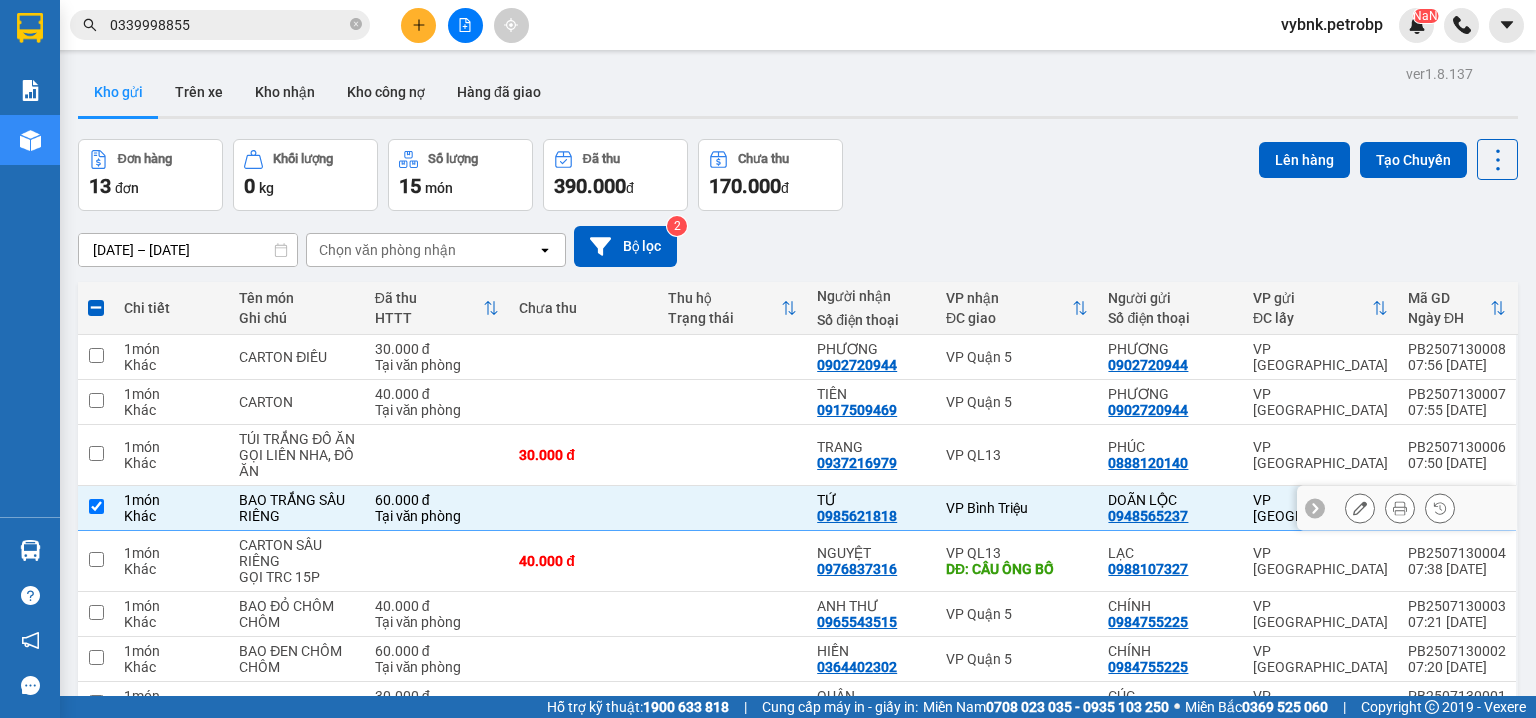 click at bounding box center [96, 506] 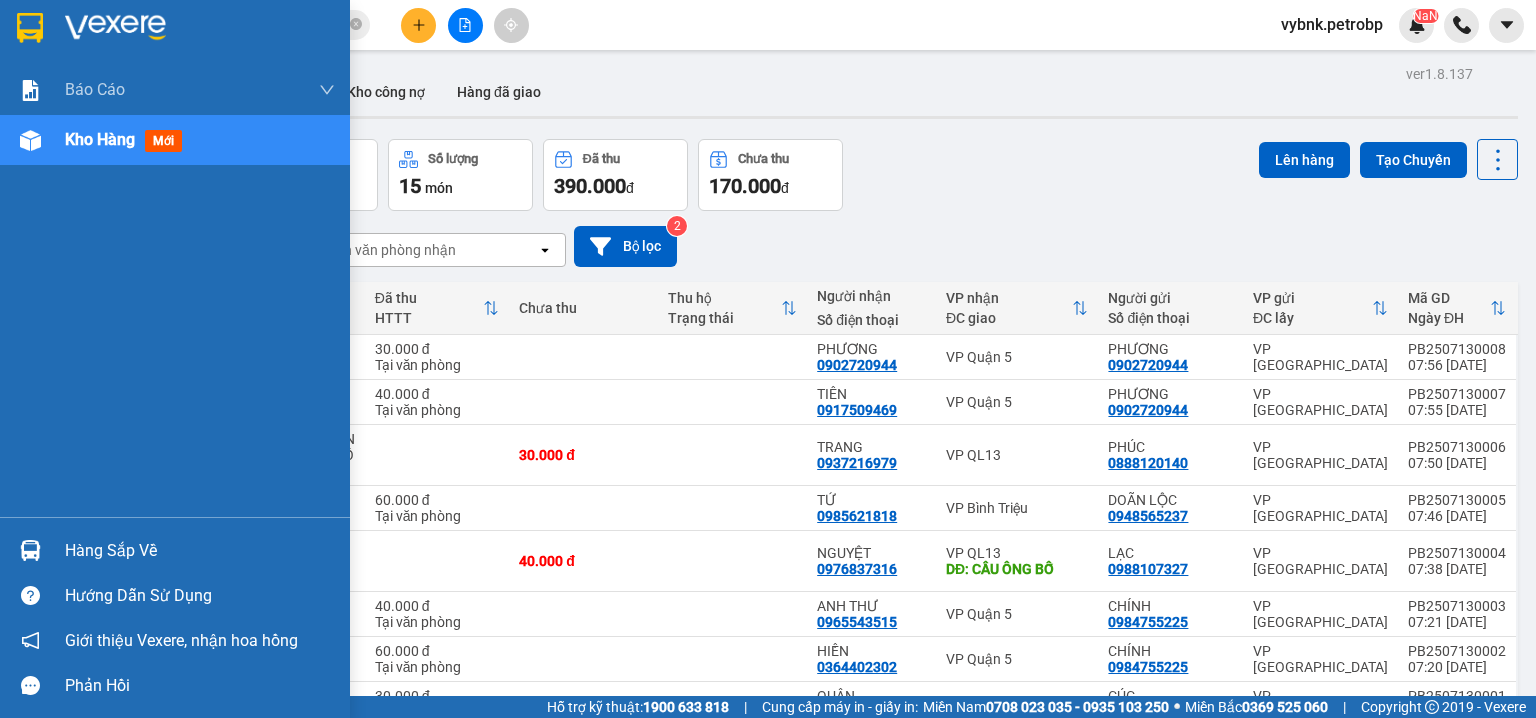 click on "Hàng sắp về" at bounding box center (175, 550) 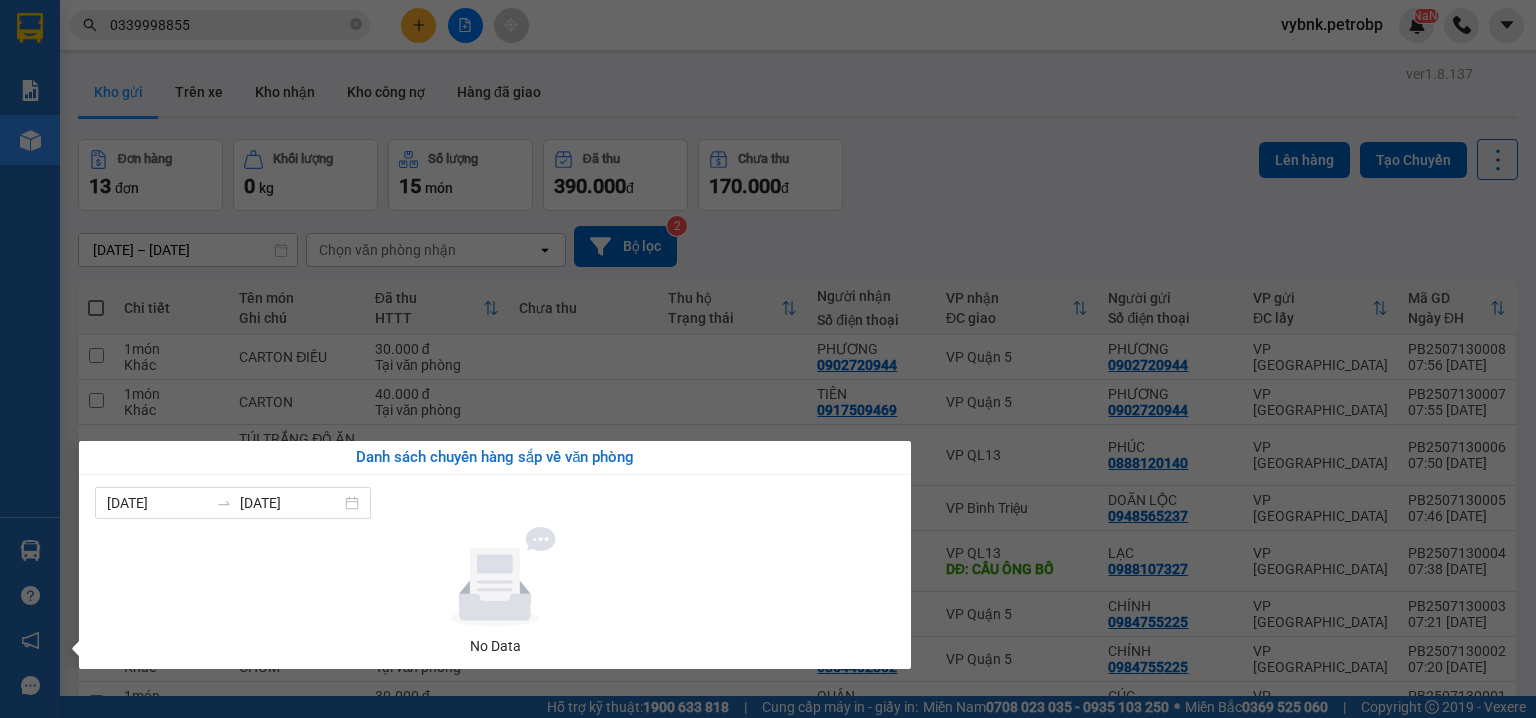 click on "Kết quả tìm kiếm ( 0 )  Bộ lọc  Ngày tạo đơn gần nhất No Data 0339998855 vybnk.petrobp NaN     Báo cáo BC tiền tận nơi (nhân viên) Báo cáo 1 (nv): Số tiền đã thu của văn phòng  Báo cáo 1: Số tiền đã thu của văn phòng  Báo cáo dòng tiền (nhân viên) Doanh số tạo đơn theo VP gửi (nhân viên) Mẫu 1: Báo cáo dòng tiền theo nhân viên (nhà xe) Mẫu 1: Báo cáo dòng tiền theo nhân viên (trưởng trạm) Mẫu 2: Thống kê đơn hàng theo nhân viên Mẫu 3.1: Thống kê đơn hàng văn phòng gửi Mẫu 3.1: Thống kê đơn hàng văn phòng gửi ( các trạm xem ) Mẫu 3: Báo cáo dòng tiền theo văn phòng     Kho hàng mới Hàng sắp về Hướng dẫn sử dụng Giới thiệu Vexere, nhận hoa hồng Phản hồi Phần mềm hỗ trợ bạn tốt chứ? ver  1.8.137 Kho gửi Trên xe Kho nhận Kho công nợ Hàng đã giao Đơn hàng 13 đơn Khối lượng 0 kg Số lượng 15 món Đã thu  đ 2" at bounding box center (768, 359) 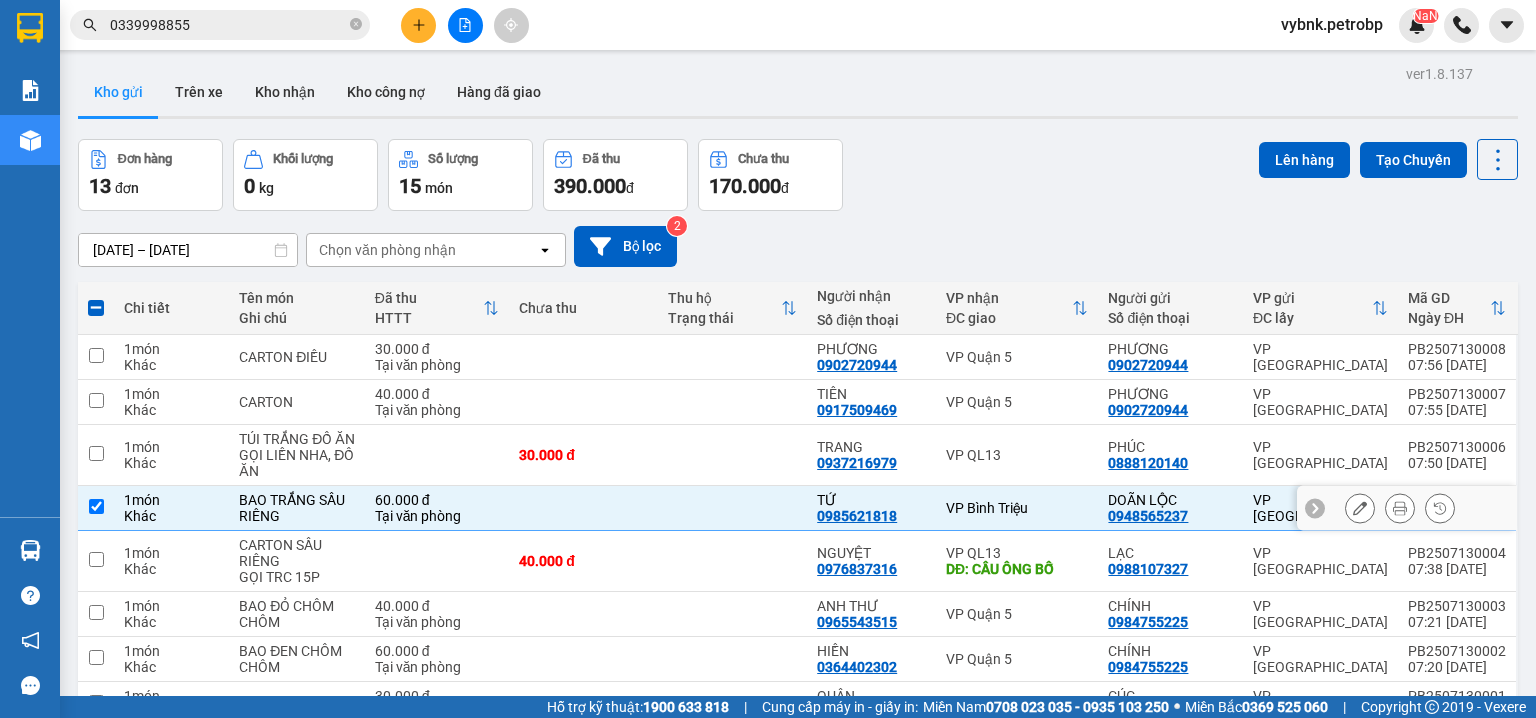 click at bounding box center [583, 508] 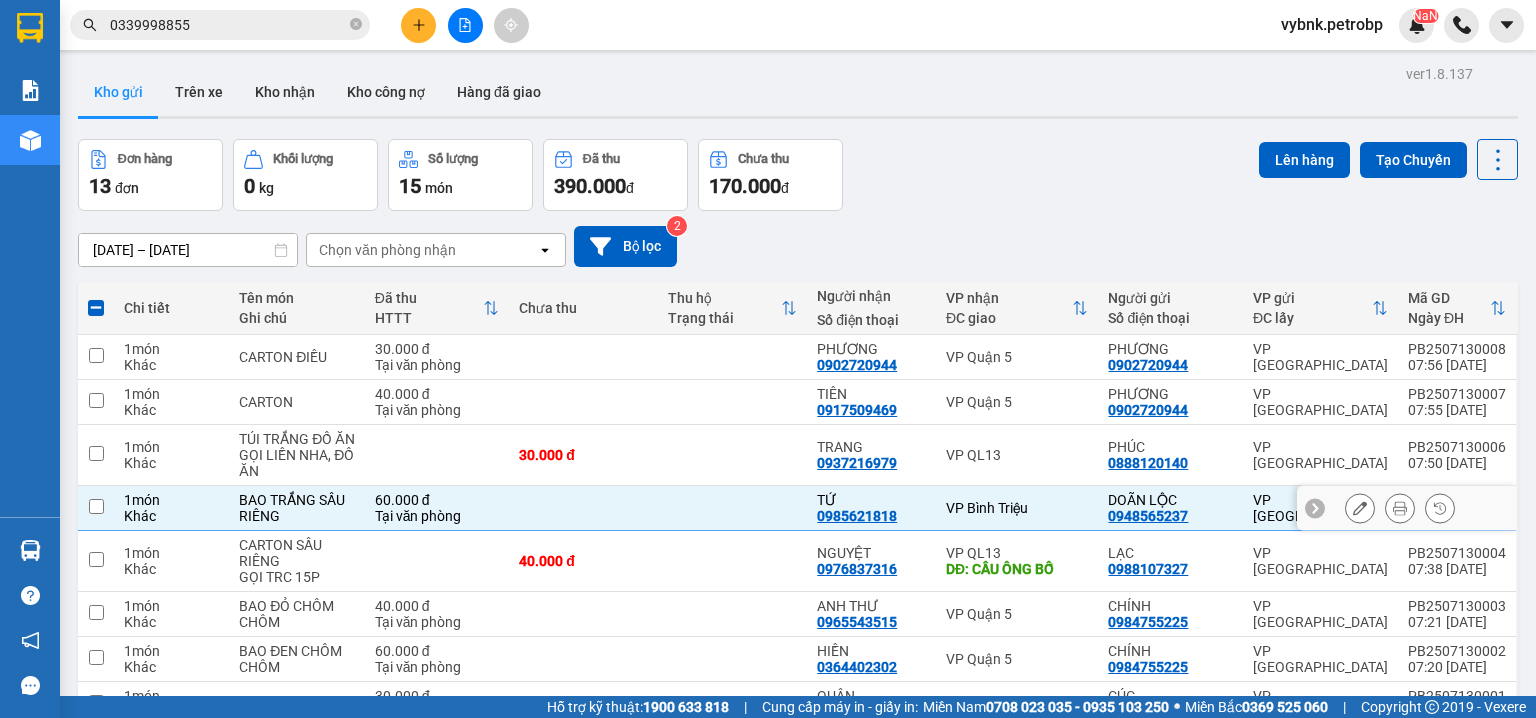 click at bounding box center (583, 508) 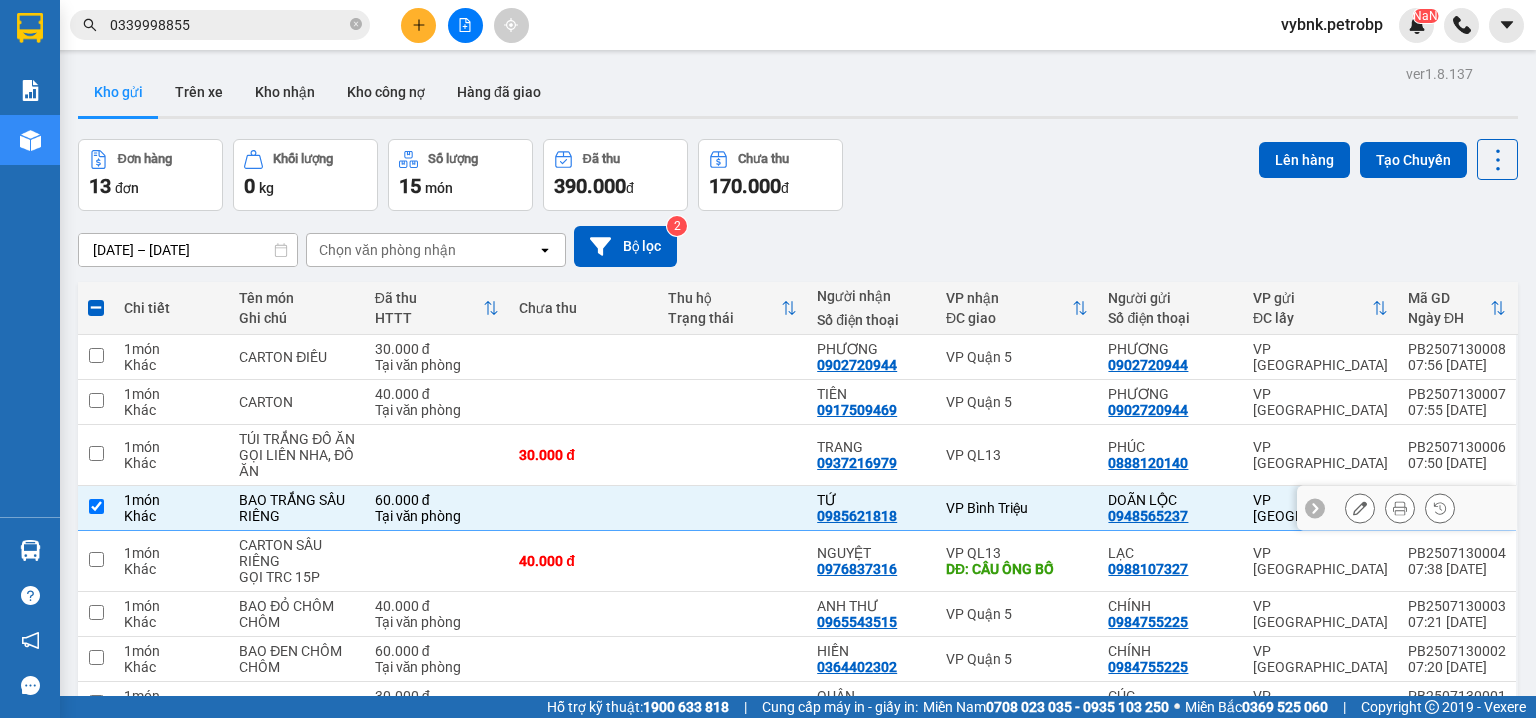 click on "1  món Khác" at bounding box center [171, 508] 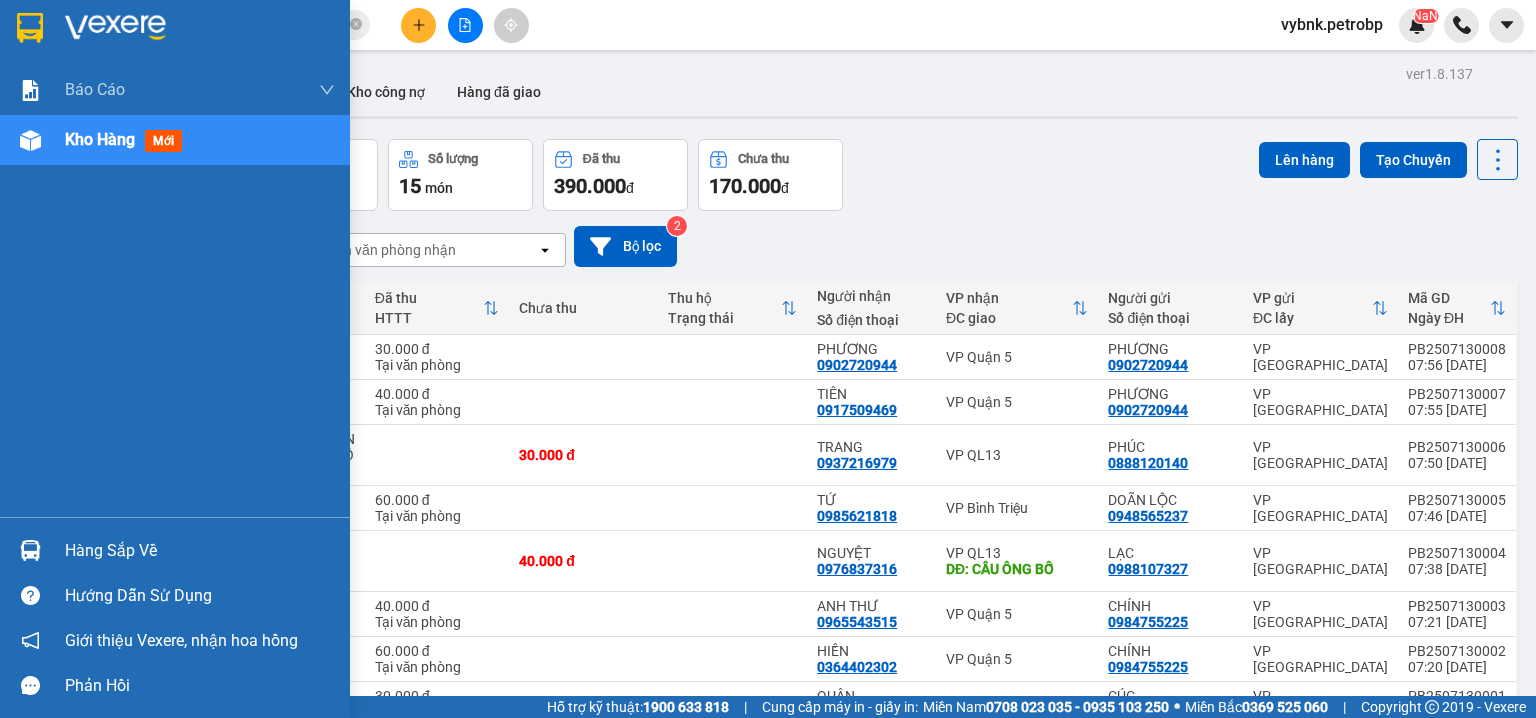click at bounding box center (30, 550) 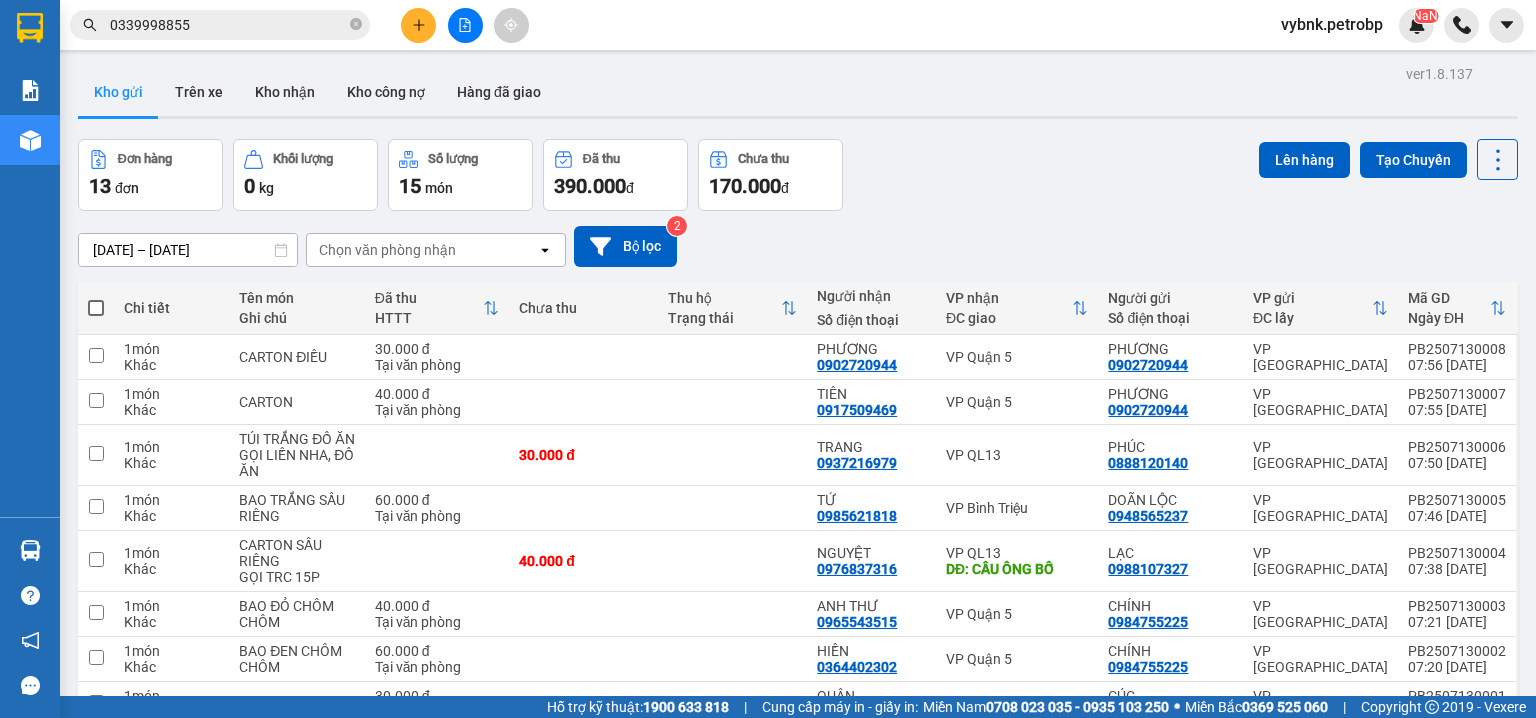 click on "Kết quả tìm kiếm ( 0 )  Bộ lọc  Ngày tạo đơn gần nhất No Data 0339998855 vybnk.petrobp NaN     Báo cáo BC tiền tận nơi (nhân viên) Báo cáo 1 (nv): Số tiền đã thu của văn phòng  Báo cáo 1: Số tiền đã thu của văn phòng  Báo cáo dòng tiền (nhân viên) Doanh số tạo đơn theo VP gửi (nhân viên) Mẫu 1: Báo cáo dòng tiền theo nhân viên (nhà xe) Mẫu 1: Báo cáo dòng tiền theo nhân viên (trưởng trạm) Mẫu 2: Thống kê đơn hàng theo nhân viên Mẫu 3.1: Thống kê đơn hàng văn phòng gửi Mẫu 3.1: Thống kê đơn hàng văn phòng gửi ( các trạm xem ) Mẫu 3: Báo cáo dòng tiền theo văn phòng     Kho hàng mới Hàng sắp về Hướng dẫn sử dụng Giới thiệu Vexere, nhận hoa hồng Phản hồi Phần mềm hỗ trợ bạn tốt chứ? ver  1.8.137 Kho gửi Trên xe Kho nhận Kho công nợ Hàng đã giao Đơn hàng 13 đơn Khối lượng 0 kg Số lượng 15 món Đã thu  đ 2" at bounding box center (768, 359) 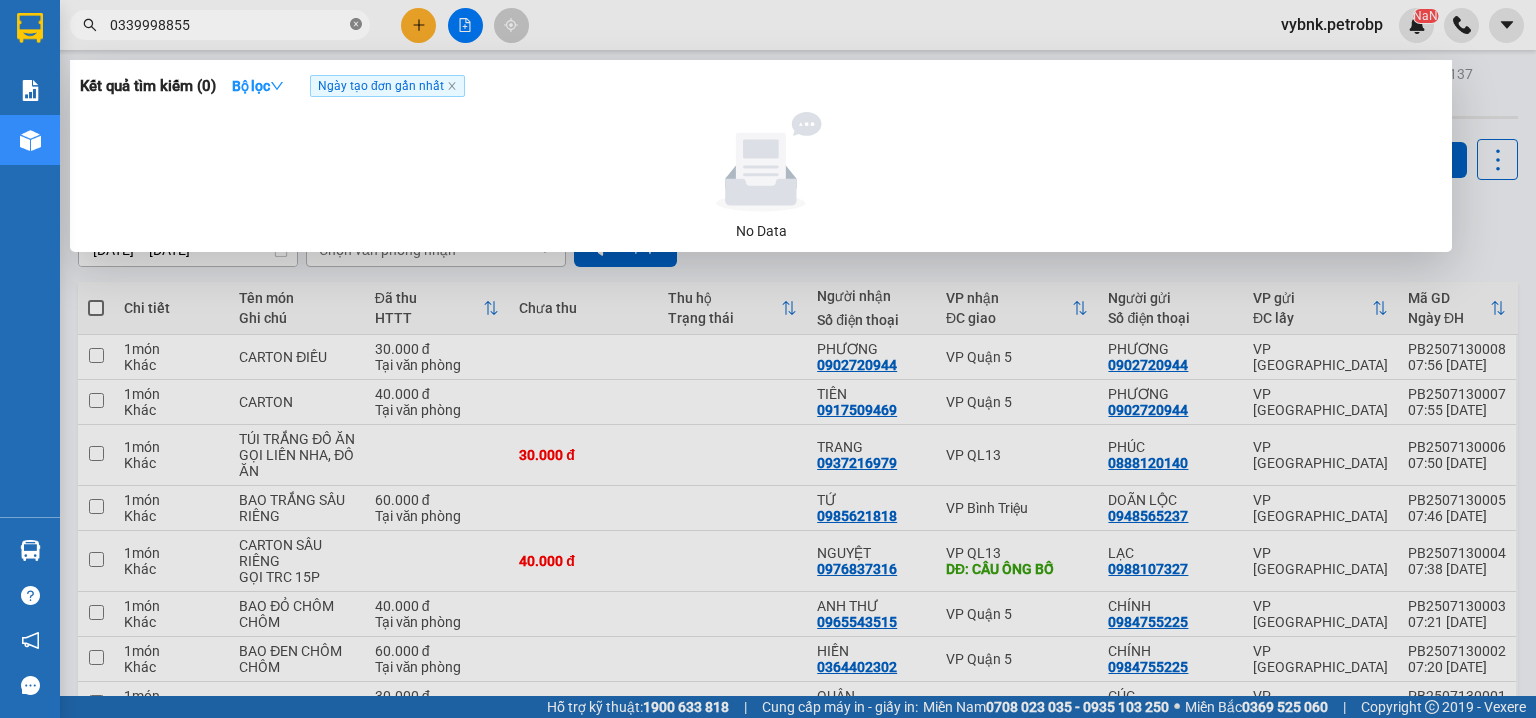 click 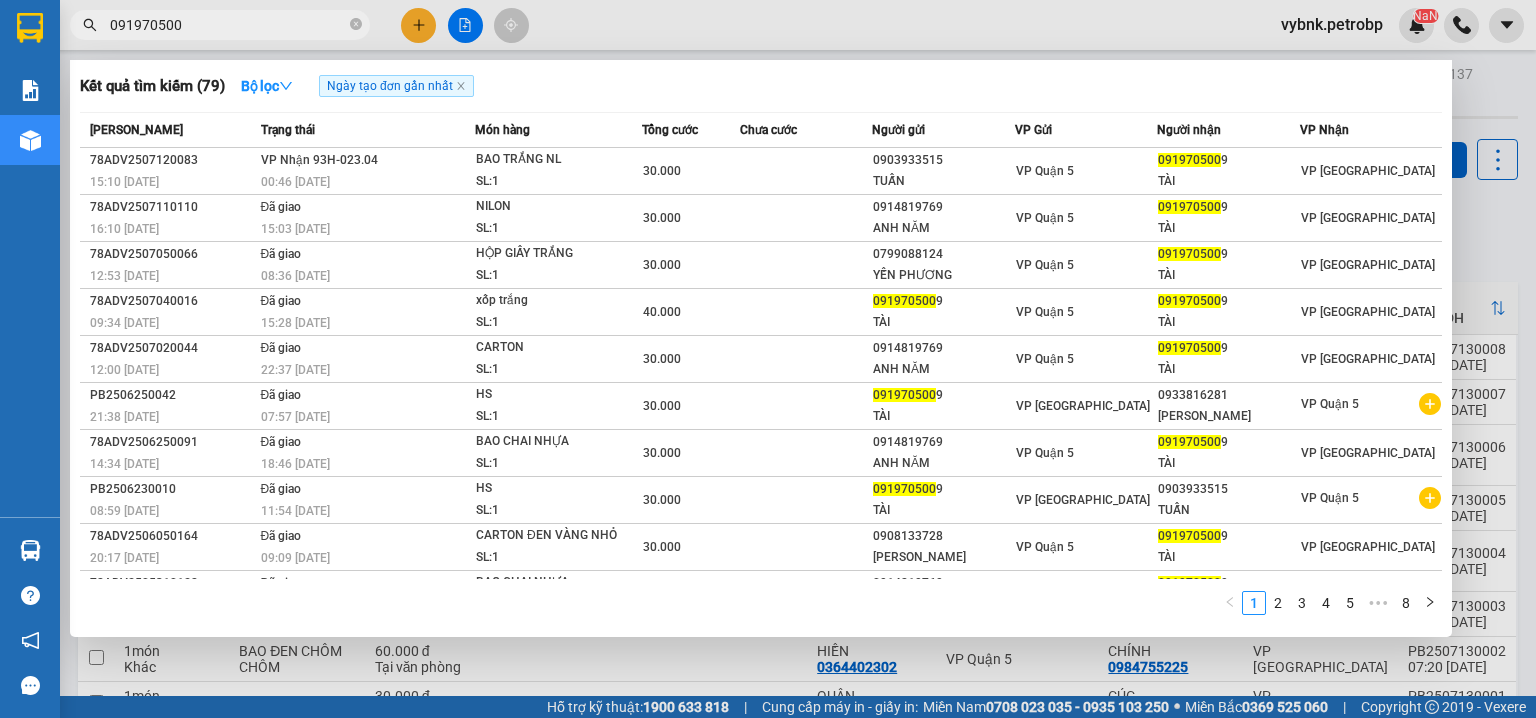 click on "Trạng thái" at bounding box center (365, 130) 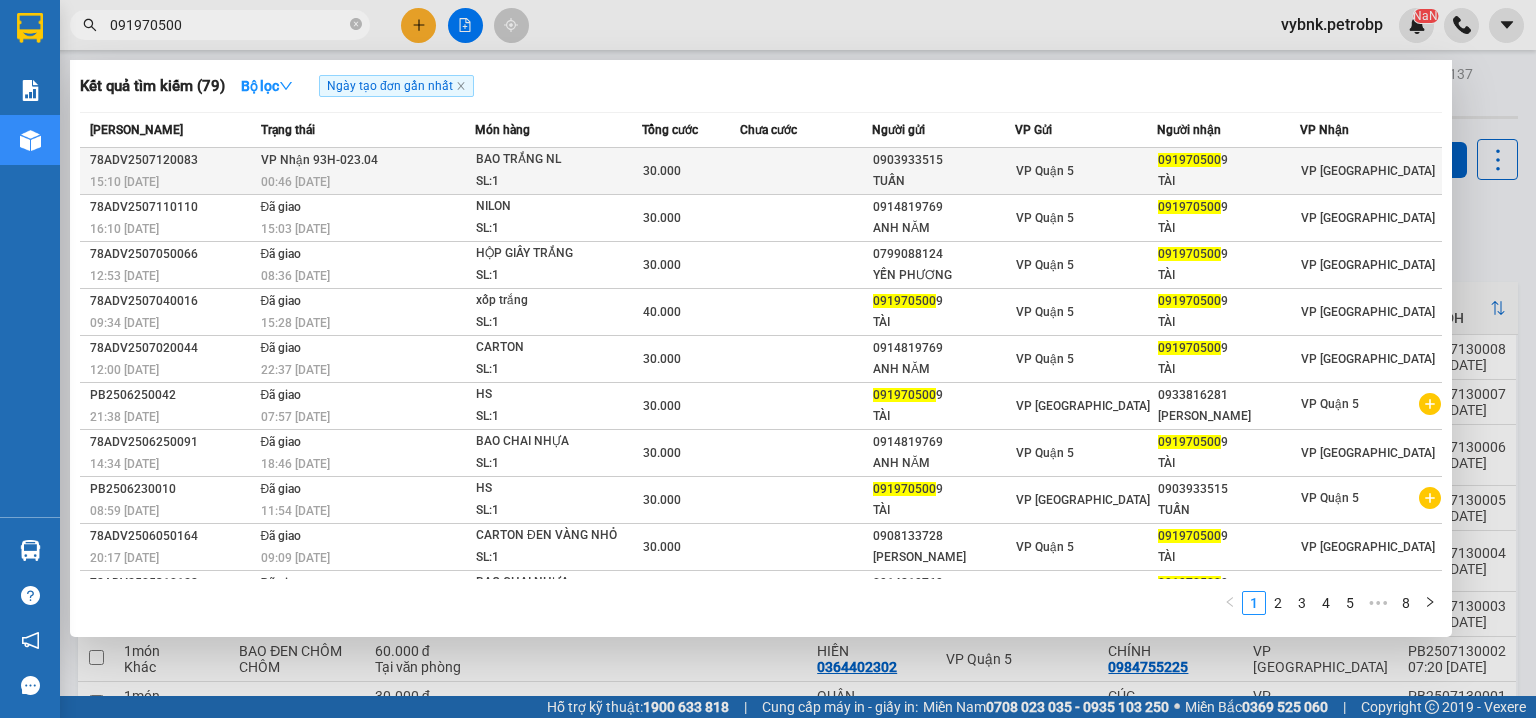 click on "VP Nhận   93H-023.04 00:46 - 13/07" at bounding box center (365, 171) 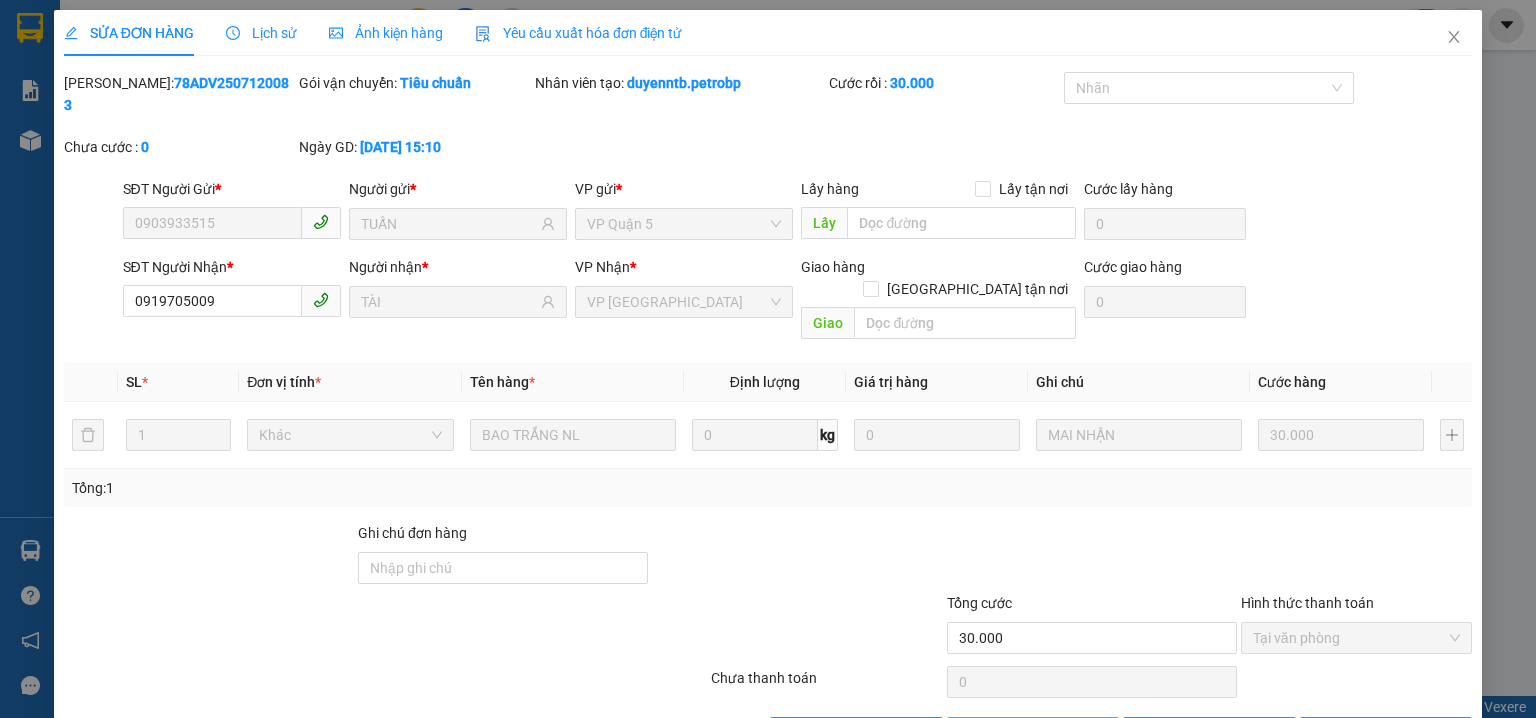 click on "Giao hàng" at bounding box center (1044, 733) 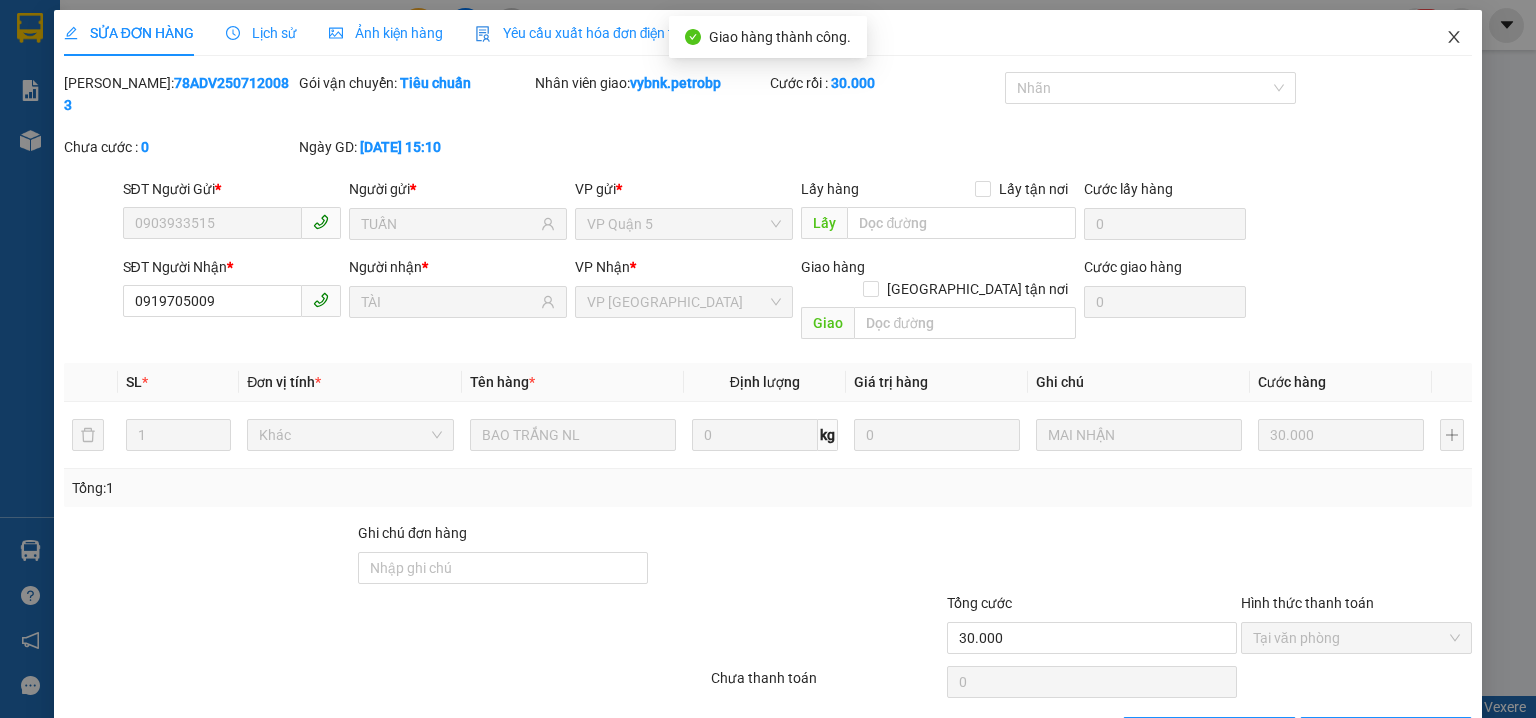 click 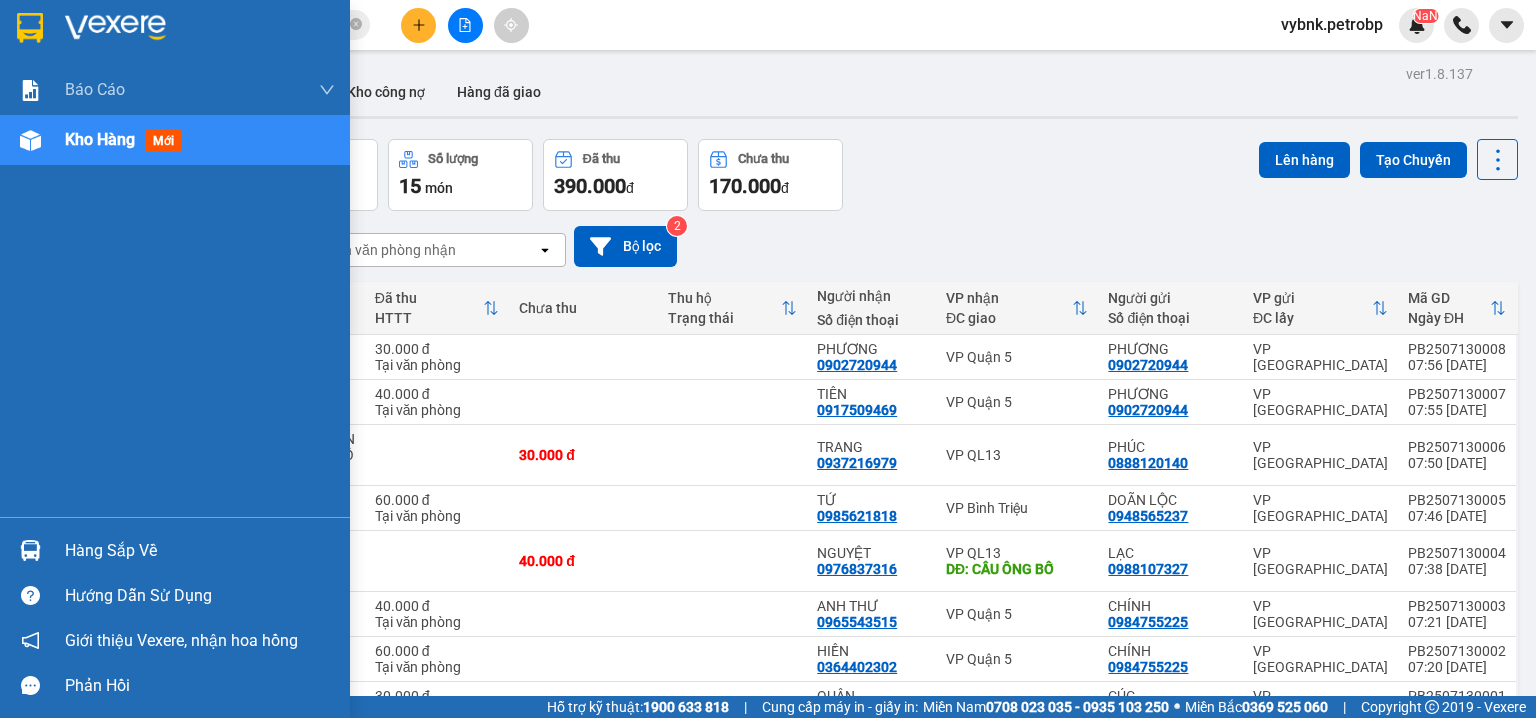 click at bounding box center (30, 550) 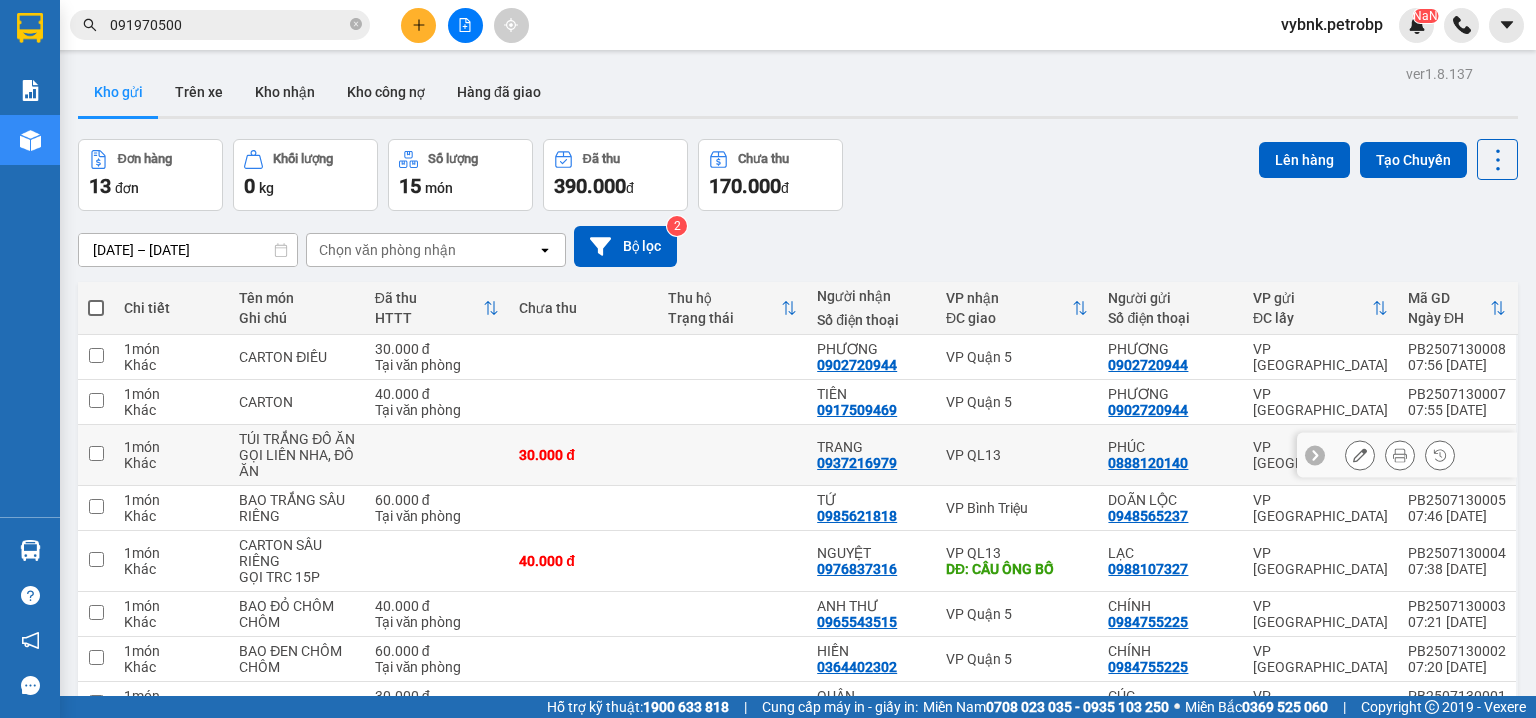 click on "Kết quả tìm kiếm ( 79 )  Bộ lọc  Ngày tạo đơn gần nhất Mã ĐH Trạng thái Món hàng Tổng cước Chưa cước Người gửi VP Gửi Người nhận VP Nhận 78ADV2507120083 15:10 - 12/07 VP Nhận   93H-023.04 00:46 - 13/07 BAO TRẮNG NL SL:  1 30.000 0903933515 TUẤN  VP Quận 5 091970500 9 TÀI VP Phước Bình 78ADV2507110110 16:10 - 11/07 Đã giao   15:03 - 12/07 NILON SL:  1 30.000 0914819769 ANH NĂM VP Quận 5 091970500 9 TÀI VP Phước Bình 78ADV2507050066 12:53 - 05/07 Đã giao   08:36 - 06/07 HỘP GIẤY TRẮNG SL:  1 30.000 0799088124 YẾN PHƯƠNG VP Quận 5 091970500 9 TÀI VP Phước Bình 78ADV2507040016 09:34 - 04/07 Đã giao   15:28 - 04/07 xốp trắng SL:  1 40.000 091970500 9 TÀI VP Quận 5 091970500 9 TÀI VP Phước Bình 78ADV2507020044 12:00 - 02/07 Đã giao   22:37 - 02/07 CARTON SL:  1 30.000 0914819769 ANH NĂM VP Quận 5 091970500 9 TÀI VP Phước Bình PB2506250042 21:38 - 25/06 Đã giao   07:57 - 26/06 HS SL:  1 30.000 9 TÀI" at bounding box center [768, 359] 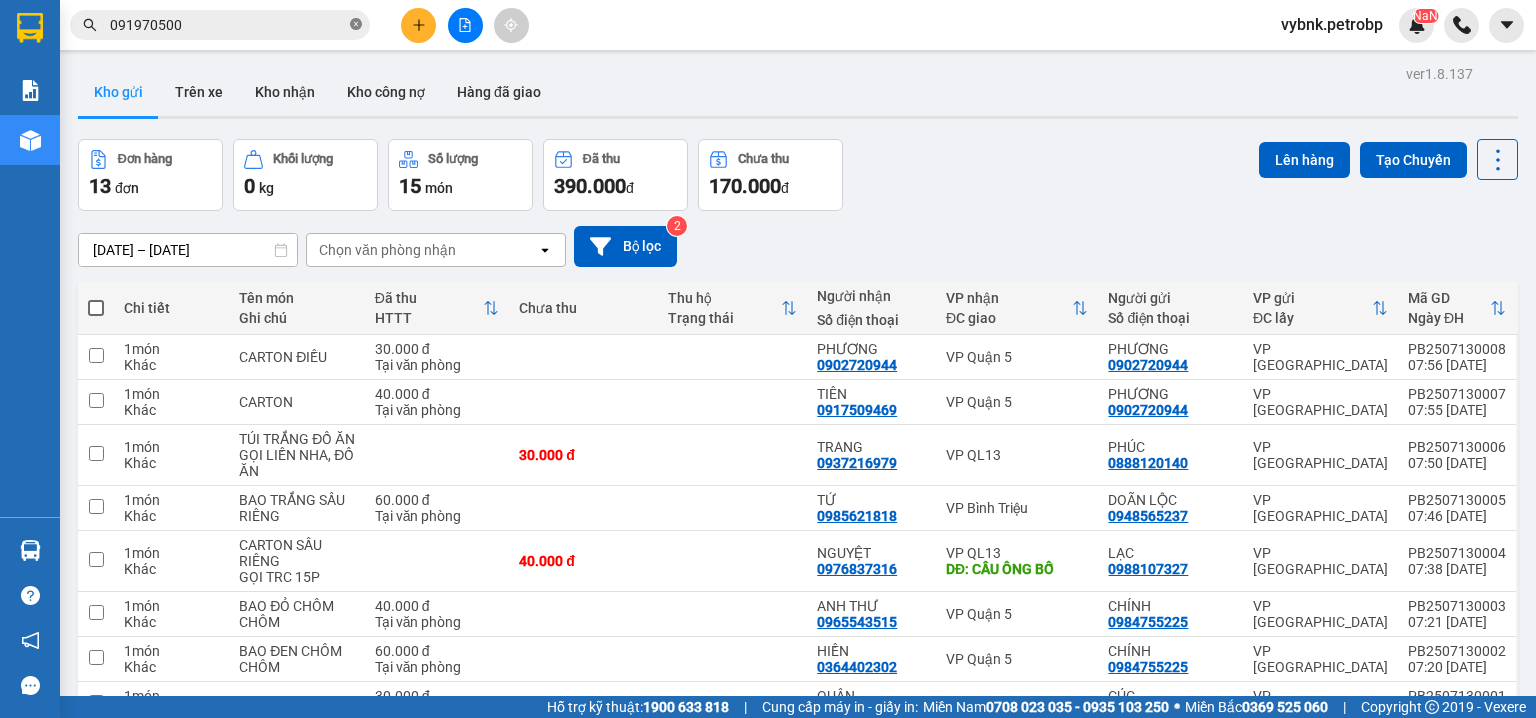 click 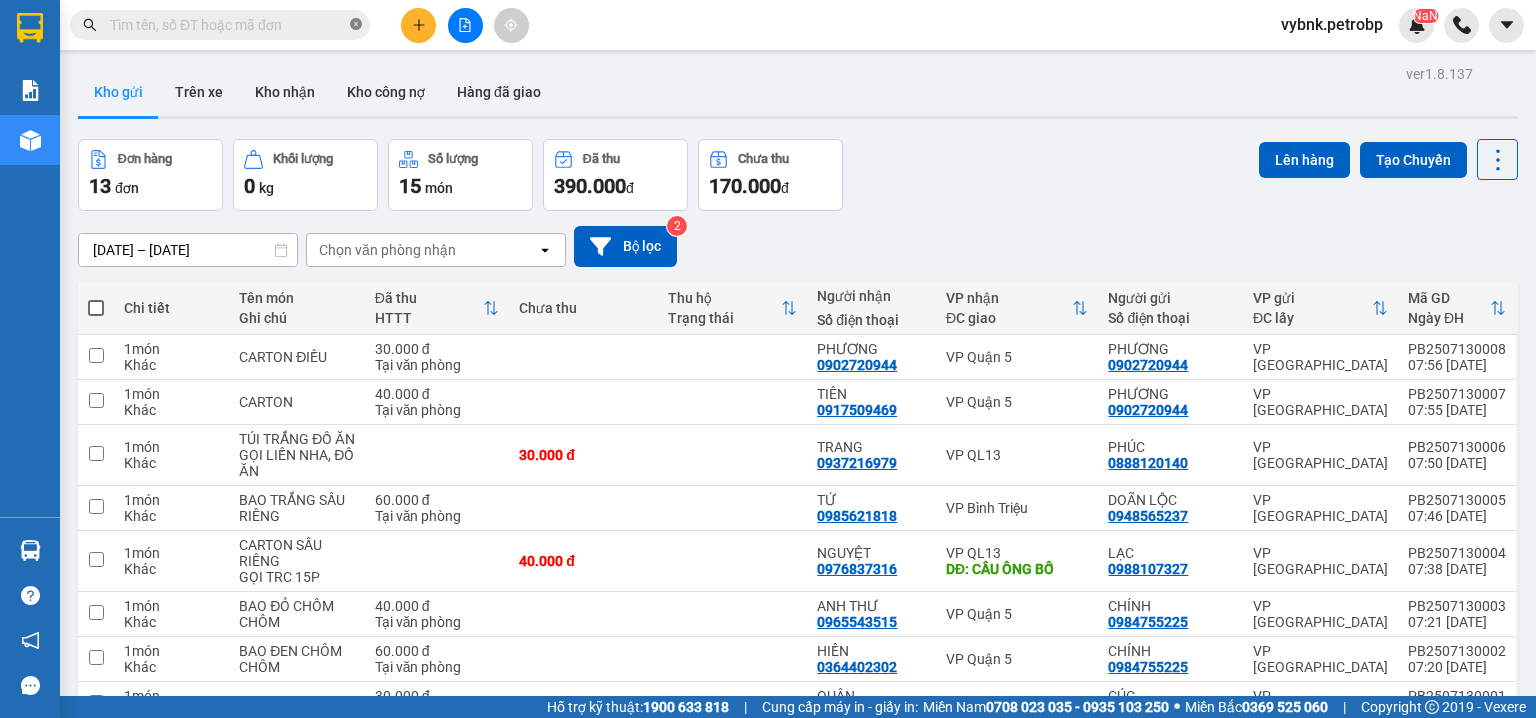 click at bounding box center (356, 25) 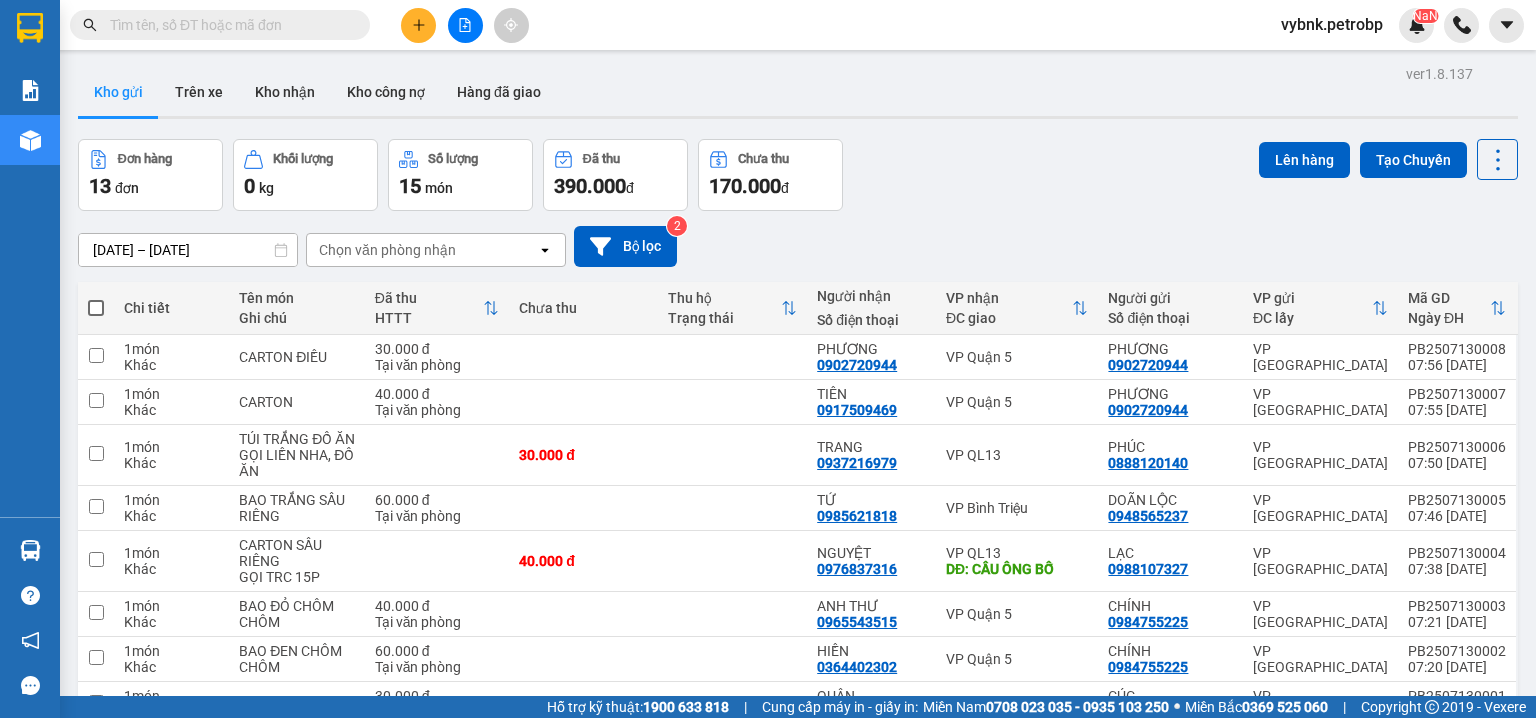 click at bounding box center [228, 25] 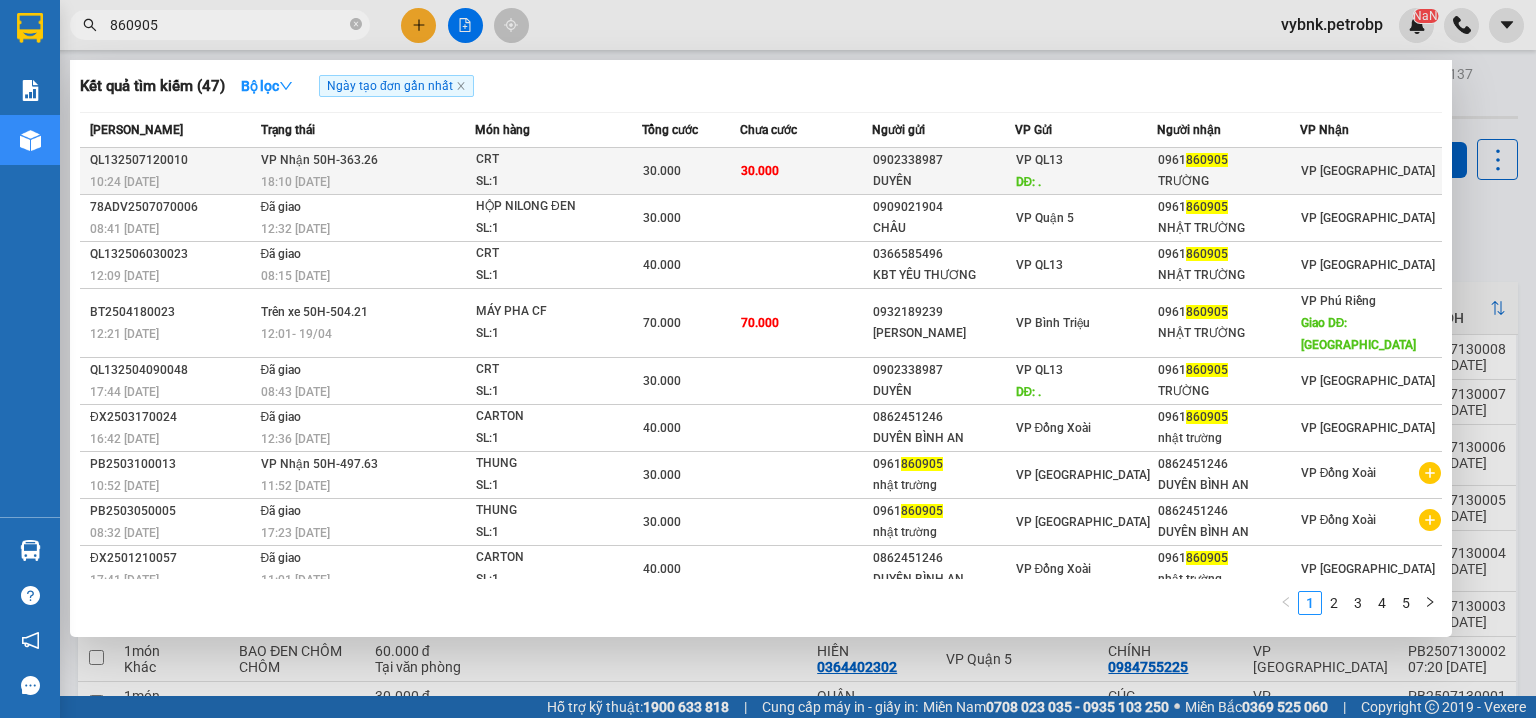 click on "30.000" at bounding box center [806, 171] 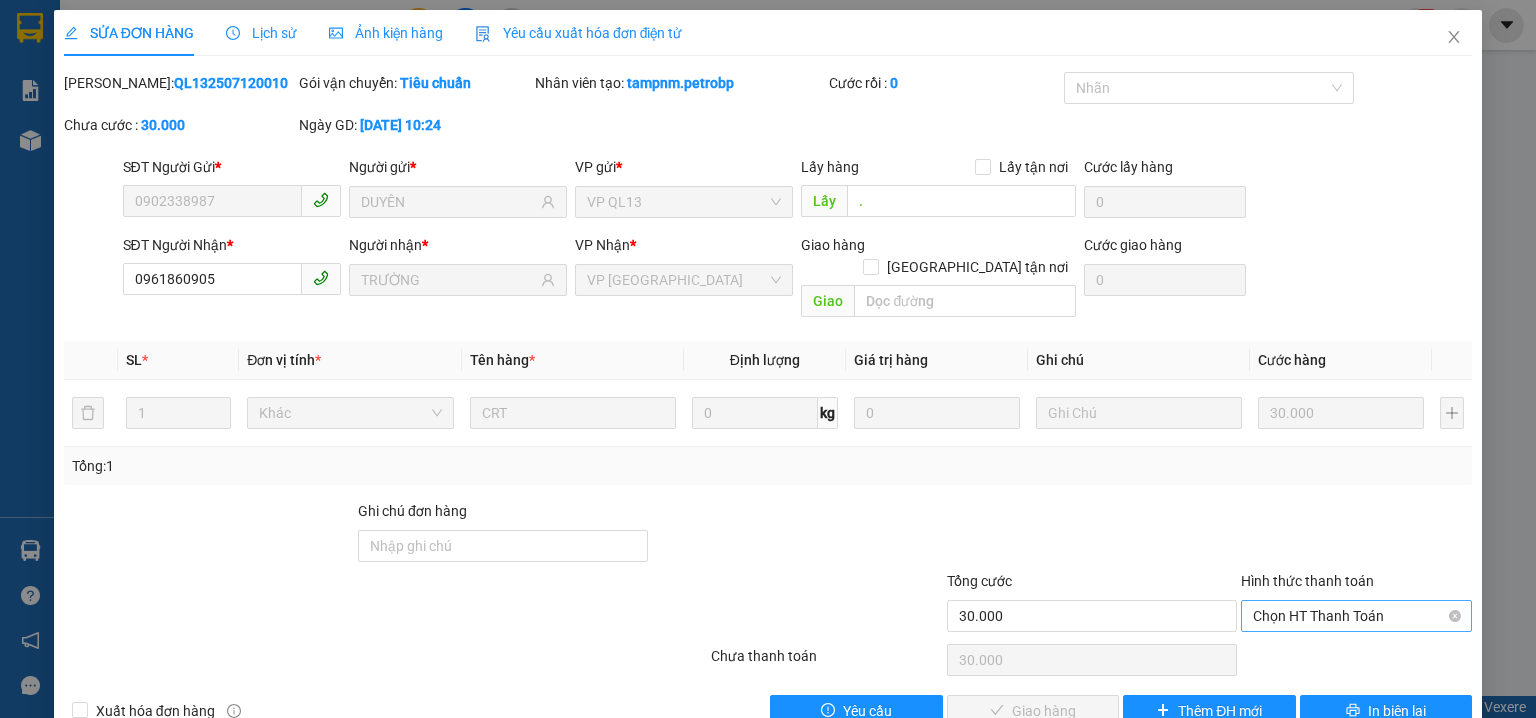 click on "Chọn HT Thanh Toán" at bounding box center [1356, 616] 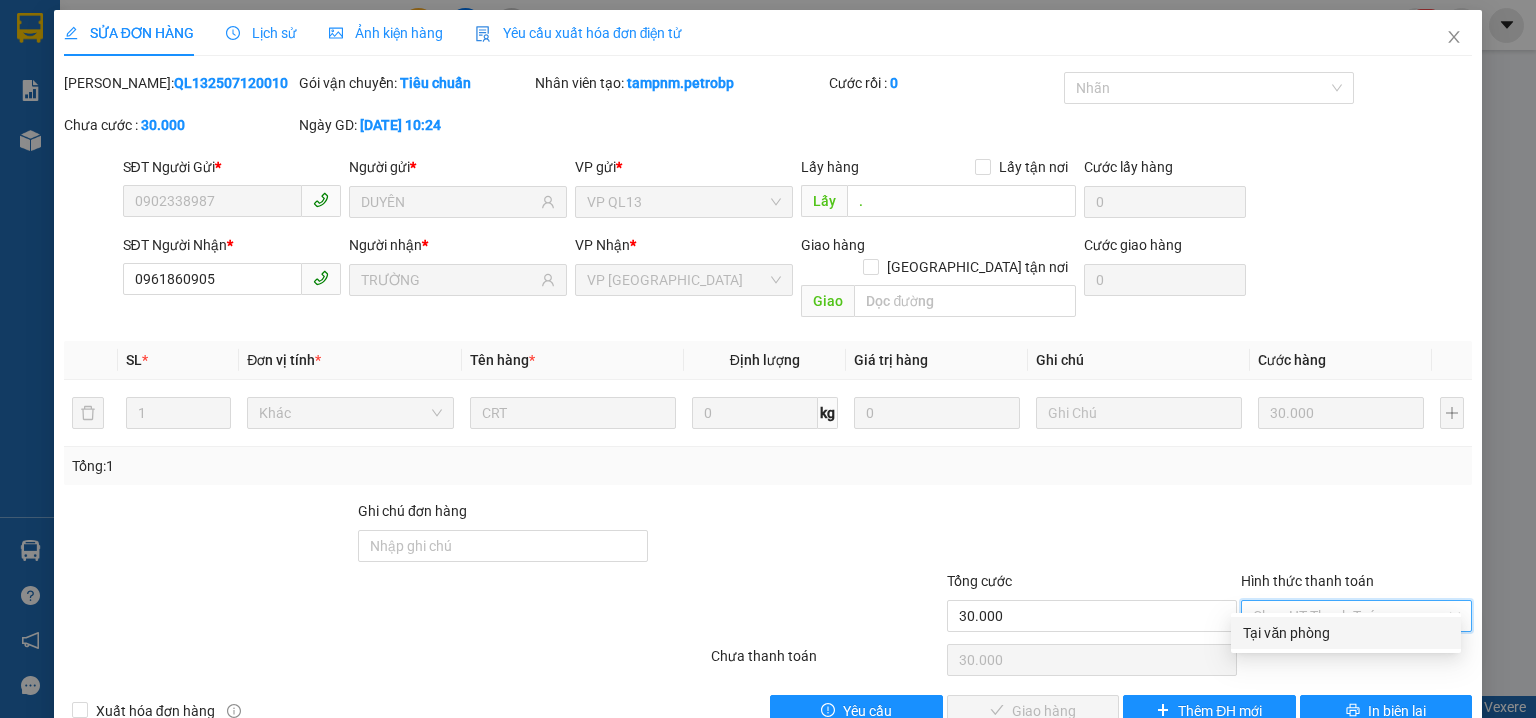 click on "Tại văn phòng" at bounding box center [1346, 633] 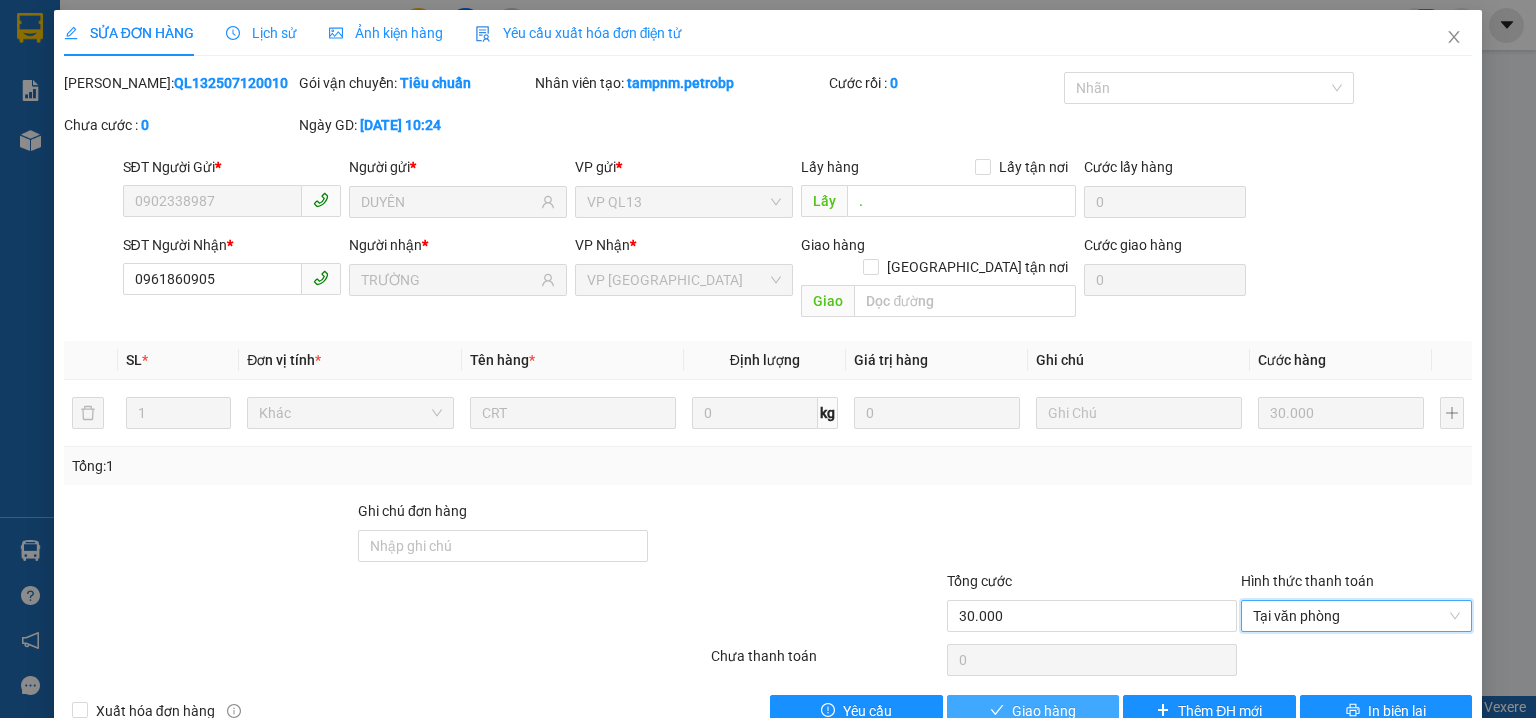 click on "Giao hàng" at bounding box center (1033, 711) 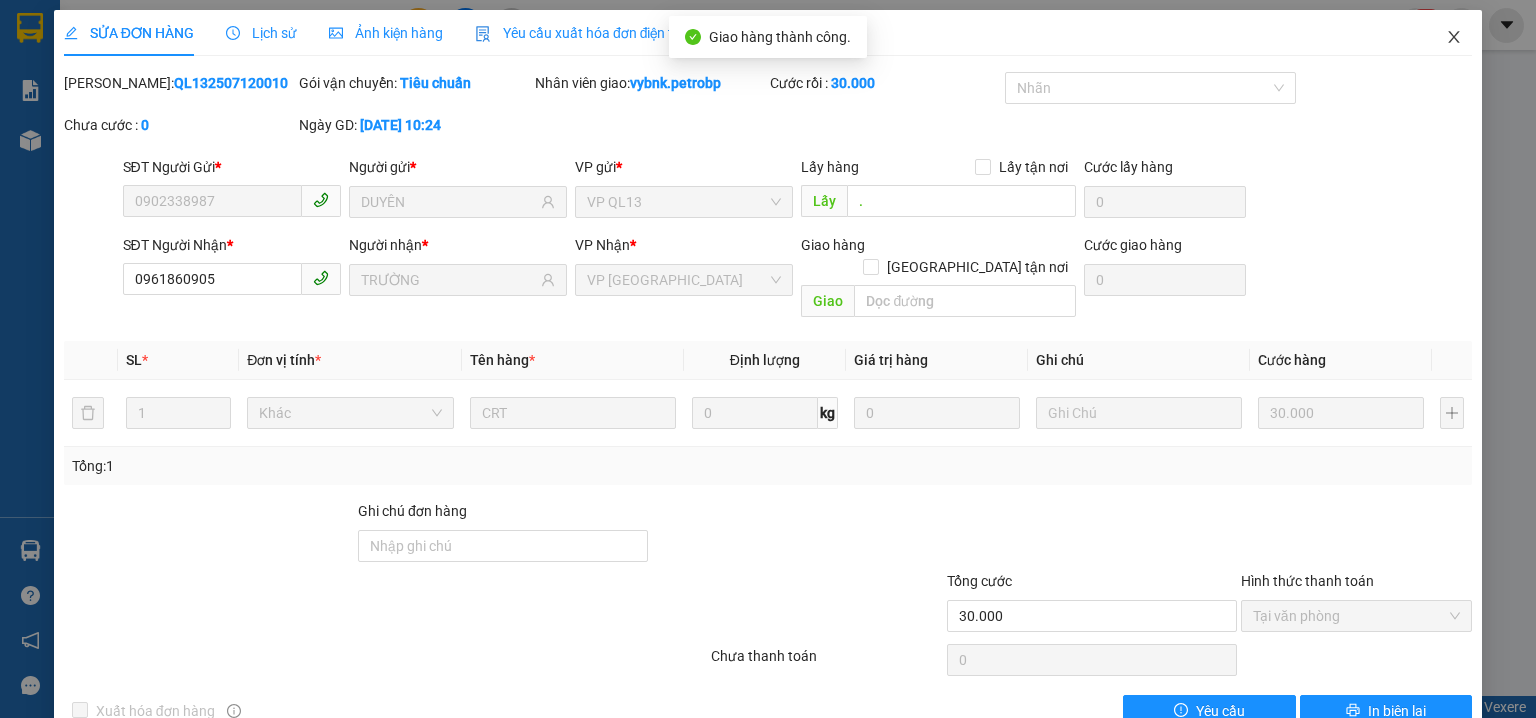 click at bounding box center (1454, 38) 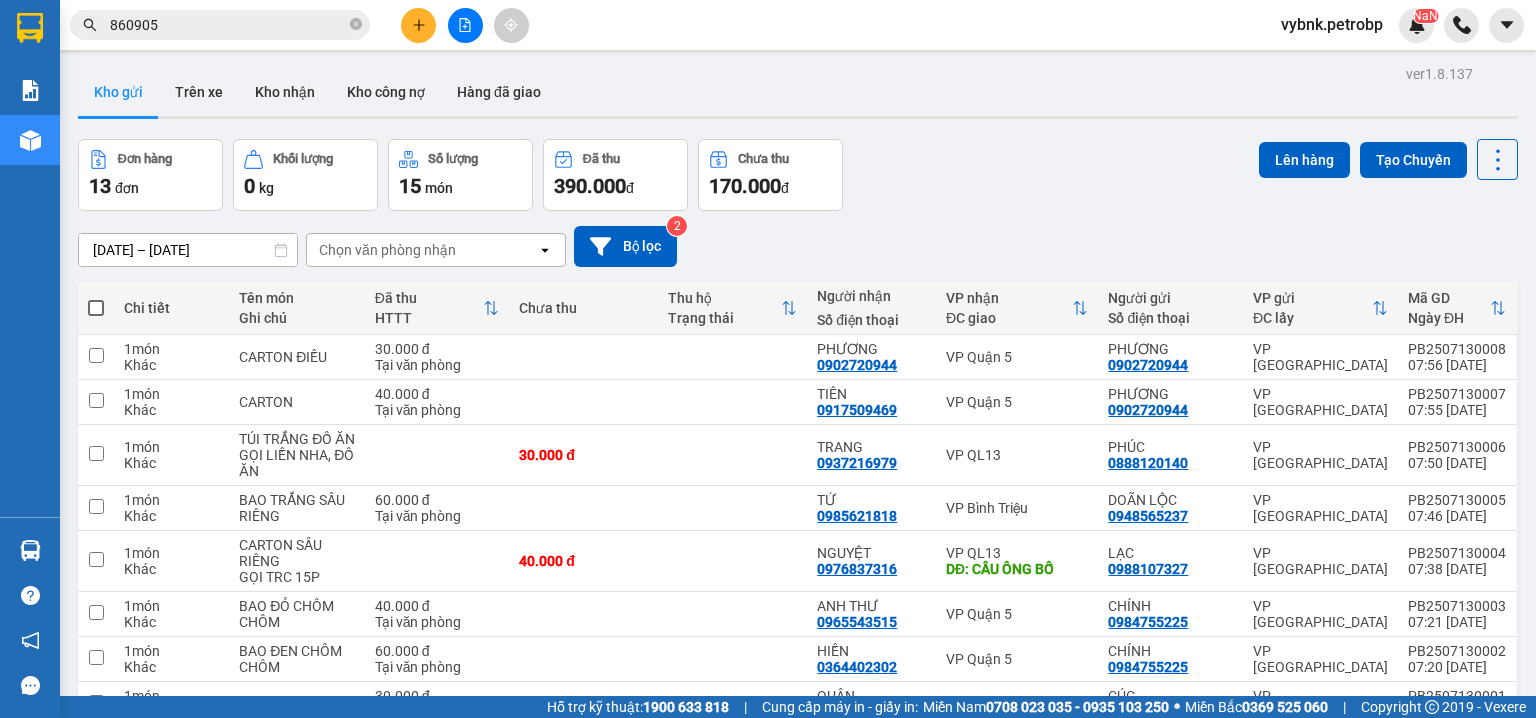 click on "1 2 10 / trang open" at bounding box center (798, 849) 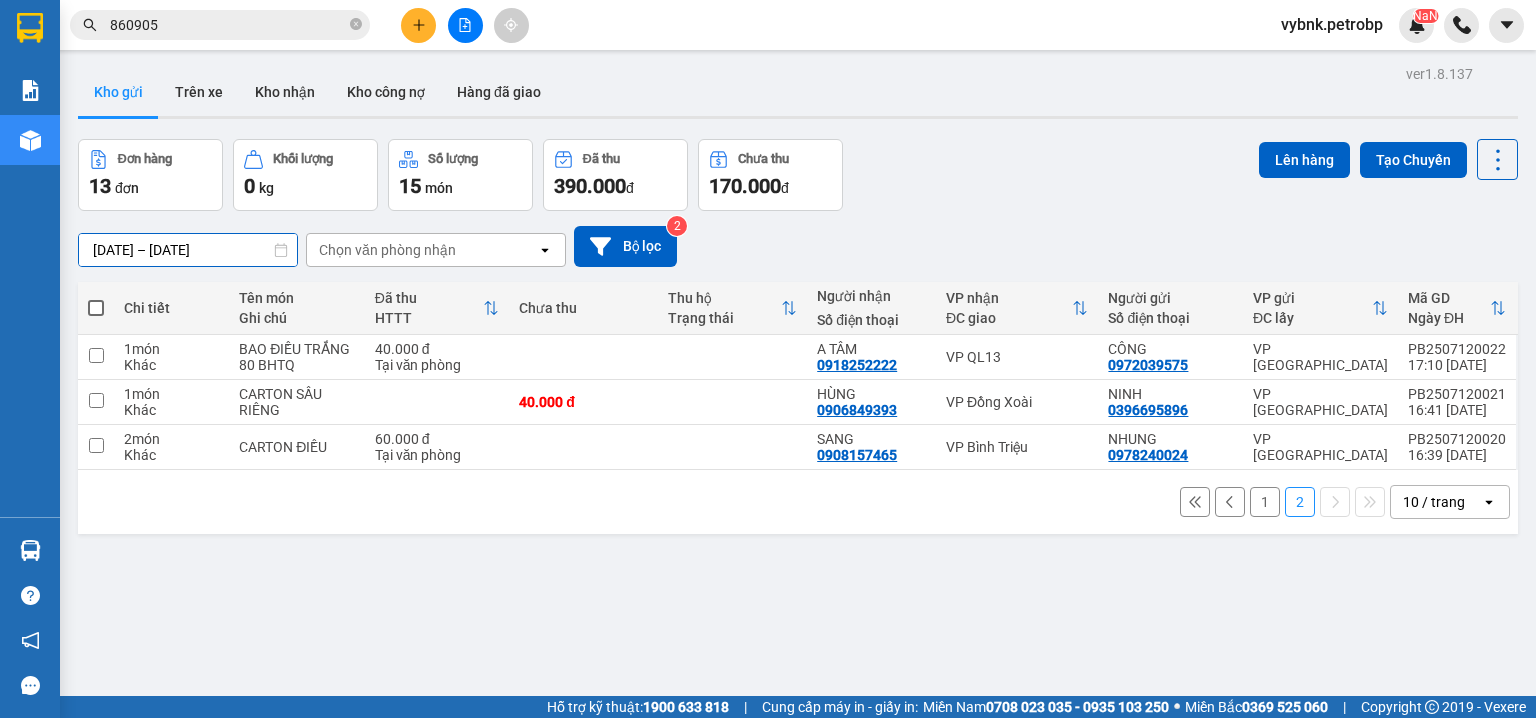 click on "12/07/2025 – 13/07/2025" at bounding box center (188, 250) 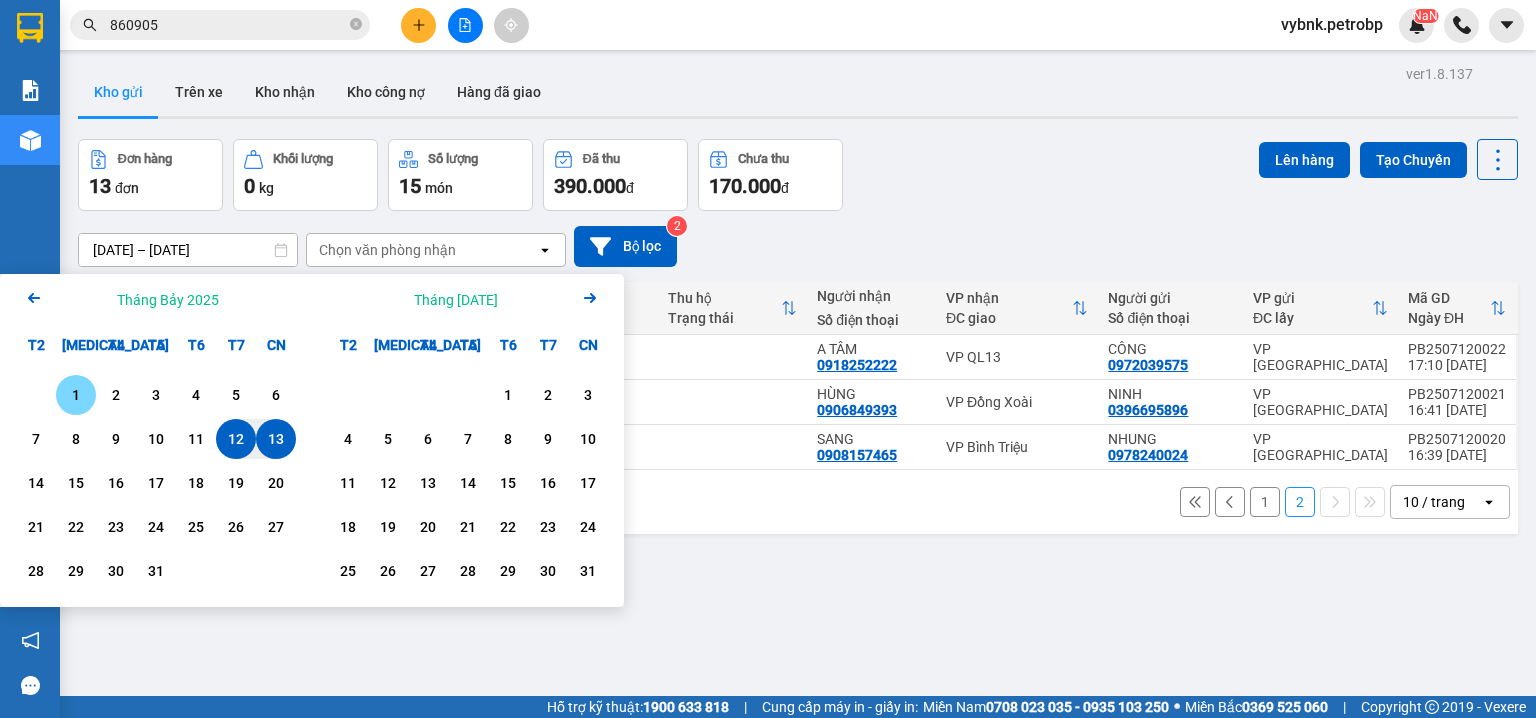 click on "1" at bounding box center [76, 395] 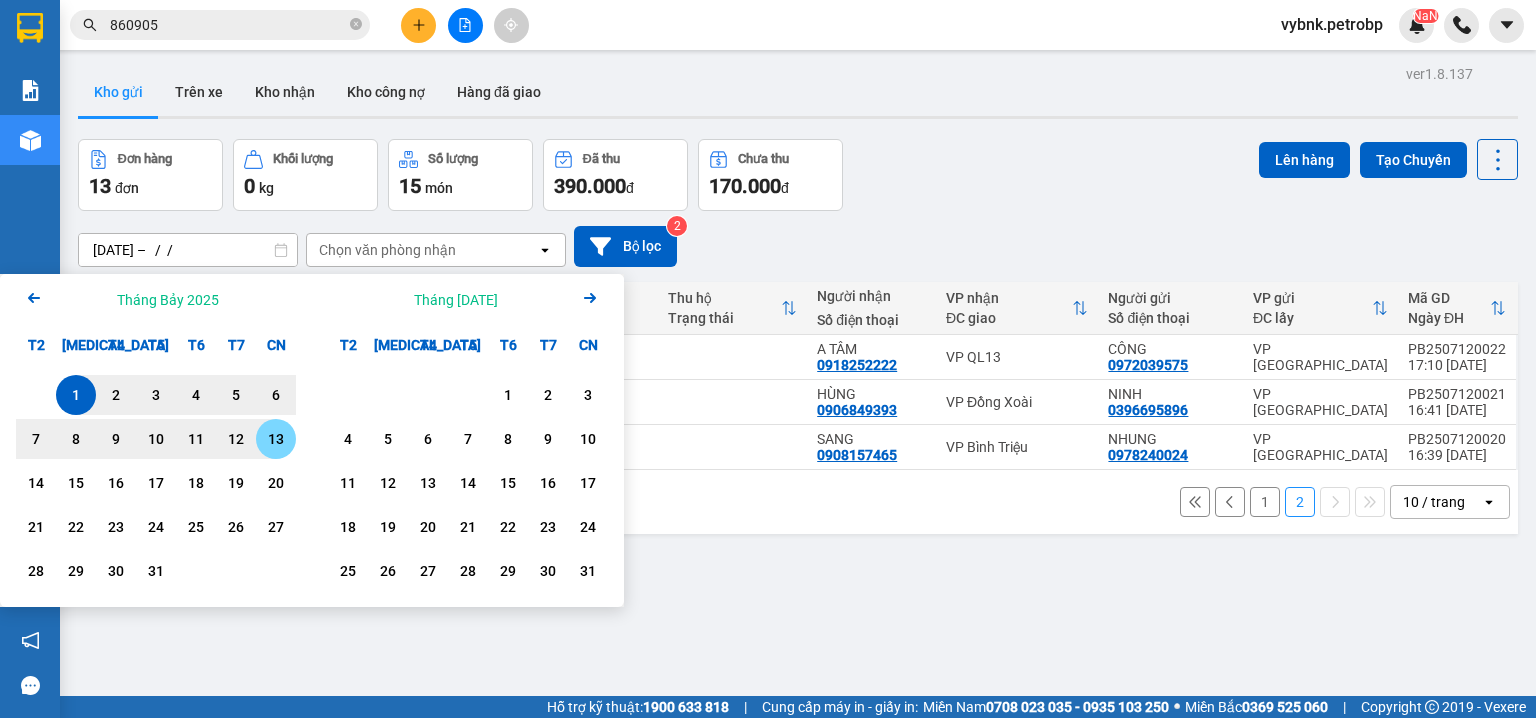 click on "13" at bounding box center [276, 439] 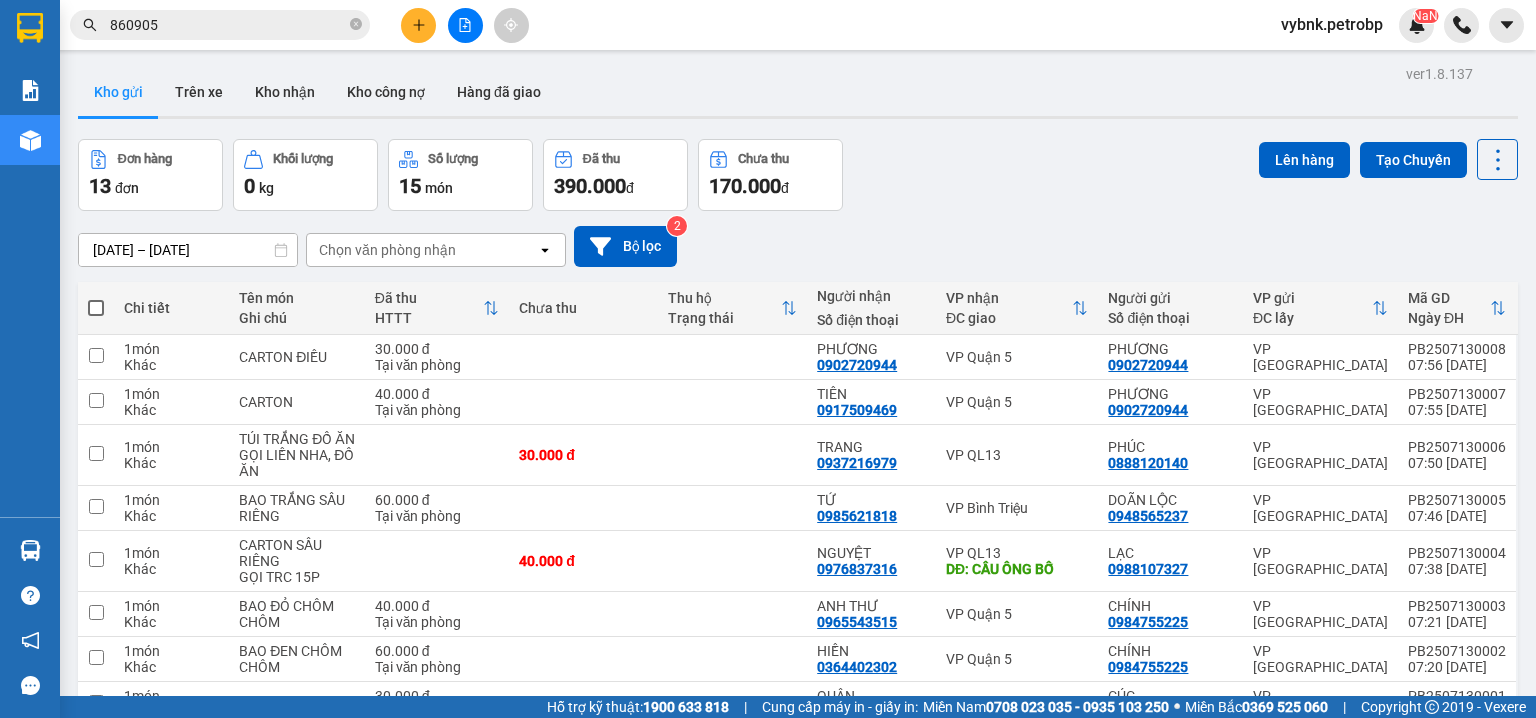 click on "2" at bounding box center [1300, 849] 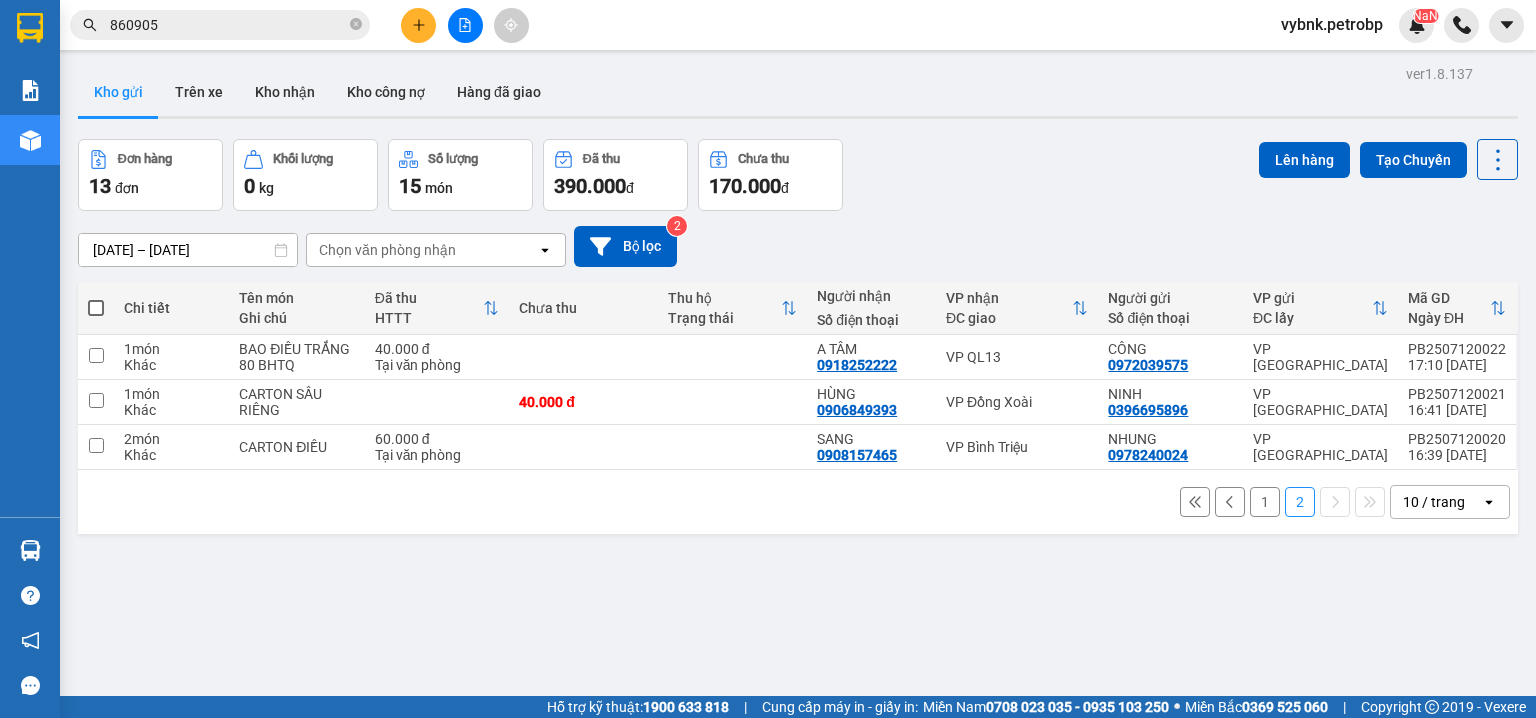 click on "1" at bounding box center [1265, 502] 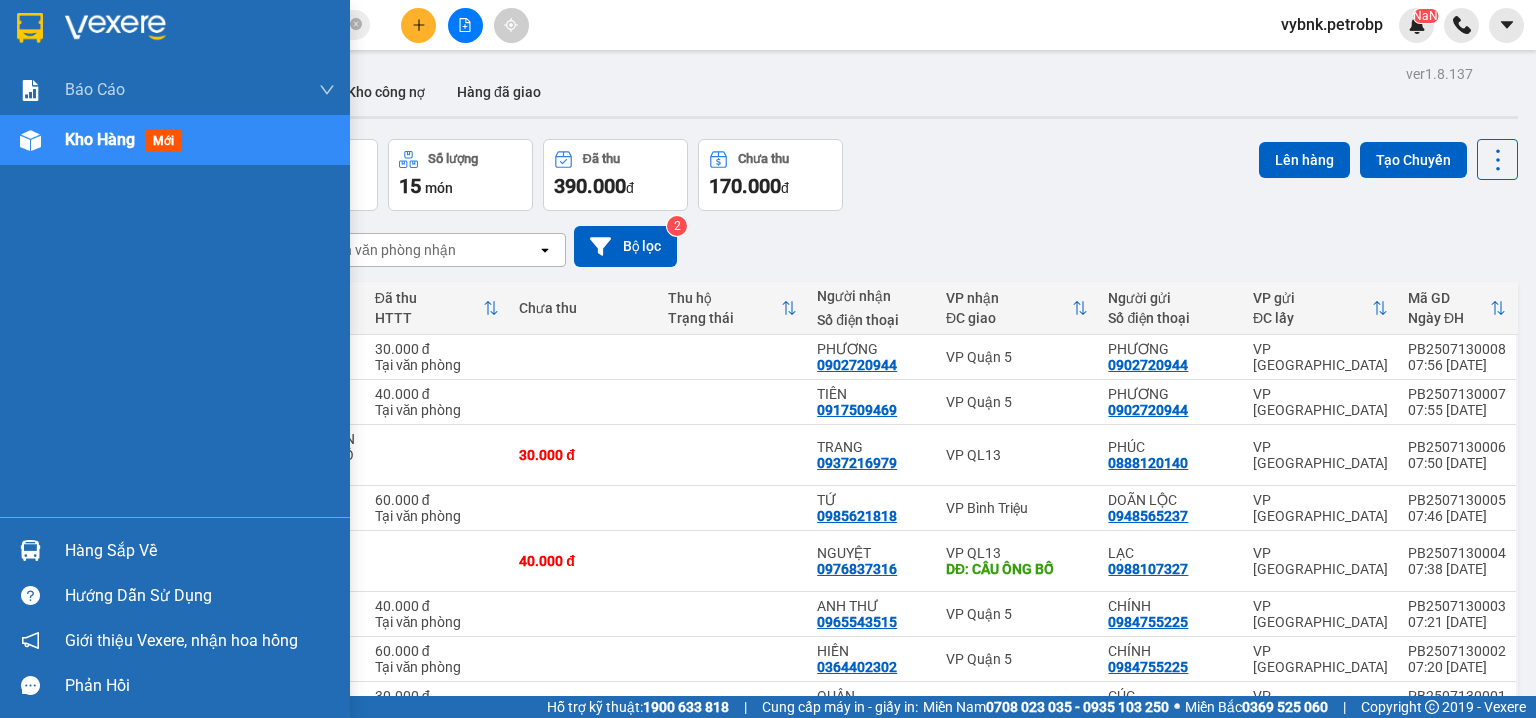 click at bounding box center (30, 550) 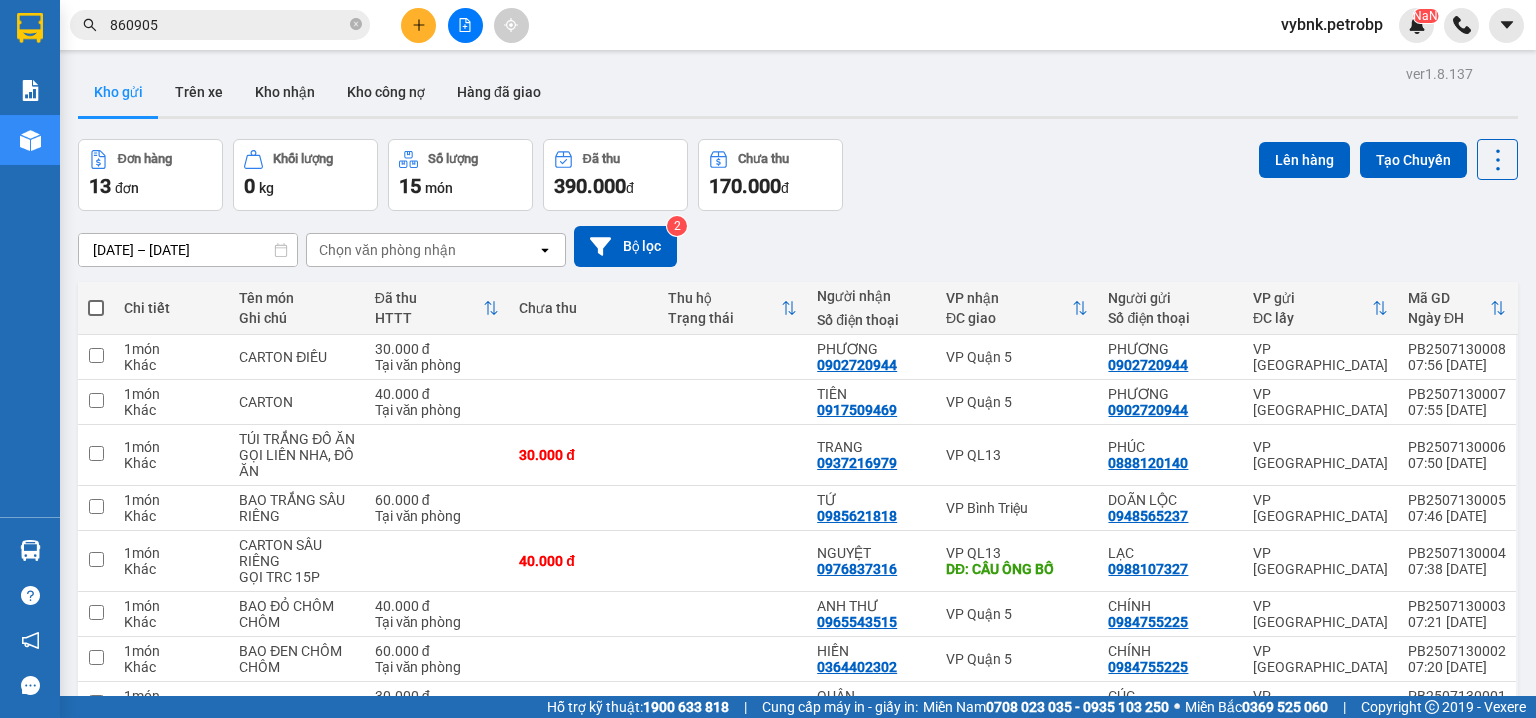 click on "Kết quả tìm kiếm ( 47 )  Bộ lọc  Ngày tạo đơn gần nhất Mã ĐH Trạng thái Món hàng Tổng cước Chưa cước Người gửi VP Gửi Người nhận VP Nhận QL132507120010 10:24 - 12/07 VP Nhận   50H-363.26 18:10 - 12/07 CRT SL:  1 30.000 30.000 0902338987 DUYÊN VP QL13 DĐ: . 0961 860905 TRƯỜNG VP Phước Bình 78ADV2507070006 08:41 - 07/07 Đã giao   12:32 - 08/07 HỘP NILONG ĐEN SL:  1 30.000 0909021904 CHÂU VP Quận 5 0961 860905 NHẬT TRƯỜNG VP Phước Bình QL132506030023 12:09 - 03/06 Đã giao   08:15 - 06/06 CRT SL:  1 40.000 0366585496 KBT YÊU THƯƠNG VP QL13 0961 860905 NHẬT TRƯỜNG VP Phước Bình BT2504180023 12:21 - 18/04 Trên xe   50H-504.21 12:01  -   19/04 MÁY PHA CF SL:  1 70.000 70.000 0932189239 COFE ROYOV VP Bình Triệu 0961 860905 NHẬT TRƯỜNG VP Phú Riềng Giao DĐ: PHƯỚC BÌNH  QL132504090048 17:44 - 09/04 Đã giao   08:43 - 10/04 CRT SL:  1 30.000 0902338987 DUYÊN VP QL13 DĐ: . 0961 860905 TRƯỜNG ĐX2503170024" at bounding box center (768, 359) 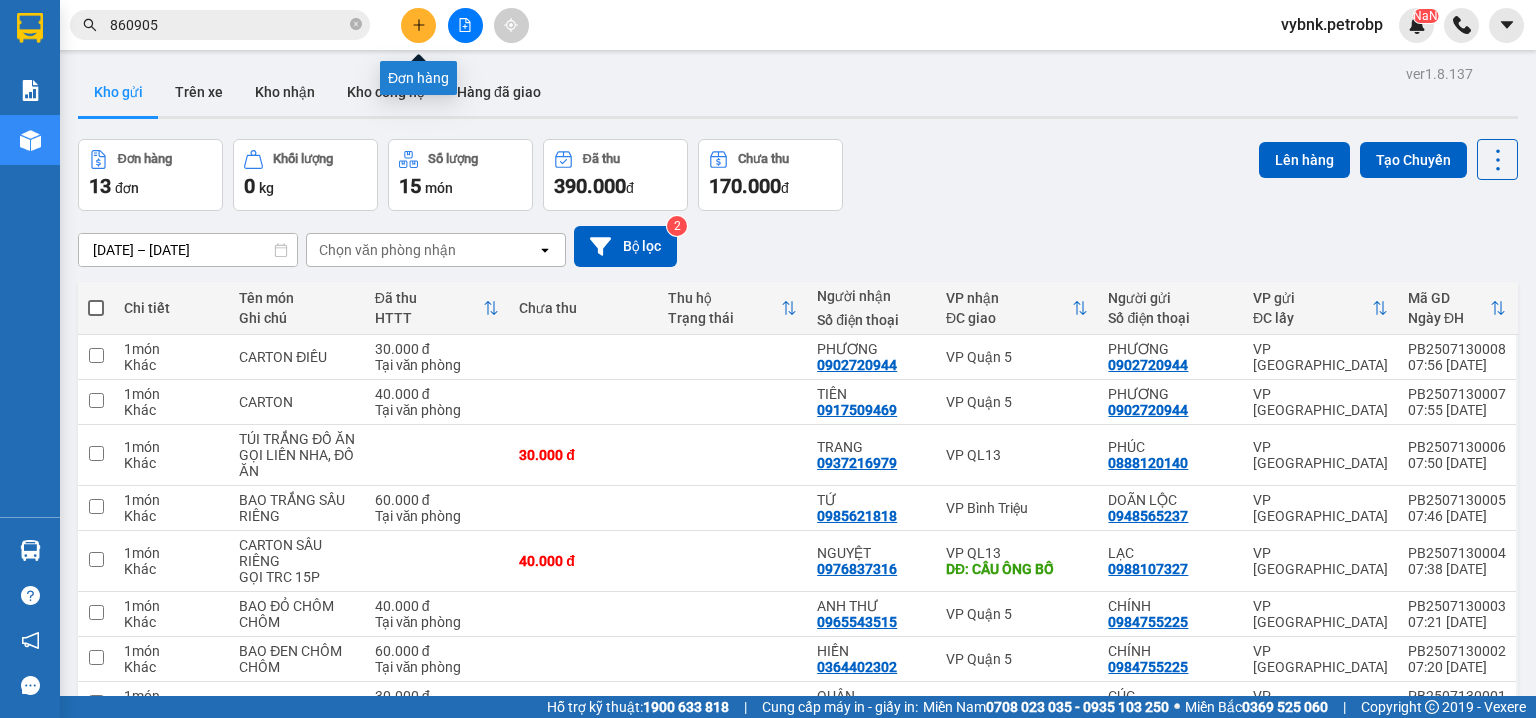 click at bounding box center [418, 25] 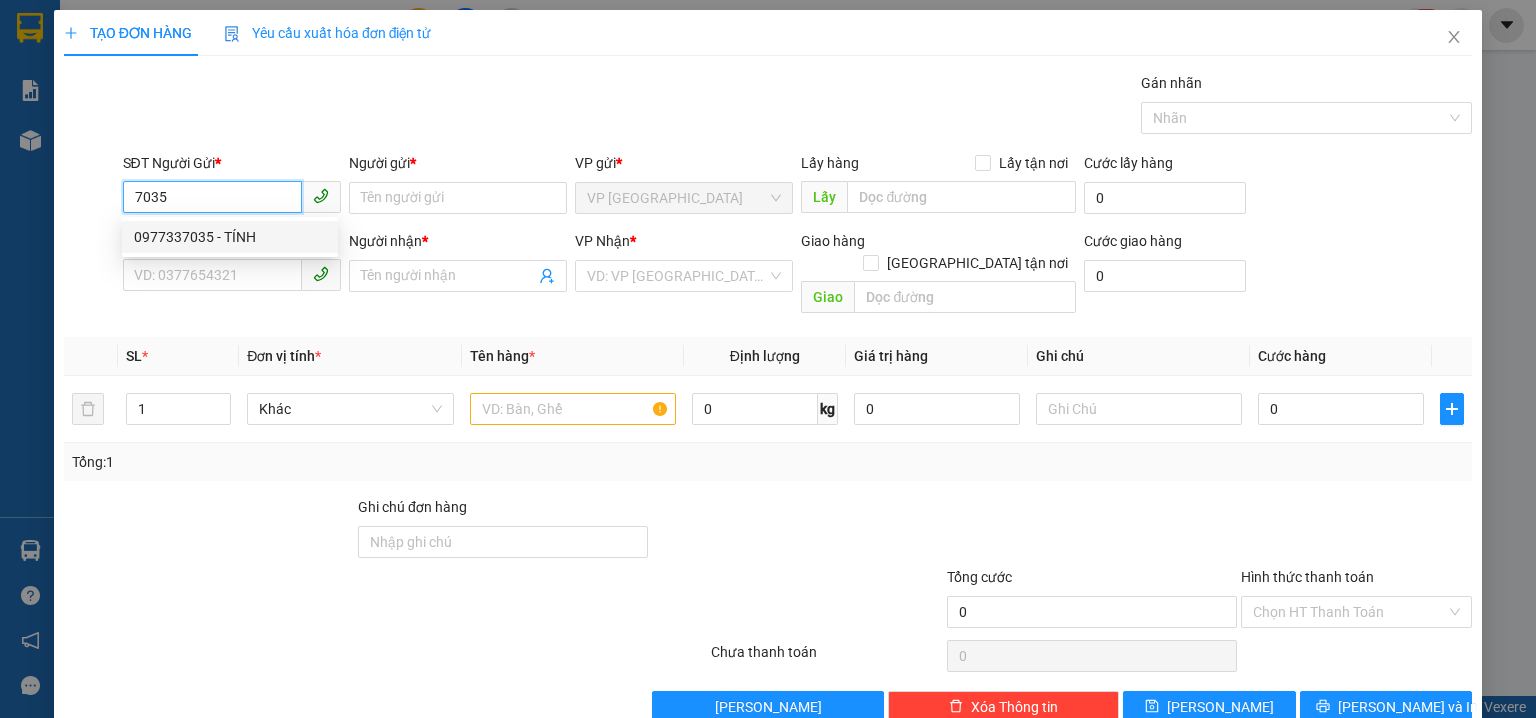 click on "0977337035 - TÍNH" at bounding box center [230, 237] 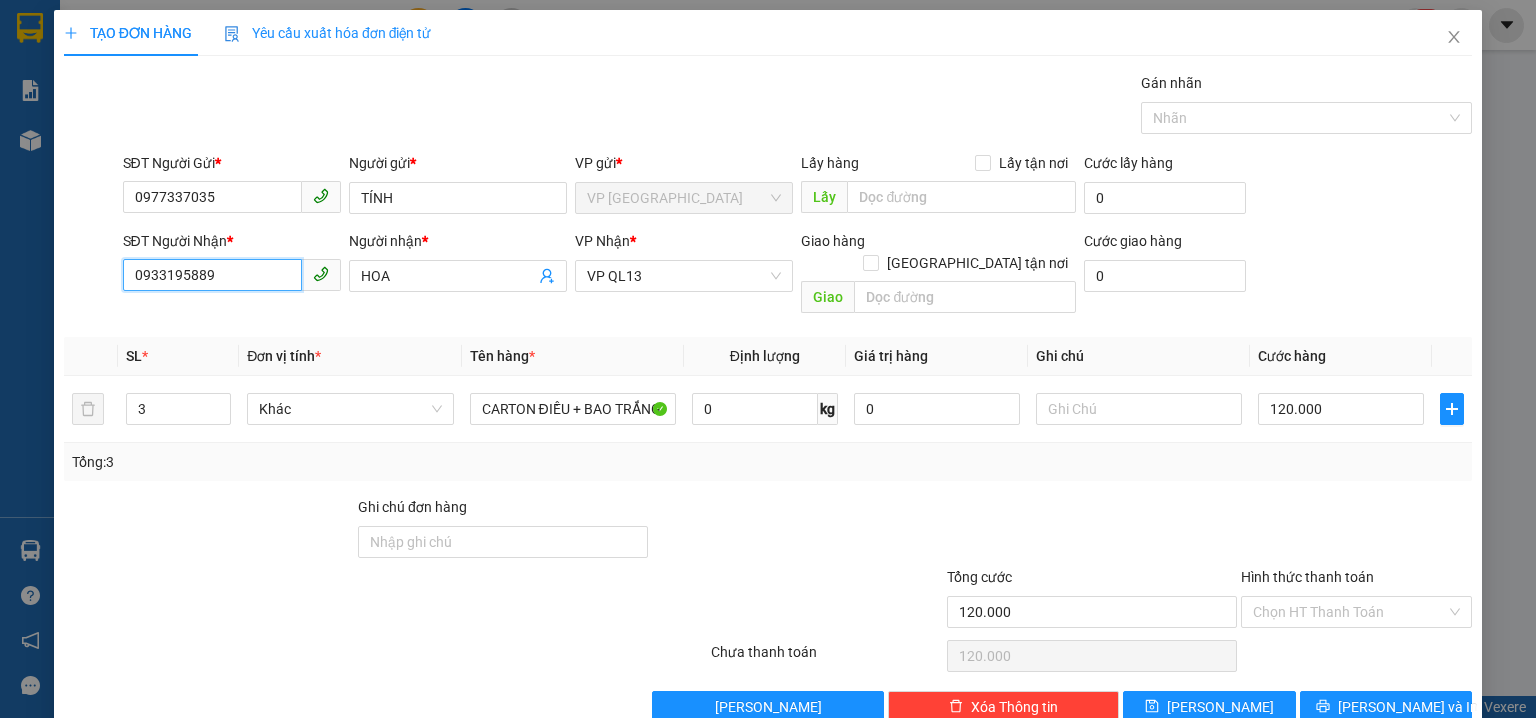 click on "0933195889" at bounding box center [212, 275] 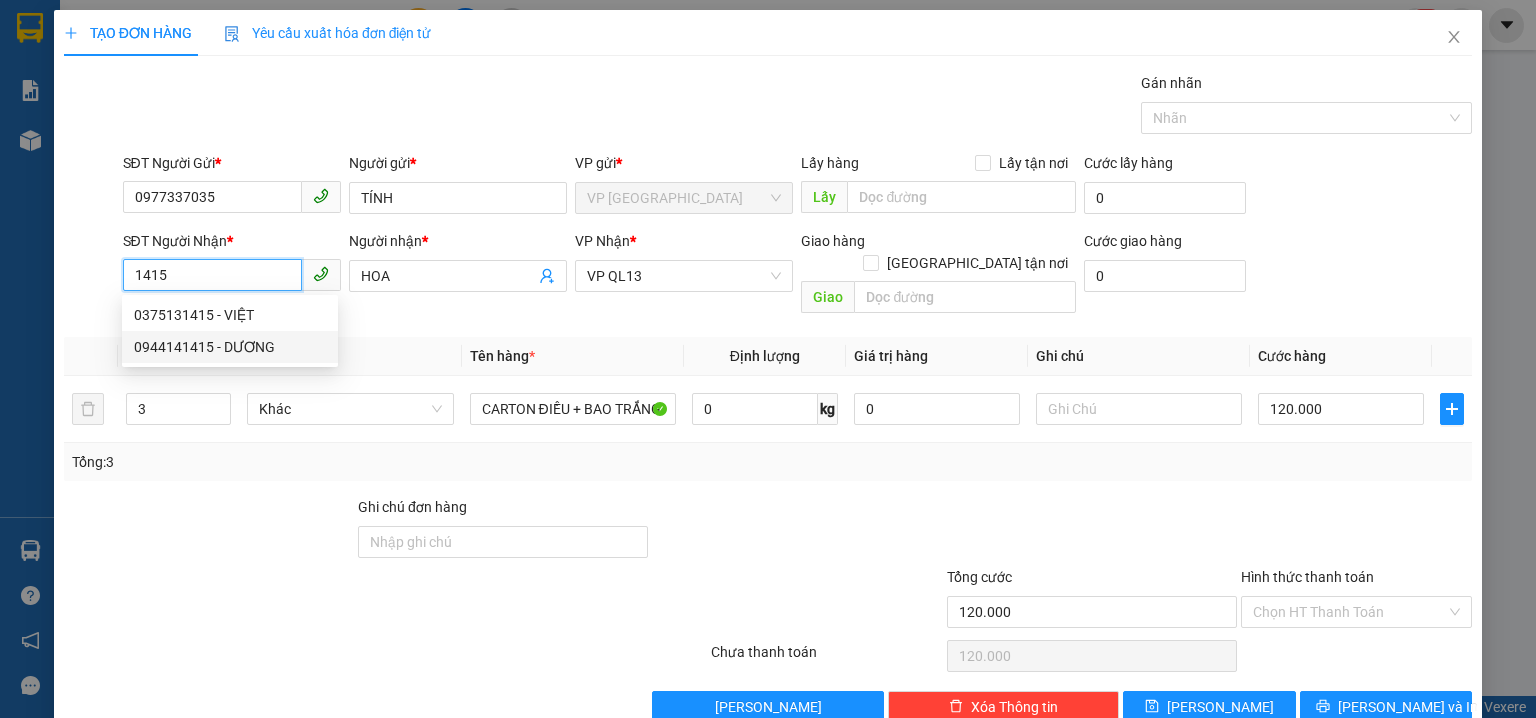 click on "0944141415 - DƯƠNG" at bounding box center (230, 347) 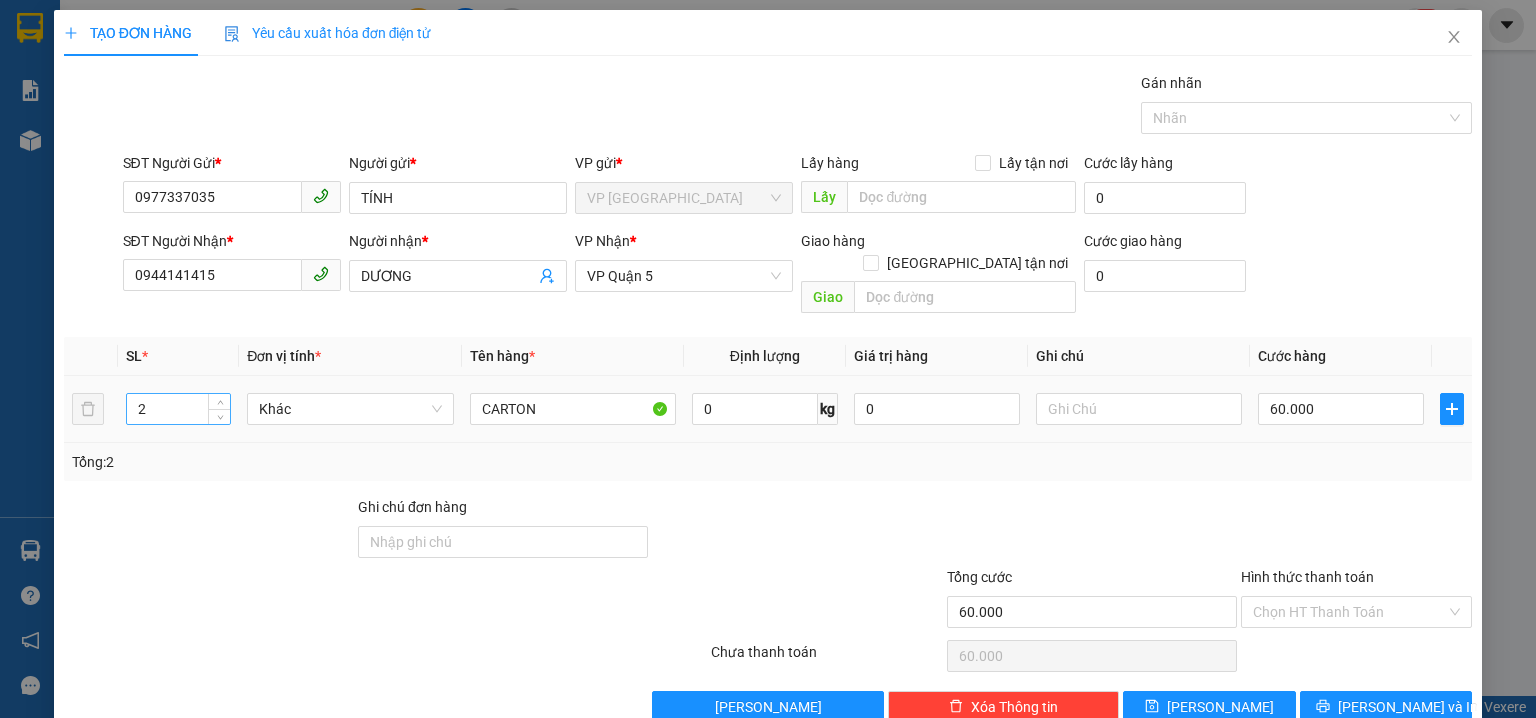 click on "2" at bounding box center [178, 409] 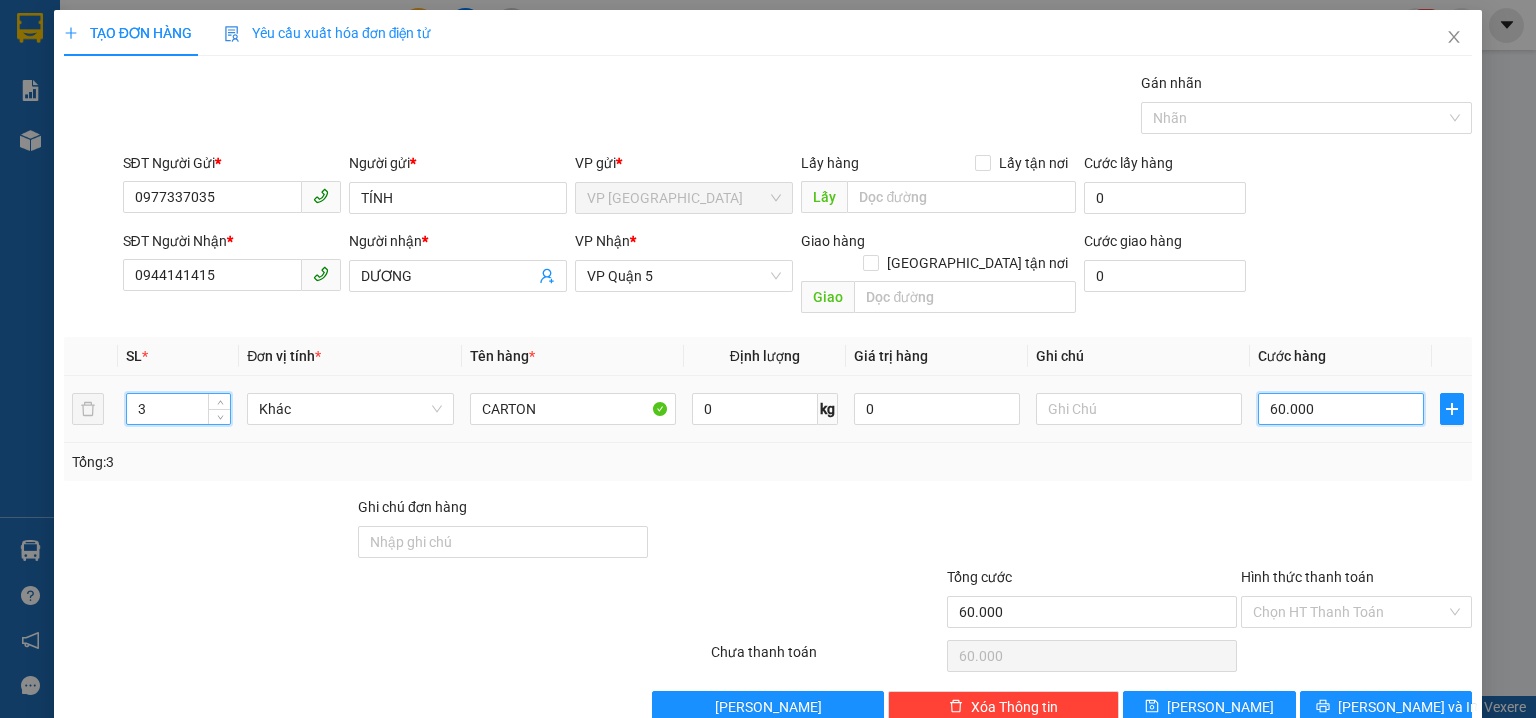 click on "60.000" at bounding box center [1341, 409] 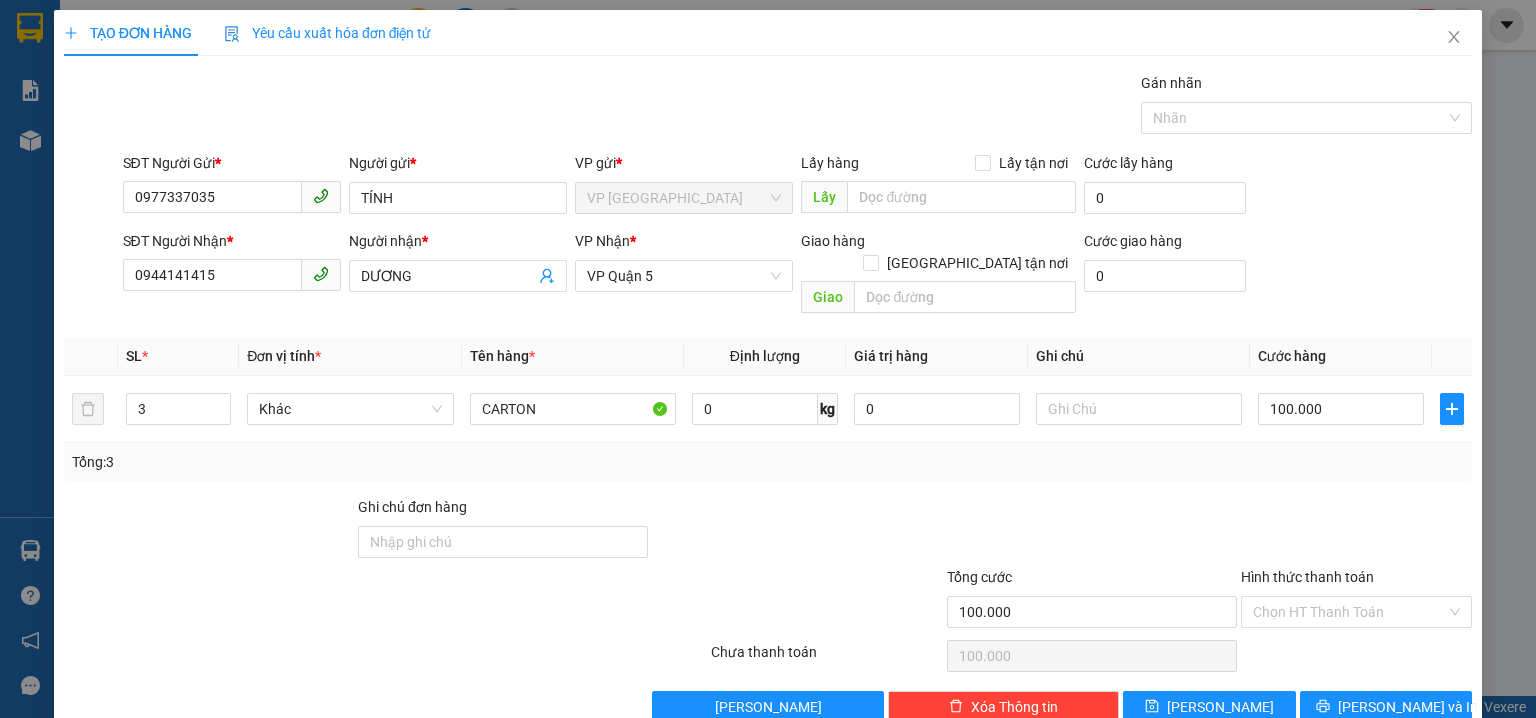 click on "SĐT Người Gửi  * 0977337035 Người gửi  * TÍNH VP gửi  * VP Phước Bình Lấy hàng Lấy tận nơi Lấy Cước lấy hàng 0 SĐT Người Nhận  * 0944141415 Người nhận  * DƯƠNG VP Nhận  * VP Quận 5 Giao hàng Giao tận nơi Giao Cước giao hàng 0" at bounding box center [768, 237] 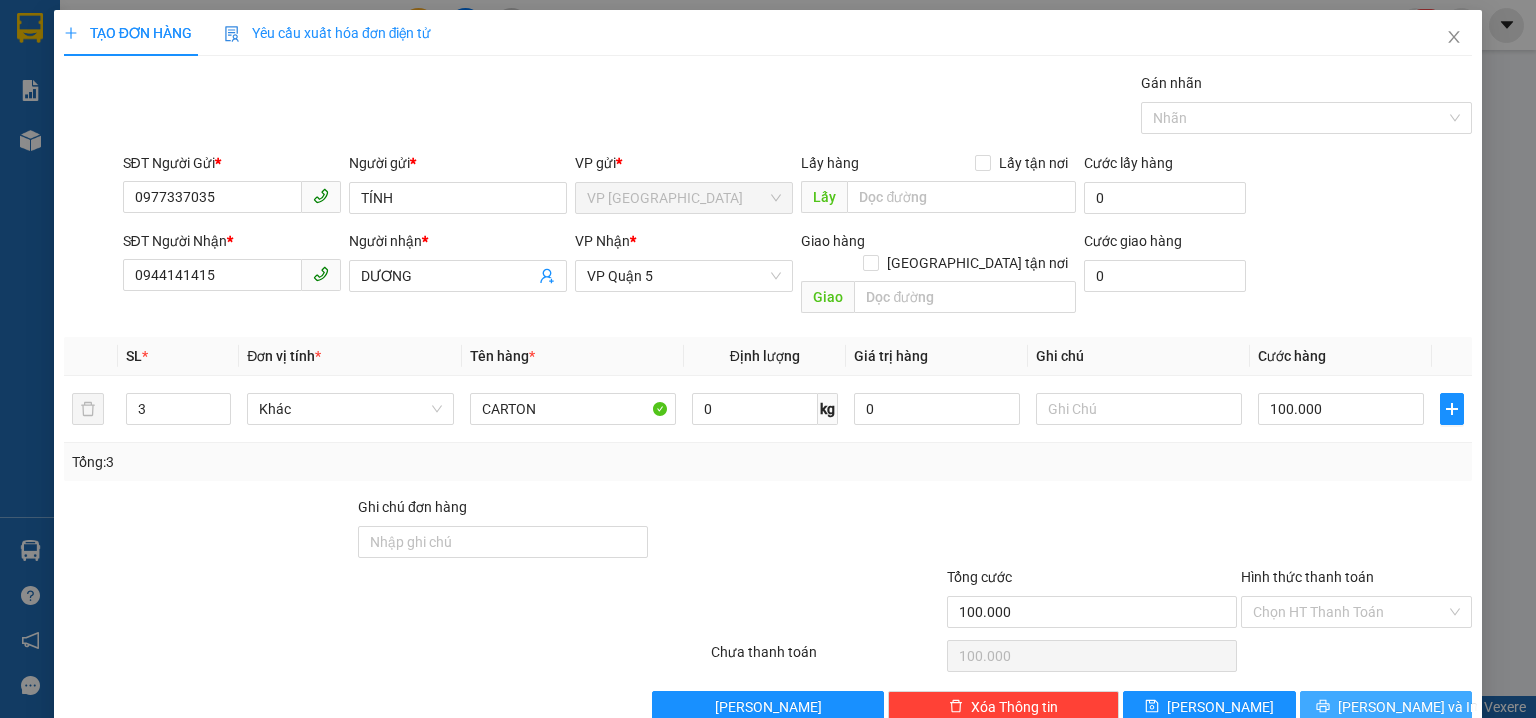 click on "[PERSON_NAME] và In" at bounding box center [1386, 707] 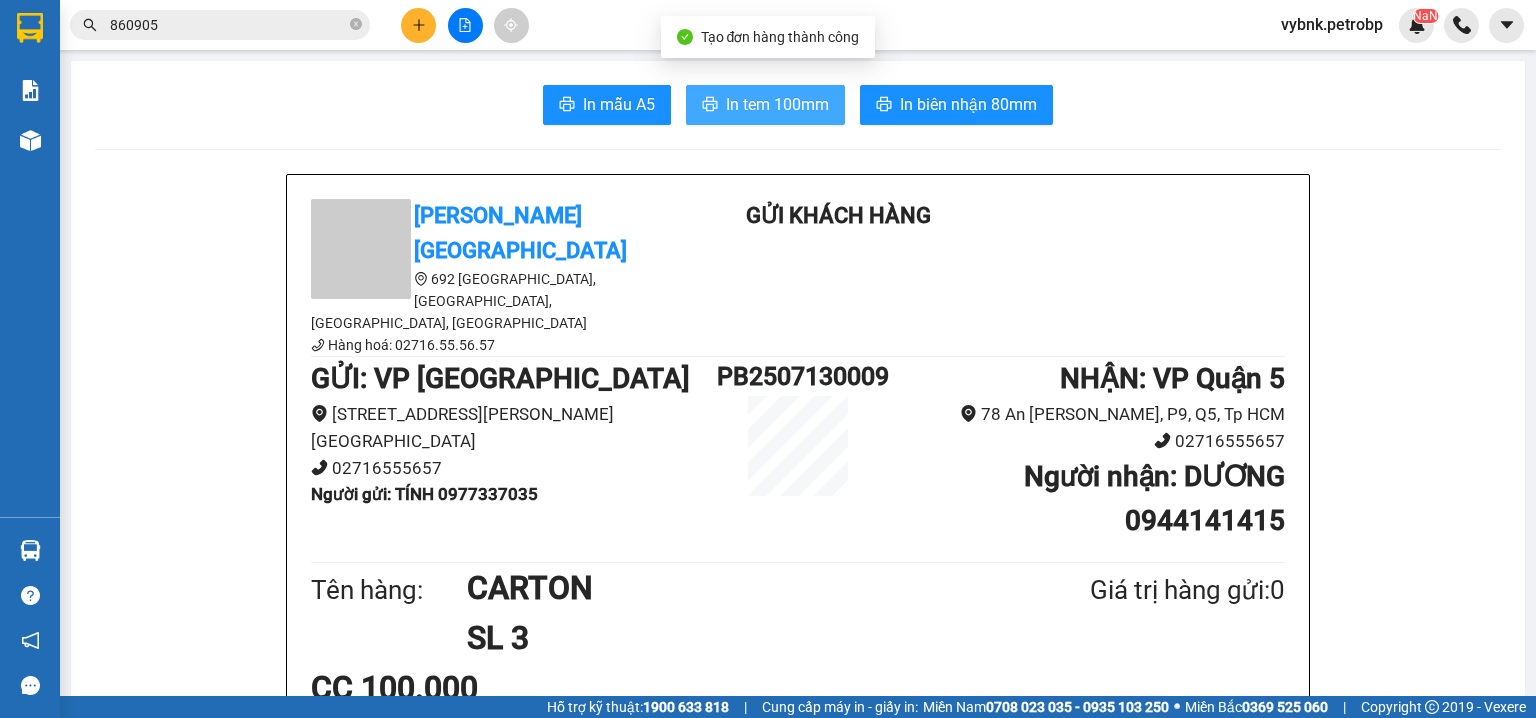 click on "In tem 100mm" at bounding box center [777, 104] 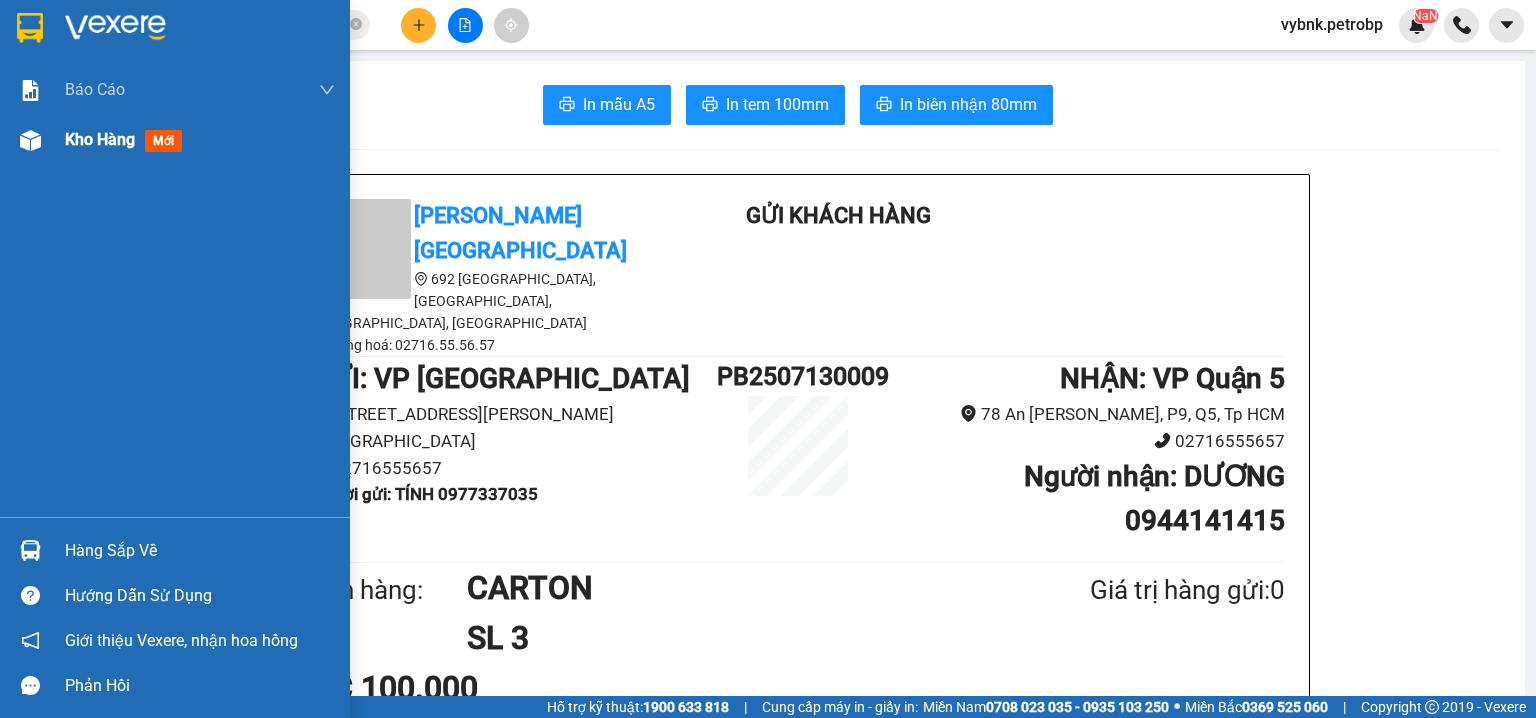 click on "Kho hàng mới" at bounding box center [200, 140] 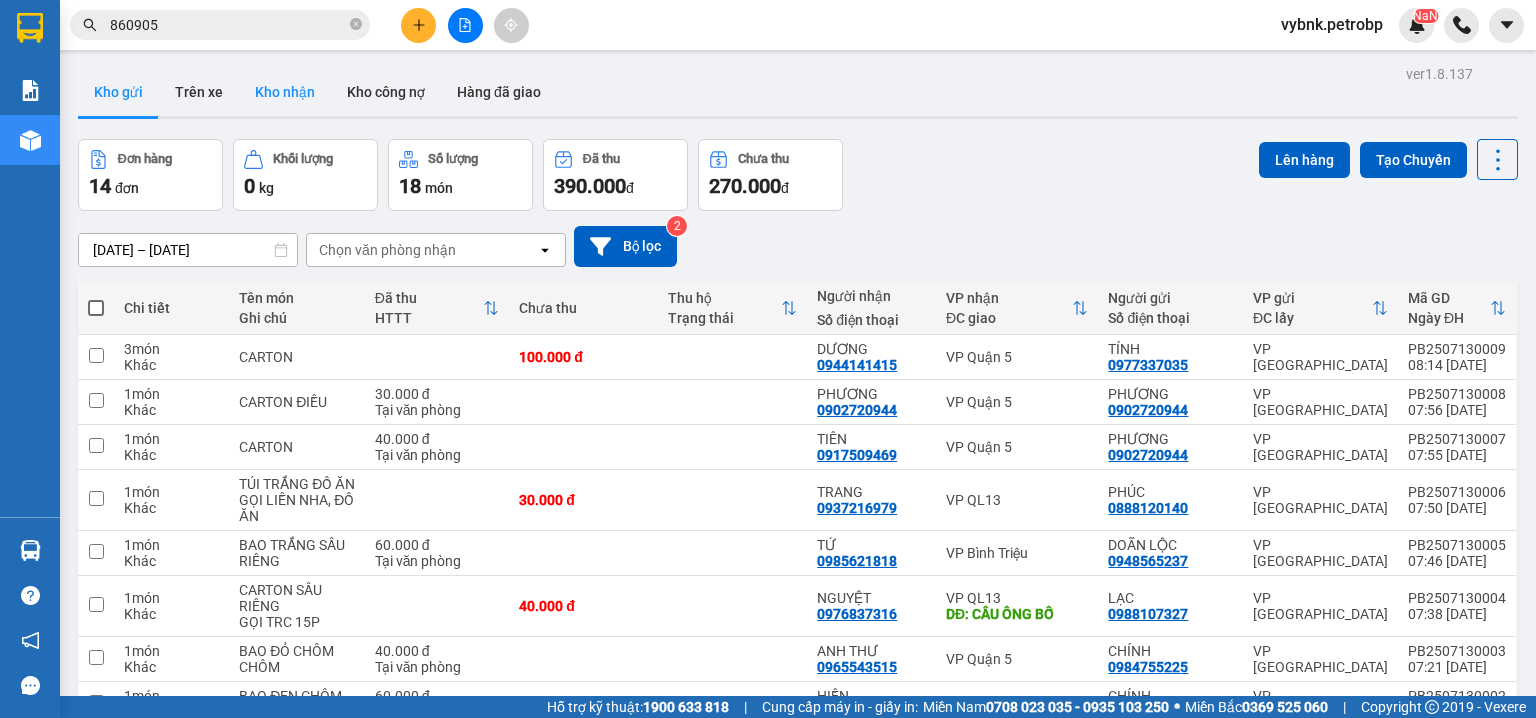 click on "Kho nhận" at bounding box center (285, 92) 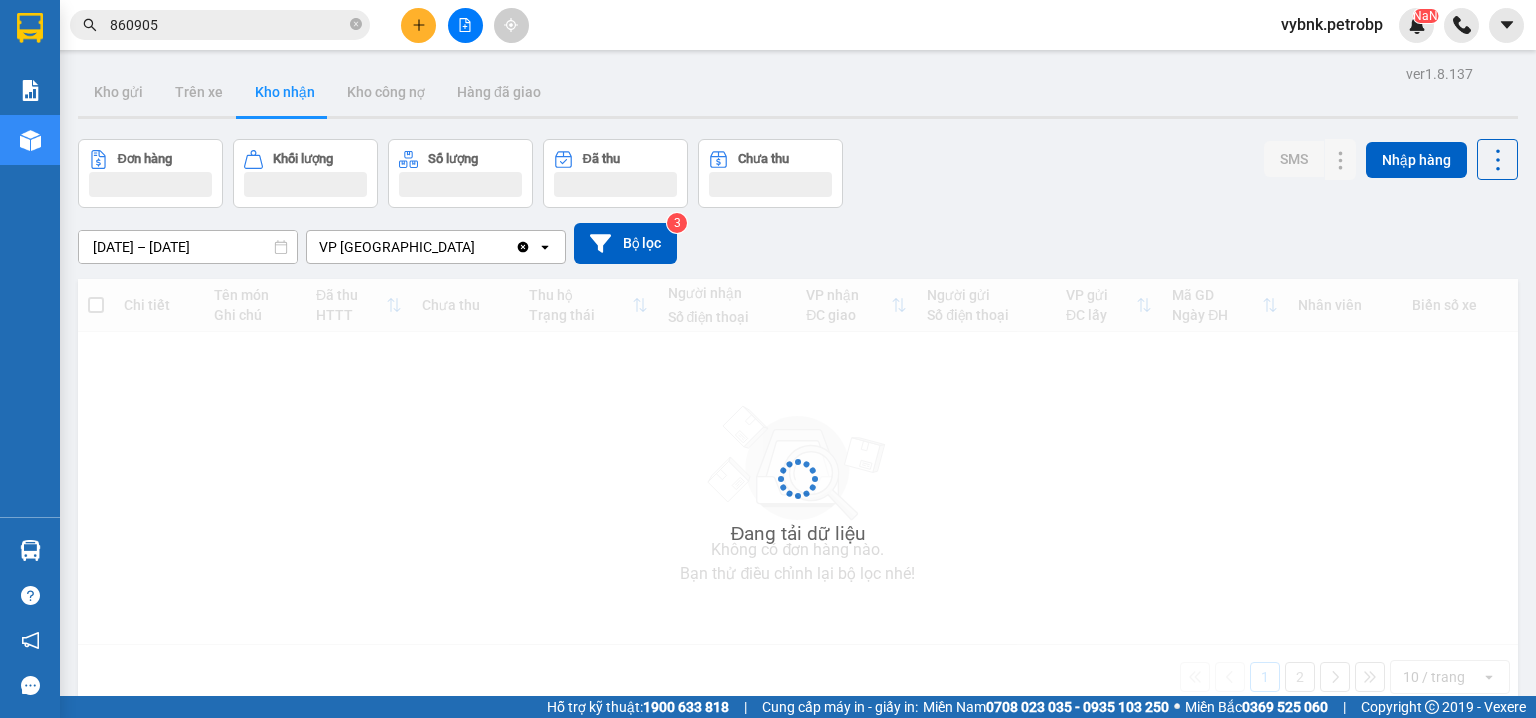 click on "Kho nhận" at bounding box center (285, 92) 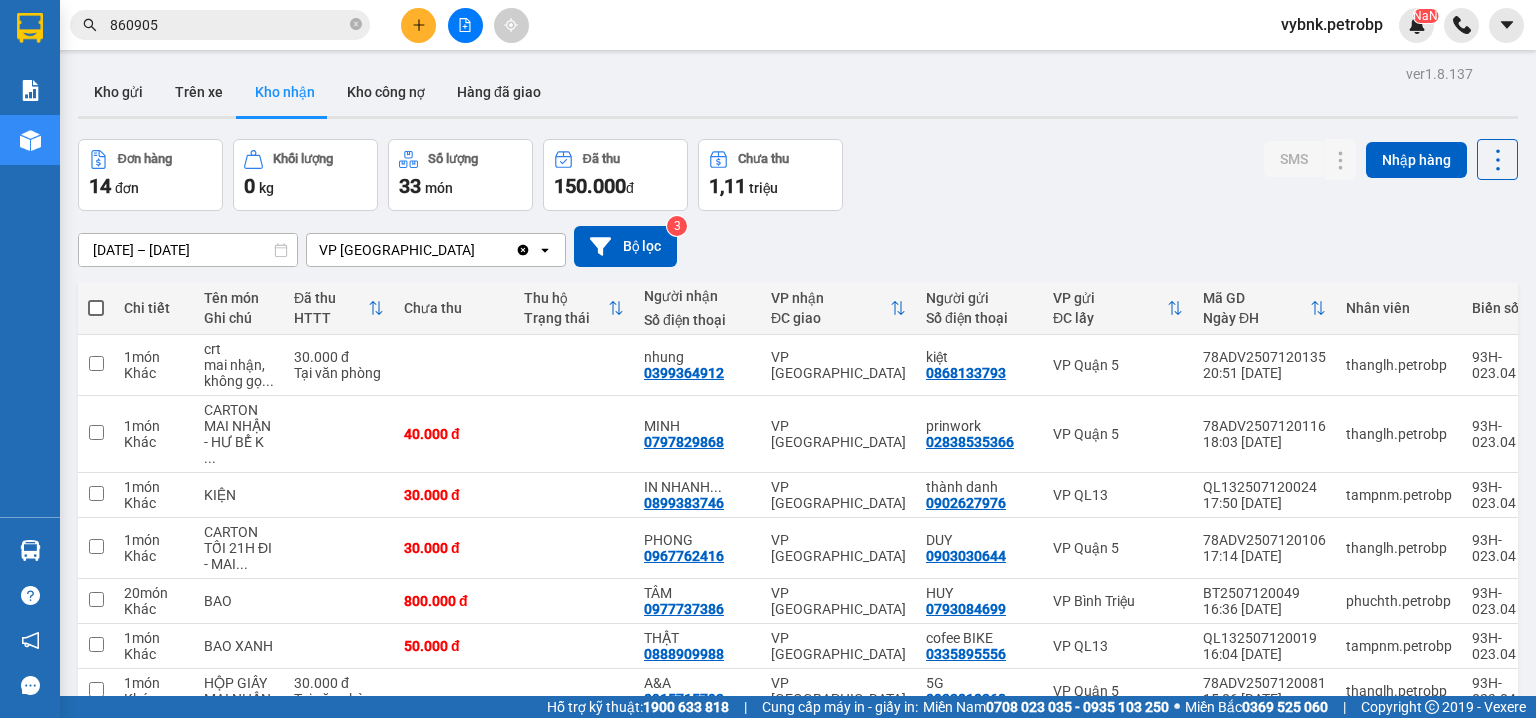 click on "0918819131" at bounding box center [684, 768] 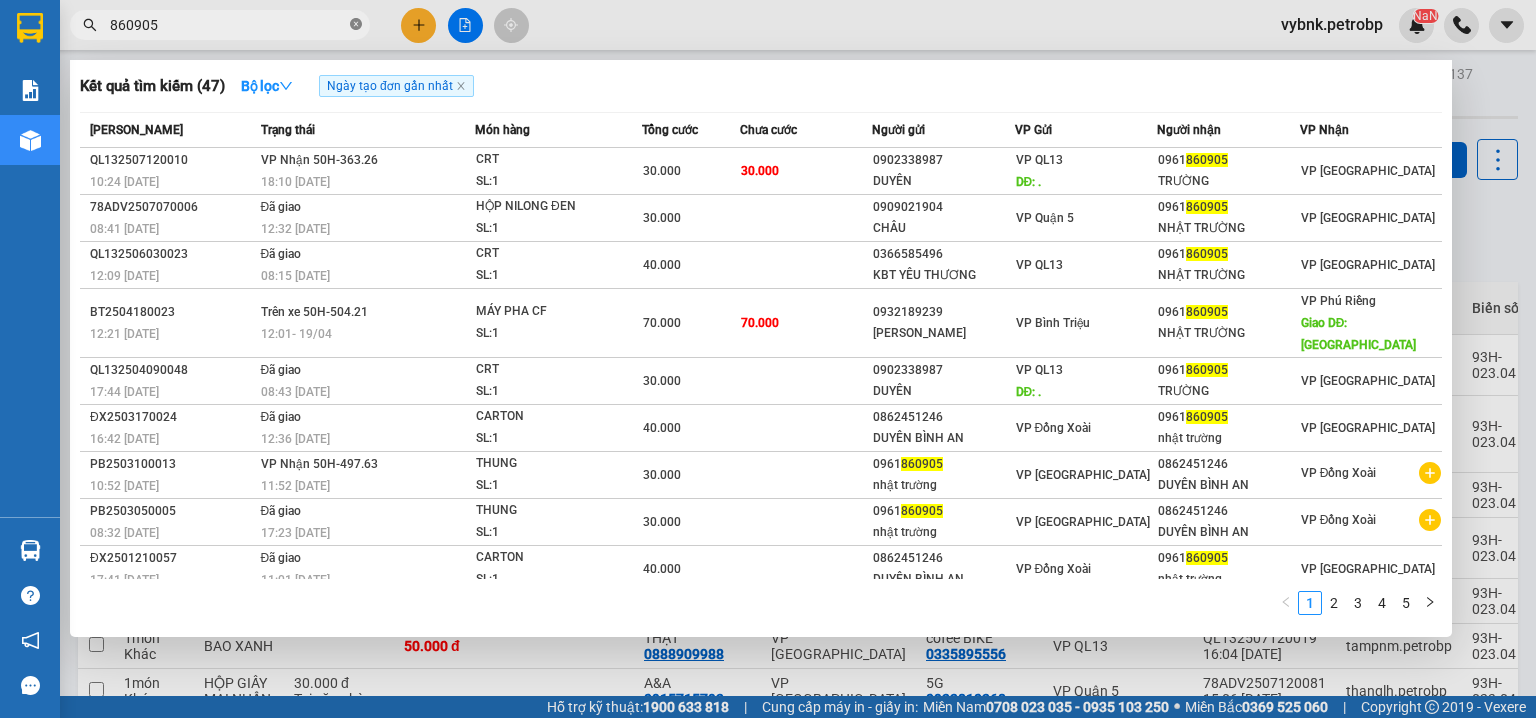 drag, startPoint x: 352, startPoint y: 29, endPoint x: 312, endPoint y: 32, distance: 40.112343 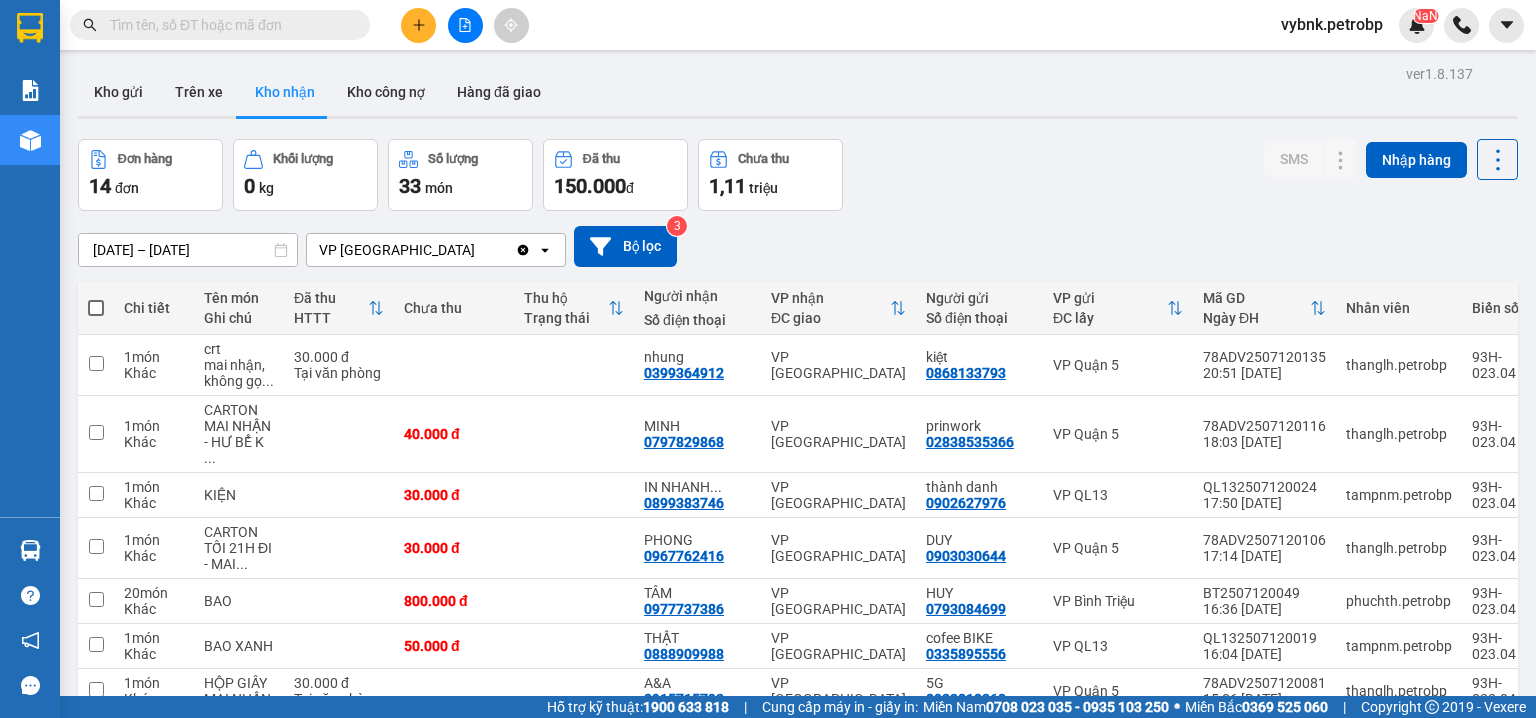 paste on "0918819131" 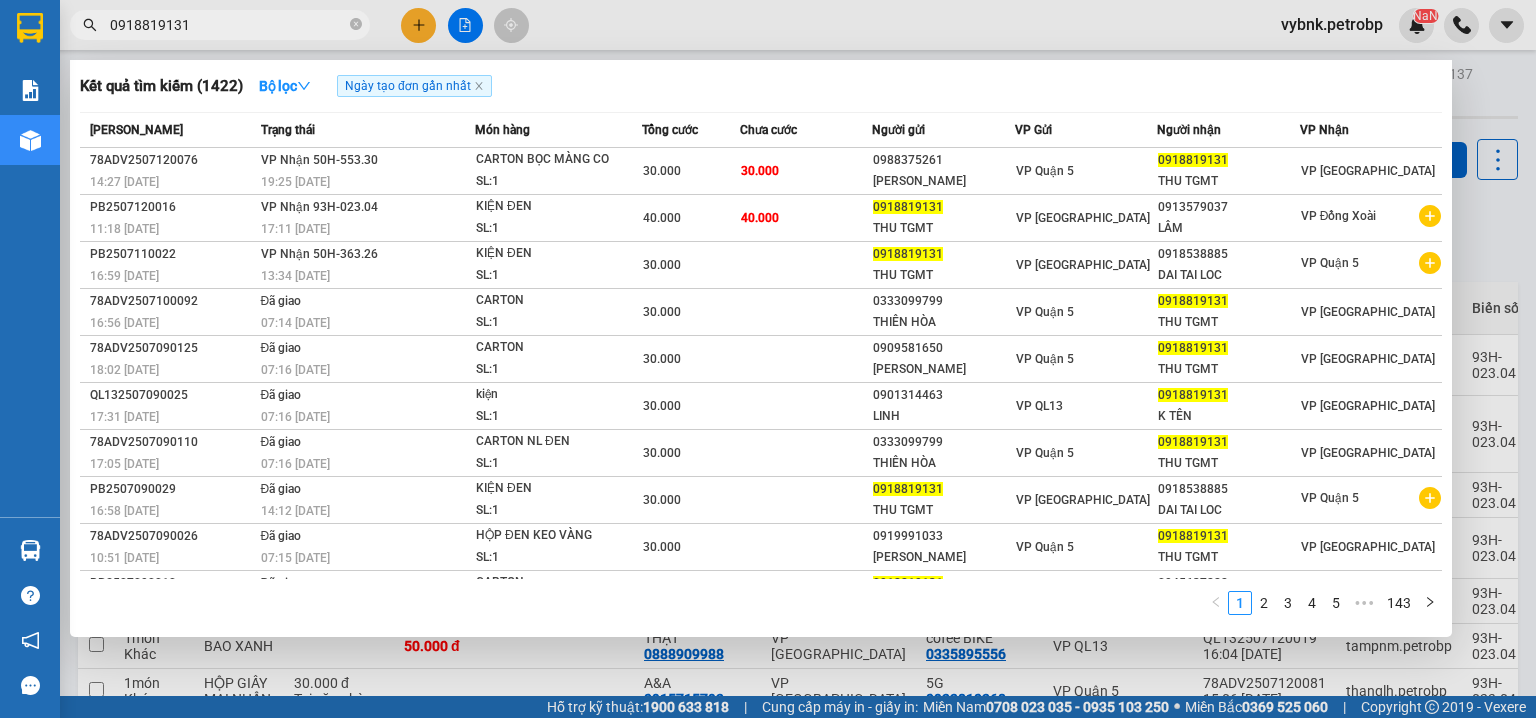 click at bounding box center [768, 359] 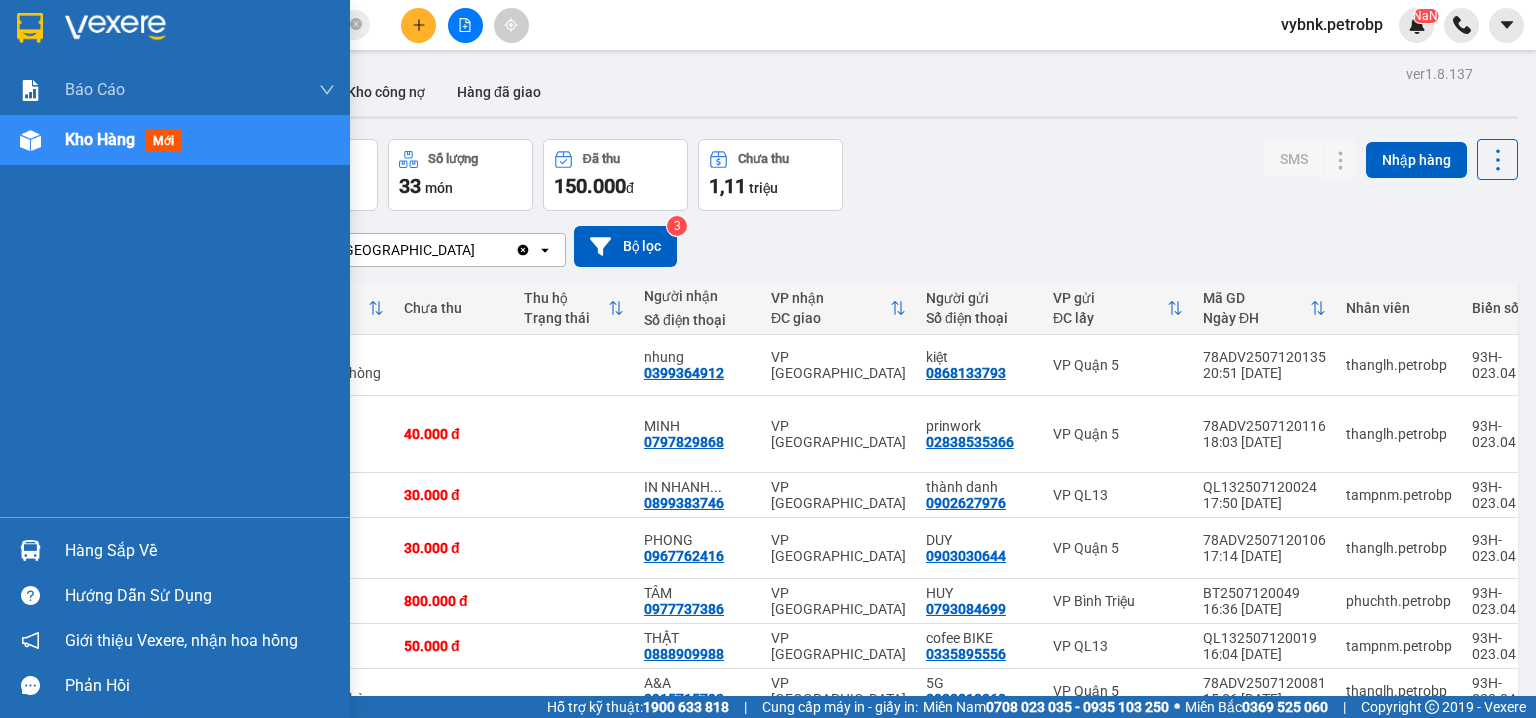 click on "Hàng sắp về" at bounding box center [175, 550] 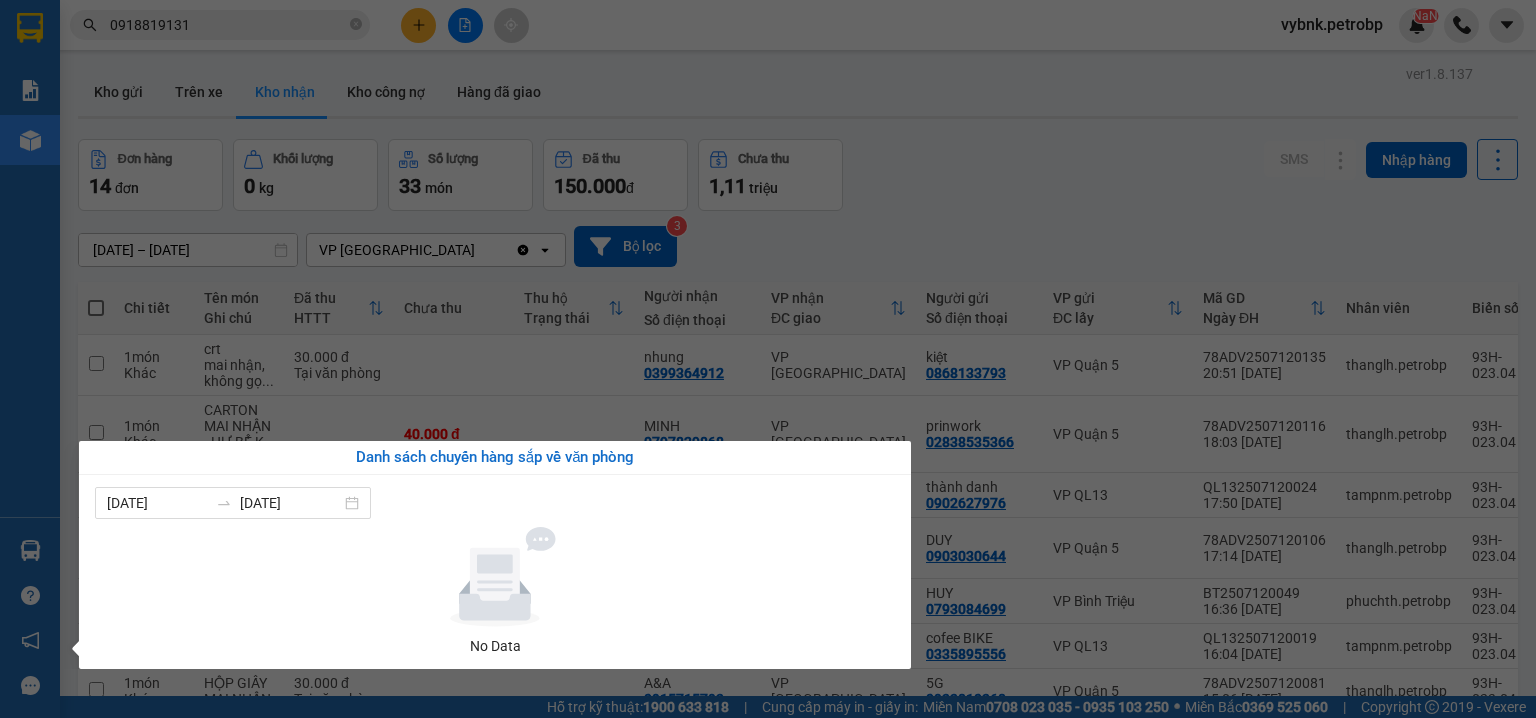 click on "Kết quả tìm kiếm ( 1422 )  Bộ lọc  Ngày tạo đơn gần nhất Mã ĐH Trạng thái Món hàng Tổng cước Chưa cước Người gửi VP Gửi Người nhận VP Nhận 78ADV2507120076 14:27 - 12/07 VP Nhận   50H-553.30 19:25 - 12/07 CARTON BỌC MÀNG CO SL:  1 30.000 30.000 0988375261 QUANG HÙNG VP Quận 5 0918819131 THU TGMT VP Phước Bình PB2507120016 11:18 - 12/07 VP Nhận   93H-023.04 17:11 - 12/07 KIỆN ĐEN SL:  1 40.000 40.000 0918819131 THU TGMT VP Phước Bình 0913579037 LÂM  VP Đồng Xoài PB2507110022 16:59 - 11/07 VP Nhận   50H-363.26 13:34 - 12/07 KIỆN ĐEN SL:  1 30.000 0918819131 THU TGMT VP Phước Bình 0918538885 DAI TAI LOC VP Quận 5 78ADV2507100092 16:56 - 10/07 Đã giao   07:14 - 11/07 CARTON SL:  1 30.000 0333099799 THIÊN  HÒA VP Quận 5 0918819131 THU TGMT VP Phước Bình 78ADV2507090125 18:02 - 09/07 Đã giao   07:16 - 10/07 CARTON SL:  1 30.000 0909581650 HOÀNG DIỆU  VP Quận 5 0918819131 THU TGMT VP Phước Bình QL132507090025" at bounding box center [768, 359] 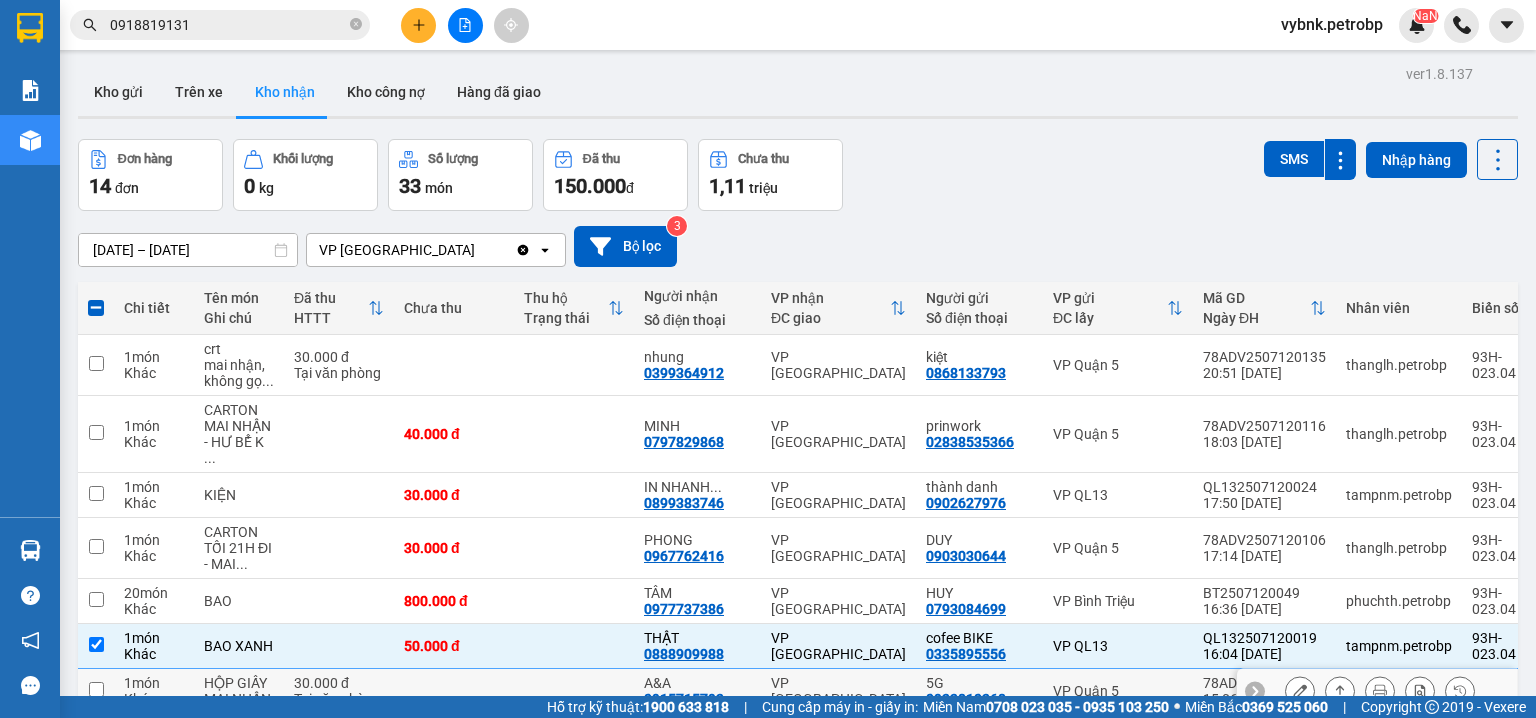click at bounding box center [1300, 691] 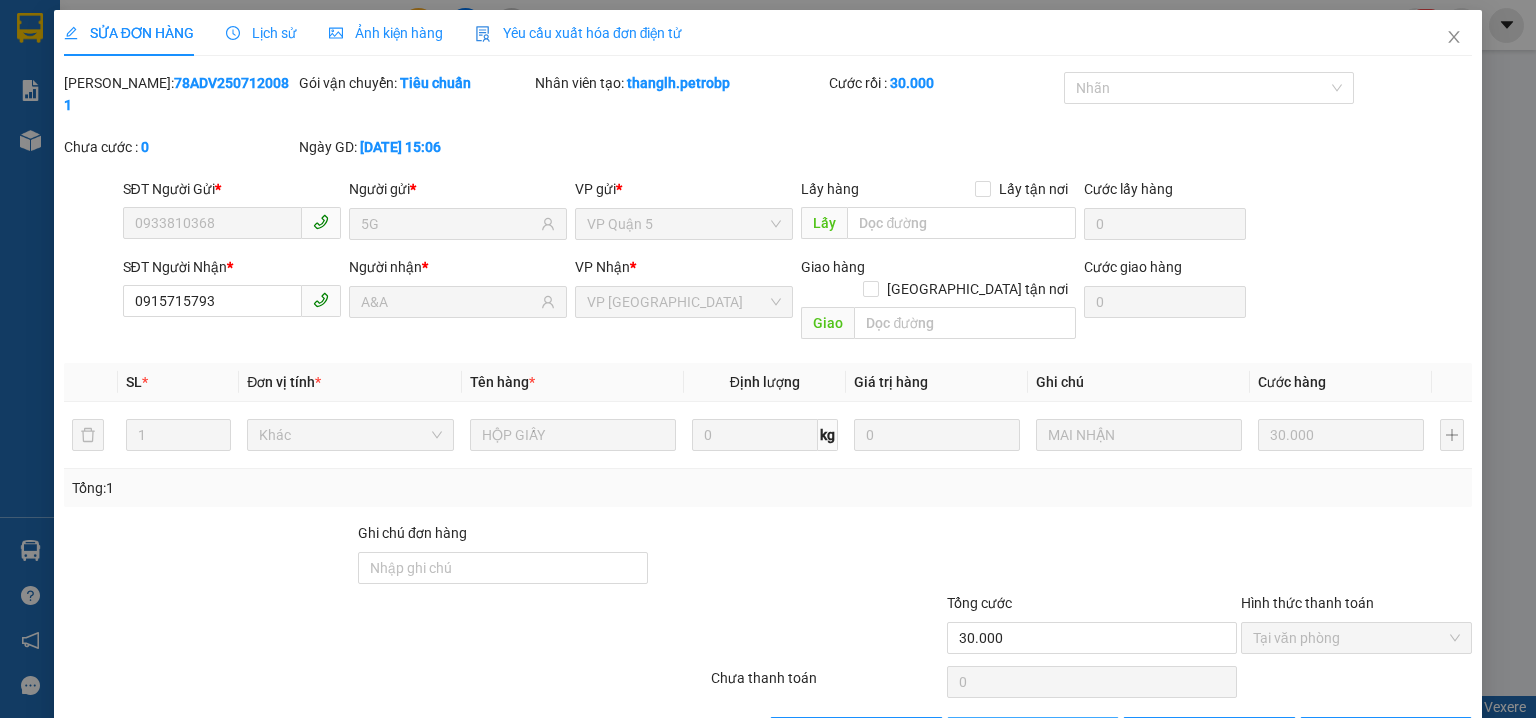 click on "Giao hàng" at bounding box center [1033, 733] 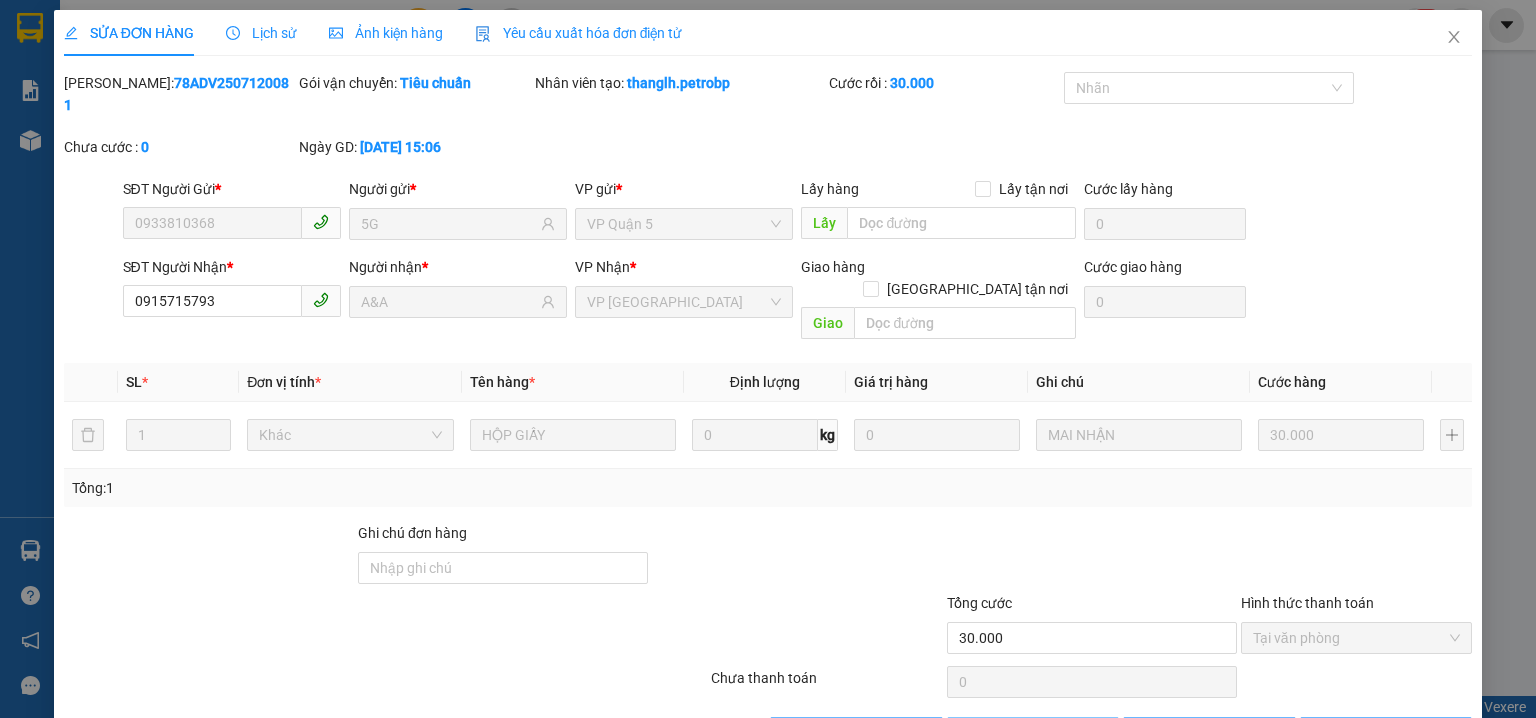 click on "Giao hàng" at bounding box center (1033, 733) 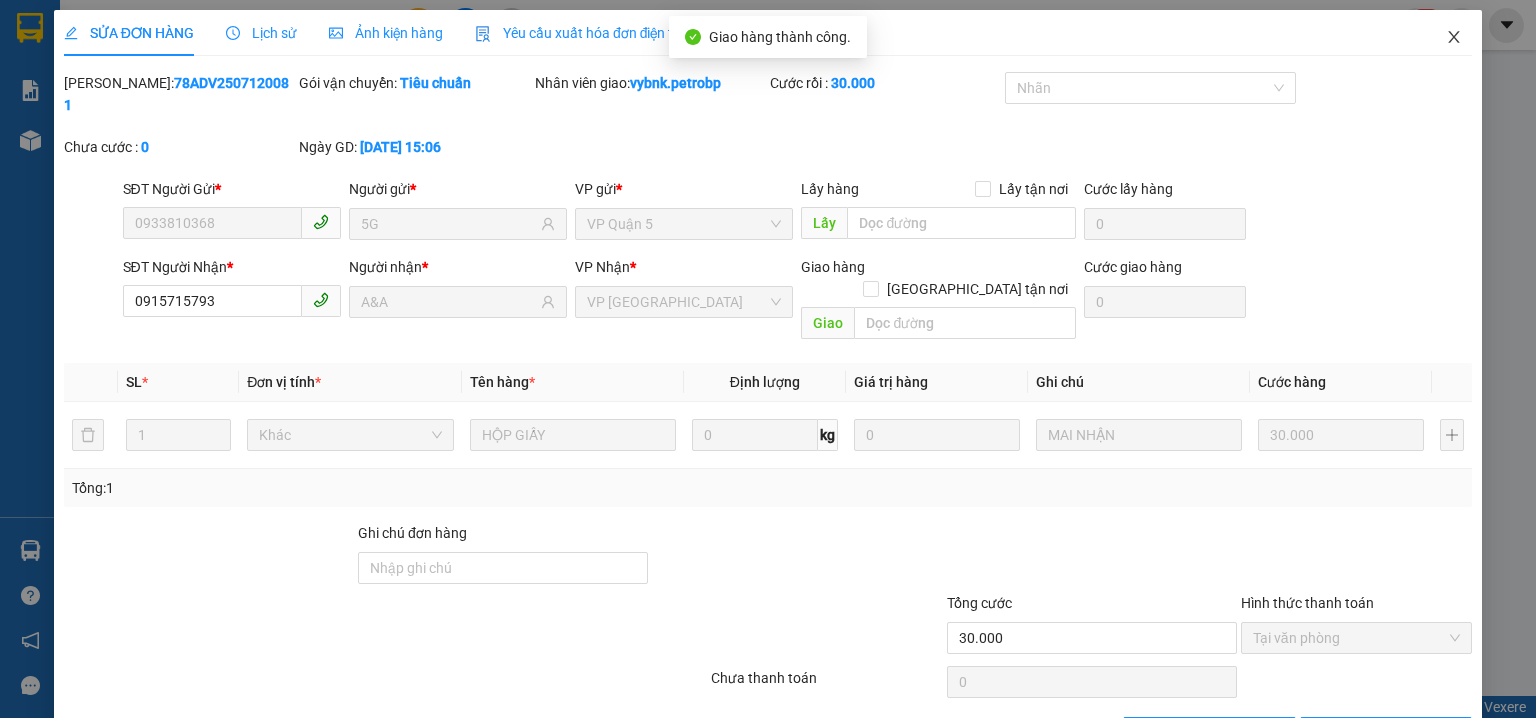 click 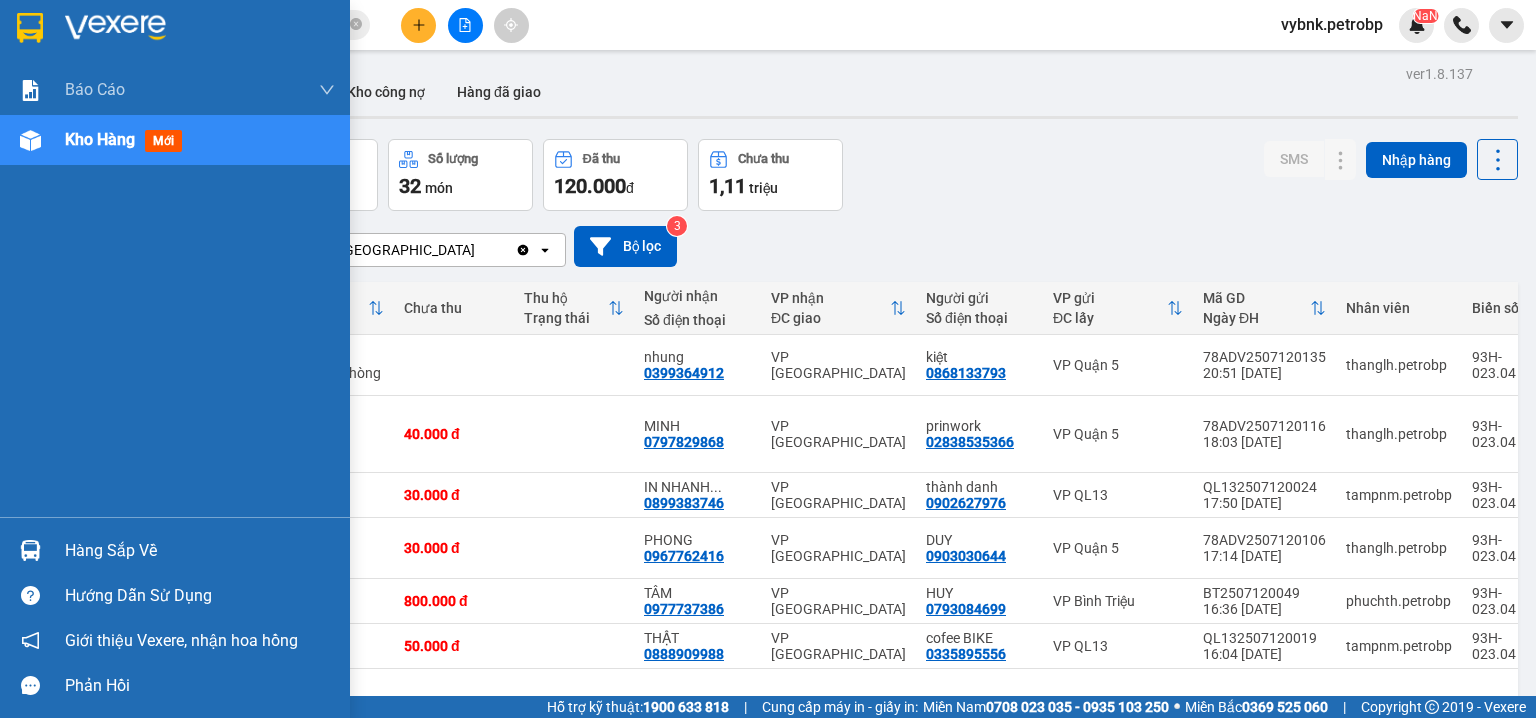click at bounding box center [30, 550] 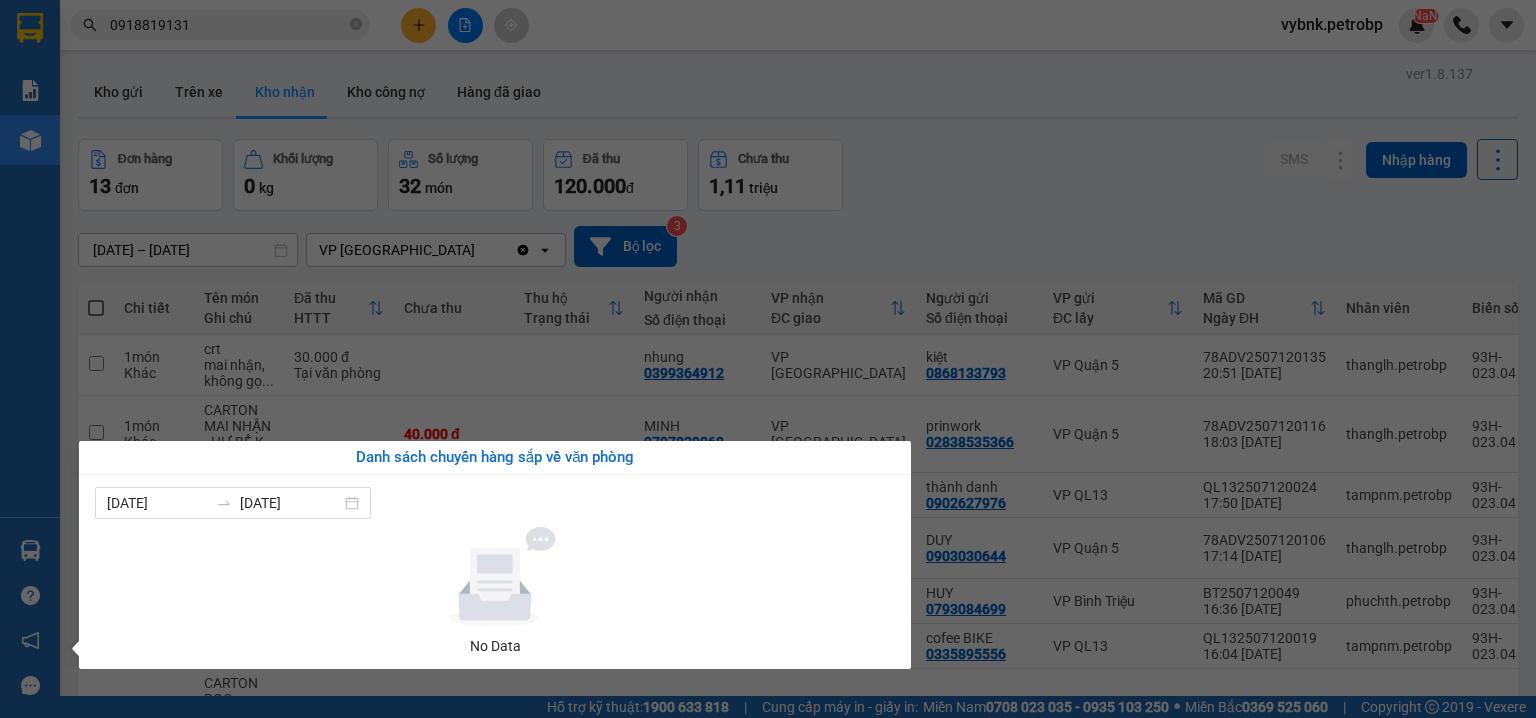 click on "Kết quả tìm kiếm ( 1422 )  Bộ lọc  Ngày tạo đơn gần nhất Mã ĐH Trạng thái Món hàng Tổng cước Chưa cước Người gửi VP Gửi Người nhận VP Nhận 78ADV2507120076 14:27 - 12/07 VP Nhận   50H-553.30 19:25 - 12/07 CARTON BỌC MÀNG CO SL:  1 30.000 30.000 0988375261 QUANG HÙNG VP Quận 5 0918819131 THU TGMT VP Phước Bình PB2507120016 11:18 - 12/07 VP Nhận   93H-023.04 17:11 - 12/07 KIỆN ĐEN SL:  1 40.000 40.000 0918819131 THU TGMT VP Phước Bình 0913579037 LÂM  VP Đồng Xoài PB2507110022 16:59 - 11/07 VP Nhận   50H-363.26 13:34 - 12/07 KIỆN ĐEN SL:  1 30.000 0918819131 THU TGMT VP Phước Bình 0918538885 DAI TAI LOC VP Quận 5 78ADV2507100092 16:56 - 10/07 Đã giao   07:14 - 11/07 CARTON SL:  1 30.000 0333099799 THIÊN  HÒA VP Quận 5 0918819131 THU TGMT VP Phước Bình 78ADV2507090125 18:02 - 09/07 Đã giao   07:16 - 10/07 CARTON SL:  1 30.000 0909581650 HOÀNG DIỆU  VP Quận 5 0918819131 THU TGMT VP Phước Bình QL132507090025" at bounding box center (768, 359) 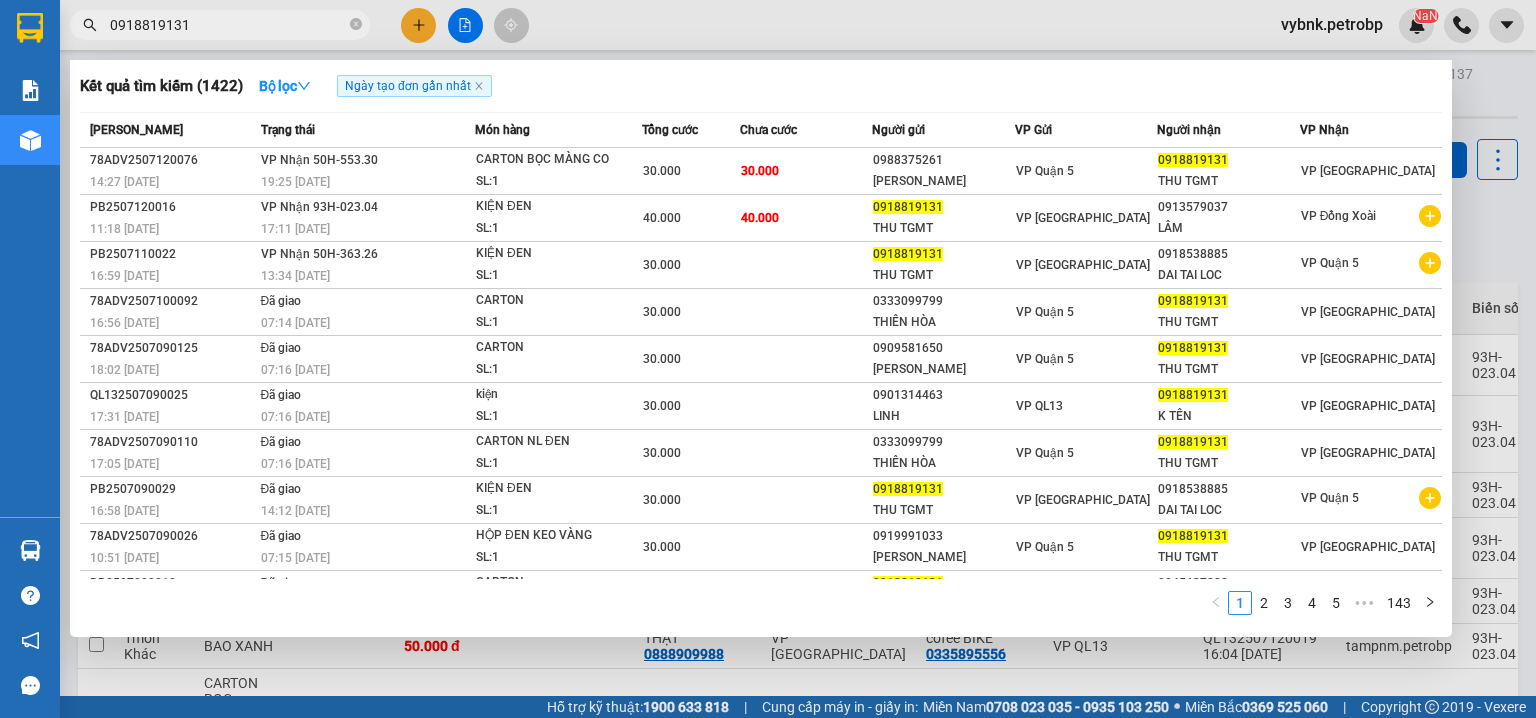 click 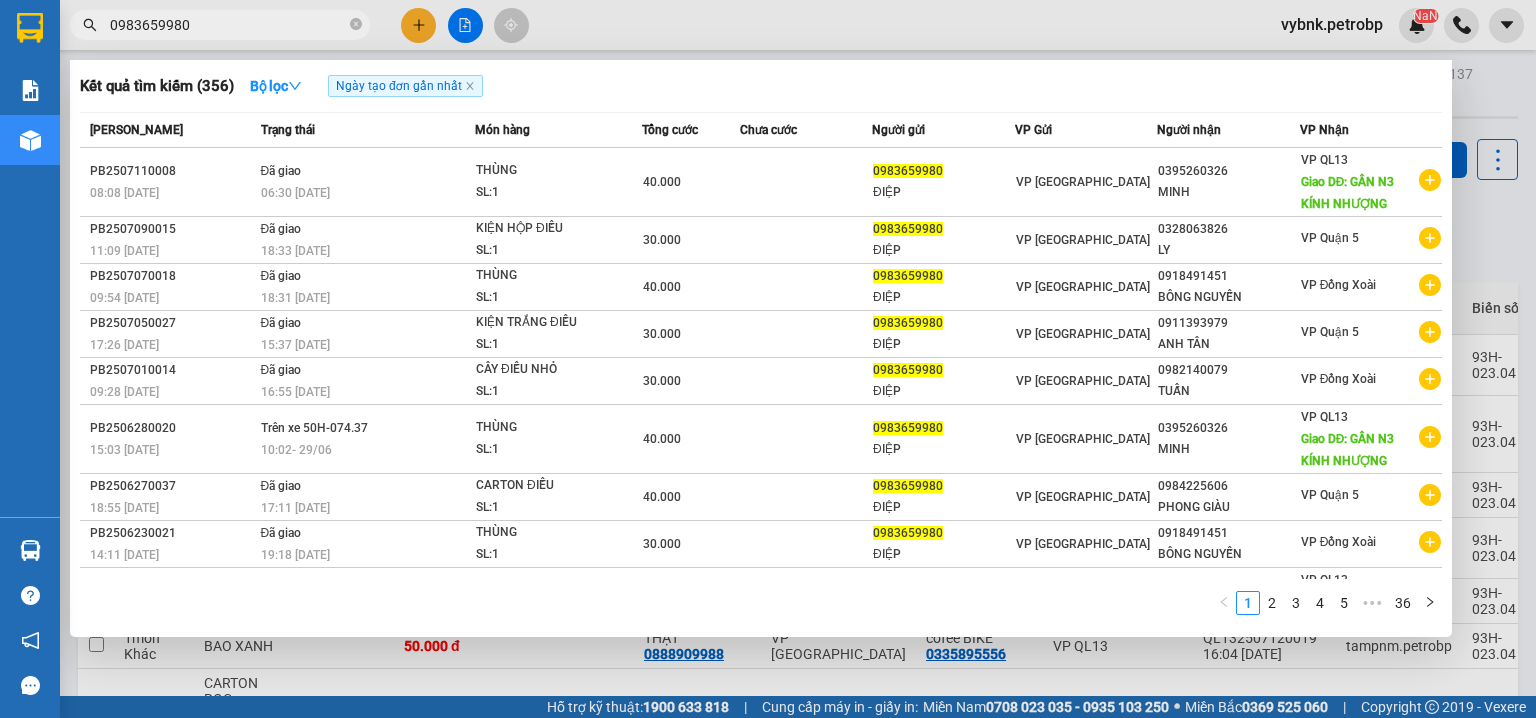 click at bounding box center (768, 359) 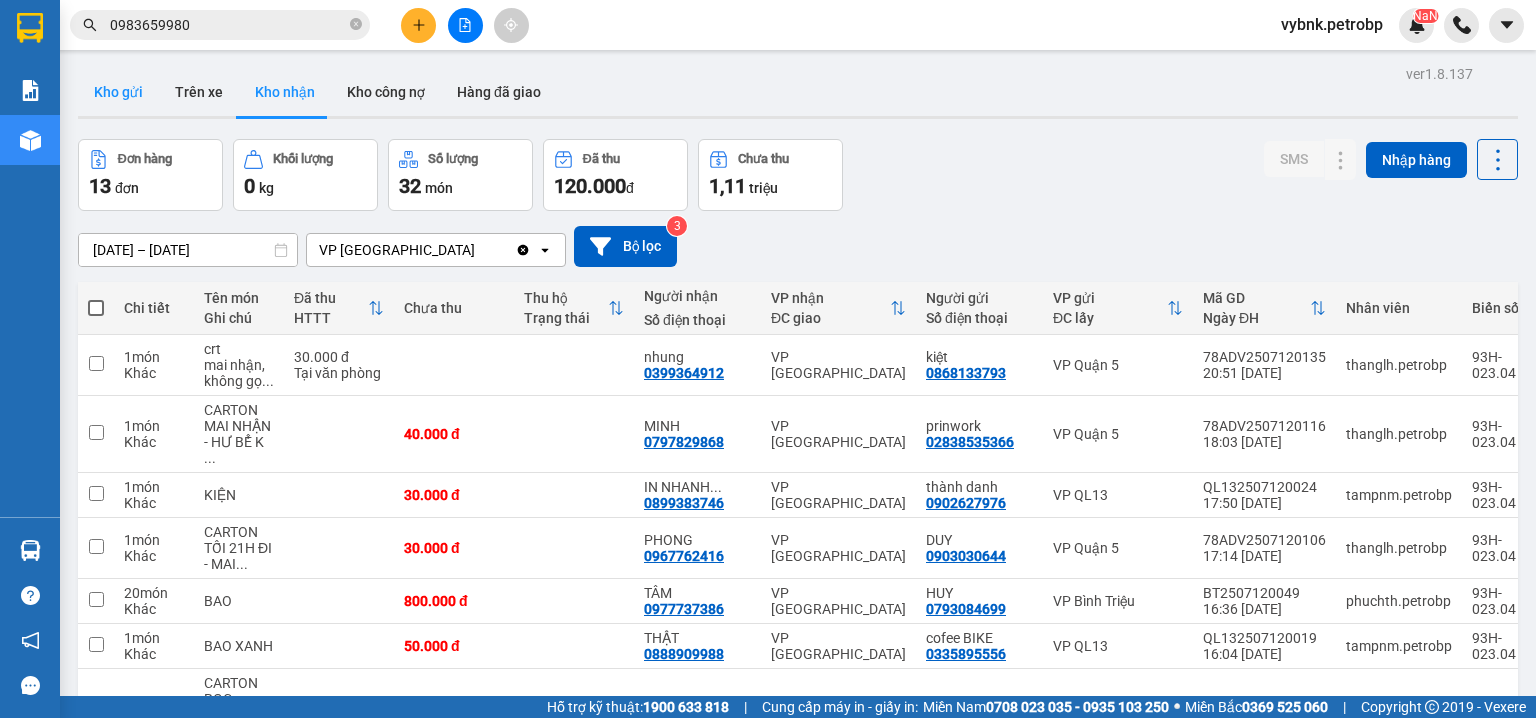 click on "Kho gửi" at bounding box center (118, 92) 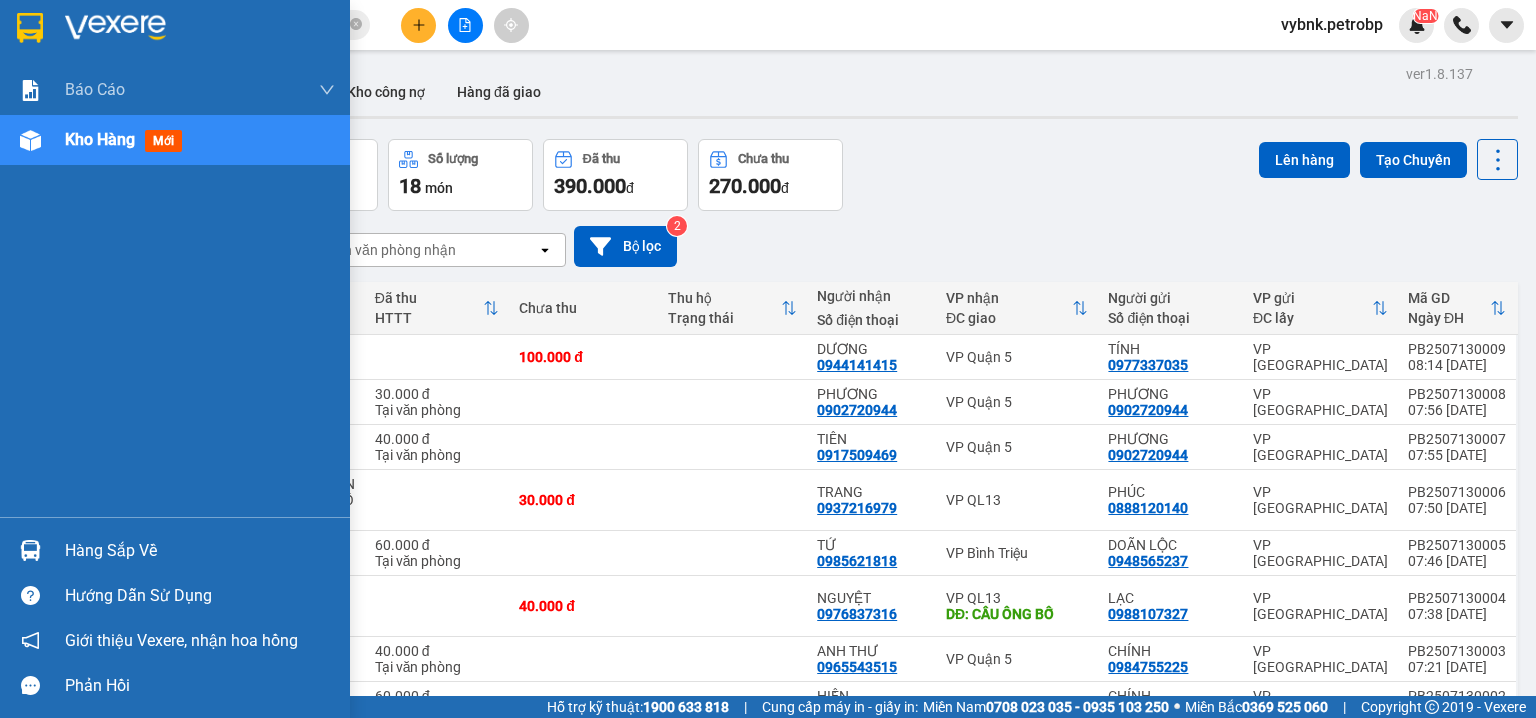 click on "Hàng sắp về" at bounding box center (200, 551) 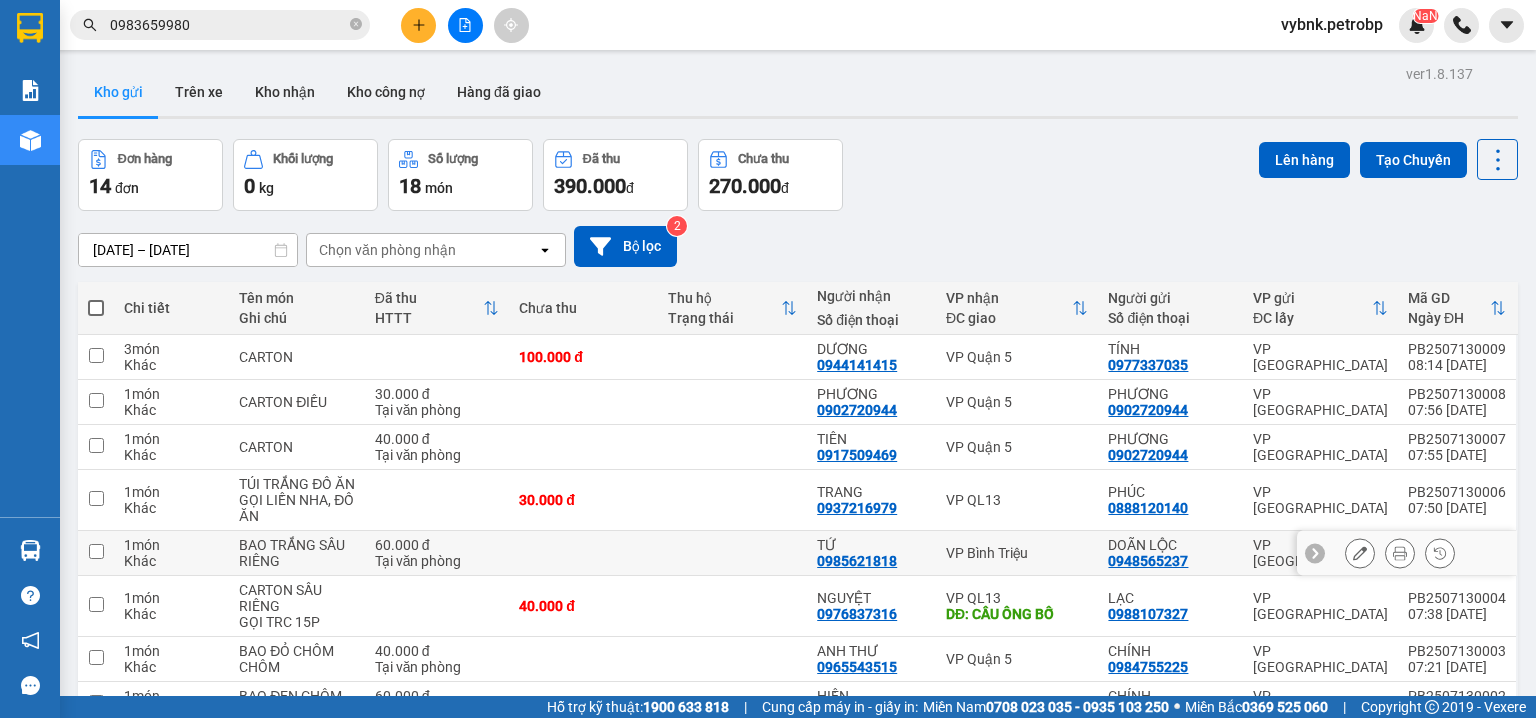 click on "Kết quả tìm kiếm ( 356 )  Bộ lọc  Ngày tạo đơn gần nhất Mã ĐH Trạng thái Món hàng Tổng cước Chưa cước Người gửi VP Gửi Người nhận VP Nhận PB2507110008 08:08 - 11/07 Đã giao   06:30 - 12/07 THÙNG SL:  1 40.000 0983659980 ĐIỆP VP Phước Bình 0395260326 MINH VP QL13 Giao DĐ: GẦN N3 KÍNH NHƯỢNG  PB2507090015 11:09 - 09/07 Đã giao   18:33 - 10/07 KIỆN HỘP ĐIỀU SL:  1 30.000 0983659980 ĐIỆP VP Phước Bình 0328063826 LY VP Quận 5 PB2507070018 09:54 - 07/07 Đã giao   18:31 - 07/07 THÙNG SL:  1 40.000 0983659980 ĐIỆP VP Phước Bình 0918491451 BÔNG NGUYỄN VP Đồng Xoài PB2507050027 17:26 - 05/07 Đã giao   15:37 - 06/07 KIỆN TRẮNG ĐIỀU SL:  1 30.000 0983659980 ĐIỆP VP Phước Bình 0911393979 ANH TÂN VP Quận 5 PB2507010014 09:28 - 01/07 Đã giao   16:55 - 01/07 CÂY ĐIỀU NHỎ SL:  1 30.000 0983659980 ĐIỆP VP Phước Bình 0982140079 TUẤN VP Đồng Xoài PB2506280020 15:03 - 28/06 Trên xe   10:02" at bounding box center [768, 359] 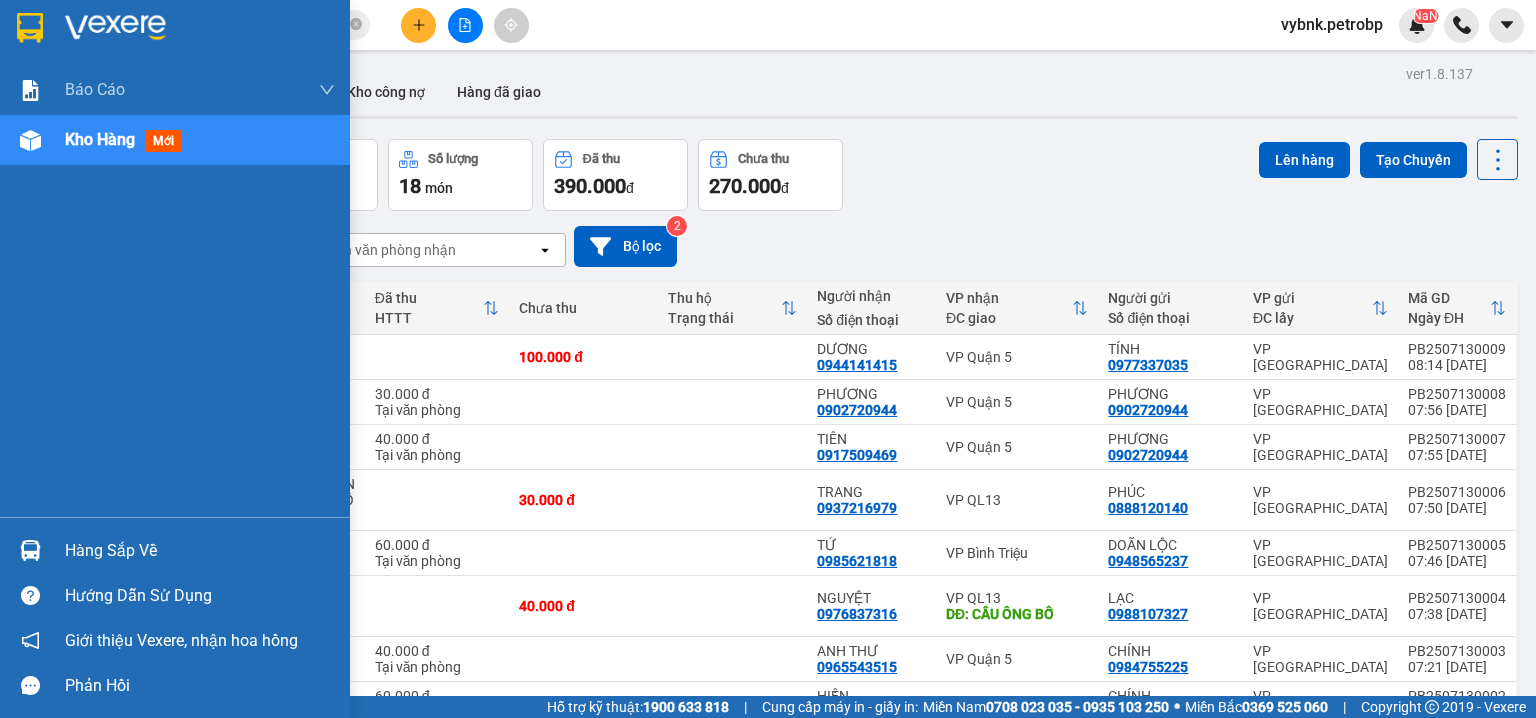 click on "Hàng sắp về" at bounding box center (175, 550) 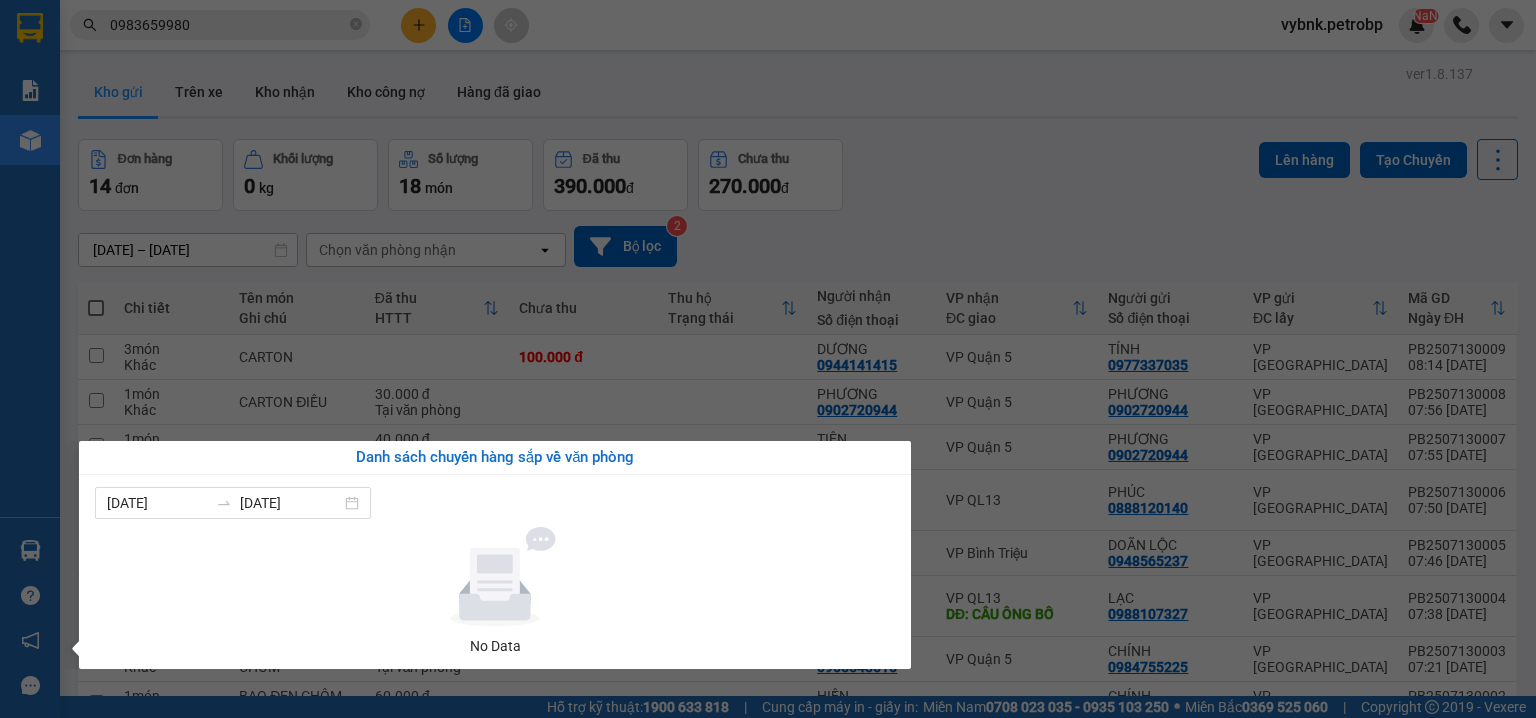 click on "Kết quả tìm kiếm ( 356 )  Bộ lọc  Ngày tạo đơn gần nhất Mã ĐH Trạng thái Món hàng Tổng cước Chưa cước Người gửi VP Gửi Người nhận VP Nhận PB2507110008 08:08 - 11/07 Đã giao   06:30 - 12/07 THÙNG SL:  1 40.000 0983659980 ĐIỆP VP Phước Bình 0395260326 MINH VP QL13 Giao DĐ: GẦN N3 KÍNH NHƯỢNG  PB2507090015 11:09 - 09/07 Đã giao   18:33 - 10/07 KIỆN HỘP ĐIỀU SL:  1 30.000 0983659980 ĐIỆP VP Phước Bình 0328063826 LY VP Quận 5 PB2507070018 09:54 - 07/07 Đã giao   18:31 - 07/07 THÙNG SL:  1 40.000 0983659980 ĐIỆP VP Phước Bình 0918491451 BÔNG NGUYỄN VP Đồng Xoài PB2507050027 17:26 - 05/07 Đã giao   15:37 - 06/07 KIỆN TRẮNG ĐIỀU SL:  1 30.000 0983659980 ĐIỆP VP Phước Bình 0911393979 ANH TÂN VP Quận 5 PB2507010014 09:28 - 01/07 Đã giao   16:55 - 01/07 CÂY ĐIỀU NHỎ SL:  1 30.000 0983659980 ĐIỆP VP Phước Bình 0982140079 TUẤN VP Đồng Xoài PB2506280020 15:03 - 28/06 Trên xe   10:02" at bounding box center (768, 359) 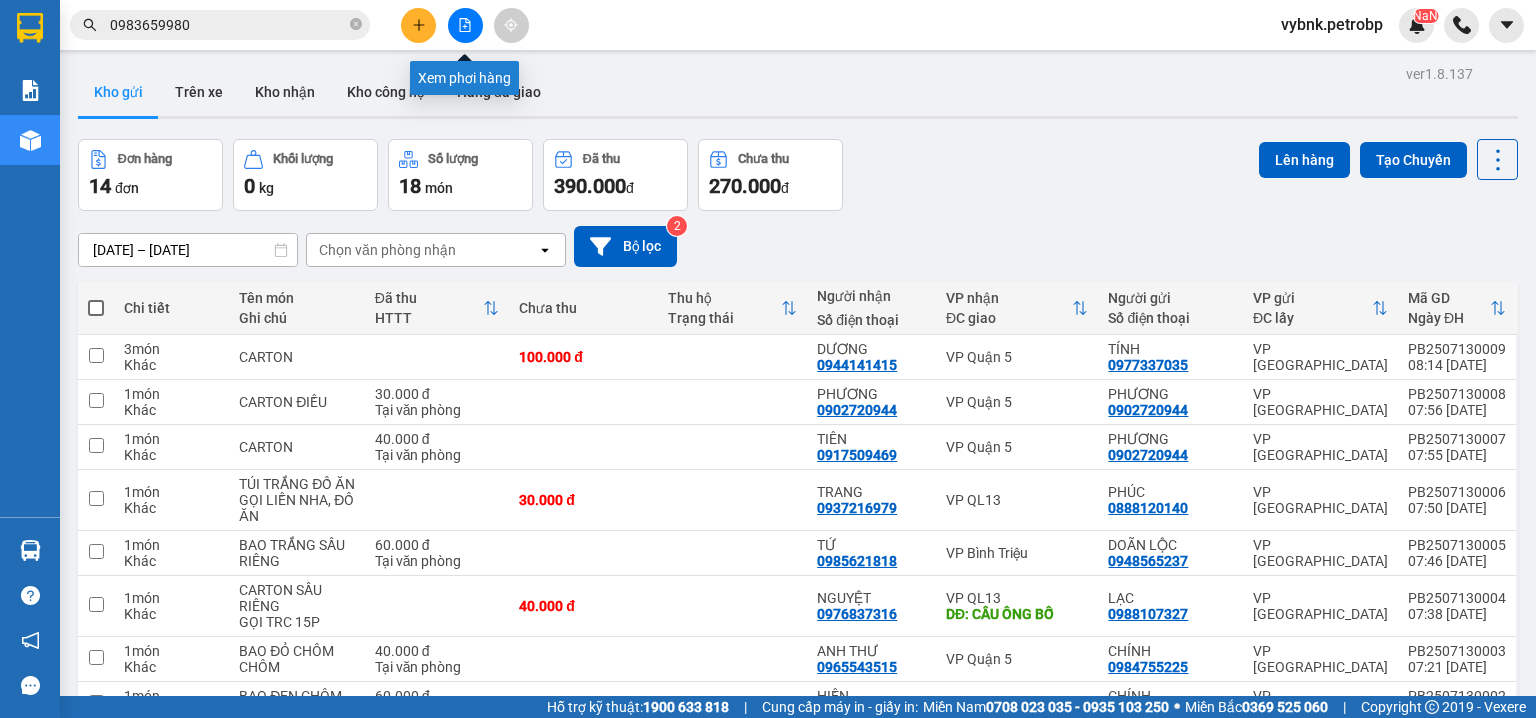 click 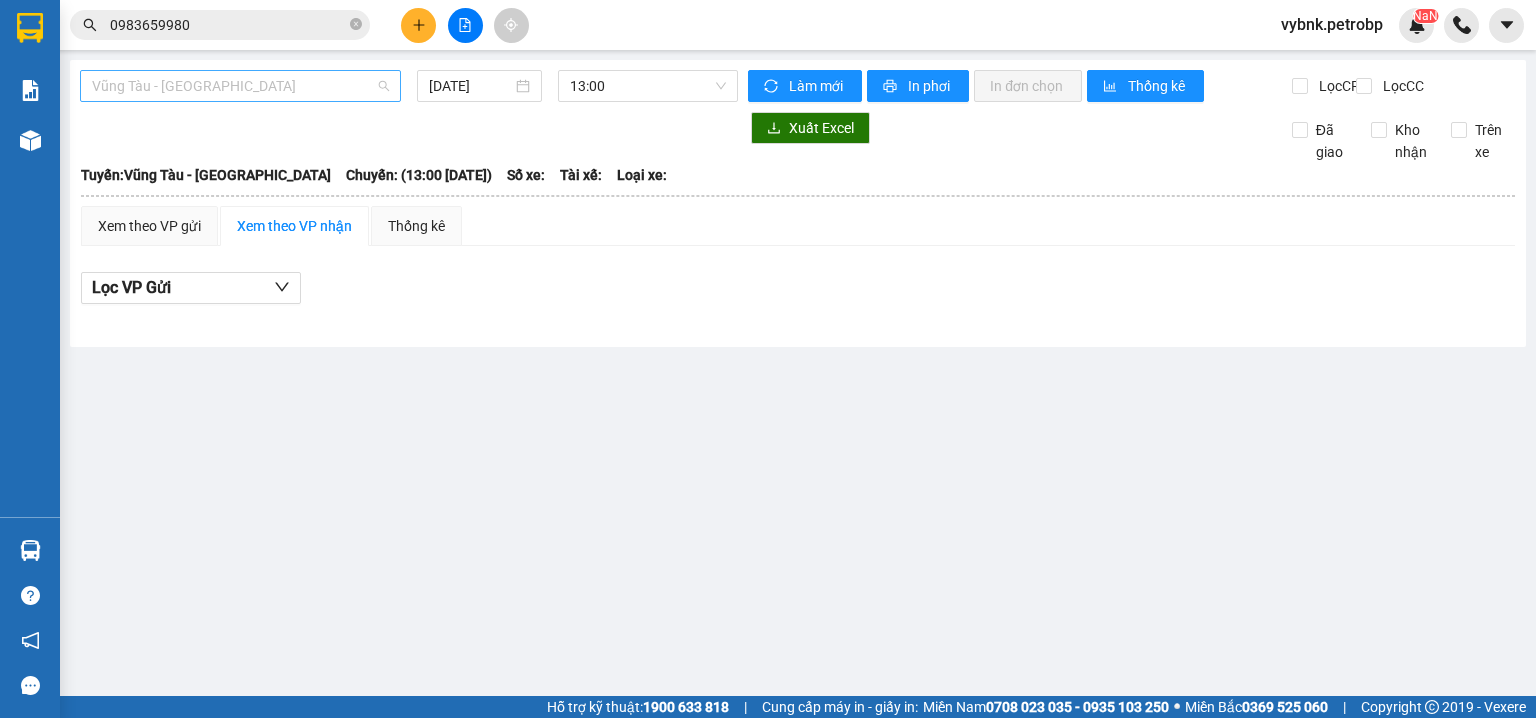 click on "Vũng Tàu - Bình Phước" at bounding box center [240, 86] 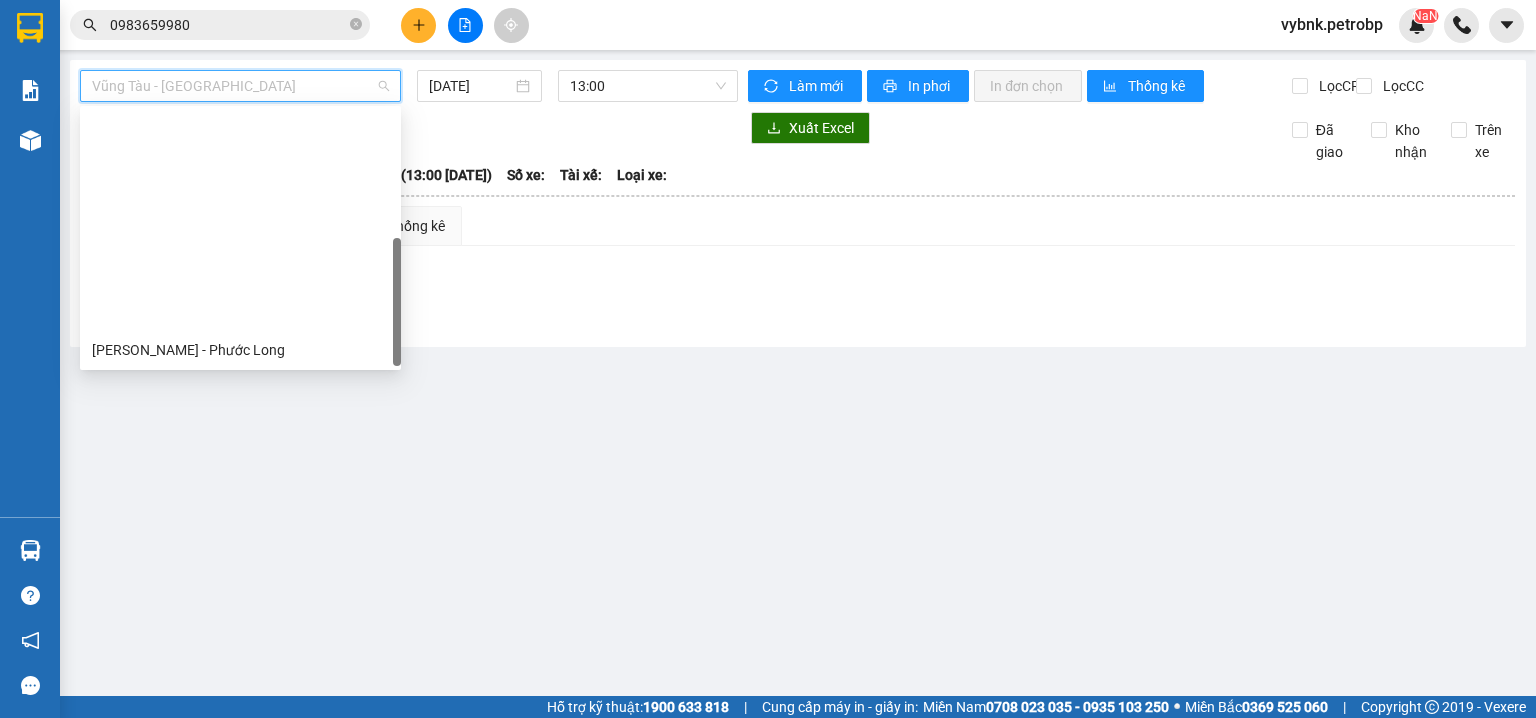 click on "Phước Long - Hồ Chí Minh" at bounding box center [240, 478] 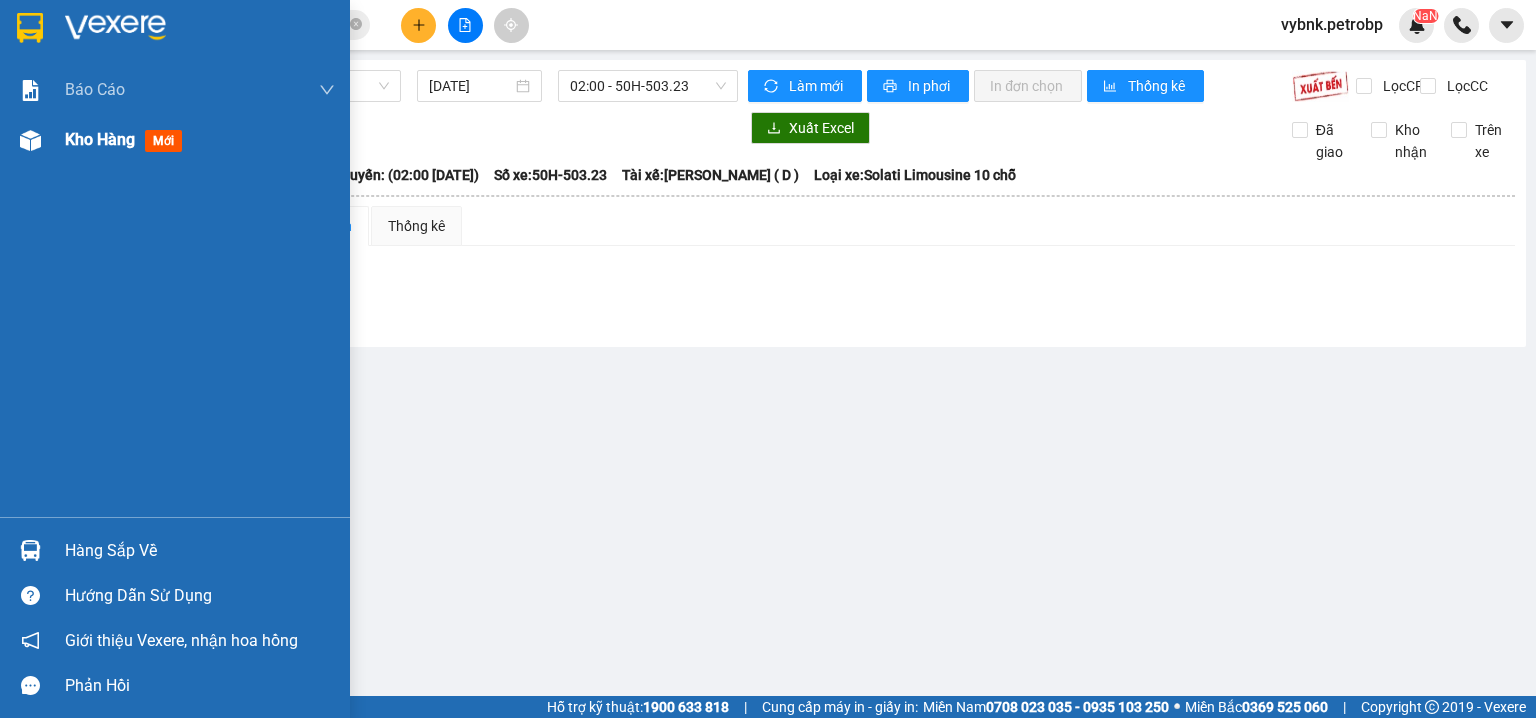 click at bounding box center [30, 140] 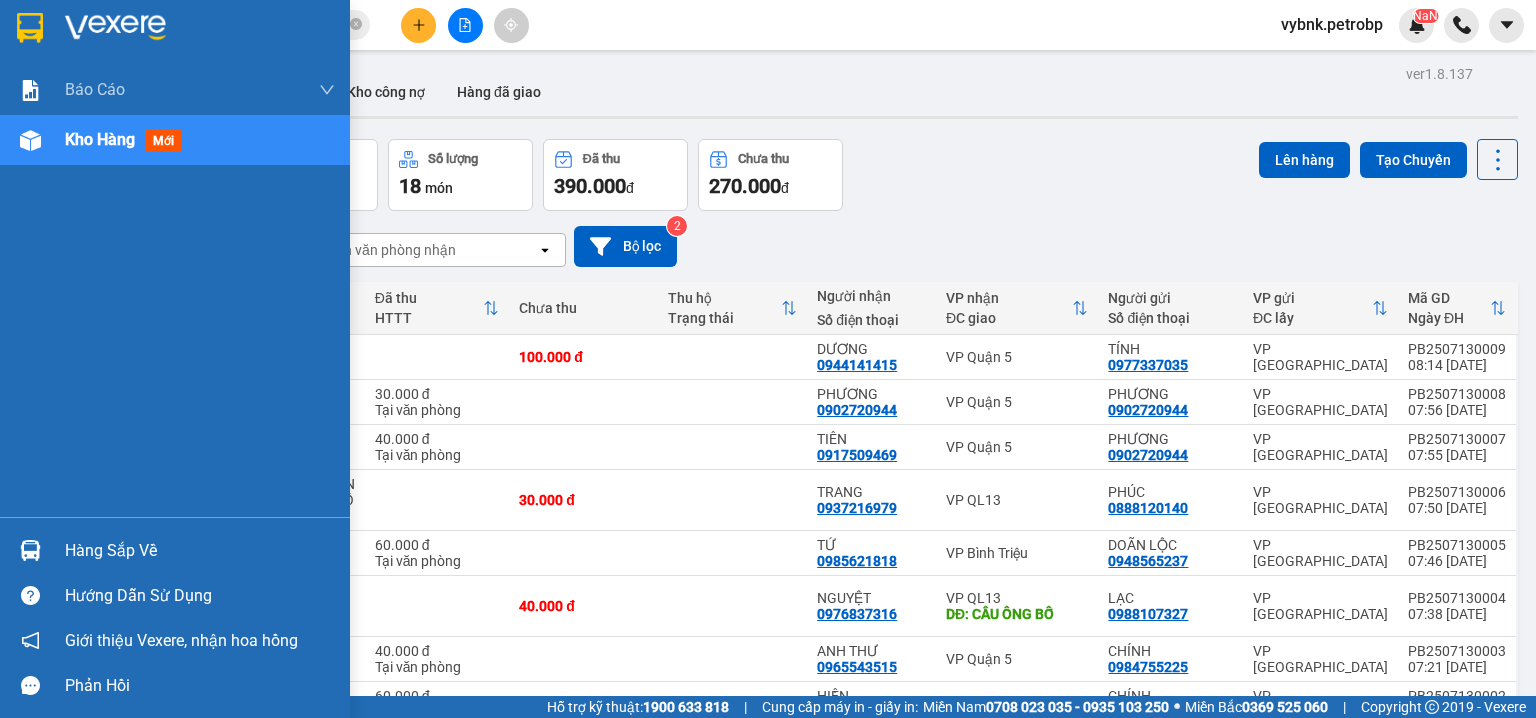click at bounding box center (30, 550) 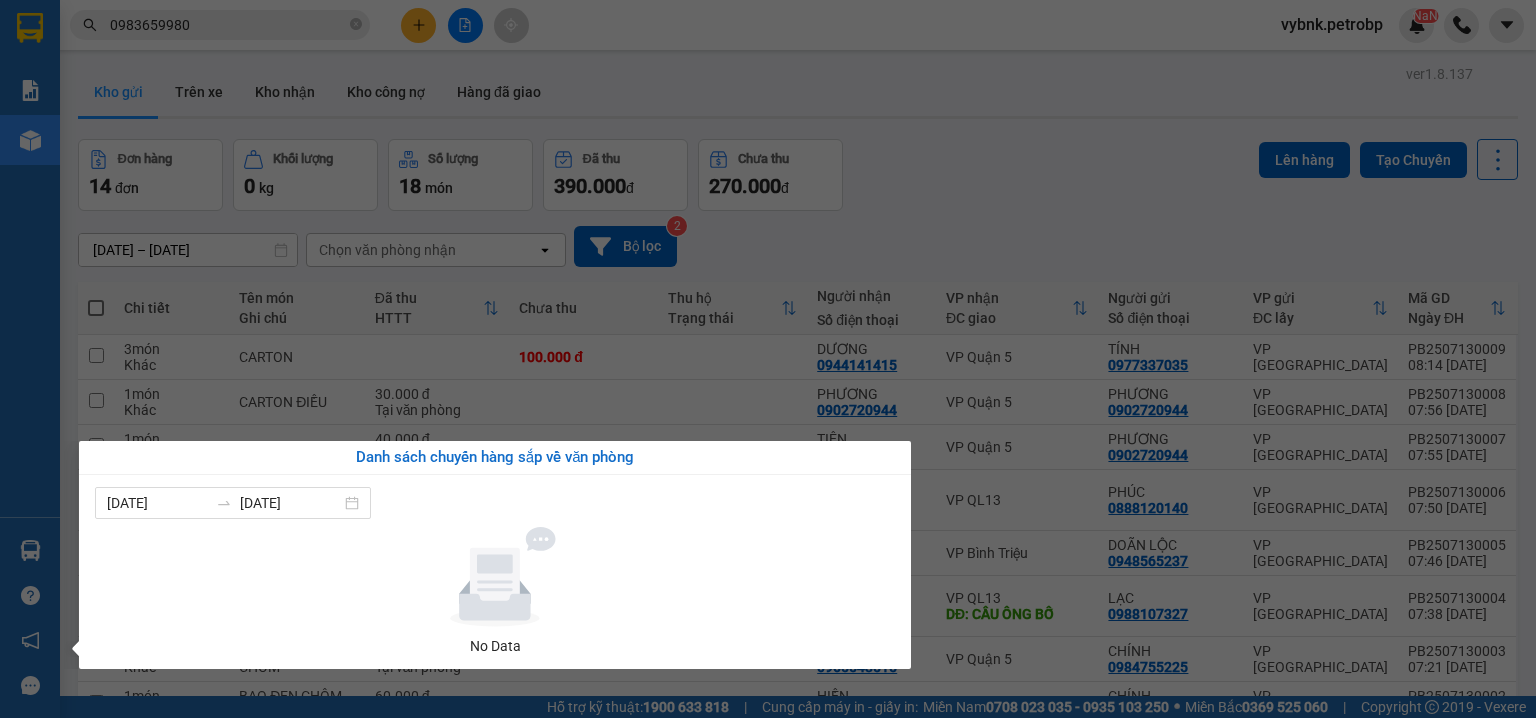click on "Kết quả tìm kiếm ( 356 )  Bộ lọc  Ngày tạo đơn gần nhất Mã ĐH Trạng thái Món hàng Tổng cước Chưa cước Người gửi VP Gửi Người nhận VP Nhận PB2507110008 08:08 - 11/07 Đã giao   06:30 - 12/07 THÙNG SL:  1 40.000 0983659980 ĐIỆP VP Phước Bình 0395260326 MINH VP QL13 Giao DĐ: GẦN N3 KÍNH NHƯỢNG  PB2507090015 11:09 - 09/07 Đã giao   18:33 - 10/07 KIỆN HỘP ĐIỀU SL:  1 30.000 0983659980 ĐIỆP VP Phước Bình 0328063826 LY VP Quận 5 PB2507070018 09:54 - 07/07 Đã giao   18:31 - 07/07 THÙNG SL:  1 40.000 0983659980 ĐIỆP VP Phước Bình 0918491451 BÔNG NGUYỄN VP Đồng Xoài PB2507050027 17:26 - 05/07 Đã giao   15:37 - 06/07 KIỆN TRẮNG ĐIỀU SL:  1 30.000 0983659980 ĐIỆP VP Phước Bình 0911393979 ANH TÂN VP Quận 5 PB2507010014 09:28 - 01/07 Đã giao   16:55 - 01/07 CÂY ĐIỀU NHỎ SL:  1 30.000 0983659980 ĐIỆP VP Phước Bình 0982140079 TUẤN VP Đồng Xoài PB2506280020 15:03 - 28/06 Trên xe   10:02" at bounding box center (768, 359) 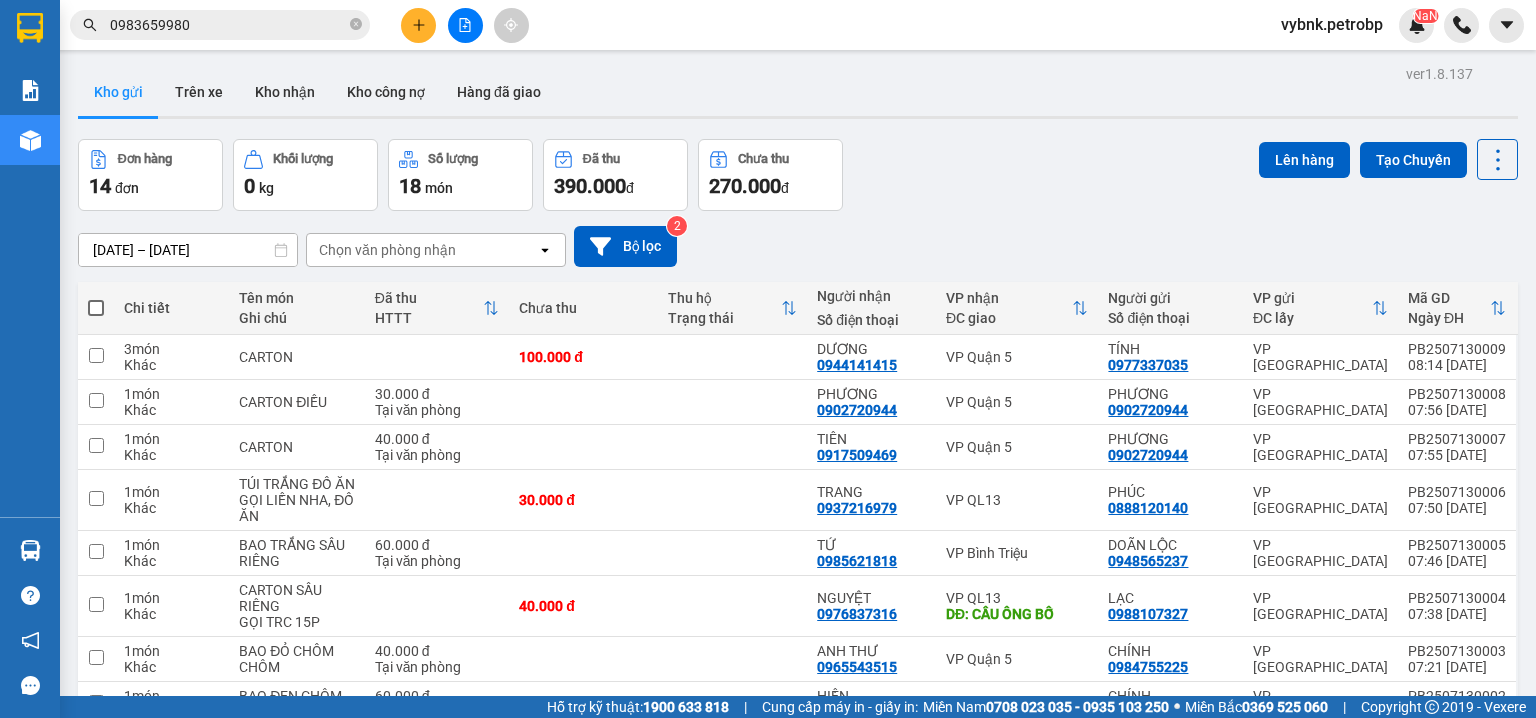 click at bounding box center (418, 25) 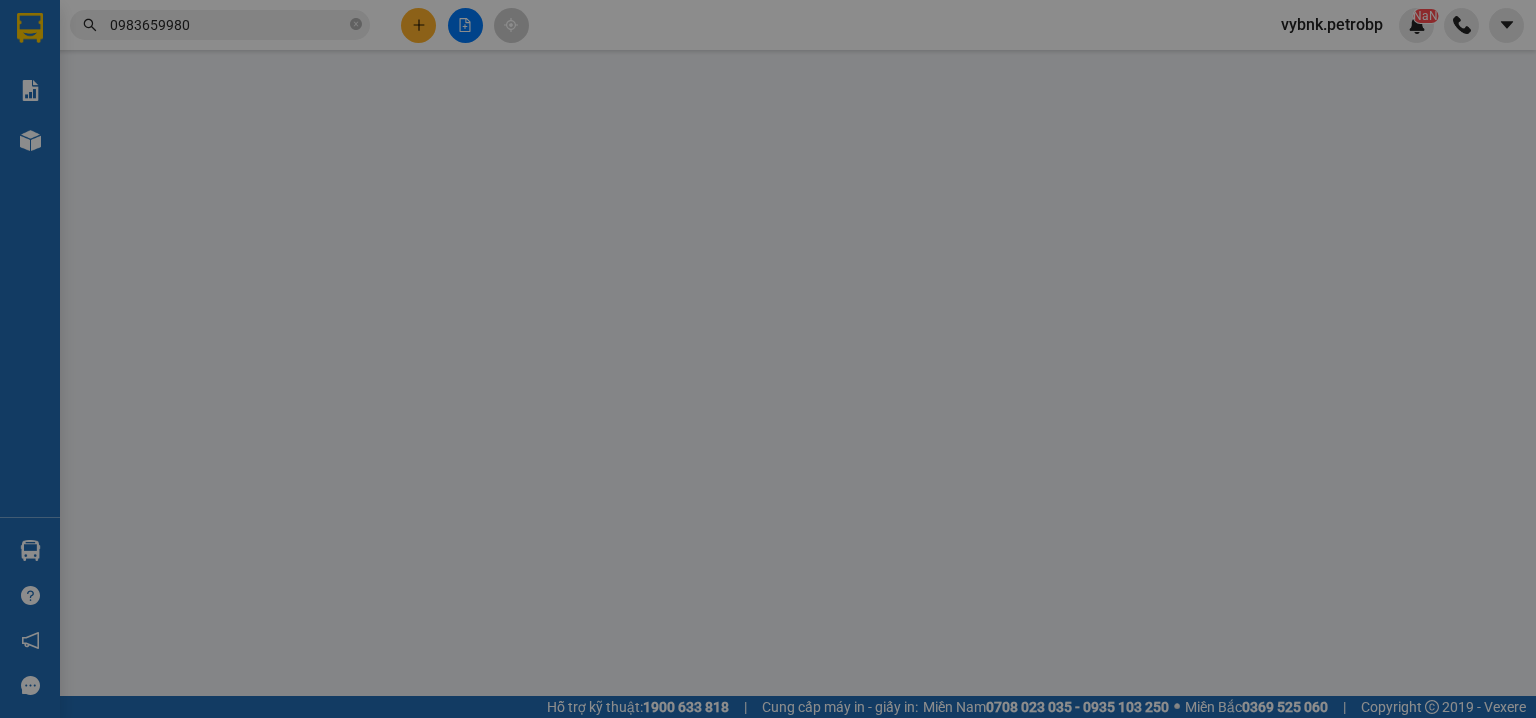 click on "Yêu cầu xuất hóa đơn điện tử" at bounding box center (328, 33) 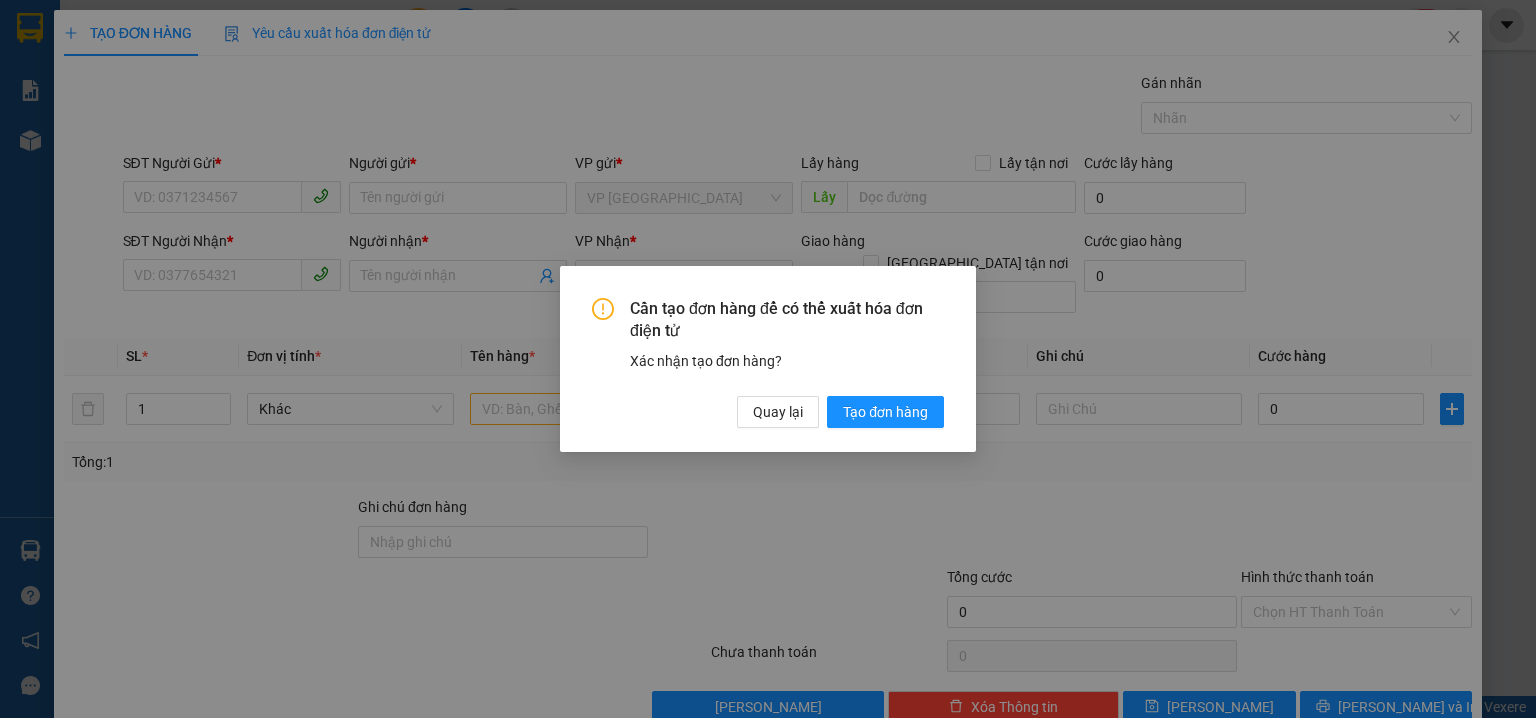 click on "Cần tạo đơn hàng để có thể xuất hóa đơn điện tử Xác nhận tạo đơn hàng? Quay lại Tạo đơn hàng" at bounding box center [768, 363] 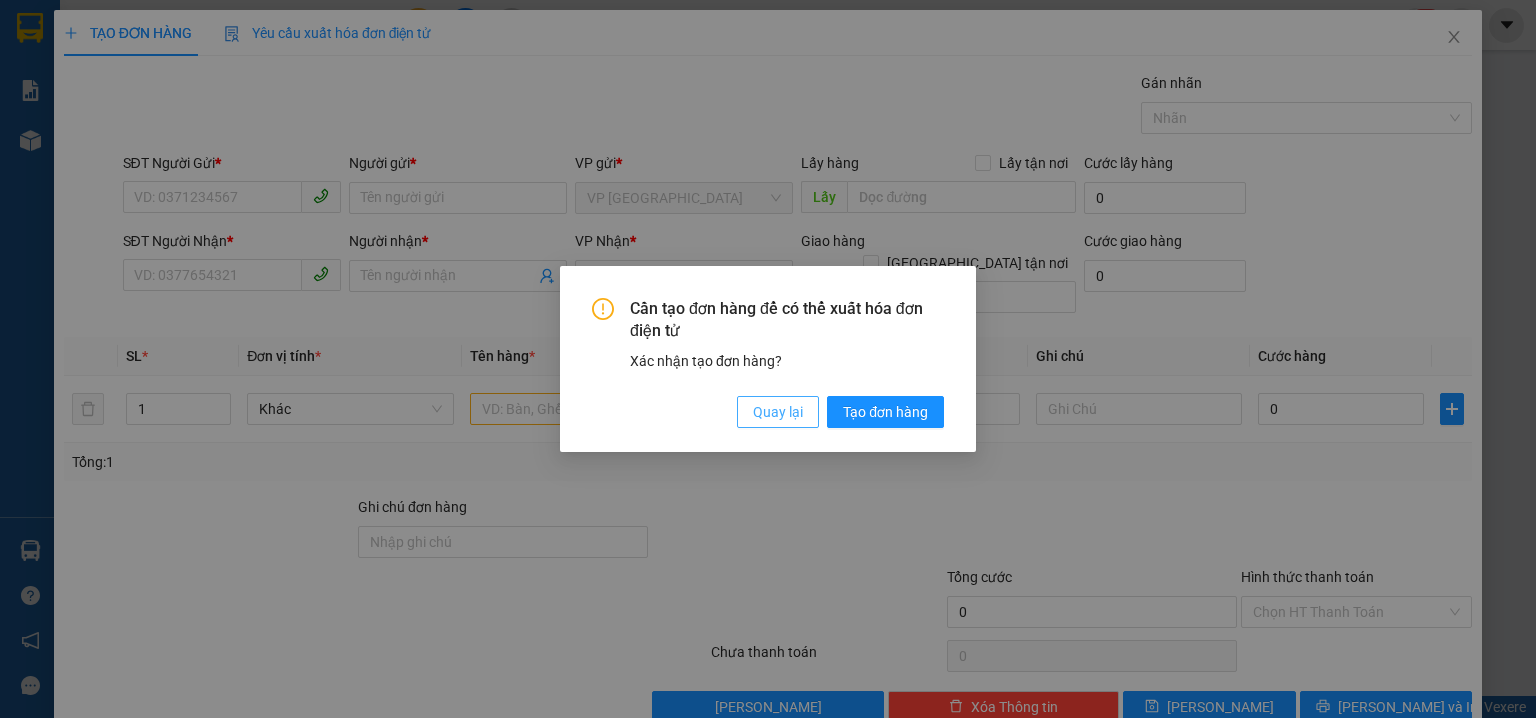 click on "Quay lại" at bounding box center (778, 412) 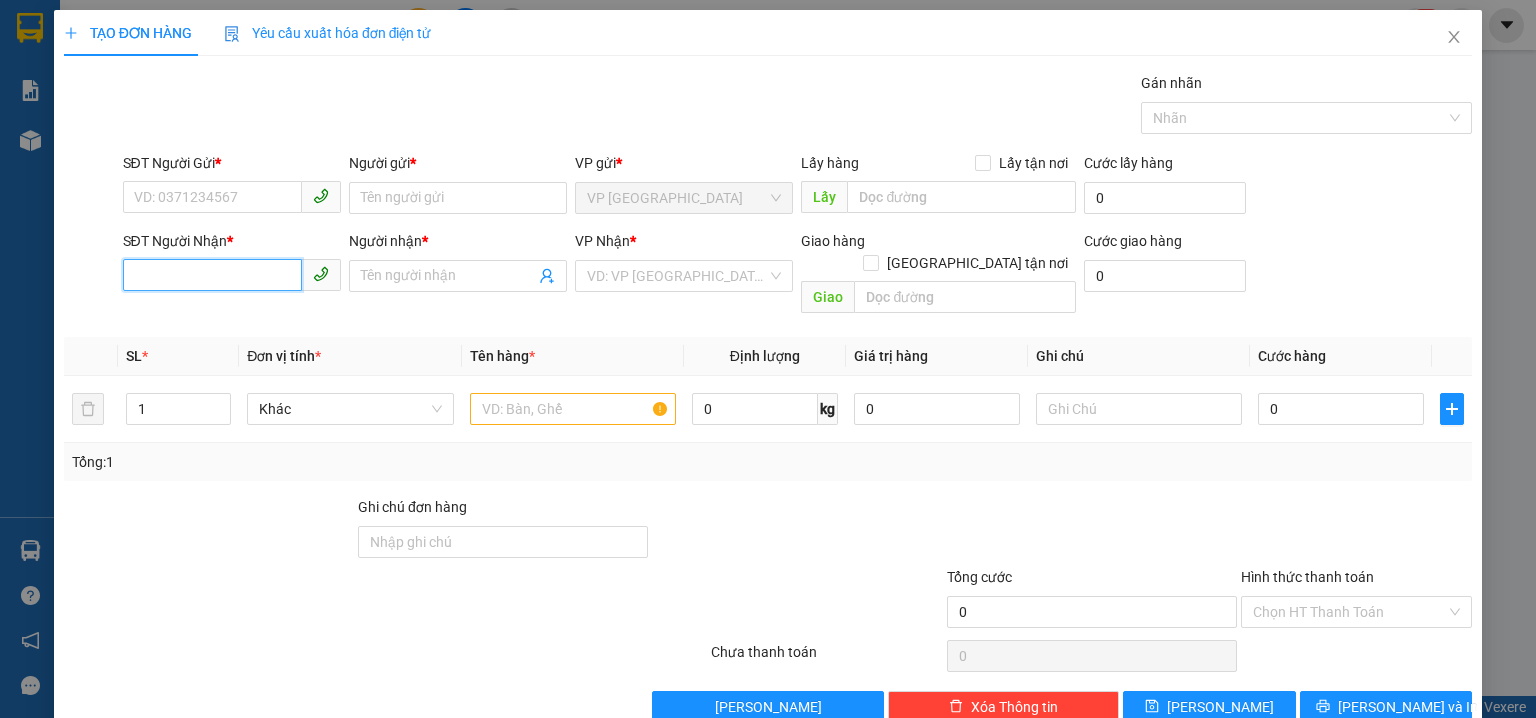 click on "SĐT Người Nhận  *" at bounding box center [212, 275] 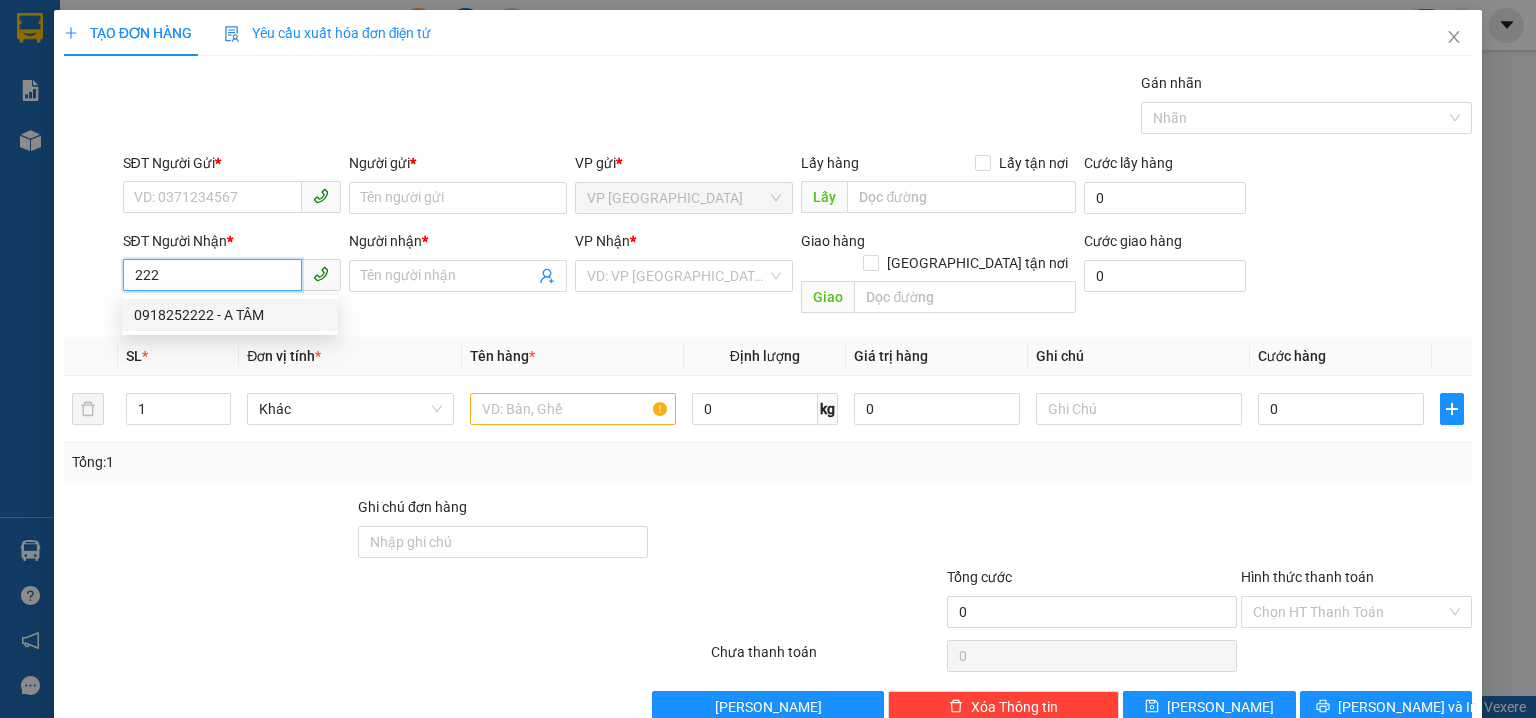 click on "0918252222 - A TÂM" at bounding box center (230, 315) 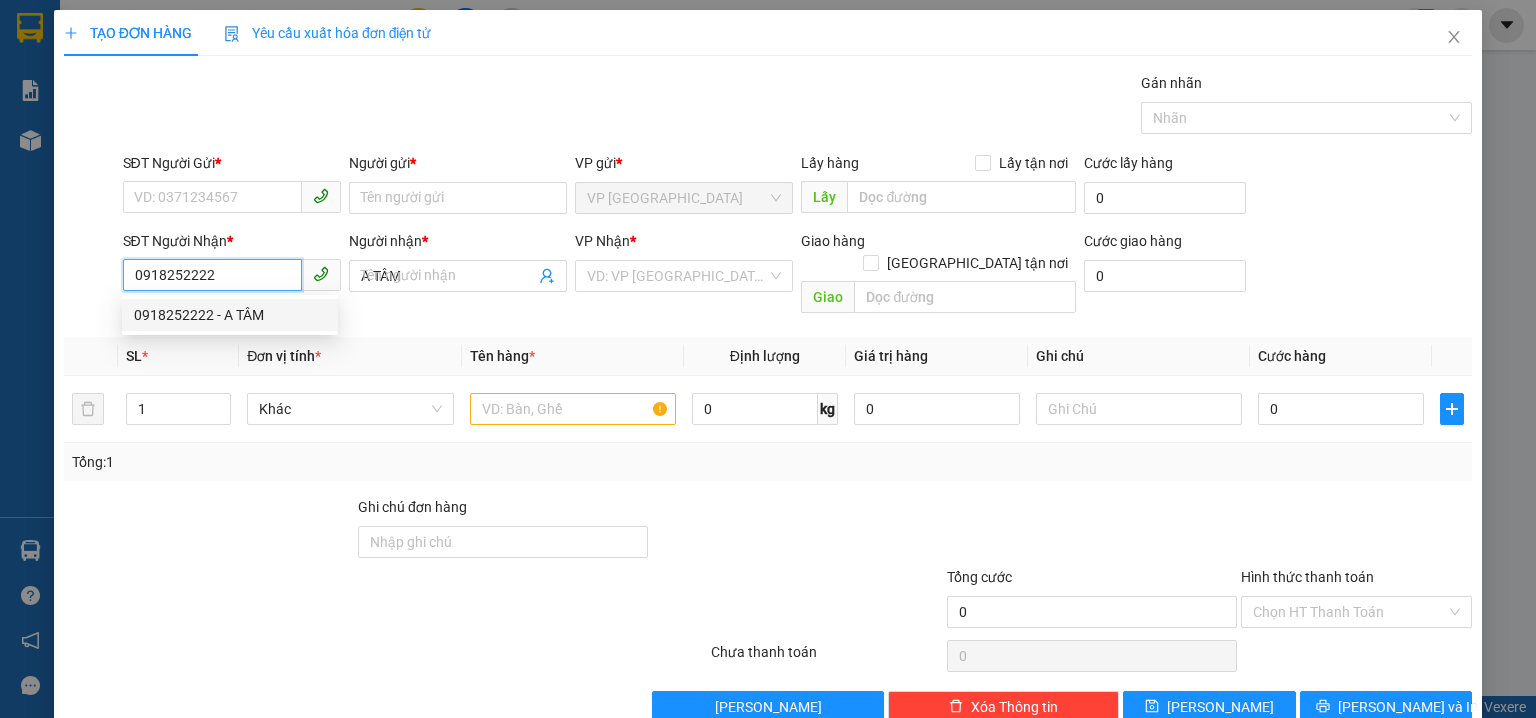 click on "0918252222 - A TÂM" at bounding box center [230, 315] 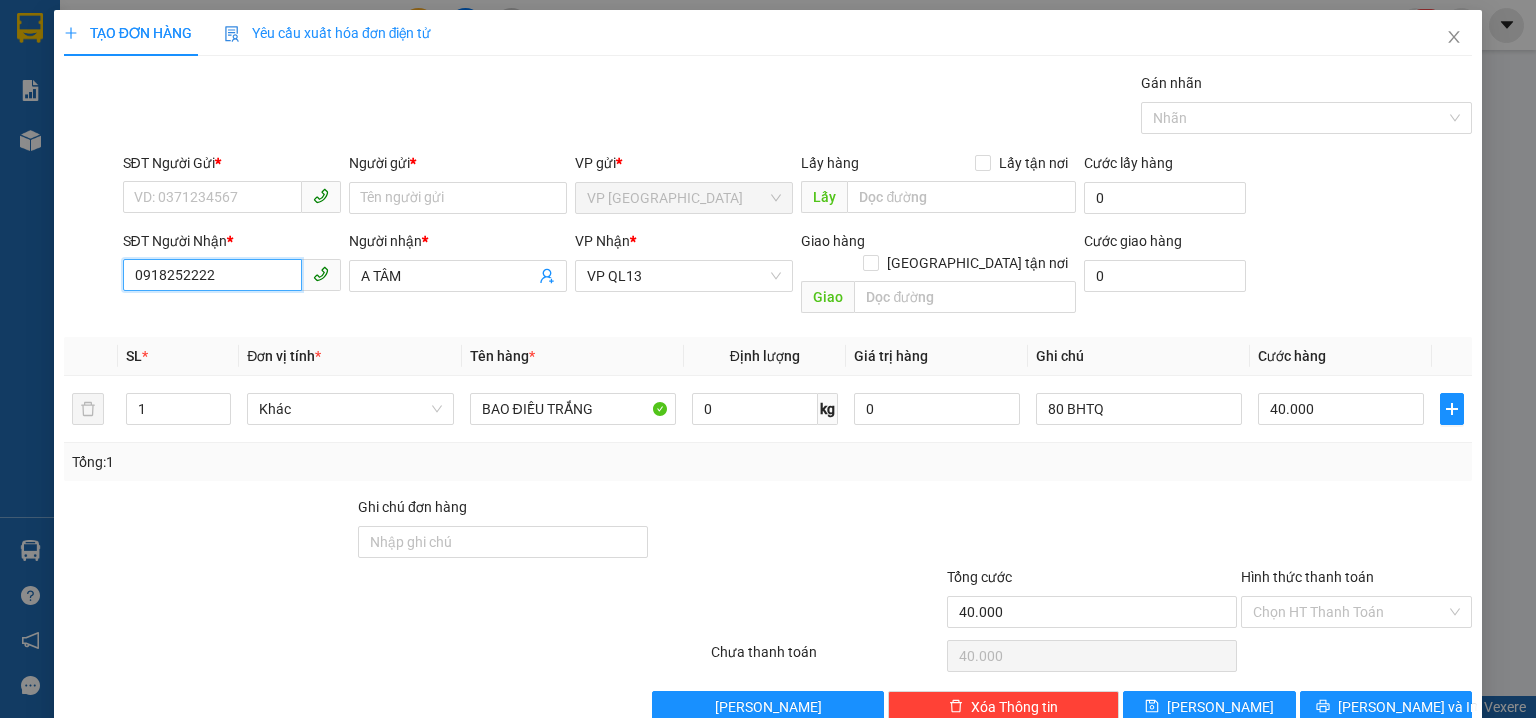 click on "0918252222" at bounding box center [212, 275] 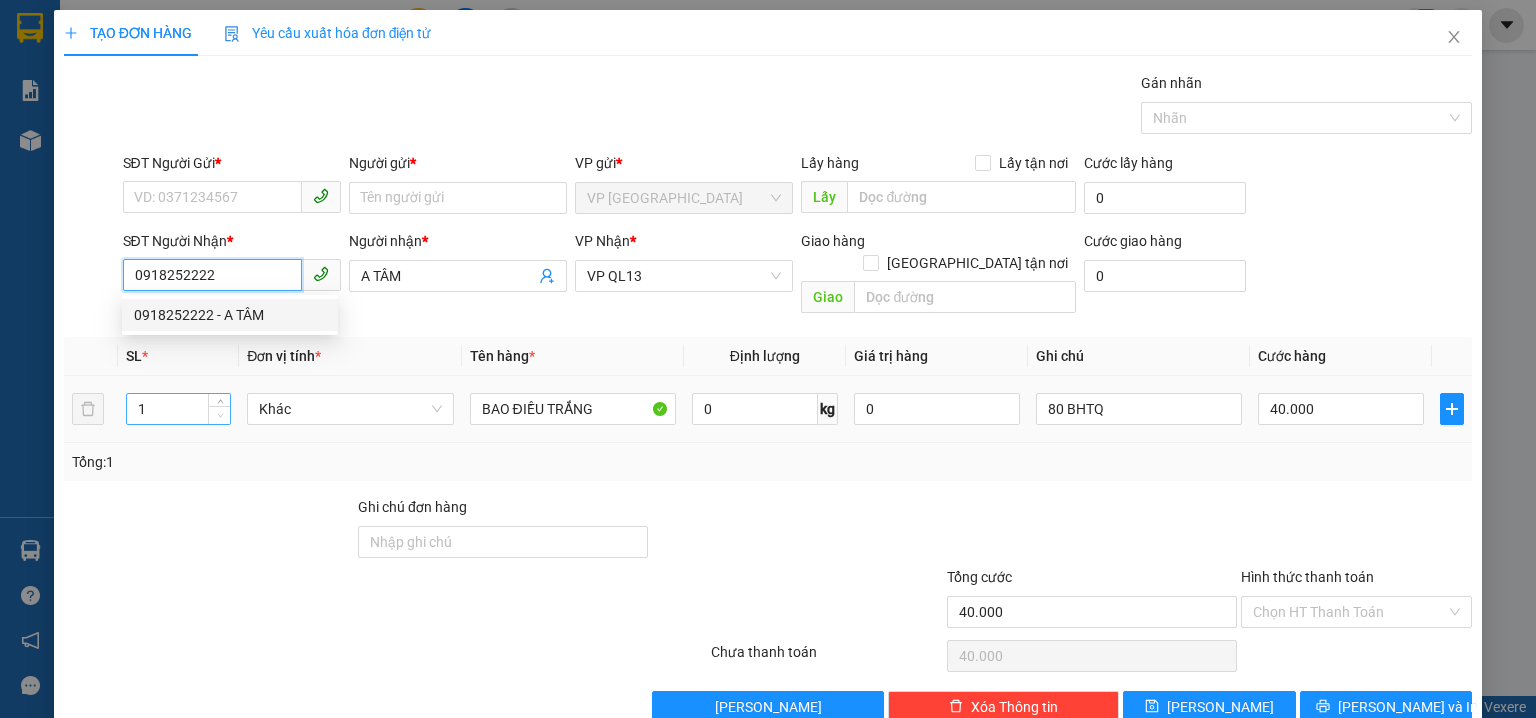 click at bounding box center (220, 416) 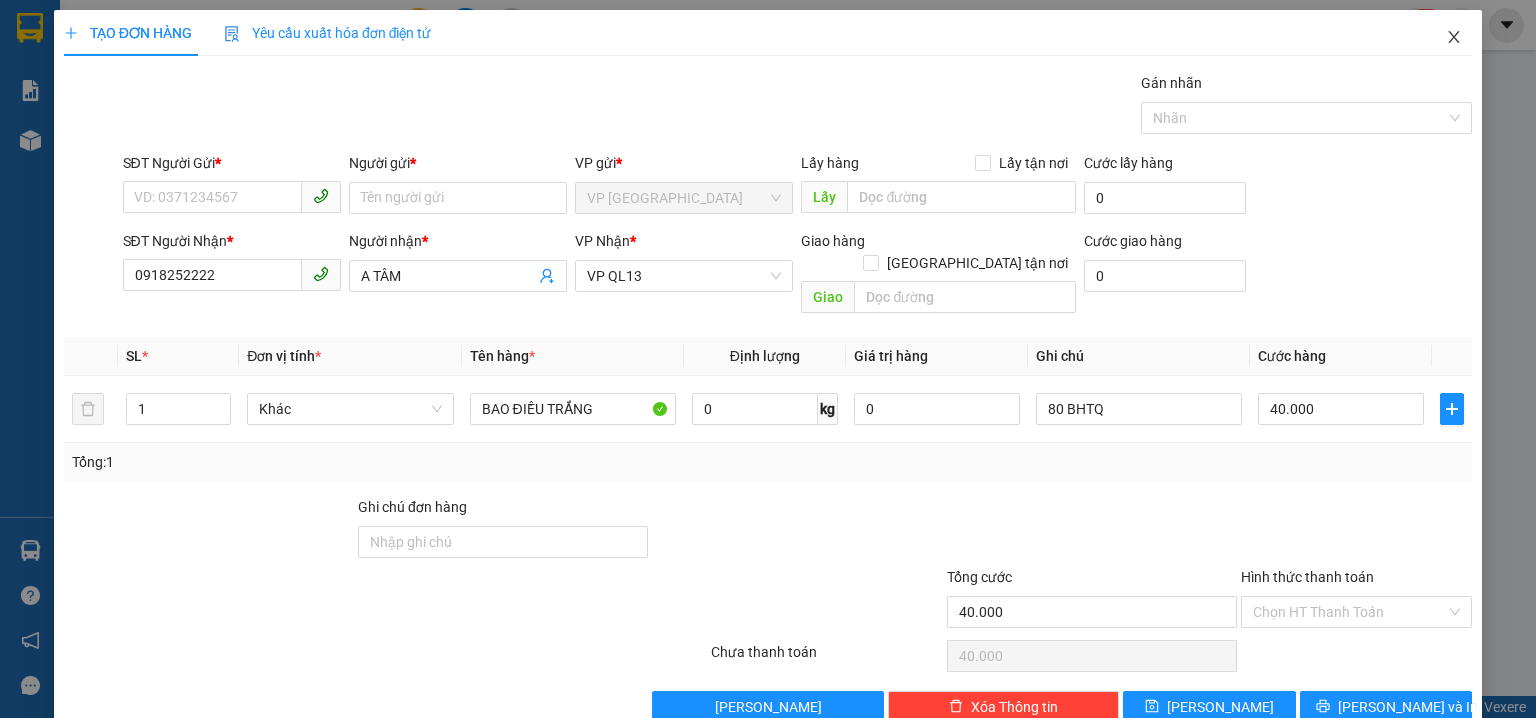 click at bounding box center (1454, 38) 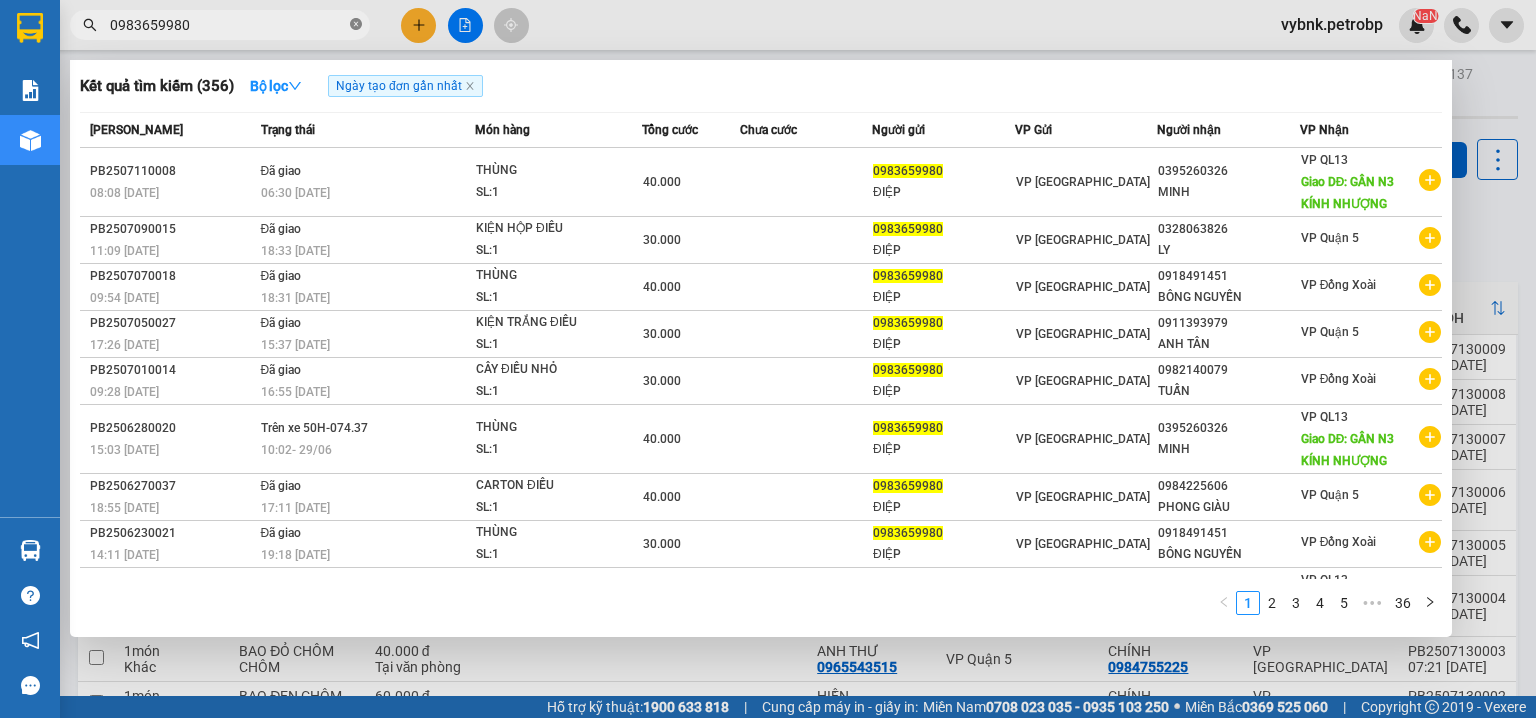 click 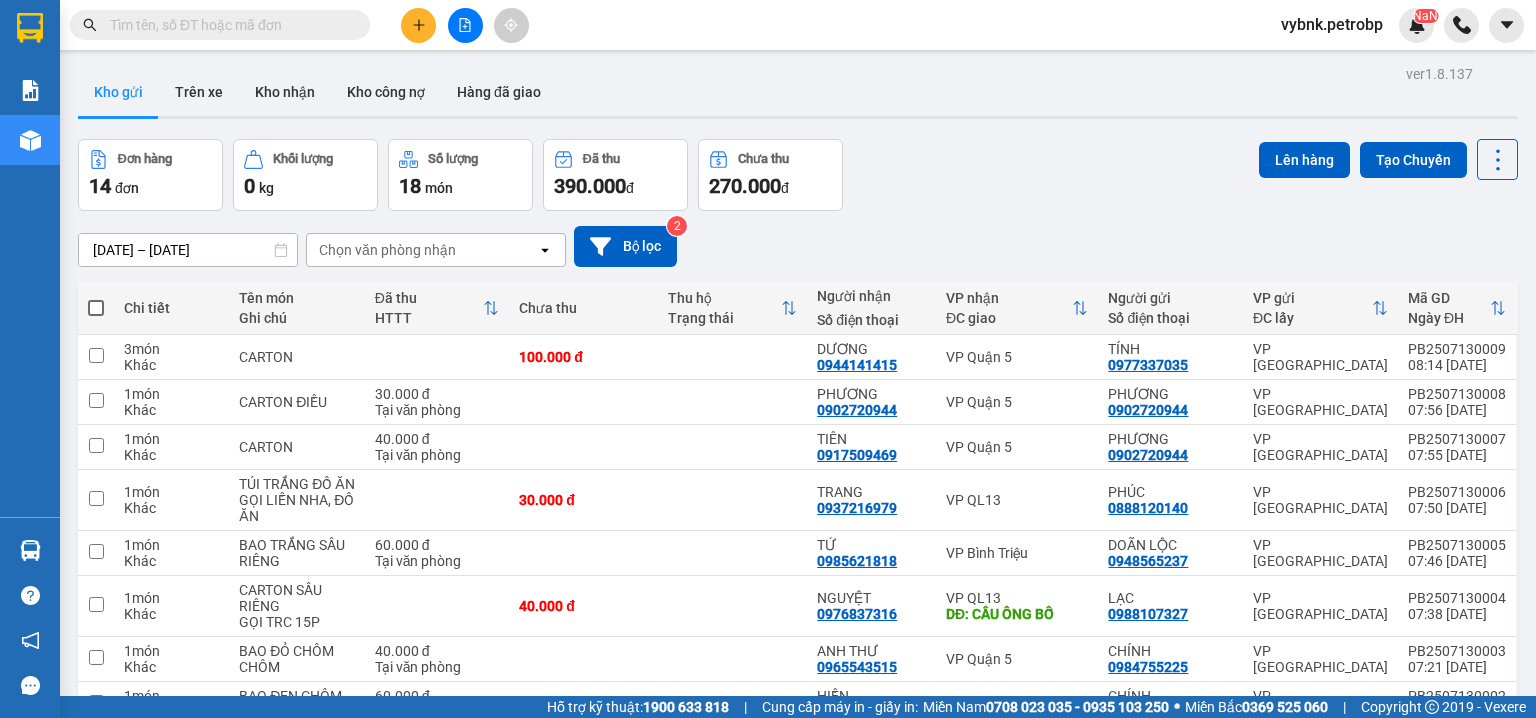 paste on "0918252222" 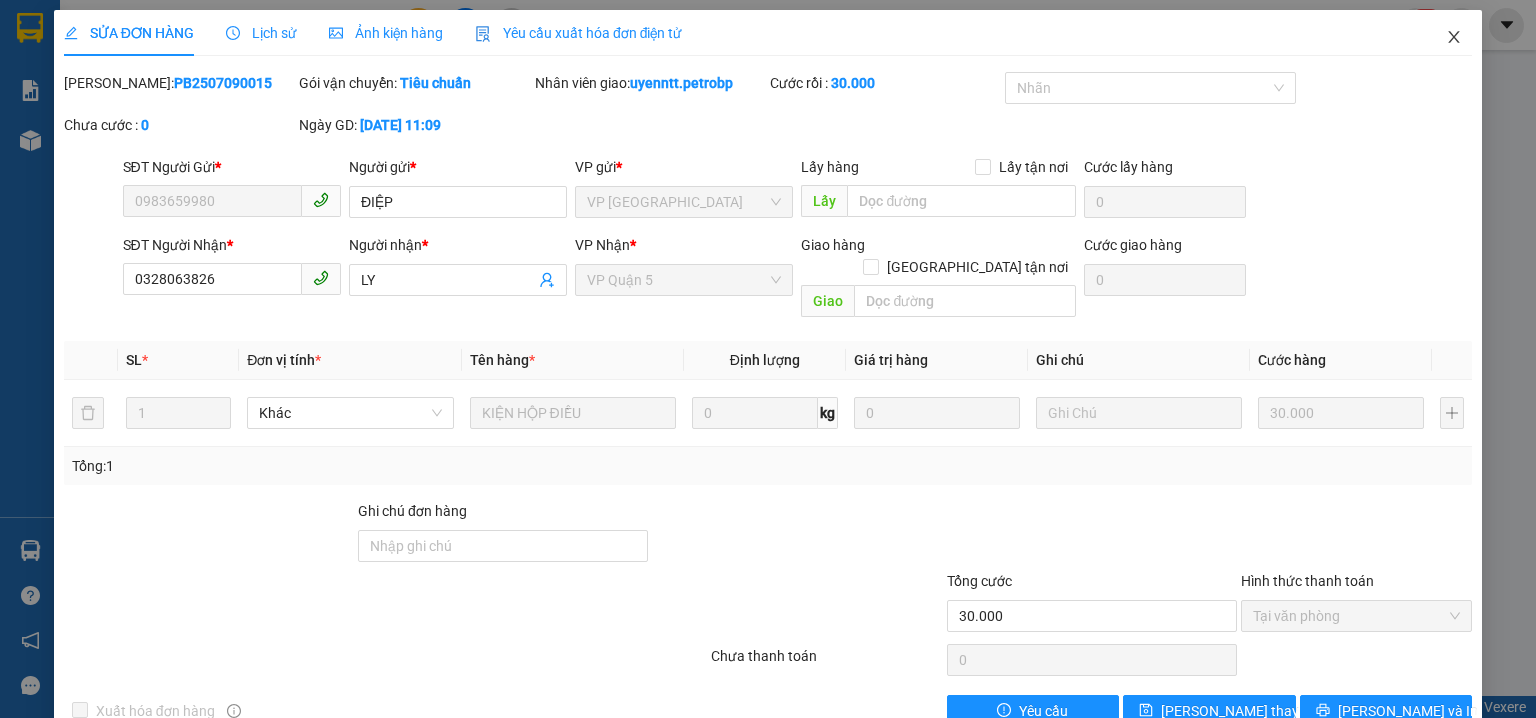 click at bounding box center [1454, 38] 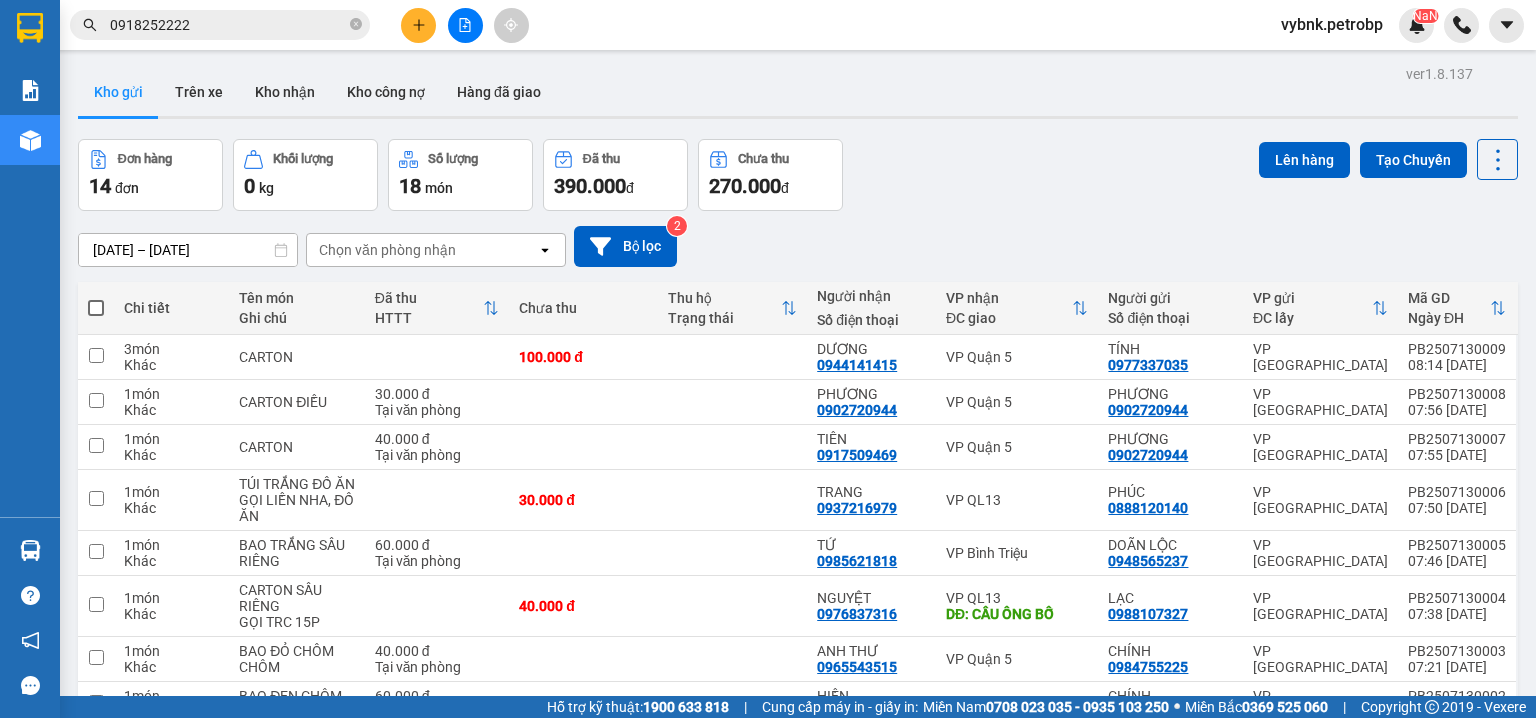 click on "0918252222" at bounding box center (228, 25) 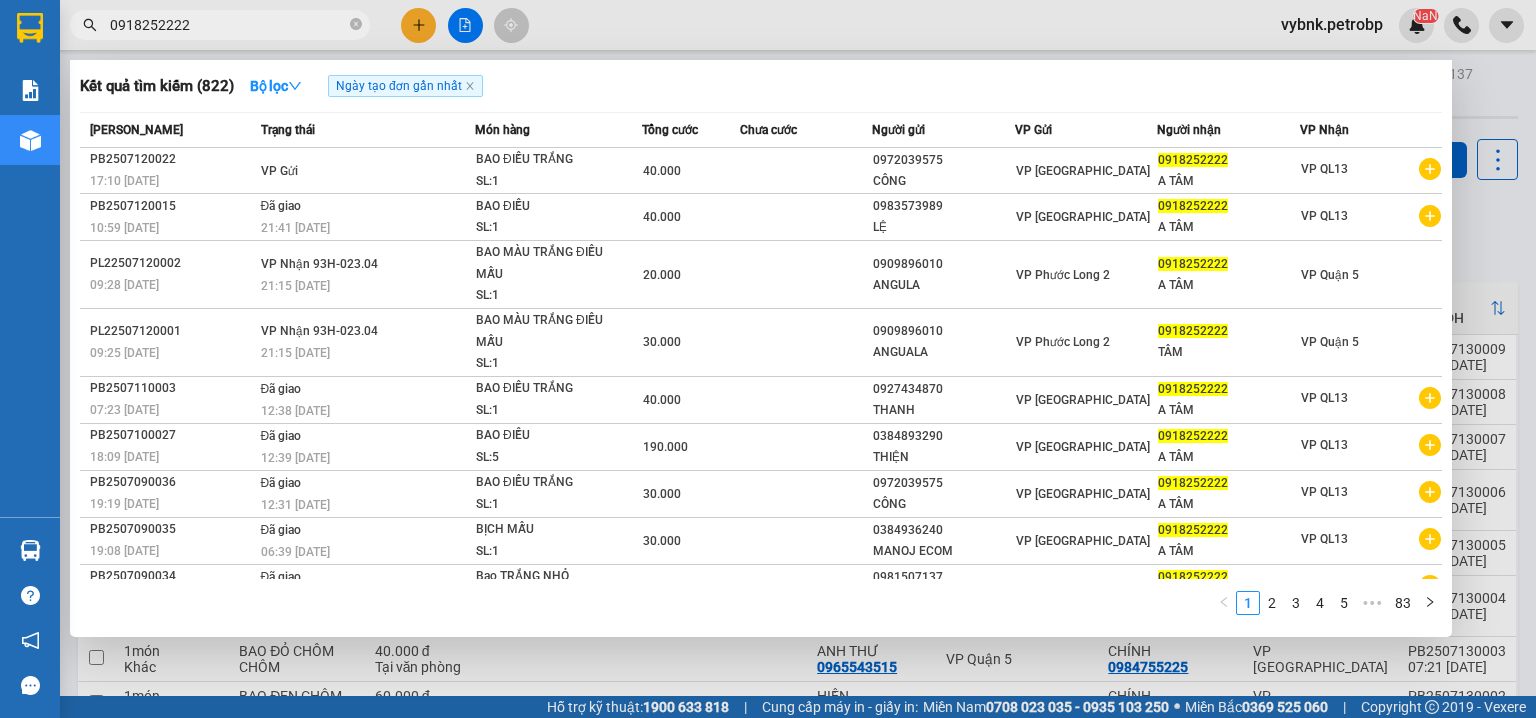 scroll, scrollTop: 0, scrollLeft: 0, axis: both 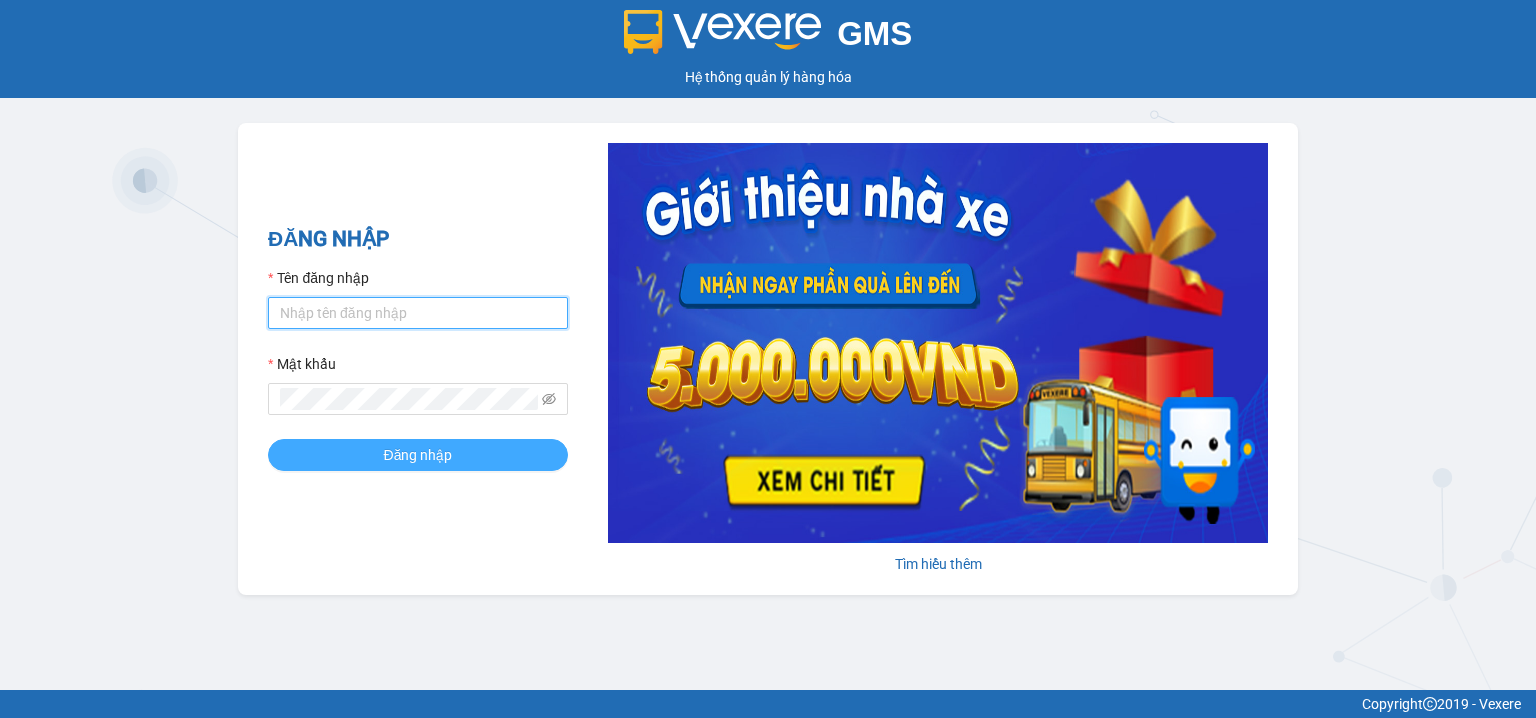 type on "vybnk.petrobp" 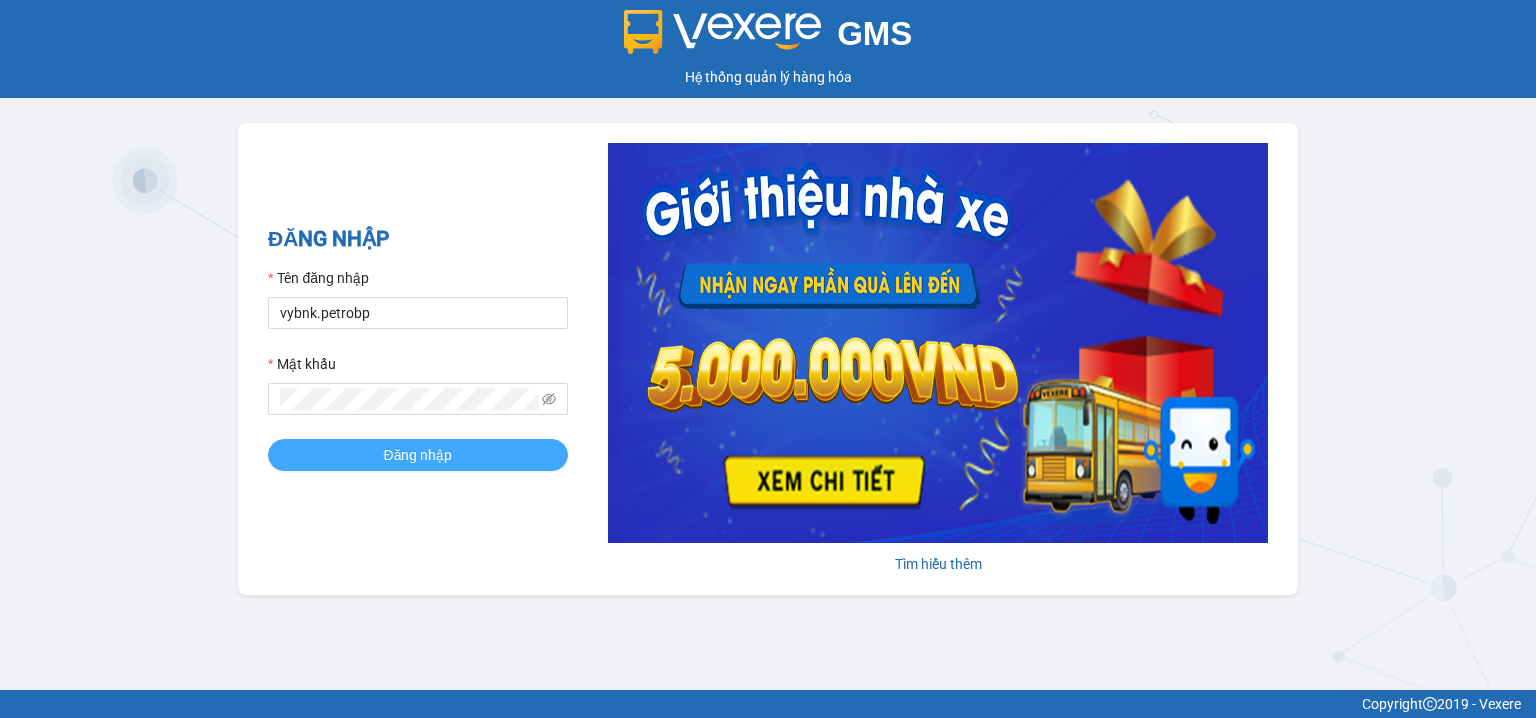 click on "Đăng nhập" at bounding box center (418, 455) 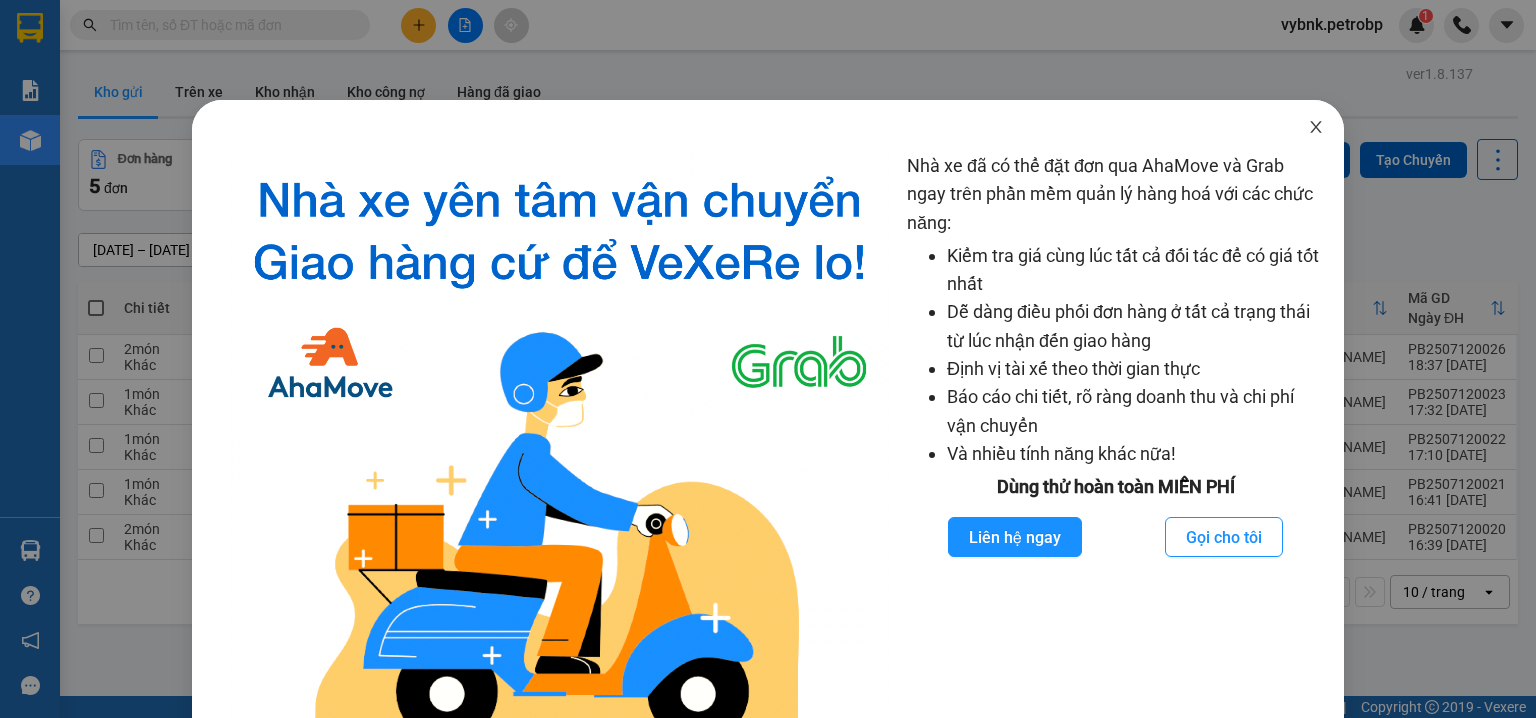 click at bounding box center [1316, 128] 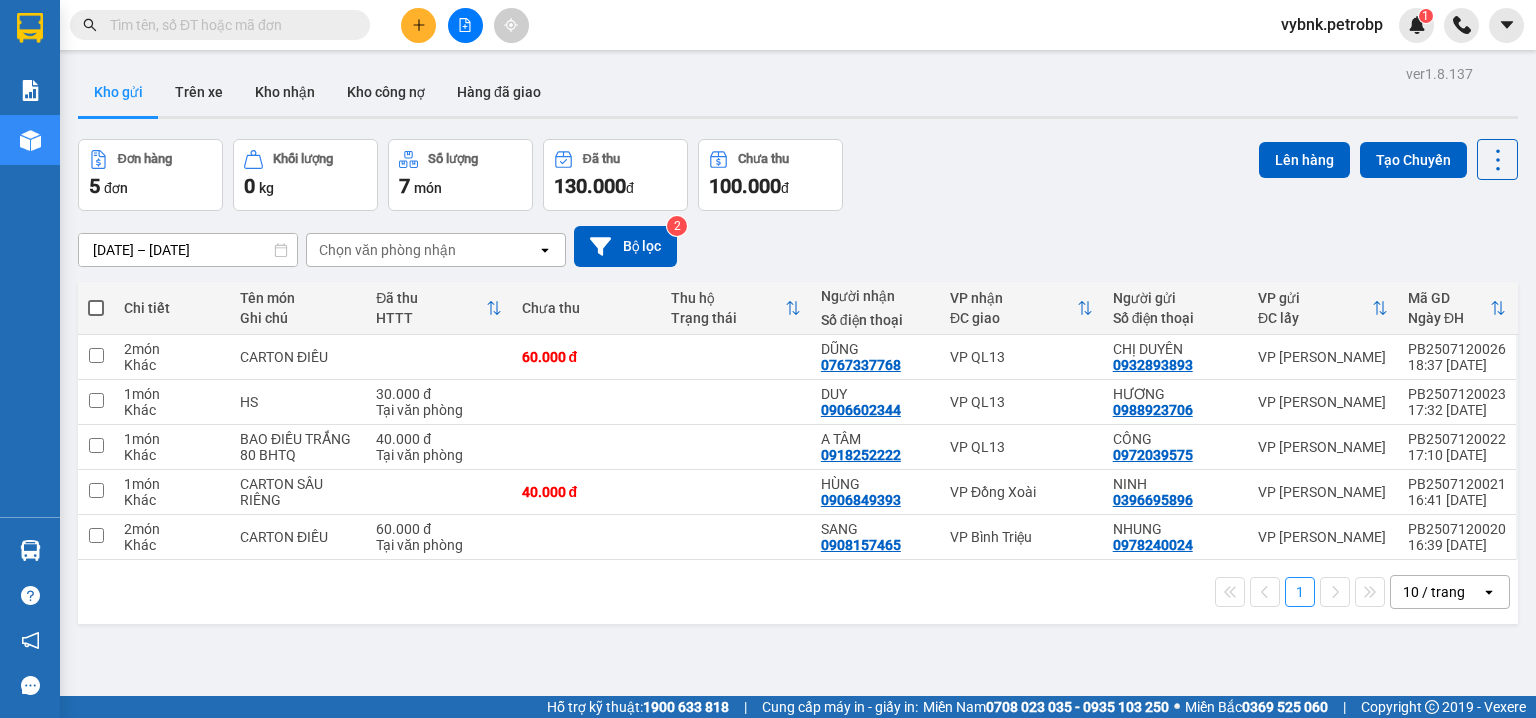 scroll, scrollTop: 0, scrollLeft: 0, axis: both 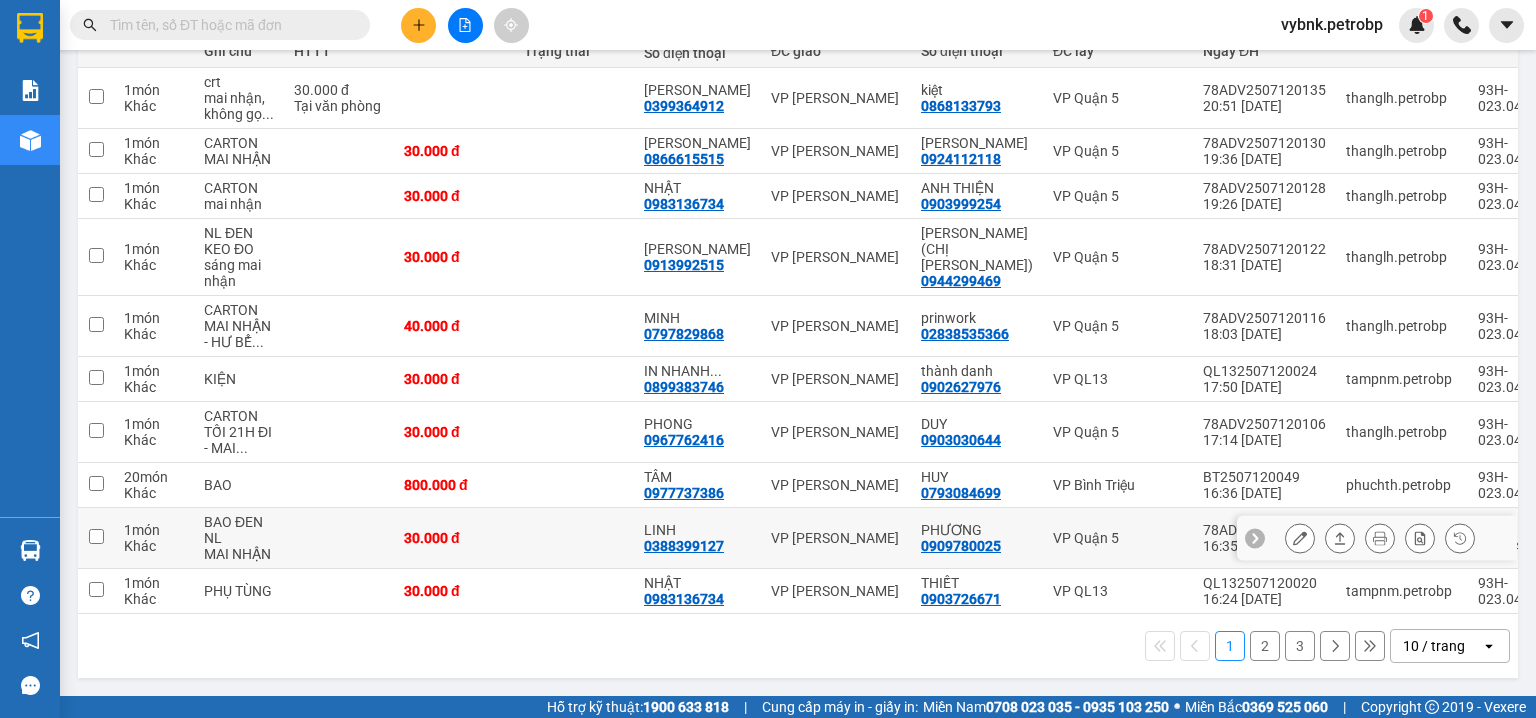 click on "0388399127" at bounding box center [684, 546] 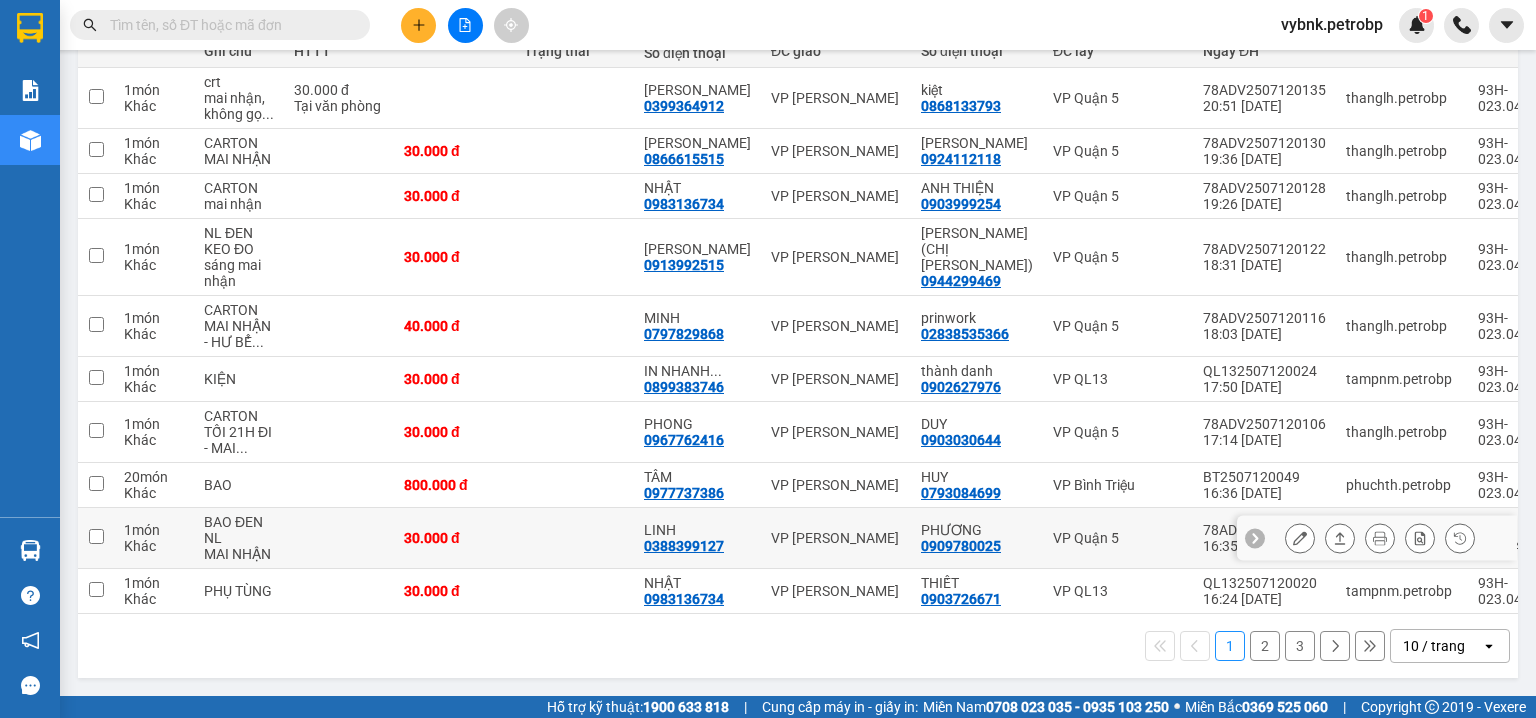 click on "0388399127" at bounding box center (684, 546) 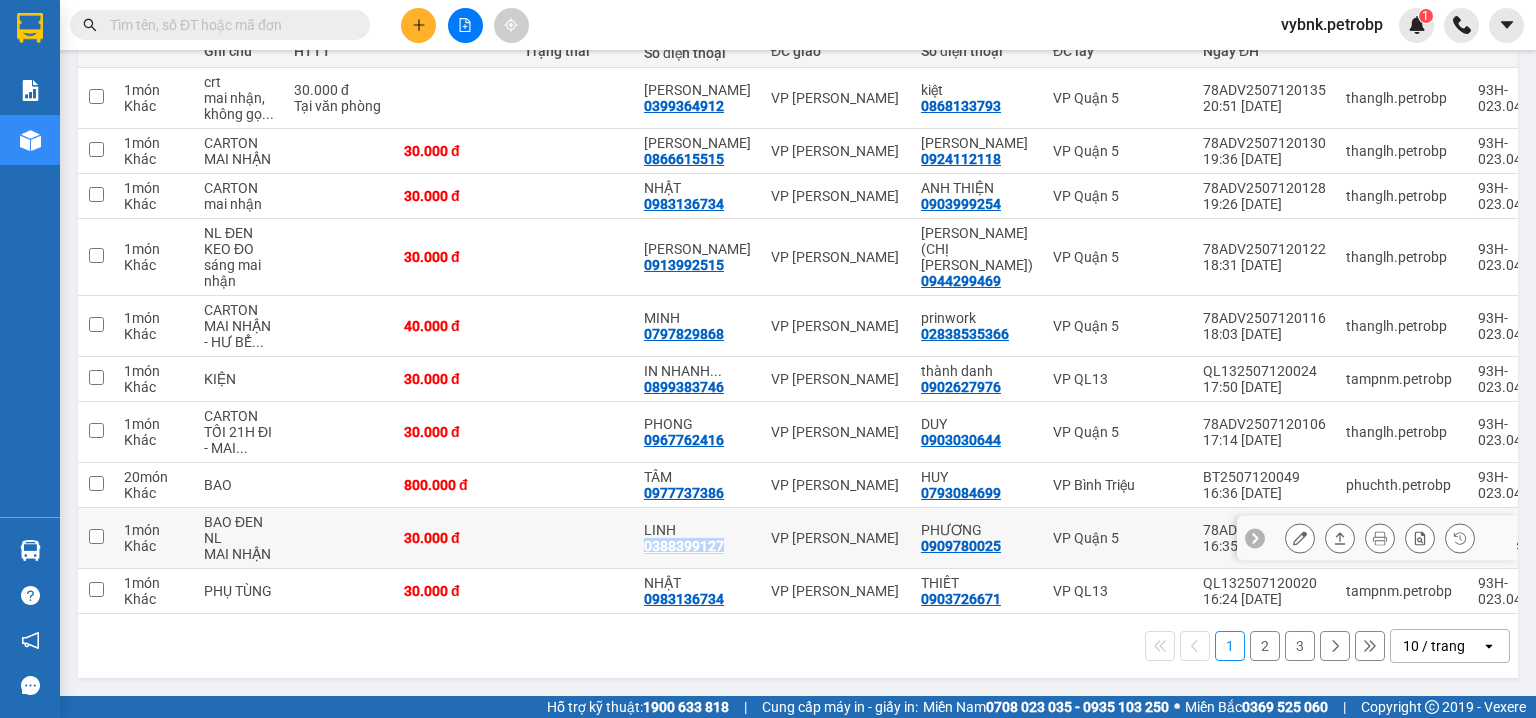 click on "0388399127" at bounding box center [684, 546] 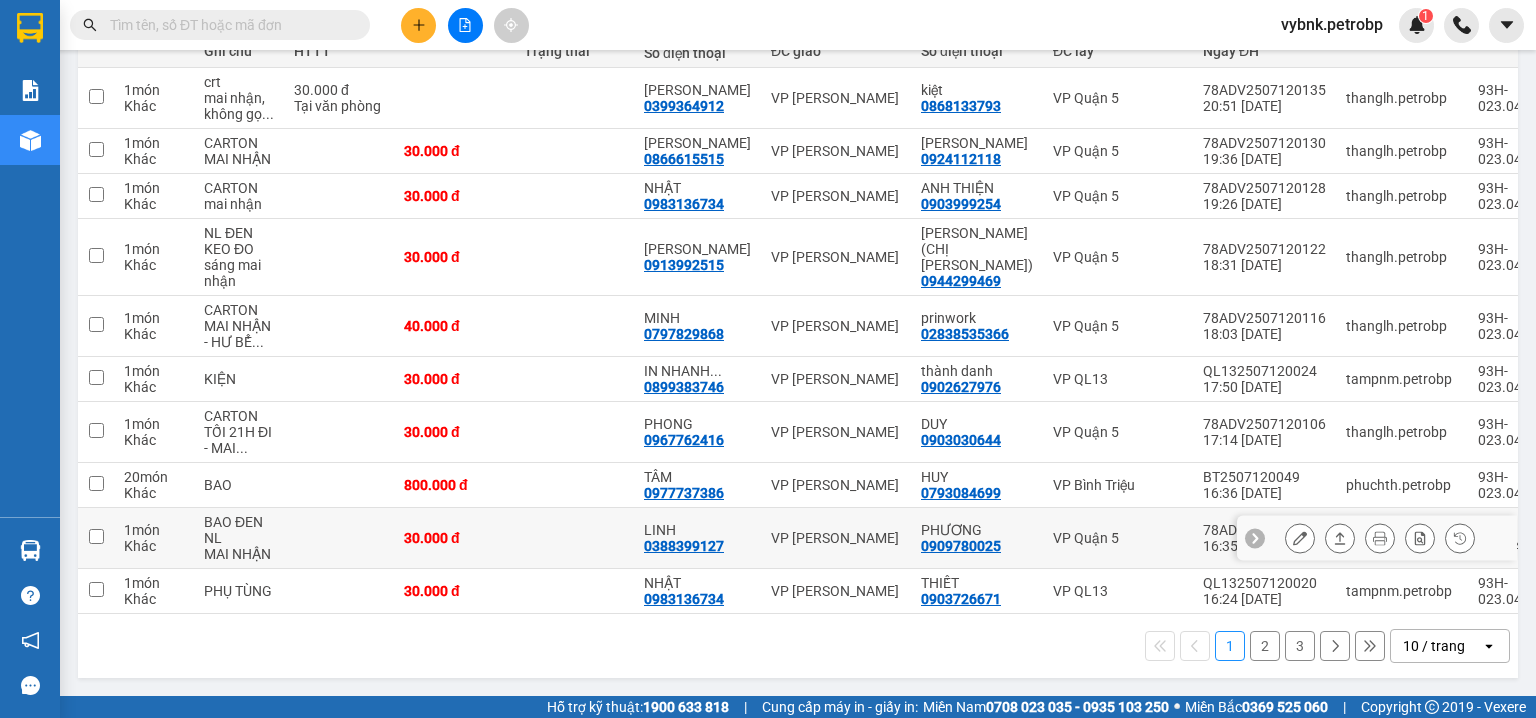 click on "IN NHANH ... 0899383746" at bounding box center [697, 379] 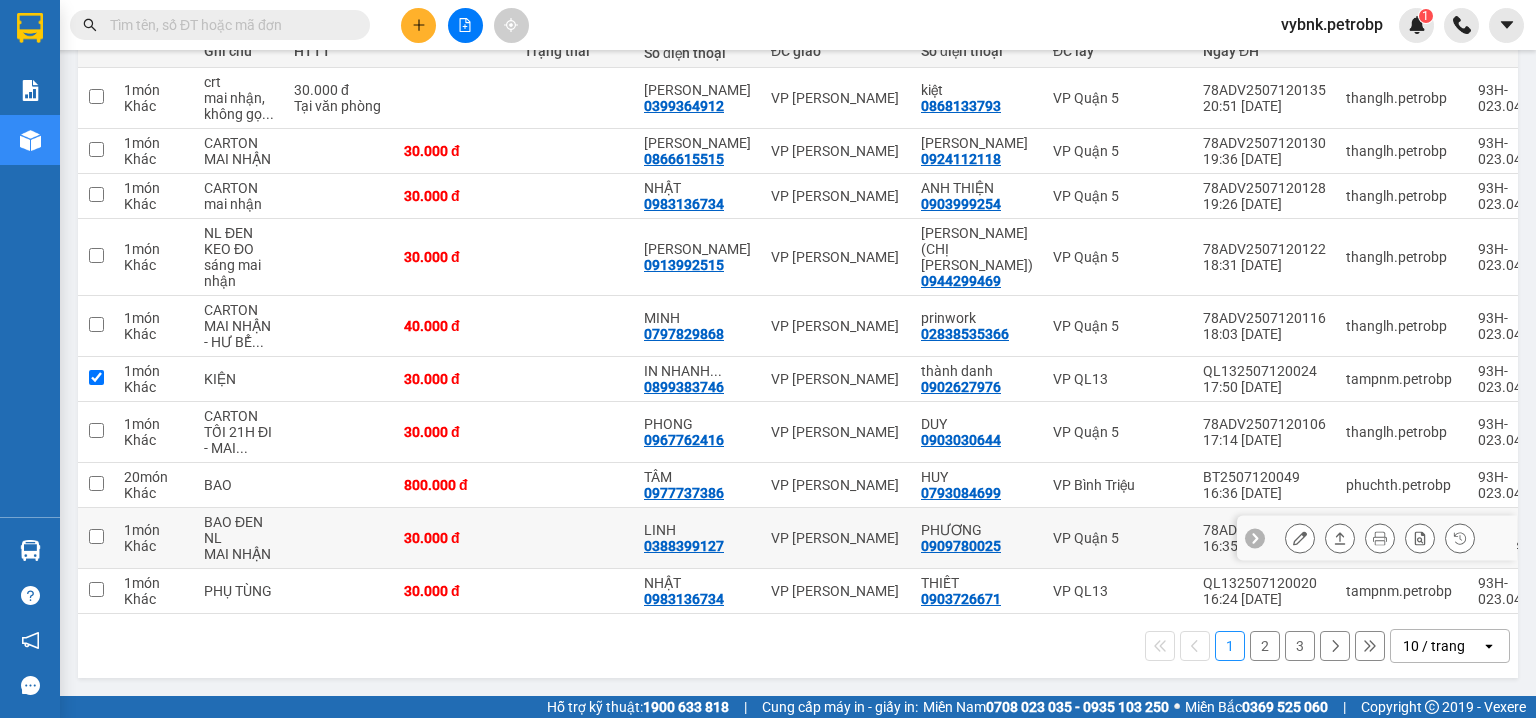 checkbox on "true" 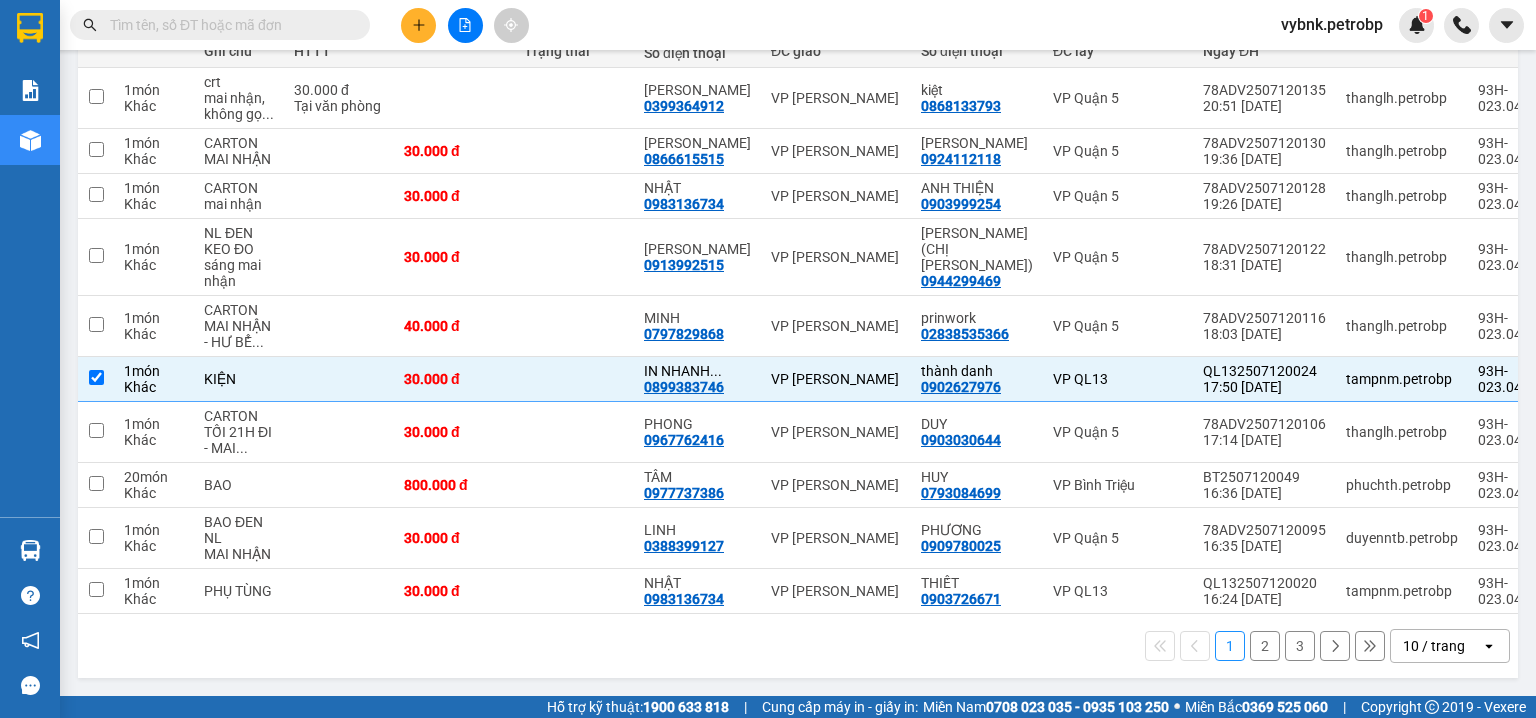 paste on "0388399127" 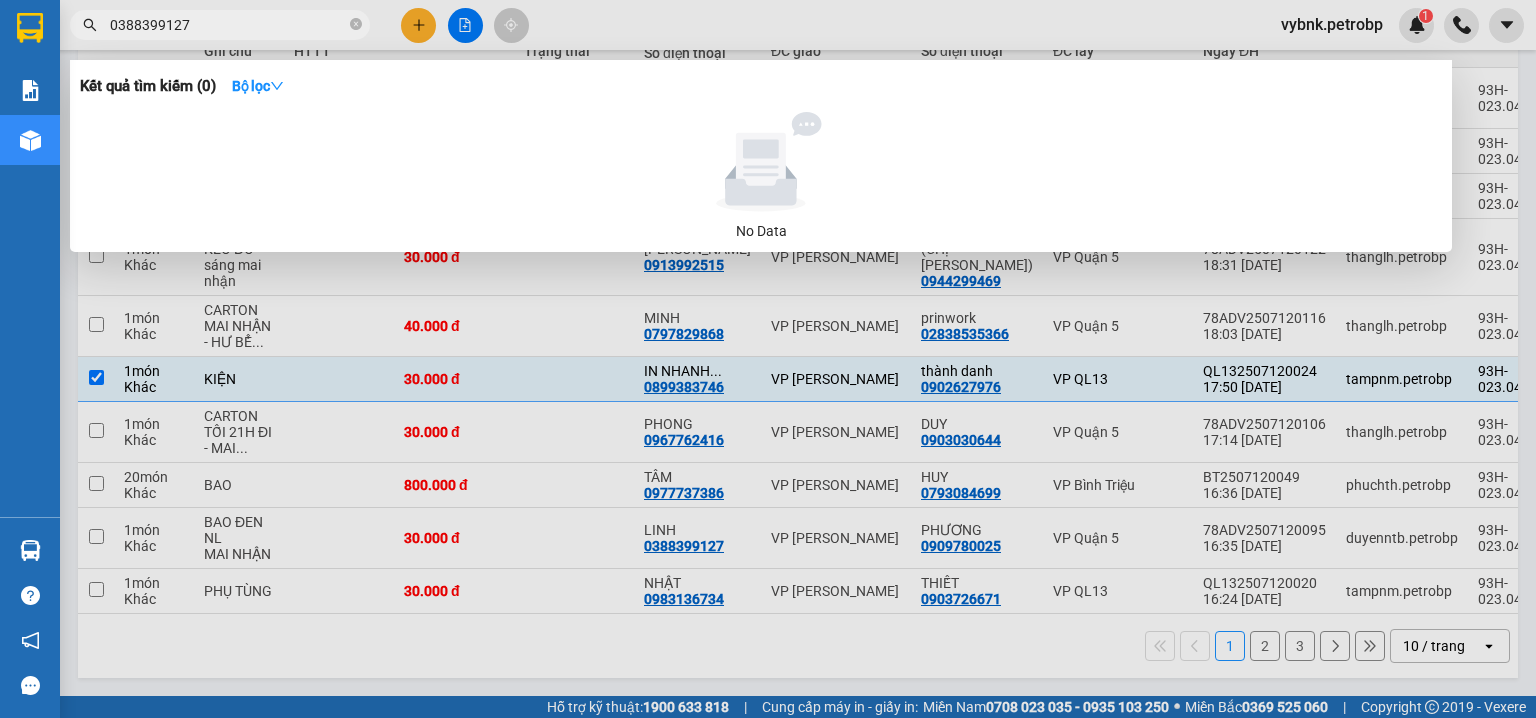 type on "0388399127" 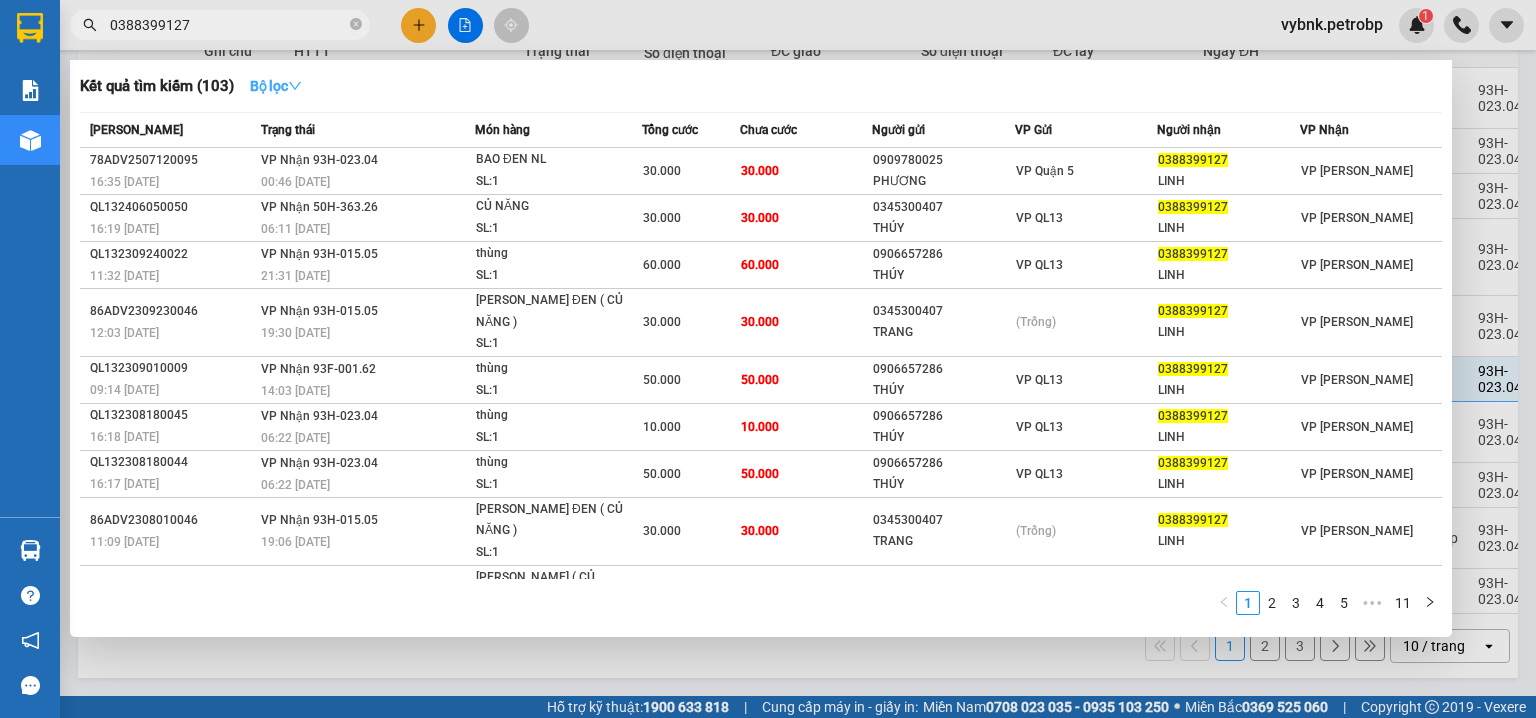 click on "Bộ lọc" at bounding box center [276, 86] 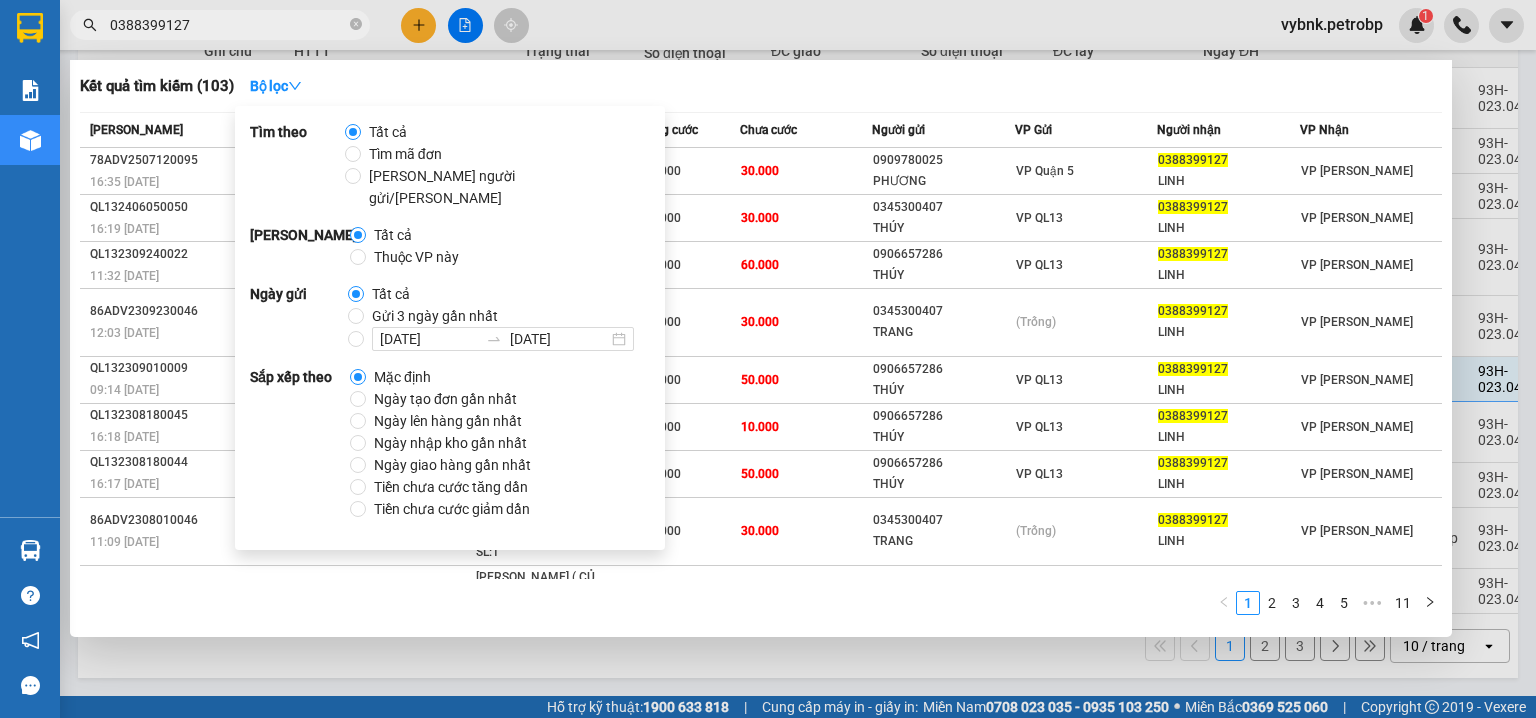 click on "Ngày tạo đơn gần nhất" at bounding box center [445, 399] 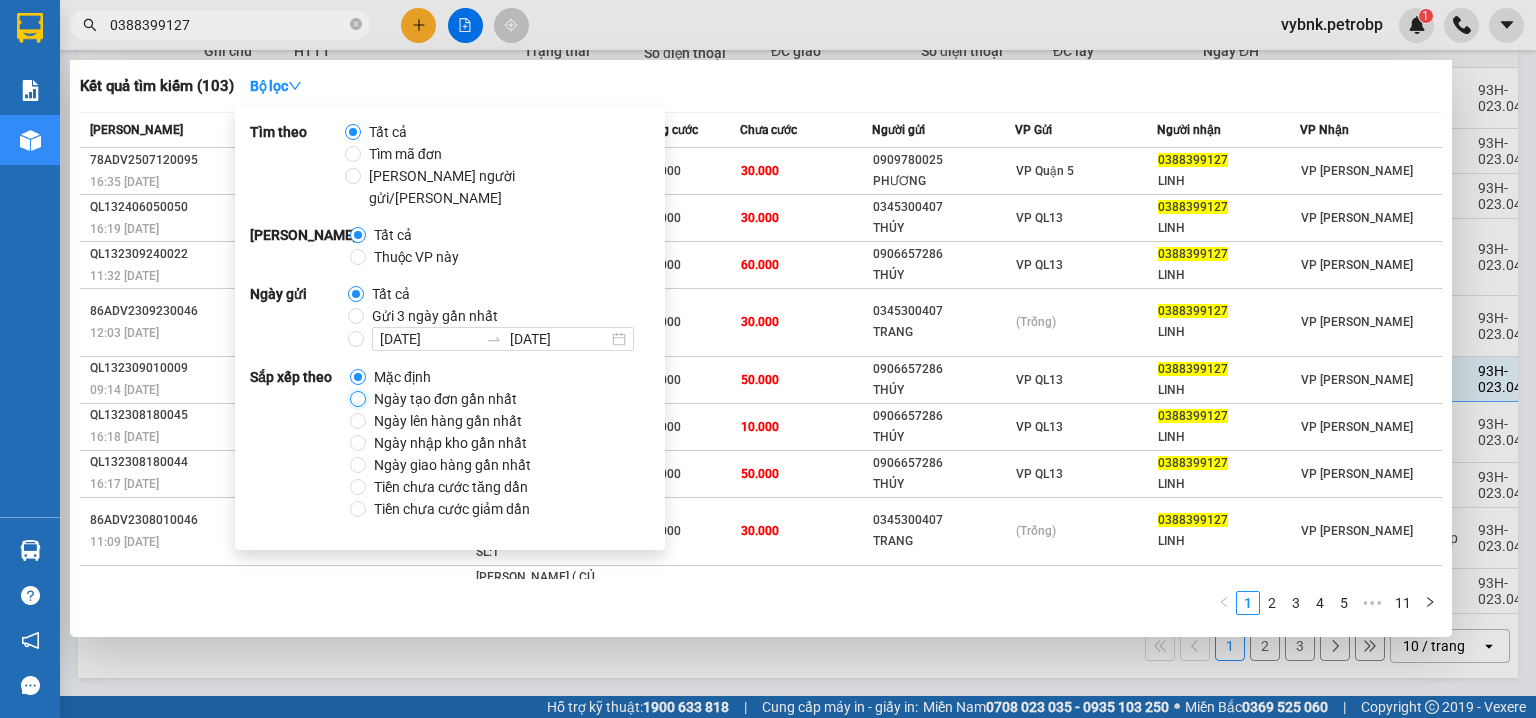 click on "Ngày tạo đơn gần nhất" at bounding box center [358, 399] 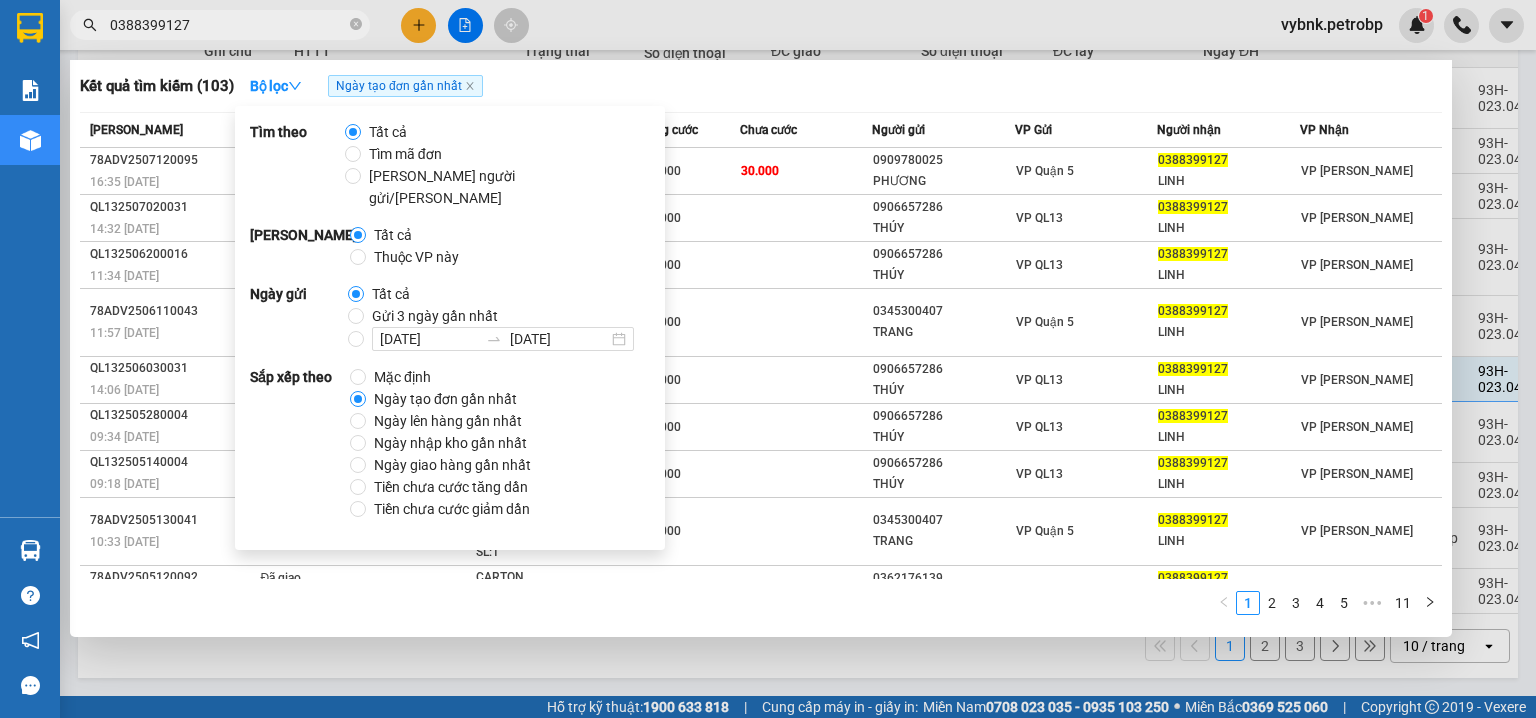 click on "Kết quả tìm kiếm ( 103 )  Bộ lọc  Ngày tạo đơn gần nhất" at bounding box center (761, 86) 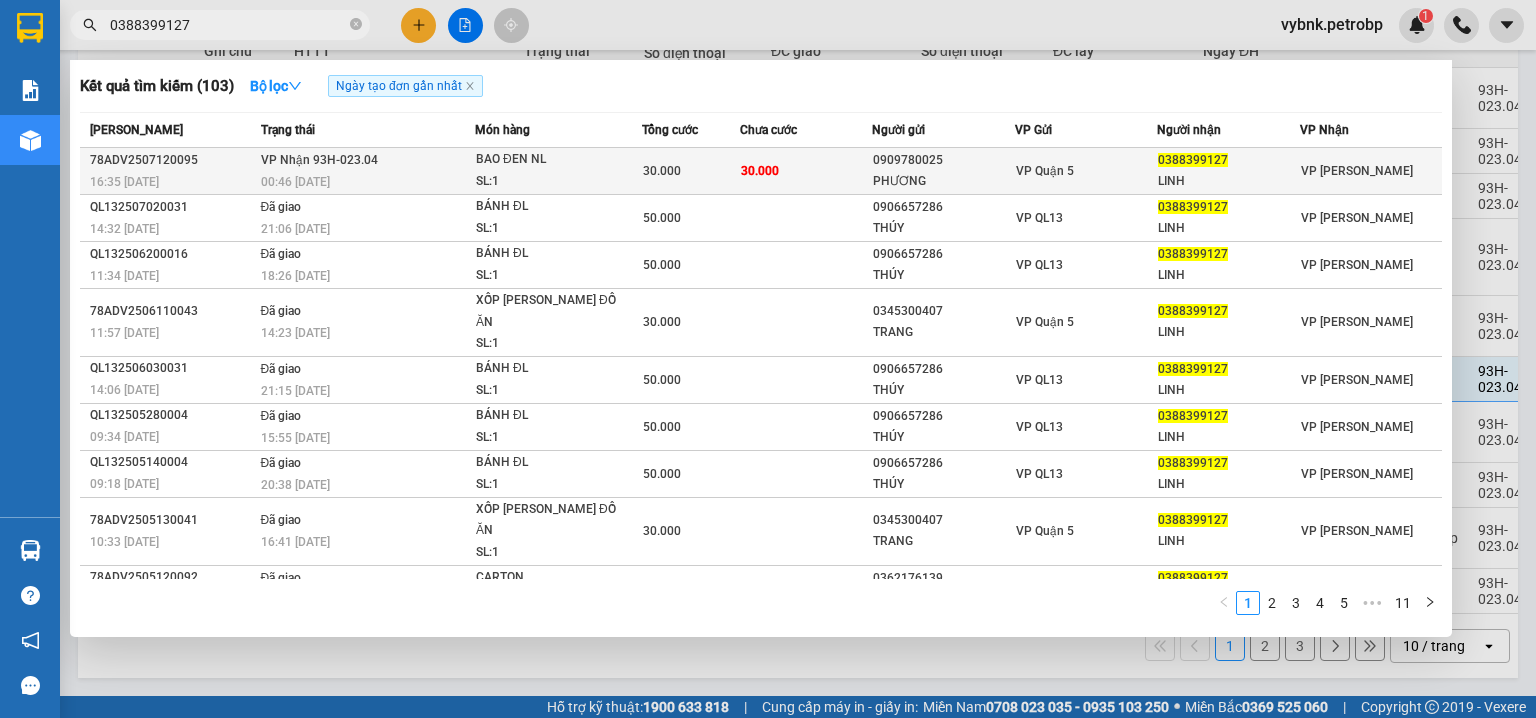 click on "30.000" at bounding box center (691, 171) 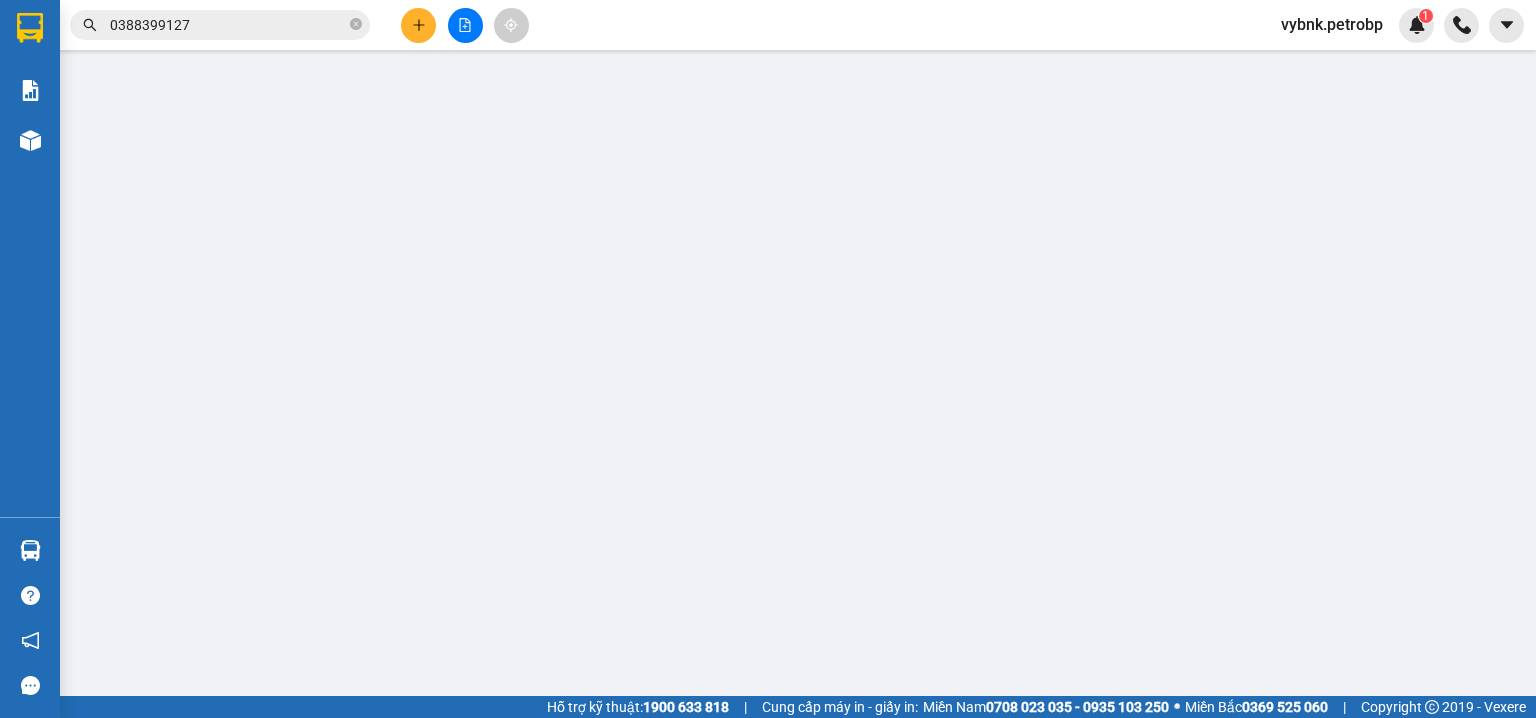 type on "0909780025" 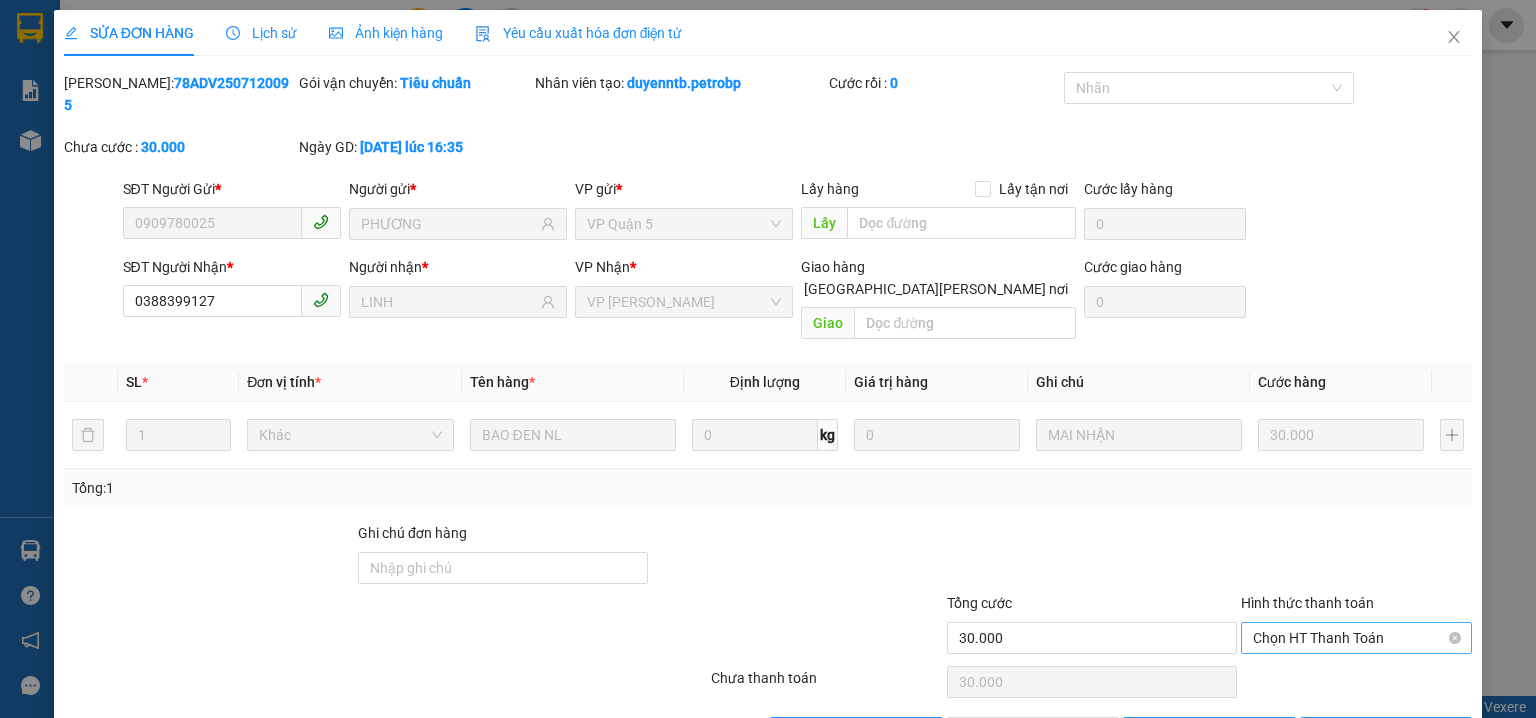 click on "Chọn HT Thanh Toán" at bounding box center [1356, 638] 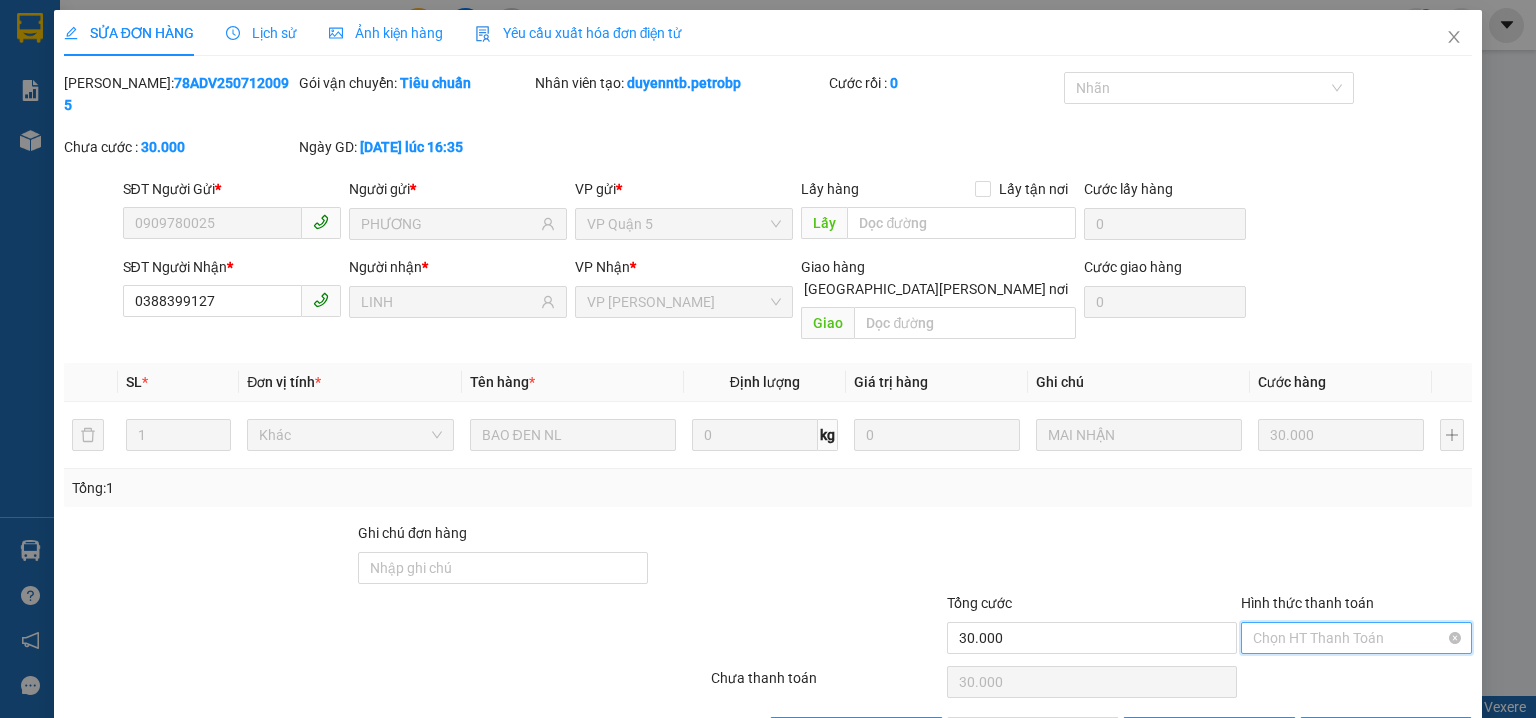 click on "Chọn HT Thanh Toán" at bounding box center (1356, 638) 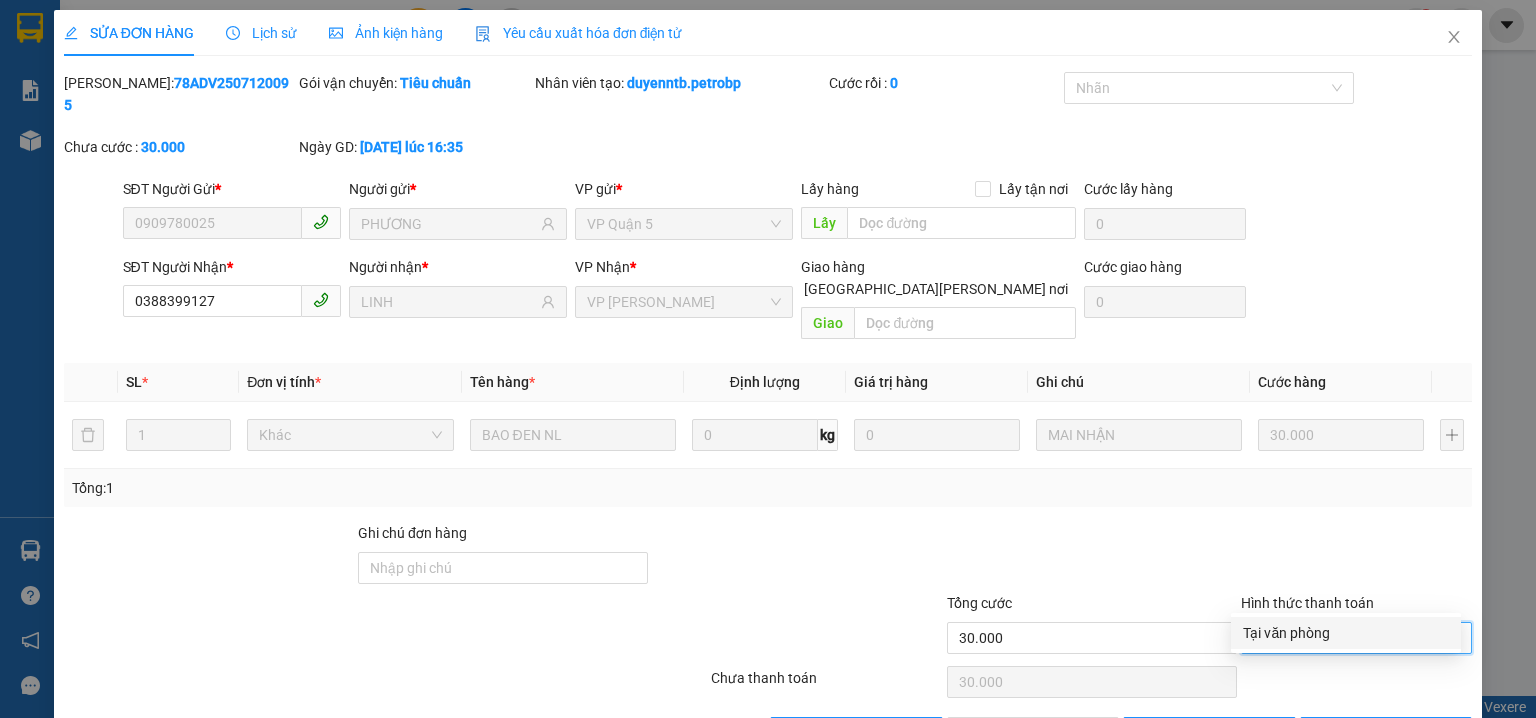 click on "Tại văn phòng" at bounding box center (1346, 633) 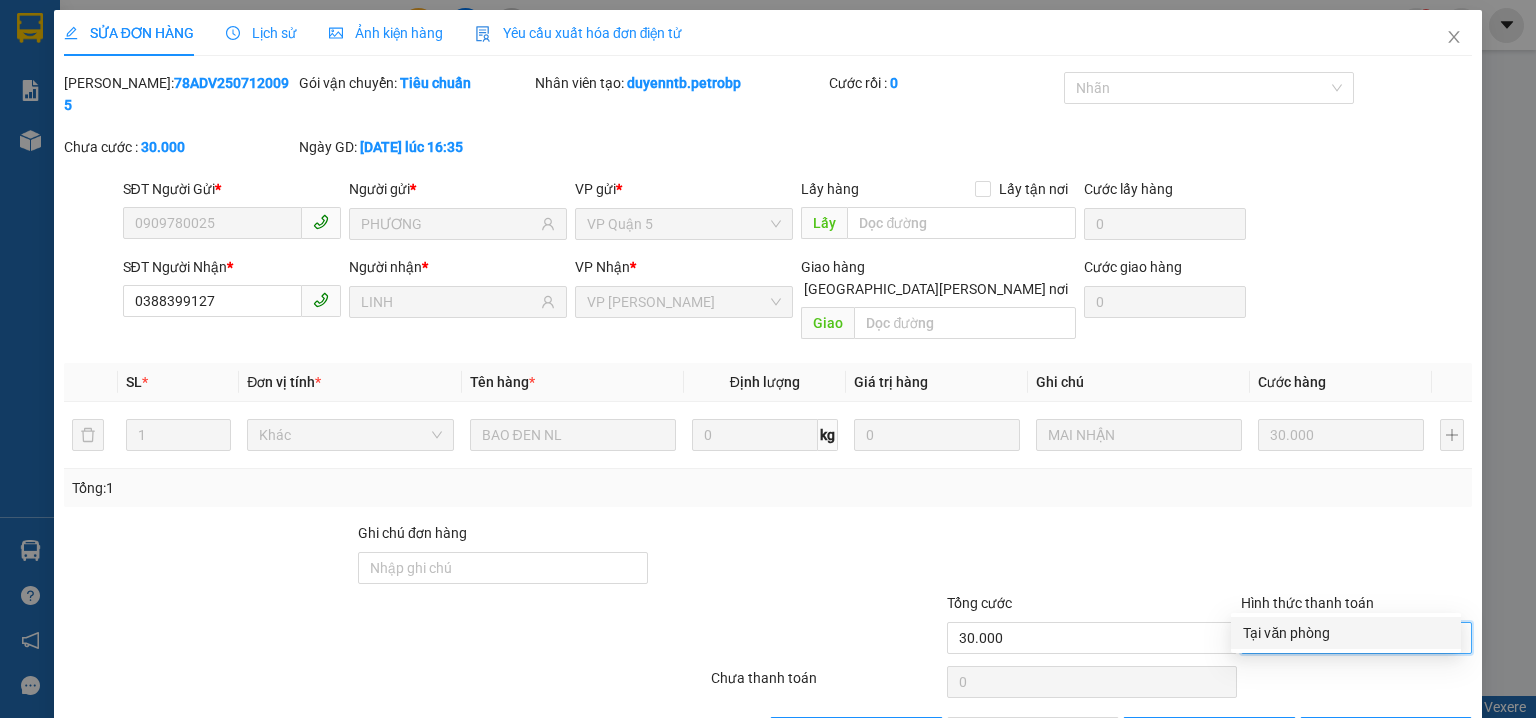 click on "Chọn HT Thanh Toán" at bounding box center (1356, 682) 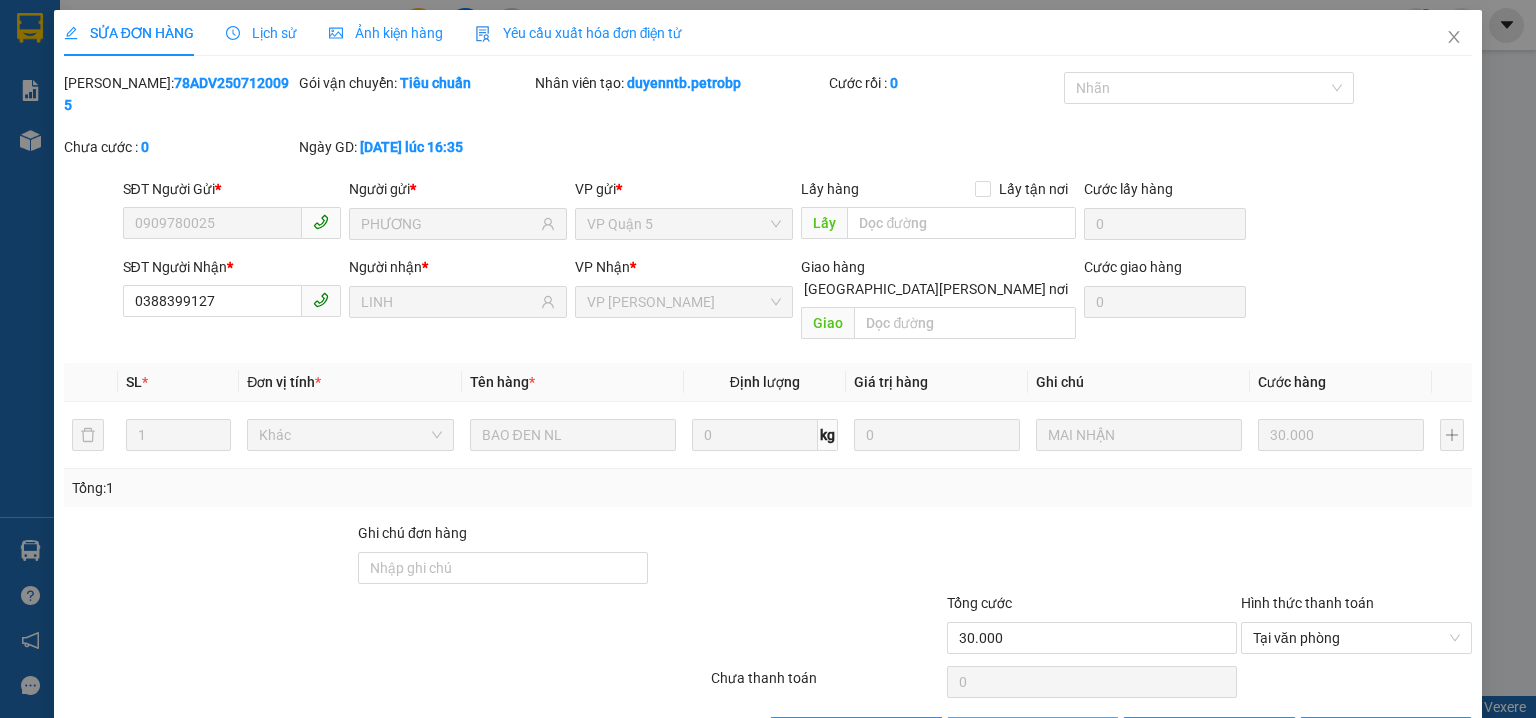 click on "Giao hàng" at bounding box center (1044, 733) 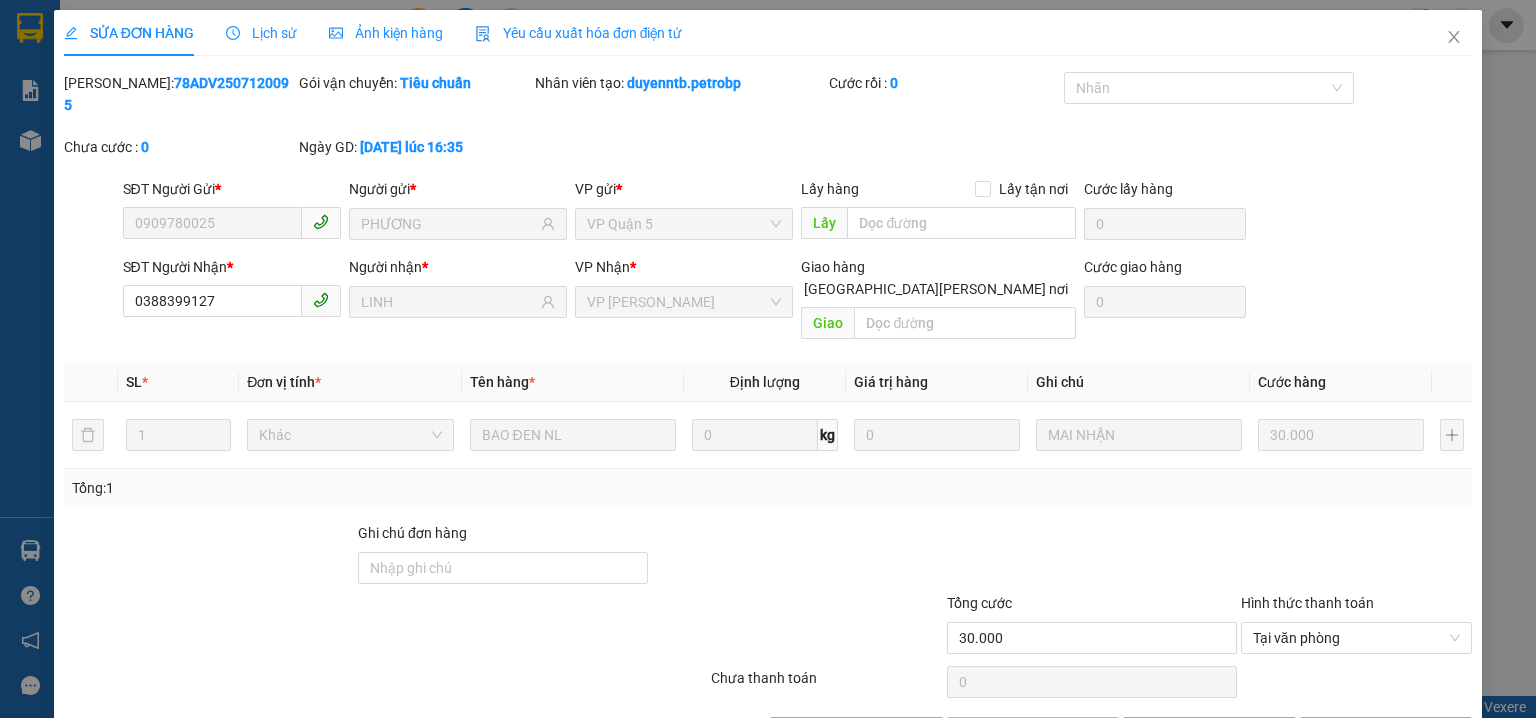 click on "Giao hàng" at bounding box center (1044, 733) 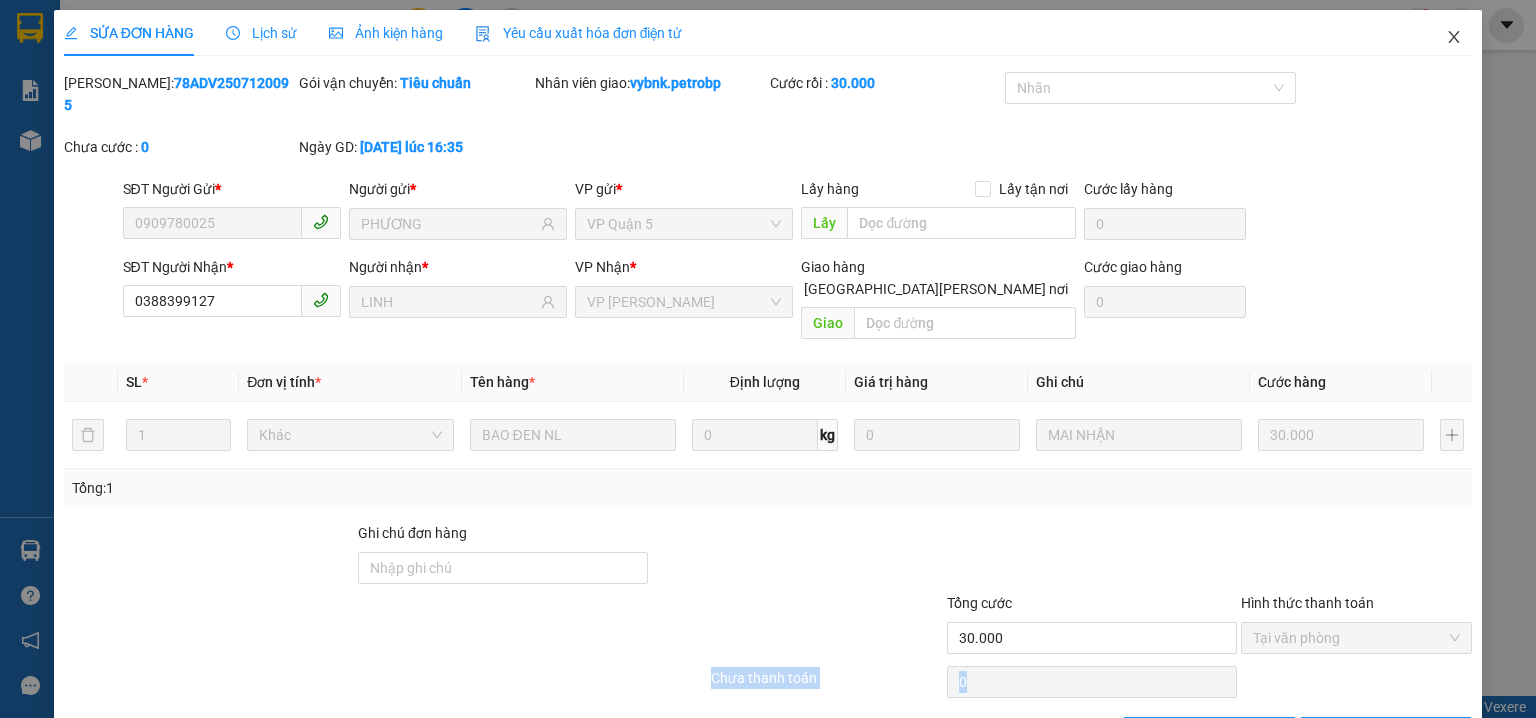 click 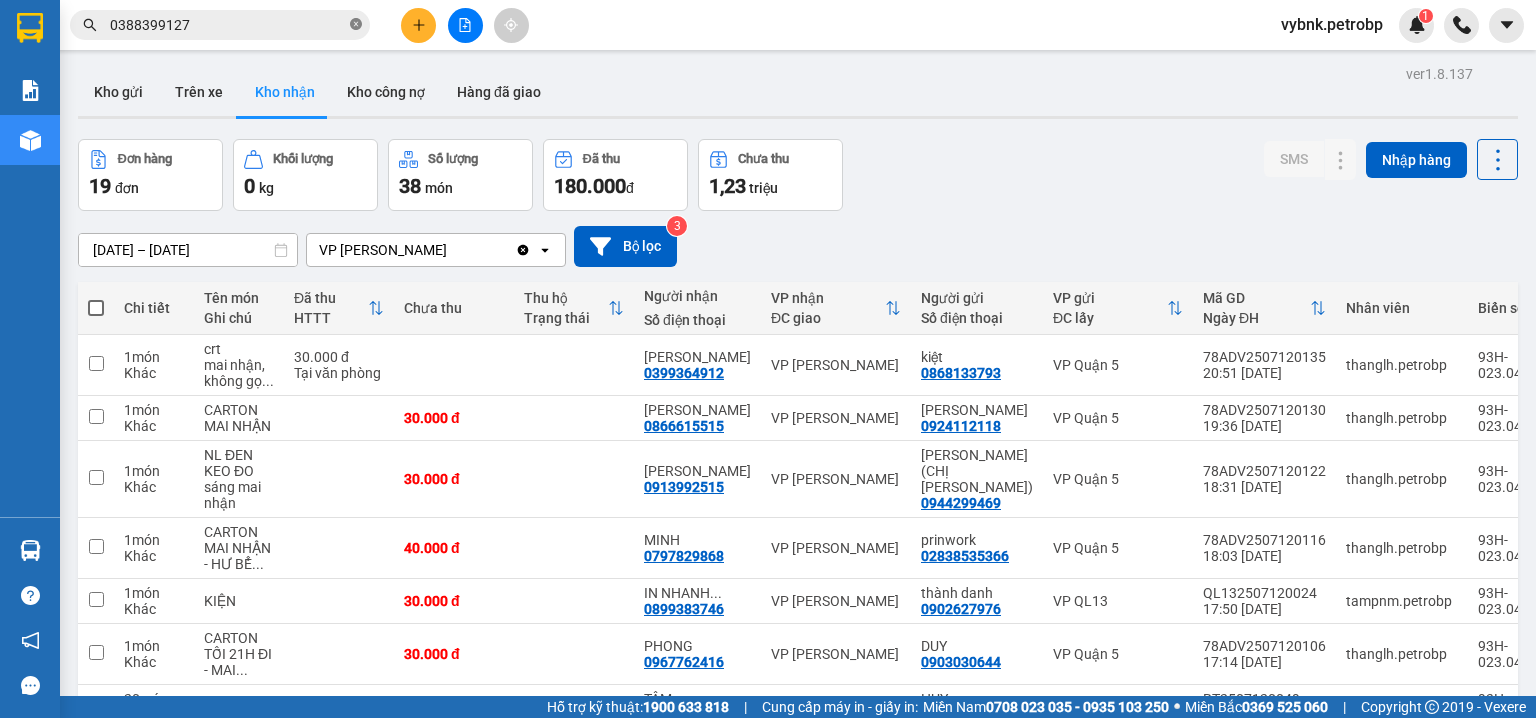 click at bounding box center [356, 25] 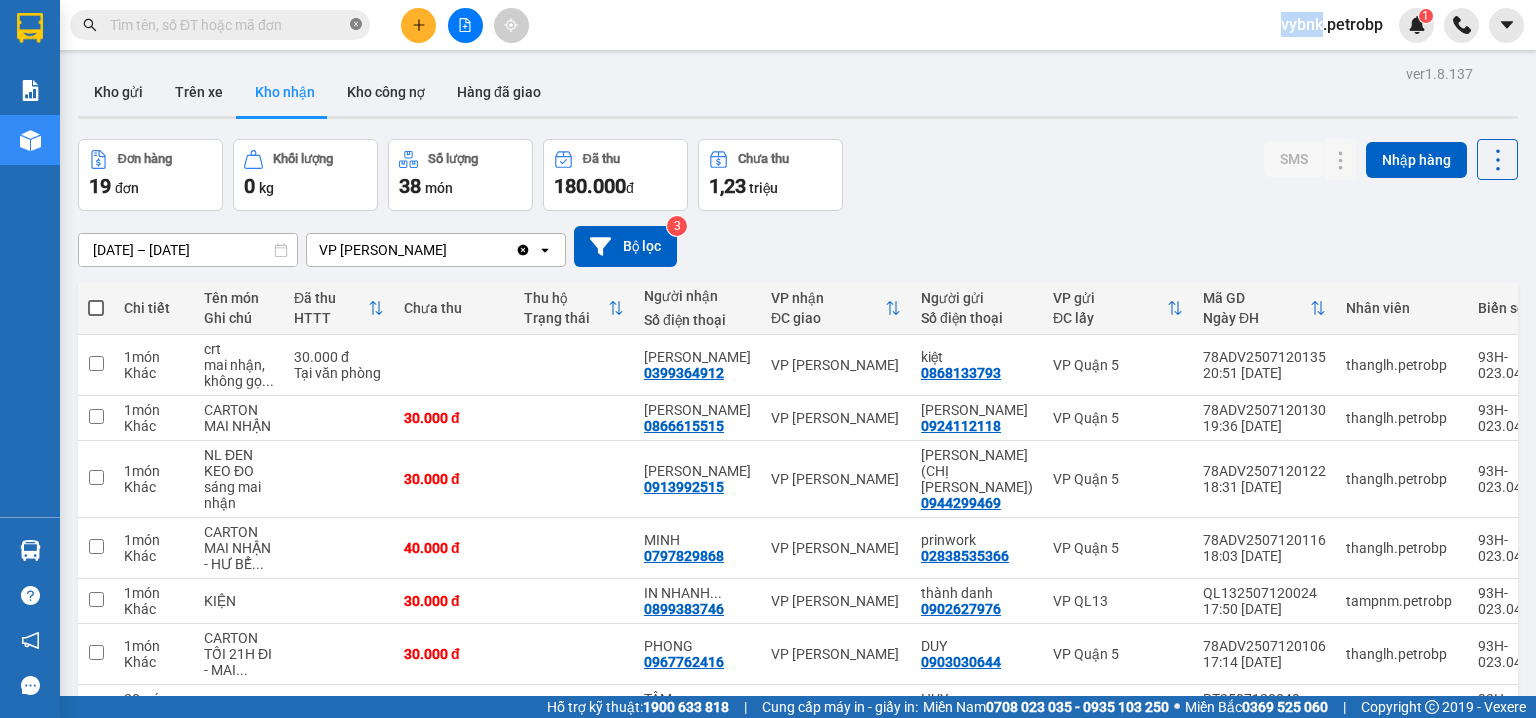 click at bounding box center (356, 25) 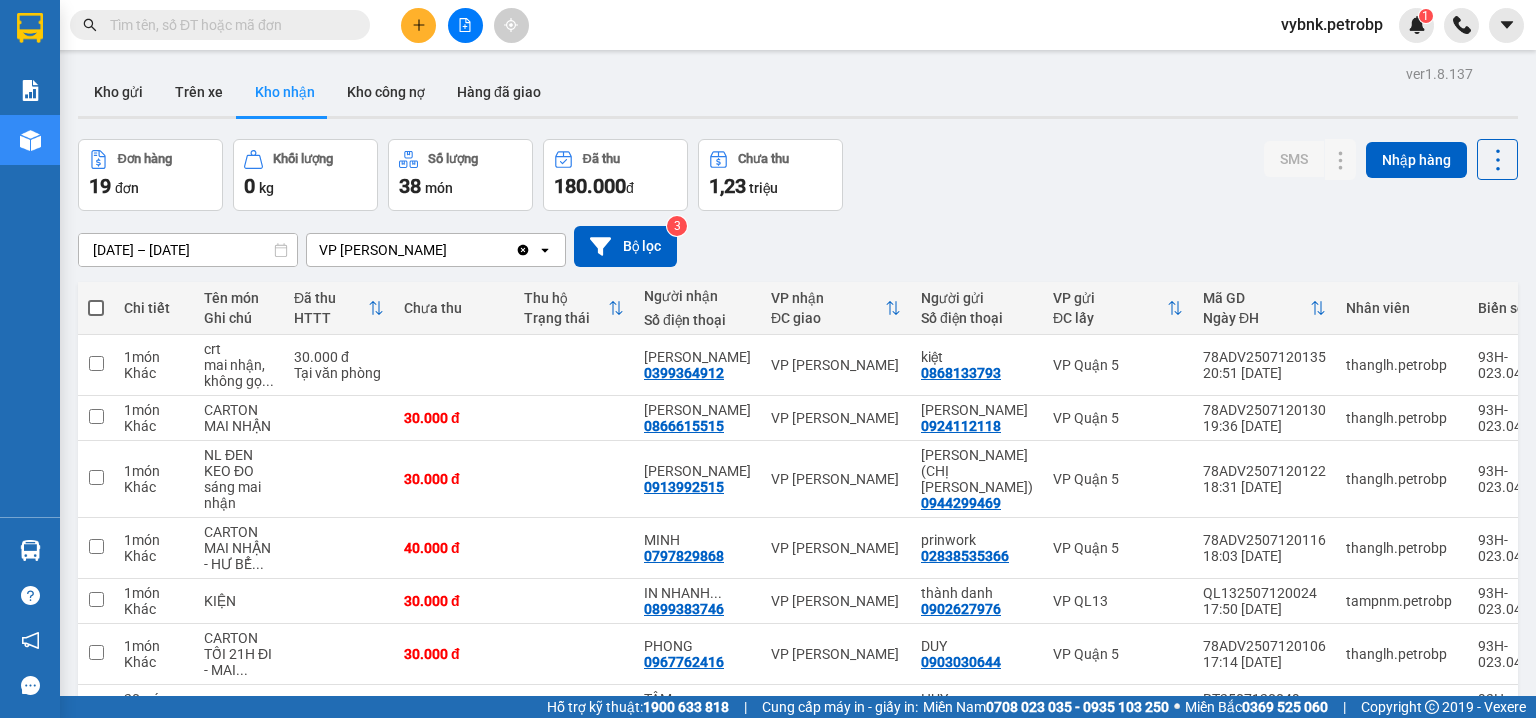 paste on "0984755225" 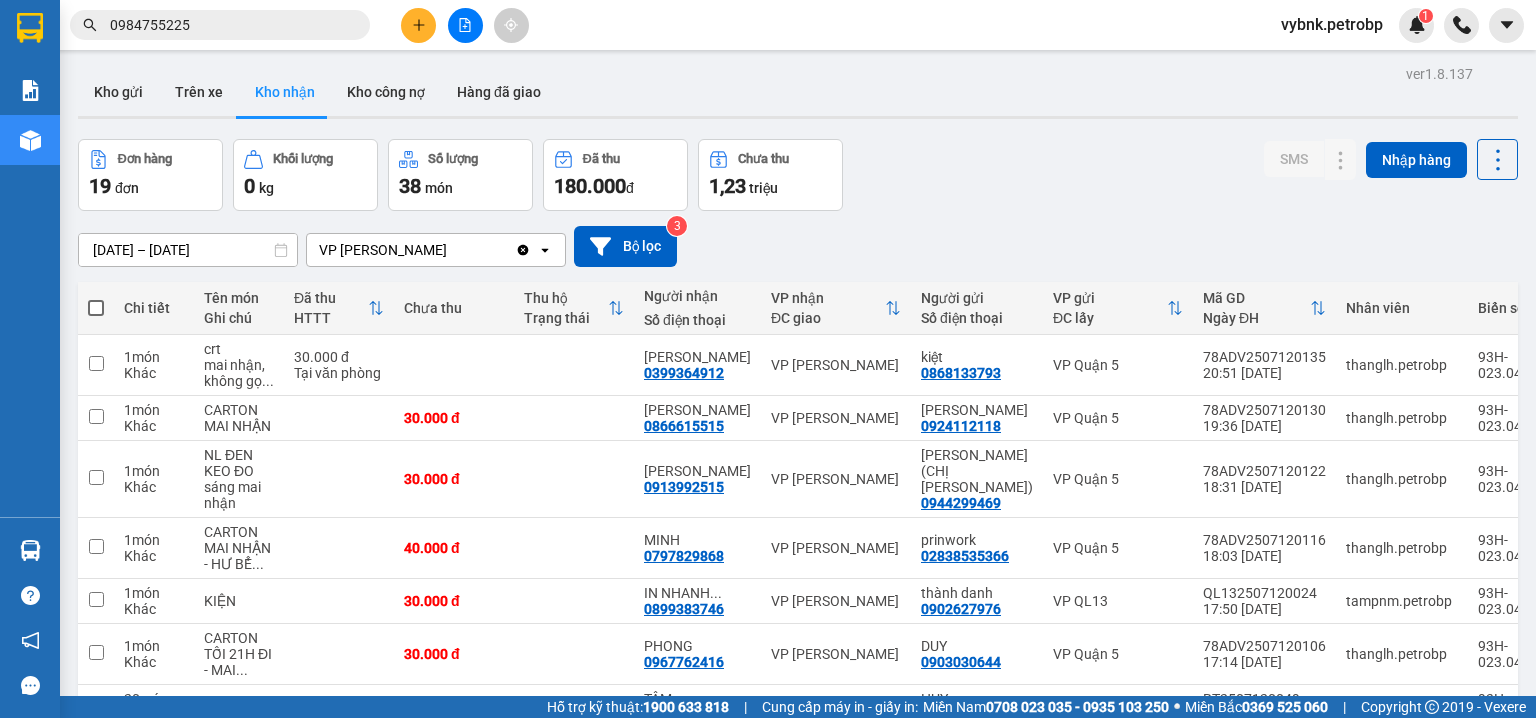 type on "0984755225" 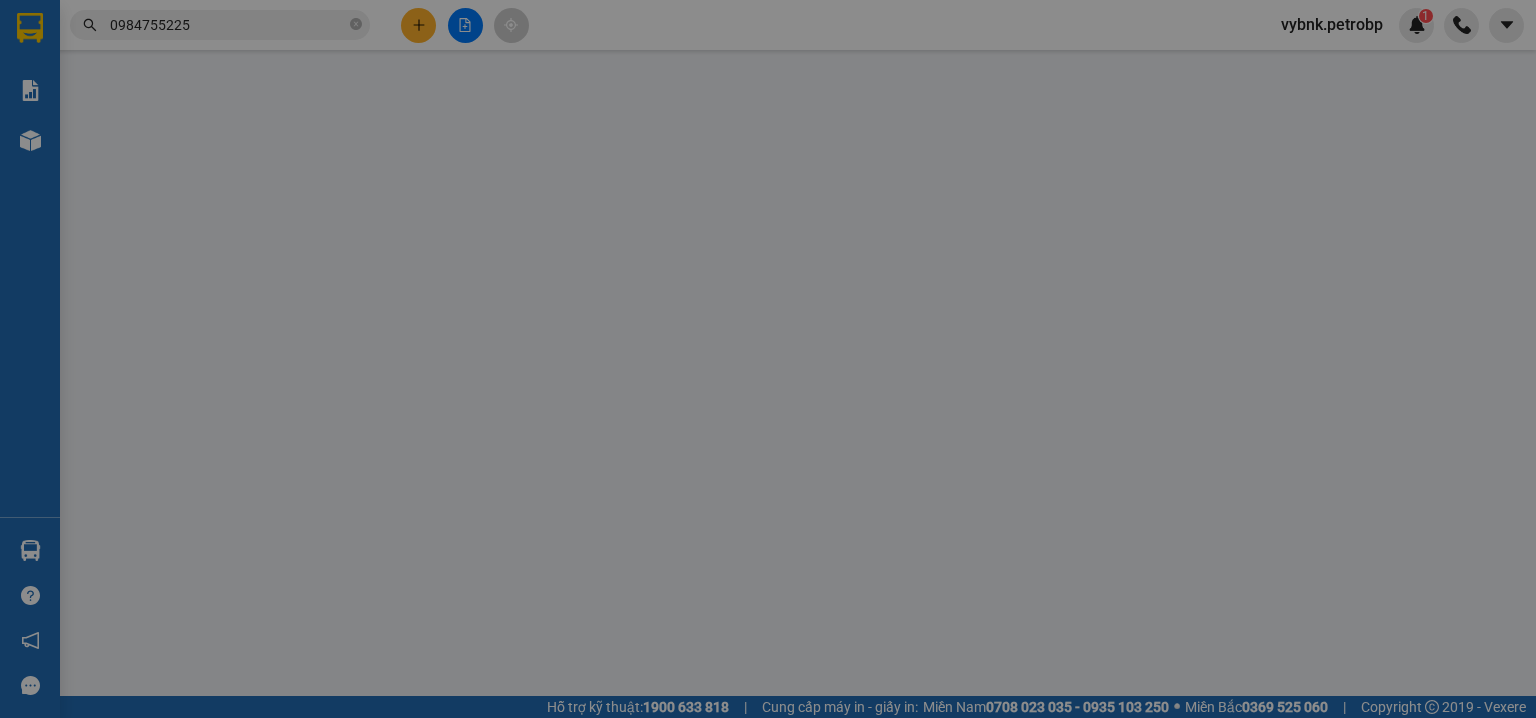 type on "0906657286" 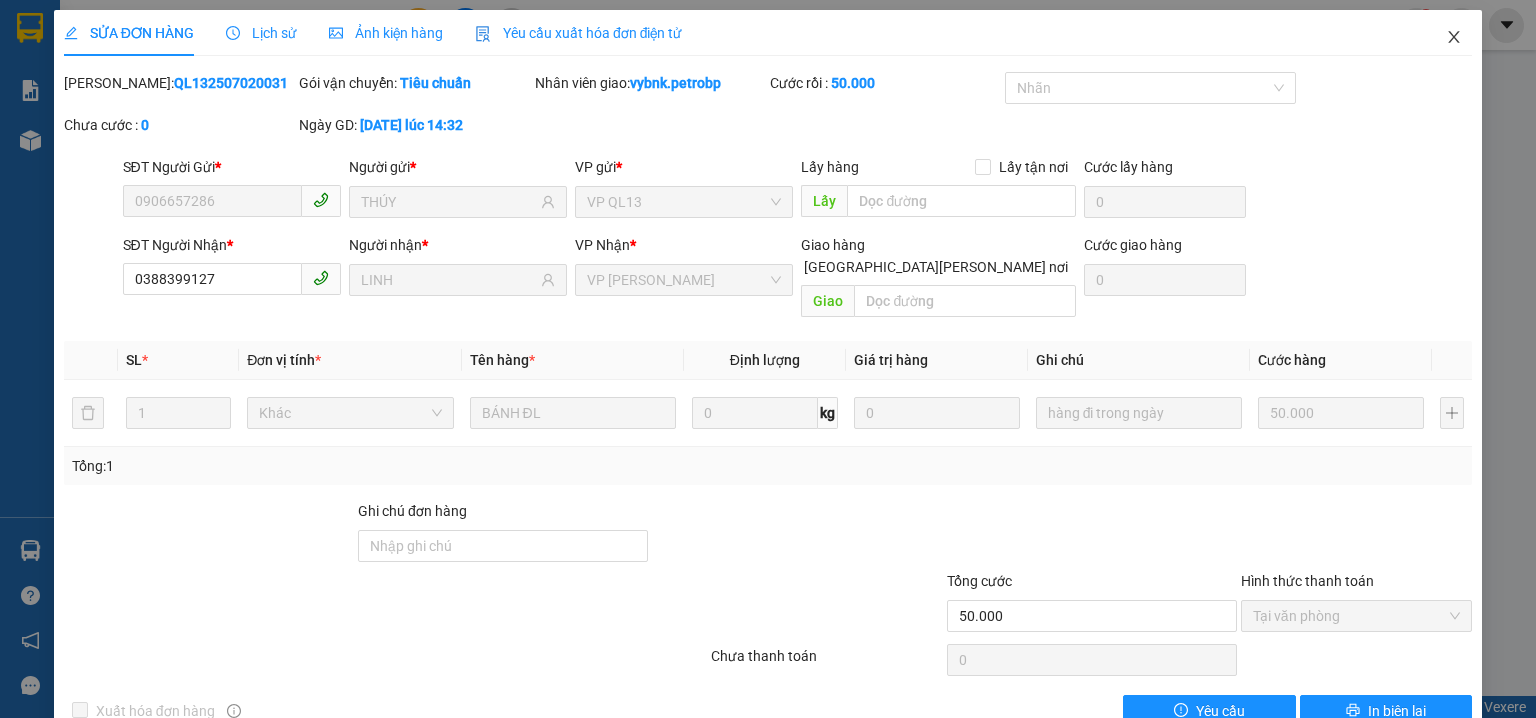 drag, startPoint x: 1435, startPoint y: 34, endPoint x: 1422, endPoint y: 46, distance: 17.691807 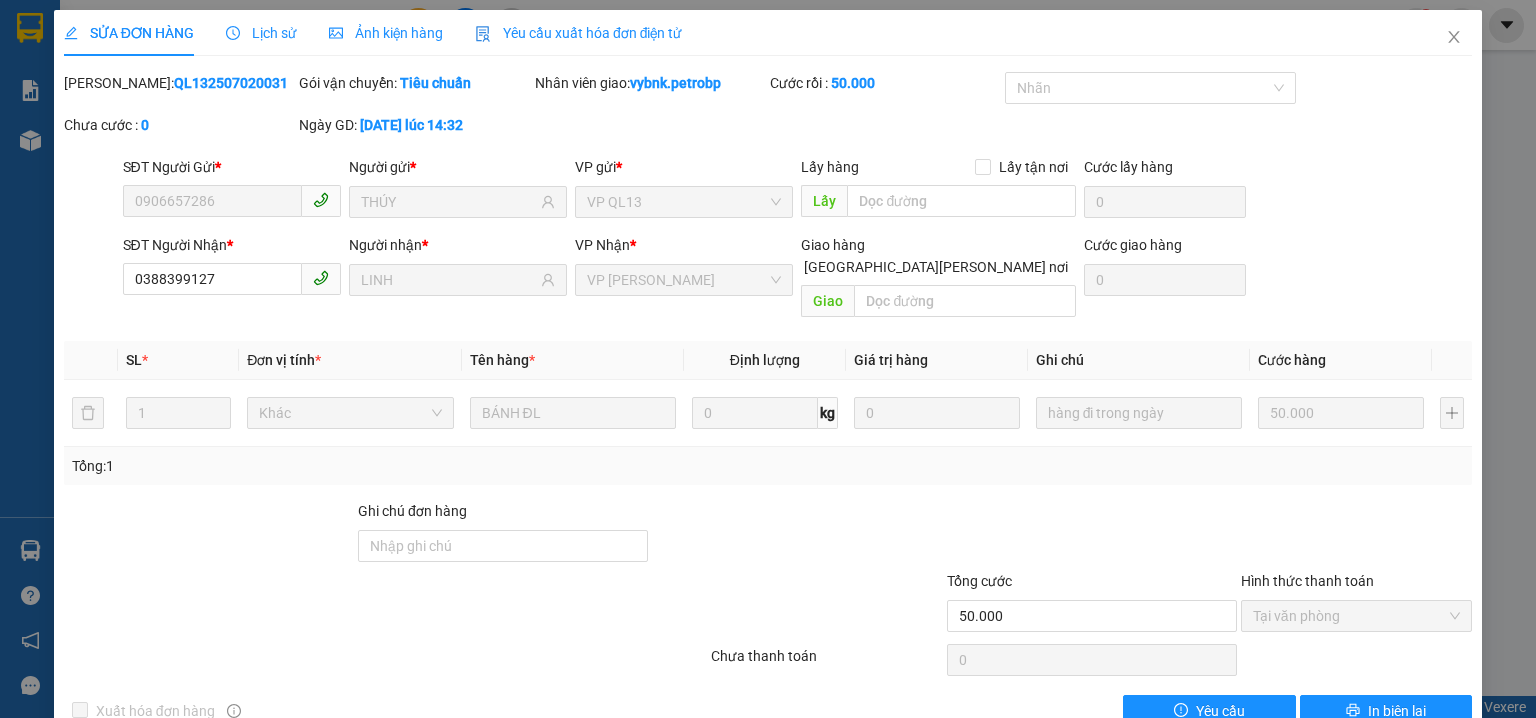 click on "vybnk.petrobp 1" at bounding box center (1400, 25) 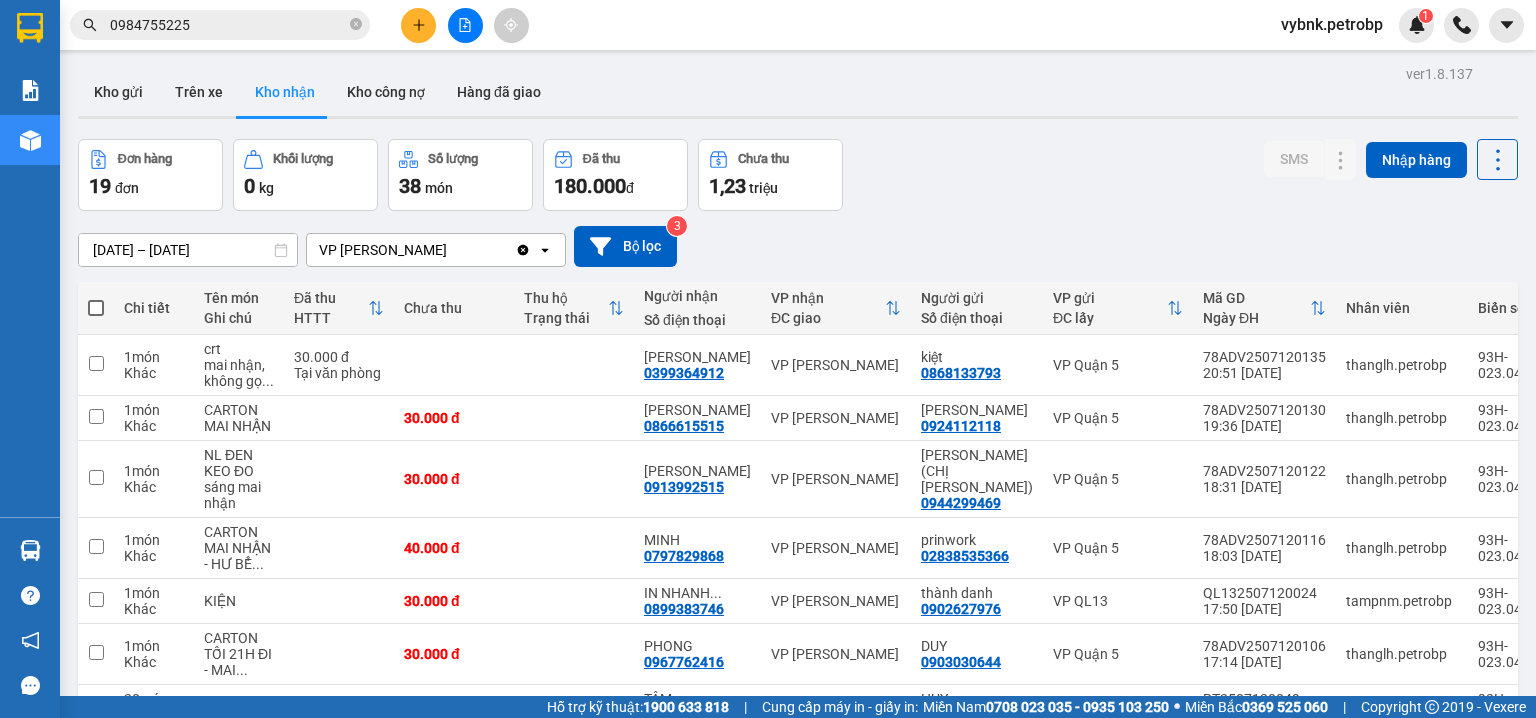 click on "0984755225" at bounding box center (228, 25) 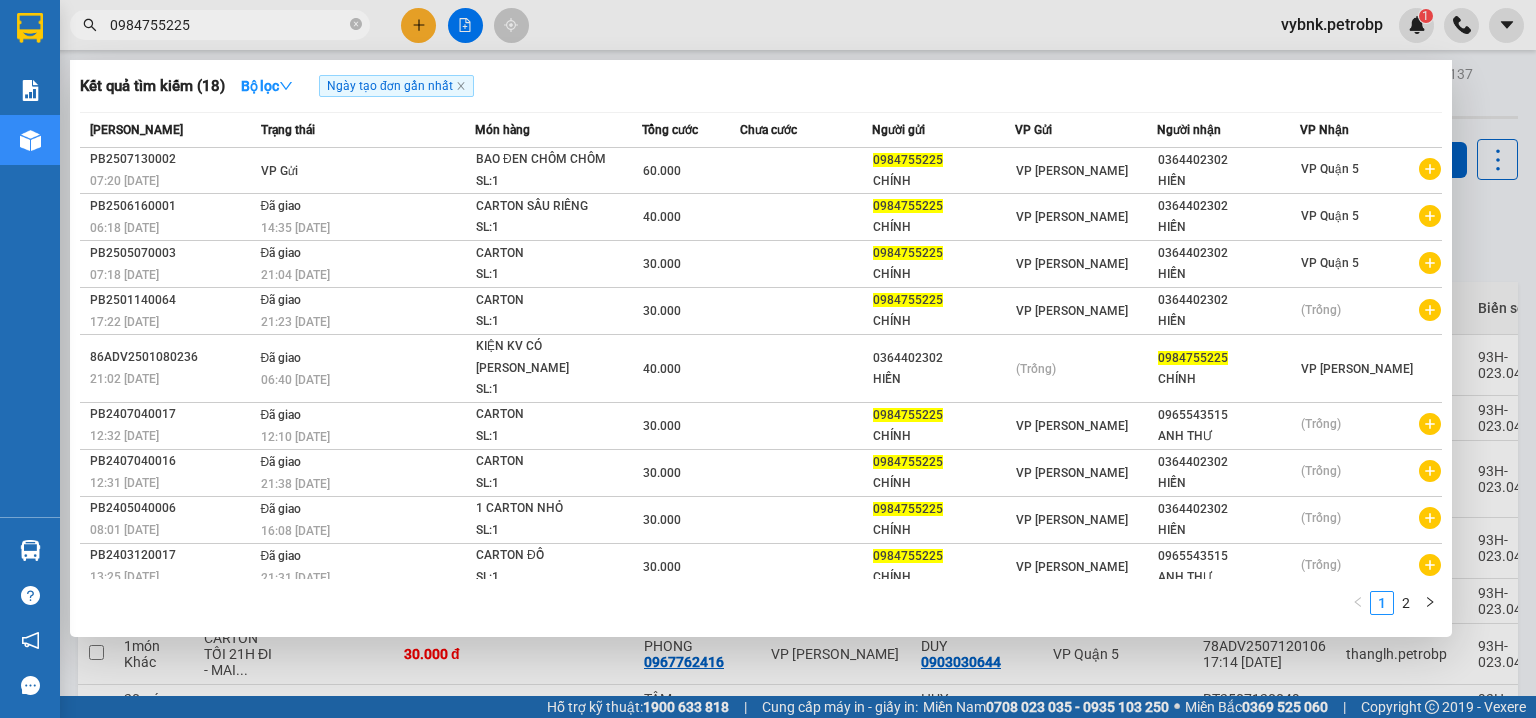 click on "0984755225" at bounding box center [228, 25] 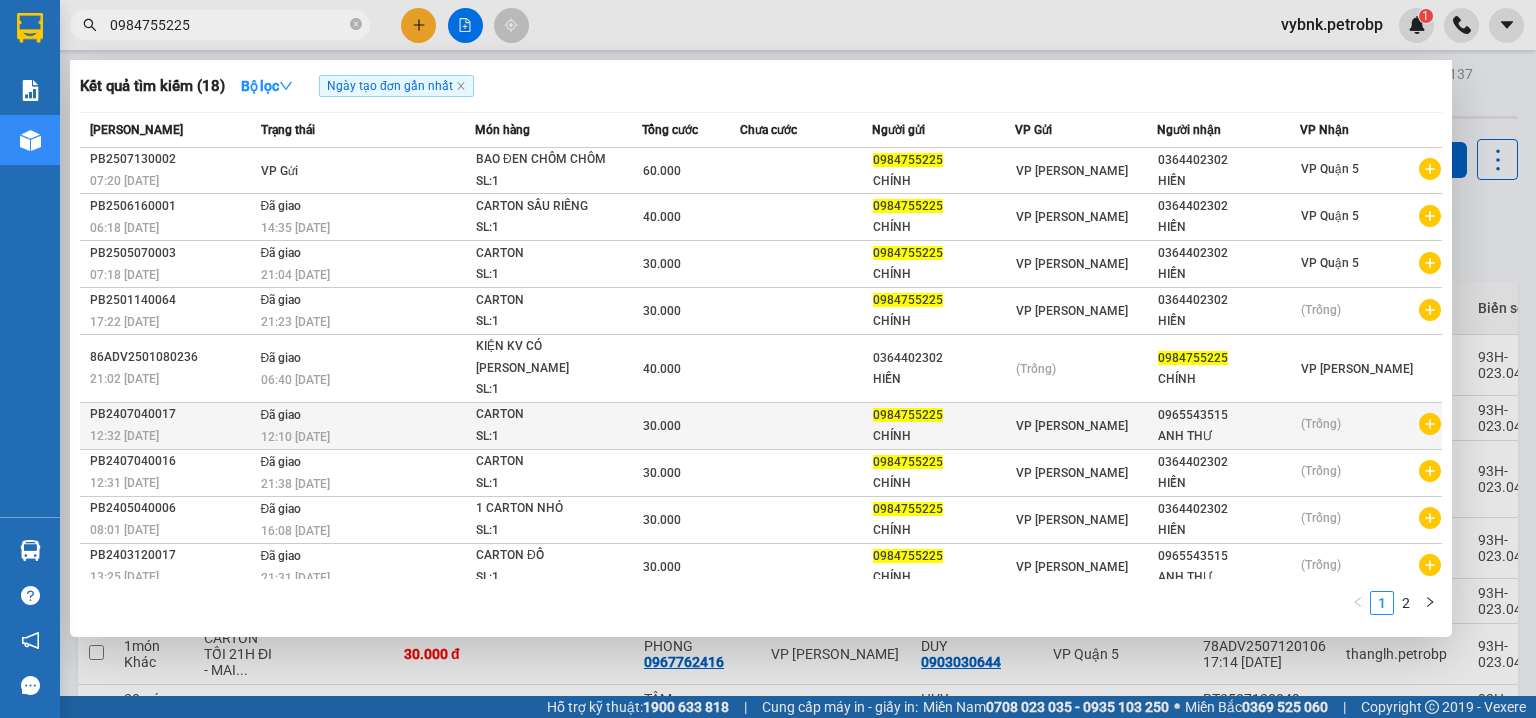 click on "0965543515" at bounding box center [1228, 415] 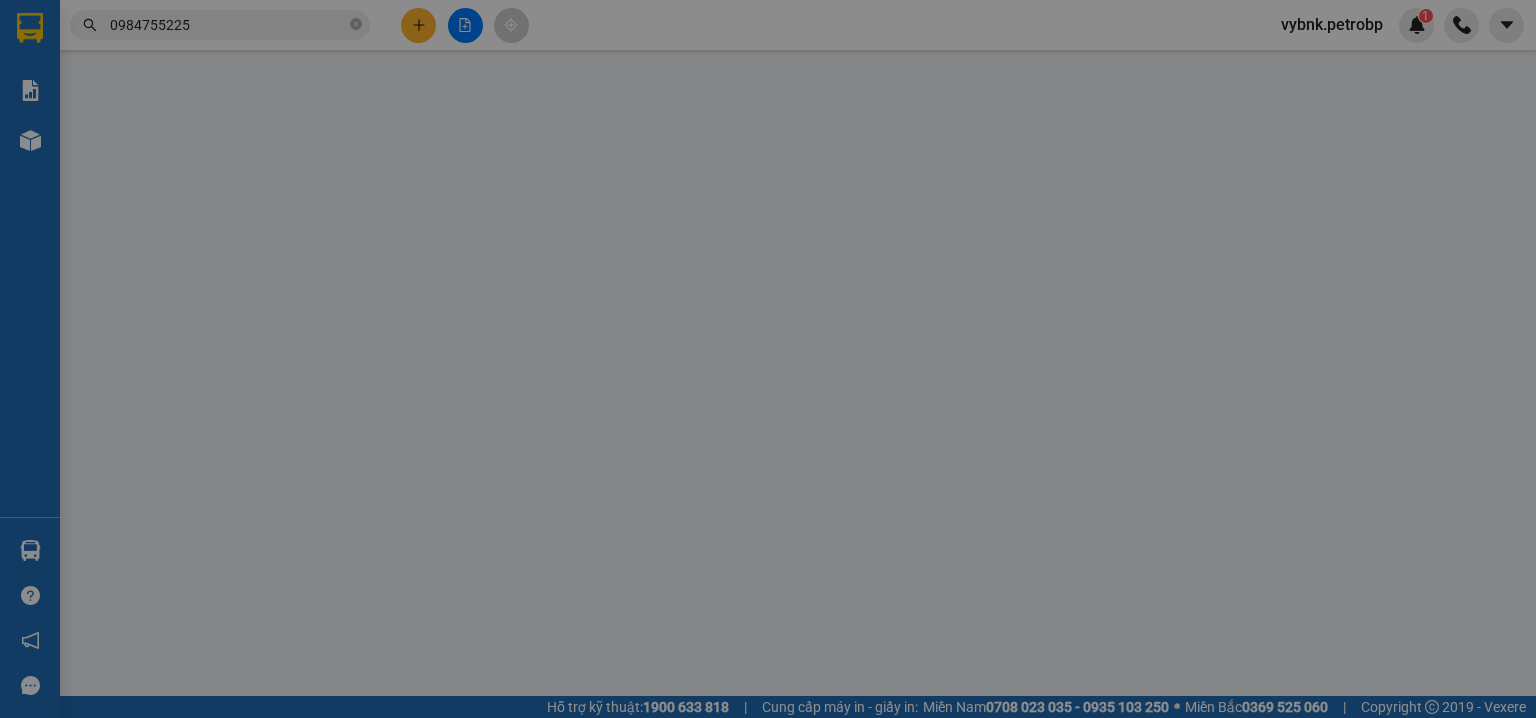 type on "0984755225" 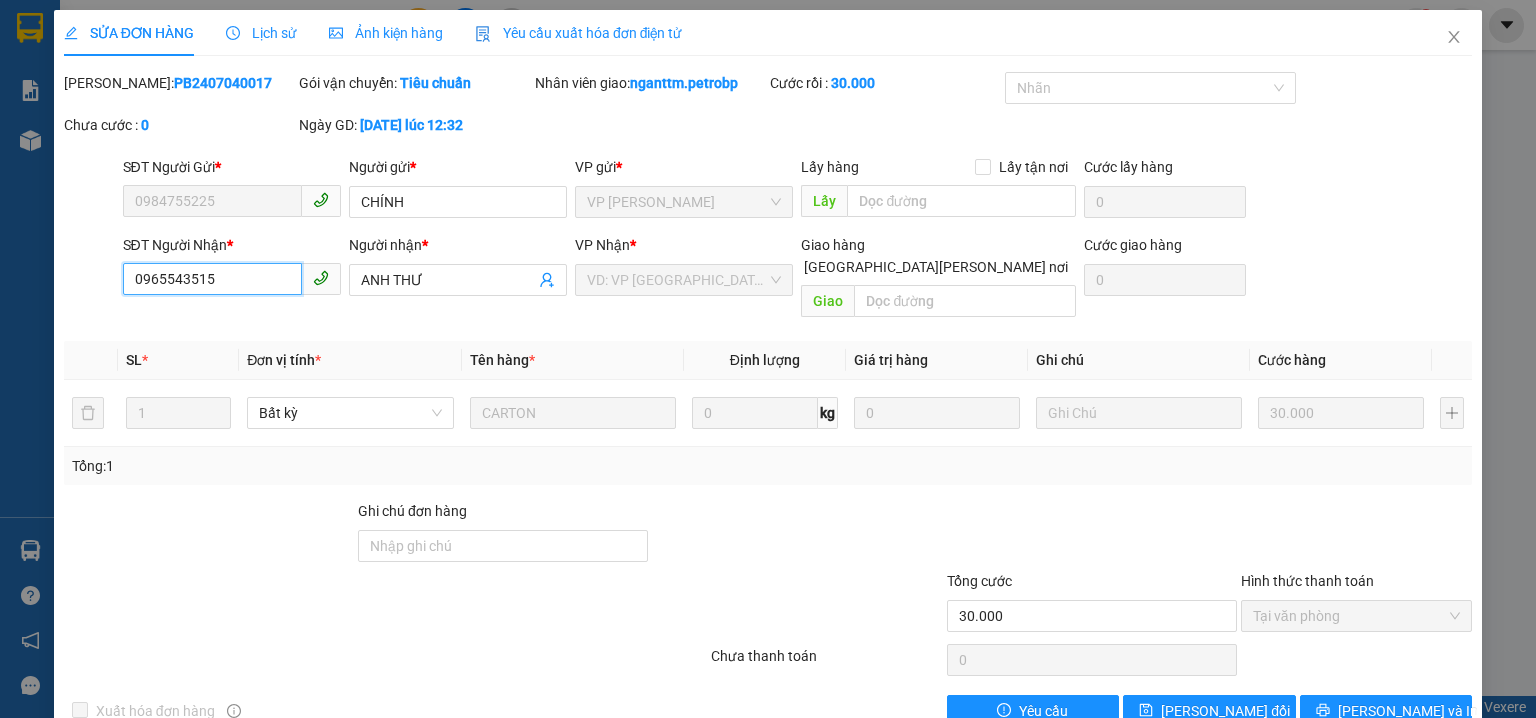 click on "0965543515" at bounding box center [212, 279] 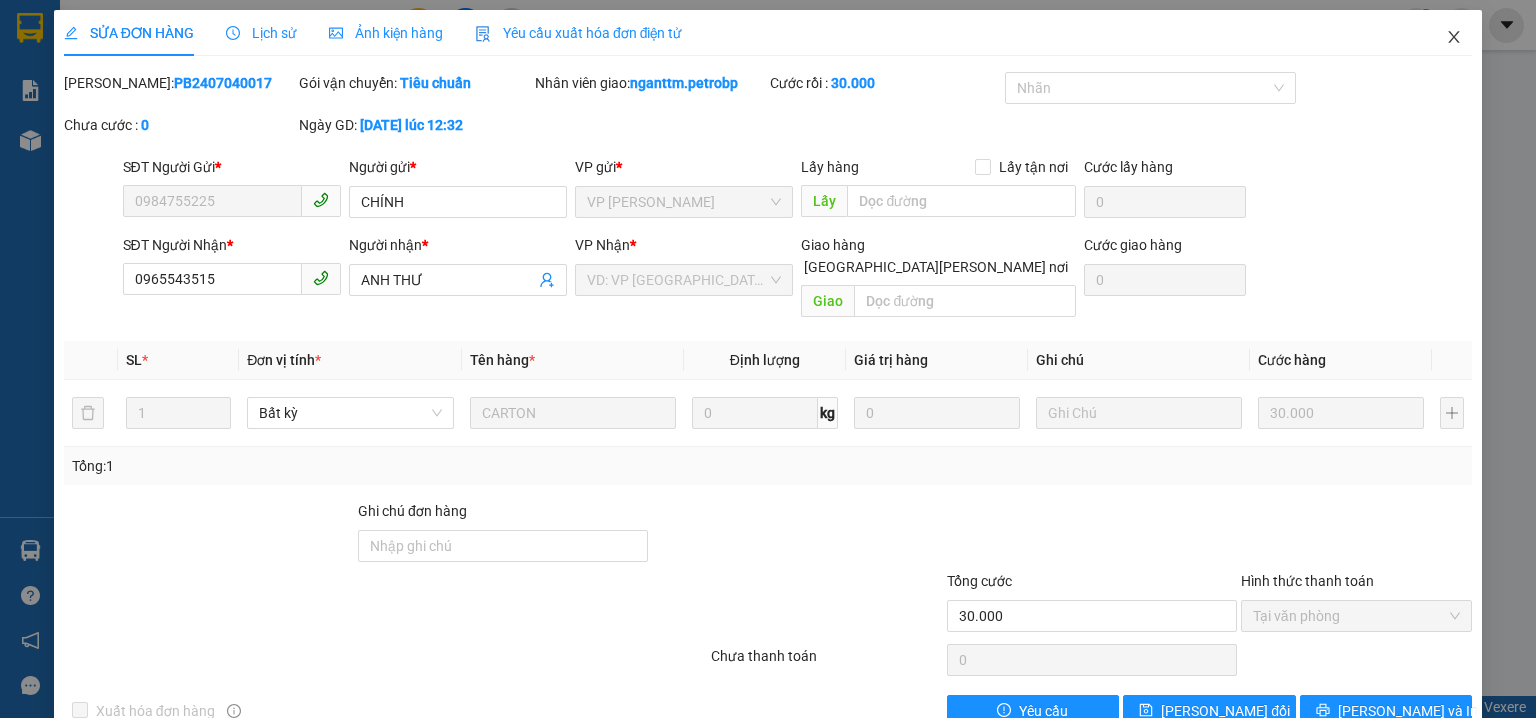 click at bounding box center [1454, 38] 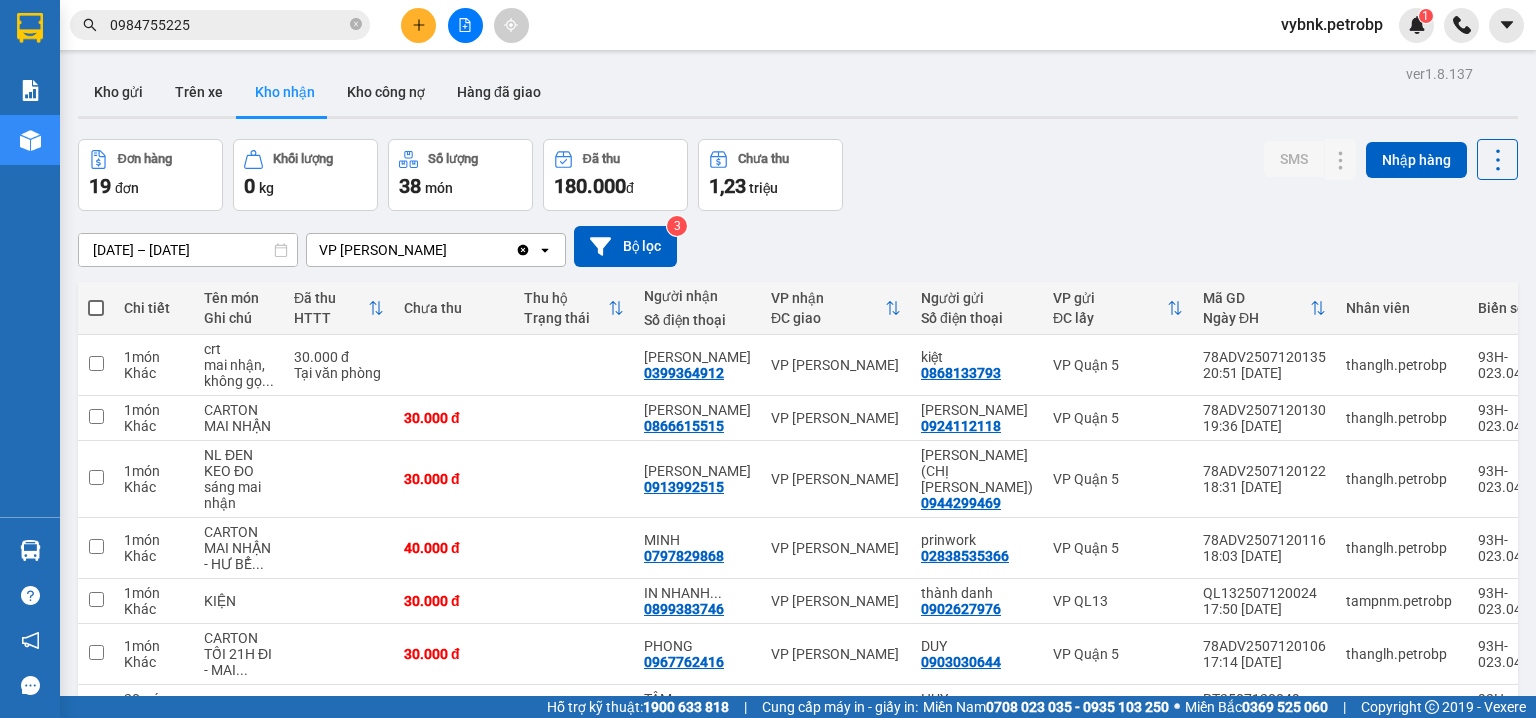 click on "0984755225" at bounding box center [228, 25] 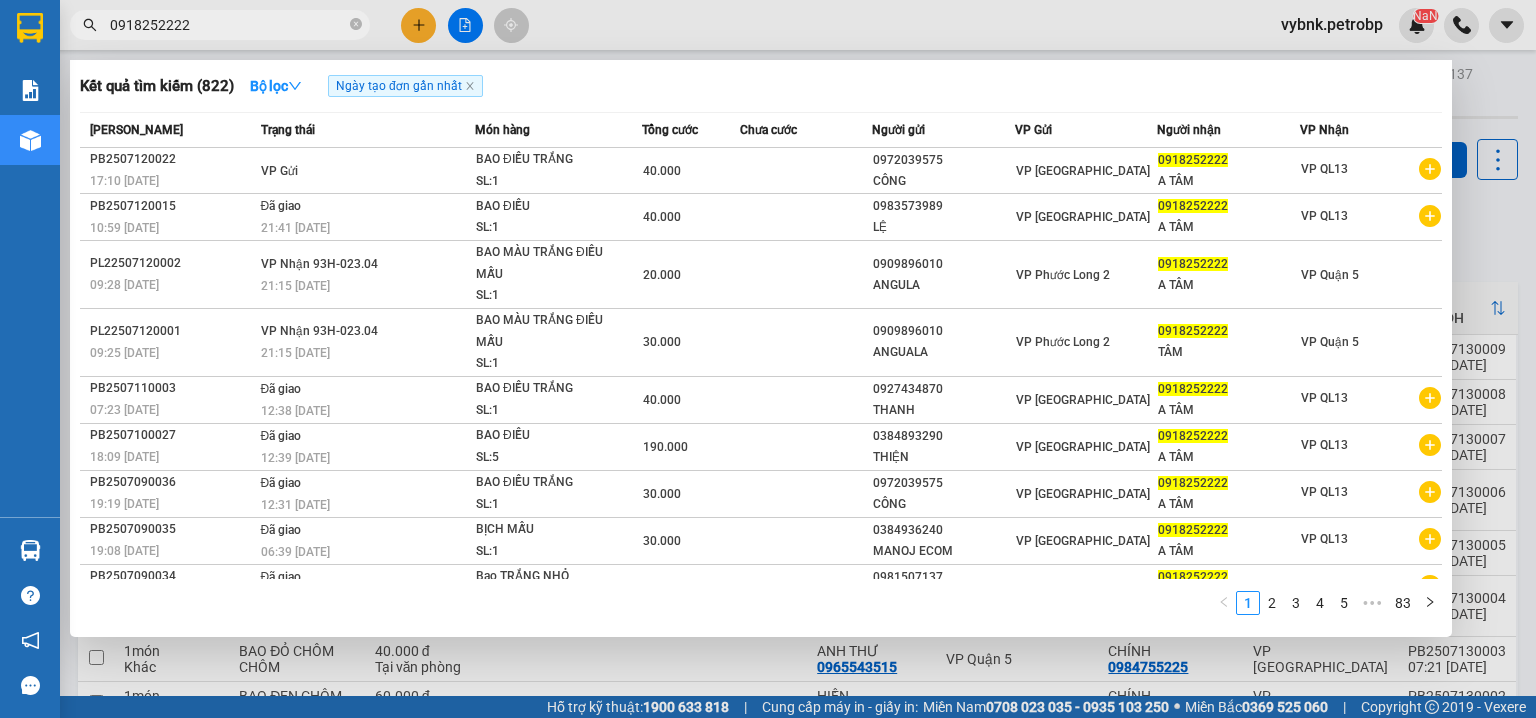 scroll, scrollTop: 0, scrollLeft: 0, axis: both 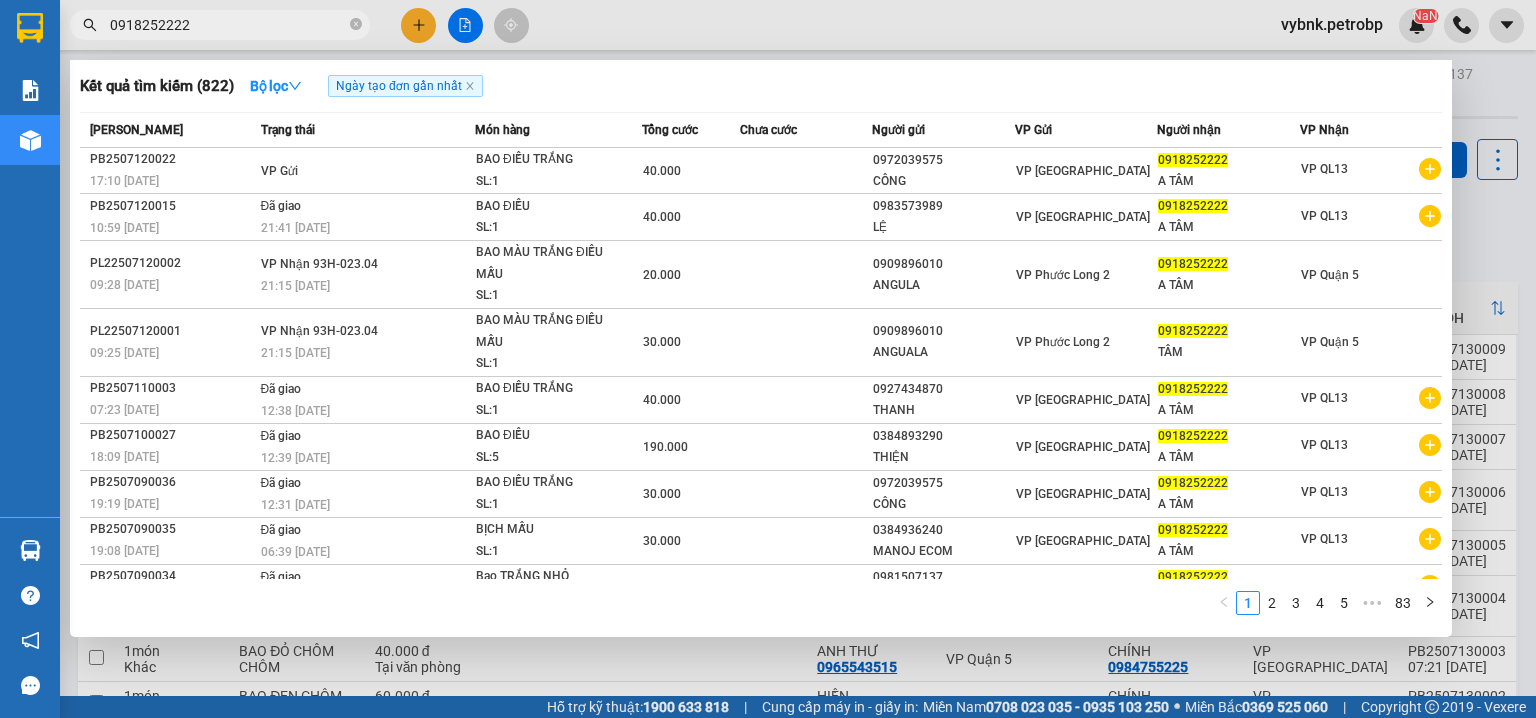 click at bounding box center (768, 359) 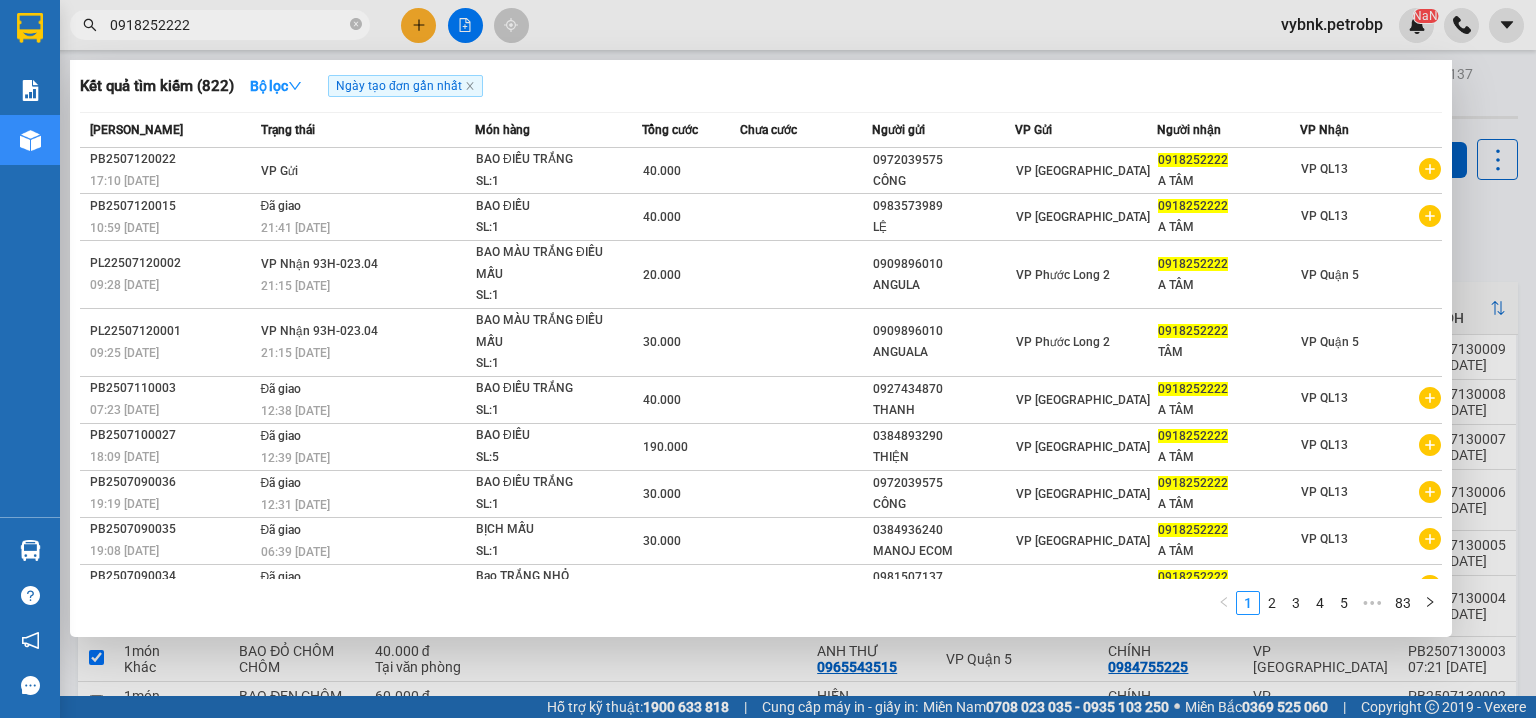 checkbox on "true" 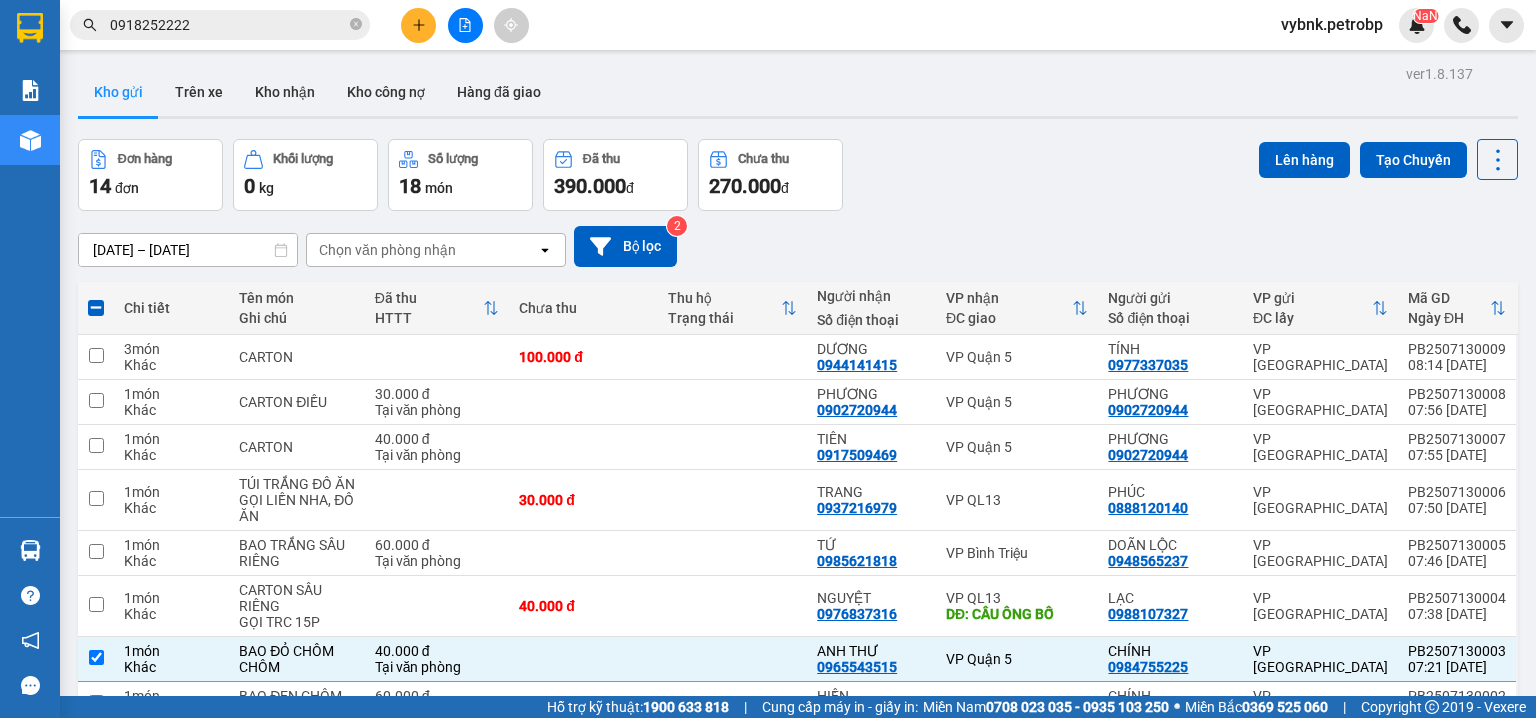 click on "0918252222" at bounding box center (220, 25) 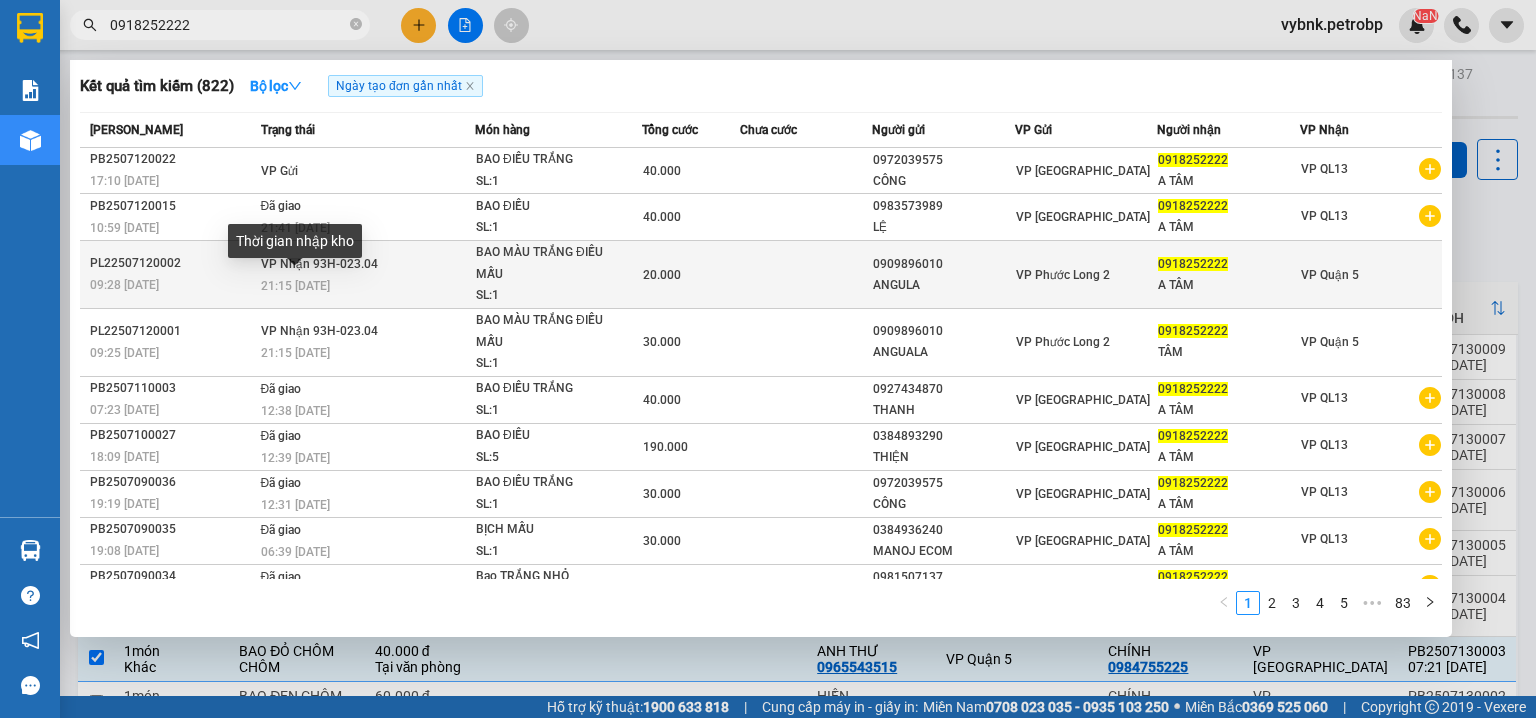 click on "21:15 [DATE]" at bounding box center (295, 286) 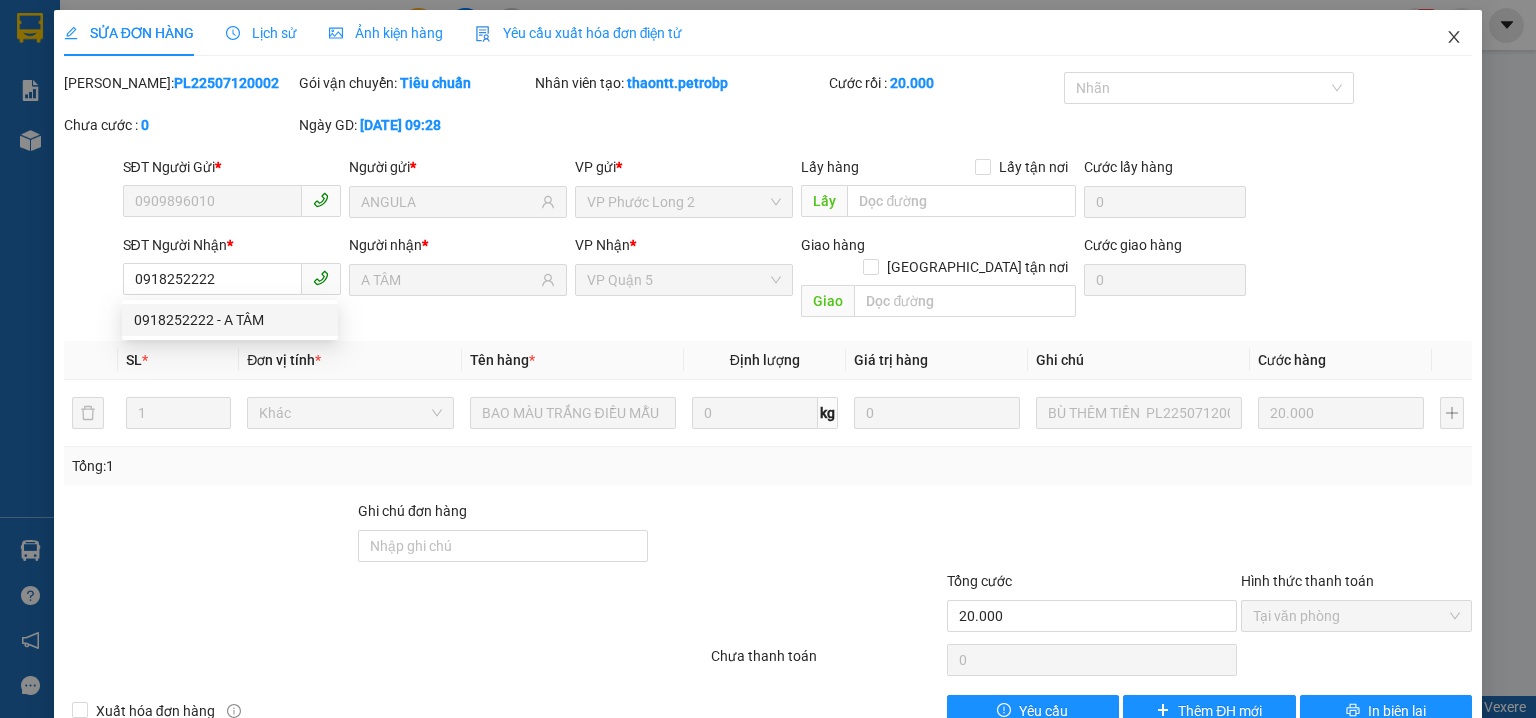 click at bounding box center (1454, 38) 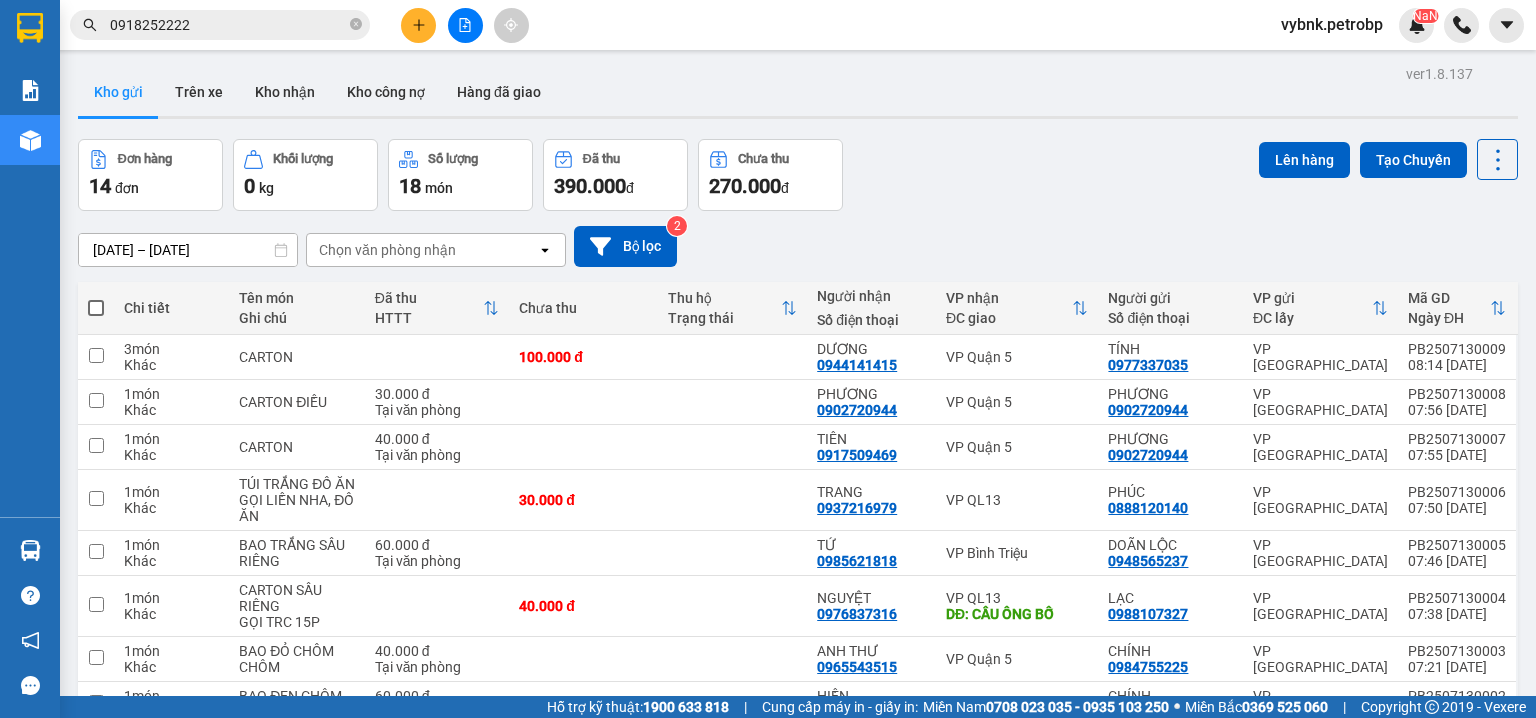 click on "0918252222" at bounding box center [228, 25] 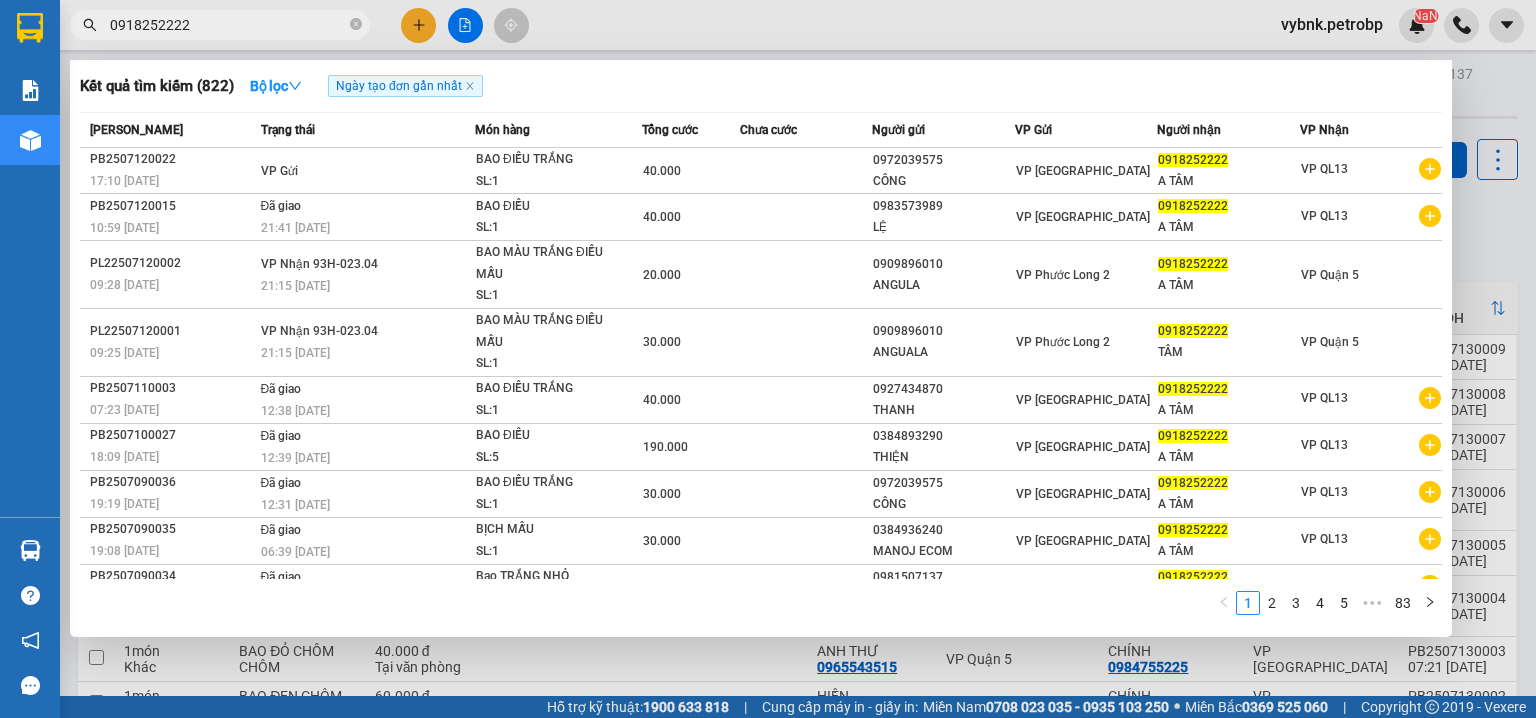 click at bounding box center (768, 359) 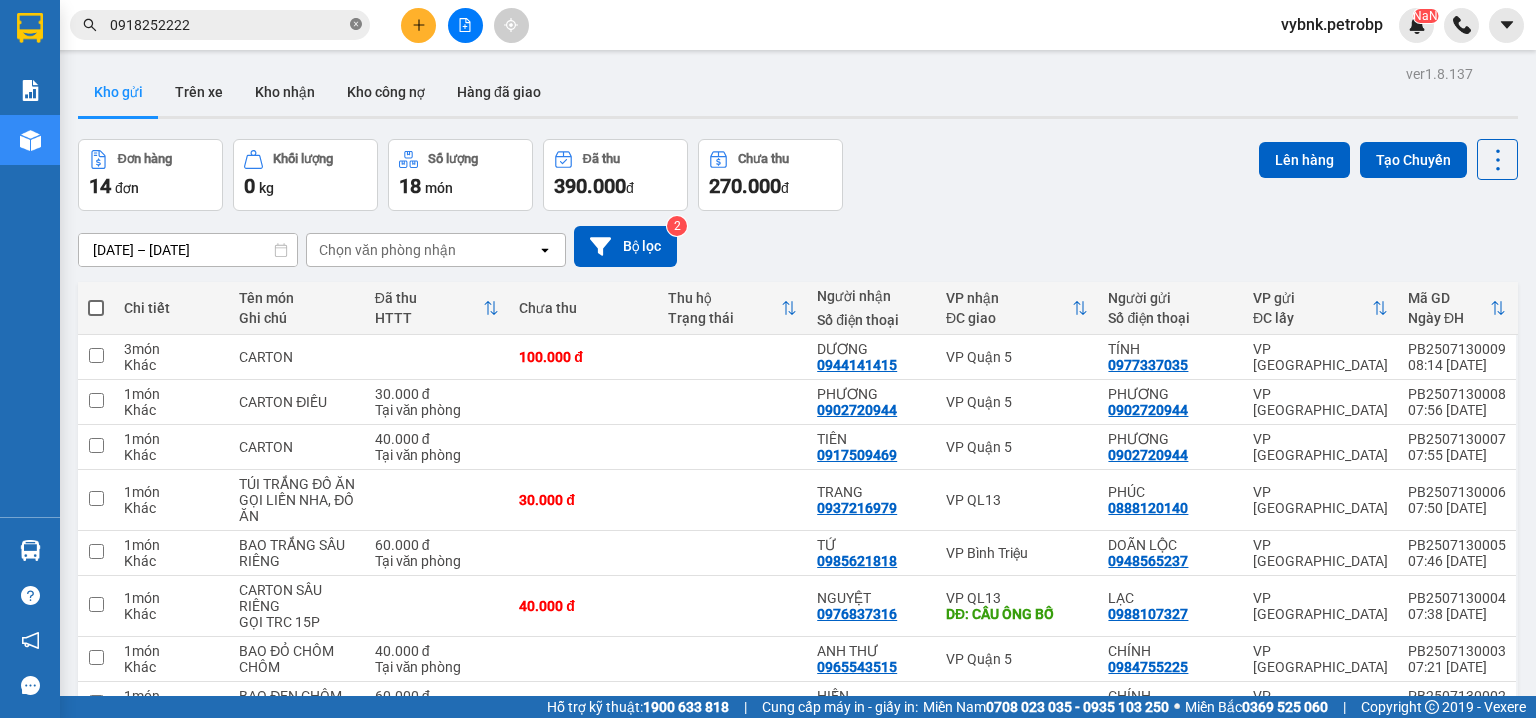 click 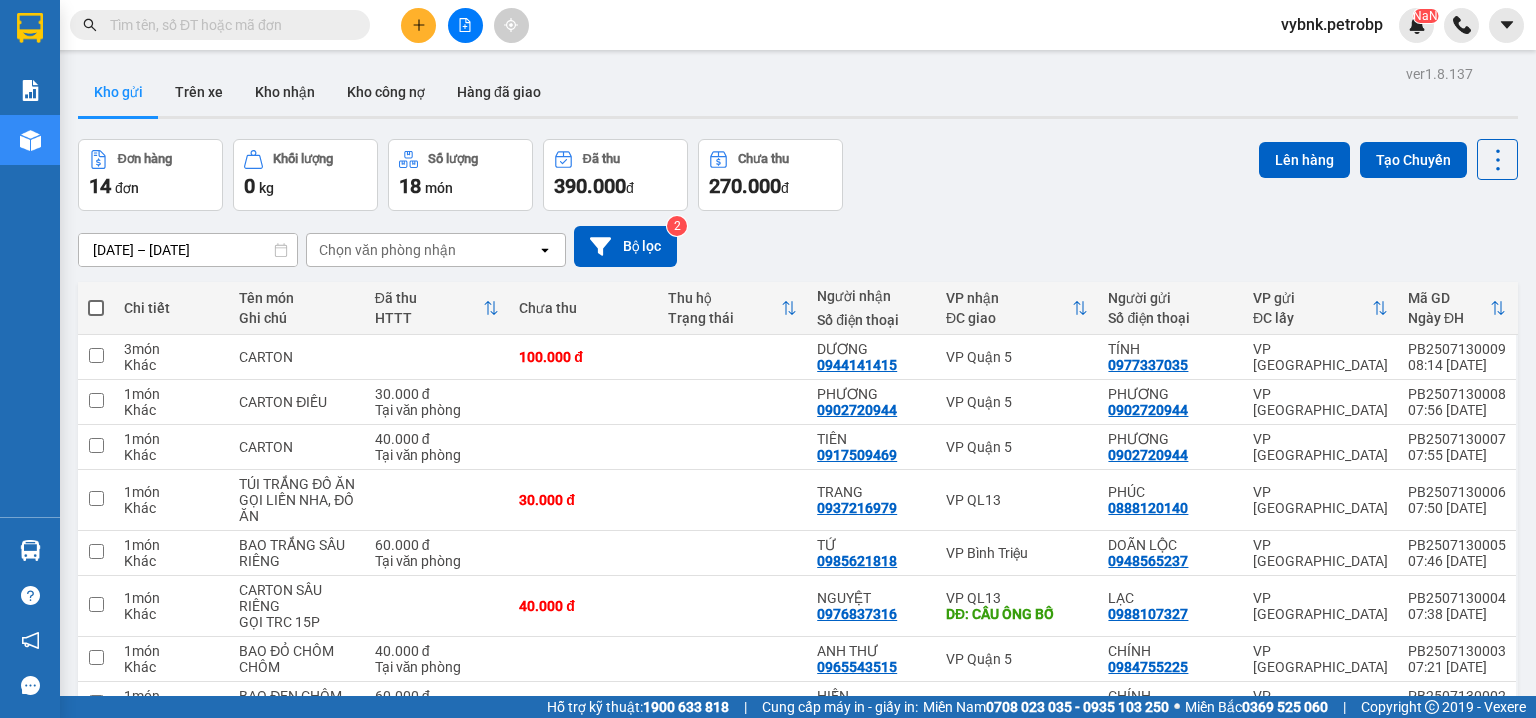 paste on "PL22507120001" 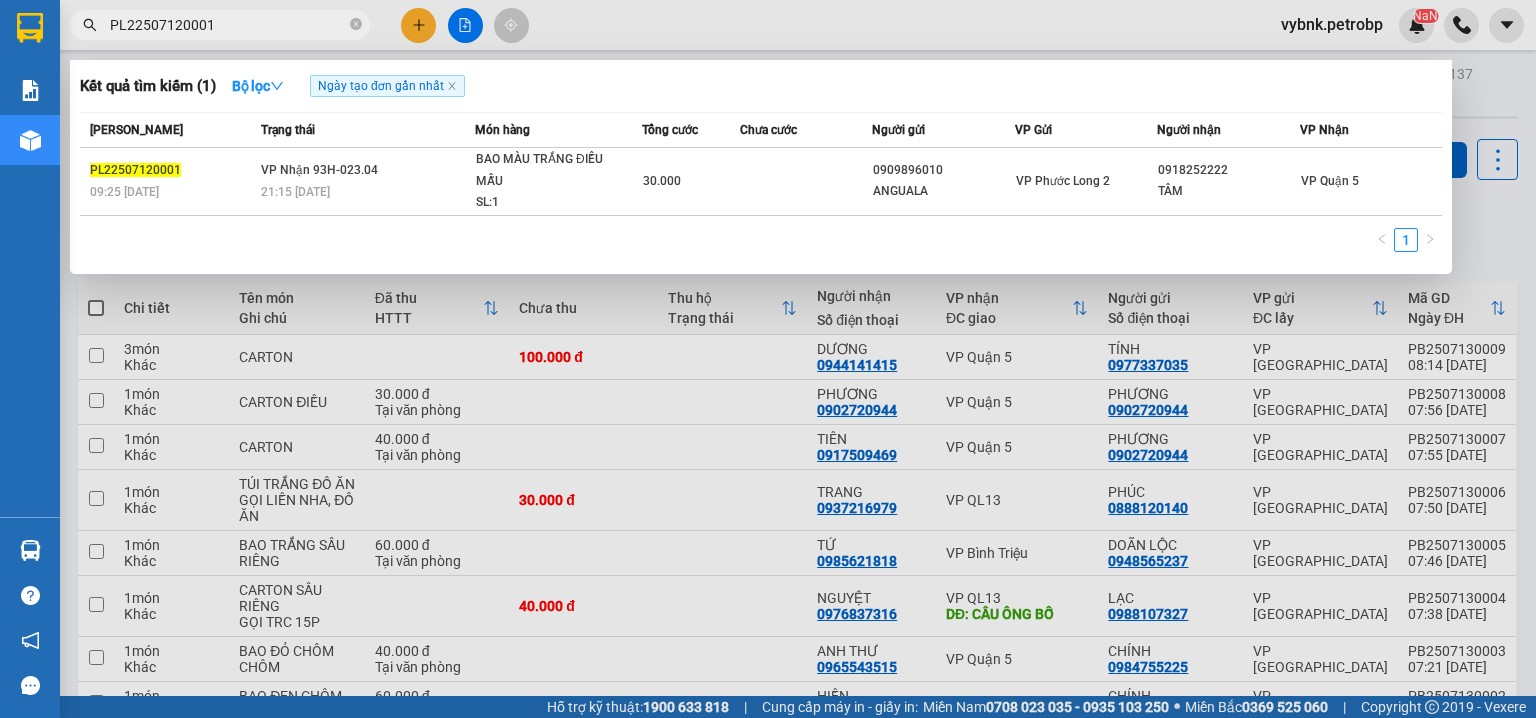 type on "PL22507120001" 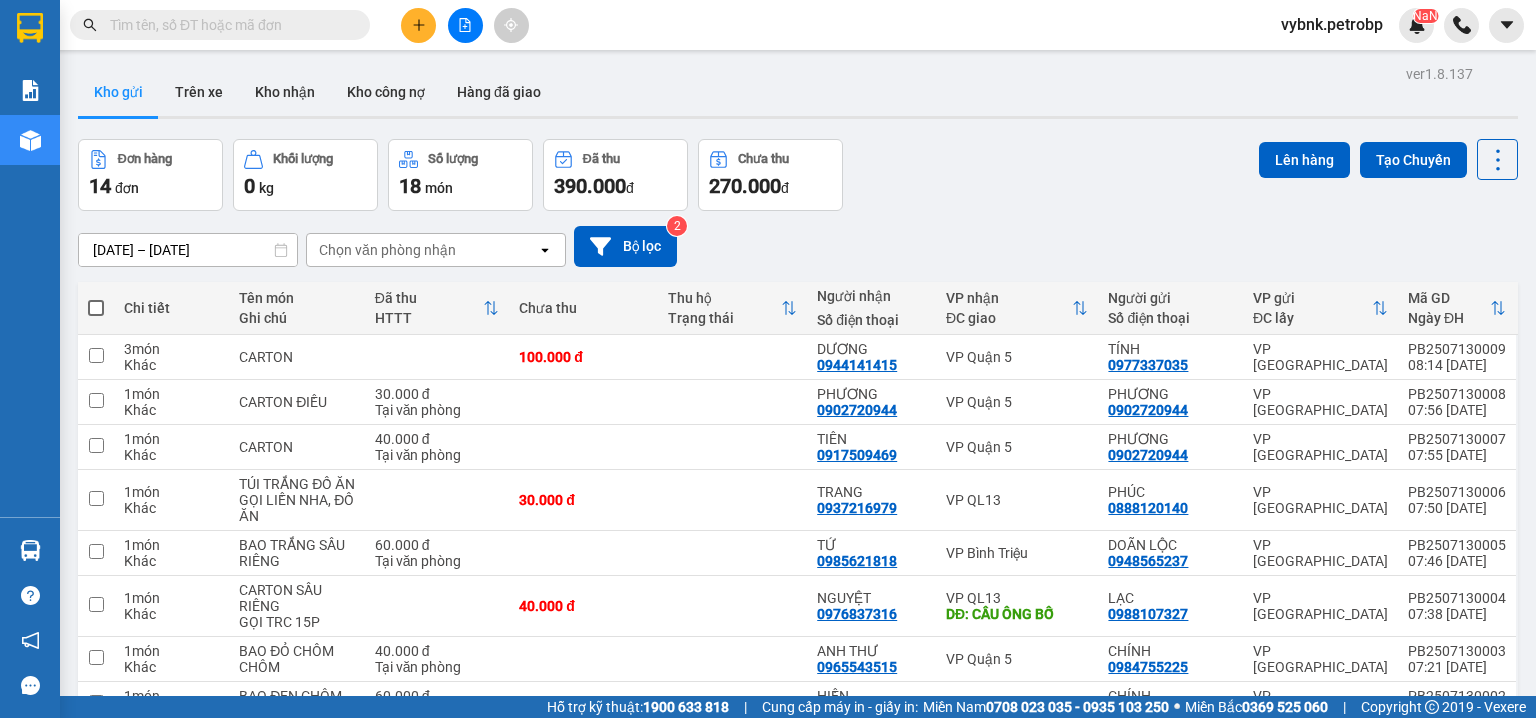 paste on "0909896010" 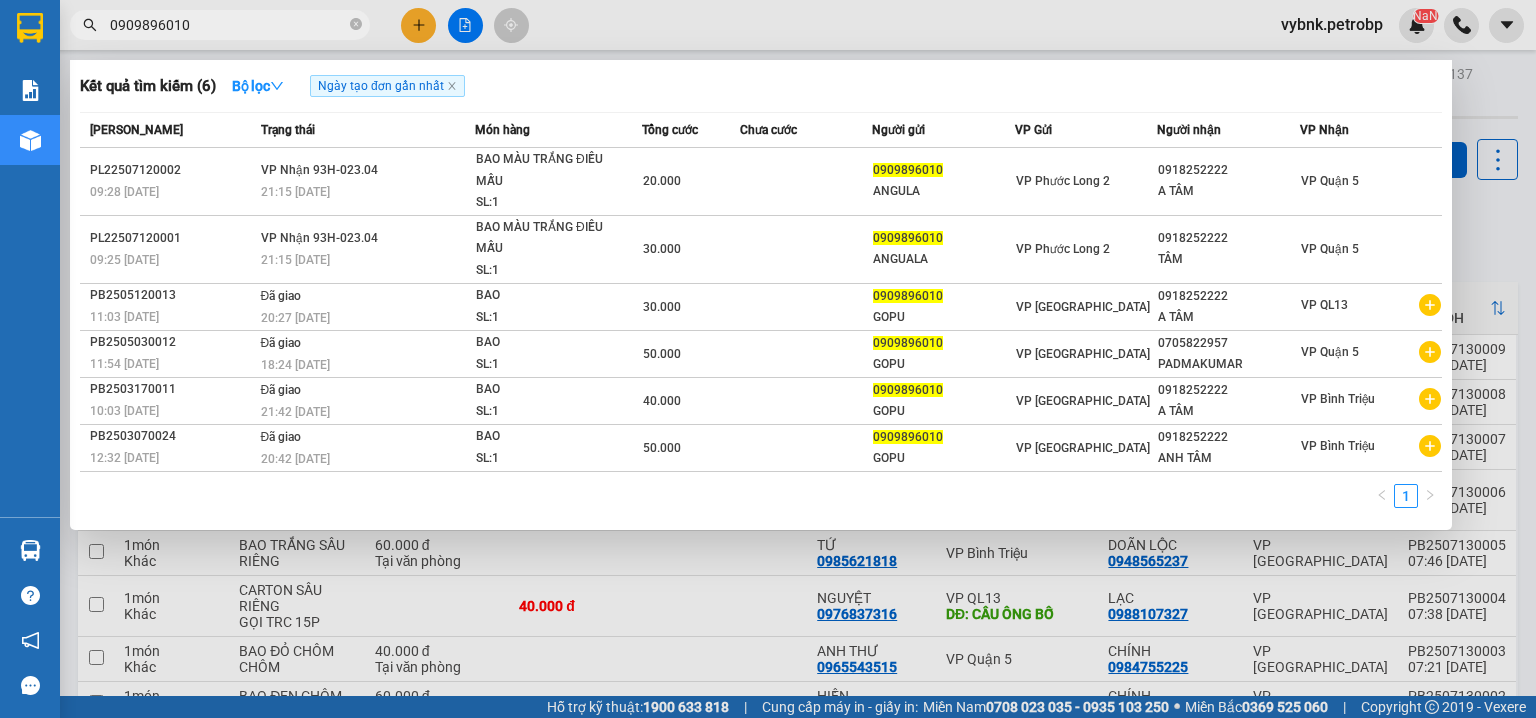 type on "0909896010" 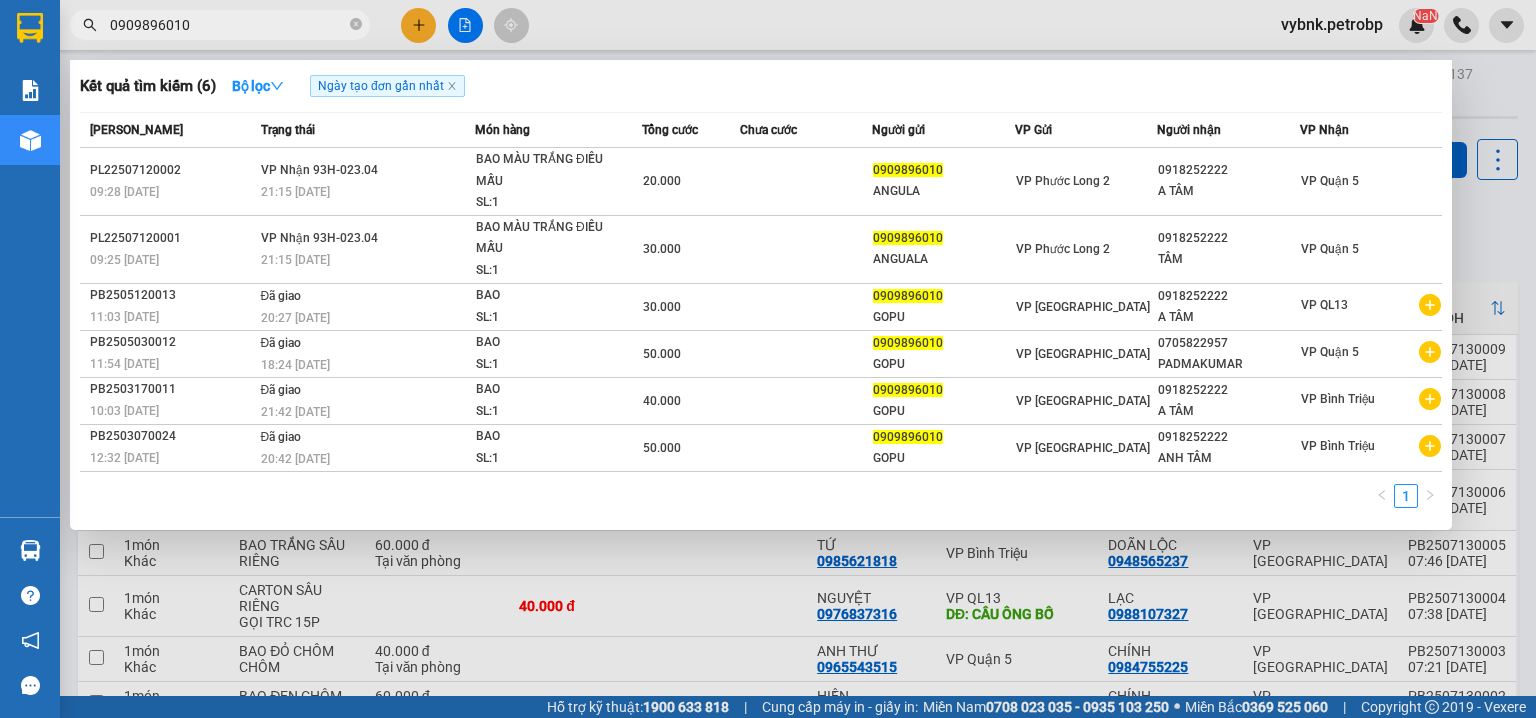 click at bounding box center (768, 359) 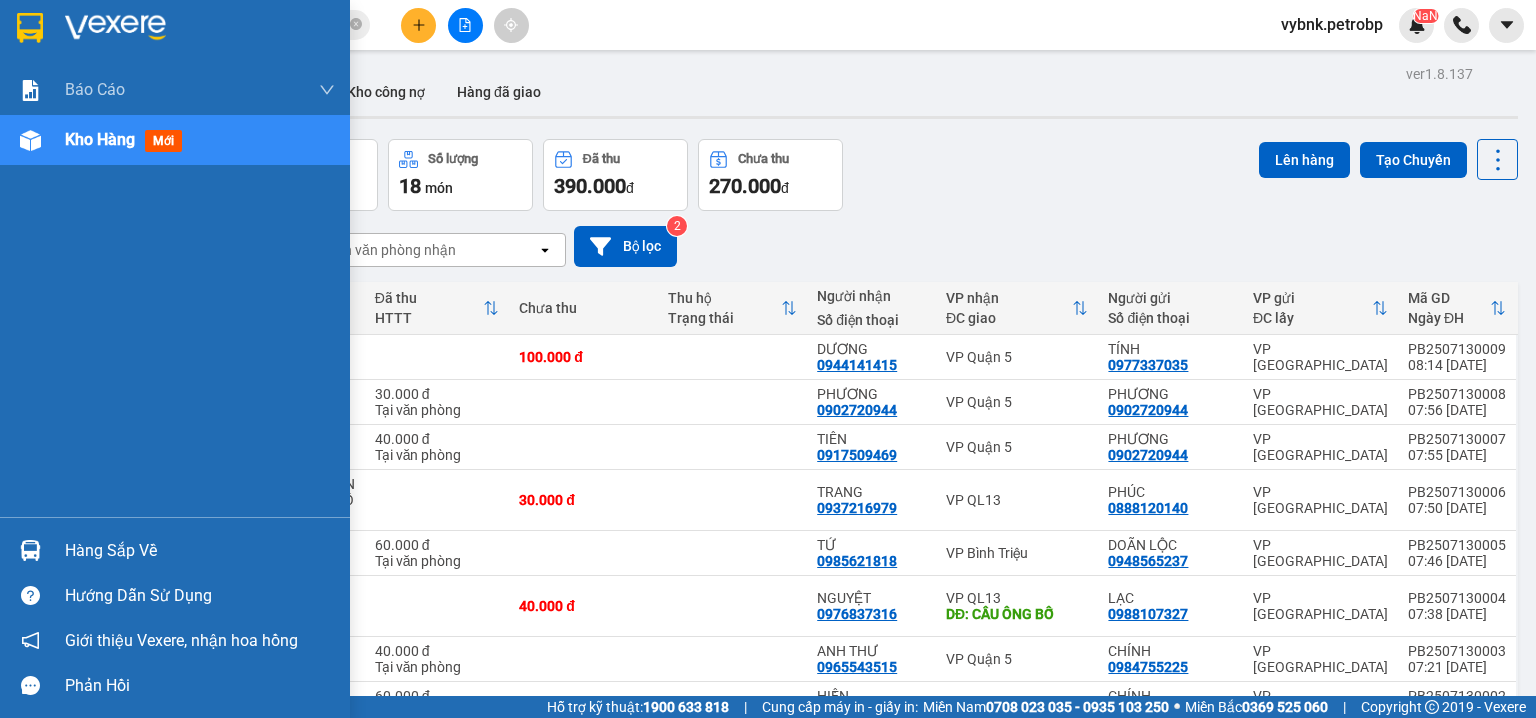 click at bounding box center (30, 550) 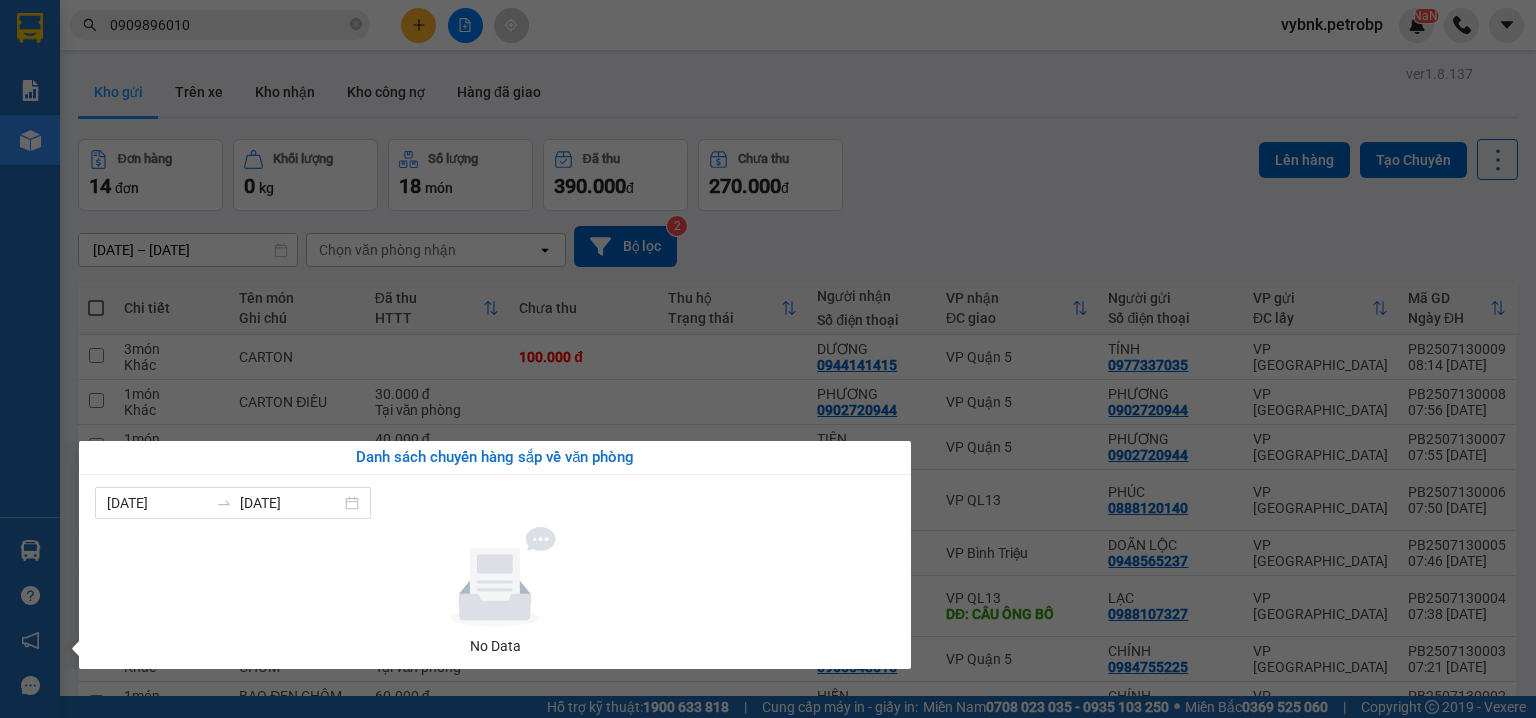 click on "Kết quả tìm kiếm ( 6 )  Bộ lọc  Ngày tạo đơn gần nhất Mã ĐH Trạng thái Món hàng Tổng cước Chưa cước Người gửi VP Gửi Người nhận VP Nhận PL22507120002 09:28 - 12/07 VP Nhận   93H-023.04 21:15 - 12/07 BAO MÀU TRẮNG ĐIỀU MẪU SL:  1 20.000 0909896010 ANGULA  VP Phước Long 2 0918252222 A TÂM VP Quận 5 PL22507120001 09:25 - 12/07 VP Nhận   93H-023.04 21:15 - 12/07 BAO MÀU TRẮNG ĐIỀU MẪU SL:  1 30.000 0909896010 ANGUALA VP Phước Long 2 0918252222 TÂM  VP Quận 5 PB2505120013 11:03 - 12/05 Đã giao   20:27 - 12/05 BAO SL:  1 30.000 0909896010 GOPU VP Phước Bình 0918252222 A TÂM VP QL13 PB2505030012 11:54 - 03/05 Đã giao   18:24 - 04/05 BAO SL:  1 50.000 0909896010 GOPU VP Phước Bình 0705822957 PADMAKUMAR VP Quận 5 PB2503170011 10:03 - 17/03 Đã giao   21:42 - 17/03 BAO SL:  1 40.000 0909896010 GOPU VP Phước Bình 0918252222 A TÂM VP Bình Triệu PB2503070024 12:32 - 07/03 Đã giao   20:42 - 07/03 BAO SL:  1 50.000 1" at bounding box center [768, 359] 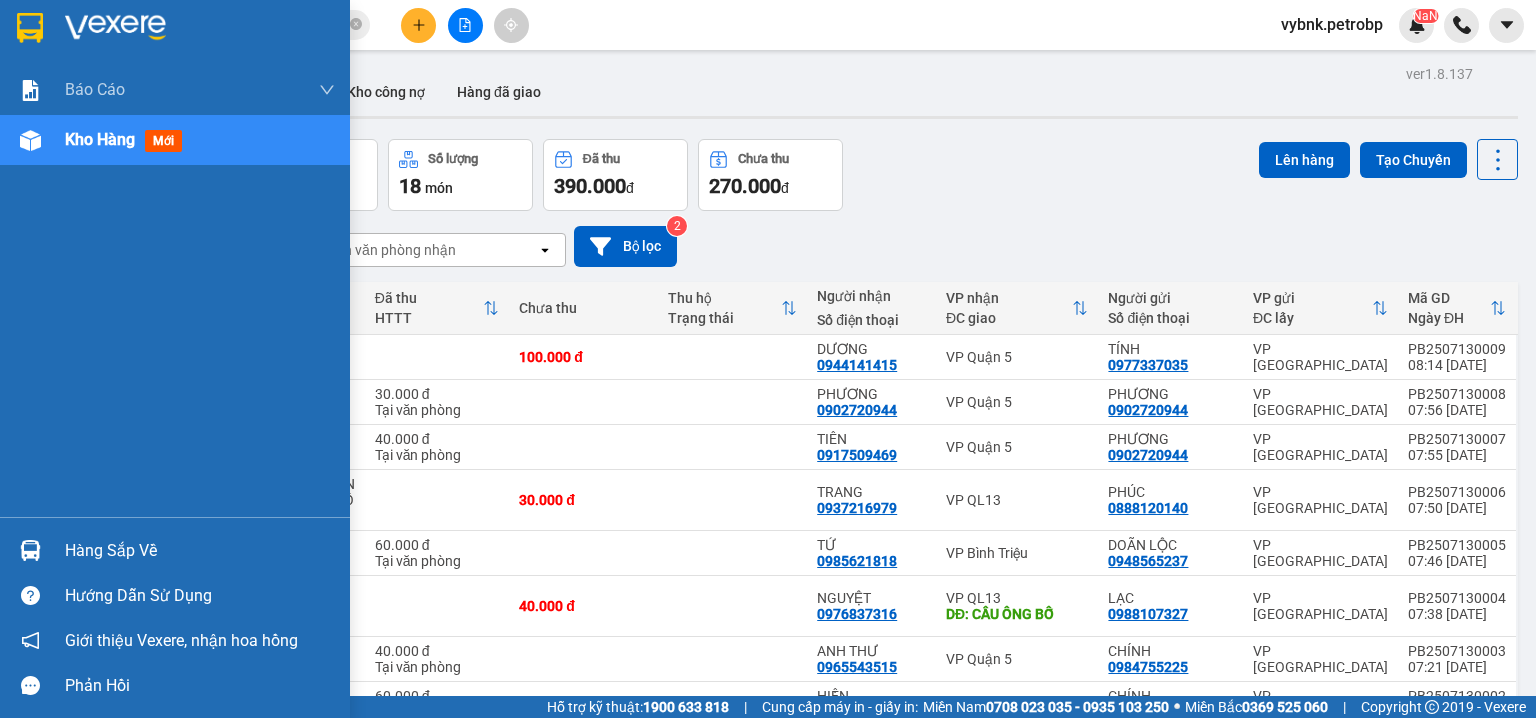 click at bounding box center [30, 550] 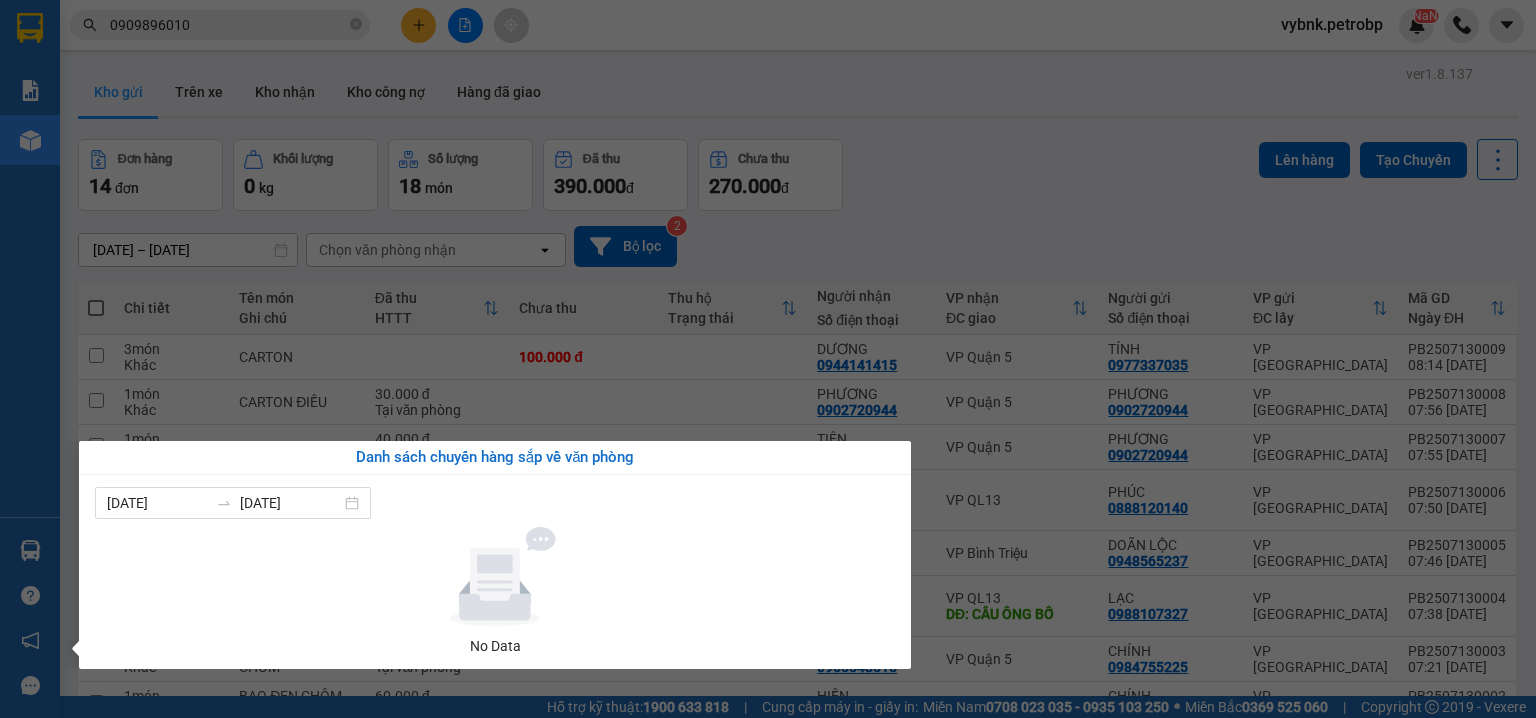 click on "Kết quả tìm kiếm ( 6 )  Bộ lọc  Ngày tạo đơn gần nhất Mã ĐH Trạng thái Món hàng Tổng cước Chưa cước Người gửi VP Gửi Người nhận VP Nhận PL22507120002 09:28 - 12/07 VP Nhận   93H-023.04 21:15 - 12/07 BAO MÀU TRẮNG ĐIỀU MẪU SL:  1 20.000 0909896010 ANGULA  VP Phước Long 2 0918252222 A TÂM VP Quận 5 PL22507120001 09:25 - 12/07 VP Nhận   93H-023.04 21:15 - 12/07 BAO MÀU TRẮNG ĐIỀU MẪU SL:  1 30.000 0909896010 ANGUALA VP Phước Long 2 0918252222 TÂM  VP Quận 5 PB2505120013 11:03 - 12/05 Đã giao   20:27 - 12/05 BAO SL:  1 30.000 0909896010 GOPU VP Phước Bình 0918252222 A TÂM VP QL13 PB2505030012 11:54 - 03/05 Đã giao   18:24 - 04/05 BAO SL:  1 50.000 0909896010 GOPU VP Phước Bình 0705822957 PADMAKUMAR VP Quận 5 PB2503170011 10:03 - 17/03 Đã giao   21:42 - 17/03 BAO SL:  1 40.000 0909896010 GOPU VP Phước Bình 0918252222 A TÂM VP Bình Triệu PB2503070024 12:32 - 07/03 Đã giao   20:42 - 07/03 BAO SL:  1 50.000 1" at bounding box center (768, 359) 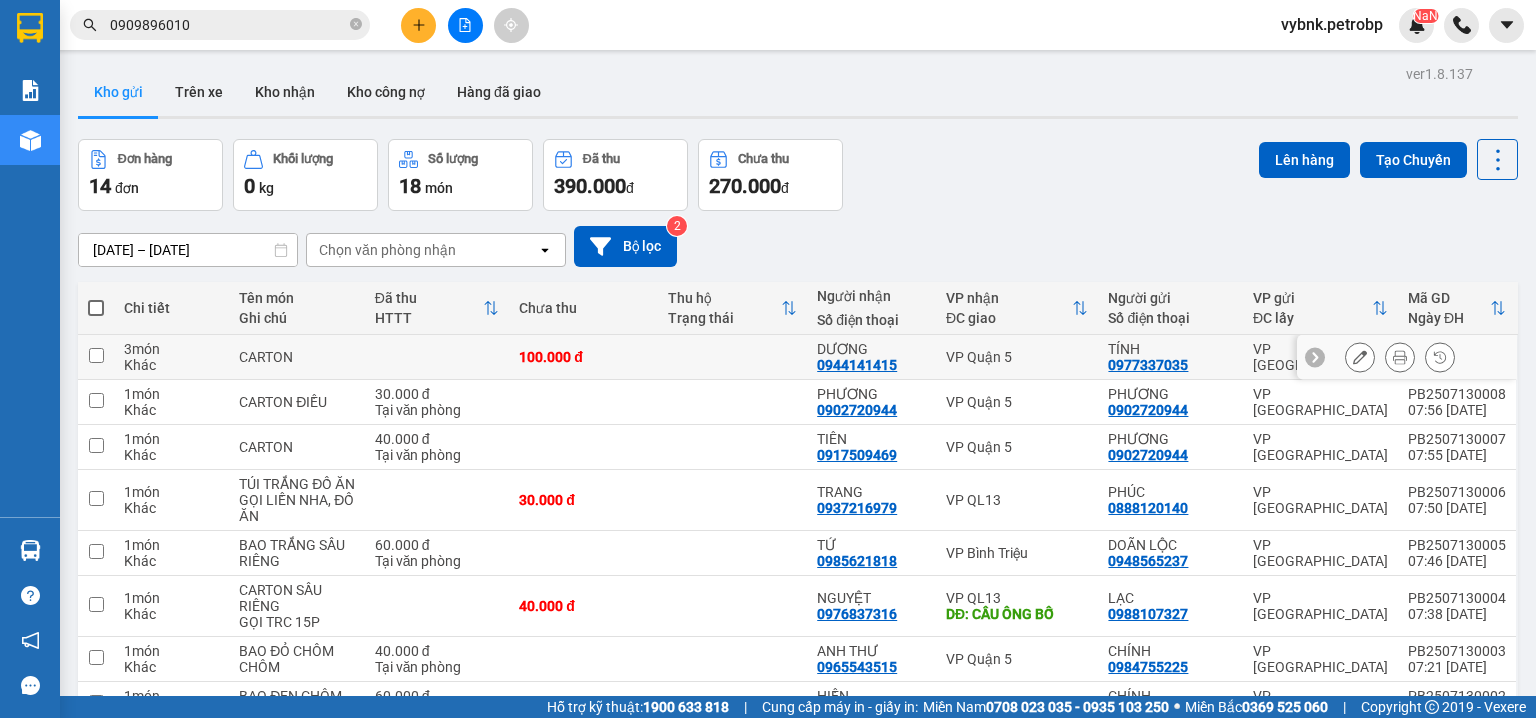 scroll, scrollTop: 216, scrollLeft: 0, axis: vertical 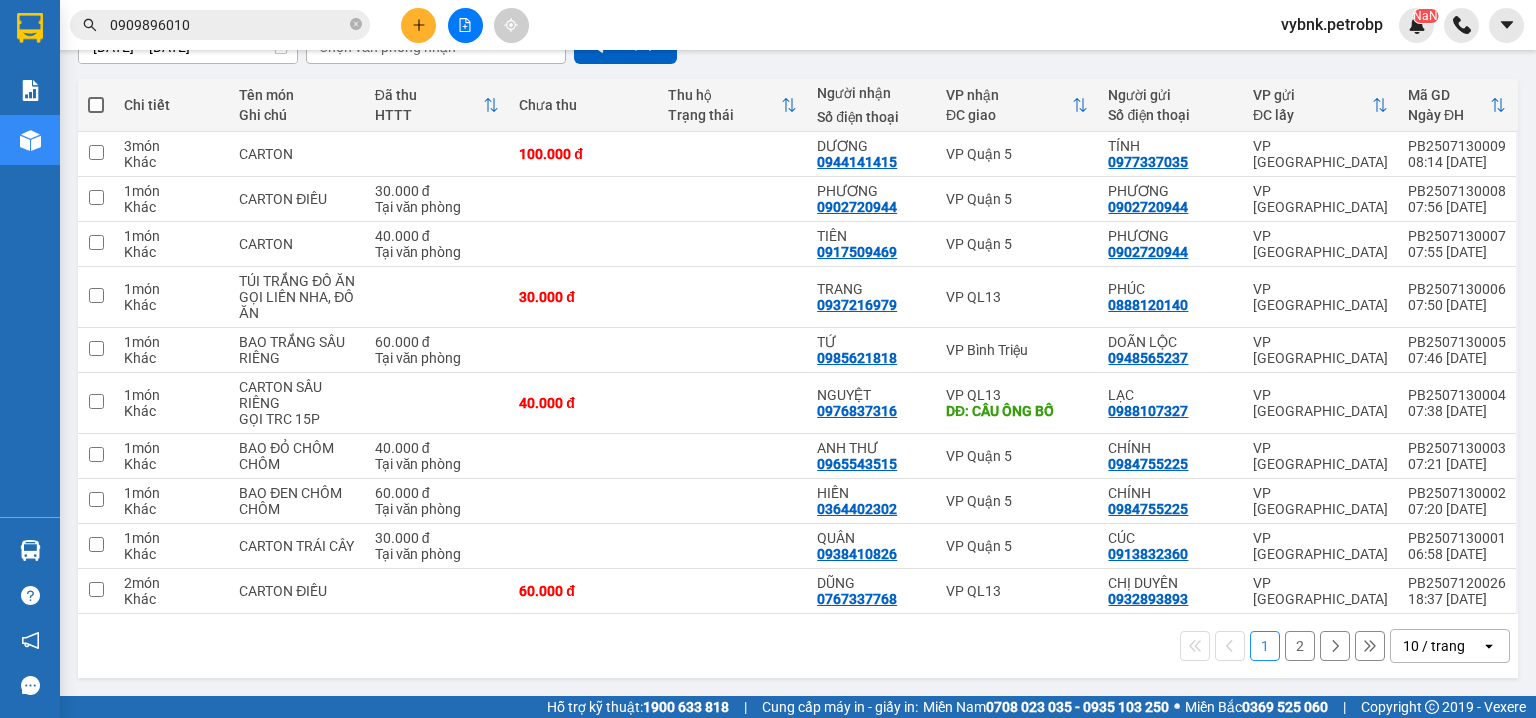 click on "2" at bounding box center (1300, 646) 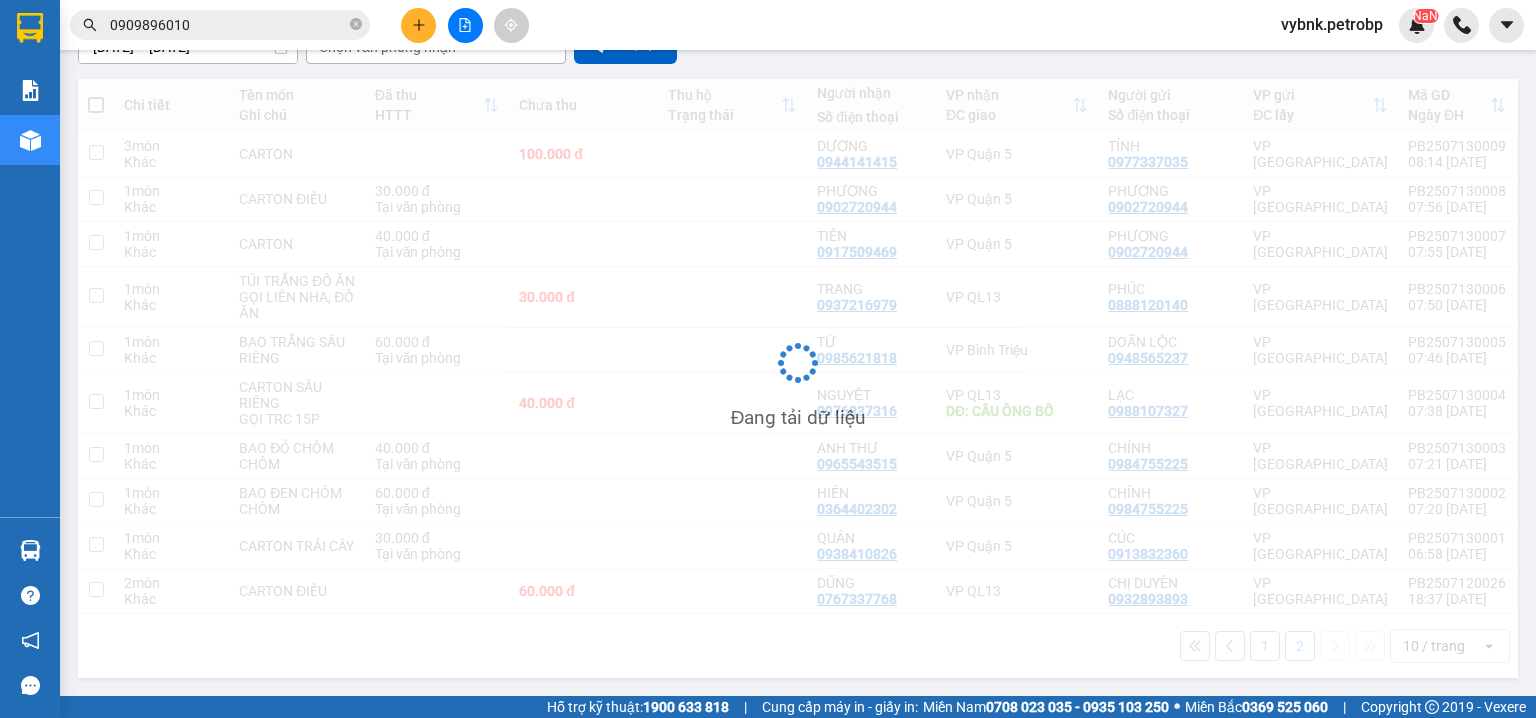 scroll, scrollTop: 92, scrollLeft: 0, axis: vertical 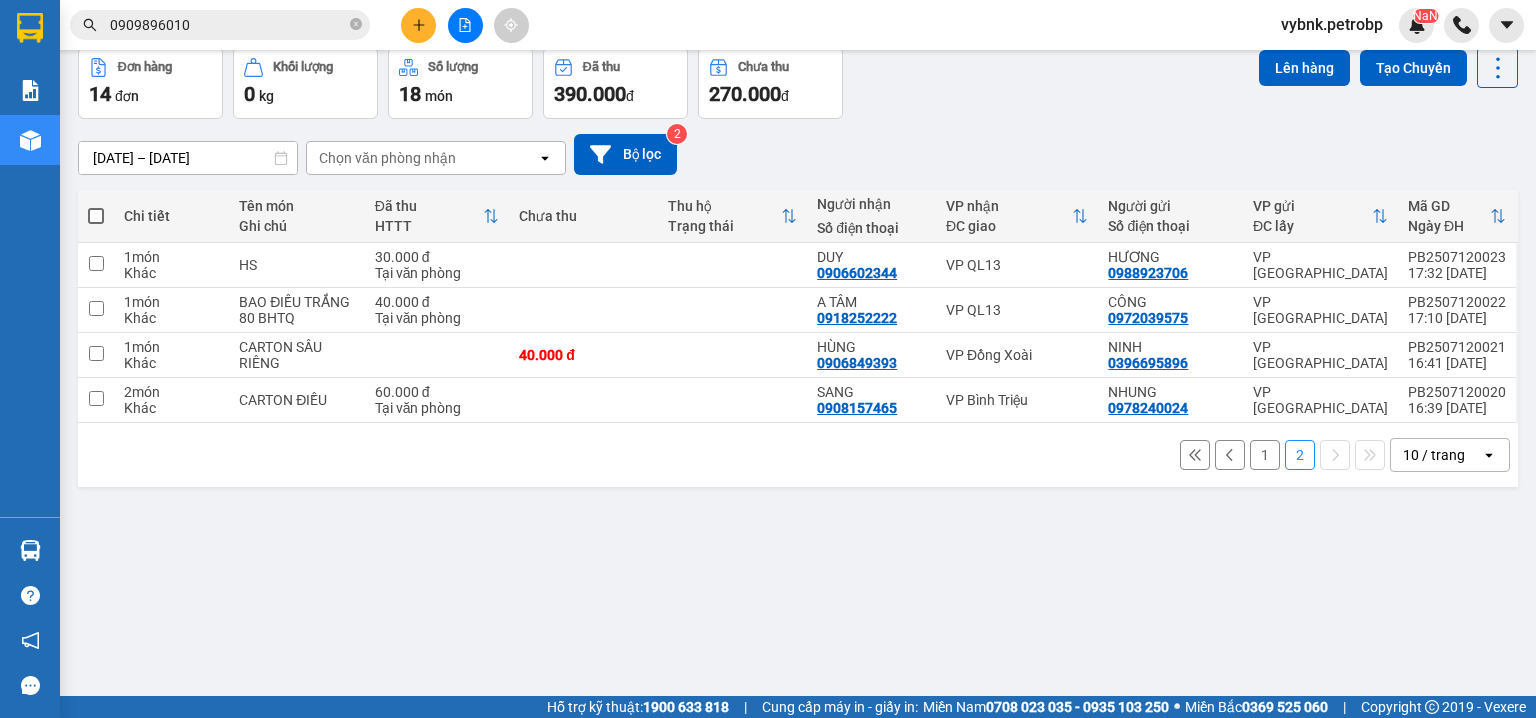 click on "1" at bounding box center (1265, 455) 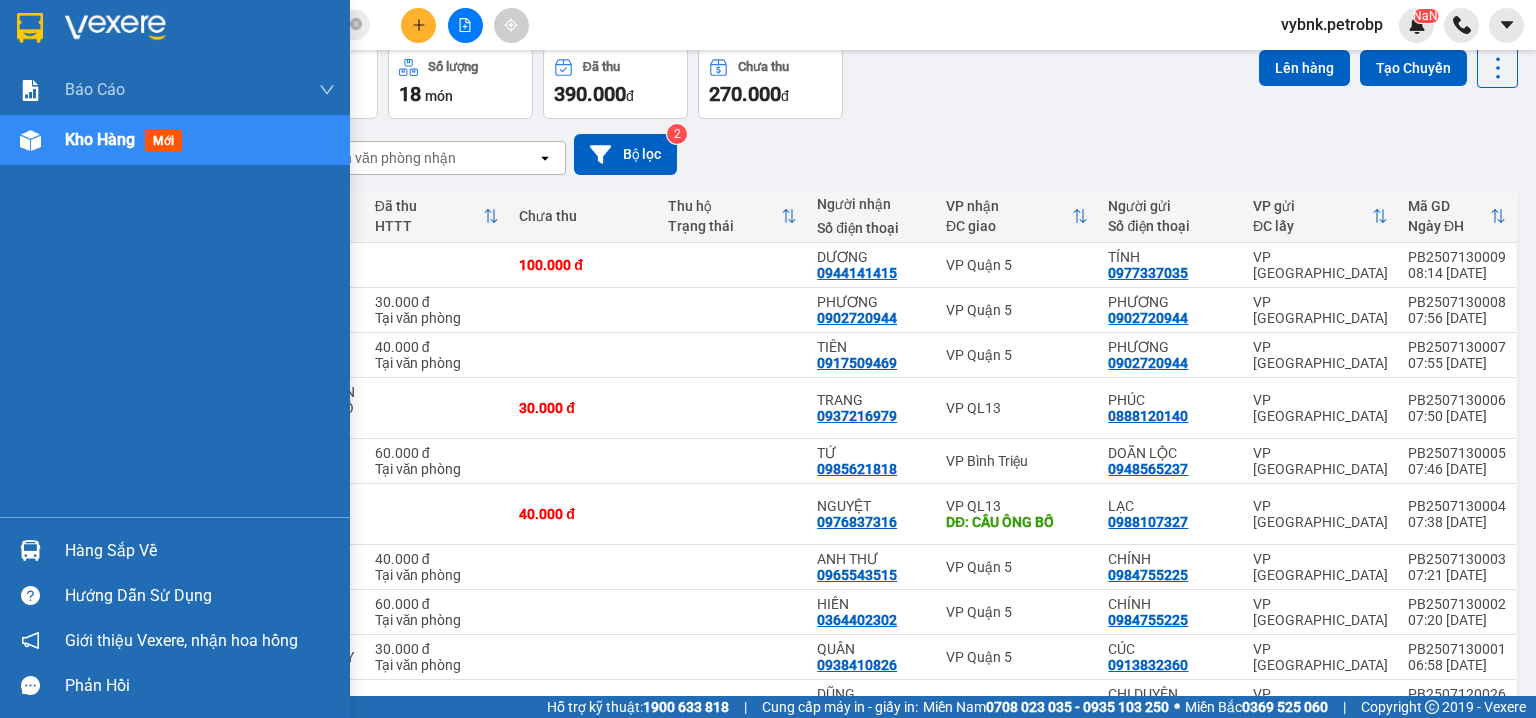 click at bounding box center [30, 550] 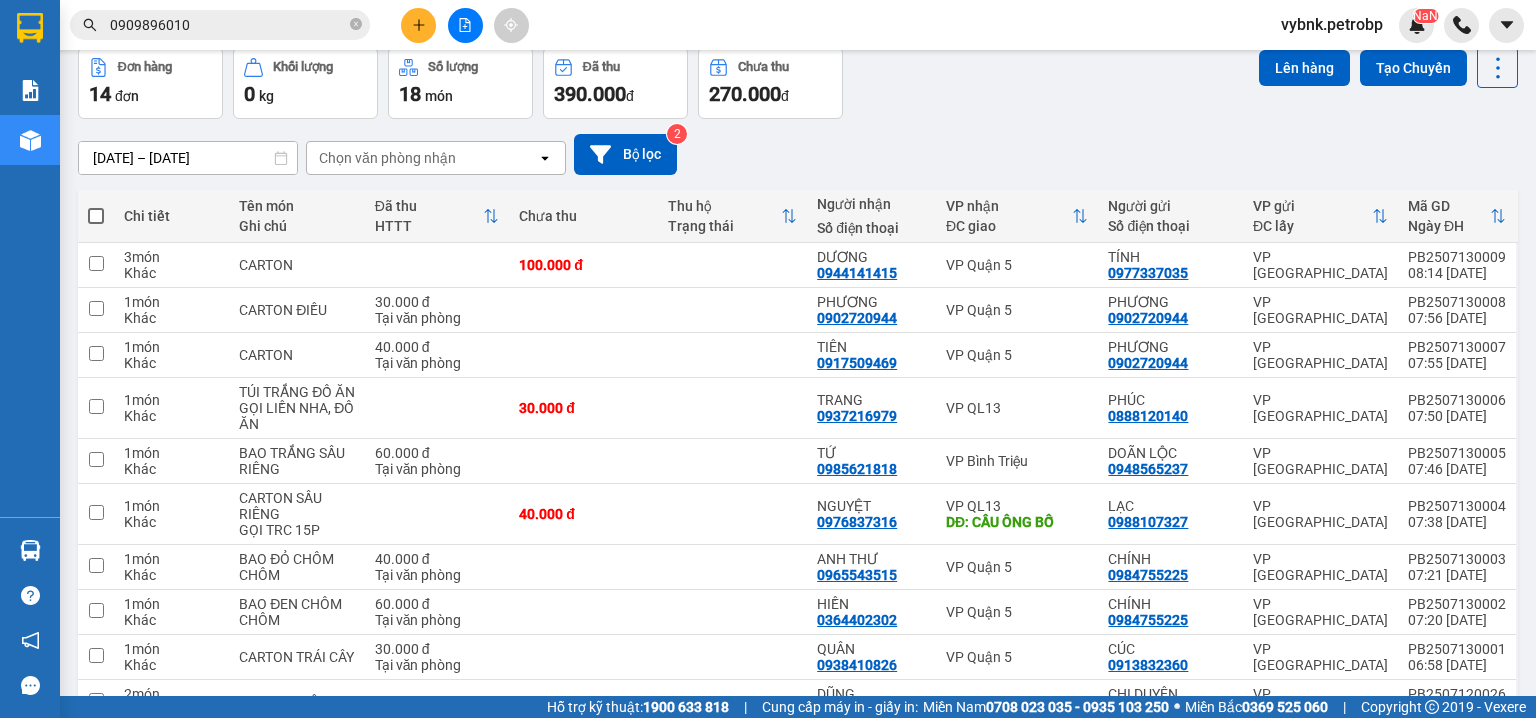 click on "Kết quả tìm kiếm ( 6 )  Bộ lọc  Ngày tạo đơn gần nhất Mã ĐH Trạng thái Món hàng Tổng cước Chưa cước Người gửi VP Gửi Người nhận VP Nhận PL22507120002 09:28 - 12/07 VP Nhận   93H-023.04 21:15 - 12/07 BAO MÀU TRẮNG ĐIỀU MẪU SL:  1 20.000 0909896010 ANGULA  VP Phước Long 2 0918252222 A TÂM VP Quận 5 PL22507120001 09:25 - 12/07 VP Nhận   93H-023.04 21:15 - 12/07 BAO MÀU TRẮNG ĐIỀU MẪU SL:  1 30.000 0909896010 ANGUALA VP Phước Long 2 0918252222 TÂM  VP Quận 5 PB2505120013 11:03 - 12/05 Đã giao   20:27 - 12/05 BAO SL:  1 30.000 0909896010 GOPU VP Phước Bình 0918252222 A TÂM VP QL13 PB2505030012 11:54 - 03/05 Đã giao   18:24 - 04/05 BAO SL:  1 50.000 0909896010 GOPU VP Phước Bình 0705822957 PADMAKUMAR VP Quận 5 PB2503170011 10:03 - 17/03 Đã giao   21:42 - 17/03 BAO SL:  1 40.000 0909896010 GOPU VP Phước Bình 0918252222 A TÂM VP Bình Triệu PB2503070024 12:32 - 07/03 Đã giao   20:42 - 07/03 BAO SL:  1 50.000 1" at bounding box center [768, 359] 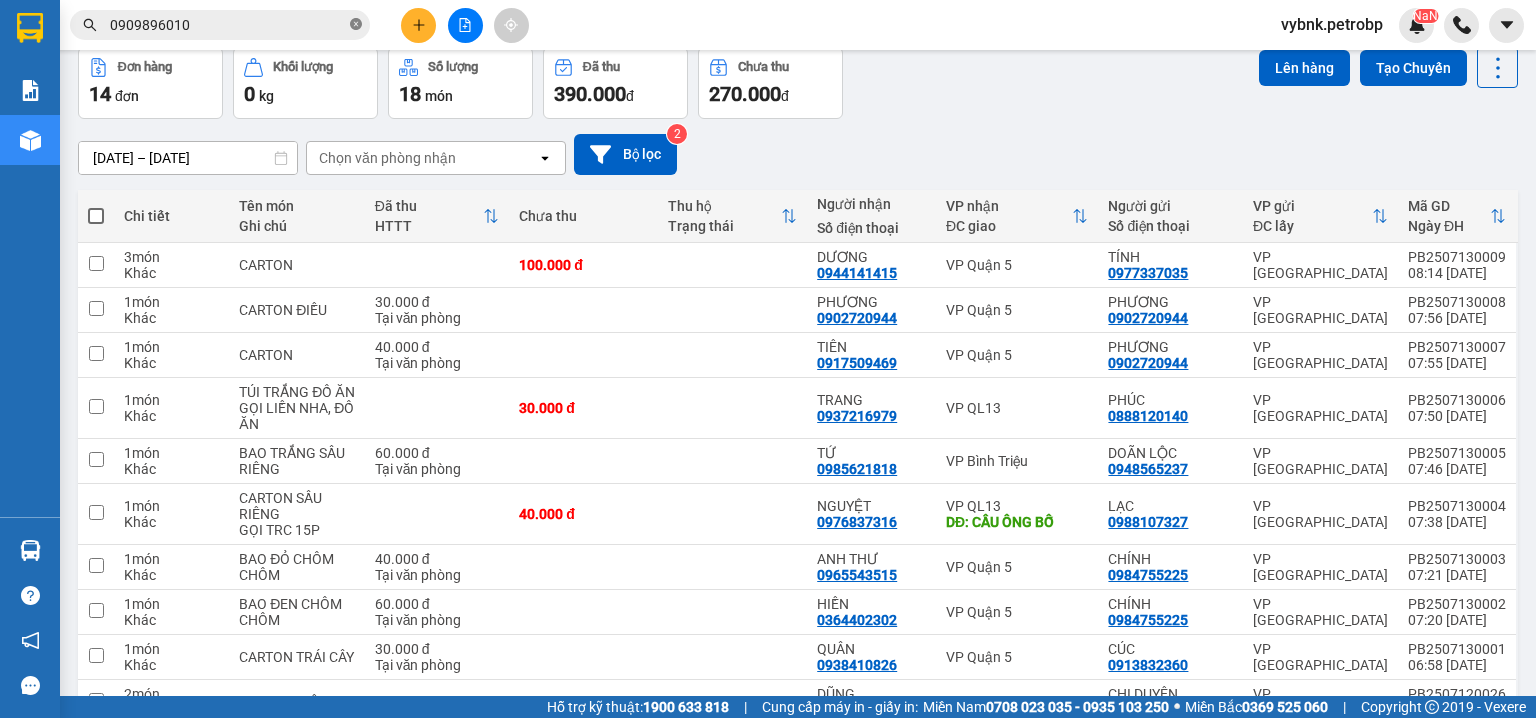 click 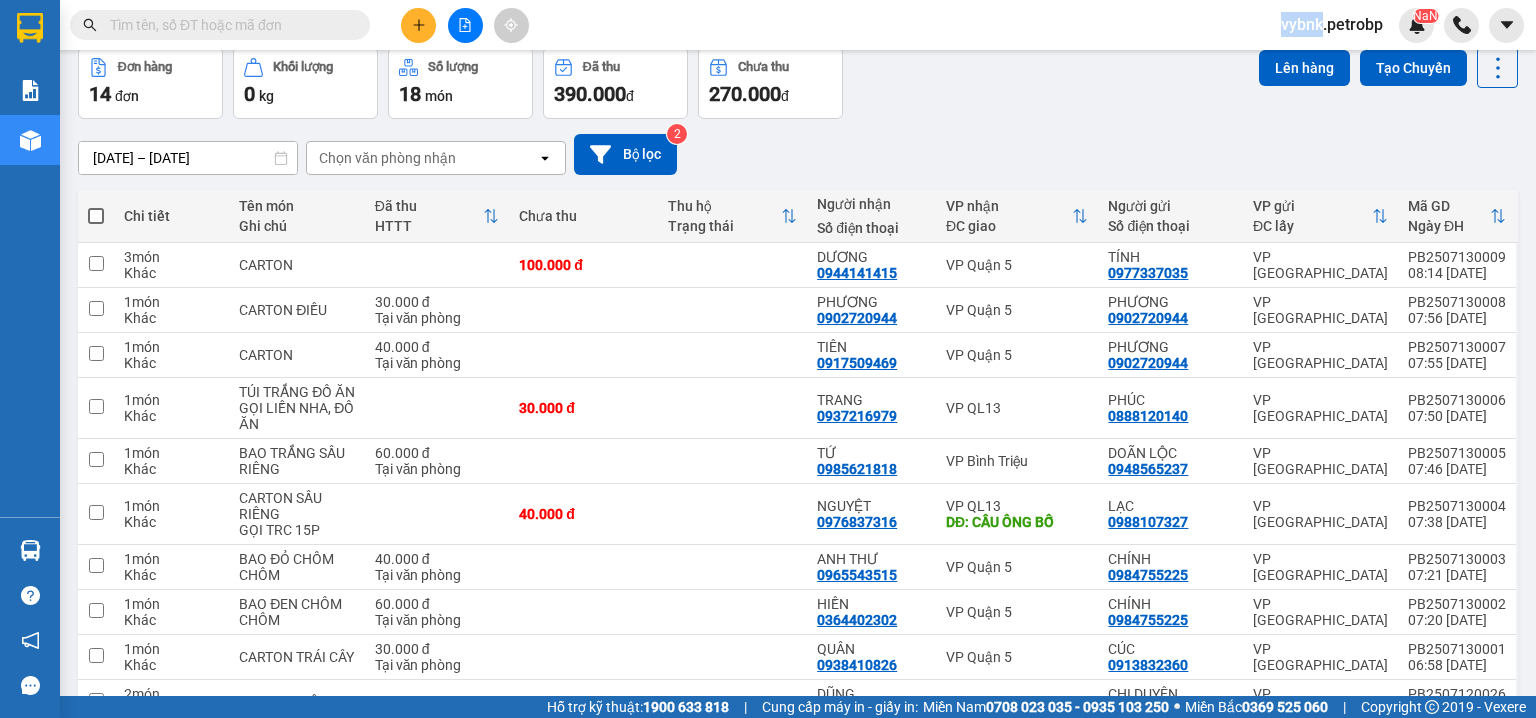 click at bounding box center (356, 25) 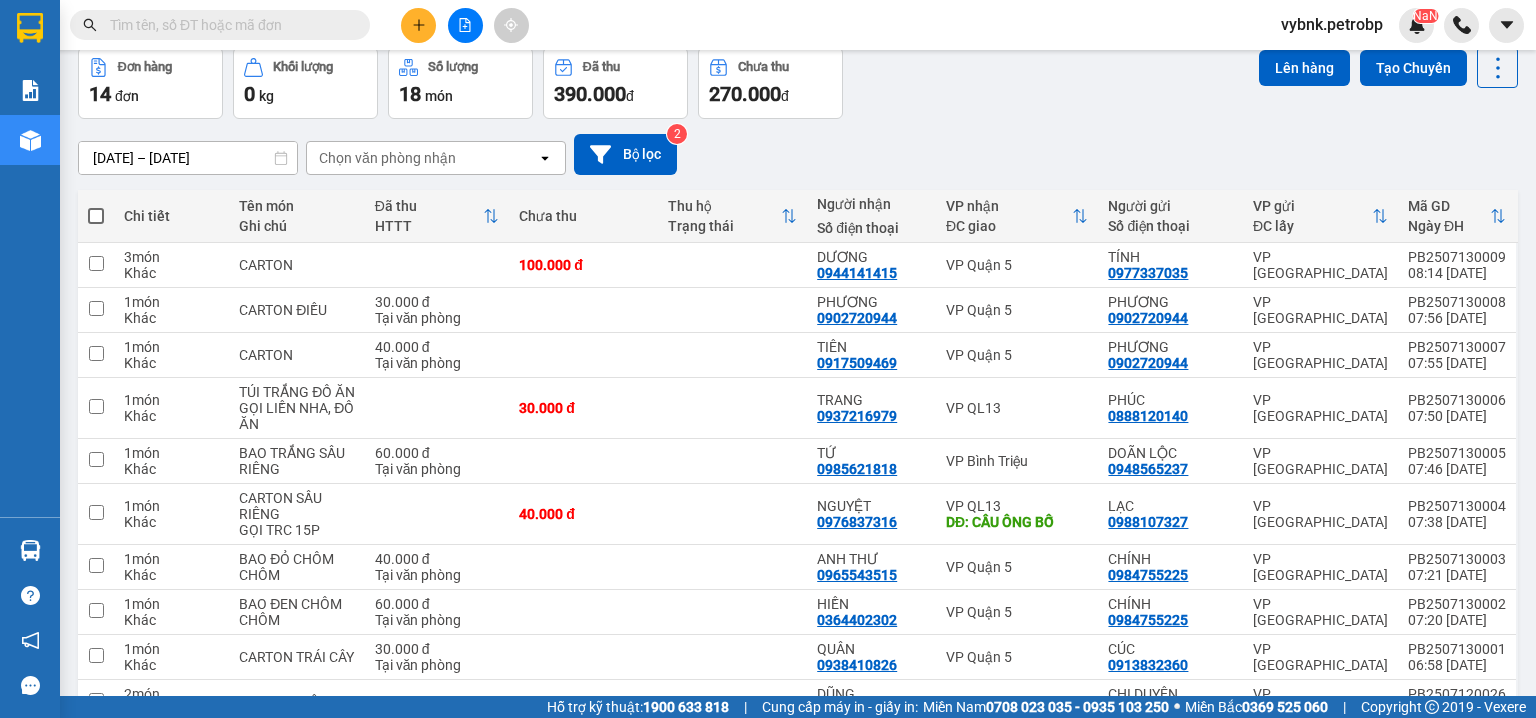 click at bounding box center [228, 25] 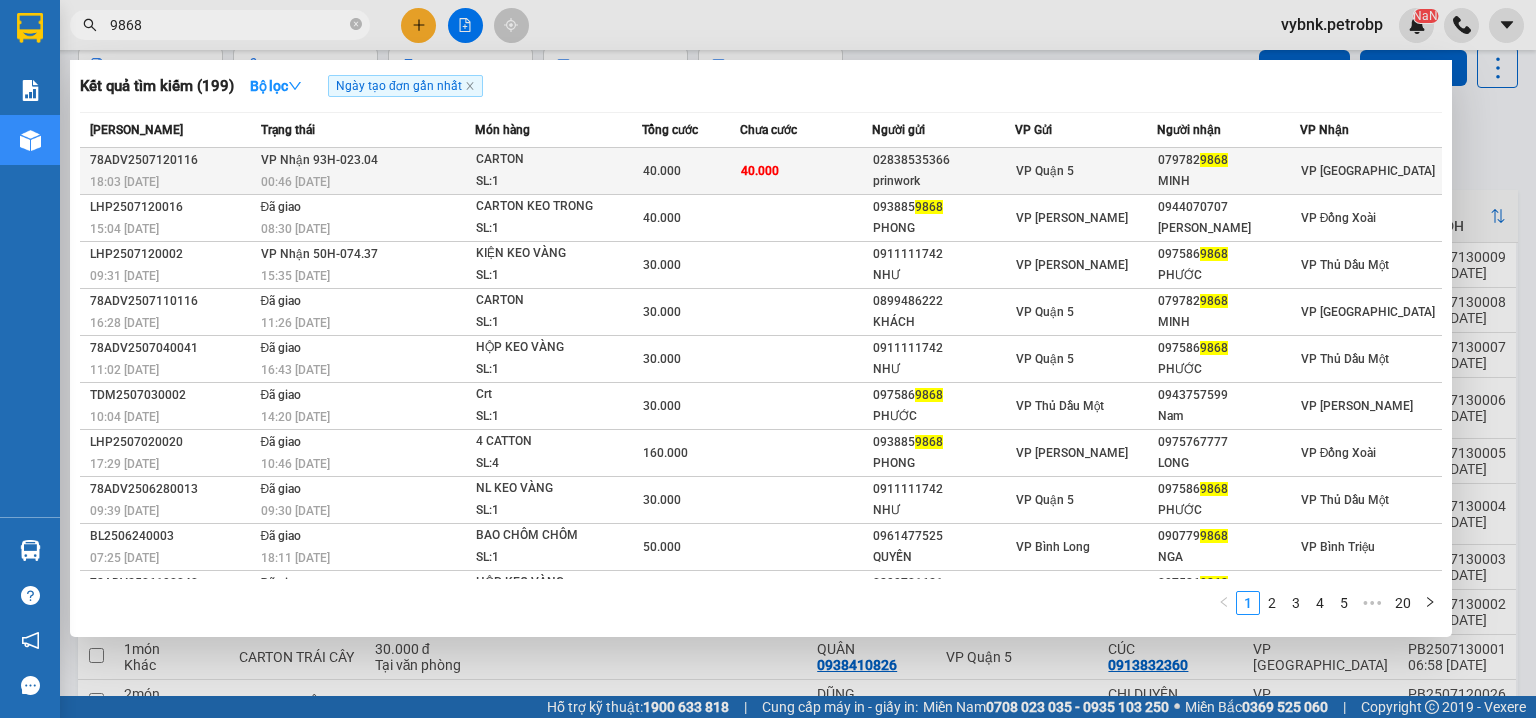 type on "9868" 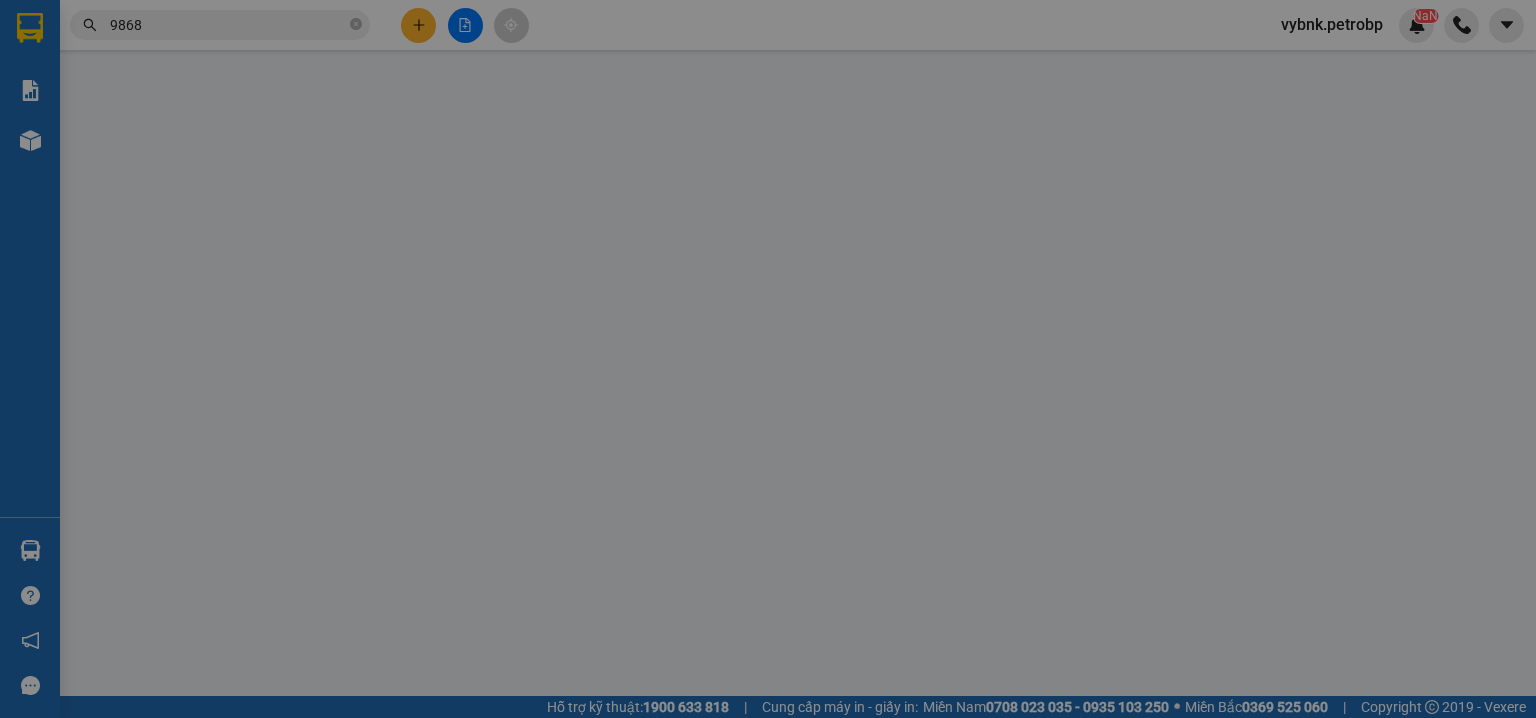 scroll, scrollTop: 0, scrollLeft: 0, axis: both 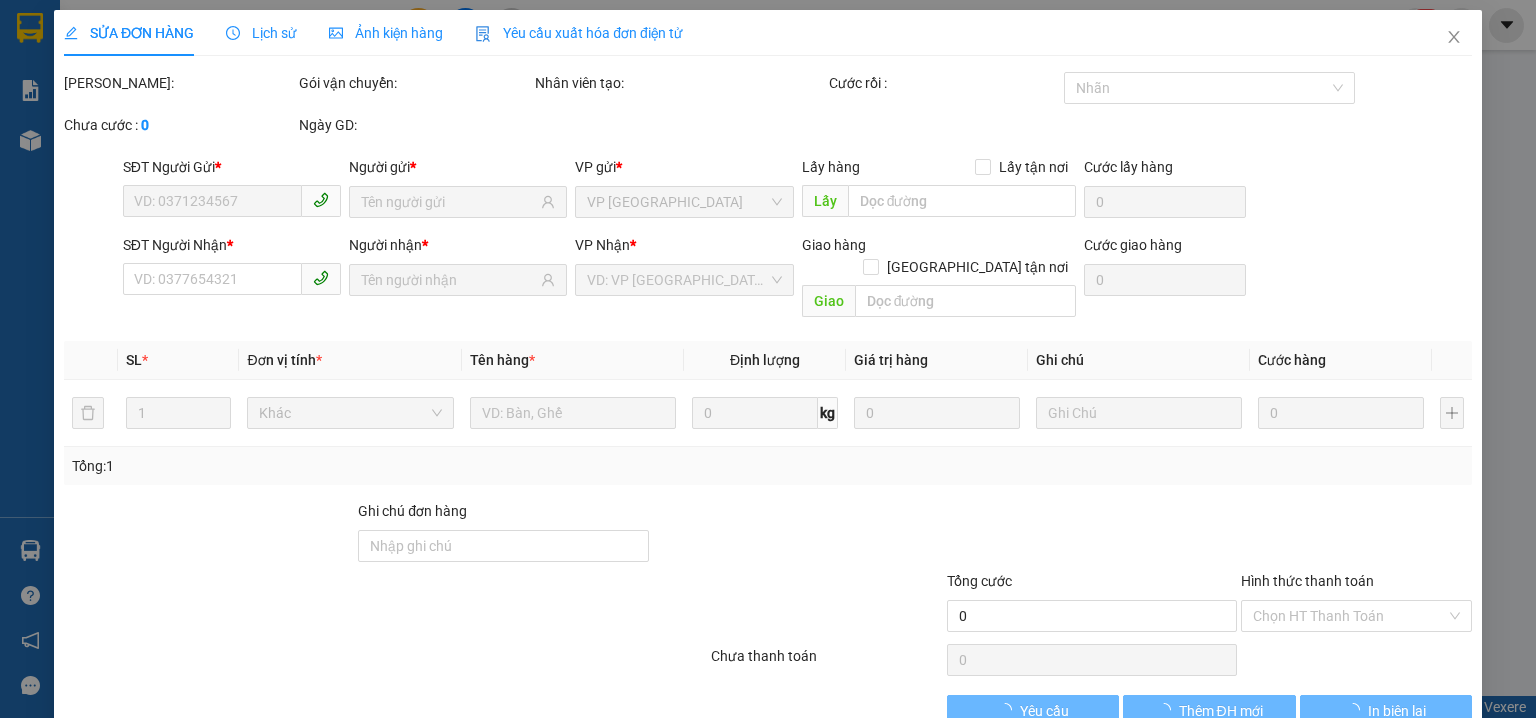 type on "02838535366" 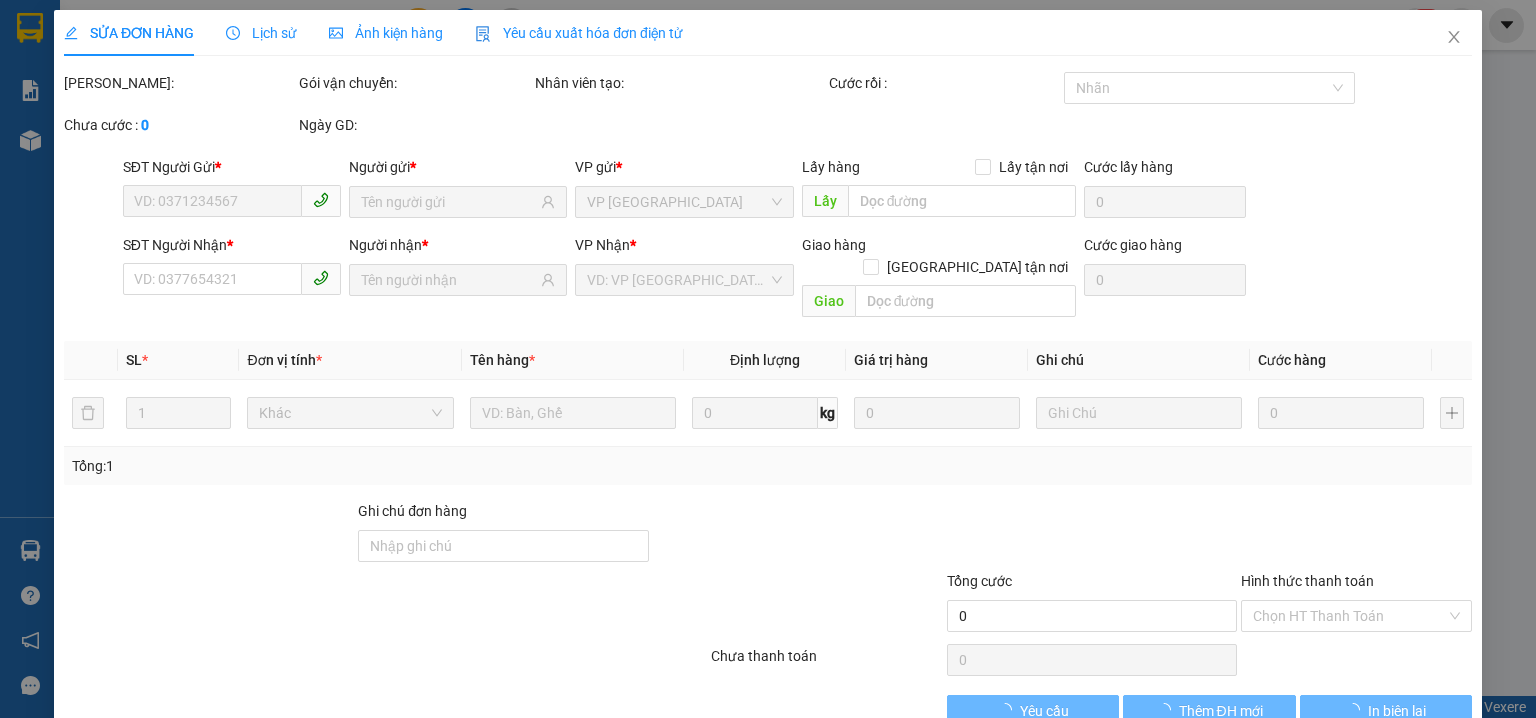 type on "prinwork" 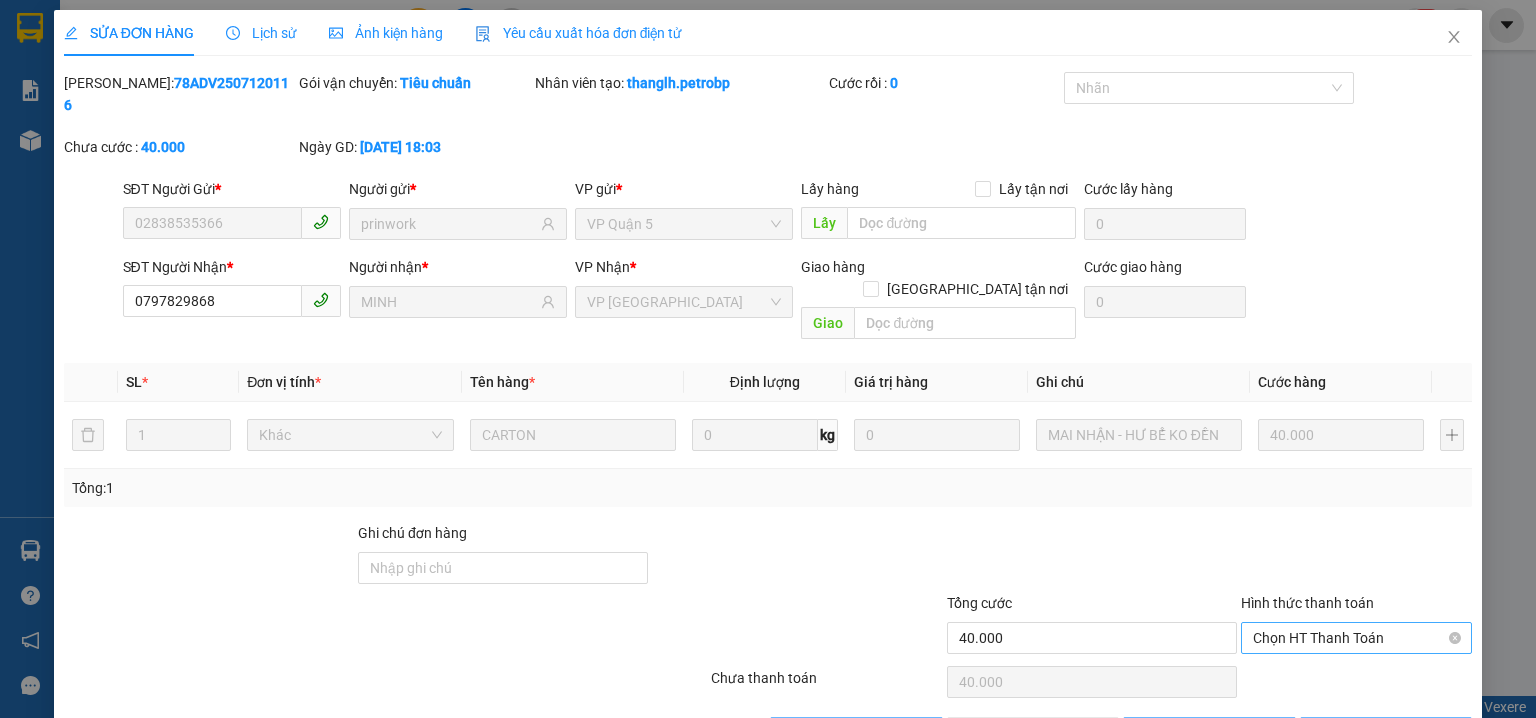 click on "Chọn HT Thanh Toán" at bounding box center (1356, 638) 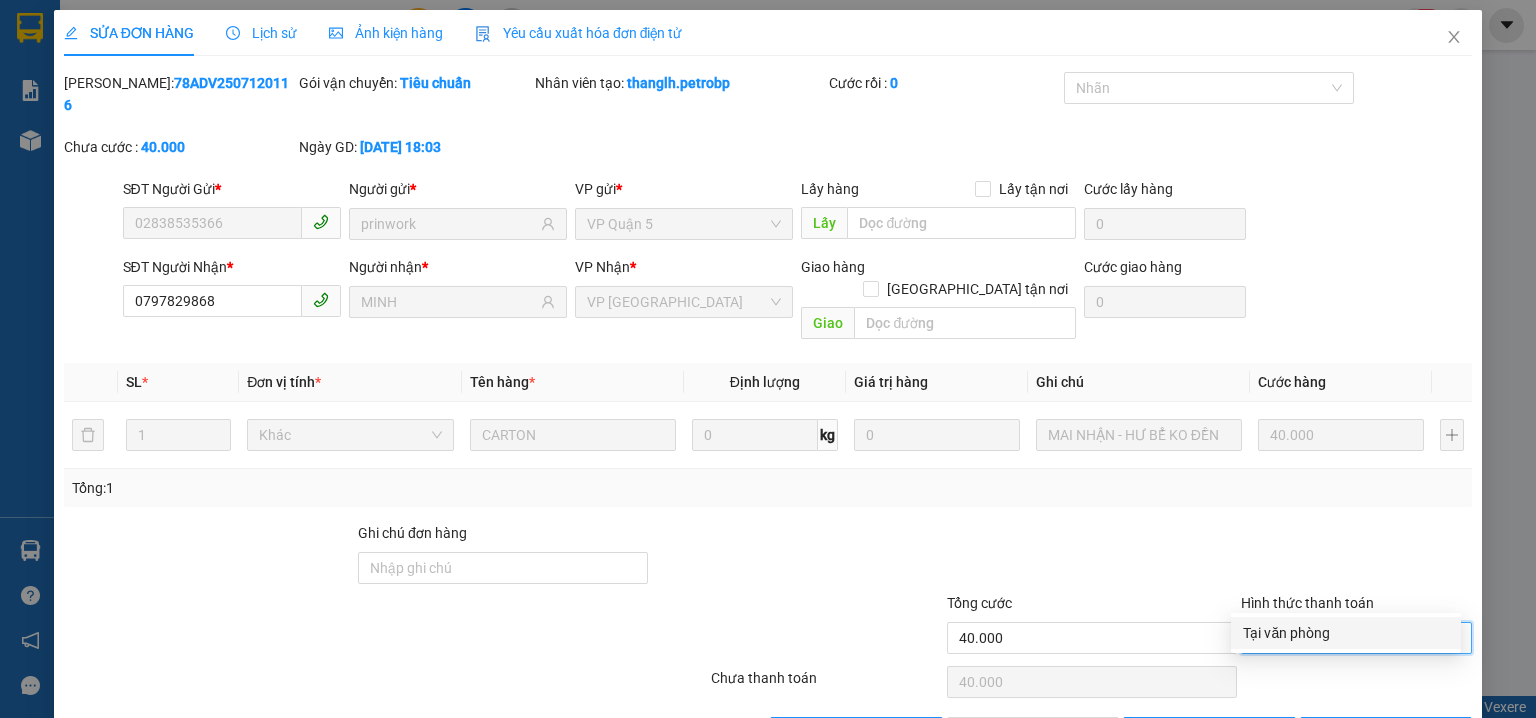 click on "Tại văn phòng" at bounding box center (1346, 633) 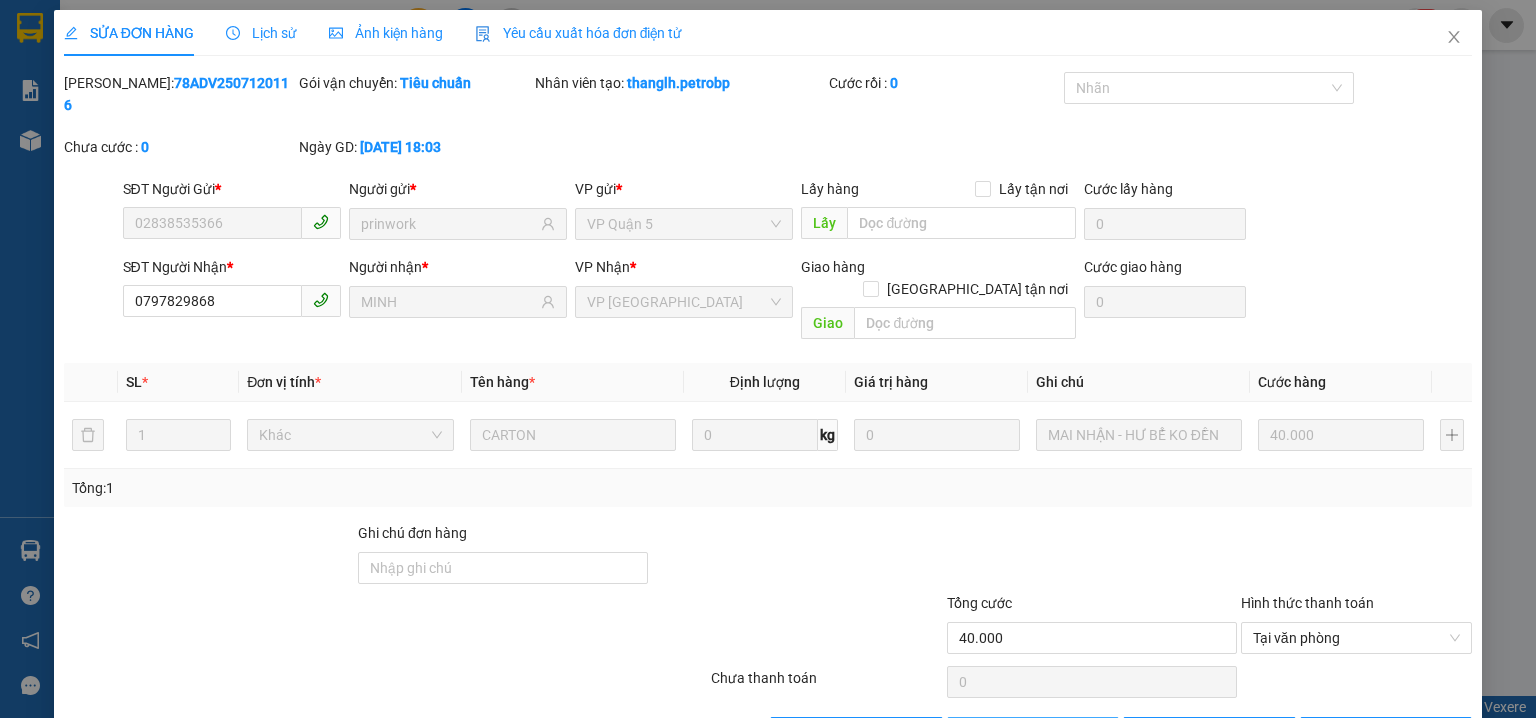 click on "Giao hàng" at bounding box center (1033, 733) 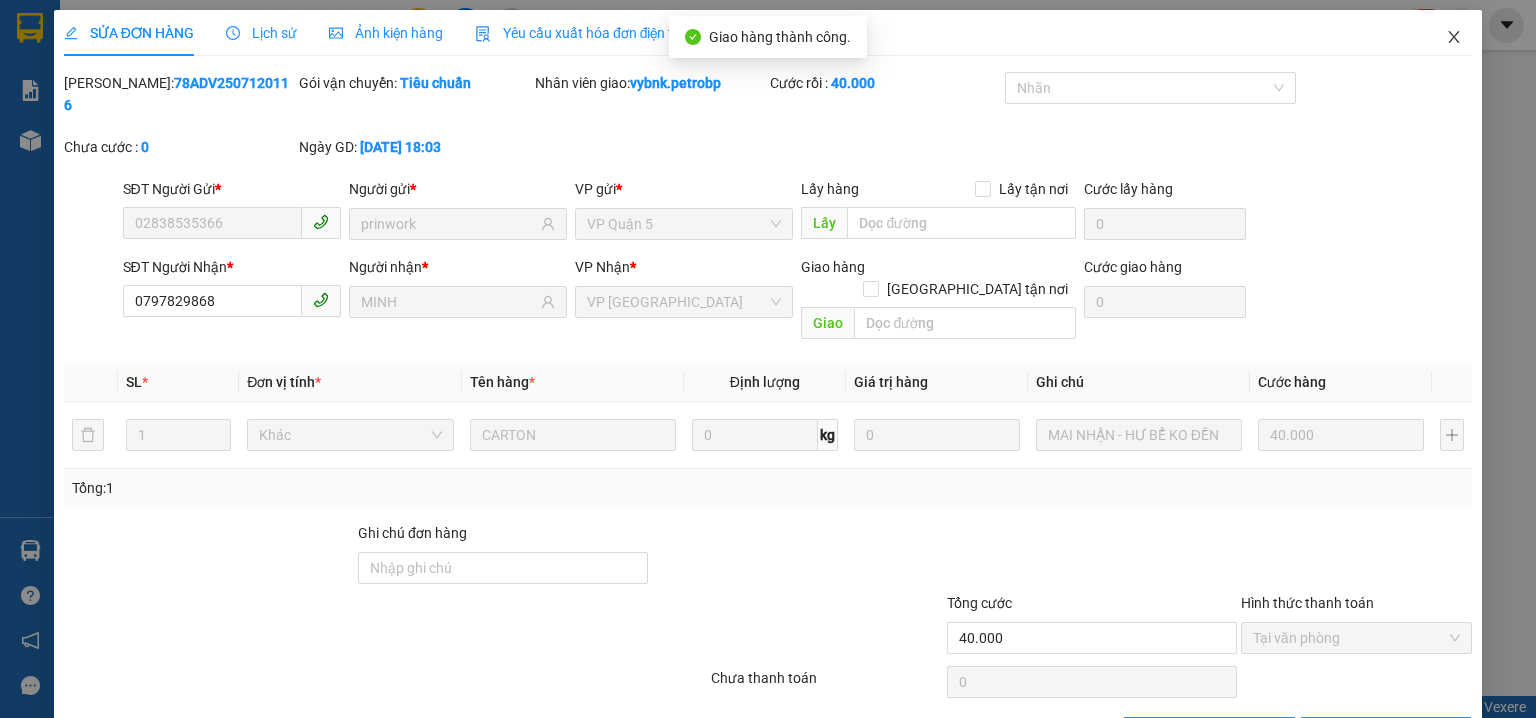 click at bounding box center (1454, 38) 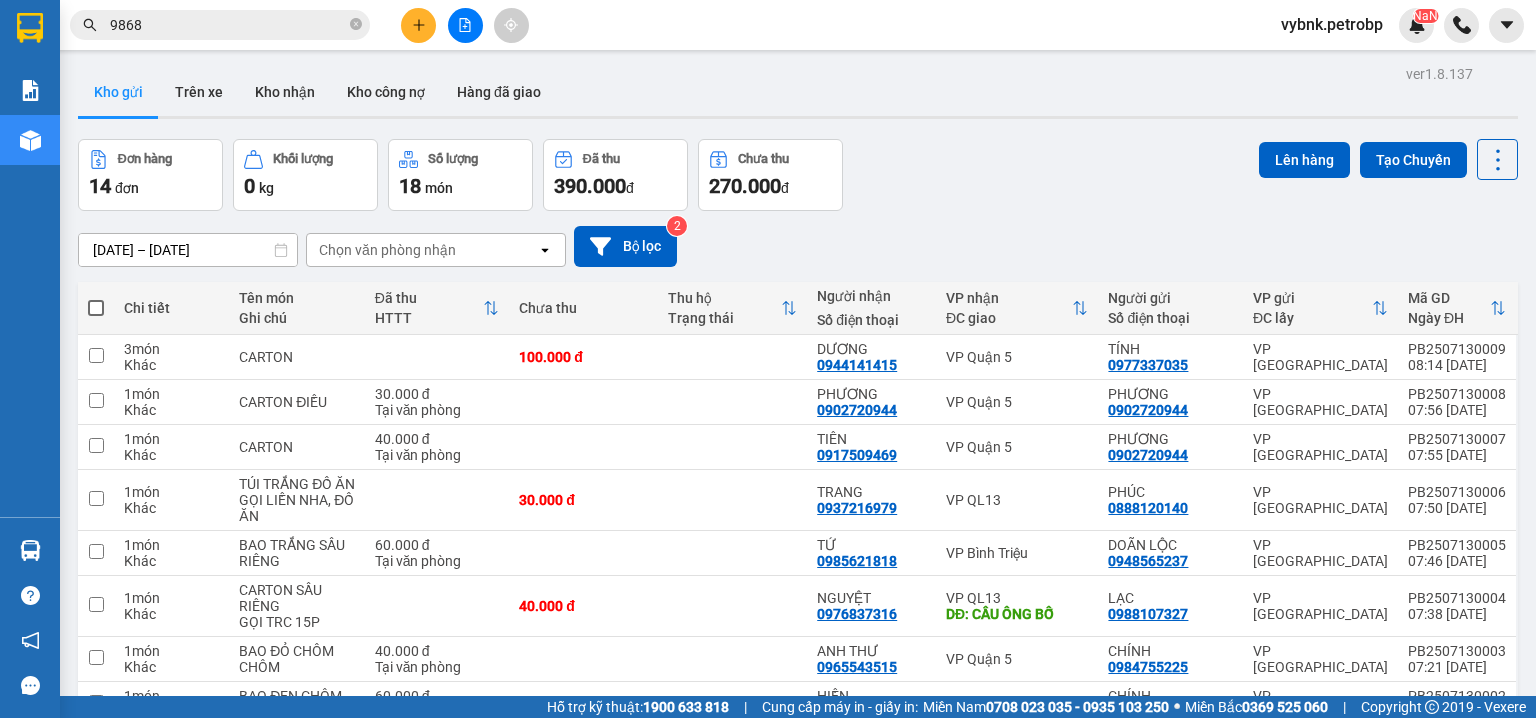 click at bounding box center (418, 25) 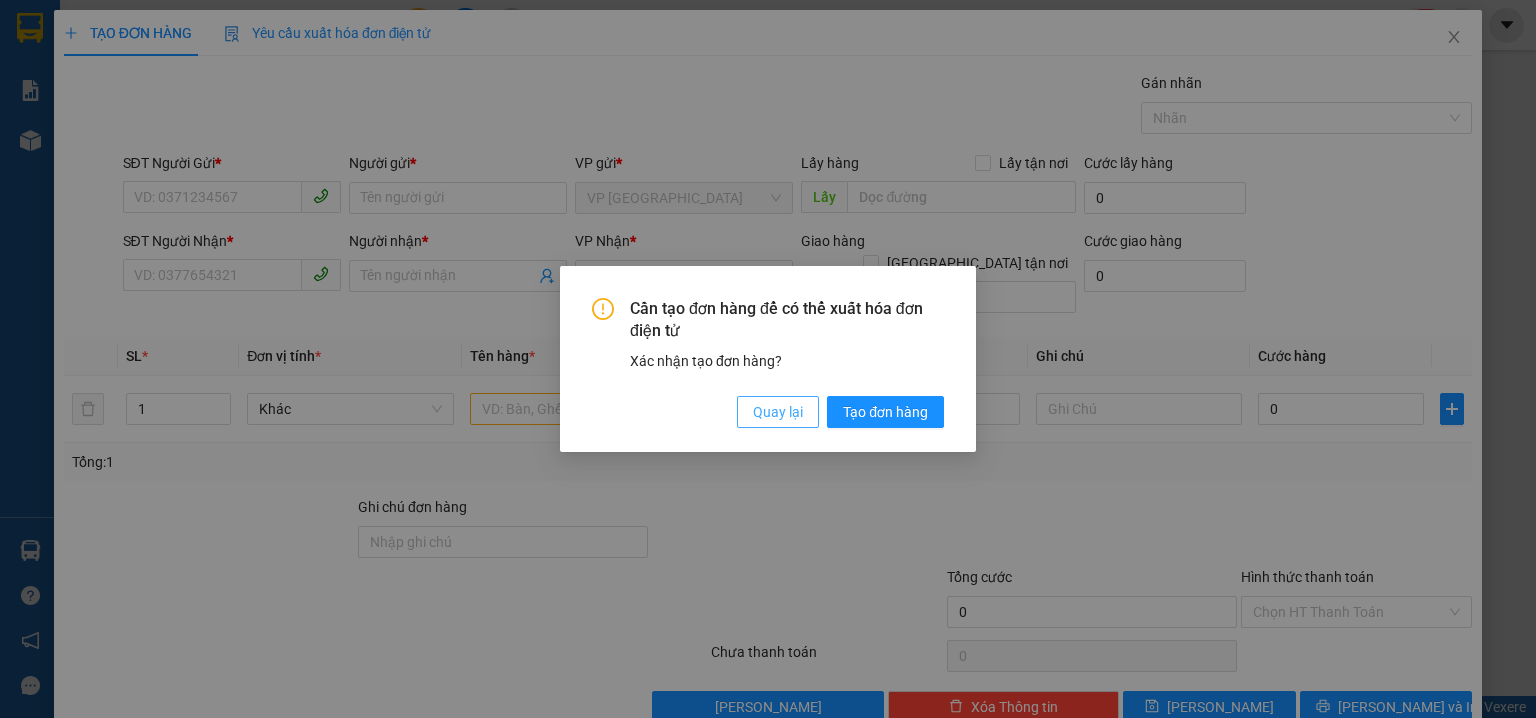click on "Quay lại" at bounding box center (778, 412) 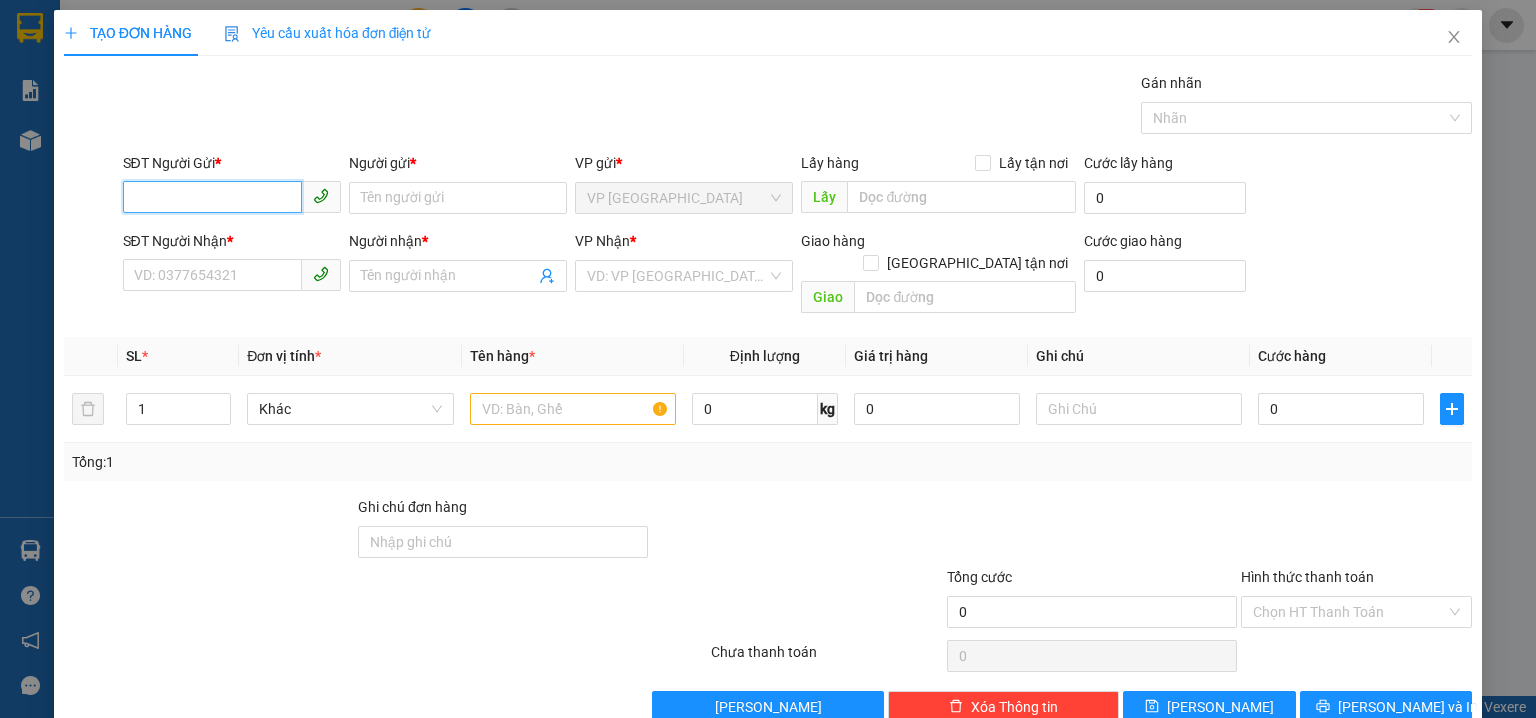 click on "SĐT Người Gửi  *" at bounding box center (212, 197) 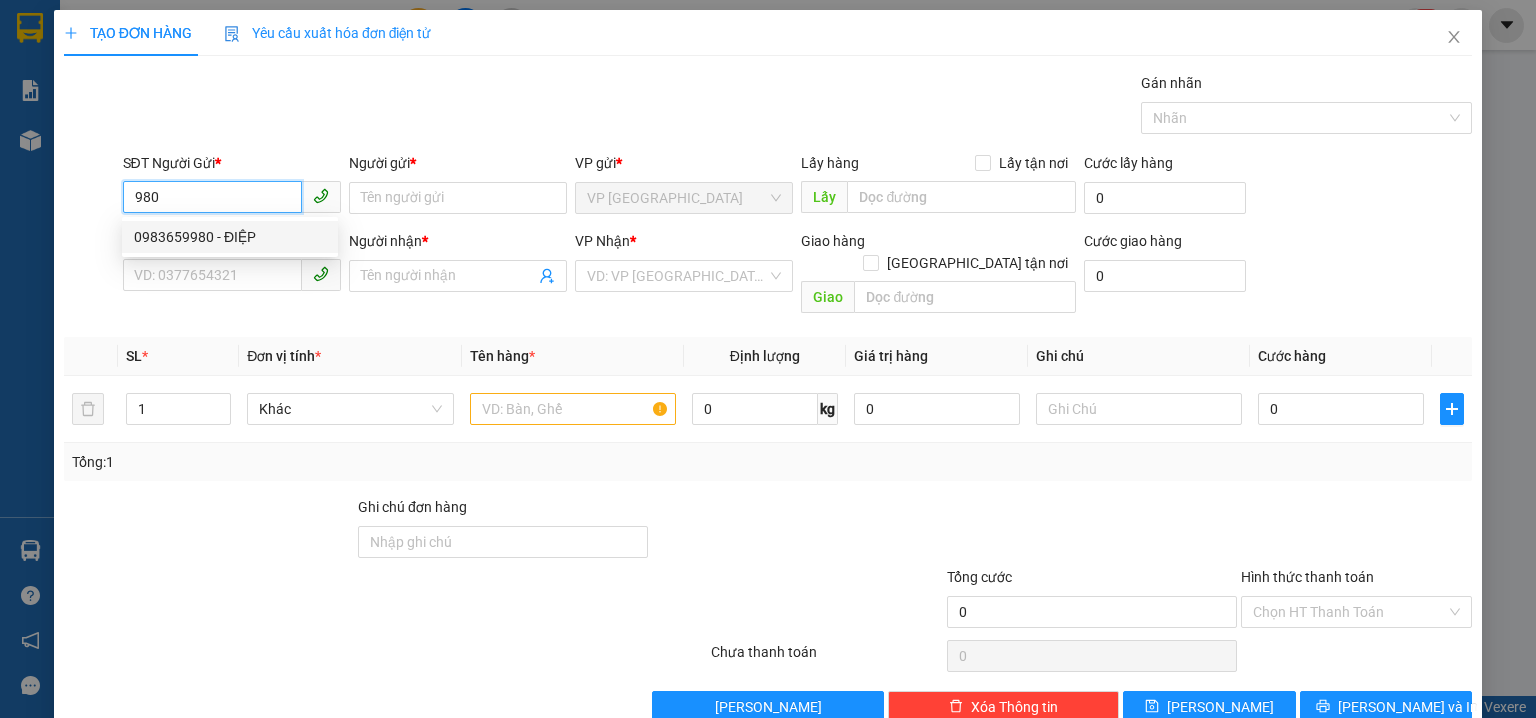 click on "0983659980 - ĐIỆP" at bounding box center (230, 237) 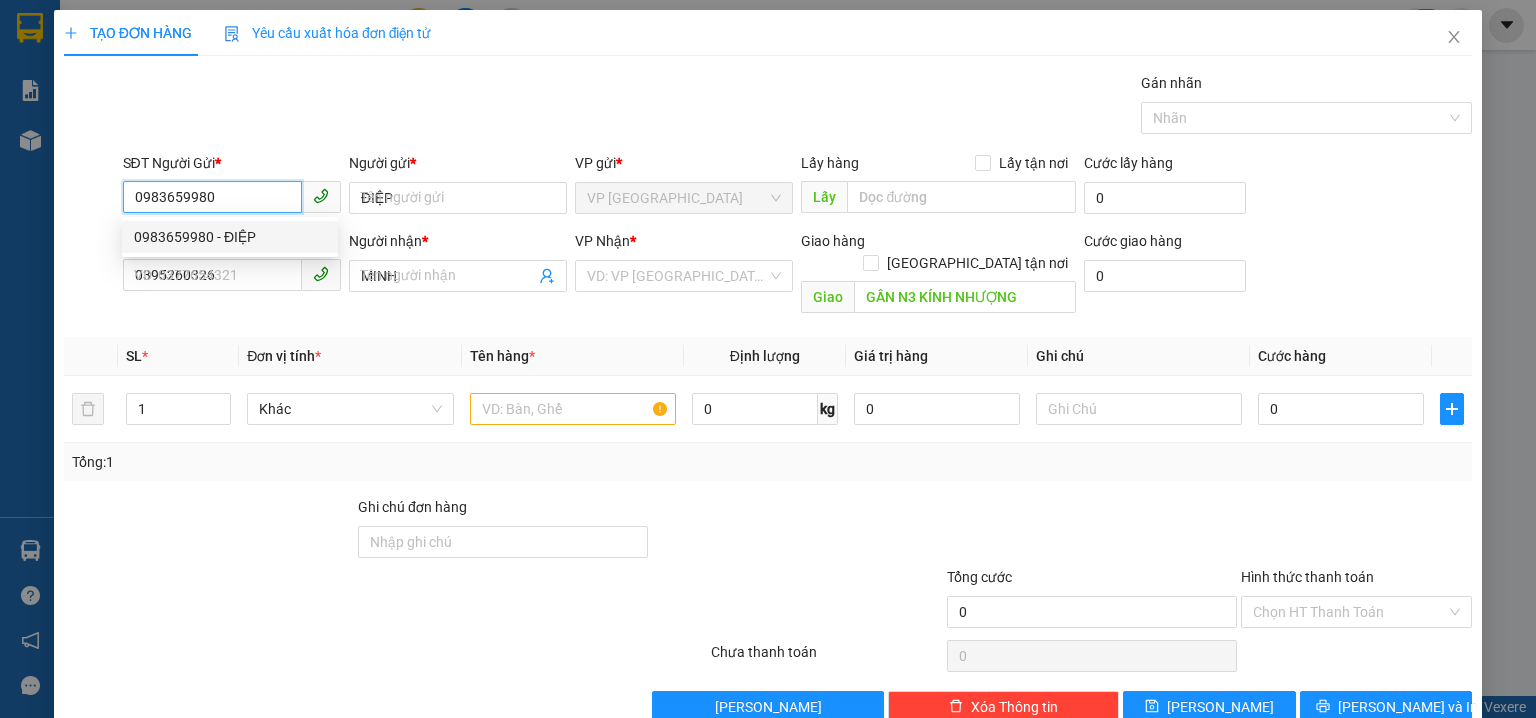 click on "0983659980 - ĐIỆP" at bounding box center [230, 237] 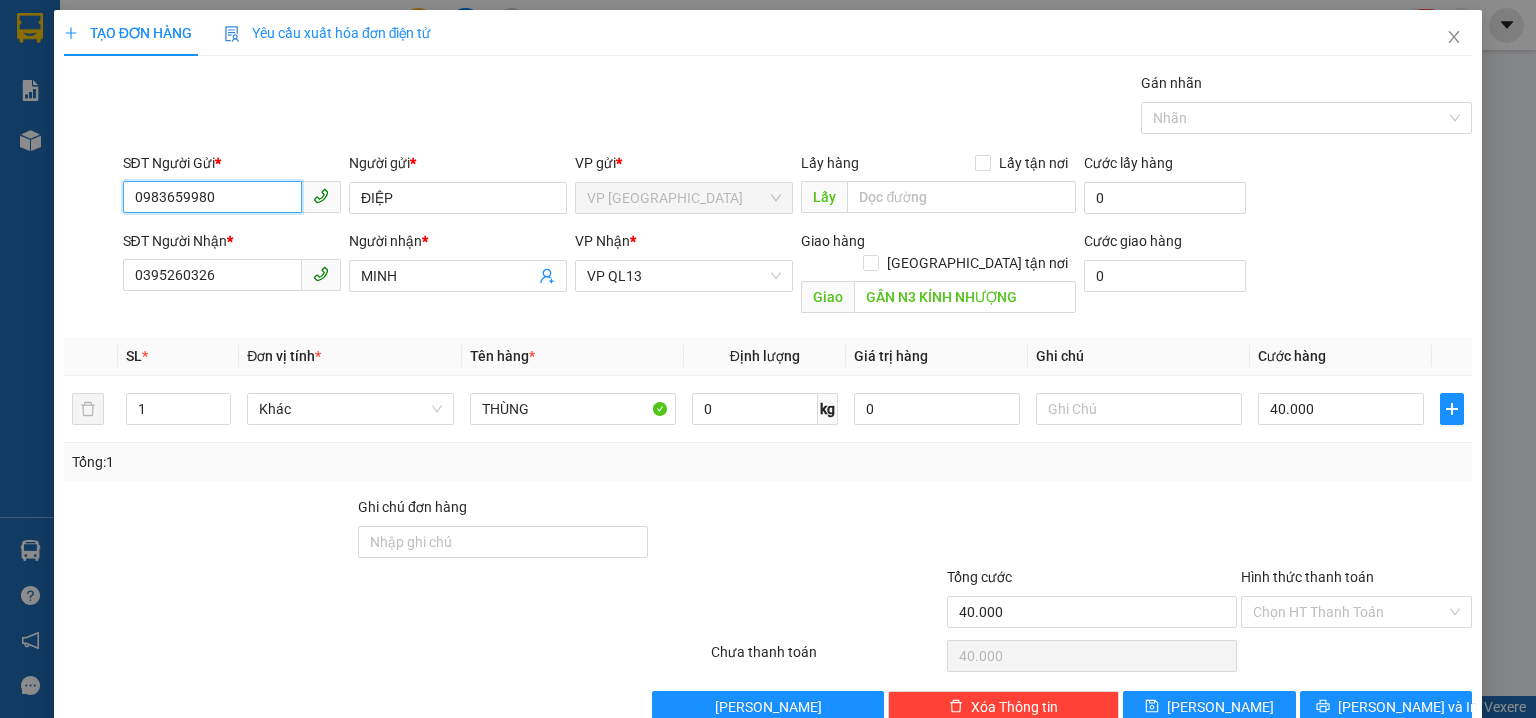 click on "0983659980" at bounding box center [212, 197] 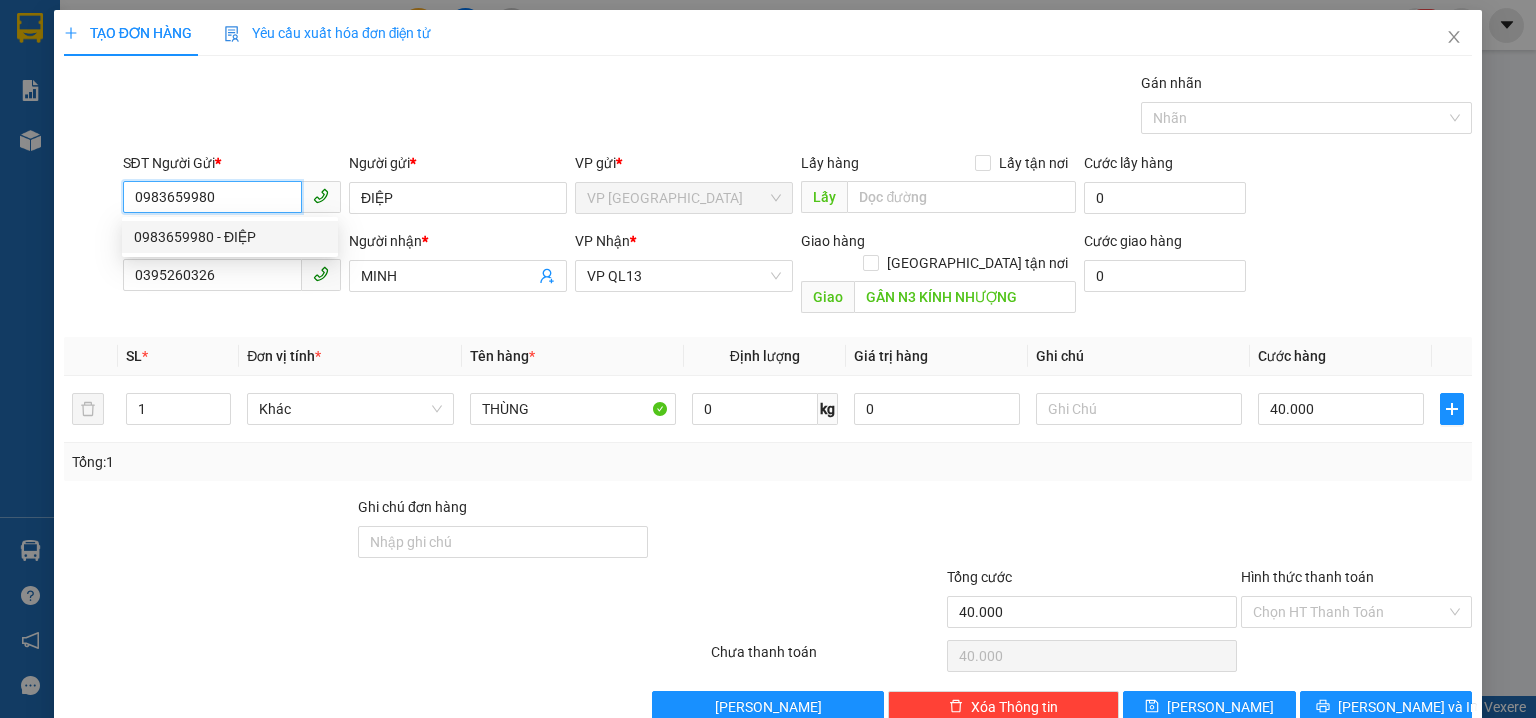 type on "0983659980" 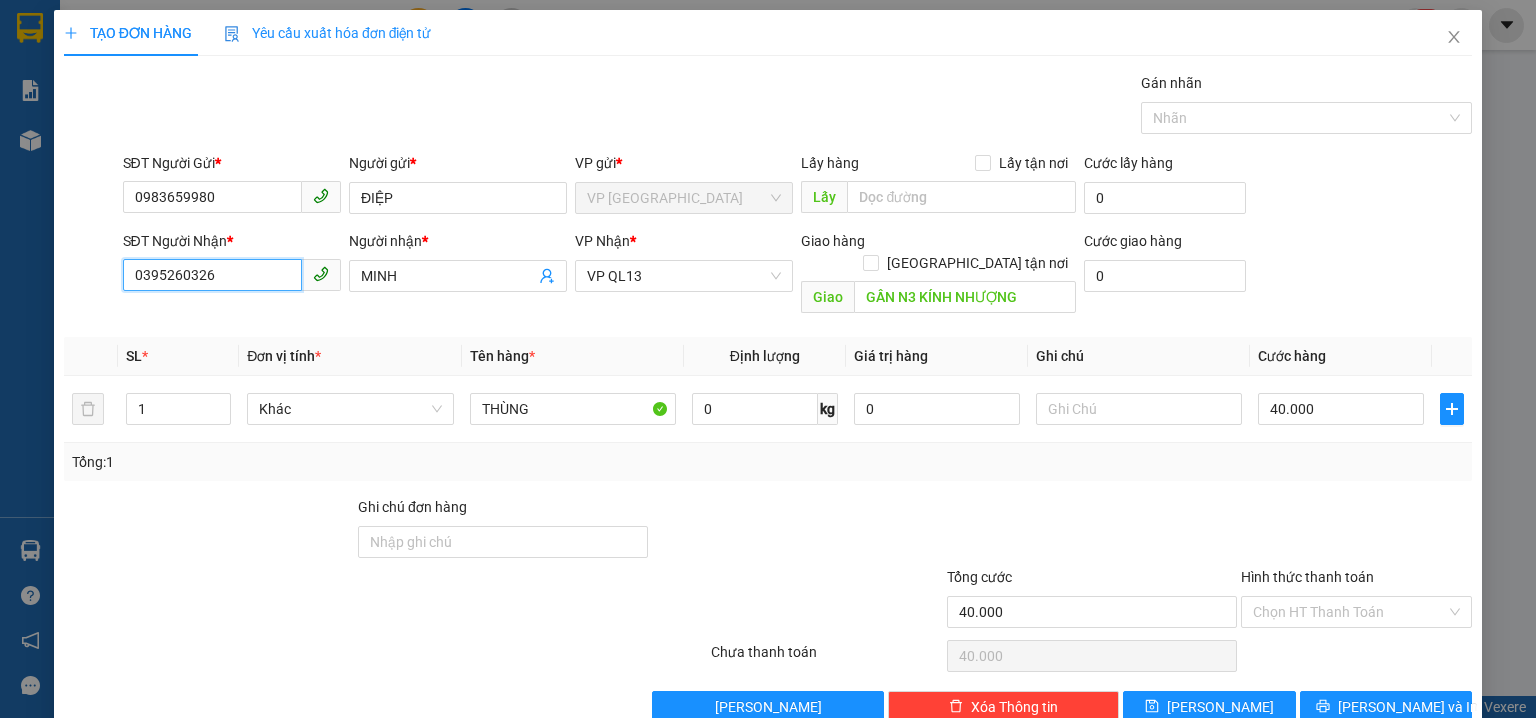 click on "0395260326" at bounding box center (212, 275) 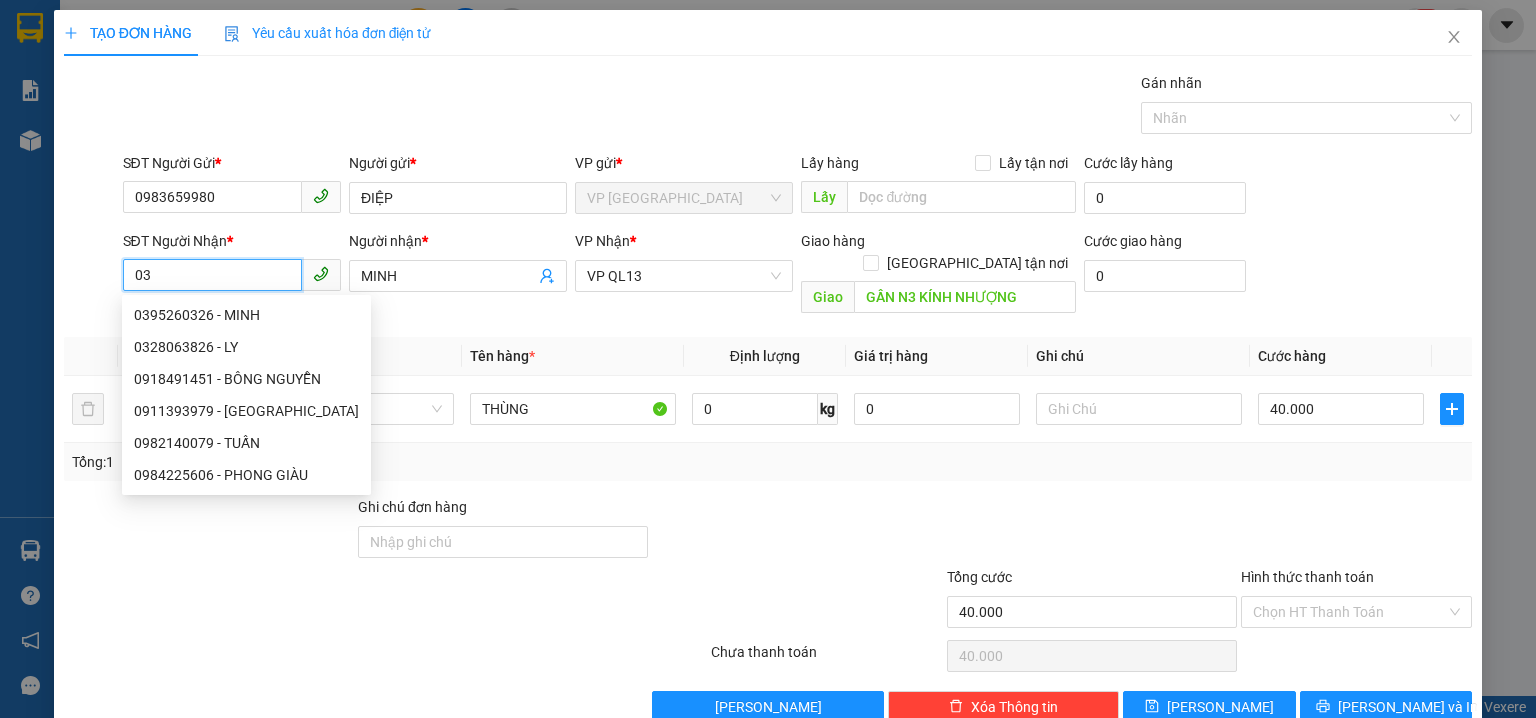 type on "0" 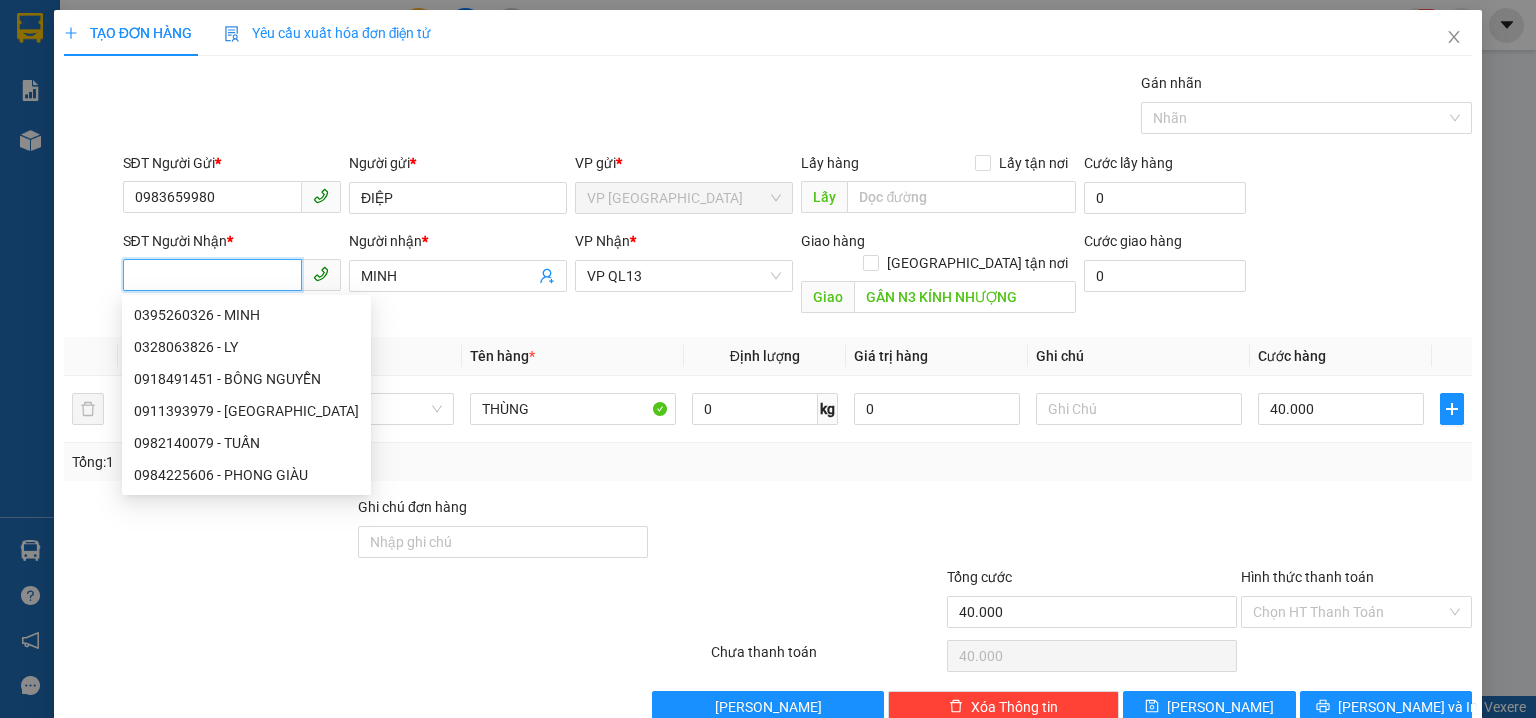 paste on "0984225606" 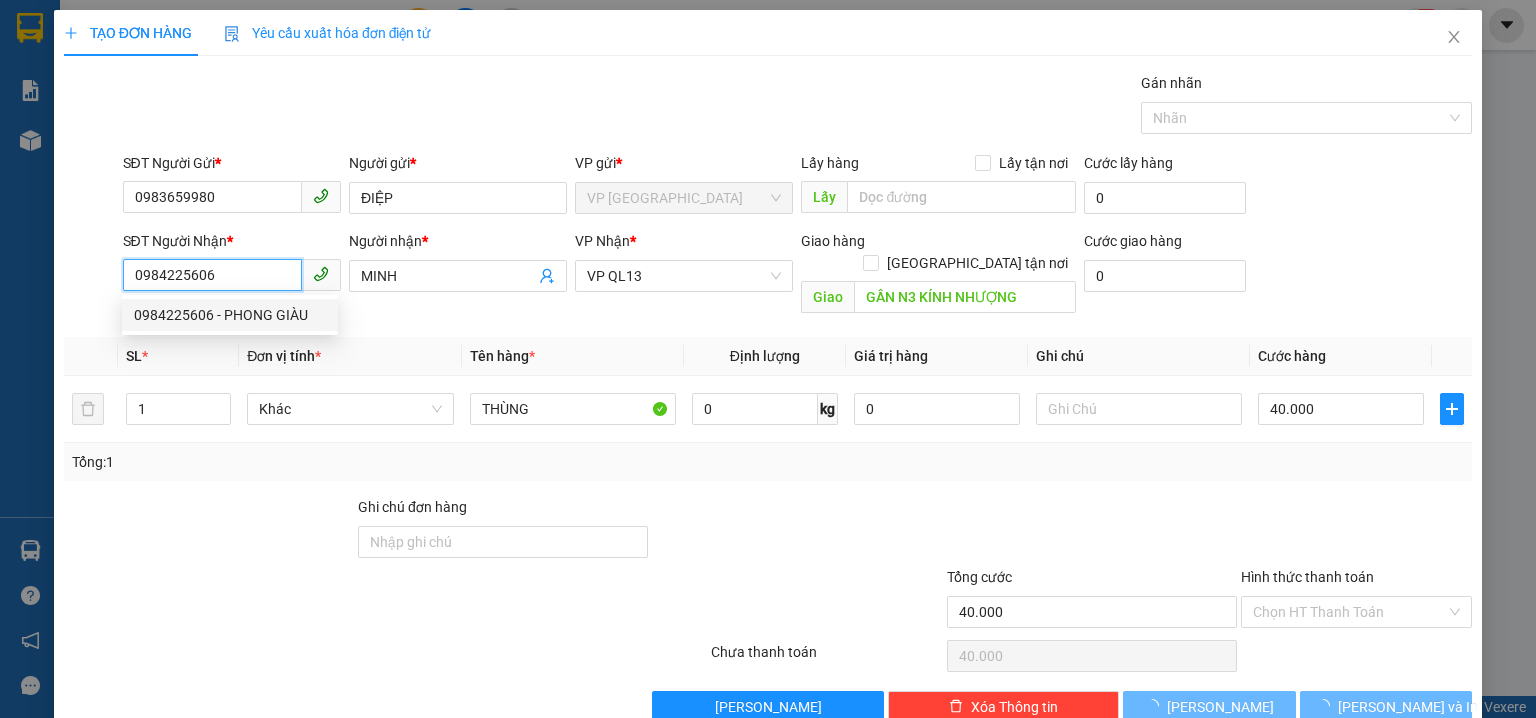 click on "0984225606 - PHONG GIÀU" at bounding box center [230, 315] 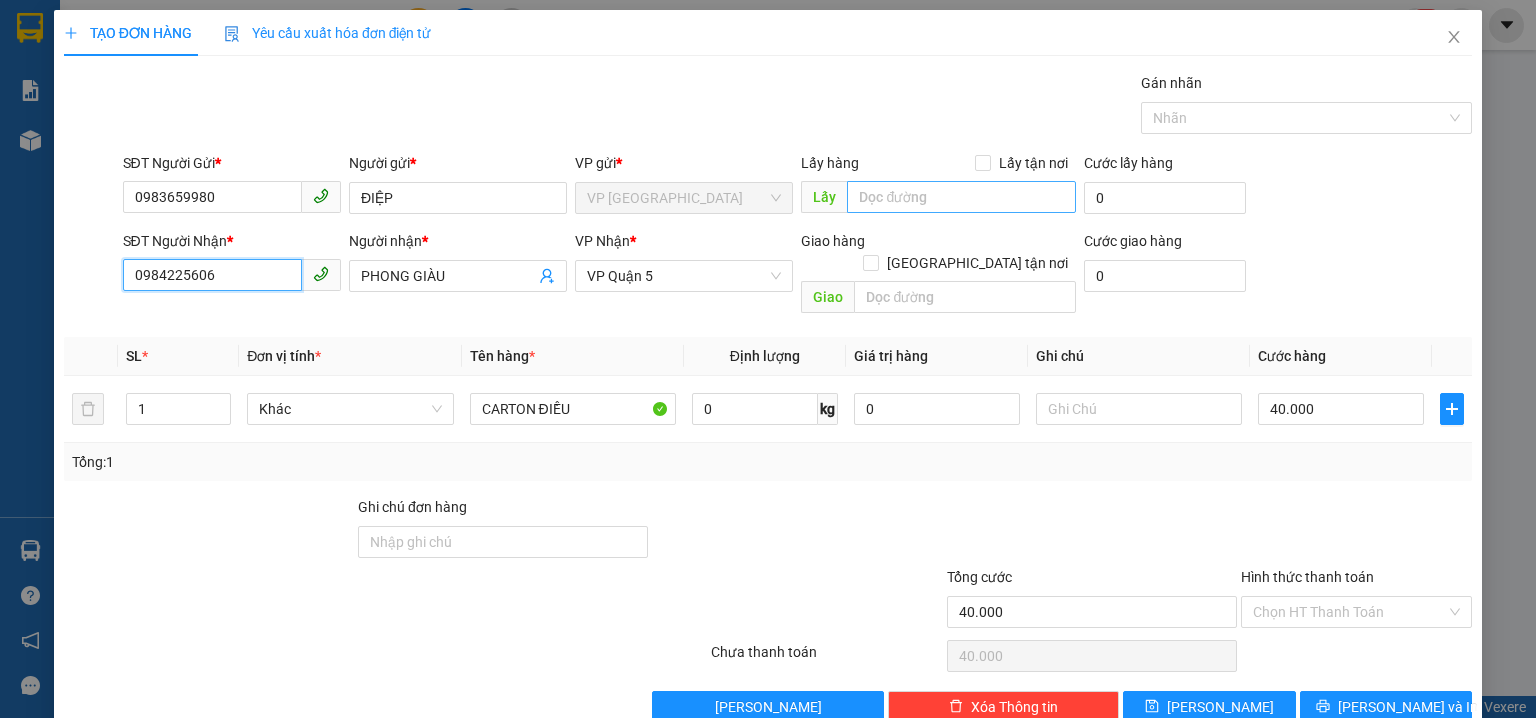 type on "0984225606" 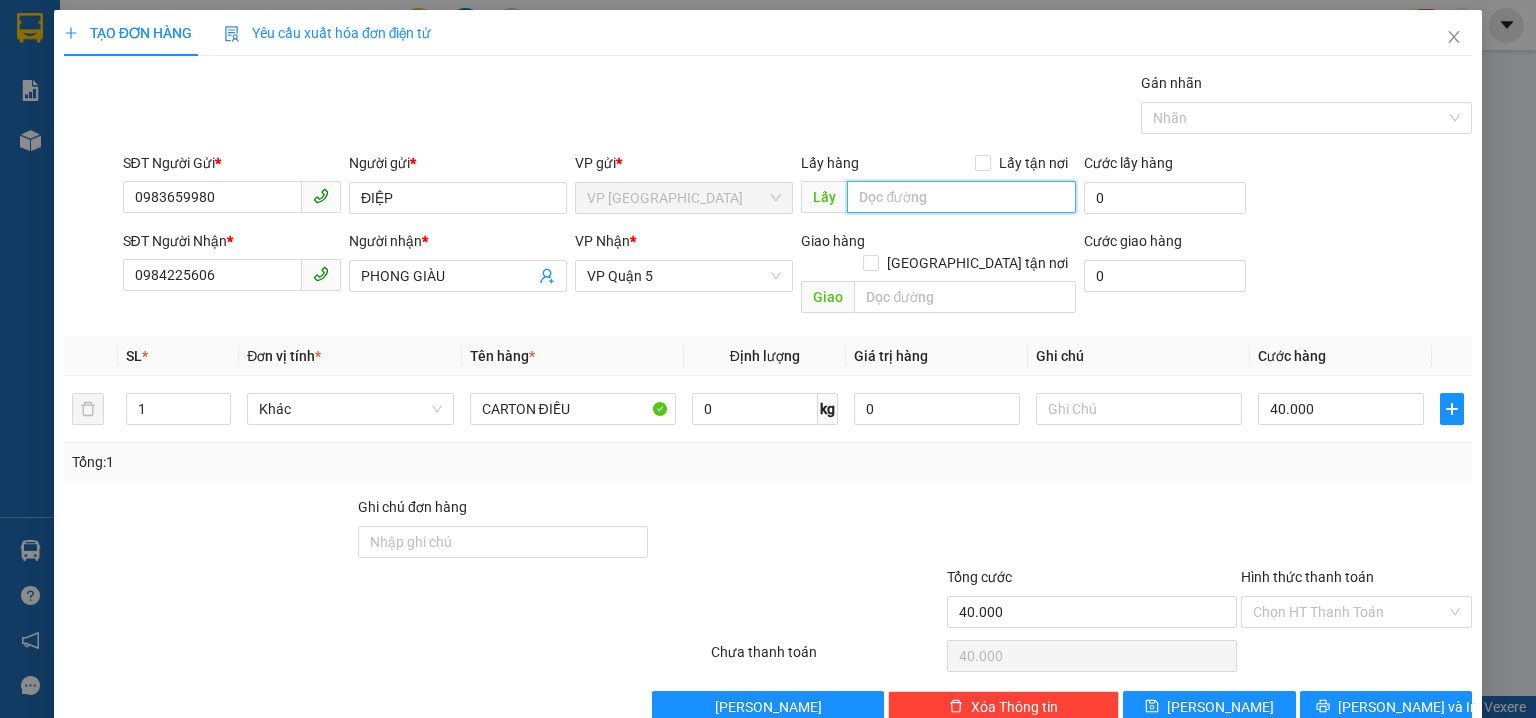 click at bounding box center (961, 197) 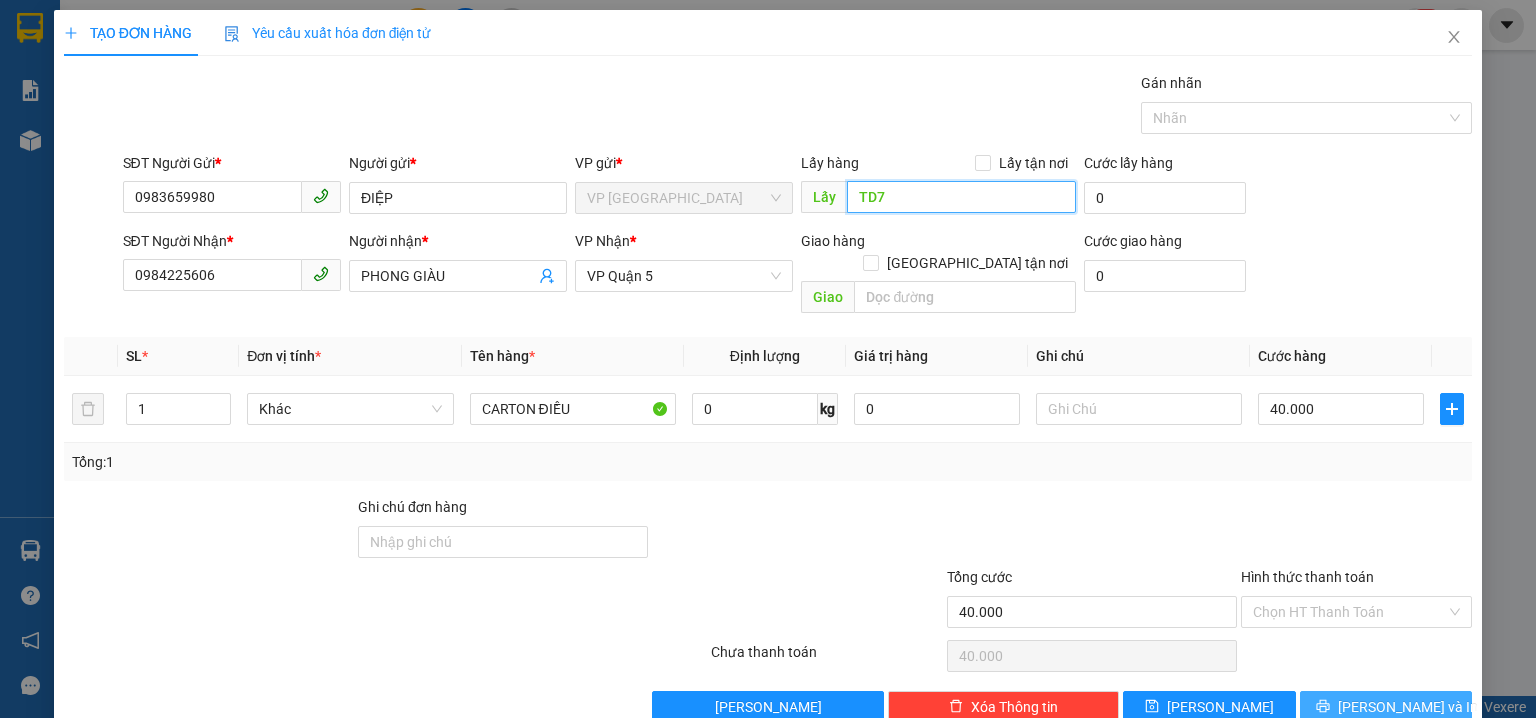 type on "TD7" 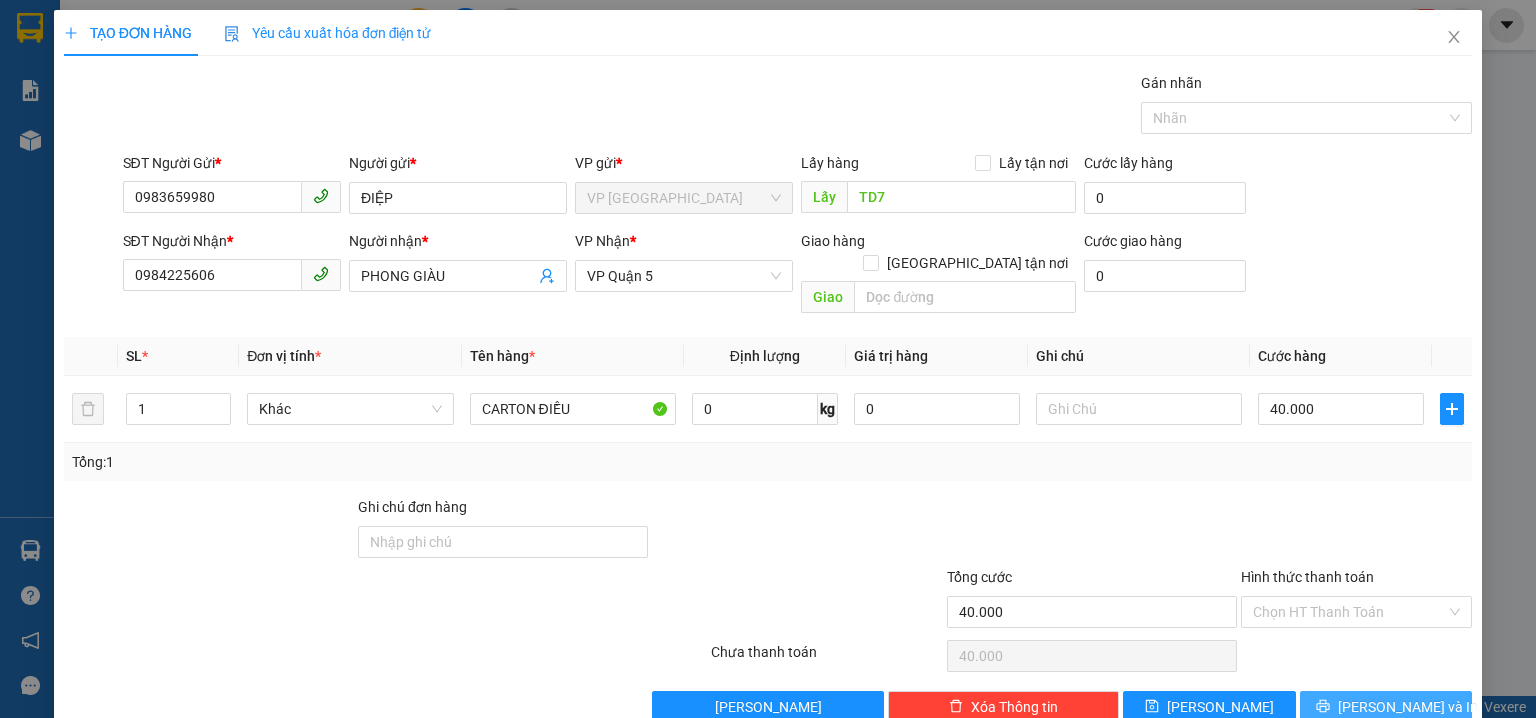 click on "[PERSON_NAME] và In" at bounding box center [1408, 707] 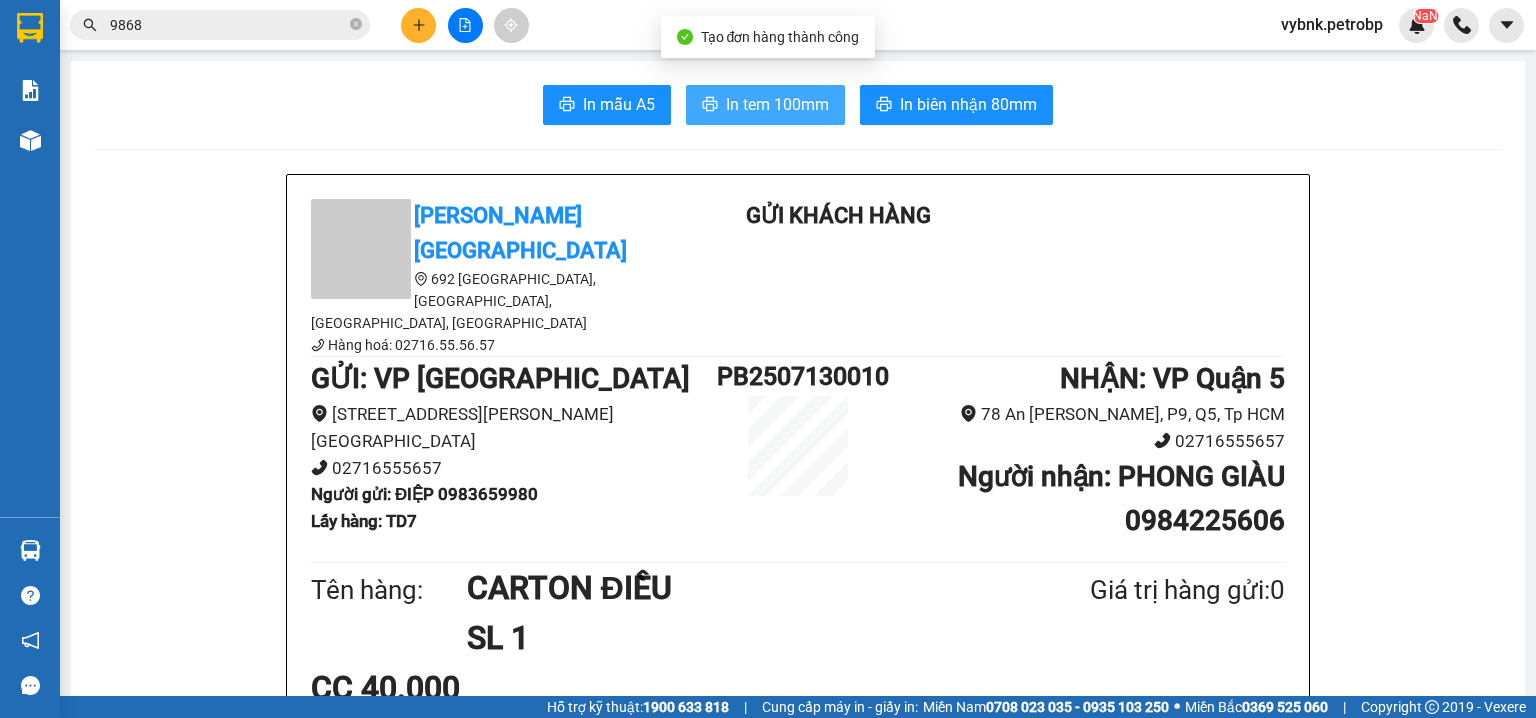 click on "In tem 100mm" at bounding box center (777, 104) 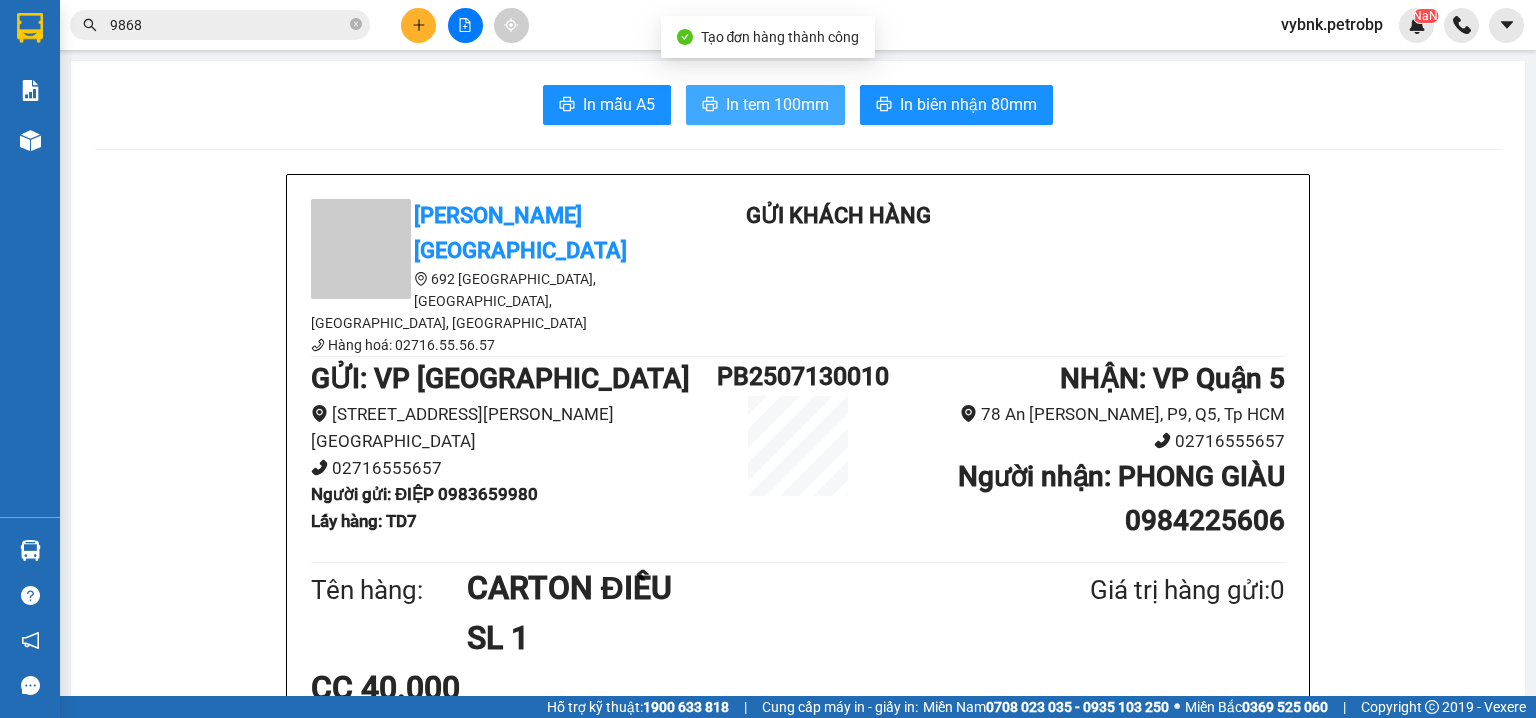 scroll, scrollTop: 0, scrollLeft: 0, axis: both 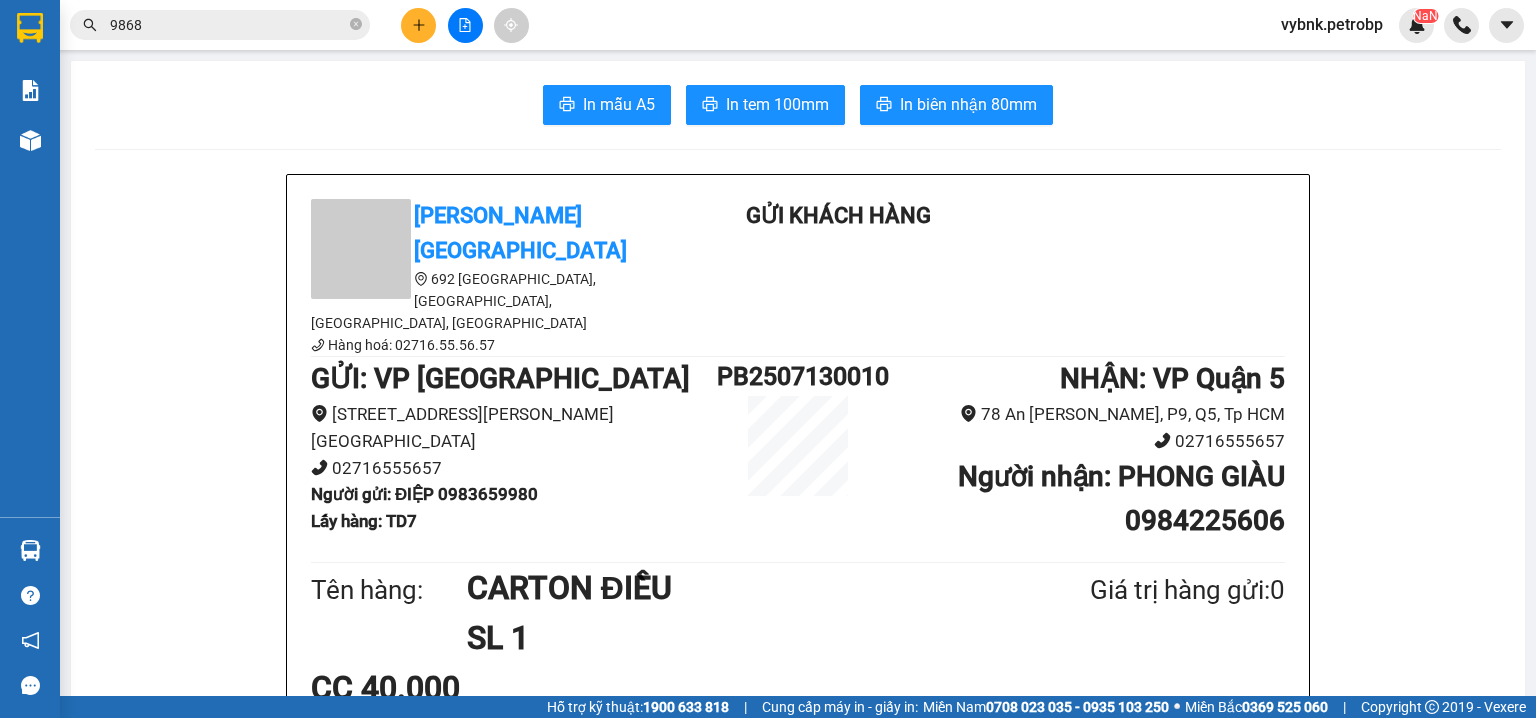 click on "Người gửi :   ĐIỆP 0983659980" at bounding box center [424, 494] 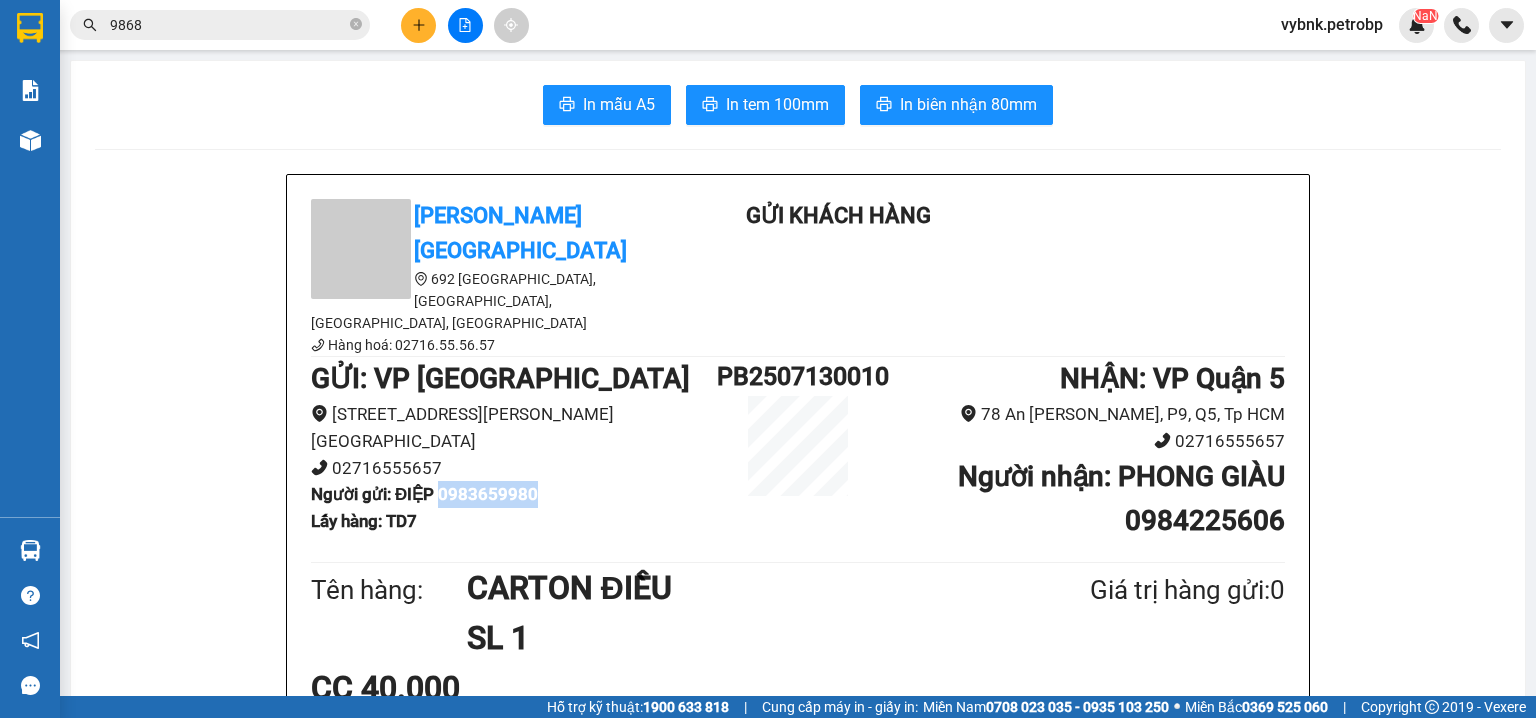 click on "Người gửi :   ĐIỆP 0983659980" at bounding box center (424, 494) 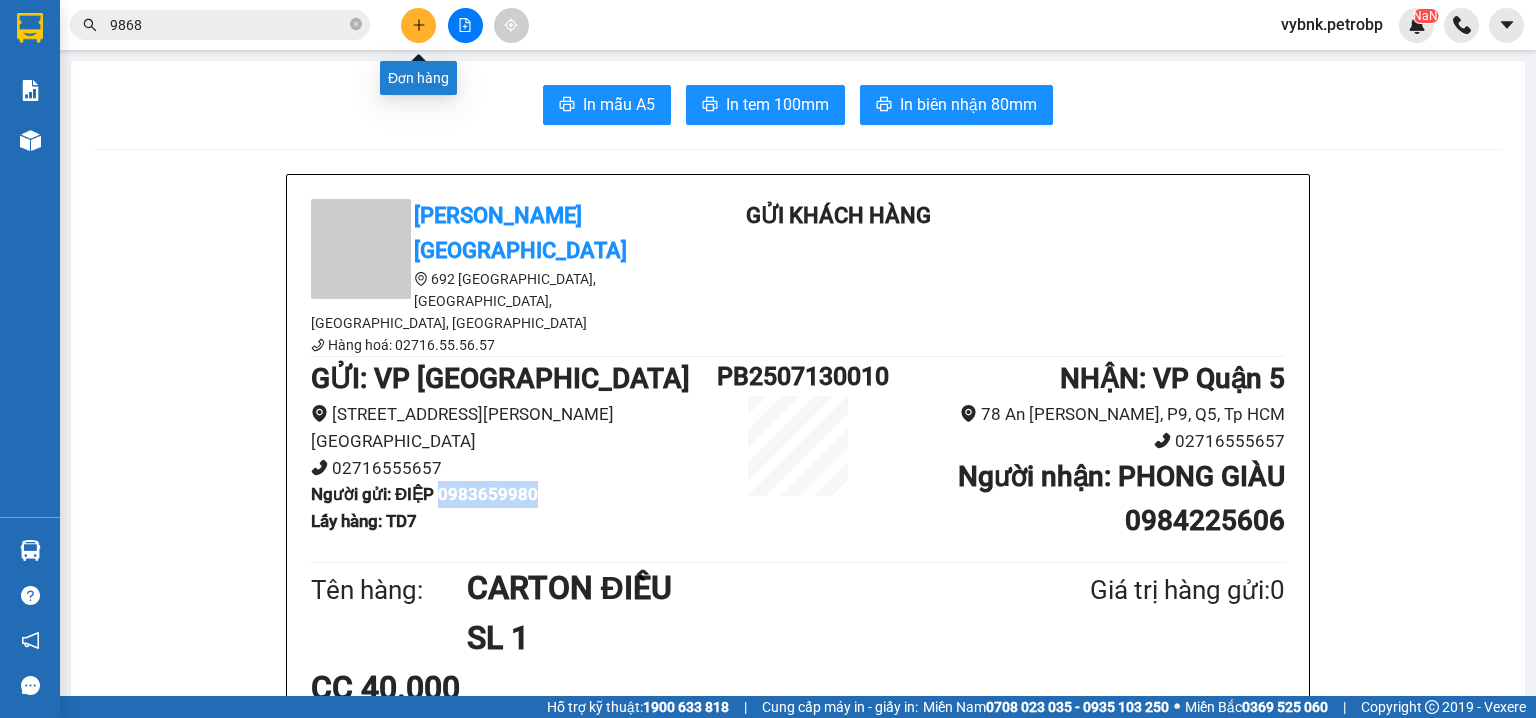 click at bounding box center (418, 25) 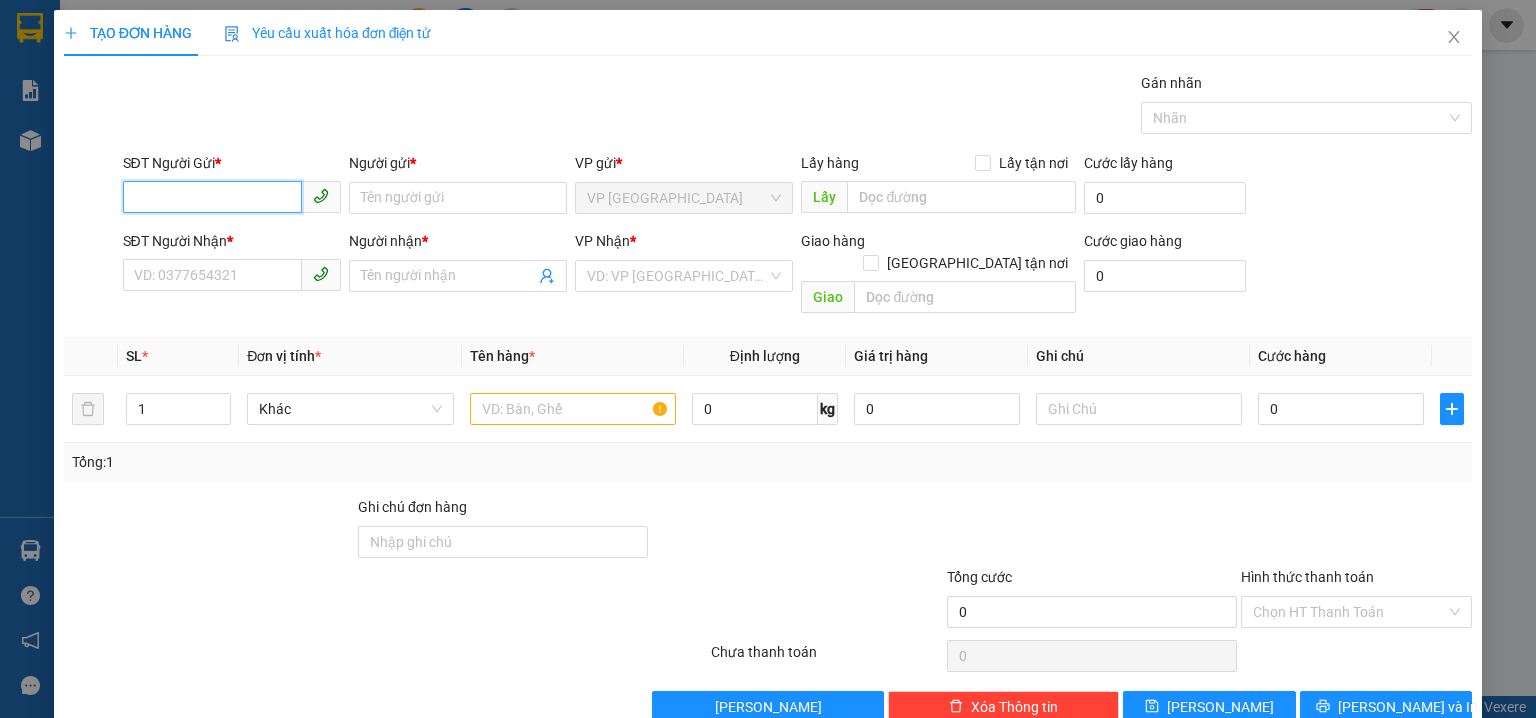 paste on "0983659980" 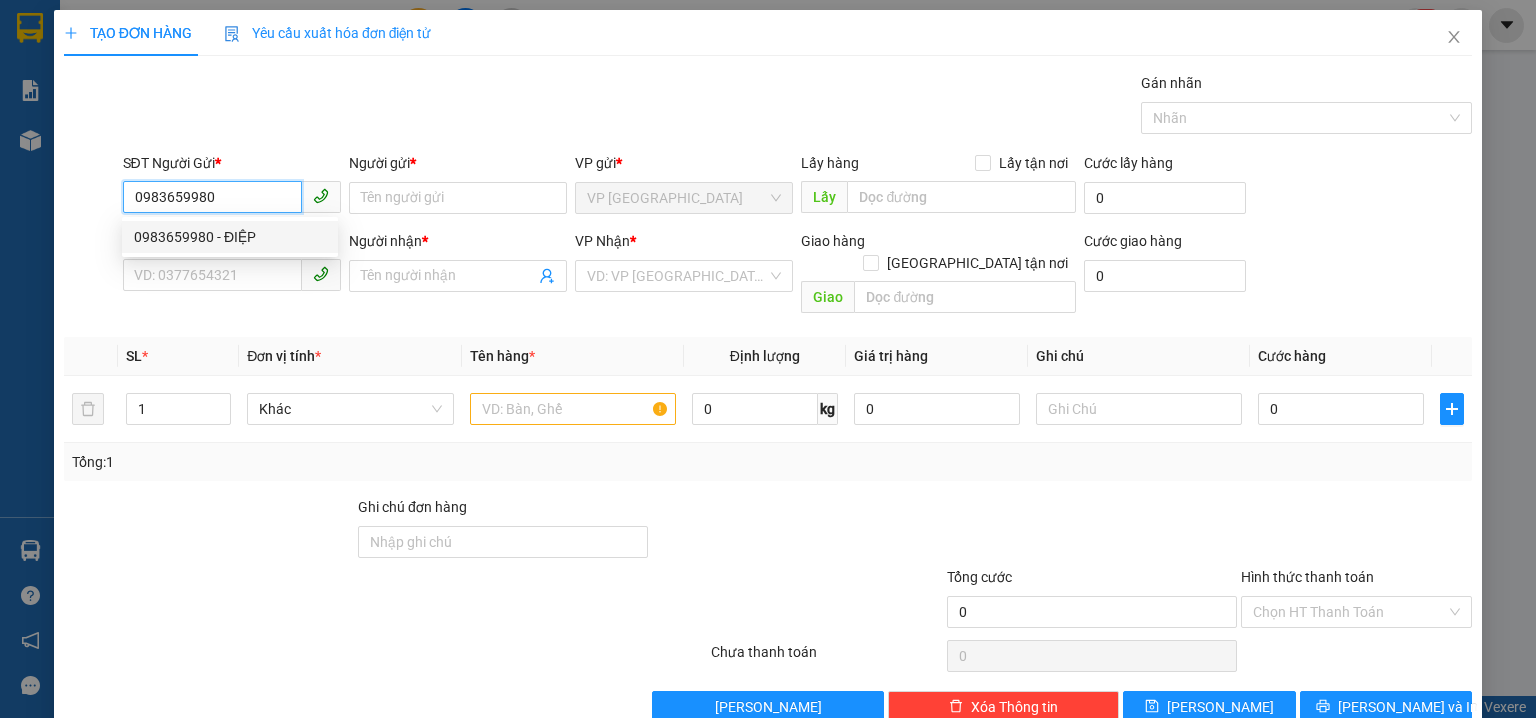 click on "0983659980 - ĐIỆP" at bounding box center [230, 237] 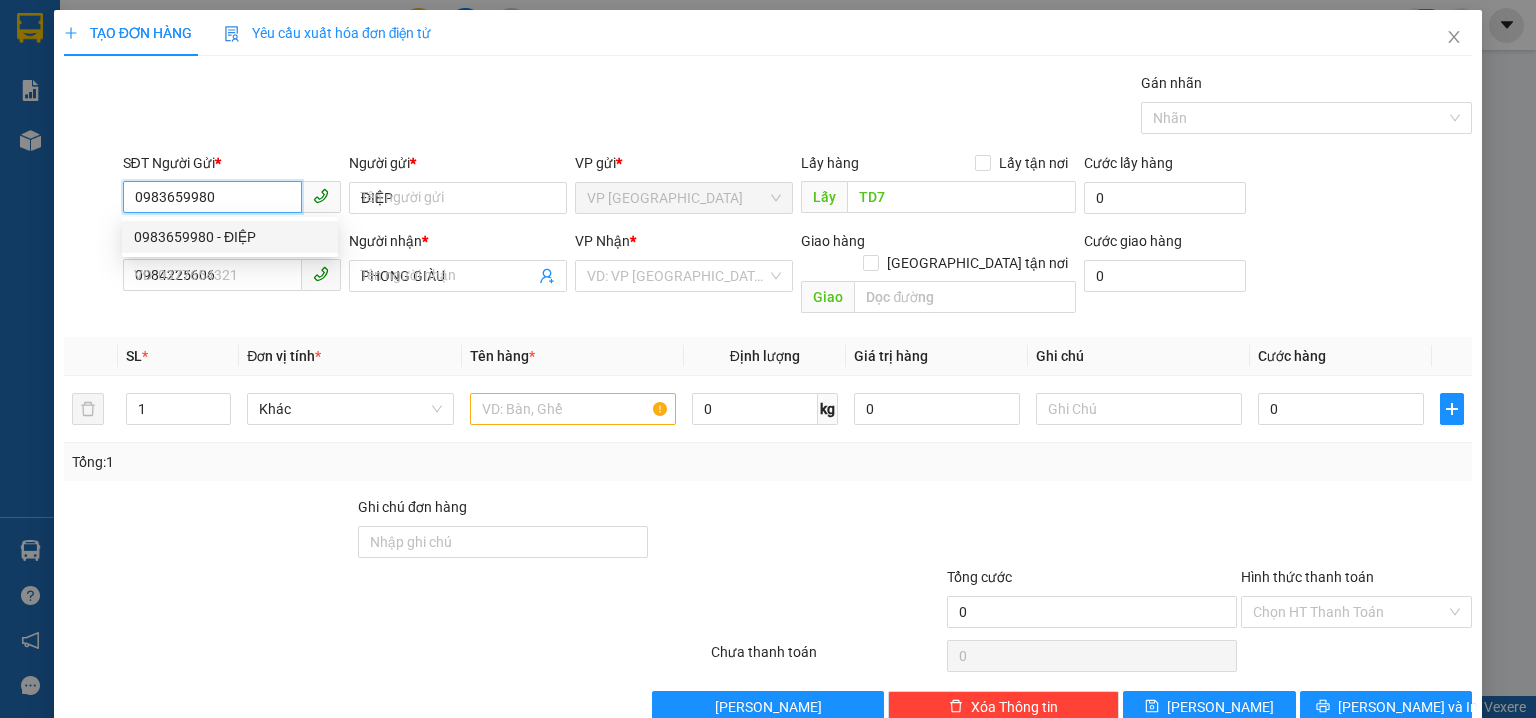 type on "40.000" 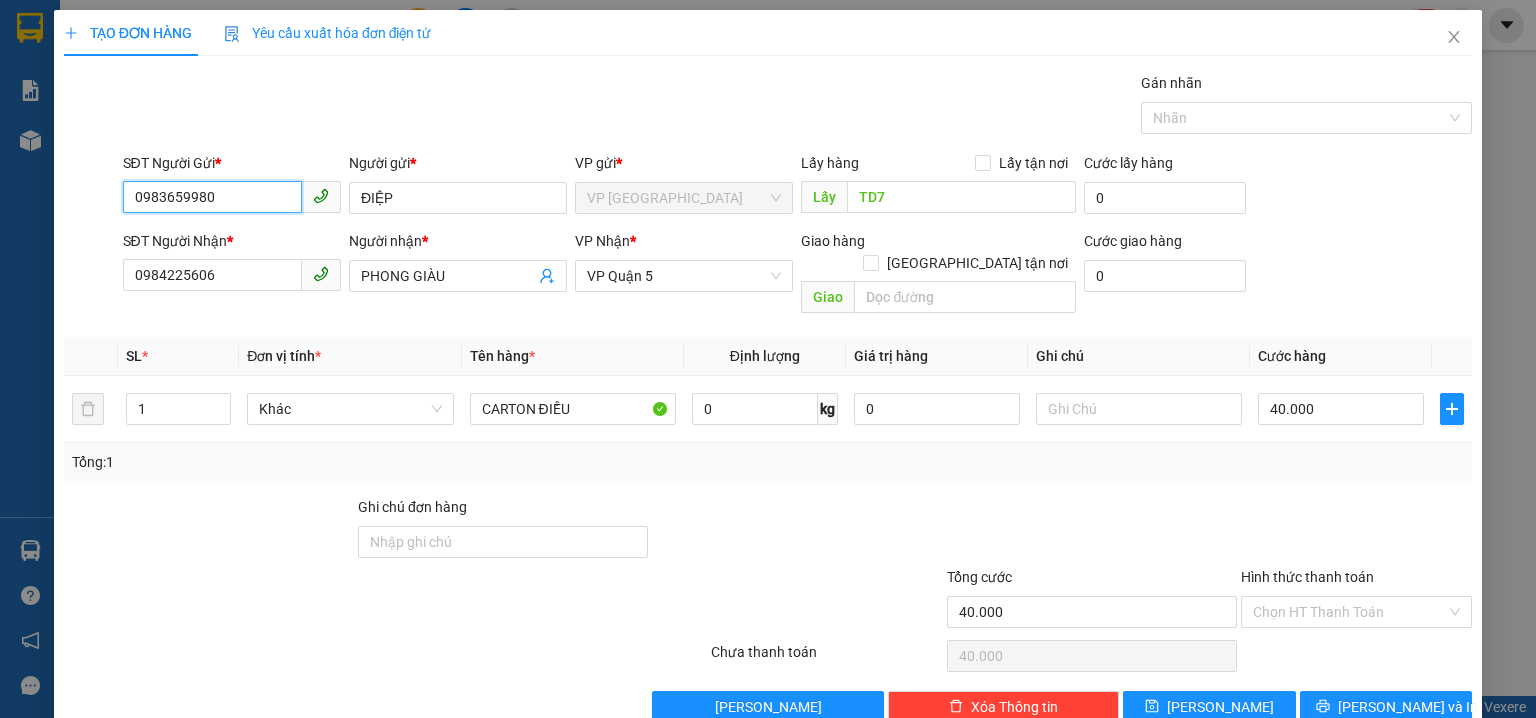 type on "0983659980" 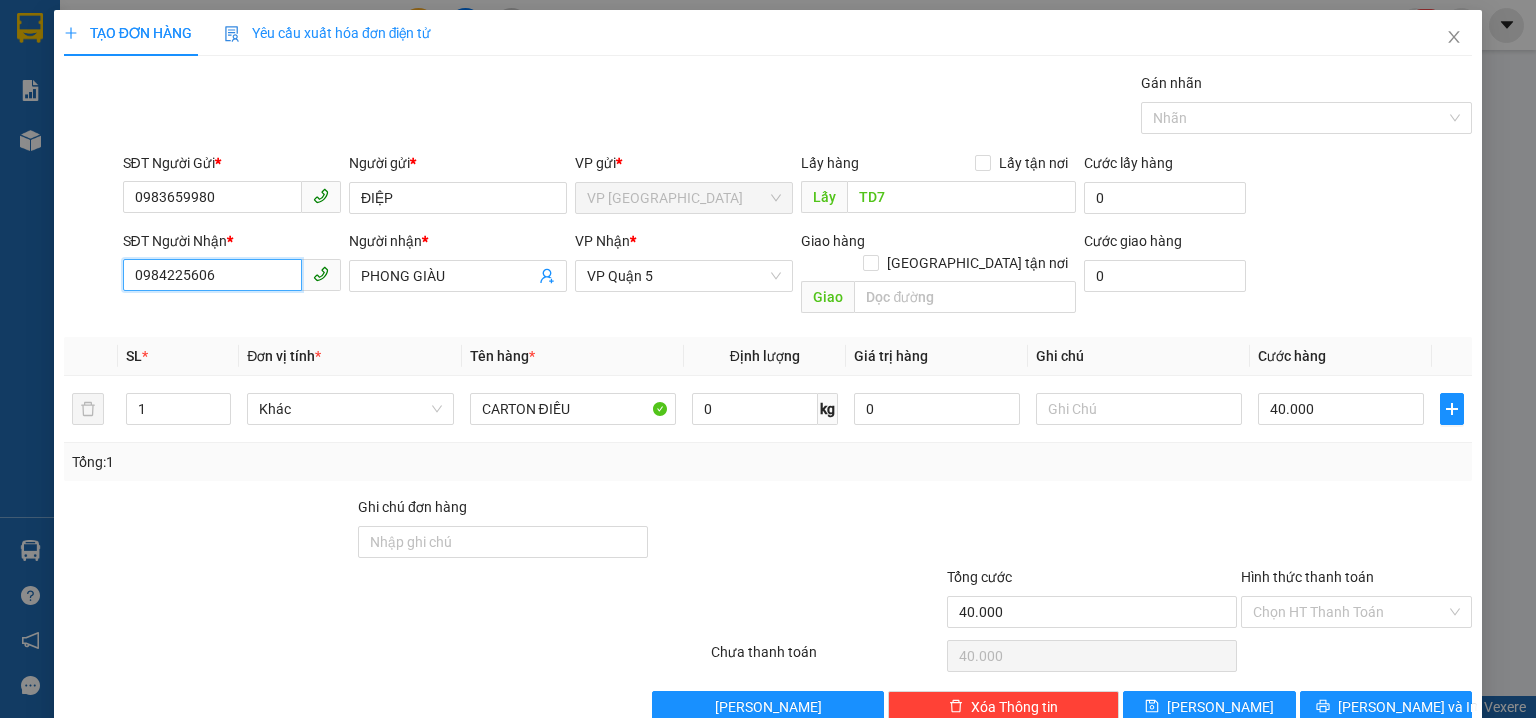 click on "0984225606" at bounding box center [212, 275] 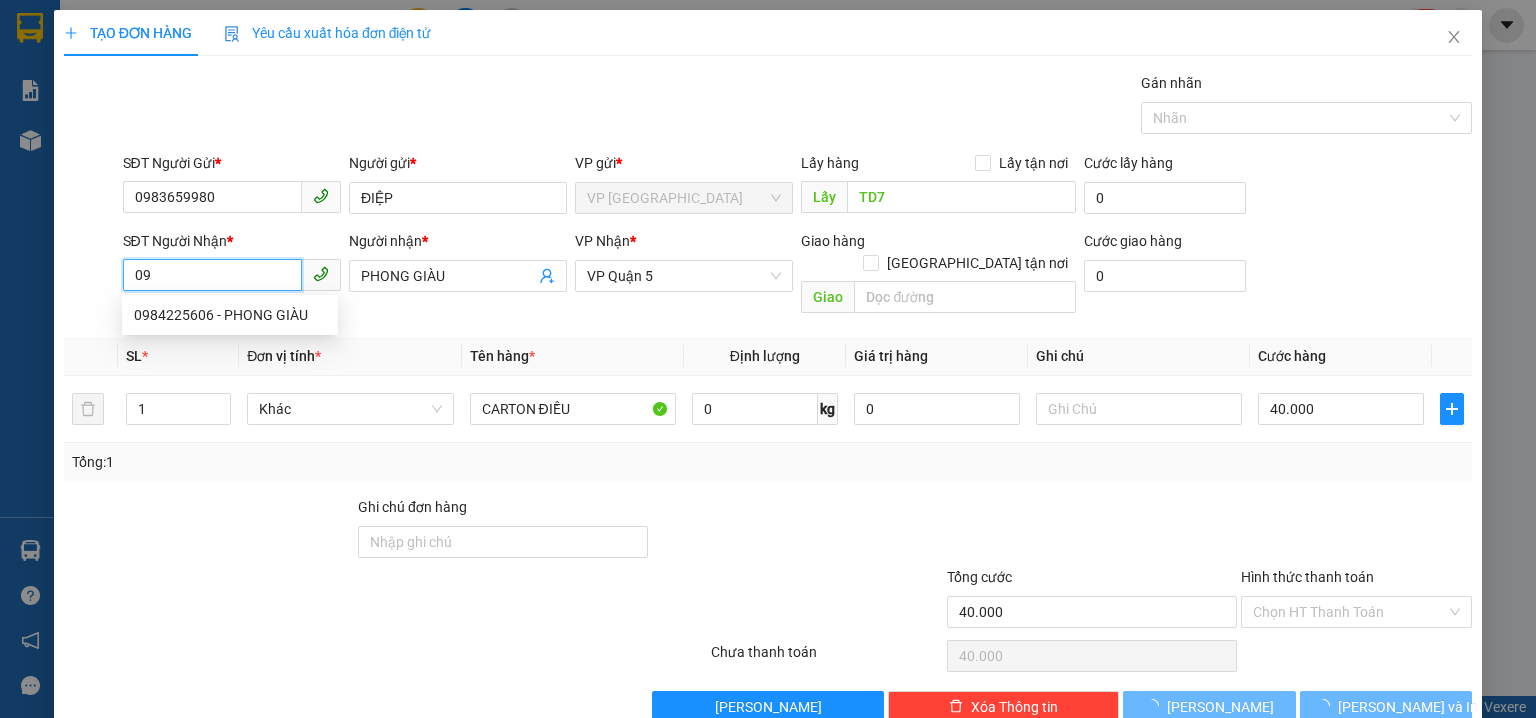 type on "0" 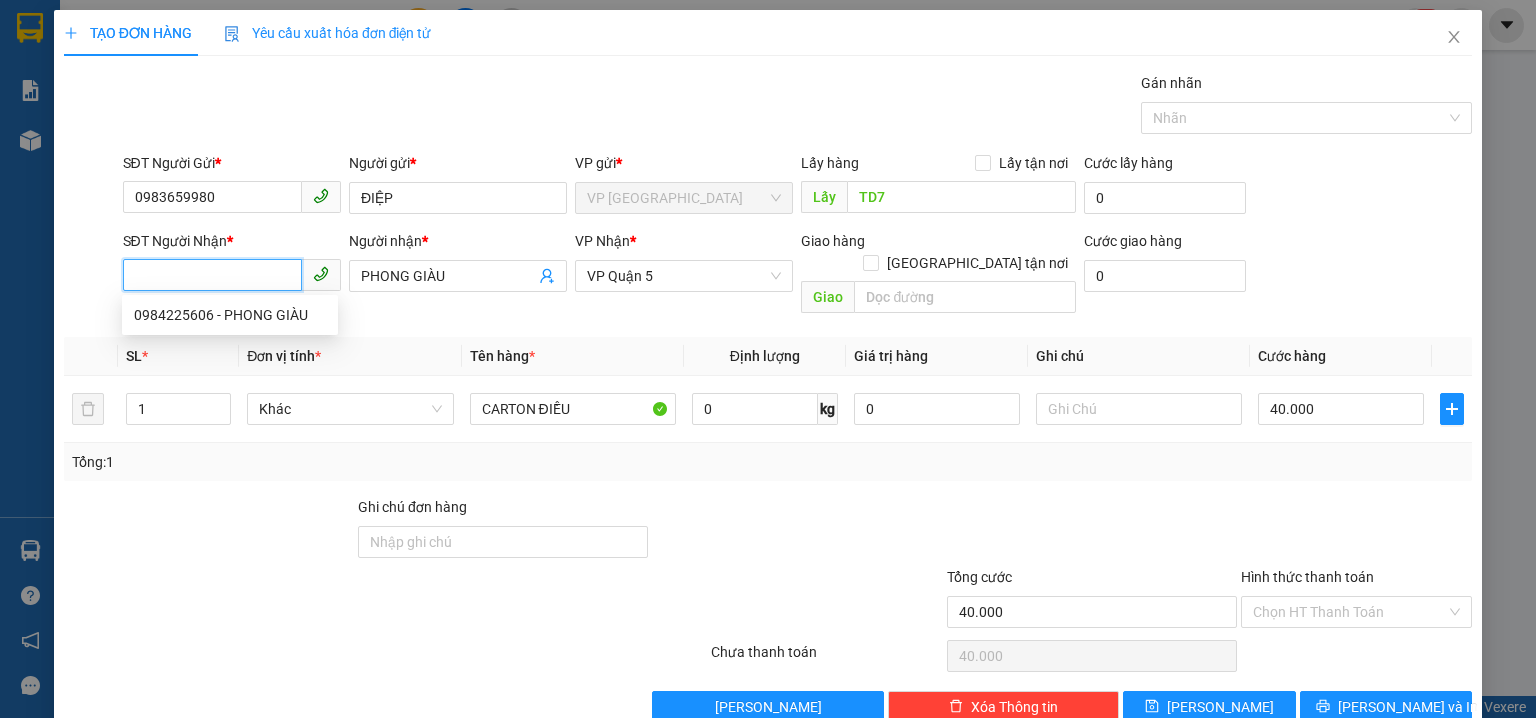 paste on "0982331121" 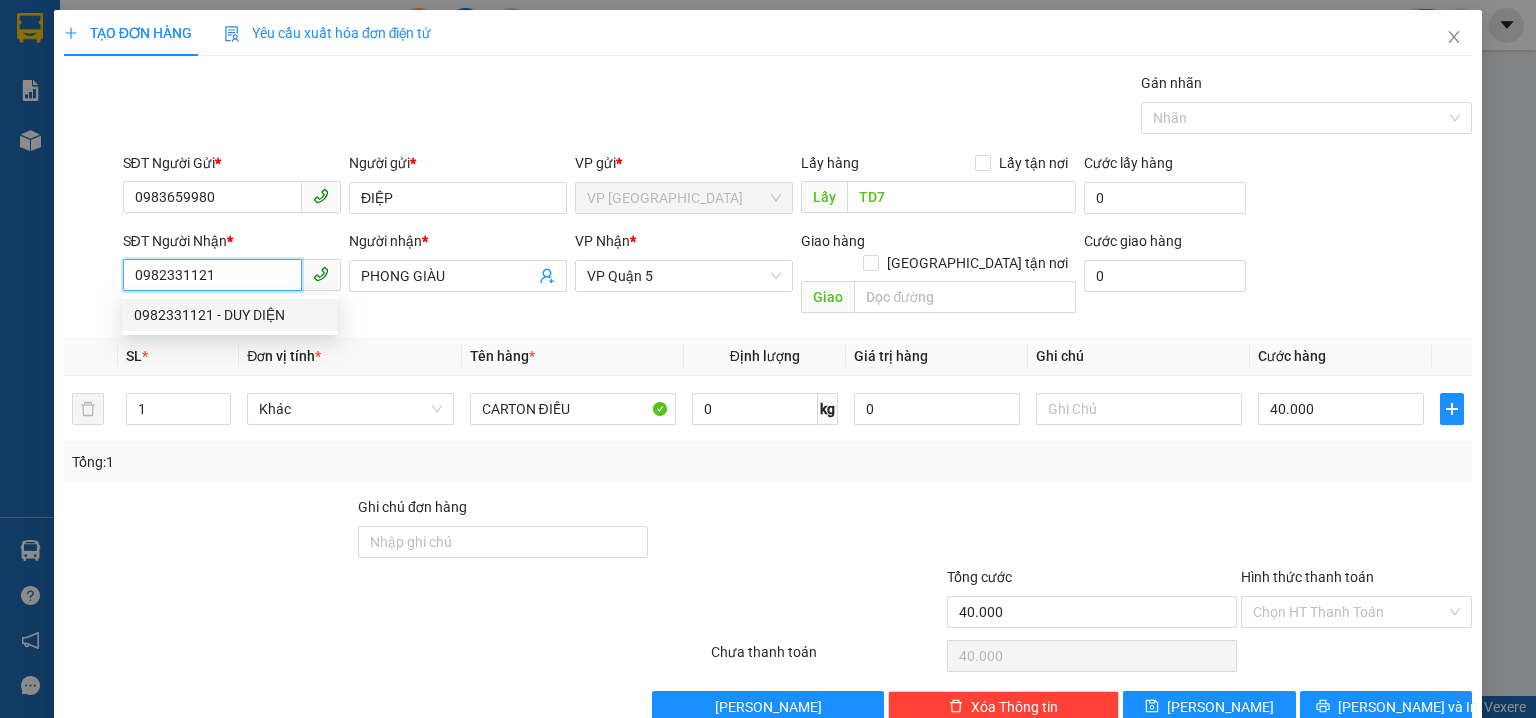 click on "0982331121 - DUY DIỆN" at bounding box center (230, 315) 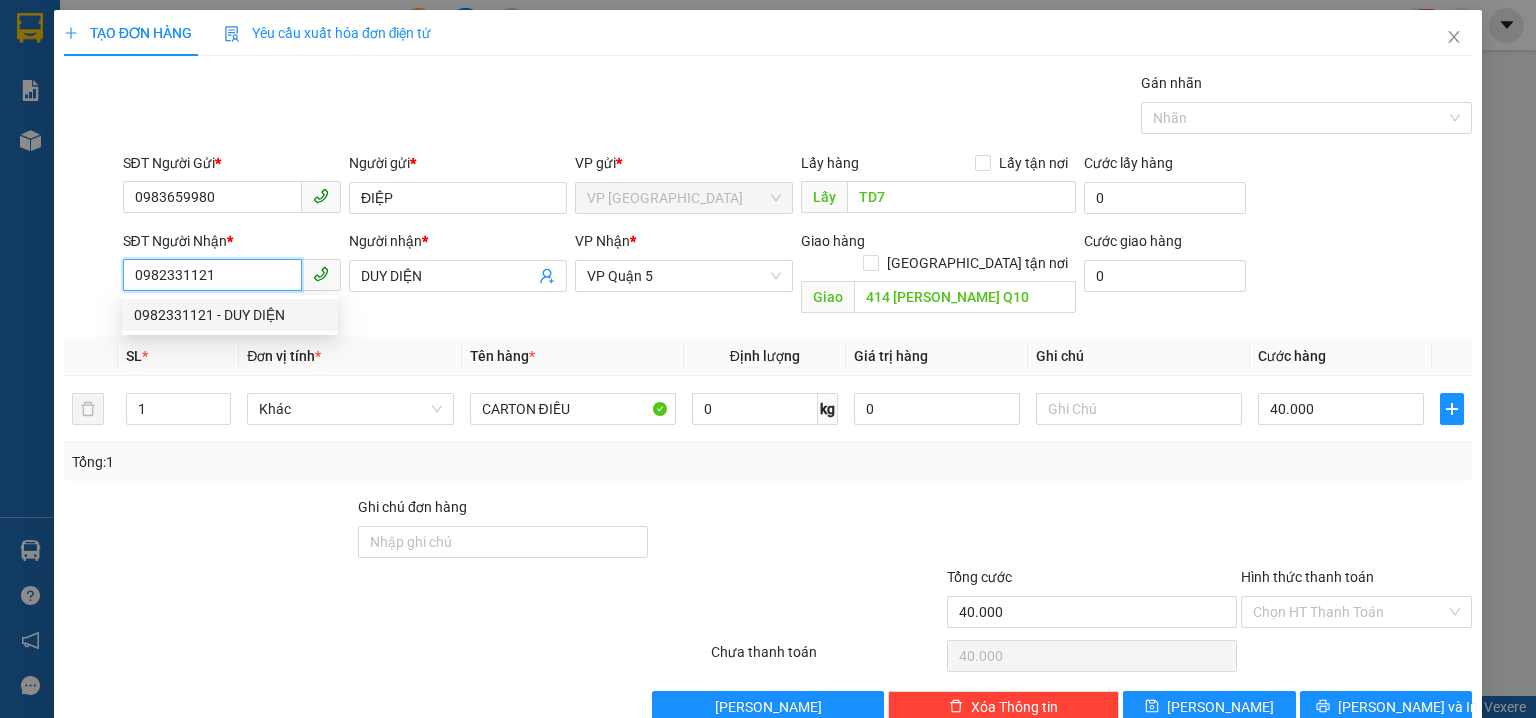 type on "300.000" 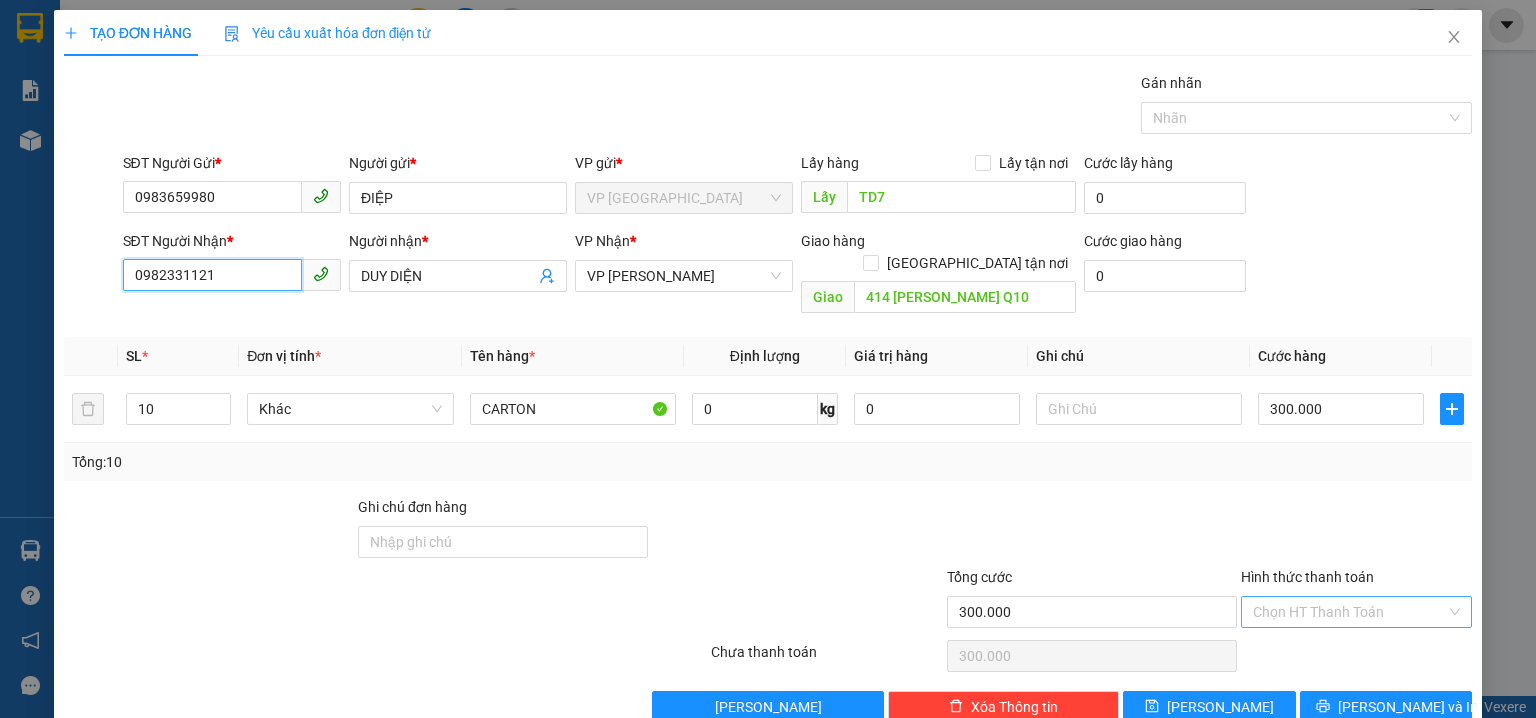 type on "0982331121" 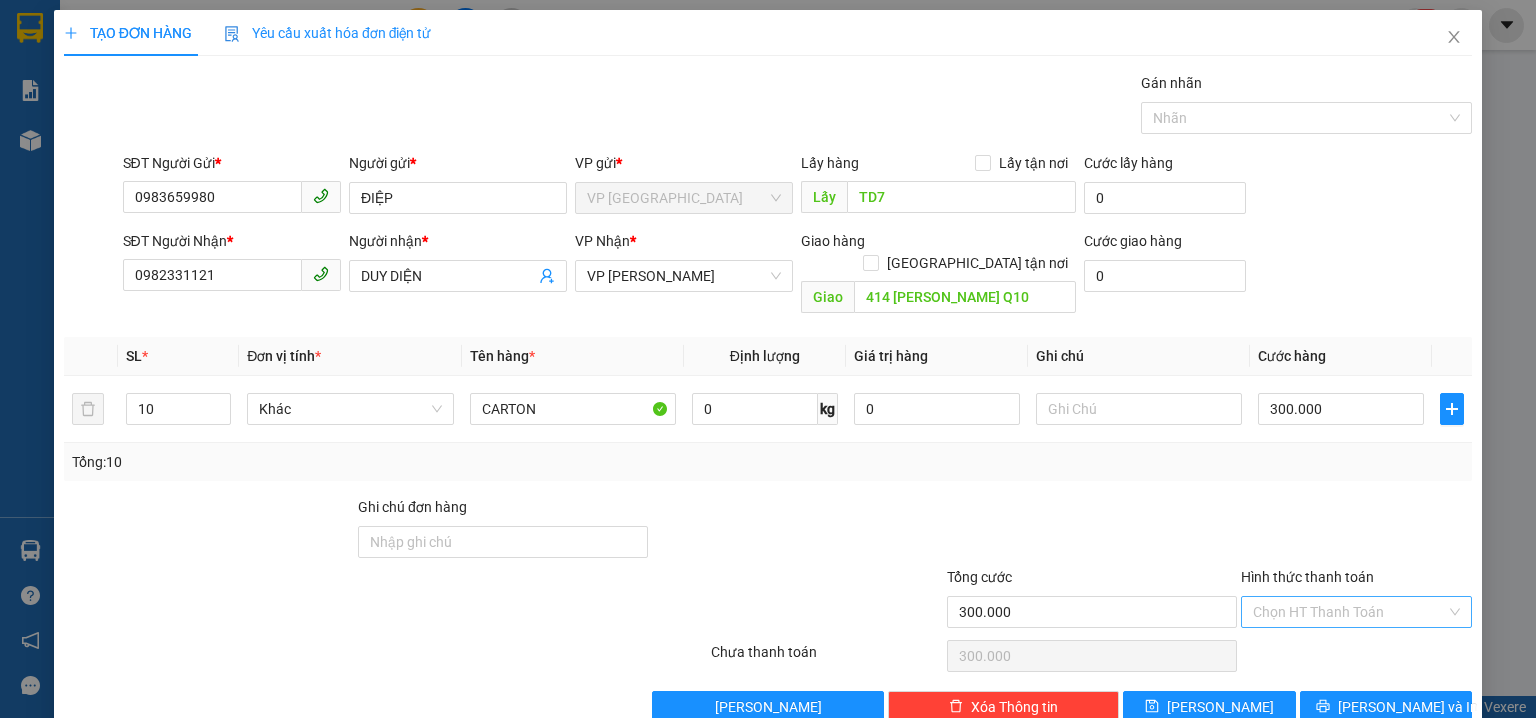click on "Hình thức thanh toán" at bounding box center [1349, 612] 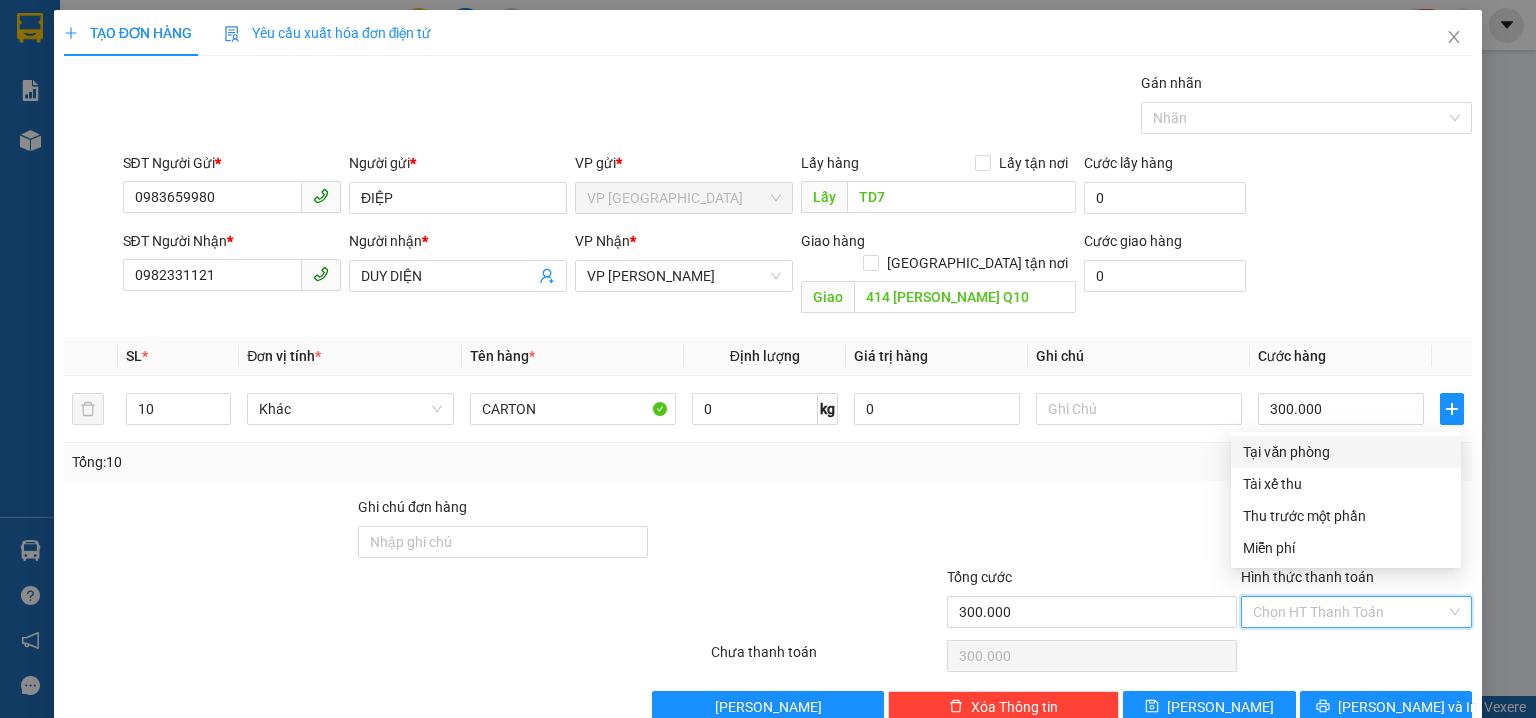 click on "Tại văn phòng" at bounding box center [1346, 452] 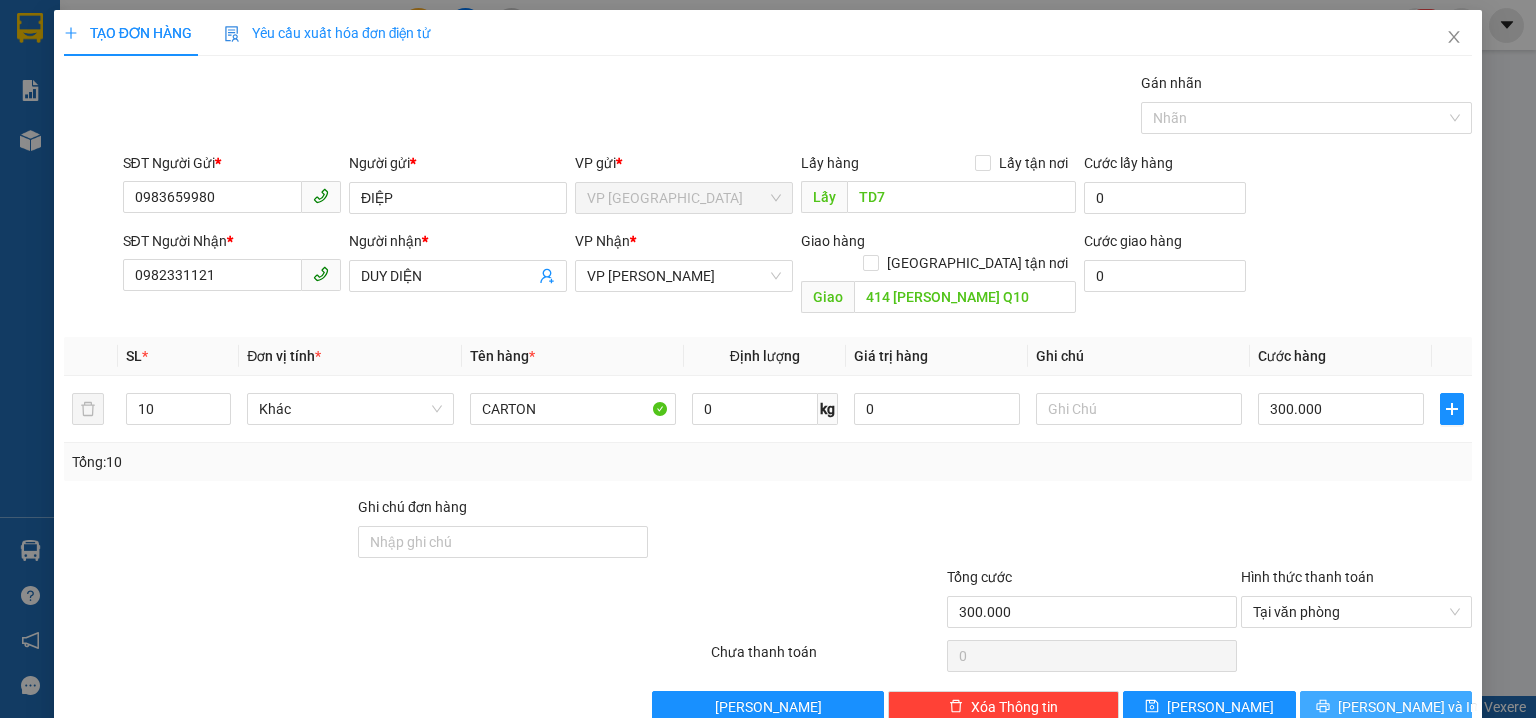 click on "[PERSON_NAME] và In" at bounding box center (1408, 707) 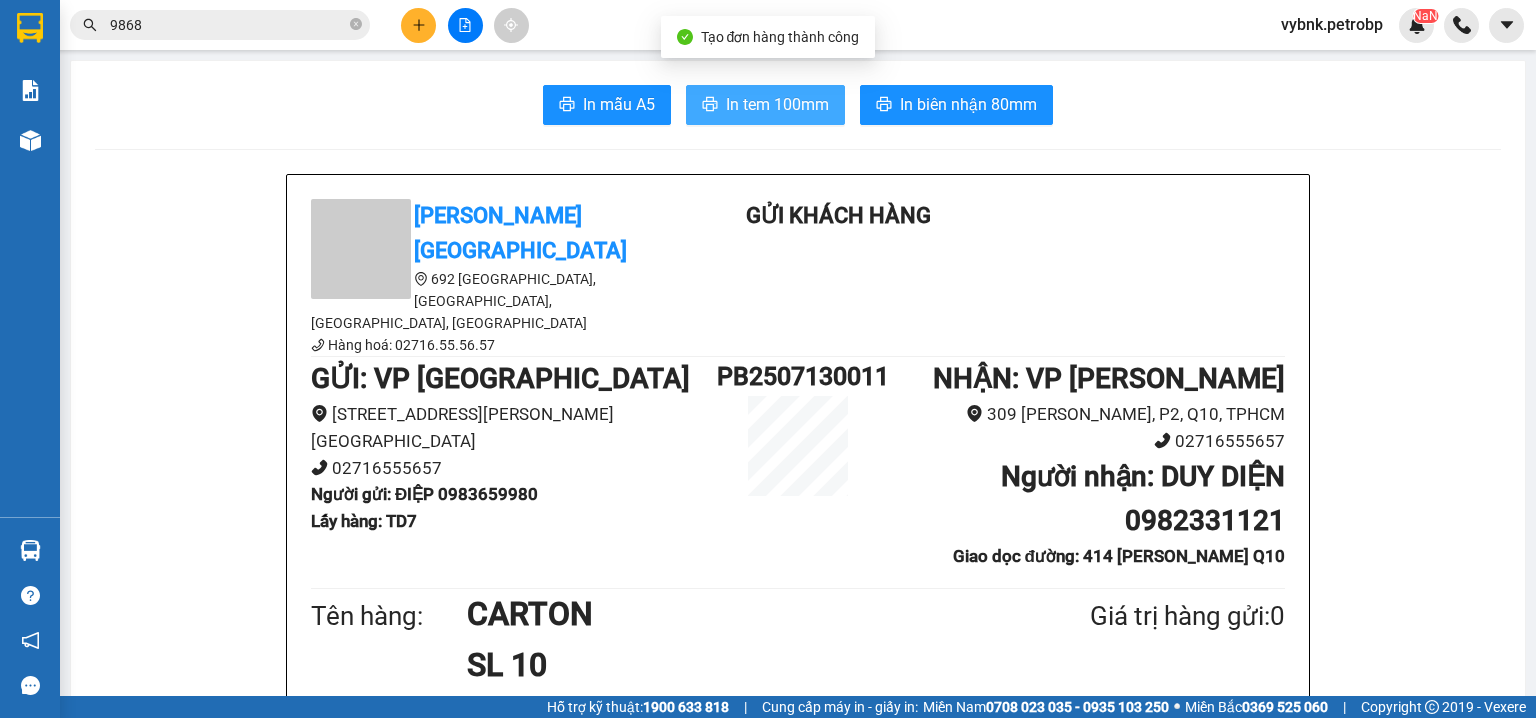 click on "In tem 100mm" at bounding box center [765, 105] 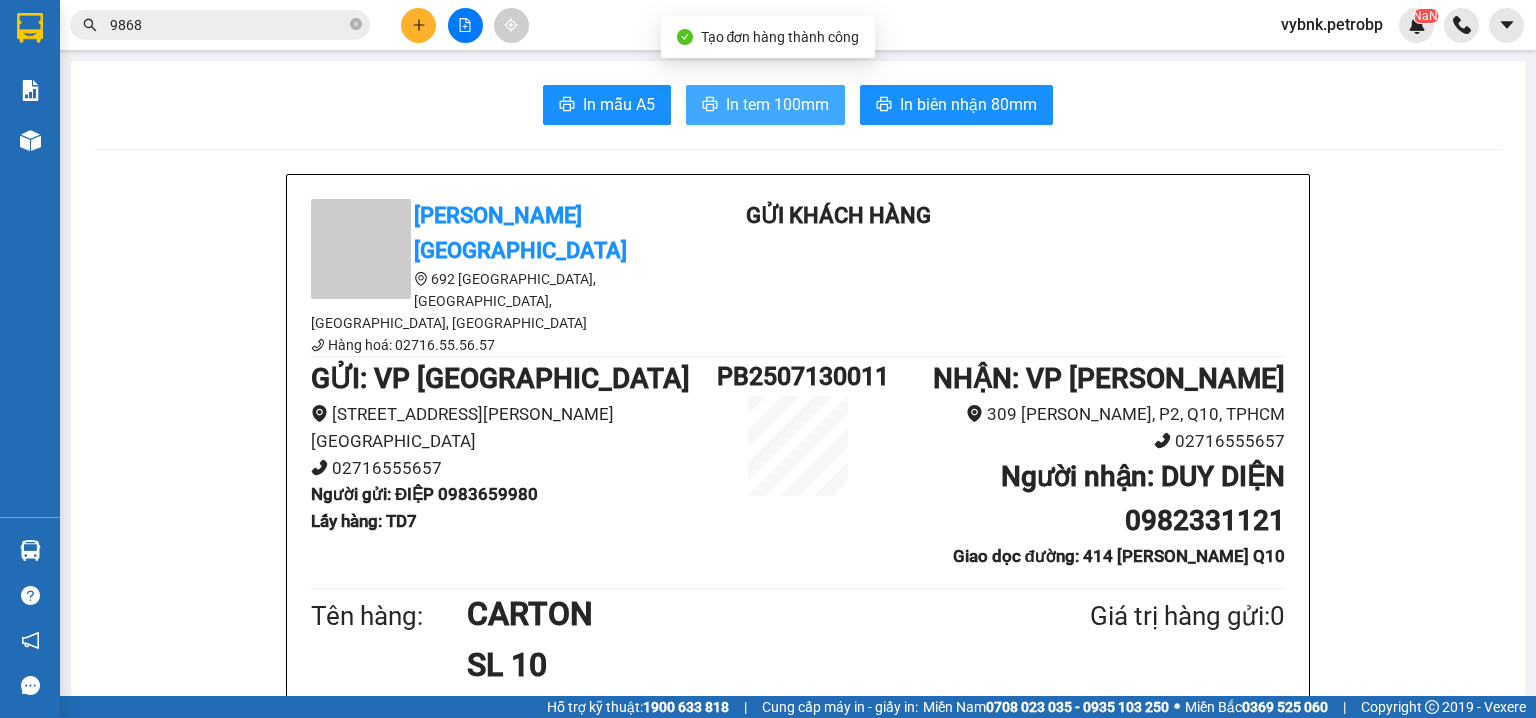 scroll, scrollTop: 0, scrollLeft: 0, axis: both 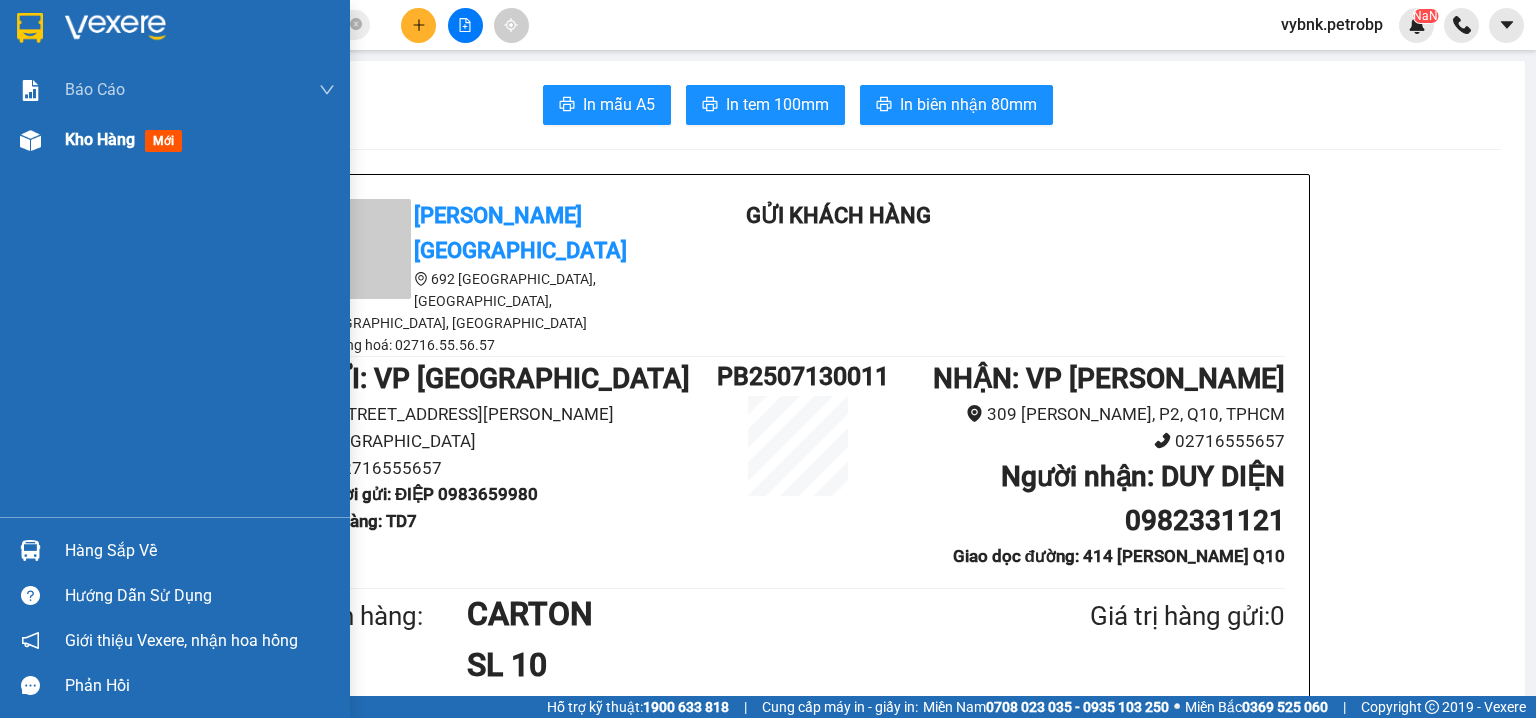 click at bounding box center (30, 140) 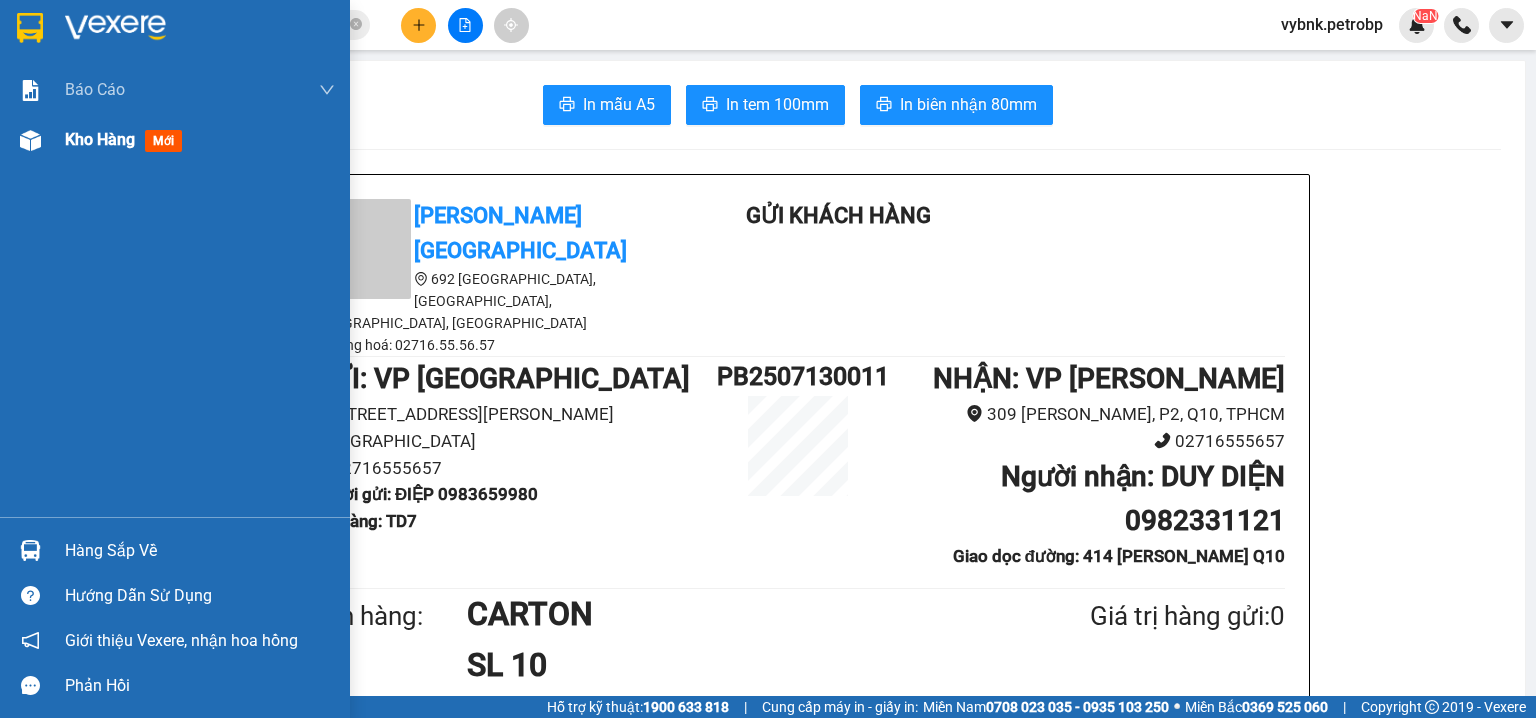 click at bounding box center (30, 140) 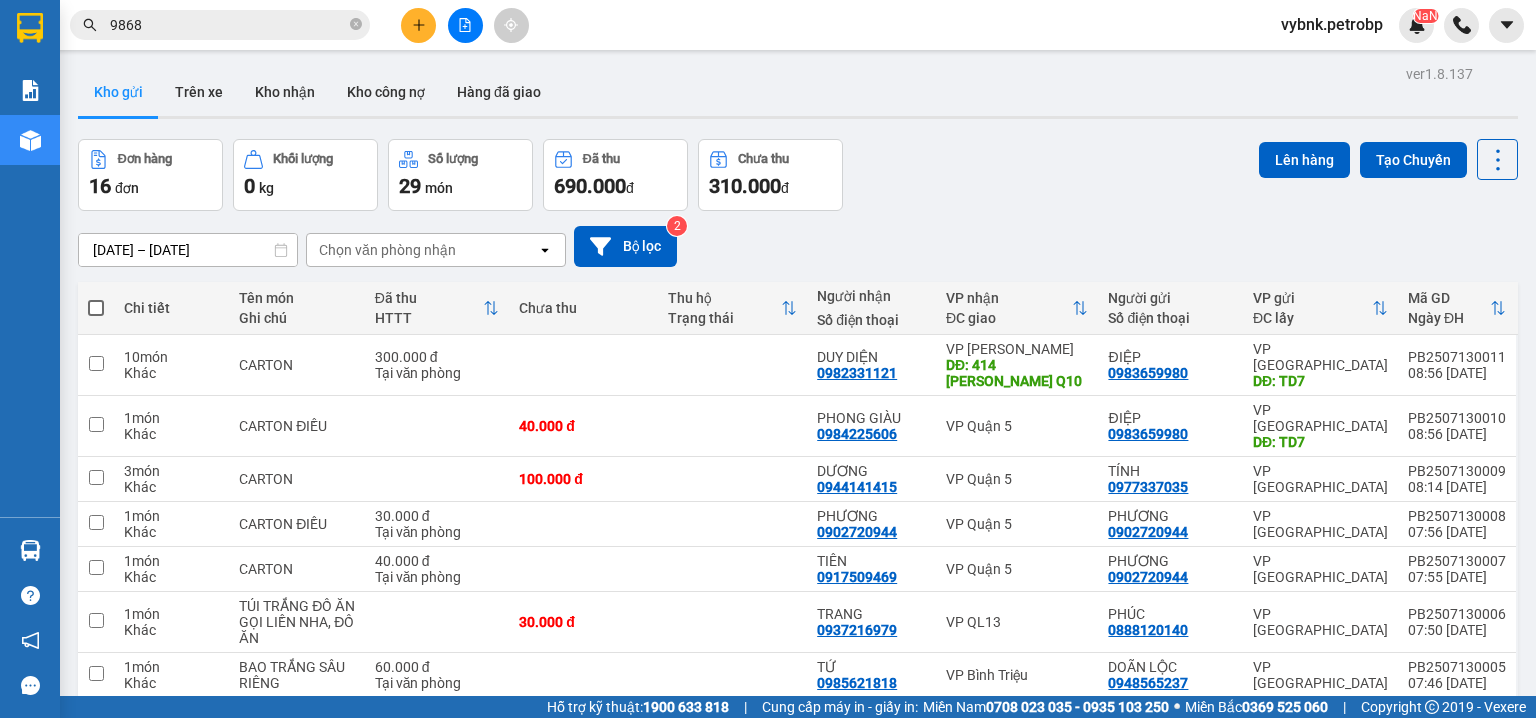 click at bounding box center [96, 308] 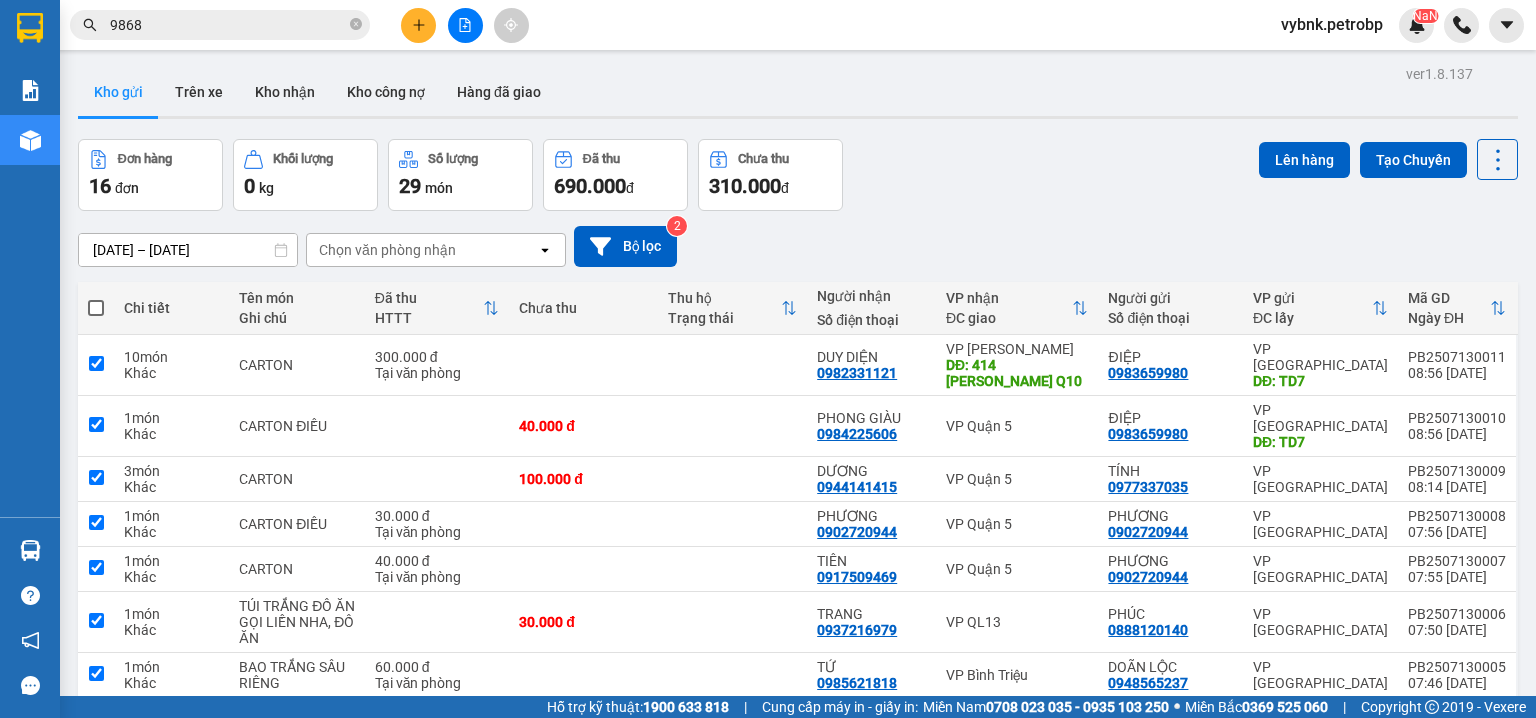 checkbox on "true" 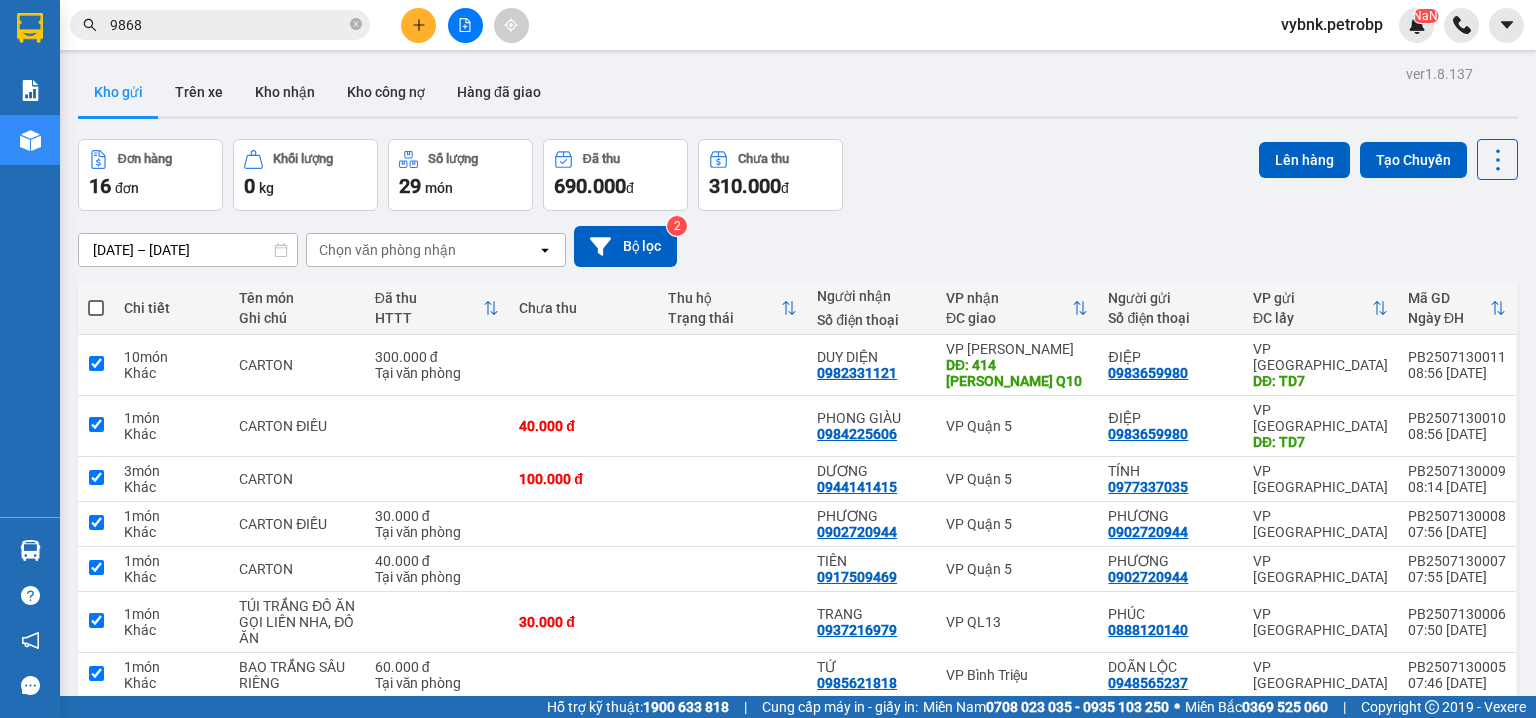 checkbox on "true" 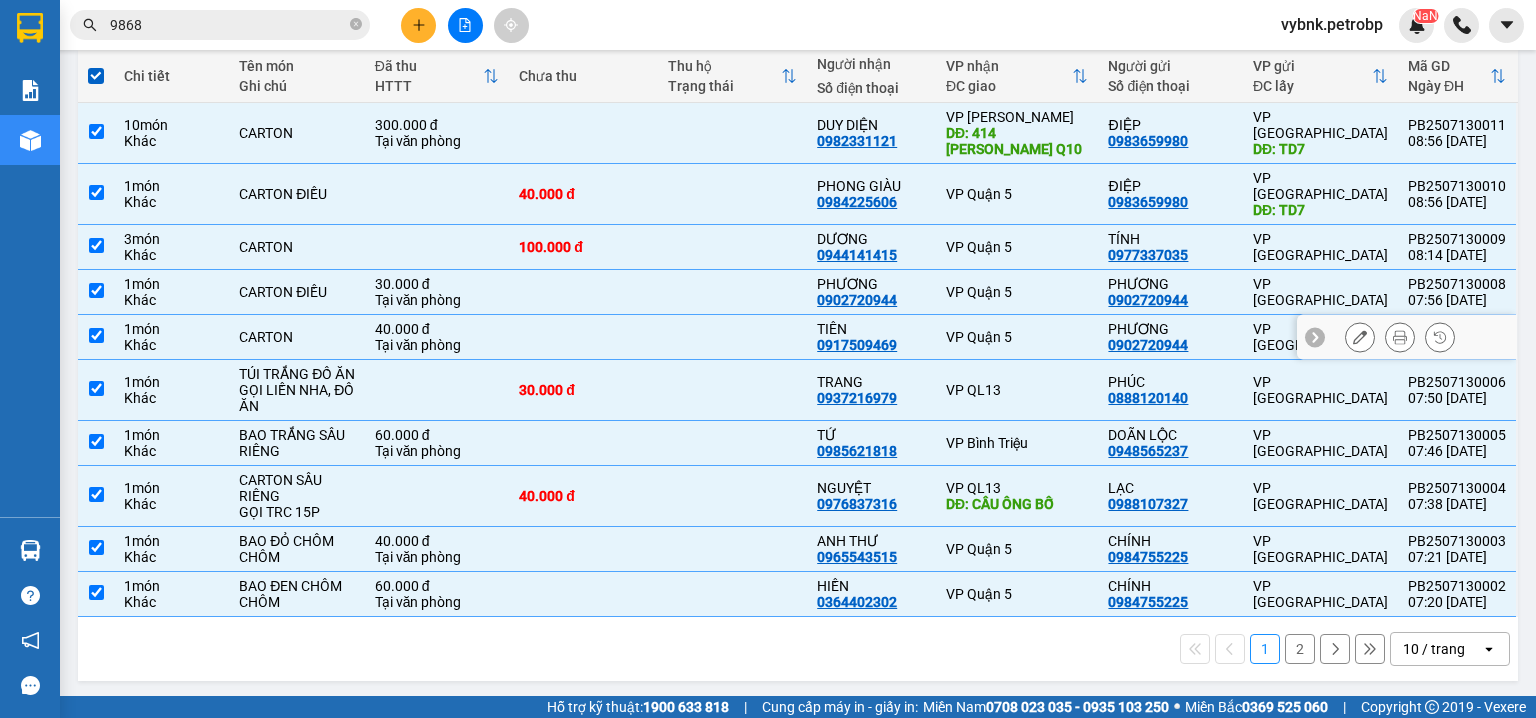 scroll, scrollTop: 18, scrollLeft: 0, axis: vertical 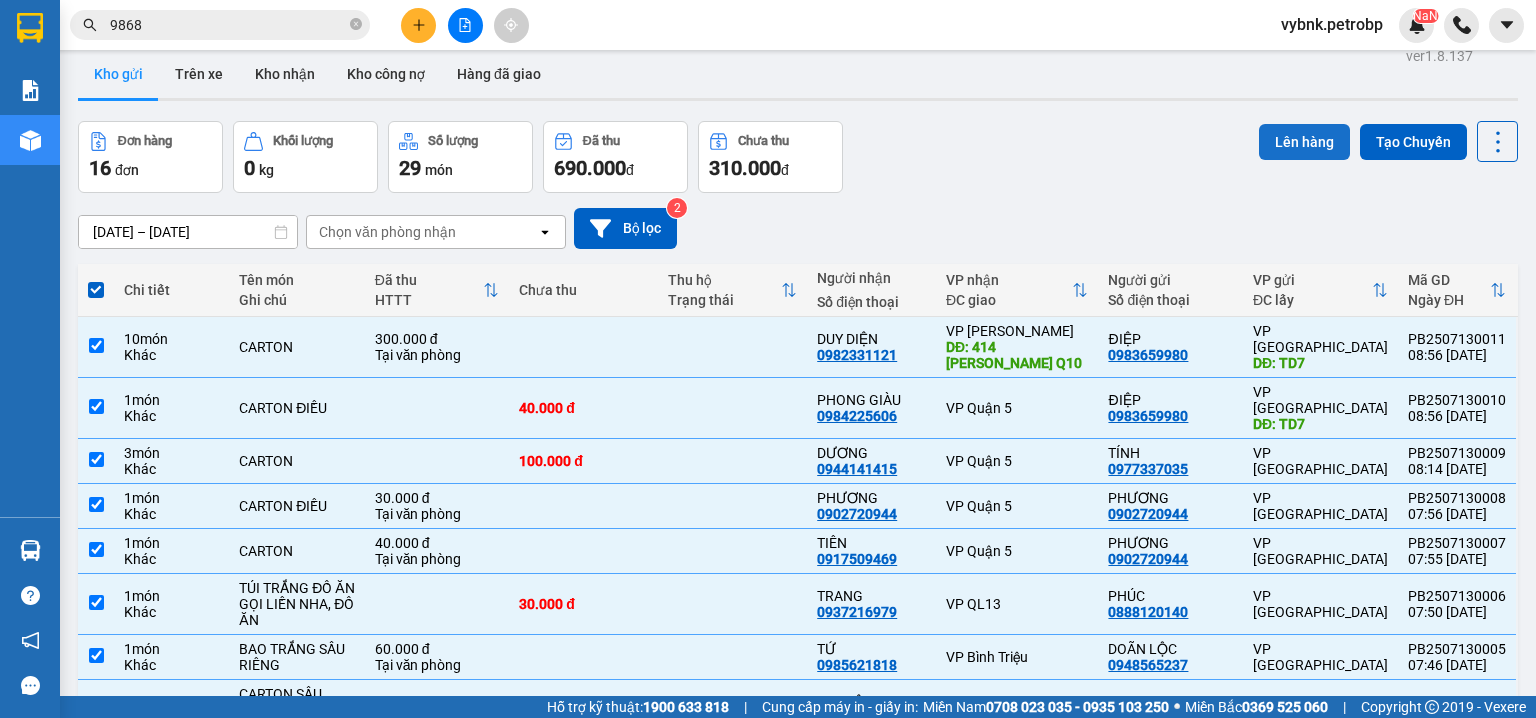 click on "Lên hàng" at bounding box center (1304, 142) 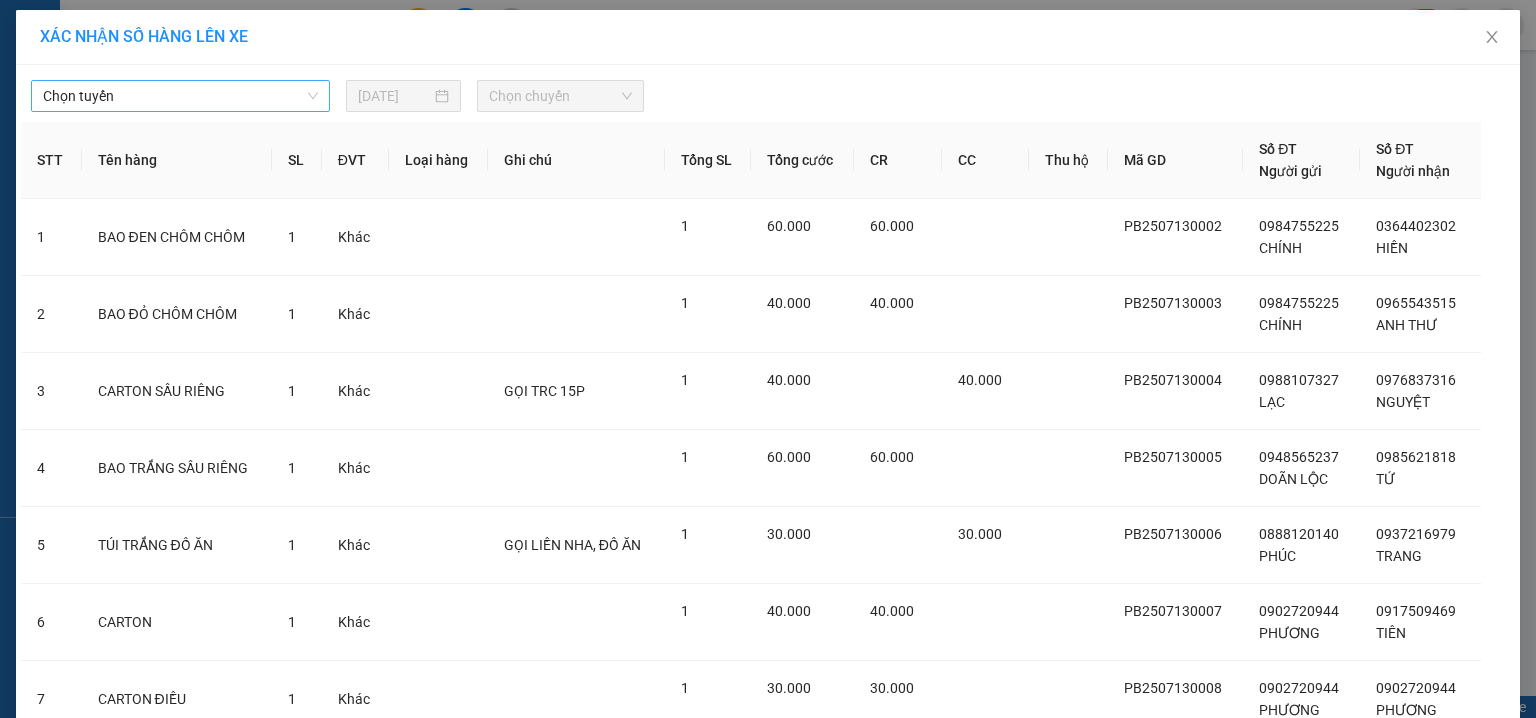 click on "Chọn tuyến" at bounding box center [180, 96] 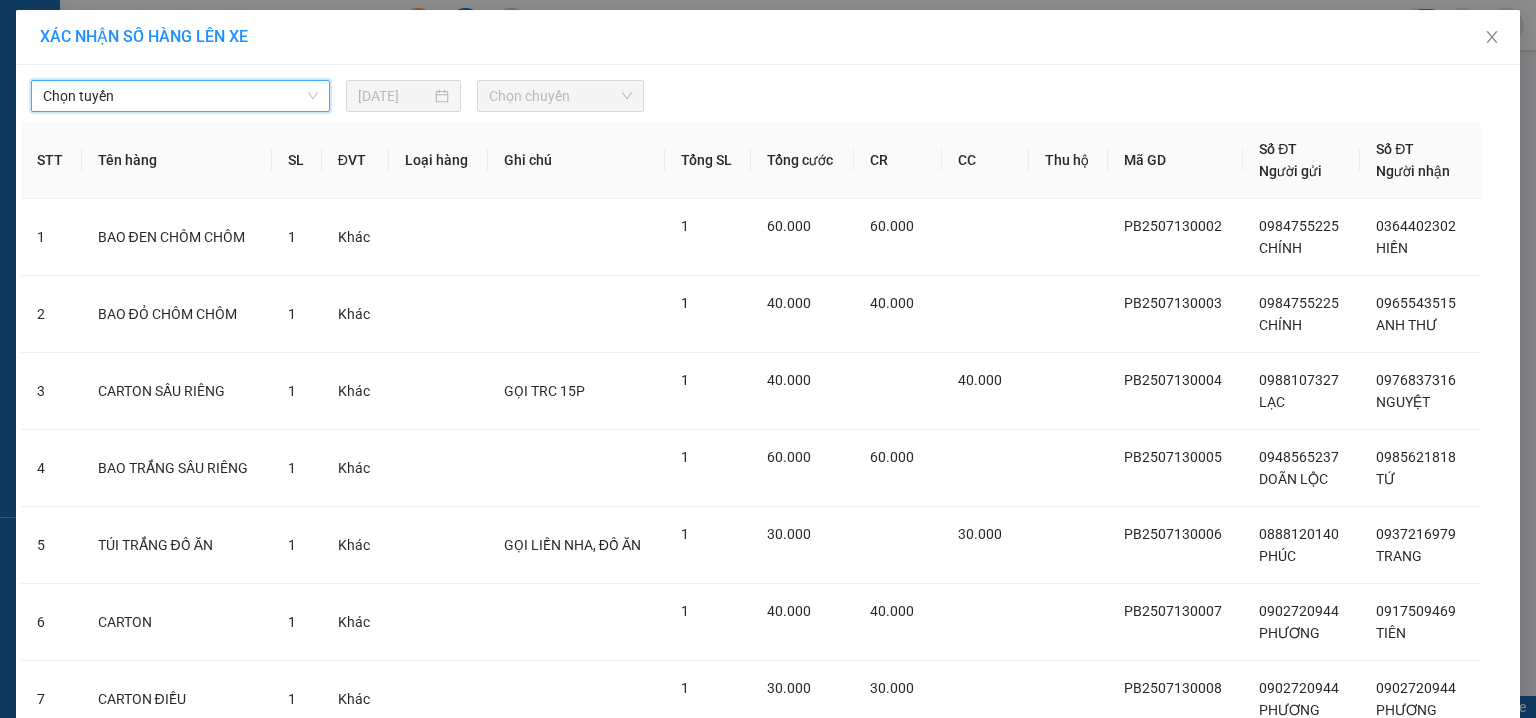 click on "Chọn tuyến" at bounding box center [180, 96] 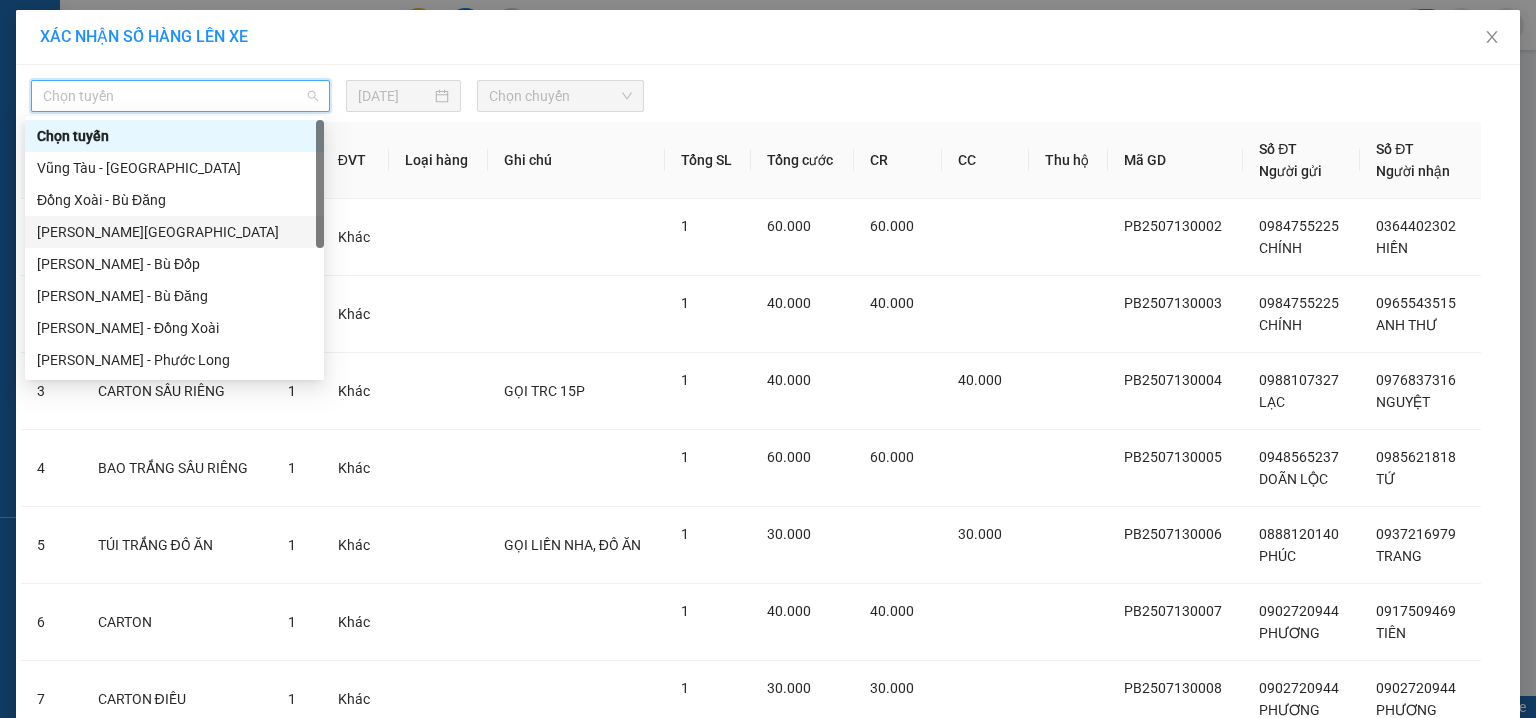 scroll, scrollTop: 212, scrollLeft: 0, axis: vertical 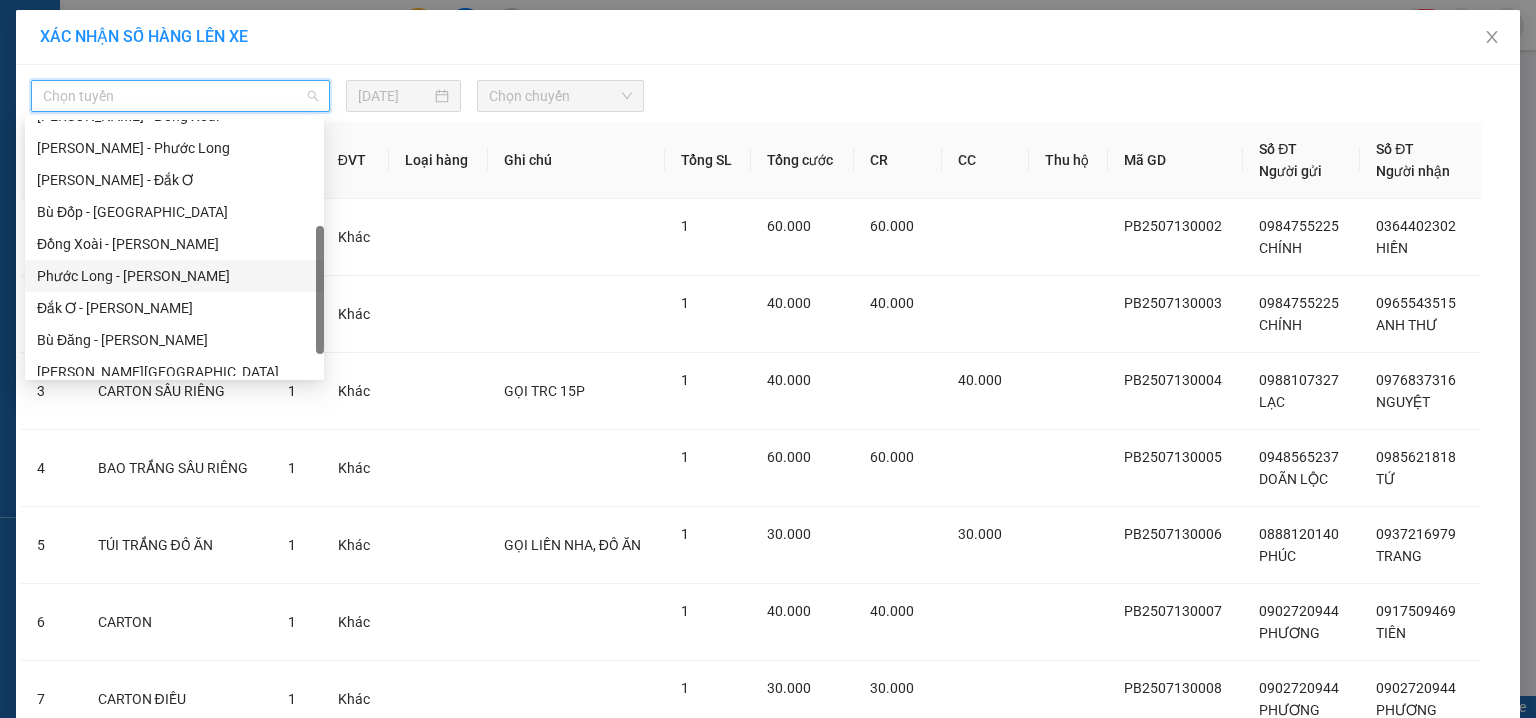 click on "Phước Long - Hồ Chí Minh" at bounding box center [174, 276] 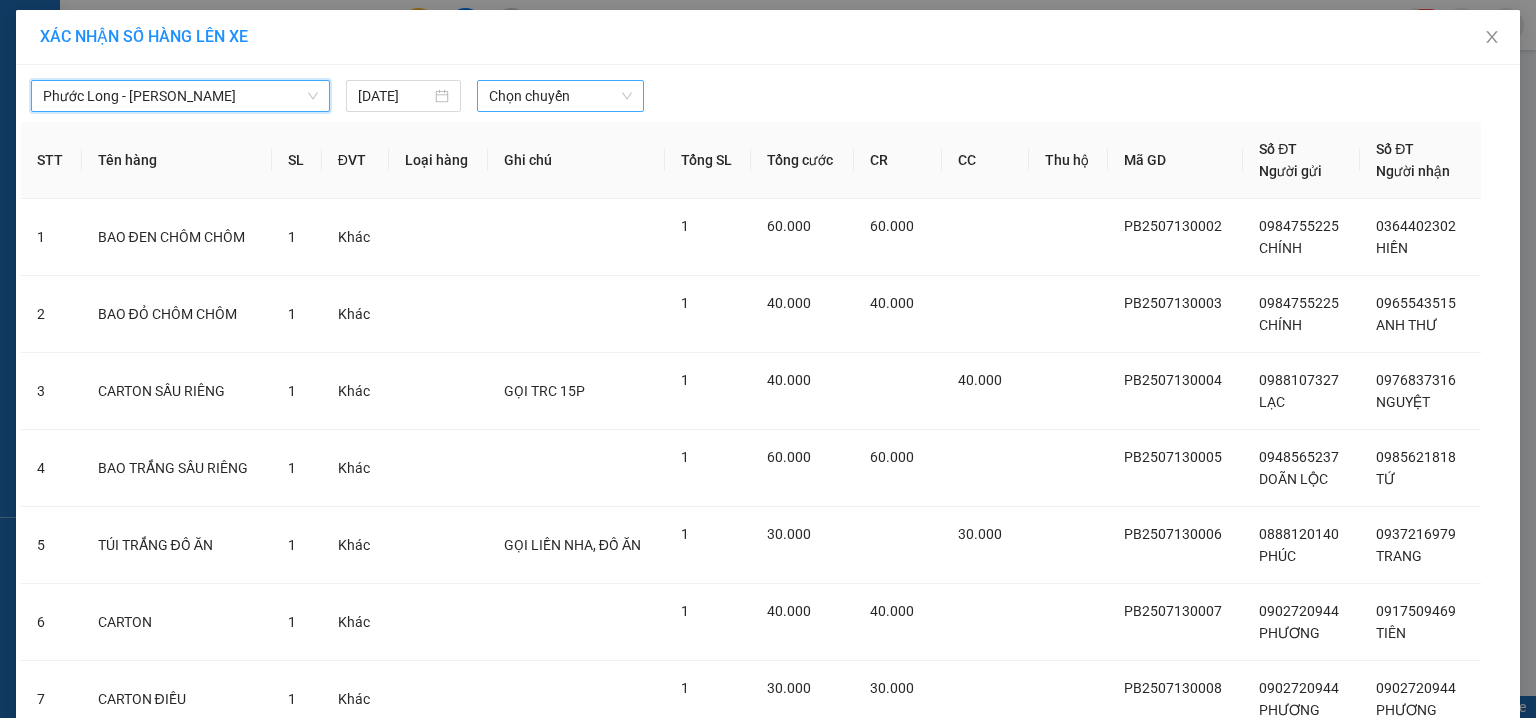 click on "Chọn chuyến" at bounding box center (561, 96) 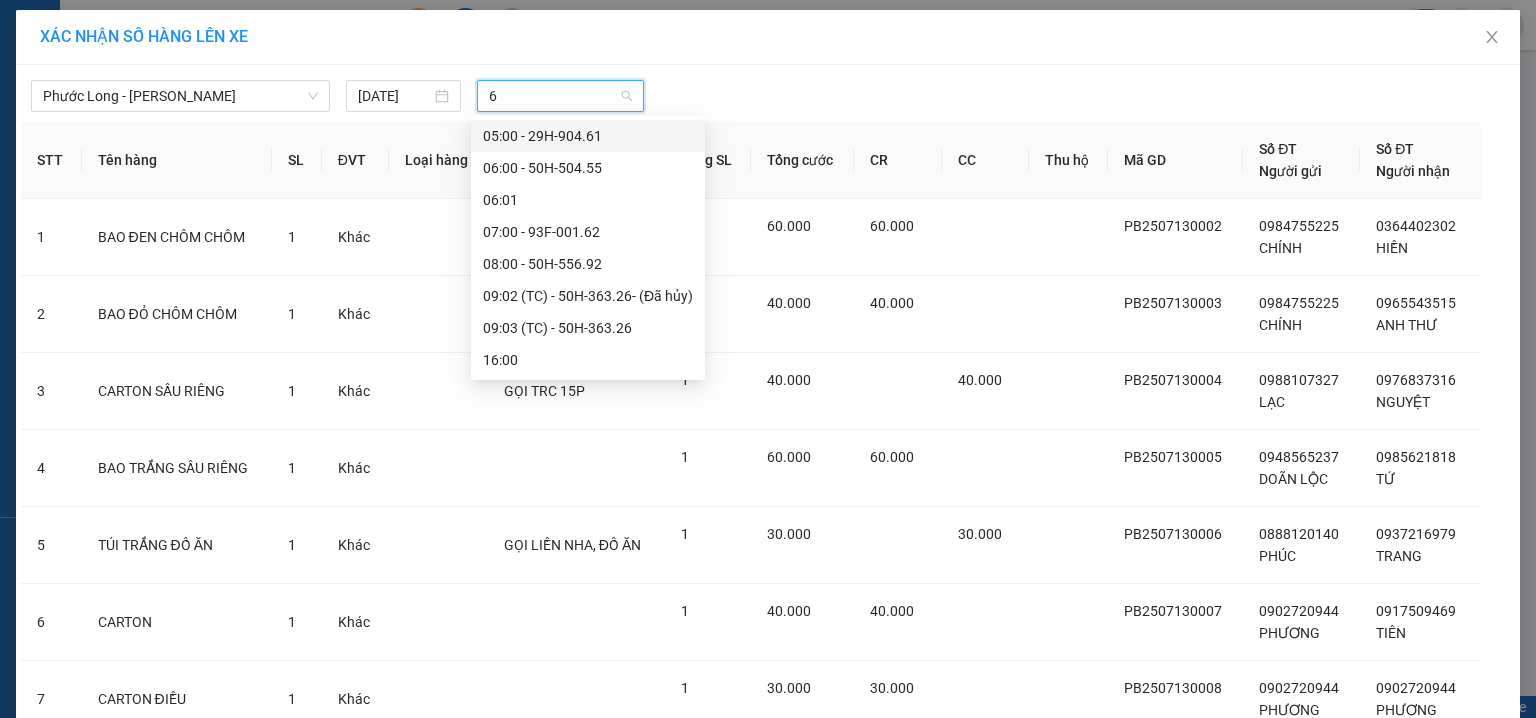type on "63" 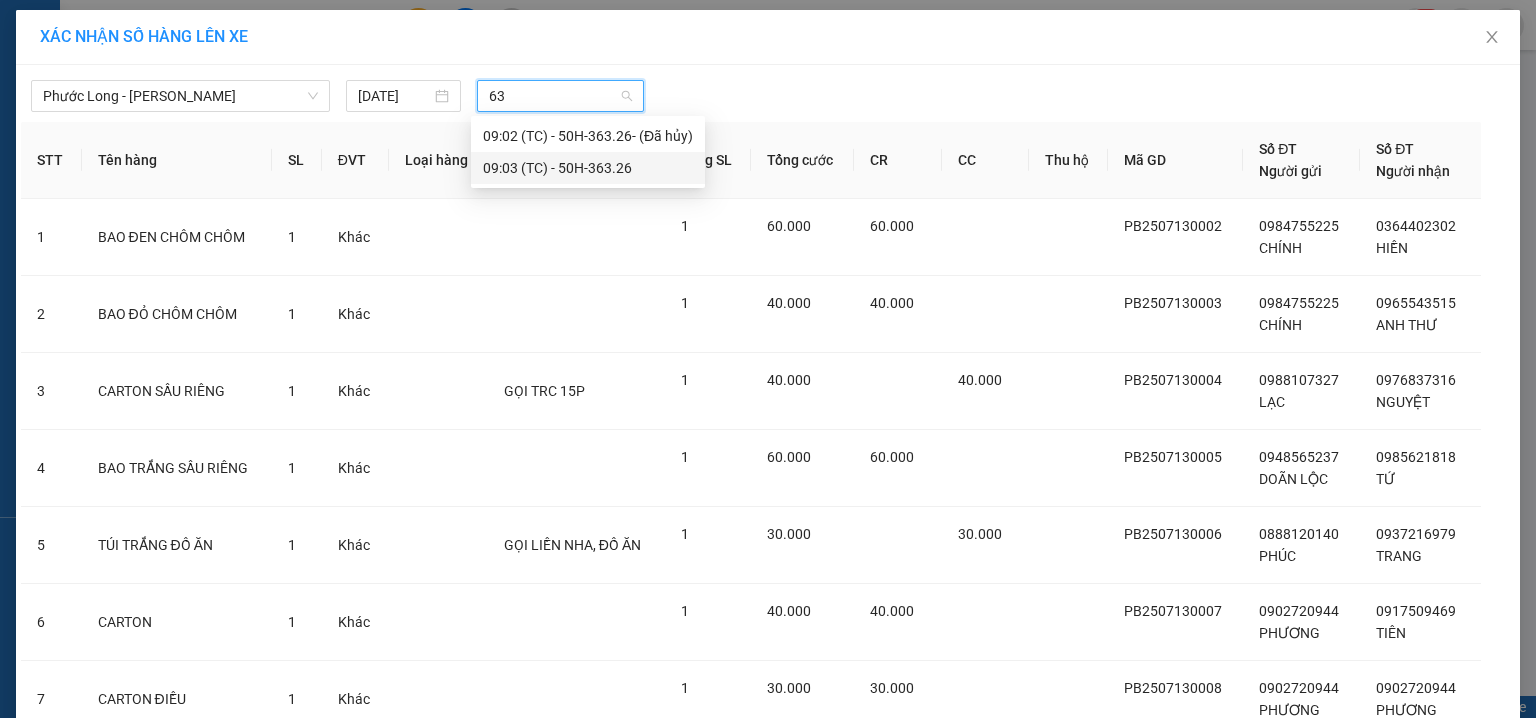 click on "09:03   (TC)   - 50H-363.26" at bounding box center (588, 168) 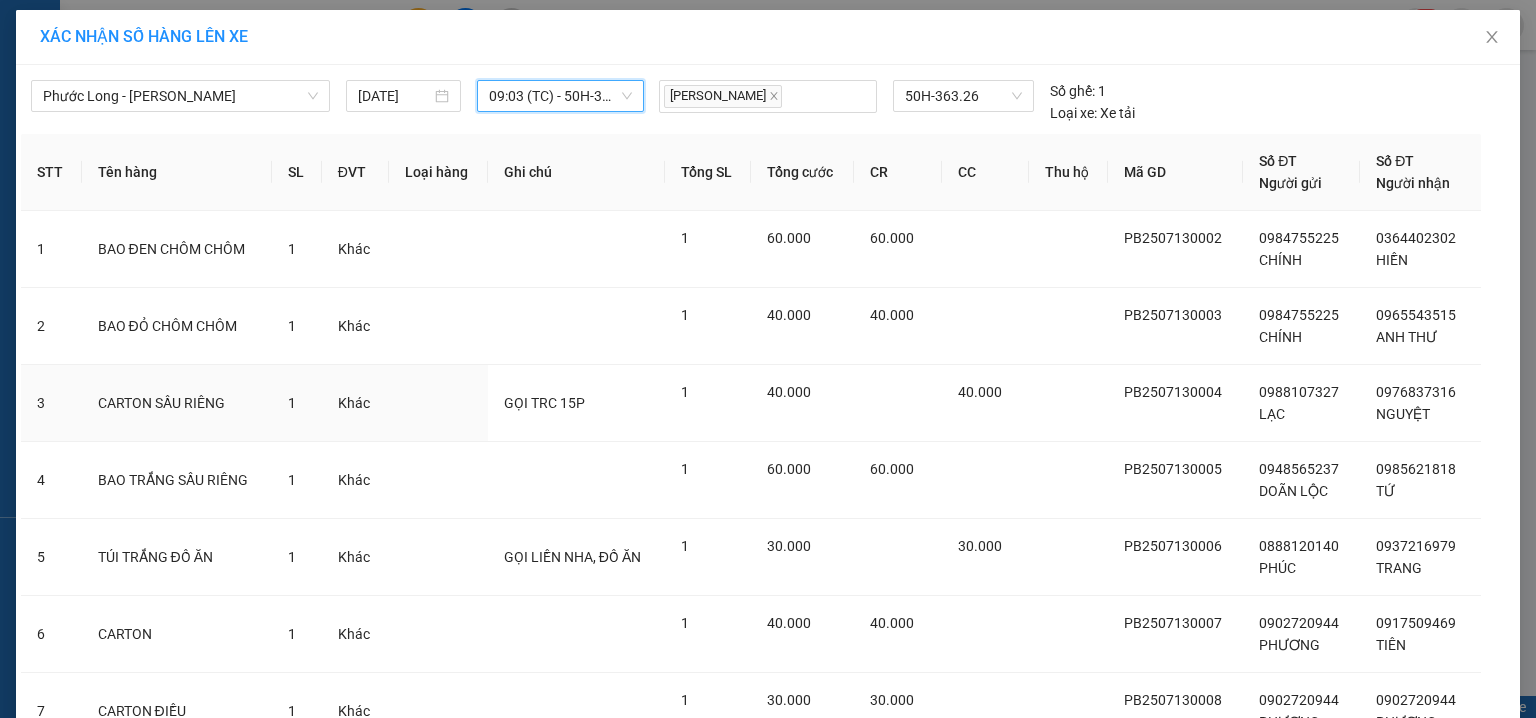 scroll, scrollTop: 407, scrollLeft: 0, axis: vertical 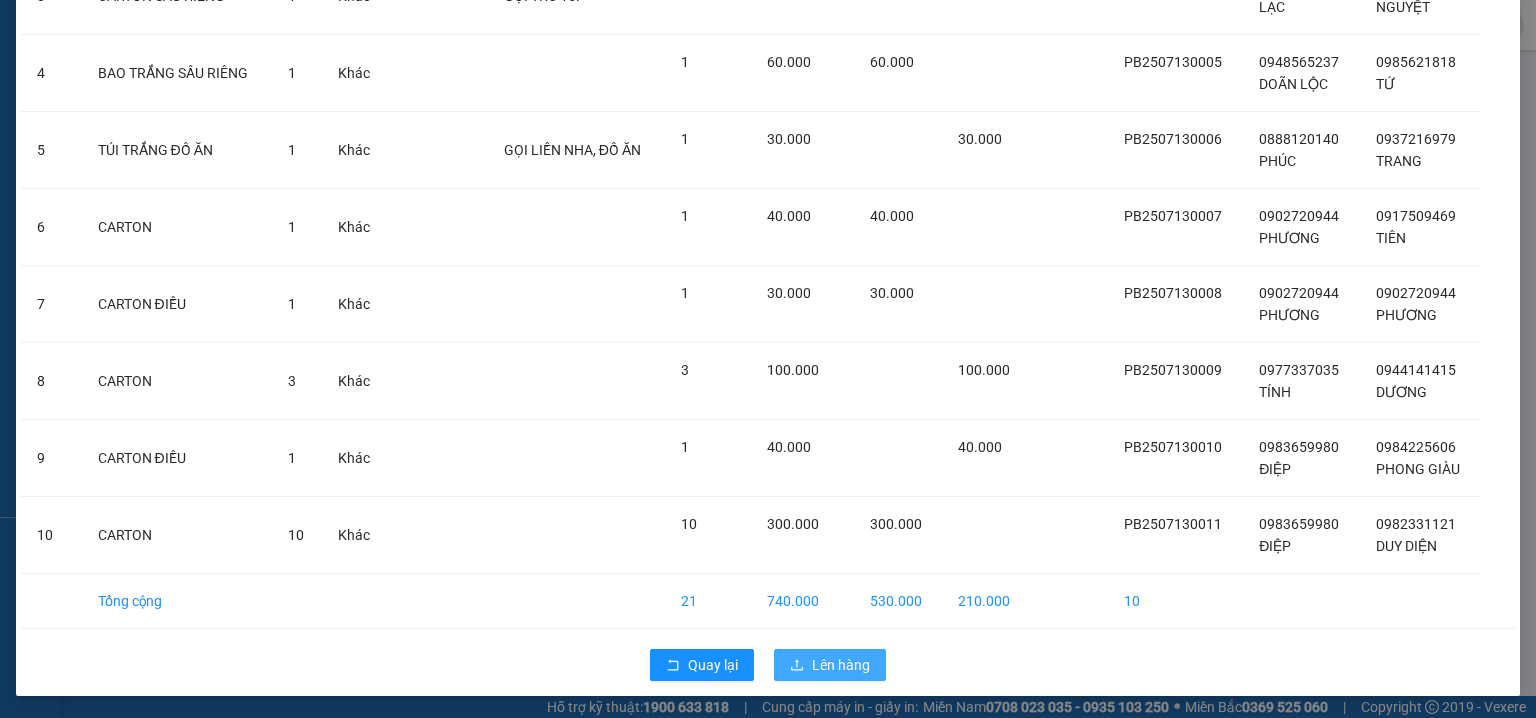 click on "Lên hàng" at bounding box center (841, 665) 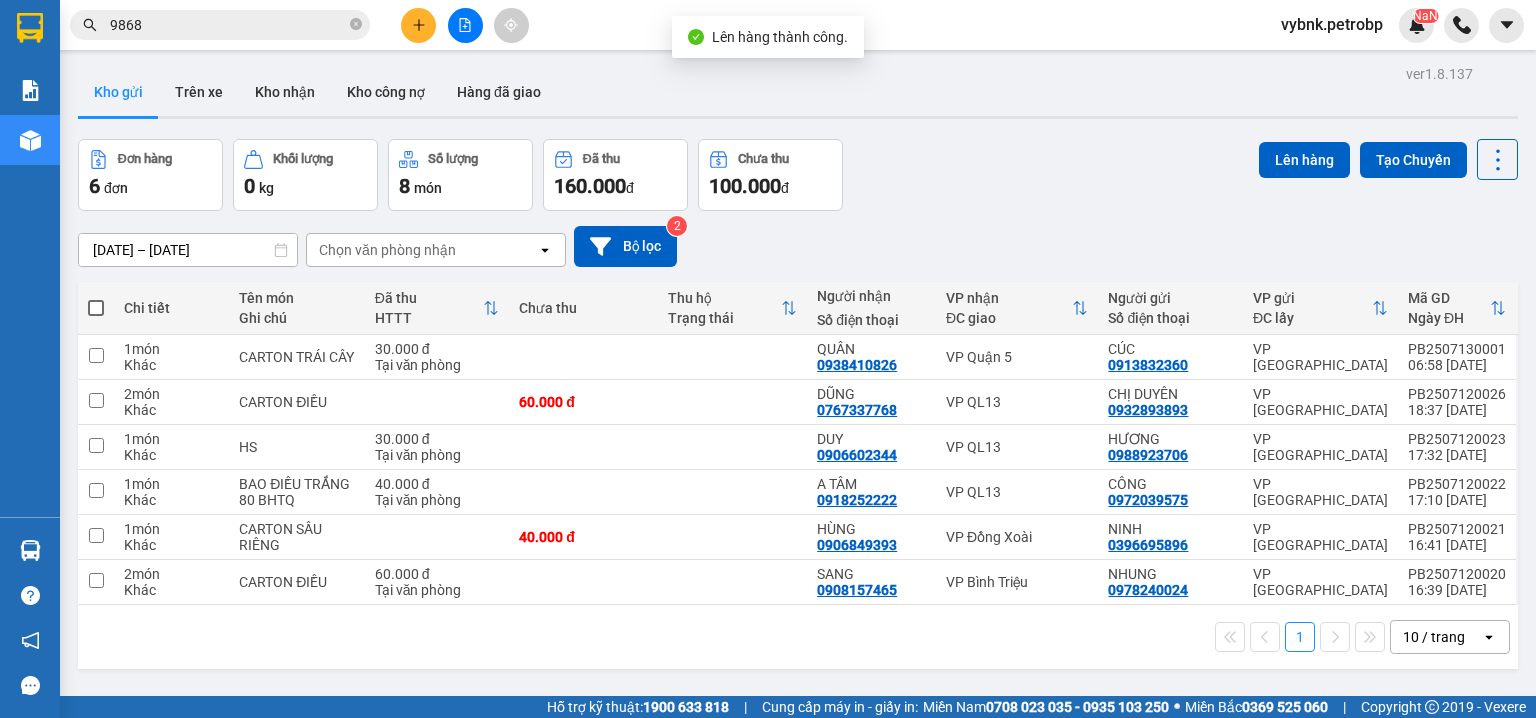 click at bounding box center [96, 308] 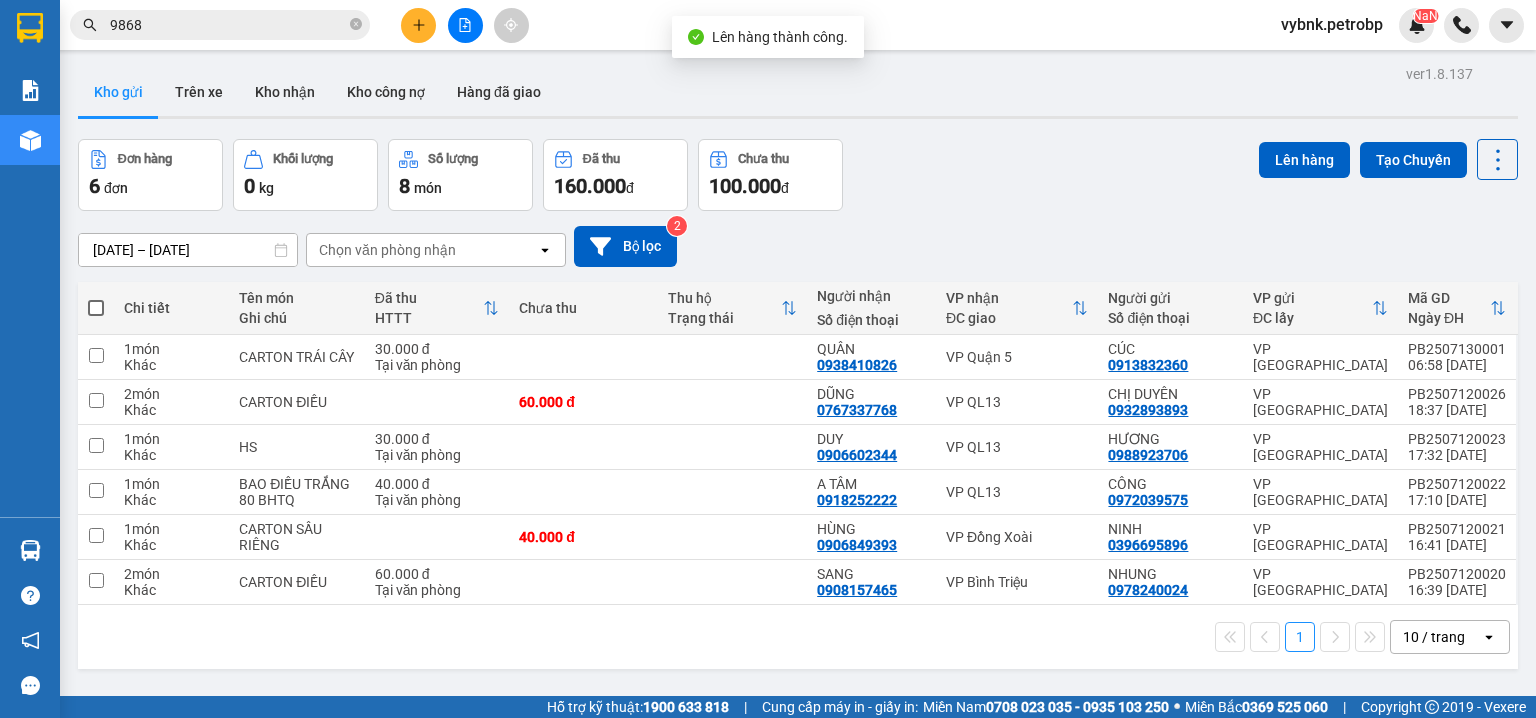 click at bounding box center (96, 308) 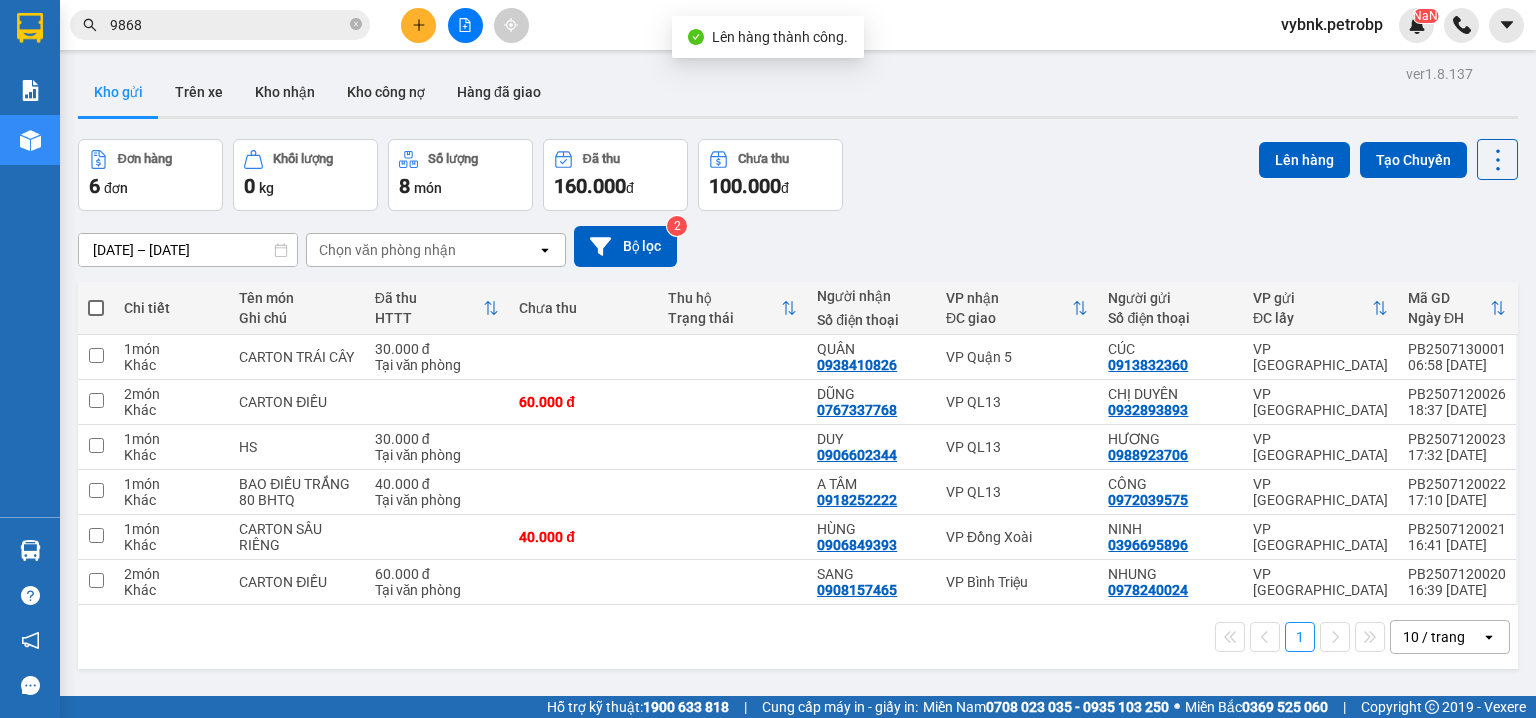 click at bounding box center [96, 298] 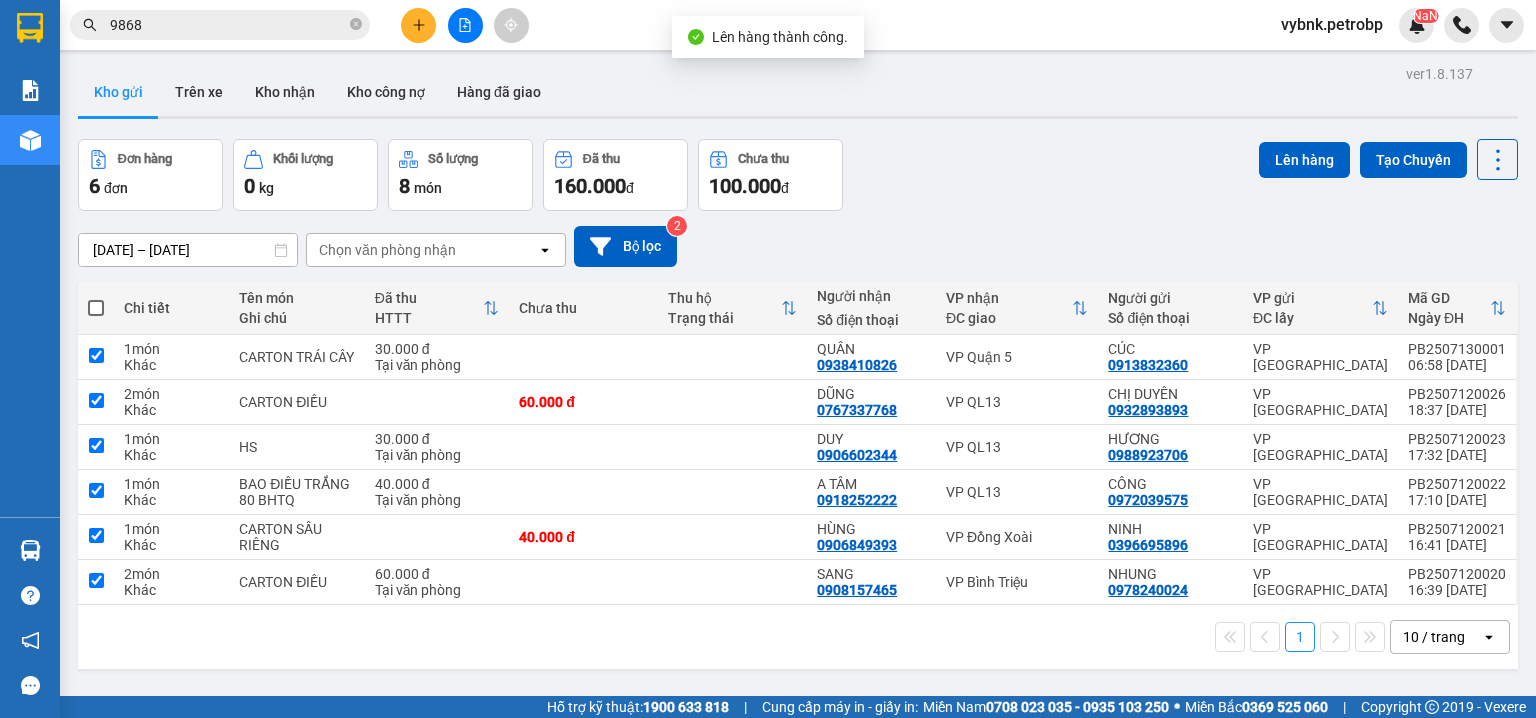 checkbox on "true" 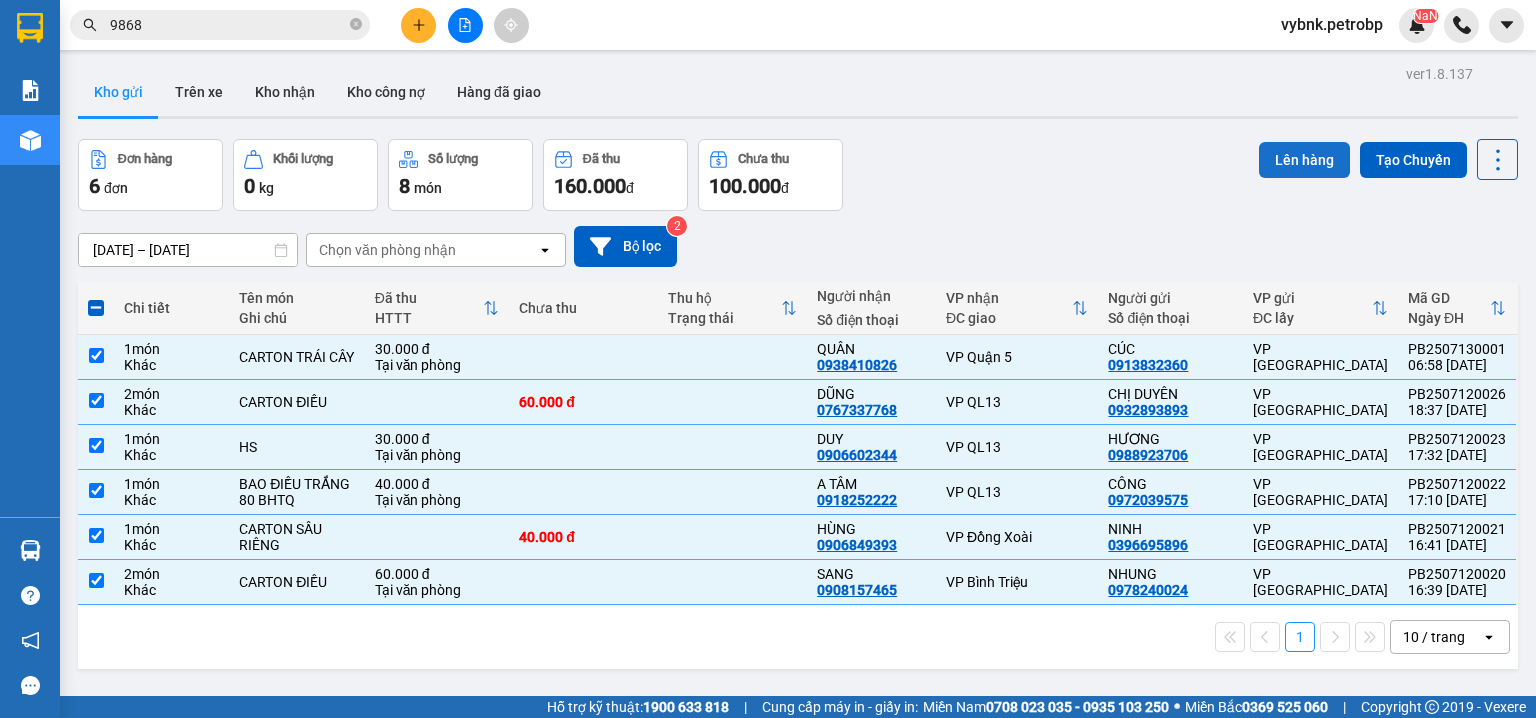 click on "Lên hàng" at bounding box center (1304, 160) 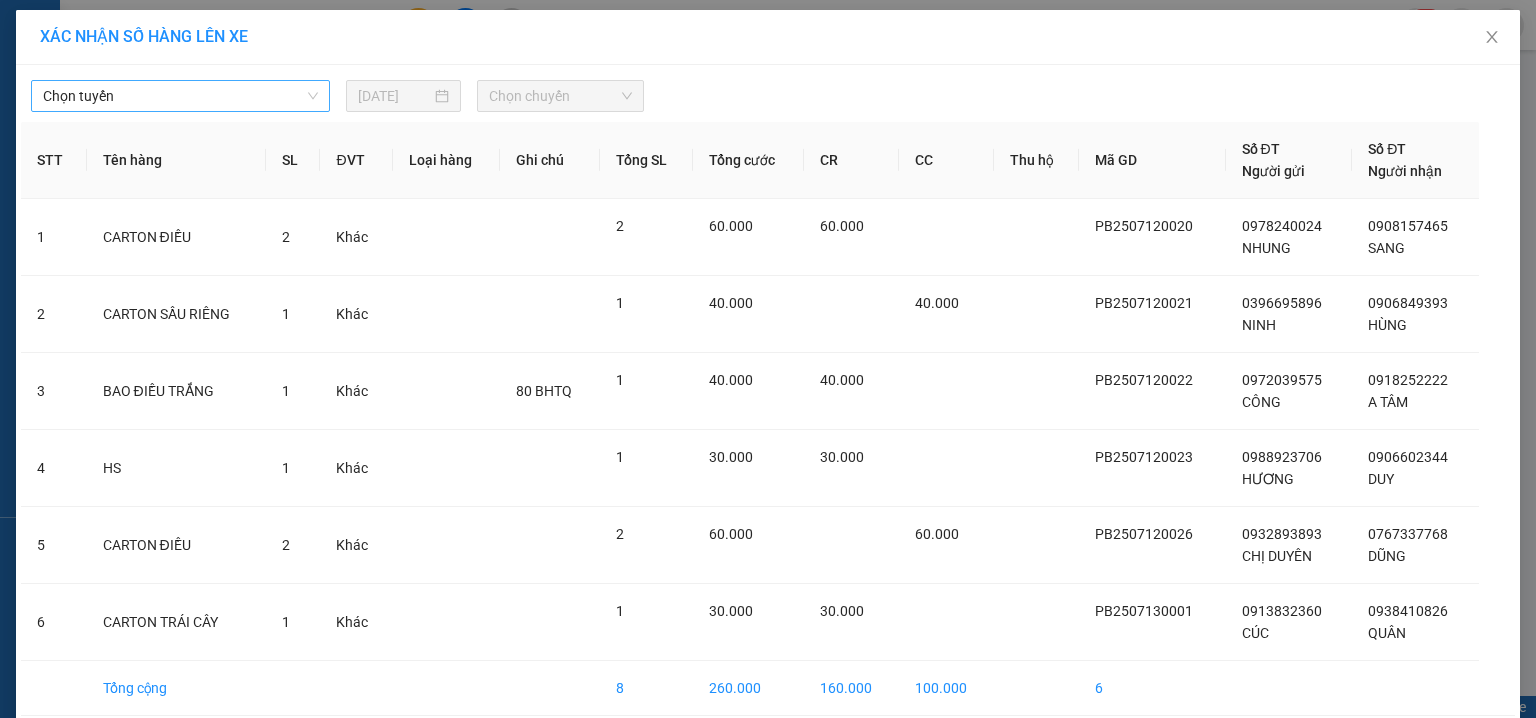 click on "Chọn tuyến" at bounding box center (180, 96) 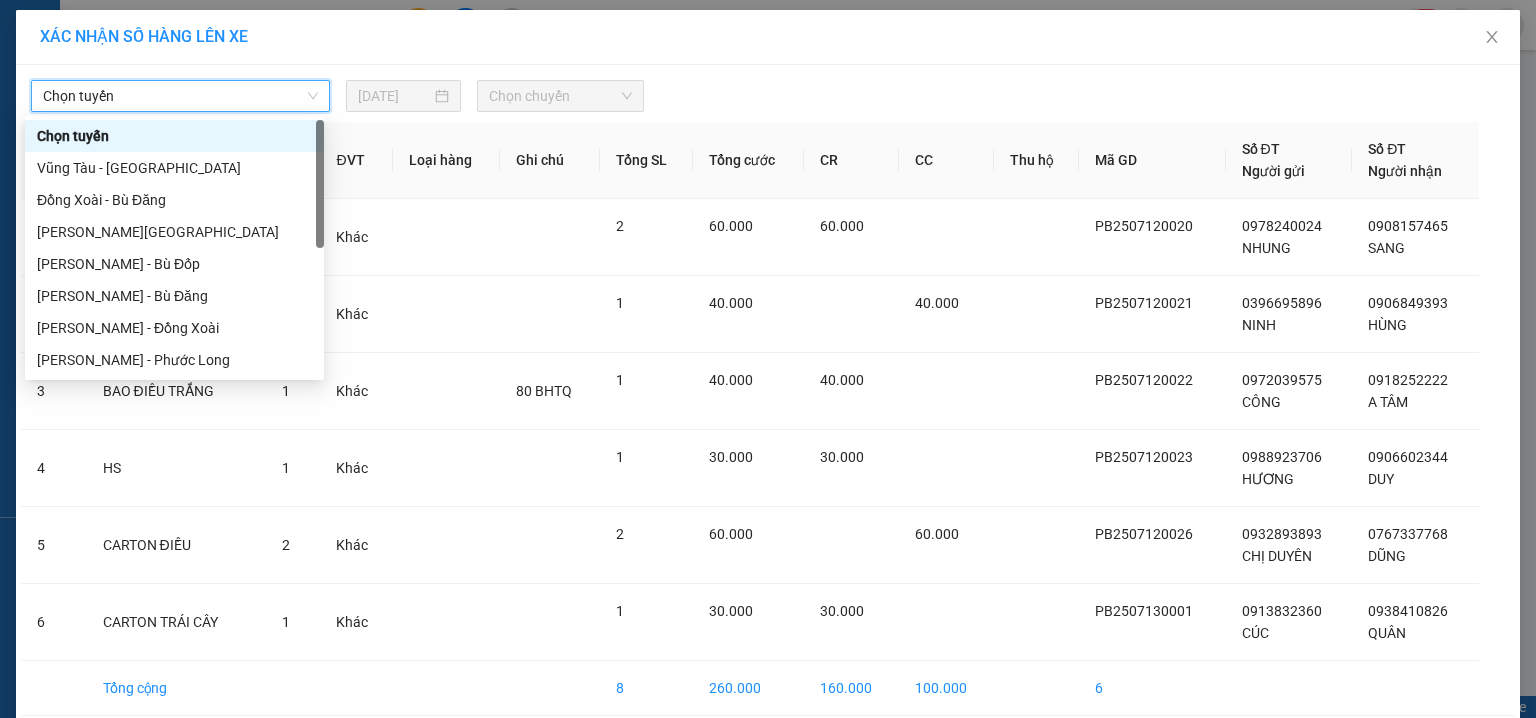 click on "Chọn tuyến" at bounding box center [180, 96] 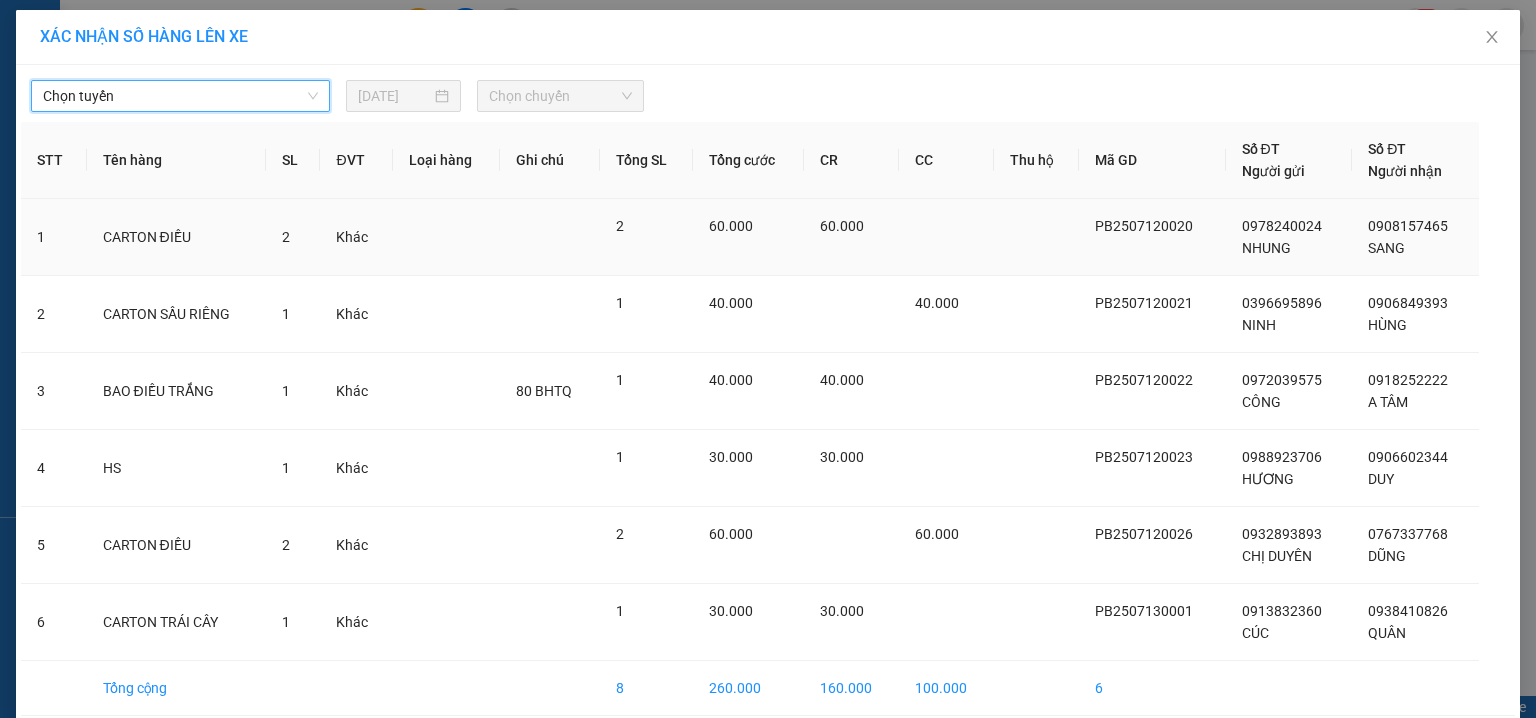 scroll, scrollTop: 88, scrollLeft: 0, axis: vertical 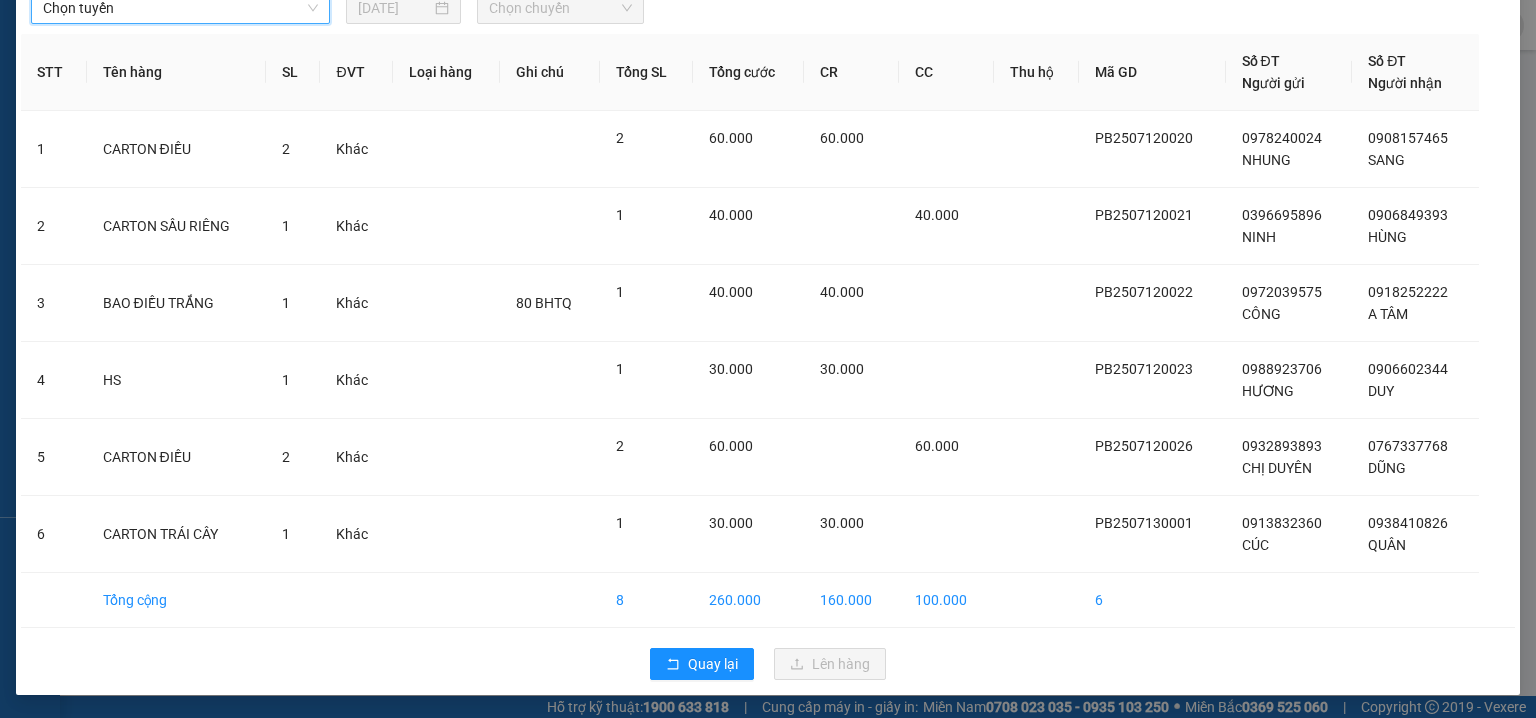 click on "Chọn tuyến" at bounding box center (180, 8) 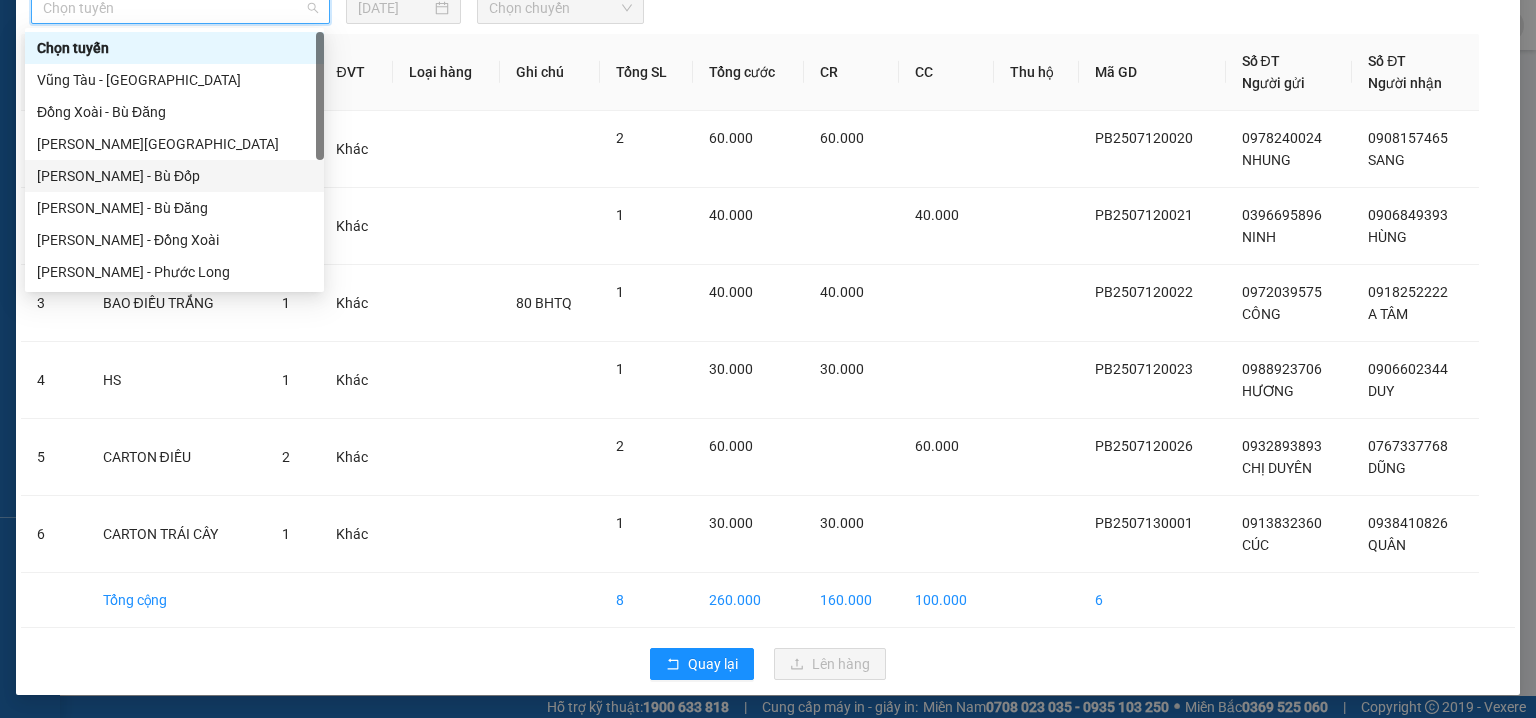 scroll, scrollTop: 256, scrollLeft: 0, axis: vertical 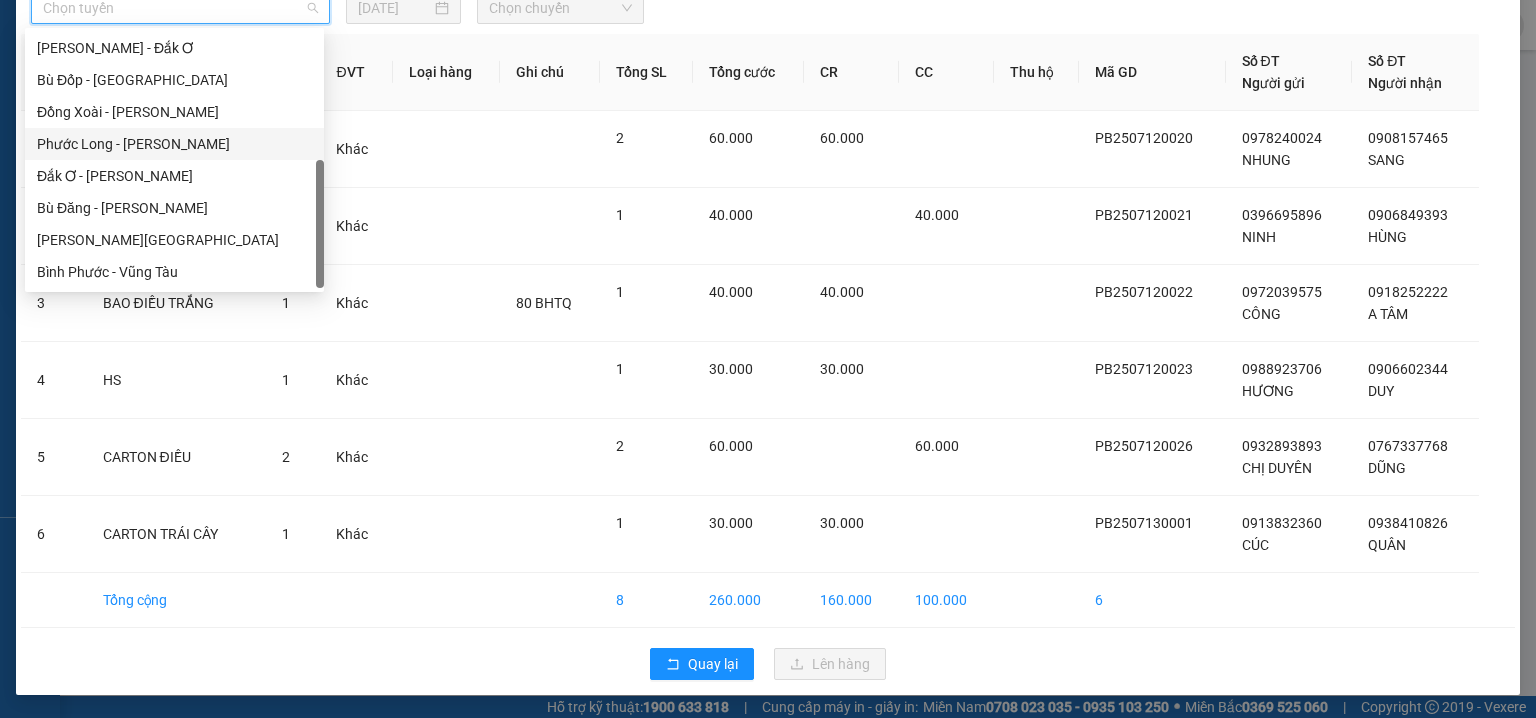 click on "Phước Long - Hồ Chí Minh" at bounding box center (174, 144) 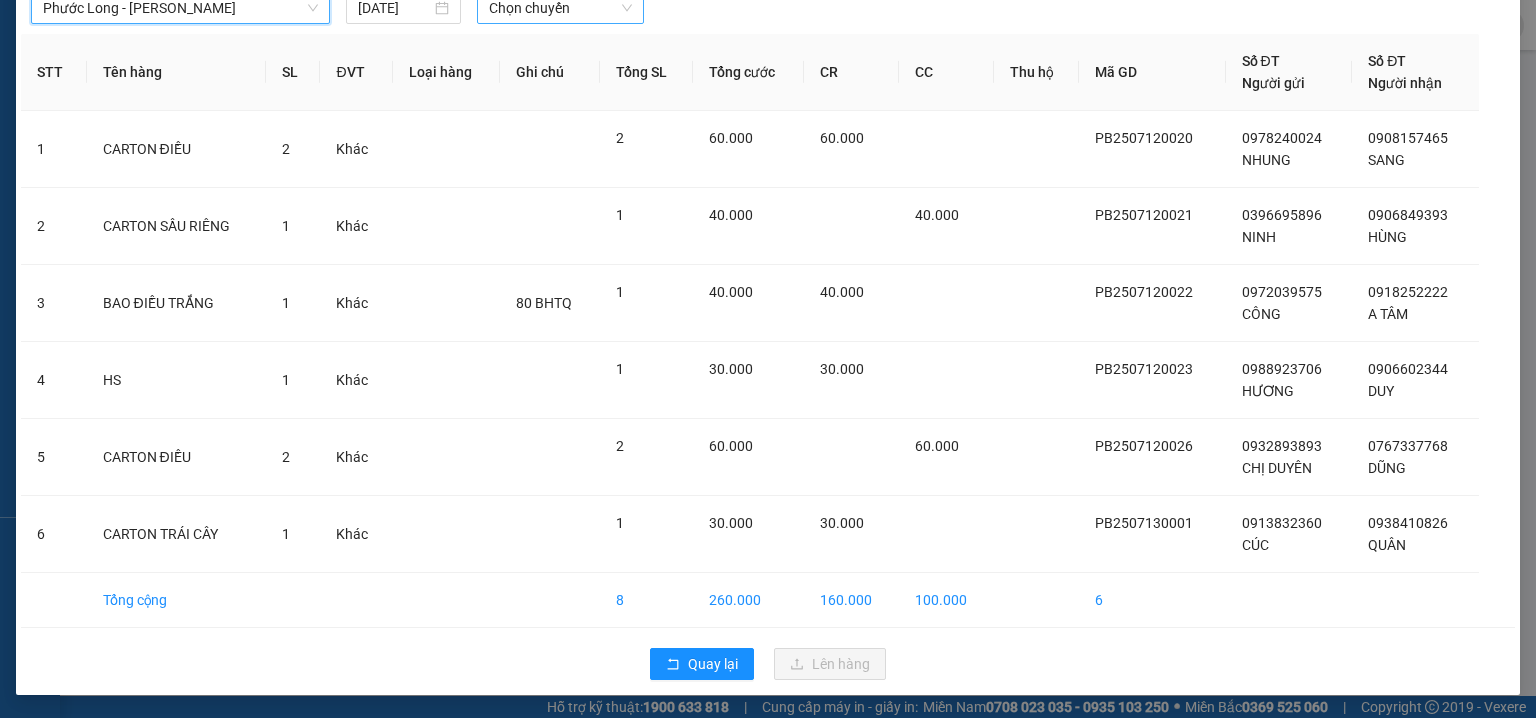 click on "Chọn chuyến" at bounding box center (561, 8) 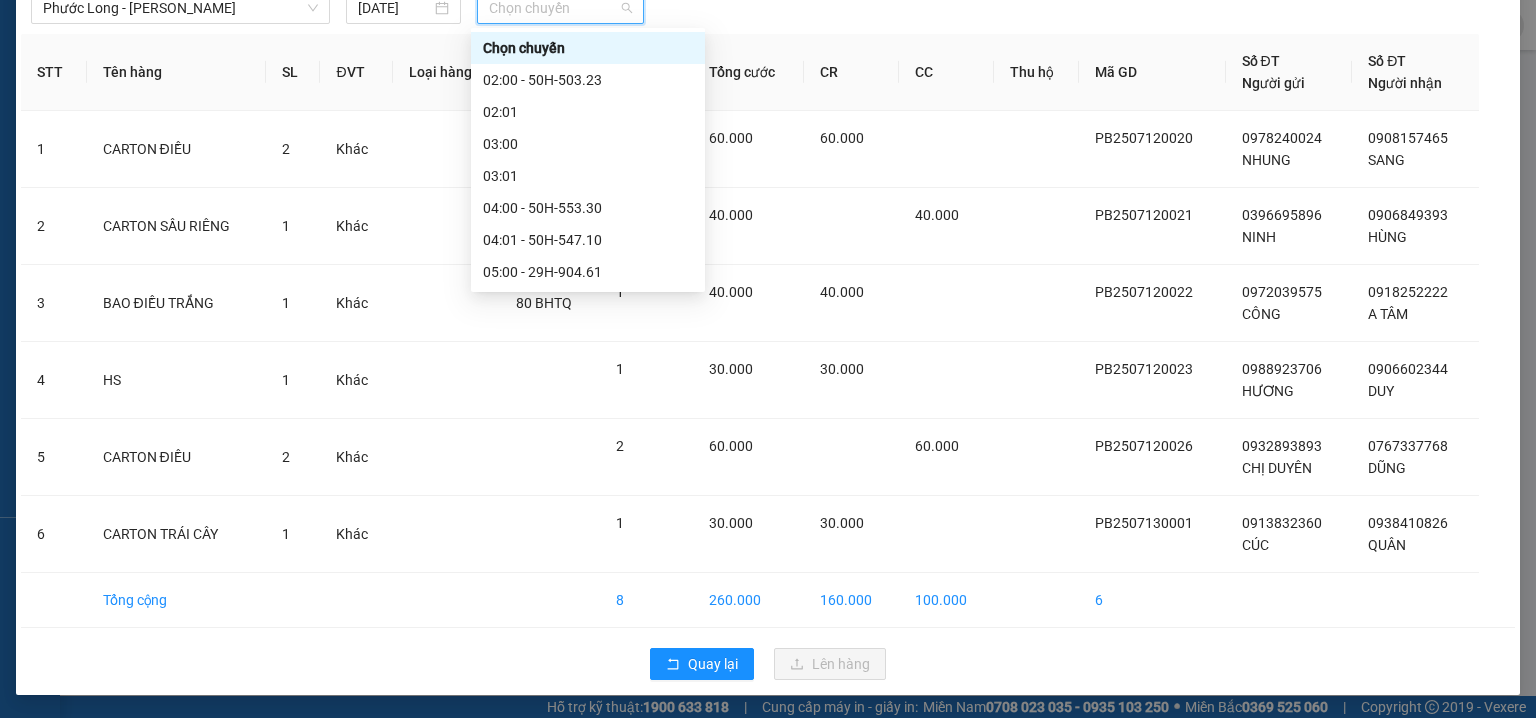 scroll, scrollTop: 80, scrollLeft: 0, axis: vertical 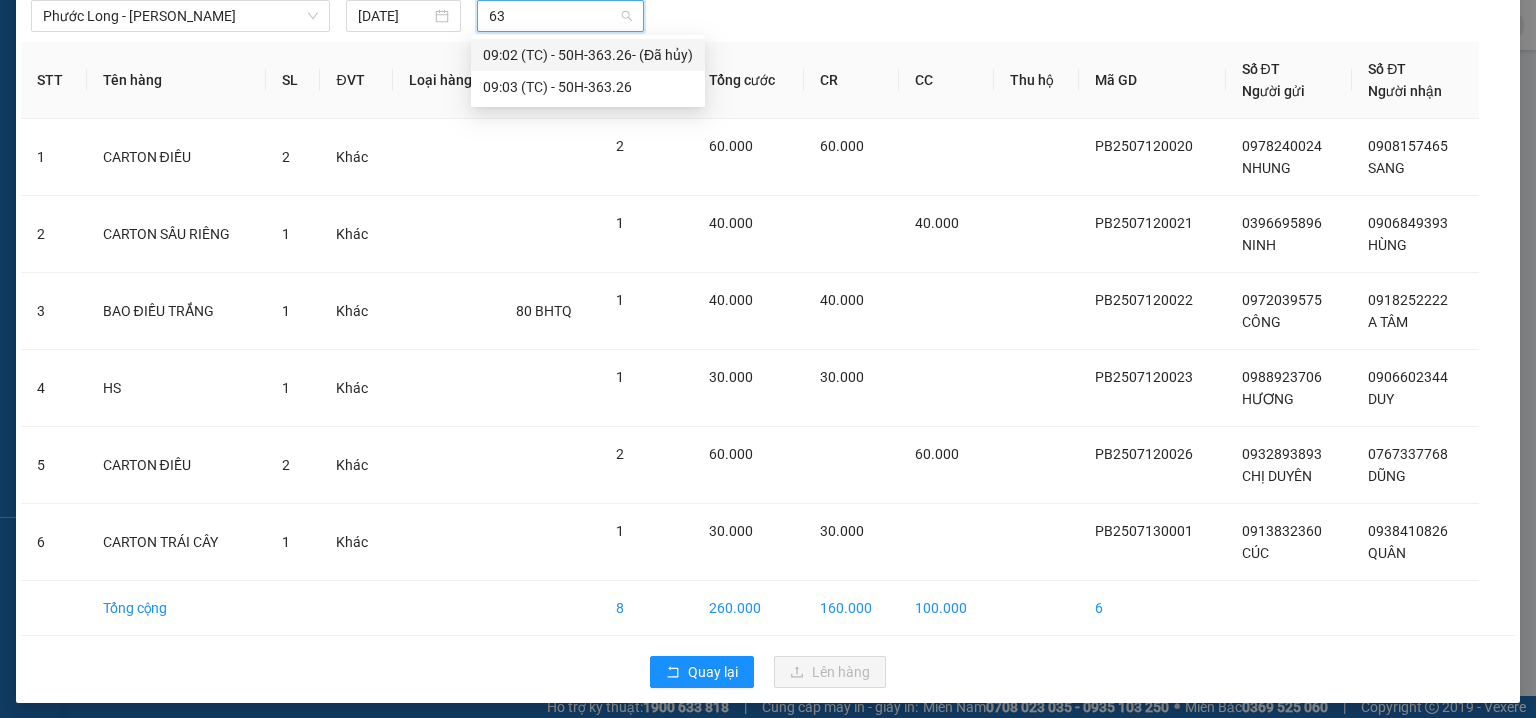 type on "632" 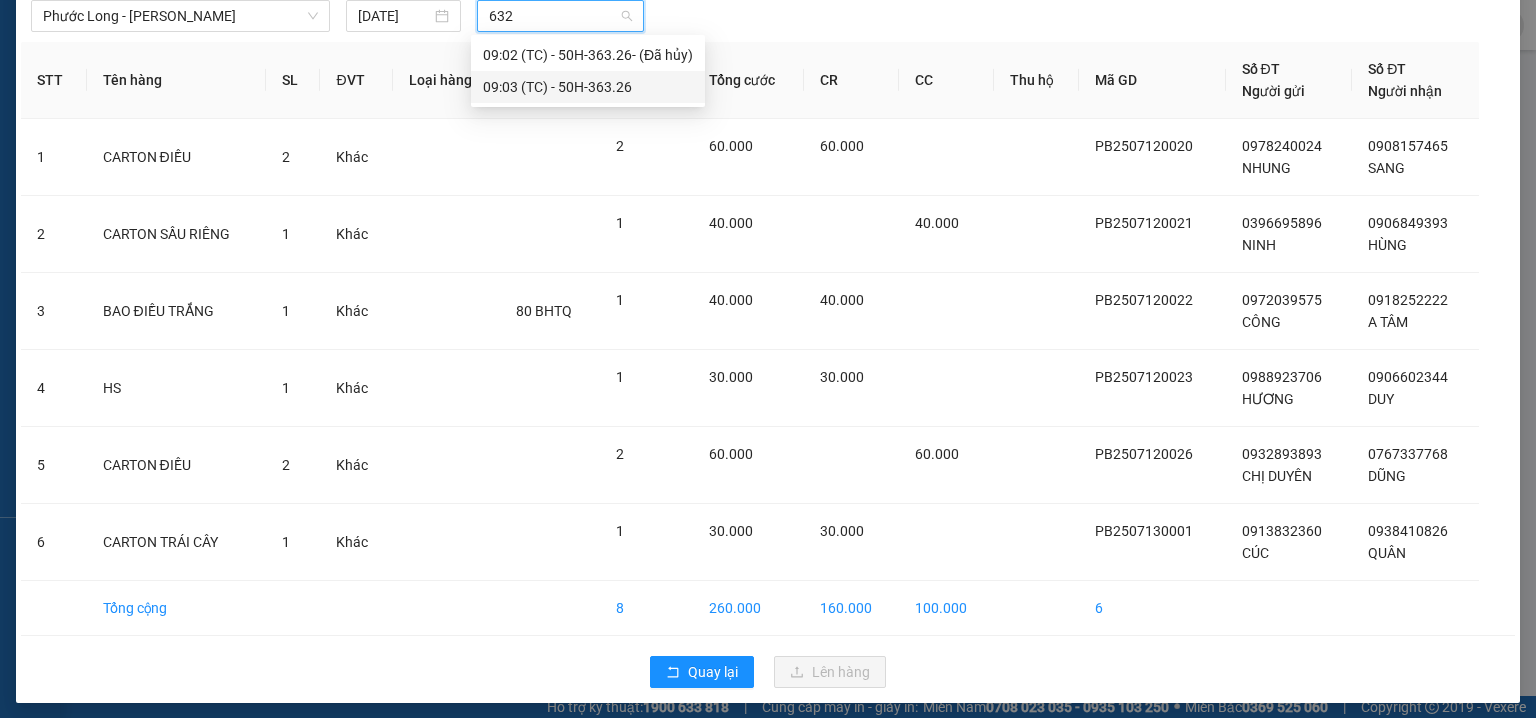 click on "09:03   (TC)   - 50H-363.26" at bounding box center [588, 87] 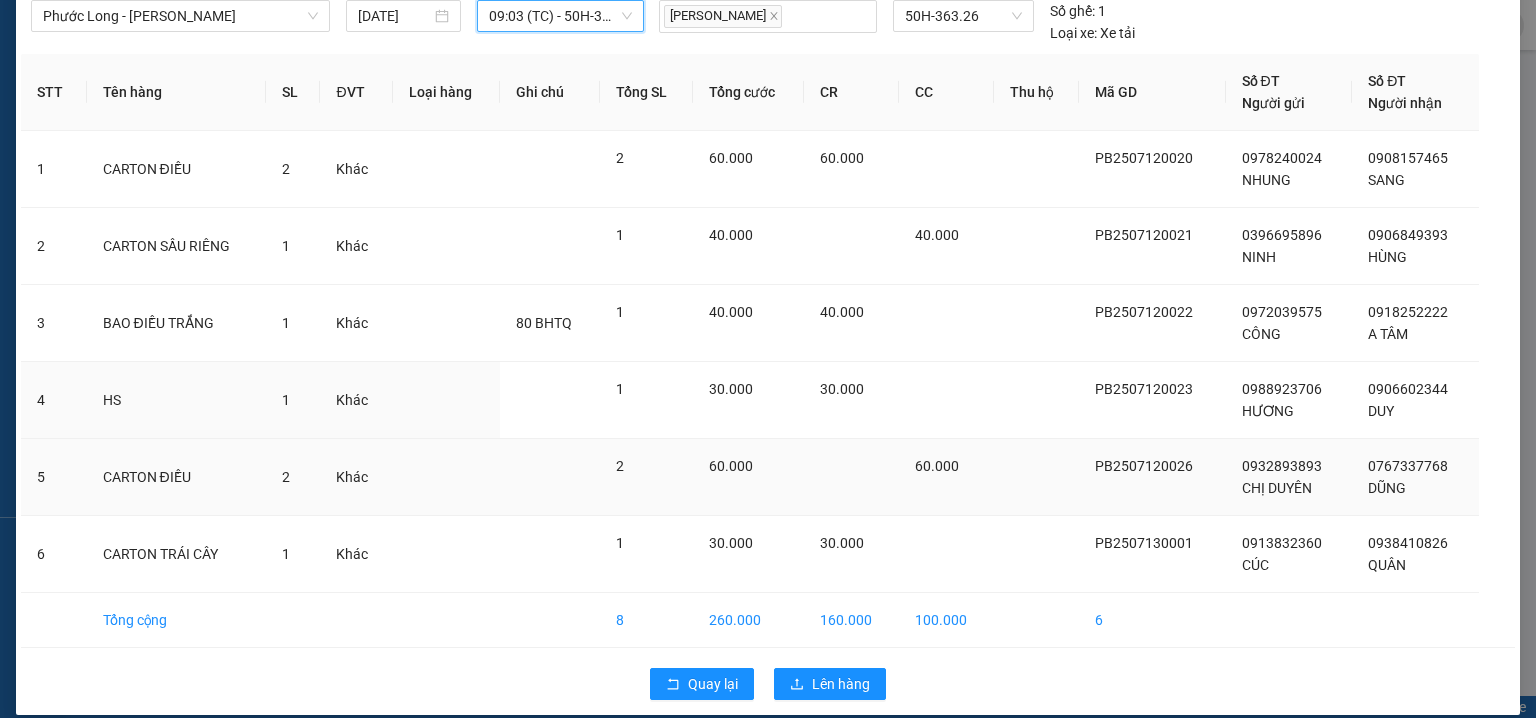 scroll, scrollTop: 100, scrollLeft: 0, axis: vertical 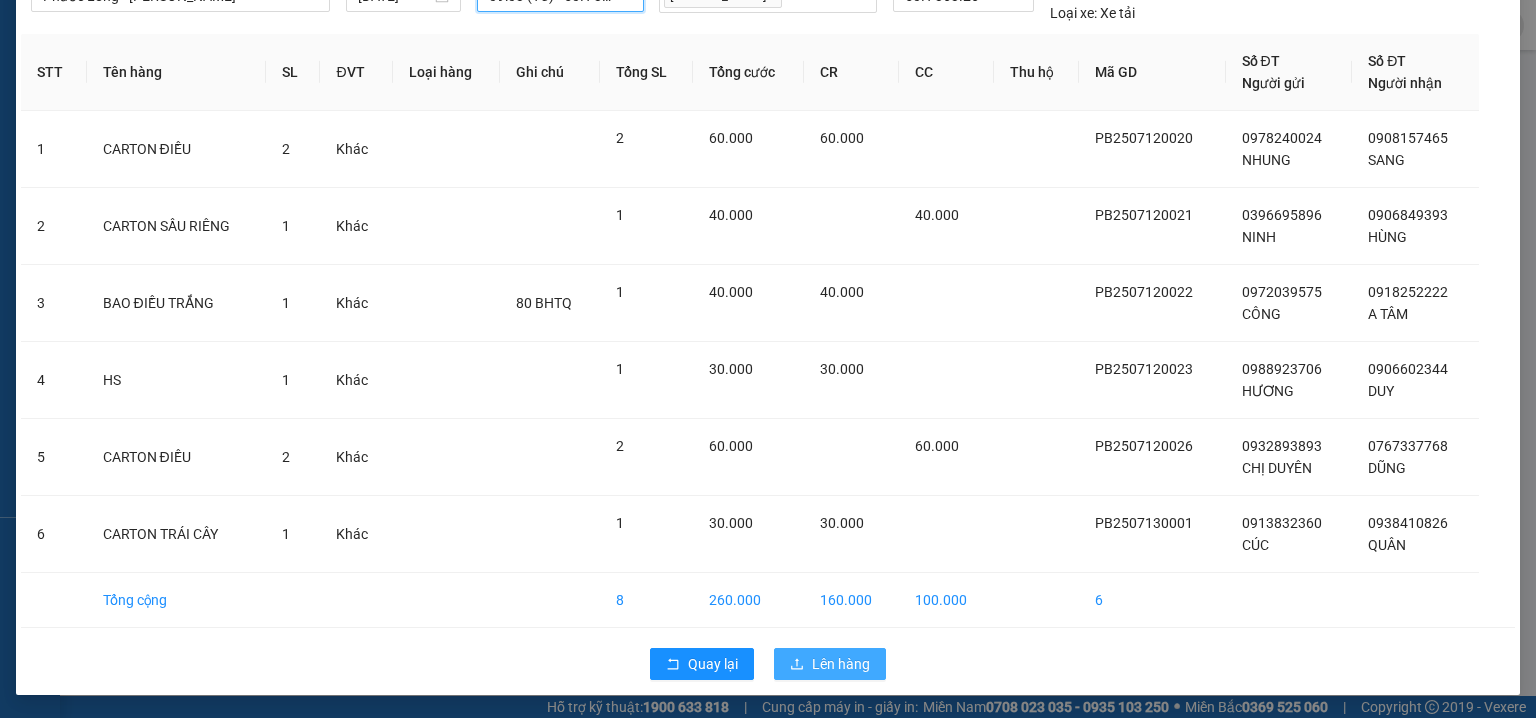 click on "Lên hàng" at bounding box center (830, 664) 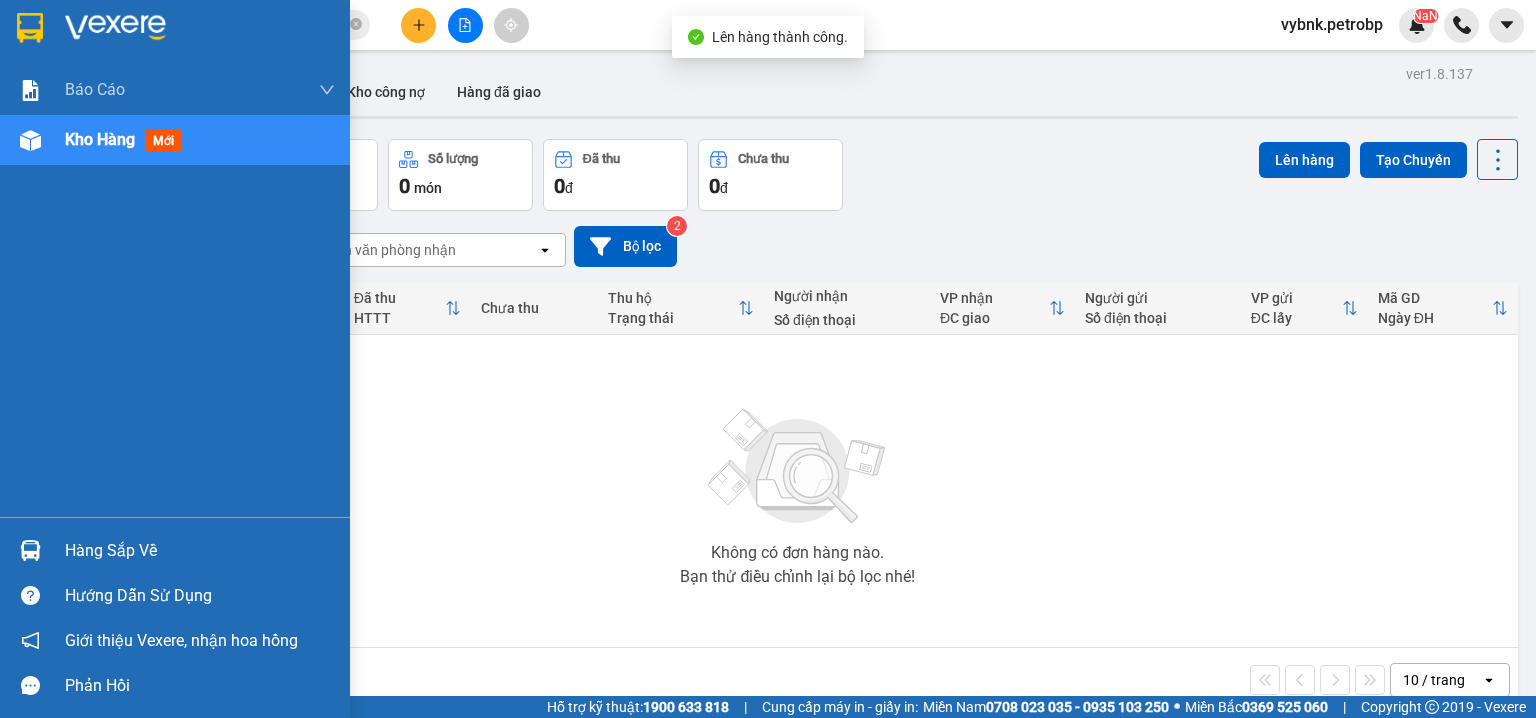 click on "Hàng sắp về" at bounding box center (175, 550) 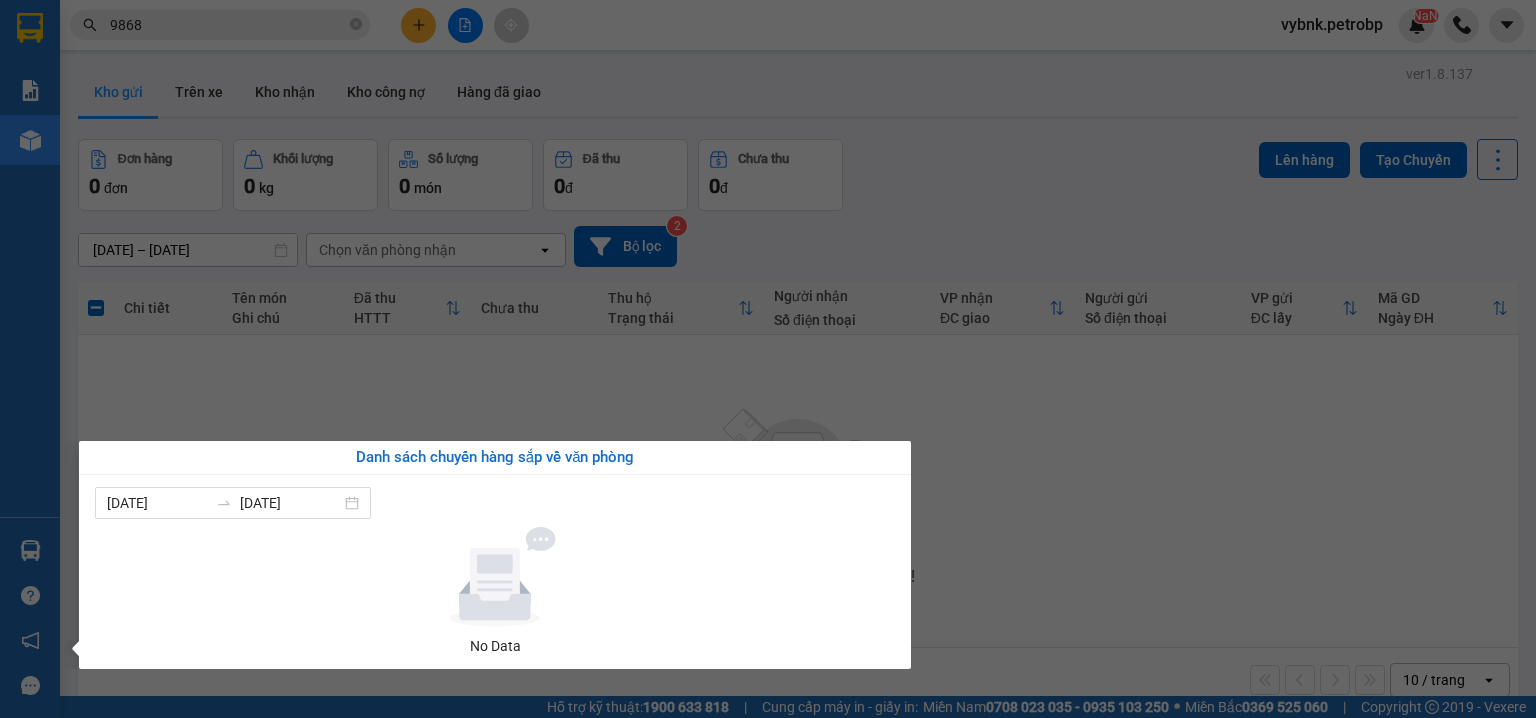 click on "Kết quả tìm kiếm ( 199 )  Bộ lọc  Ngày tạo đơn gần nhất Mã ĐH Trạng thái Món hàng Tổng cước Chưa cước Người gửi VP Gửi Người nhận VP Nhận 78ADV2507120116 18:03 - 12/07 VP Nhận   93H-023.04 00:46 - 13/07 CARTON SL:  1 40.000 40.000 02838535366 prinwork VP Quận 5 079782 9868 MINH  VP Phước Bình LHP2507120016 15:04 - 12/07 Đã giao   08:30 - 13/07 CARTON KEO TRONG SL:  1 40.000 093885 9868 PHONG VP Lê Hồng Phong 0944070707 TRẦN ĐỨC VP Đồng Xoài LHP2507120002 09:31 - 12/07 VP Nhận   50H-074.37 15:35 - 12/07 KIỆN KEO VÀNG SL:  1 30.000 0911111742 NHƯ VP Lê Hồng Phong 097586 9868 PHƯỚC VP Thủ Dầu Một 78ADV2507110116 16:28 - 11/07 Đã giao   11:26 - 12/07 CARTON SL:  1 30.000 0899486222 KHÁCH  VP Quận 5 079782 9868 MINH  VP Phước Bình 78ADV2507040041 11:02 - 04/07 Đã giao   16:43 - 04/07 HỘP  KEO VÀNG SL:  1 30.000 0911111742 NHƯ VP Quận 5 097586 9868 PHƯỚC VP Thủ Dầu Một TDM2507030002 10:04 - 03/07   1" at bounding box center (768, 359) 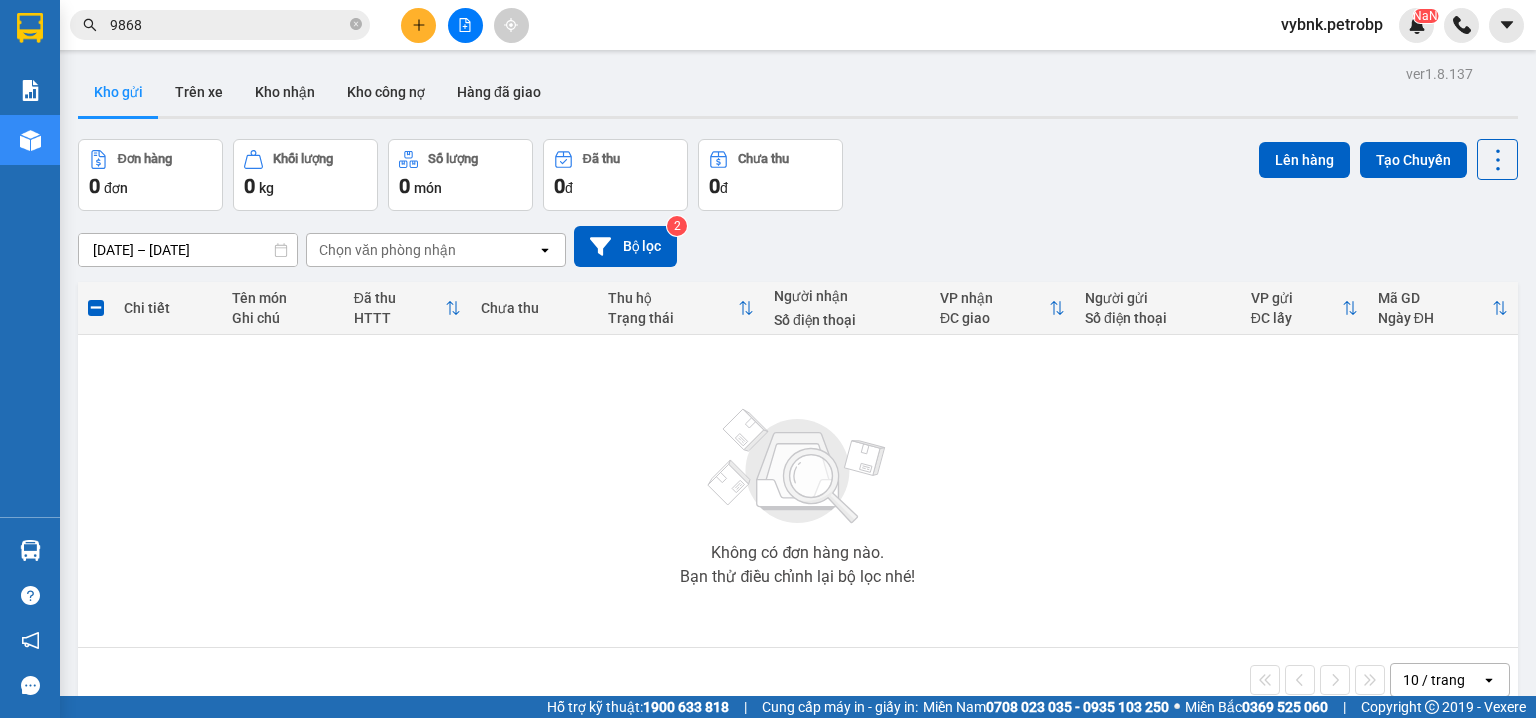click 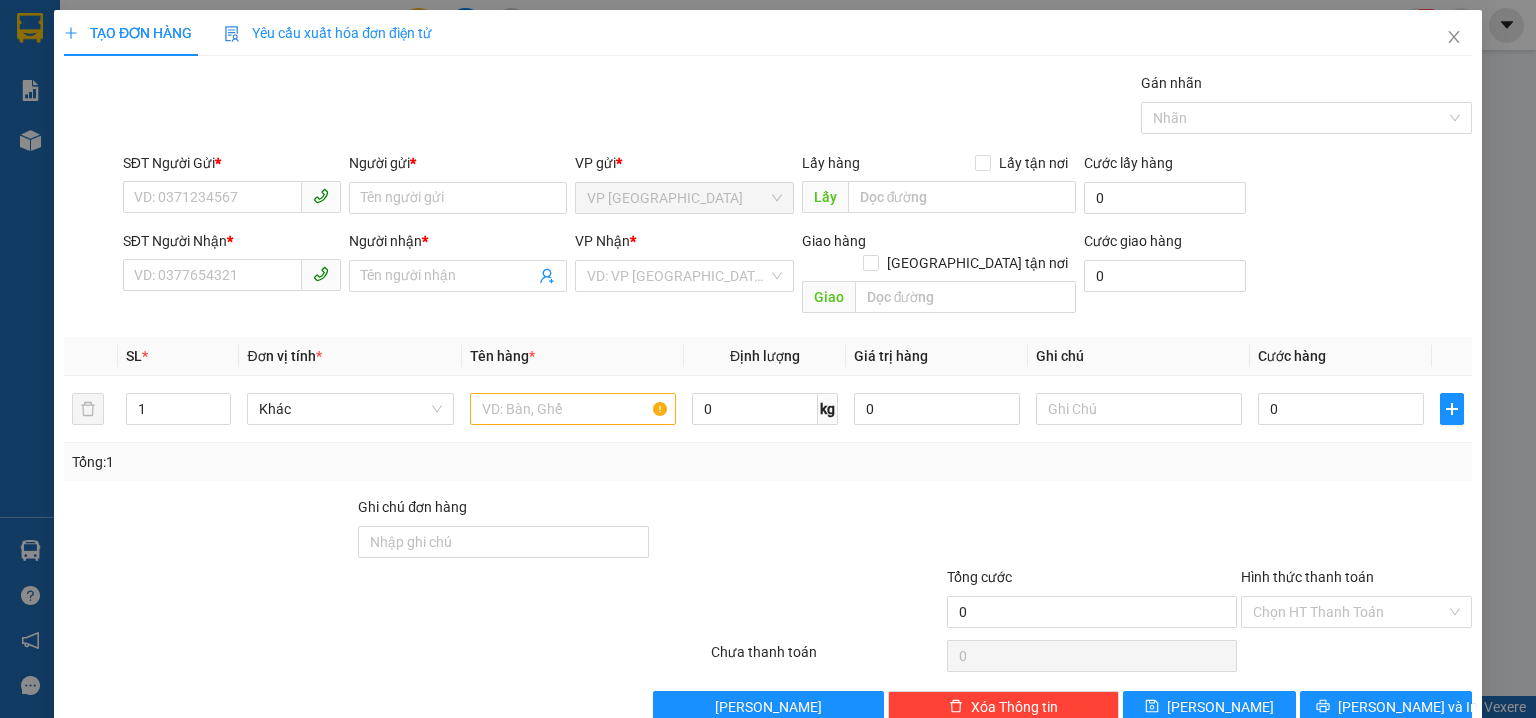 click on "Yêu cầu xuất hóa đơn điện tử" at bounding box center [328, 33] 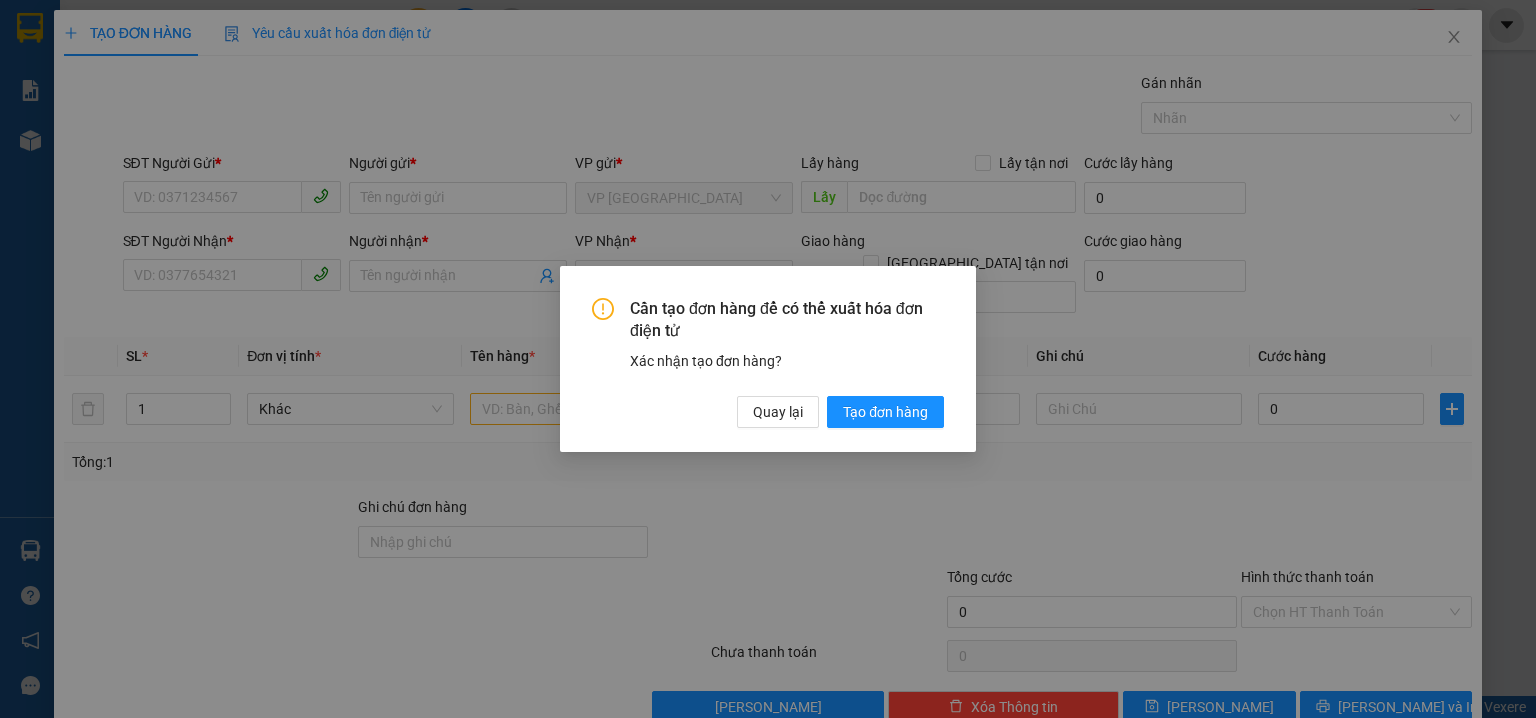 click on "Cần tạo đơn hàng để có thể xuất hóa đơn điện tử Xác nhận tạo đơn hàng? Quay lại Tạo đơn hàng" at bounding box center [768, 359] 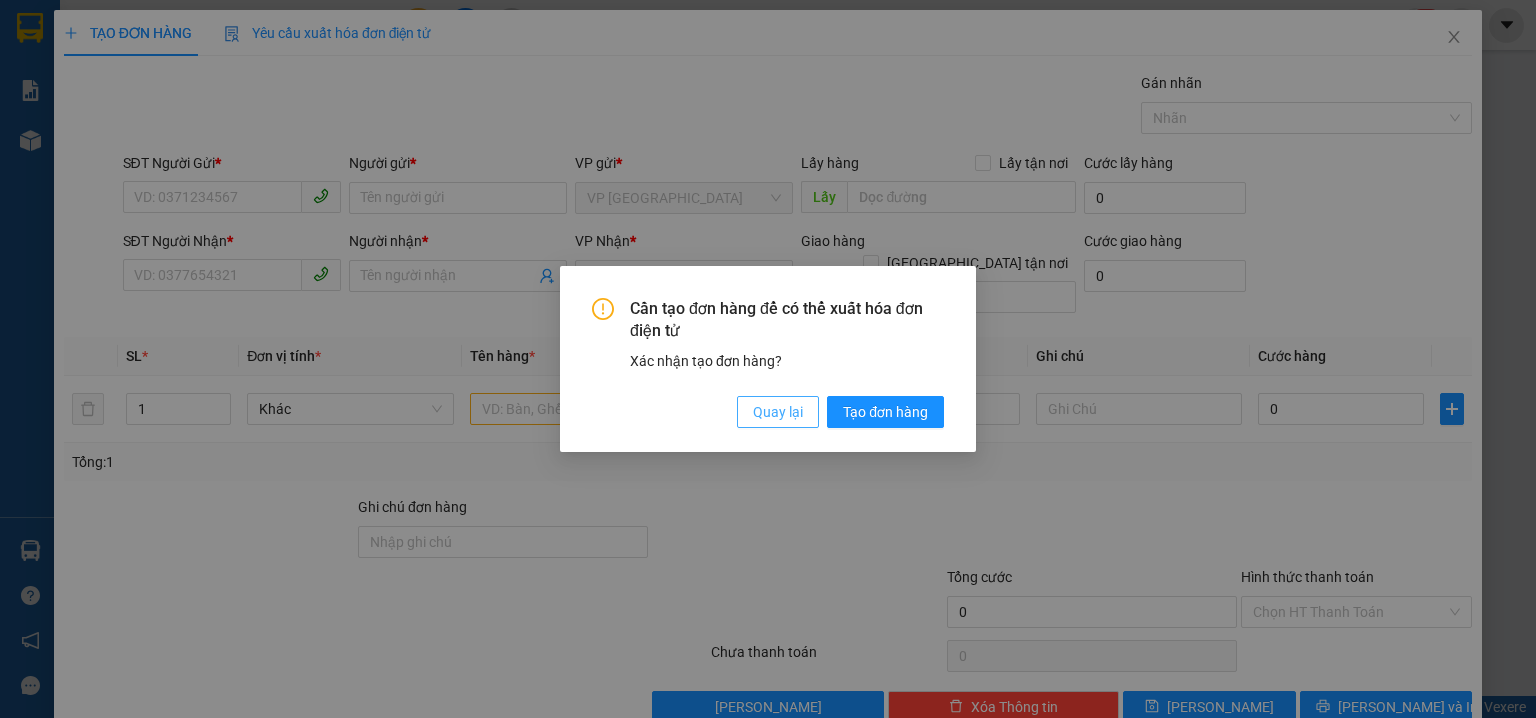click on "Quay lại" at bounding box center [778, 412] 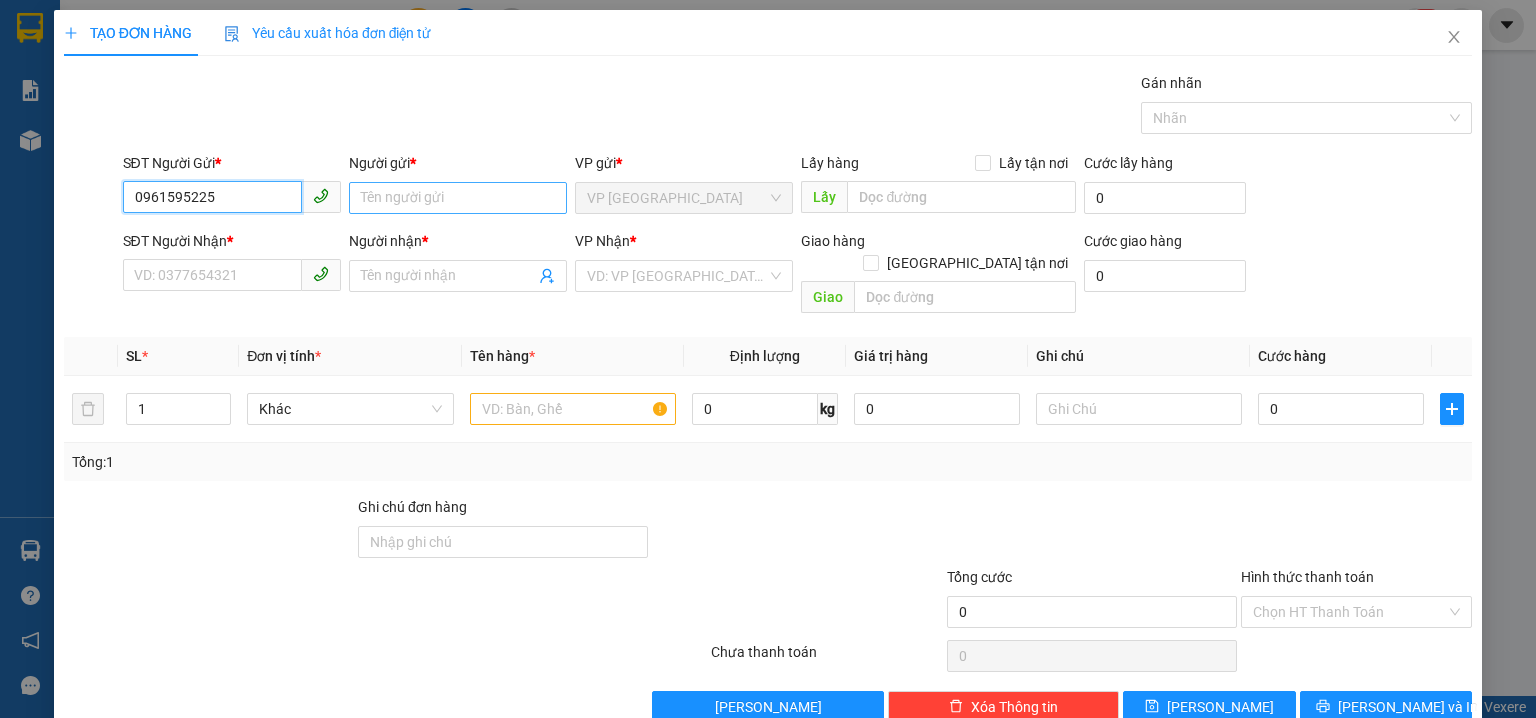 type on "0961595225" 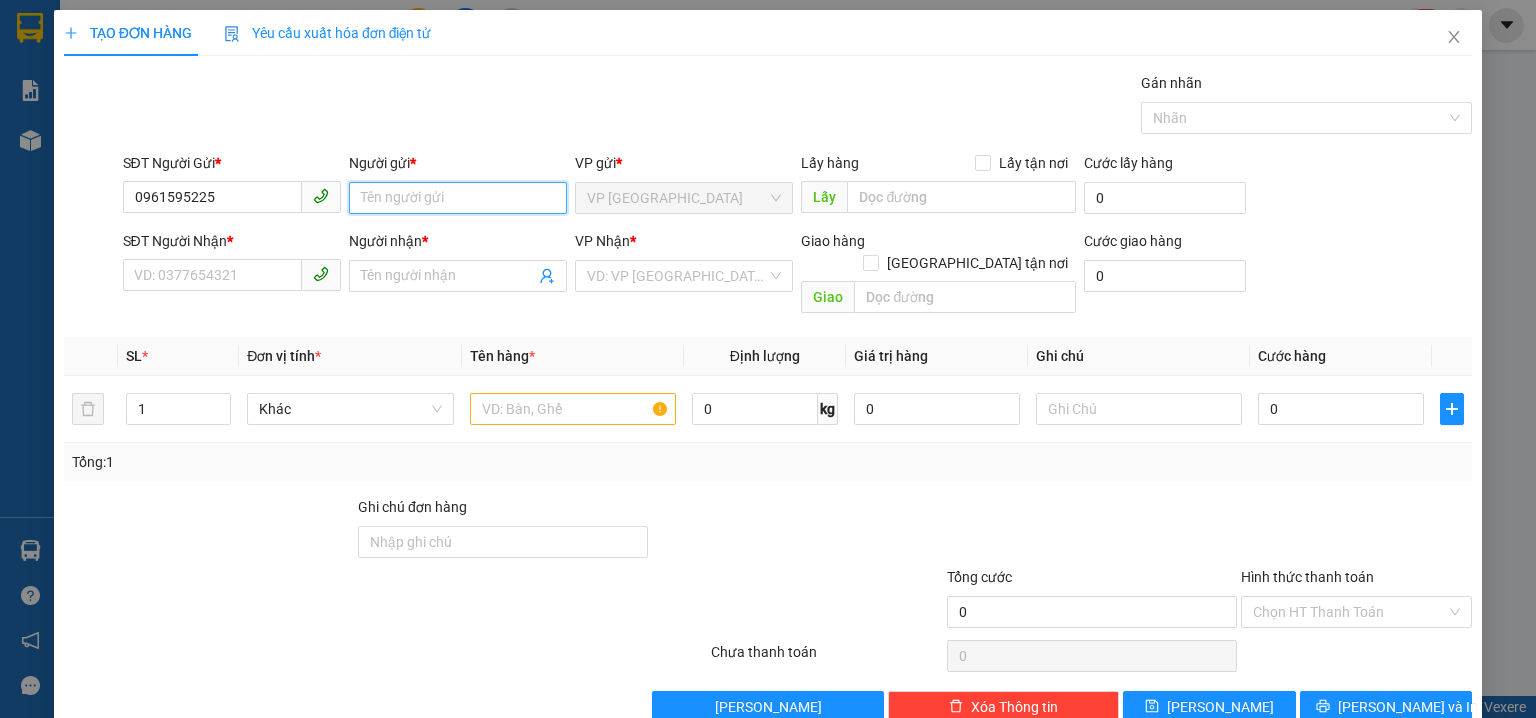 click on "Người gửi  *" at bounding box center (458, 198) 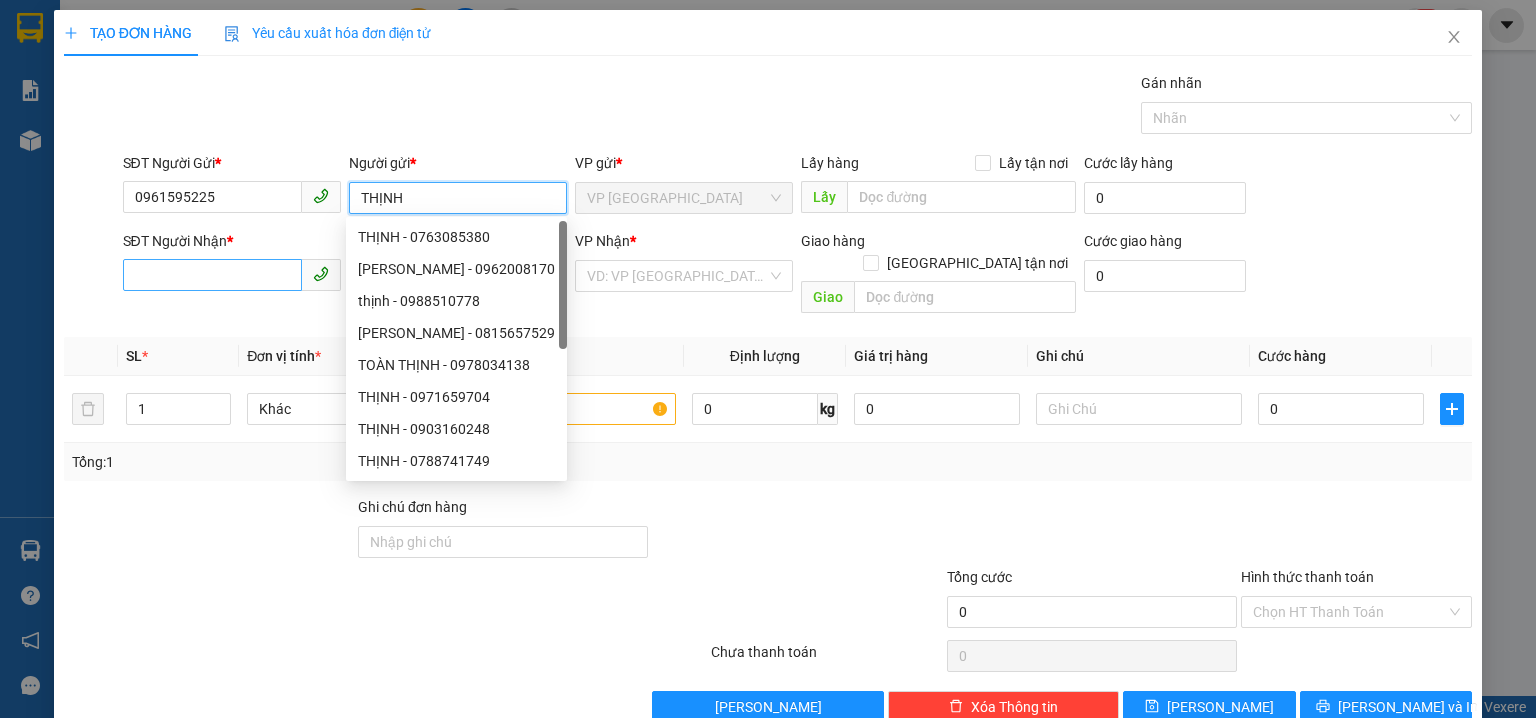 type on "THỊNH" 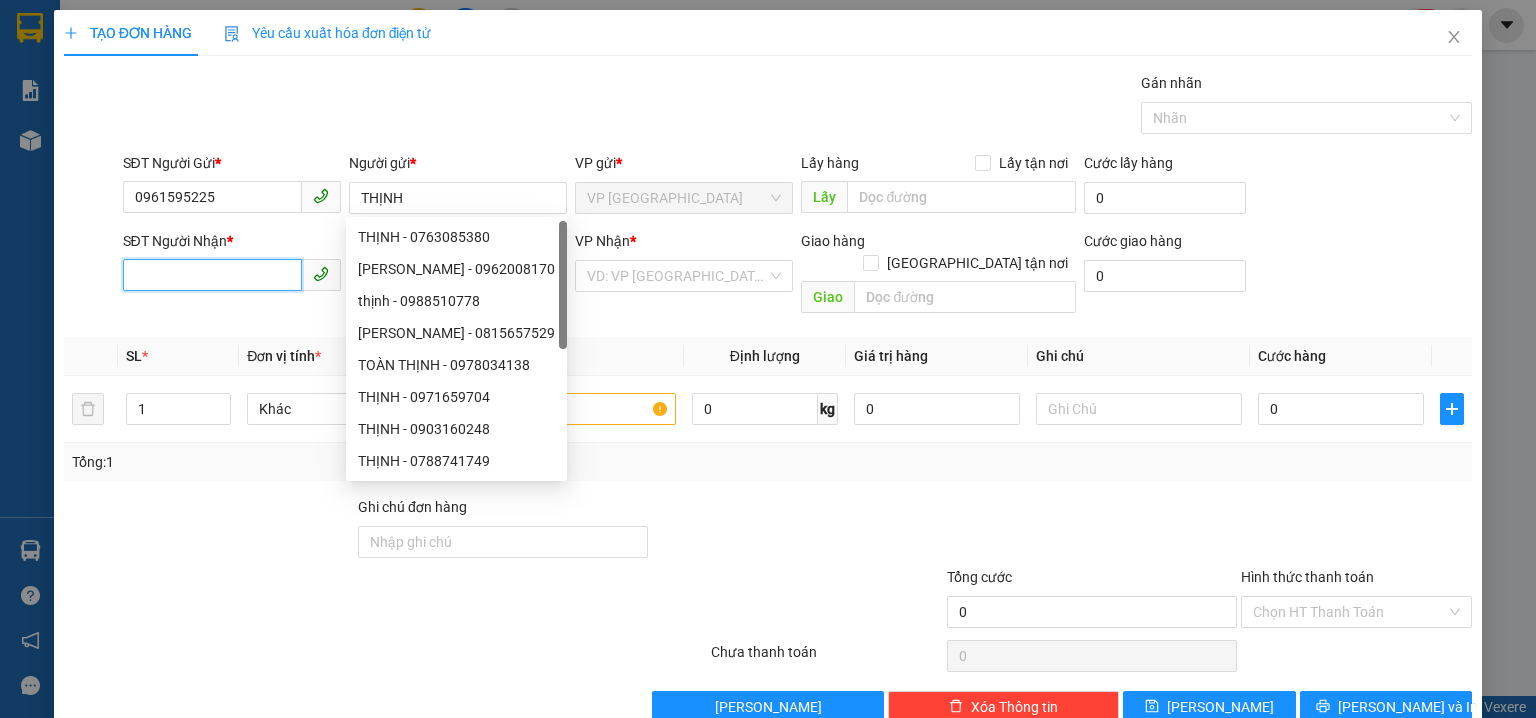 click on "SĐT Người Nhận  *" at bounding box center [212, 275] 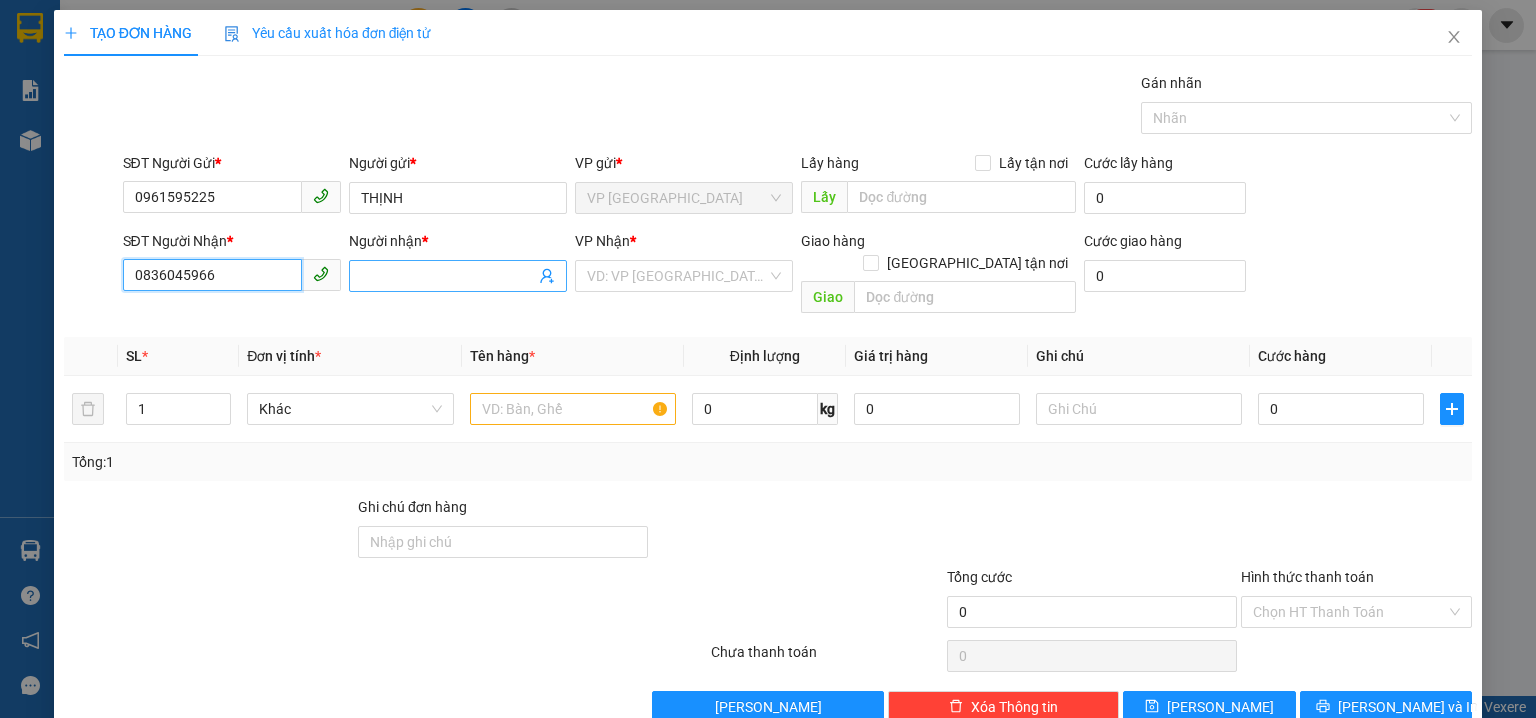 type on "0836045966" 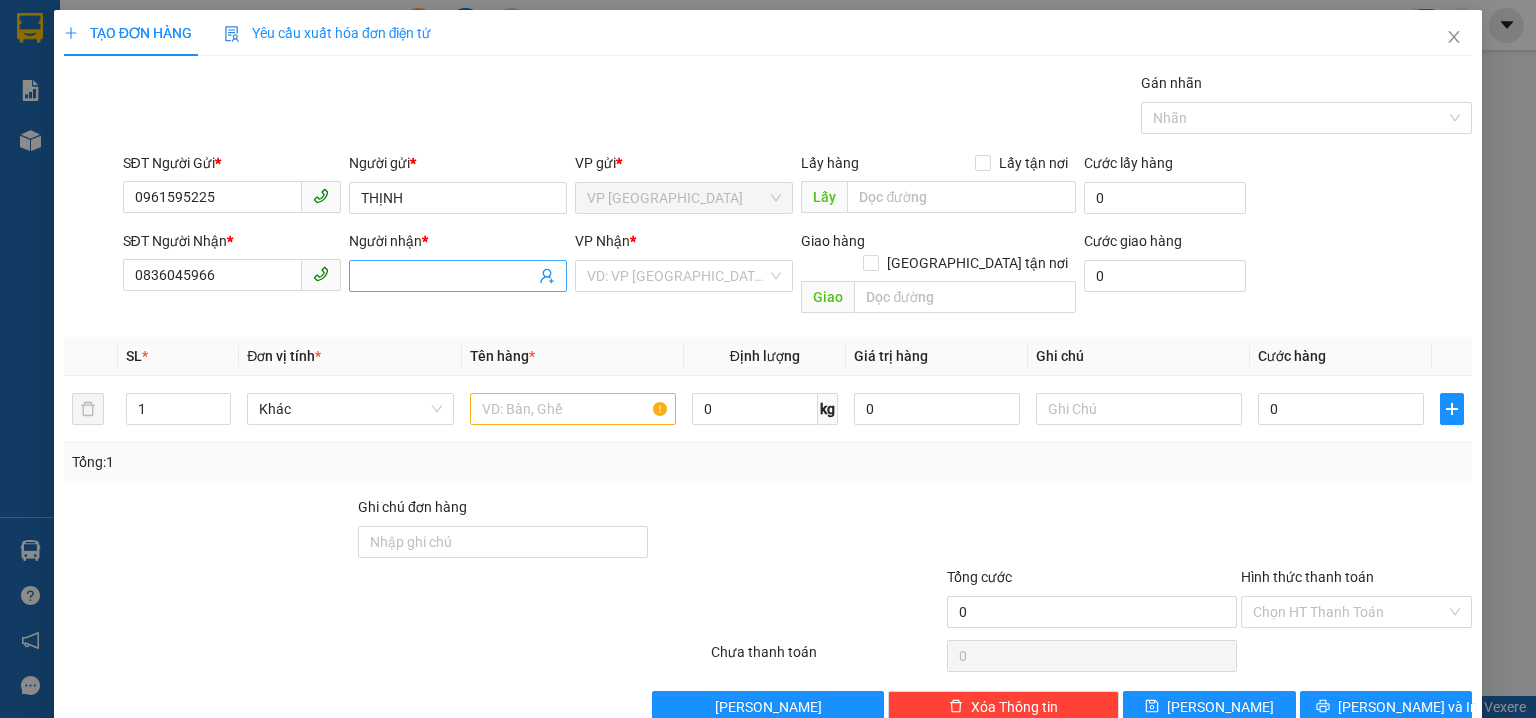 click on "Người nhận  *" at bounding box center (448, 276) 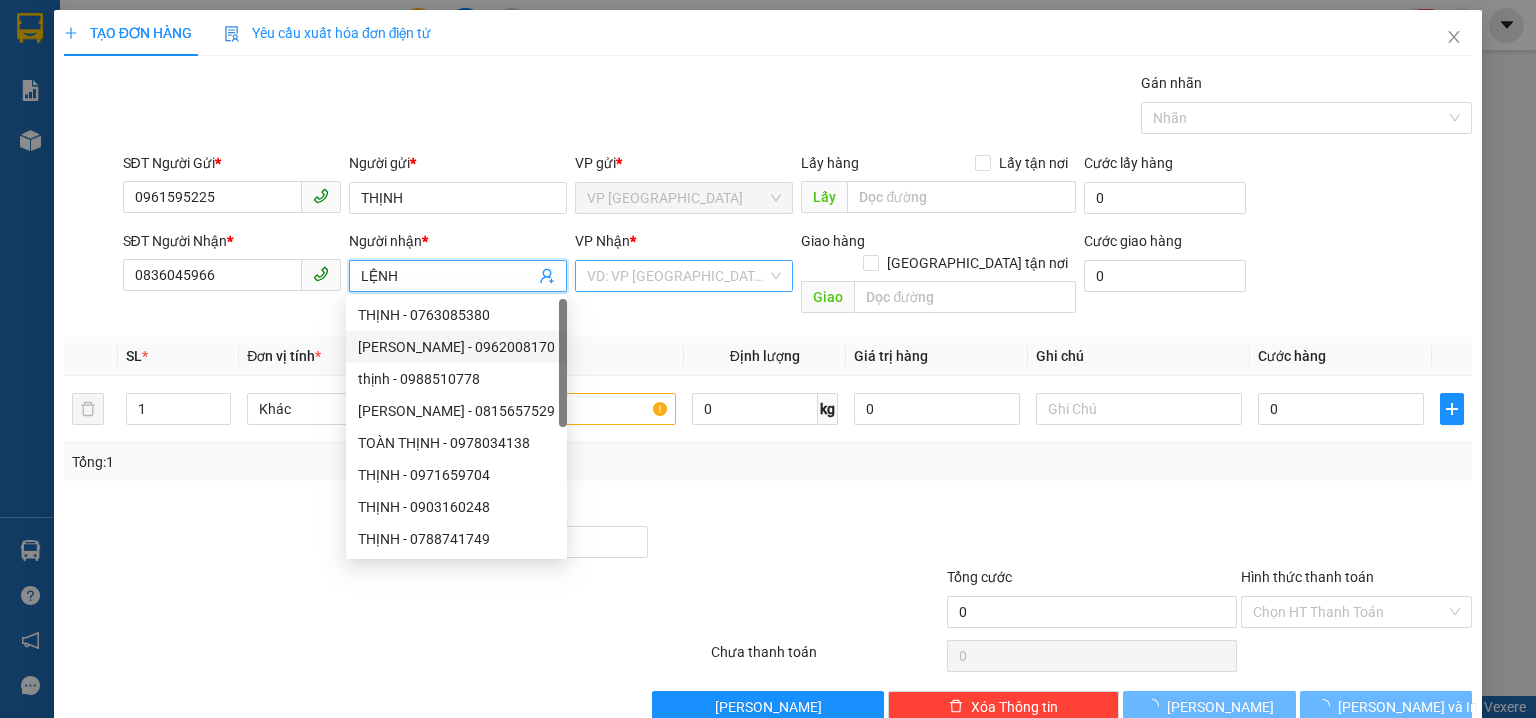 type on "LỆNH" 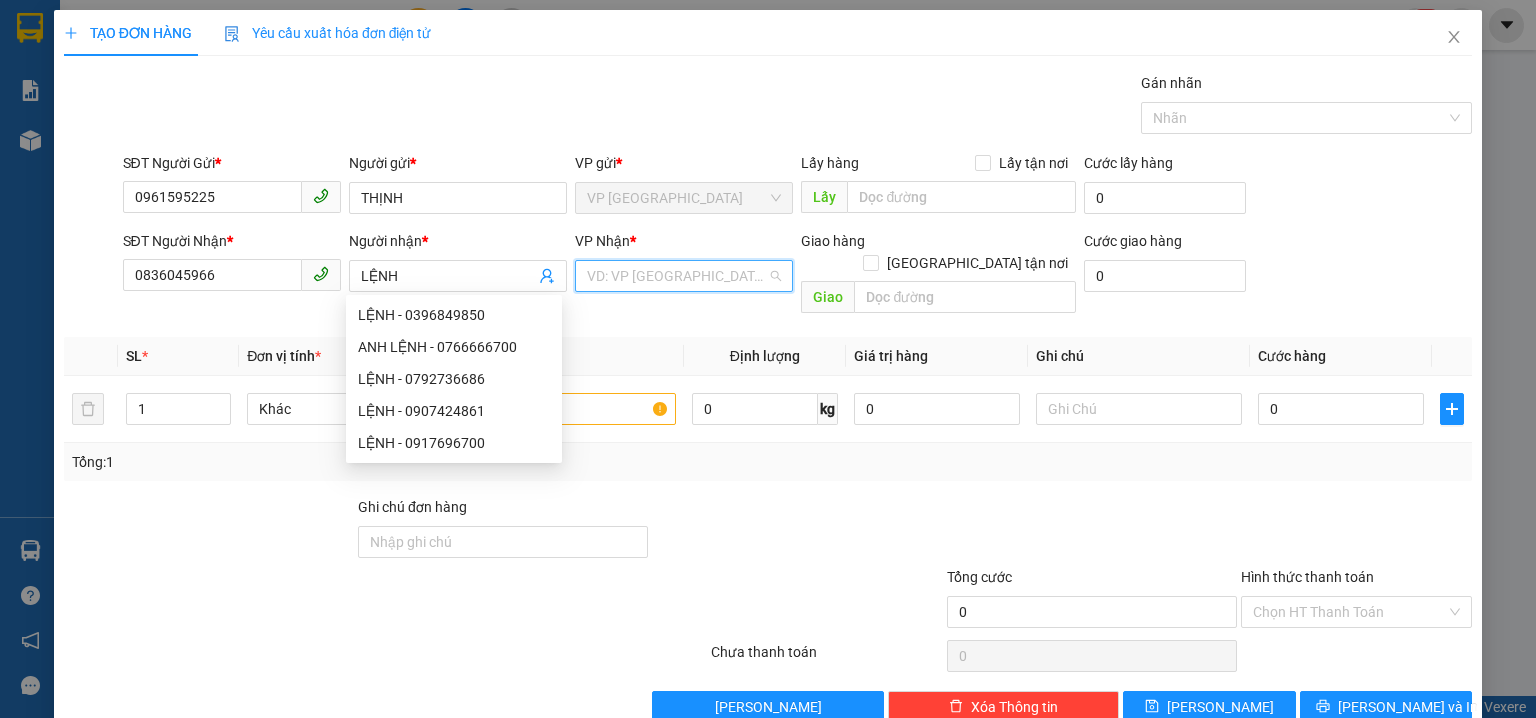 click at bounding box center [677, 276] 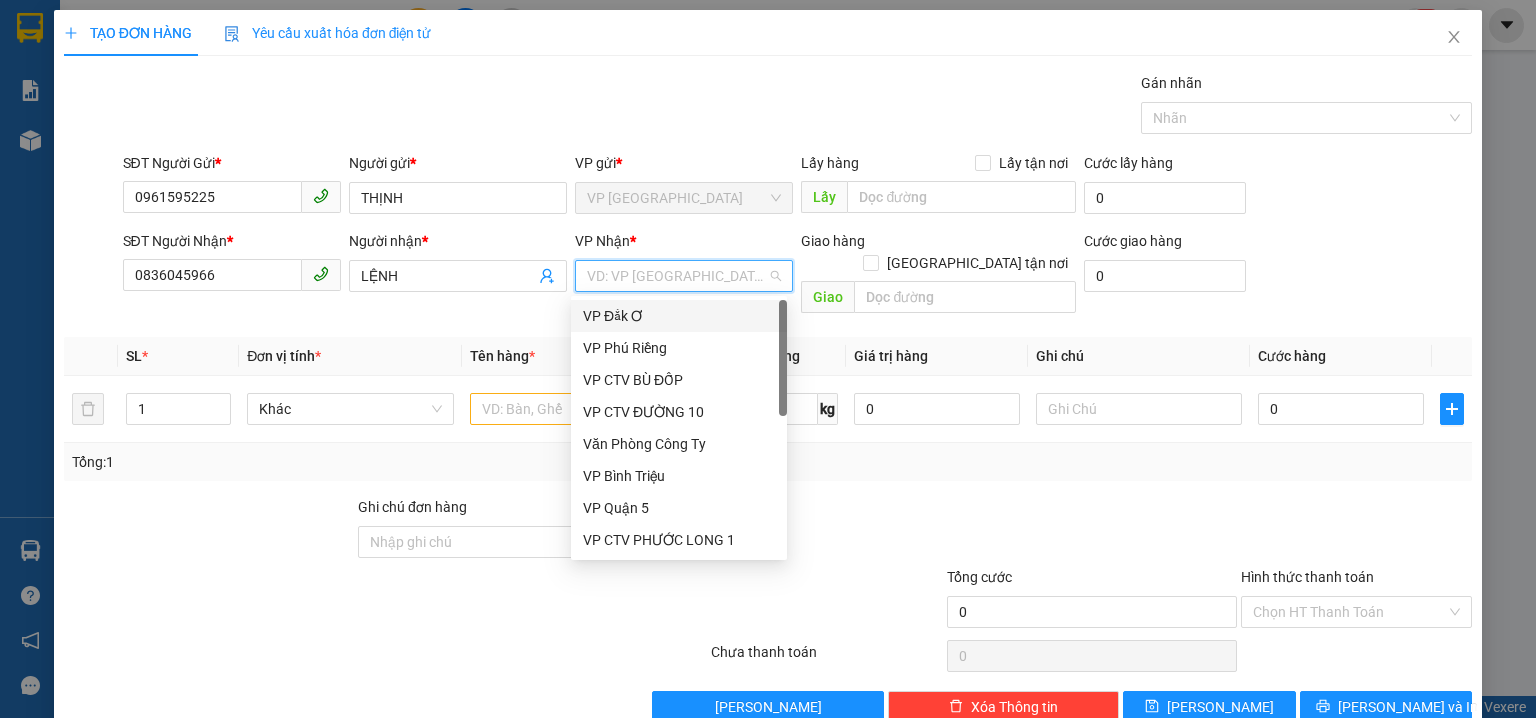 type on "5" 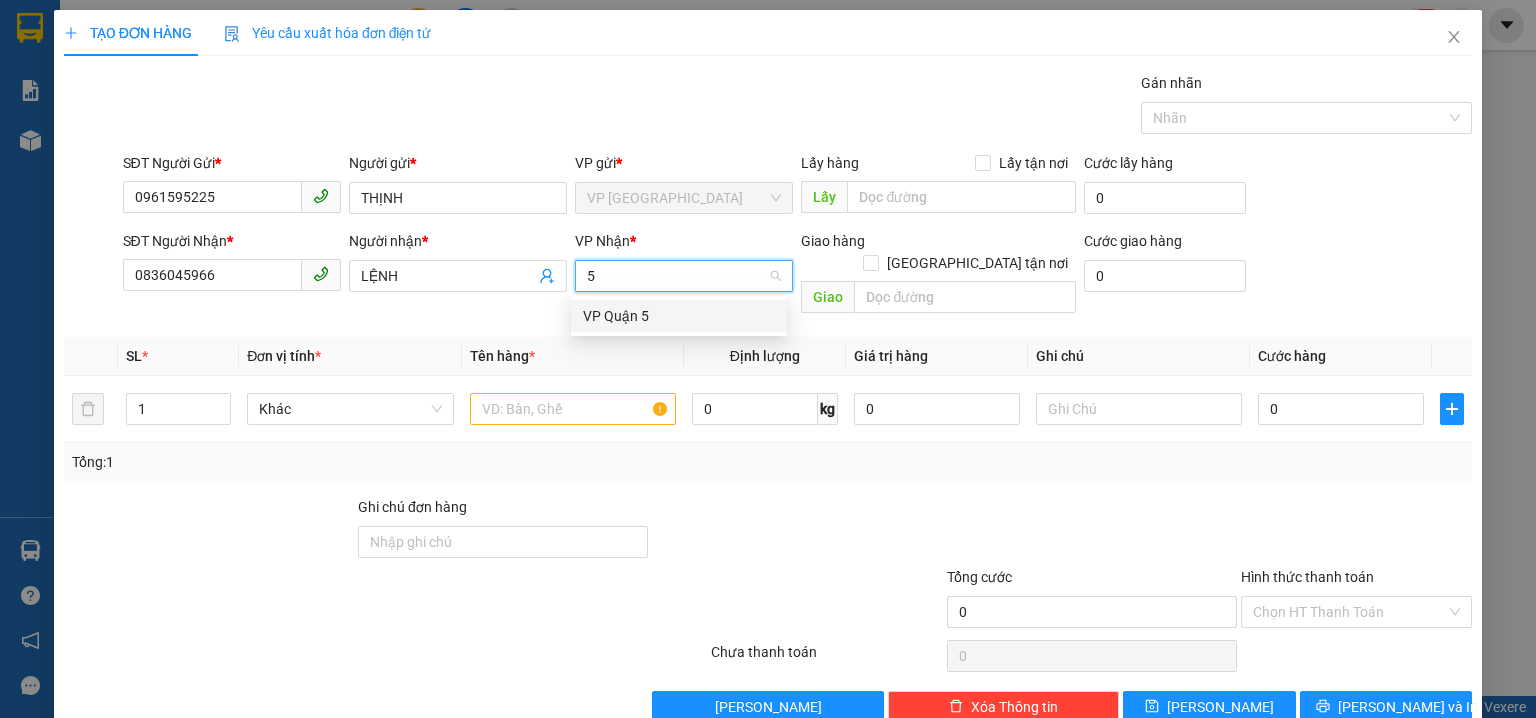 click on "VP Quận 5" at bounding box center (679, 316) 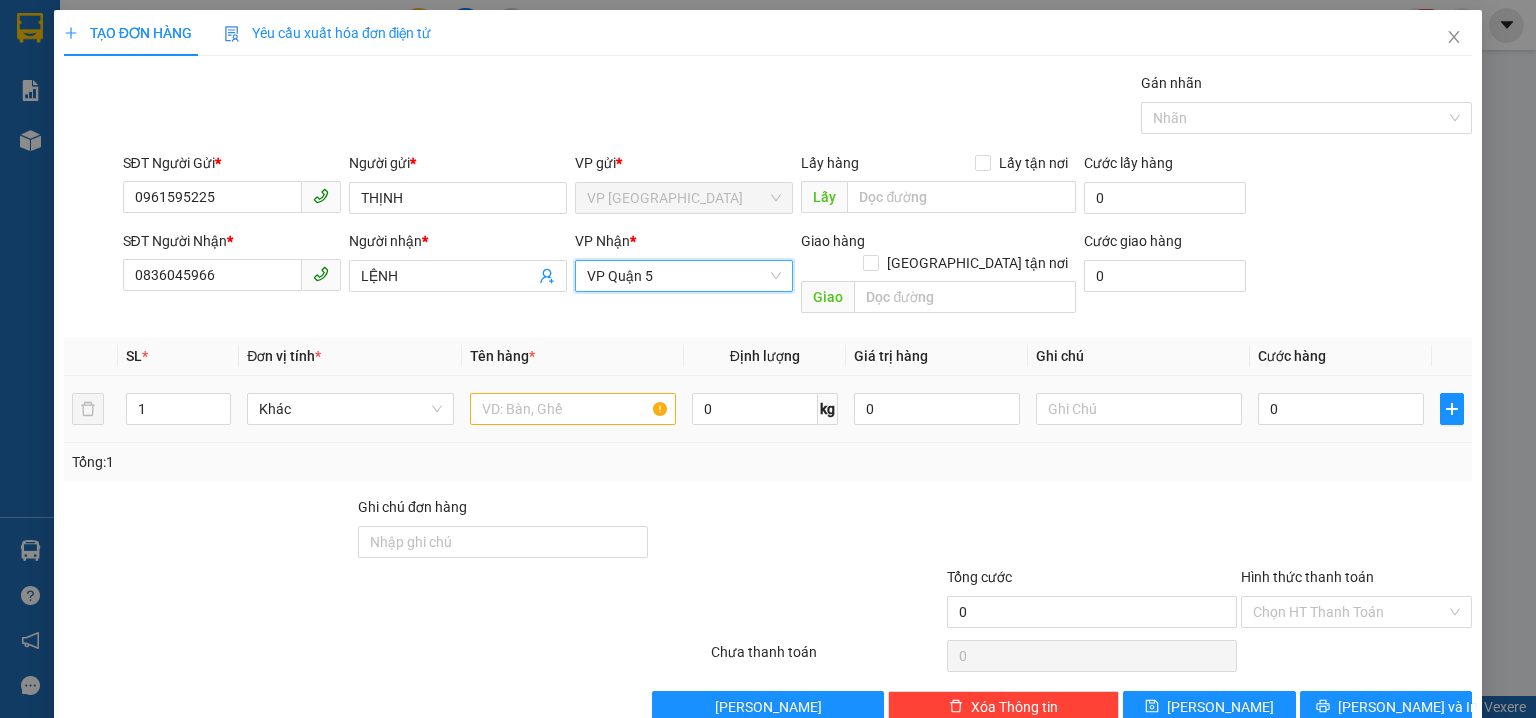 click at bounding box center (573, 409) 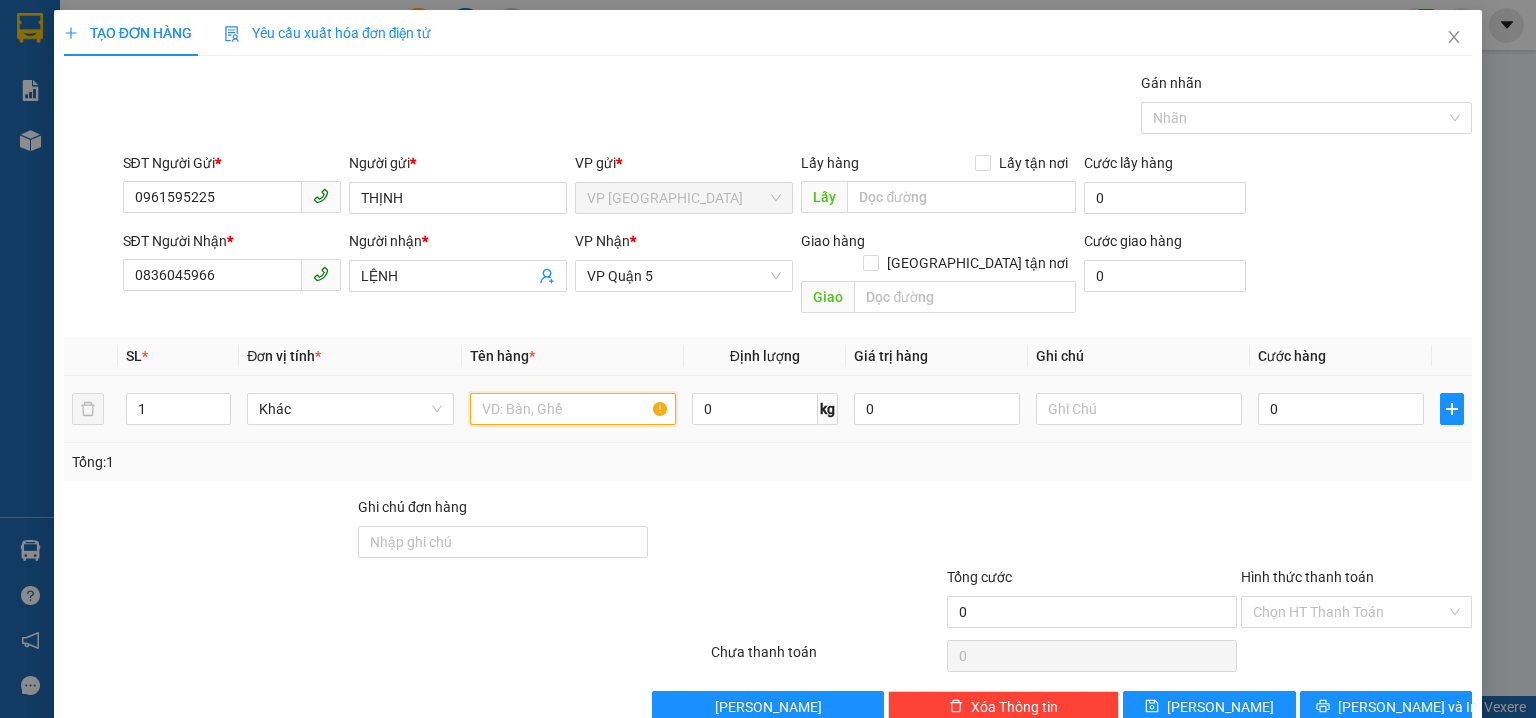 click at bounding box center [573, 409] 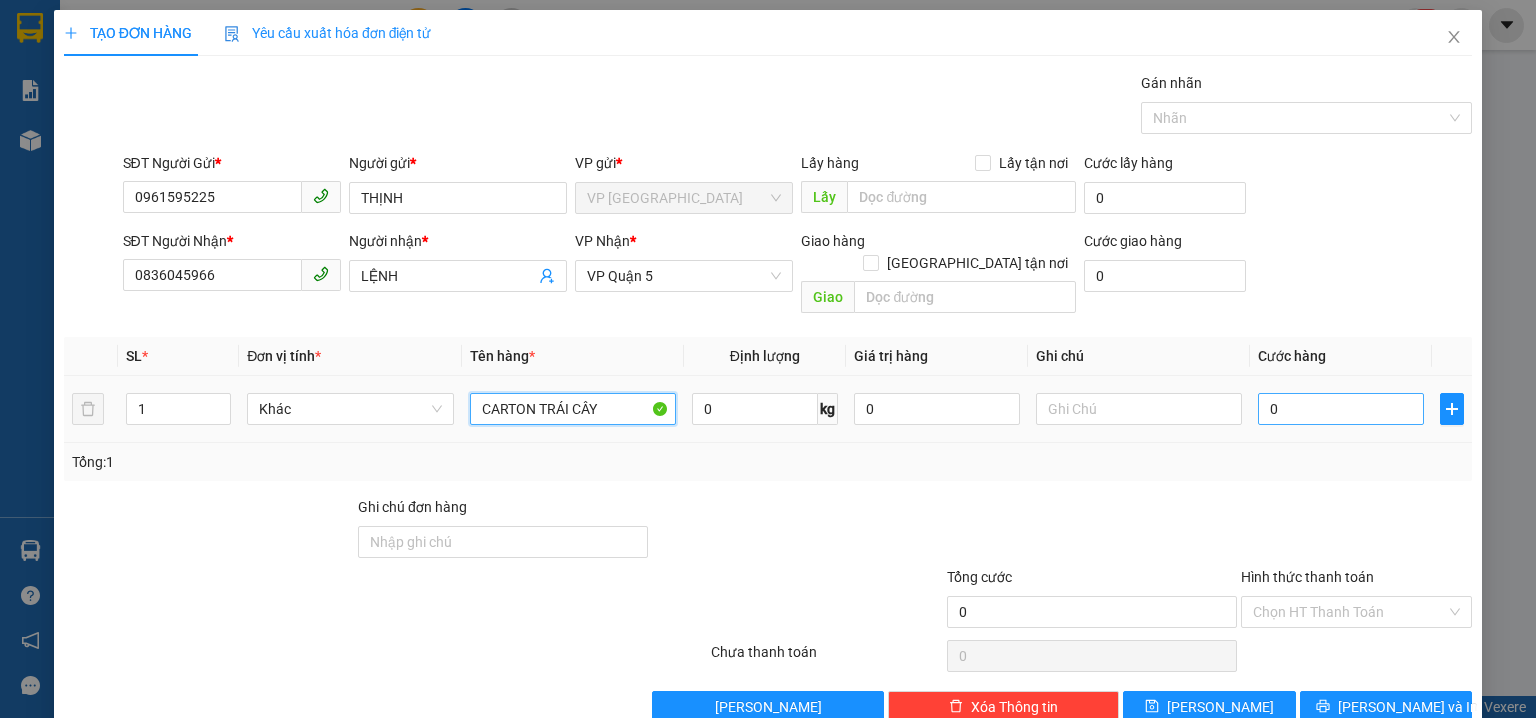 type on "CARTON TRÁI CÂY" 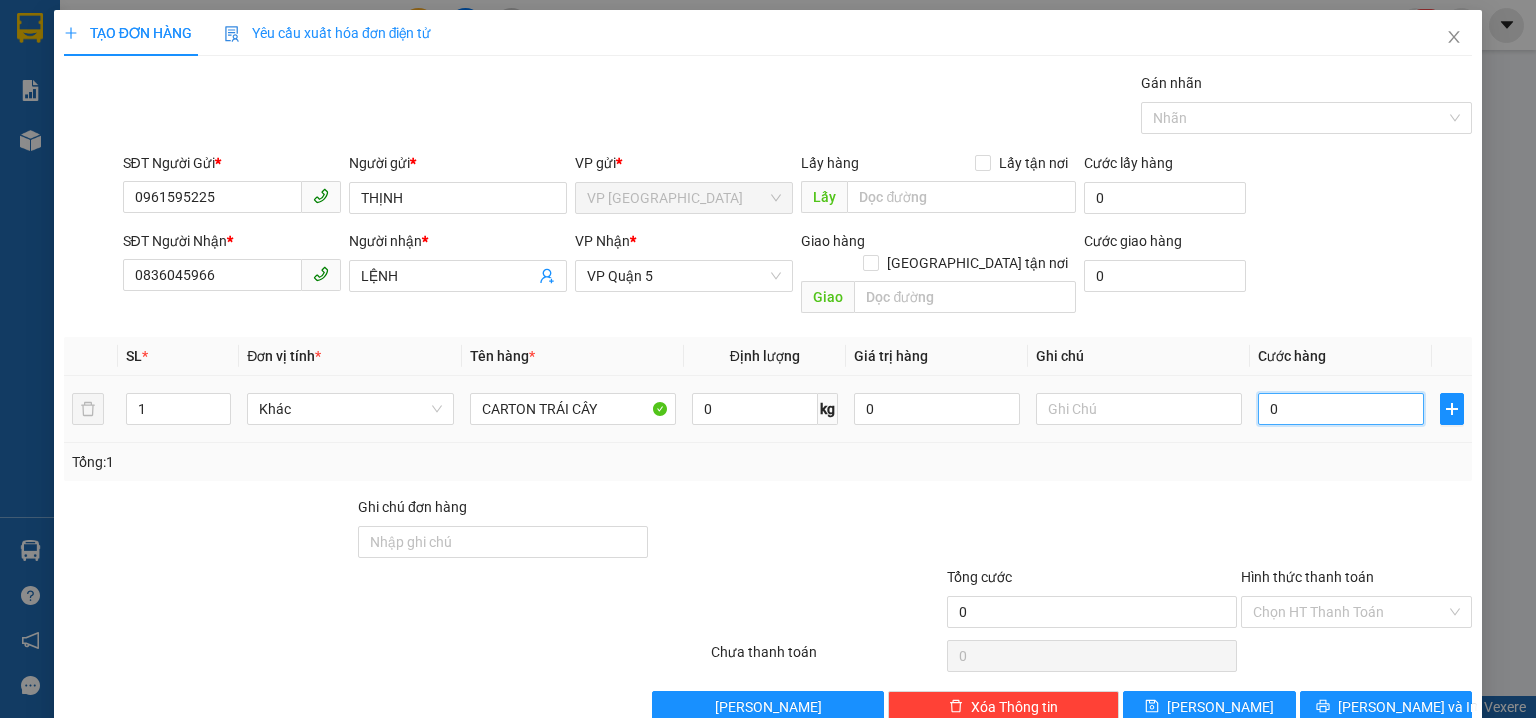 click on "0" at bounding box center [1341, 409] 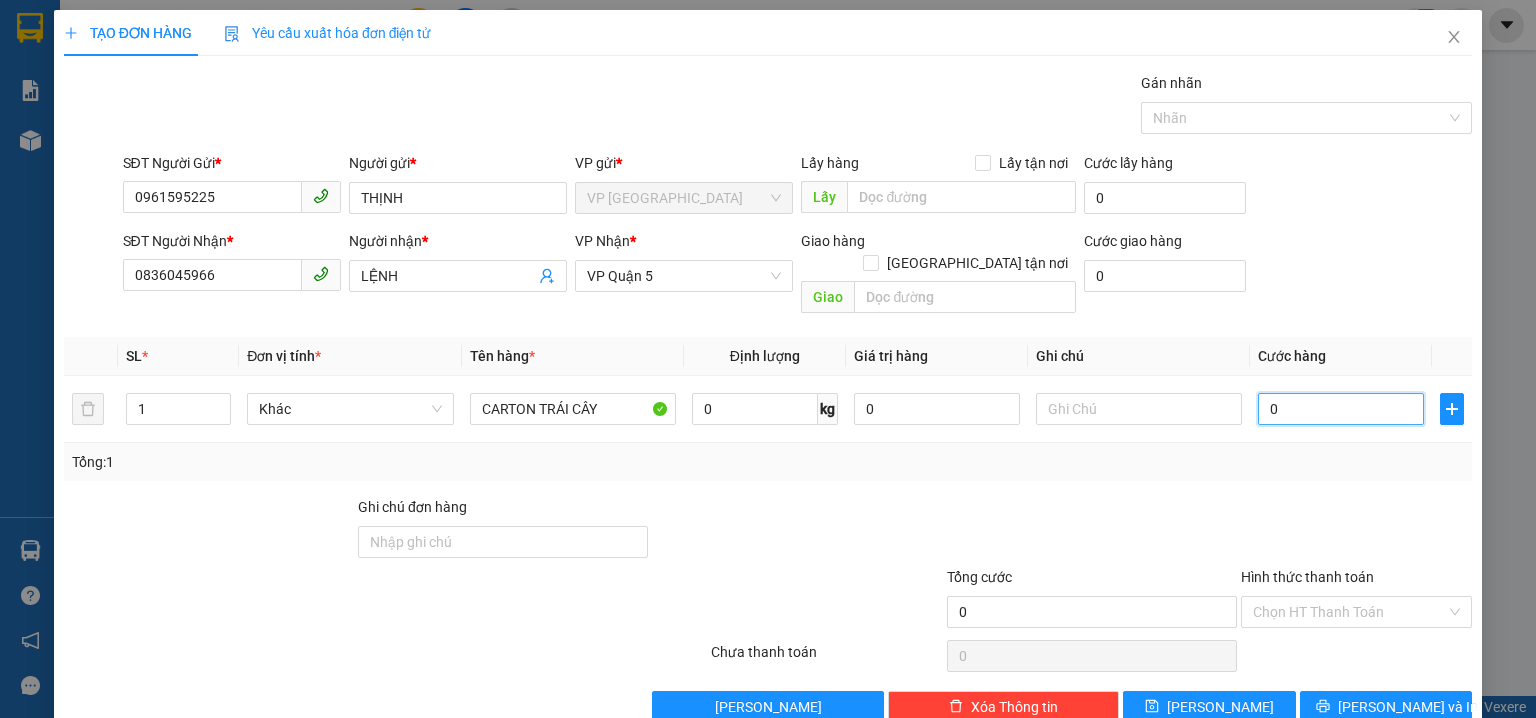 type on "3" 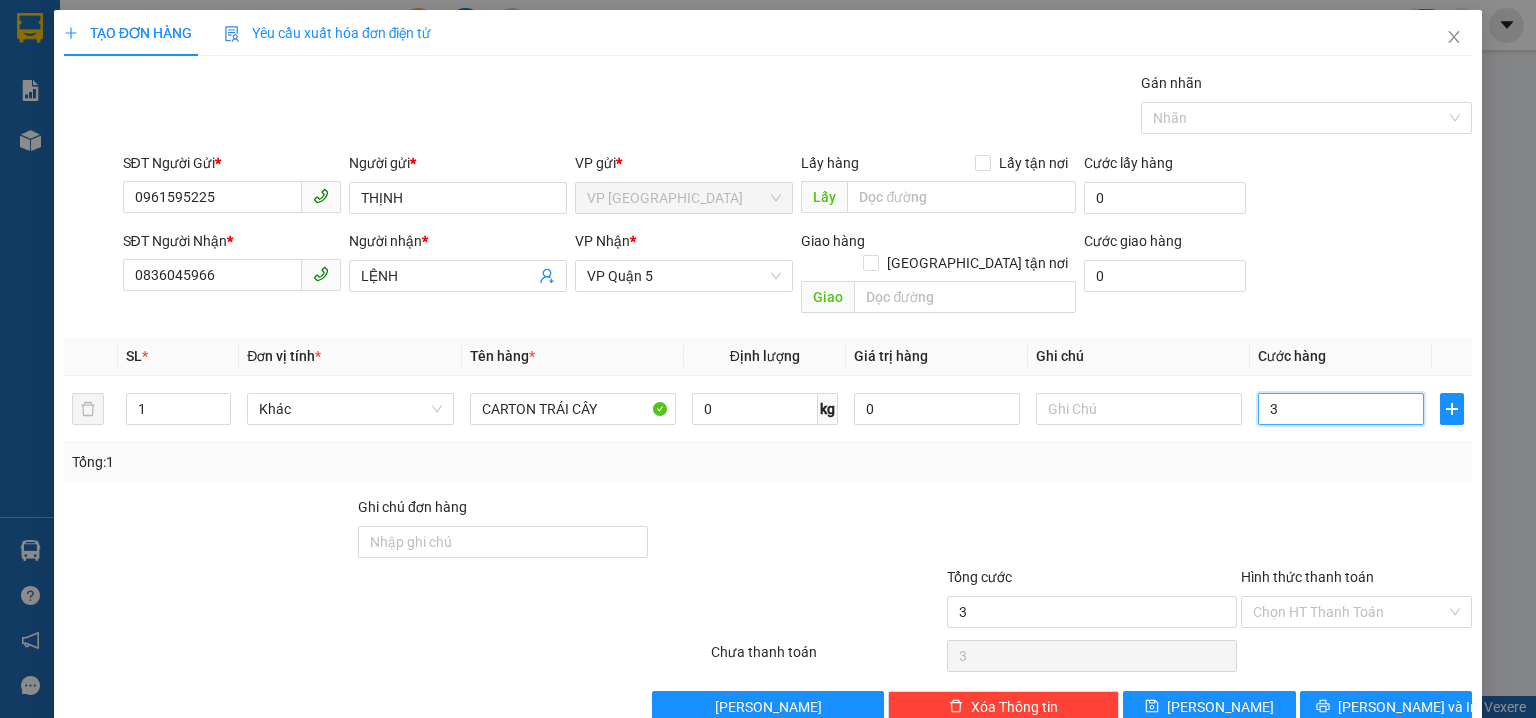 type on "30" 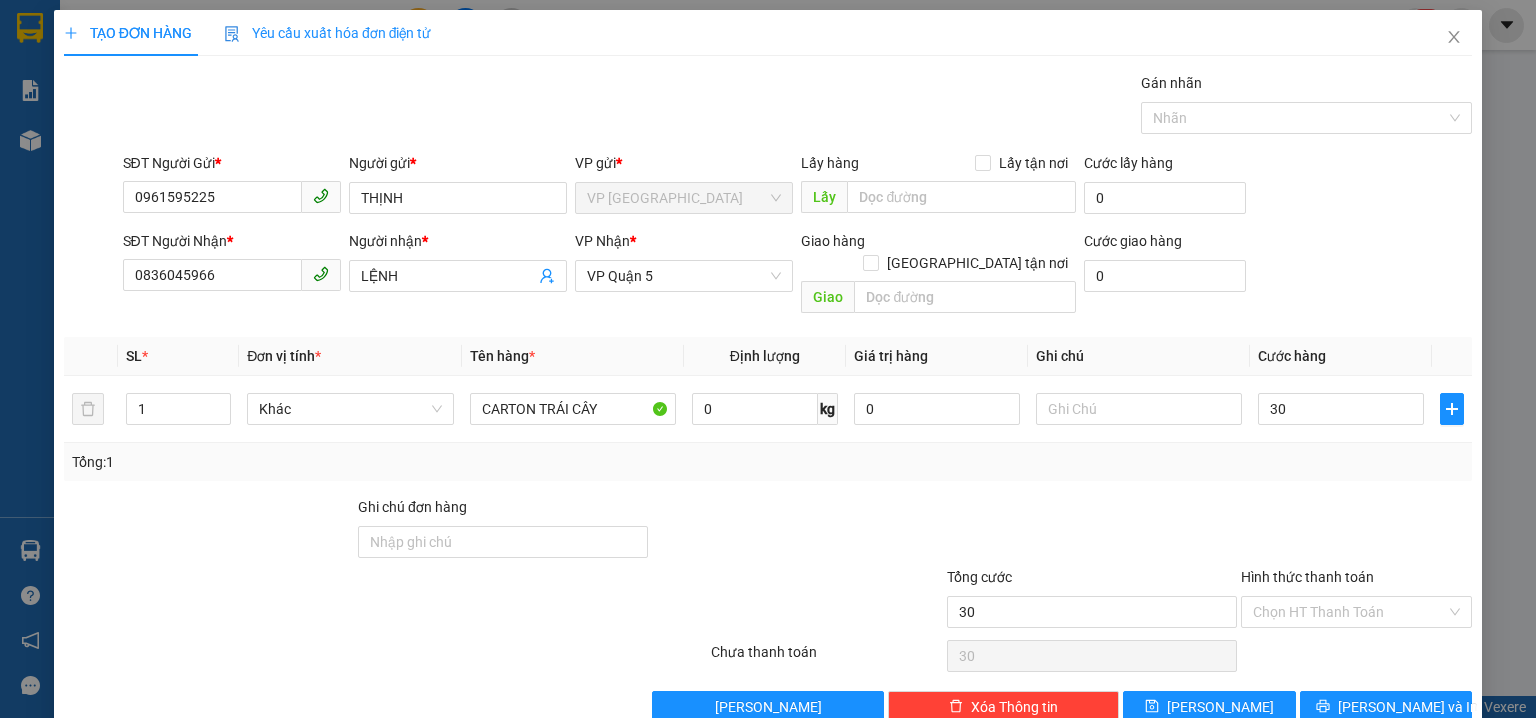 type on "30.000" 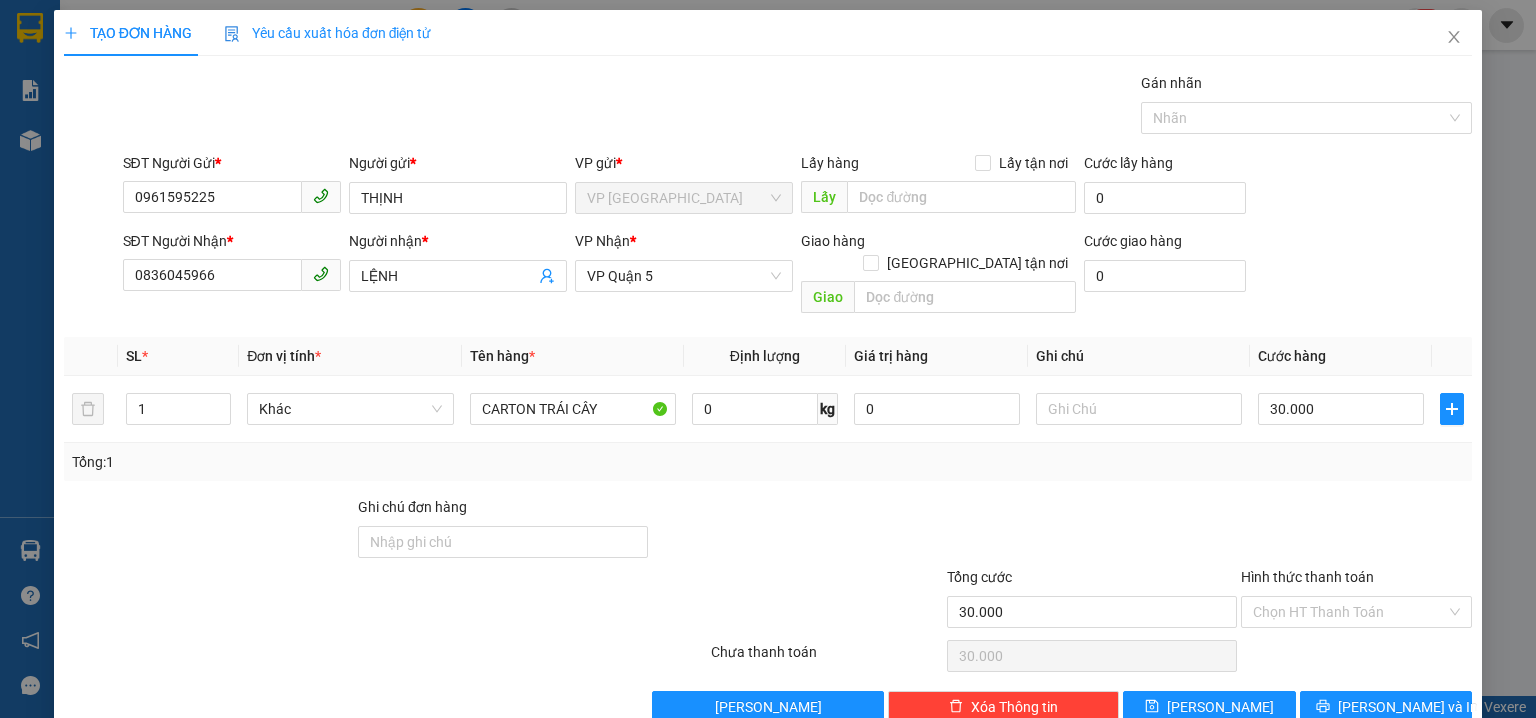 click on "Transit Pickup Surcharge Ids Transit Deliver Surcharge Ids Transit Deliver Surcharge Transit Deliver Surcharge Gói vận chuyển  * Tiêu chuẩn Gán nhãn   Nhãn SĐT Người Gửi  * 0961595225 Người gửi  * THỊNH VP gửi  * VP Phước Bình Lấy hàng Lấy tận nơi Lấy Cước lấy hàng 0 SĐT Người Nhận  * 0836045966 Người nhận  * LỆNH VP Nhận  * VP Quận 5 Giao hàng Giao tận nơi Giao Cước giao hàng 0 SL  * Đơn vị tính  * Tên hàng  * Định lượng Giá trị hàng Ghi chú Cước hàng                   1 Khác CARTON TRÁI CÂY 0 kg 0 30.000 Tổng:  1 Ghi chú đơn hàng Tổng cước 30.000 Hình thức thanh toán Chọn HT Thanh Toán Số tiền thu trước   Chọn loại cước 0 Chưa thanh toán 30.000 Chọn HT Thanh Toán Lưu nháp Xóa Thông tin Lưu Lưu và In" at bounding box center (768, 397) 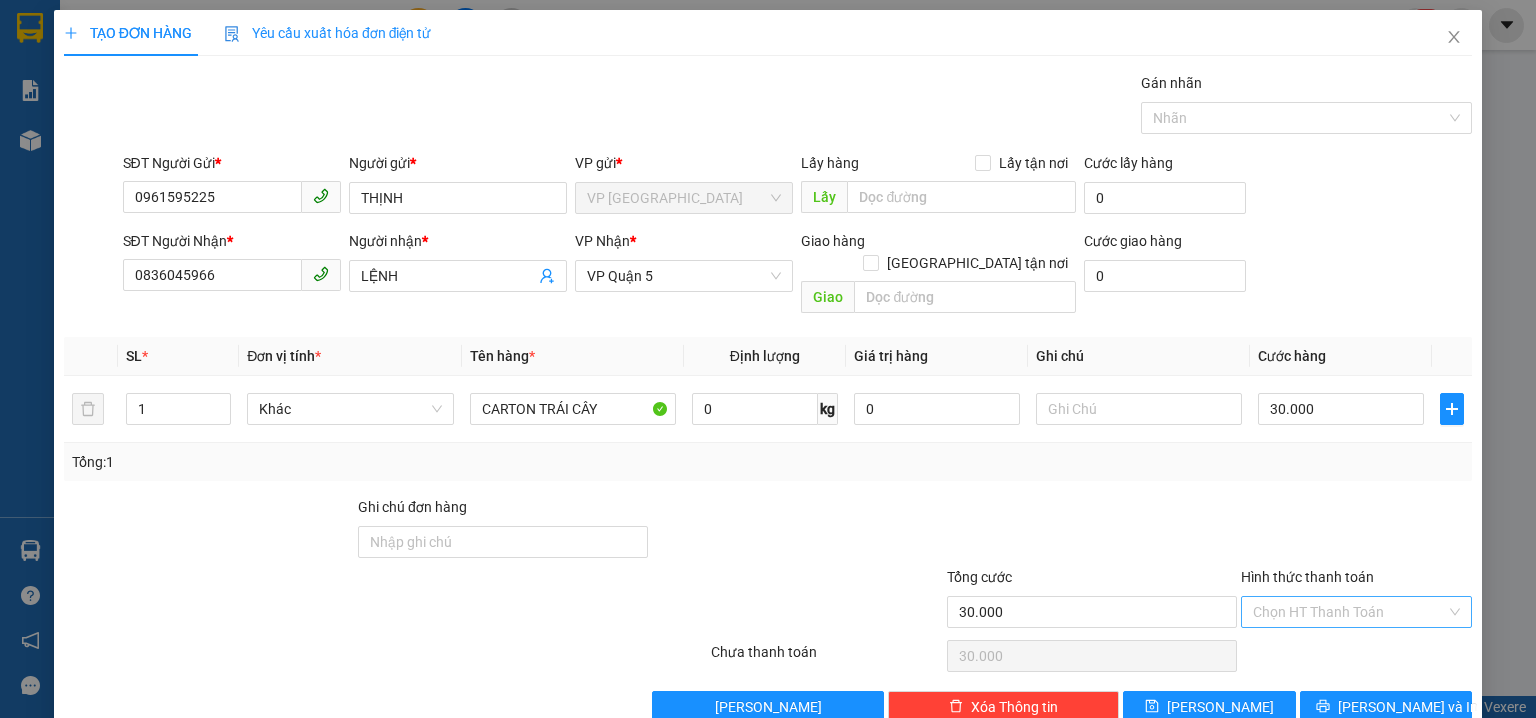 click on "Hình thức thanh toán" at bounding box center [1349, 612] 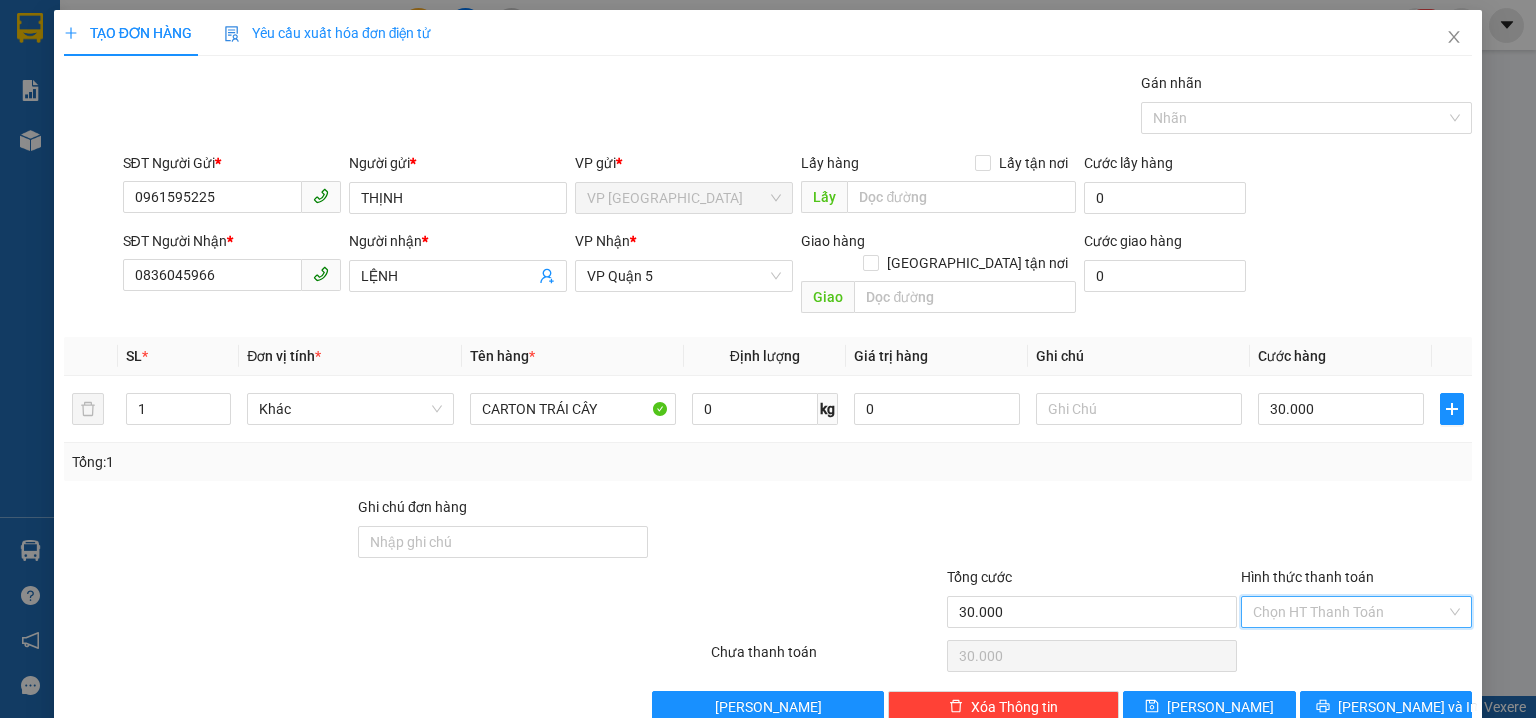 click on "Hình thức thanh toán" at bounding box center [1349, 612] 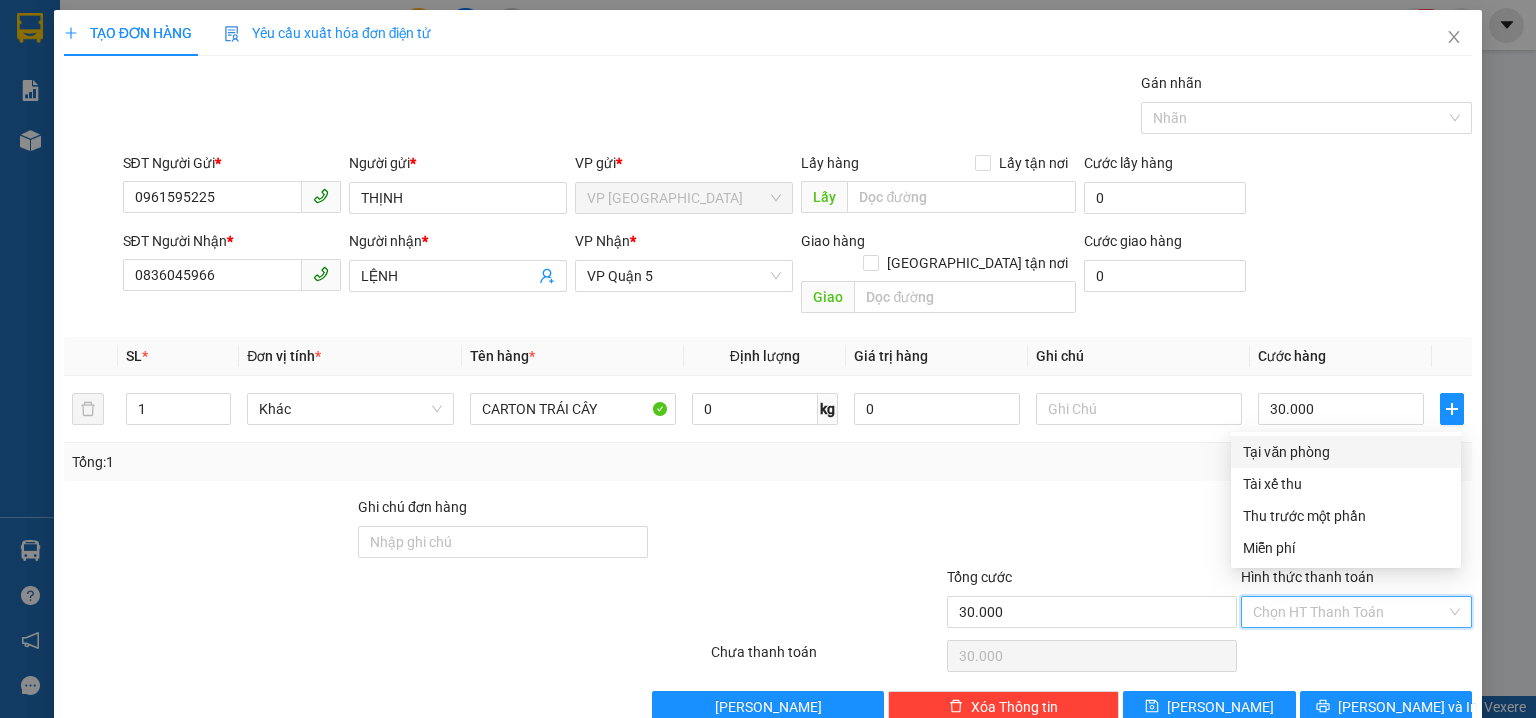click on "Tại văn phòng" at bounding box center [1346, 452] 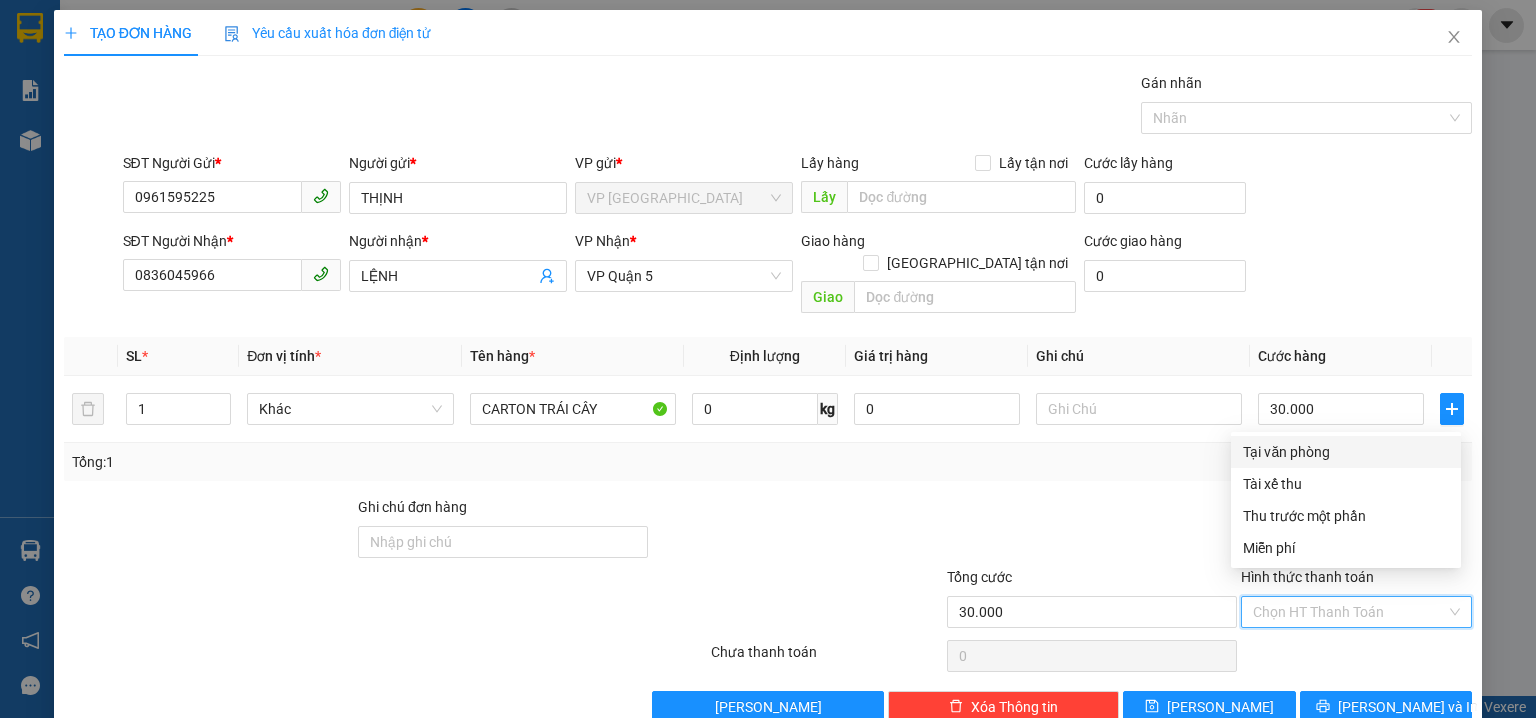 click on "Tổng:  1" at bounding box center [768, 462] 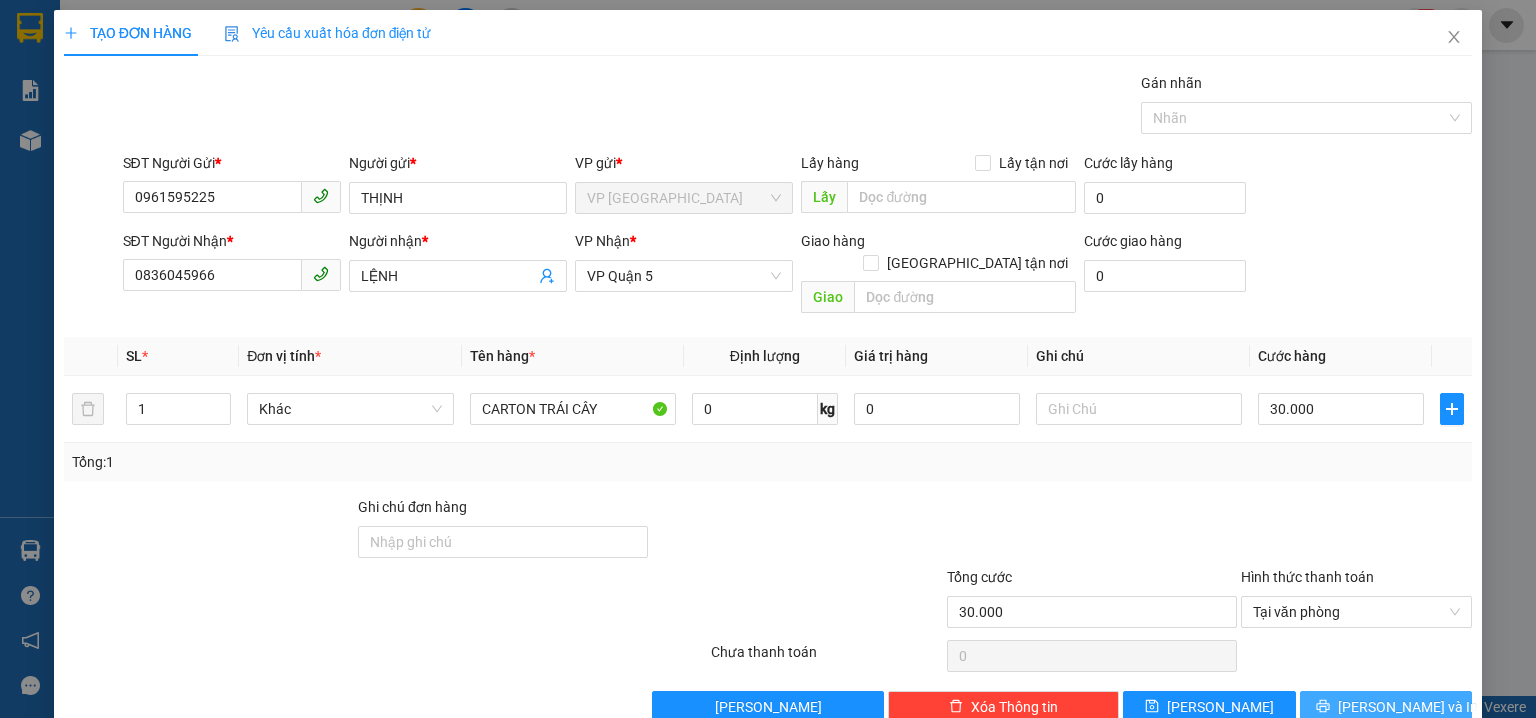 click on "[PERSON_NAME] và In" at bounding box center [1408, 707] 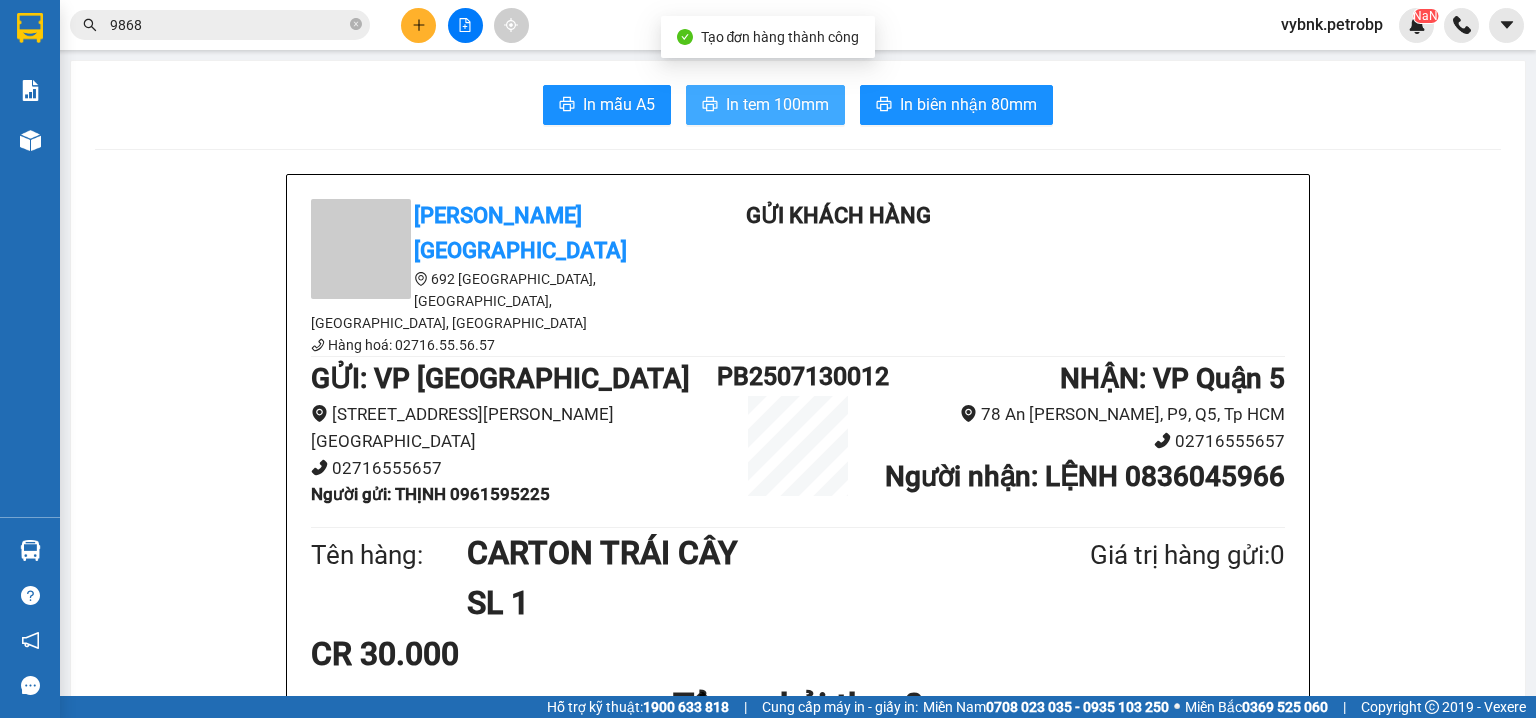 click on "In tem 100mm" at bounding box center (765, 105) 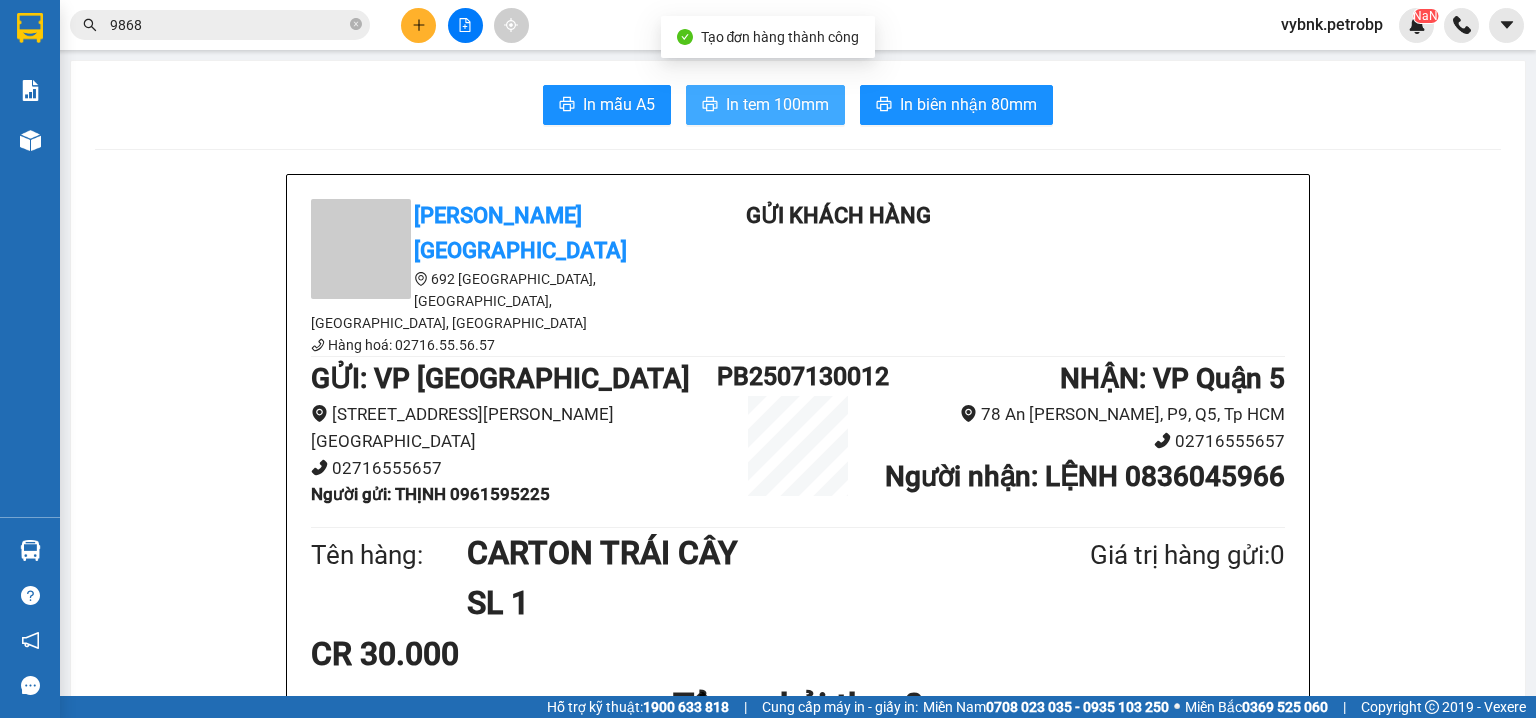 scroll, scrollTop: 0, scrollLeft: 0, axis: both 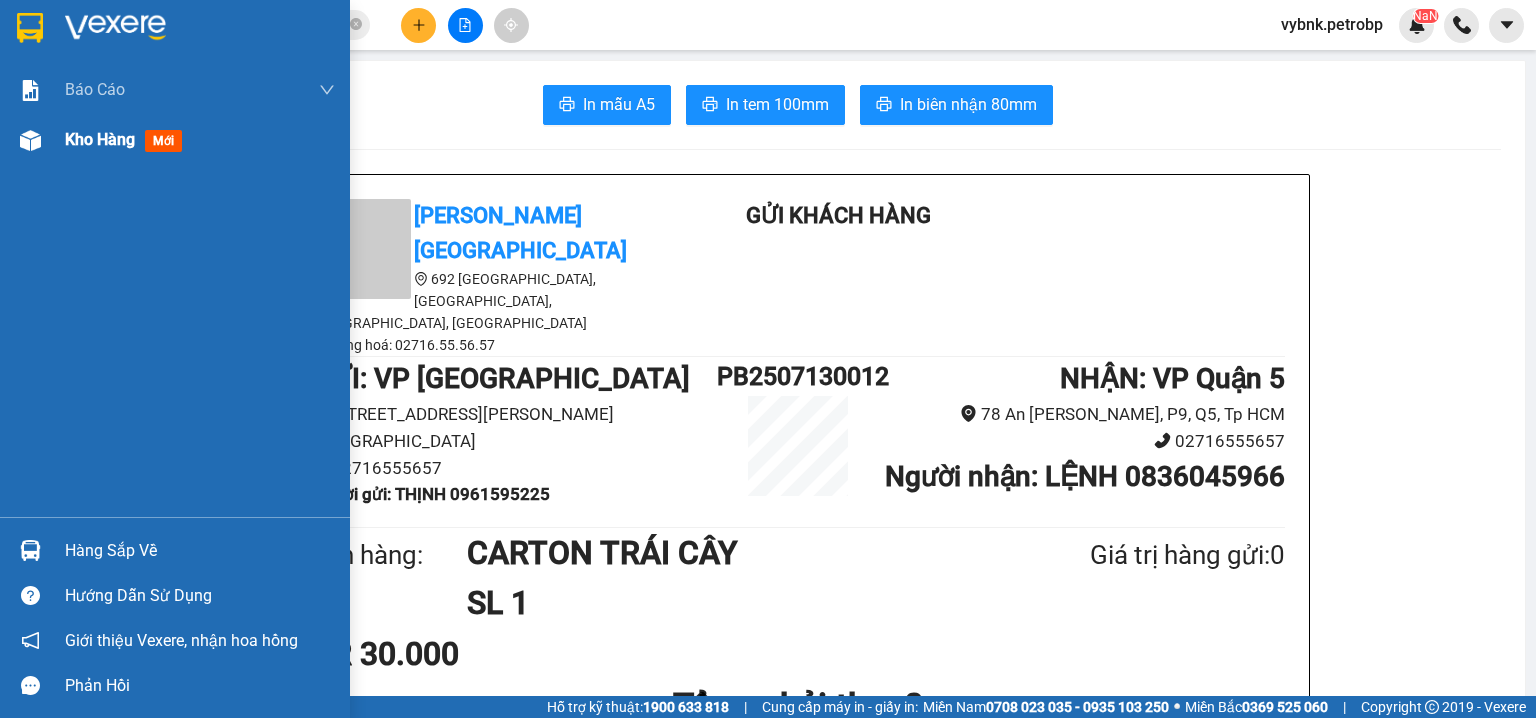 click on "Kho hàng" at bounding box center (100, 139) 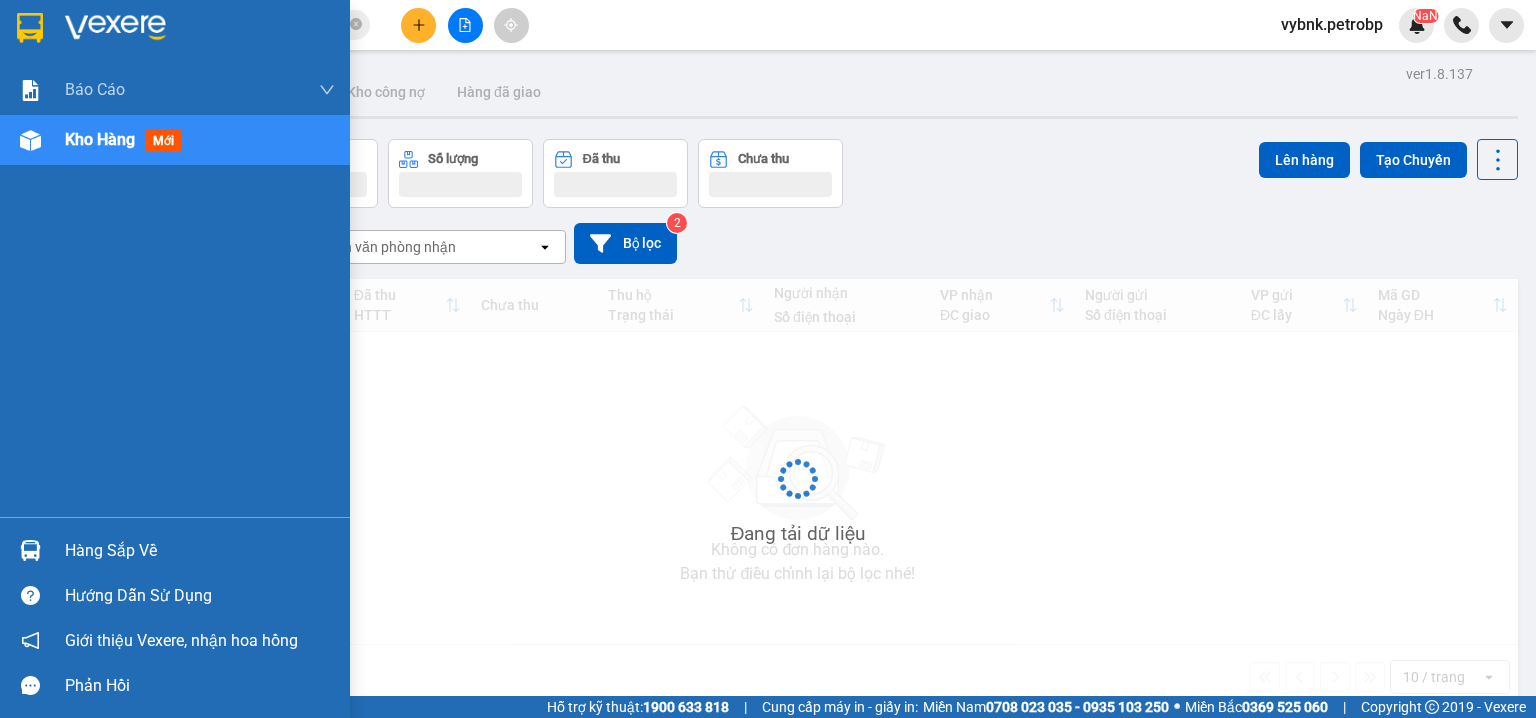 click on "Kho hàng" at bounding box center (100, 139) 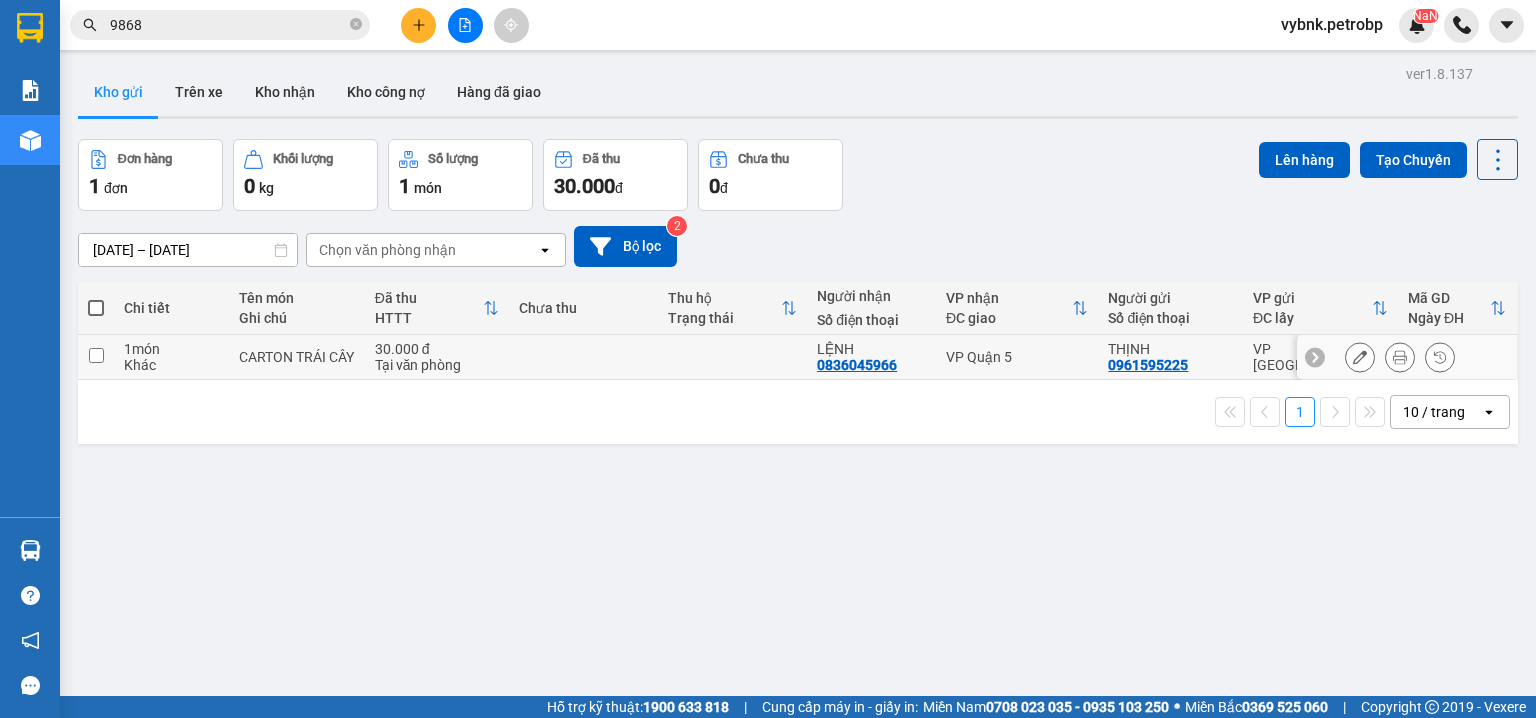click at bounding box center [732, 357] 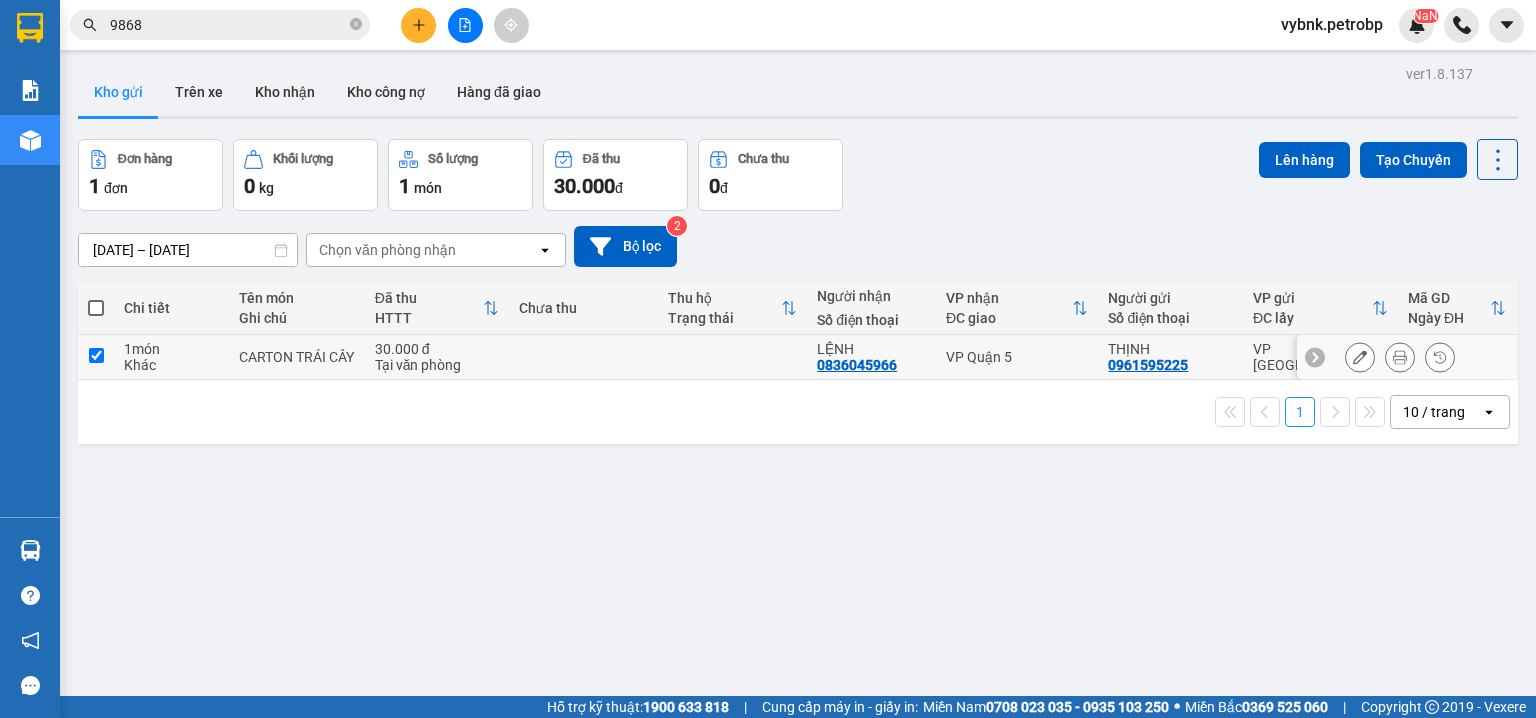 checkbox on "true" 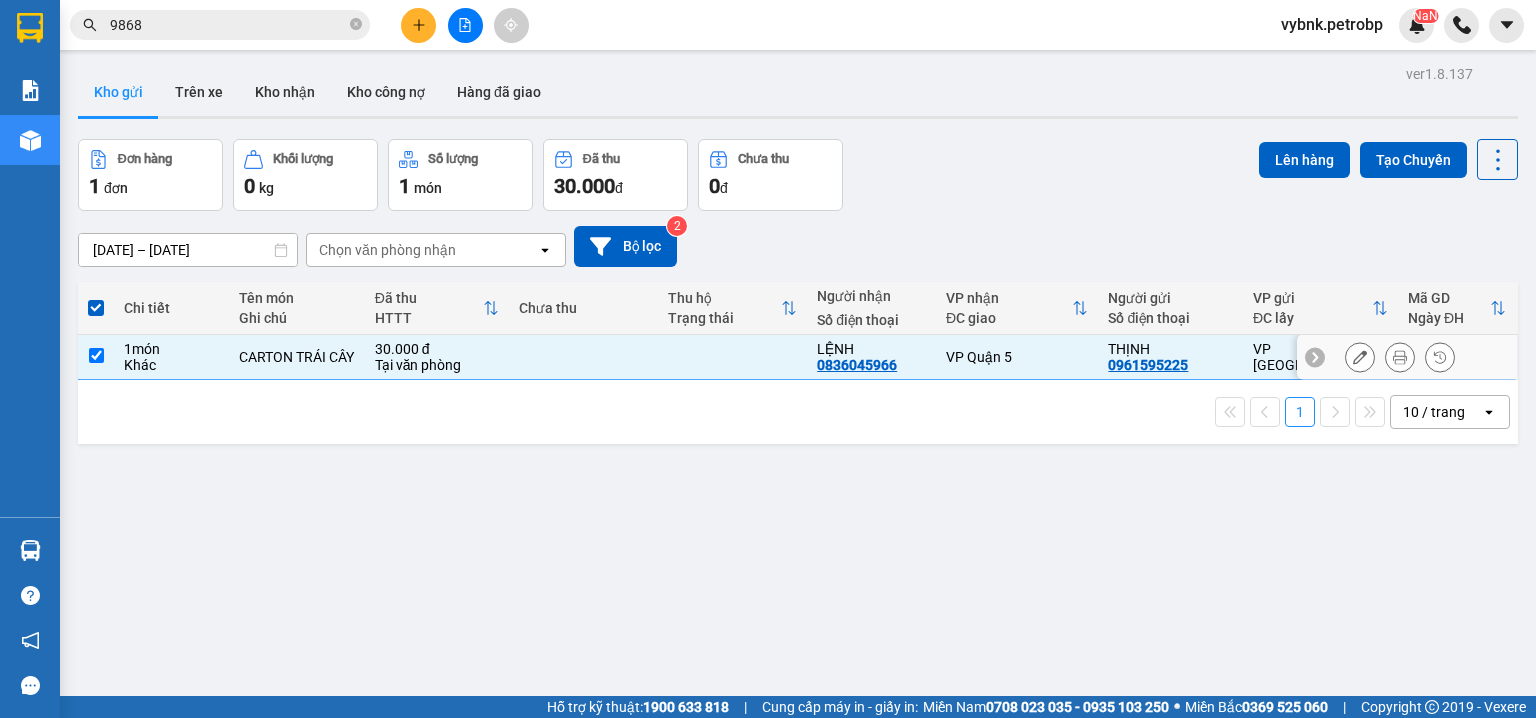 click at bounding box center (1400, 357) 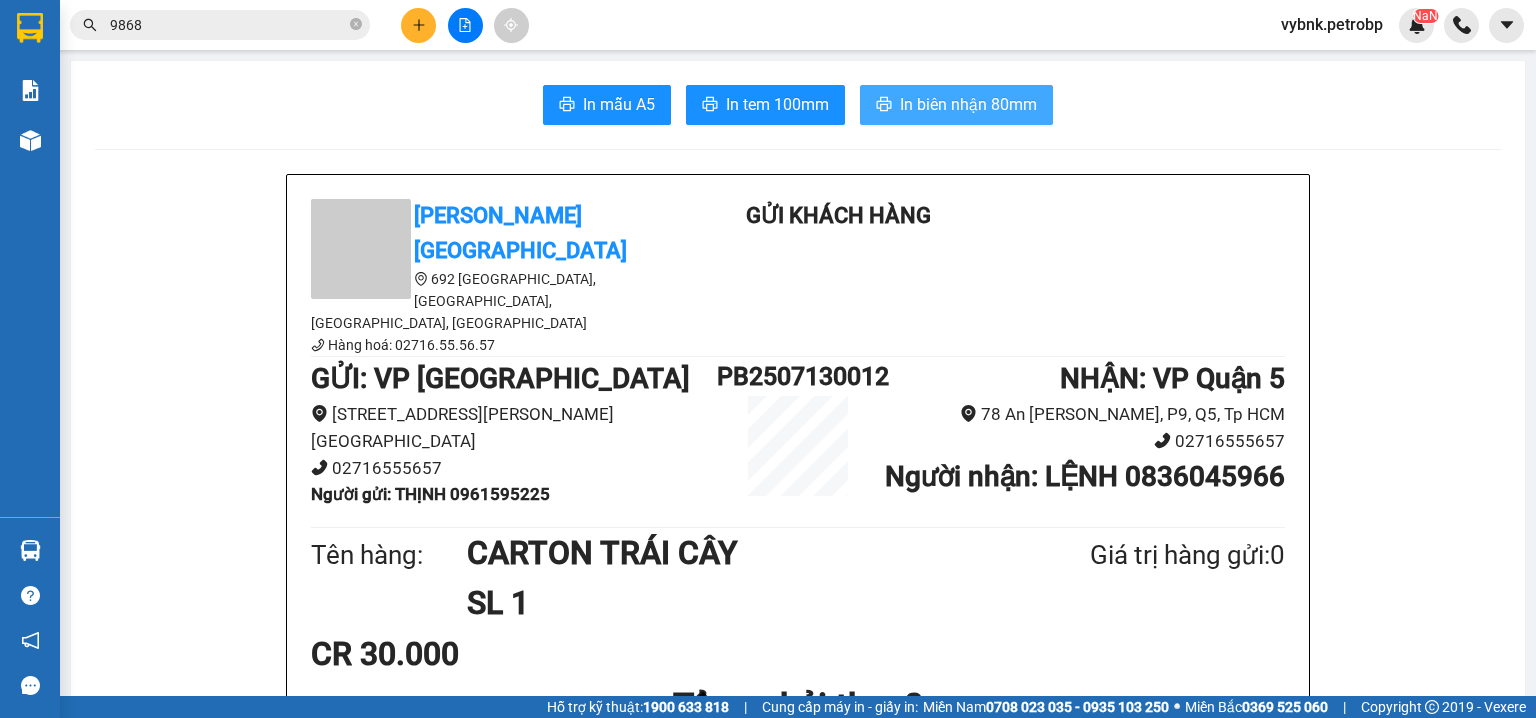 click on "In biên nhận 80mm" at bounding box center (956, 105) 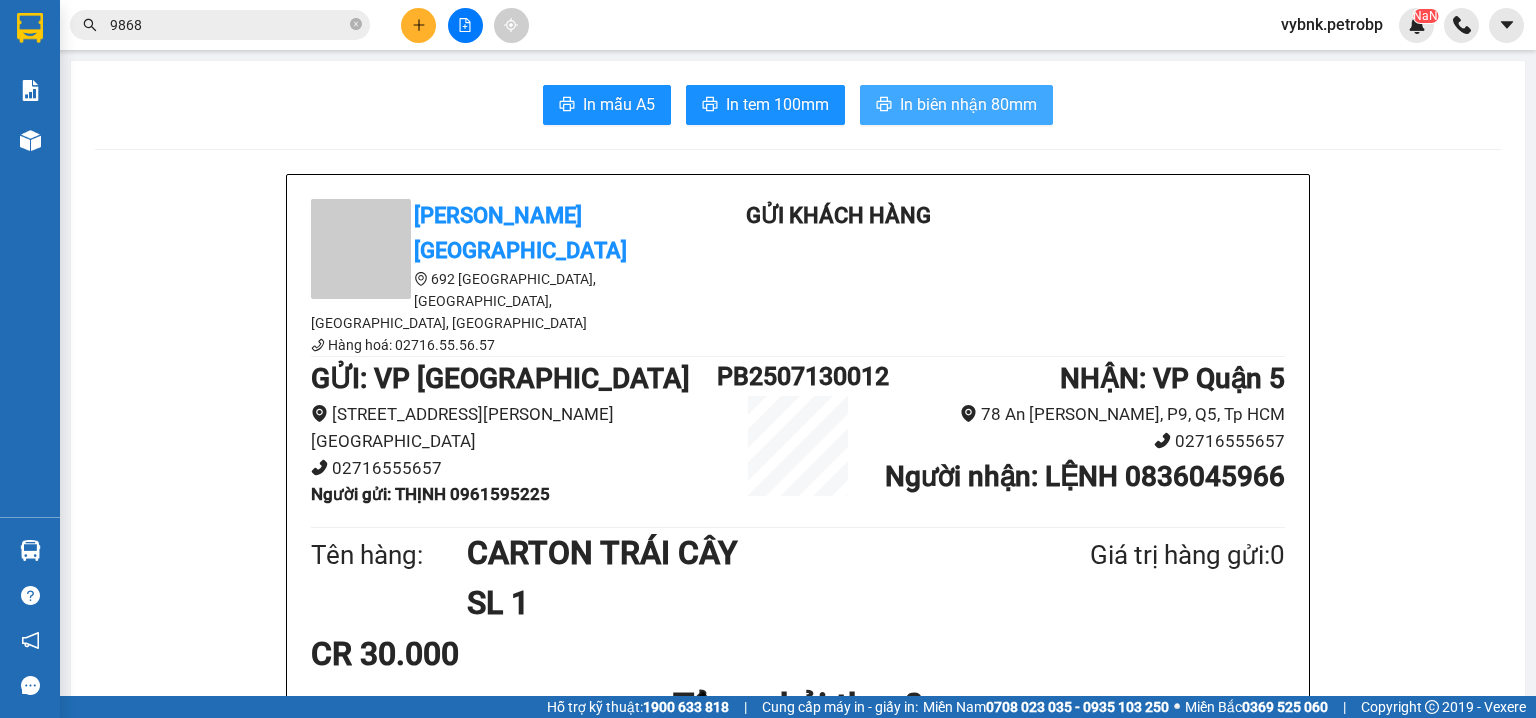 scroll, scrollTop: 0, scrollLeft: 0, axis: both 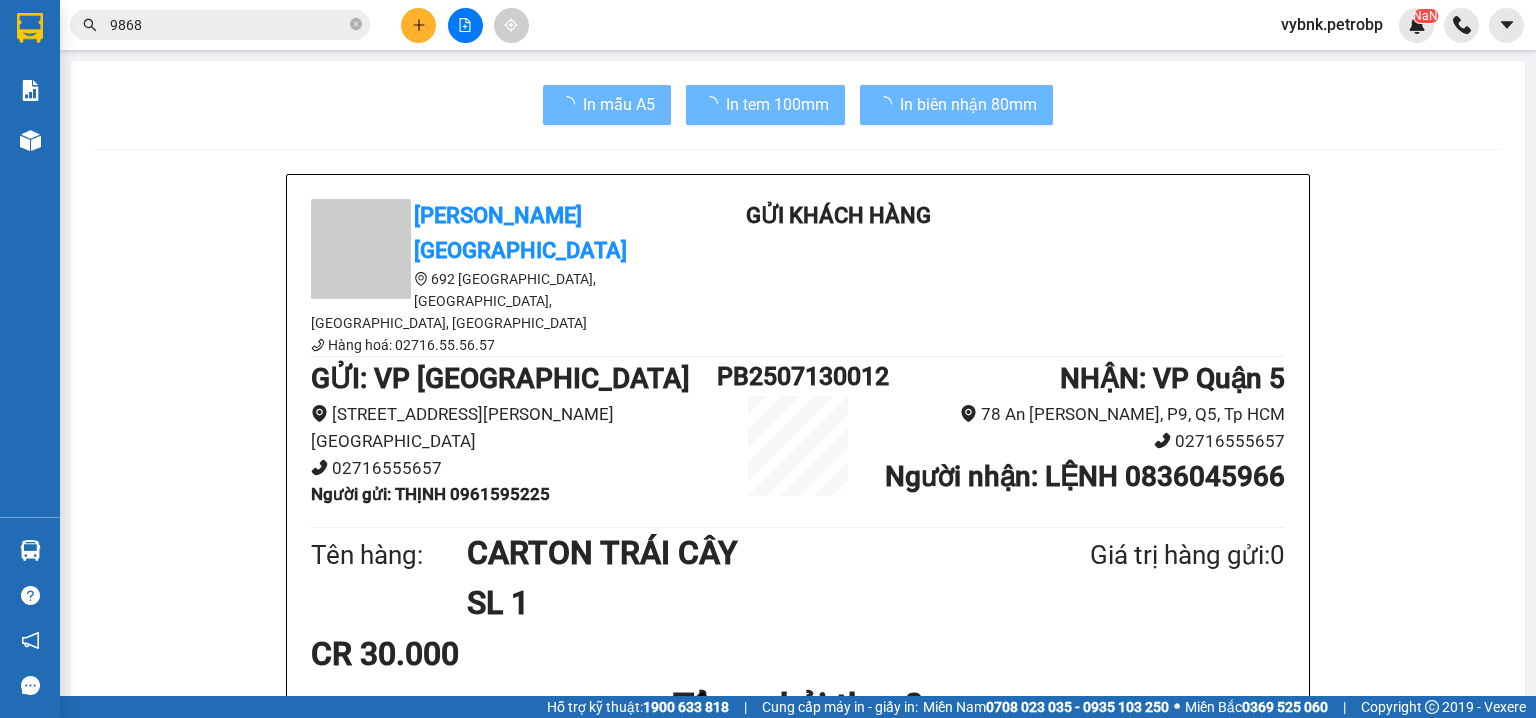 click on "CR   30.000" at bounding box center [798, 654] 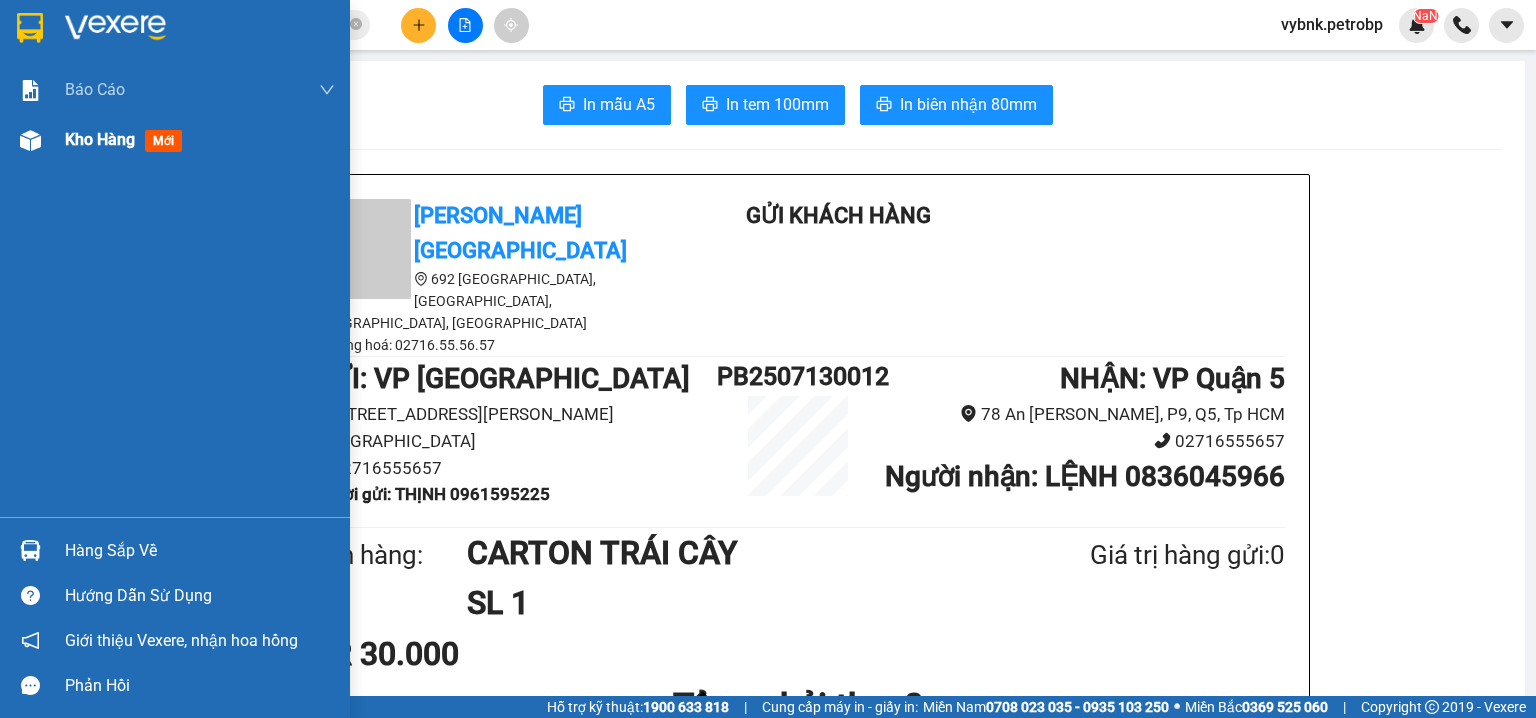 click on "Kho hàng" at bounding box center (100, 139) 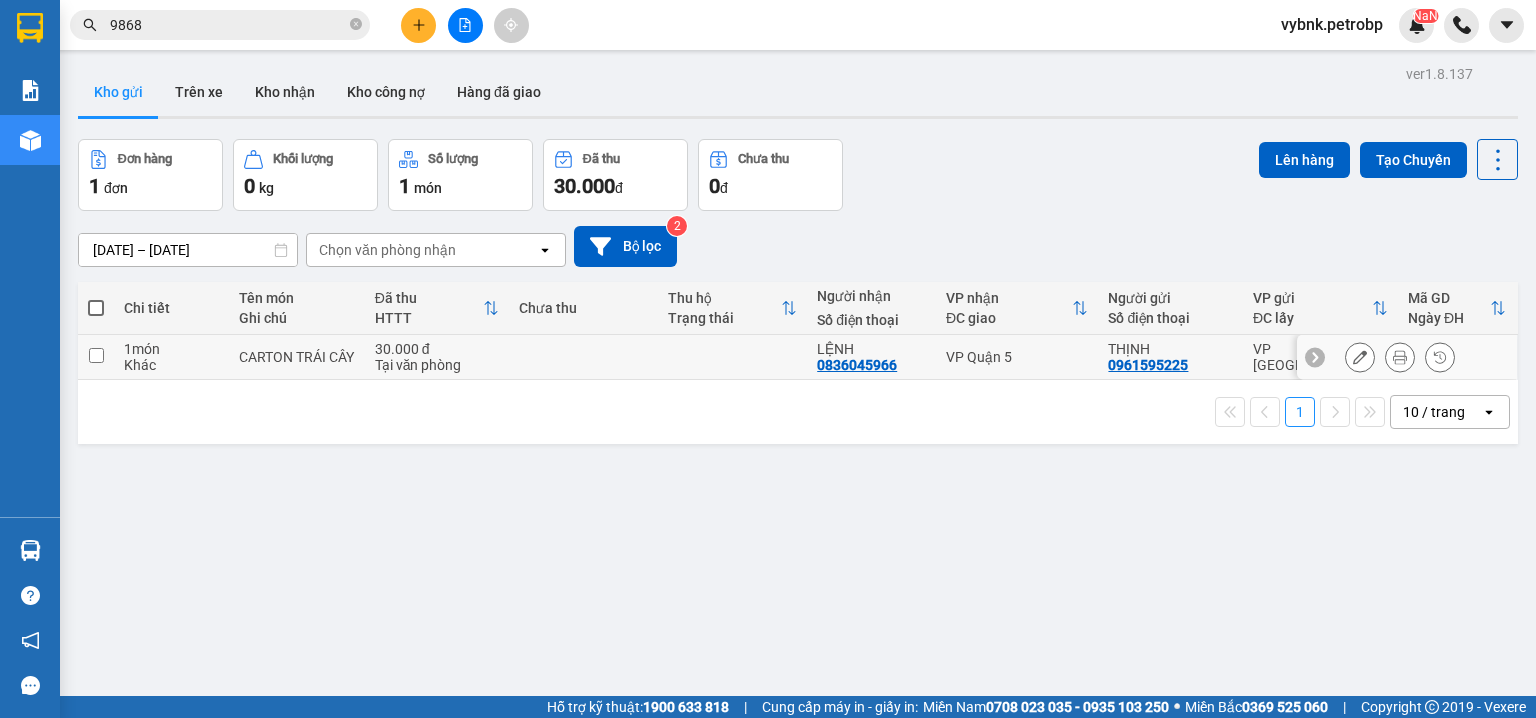 click at bounding box center (732, 357) 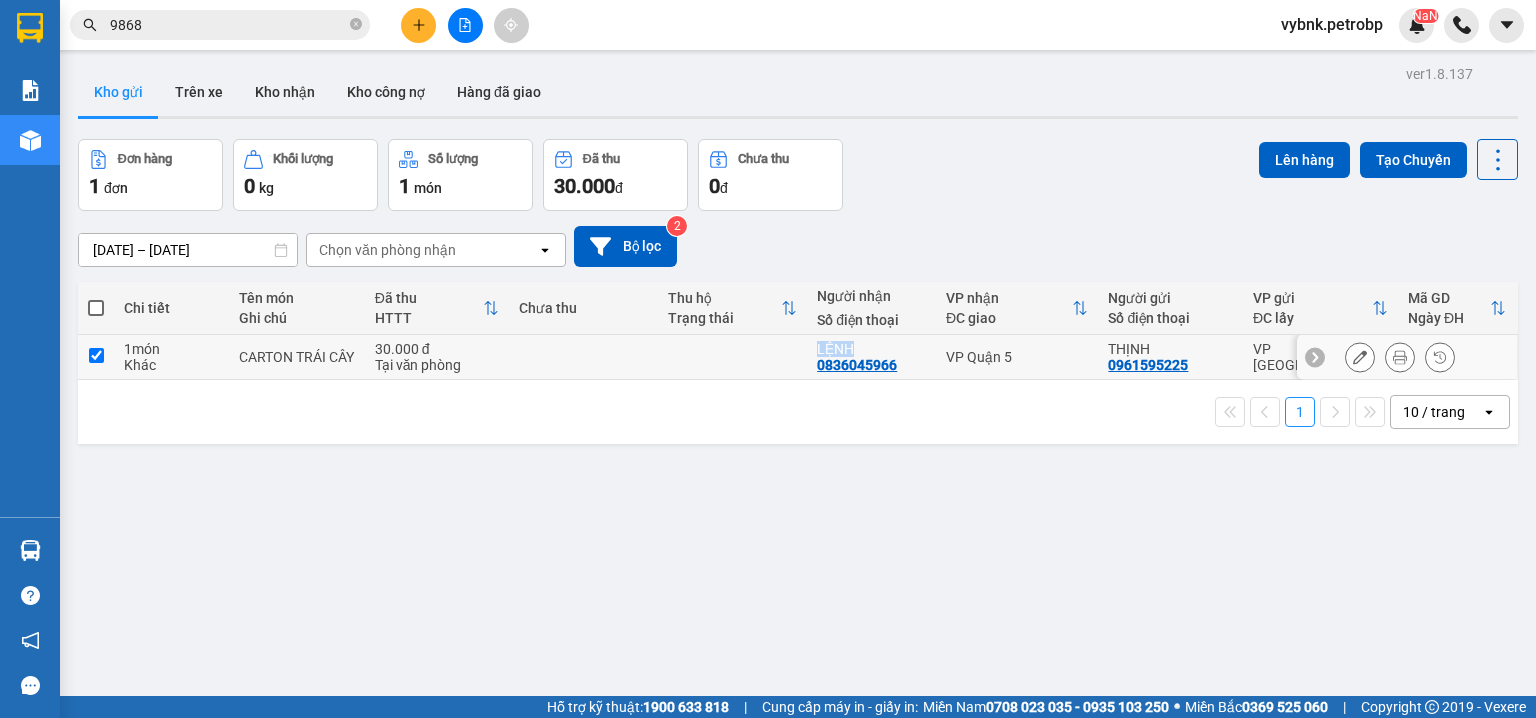 click at bounding box center (732, 357) 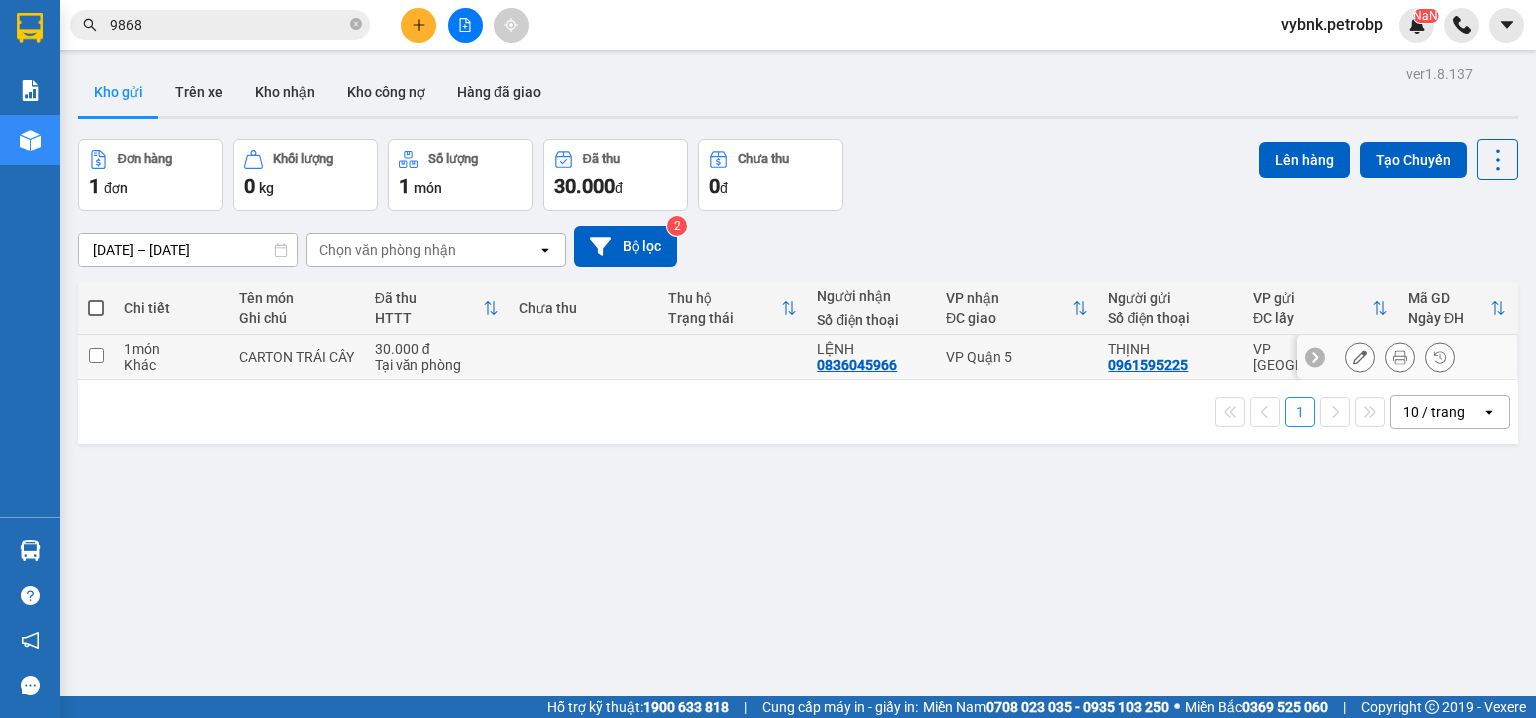 click on "0961595225" at bounding box center (1148, 365) 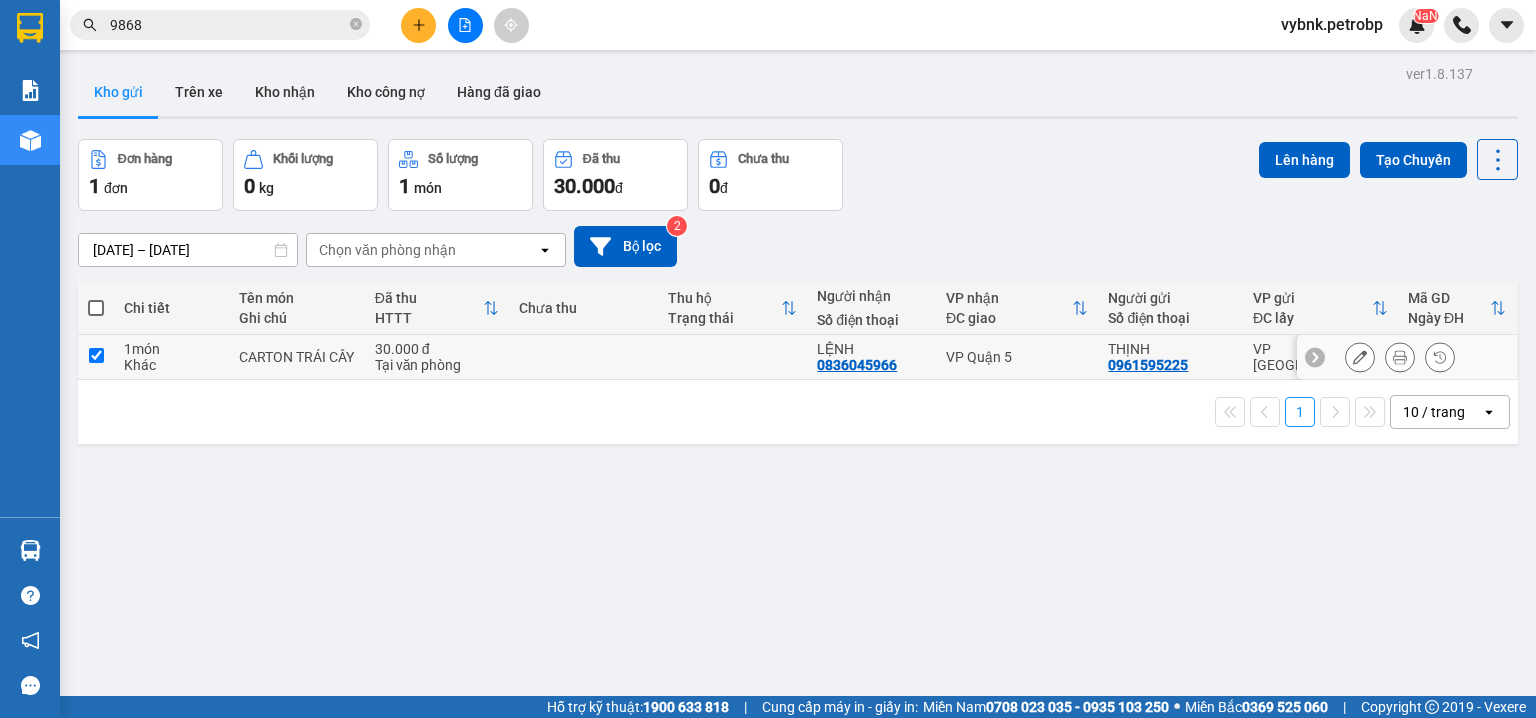 checkbox on "true" 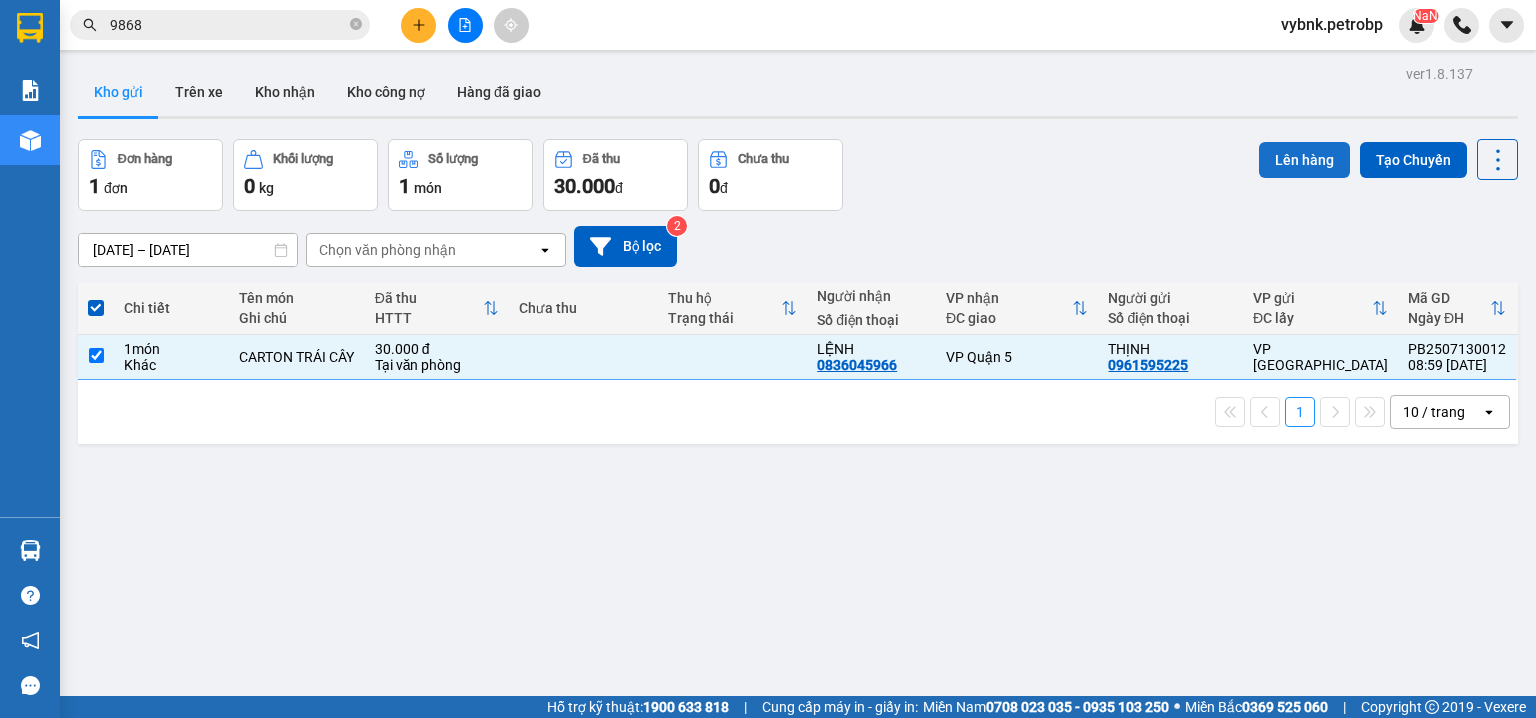 click on "Lên hàng" at bounding box center [1304, 160] 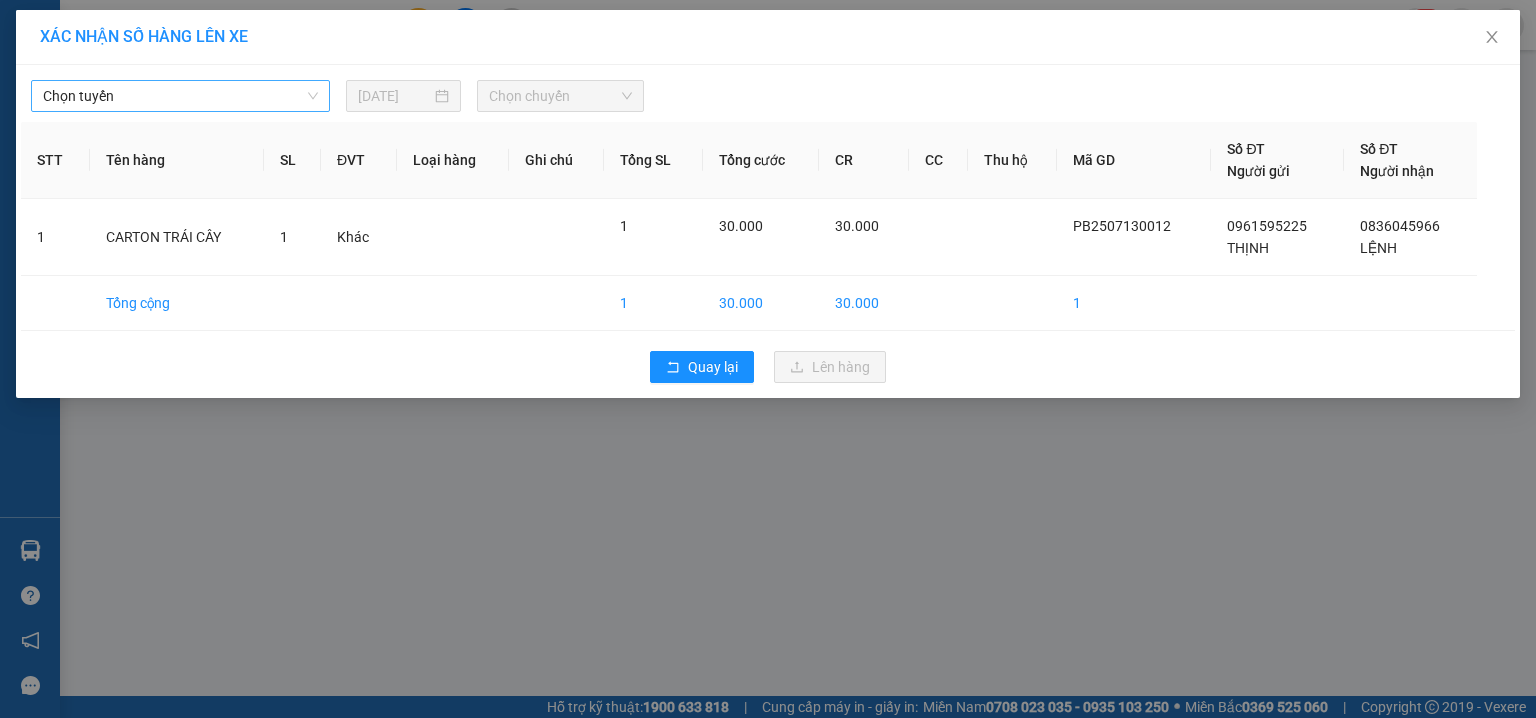 click on "Chọn tuyến" at bounding box center (180, 96) 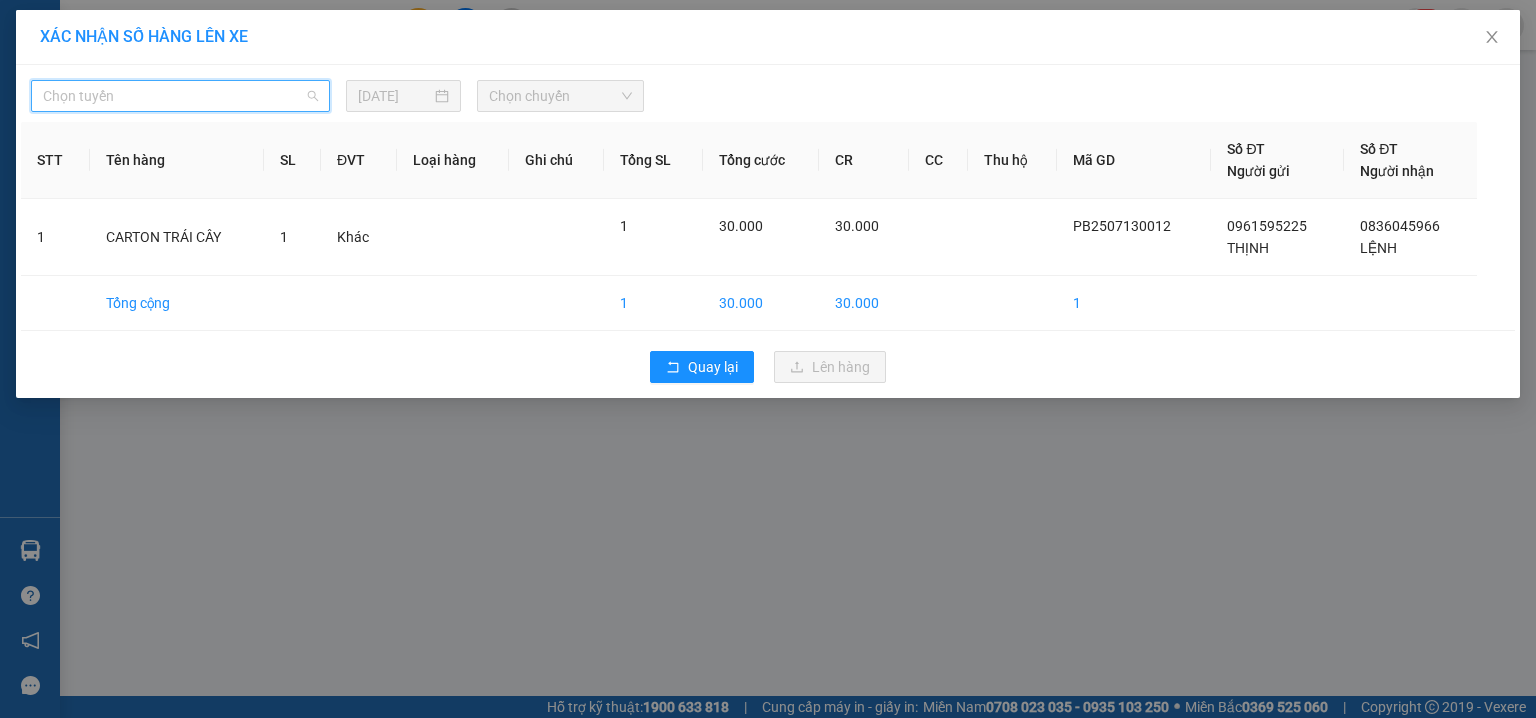 click on "Chọn tuyến" at bounding box center [180, 96] 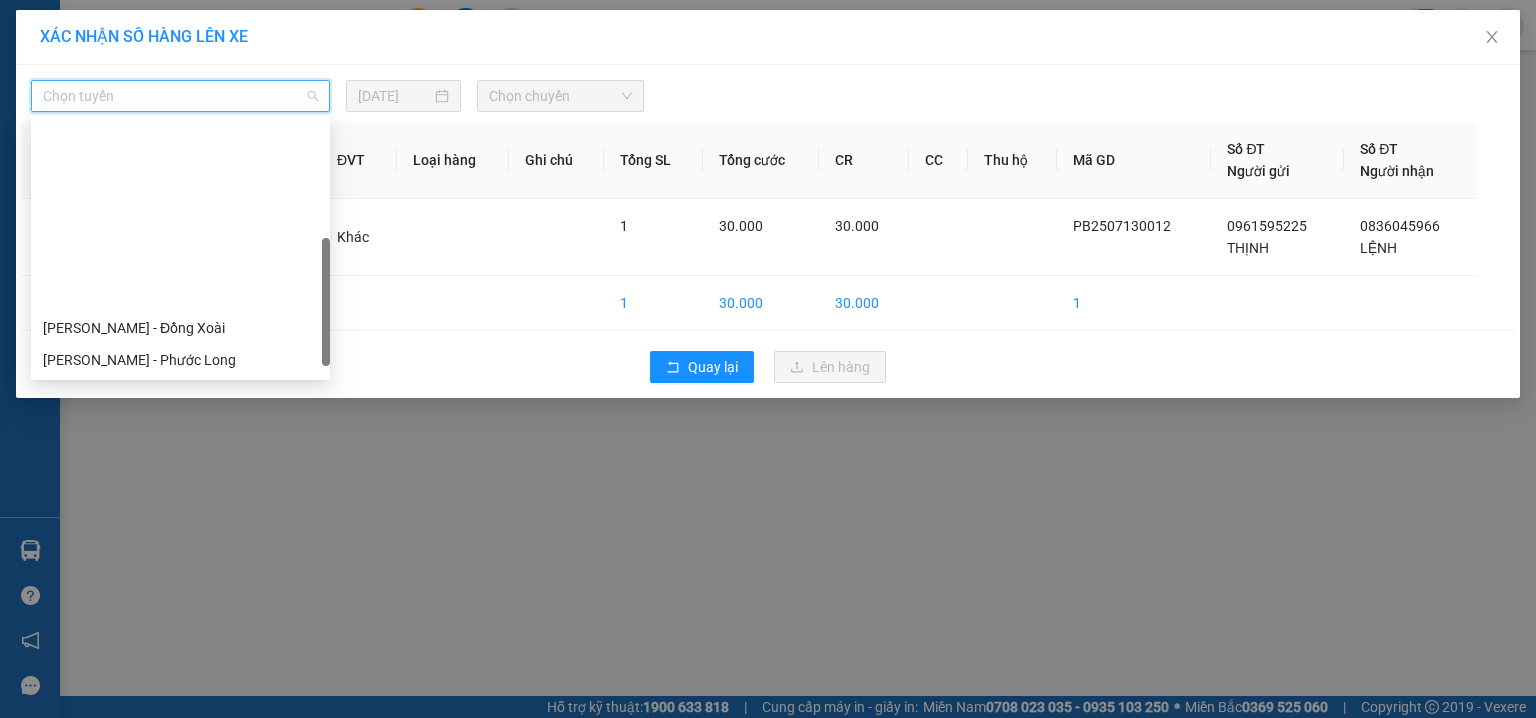 scroll, scrollTop: 256, scrollLeft: 0, axis: vertical 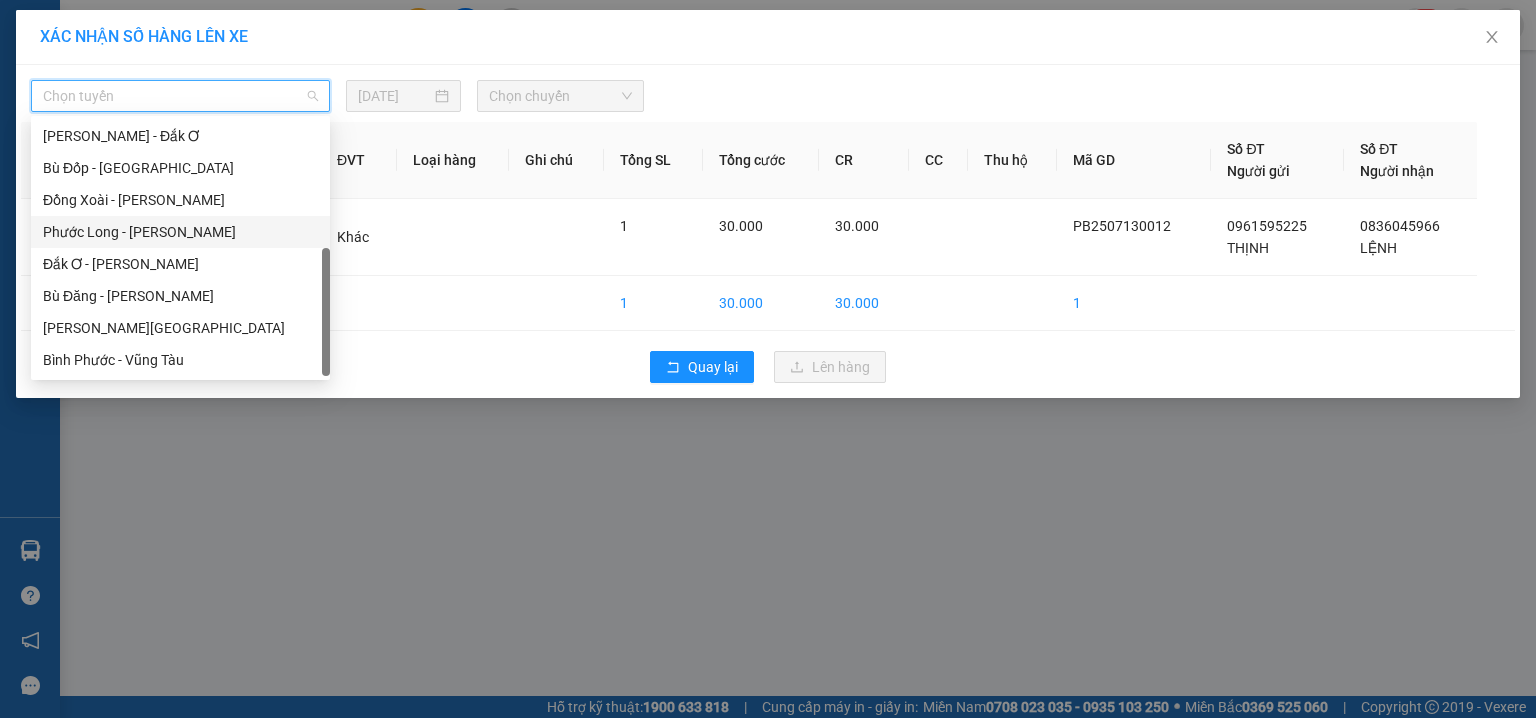 click on "Phước Long - Hồ Chí Minh" at bounding box center [180, 232] 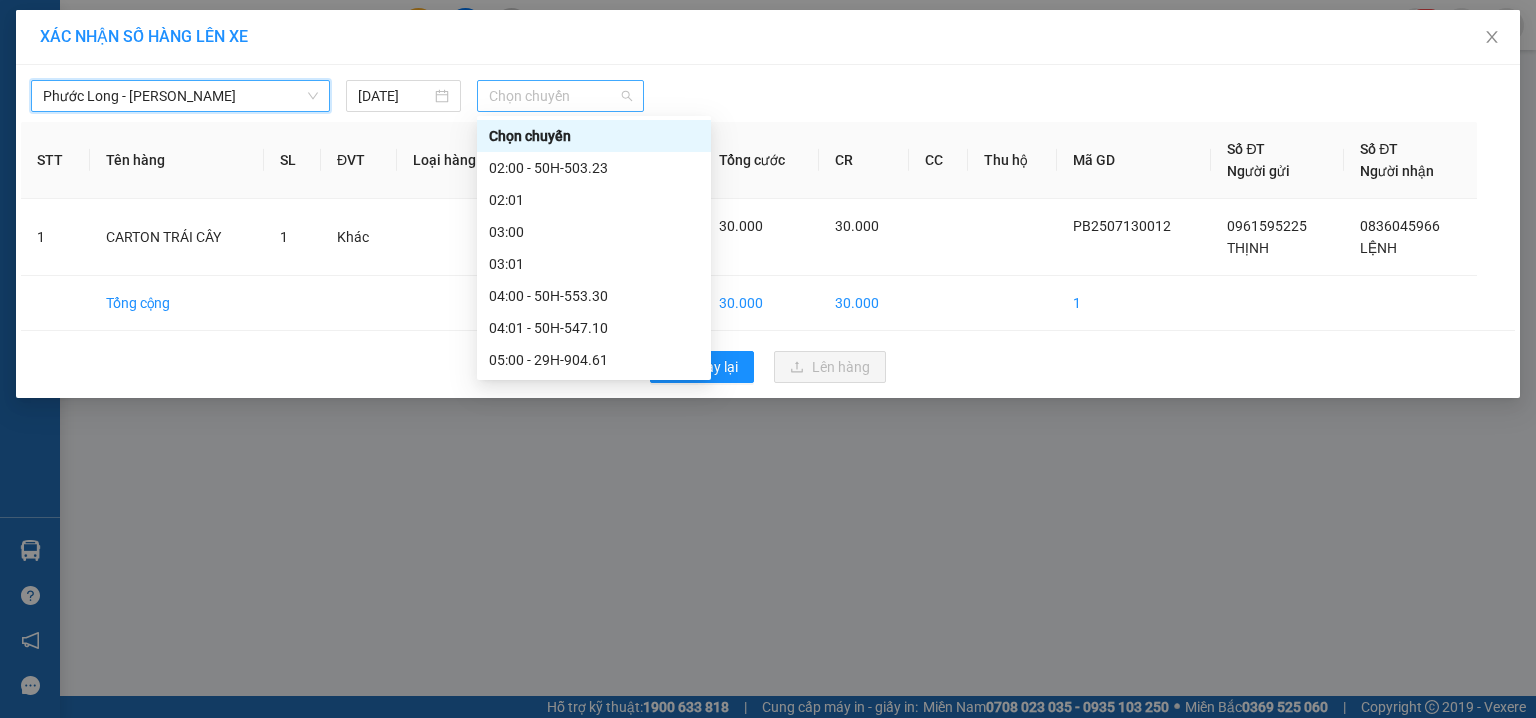 click on "Chọn chuyến" at bounding box center [561, 96] 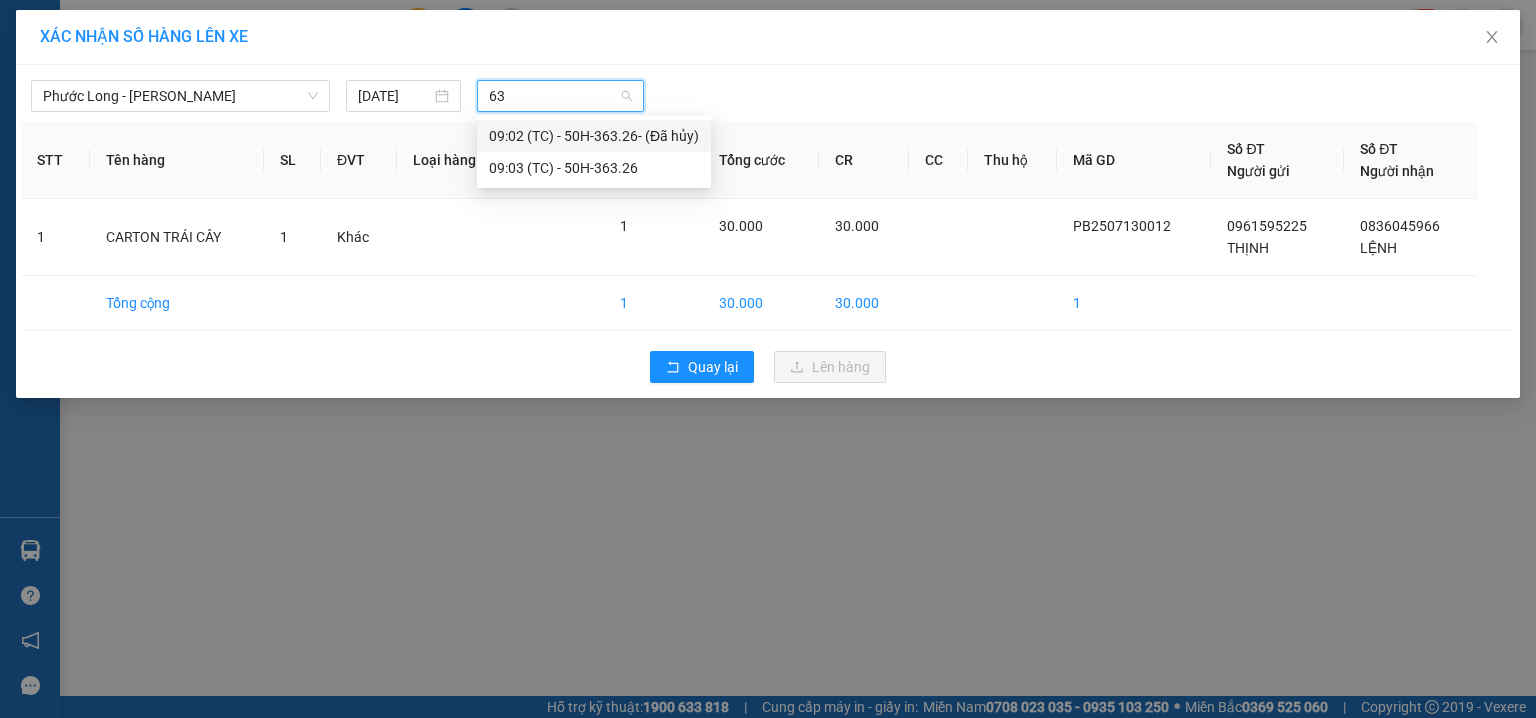 type on "632" 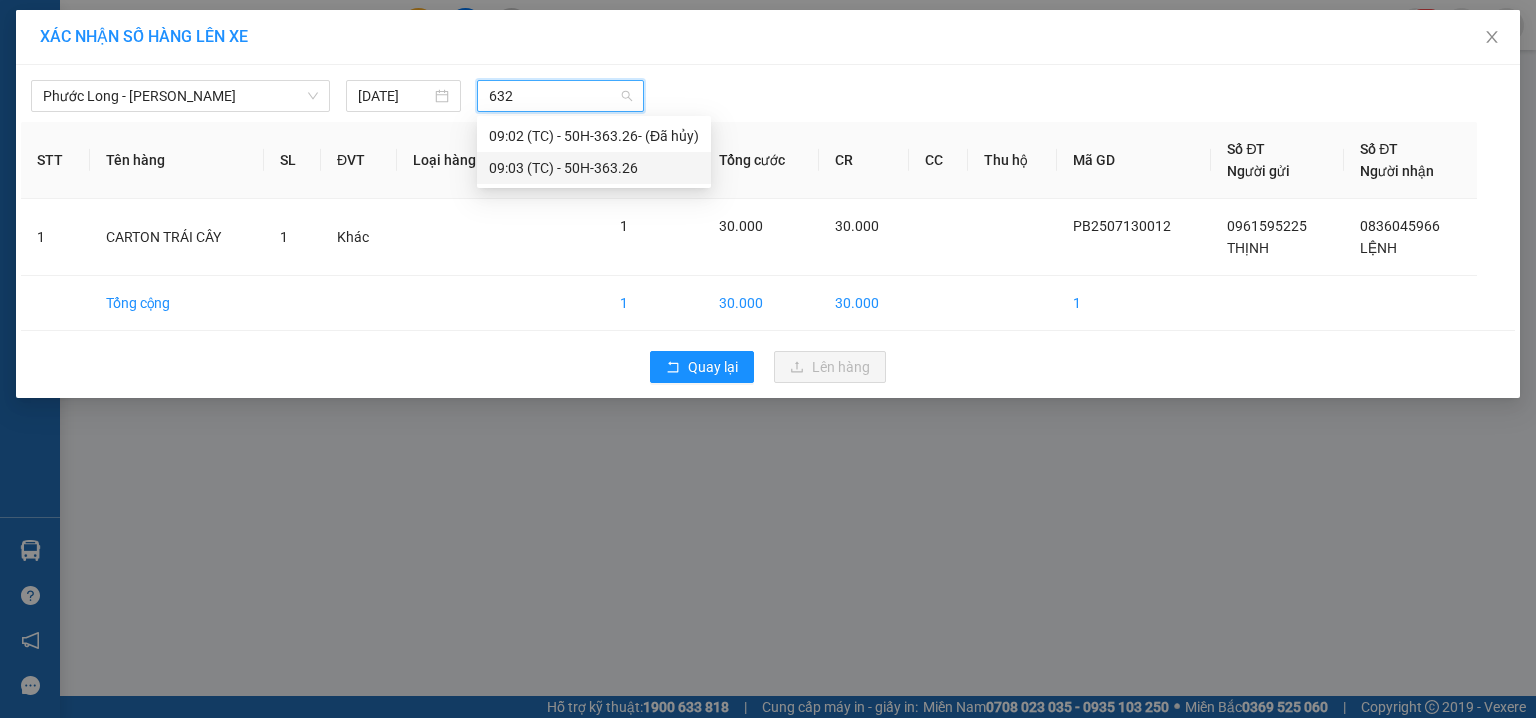 click on "09:03   (TC)   - 50H-363.26" at bounding box center (594, 168) 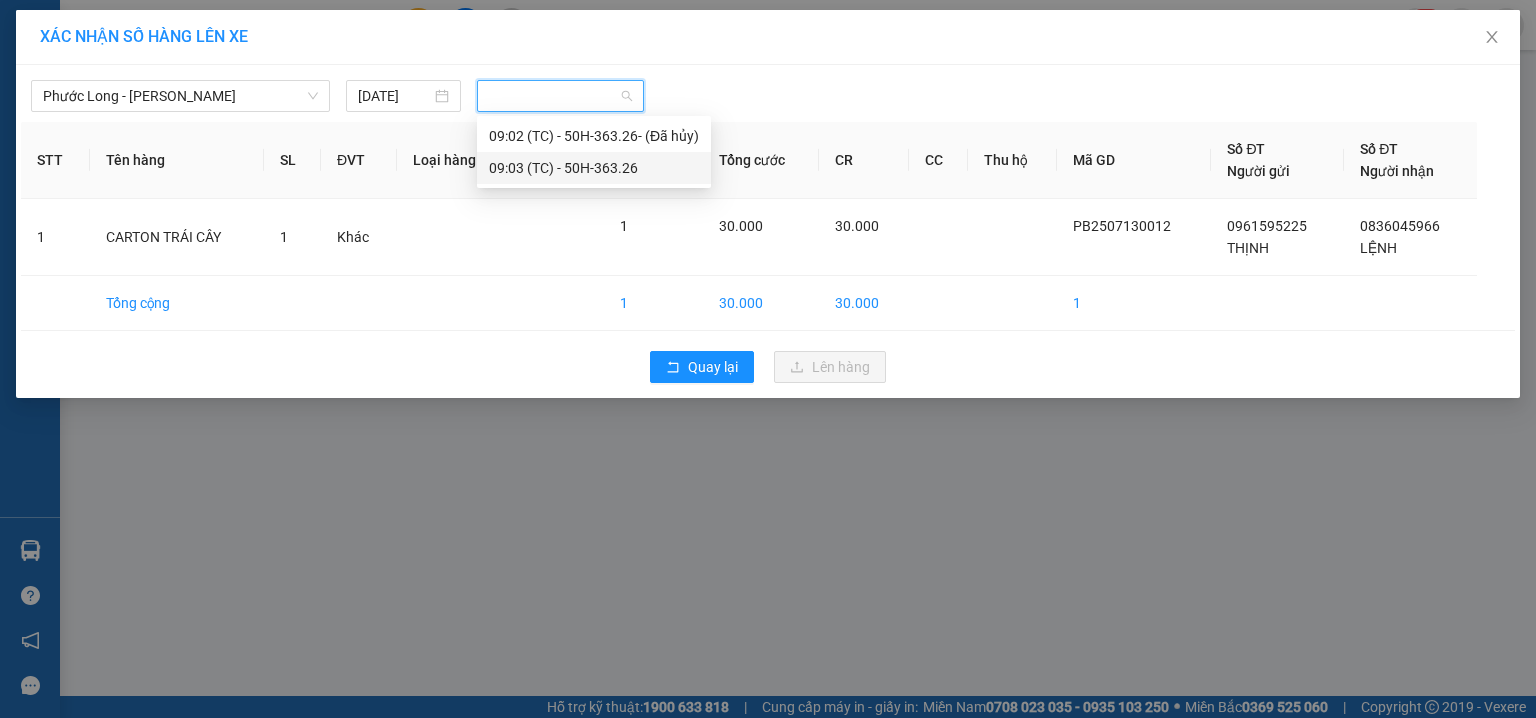 click on "Tổng SL" at bounding box center (653, 160) 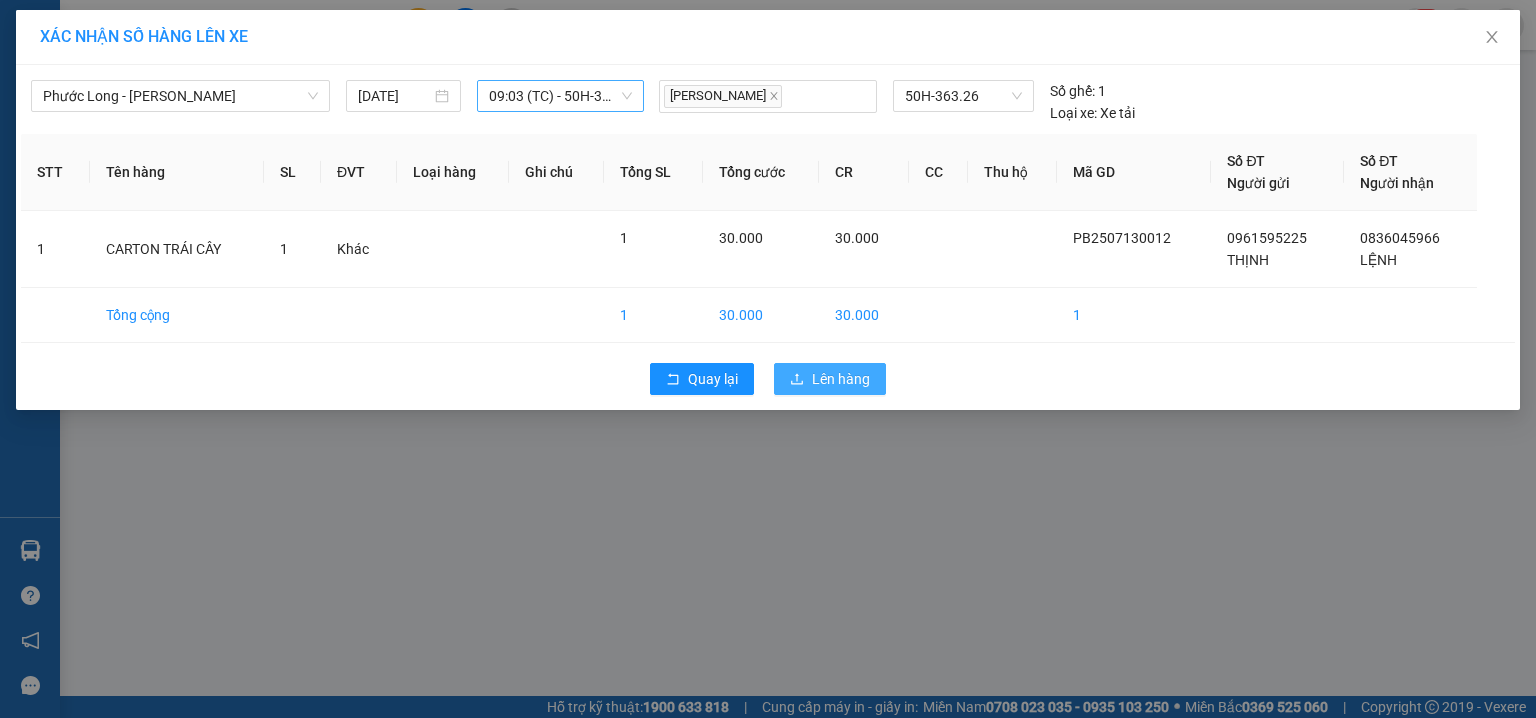 click on "Lên hàng" at bounding box center [841, 379] 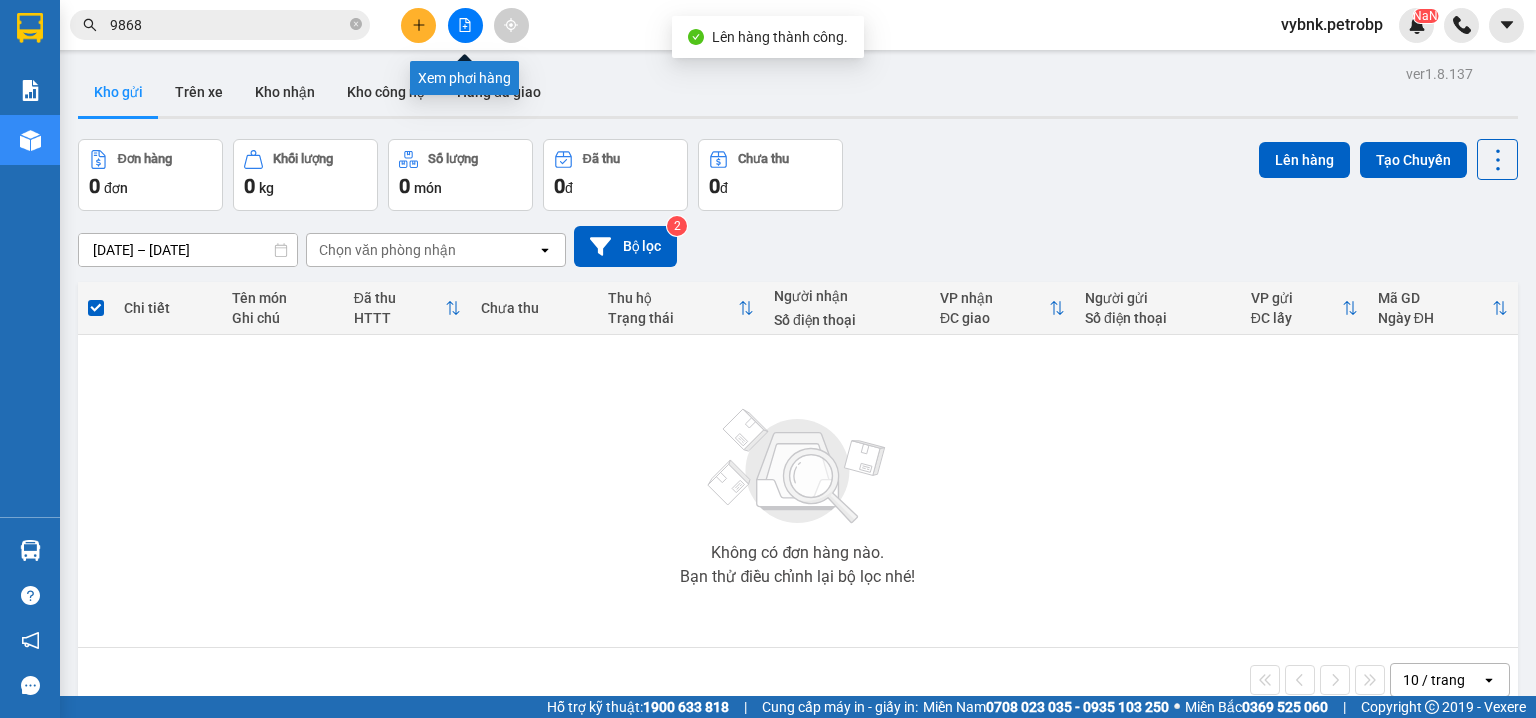 click at bounding box center [465, 25] 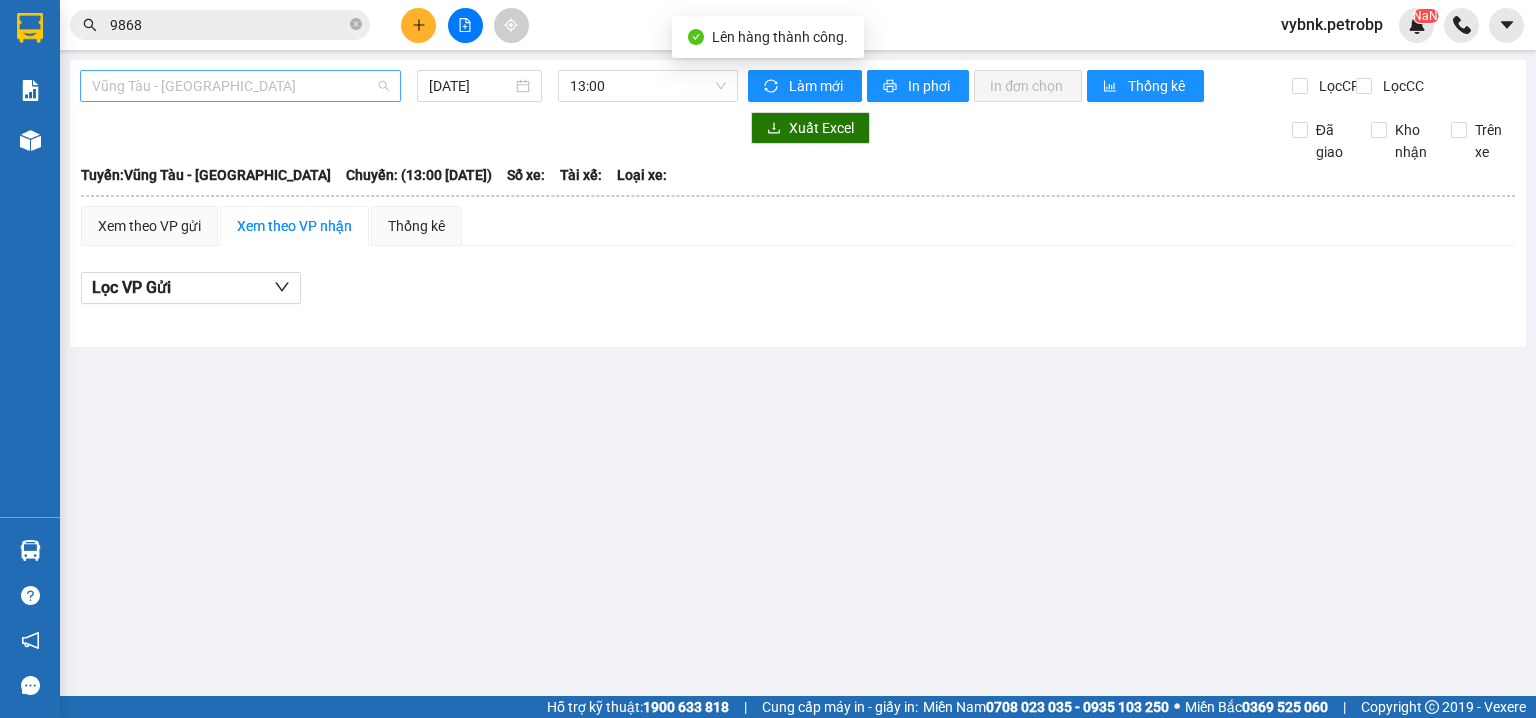 click on "Vũng Tàu - Bình Phước" at bounding box center (240, 86) 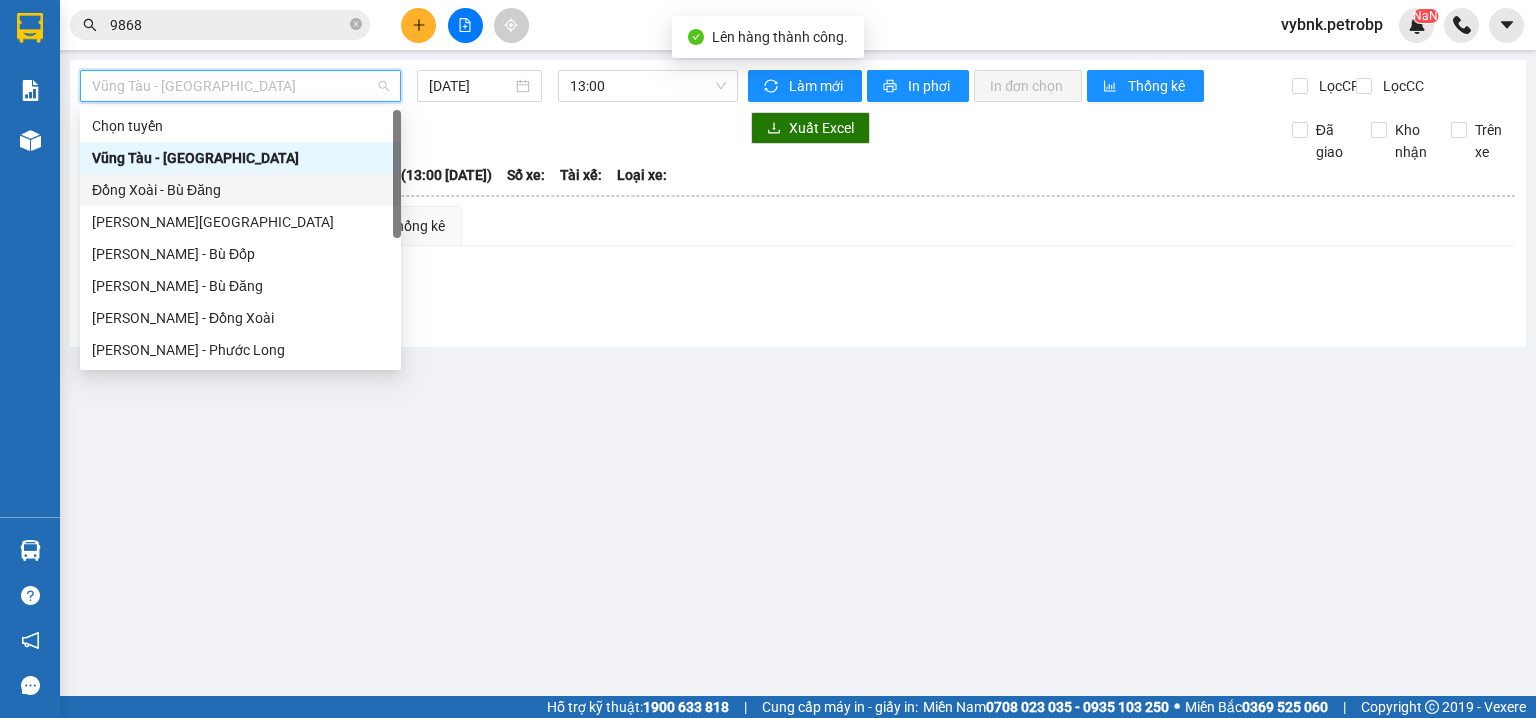 scroll, scrollTop: 256, scrollLeft: 0, axis: vertical 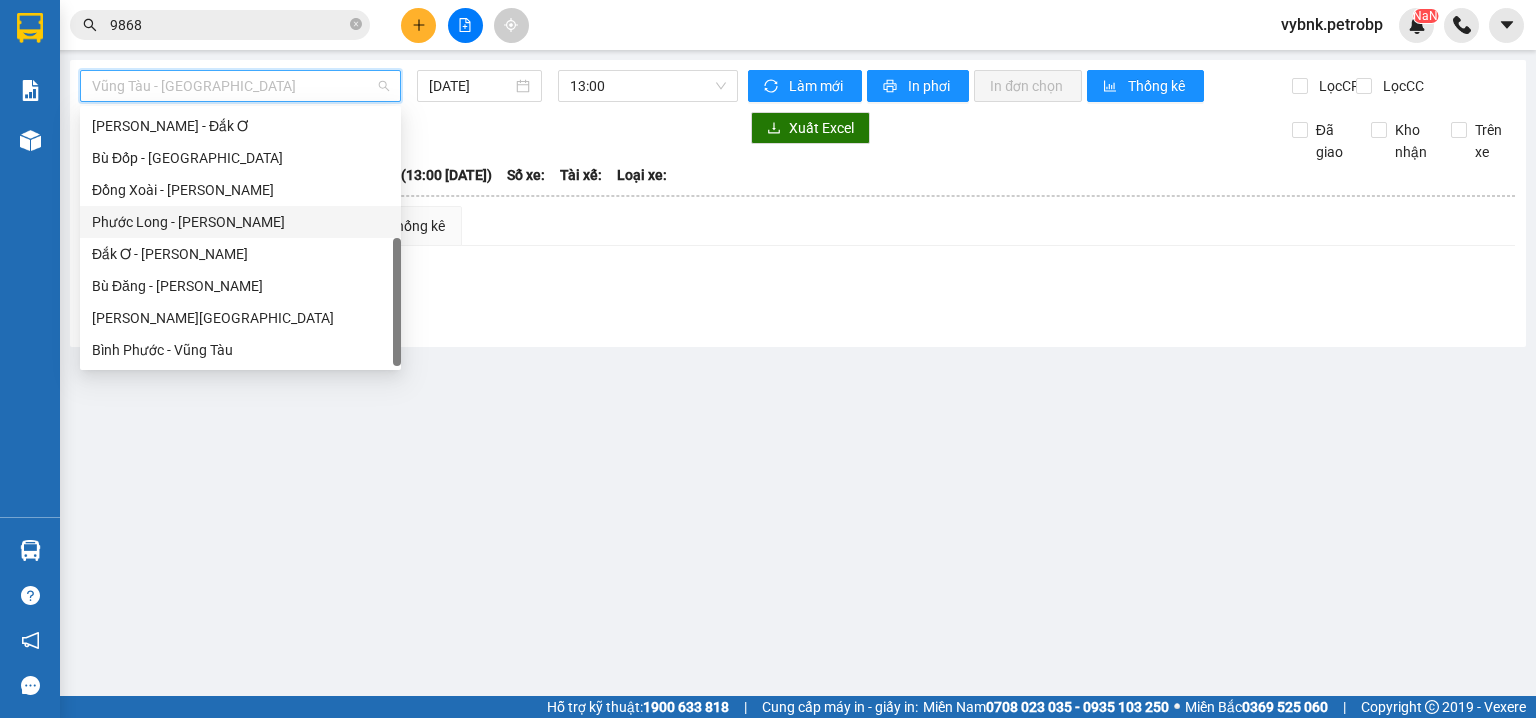 click on "Phước Long - Hồ Chí Minh" at bounding box center (240, 222) 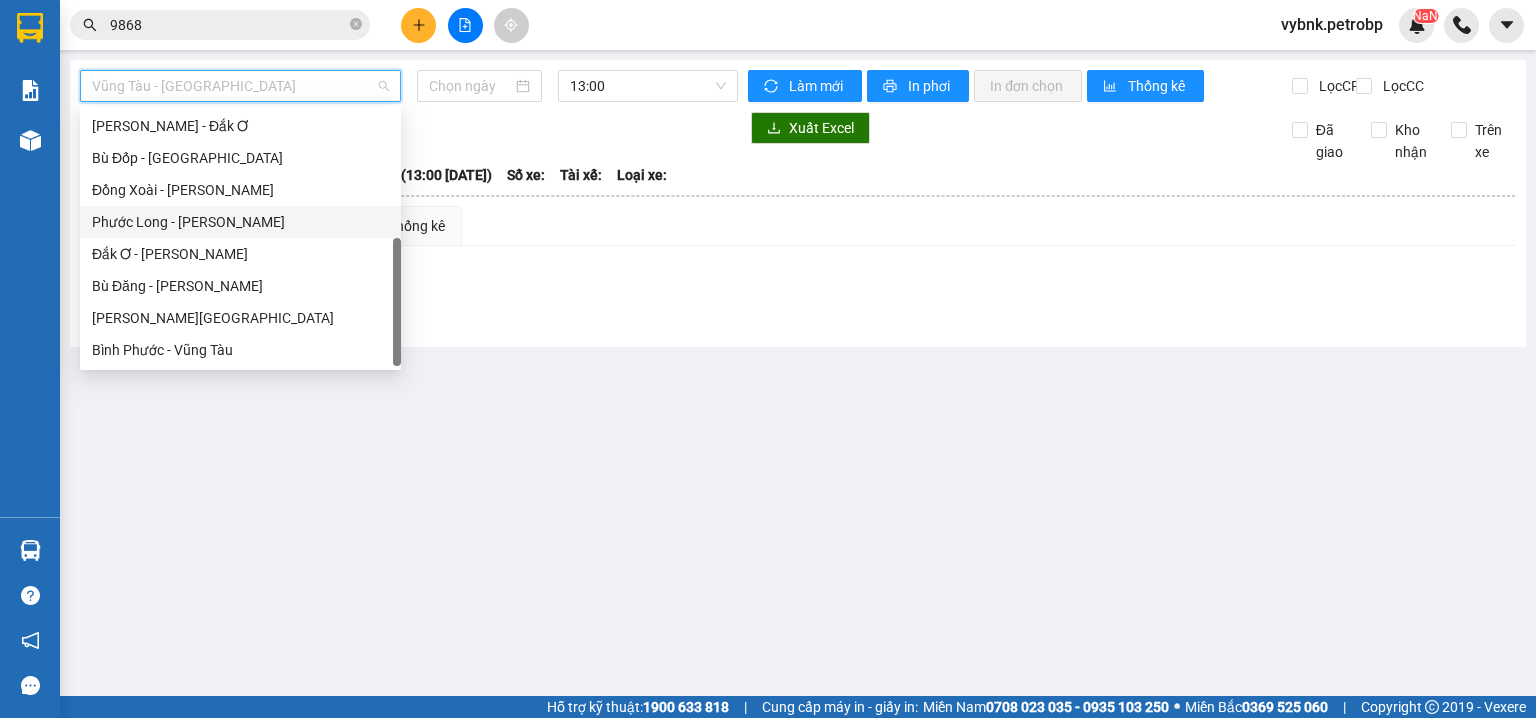 type on "[DATE]" 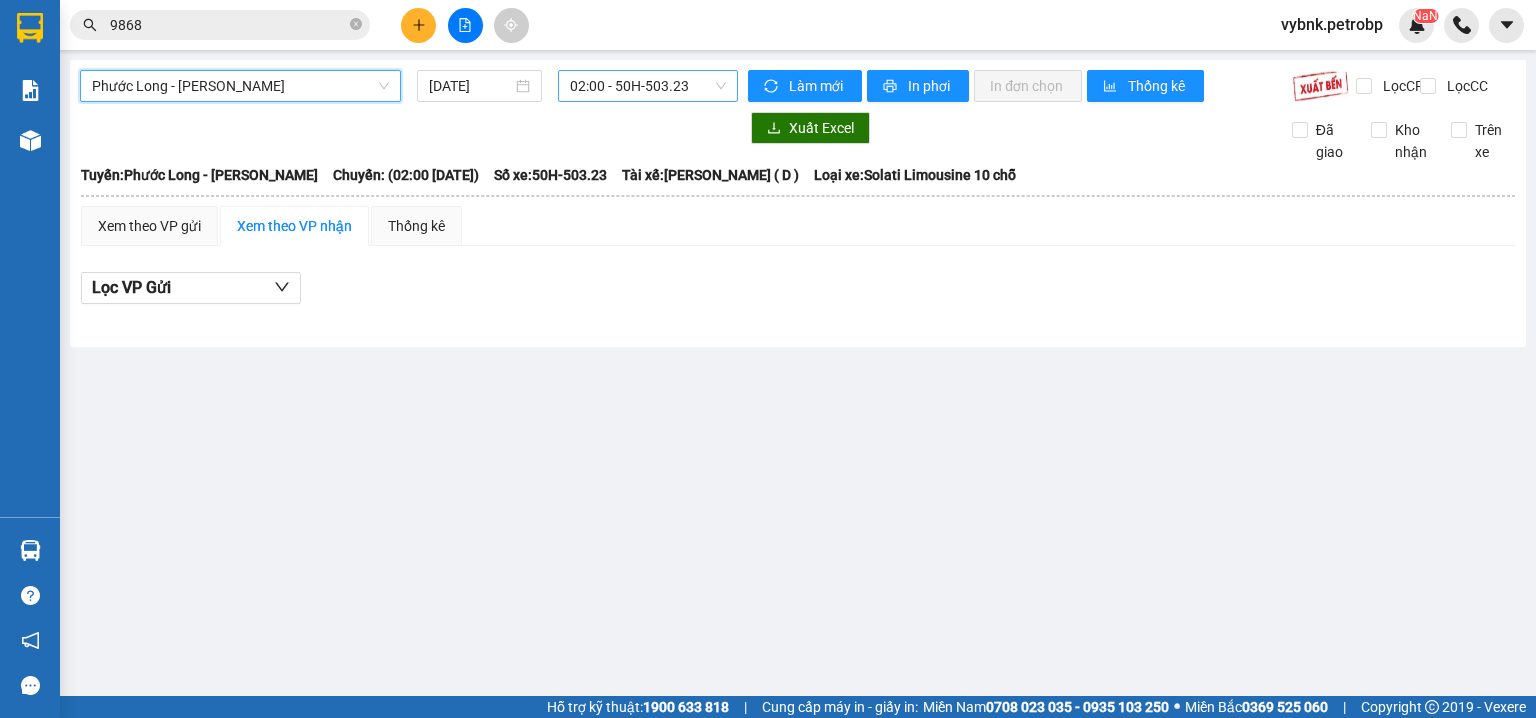 click on "02:00     - 50H-503.23" at bounding box center [648, 86] 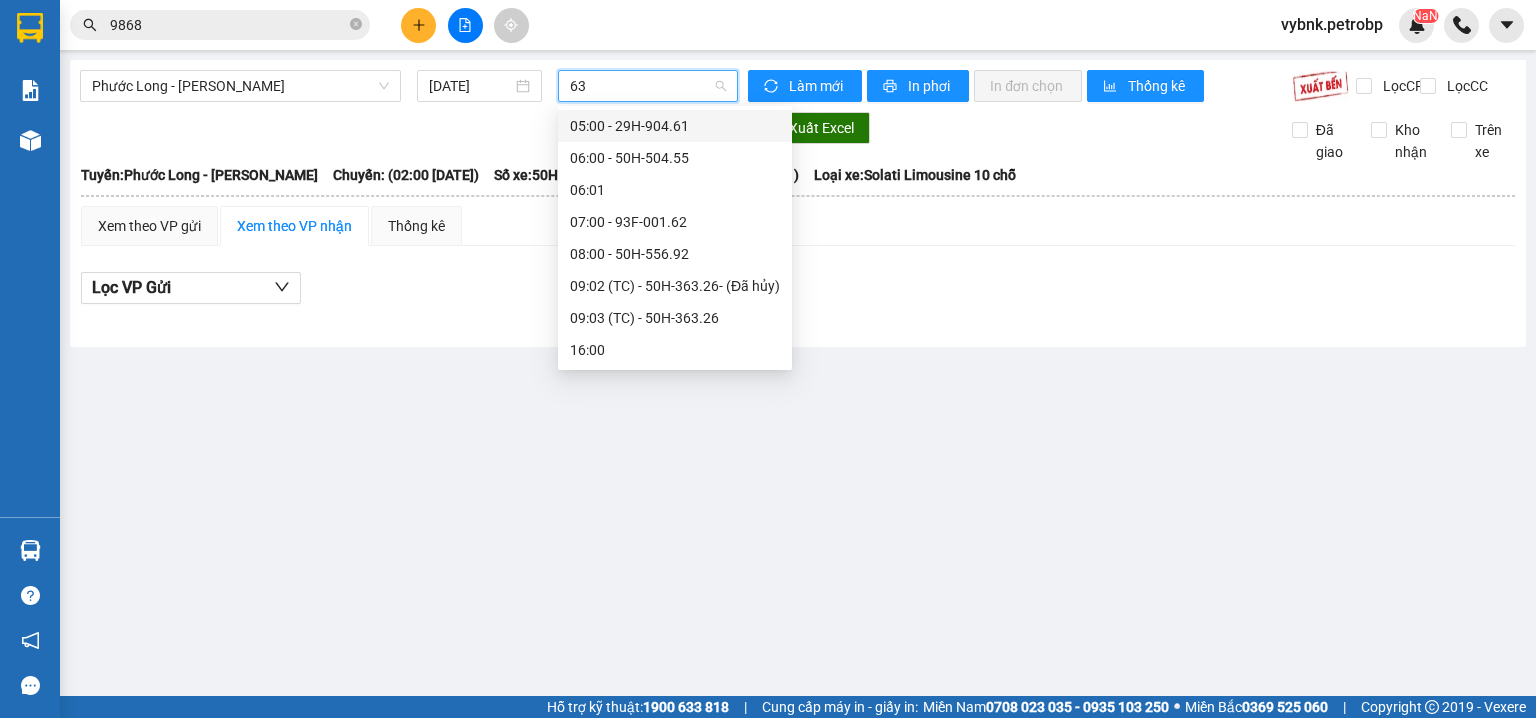 type on "632" 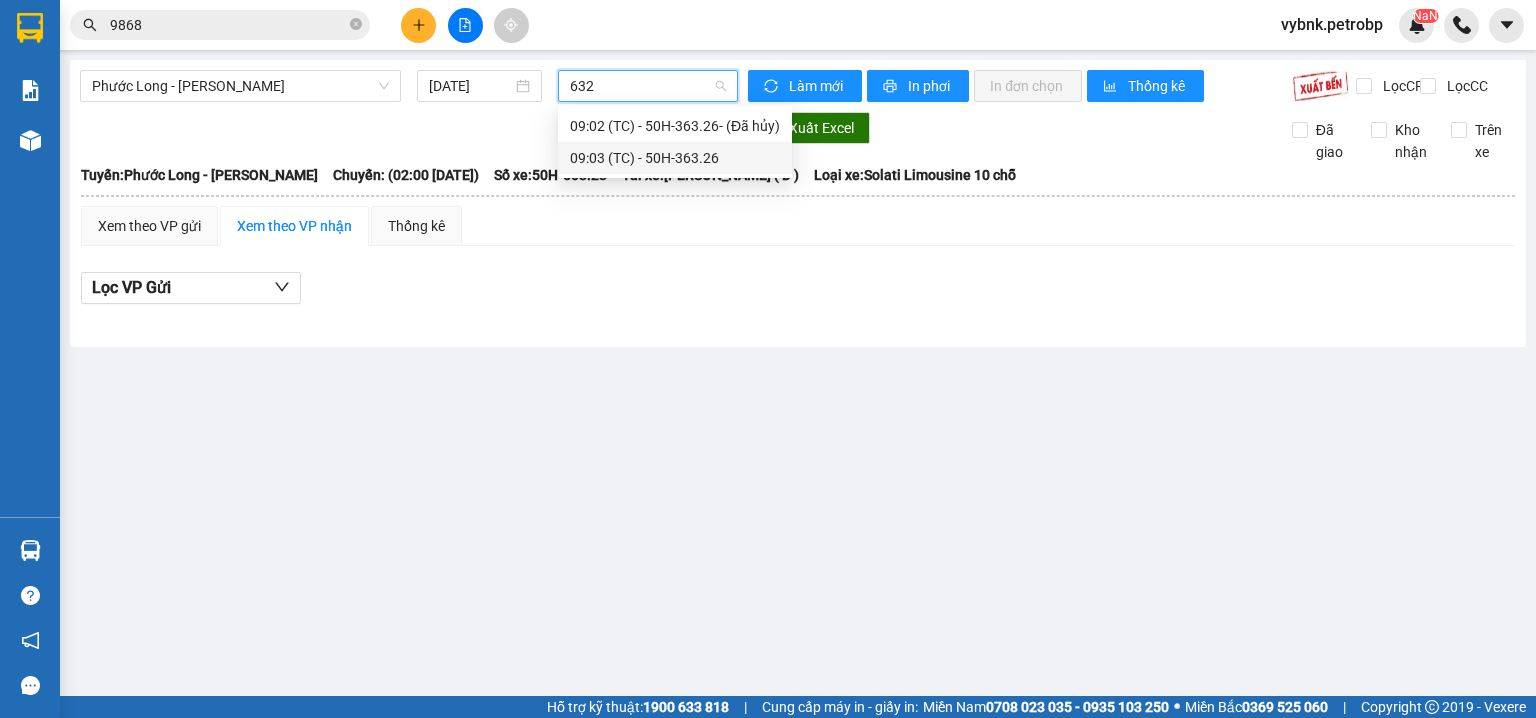click on "09:03   (TC)   - 50H-363.26" at bounding box center [675, 158] 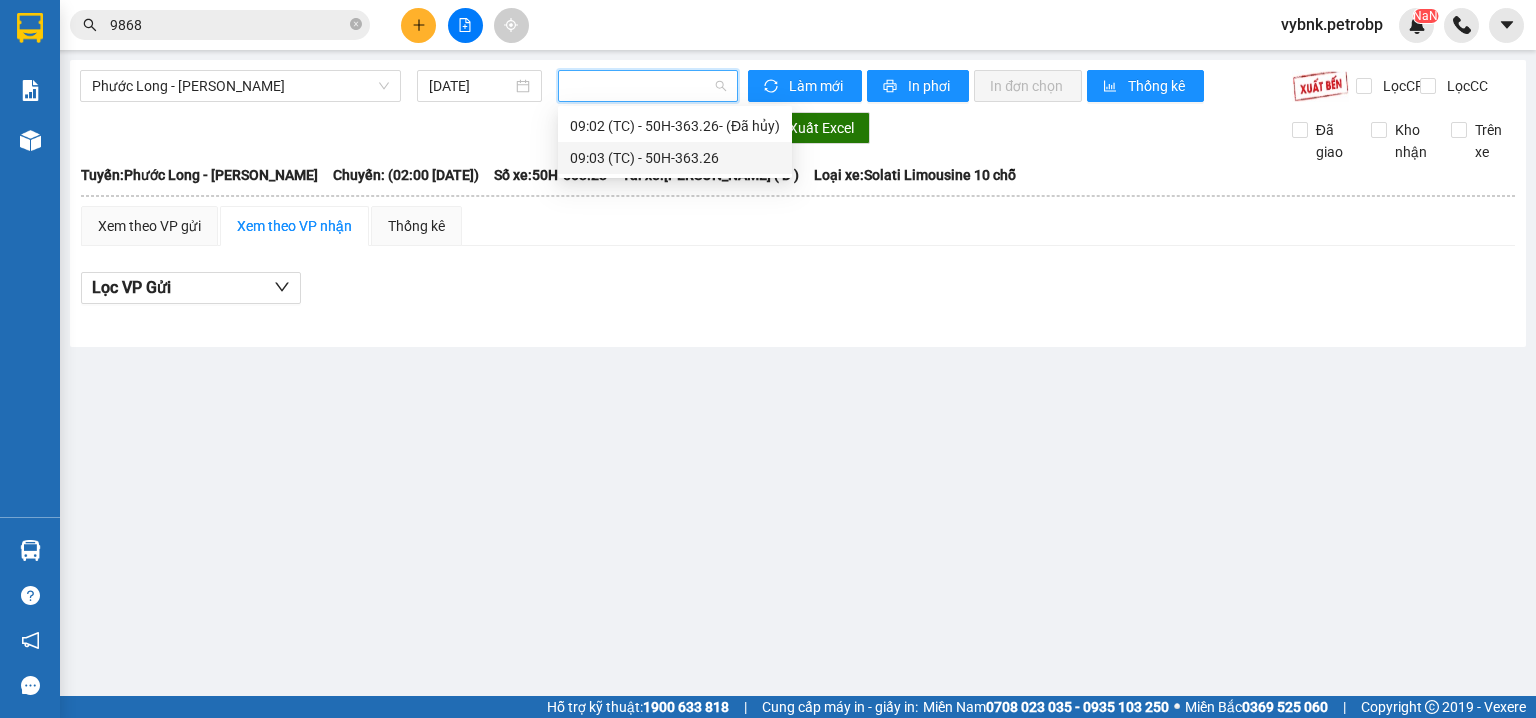 click at bounding box center (409, 128) 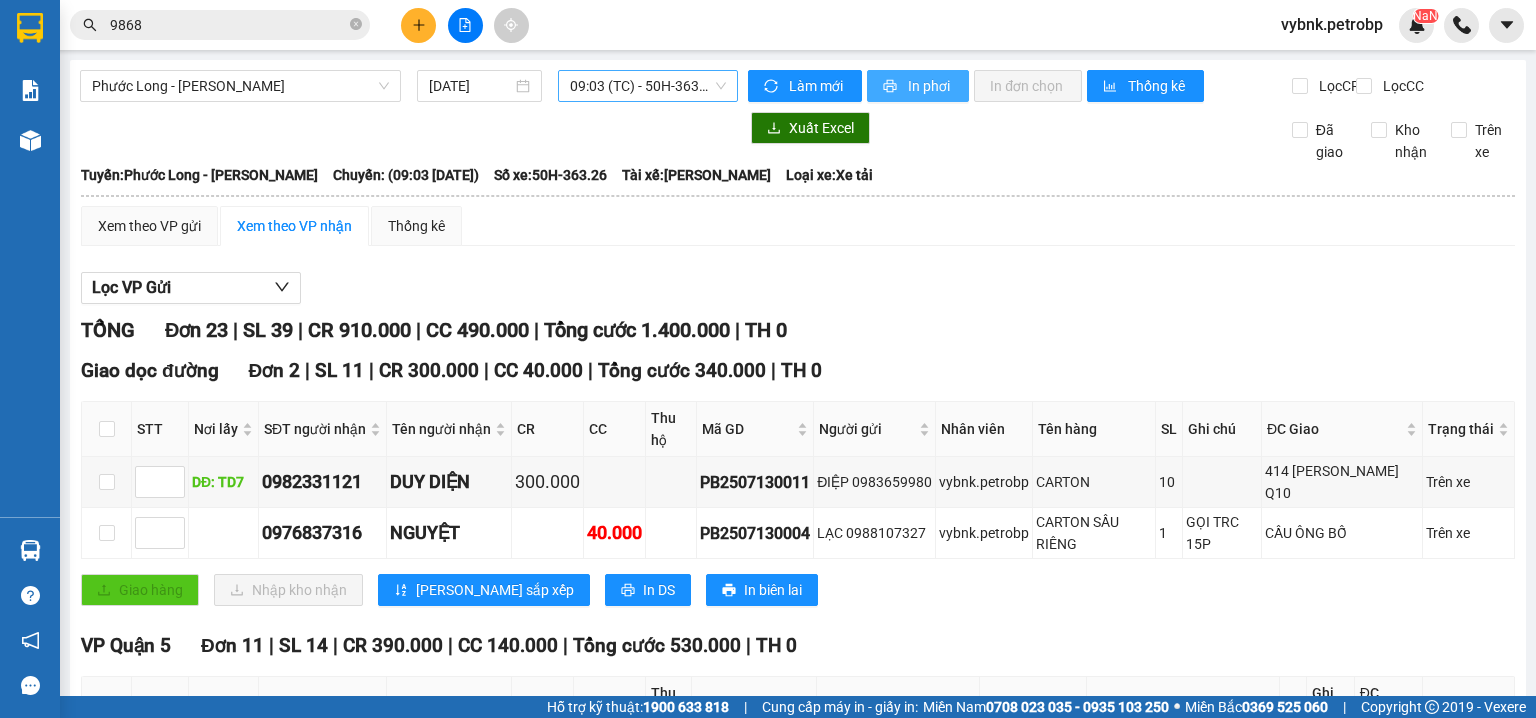 click on "In phơi" at bounding box center (930, 86) 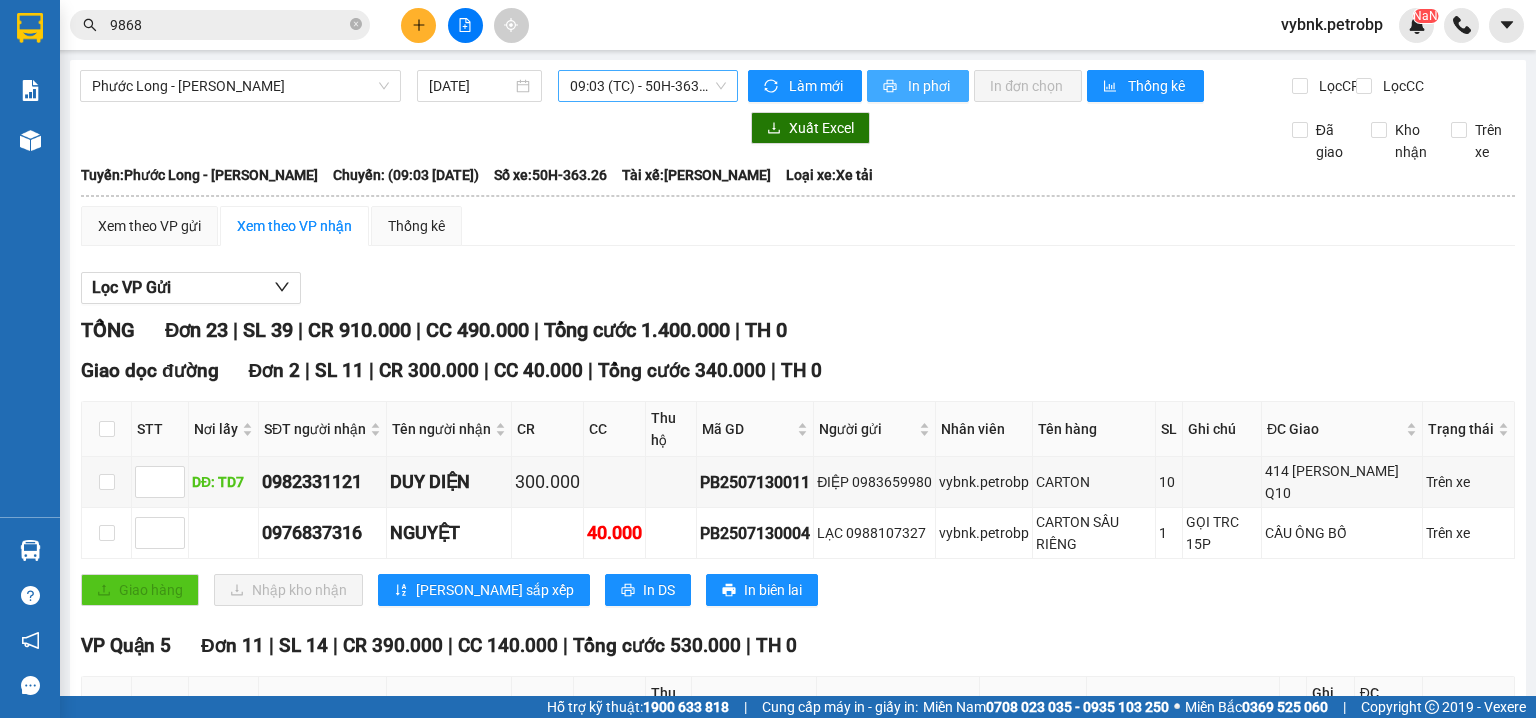 scroll, scrollTop: 0, scrollLeft: 0, axis: both 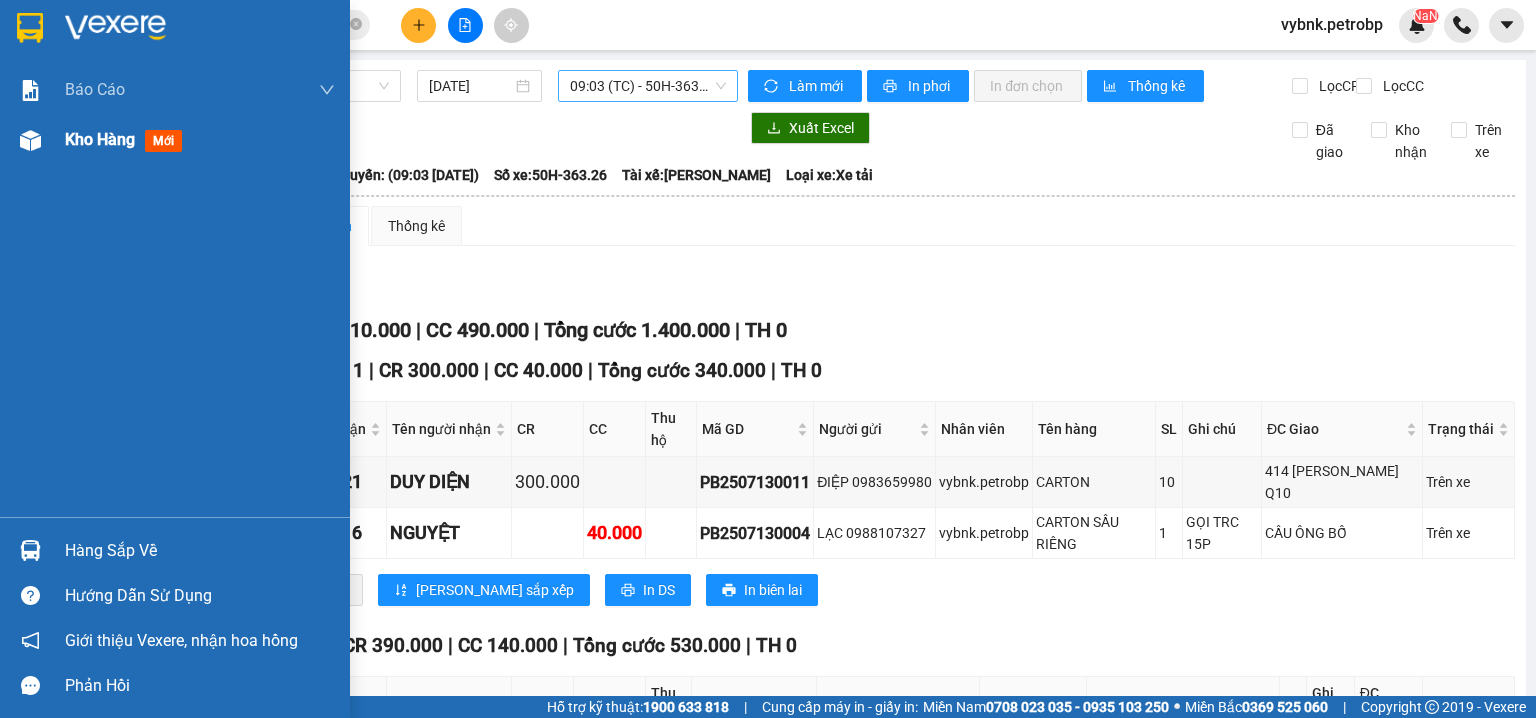 click on "Kho hàng mới" at bounding box center (175, 140) 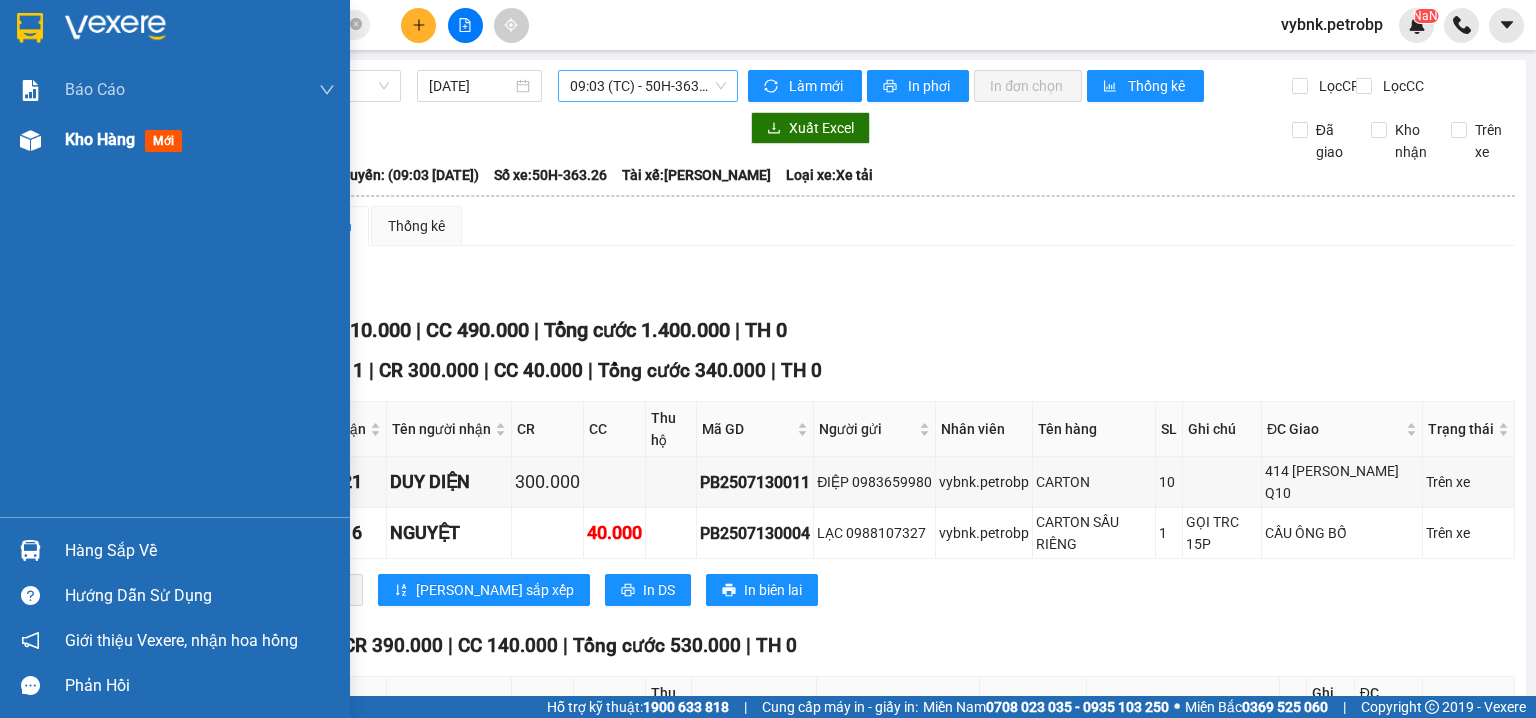 click on "Kho hàng mới" at bounding box center [175, 140] 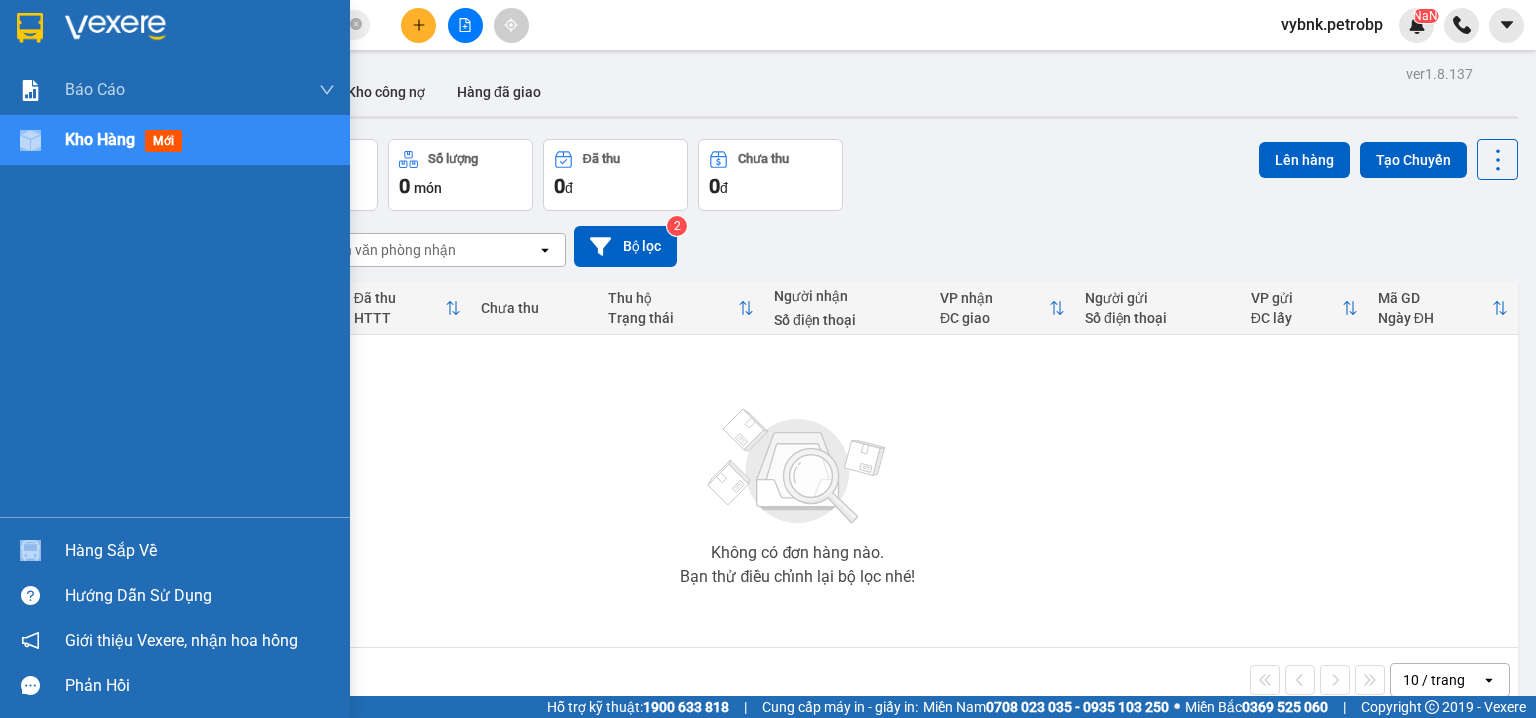 click on "Hàng sắp về" at bounding box center [175, 550] 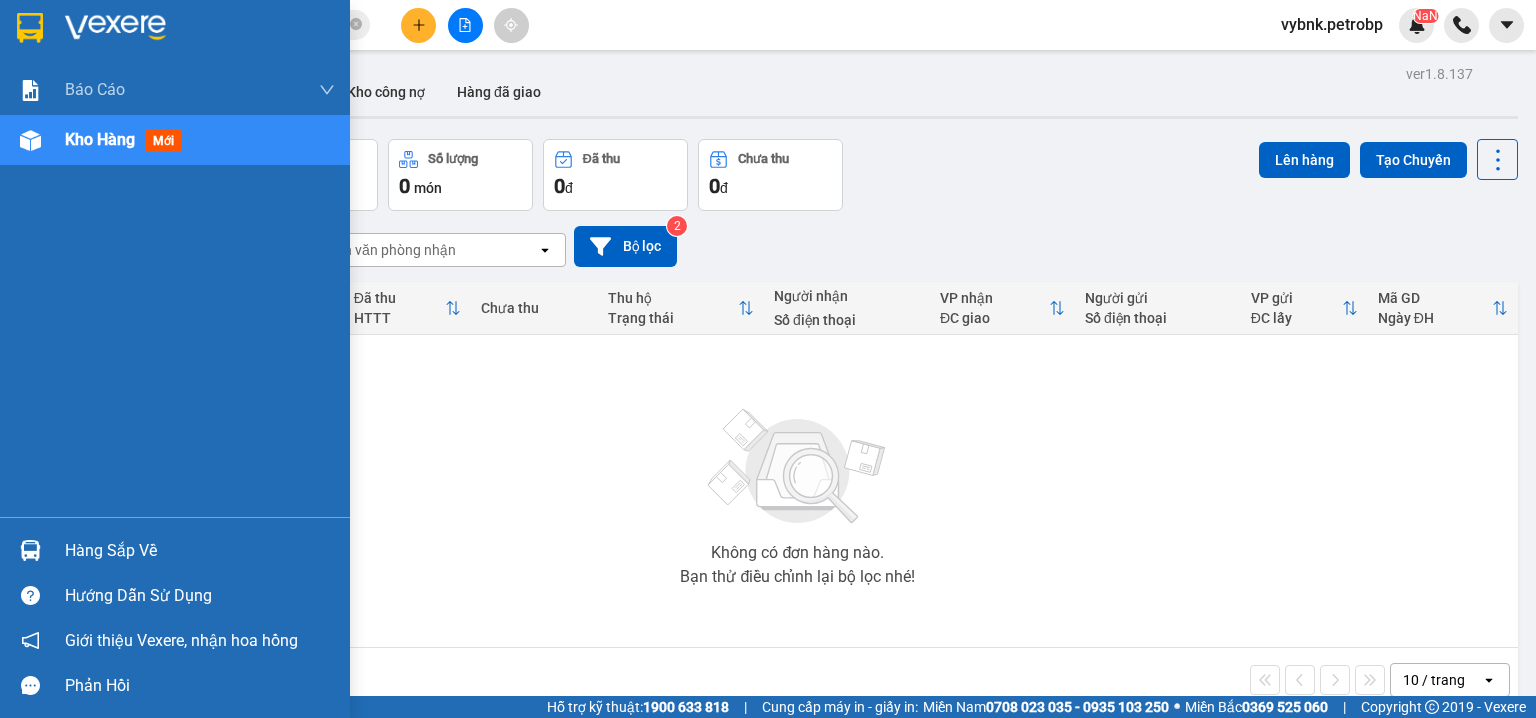 click on "Báo cáo BC tiền tận nơi (nhân viên) Báo cáo 1 (nv): Số tiền đã thu của văn phòng  Báo cáo 1: Số tiền đã thu của văn phòng  Báo cáo dòng tiền (nhân viên) Doanh số tạo đơn theo VP gửi (nhân viên) Mẫu 1: Báo cáo dòng tiền theo nhân viên (nhà xe) Mẫu 1: Báo cáo dòng tiền theo nhân viên (trưởng trạm) Mẫu 2: Thống kê đơn hàng theo nhân viên Mẫu 3.1: Thống kê đơn hàng văn phòng gửi Mẫu 3.1: Thống kê đơn hàng văn phòng gửi ( các trạm xem ) Mẫu 3: Báo cáo dòng tiền theo văn phòng     Kho hàng mới Hàng sắp về Hướng dẫn sử dụng Giới thiệu Vexere, nhận hoa hồng Phản hồi Phần mềm hỗ trợ bạn tốt chứ?" at bounding box center (175, 359) 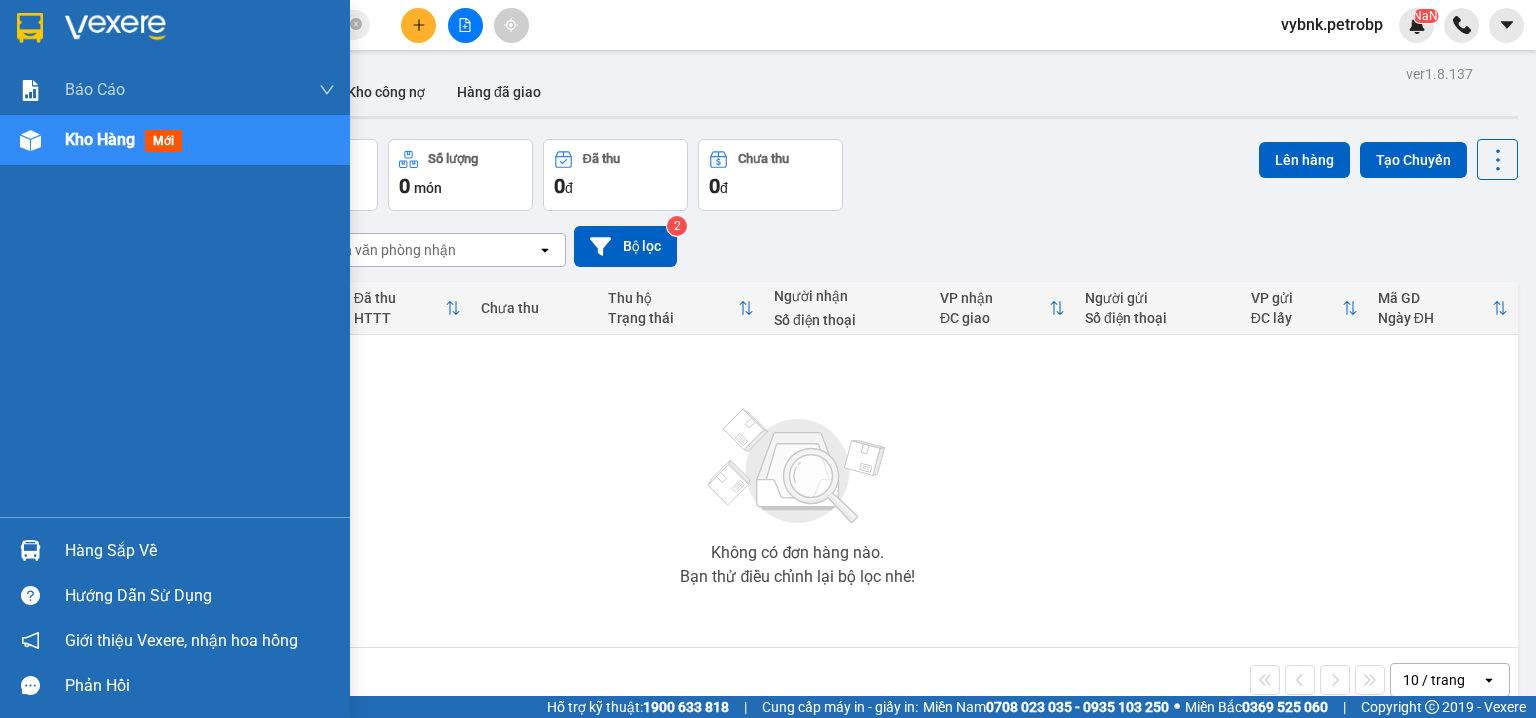 click on "Hàng sắp về" at bounding box center [200, 551] 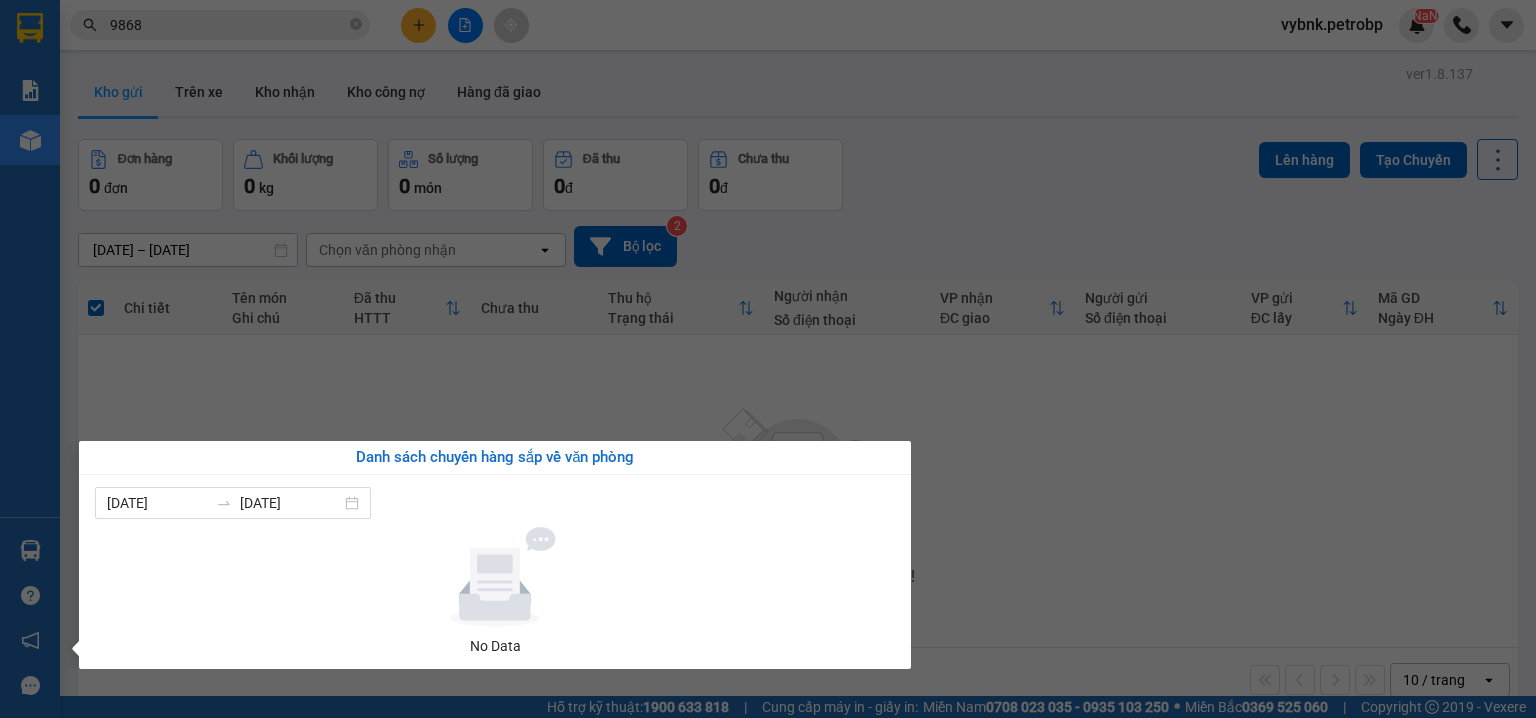 click on "Kết quả tìm kiếm ( 199 )  Bộ lọc  Ngày tạo đơn gần nhất Mã ĐH Trạng thái Món hàng Tổng cước Chưa cước Người gửi VP Gửi Người nhận VP Nhận 78ADV2507120116 18:03 - 12/07 VP Nhận   93H-023.04 00:46 - 13/07 CARTON SL:  1 40.000 40.000 02838535366 prinwork VP Quận 5 079782 9868 MINH  VP Phước Bình LHP2507120016 15:04 - 12/07 Đã giao   08:30 - 13/07 CARTON KEO TRONG SL:  1 40.000 093885 9868 PHONG VP Lê Hồng Phong 0944070707 TRẦN ĐỨC VP Đồng Xoài LHP2507120002 09:31 - 12/07 VP Nhận   50H-074.37 15:35 - 12/07 KIỆN KEO VÀNG SL:  1 30.000 0911111742 NHƯ VP Lê Hồng Phong 097586 9868 PHƯỚC VP Thủ Dầu Một 78ADV2507110116 16:28 - 11/07 Đã giao   11:26 - 12/07 CARTON SL:  1 30.000 0899486222 KHÁCH  VP Quận 5 079782 9868 MINH  VP Phước Bình 78ADV2507040041 11:02 - 04/07 Đã giao   16:43 - 04/07 HỘP  KEO VÀNG SL:  1 30.000 0911111742 NHƯ VP Quận 5 097586 9868 PHƯỚC VP Thủ Dầu Một TDM2507030002 10:04 - 03/07   1" at bounding box center (768, 359) 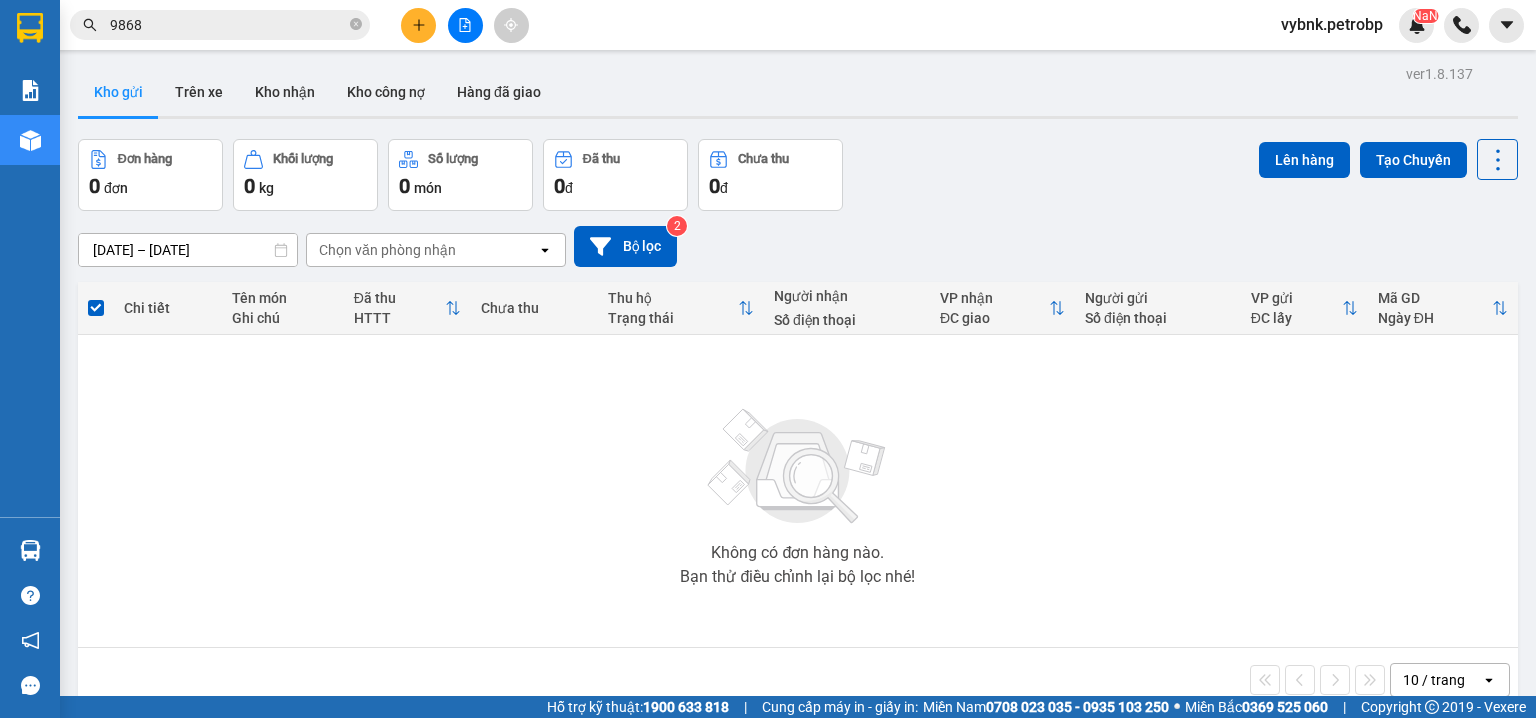 click 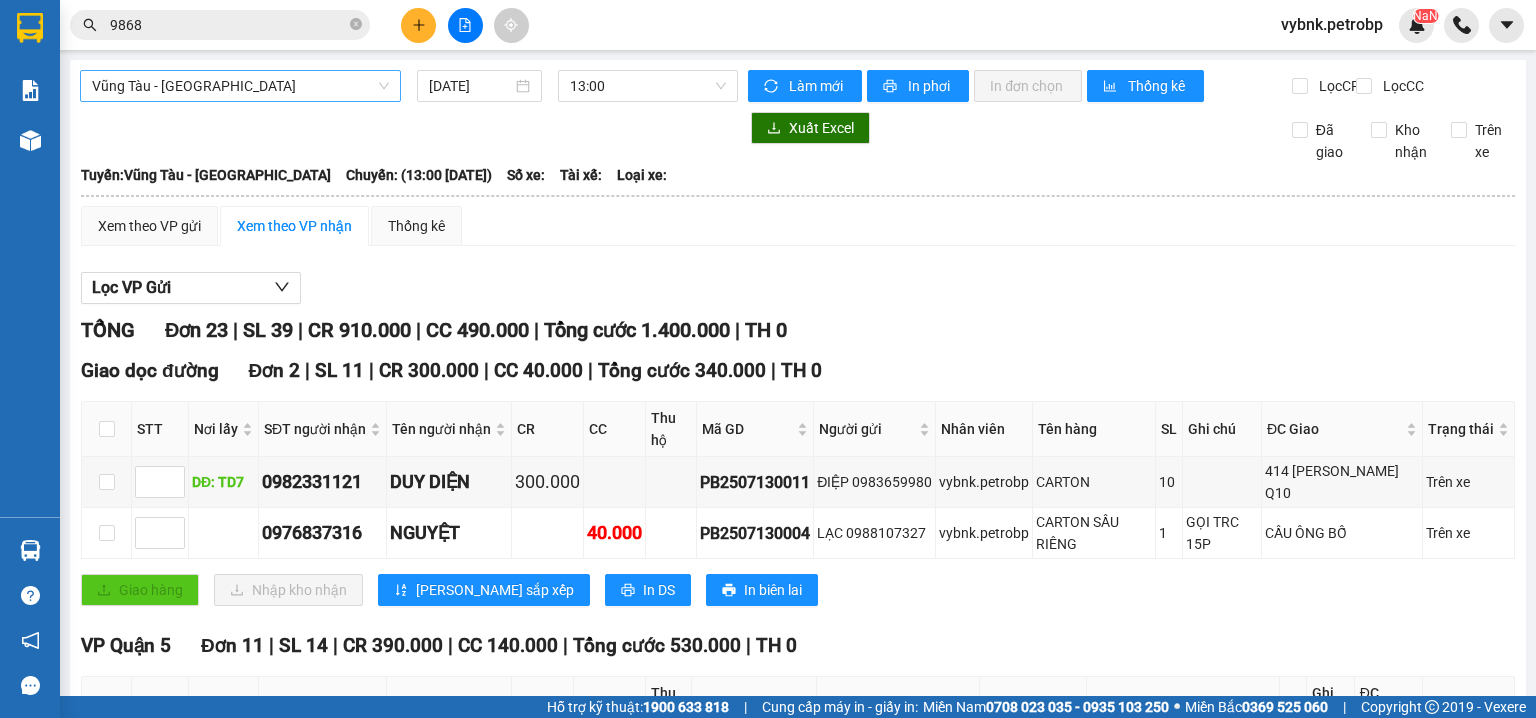 click on "Vũng Tàu - Bình Phước" at bounding box center (240, 86) 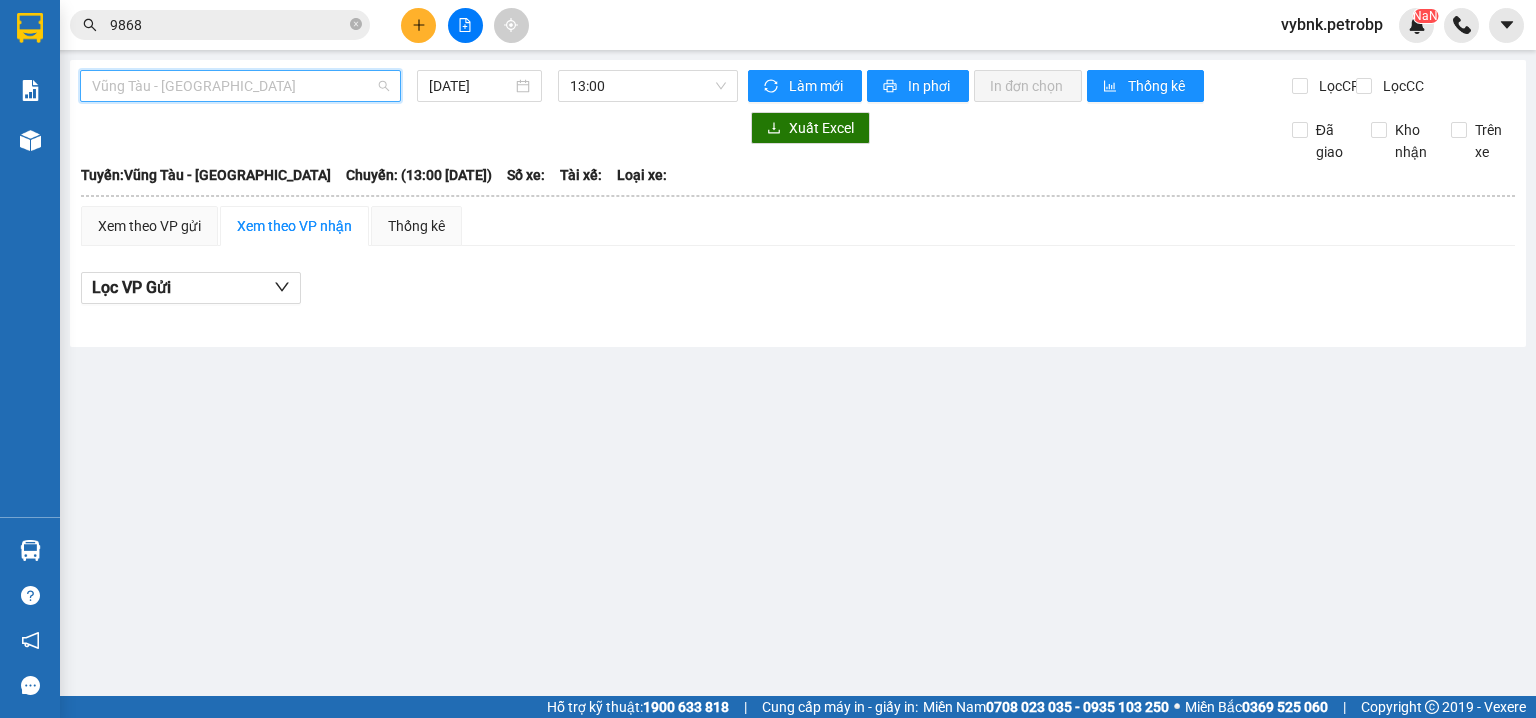 click on "Vũng Tàu - Bình Phước" at bounding box center (240, 86) 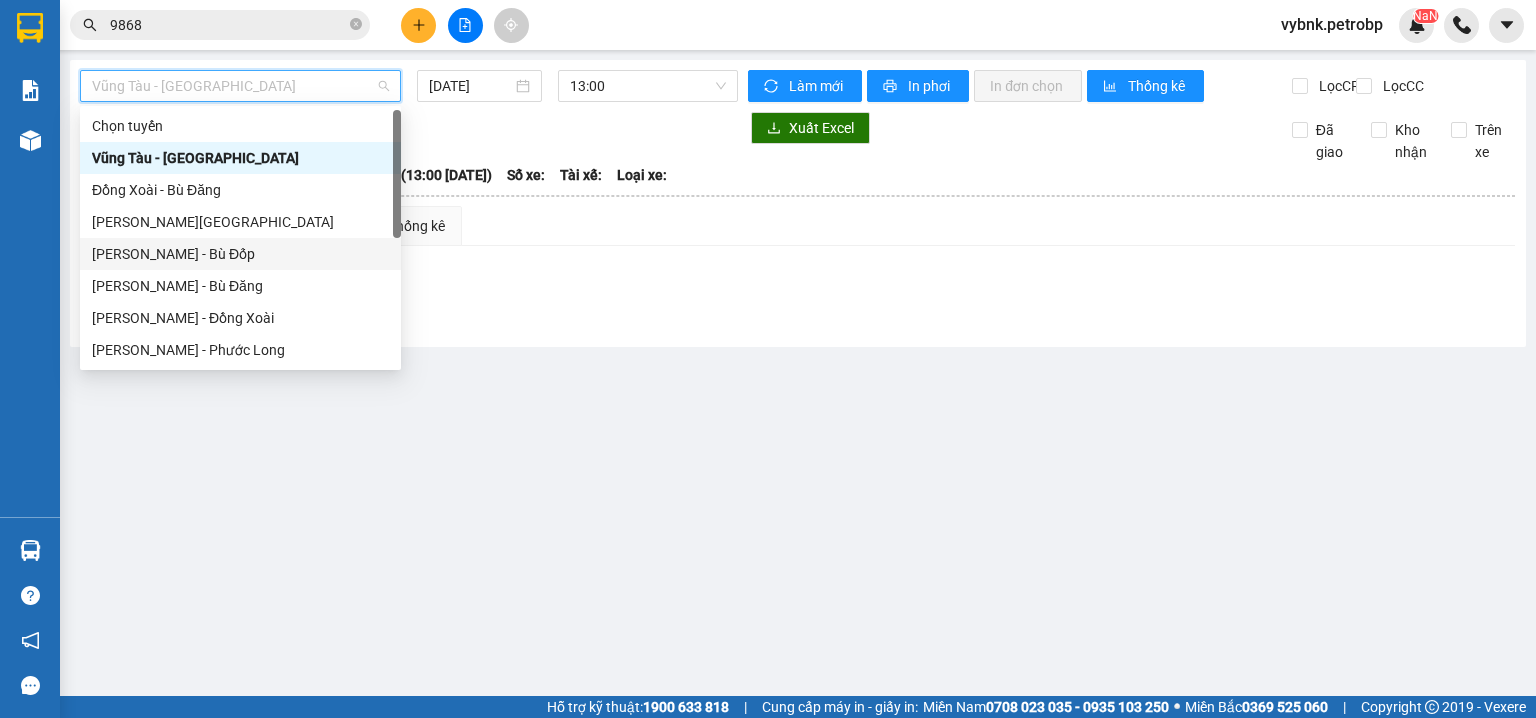 scroll, scrollTop: 256, scrollLeft: 0, axis: vertical 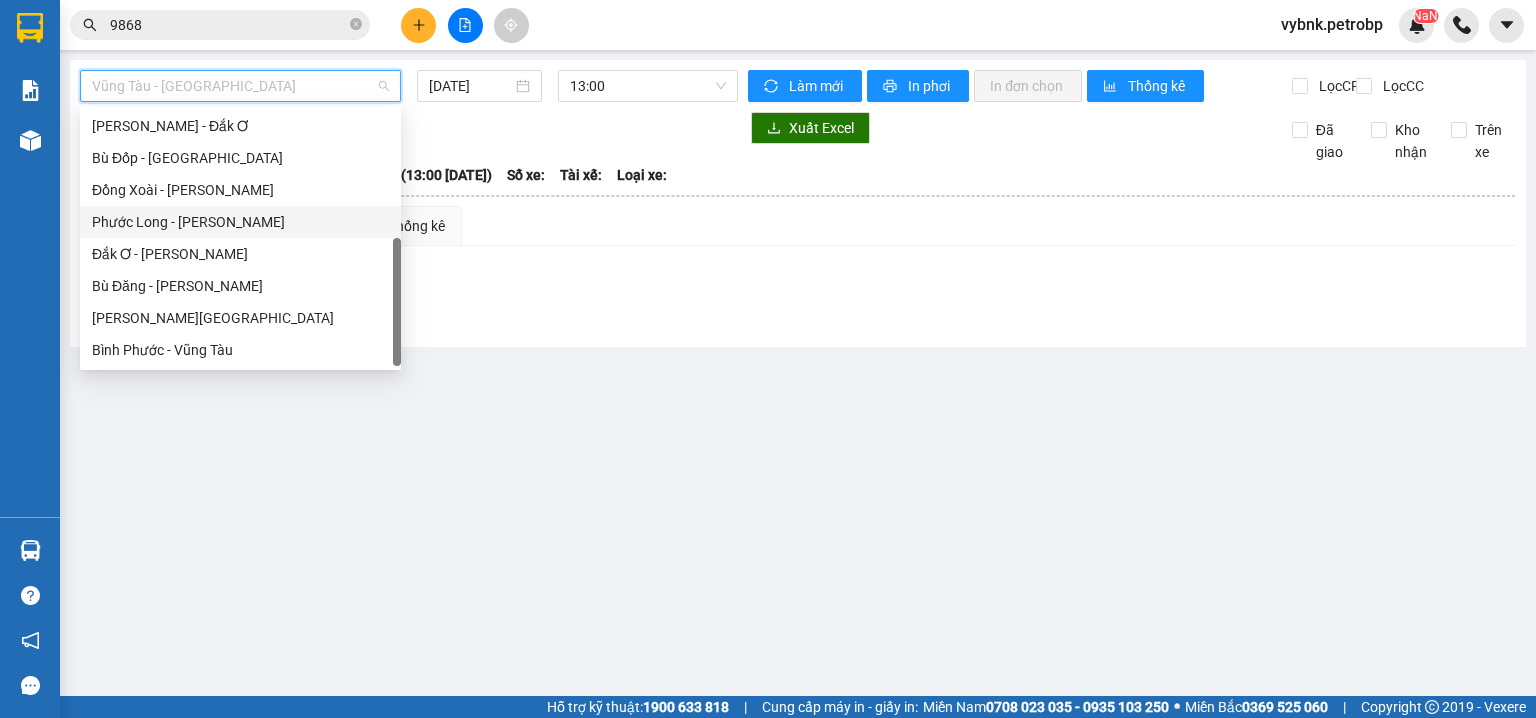 click on "Phước Long - Hồ Chí Minh" at bounding box center [240, 222] 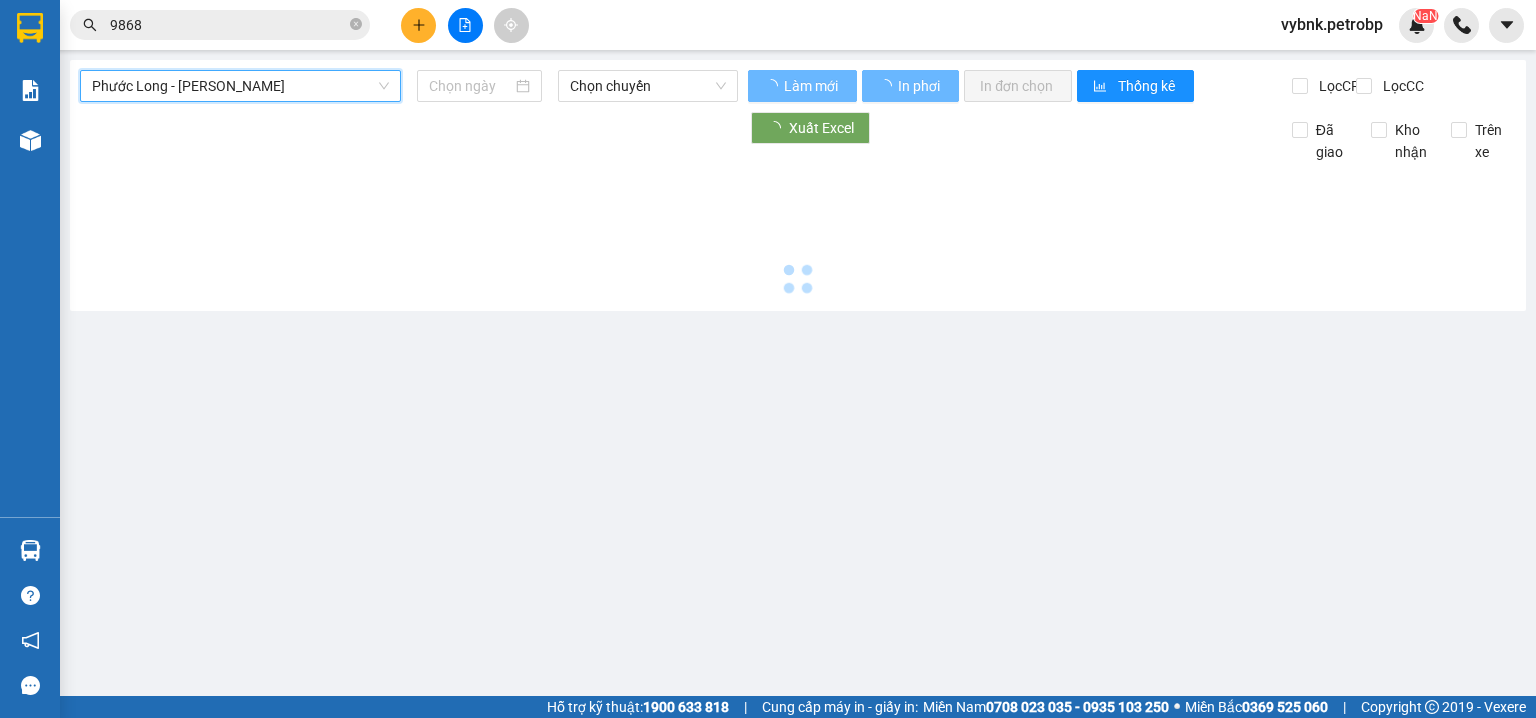 type on "[DATE]" 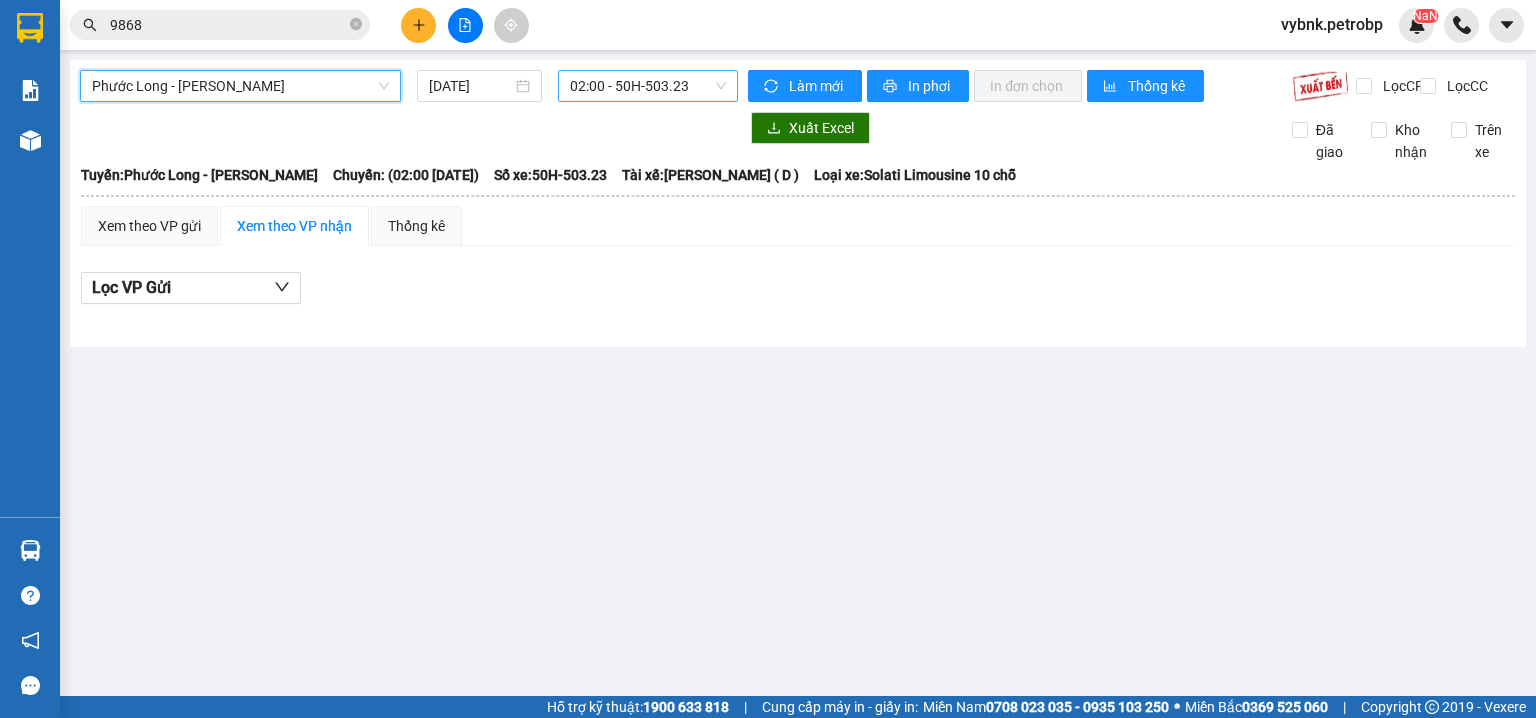 click on "02:00     - 50H-503.23" at bounding box center (648, 86) 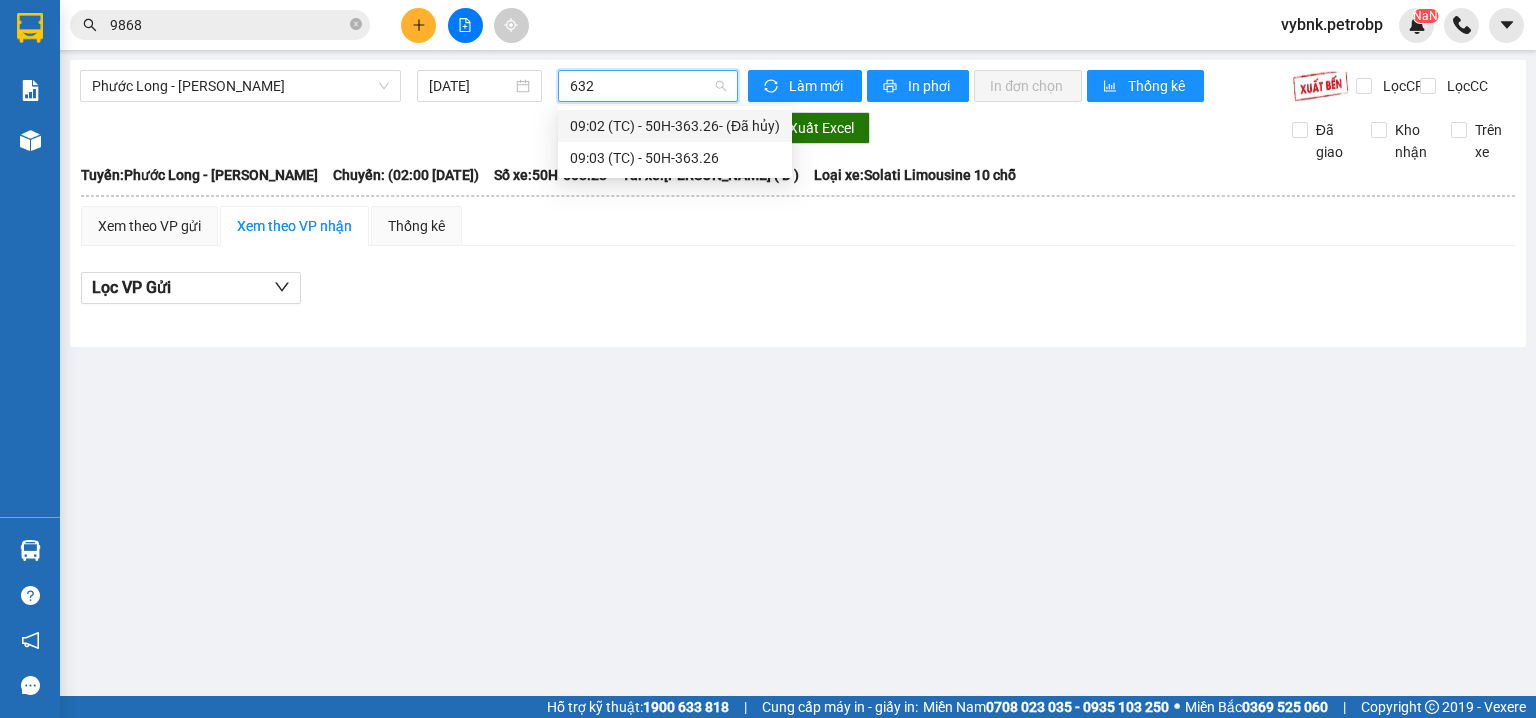 type on "6326" 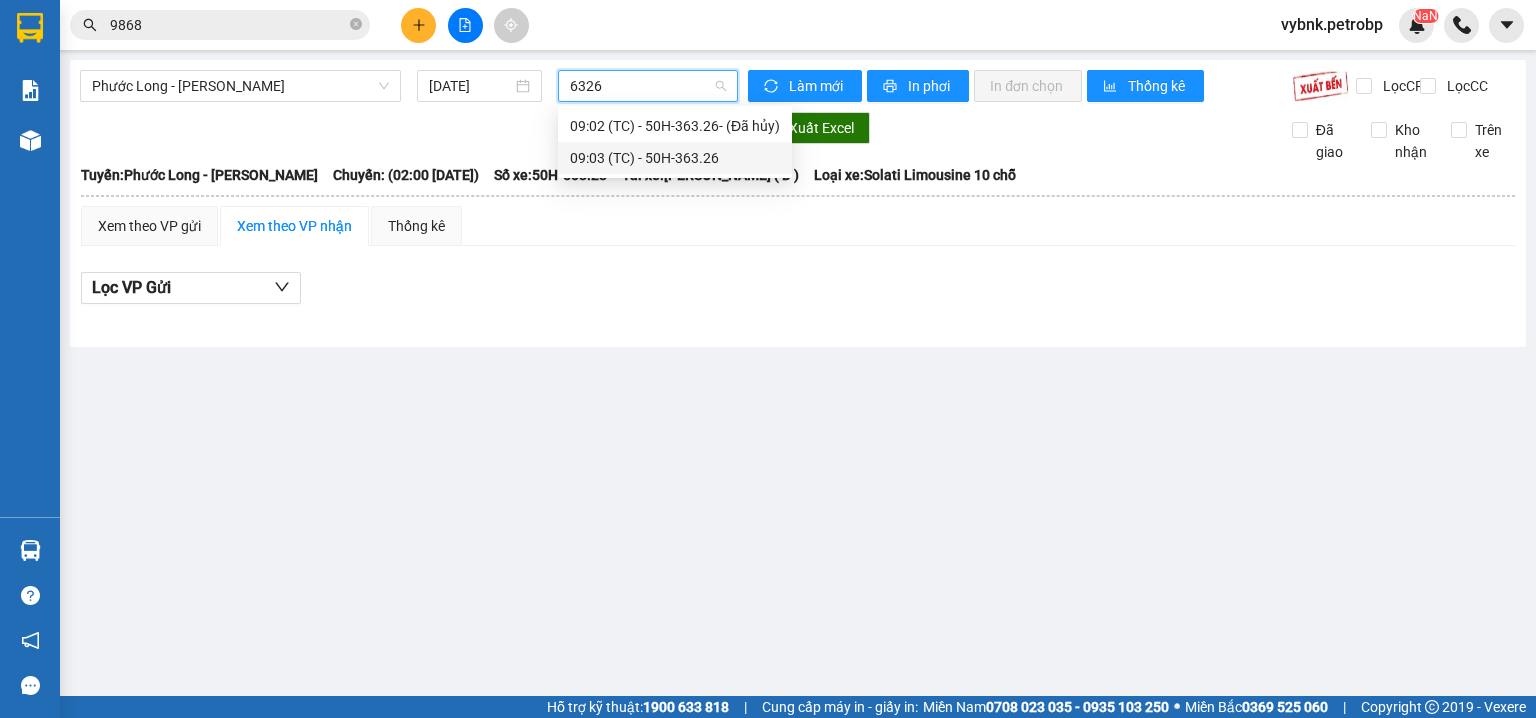 click on "09:03   (TC)   - 50H-363.26" at bounding box center (675, 158) 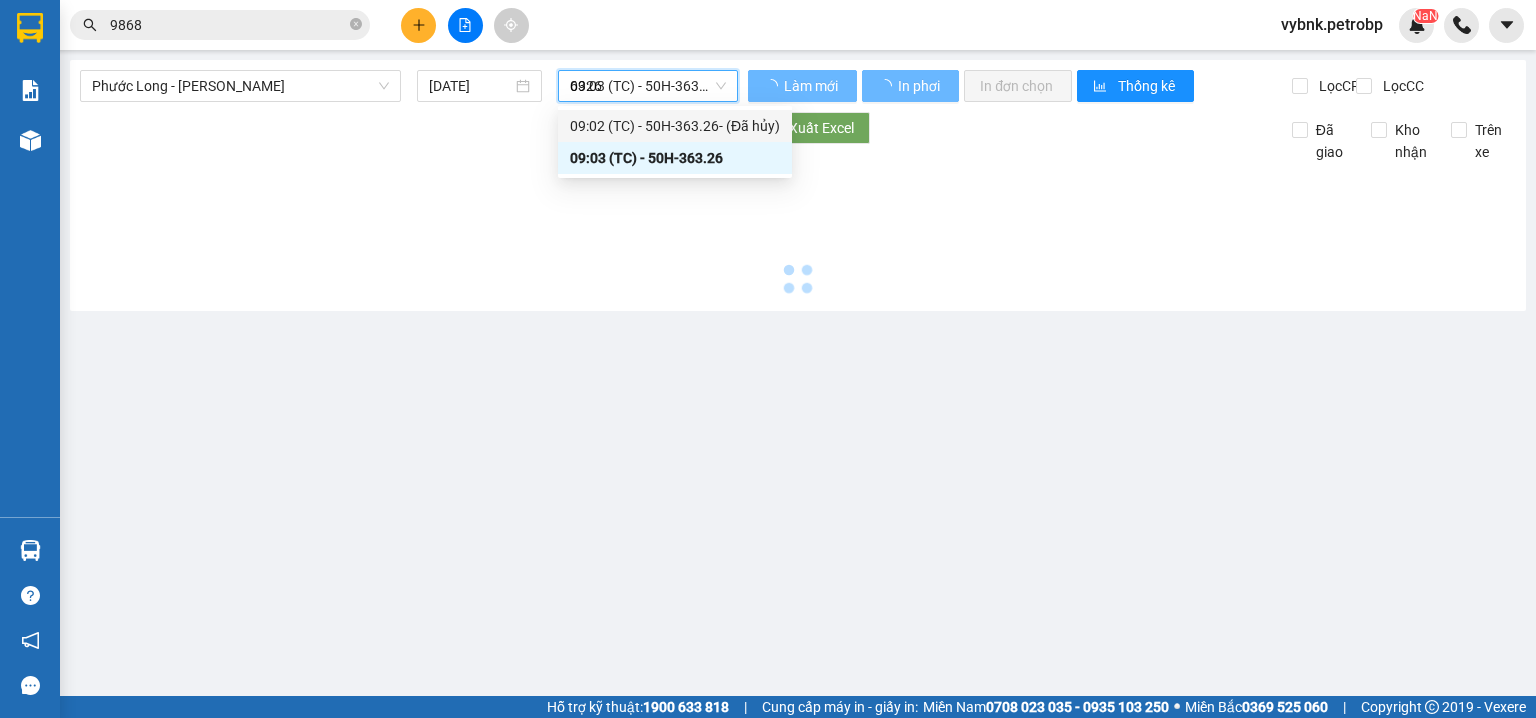 type 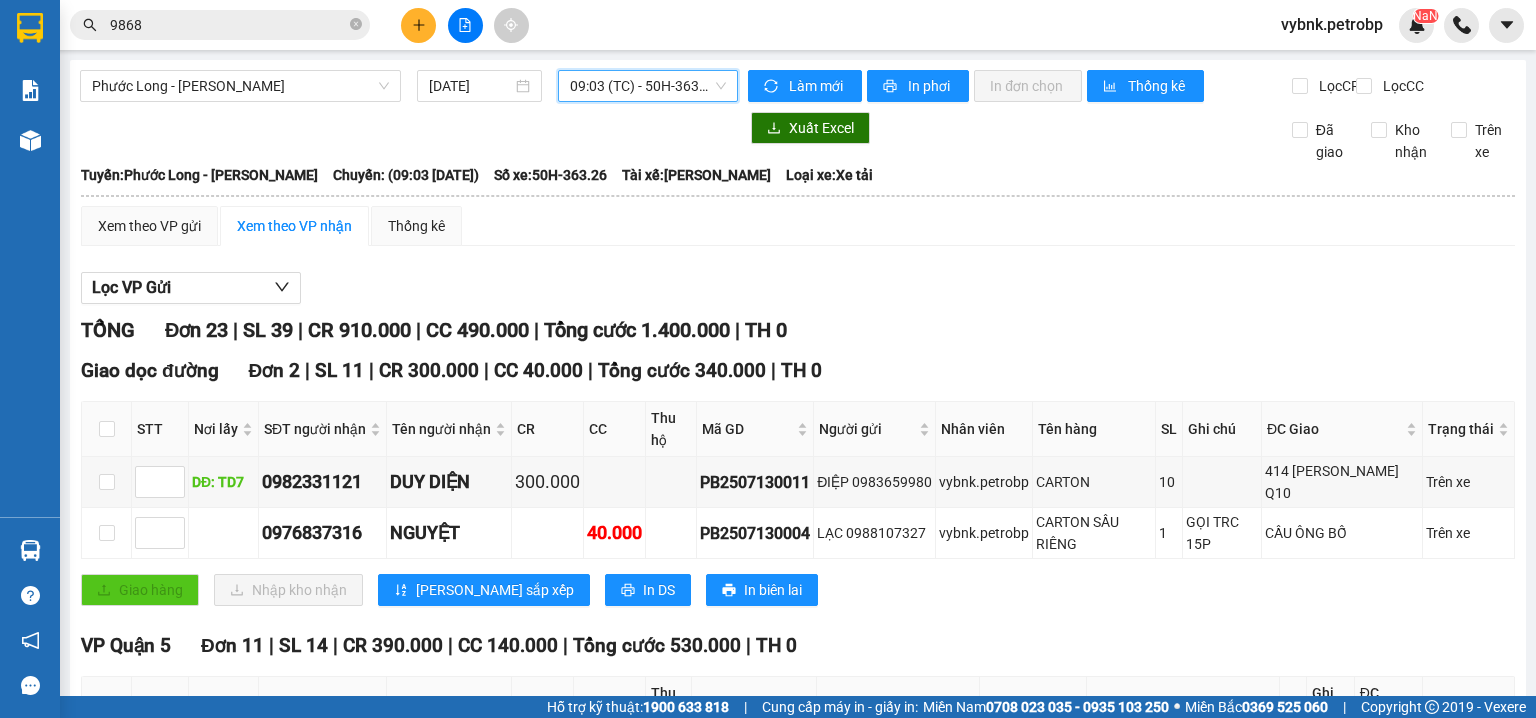 scroll, scrollTop: 106, scrollLeft: 0, axis: vertical 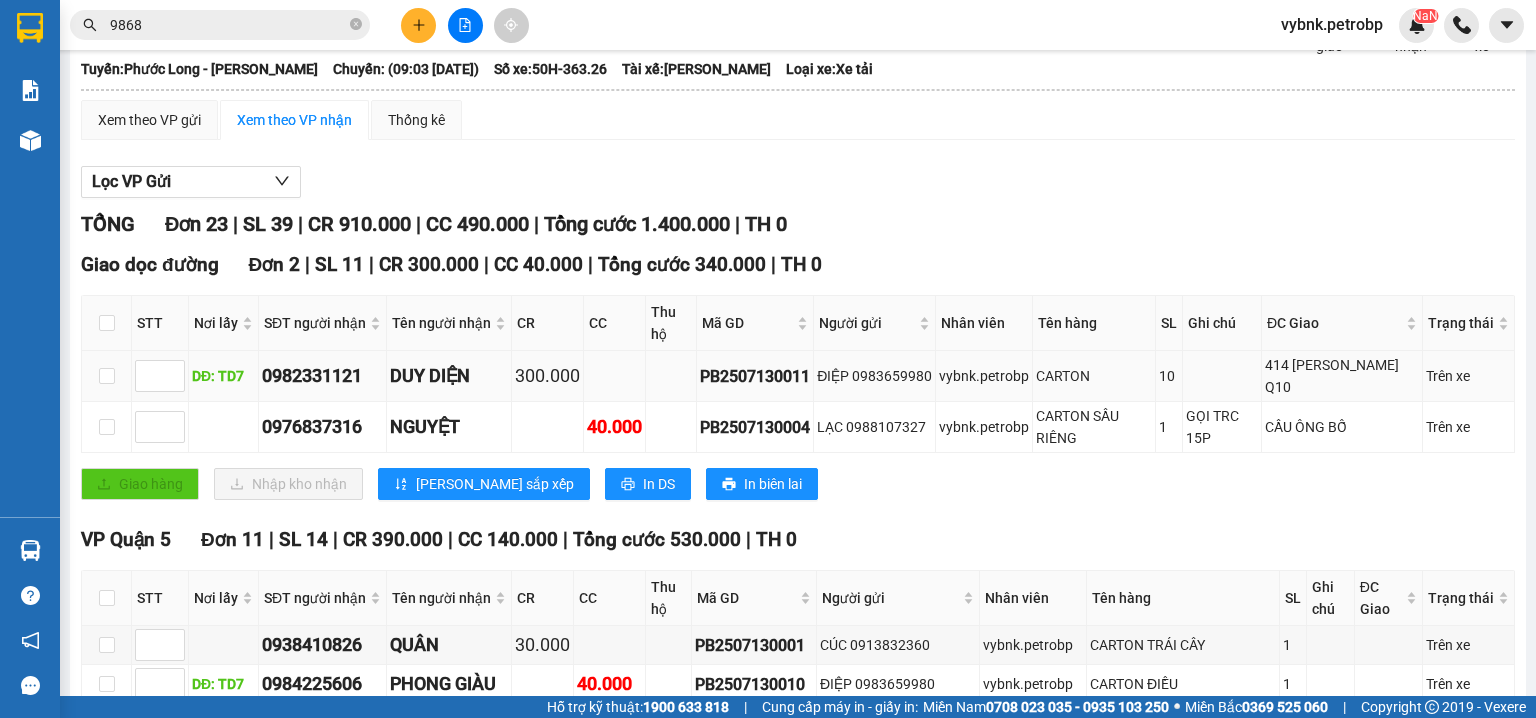 click on "ĐIỆP 0983659980" at bounding box center (874, 376) 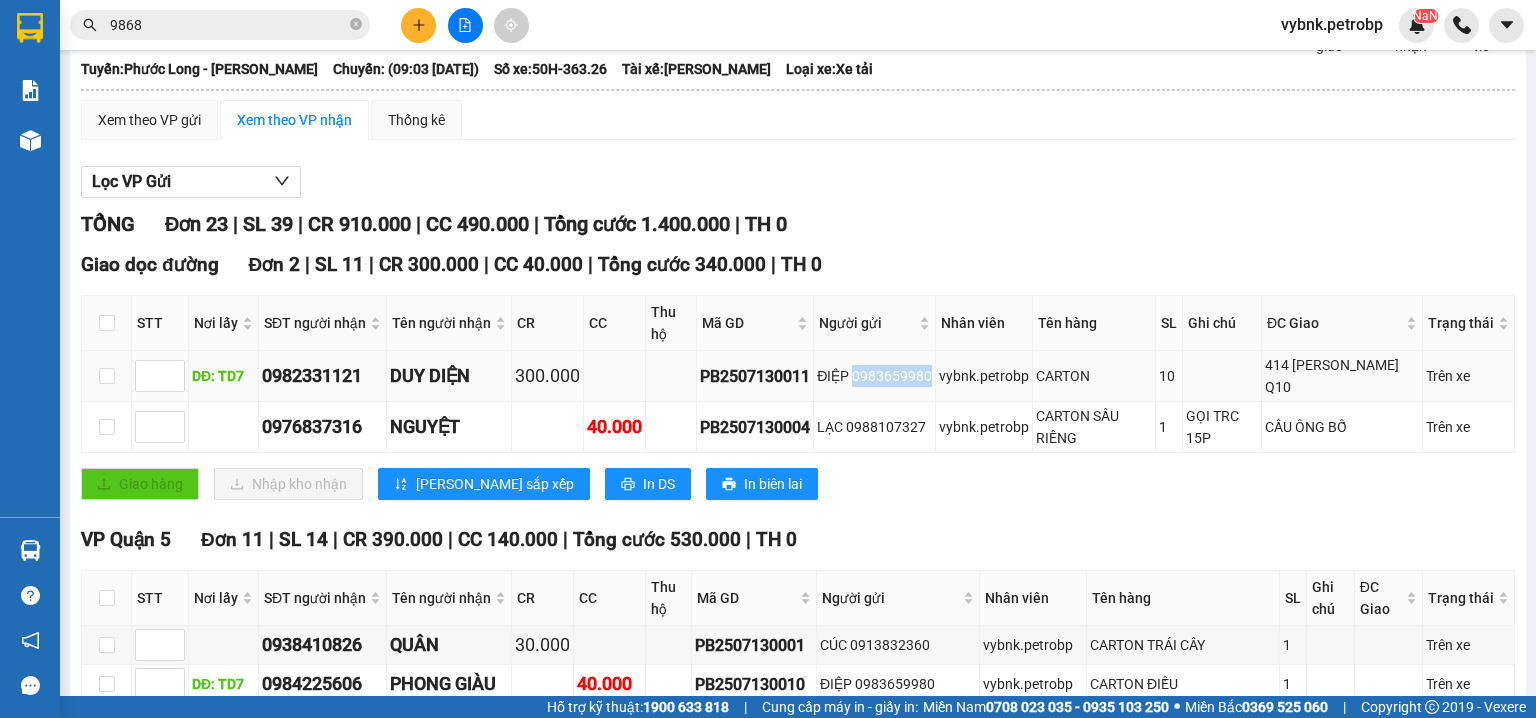 click on "ĐIỆP 0983659980" at bounding box center [874, 376] 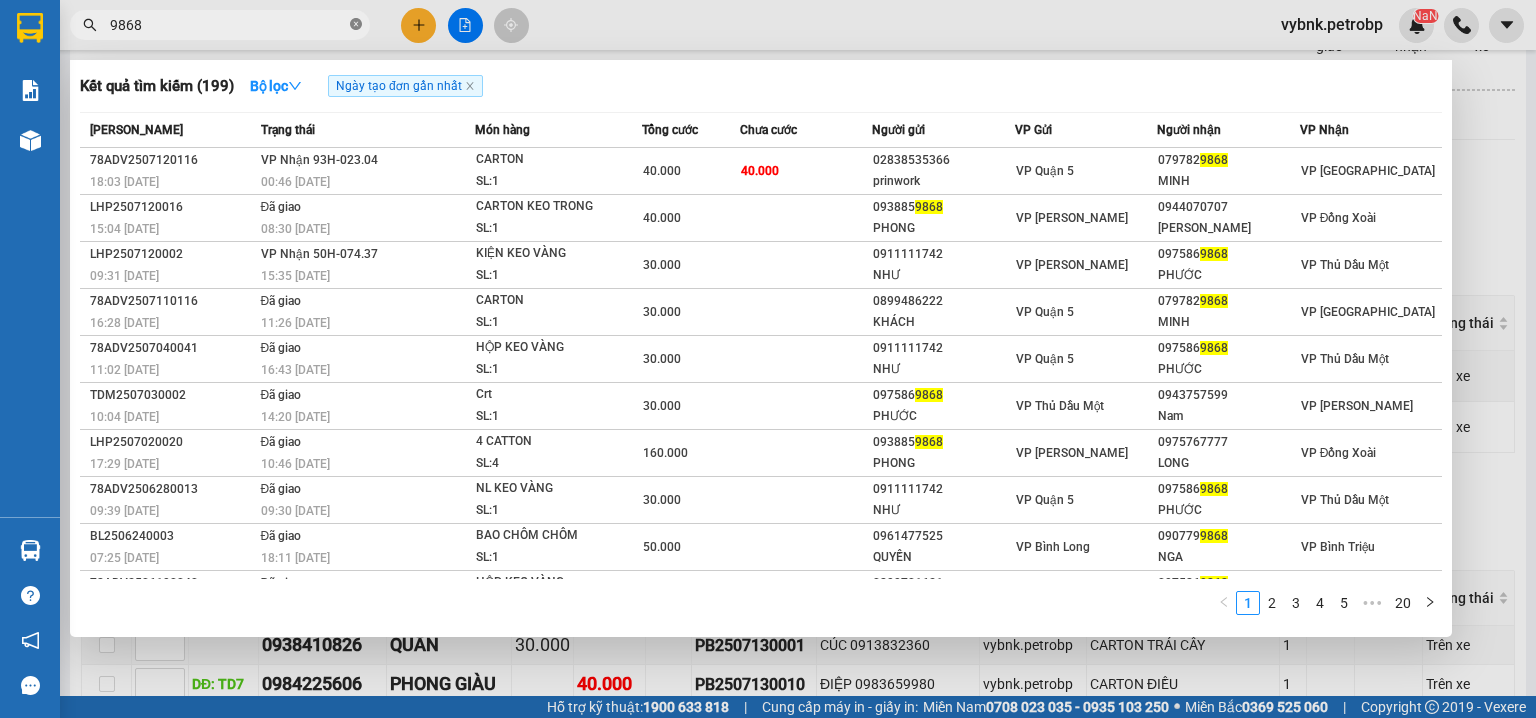 click 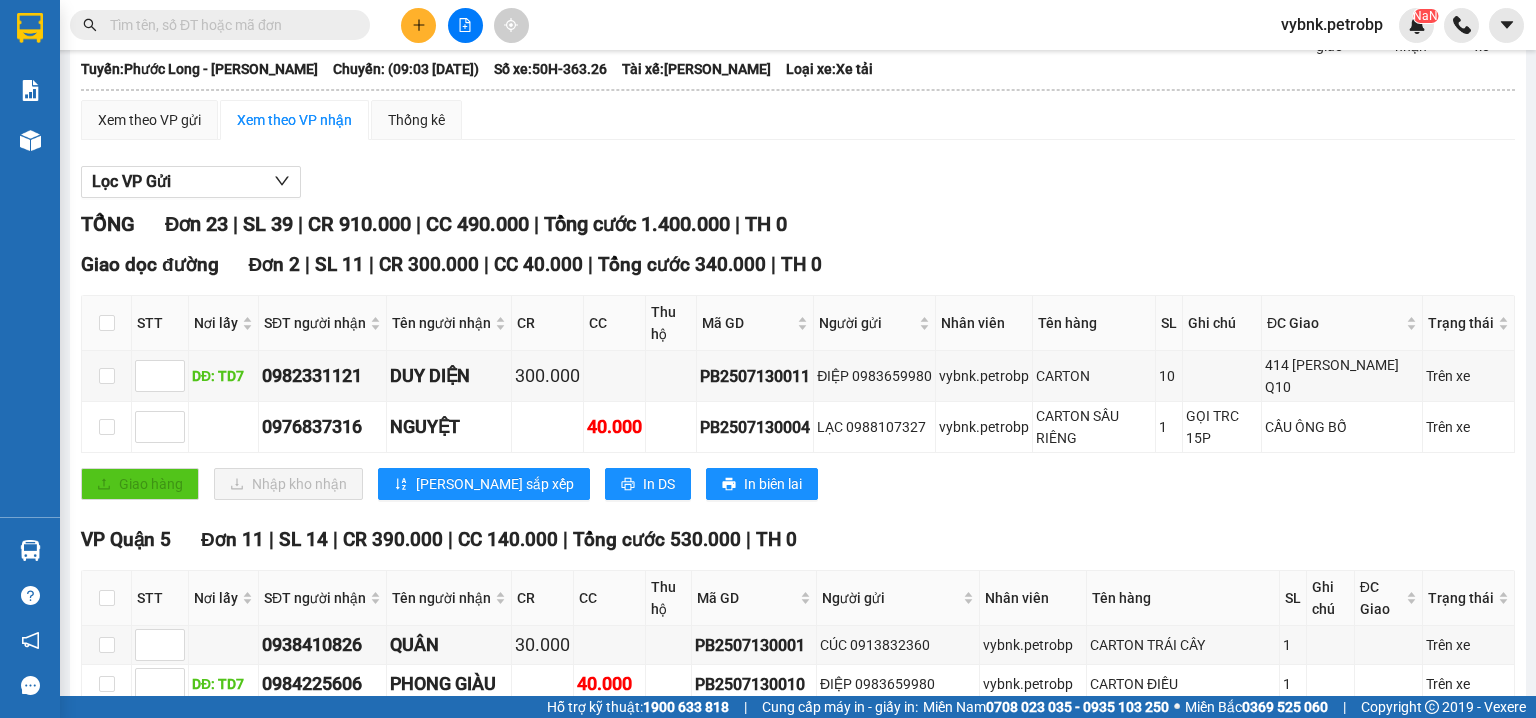paste on "0983659980" 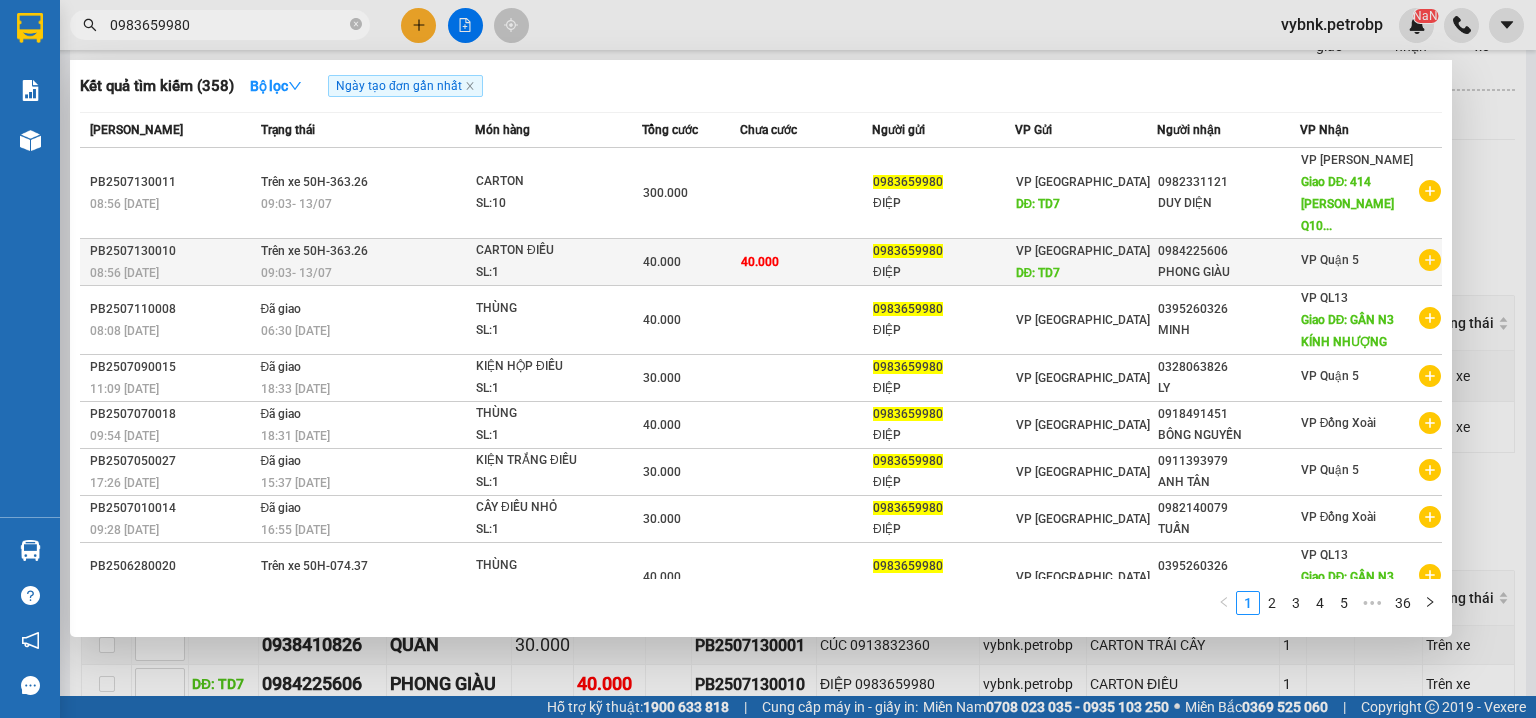 type on "0983659980" 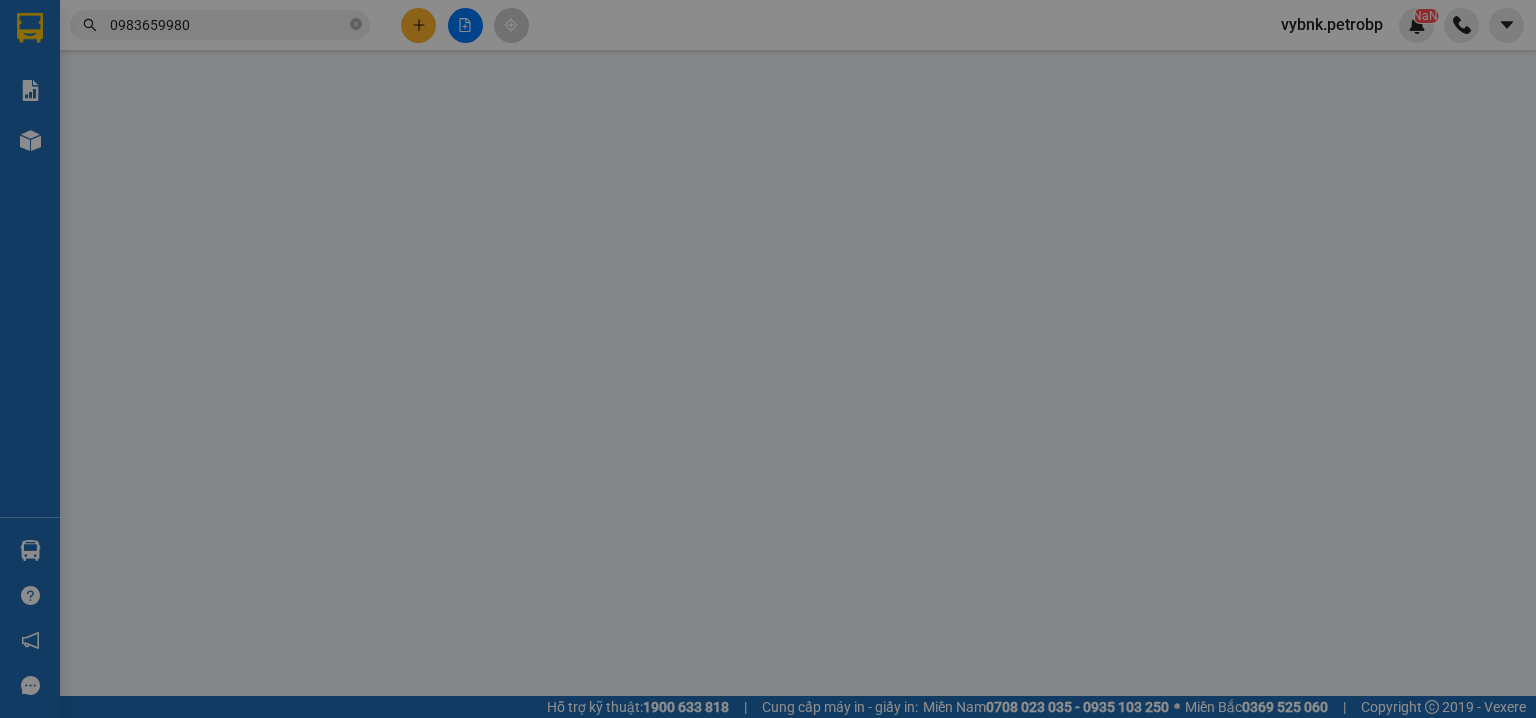 scroll, scrollTop: 0, scrollLeft: 0, axis: both 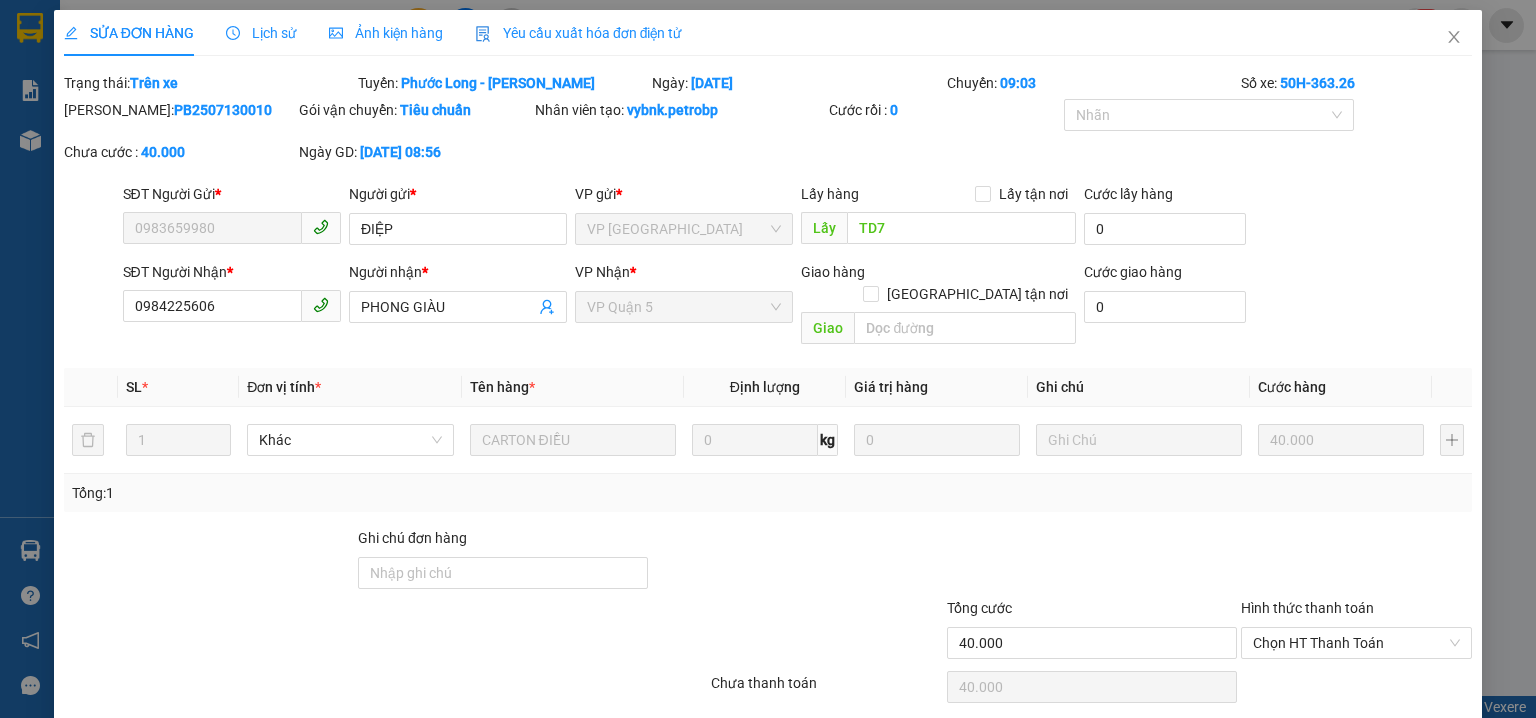 click on "[PERSON_NAME] và In" at bounding box center (1386, 738) 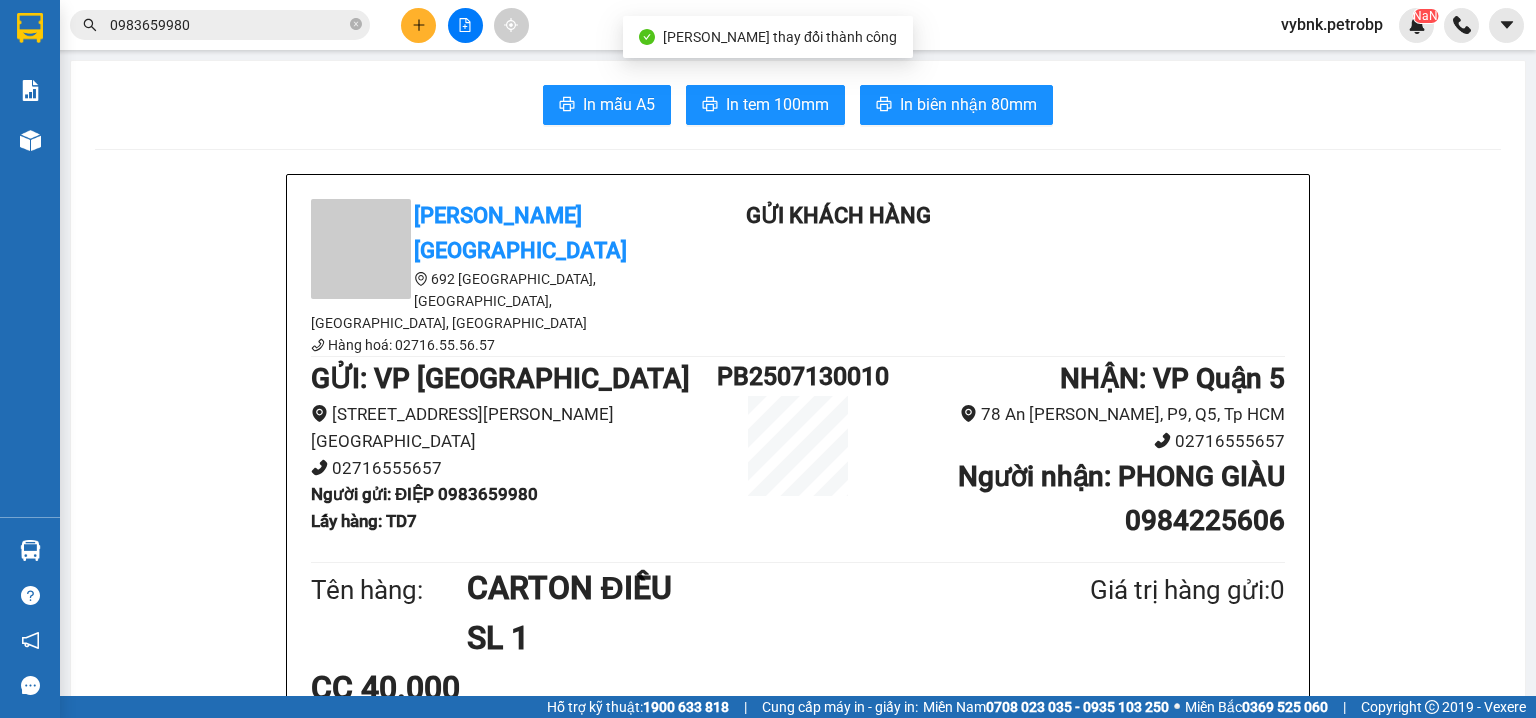 scroll, scrollTop: 106, scrollLeft: 0, axis: vertical 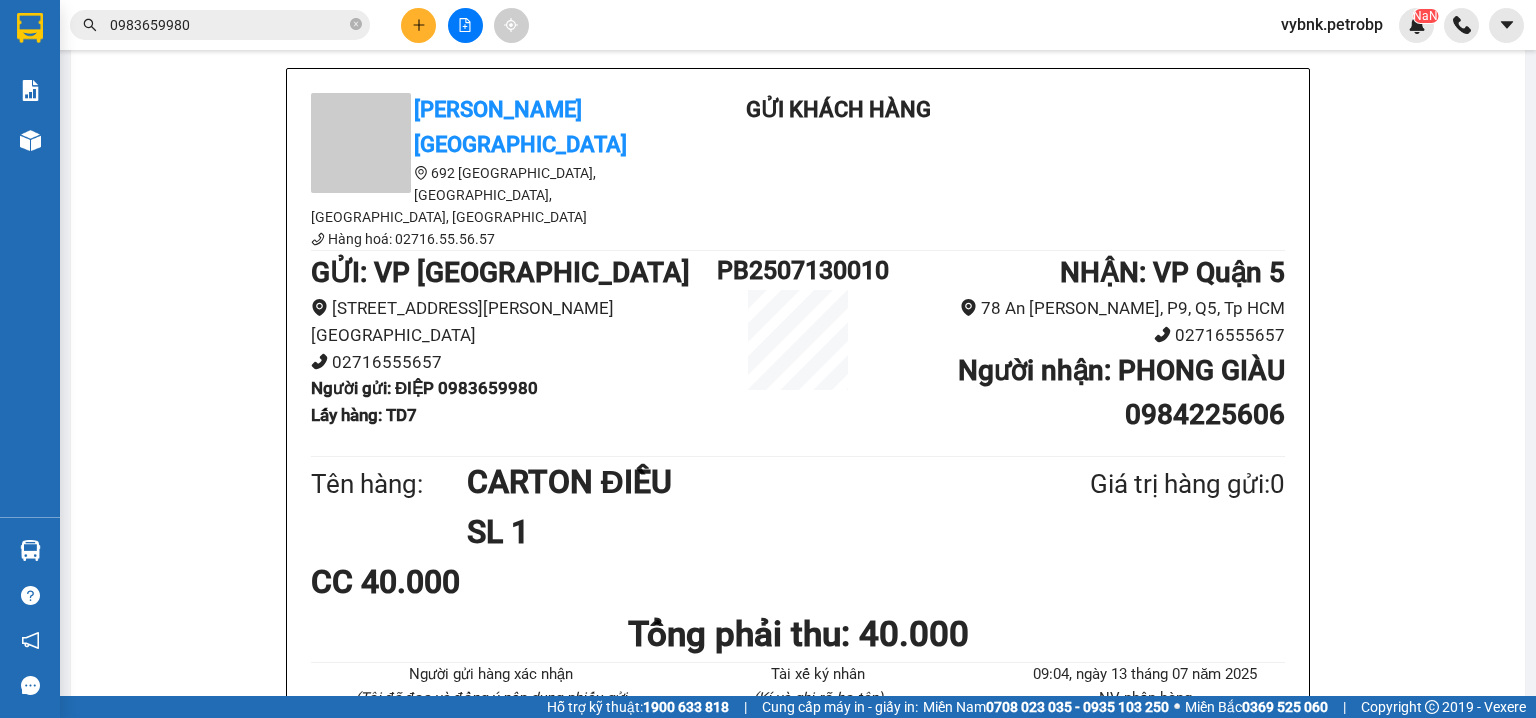 click on "Petro Bình Phước   692 Phú Riềng Đỏ, P Tân Xuân, TP Đồng Xoài, Tỉnh Bình Phước   Hàng hoá: 02716.55.56.57 Gửi khách hàng GỬI :   VP Phước Bình   157 Nguyễn Tất Thành, P Phước Bình, TX Phước Long   02716555657 Người gửi :   ĐIỆP 0983659980 Lấy hàng :   TD7 PB2507130010 NHẬN :   VP Quận 5   78 An Dương Vương, P9, Q5, Tp HCM   02716555657 Người nhận :   PHONG GIÀU   0984225606 Tên hàng: CARTON ĐIỀU SL 1 Giá trị hàng gửi:  0 CC   40.000 Tổng phải thu:   40.000 Người gửi hàng xác nhận (Tôi đã đọc và đồng ý nộp dung phiếu gửi hàng) Tài xế ký nhân (Kí và ghi rõ họ tên) 09:04, ngày 13 tháng 07 năm 2025 NV nhận hàng (Kí và ghi rõ họ tên) Bùi Nguyễn Khánh Vy Quy định nhận/gửi hàng : _ Quý Khách tự đóng gói, tự niêm phong và chịu trách nhiệm hoàn toàn trước pháp luật liên quan kiện hàng/gói hàng của Quý Khách.  03 lần  03 ngày 07 ngày" at bounding box center (798, 1556) 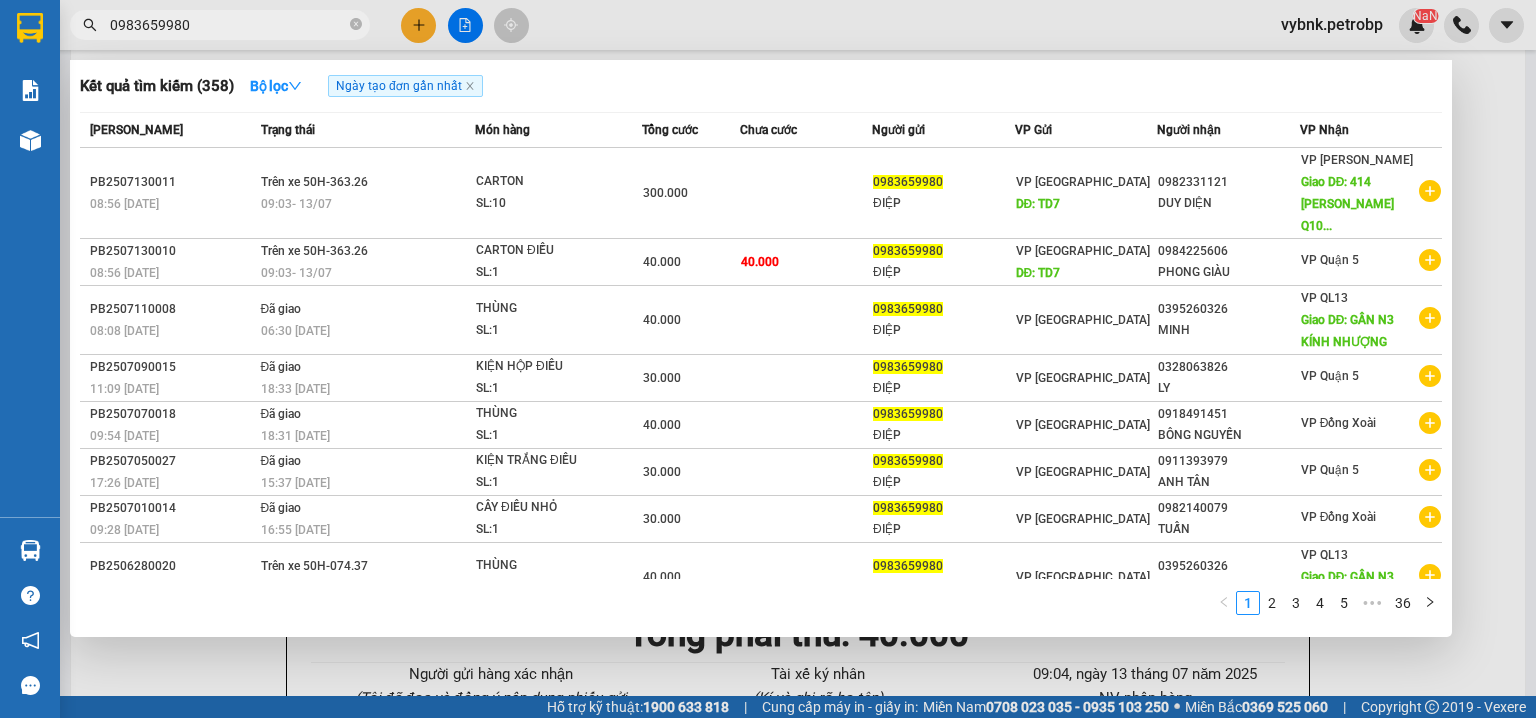 click on "0983659980" at bounding box center (228, 25) 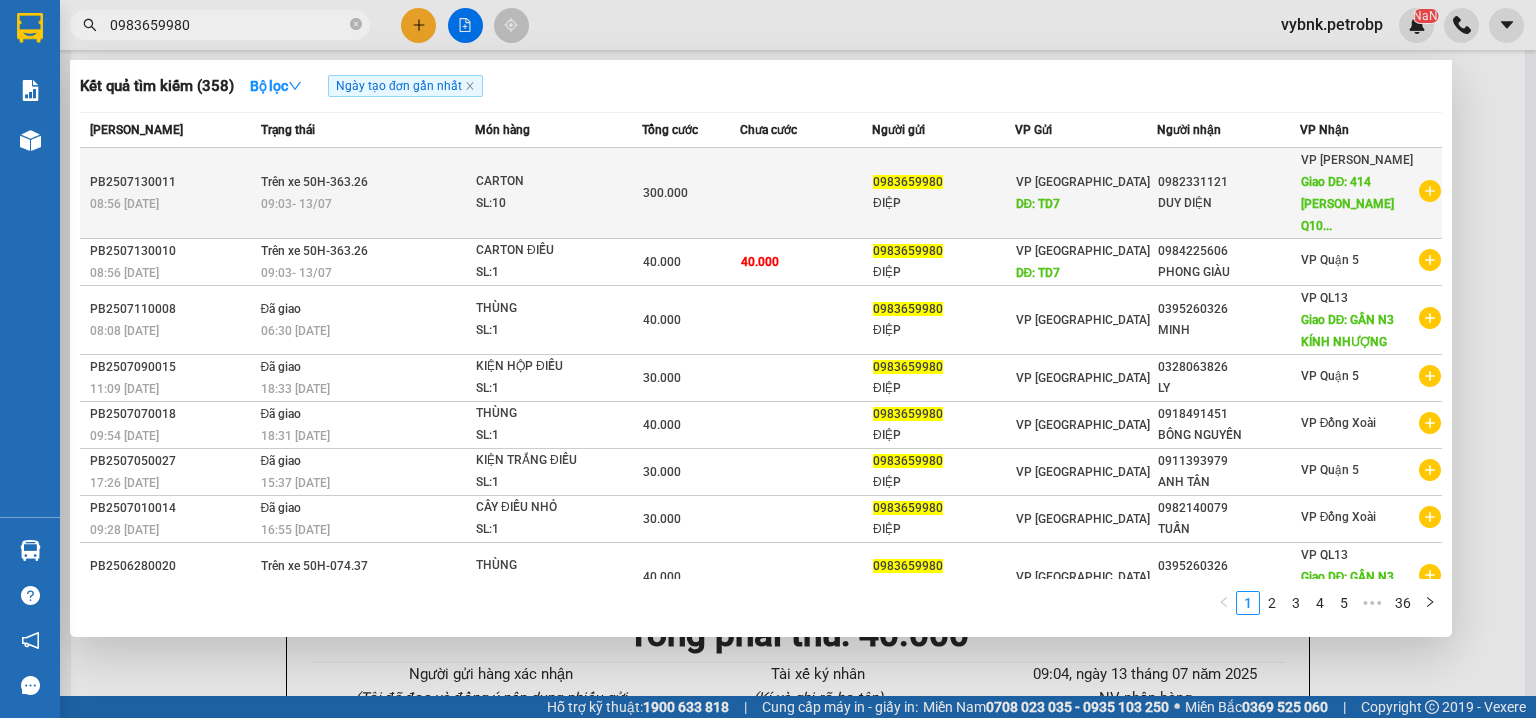 click on "Trên xe   50H-363.26 09:03  -   13/07" at bounding box center [365, 193] 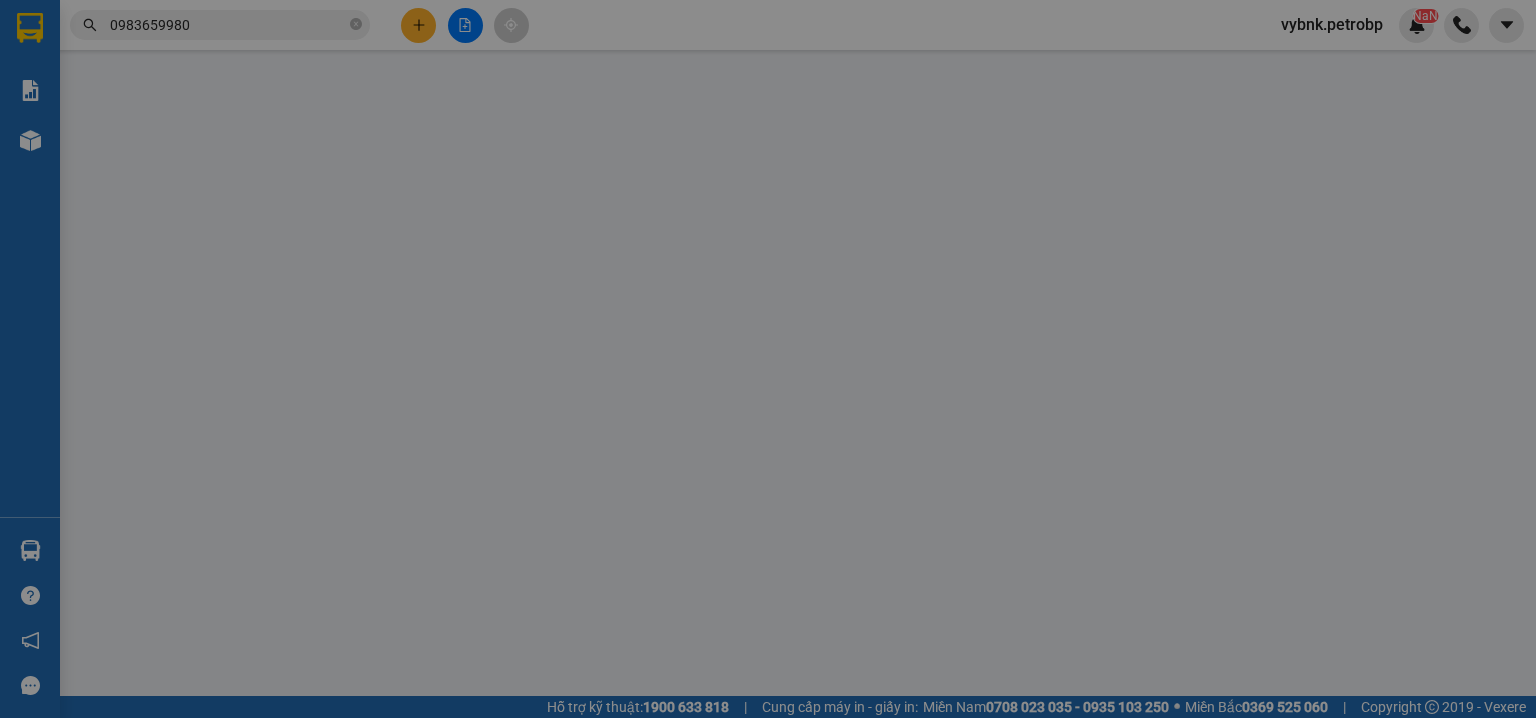 scroll, scrollTop: 0, scrollLeft: 0, axis: both 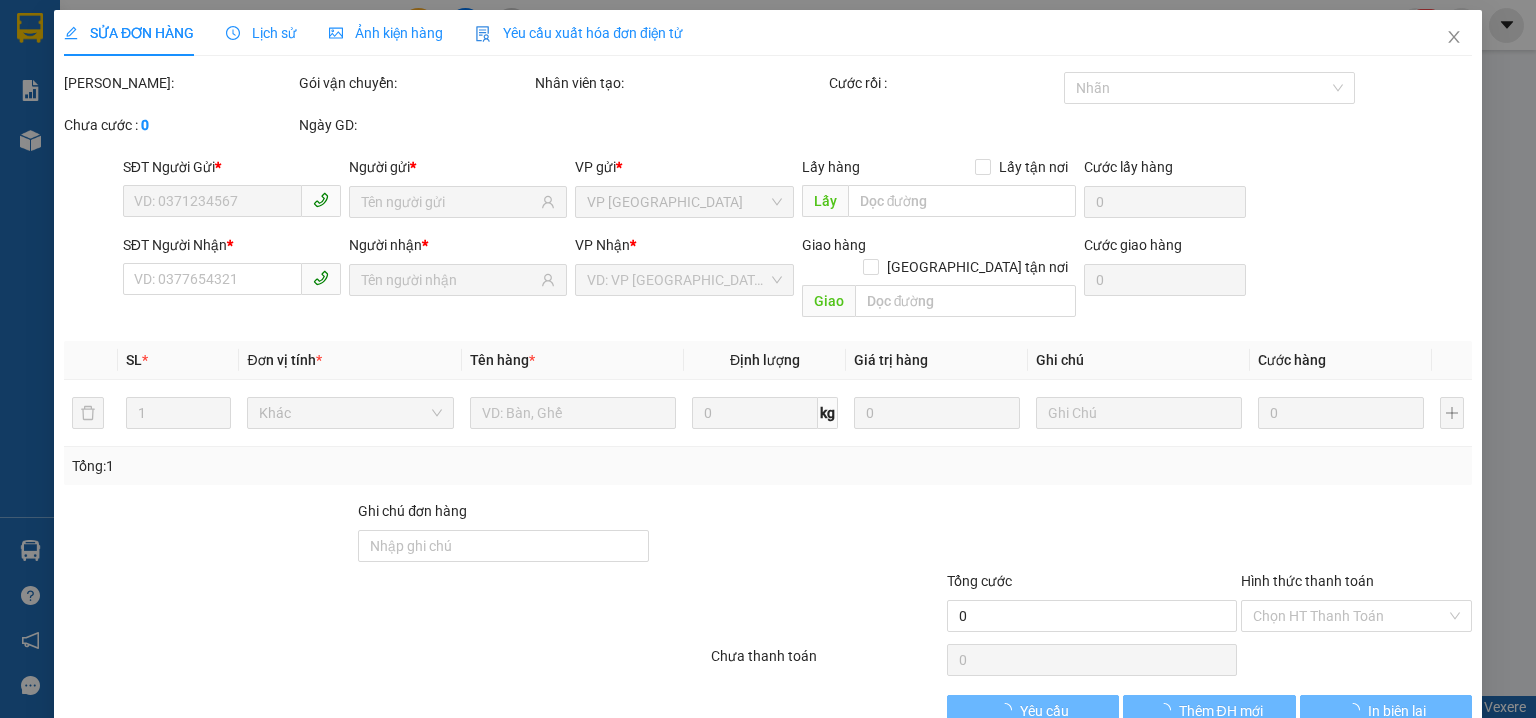 type on "0983659980" 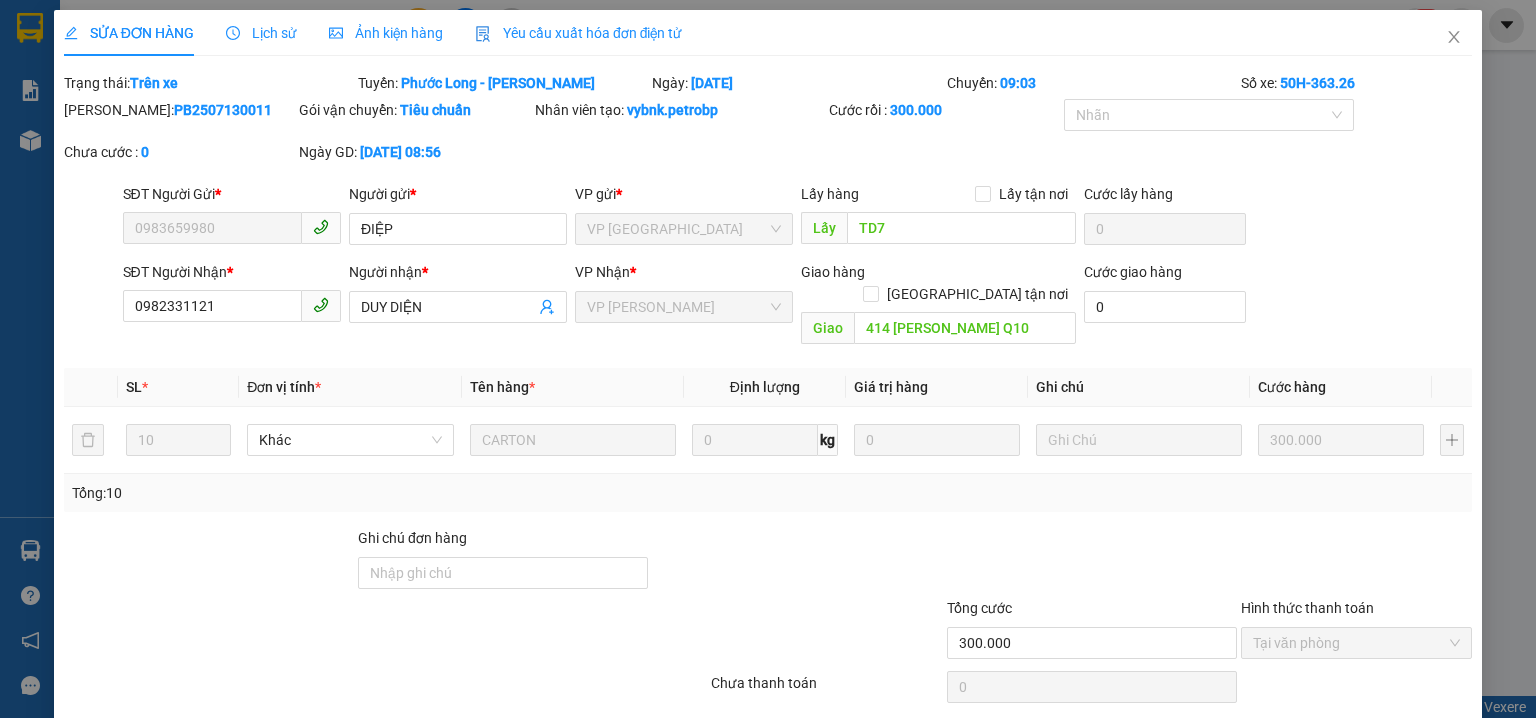 click on "[PERSON_NAME] và In" at bounding box center [1386, 738] 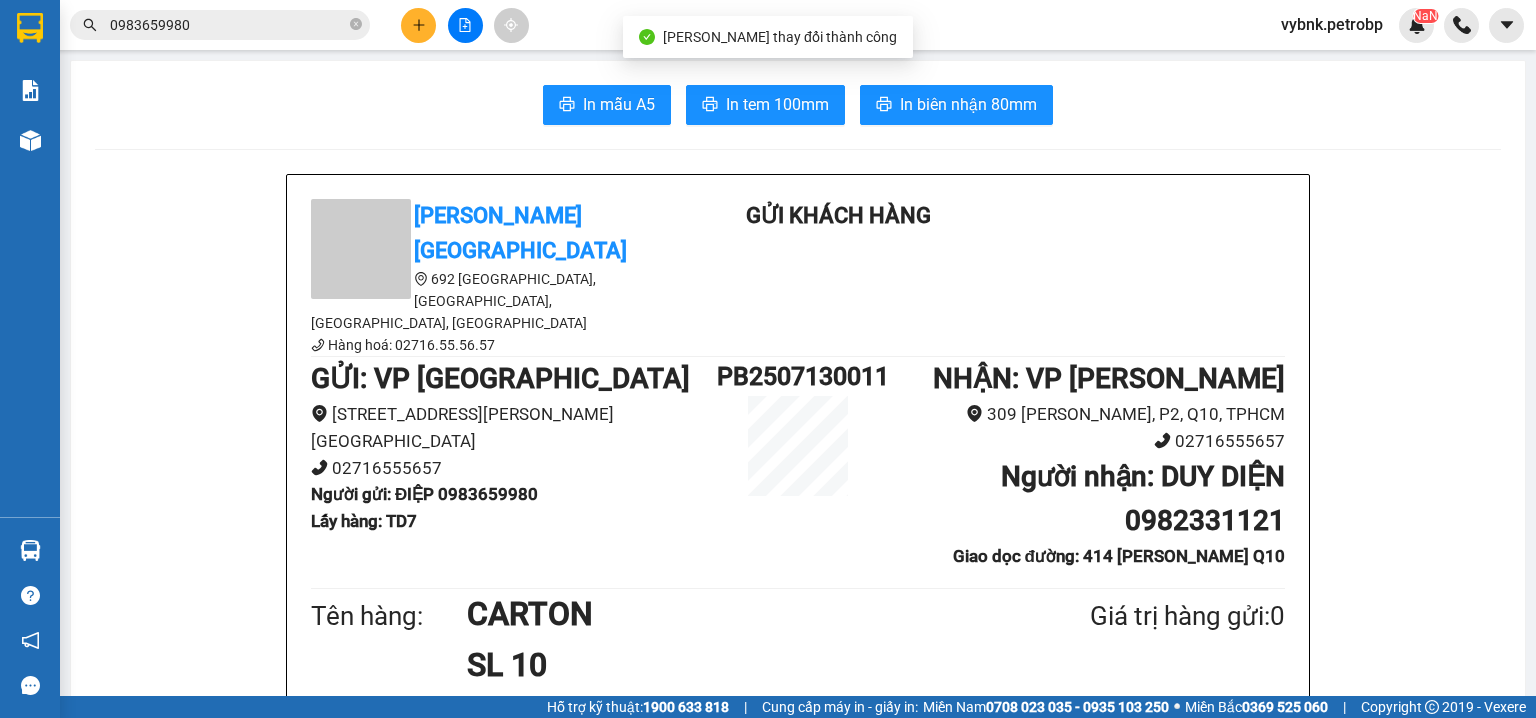 scroll, scrollTop: 106, scrollLeft: 0, axis: vertical 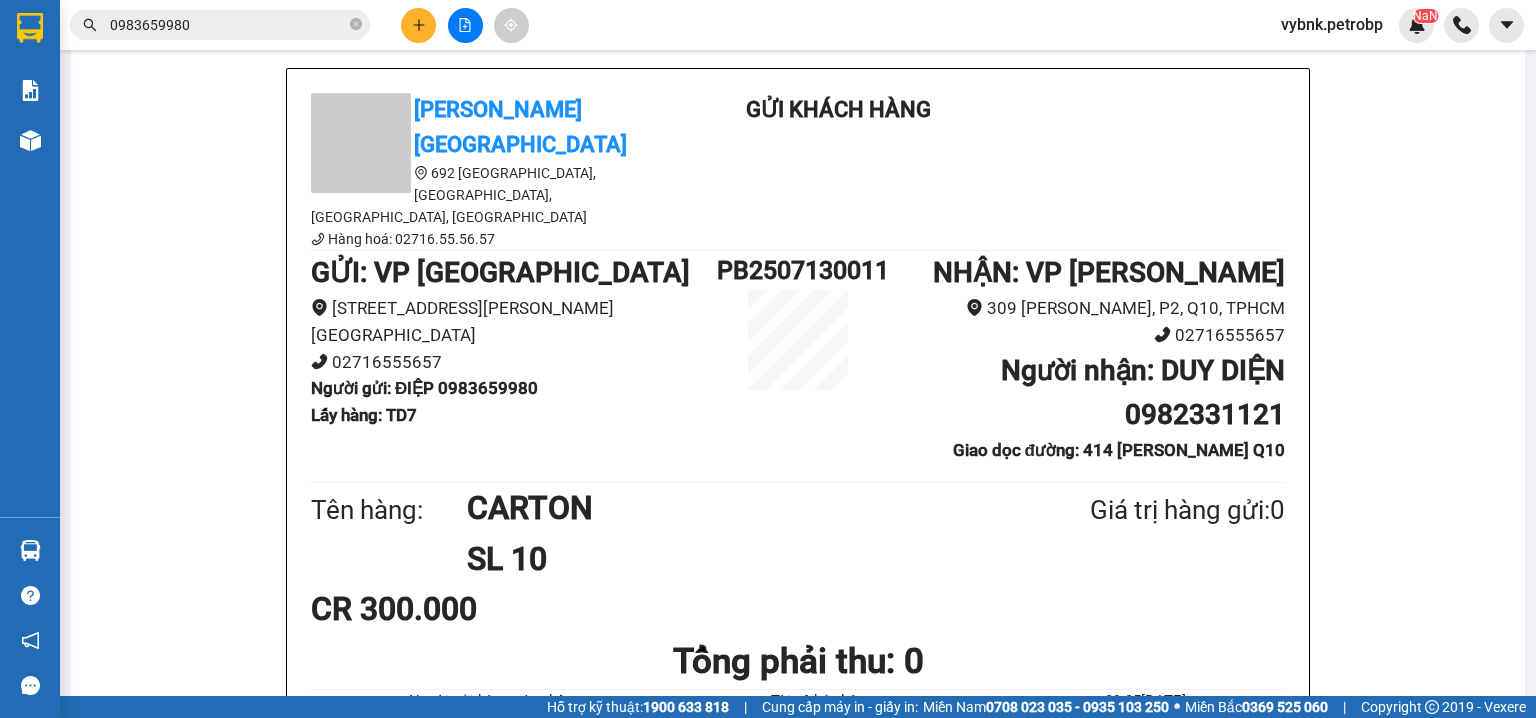 click on "CR   300.000" at bounding box center (471, 609) 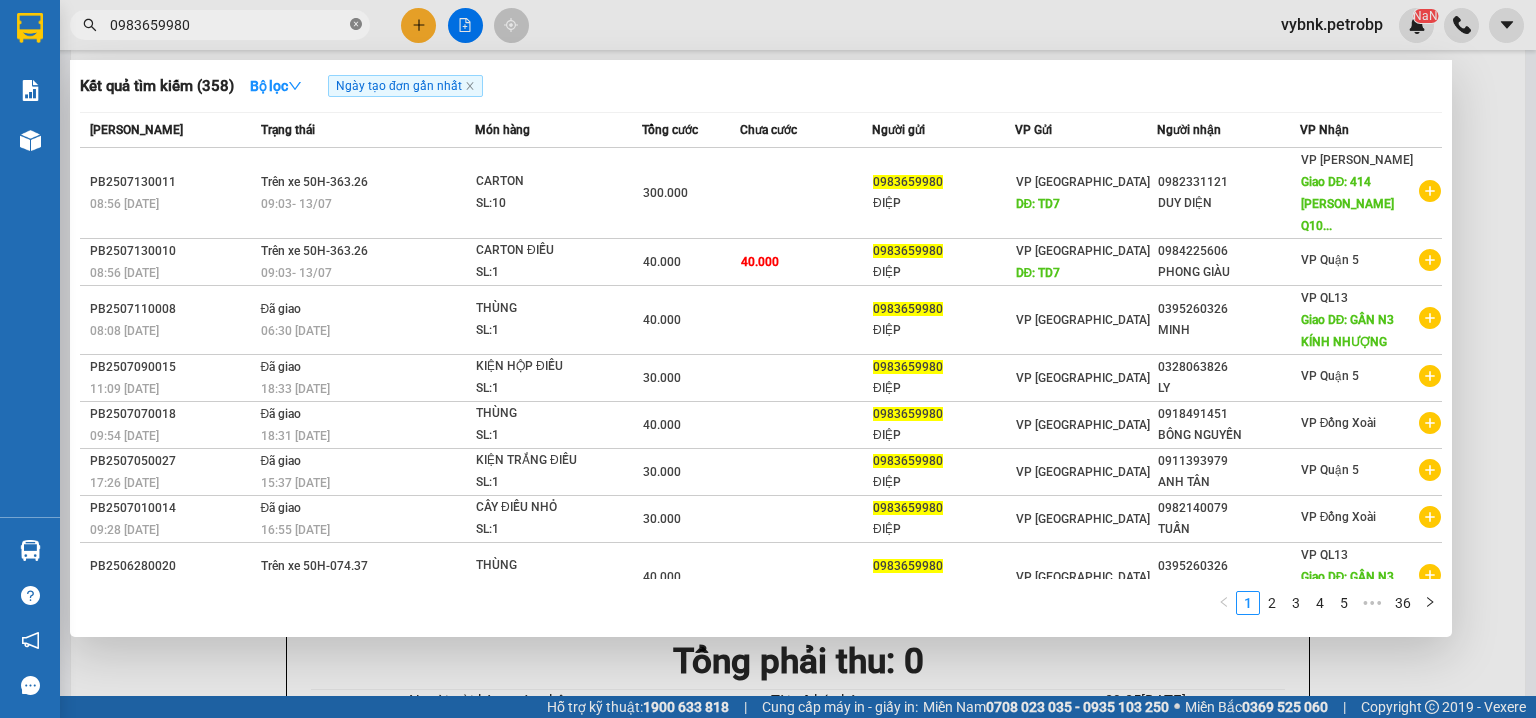 click 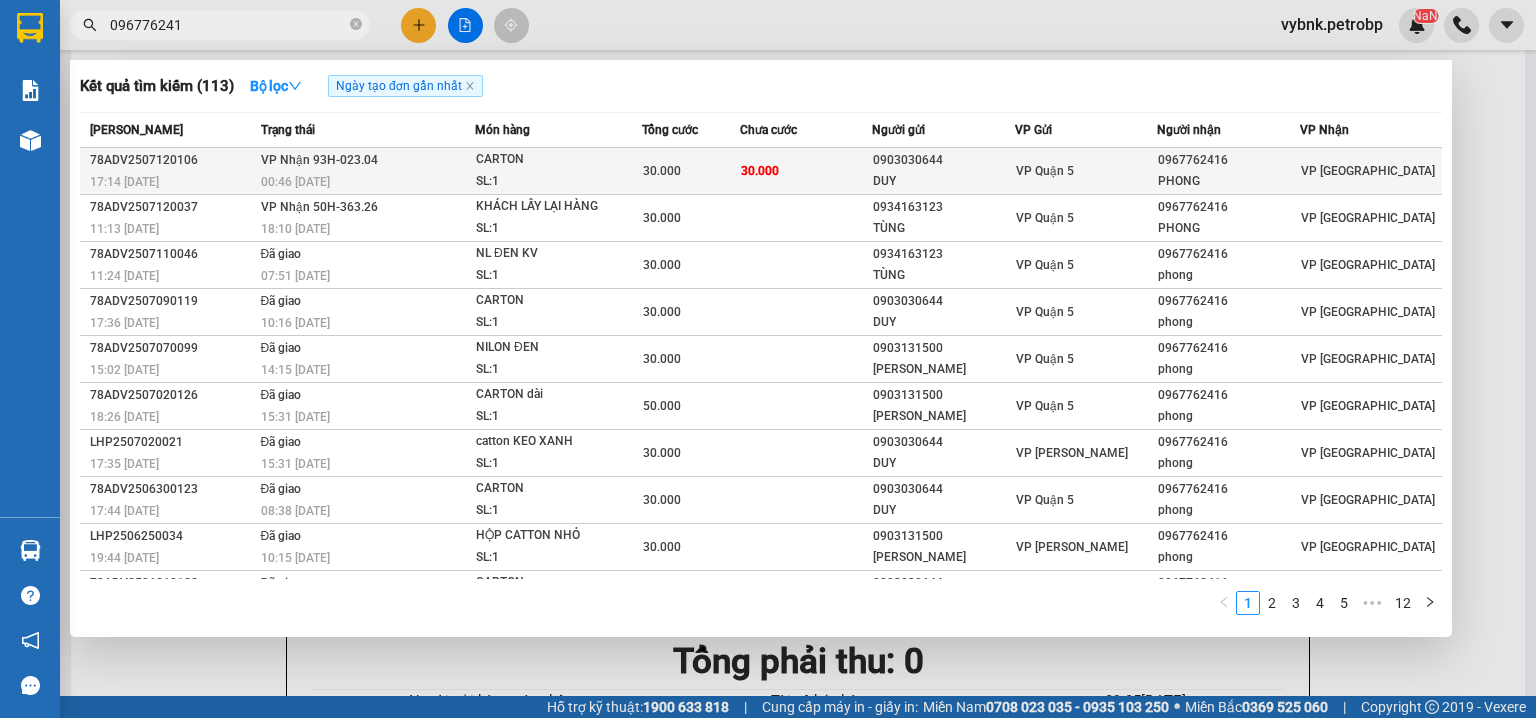 type on "096776241" 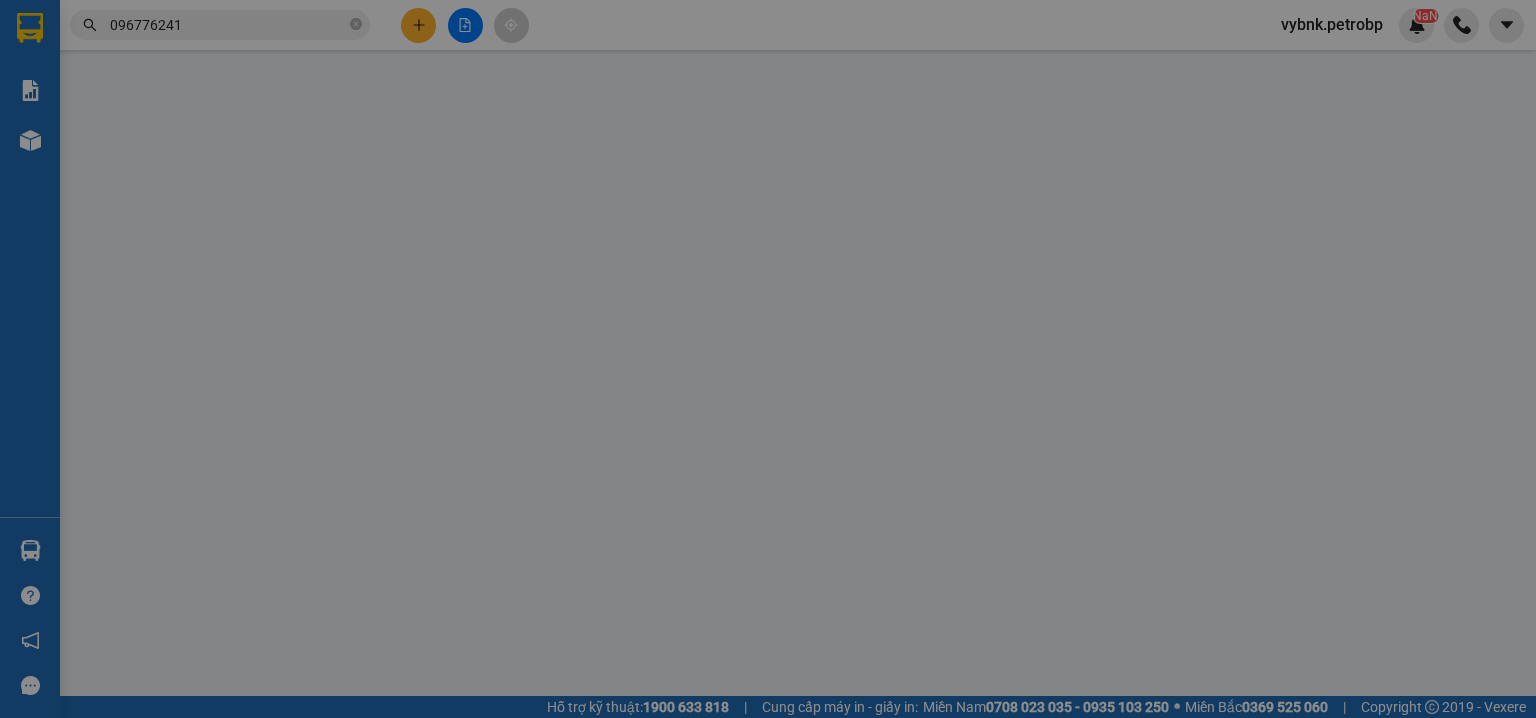 scroll, scrollTop: 0, scrollLeft: 0, axis: both 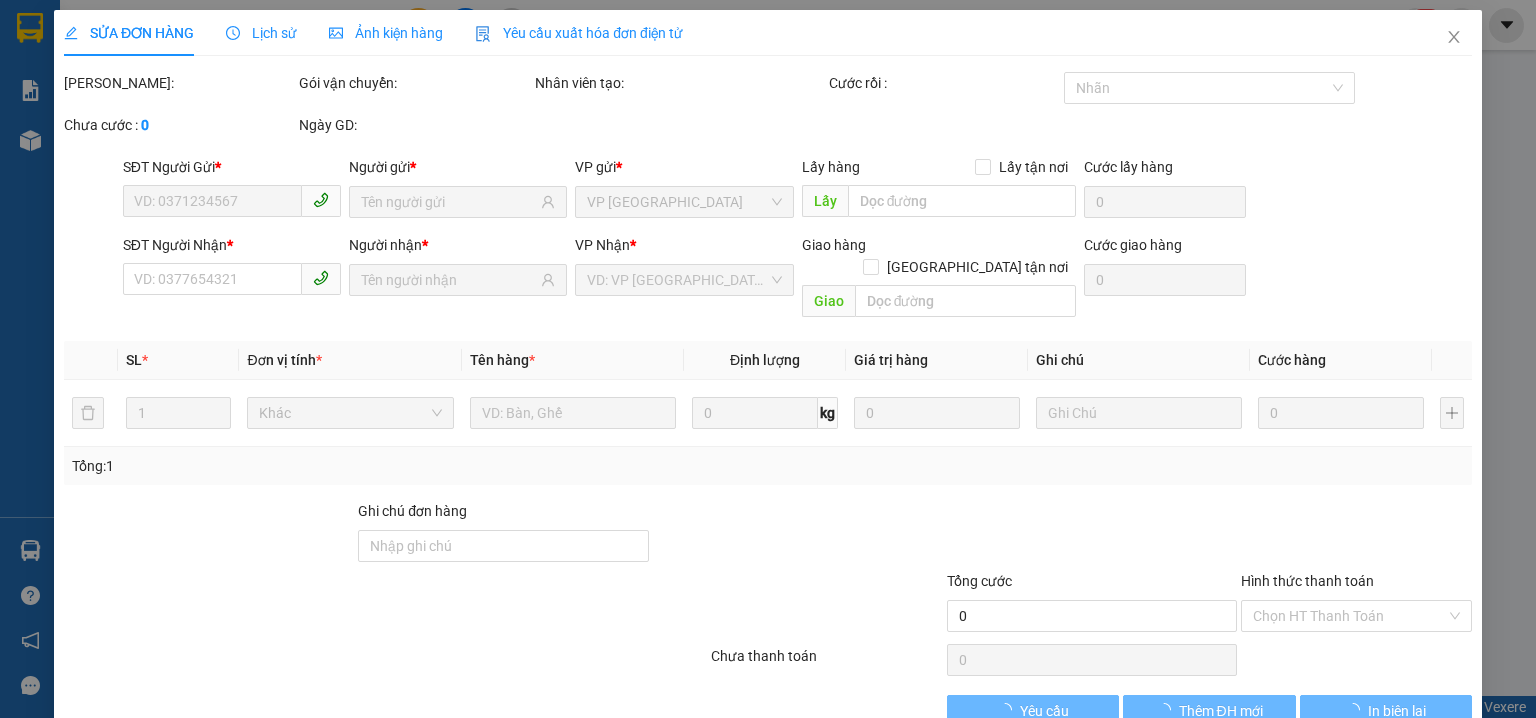 type on "0903030644" 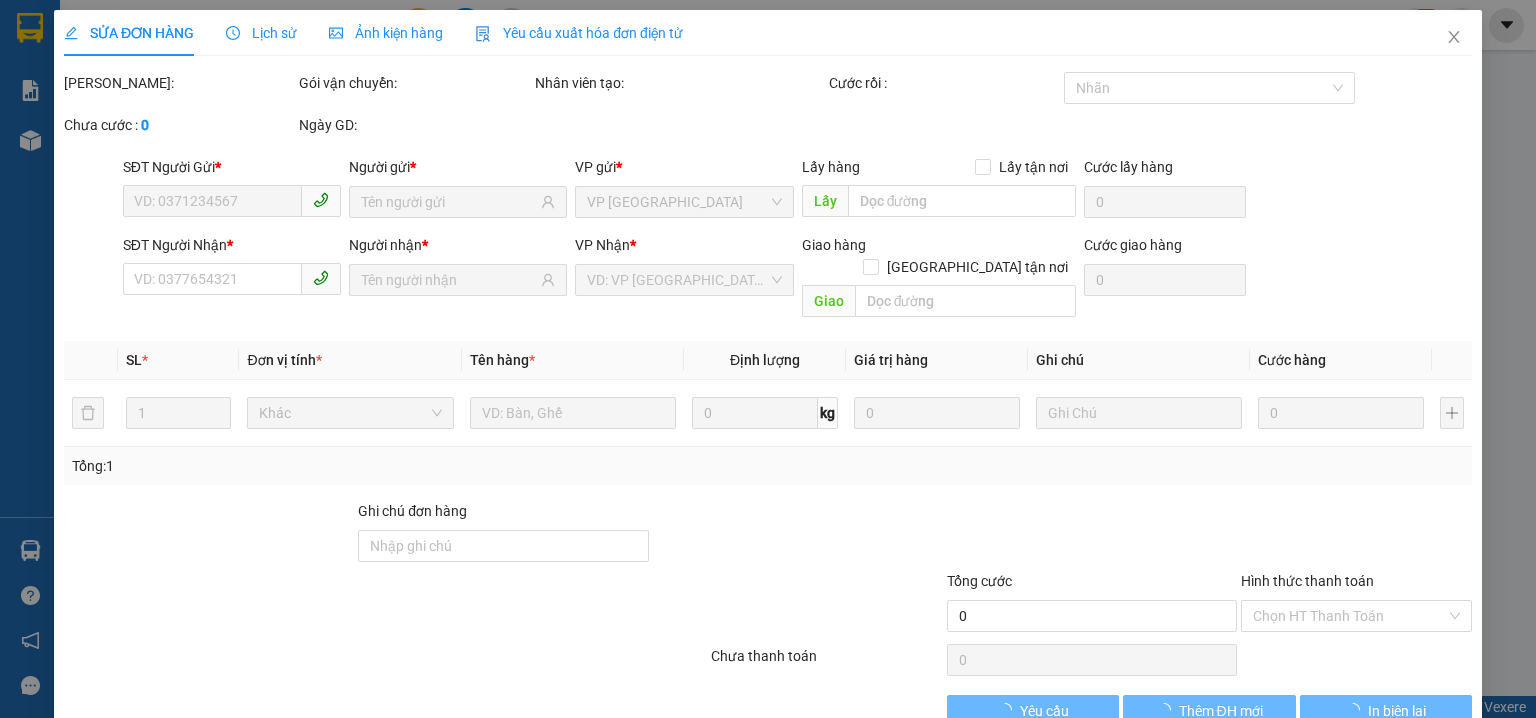 type on "DUY" 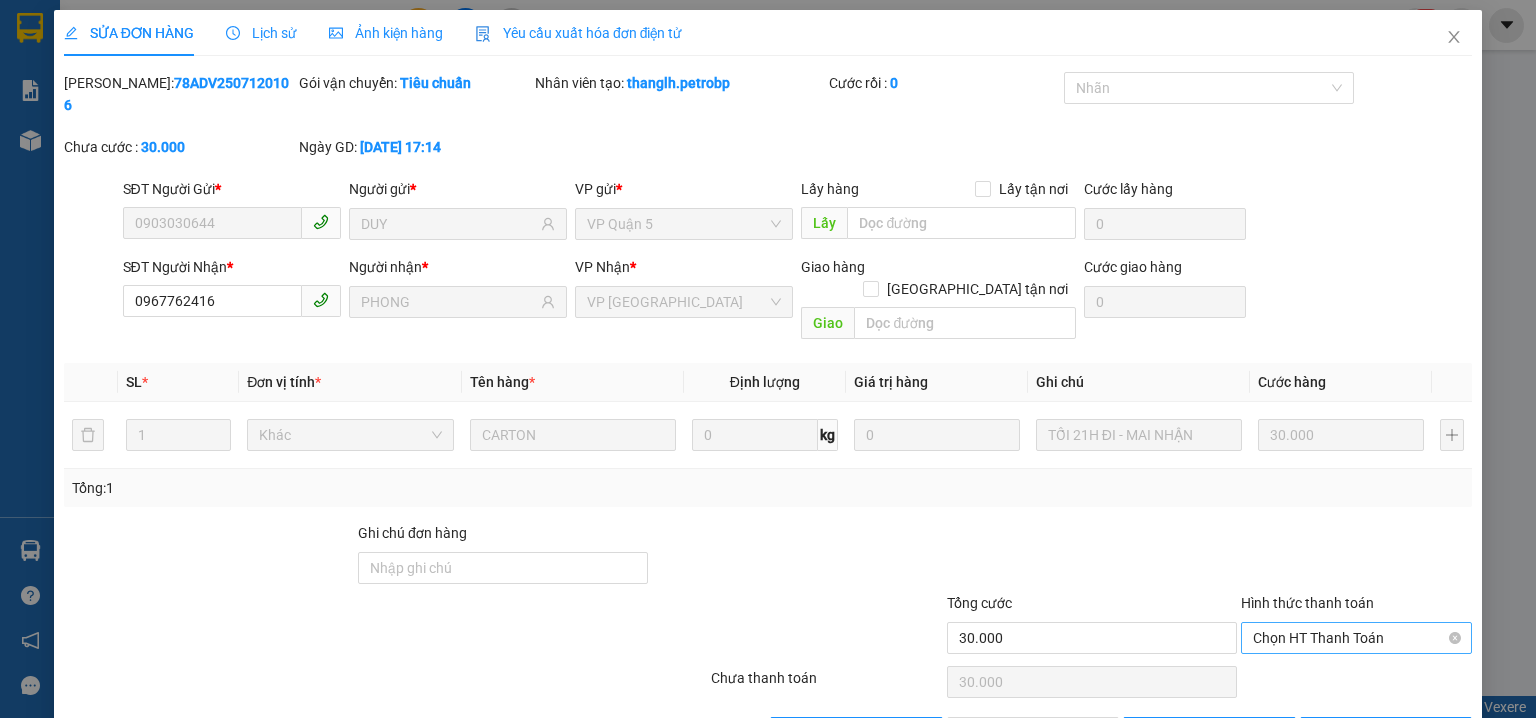 click on "Chọn HT Thanh Toán" at bounding box center [1356, 638] 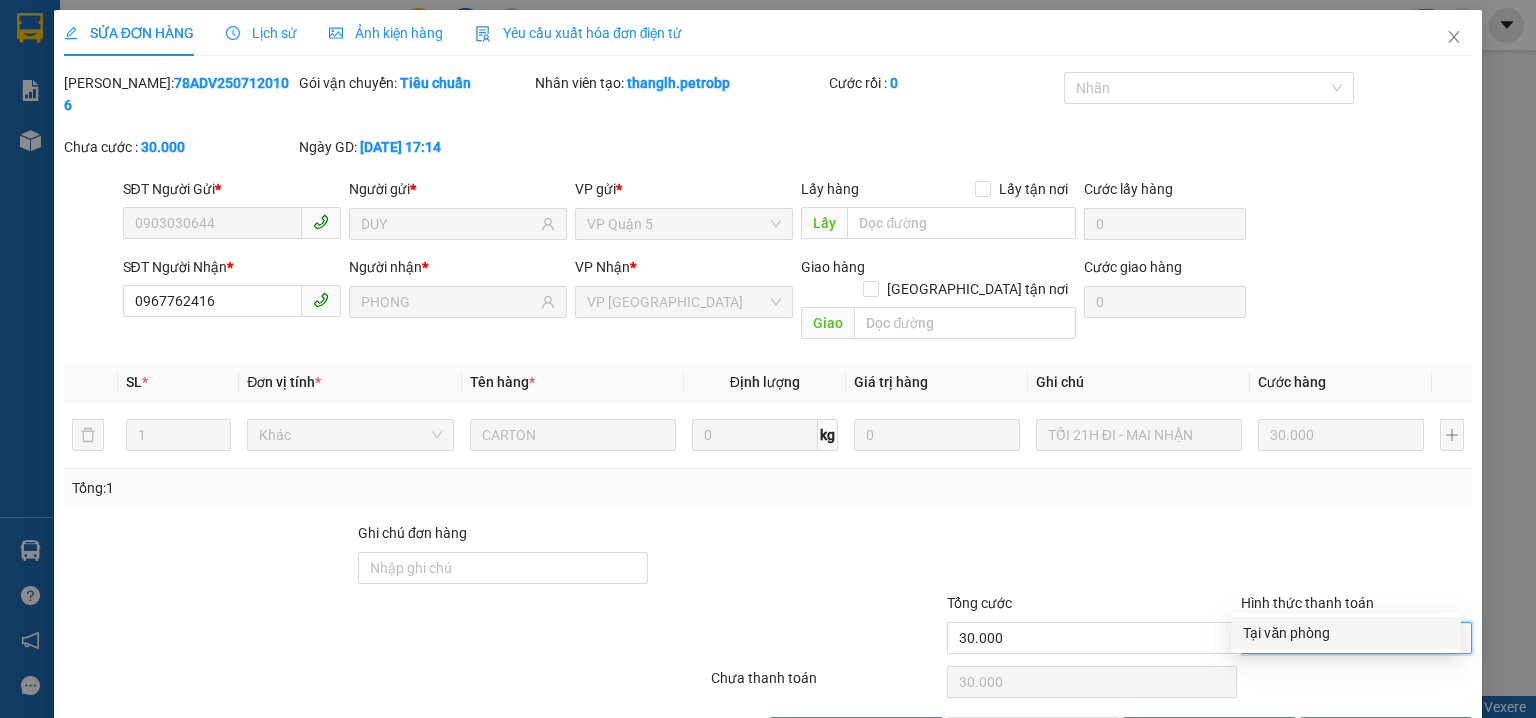 click on "Tại văn phòng" at bounding box center (1346, 633) 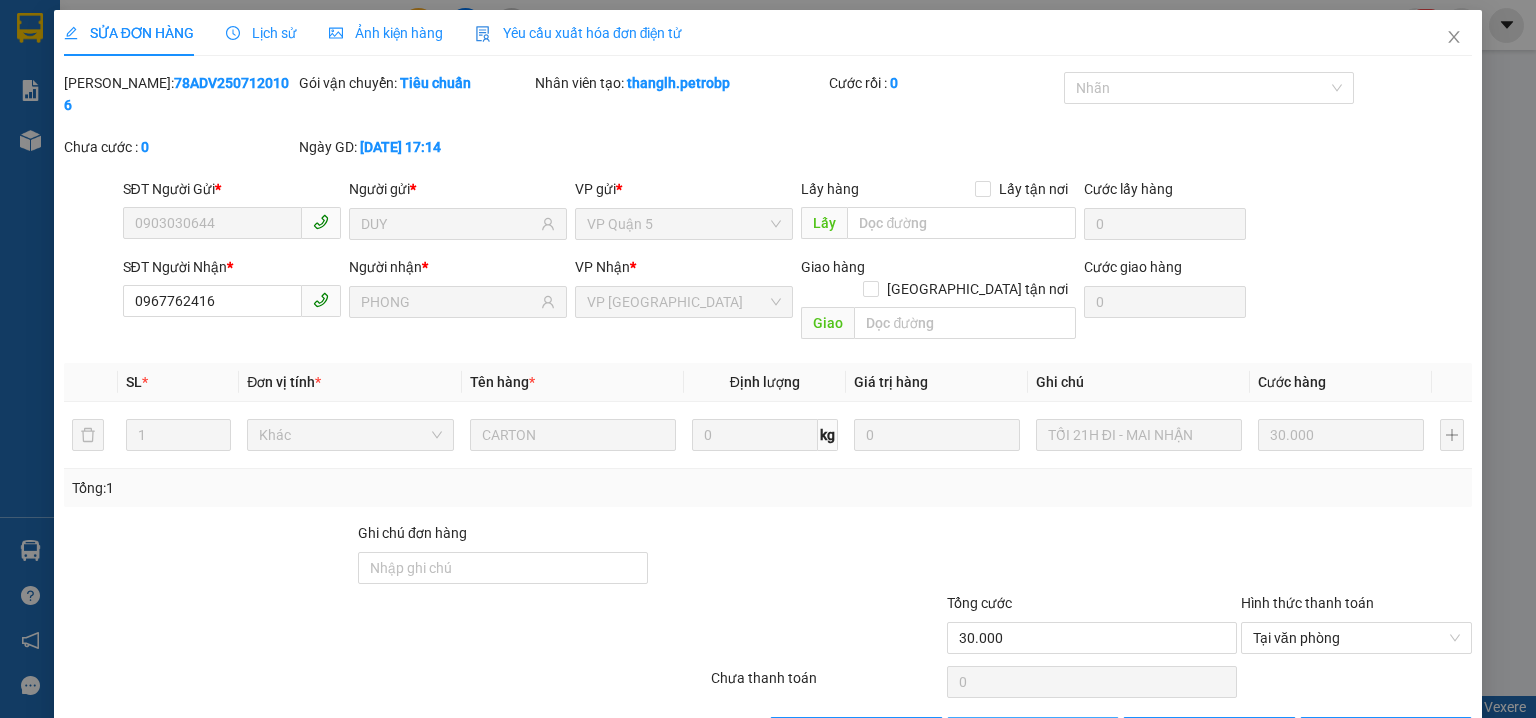 click on "Giao hàng" at bounding box center (1044, 733) 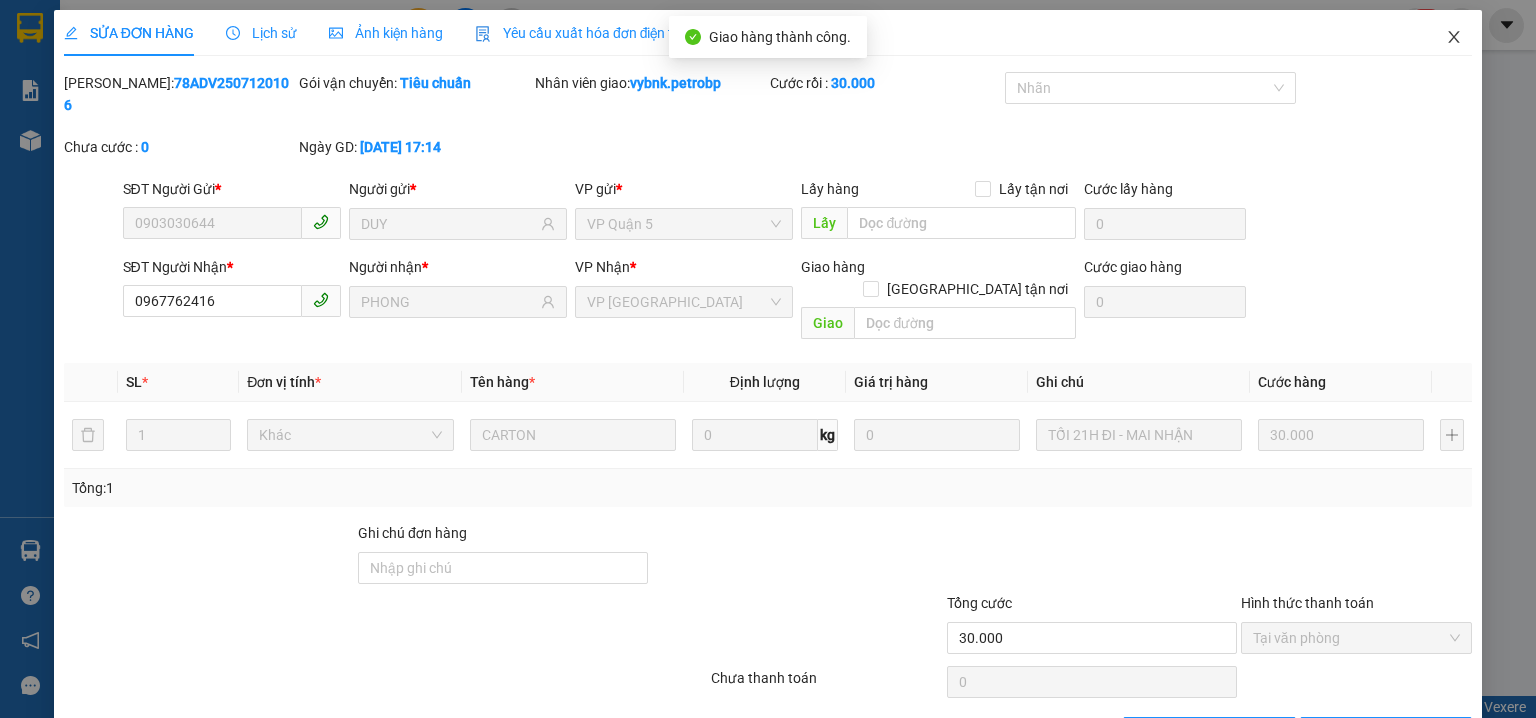 click 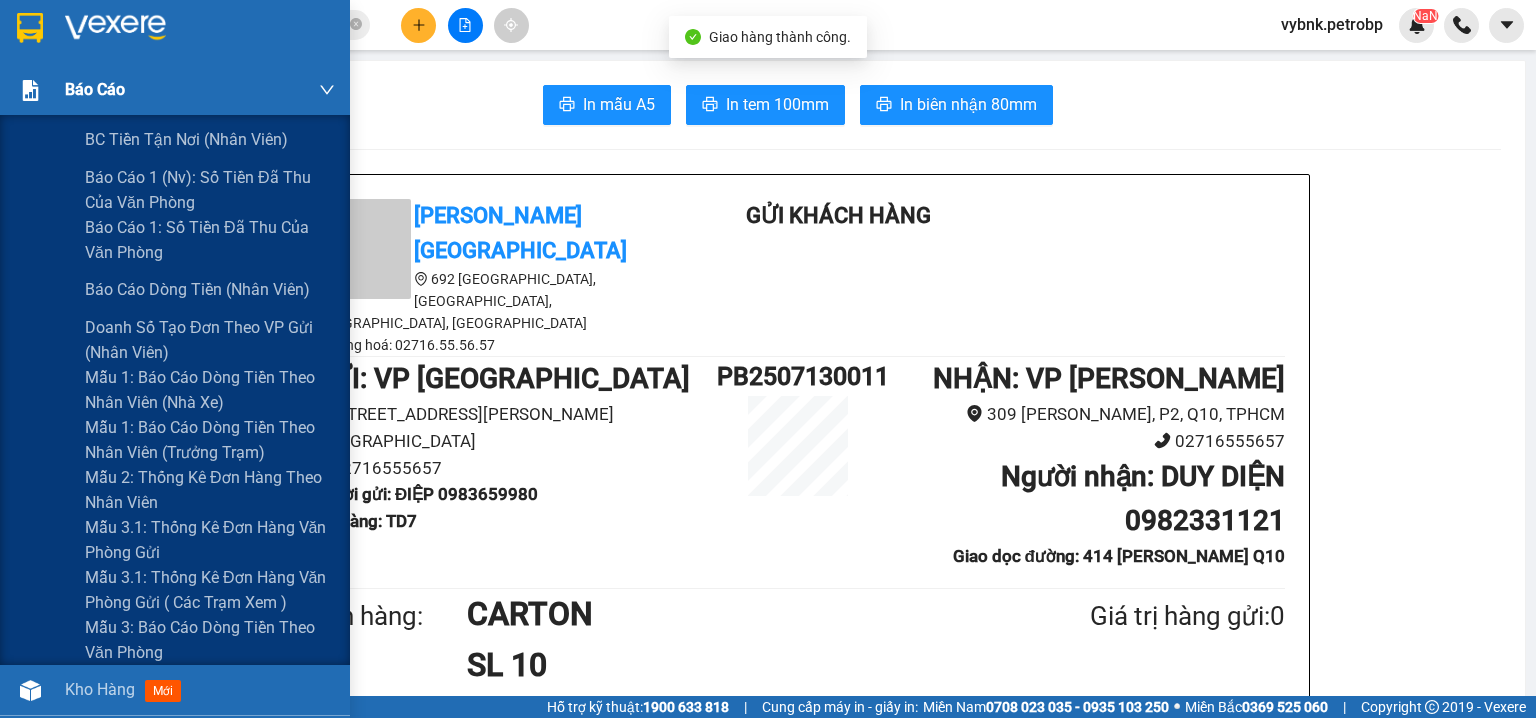 click on "Báo cáo" at bounding box center (200, 90) 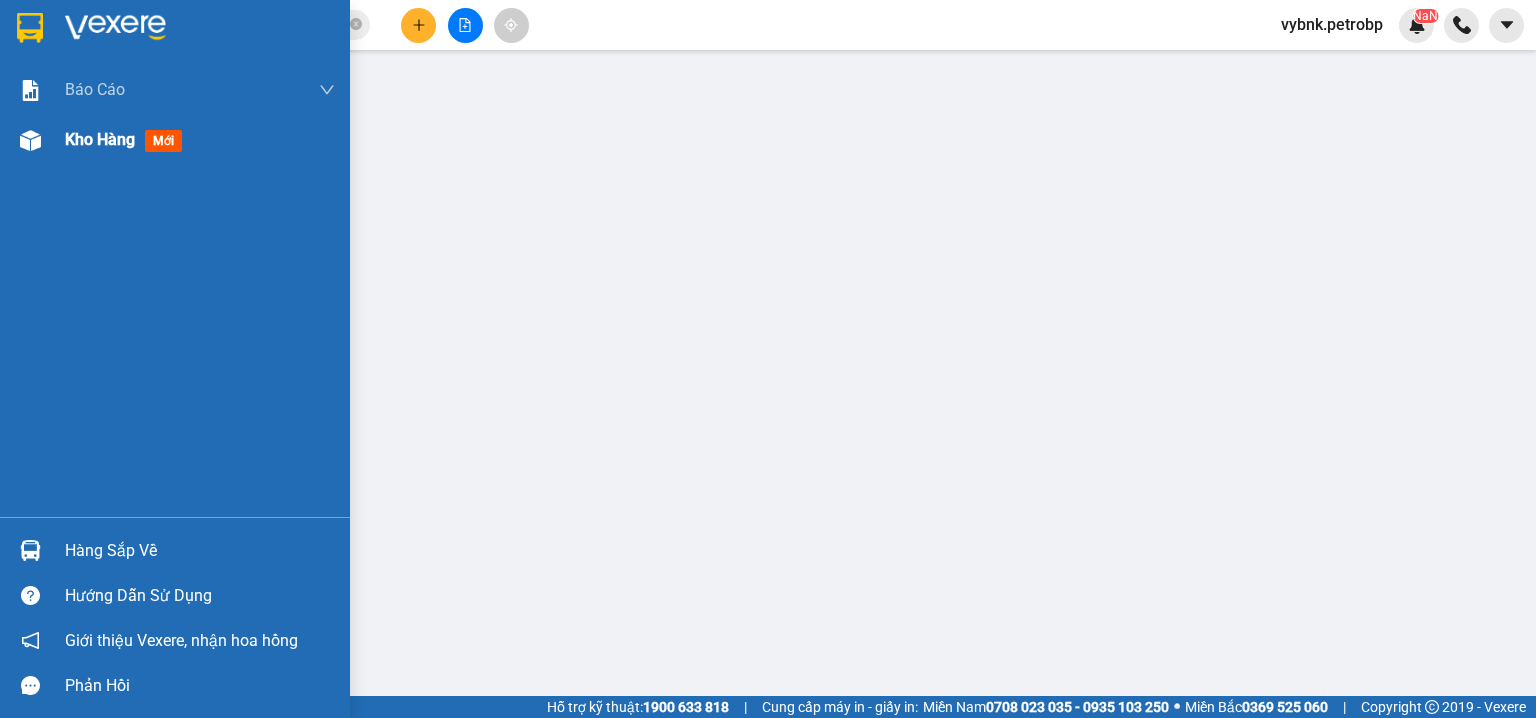 click at bounding box center (30, 140) 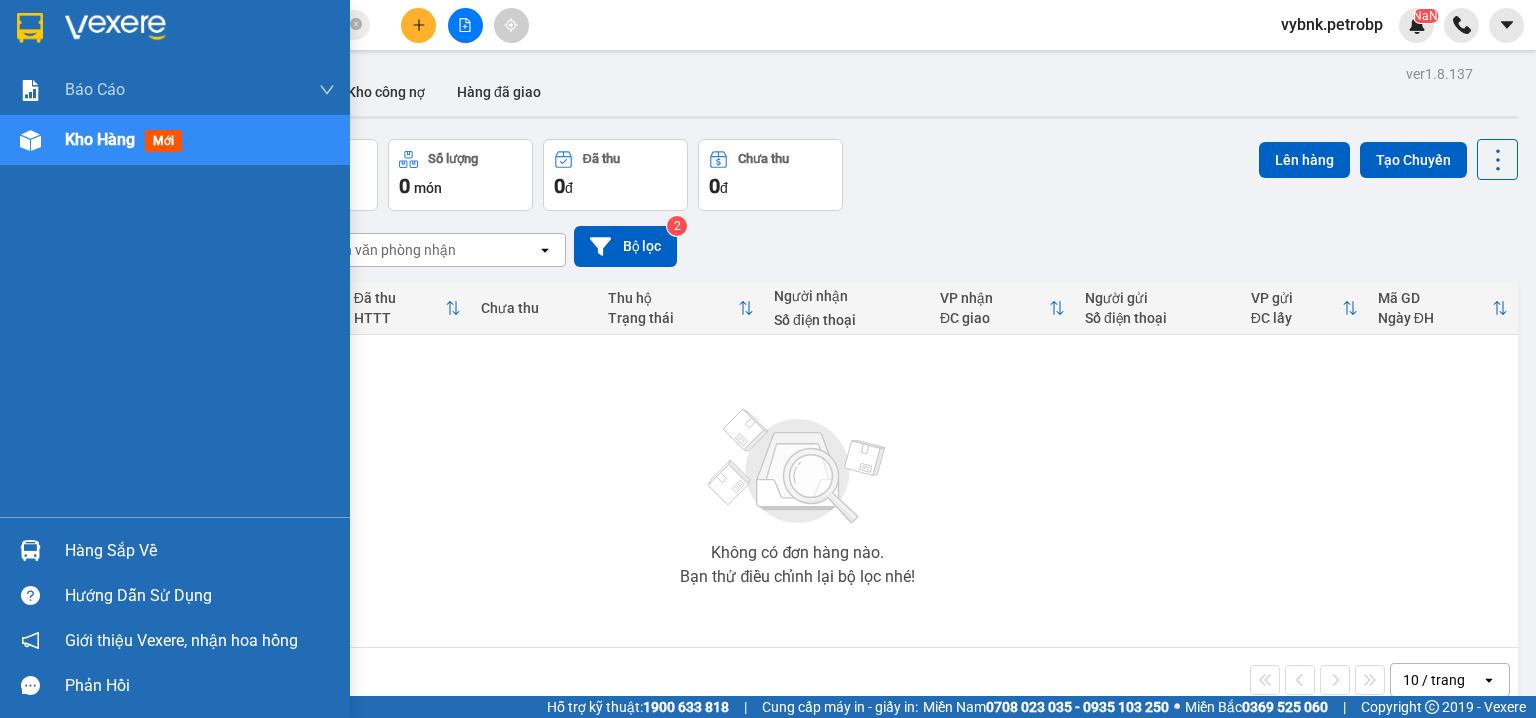 click on "Hàng sắp về" at bounding box center [175, 550] 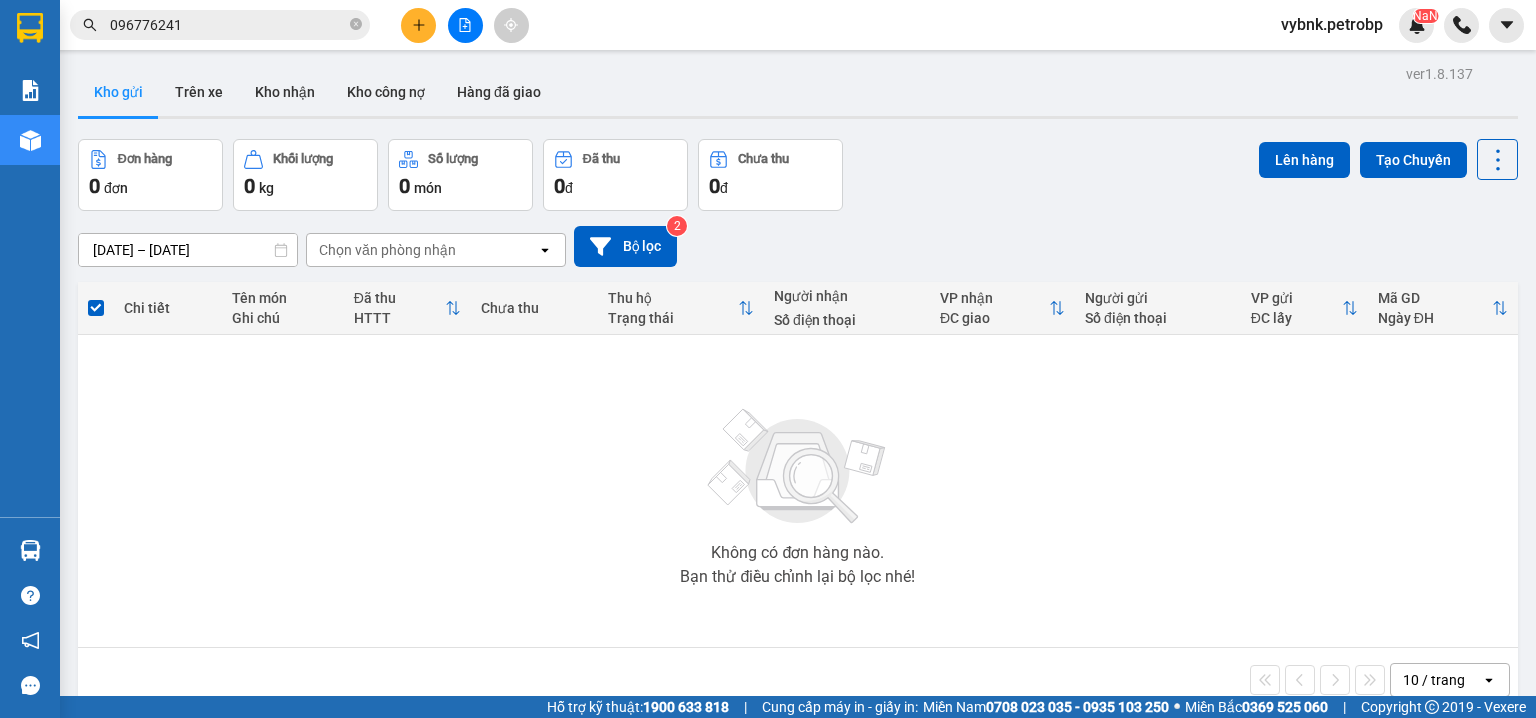 click on "Kết quả tìm kiếm ( 113 )  Bộ lọc  Ngày tạo đơn gần nhất Mã ĐH Trạng thái Món hàng Tổng cước Chưa cước Người gửi VP Gửi Người nhận VP Nhận 78ADV2507120106 17:14 - 12/07 VP Nhận   93H-023.04 00:46 - 13/07 CARTON SL:  1 30.000 30.000 0903030644 DUY VP Quận 5 0967762416 PHONG  VP Phước Bình 78ADV2507120037 11:13 - 12/07 VP Nhận   50H-363.26 18:10 - 12/07 KHÁCH LẤY LẠI HÀNG SL:  1 30.000 0934163123 TÙNG  VP Quận 5 0967762416 PHONG  VP Phước Bình 78ADV2507110046 11:24 - 11/07 Đã giao   07:51 - 12/07 NL ĐEN KV SL:  1 30.000 0934163123 TÙNG  VP Quận 5 0967762416 phong VP Phước Bình 78ADV2507090119 17:36 - 09/07 Đã giao   10:16 - 11/07 CARTON SL:  1 30.000 0903030644 DUY VP Quận 5 0967762416 phong VP Phước Bình 78ADV2507070099 15:02 - 07/07 Đã giao   14:15 - 08/07 NILON ĐEN SL:  1 30.000 0903131500 HOÀNG KIM VP Quận 5 0967762416 phong VP Phước Bình 78ADV2507020126 18:26 - 02/07 Đã giao   15:31 - 03/07 CARTON dài 1" at bounding box center (768, 359) 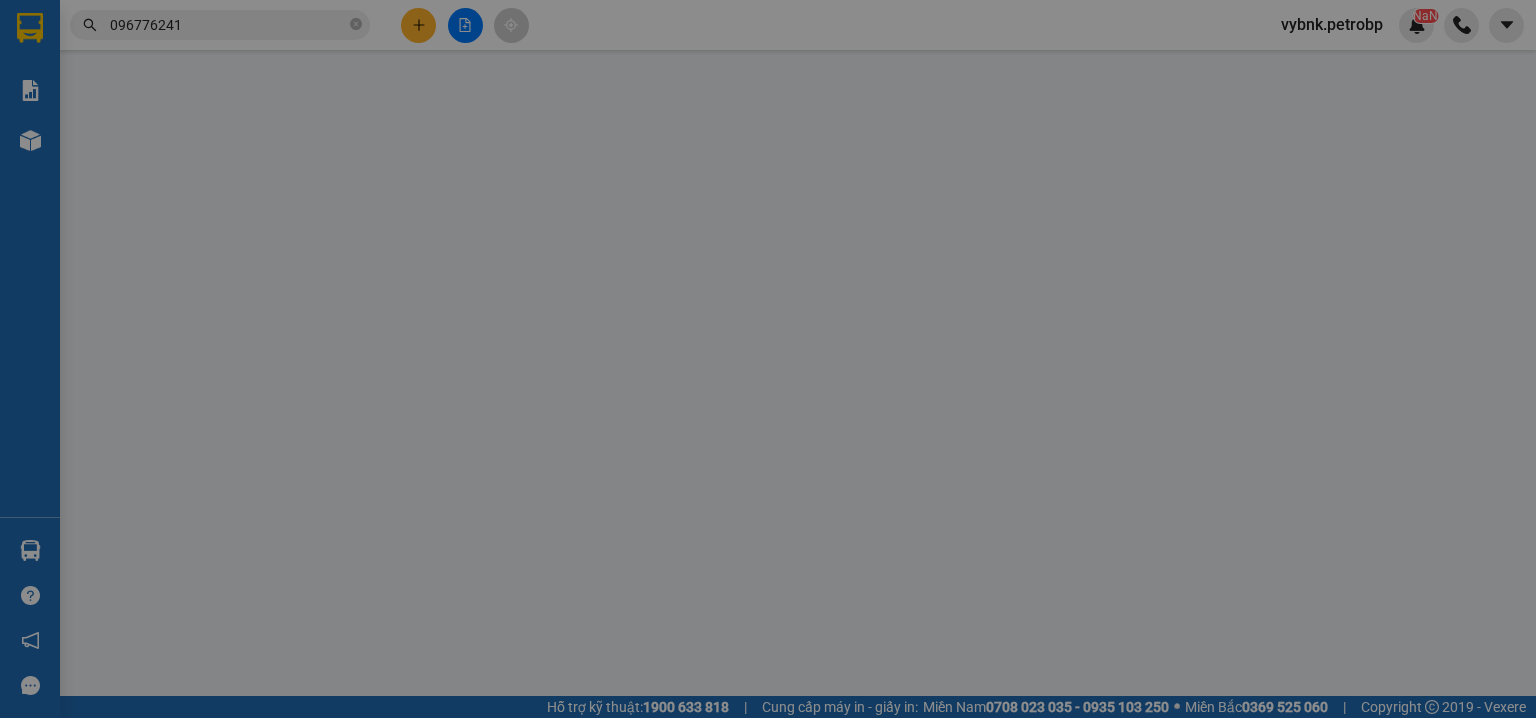 click on "Yêu cầu xuất hóa đơn điện tử" at bounding box center [328, 33] 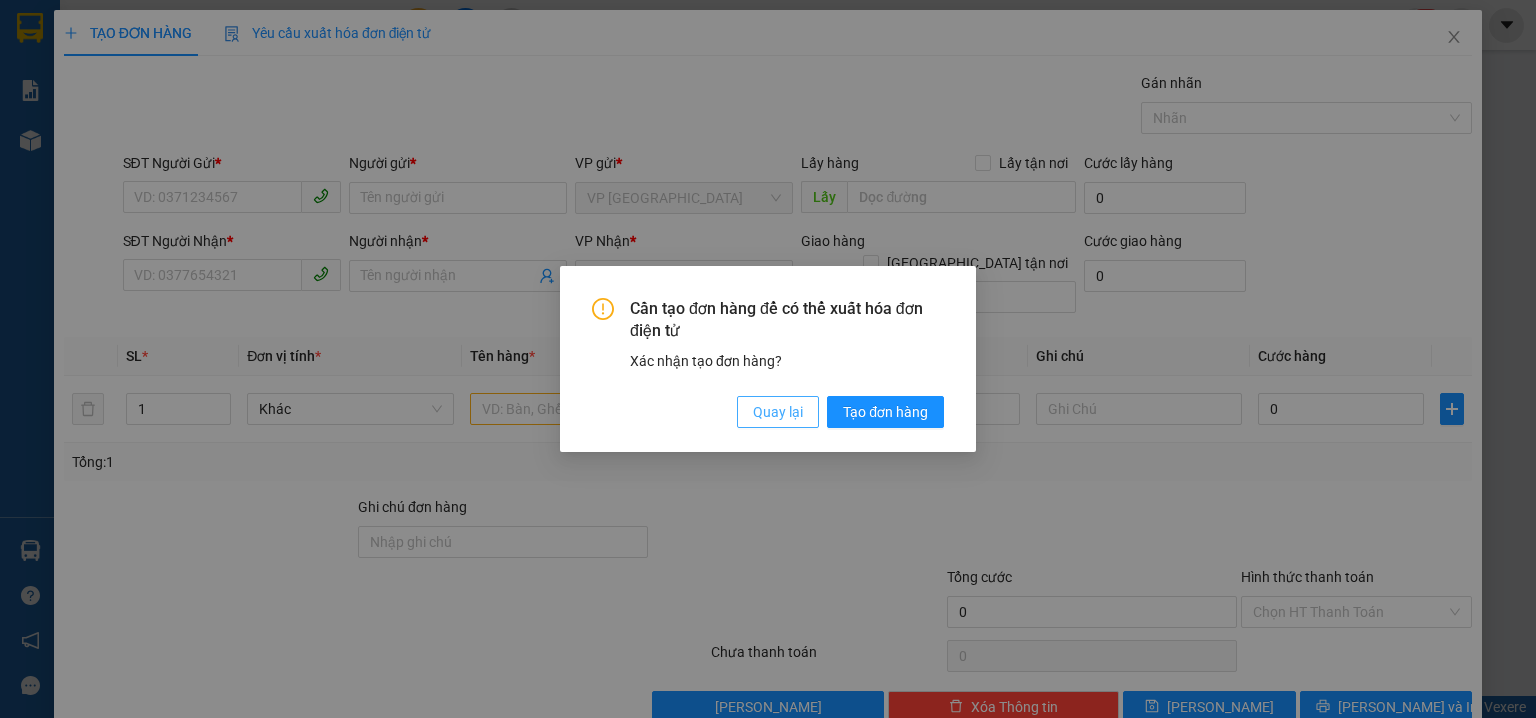 click on "Quay lại" at bounding box center [778, 412] 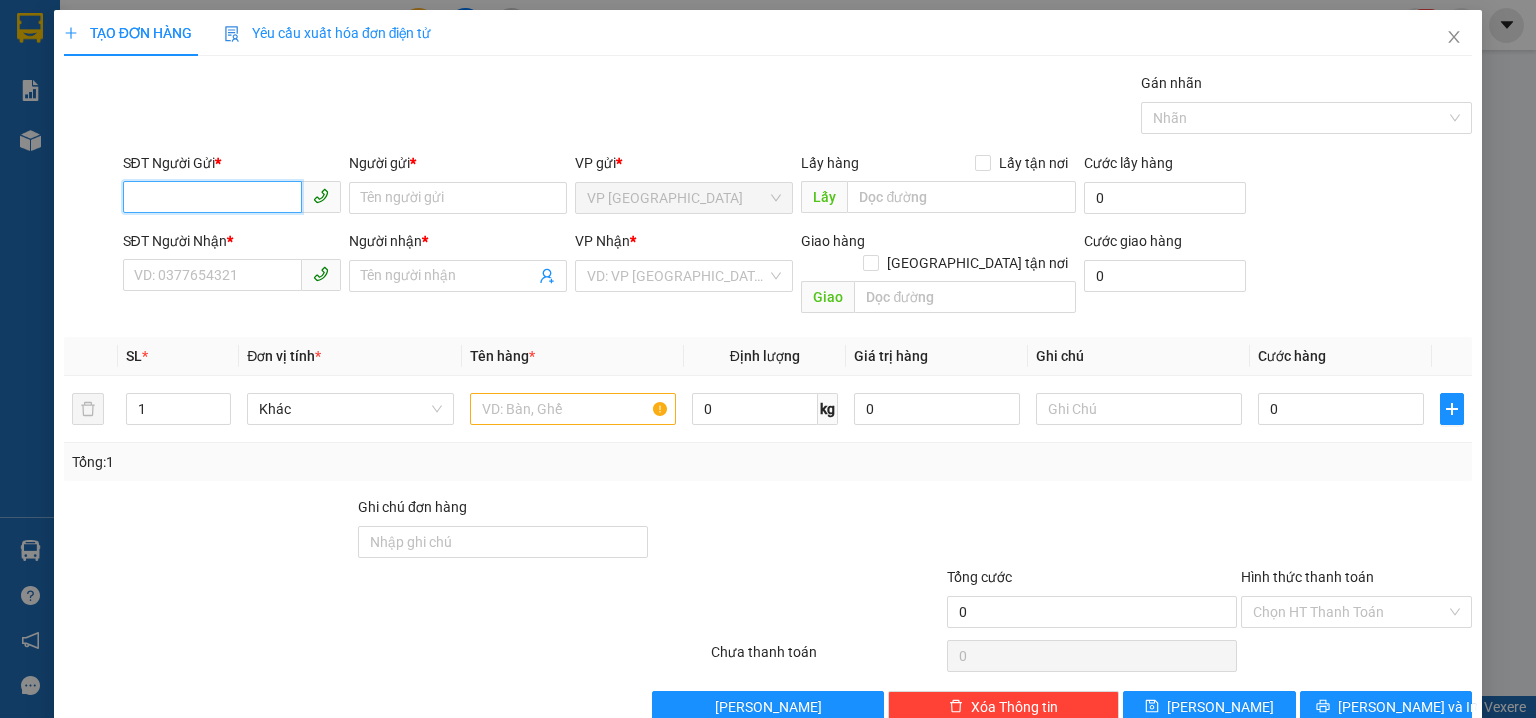 click on "SĐT Người Gửi  *" at bounding box center (212, 197) 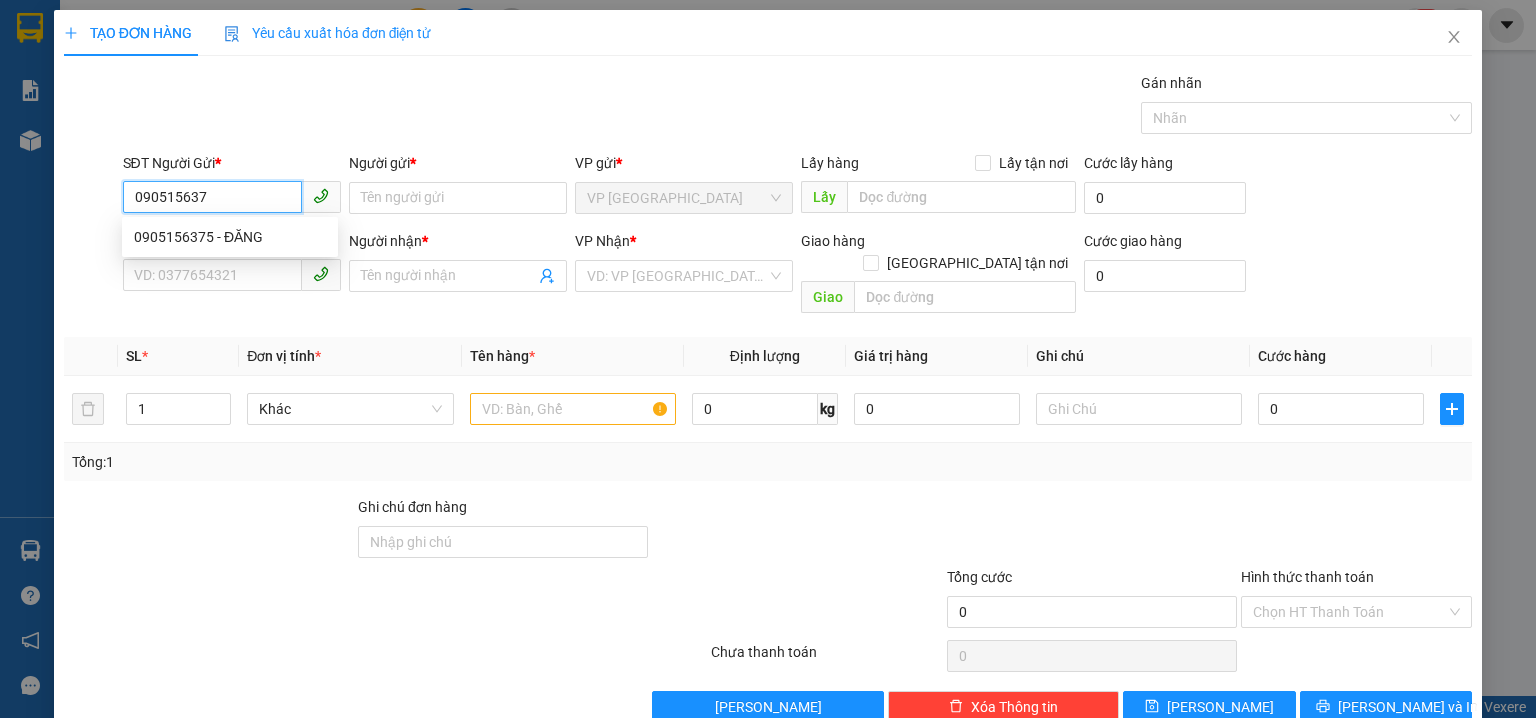 type on "0905156375" 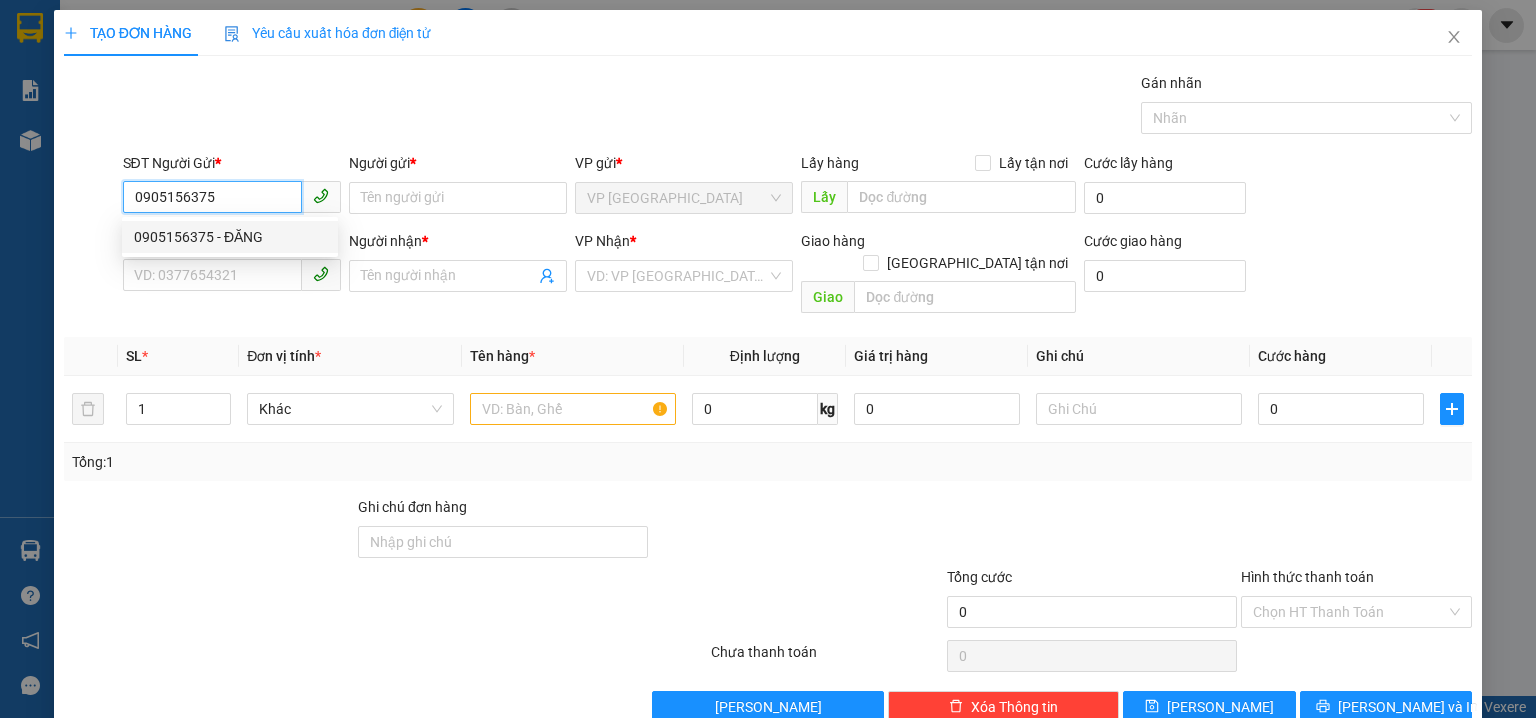 click on "0905156375 - ĐĂNG" at bounding box center [230, 237] 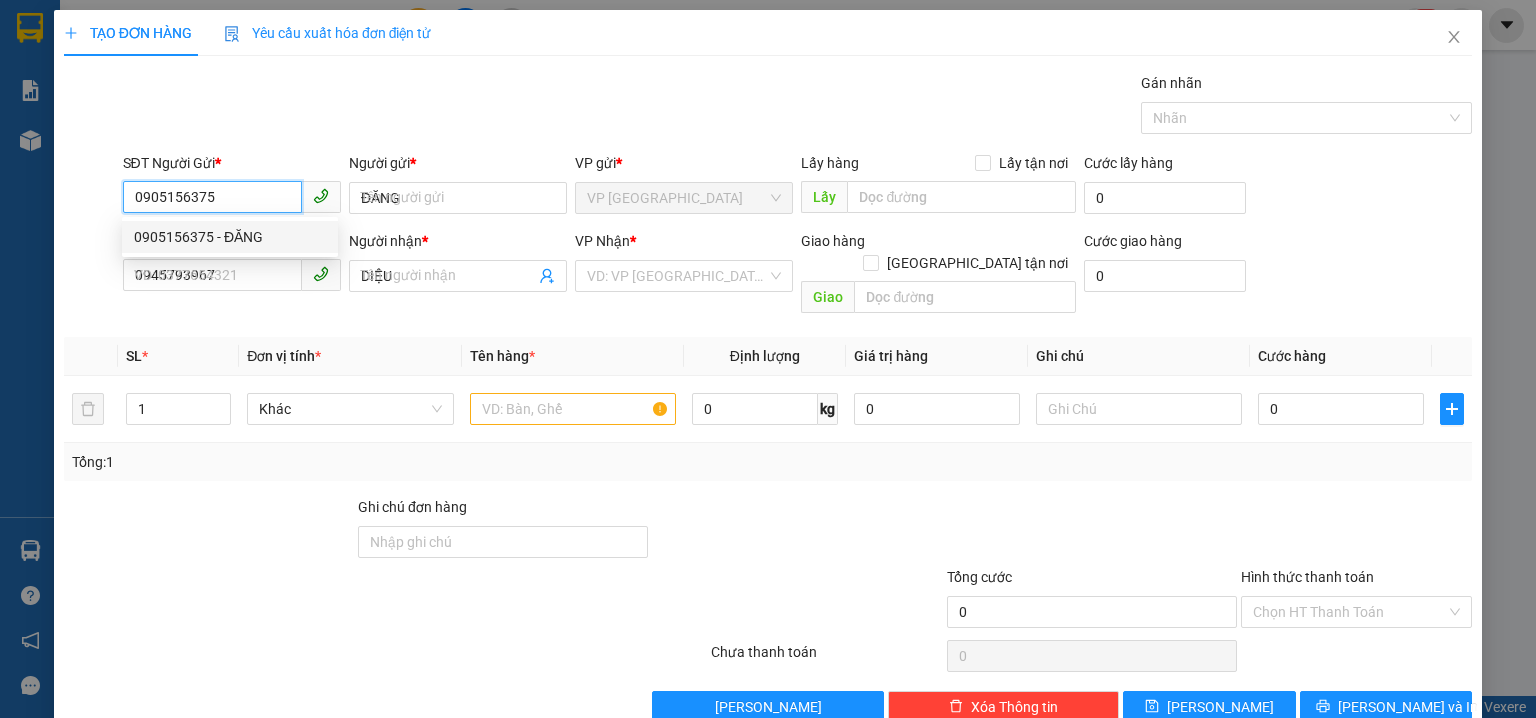 type on "30.000" 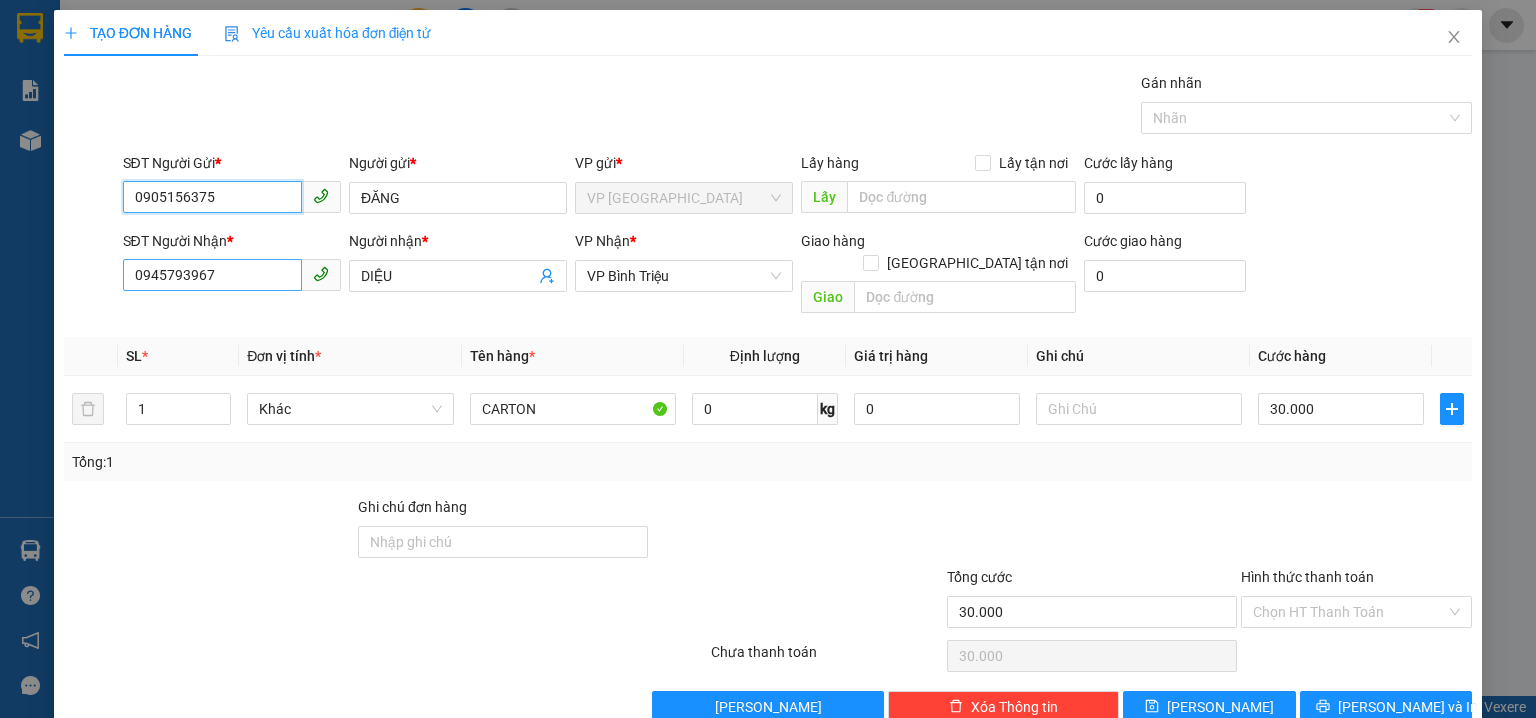 type on "0905156375" 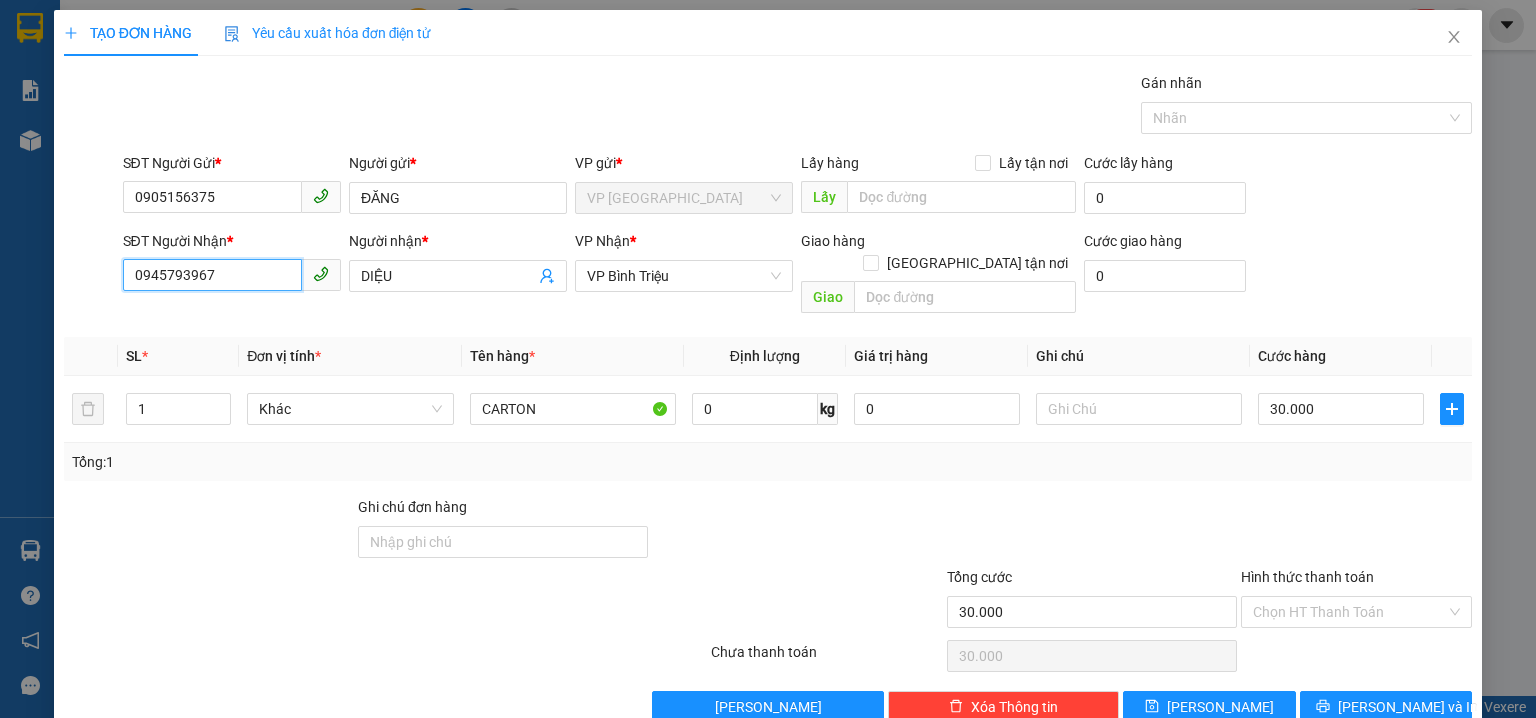 click on "0945793967" at bounding box center [212, 275] 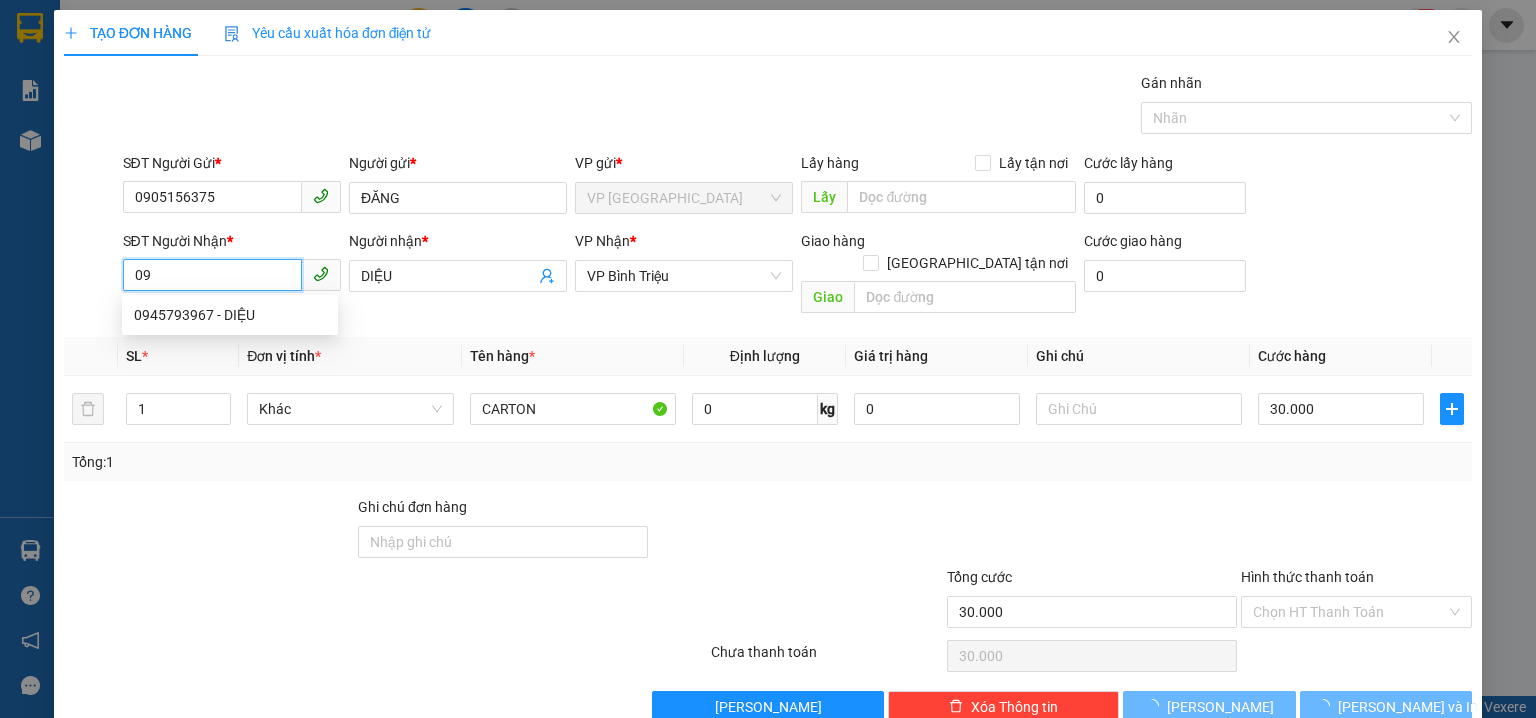 type on "0" 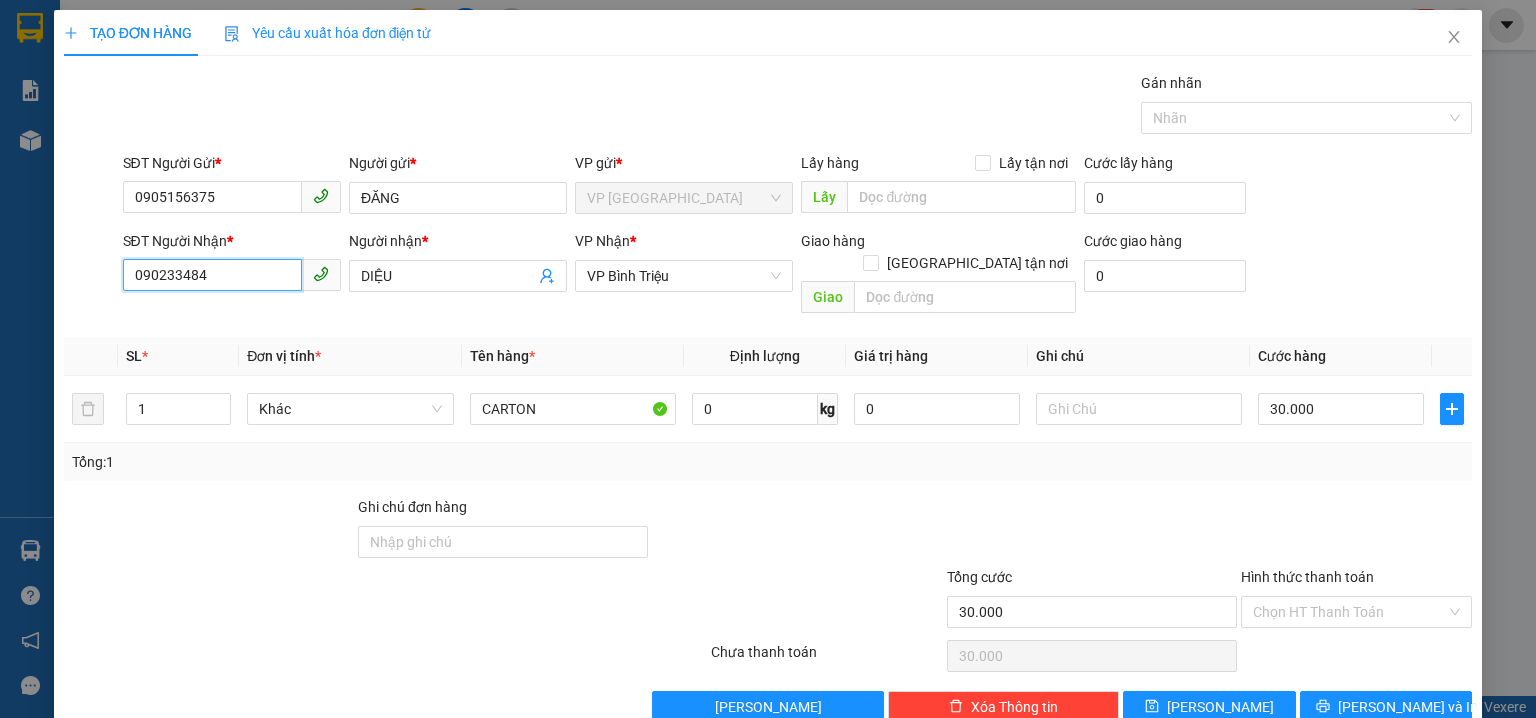 type on "0902334846" 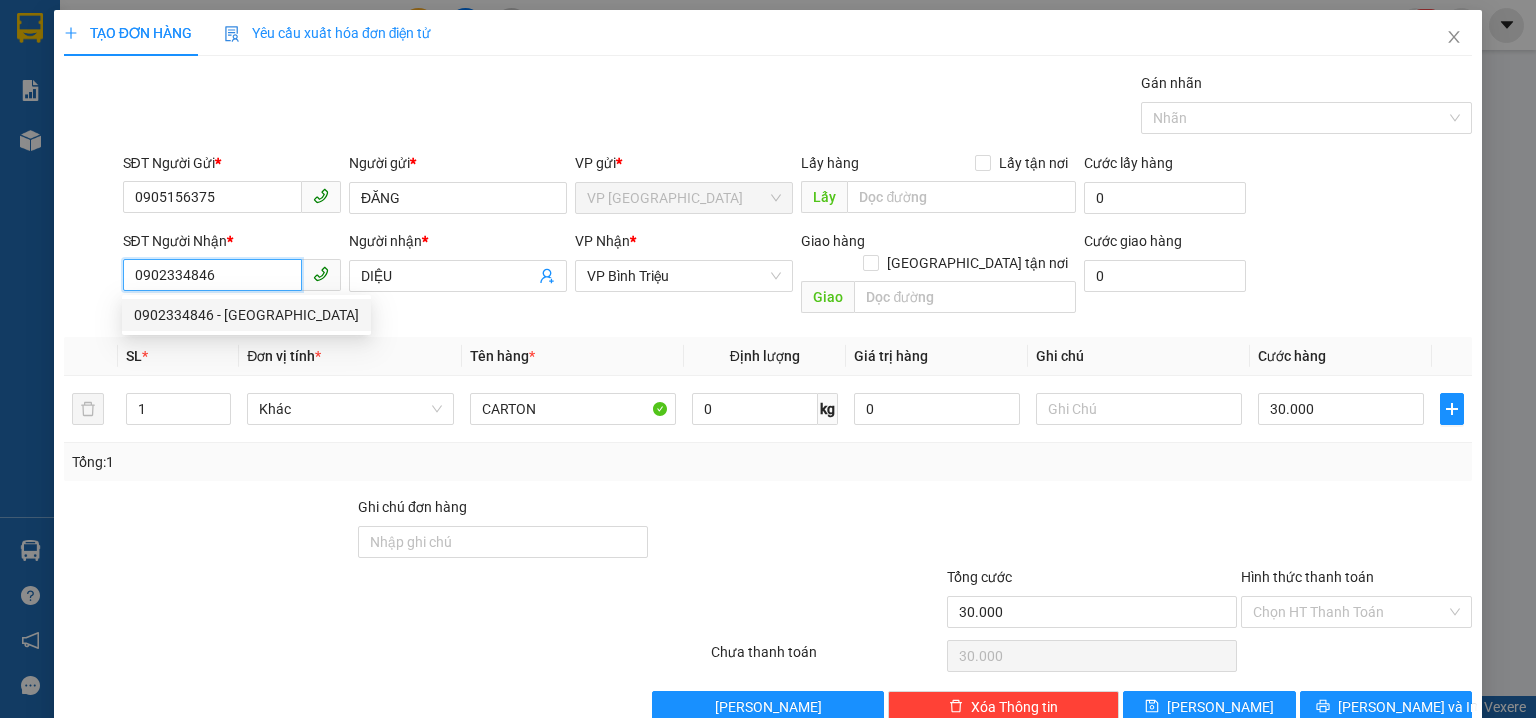 click on "0902334846 - THỤY" at bounding box center [246, 315] 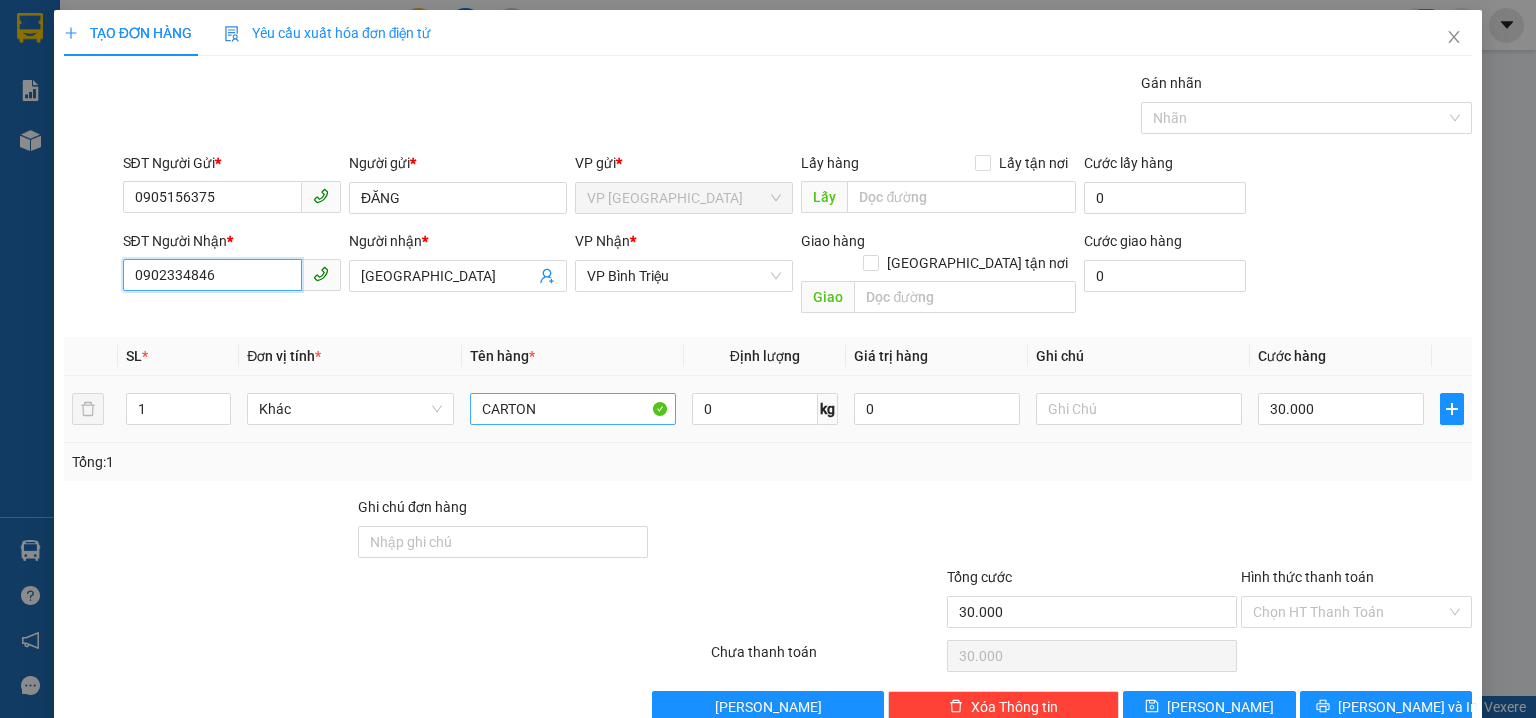 type on "0902334846" 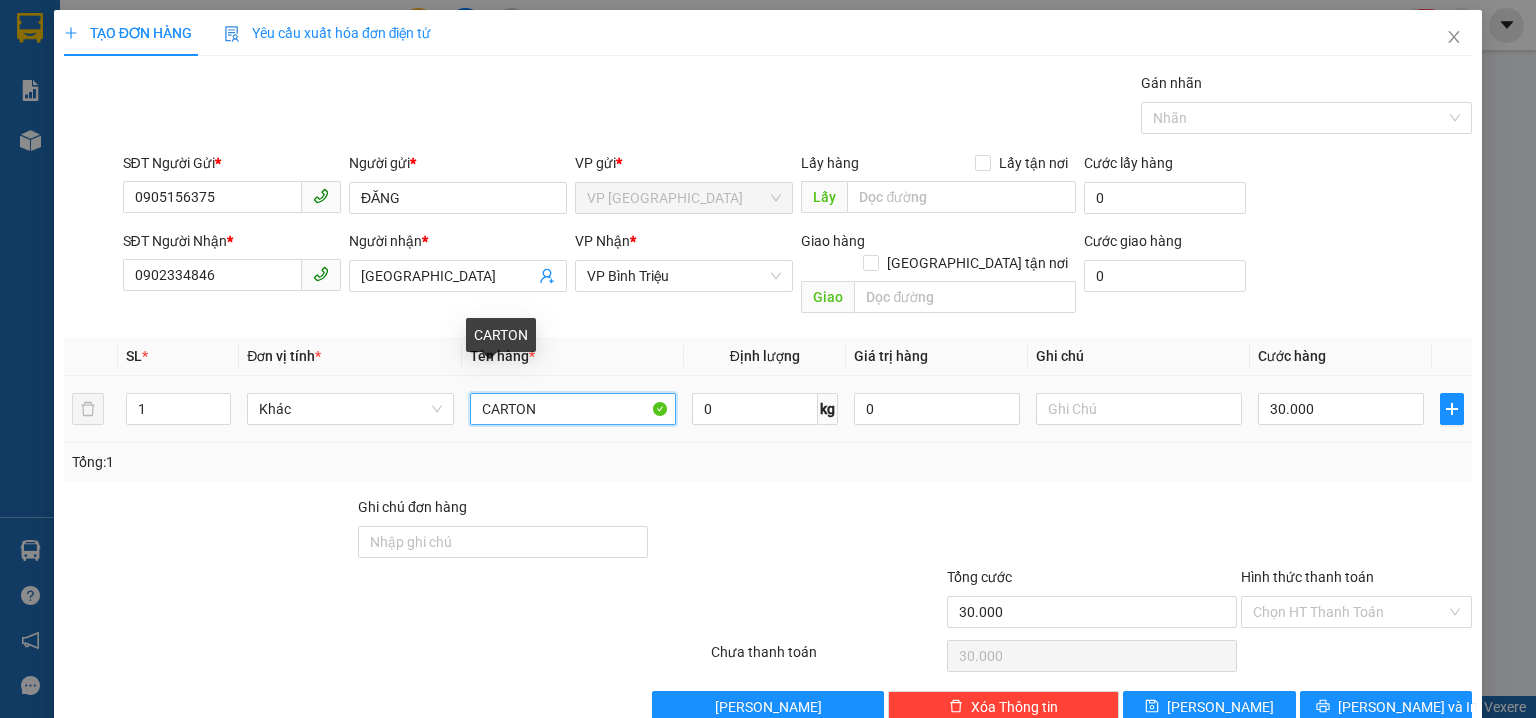click on "CARTON" at bounding box center (573, 409) 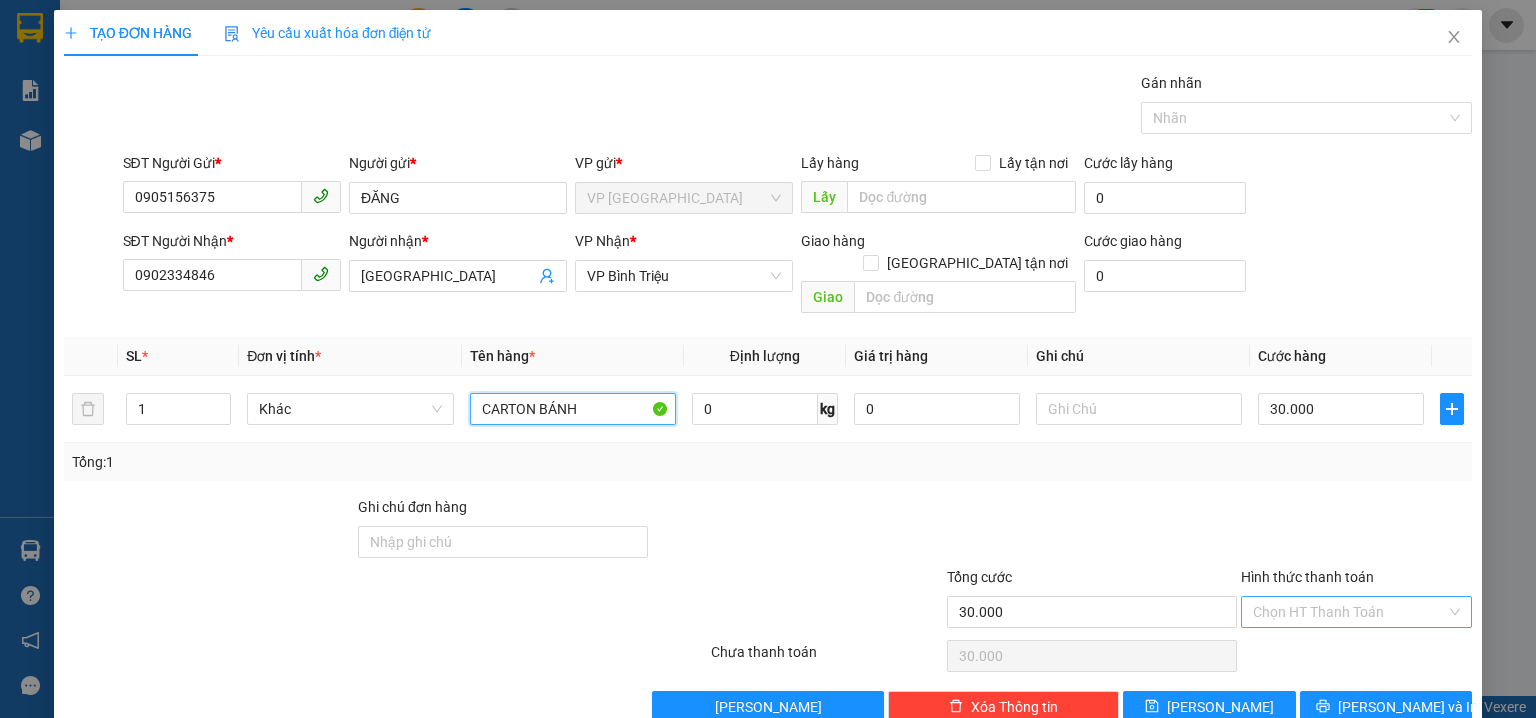 type on "CARTON BÁNH" 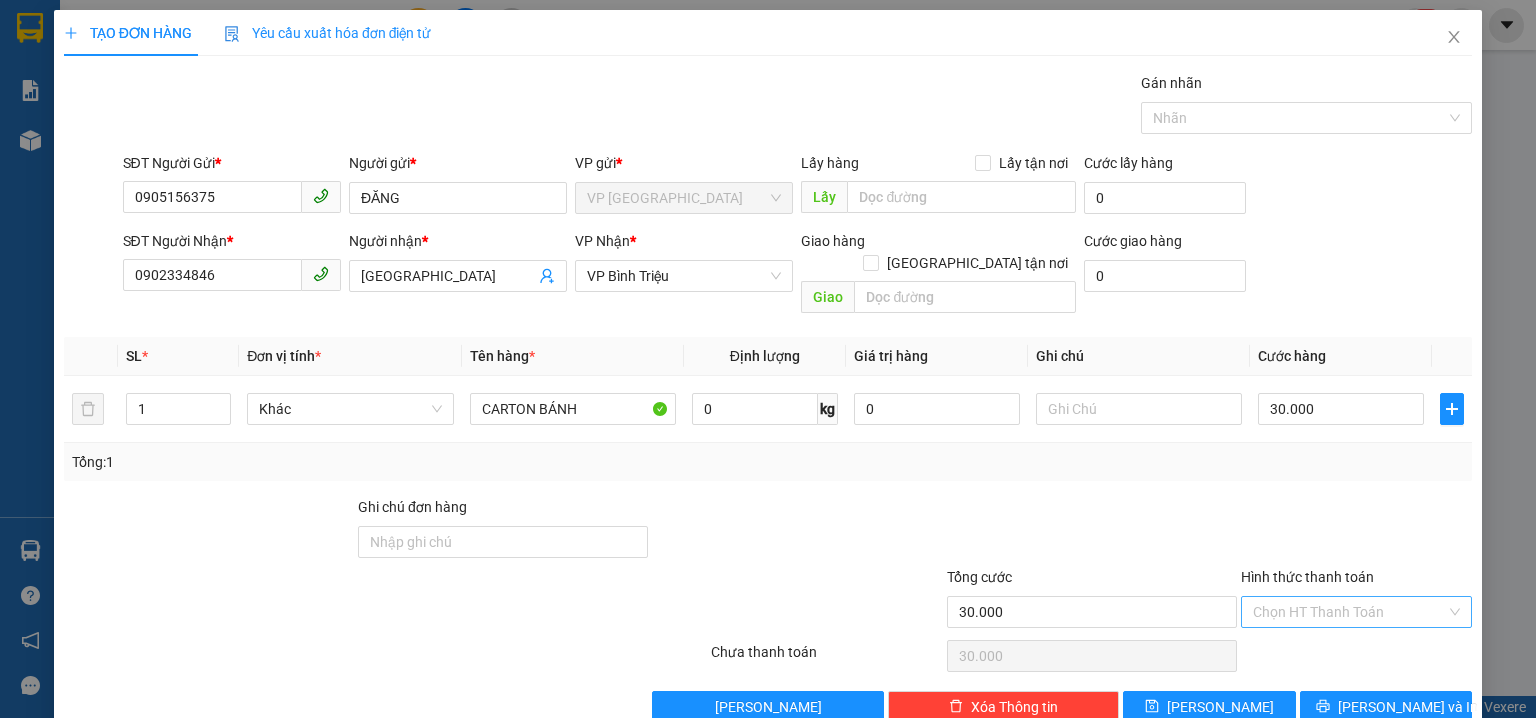 click on "Hình thức thanh toán" at bounding box center (1349, 612) 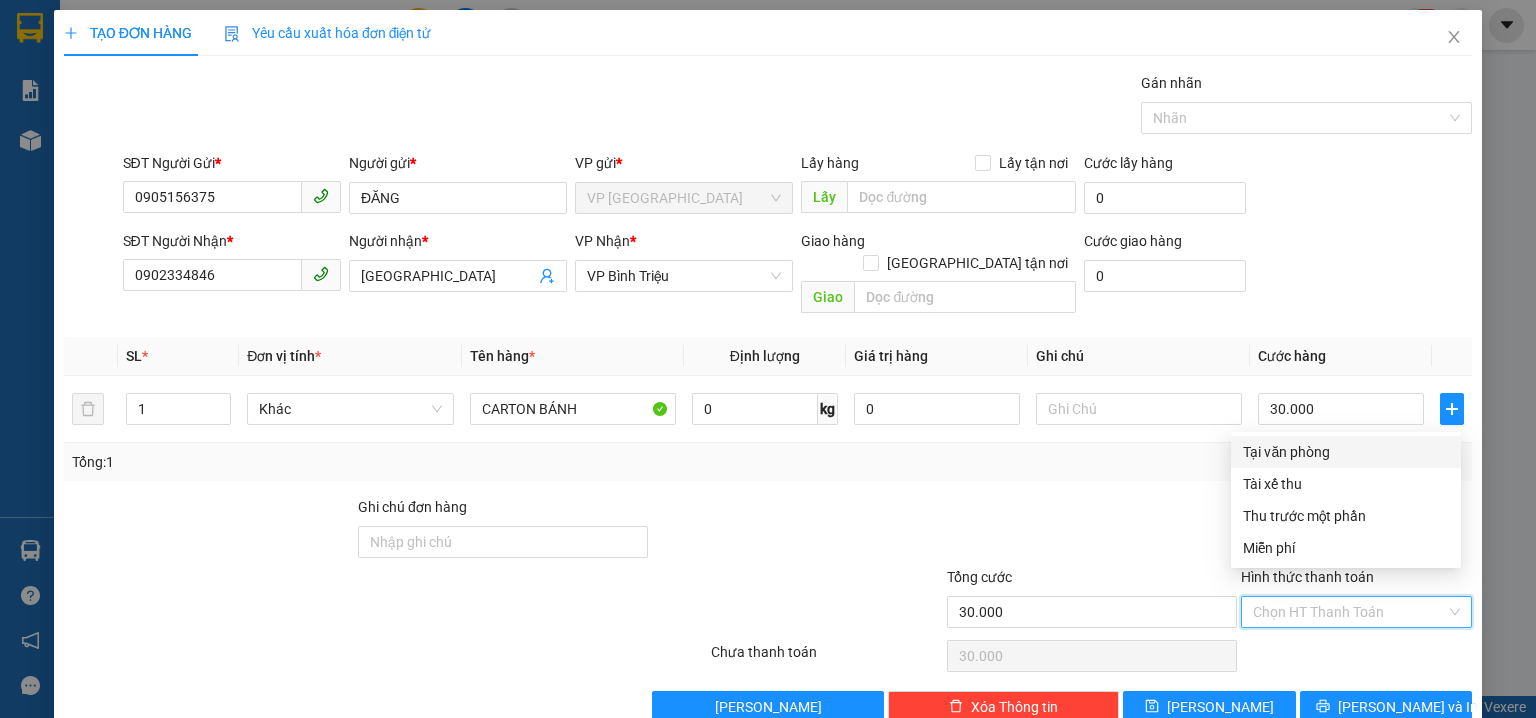 click on "Tại văn phòng" at bounding box center (1346, 452) 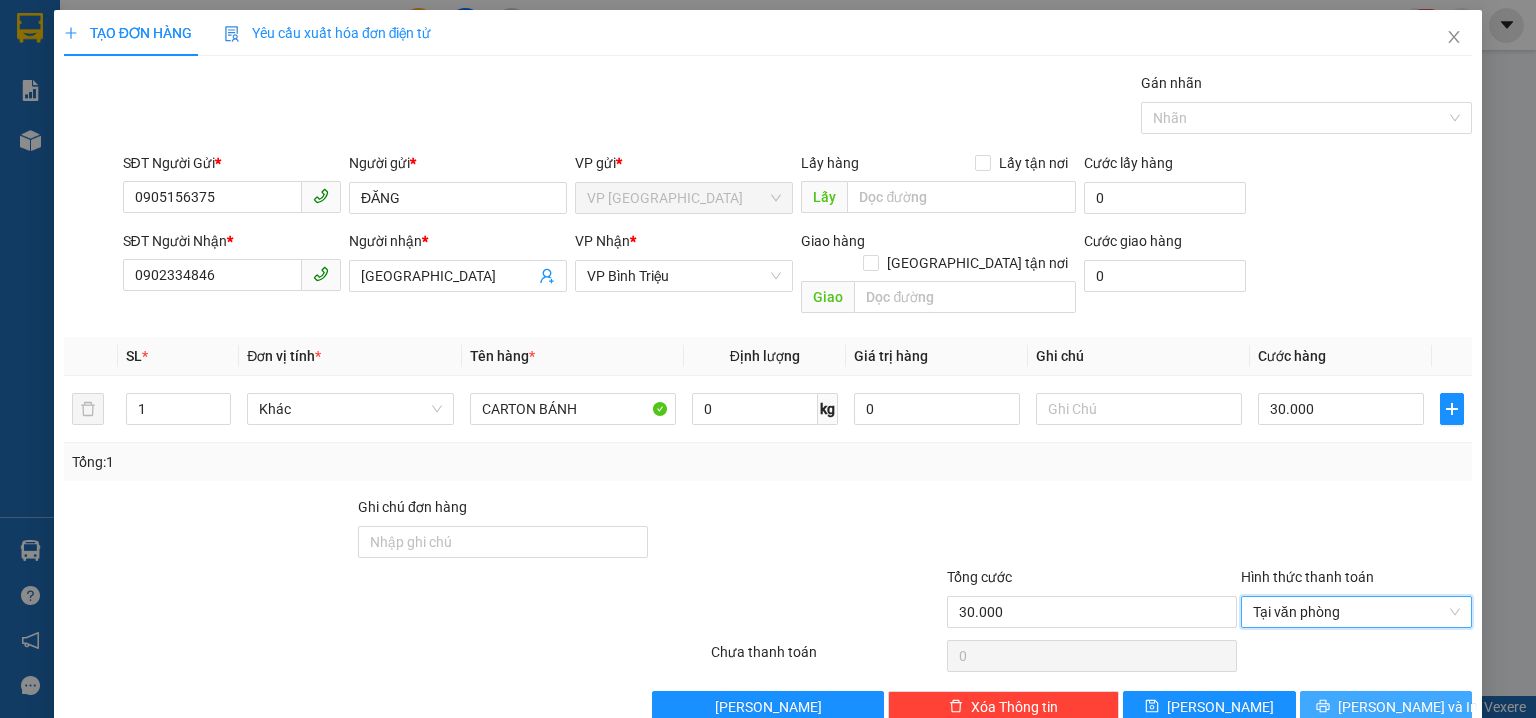 click on "[PERSON_NAME] và In" at bounding box center [1408, 707] 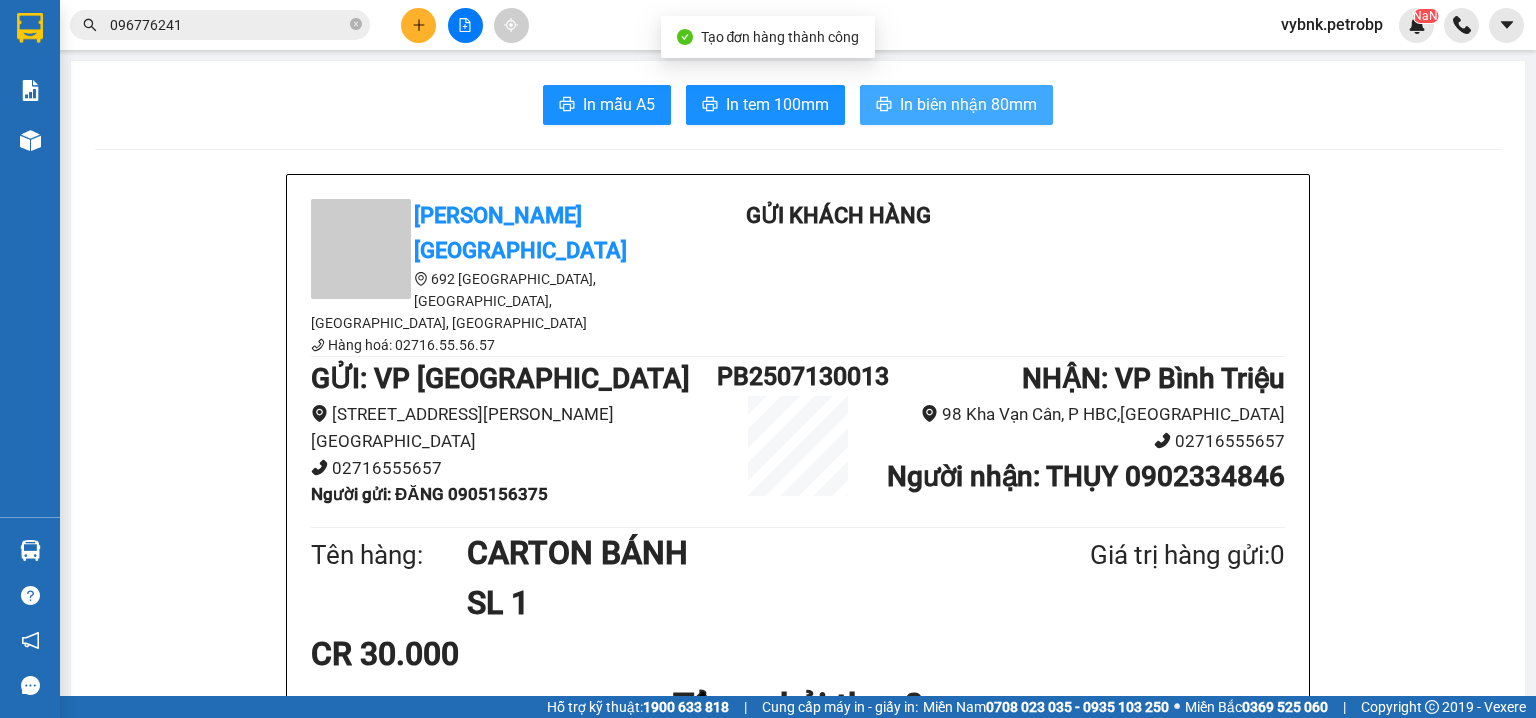 drag, startPoint x: 972, startPoint y: 100, endPoint x: 1046, endPoint y: 162, distance: 96.540146 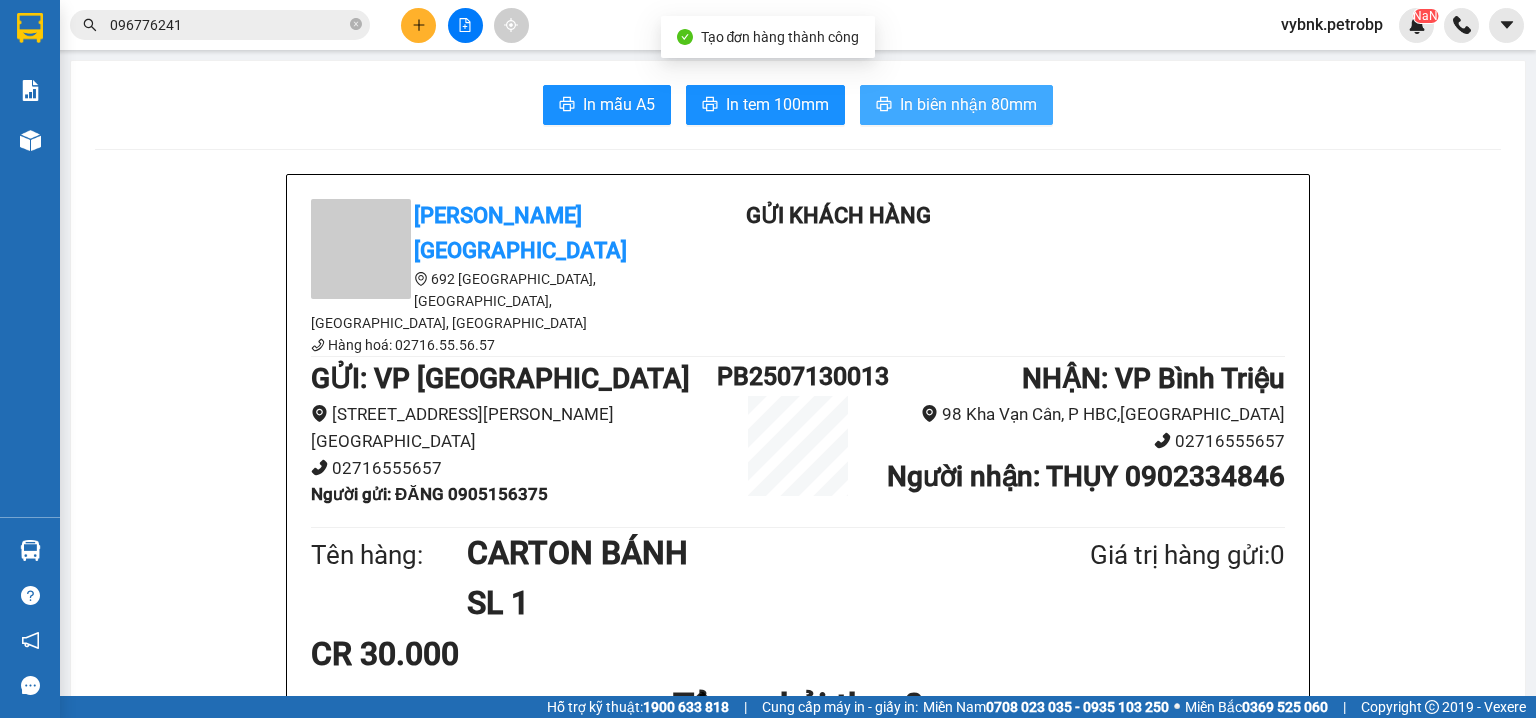 scroll, scrollTop: 0, scrollLeft: 0, axis: both 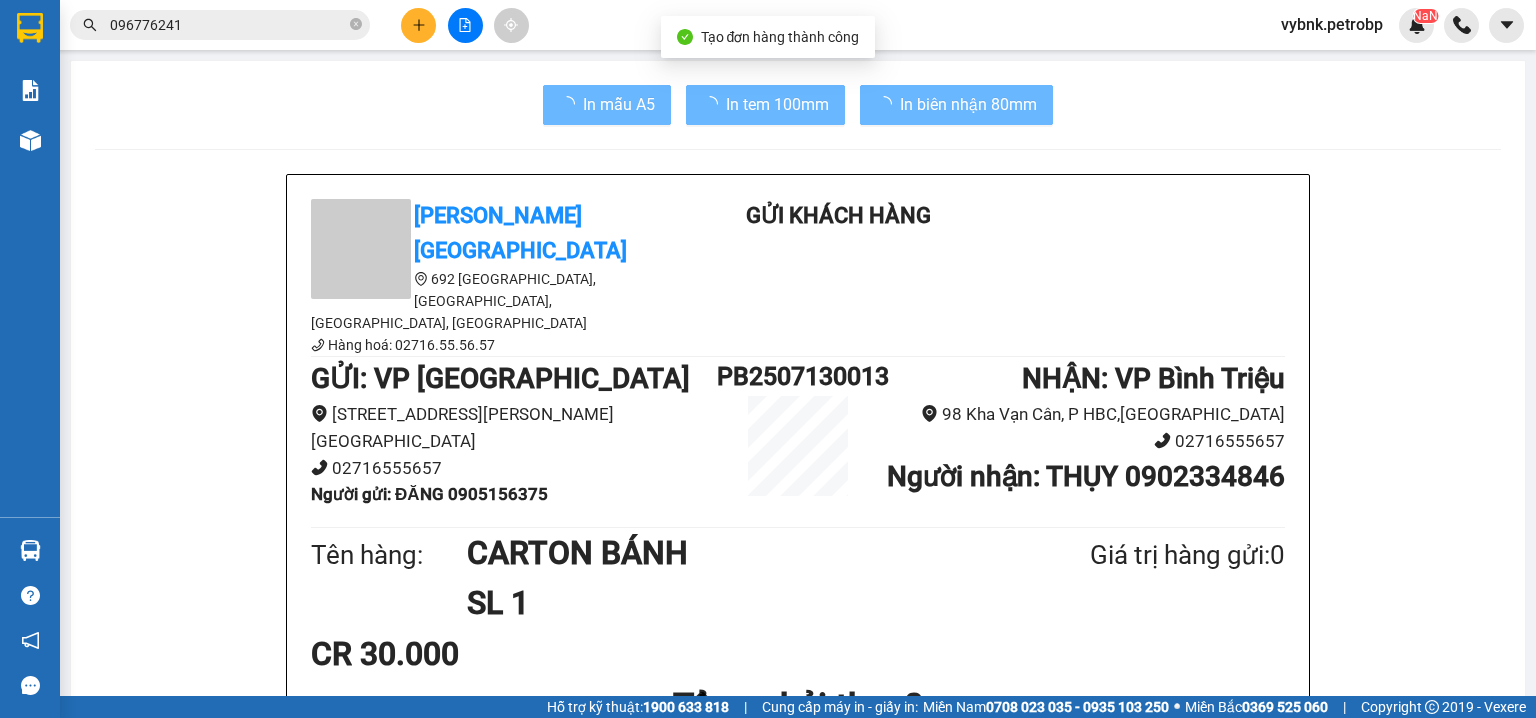 click on "CR   30.000" at bounding box center [798, 654] 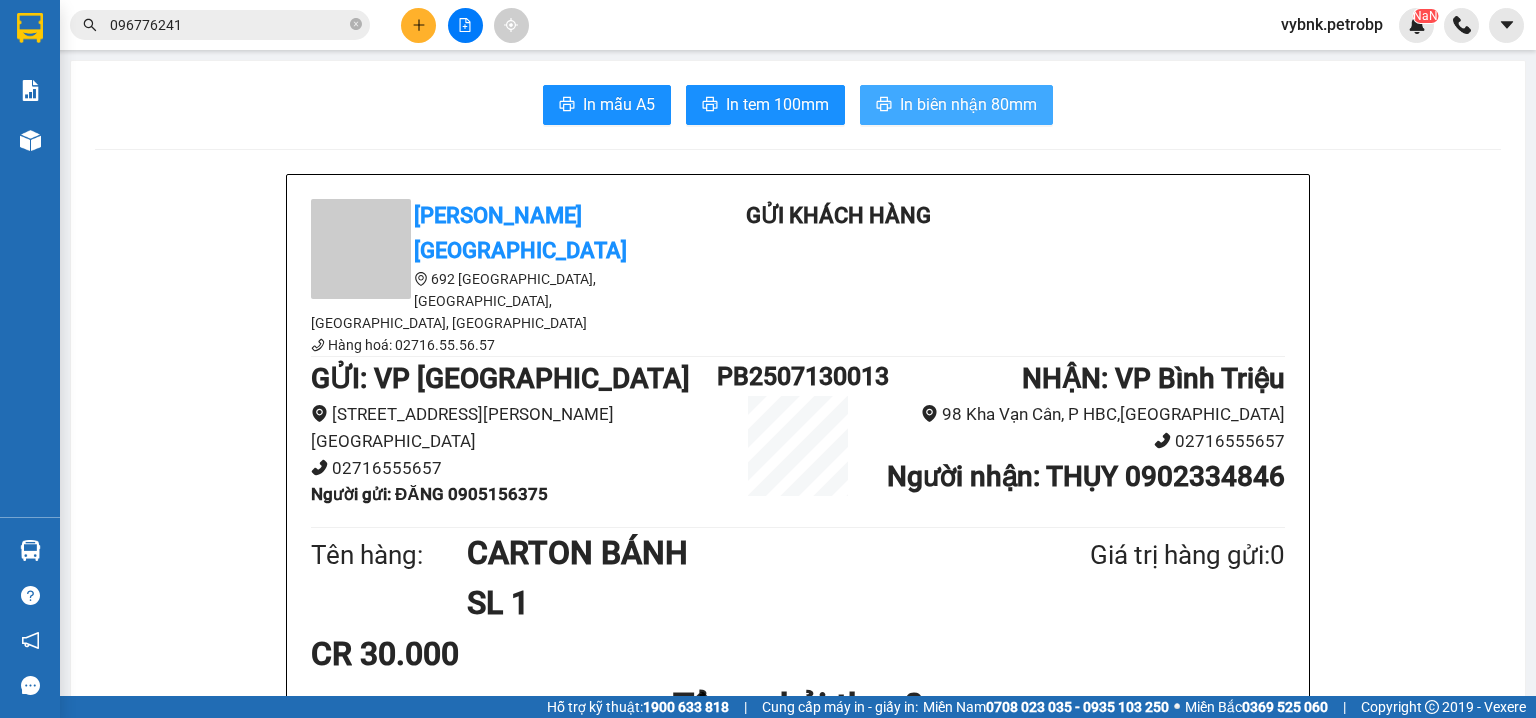 click on "In biên nhận 80mm" at bounding box center [956, 105] 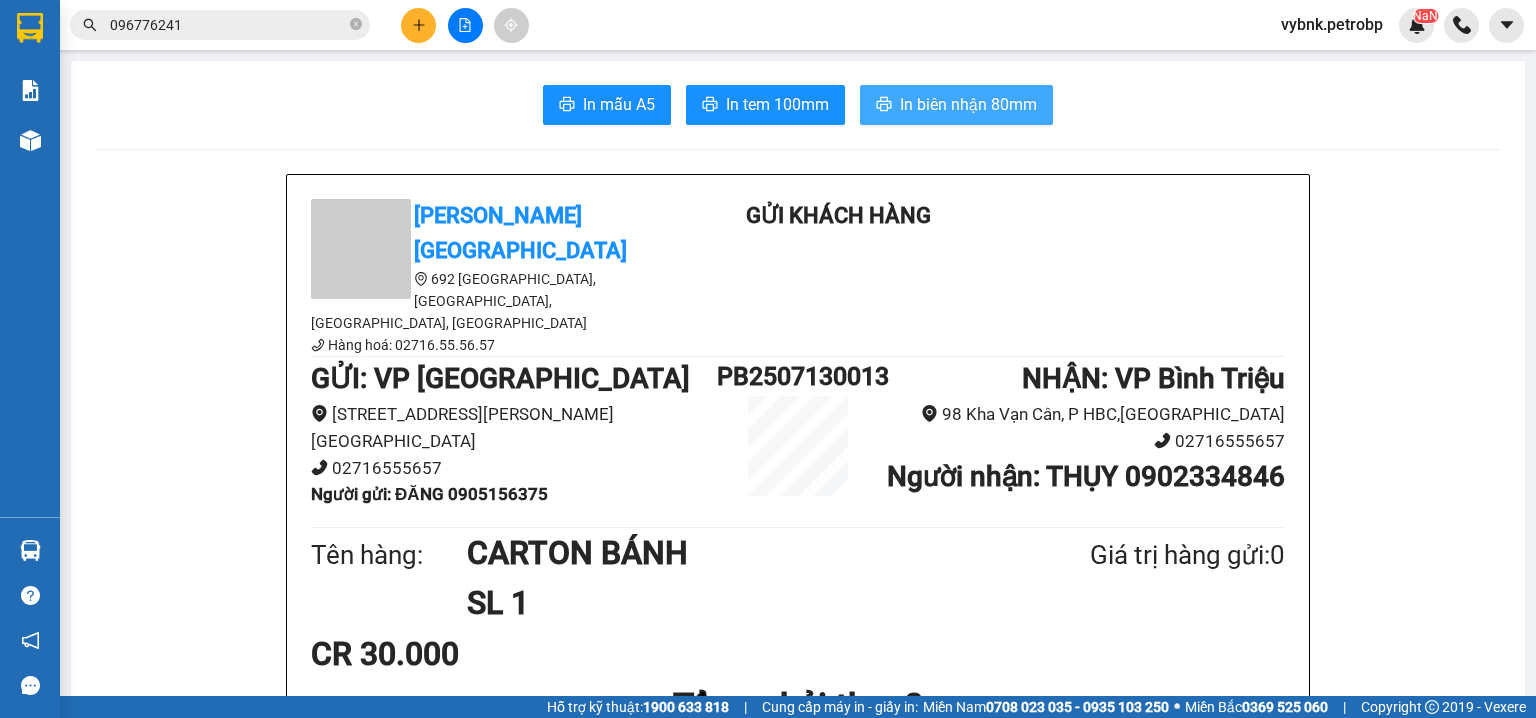click on "In biên nhận 80mm" at bounding box center (956, 105) 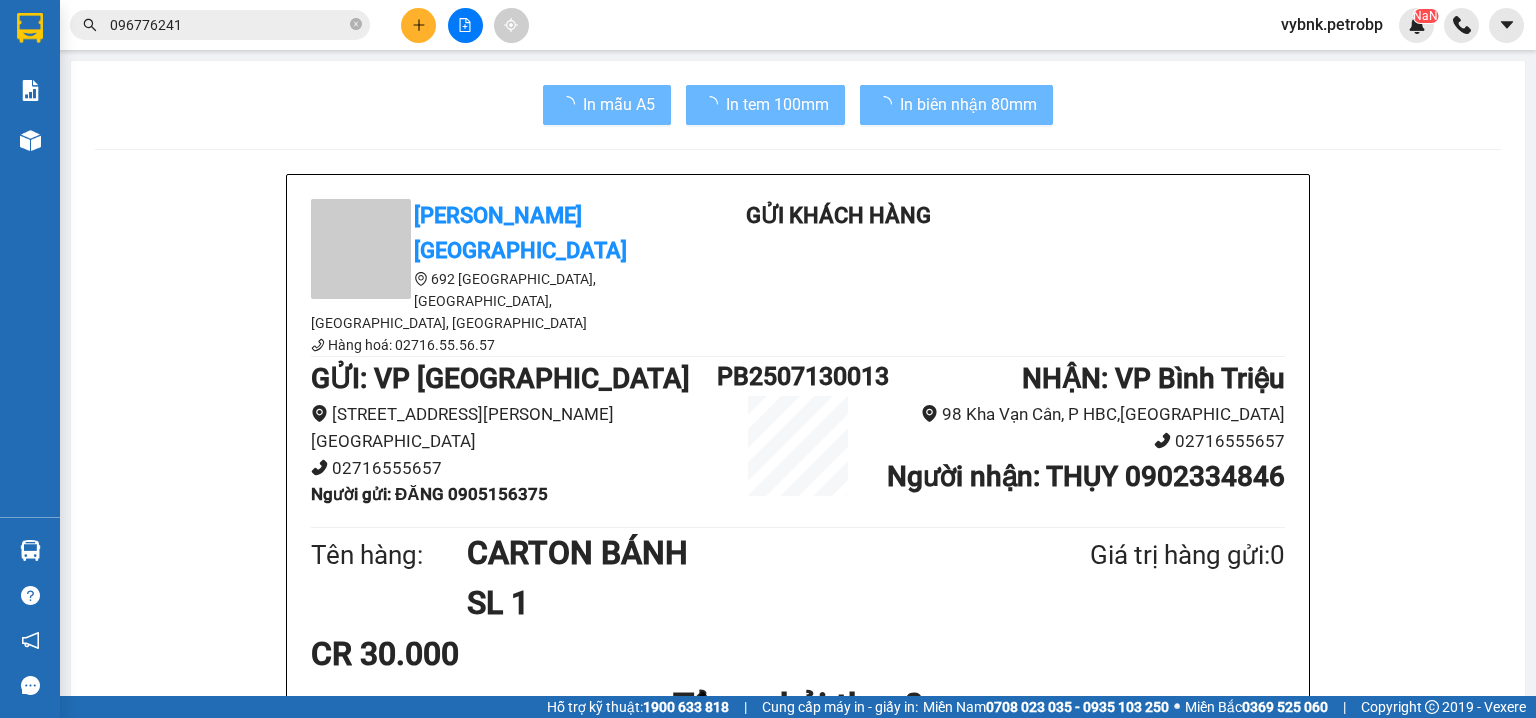 click on "CR   30.000" at bounding box center [798, 654] 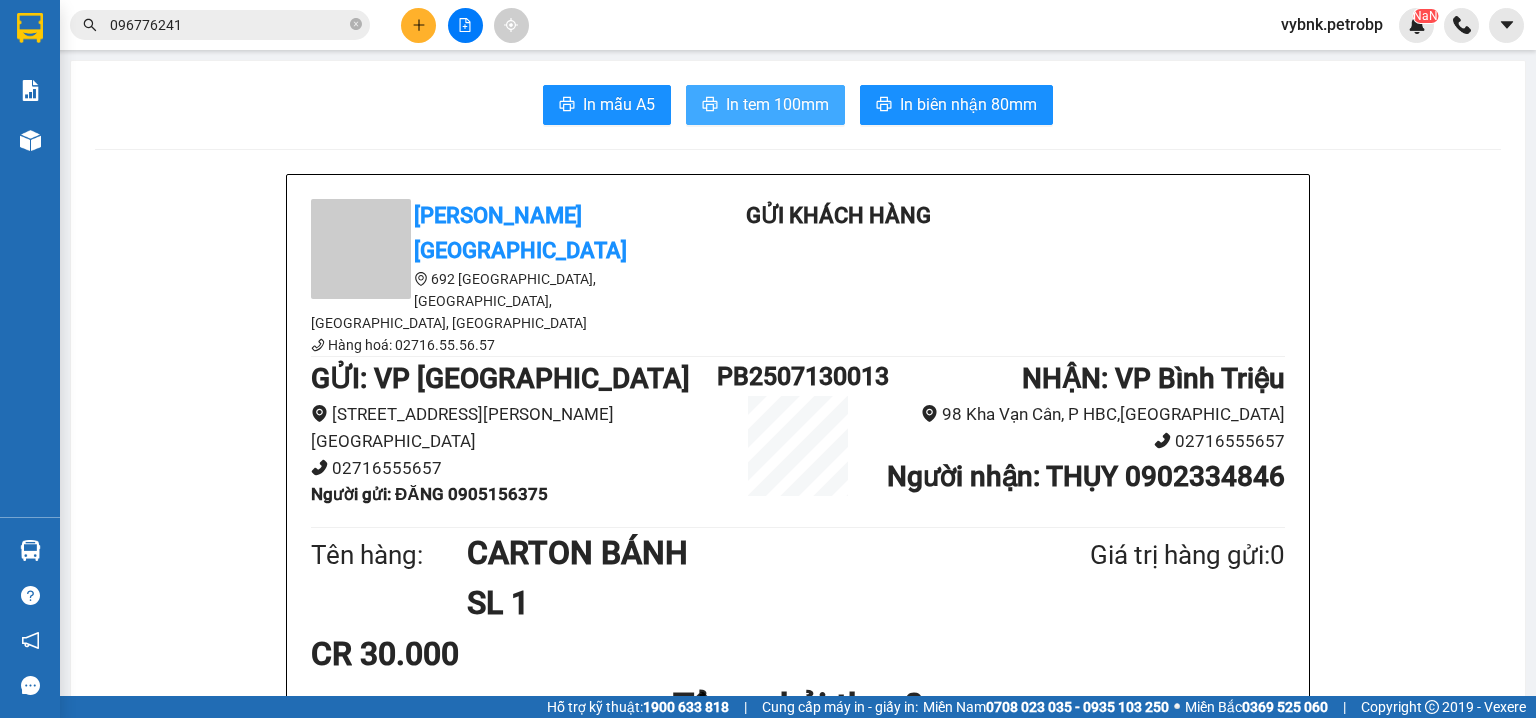 click on "In tem 100mm" at bounding box center (765, 105) 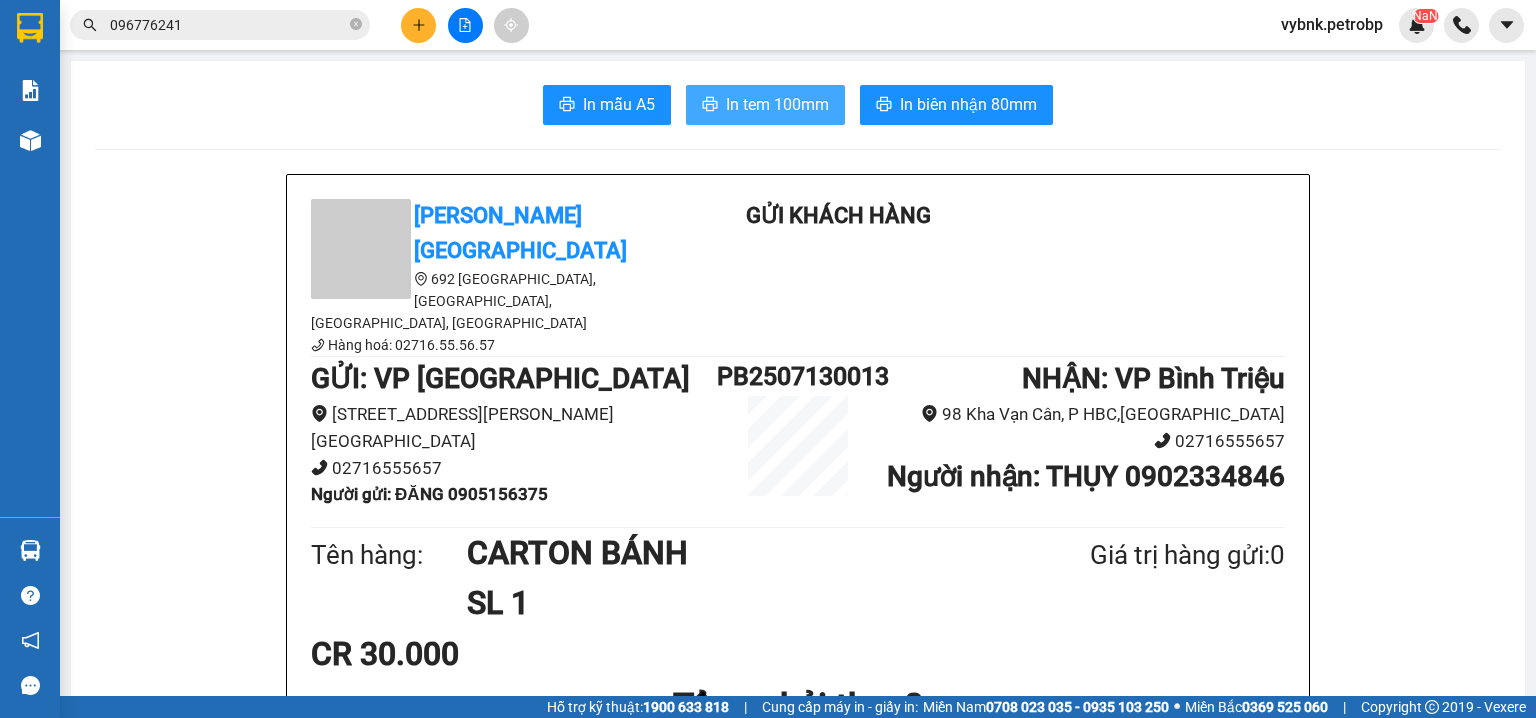 click on "In tem 100mm" at bounding box center (765, 105) 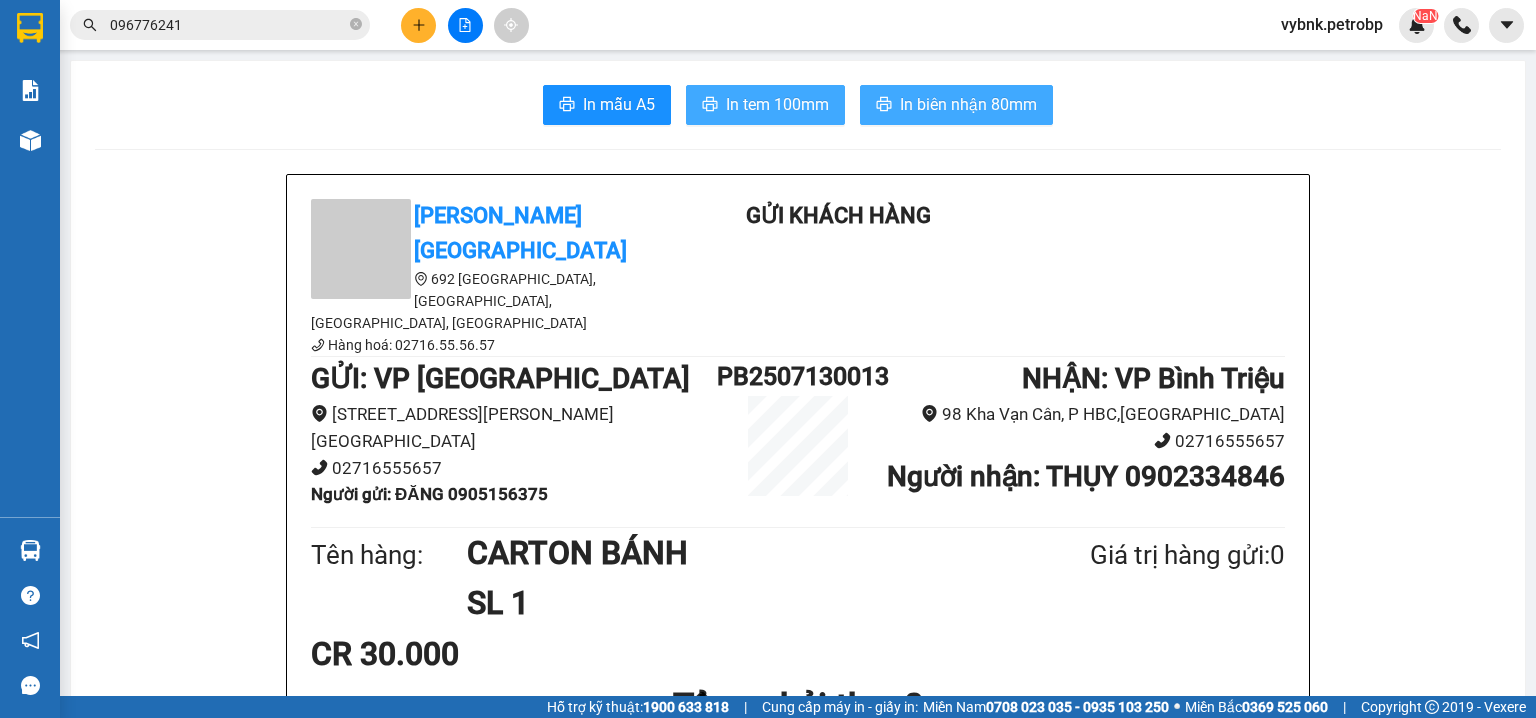 scroll, scrollTop: 0, scrollLeft: 0, axis: both 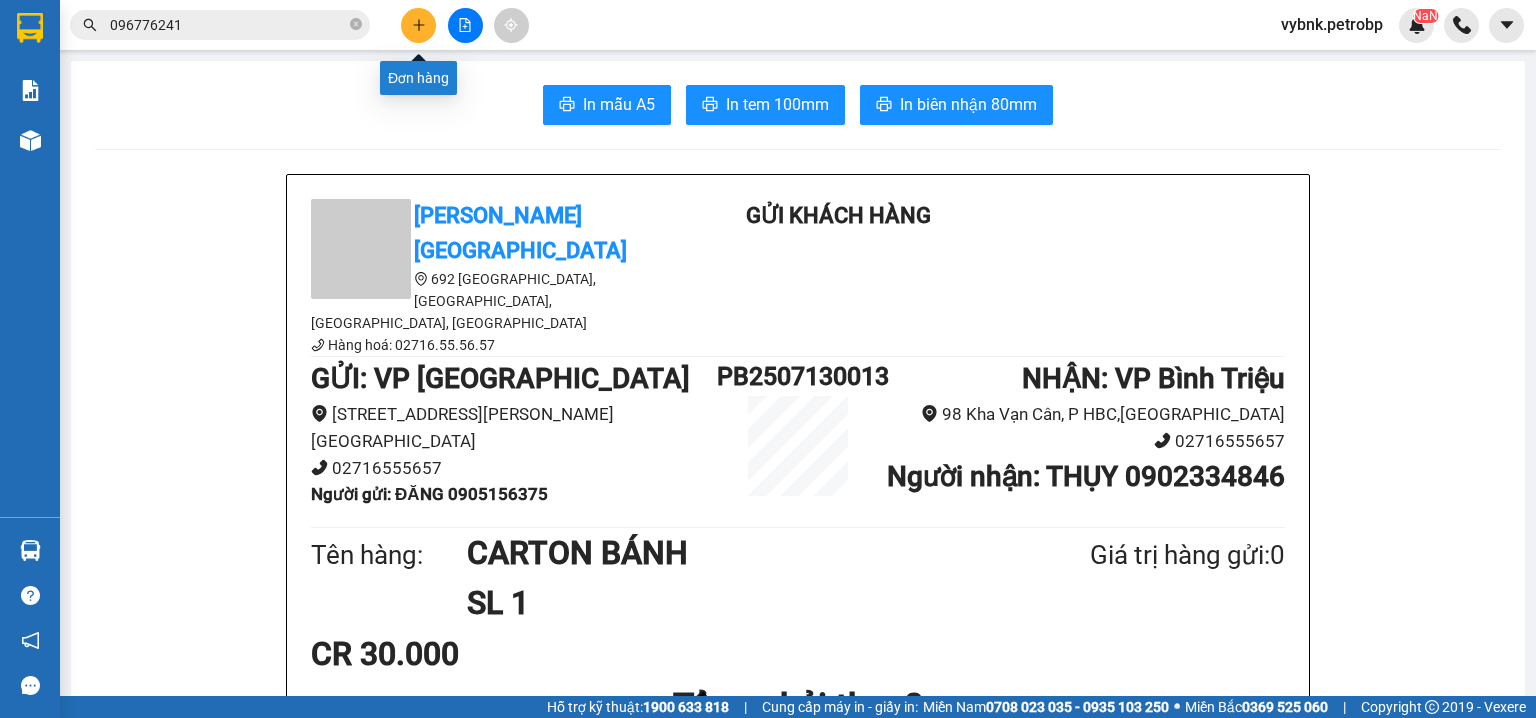 click at bounding box center [418, 25] 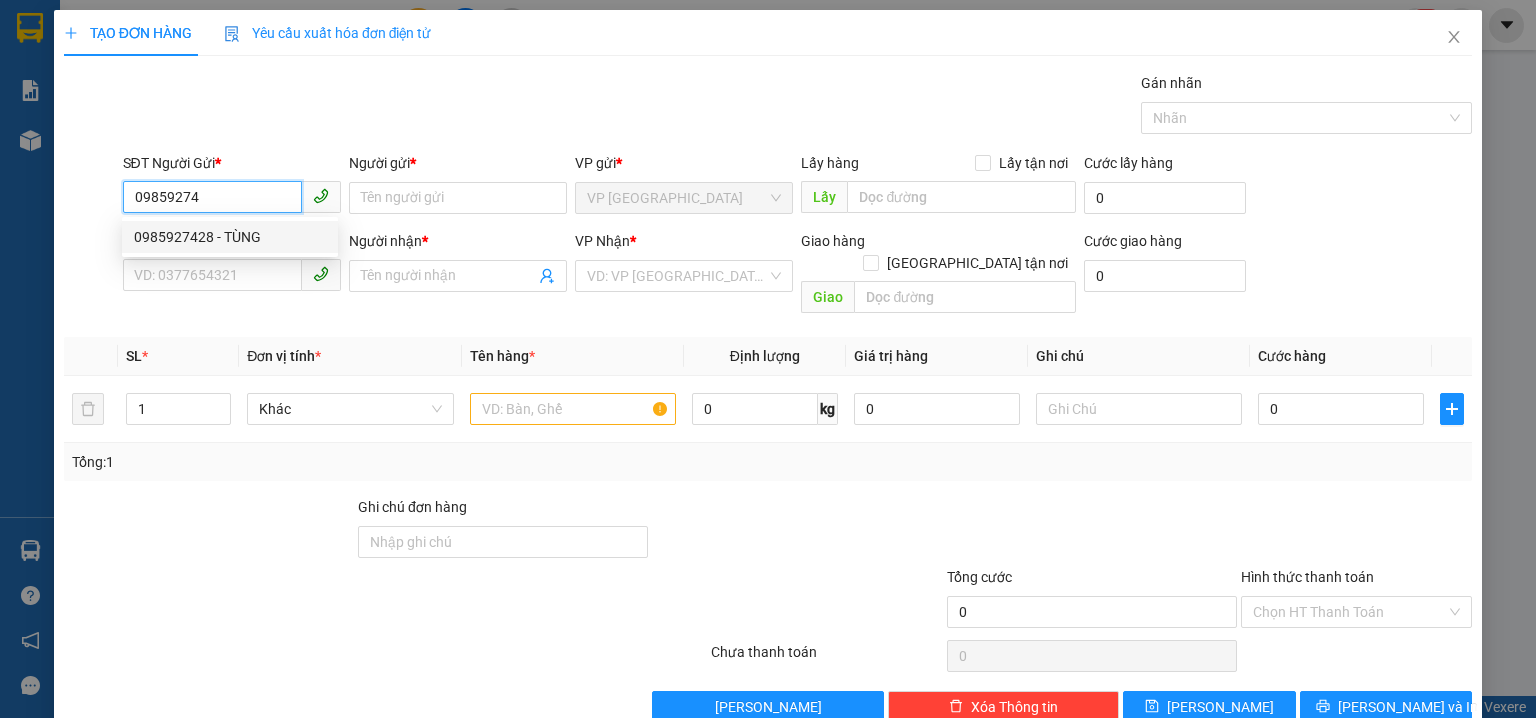 click on "0985927428 - TÙNG" at bounding box center [230, 237] 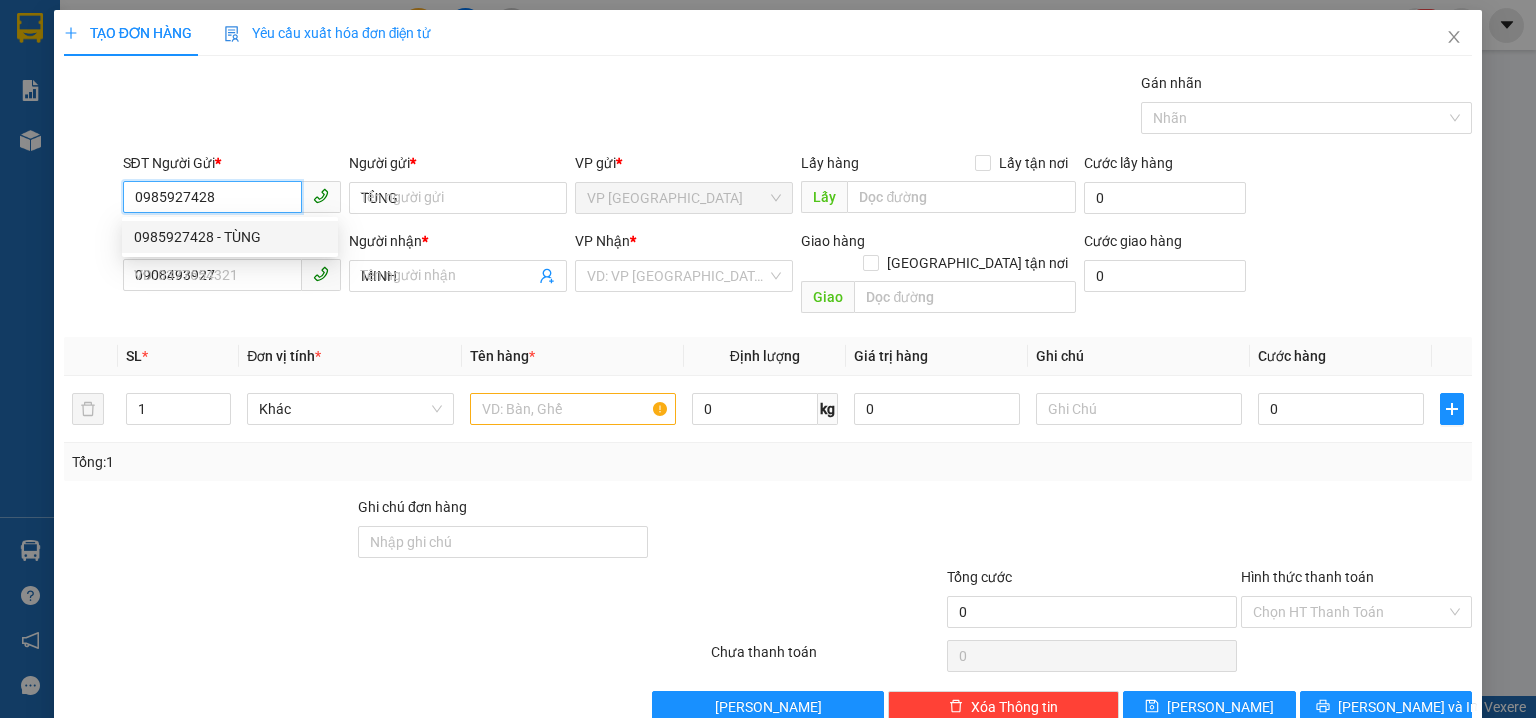 type on "30.000" 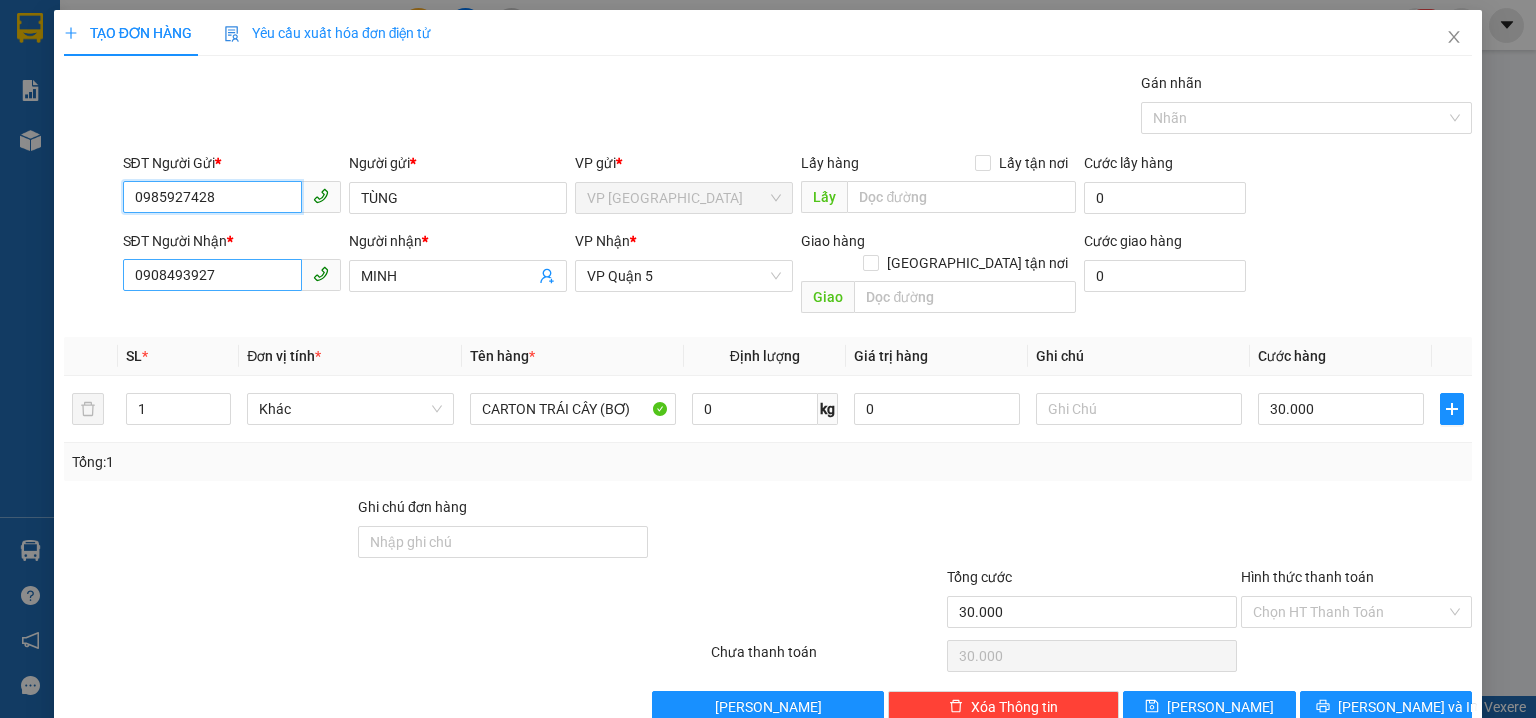 type on "0985927428" 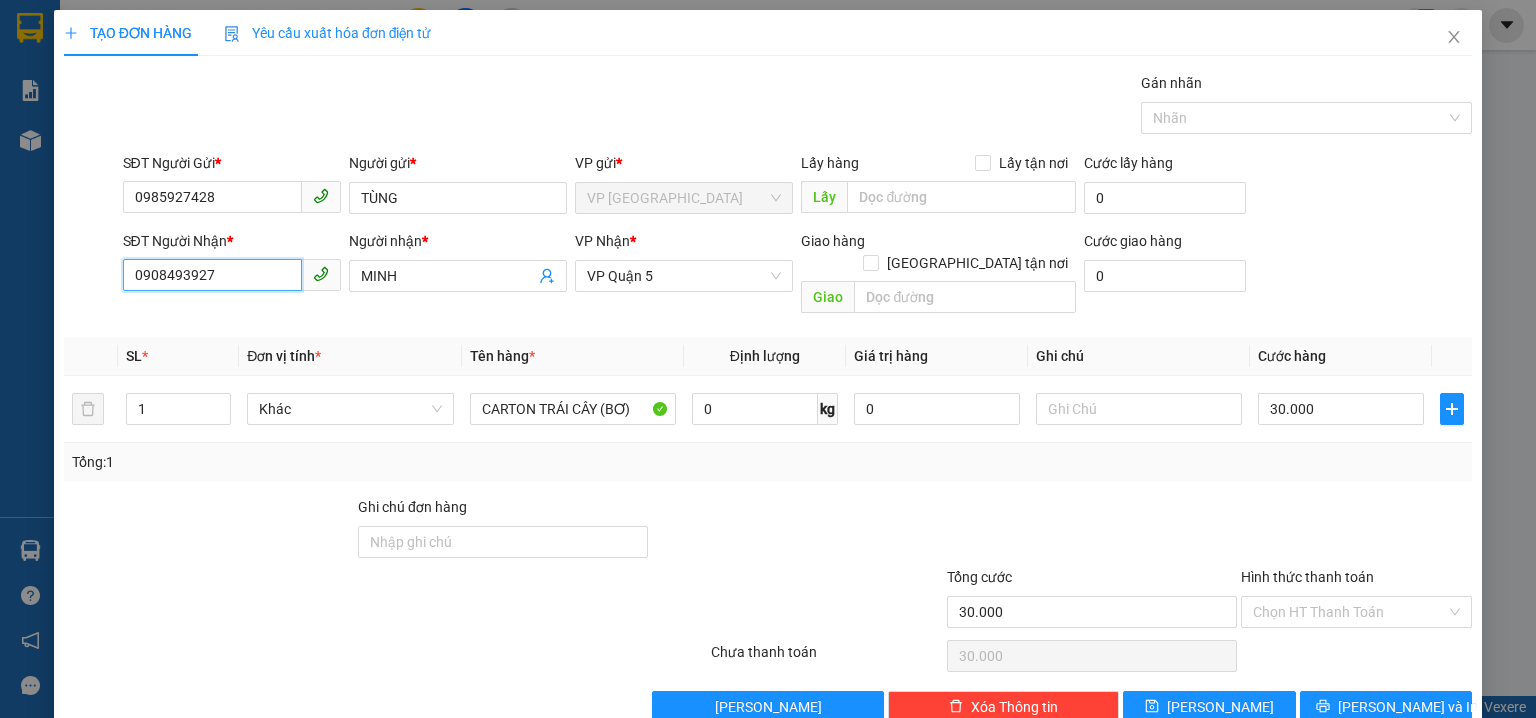 click on "0908493927" at bounding box center [212, 275] 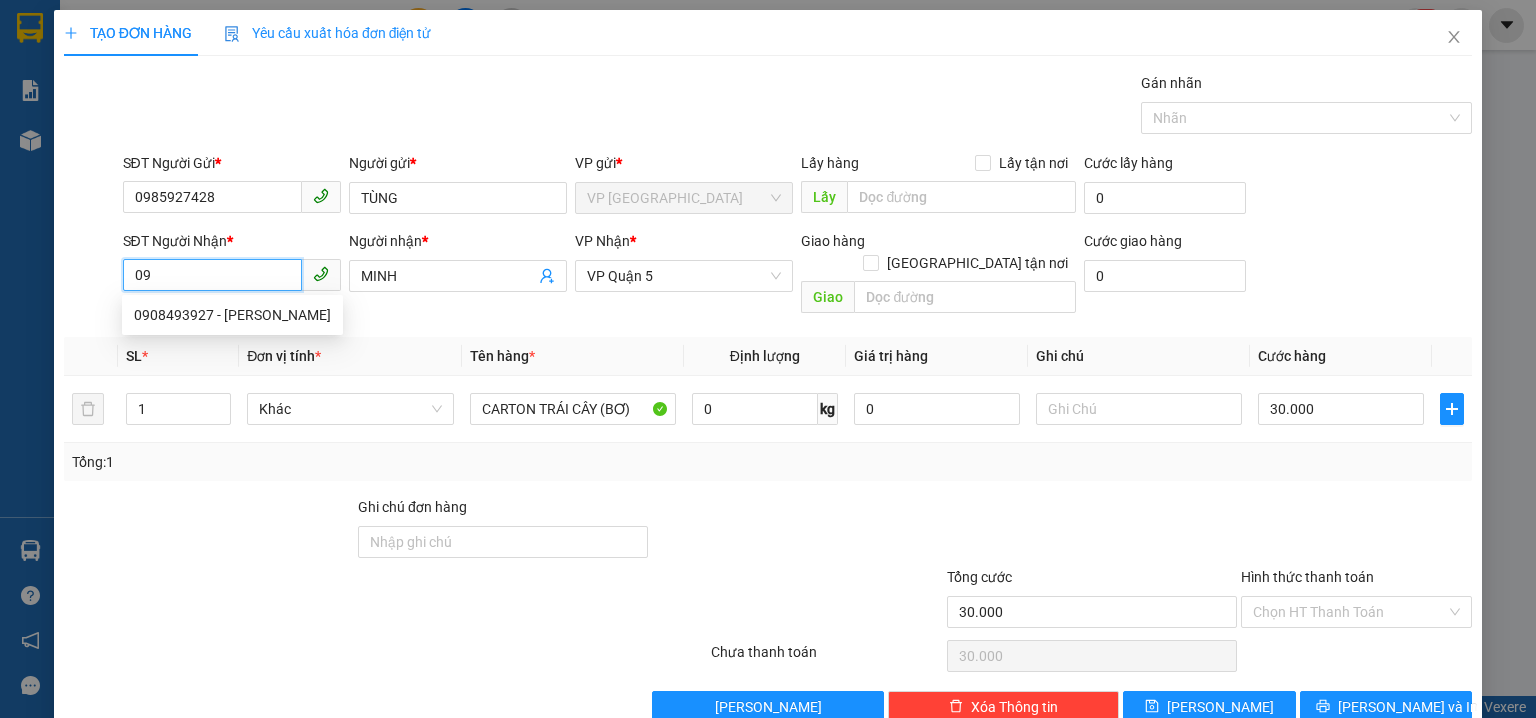 type on "0" 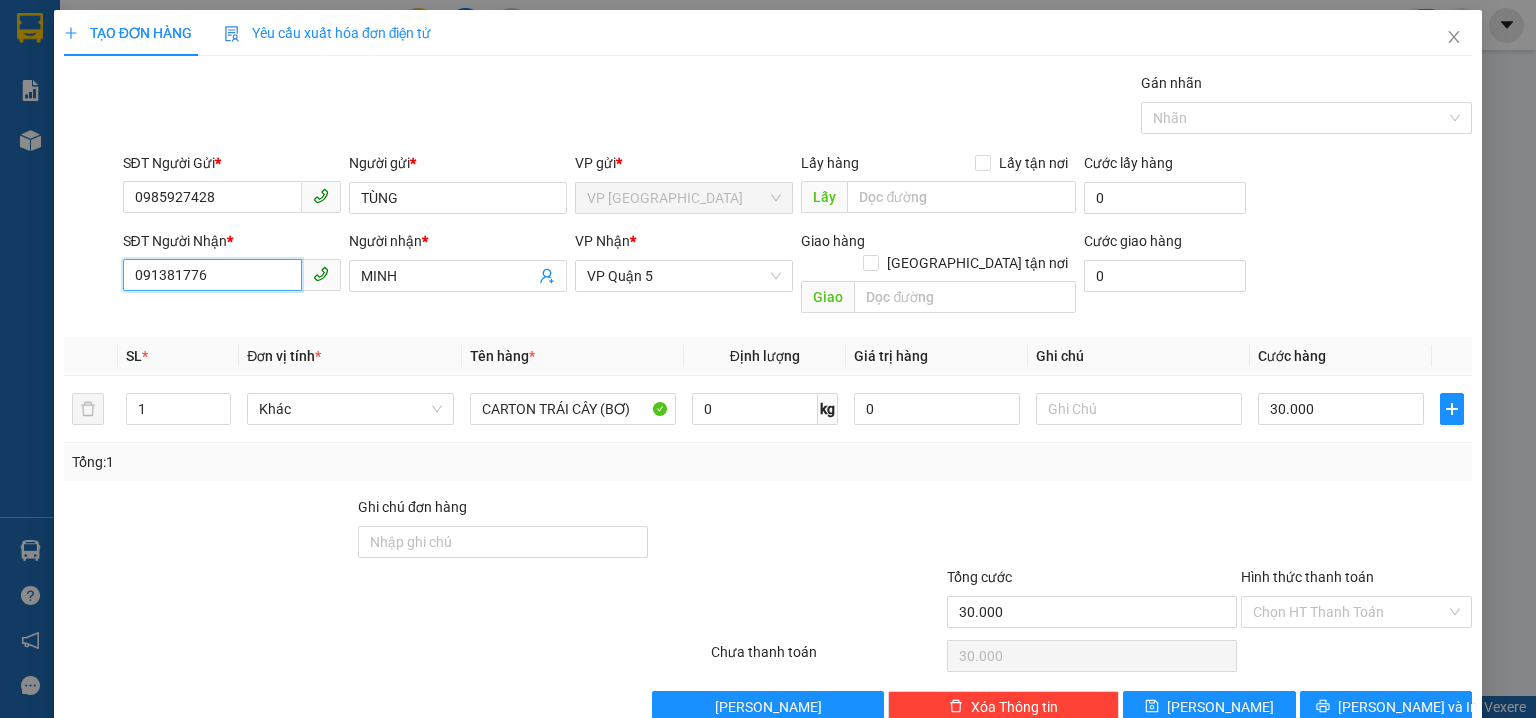 type on "0913817764" 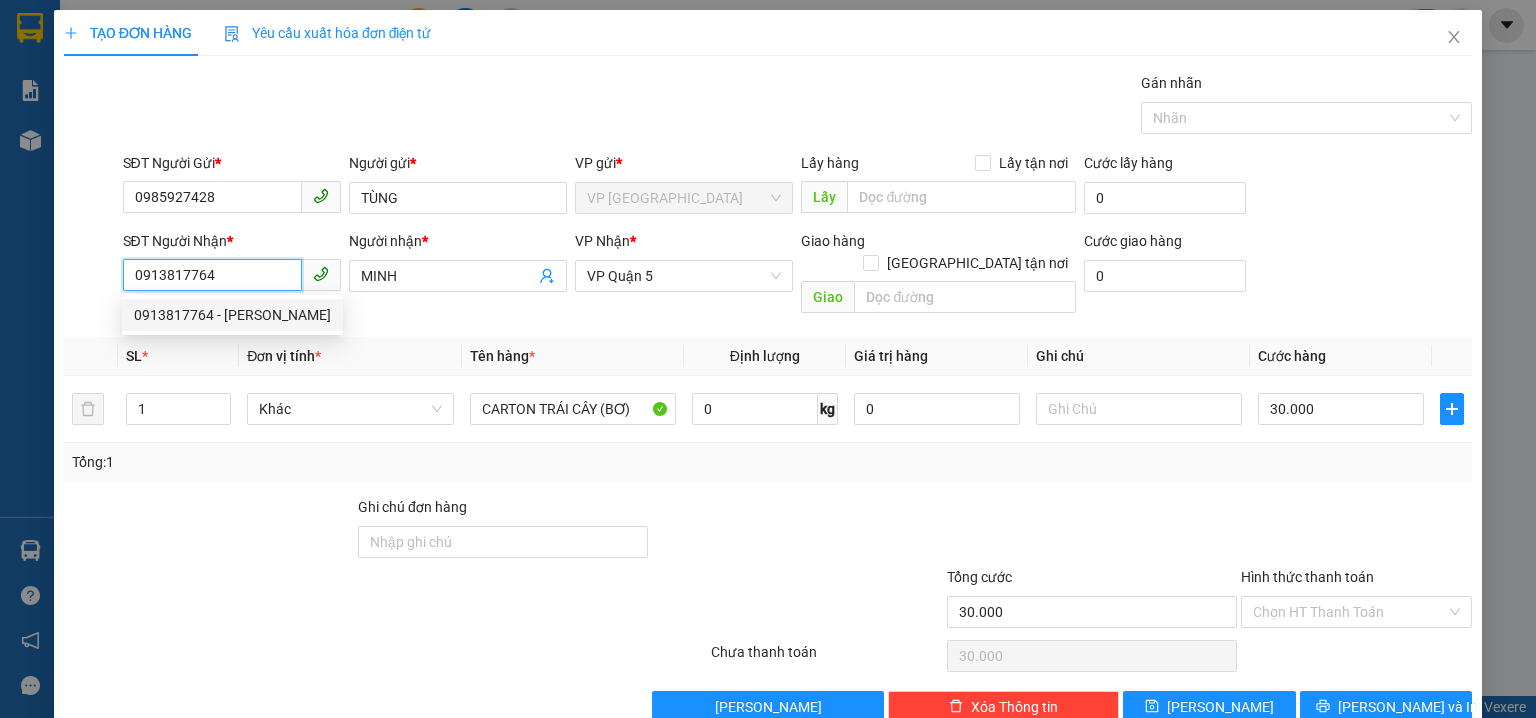 click on "0913817764 - CÔ XUÂN" at bounding box center (232, 315) 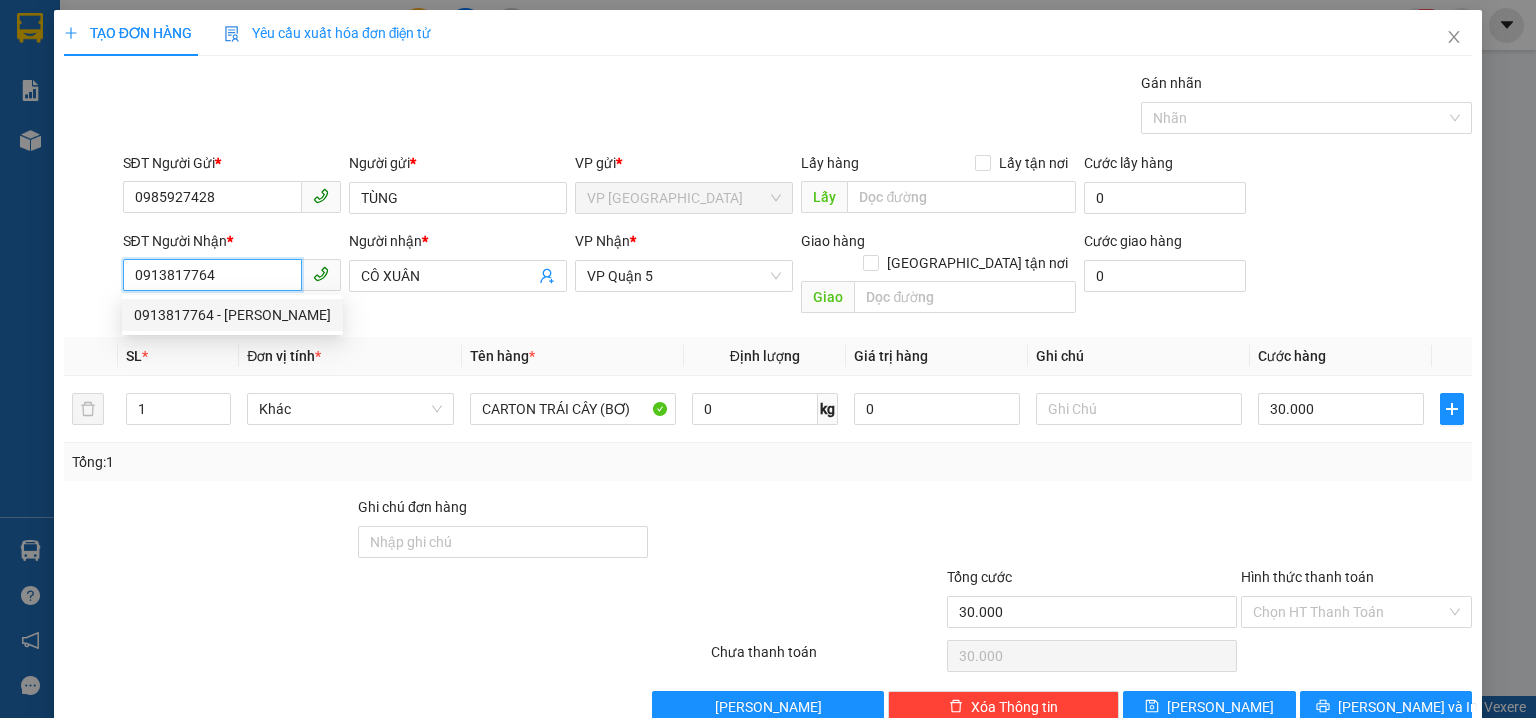 click on "0913817764 - CÔ XUÂN" at bounding box center (232, 315) 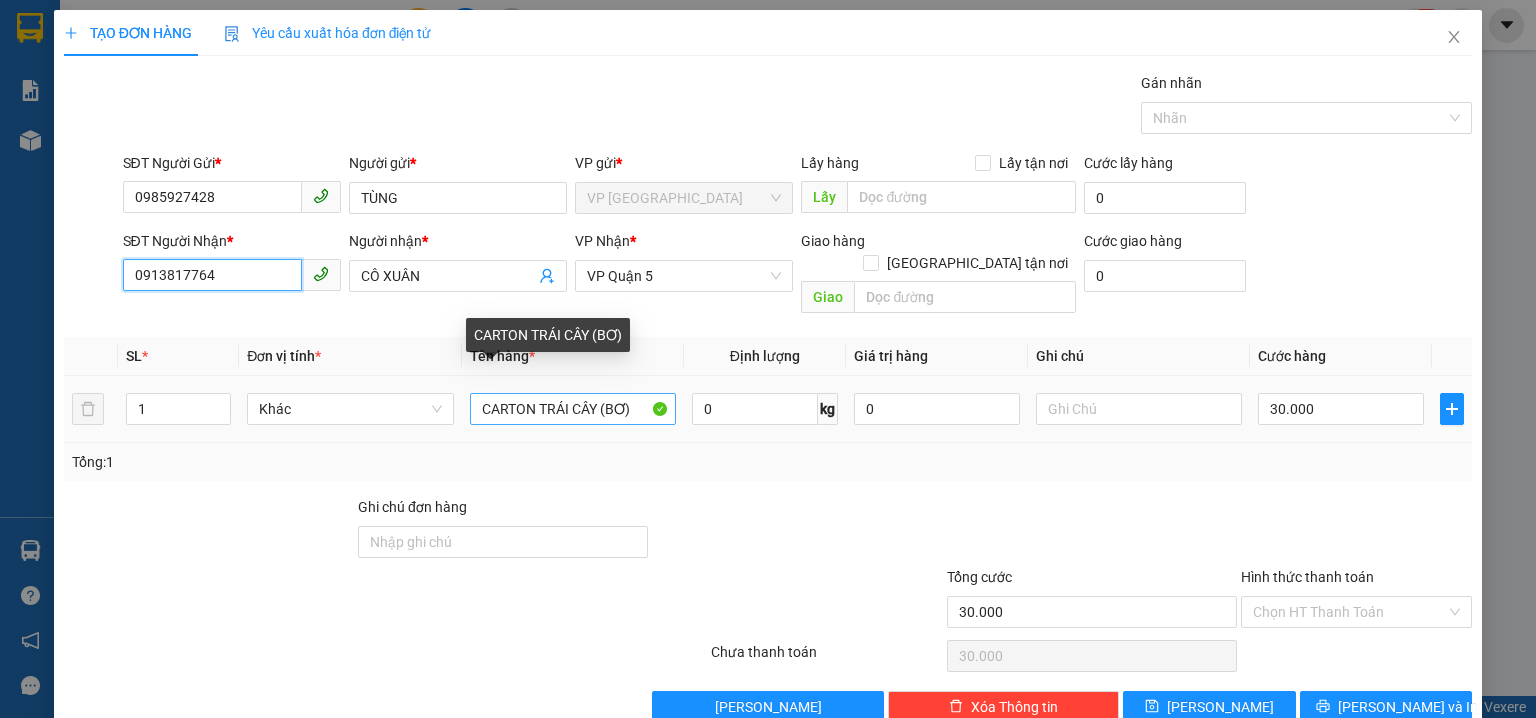 type on "0913817764" 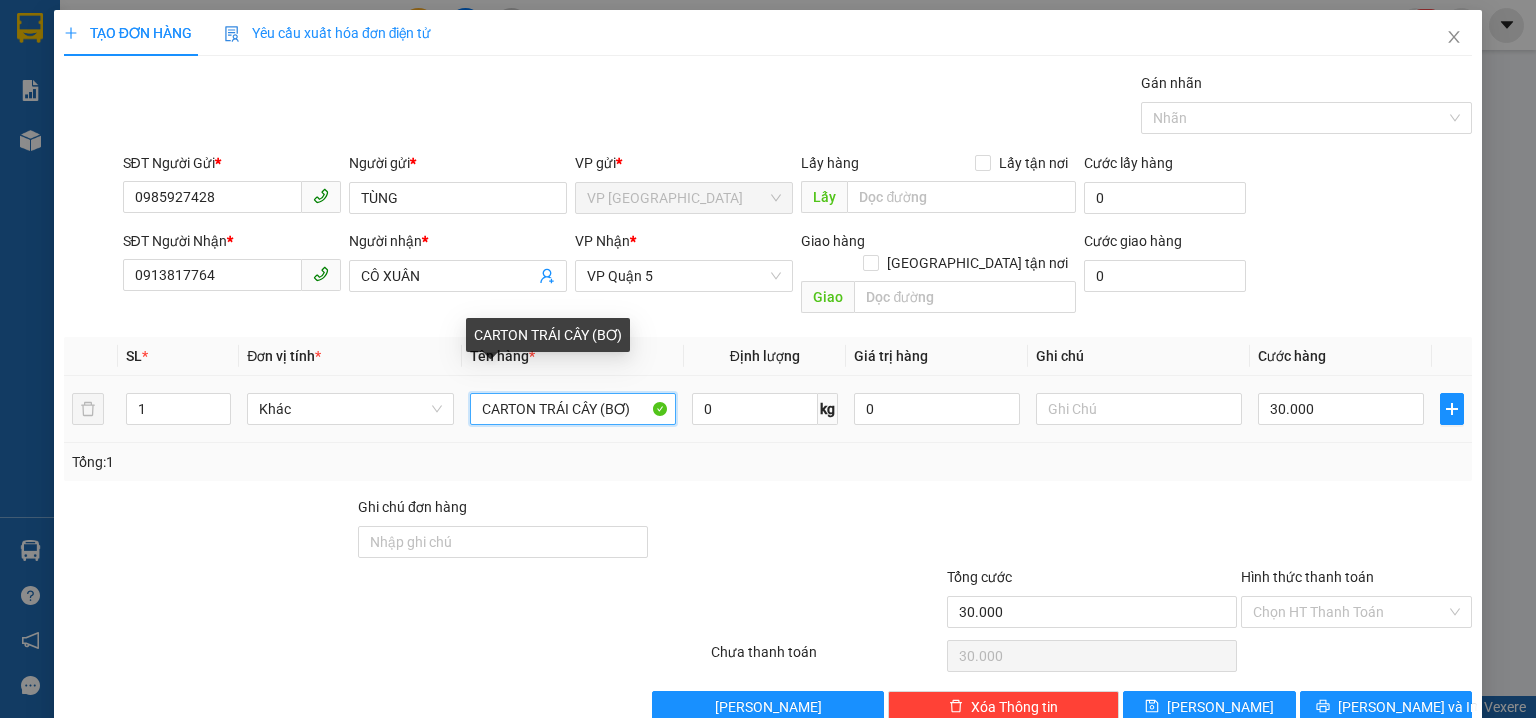 click on "CARTON TRÁI CÂY (BƠ)" at bounding box center [573, 409] 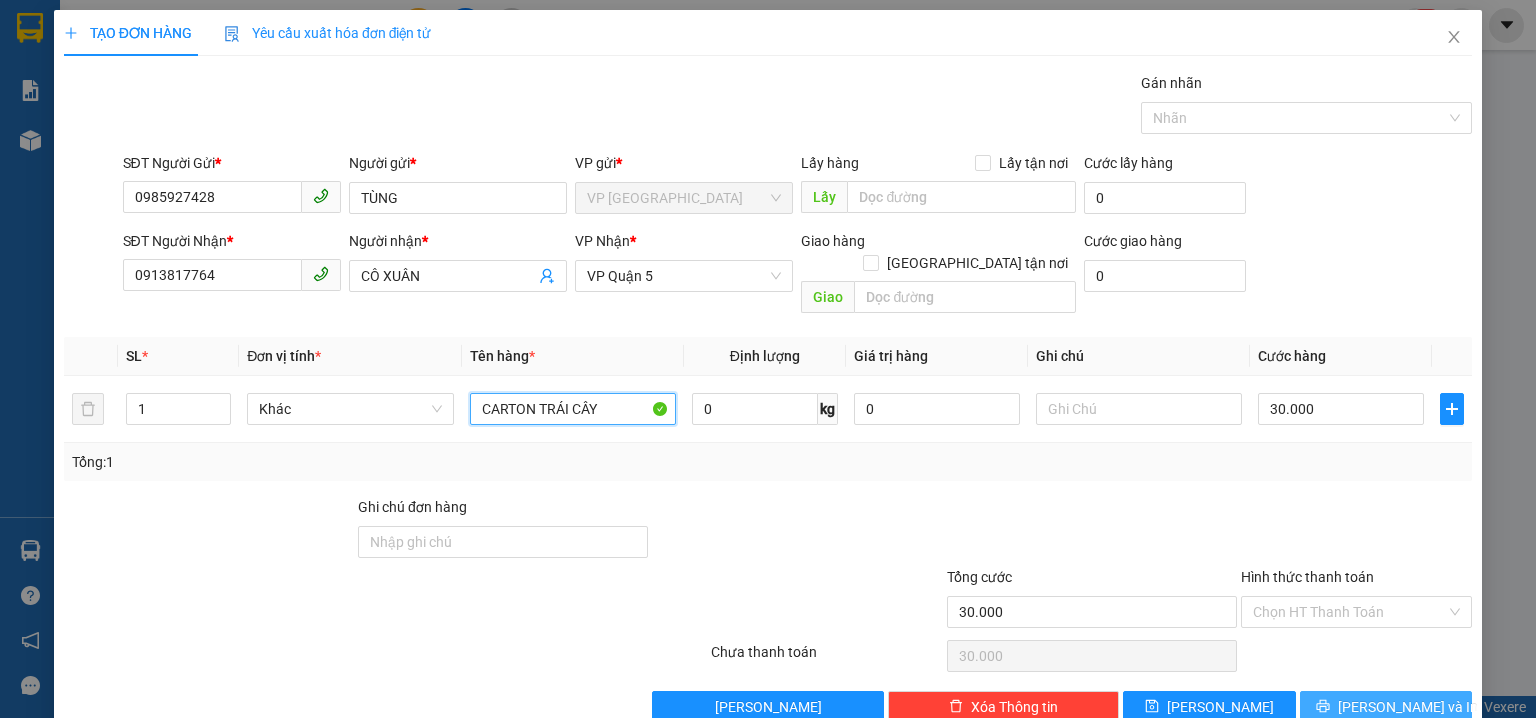 type on "CARTON TRÁI CÂY" 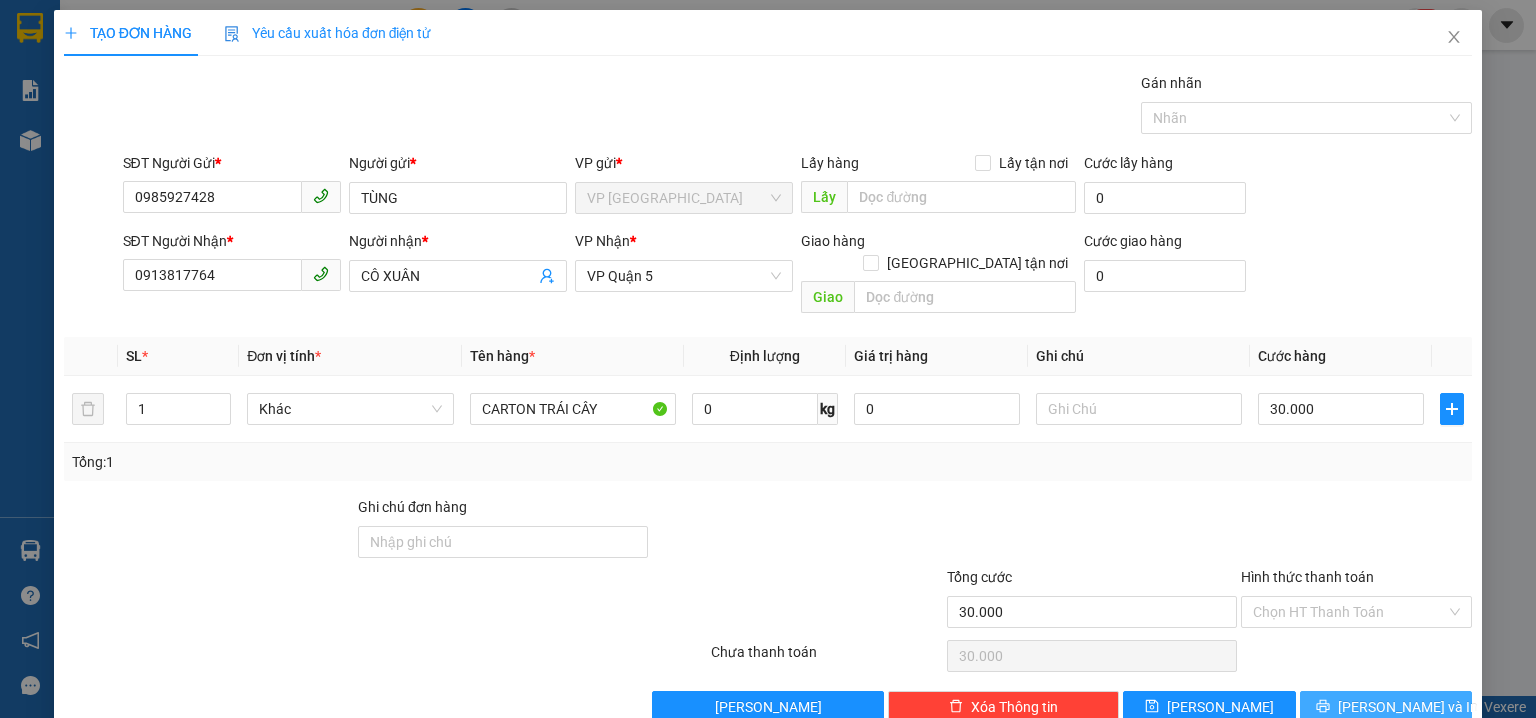 click on "[PERSON_NAME] và In" at bounding box center (1408, 707) 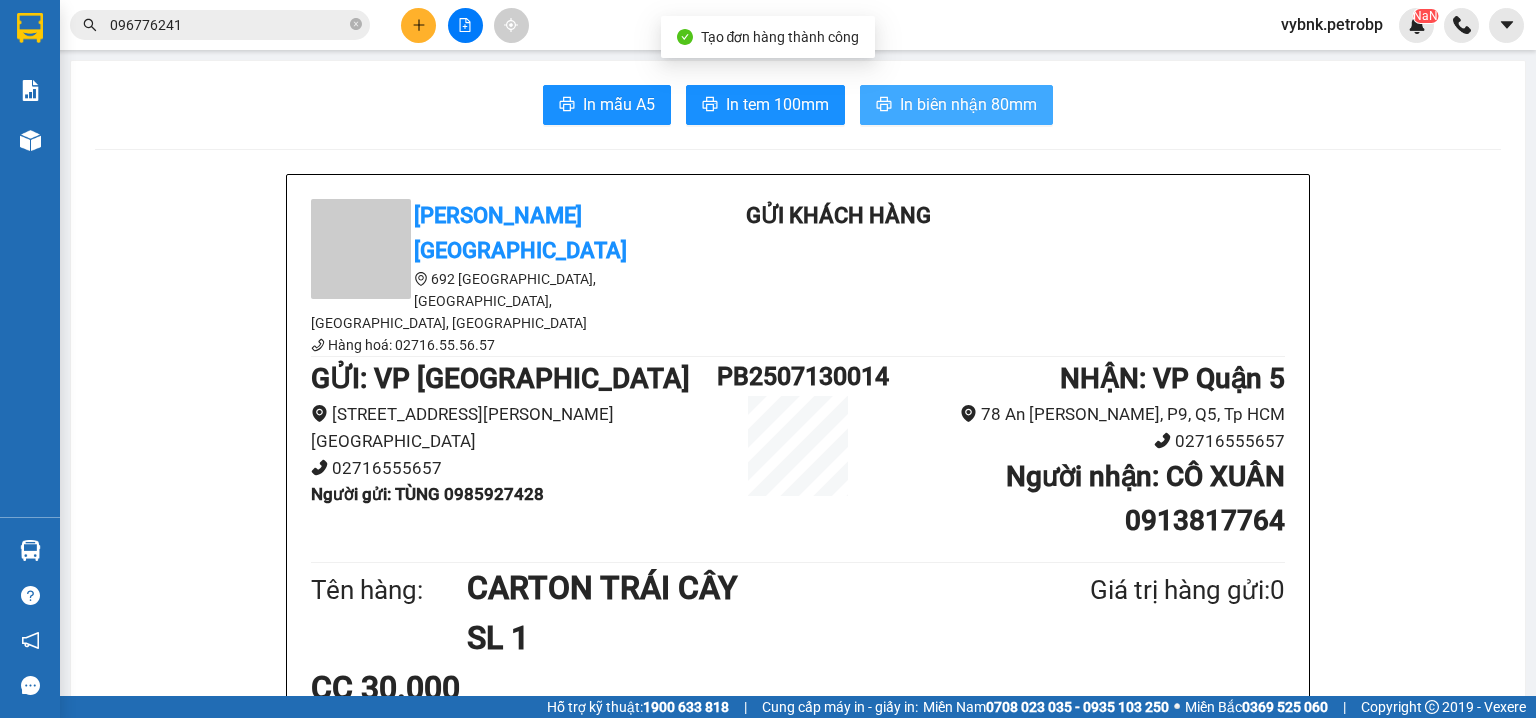 click on "In mẫu A5
In tem 100mm
In biên nhận 80mm Petro Bình Phước   692 Phú Riềng Đỏ, P Tân Xuân, TP Đồng Xoài, Tỉnh Bình Phước   Hàng hoá: 02716.55.56.57 Gửi khách hàng GỬI :   VP Phước Bình   157 Nguyễn Tất Thành, P Phước Bình, TX Phước Long   02716555657 Người gửi :   TÙNG 0985927428 PB2507130014 NHẬN :   VP Quận 5   78 An Dương Vương, P9, Q5, Tp HCM   02716555657 Người nhận :   CÔ XUÂN  0913817764 Tên hàng: CARTON TRÁI CÂY  SL 1 Giá trị hàng gửi:  0 CC   30.000 Tổng phải thu:   30.000 Người gửi hàng xác nhận (Tôi đã đọc và đồng ý nộp dung phiếu gửi hàng) Tài xế ký nhân (Kí và ghi rõ họ tên) 09:22, ngày 13 tháng 07 năm 2025 NV nhận hàng (Kí và ghi rõ họ tên) Bùi Nguyễn Khánh Vy Quy định nhận/gửi hàng : _ Công ty không kiểm tra và không chịu trách nhiệm về hiện trạng/tình trang hàng hóa bên trong của kiện hàng/gói hàng. 03 ngày" at bounding box center [798, 1594] 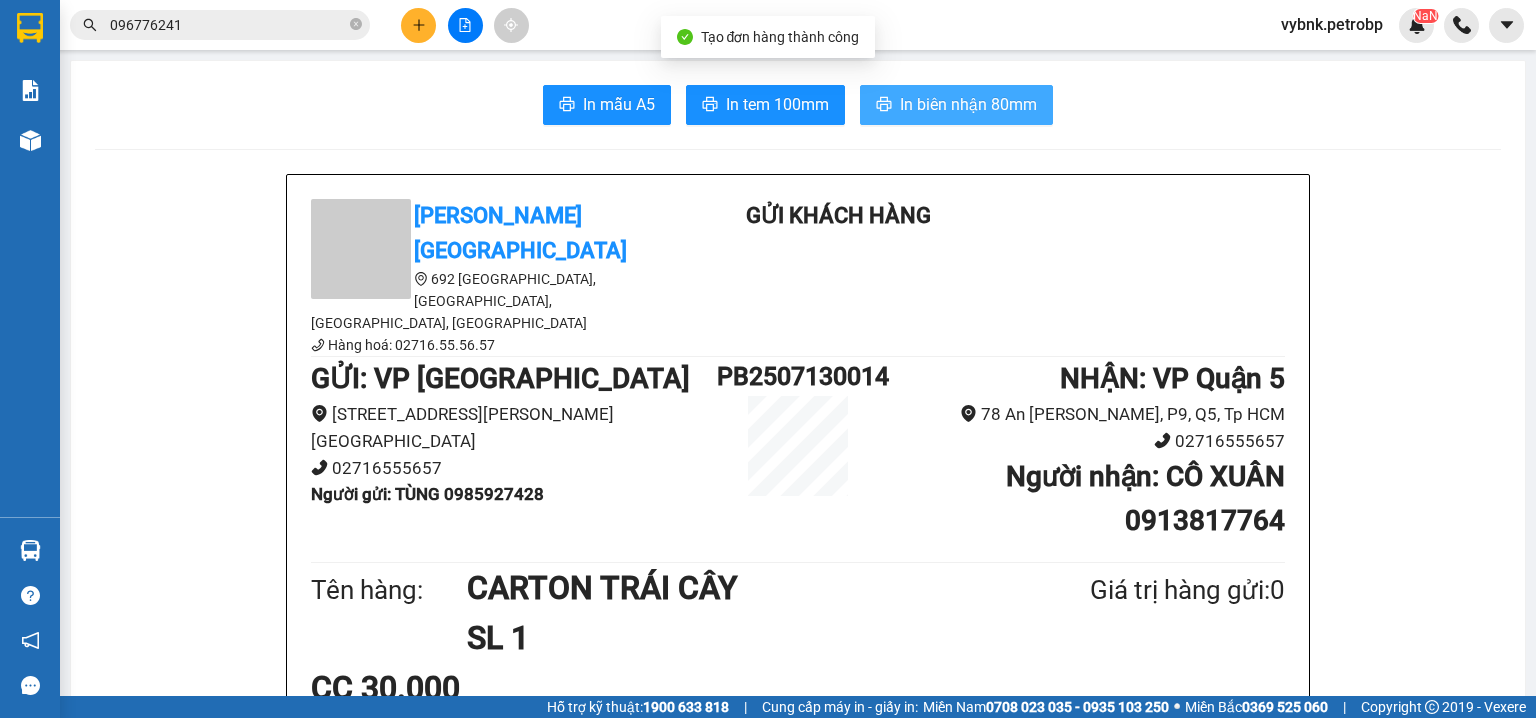 scroll, scrollTop: 0, scrollLeft: 0, axis: both 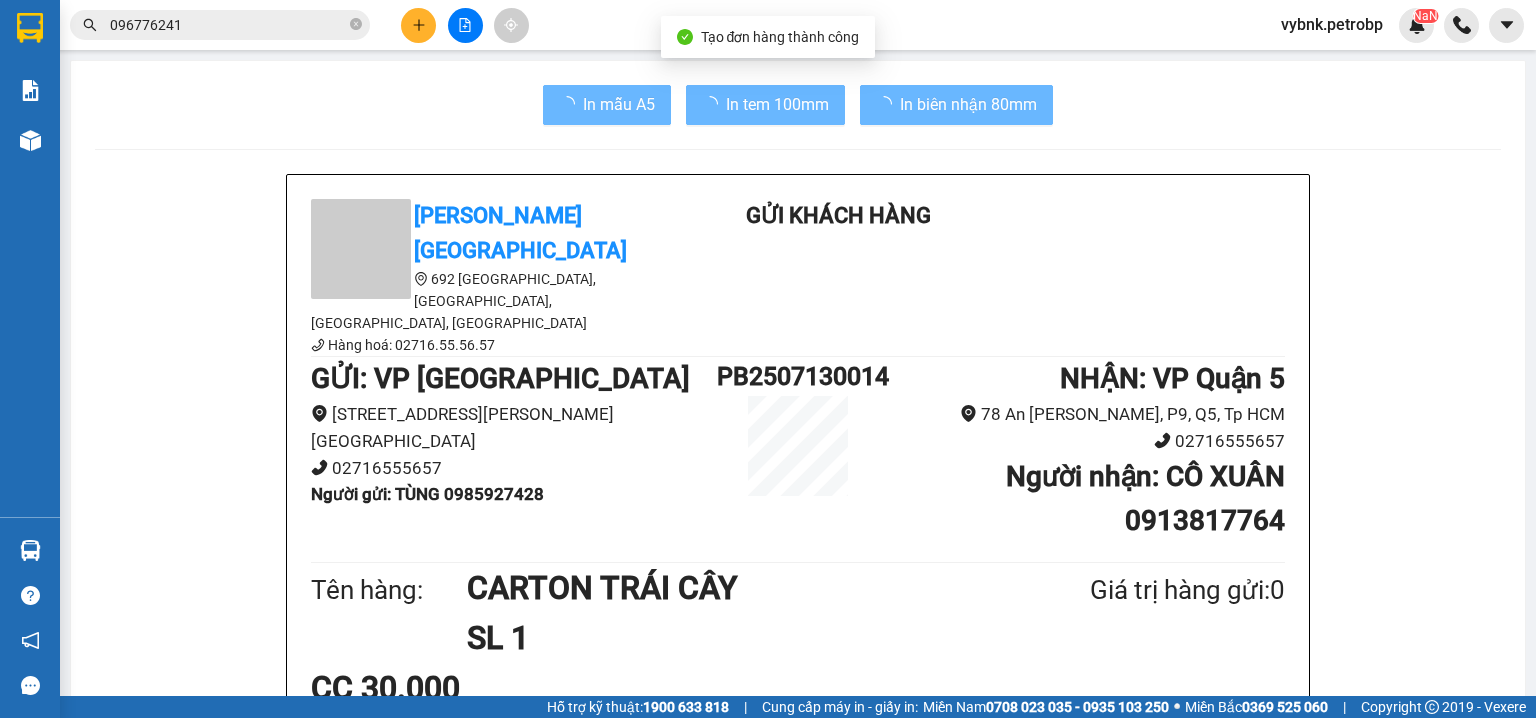 click on "CC   30.000" at bounding box center [798, 688] 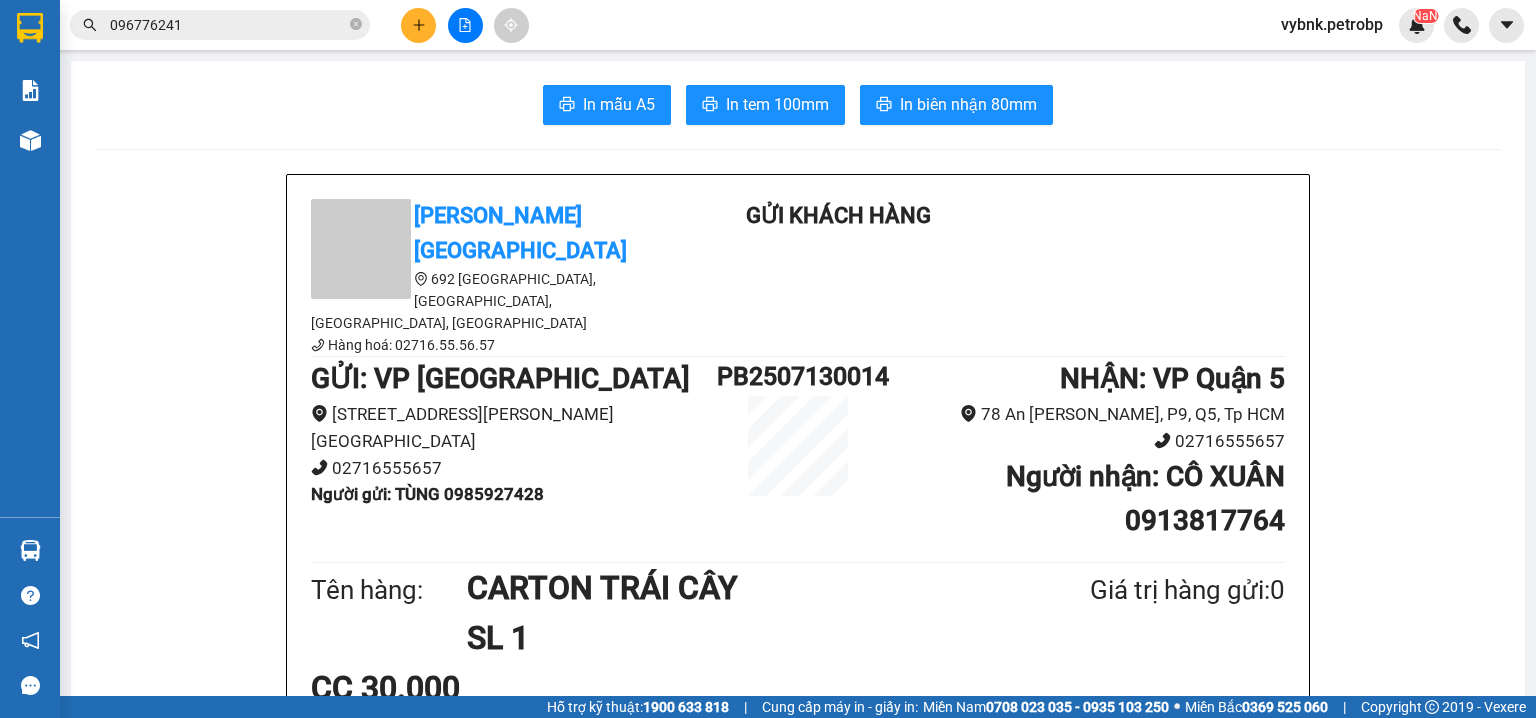 click on "In mẫu A5
In tem 100mm
In biên nhận 80mm Petro Bình Phước   692 Phú Riềng Đỏ, P Tân Xuân, TP Đồng Xoài, Tỉnh Bình Phước   Hàng hoá: 02716.55.56.57 Gửi khách hàng GỬI :   VP Phước Bình   157 Nguyễn Tất Thành, P Phước Bình, TX Phước Long   02716555657 Người gửi :   TÙNG 0985927428 PB2507130014 NHẬN :   VP Quận 5   78 An Dương Vương, P9, Q5, Tp HCM   02716555657 Người nhận :   CÔ XUÂN  0913817764 Tên hàng: CARTON TRÁI CÂY  SL 1 Giá trị hàng gửi:  0 CC   30.000 Tổng phải thu:   30.000 Người gửi hàng xác nhận (Tôi đã đọc và đồng ý nộp dung phiếu gửi hàng) Tài xế ký nhân (Kí và ghi rõ họ tên) 09:22, ngày 13 tháng 07 năm 2025 NV nhận hàng (Kí và ghi rõ họ tên) Bùi Nguyễn Khánh Vy Quy định nhận/gửi hàng : _ Công ty không kiểm tra và không chịu trách nhiệm về hiện trạng/tình trang hàng hóa bên trong của kiện hàng/gói hàng. 03 ngày" at bounding box center [798, 1594] 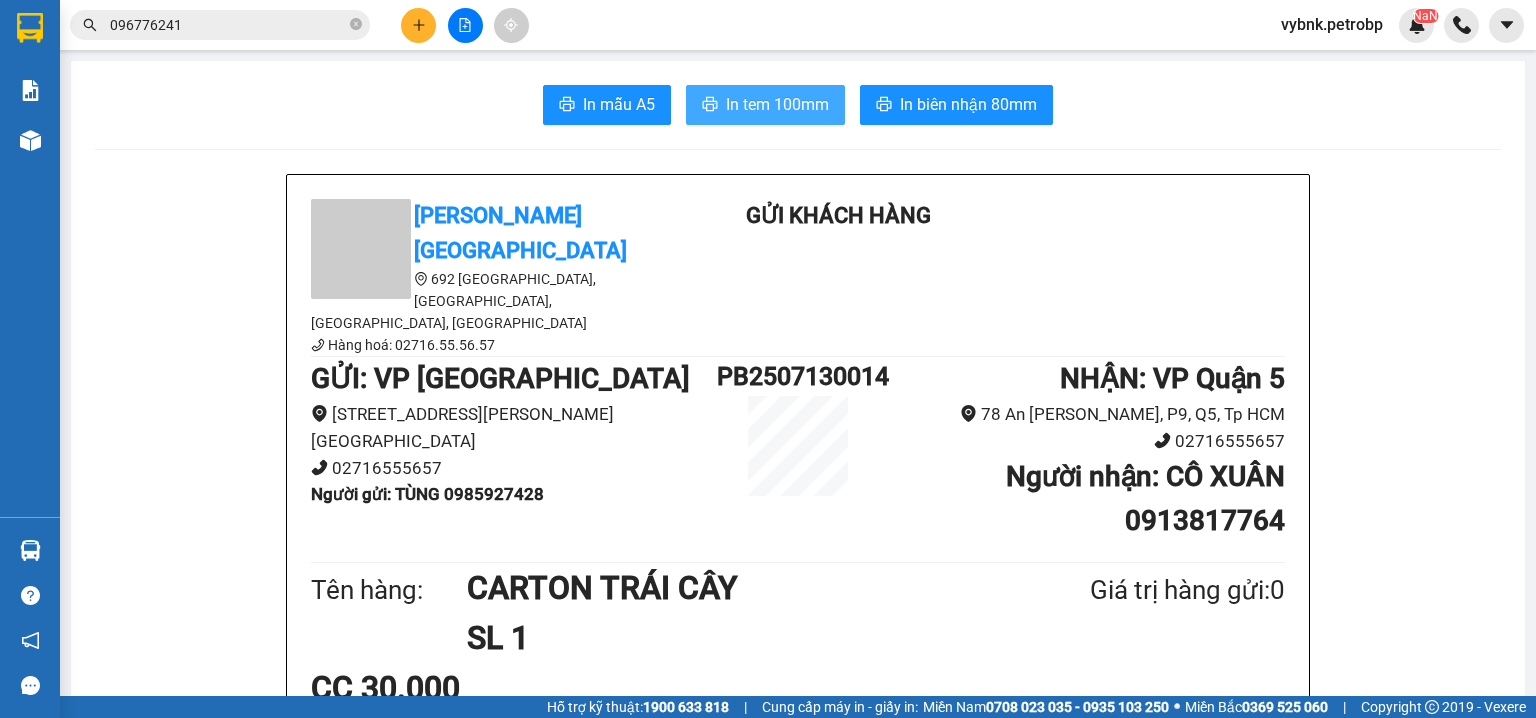click on "In tem 100mm" at bounding box center [765, 105] 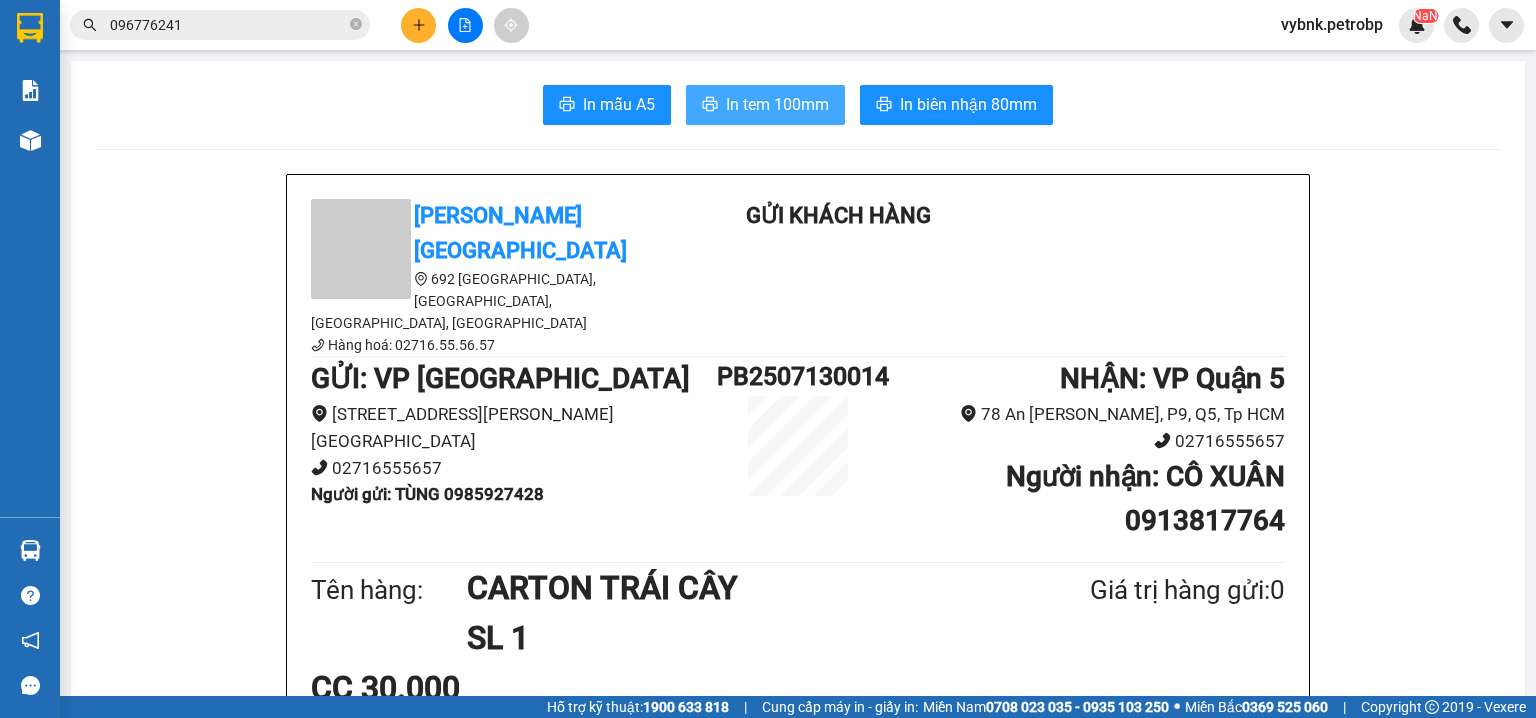 scroll, scrollTop: 0, scrollLeft: 0, axis: both 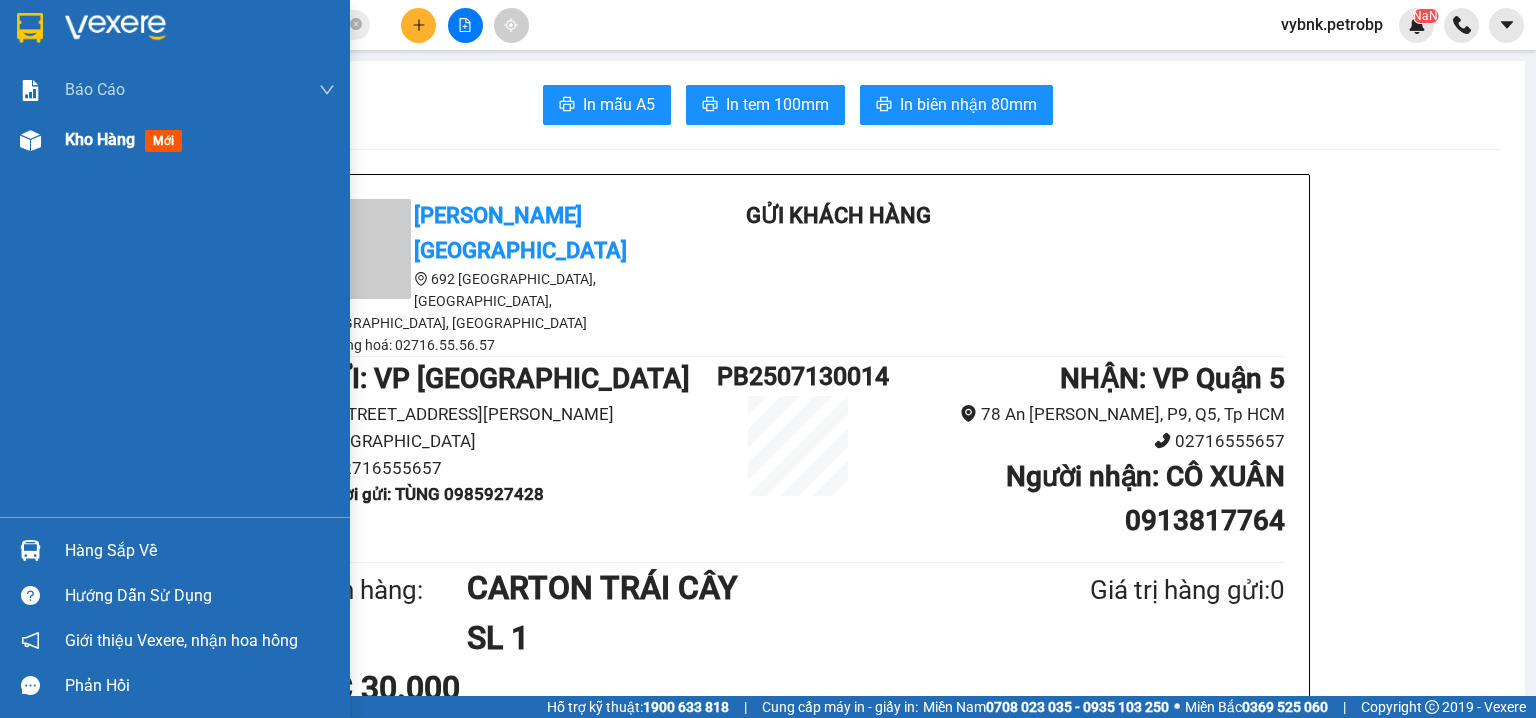 click on "Kho hàng" at bounding box center (100, 139) 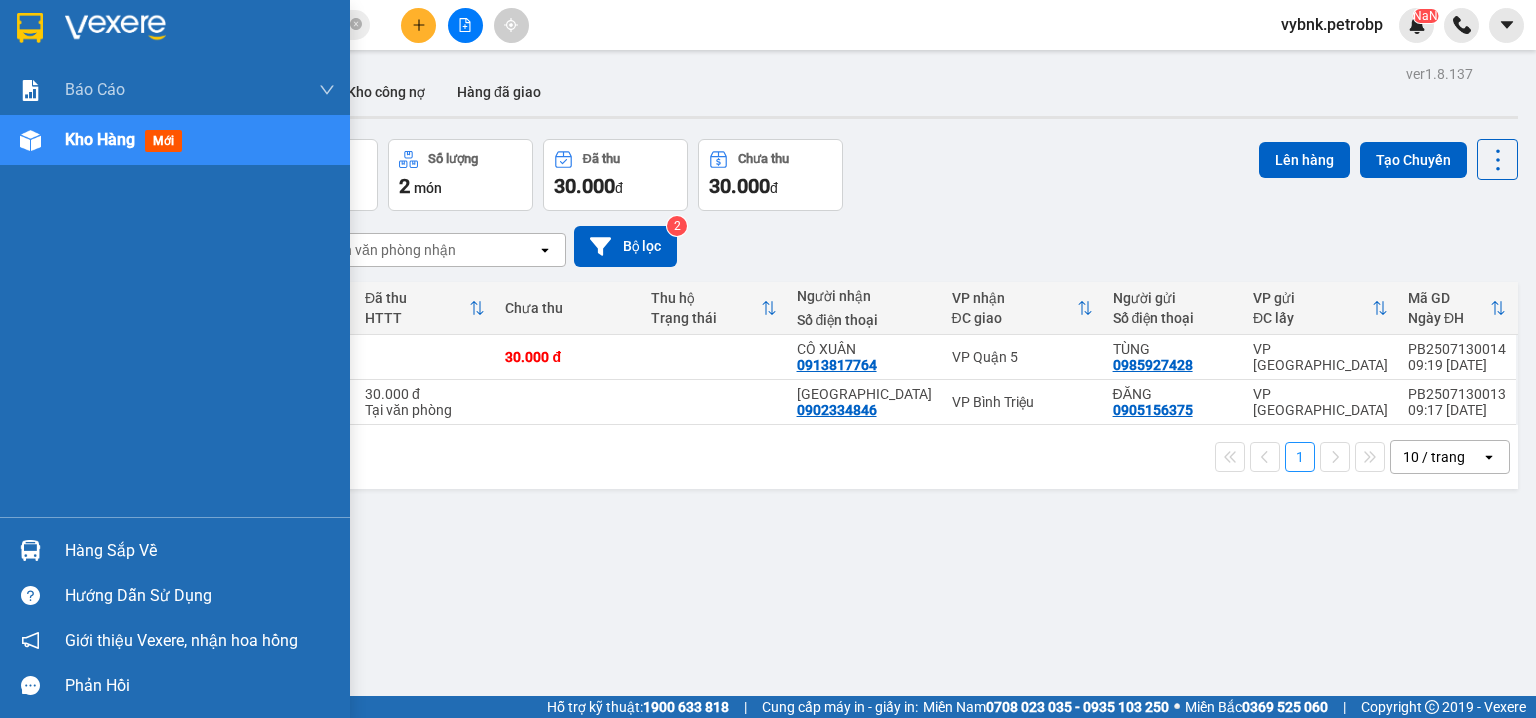click on "Hàng sắp về" at bounding box center [175, 550] 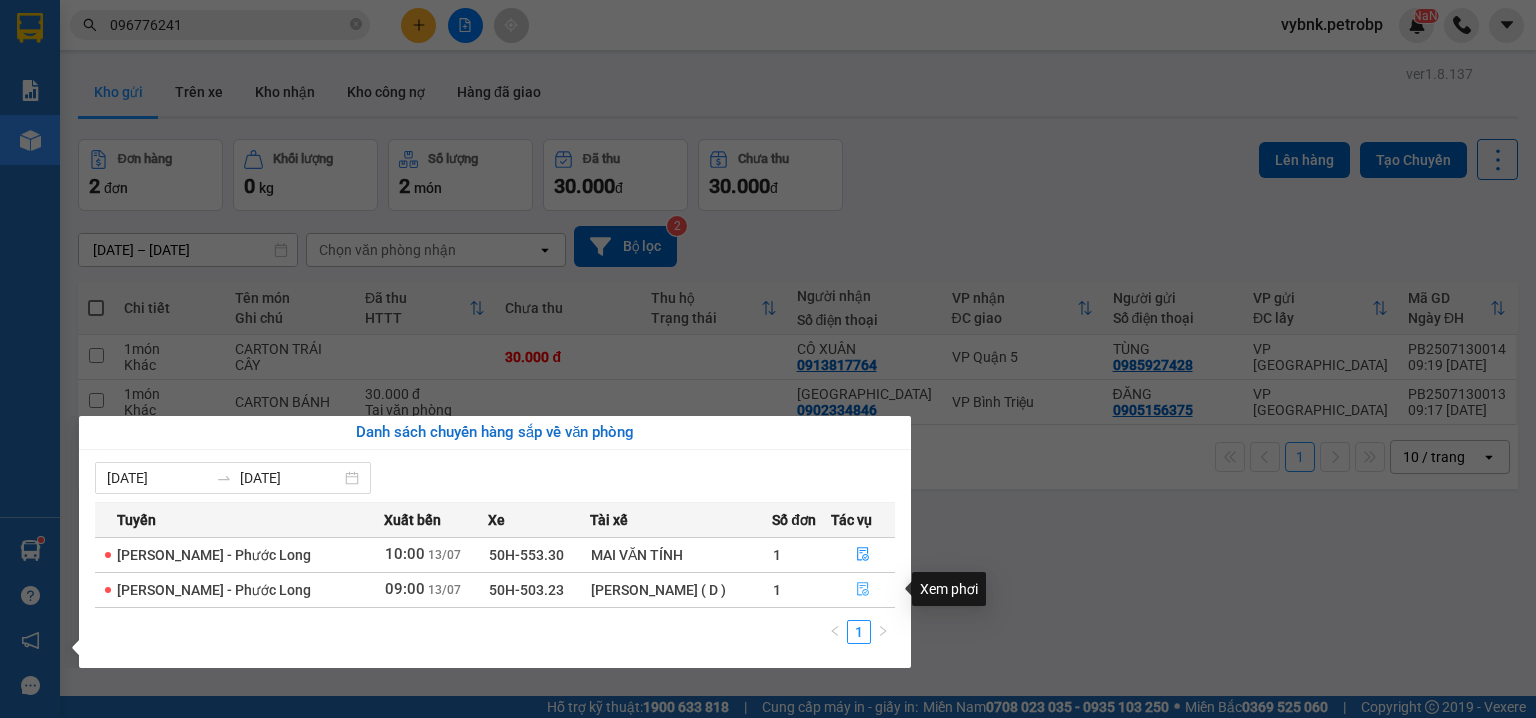 click at bounding box center [863, 590] 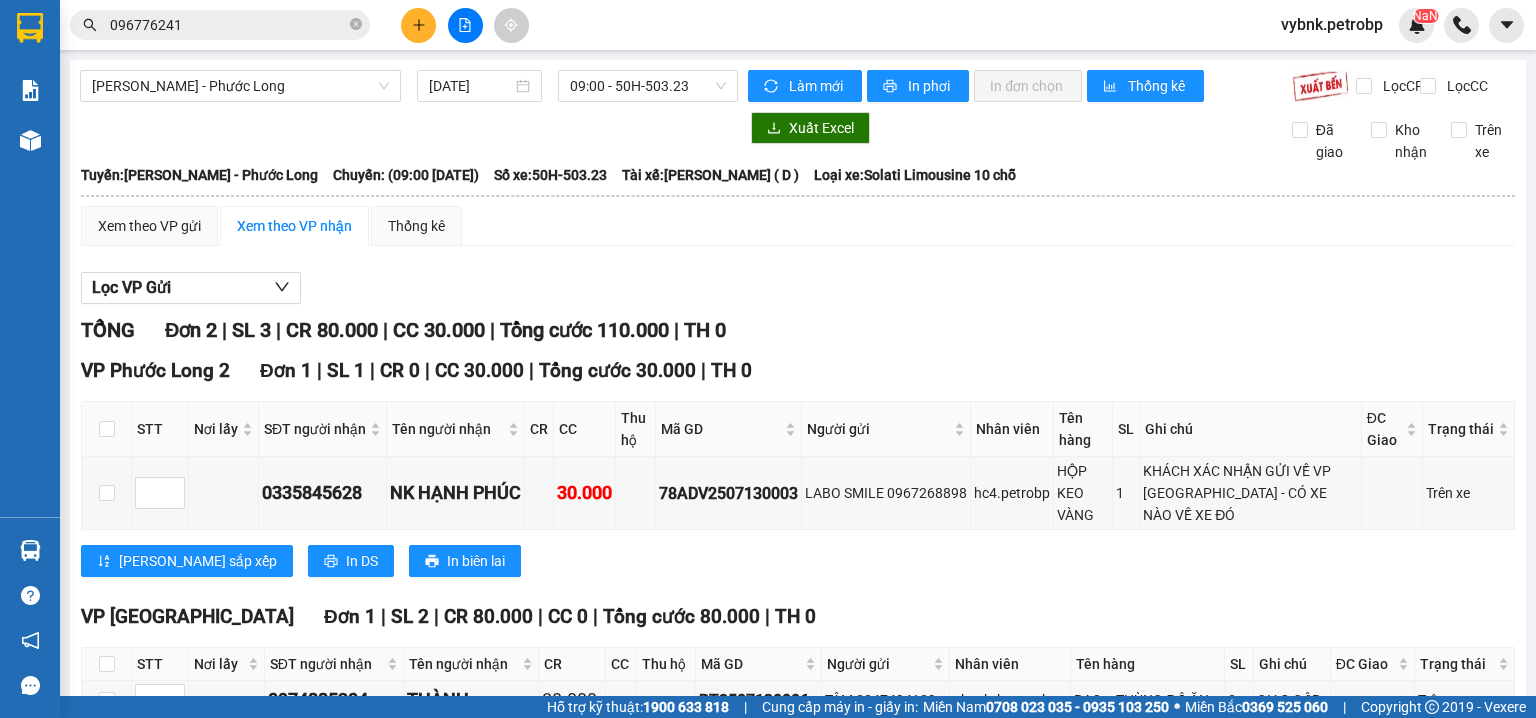 scroll, scrollTop: 141, scrollLeft: 0, axis: vertical 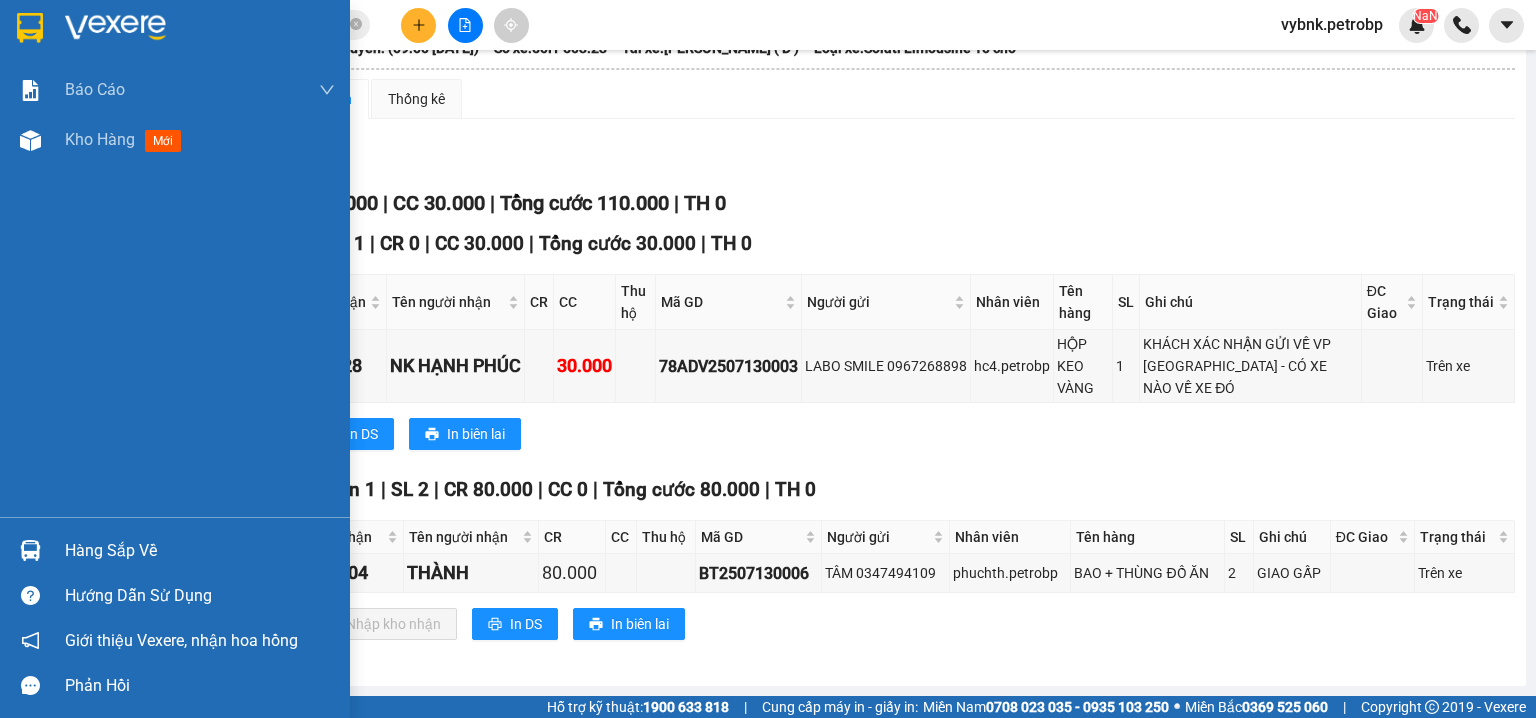 click at bounding box center [30, 550] 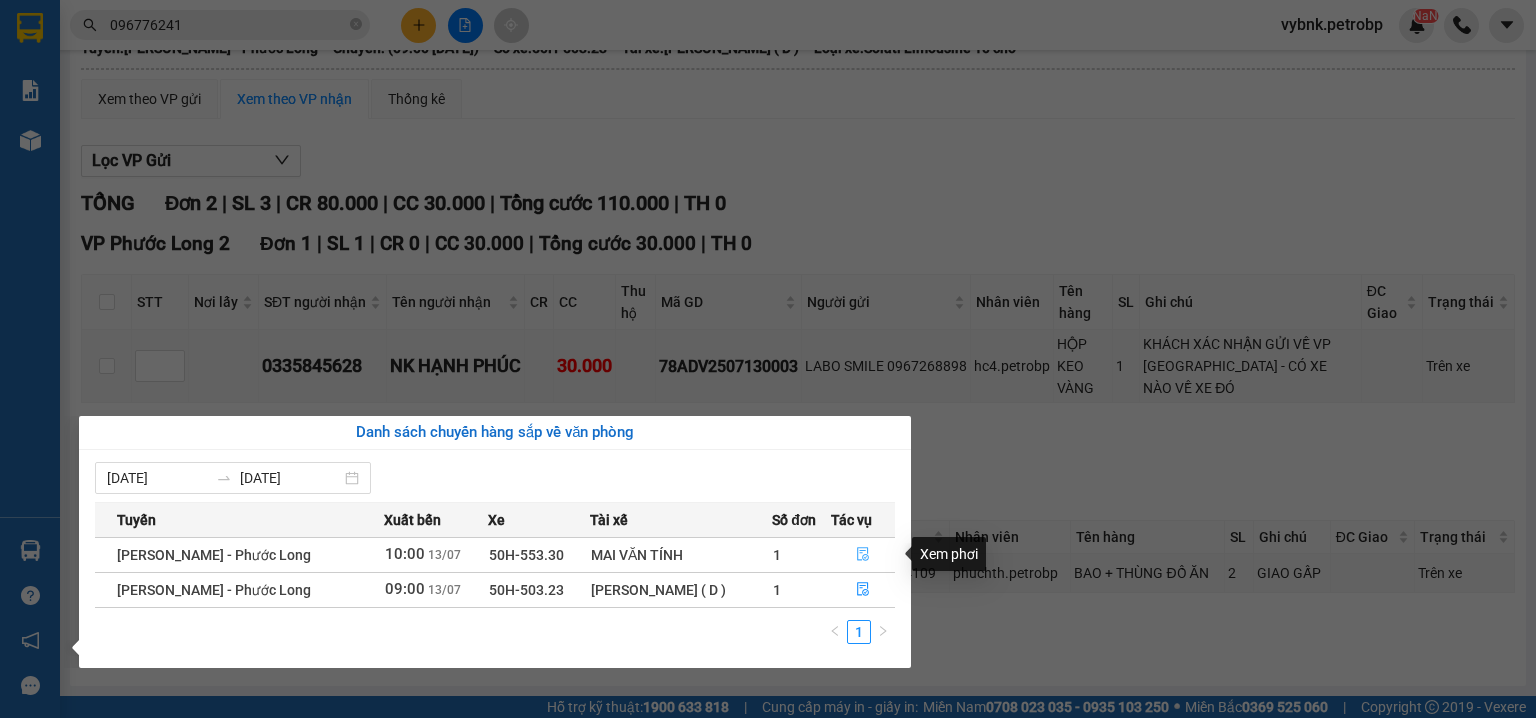 click 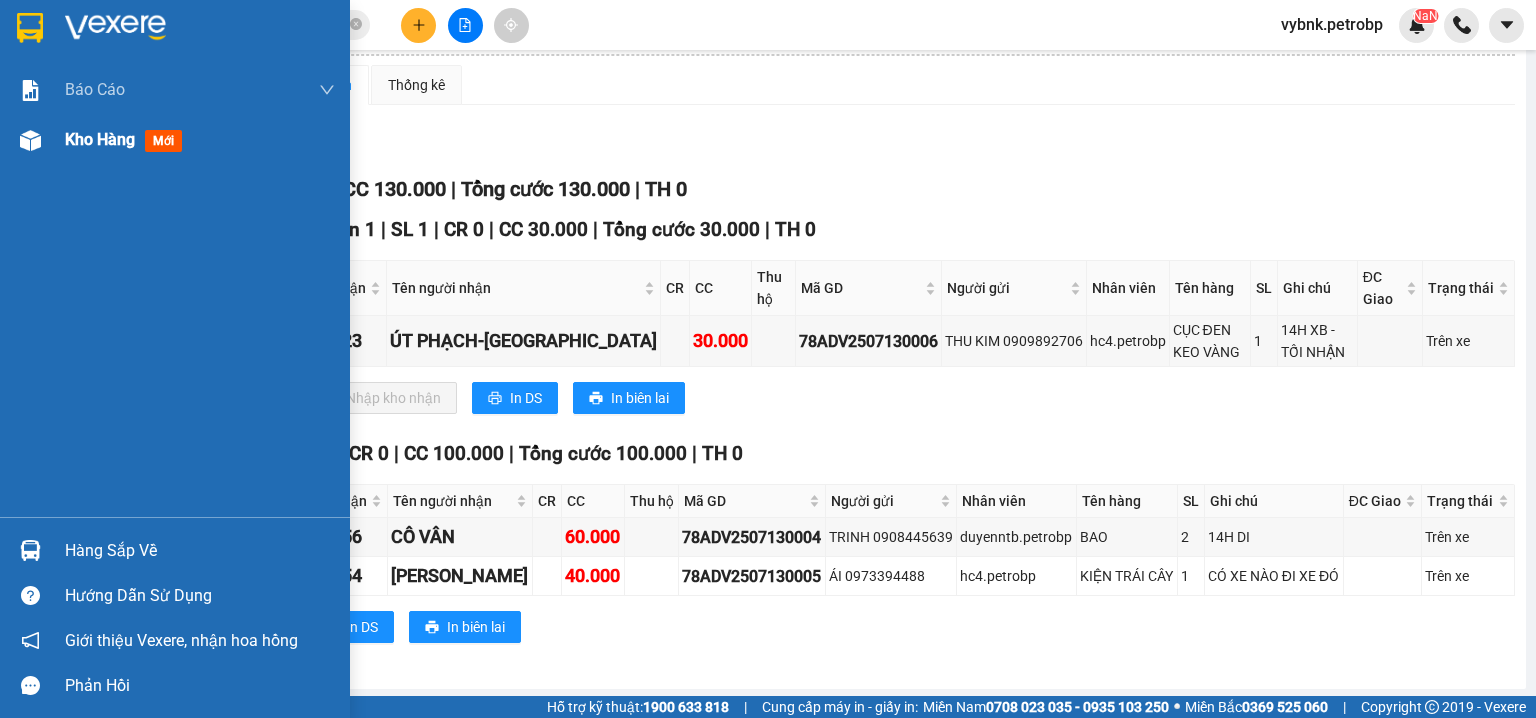 click on "Kho hàng" at bounding box center [100, 139] 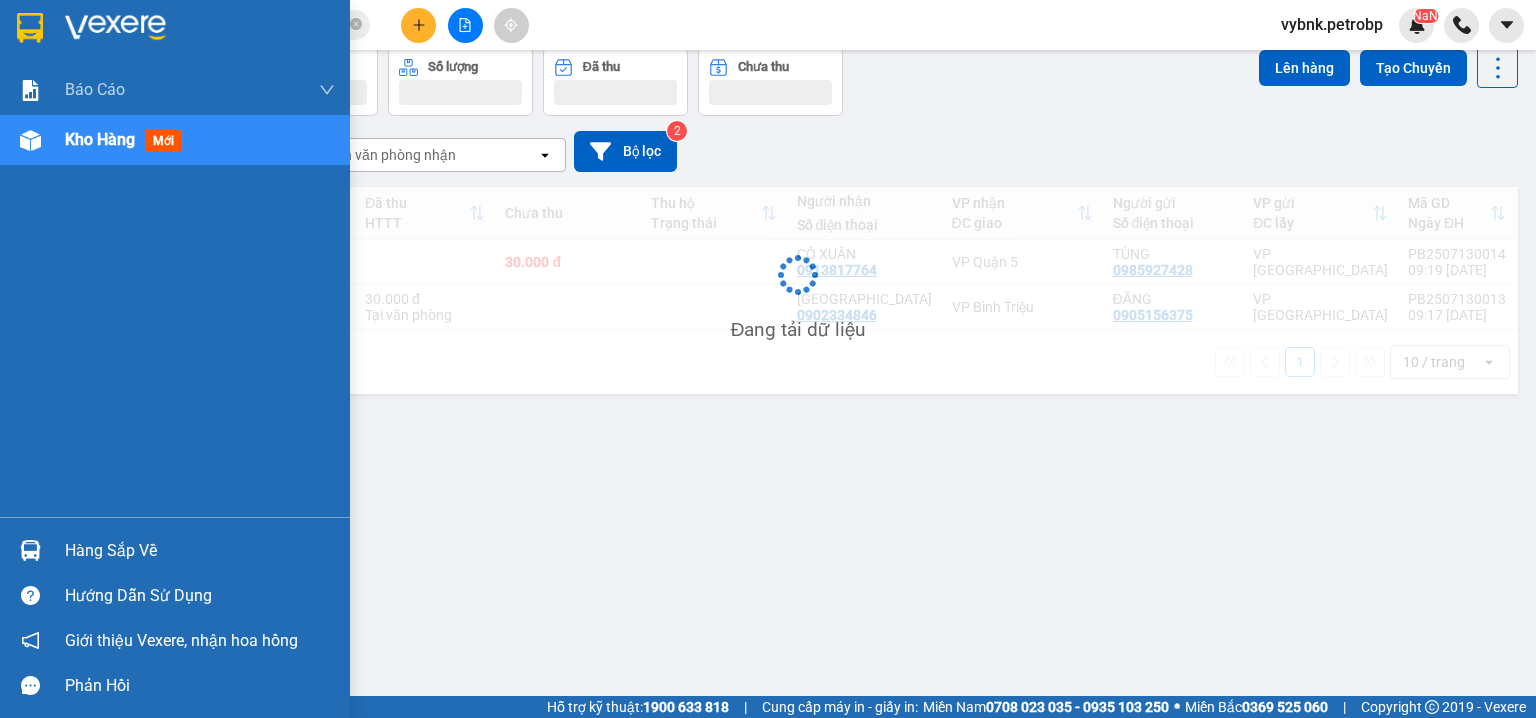 scroll, scrollTop: 92, scrollLeft: 0, axis: vertical 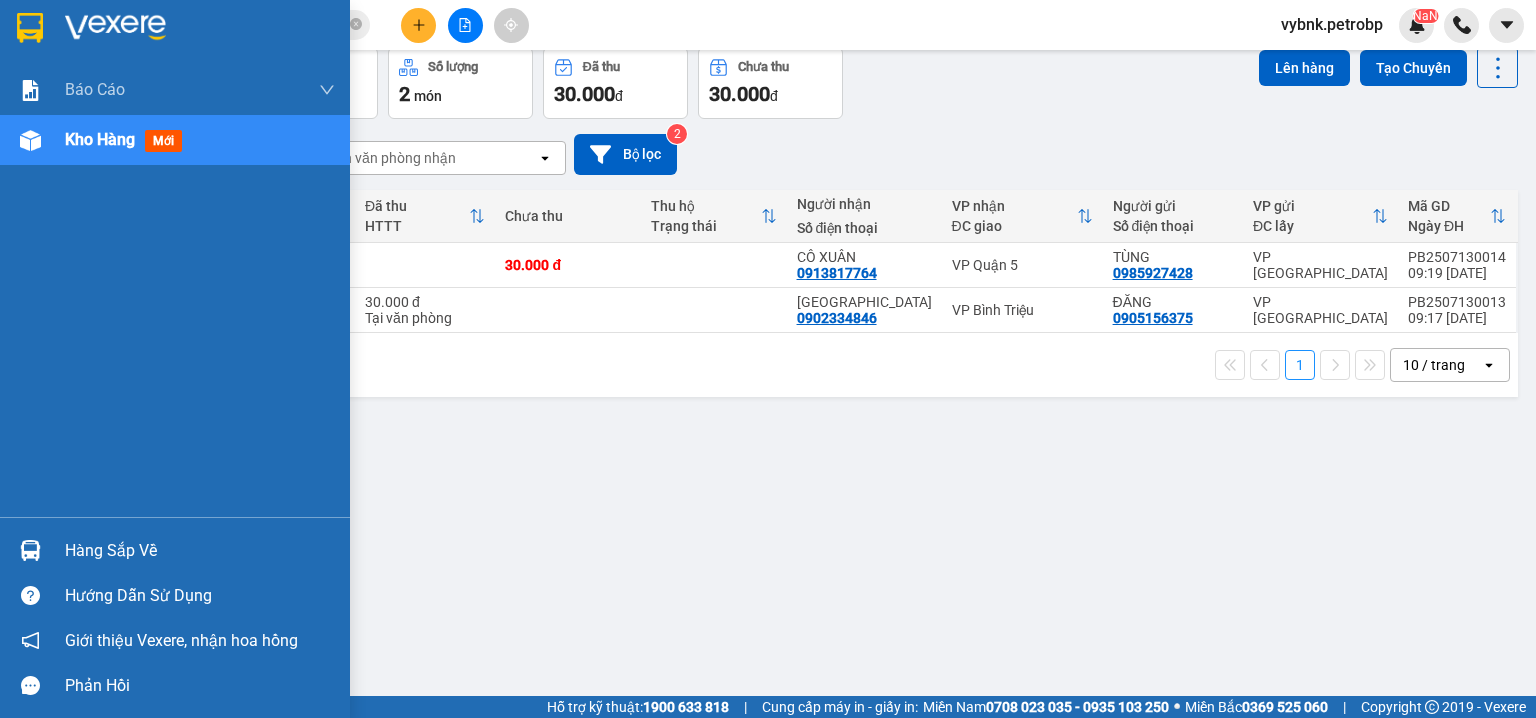 click on "Hàng sắp về" at bounding box center (175, 550) 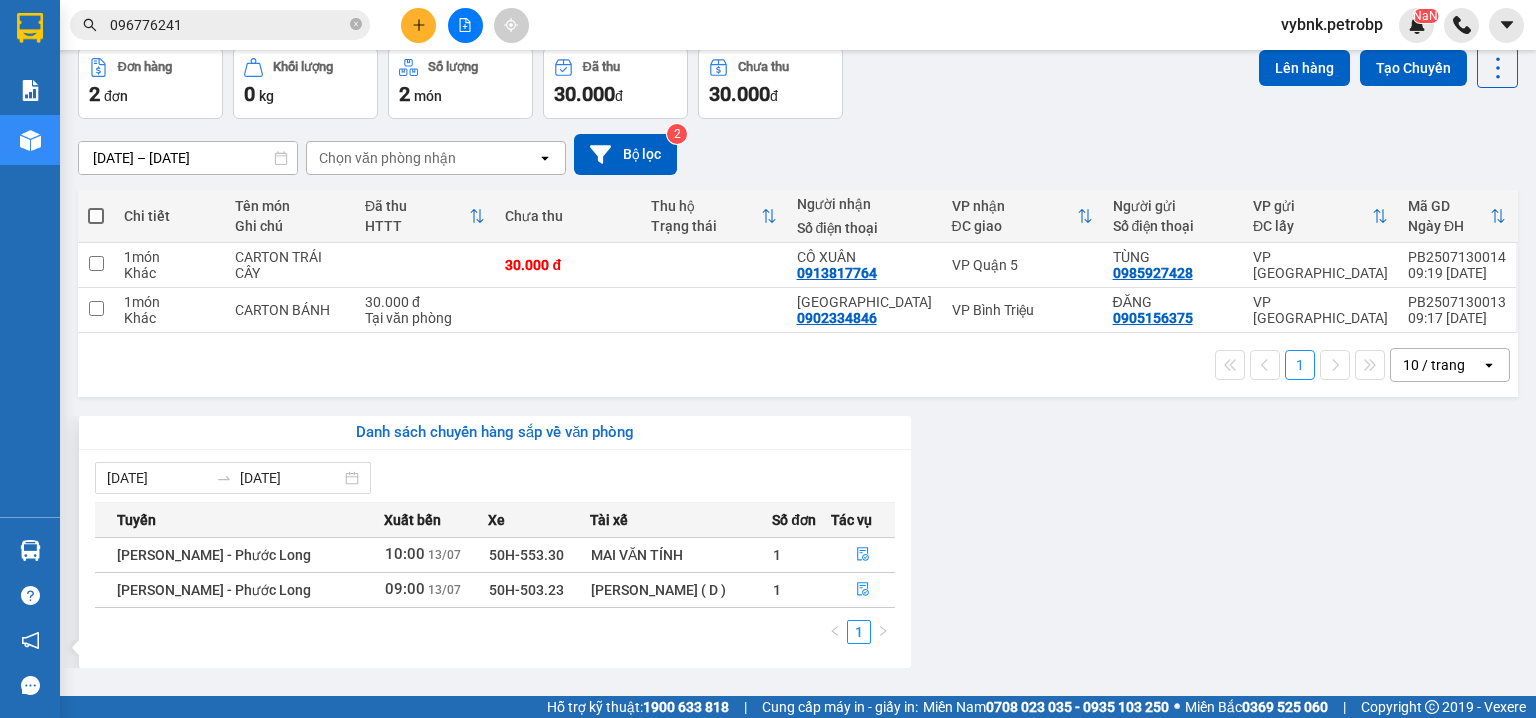 click on "Kết quả tìm kiếm ( 113 )  Bộ lọc  Ngày tạo đơn gần nhất Mã ĐH Trạng thái Món hàng Tổng cước Chưa cước Người gửi VP Gửi Người nhận VP Nhận 78ADV2507120106 17:14 - 12/07 VP Nhận   93H-023.04 00:46 - 13/07 CARTON SL:  1 30.000 30.000 0903030644 DUY VP Quận 5 0967762416 PHONG  VP Phước Bình 78ADV2507120037 11:13 - 12/07 VP Nhận   50H-363.26 18:10 - 12/07 KHÁCH LẤY LẠI HÀNG SL:  1 30.000 0934163123 TÙNG  VP Quận 5 0967762416 PHONG  VP Phước Bình 78ADV2507110046 11:24 - 11/07 Đã giao   07:51 - 12/07 NL ĐEN KV SL:  1 30.000 0934163123 TÙNG  VP Quận 5 0967762416 phong VP Phước Bình 78ADV2507090119 17:36 - 09/07 Đã giao   10:16 - 11/07 CARTON SL:  1 30.000 0903030644 DUY VP Quận 5 0967762416 phong VP Phước Bình 78ADV2507070099 15:02 - 07/07 Đã giao   14:15 - 08/07 NILON ĐEN SL:  1 30.000 0903131500 HOÀNG KIM VP Quận 5 0967762416 phong VP Phước Bình 78ADV2507020126 18:26 - 02/07 Đã giao   15:31 - 03/07 CARTON dài 1" at bounding box center (768, 359) 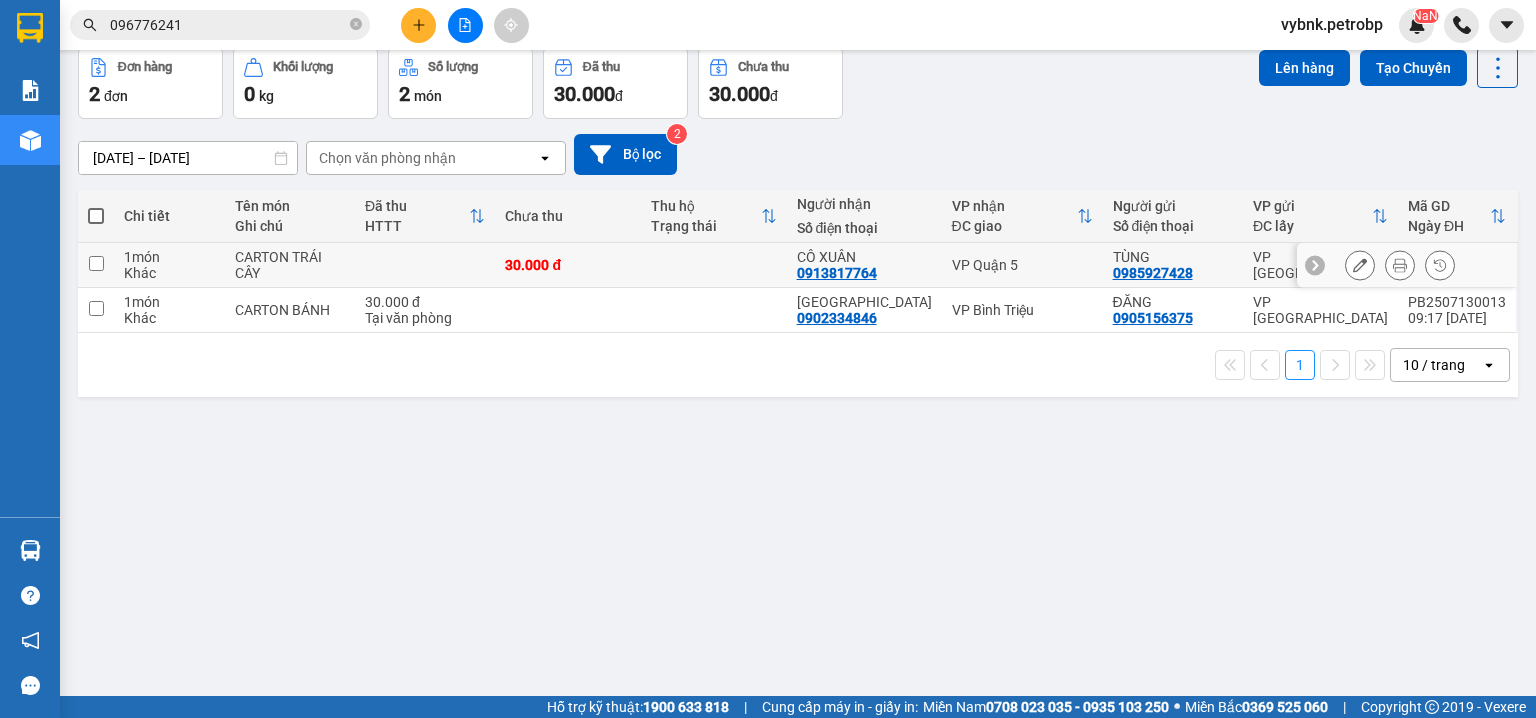 click on "VP Quận 5" at bounding box center (1022, 265) 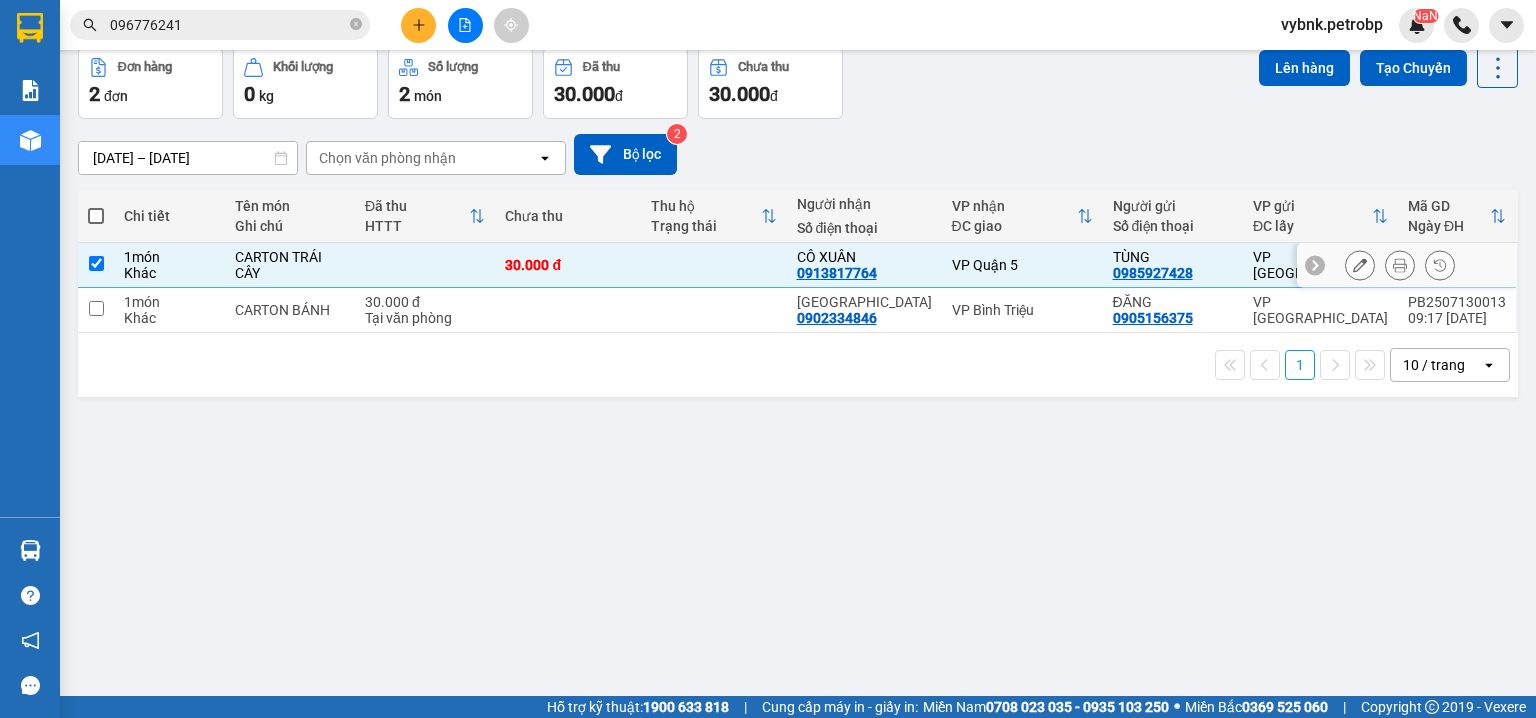 checkbox on "true" 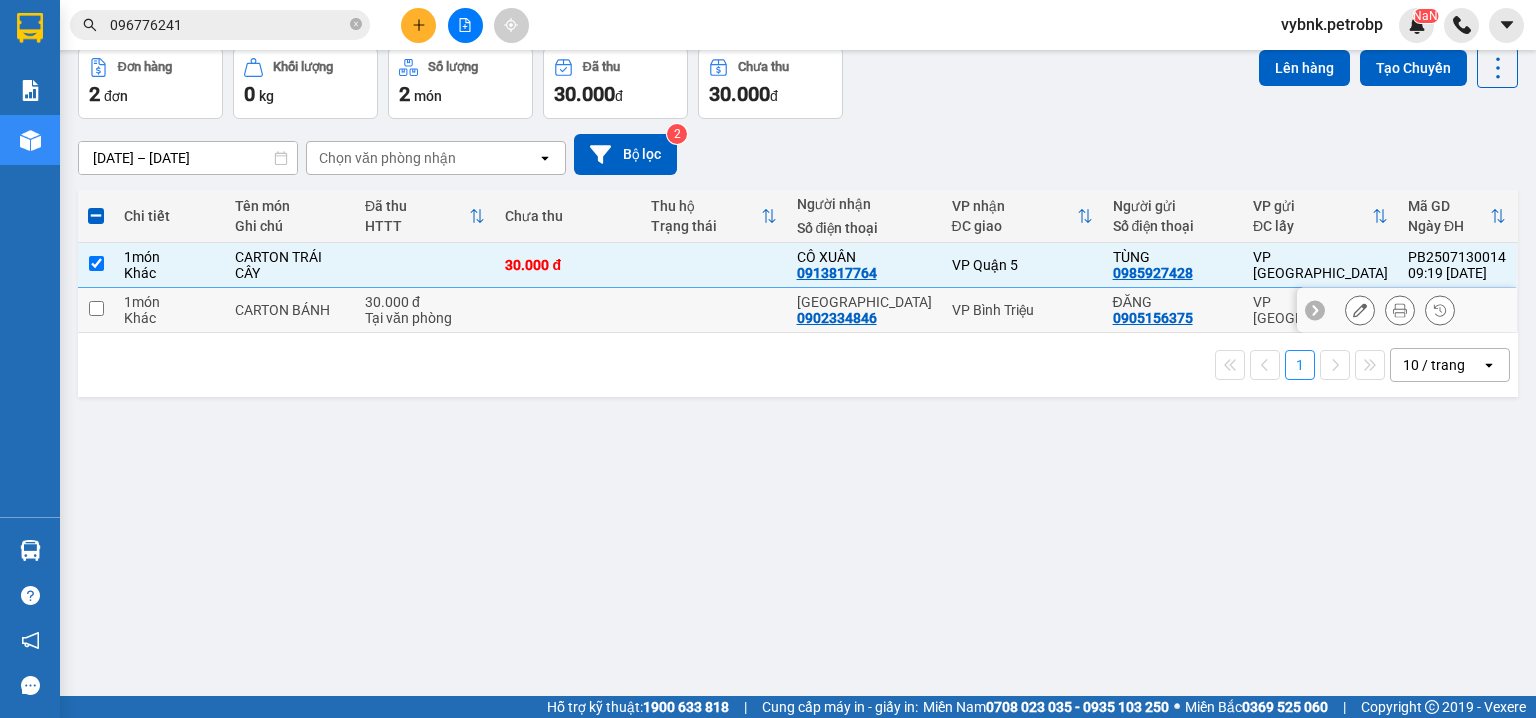 click on "VP Bình Triệu" at bounding box center [1022, 310] 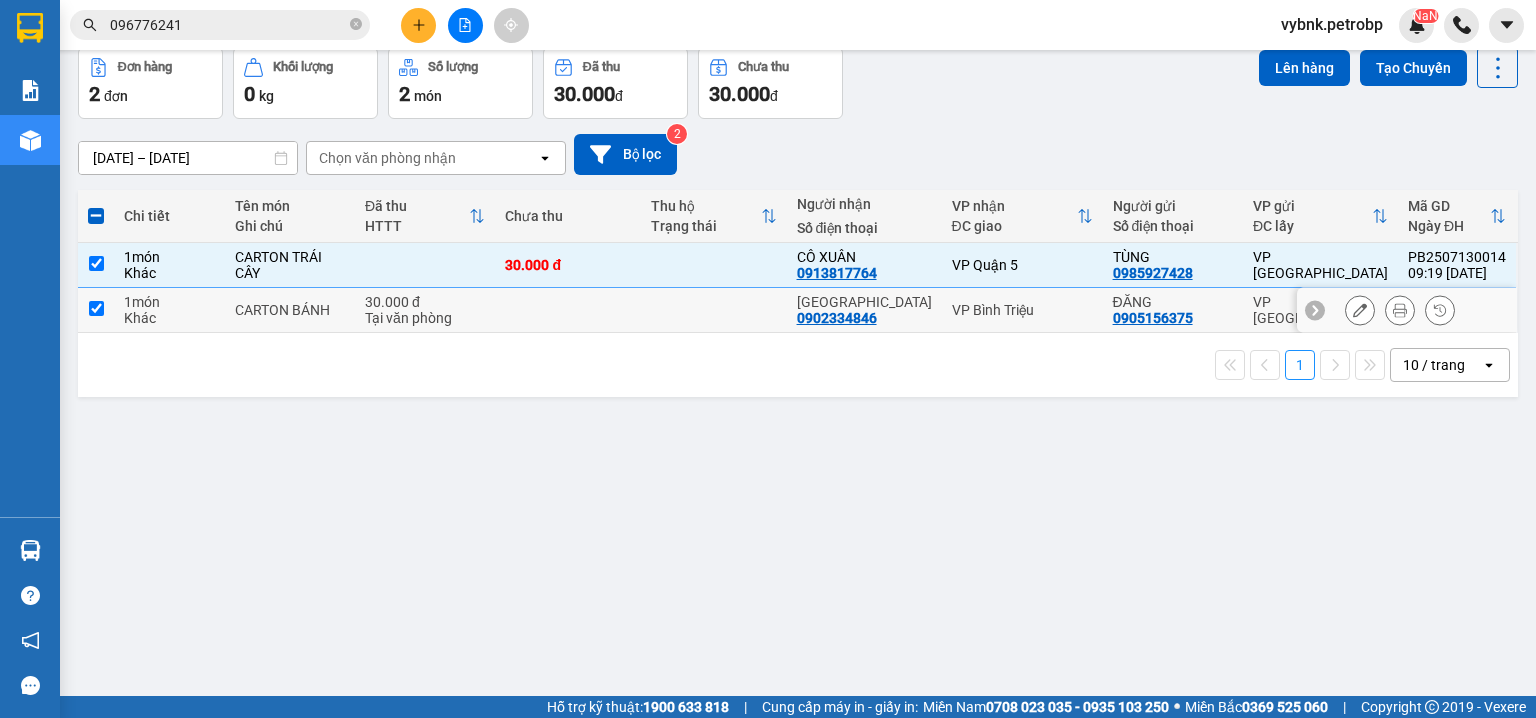 click on "VP Bình Triệu" at bounding box center (1022, 310) 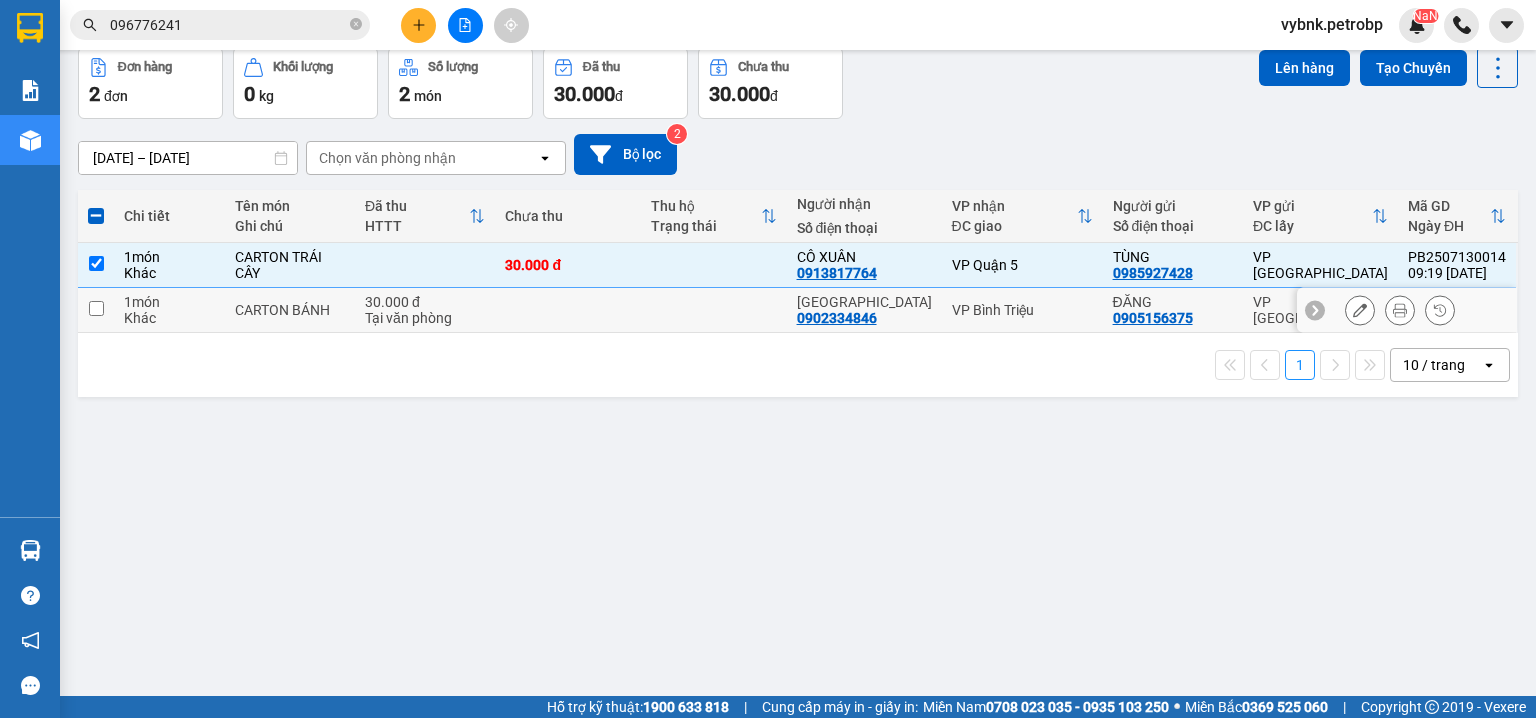 click on "VP Bình Triệu" at bounding box center [1022, 310] 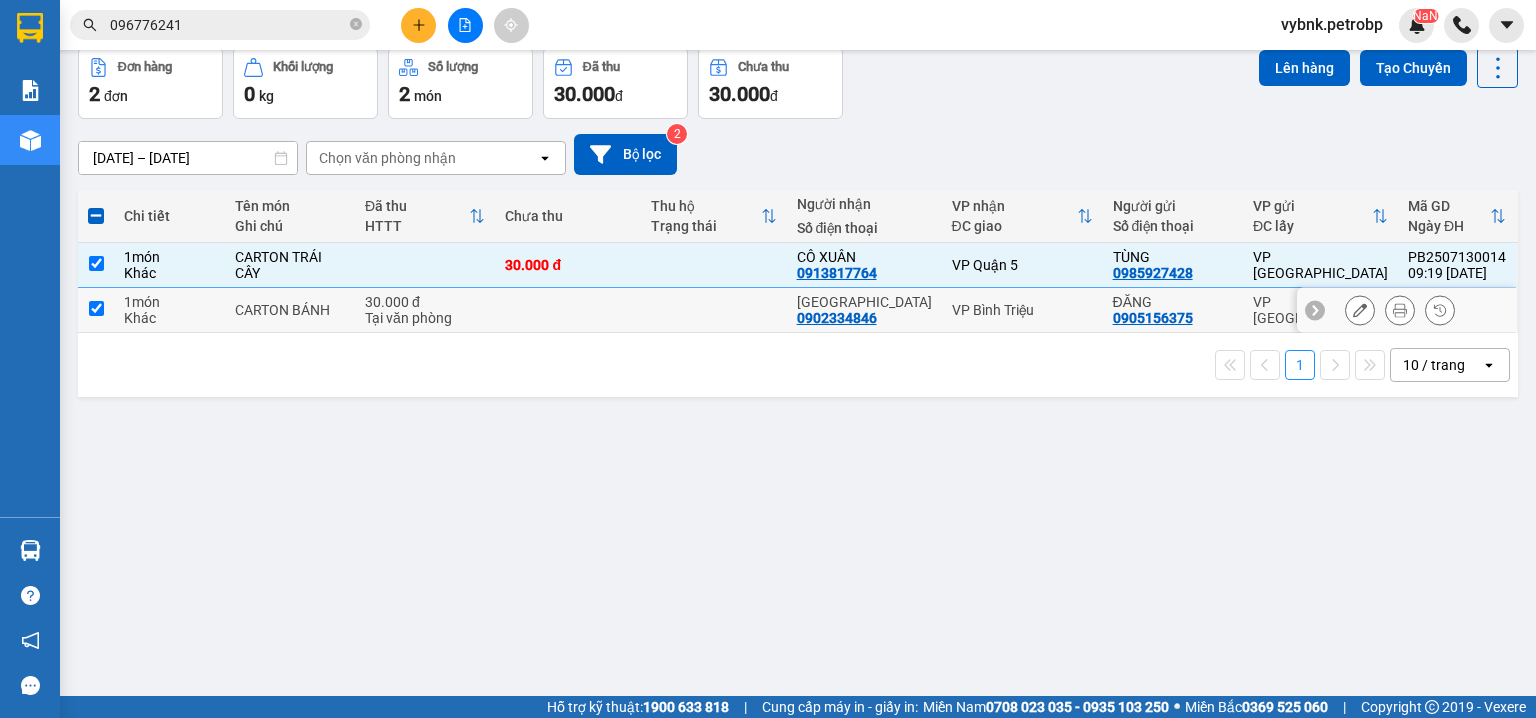 checkbox on "true" 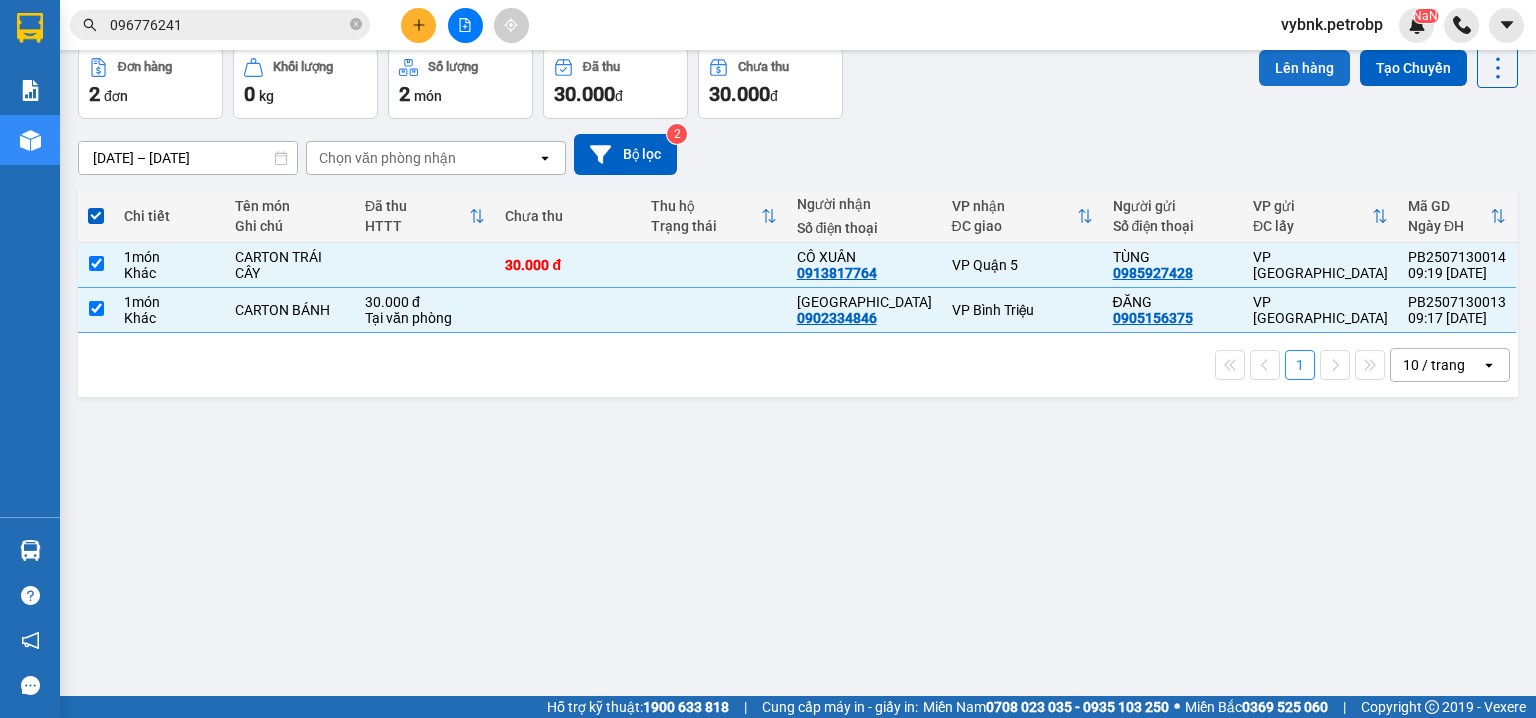 click on "Lên hàng" at bounding box center [1304, 68] 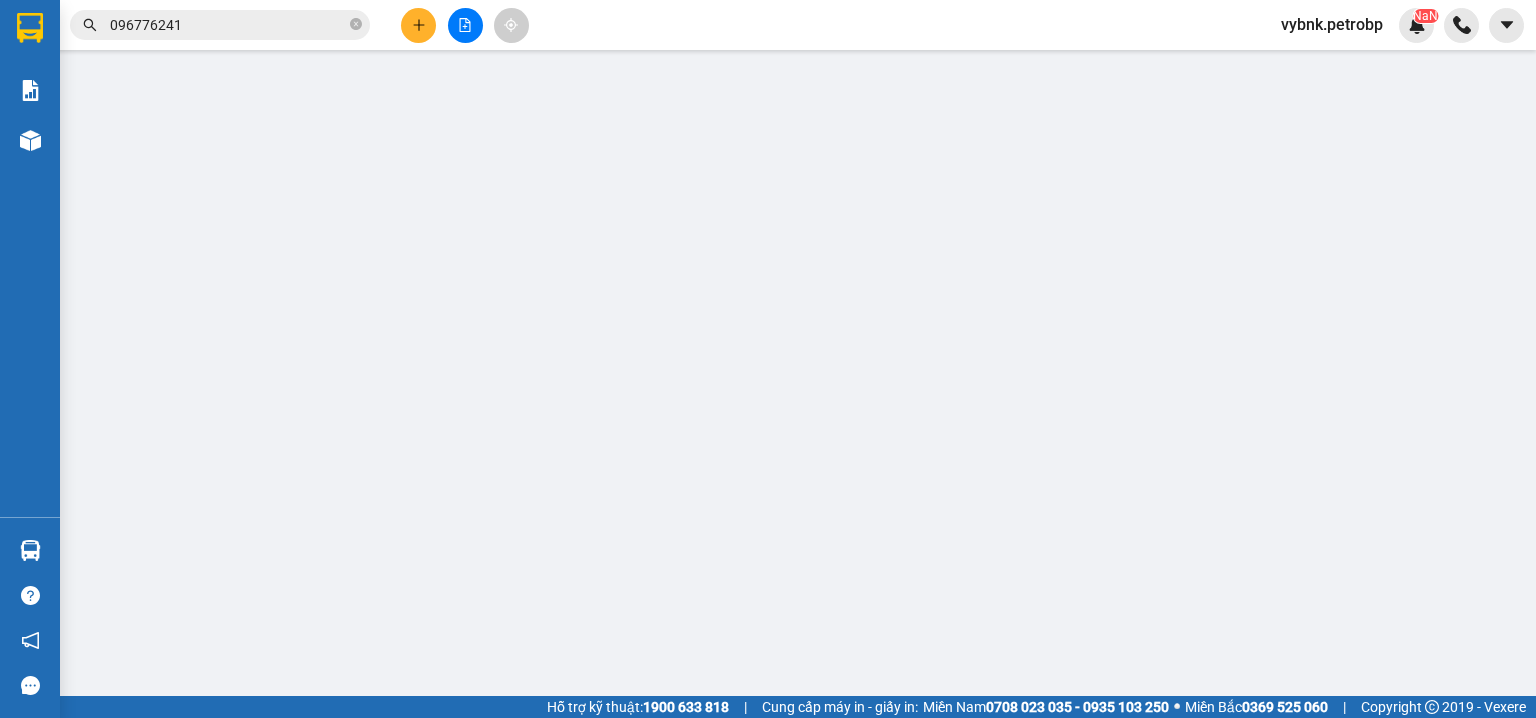 scroll, scrollTop: 0, scrollLeft: 0, axis: both 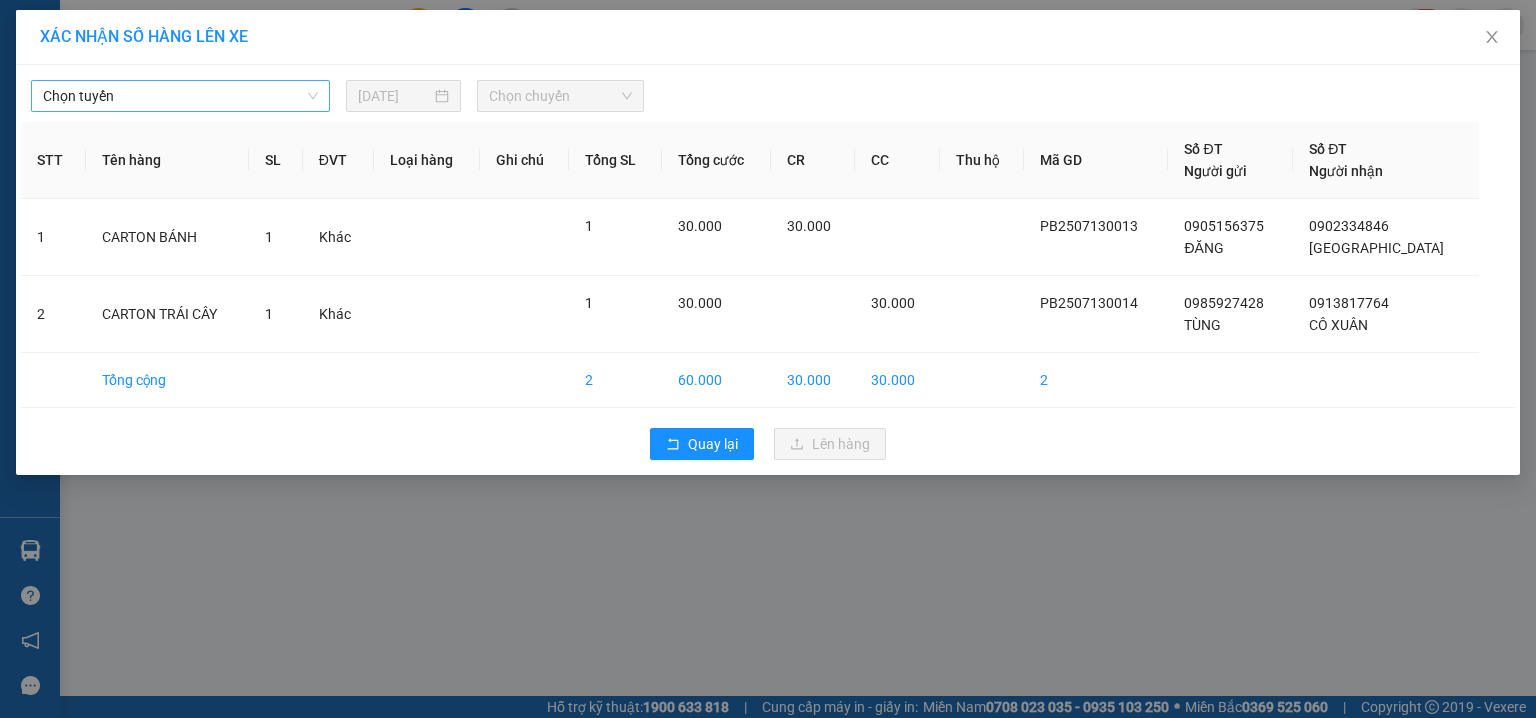 click on "Chọn tuyến" at bounding box center [180, 96] 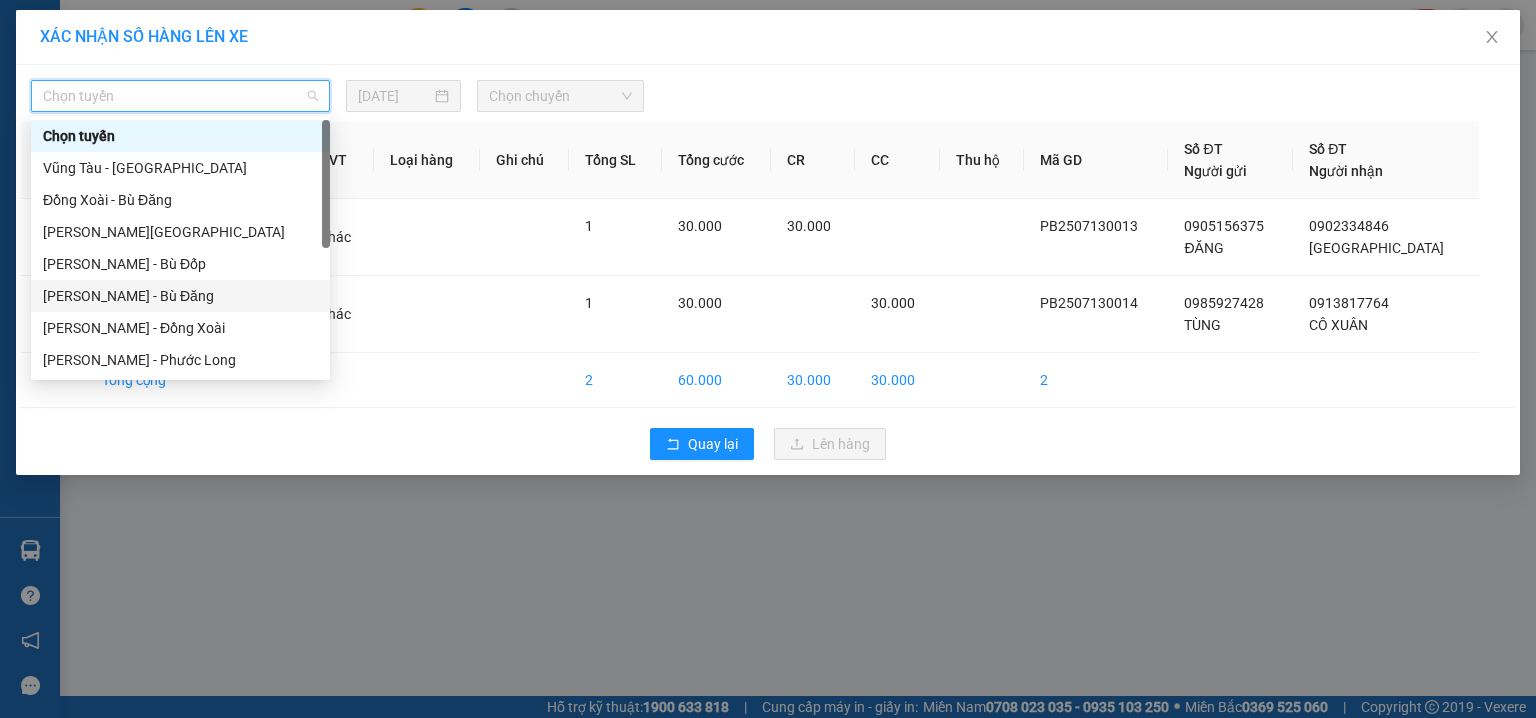 scroll, scrollTop: 212, scrollLeft: 0, axis: vertical 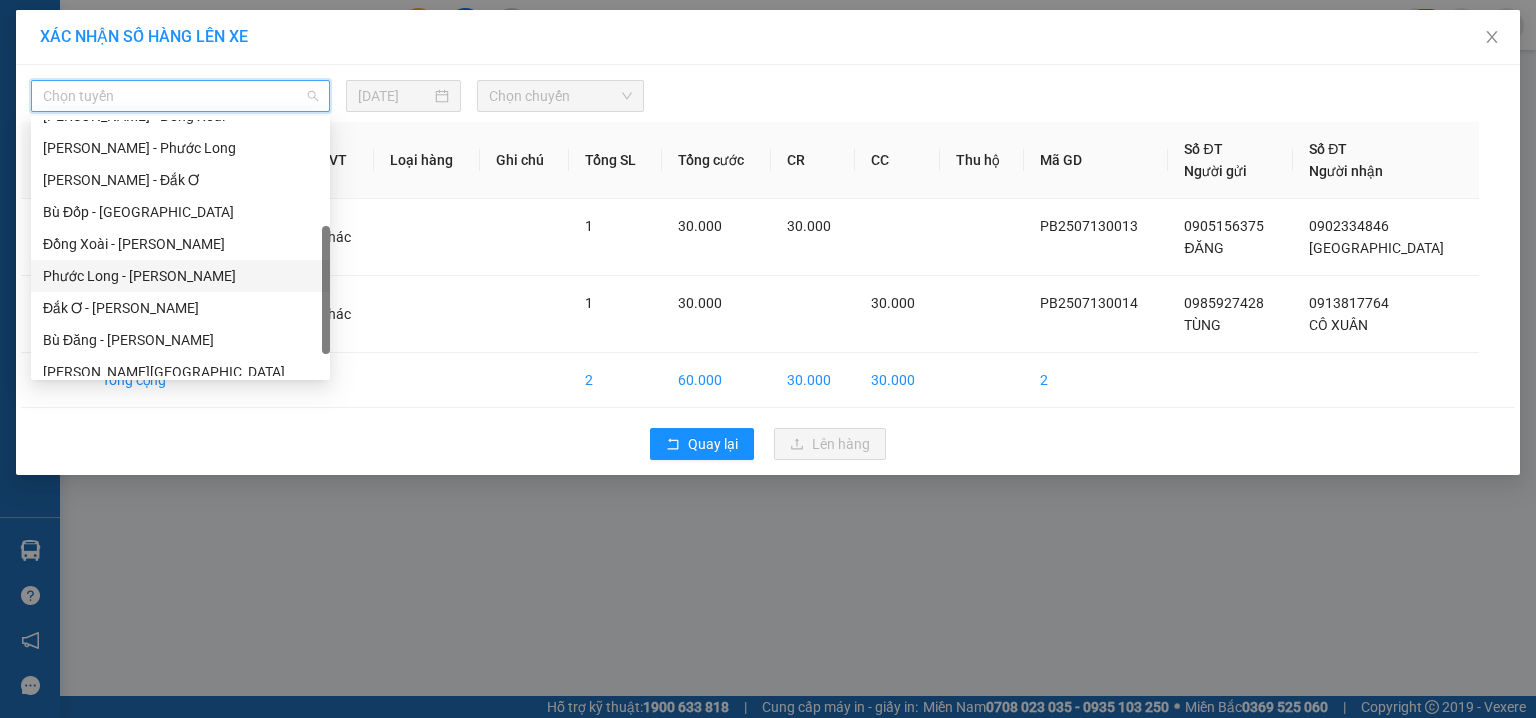 click on "Phước Long - Hồ Chí Minh" at bounding box center (180, 276) 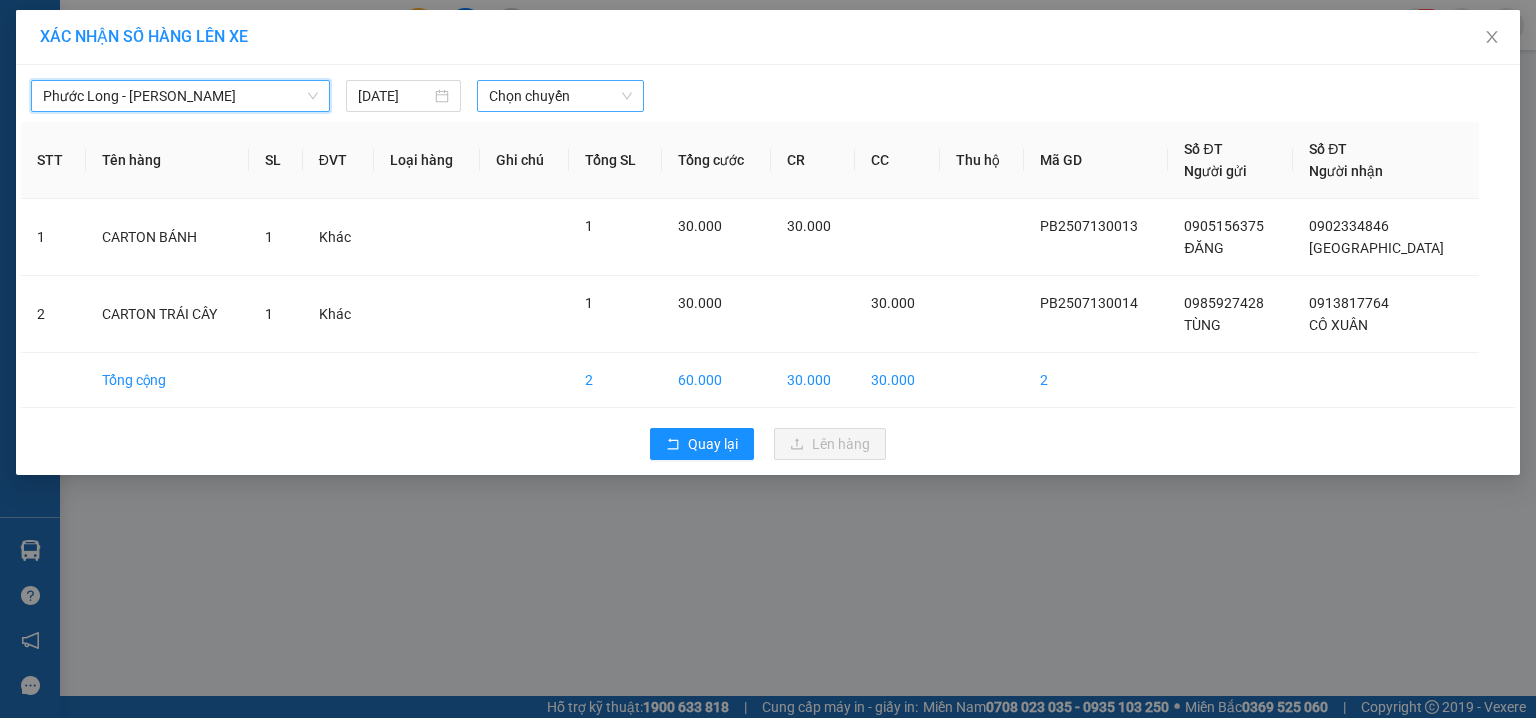 click on "Chọn chuyến" at bounding box center (561, 96) 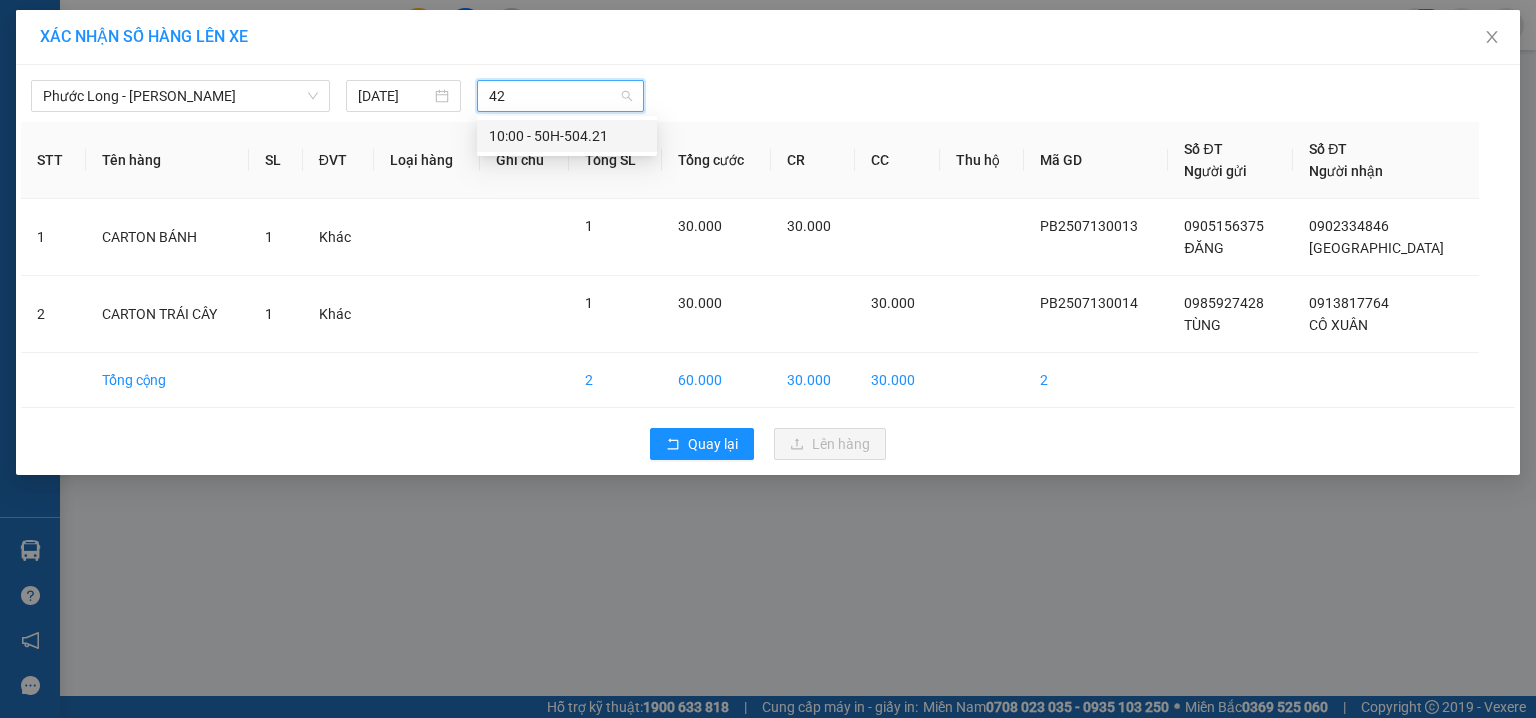 type on "421" 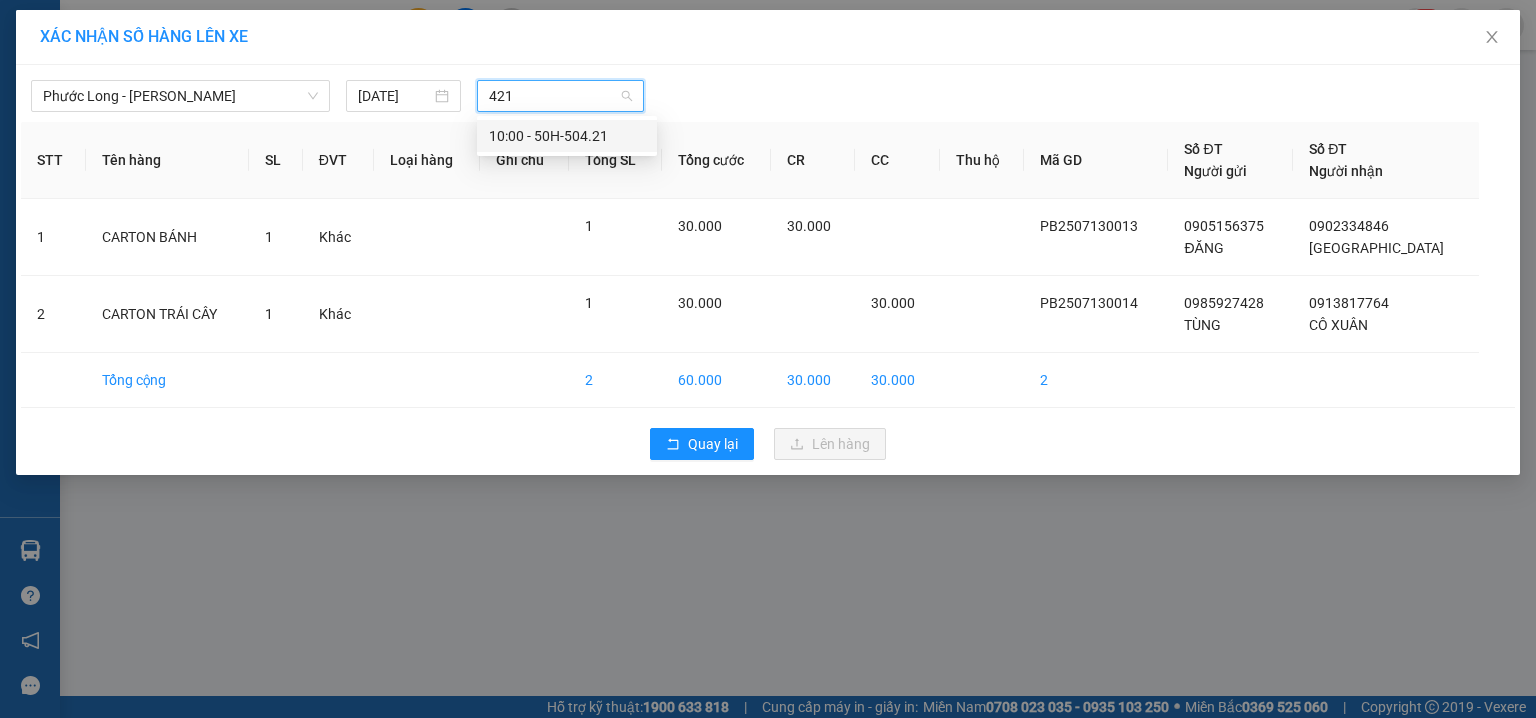 click on "10:00     - 50H-504.21" at bounding box center (567, 136) 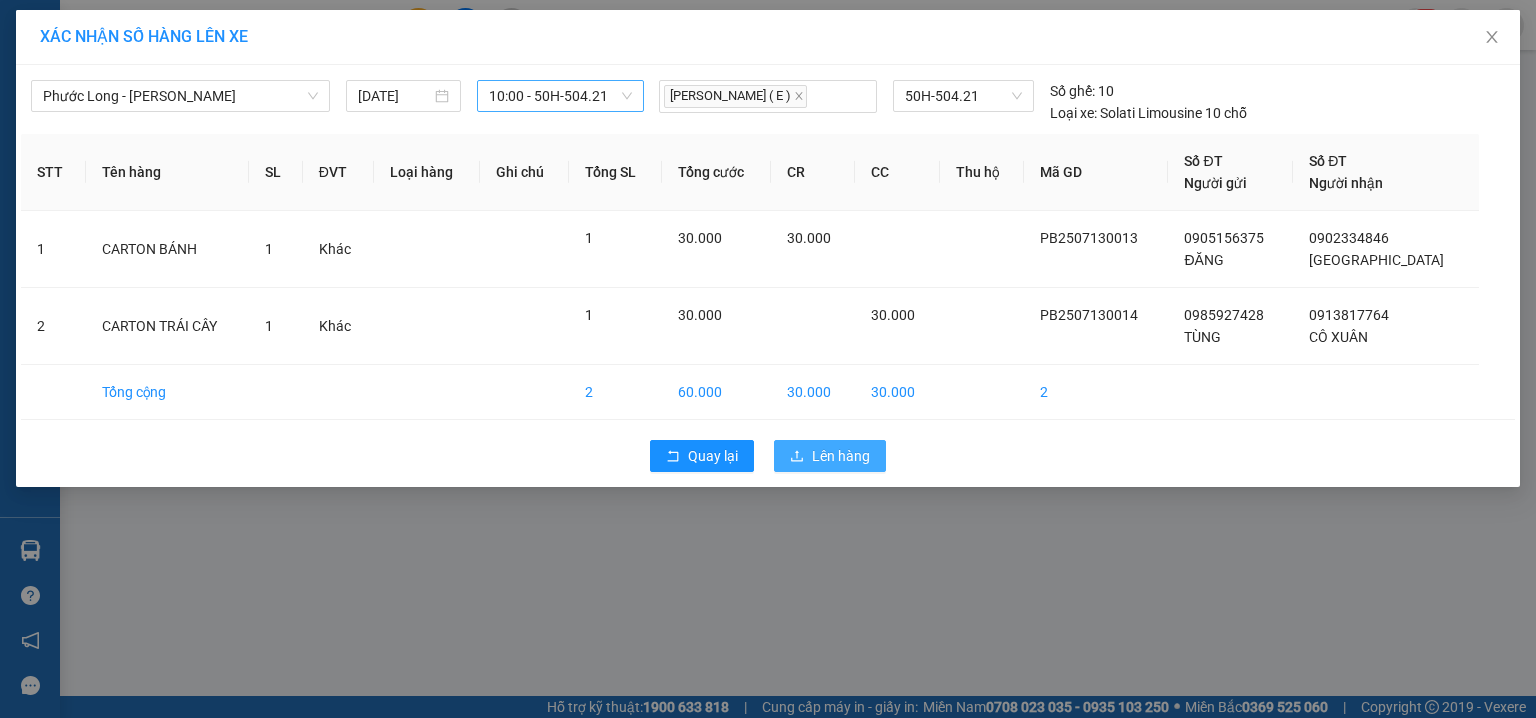 click on "Lên hàng" at bounding box center (841, 456) 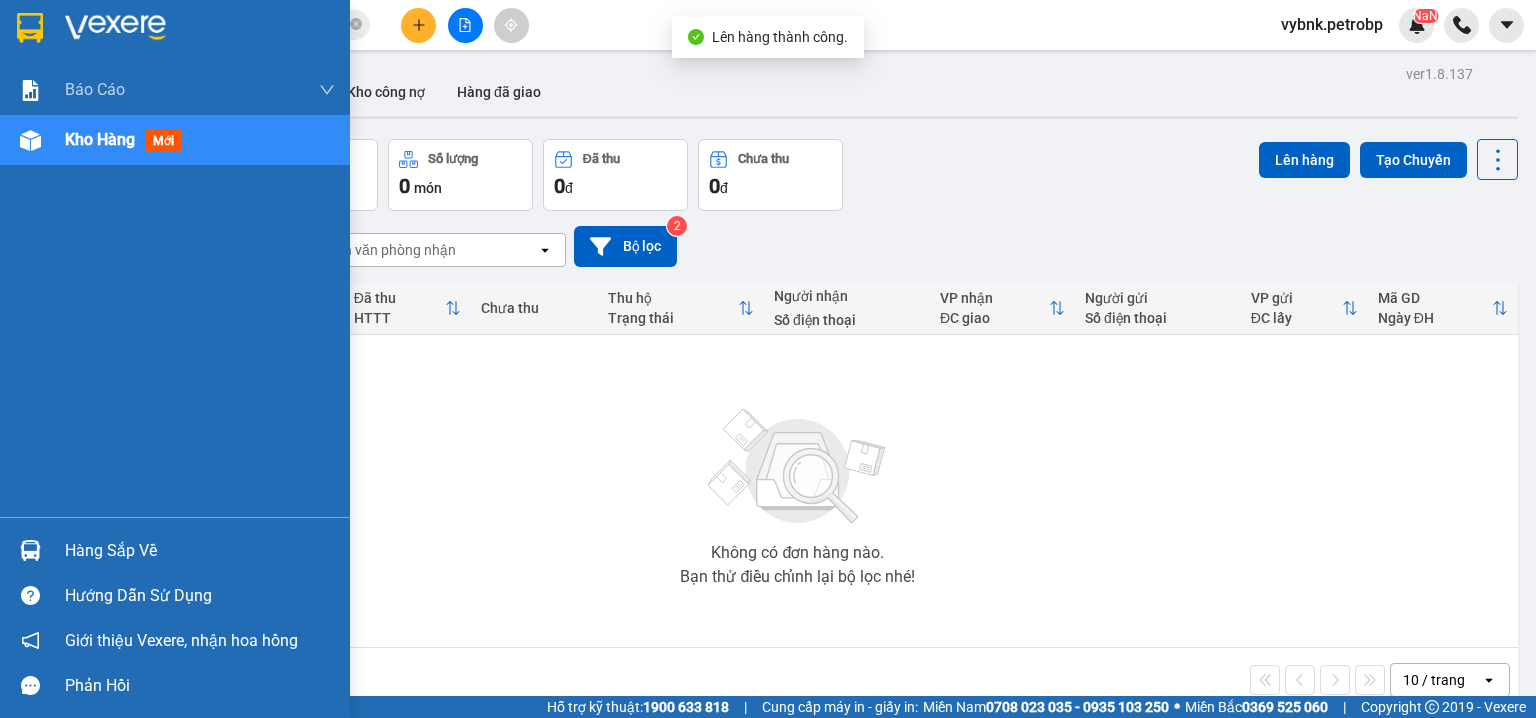 click at bounding box center (30, 550) 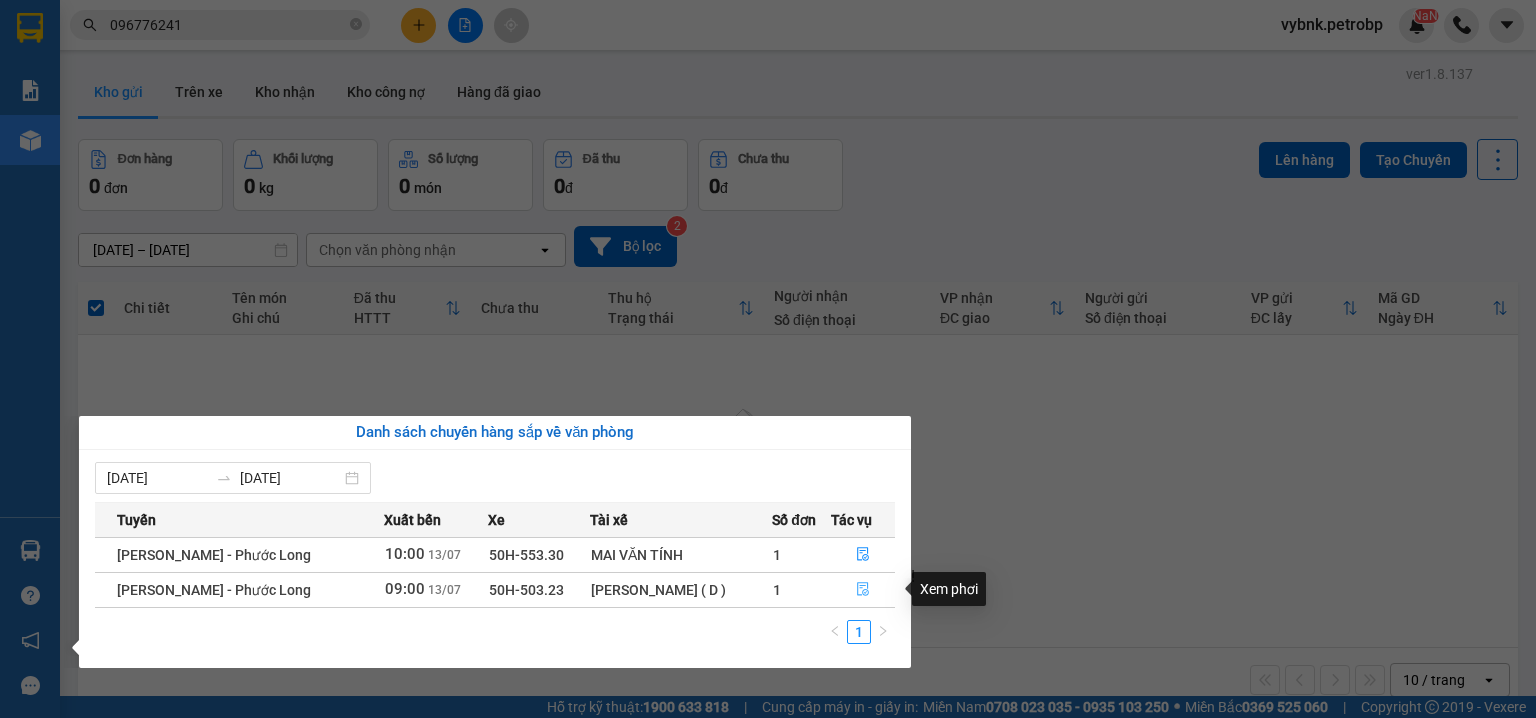 click at bounding box center (863, 590) 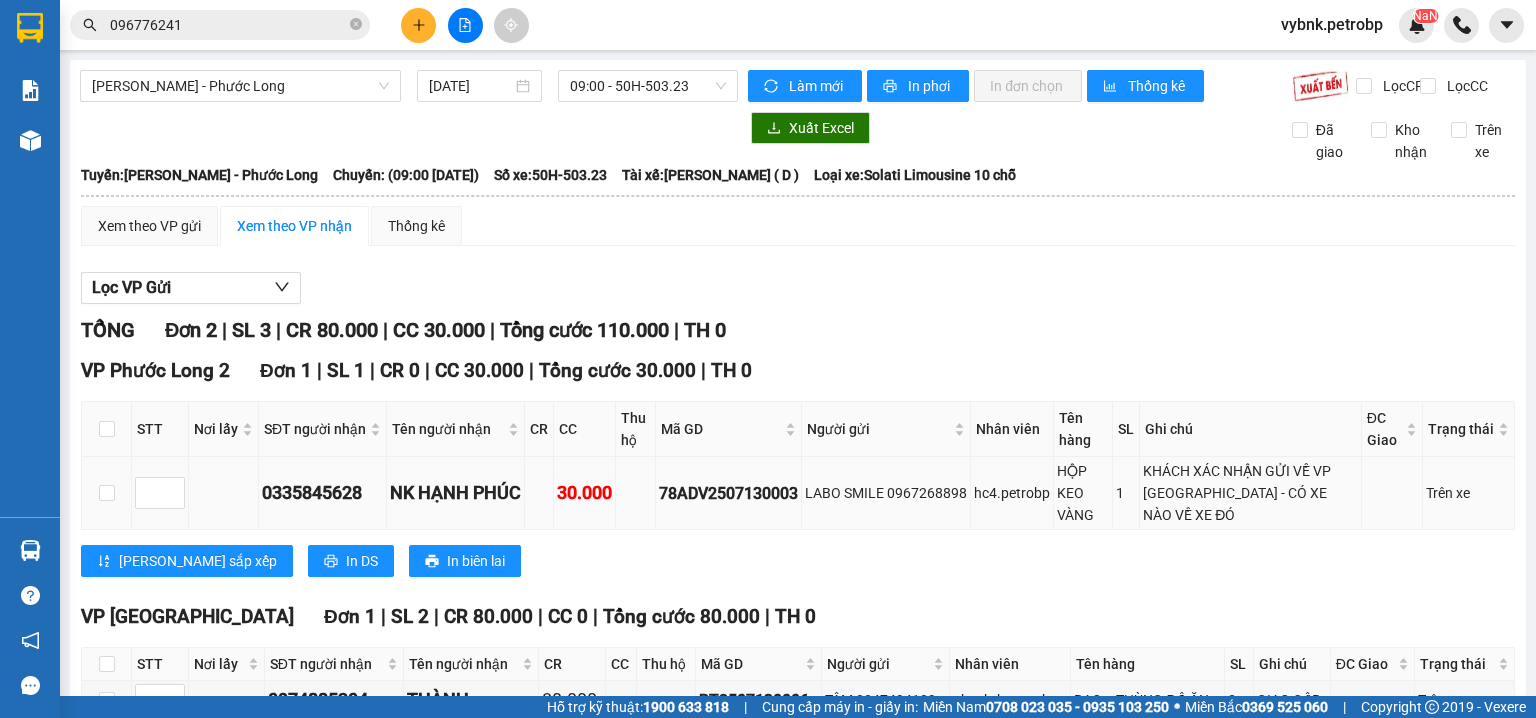 scroll, scrollTop: 141, scrollLeft: 0, axis: vertical 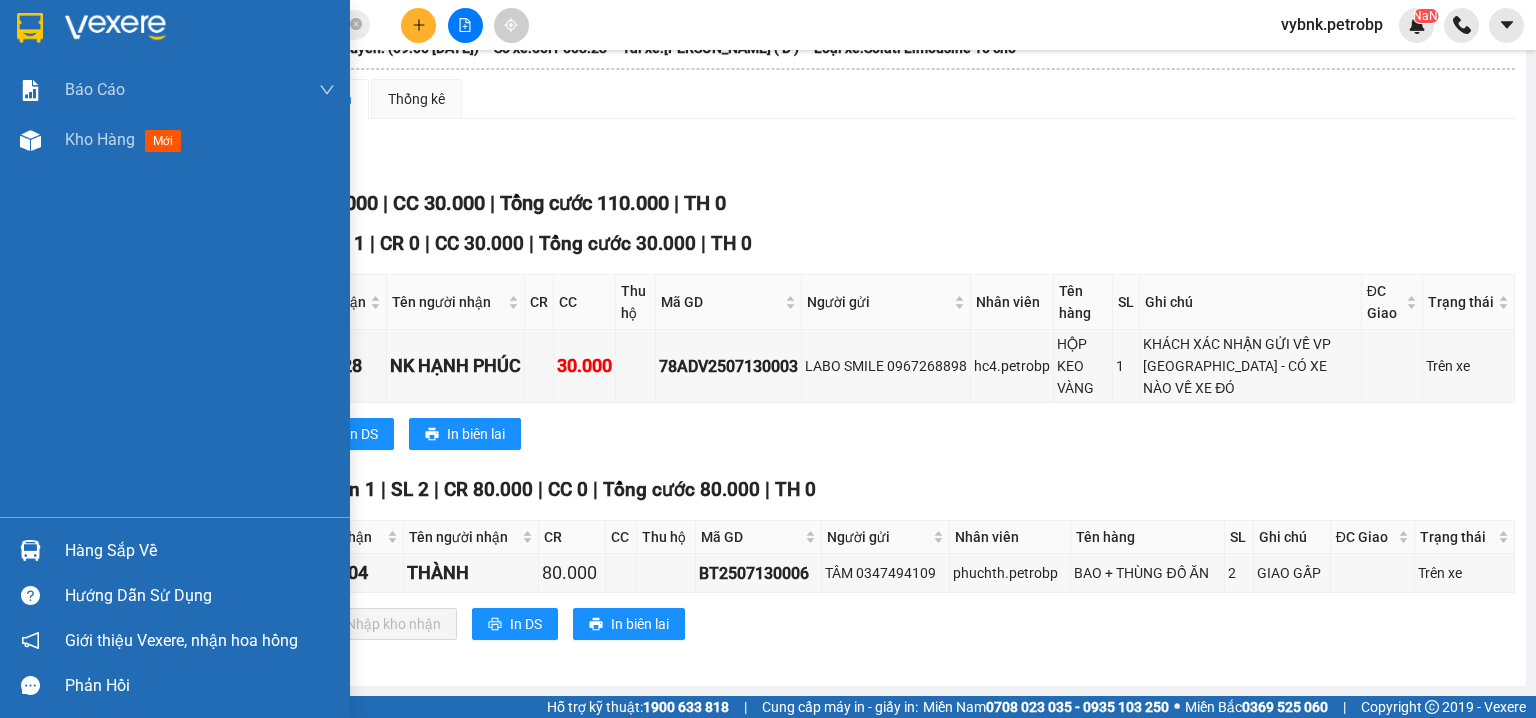 click at bounding box center (30, 550) 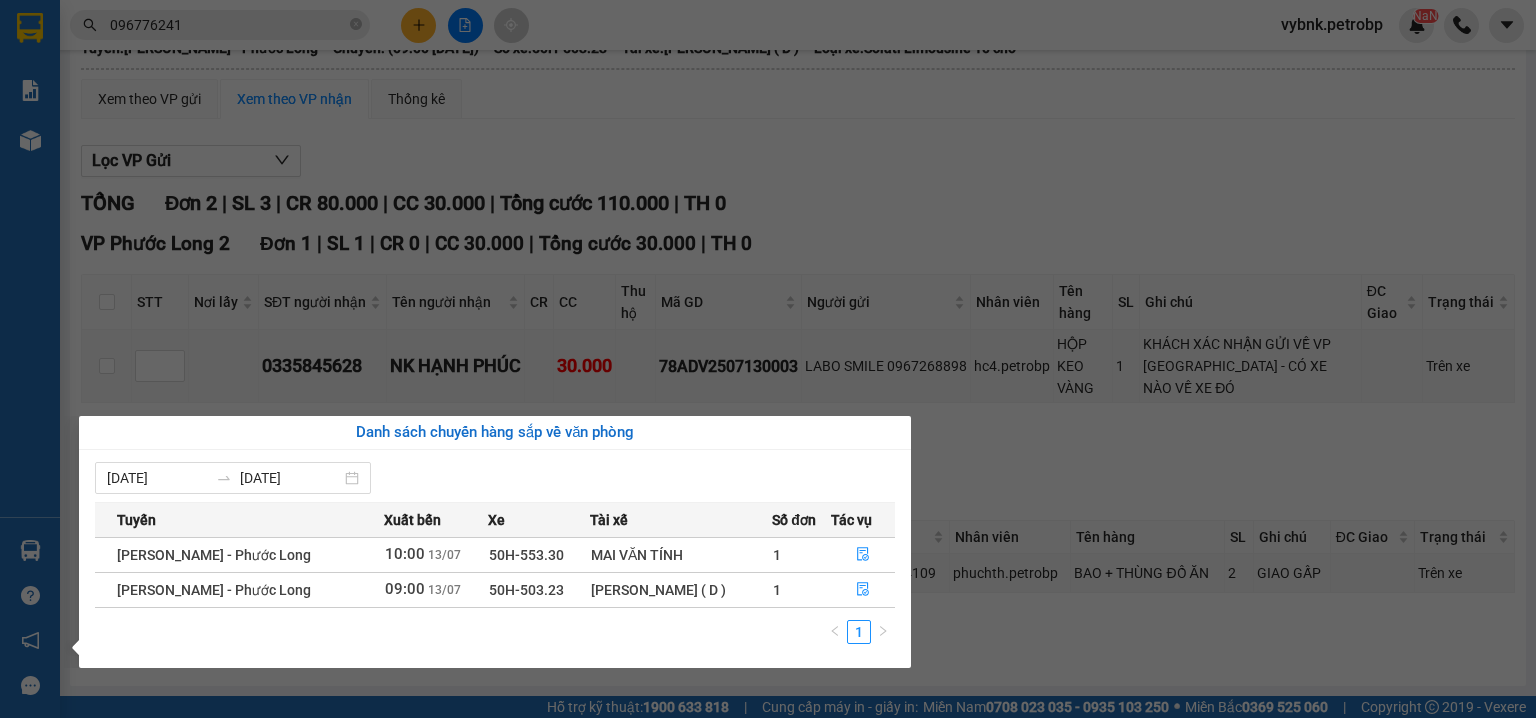 drag, startPoint x: 916, startPoint y: 178, endPoint x: 882, endPoint y: 183, distance: 34.36568 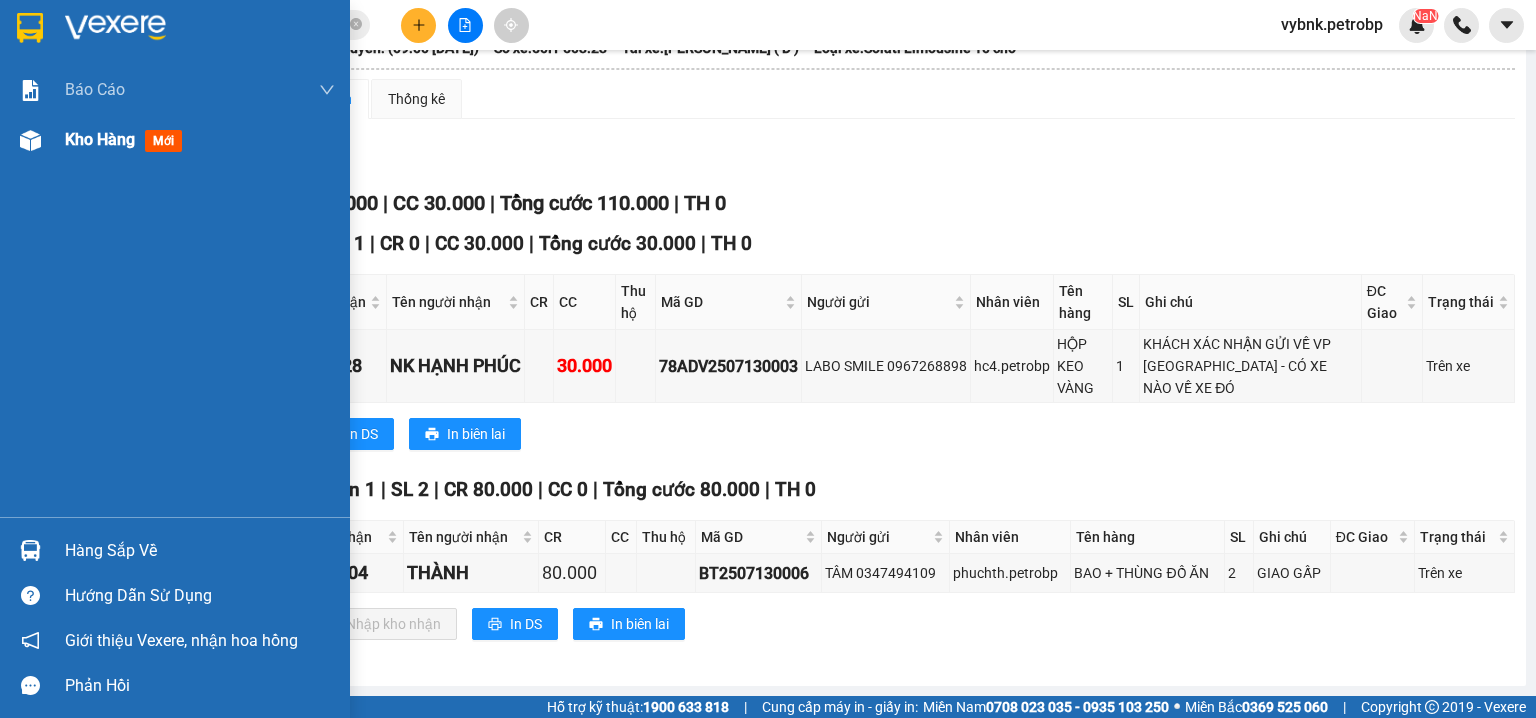 click at bounding box center [30, 140] 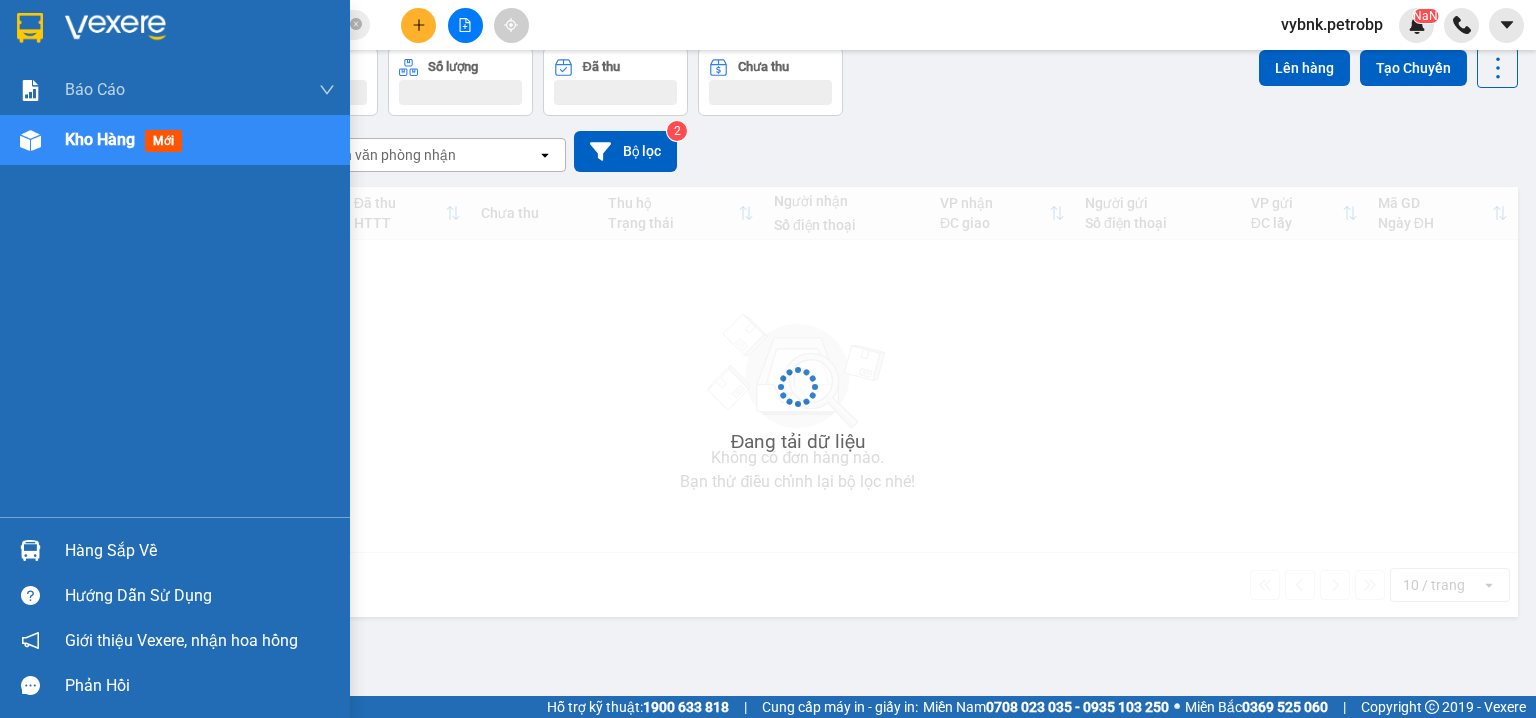 scroll, scrollTop: 92, scrollLeft: 0, axis: vertical 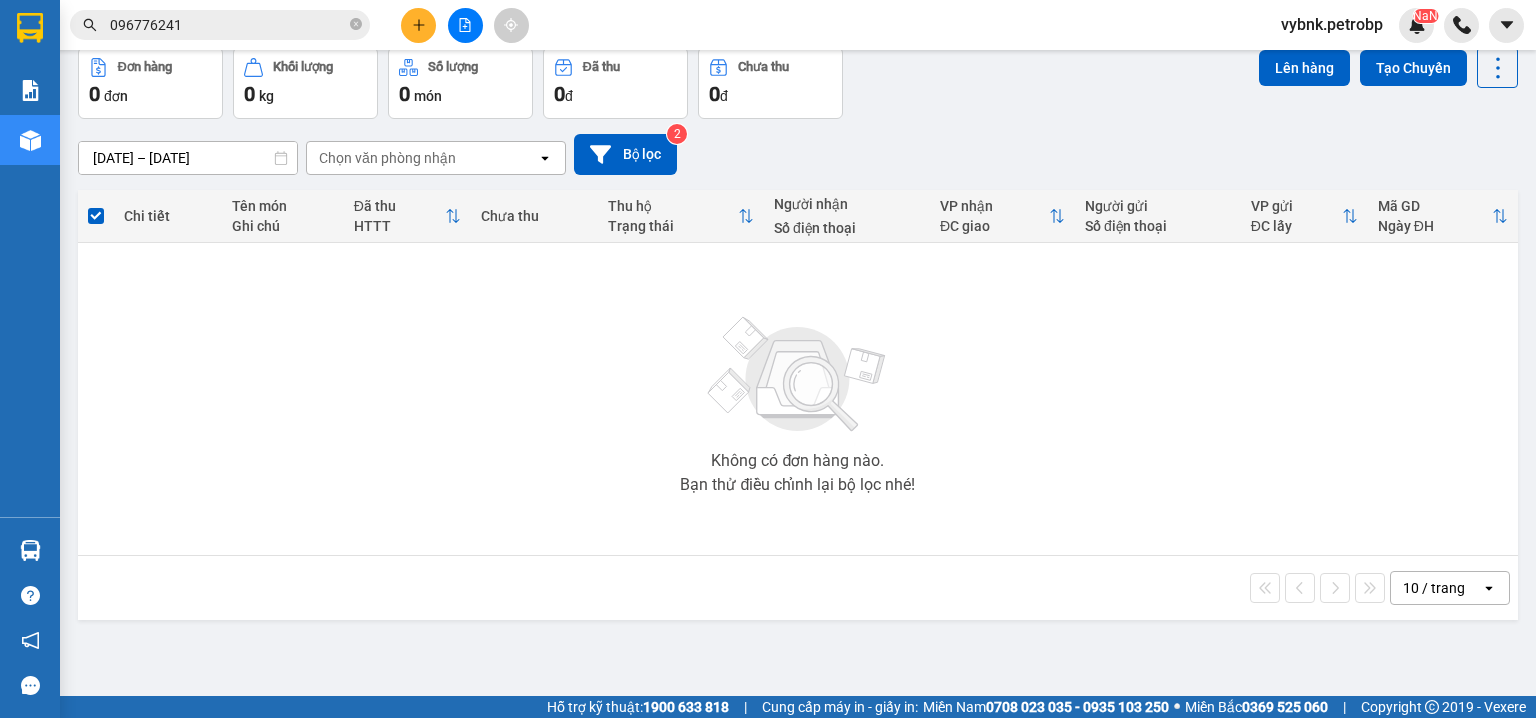click on "Không có đơn hàng nào. Bạn thử điều chỉnh lại bộ lọc nhé!" at bounding box center (798, 399) 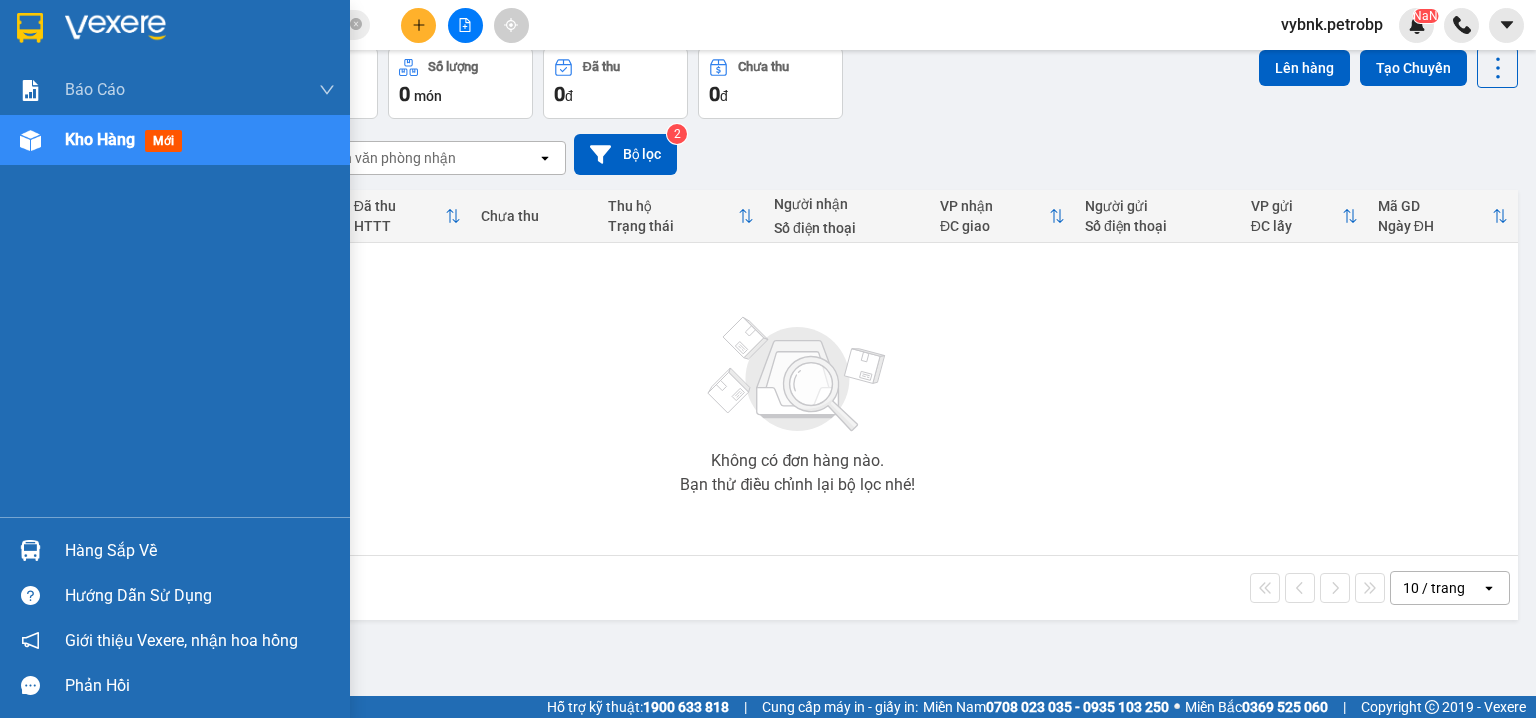 click at bounding box center [30, 550] 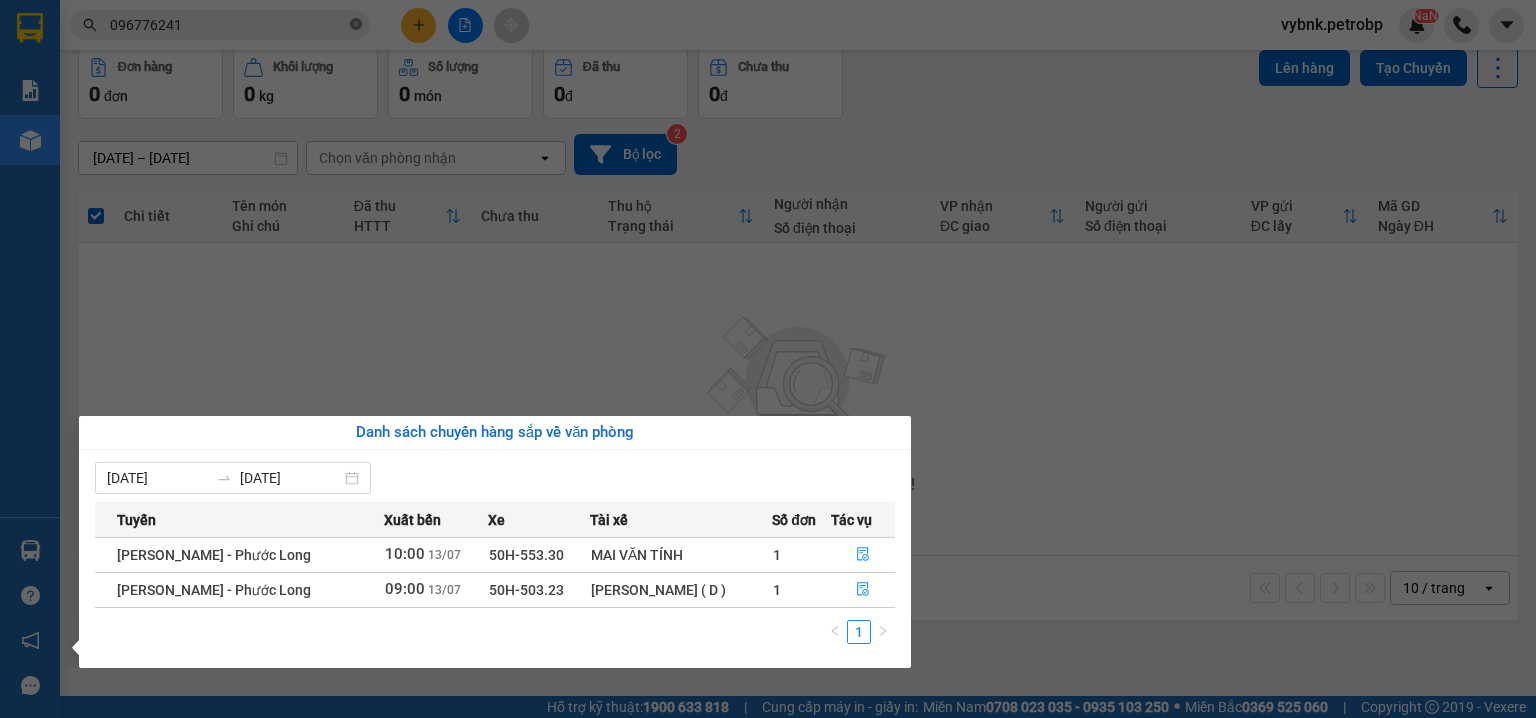 click on "Kết quả tìm kiếm ( 113 )  Bộ lọc  Ngày tạo đơn gần nhất Mã ĐH Trạng thái Món hàng Tổng cước Chưa cước Người gửi VP Gửi Người nhận VP Nhận 78ADV2507120106 17:14 - 12/07 VP Nhận   93H-023.04 00:46 - 13/07 CARTON SL:  1 30.000 30.000 0903030644 DUY VP Quận 5 0967762416 PHONG  VP Phước Bình 78ADV2507120037 11:13 - 12/07 VP Nhận   50H-363.26 18:10 - 12/07 KHÁCH LẤY LẠI HÀNG SL:  1 30.000 0934163123 TÙNG  VP Quận 5 0967762416 PHONG  VP Phước Bình 78ADV2507110046 11:24 - 11/07 Đã giao   07:51 - 12/07 NL ĐEN KV SL:  1 30.000 0934163123 TÙNG  VP Quận 5 0967762416 phong VP Phước Bình 78ADV2507090119 17:36 - 09/07 Đã giao   10:16 - 11/07 CARTON SL:  1 30.000 0903030644 DUY VP Quận 5 0967762416 phong VP Phước Bình 78ADV2507070099 15:02 - 07/07 Đã giao   14:15 - 08/07 NILON ĐEN SL:  1 30.000 0903131500 HOÀNG KIM VP Quận 5 0967762416 phong VP Phước Bình 78ADV2507020126 18:26 - 02/07 Đã giao   15:31 - 03/07 CARTON dài 1" at bounding box center (768, 359) 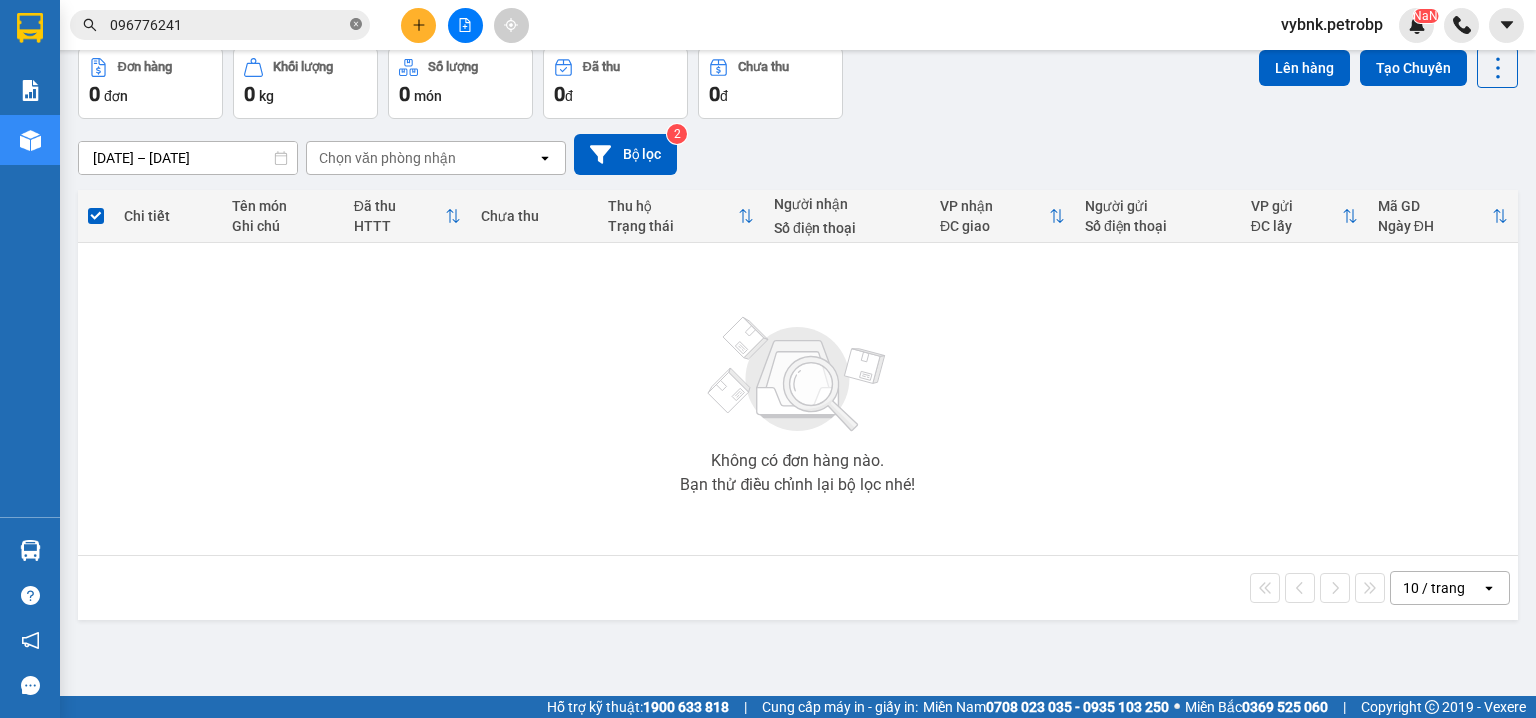 click 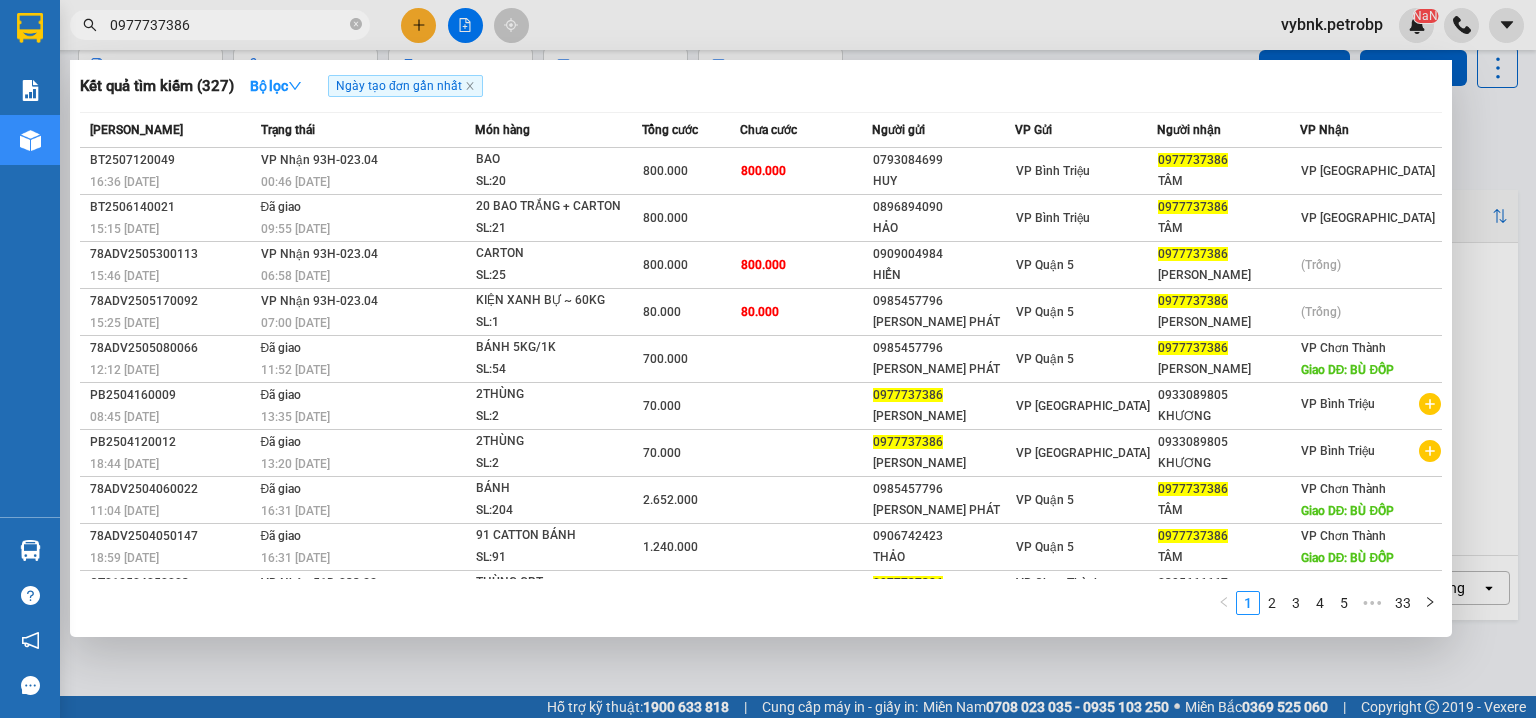 type on "0977737386" 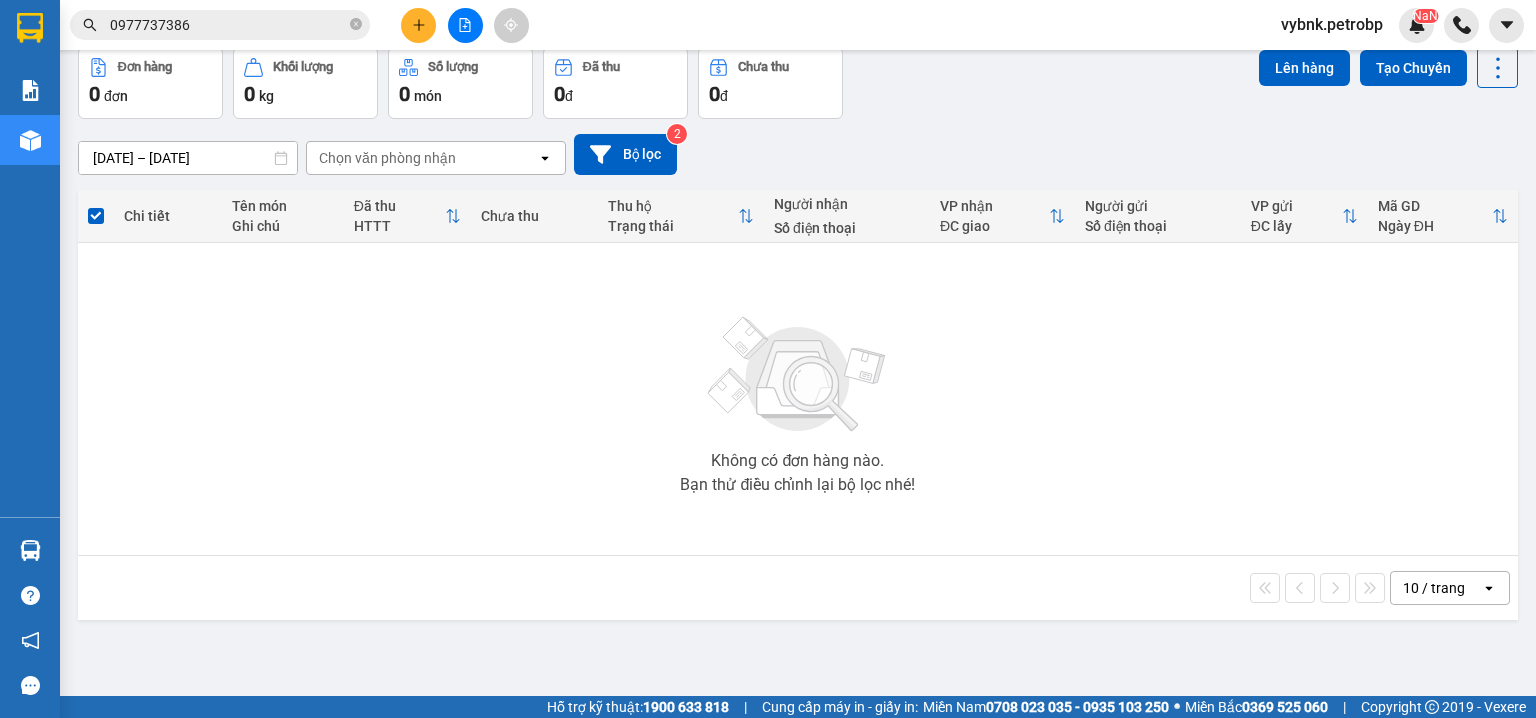 scroll, scrollTop: 0, scrollLeft: 0, axis: both 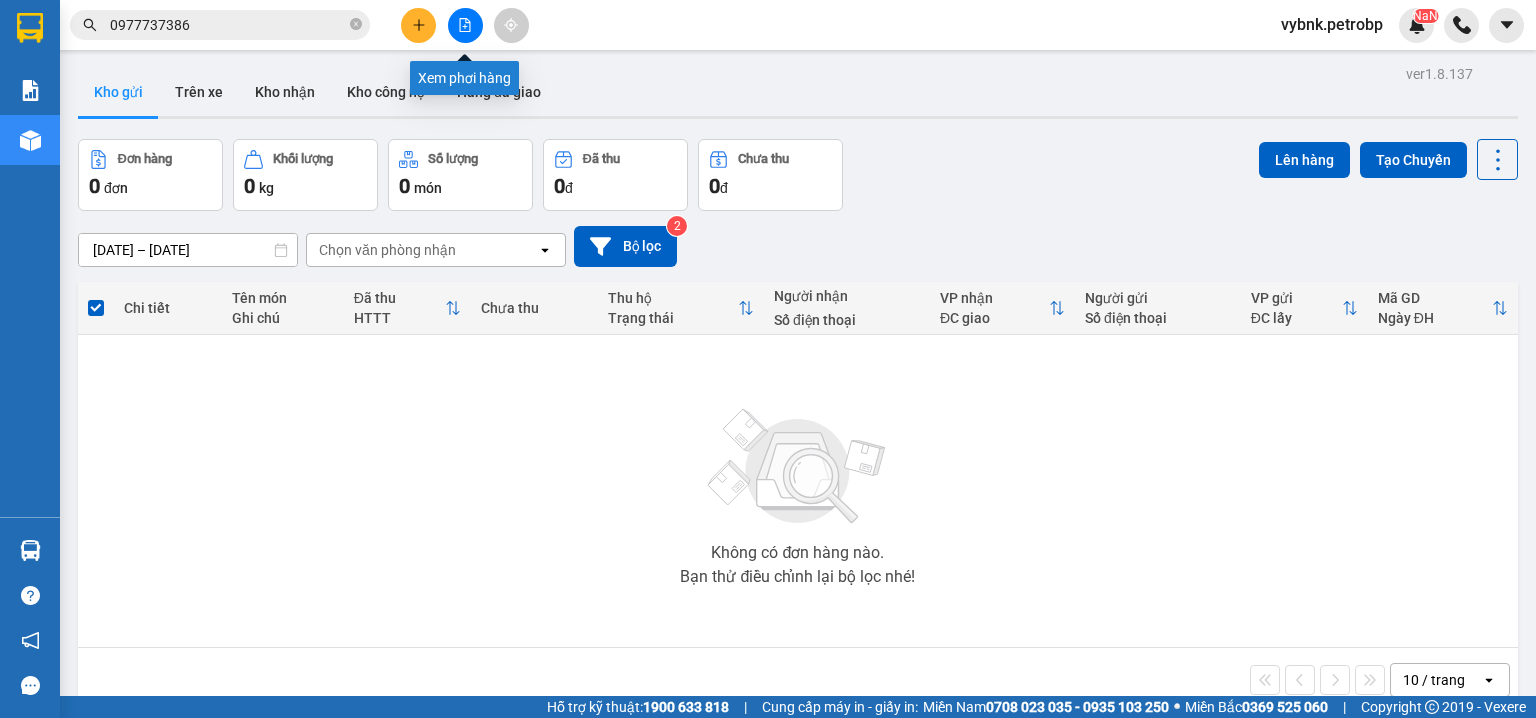 click at bounding box center (465, 25) 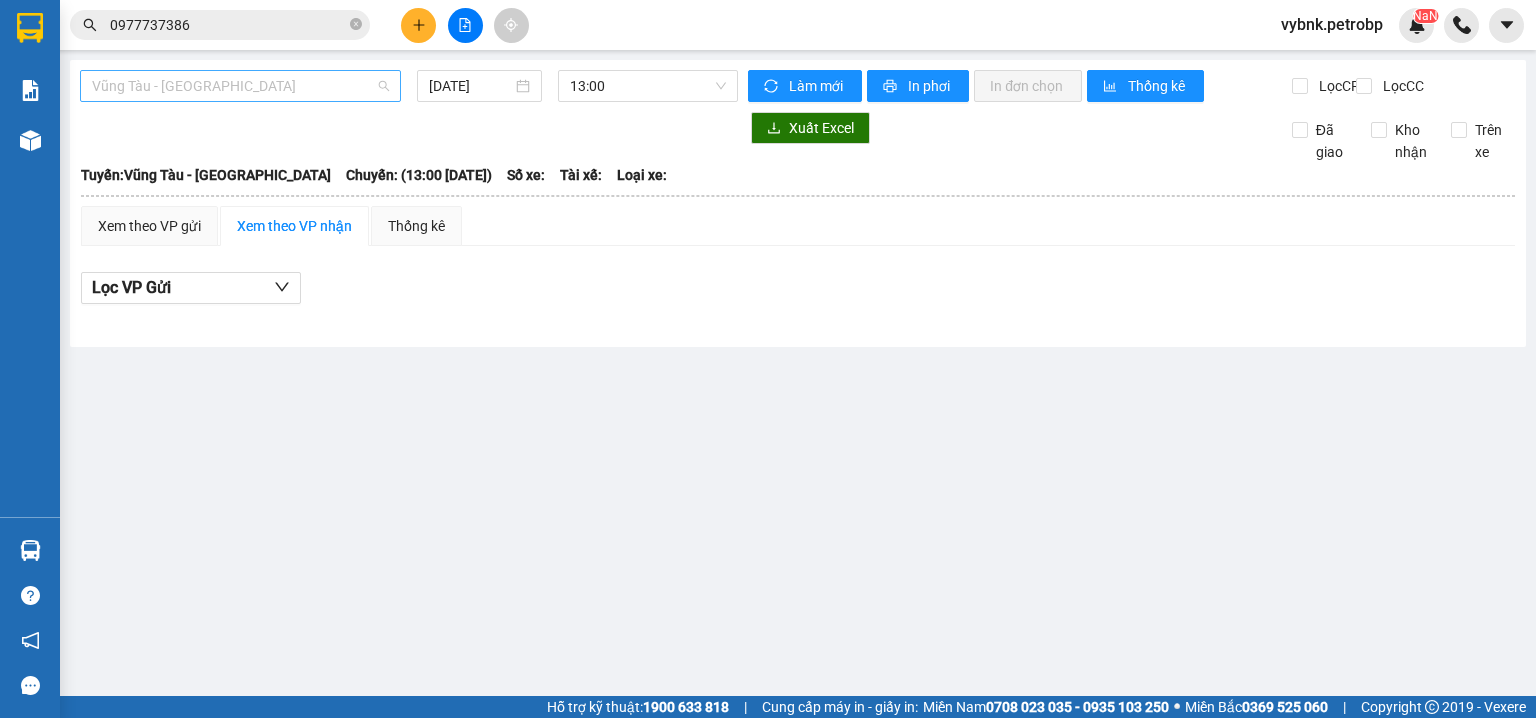 click on "Vũng Tàu - Bình Phước" at bounding box center [240, 86] 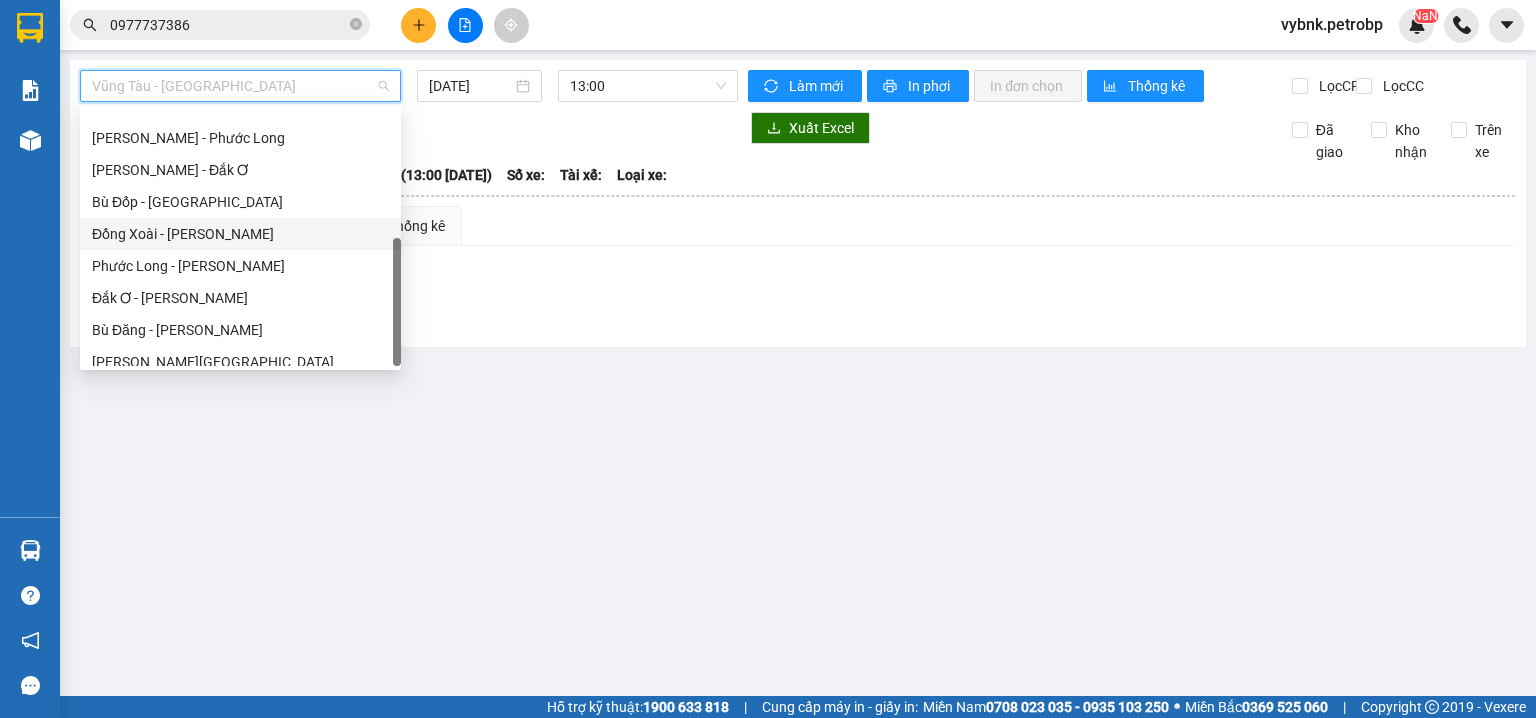 scroll, scrollTop: 256, scrollLeft: 0, axis: vertical 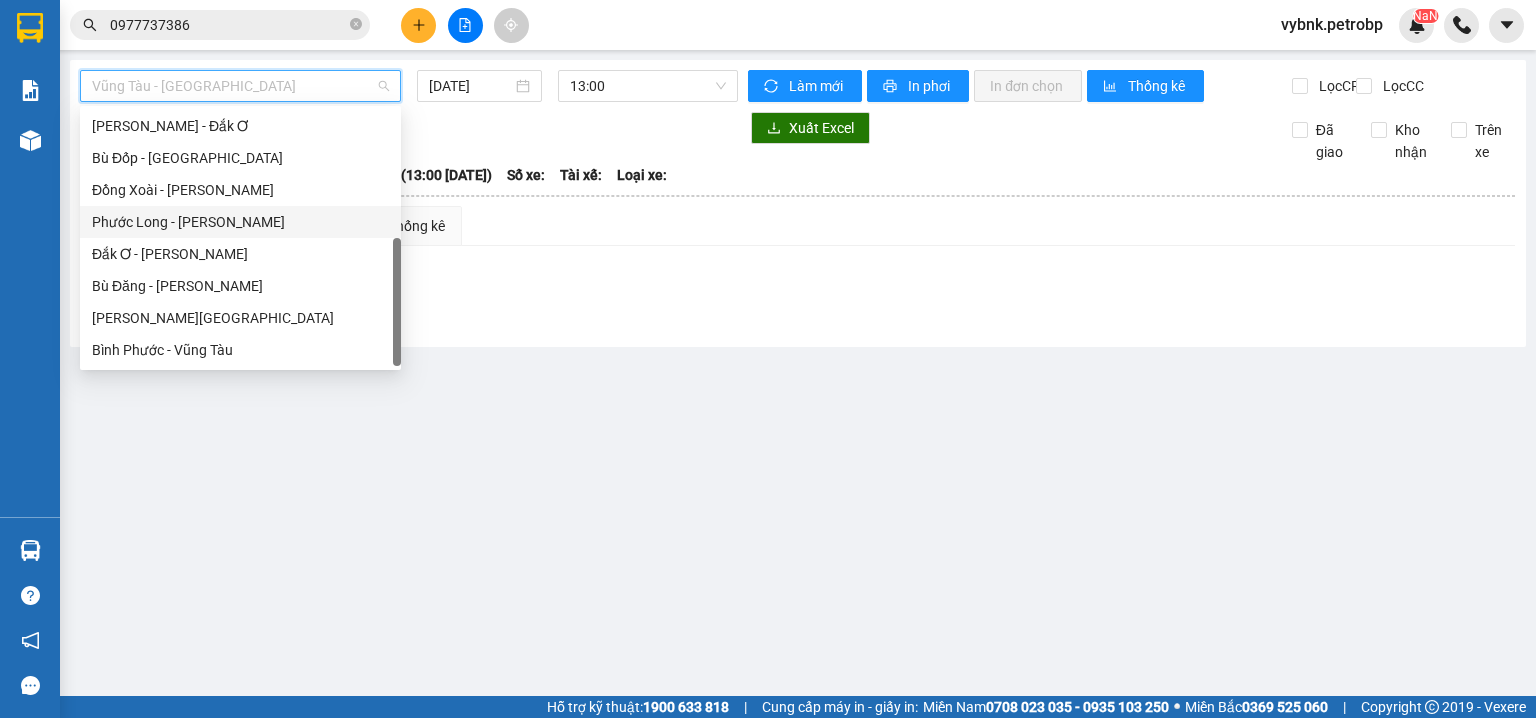click on "Phước Long - Hồ Chí Minh" at bounding box center [240, 222] 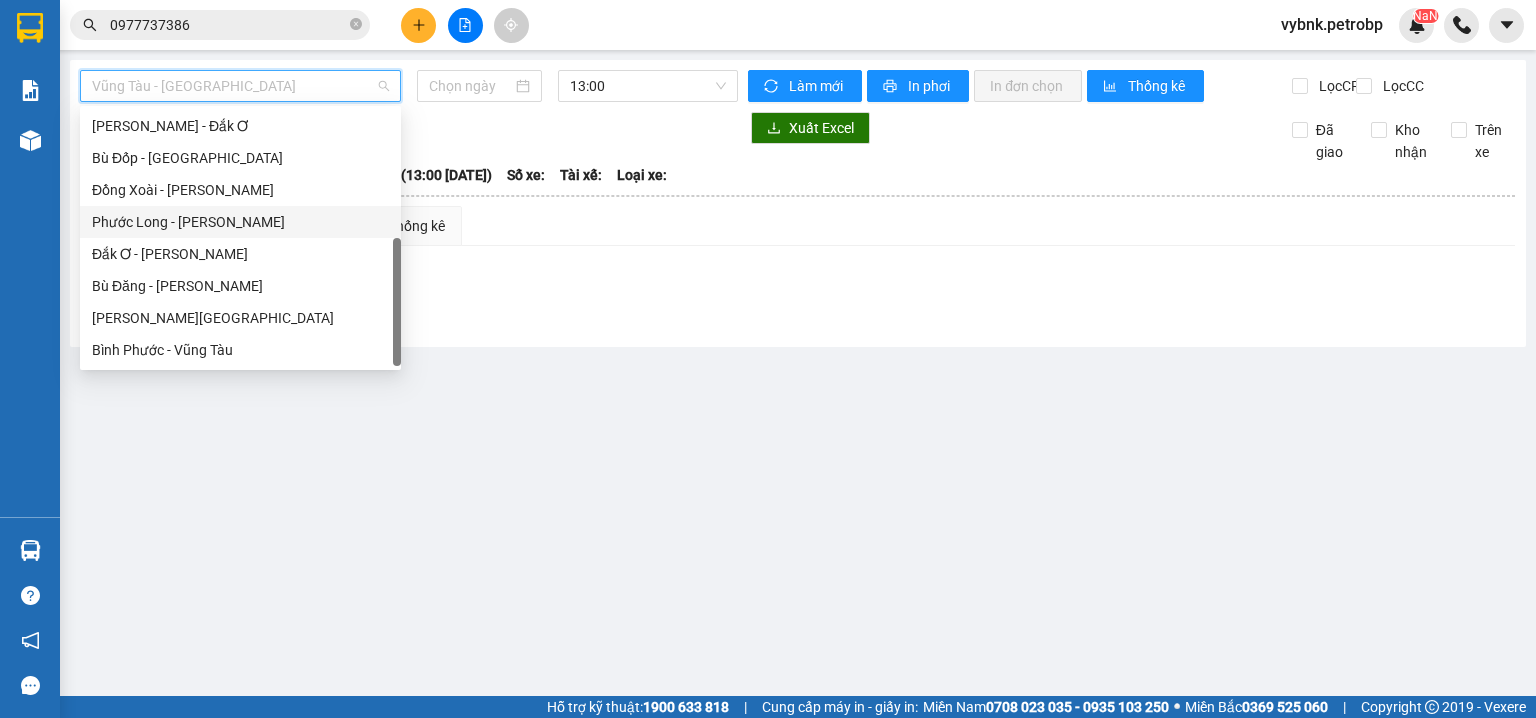 type on "[DATE]" 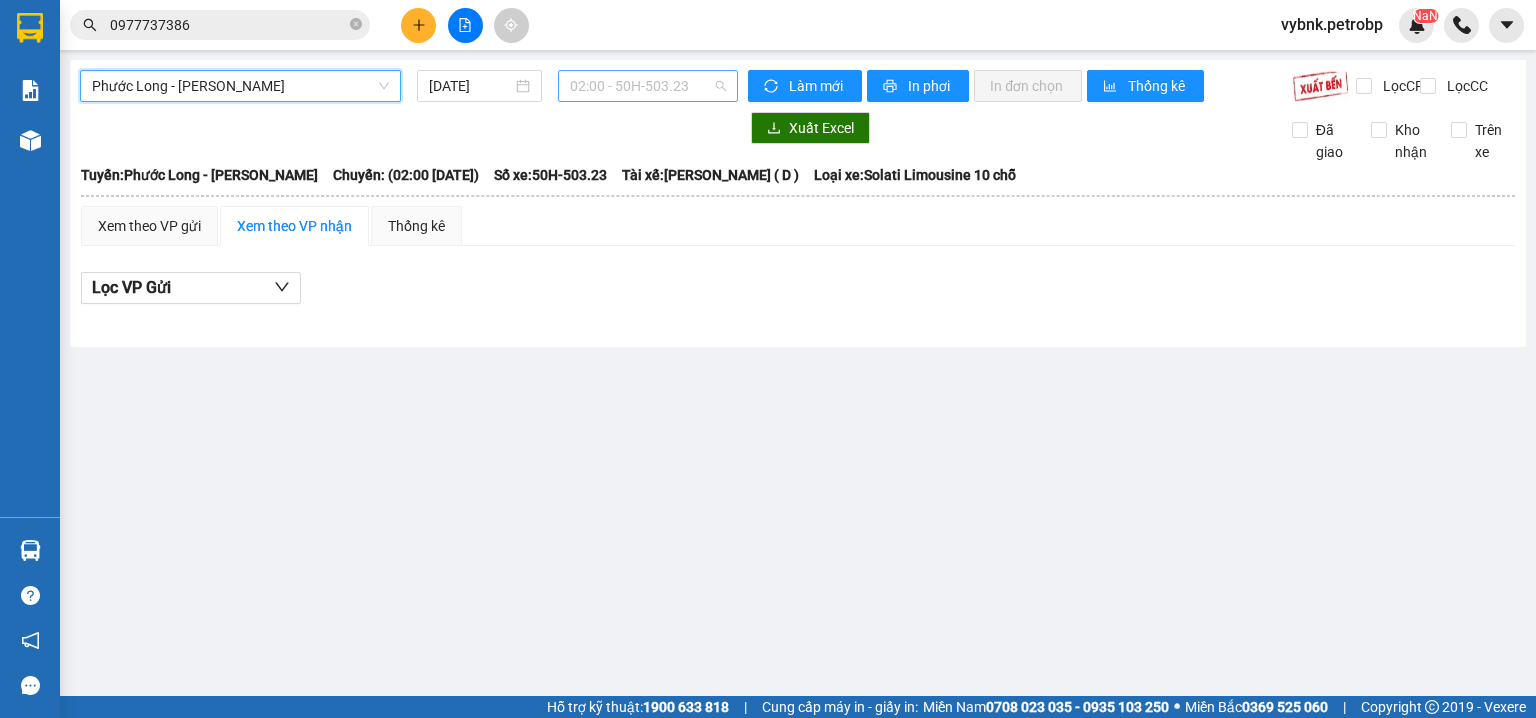 click on "02:00     - 50H-503.23" at bounding box center (648, 86) 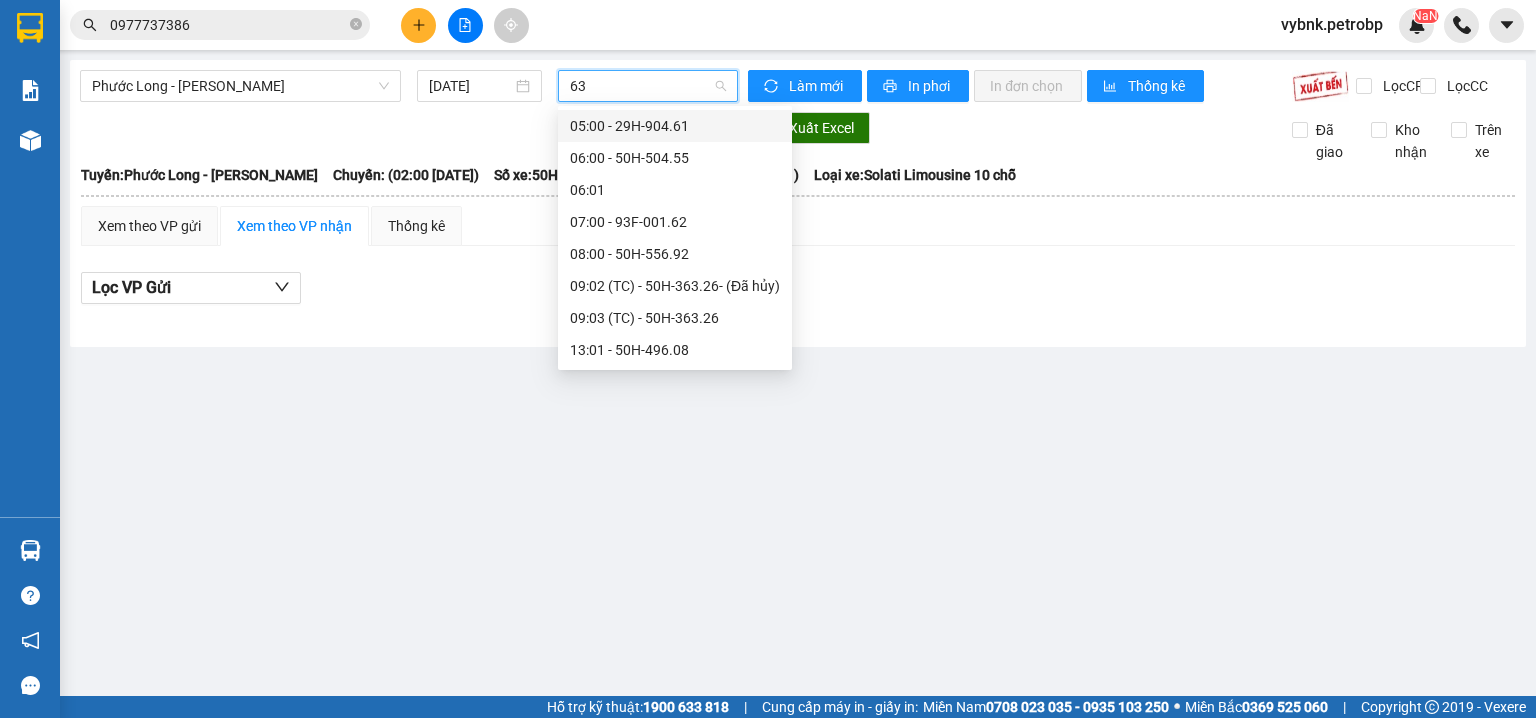 type on "632" 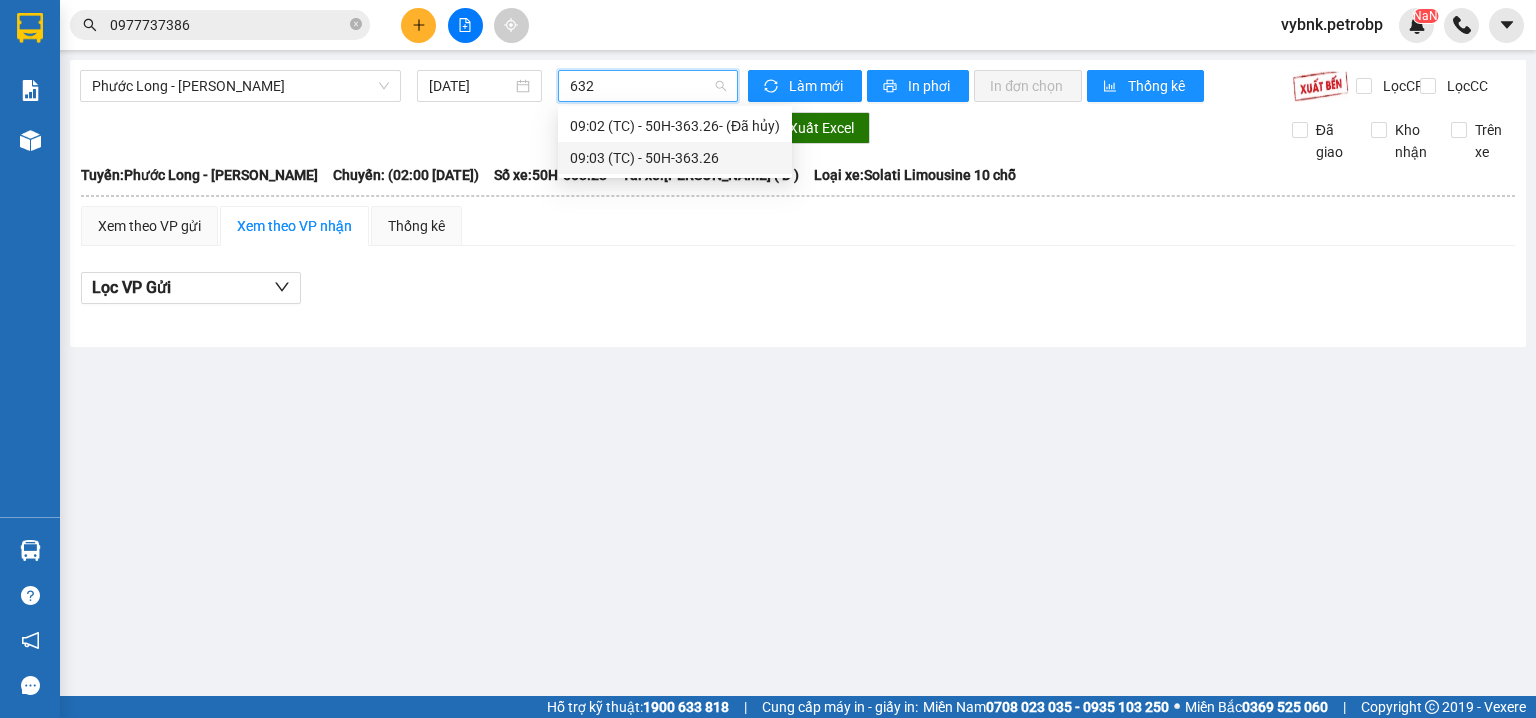 click on "09:03   (TC)   - 50H-363.26" at bounding box center (675, 158) 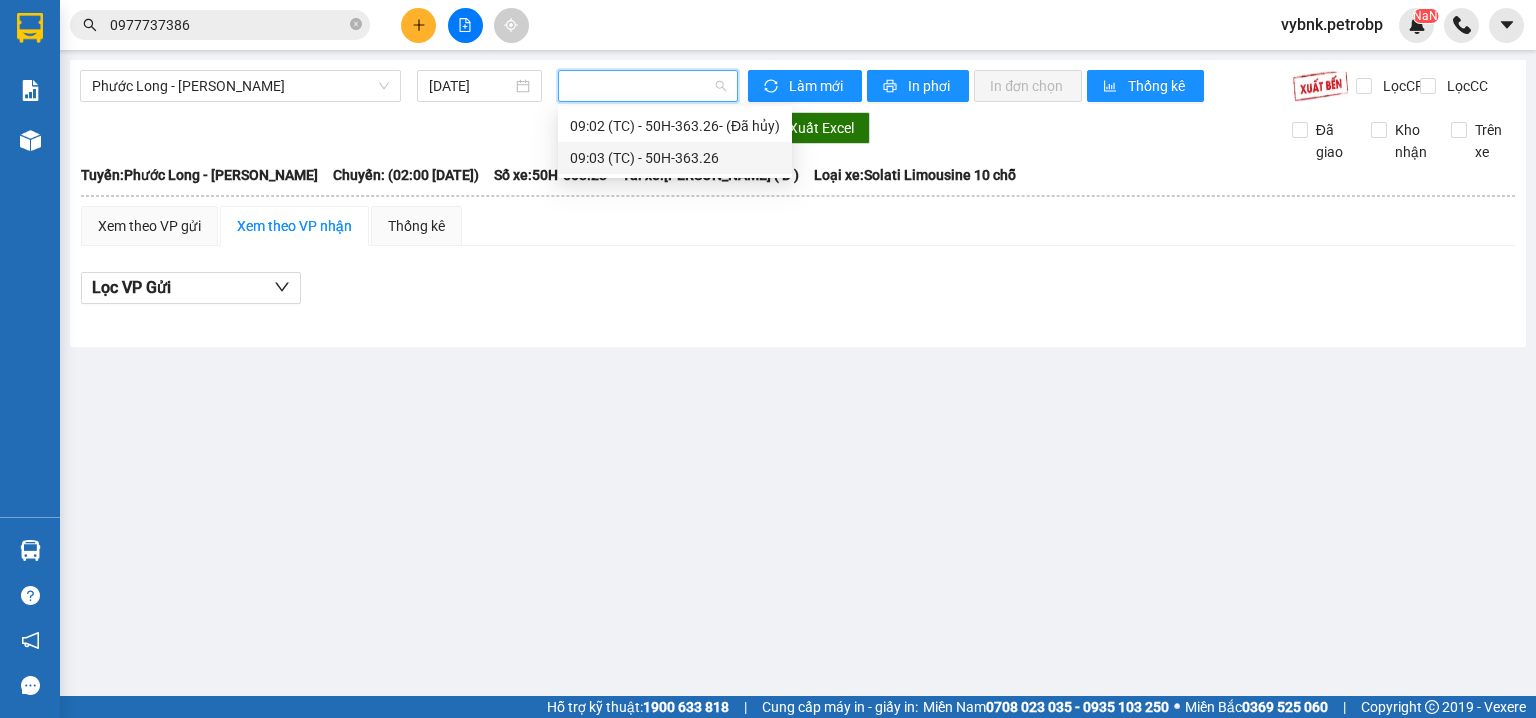 click at bounding box center (409, 128) 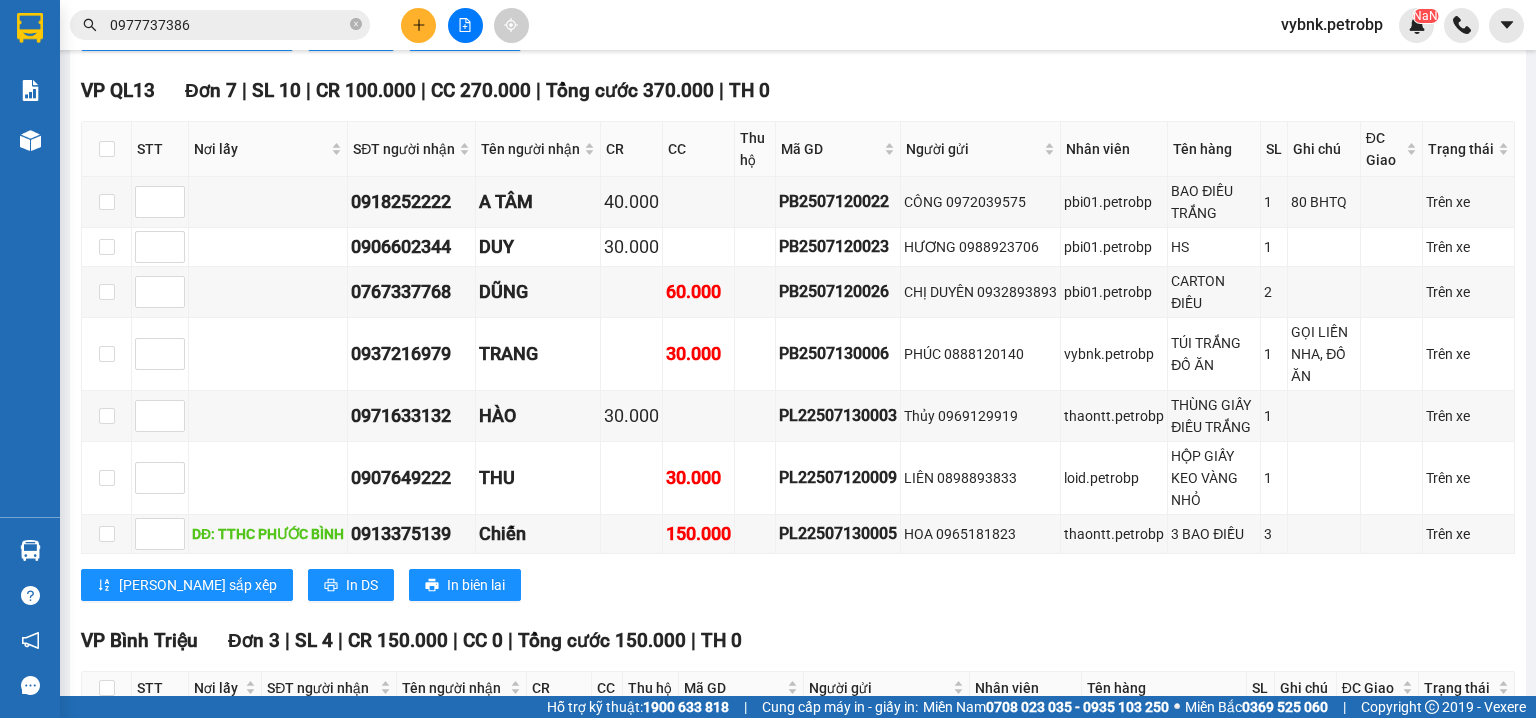 scroll, scrollTop: 2099, scrollLeft: 0, axis: vertical 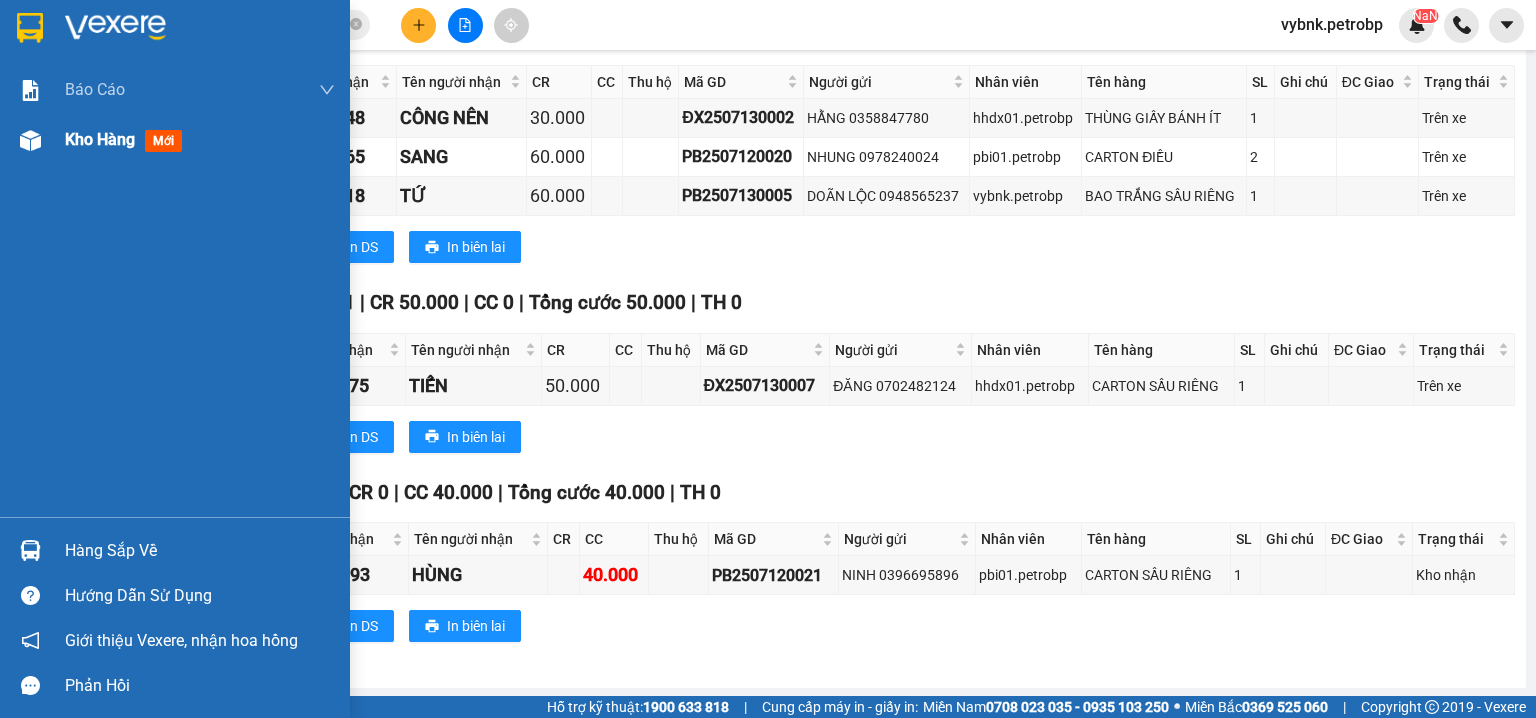 click at bounding box center [30, 140] 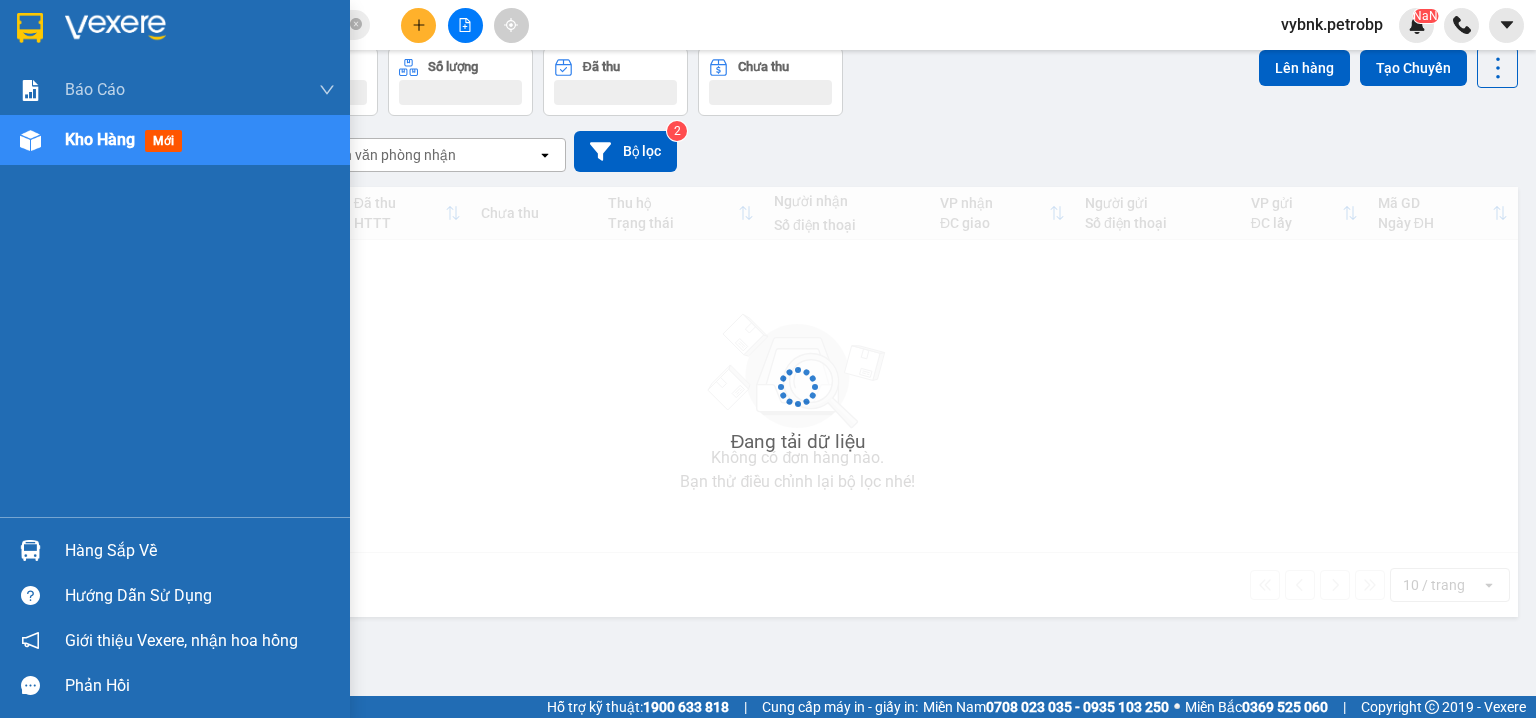 scroll, scrollTop: 0, scrollLeft: 0, axis: both 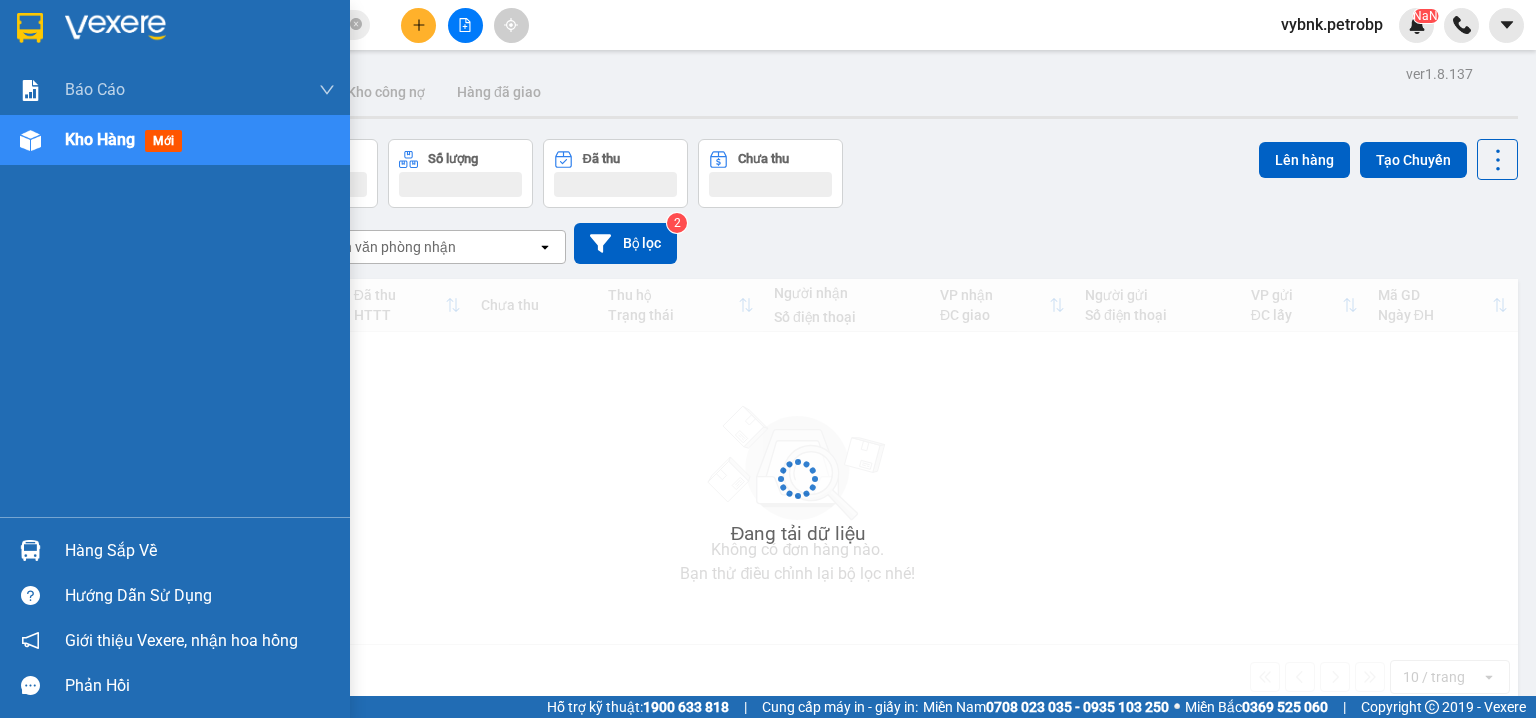 click on "Hàng sắp về" at bounding box center [200, 551] 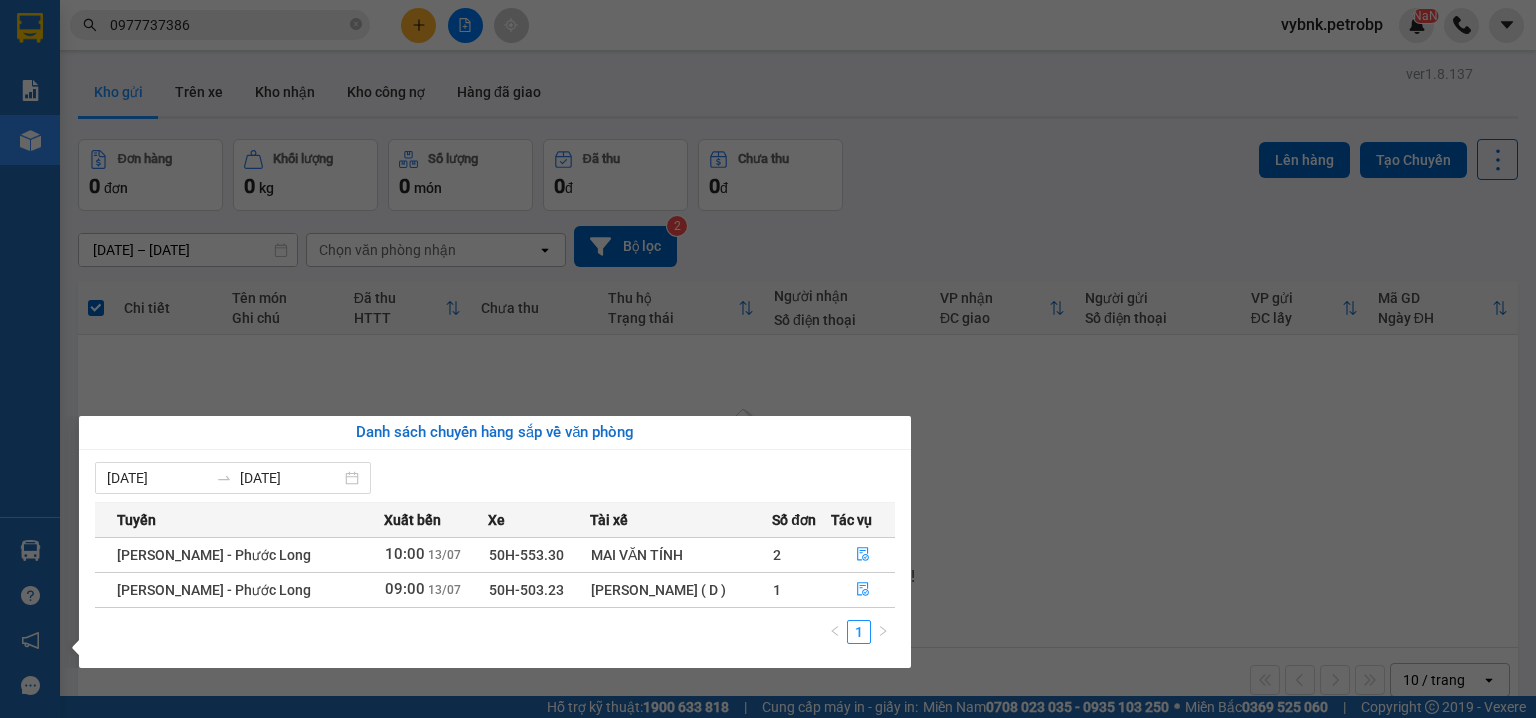 click on "Kết quả tìm kiếm ( 327 )  Bộ lọc  Ngày tạo đơn gần nhất Mã ĐH Trạng thái Món hàng Tổng cước Chưa cước Người gửi VP Gửi Người nhận VP Nhận BT2507120049 16:36 - 12/07 VP Nhận   93H-023.04 00:46 - 13/07 BAO SL:  20 800.000 800.000 0793084699 HUY VP Bình Triệu 0977737386 TÂM  VP Phước Bình BT2506140021 15:15 - 14/06 Đã giao   09:55 - 15/06 20 BAO TRẮNG + CARTON SL:  21 800.000 0896894090 HẢO VP Bình Triệu 0977737386 TÂM  VP Phước Bình 78ADV2505300113 15:46 - 30/05 VP Nhận   93H-023.04 06:58 - 01/06 CARTON SL:  25 800.000 800.000 0909004984 HIỂN  VP Quận 5 0977737386 MINH TÂM  (Trống) 78ADV2505170092 15:25 - 17/05 VP Nhận   93H-023.04 07:00 - 19/05 KIỆN XANH BỰ ~ 60KG SL:  1 80.000 80.000 0985457796 HƯNG THỊNH PHÁT VP Quận 5 0977737386 MINH TÂM  (Trống) 78ADV2505080066 12:12 - 08/05 Đã giao   11:52 - 10/05 BÁNH 5KG/1K SL:  54 700.000 0985457796 HƯNG THỊNH PHÁT VP Quận 5 0977737386 MINH TÂM  VP Chơn Thành" at bounding box center [768, 359] 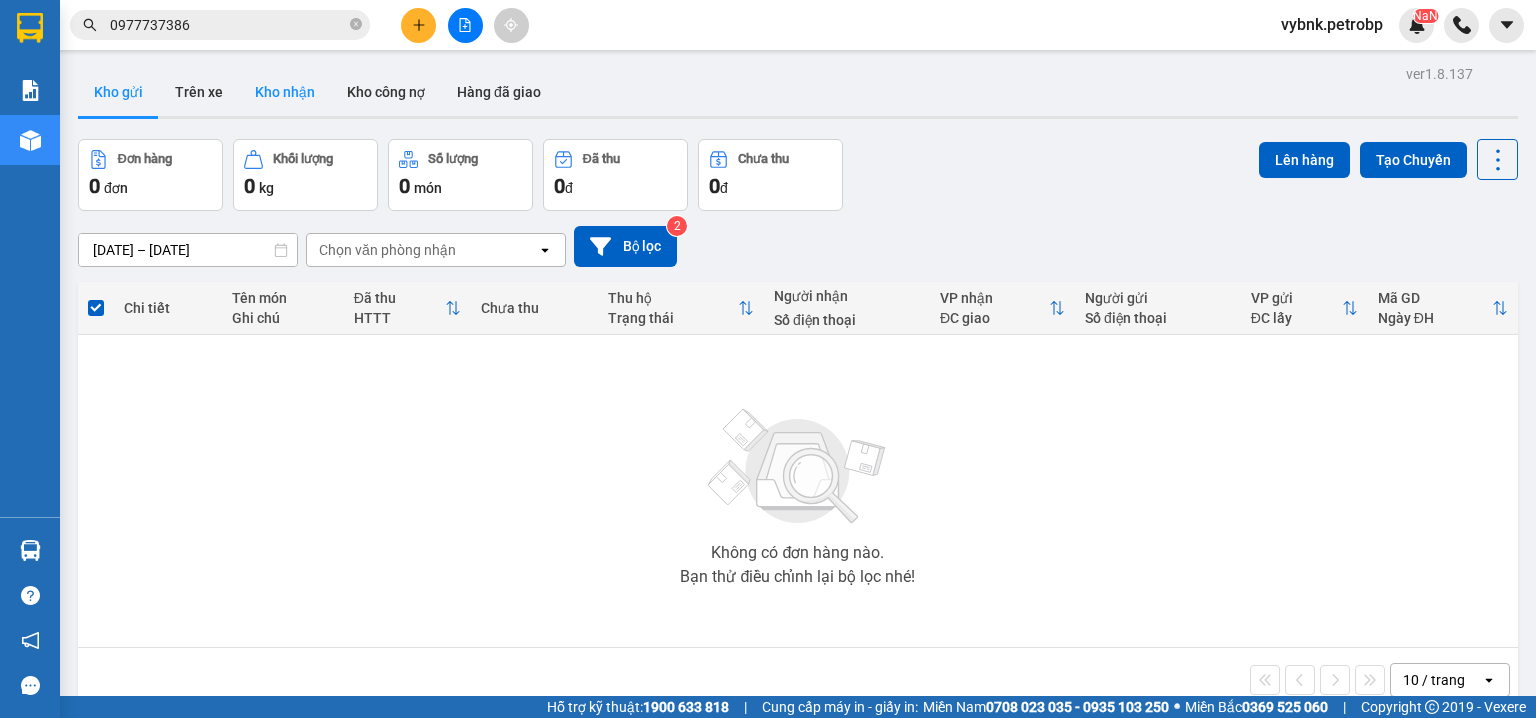 click on "Kho nhận" at bounding box center (285, 92) 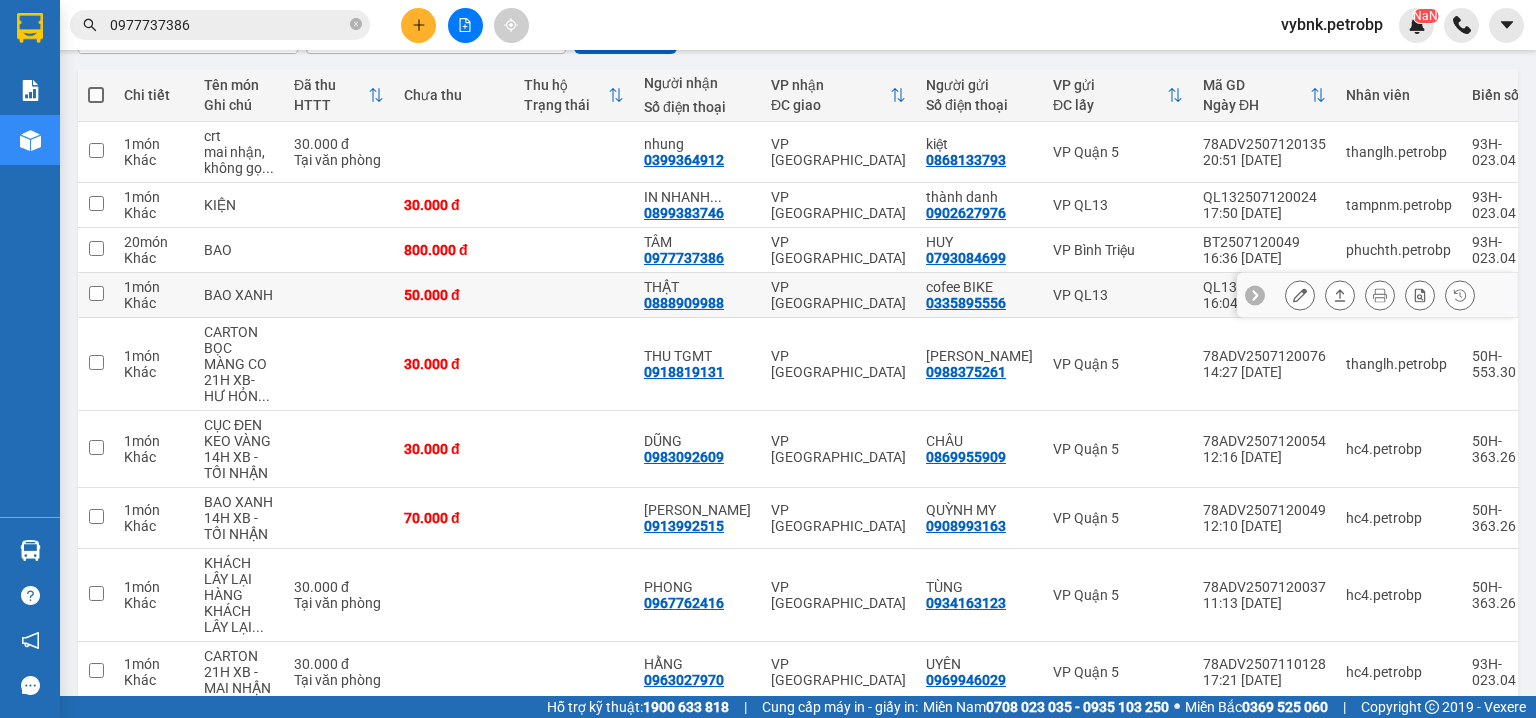 scroll, scrollTop: 106, scrollLeft: 0, axis: vertical 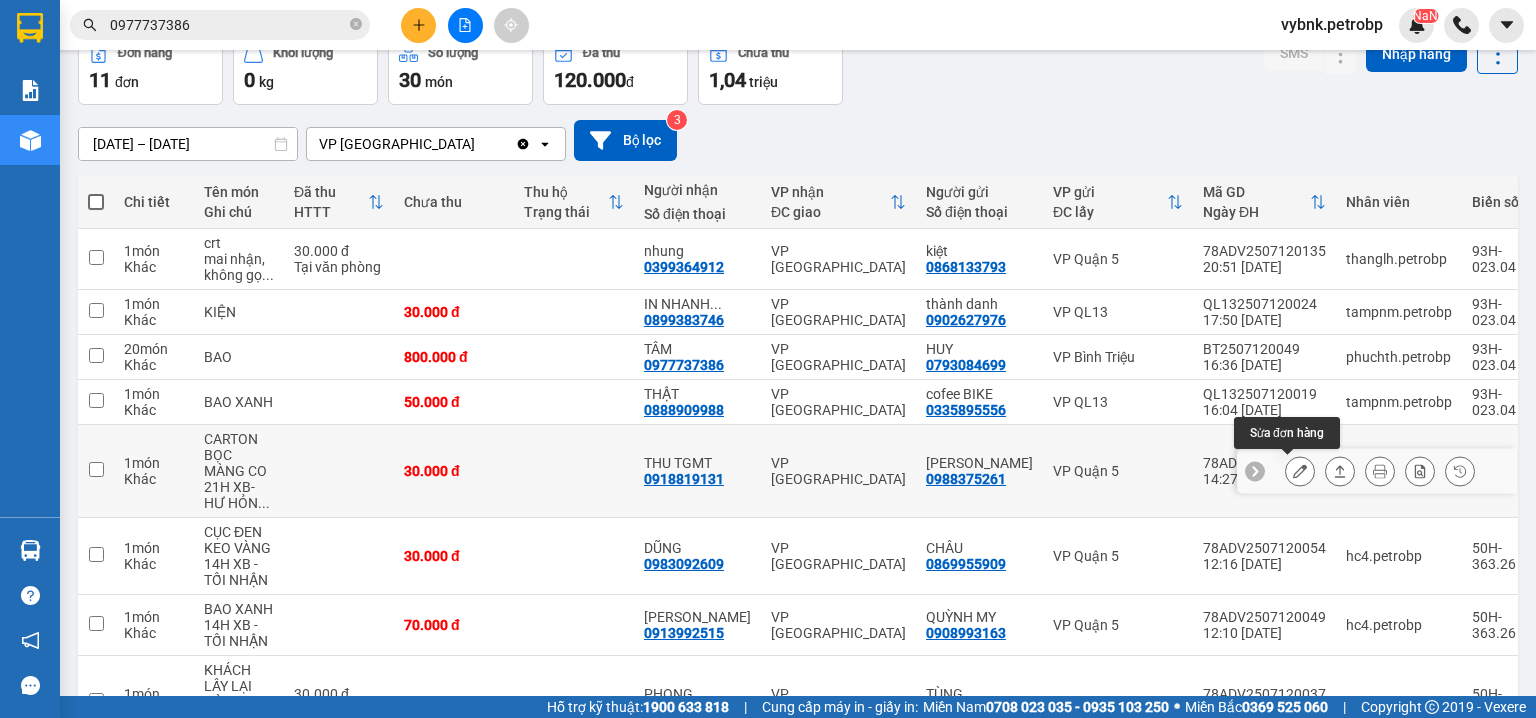 click 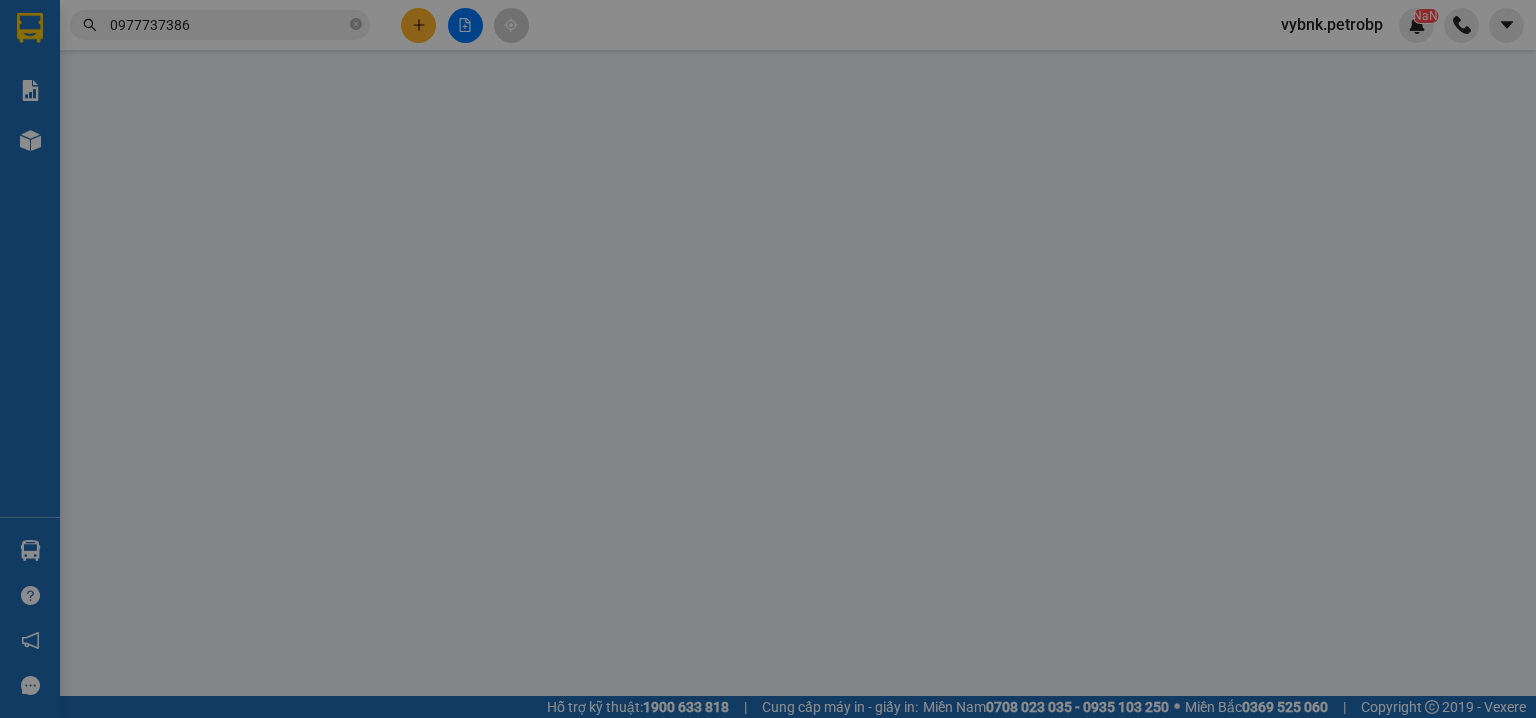 scroll, scrollTop: 0, scrollLeft: 0, axis: both 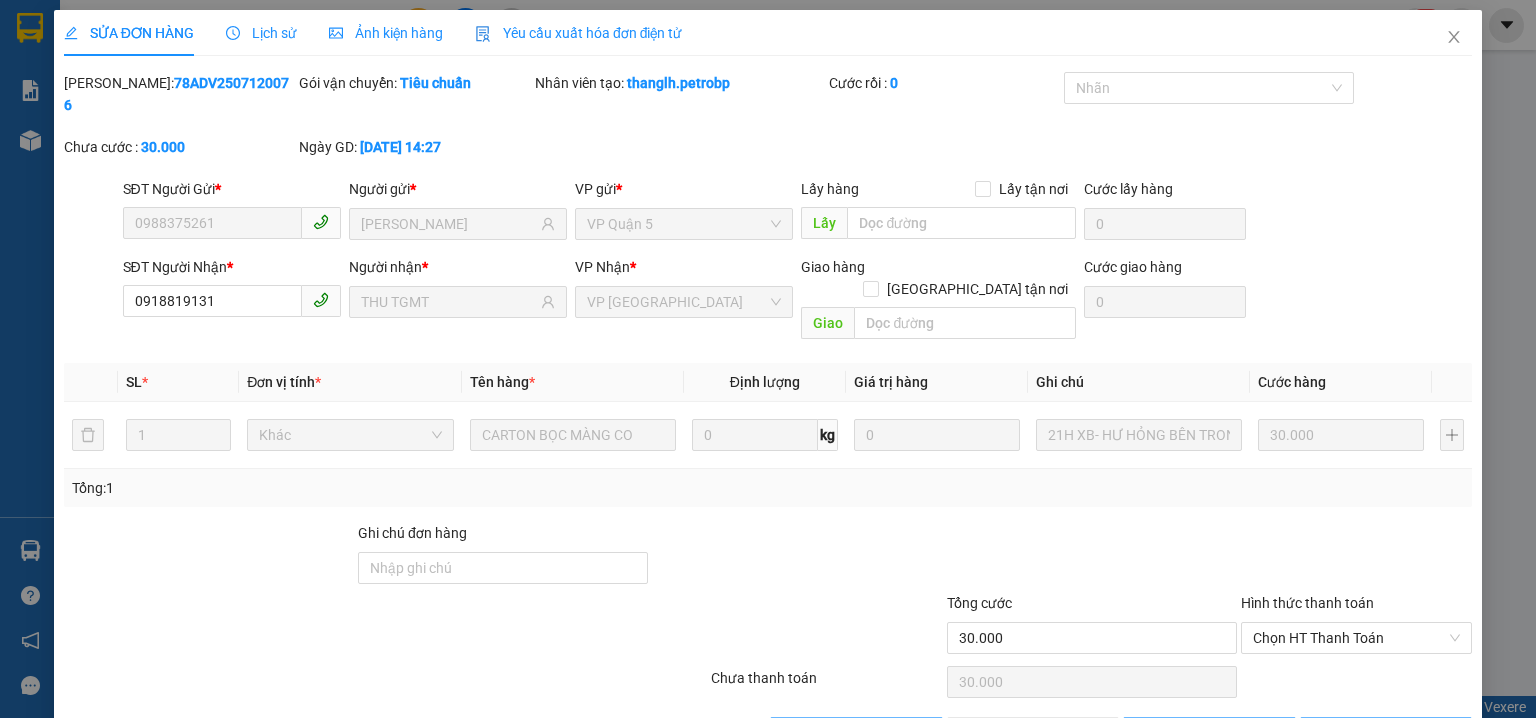 click on "Chọn HT Thanh Toán" at bounding box center (1356, 638) 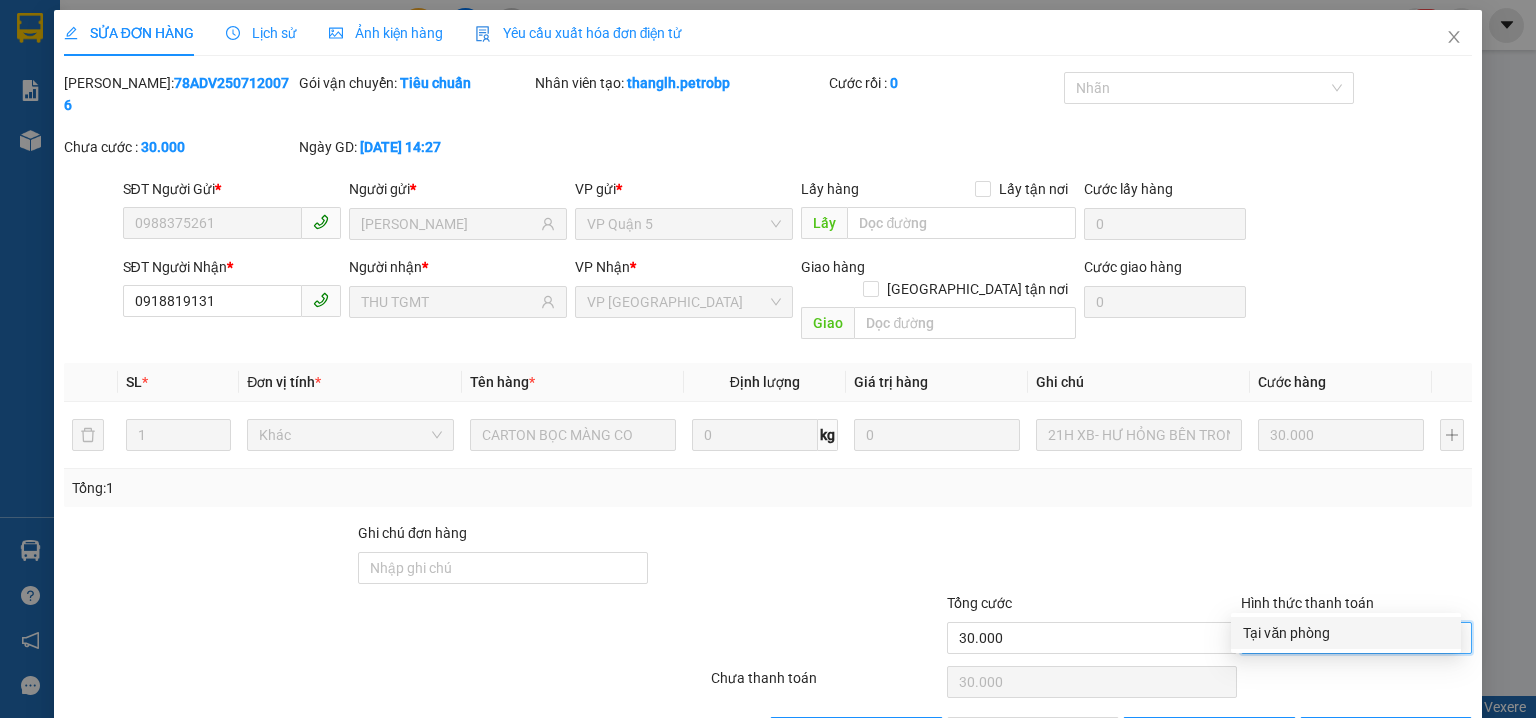 click on "Tại văn phòng" at bounding box center [1346, 633] 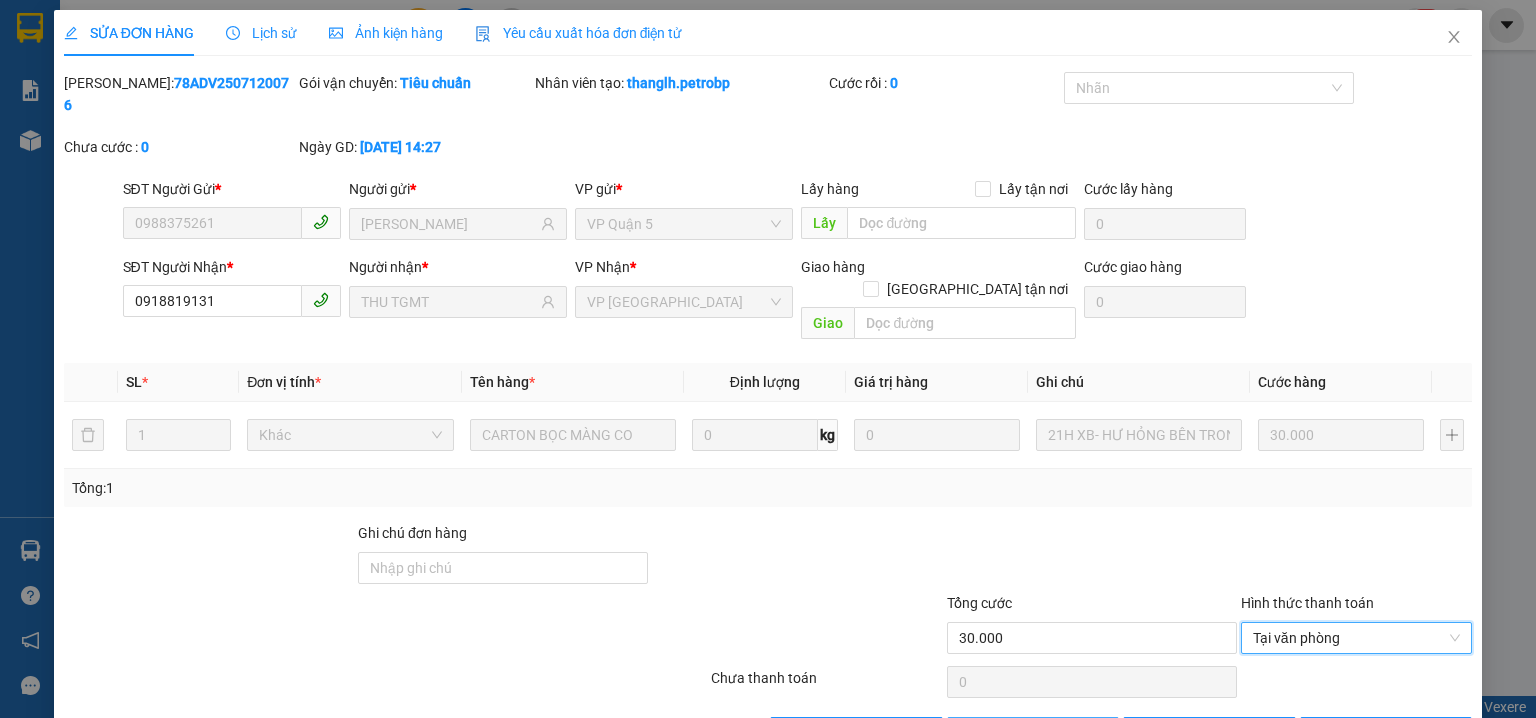 click on "Giao hàng" at bounding box center [1033, 733] 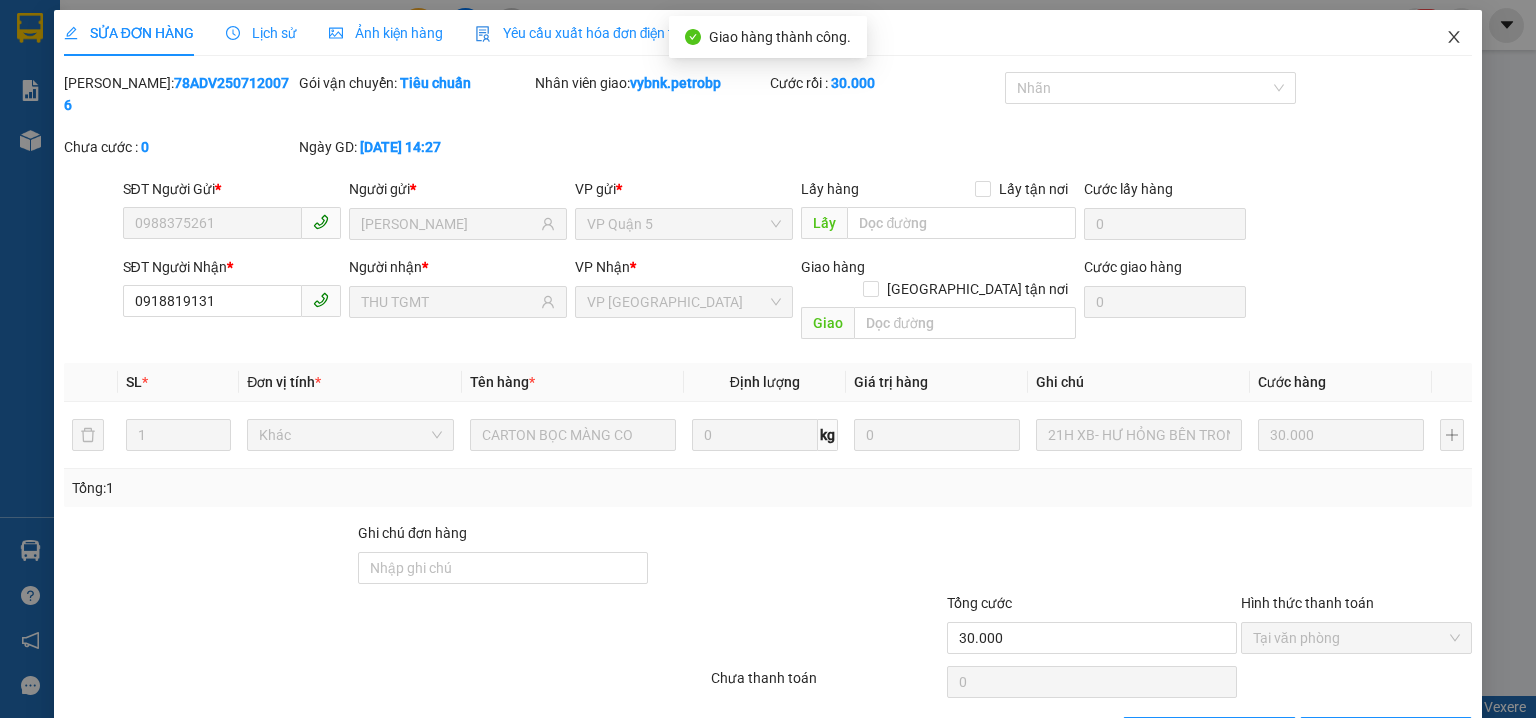 click at bounding box center (1454, 38) 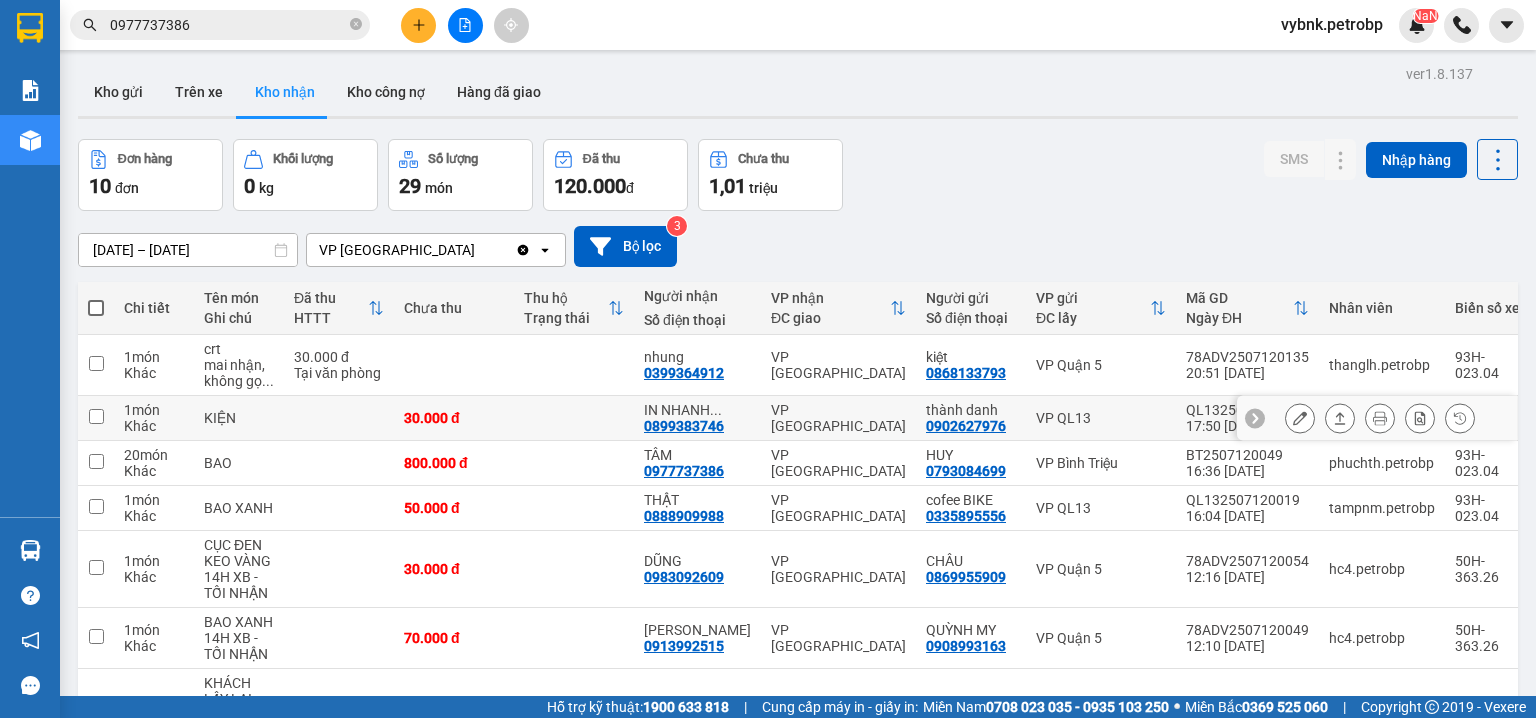 drag, startPoint x: 862, startPoint y: 404, endPoint x: 1290, endPoint y: 423, distance: 428.4215 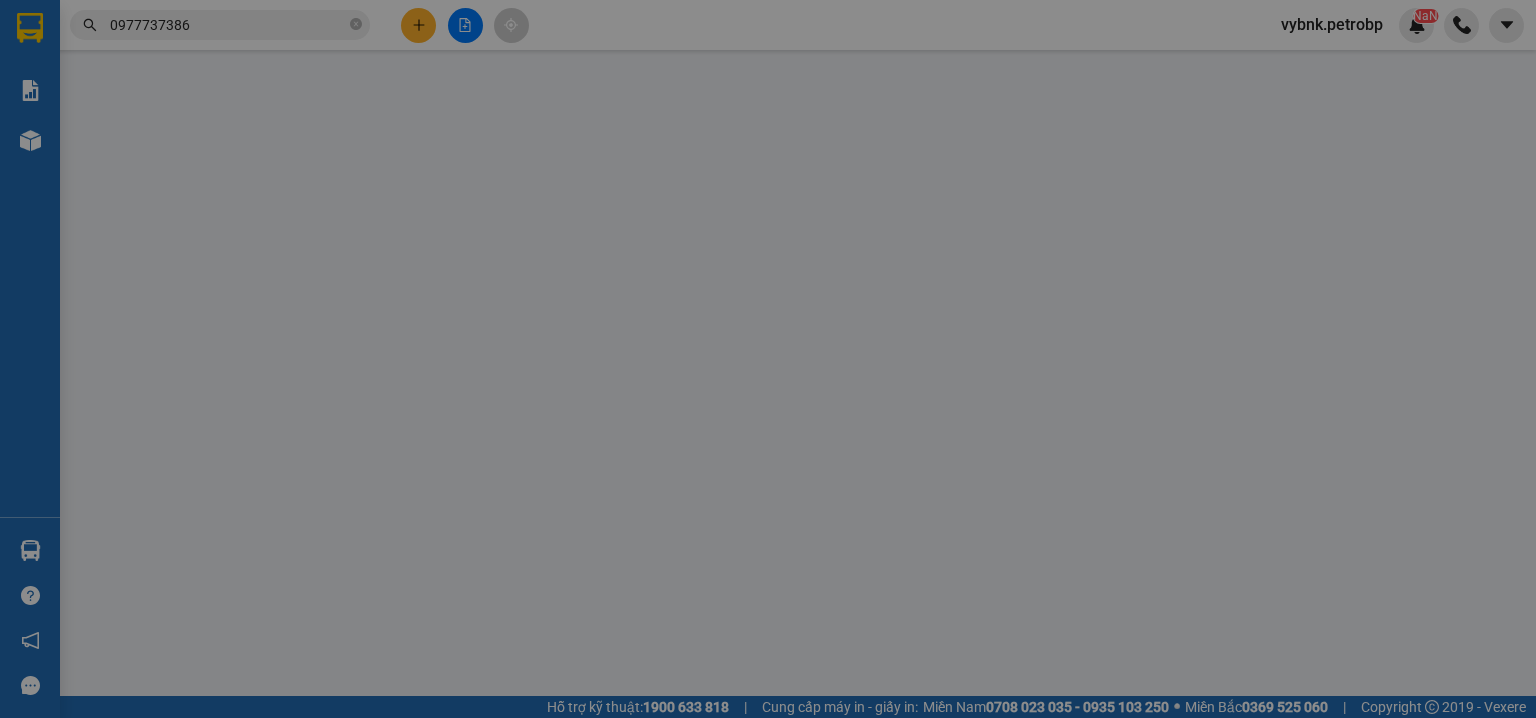 type on "0902627976" 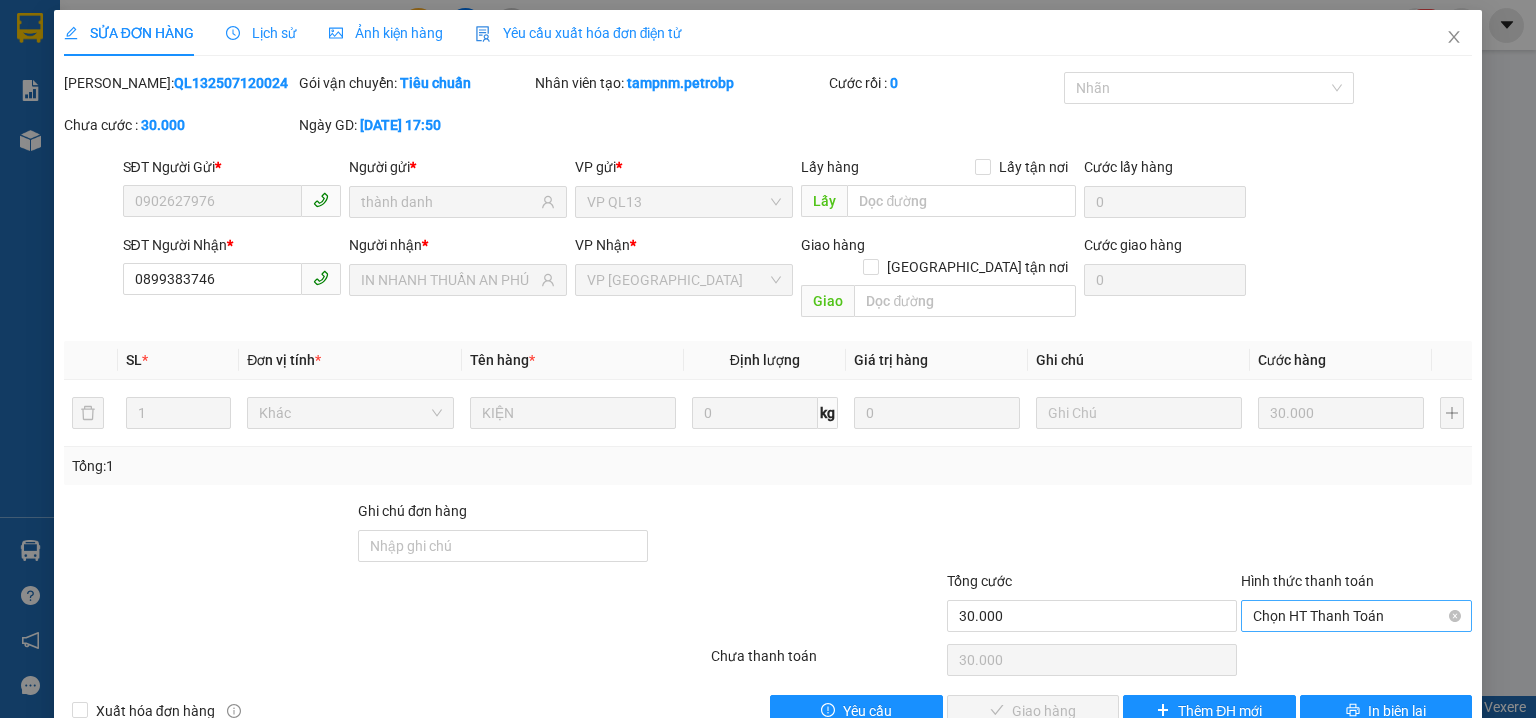 click on "Chọn HT Thanh Toán" at bounding box center (1356, 616) 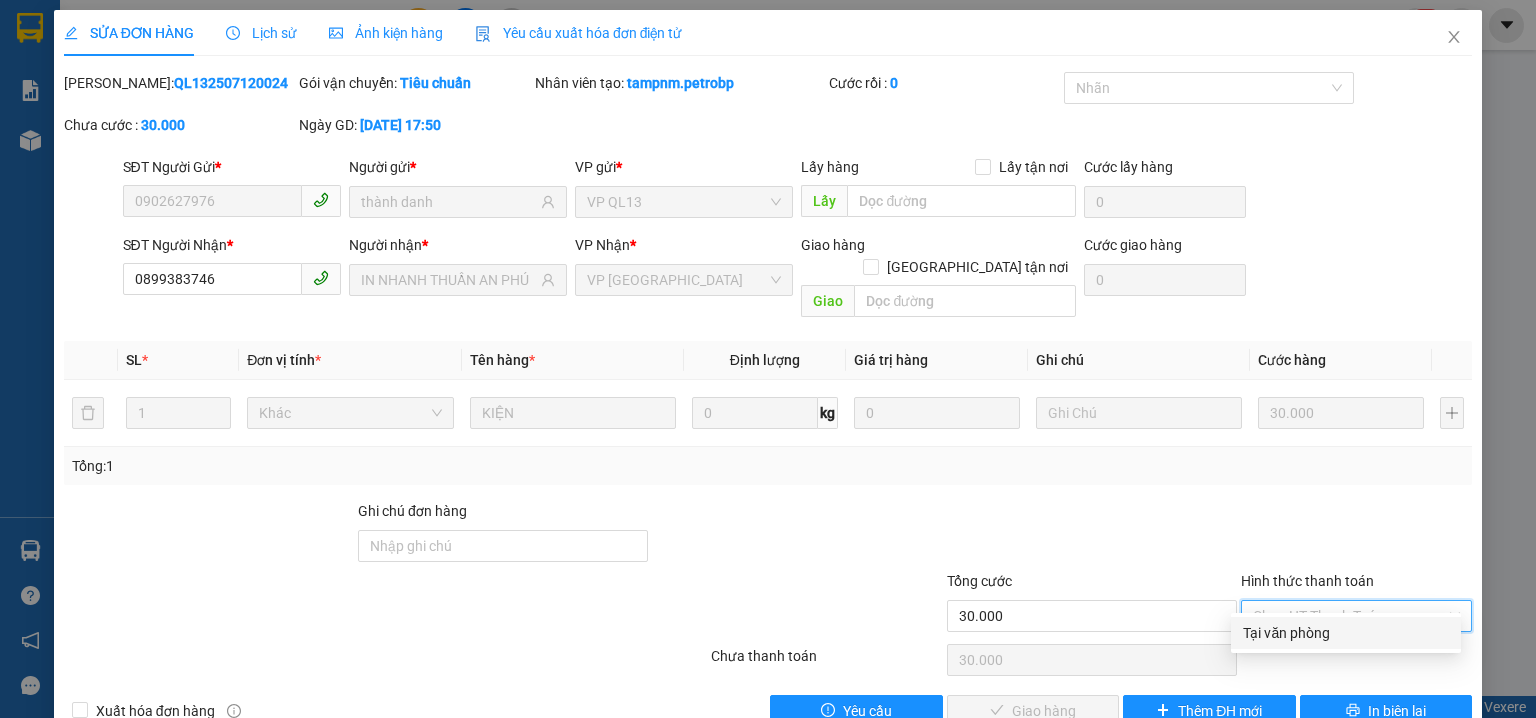 click on "Tại văn phòng" at bounding box center (1346, 633) 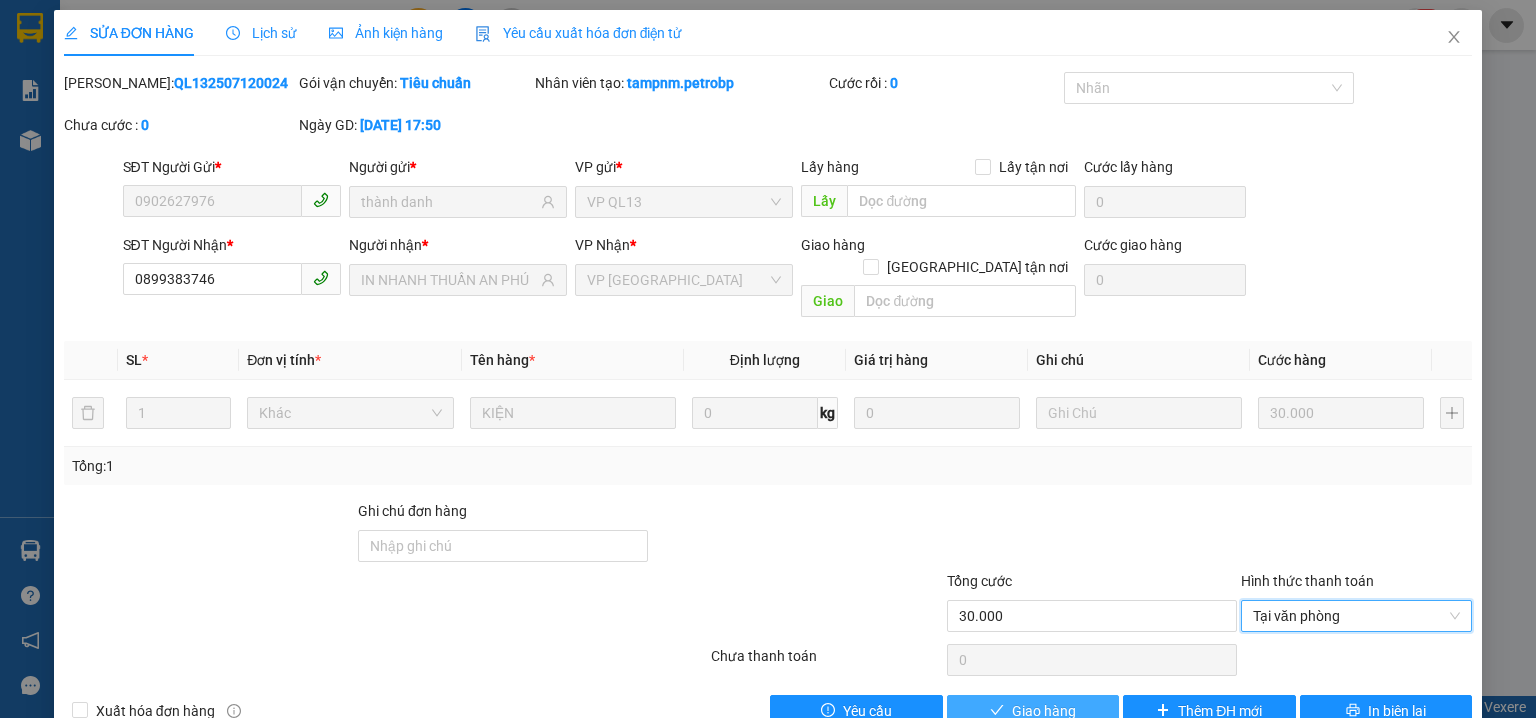 click on "Giao hàng" at bounding box center [1044, 711] 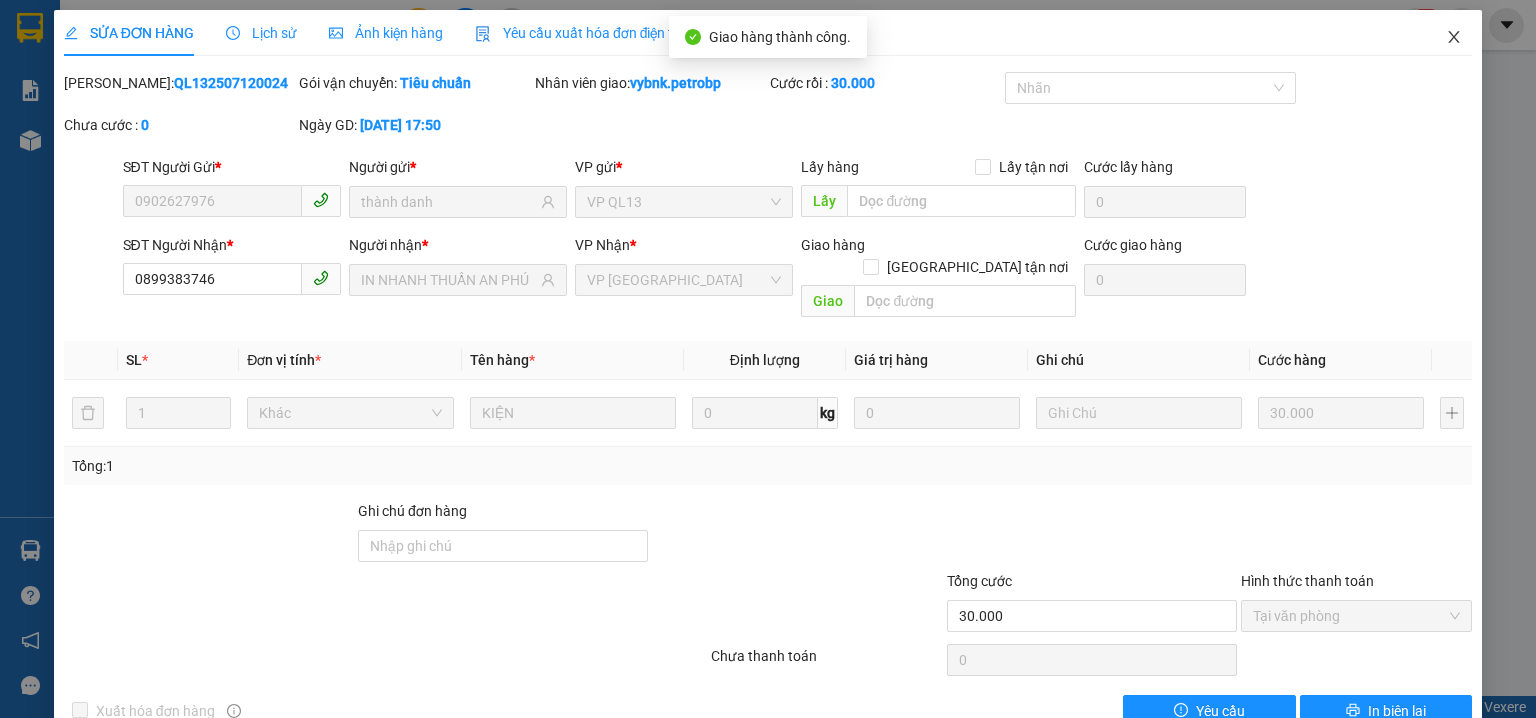 click at bounding box center (1454, 38) 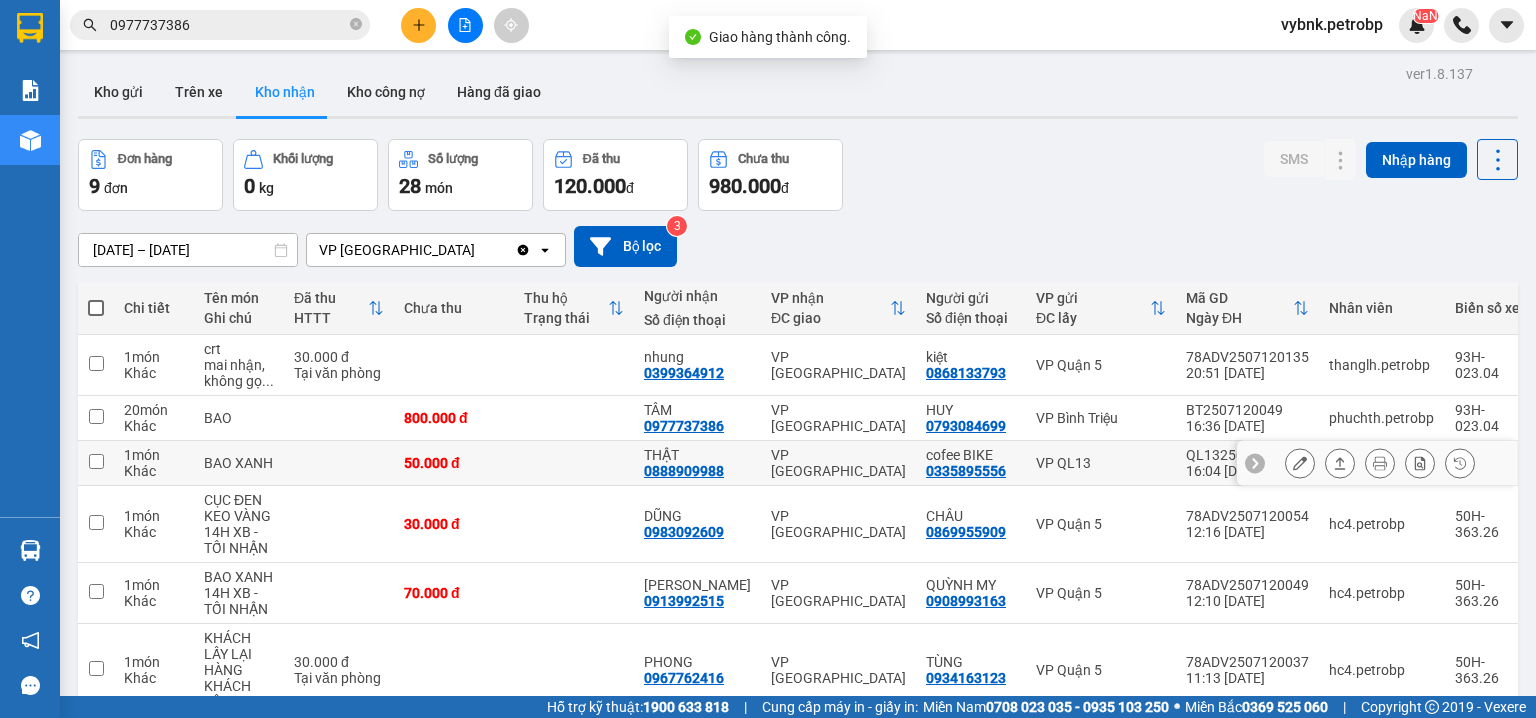 scroll, scrollTop: 299, scrollLeft: 0, axis: vertical 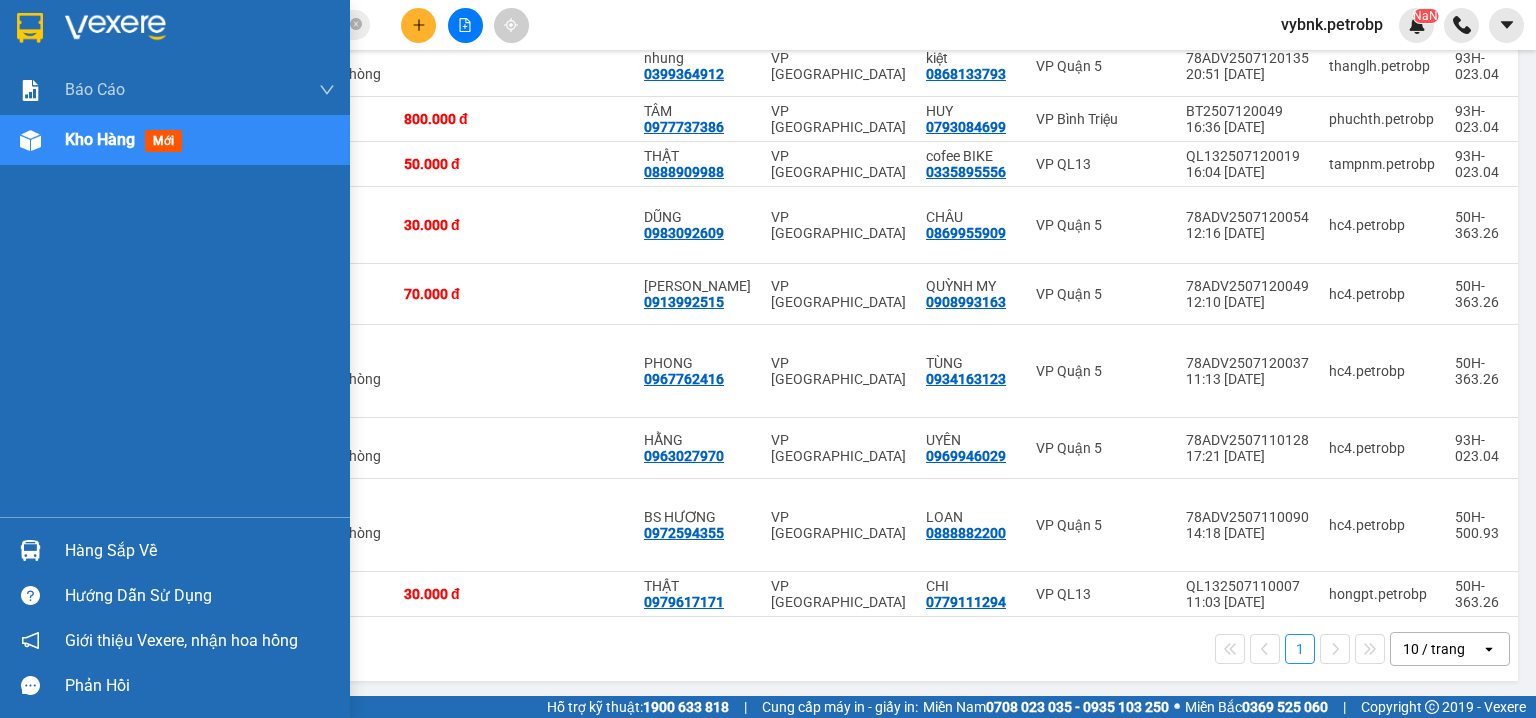 click on "Hàng sắp về" at bounding box center [175, 550] 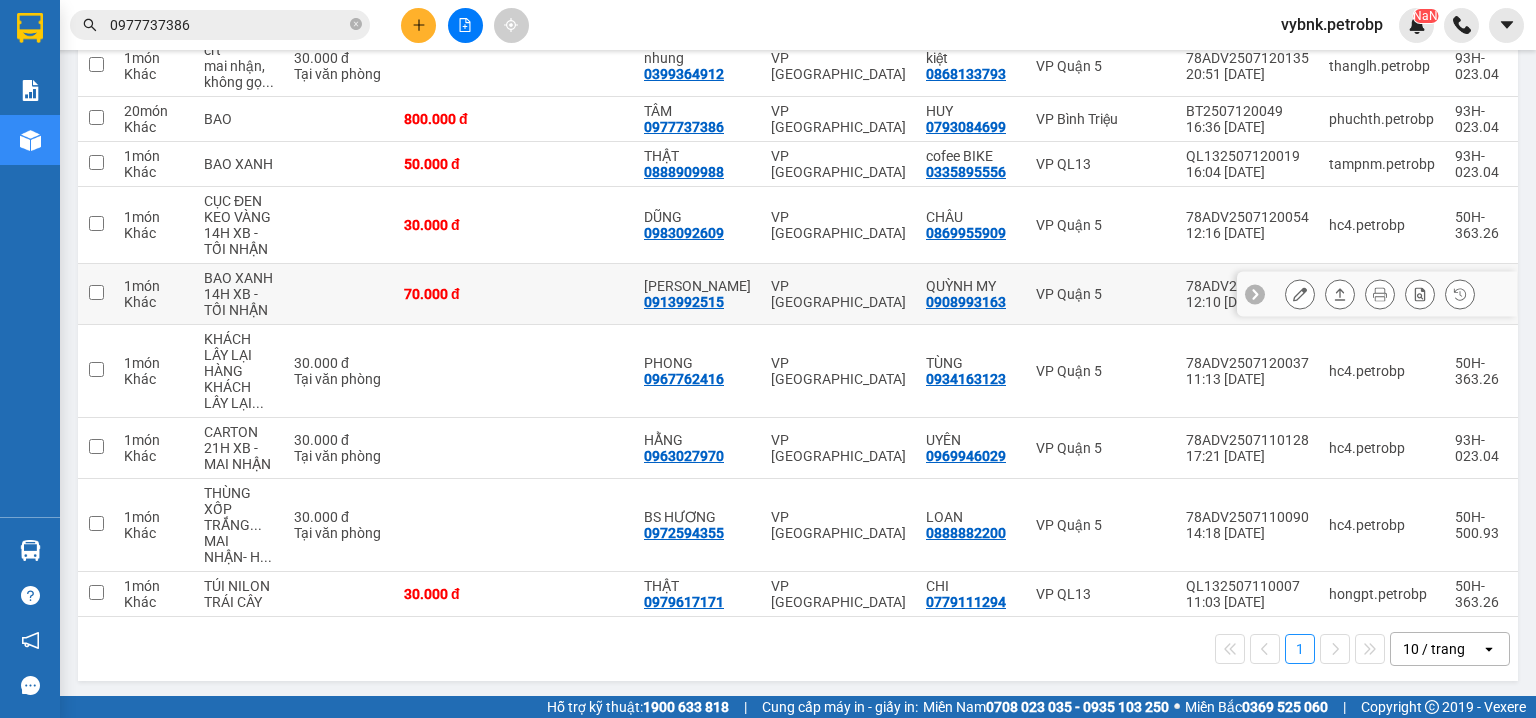 click on "Kết quả tìm kiếm ( 327 )  Bộ lọc  Ngày tạo đơn gần nhất Mã ĐH Trạng thái Món hàng Tổng cước Chưa cước Người gửi VP Gửi Người nhận VP Nhận BT2507120049 16:36 - 12/07 VP Nhận   93H-023.04 00:46 - 13/07 BAO SL:  20 800.000 800.000 0793084699 HUY VP Bình Triệu 0977737386 TÂM  VP Phước Bình BT2506140021 15:15 - 14/06 Đã giao   09:55 - 15/06 20 BAO TRẮNG + CARTON SL:  21 800.000 0896894090 HẢO VP Bình Triệu 0977737386 TÂM  VP Phước Bình 78ADV2505300113 15:46 - 30/05 VP Nhận   93H-023.04 06:58 - 01/06 CARTON SL:  25 800.000 800.000 0909004984 HIỂN  VP Quận 5 0977737386 MINH TÂM  (Trống) 78ADV2505170092 15:25 - 17/05 VP Nhận   93H-023.04 07:00 - 19/05 KIỆN XANH BỰ ~ 60KG SL:  1 80.000 80.000 0985457796 HƯNG THỊNH PHÁT VP Quận 5 0977737386 MINH TÂM  (Trống) 78ADV2505080066 12:12 - 08/05 Đã giao   11:52 - 10/05 BÁNH 5KG/1K SL:  54 700.000 0985457796 HƯNG THỊNH PHÁT VP Quận 5 0977737386 MINH TÂM  VP Chơn Thành" at bounding box center (768, 359) 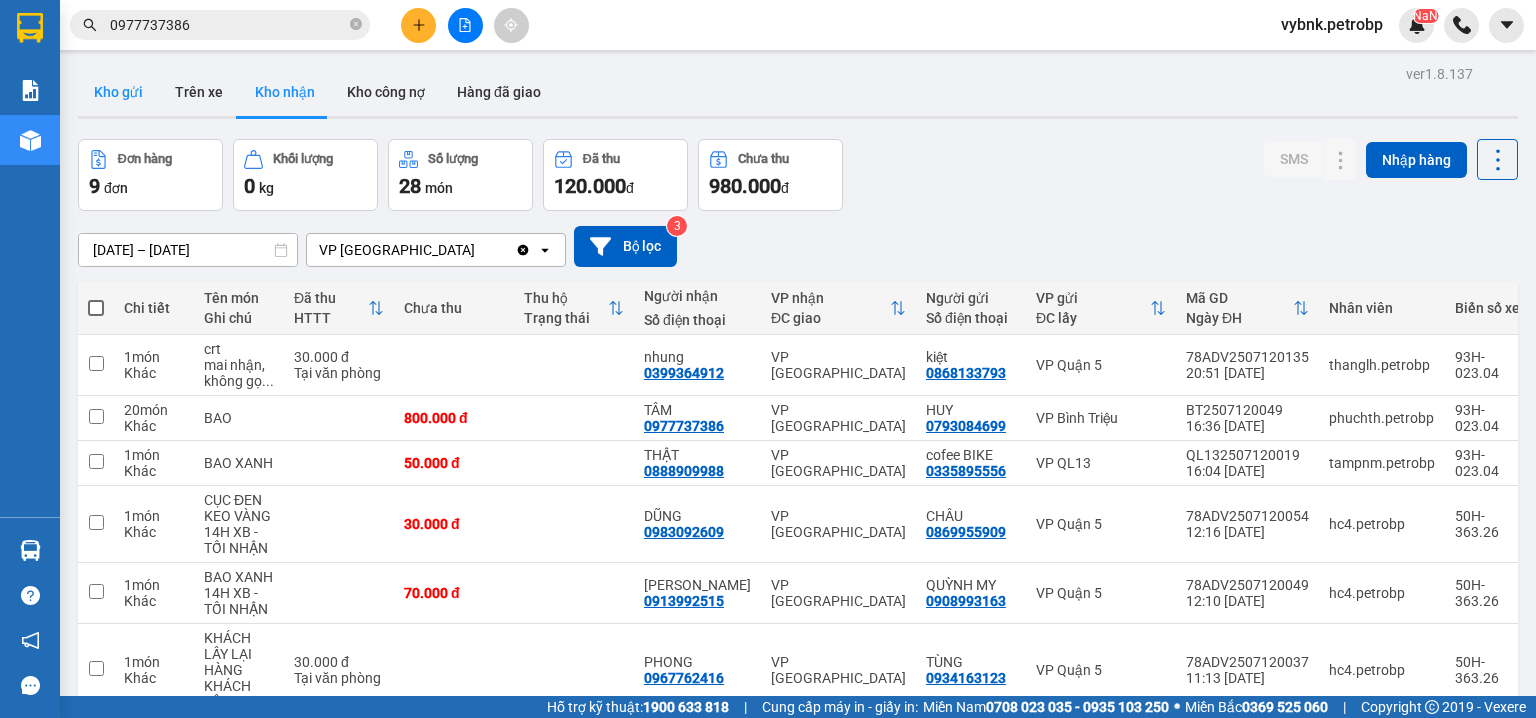 click on "Kho gửi" at bounding box center (118, 92) 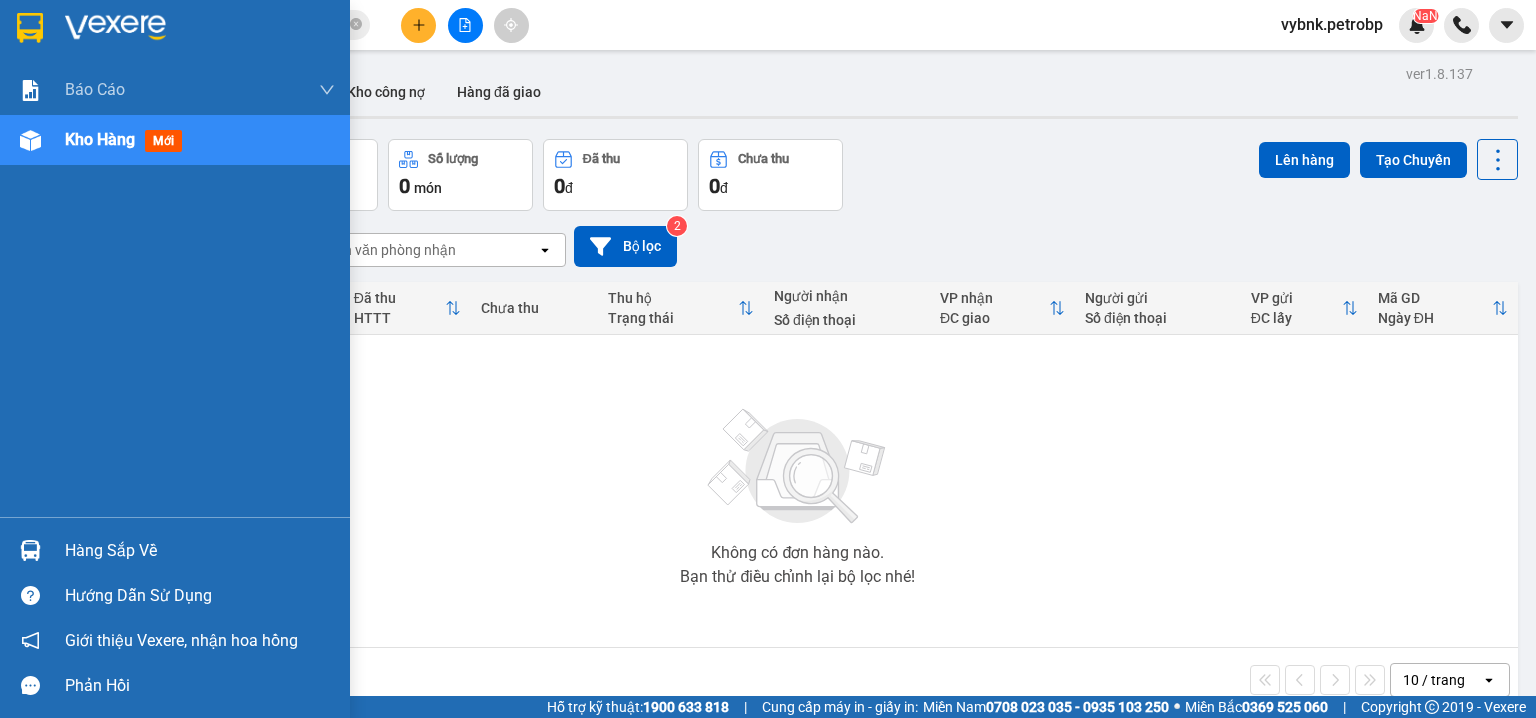 click at bounding box center [30, 550] 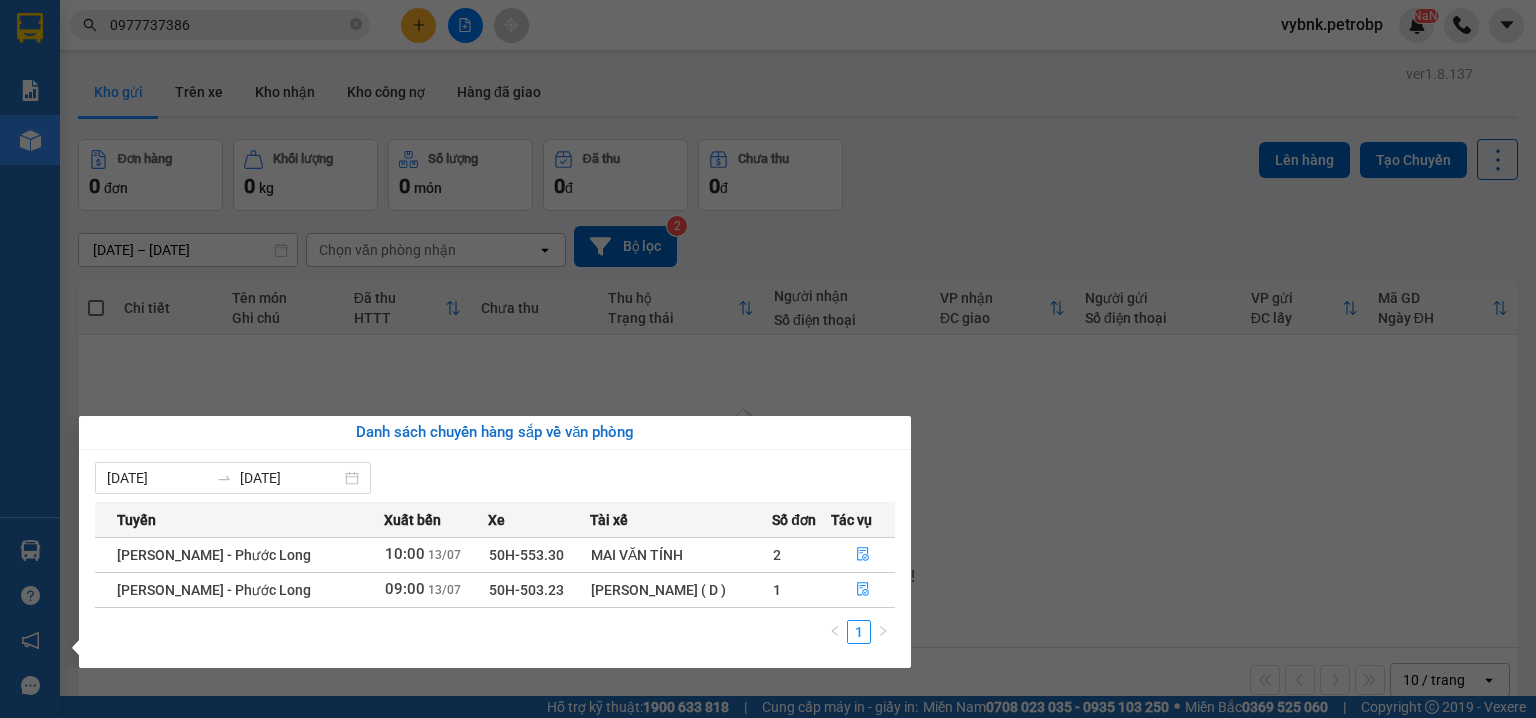 click on "Kết quả tìm kiếm ( 327 )  Bộ lọc  Ngày tạo đơn gần nhất Mã ĐH Trạng thái Món hàng Tổng cước Chưa cước Người gửi VP Gửi Người nhận VP Nhận BT2507120049 16:36 - 12/07 VP Nhận   93H-023.04 00:46 - 13/07 BAO SL:  20 800.000 800.000 0793084699 HUY VP Bình Triệu 0977737386 TÂM  VP Phước Bình BT2506140021 15:15 - 14/06 Đã giao   09:55 - 15/06 20 BAO TRẮNG + CARTON SL:  21 800.000 0896894090 HẢO VP Bình Triệu 0977737386 TÂM  VP Phước Bình 78ADV2505300113 15:46 - 30/05 VP Nhận   93H-023.04 06:58 - 01/06 CARTON SL:  25 800.000 800.000 0909004984 HIỂN  VP Quận 5 0977737386 MINH TÂM  (Trống) 78ADV2505170092 15:25 - 17/05 VP Nhận   93H-023.04 07:00 - 19/05 KIỆN XANH BỰ ~ 60KG SL:  1 80.000 80.000 0985457796 HƯNG THỊNH PHÁT VP Quận 5 0977737386 MINH TÂM  (Trống) 78ADV2505080066 12:12 - 08/05 Đã giao   11:52 - 10/05 BÁNH 5KG/1K SL:  54 700.000 0985457796 HƯNG THỊNH PHÁT VP Quận 5 0977737386 MINH TÂM  VP Chơn Thành" at bounding box center (768, 359) 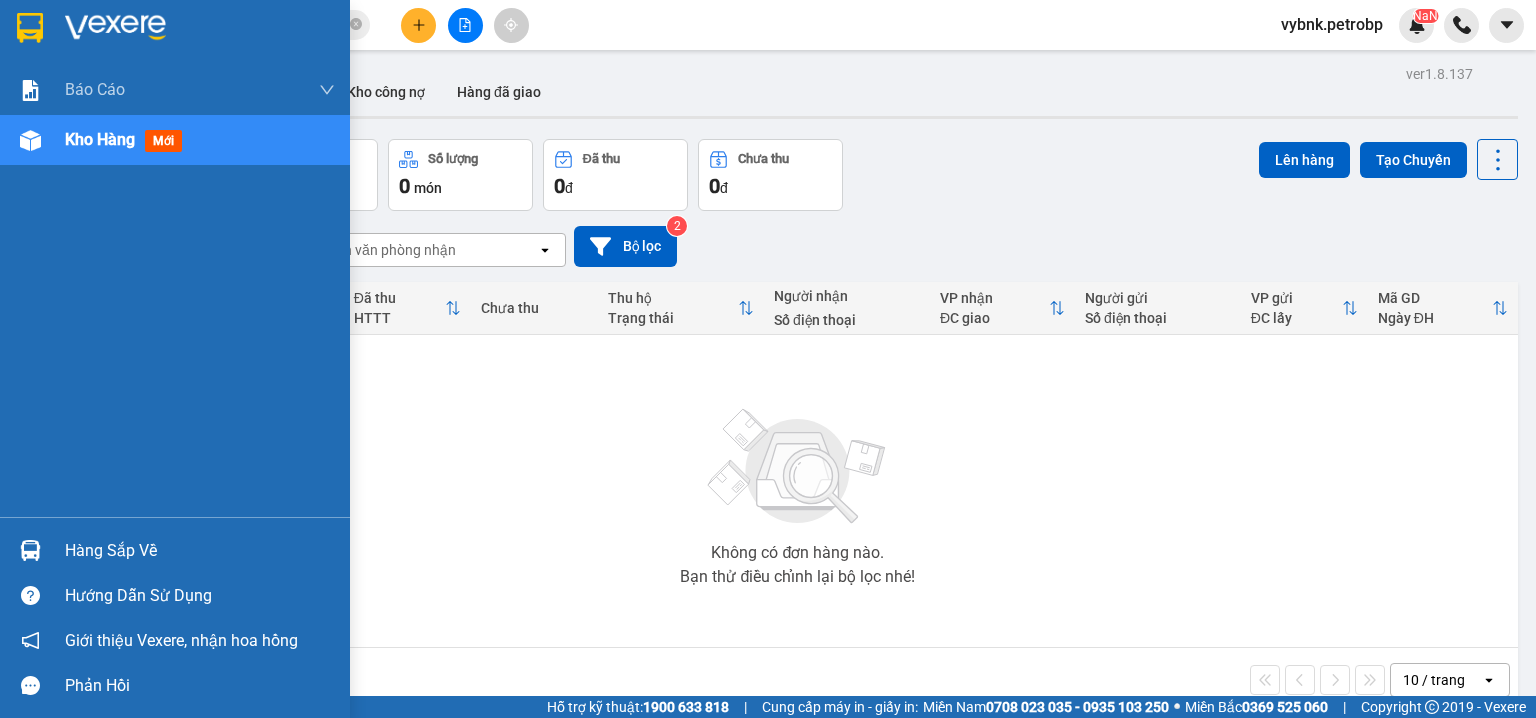 click at bounding box center (30, 550) 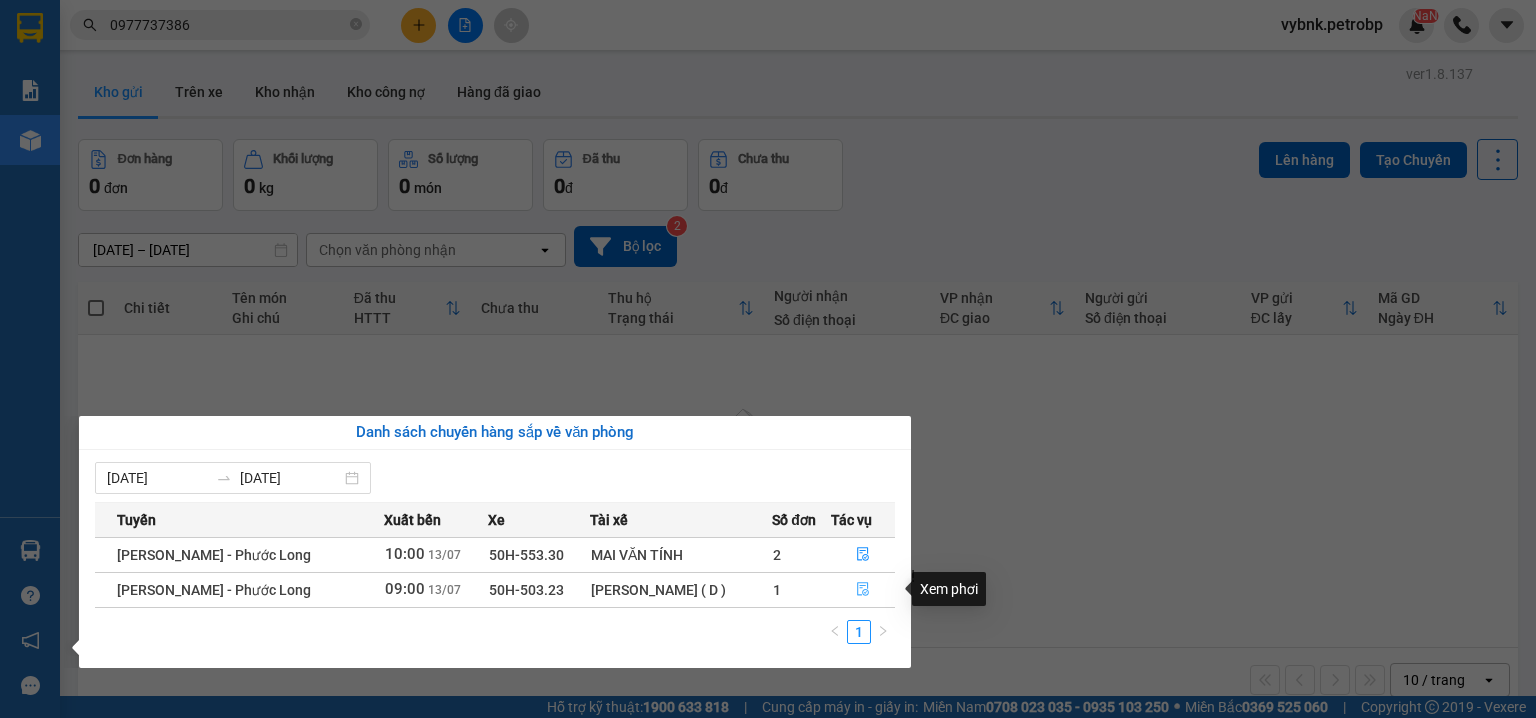 click at bounding box center (863, 590) 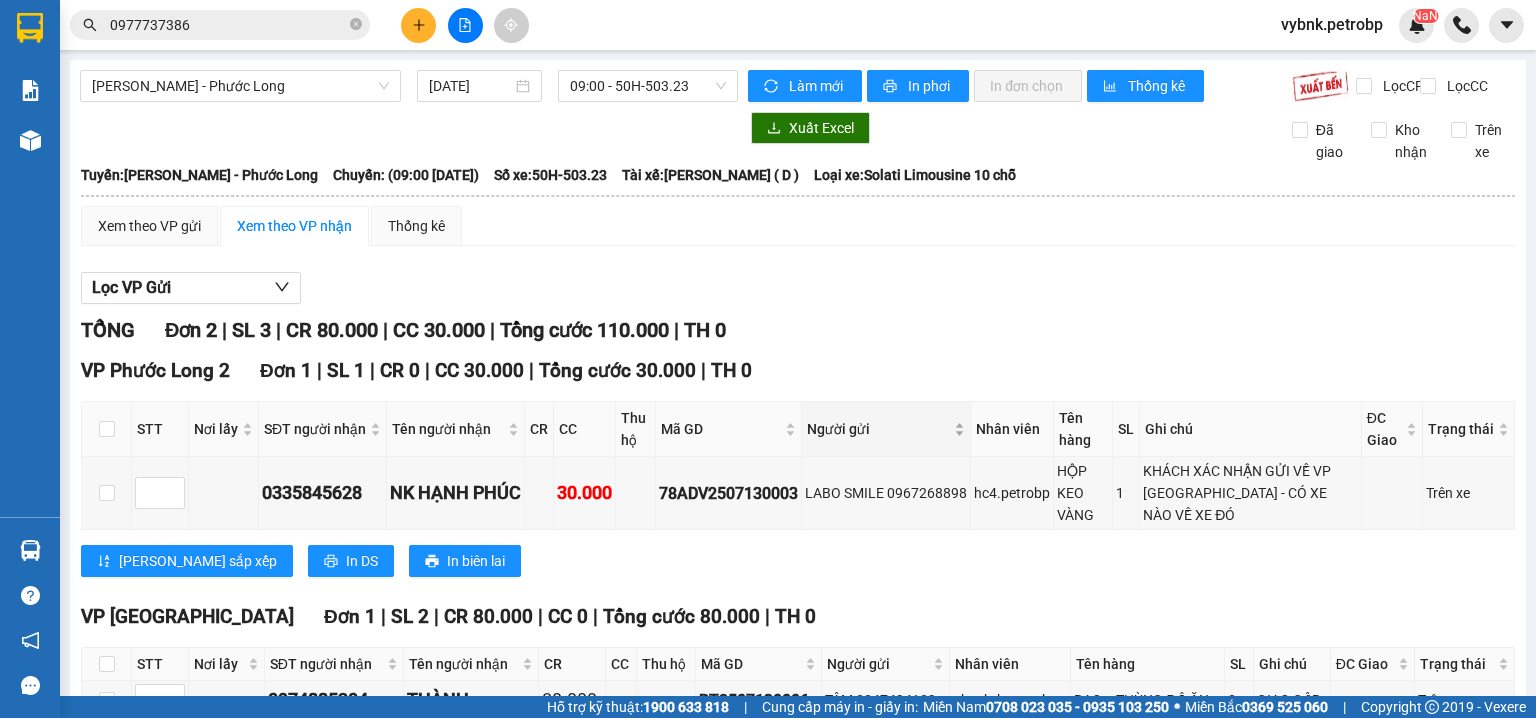 scroll, scrollTop: 141, scrollLeft: 0, axis: vertical 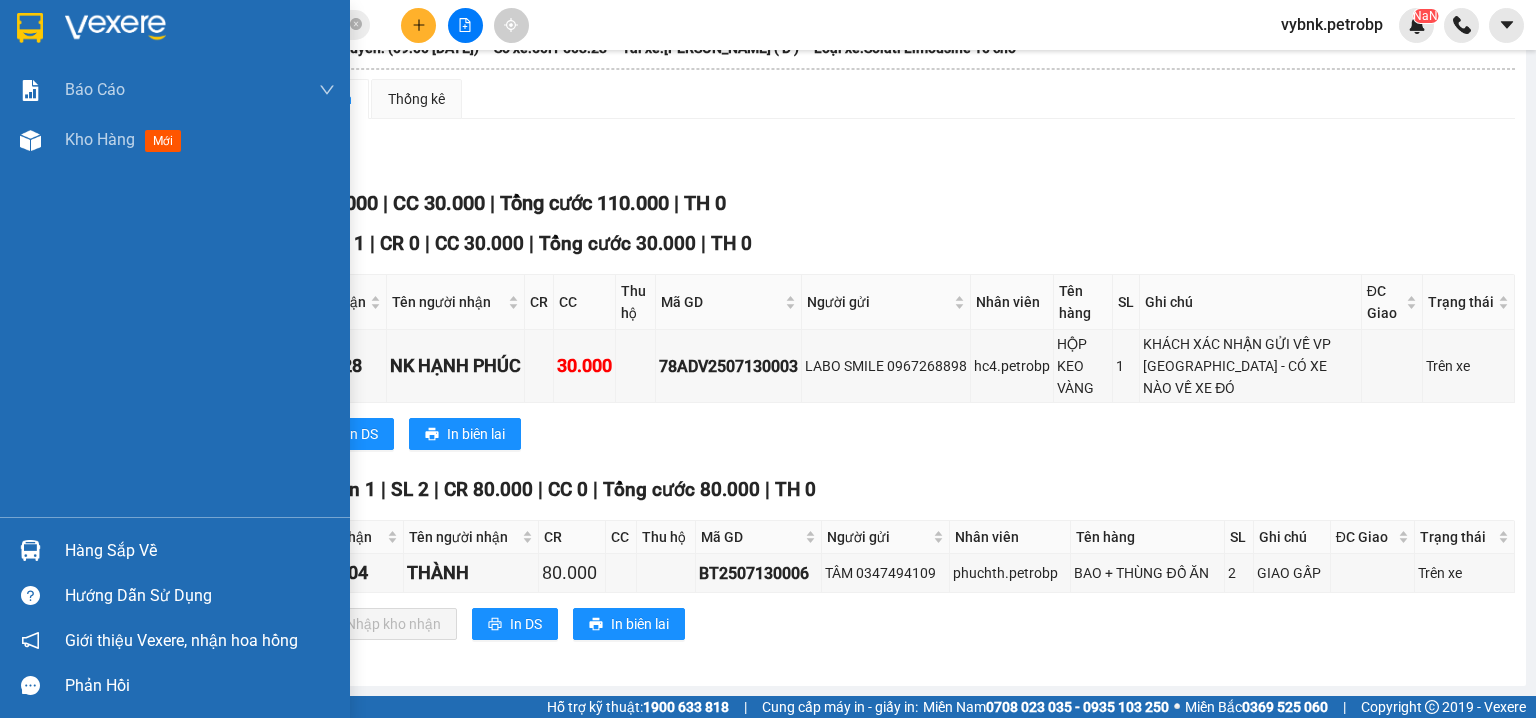 click at bounding box center (30, 550) 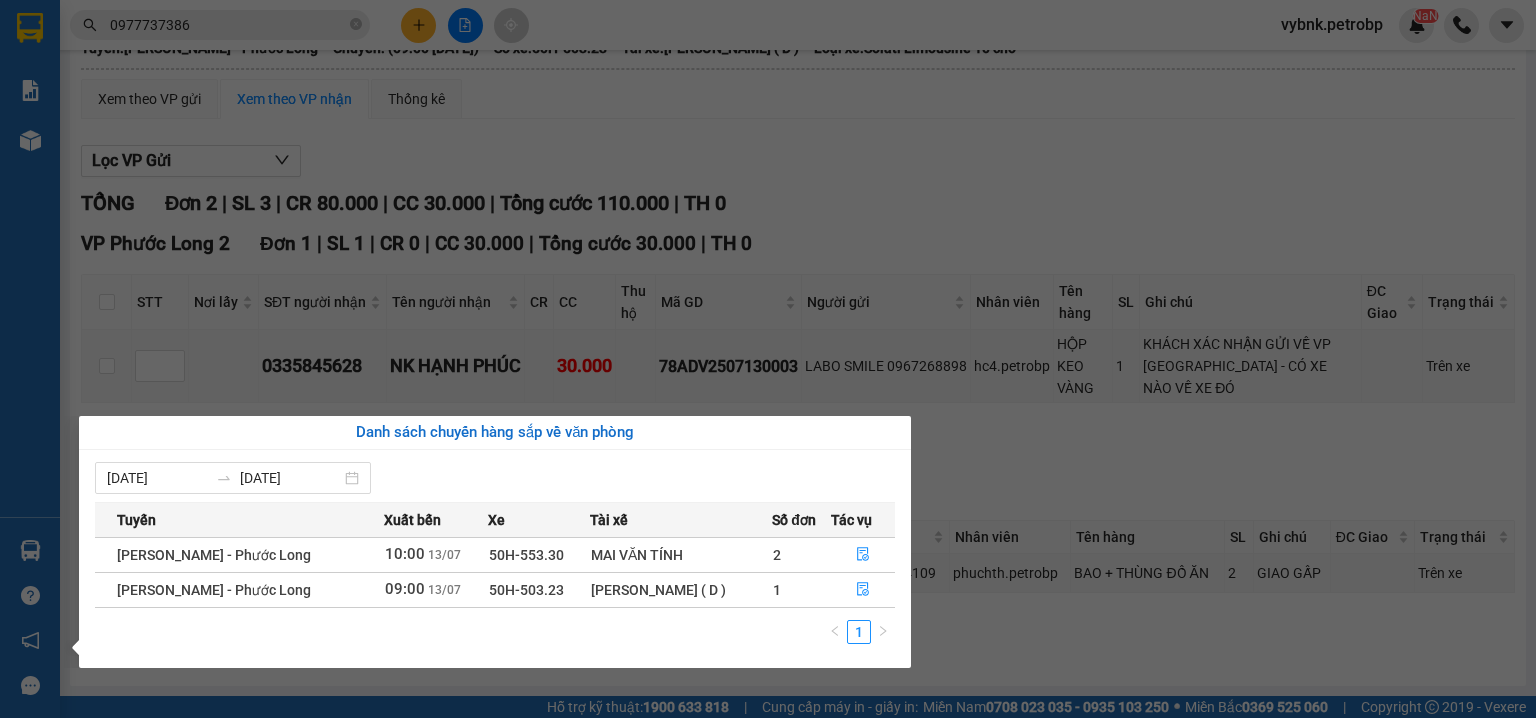 click on "Kết quả tìm kiếm ( 327 )  Bộ lọc  Ngày tạo đơn gần nhất Mã ĐH Trạng thái Món hàng Tổng cước Chưa cước Người gửi VP Gửi Người nhận VP Nhận BT2507120049 16:36 - 12/07 VP Nhận   93H-023.04 00:46 - 13/07 BAO SL:  20 800.000 800.000 0793084699 HUY VP Bình Triệu 0977737386 TÂM  VP Phước Bình BT2506140021 15:15 - 14/06 Đã giao   09:55 - 15/06 20 BAO TRẮNG + CARTON SL:  21 800.000 0896894090 HẢO VP Bình Triệu 0977737386 TÂM  VP Phước Bình 78ADV2505300113 15:46 - 30/05 VP Nhận   93H-023.04 06:58 - 01/06 CARTON SL:  25 800.000 800.000 0909004984 HIỂN  VP Quận 5 0977737386 MINH TÂM  (Trống) 78ADV2505170092 15:25 - 17/05 VP Nhận   93H-023.04 07:00 - 19/05 KIỆN XANH BỰ ~ 60KG SL:  1 80.000 80.000 0985457796 HƯNG THỊNH PHÁT VP Quận 5 0977737386 MINH TÂM  (Trống) 78ADV2505080066 12:12 - 08/05 Đã giao   11:52 - 10/05 BÁNH 5KG/1K SL:  54 700.000 0985457796 HƯNG THỊNH PHÁT VP Quận 5 0977737386 MINH TÂM  VP Chơn Thành" at bounding box center (768, 359) 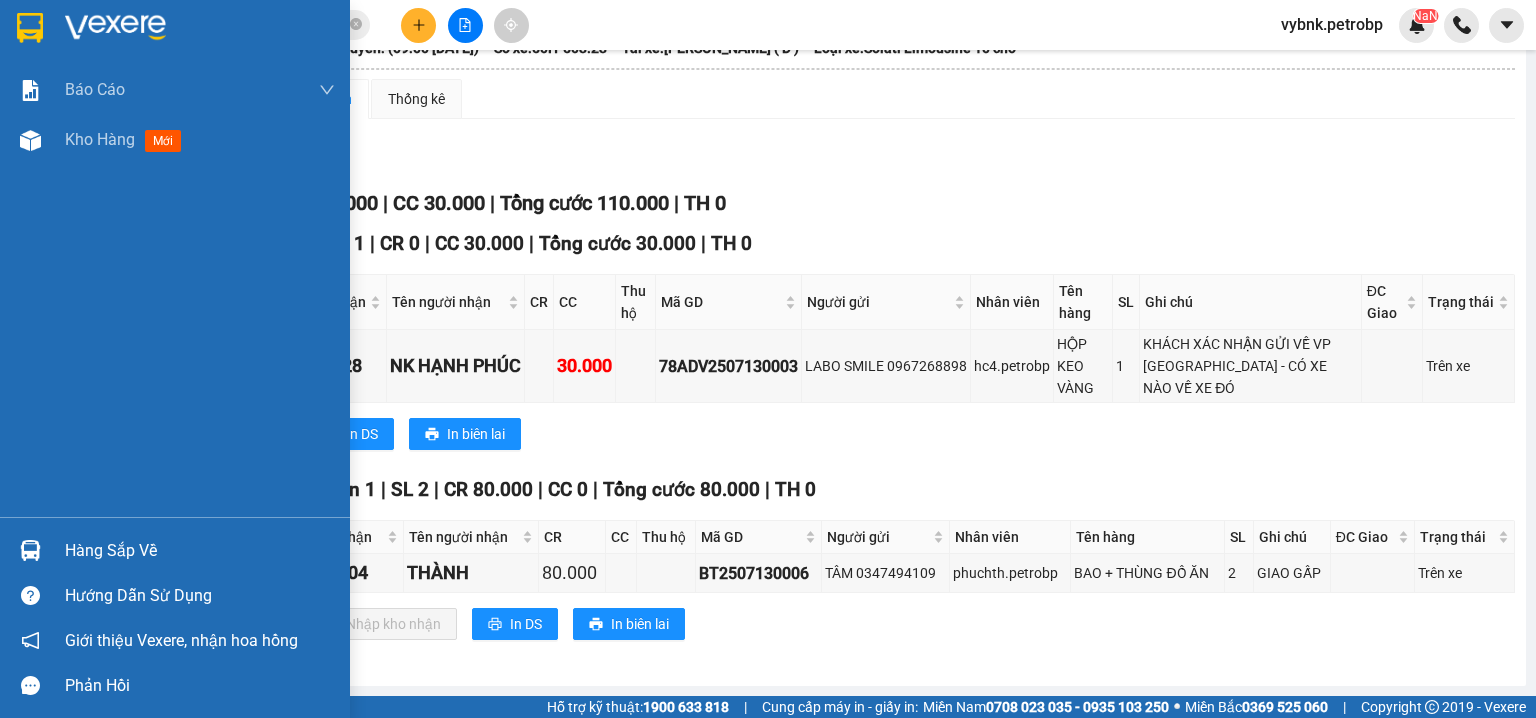click at bounding box center (30, 550) 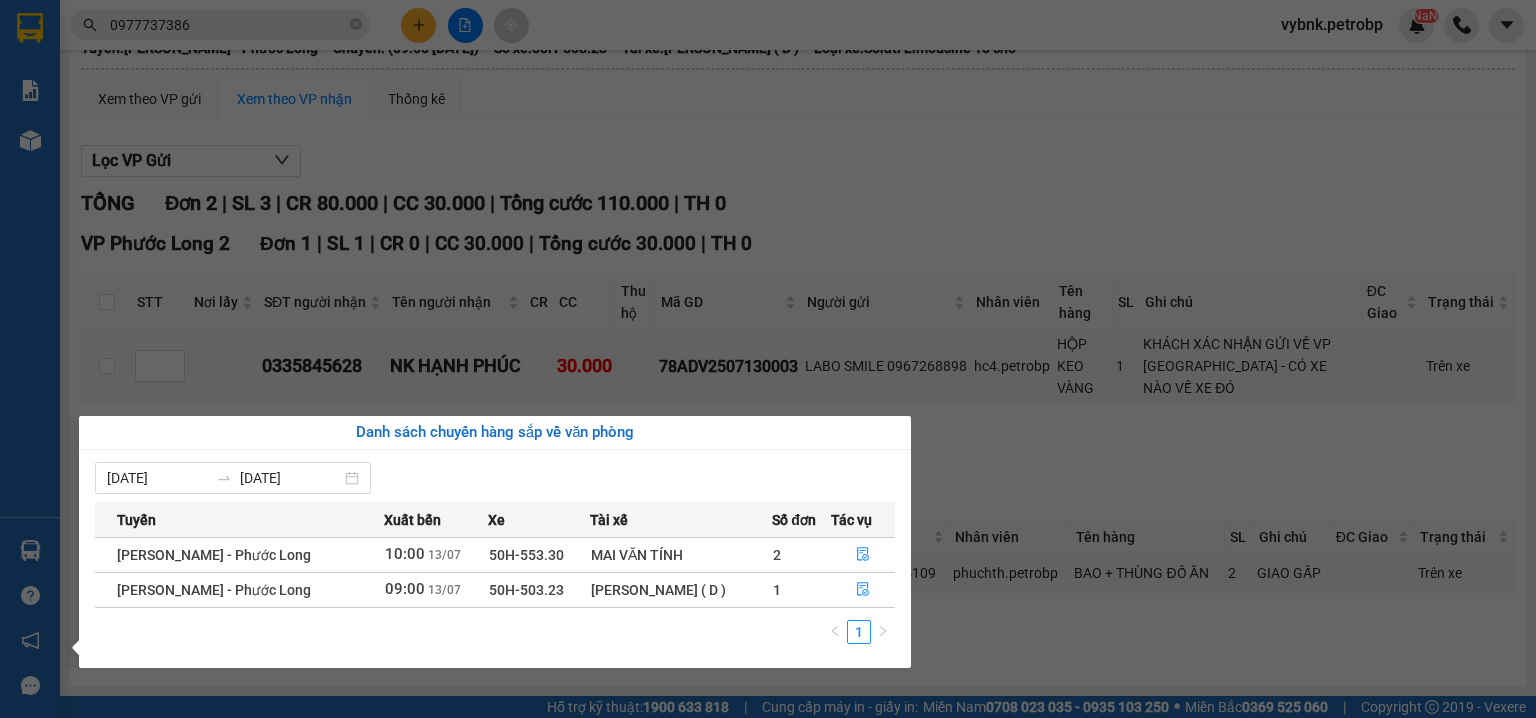 click on "Kết quả tìm kiếm ( 327 )  Bộ lọc  Ngày tạo đơn gần nhất Mã ĐH Trạng thái Món hàng Tổng cước Chưa cước Người gửi VP Gửi Người nhận VP Nhận BT2507120049 16:36 - 12/07 VP Nhận   93H-023.04 00:46 - 13/07 BAO SL:  20 800.000 800.000 0793084699 HUY VP Bình Triệu 0977737386 TÂM  VP Phước Bình BT2506140021 15:15 - 14/06 Đã giao   09:55 - 15/06 20 BAO TRẮNG + CARTON SL:  21 800.000 0896894090 HẢO VP Bình Triệu 0977737386 TÂM  VP Phước Bình 78ADV2505300113 15:46 - 30/05 VP Nhận   93H-023.04 06:58 - 01/06 CARTON SL:  25 800.000 800.000 0909004984 HIỂN  VP Quận 5 0977737386 MINH TÂM  (Trống) 78ADV2505170092 15:25 - 17/05 VP Nhận   93H-023.04 07:00 - 19/05 KIỆN XANH BỰ ~ 60KG SL:  1 80.000 80.000 0985457796 HƯNG THỊNH PHÁT VP Quận 5 0977737386 MINH TÂM  (Trống) 78ADV2505080066 12:12 - 08/05 Đã giao   11:52 - 10/05 BÁNH 5KG/1K SL:  54 700.000 0985457796 HƯNG THỊNH PHÁT VP Quận 5 0977737386 MINH TÂM  VP Chơn Thành" at bounding box center [768, 359] 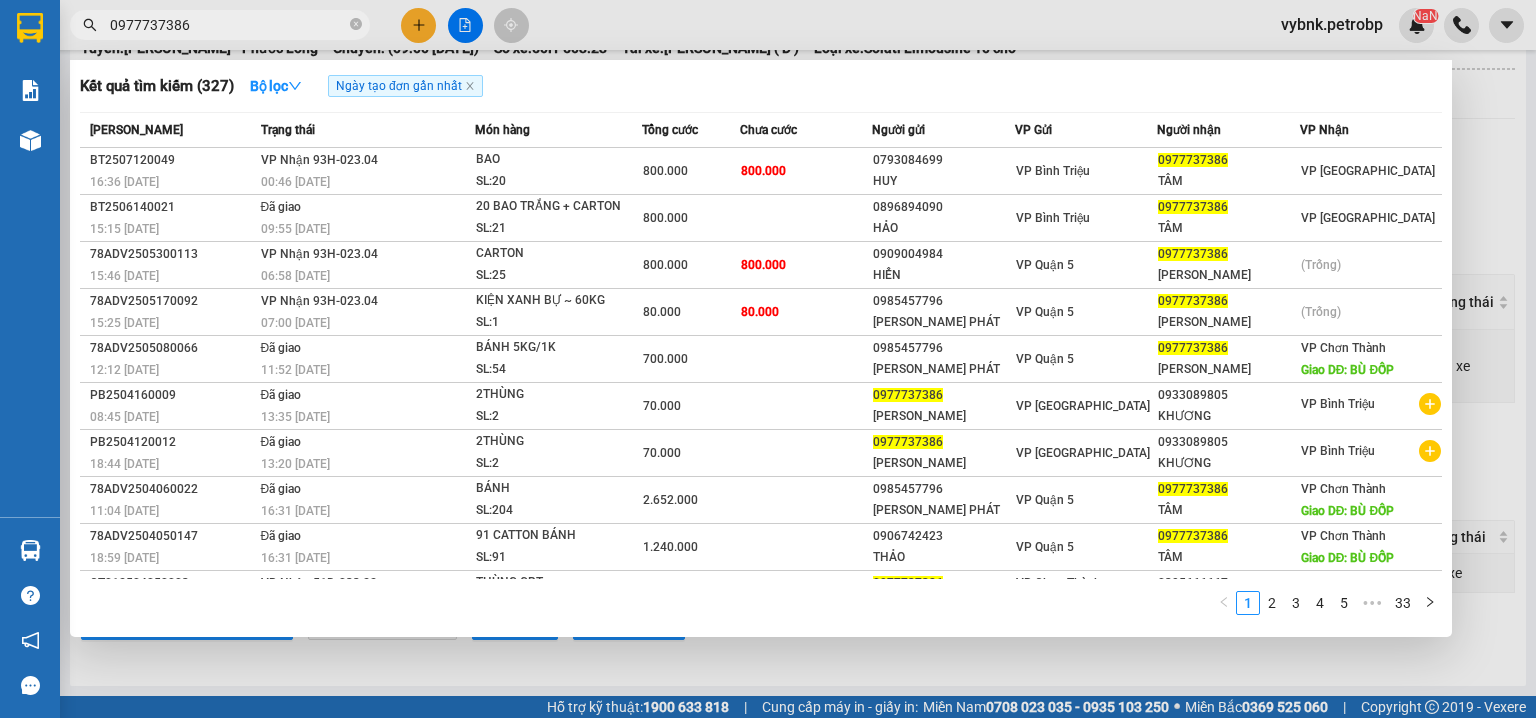 click 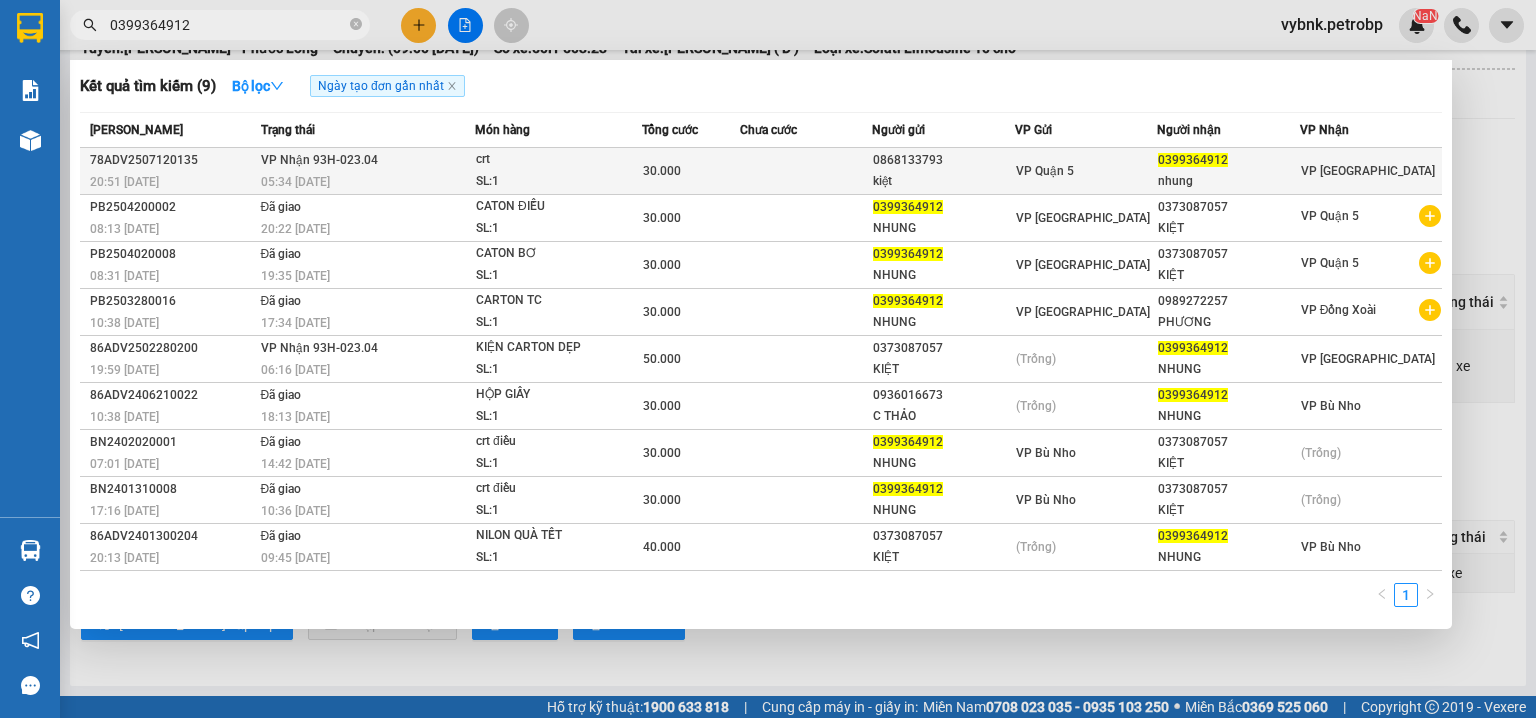 type on "0399364912" 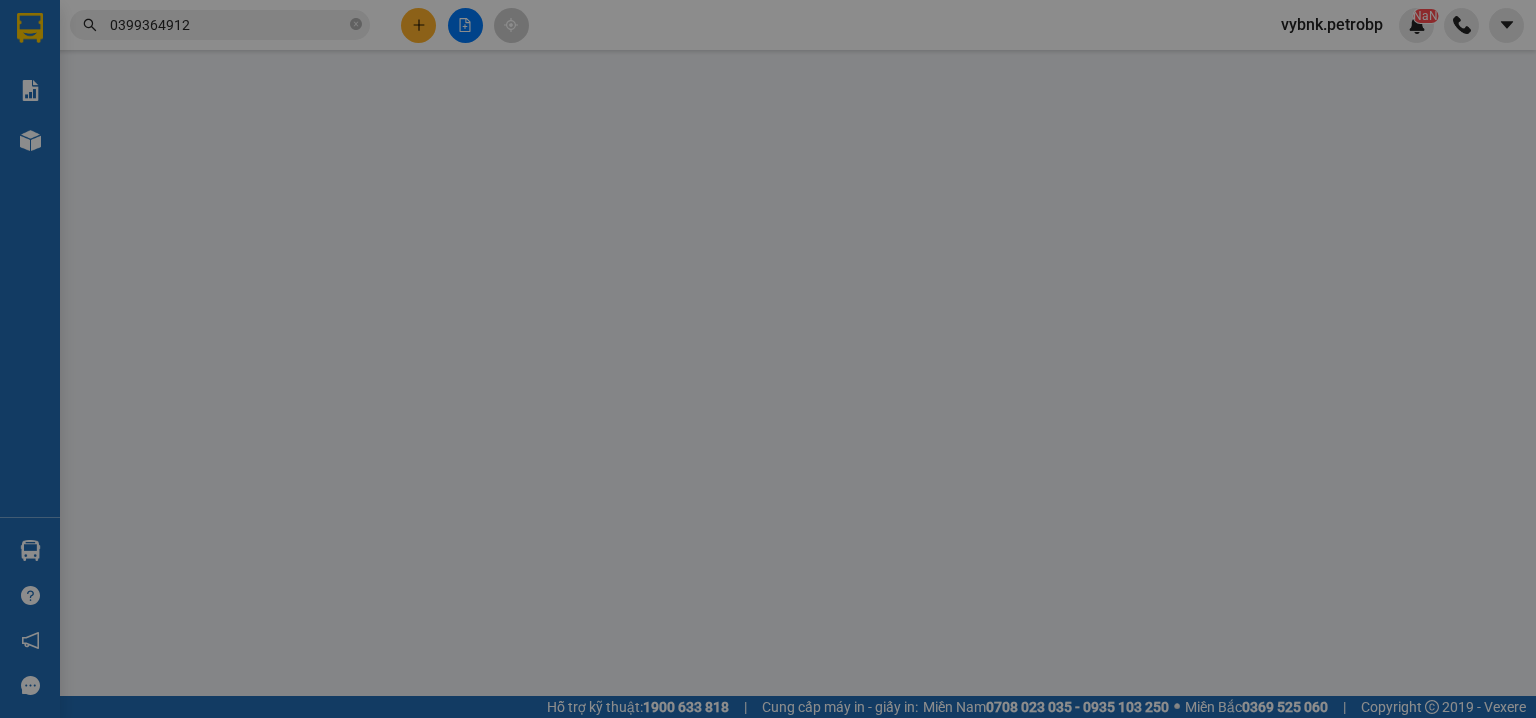 scroll, scrollTop: 0, scrollLeft: 0, axis: both 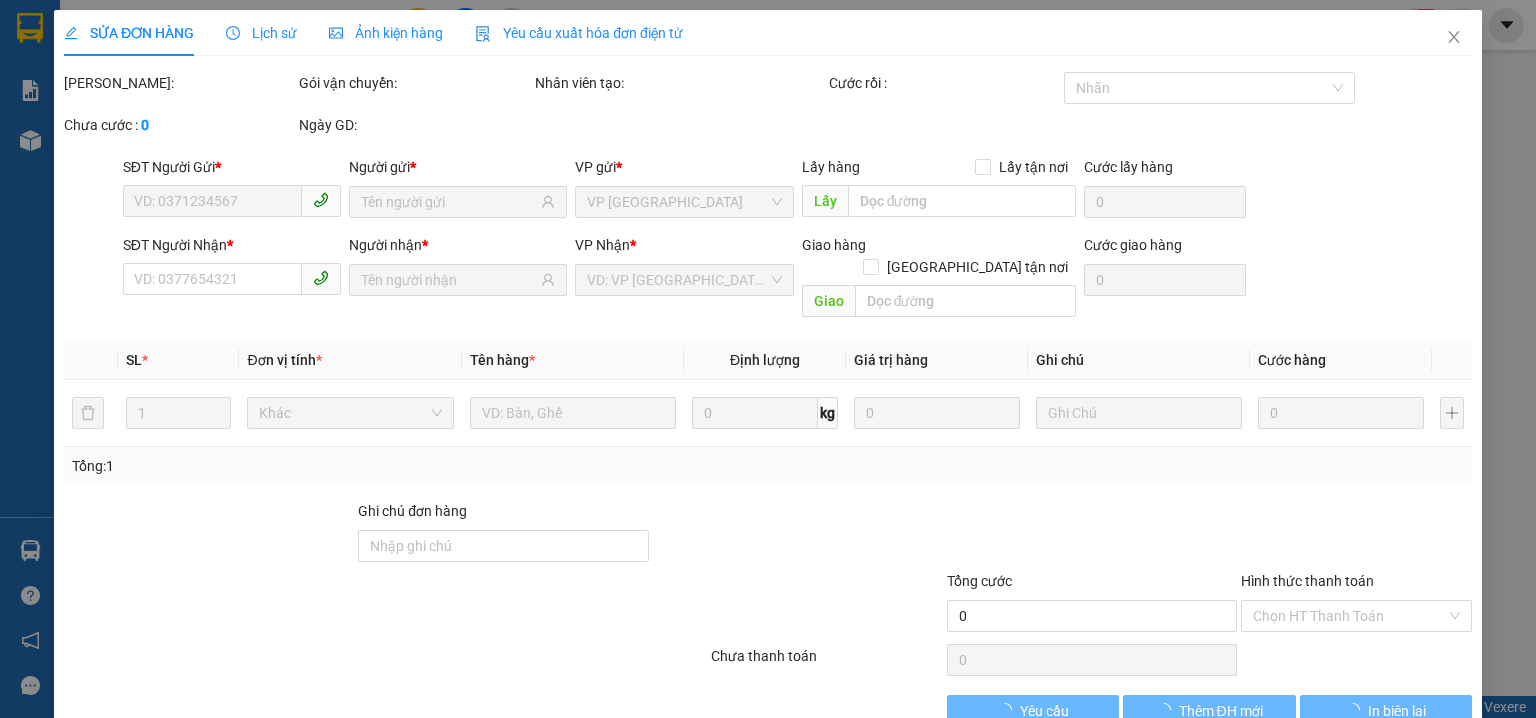 type on "0868133793" 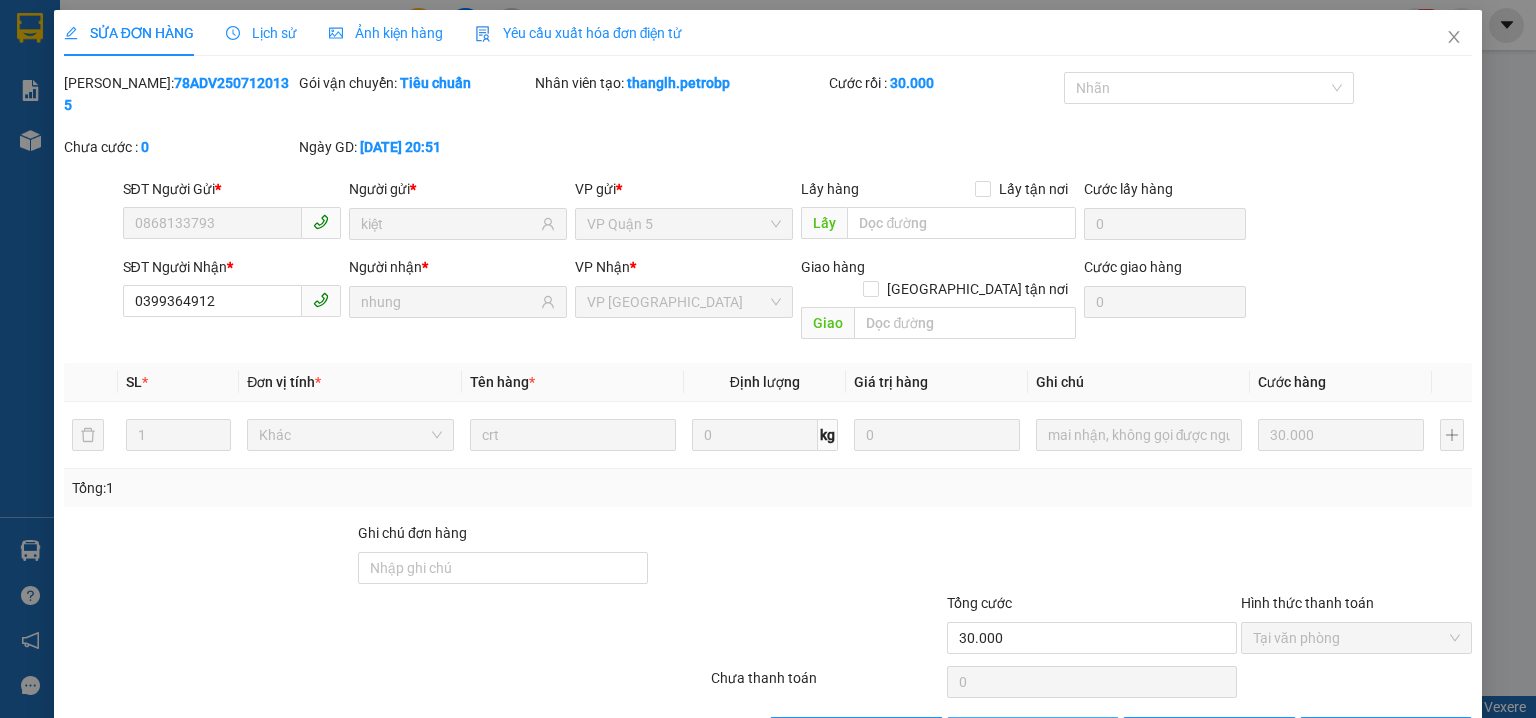 click on "SỬA ĐƠN HÀNG Lịch sử Ảnh kiện hàng Yêu cầu xuất hóa đơn điện tử Total Paid Fee 30.000 Total UnPaid Fee 0 Cash Collection Total Fee Mã ĐH:  78ADV2507120135 Gói vận chuyển:   Tiêu chuẩn Nhân viên tạo:   thanglh.petrobp Cước rồi :   30.000   Nhãn Chưa cước :   0 Ngày GD:   12-07-2025 lúc 20:51 SĐT Người Gửi  * 0868133793 Người gửi  * kiệt VP gửi  * VP Quận 5 Lấy hàng Lấy tận nơi Lấy Cước lấy hàng 0 SĐT Người Nhận  * 0399364912 Người nhận  * nhung VP Nhận  * VP Phước Bình Giao hàng Giao tận nơi Giao Cước giao hàng 0 SL  * Đơn vị tính  * Tên hàng  * Định lượng Giá trị hàng Ghi chú Cước hàng                   1 Khác crt 0 kg 0 mai nhận, không gọi được người nhận thì gọi người gửi nha 30.000 Tổng:  1 Ghi chú đơn hàng Tổng cước 30.000 Hình thức thanh toán Tại văn phòng Số tiền thu trước 30.000 Chọn HT Thanh Toán 0 Yêu cầu" at bounding box center [768, 387] 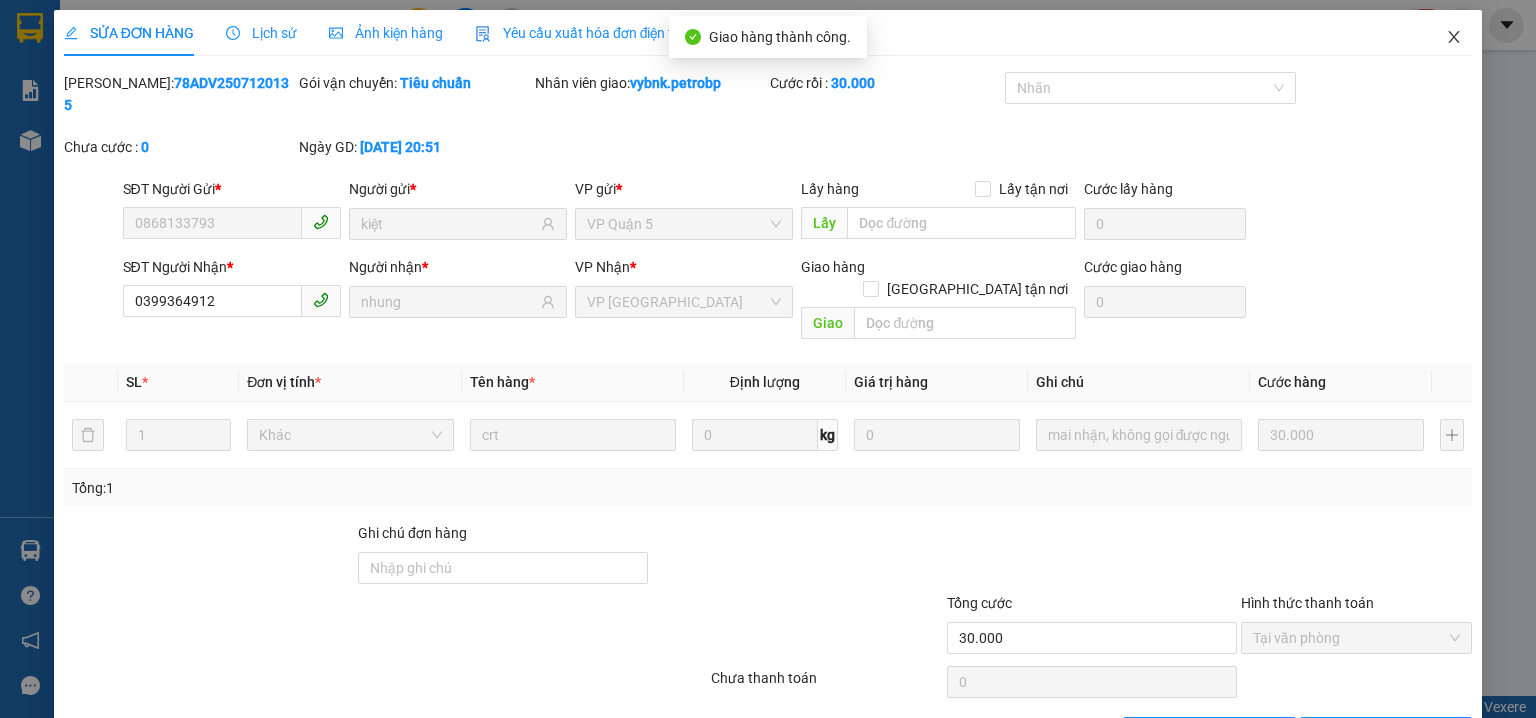 click at bounding box center [1454, 38] 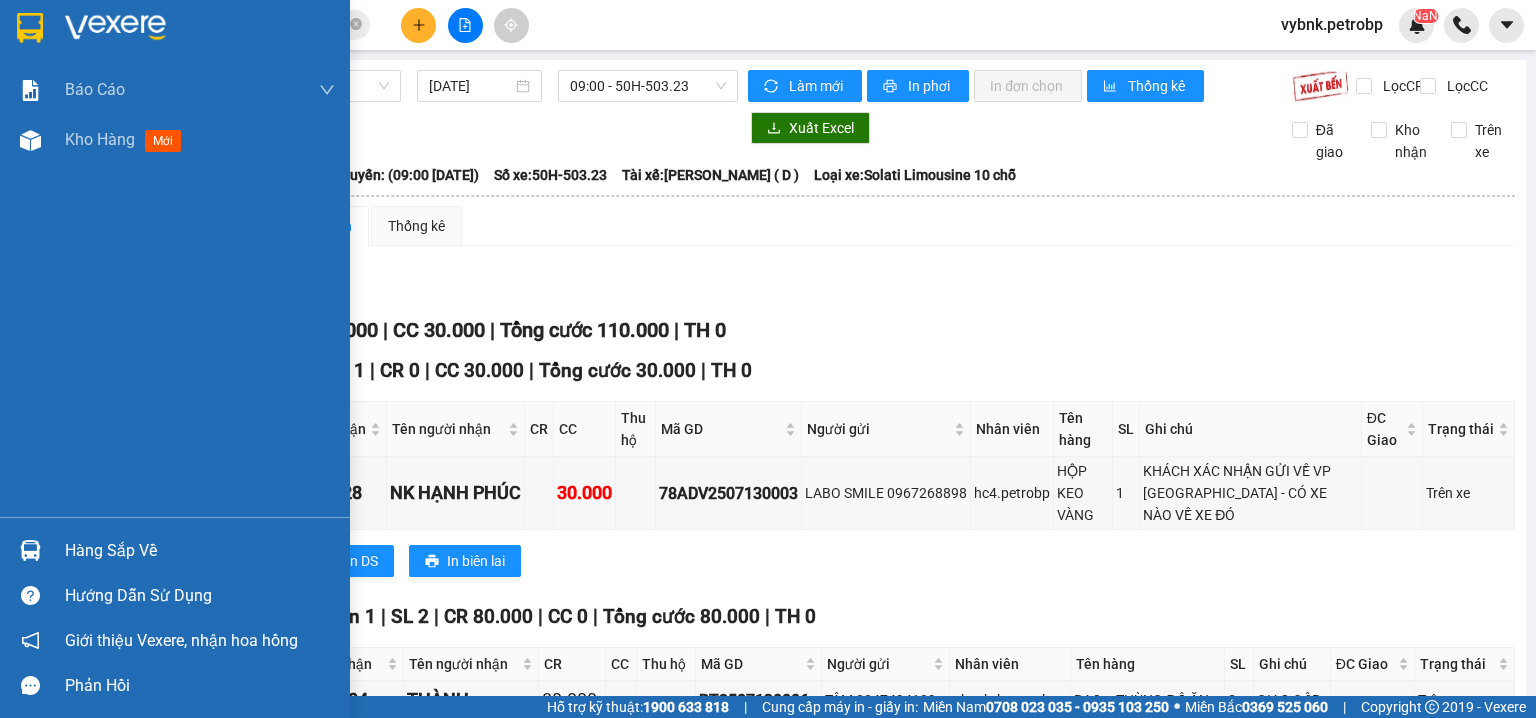 click on "Hàng sắp về Hướng dẫn sử dụng Giới thiệu Vexere, nhận hoa hồng Phản hồi" at bounding box center (175, 612) 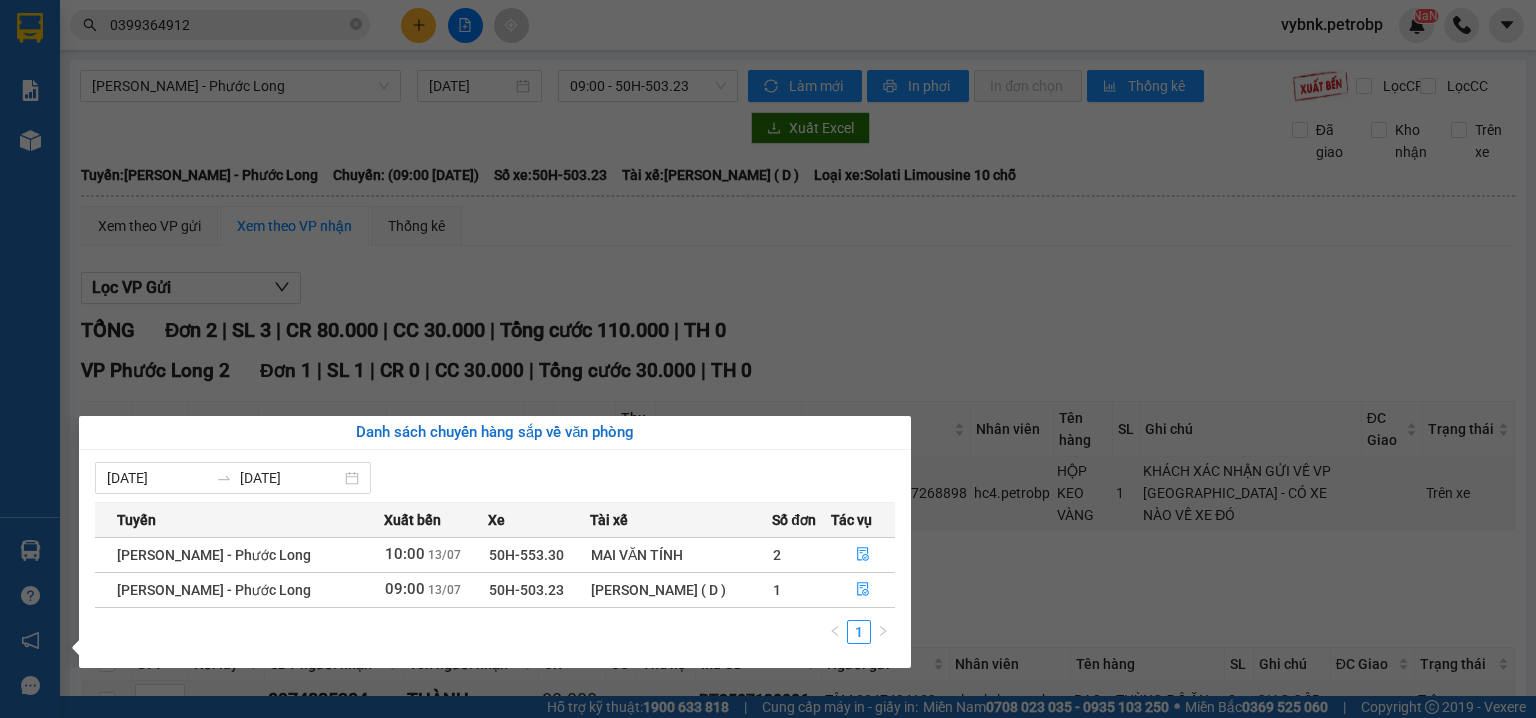 click on "Kết quả tìm kiếm ( 9 )  Bộ lọc  Ngày tạo đơn gần nhất Mã ĐH Trạng thái Món hàng Tổng cước Chưa cước Người gửi VP Gửi Người nhận VP Nhận 78ADV2507120135 20:51 - 12/07 VP Nhận   93H-023.04 05:34 - 13/07 crt SL:  1 30.000 0868133793 kiệt VP Quận 5 0399364912 nhung VP Phước Bình PB2504200002 08:13 - 20/04 Đã giao   20:22 - 20/04 CATON ĐIỀU SL:  1 30.000 0399364912 NHUNG  VP Phước Bình 0373087057 KIỆT  VP Quận 5 PB2504020008 08:31 - 02/04 Đã giao   19:35 - 02/04 CATON BƠ SL:  1 30.000 0399364912 NHUNG  VP Phước Bình 0373087057 KIỆT  VP Quận 5 PB2503280016 10:38 - 28/03 Đã giao   17:34 - 29/03 CARTON TC SL:  1 30.000 0399364912 NHUNG  VP Phước Bình 0989272257 PHƯƠNG  VP Đồng Xoài 86ADV2502280200 19:59 - 28/02 VP Nhận   93H-023.04 06:16 - 01/03 KIỆN CARTON DẸP SL:  1 50.000 0373087057 KIỆT  (Trống) 0399364912 NHUNG  VP Phước Bình 86ADV2406210022 10:38 - 21/06 Đã giao   18:13 - 21/06 HỘP GIẤY SL:  1   1" at bounding box center (768, 359) 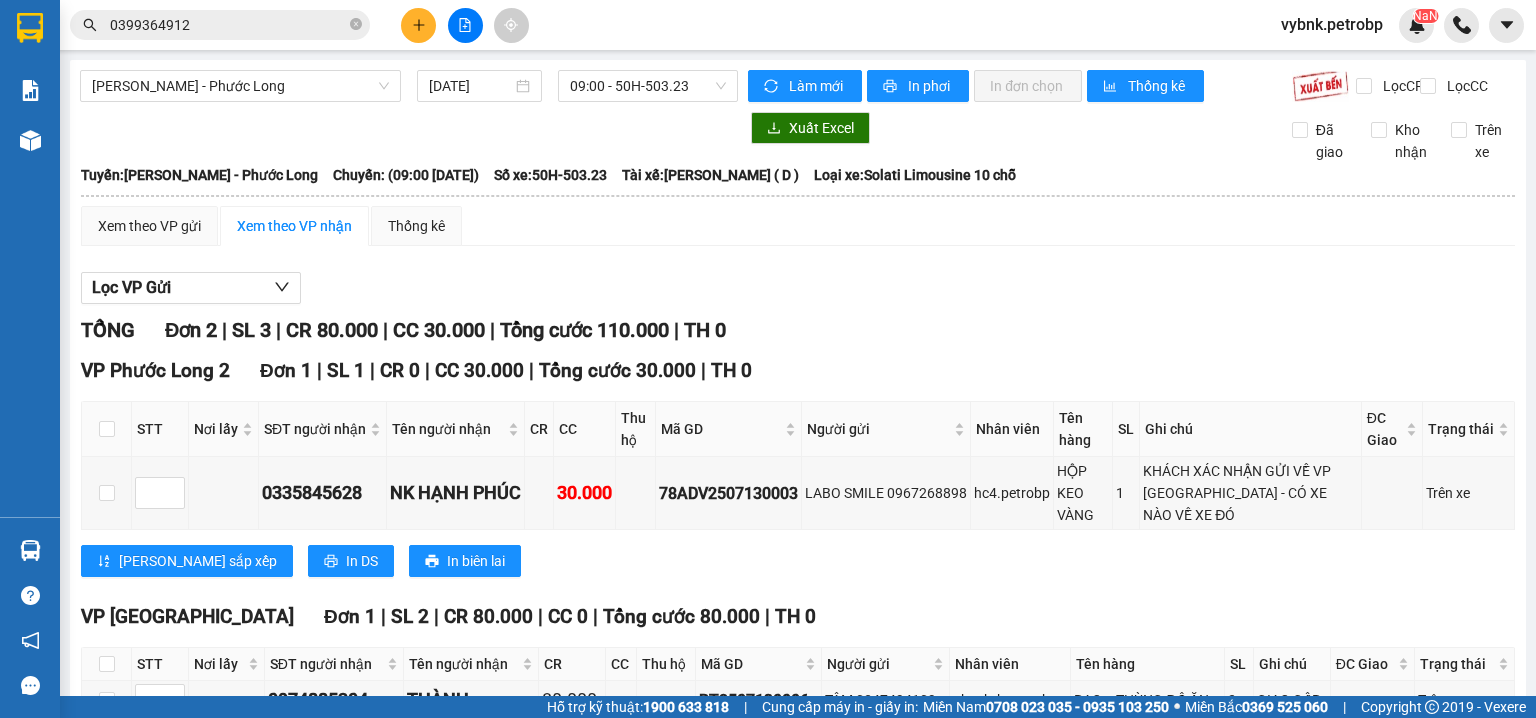 scroll, scrollTop: 141, scrollLeft: 0, axis: vertical 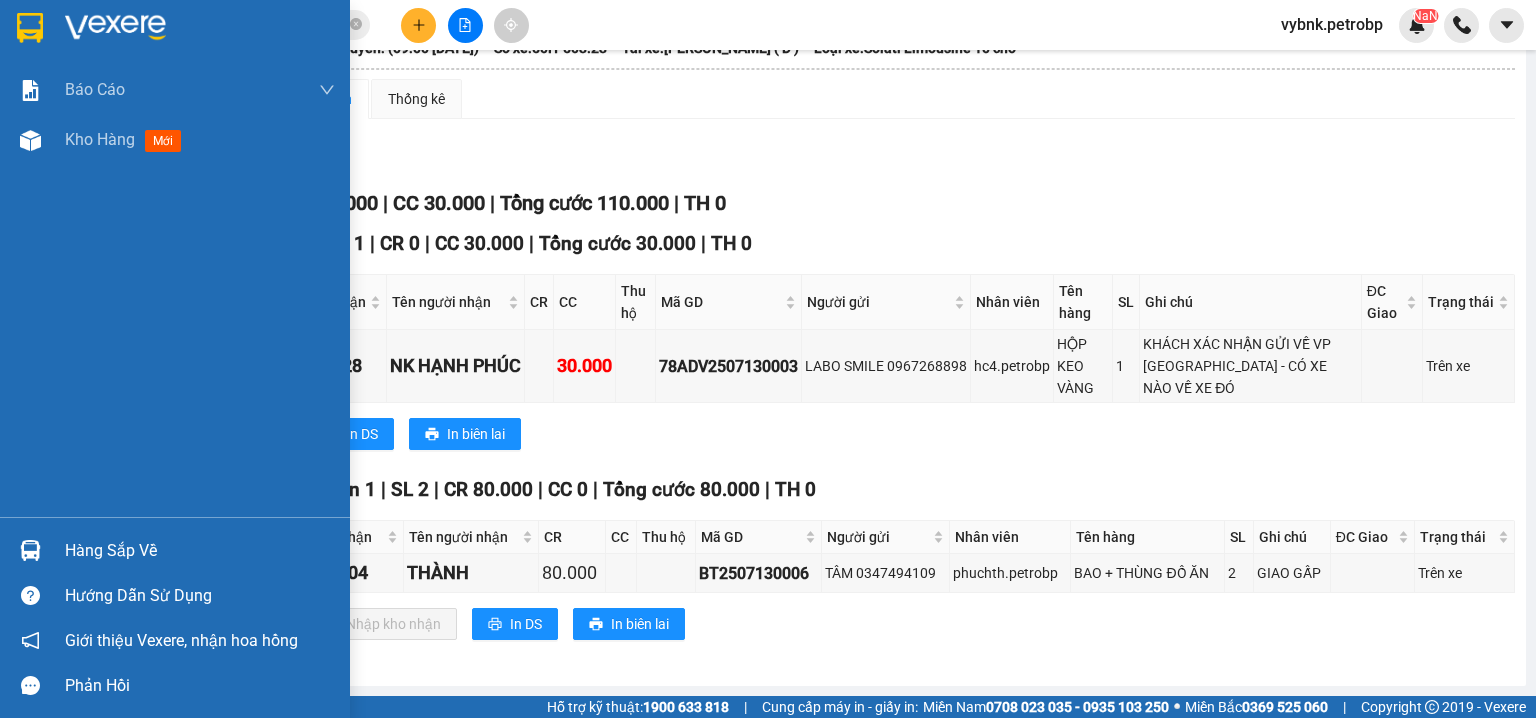click at bounding box center (30, 550) 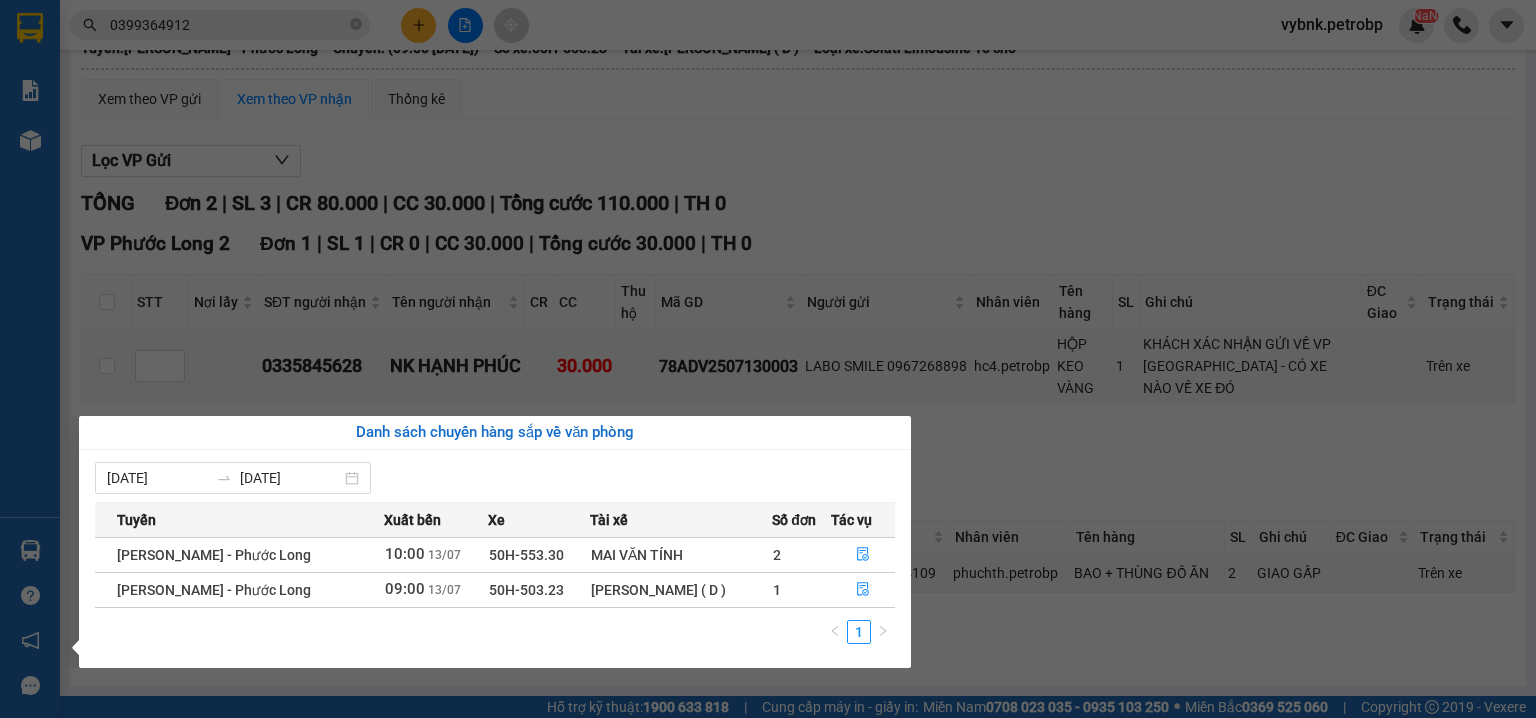 click on "Kết quả tìm kiếm ( 9 )  Bộ lọc  Ngày tạo đơn gần nhất Mã ĐH Trạng thái Món hàng Tổng cước Chưa cước Người gửi VP Gửi Người nhận VP Nhận 78ADV2507120135 20:51 - 12/07 VP Nhận   93H-023.04 05:34 - 13/07 crt SL:  1 30.000 0868133793 kiệt VP Quận 5 0399364912 nhung VP Phước Bình PB2504200002 08:13 - 20/04 Đã giao   20:22 - 20/04 CATON ĐIỀU SL:  1 30.000 0399364912 NHUNG  VP Phước Bình 0373087057 KIỆT  VP Quận 5 PB2504020008 08:31 - 02/04 Đã giao   19:35 - 02/04 CATON BƠ SL:  1 30.000 0399364912 NHUNG  VP Phước Bình 0373087057 KIỆT  VP Quận 5 PB2503280016 10:38 - 28/03 Đã giao   17:34 - 29/03 CARTON TC SL:  1 30.000 0399364912 NHUNG  VP Phước Bình 0989272257 PHƯƠNG  VP Đồng Xoài 86ADV2502280200 19:59 - 28/02 VP Nhận   93H-023.04 06:16 - 01/03 KIỆN CARTON DẸP SL:  1 50.000 0373087057 KIỆT  (Trống) 0399364912 NHUNG  VP Phước Bình 86ADV2406210022 10:38 - 21/06 Đã giao   18:13 - 21/06 HỘP GIẤY SL:  1   1" at bounding box center (768, 359) 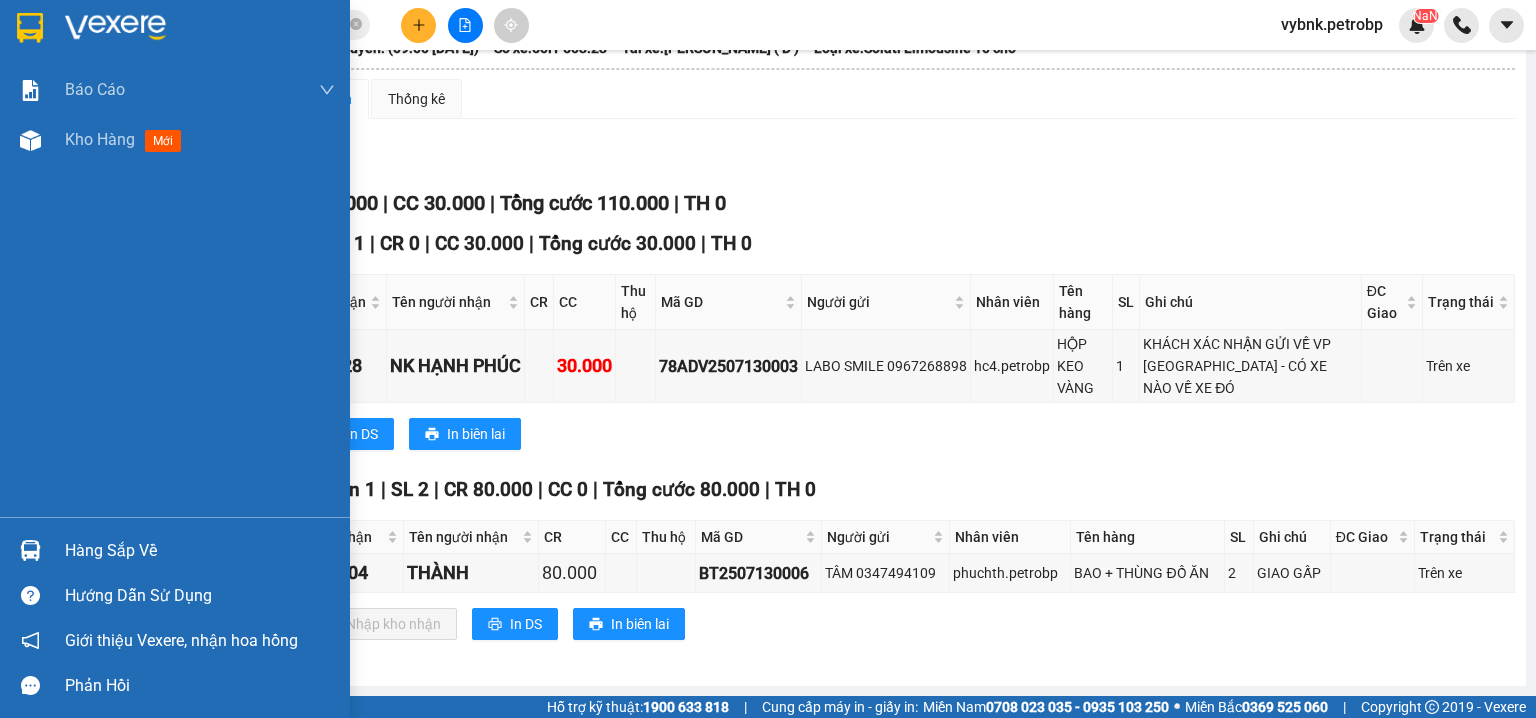 click at bounding box center (30, 550) 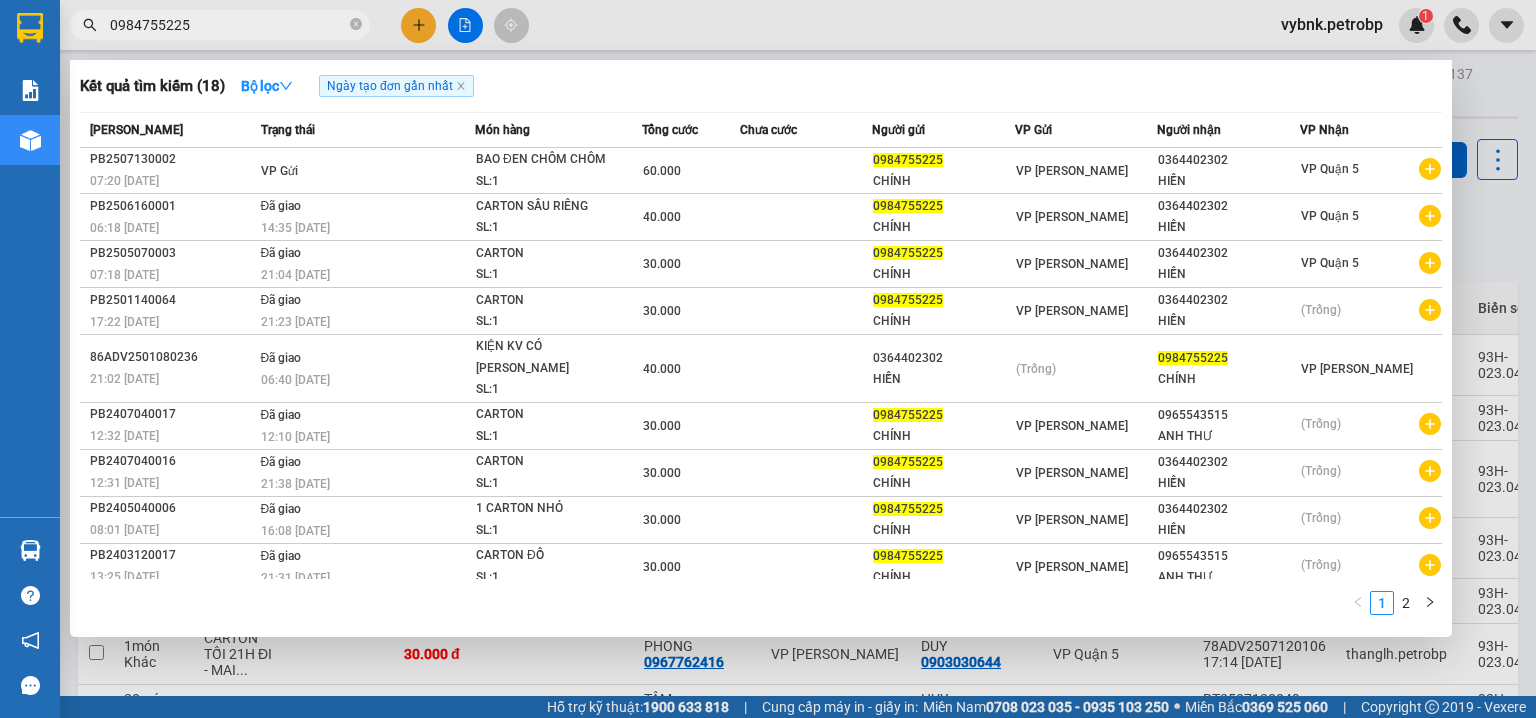 scroll, scrollTop: 0, scrollLeft: 0, axis: both 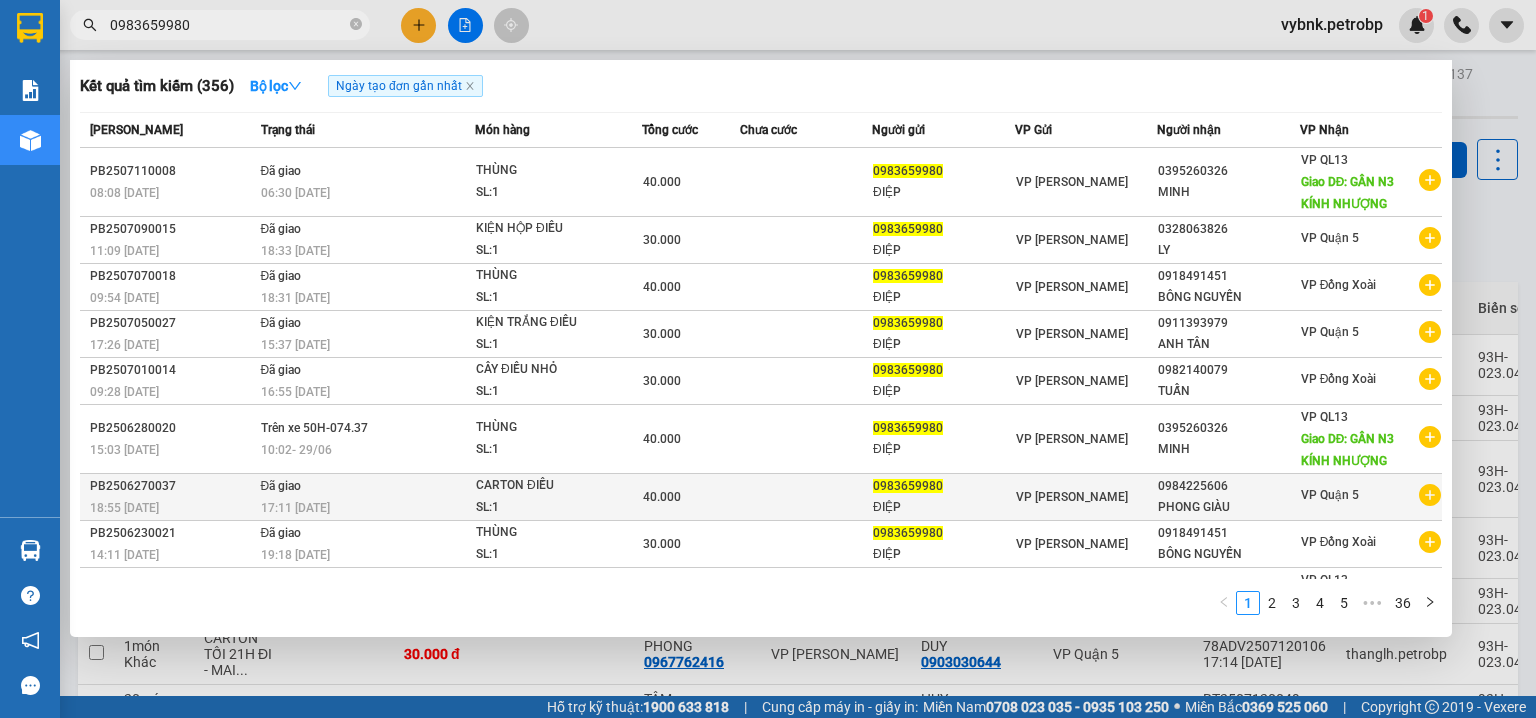 type on "0983659980" 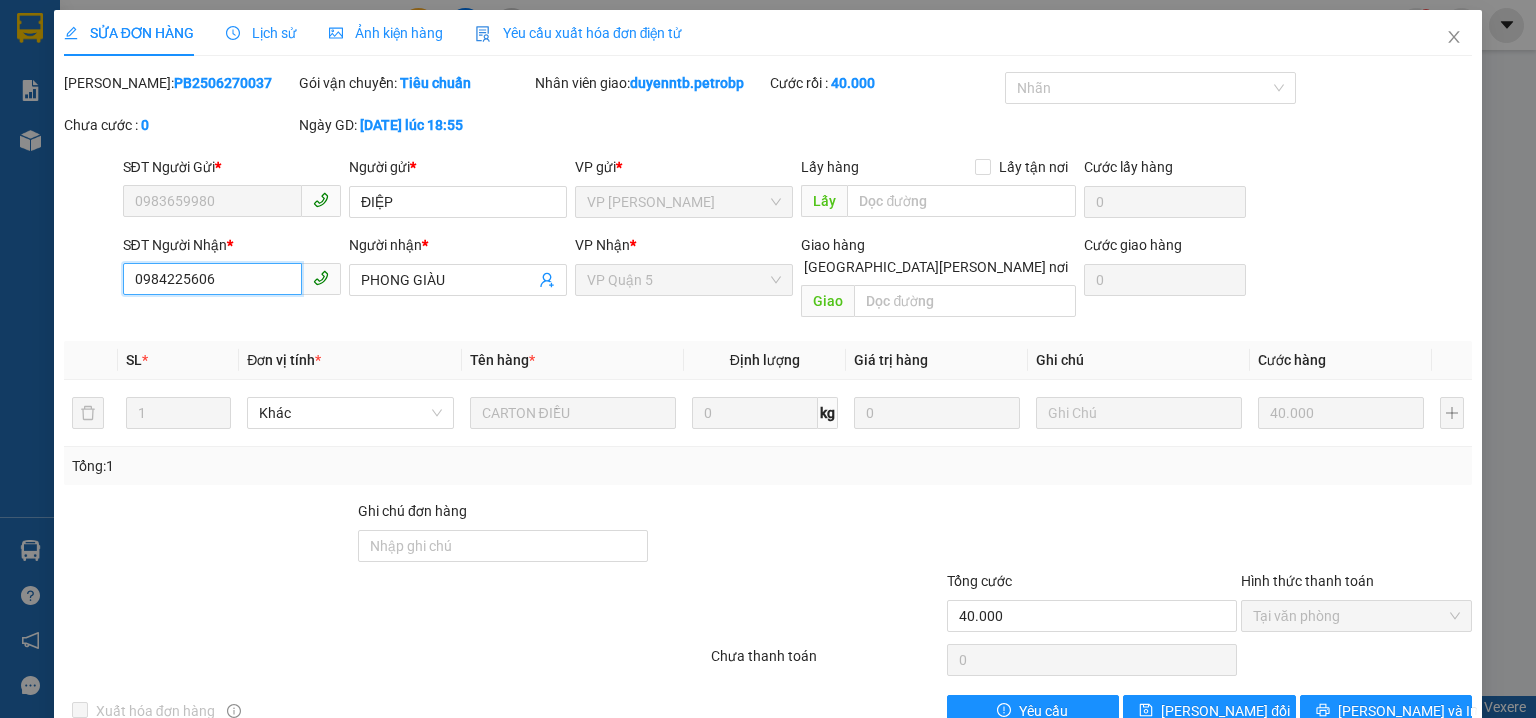 click on "0984225606" at bounding box center [212, 279] 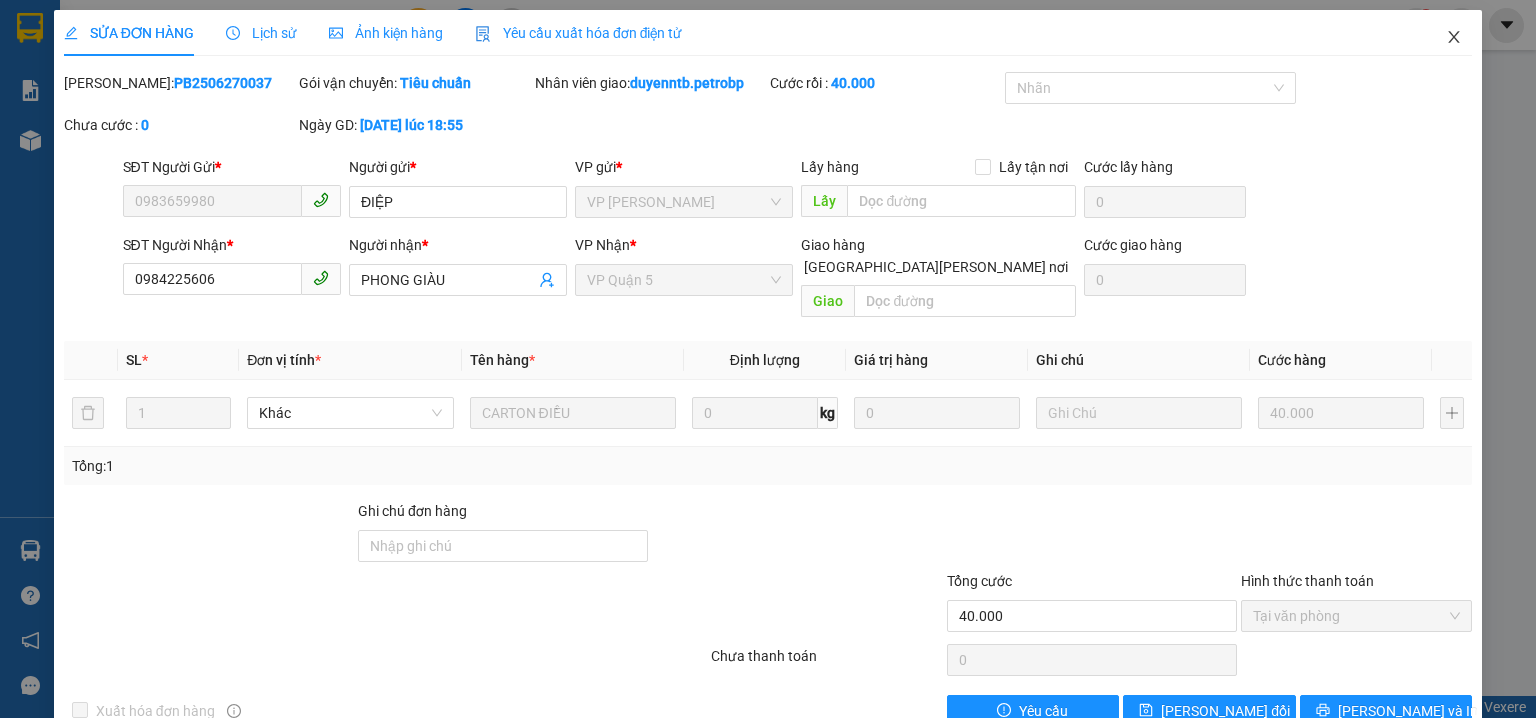 click at bounding box center (1454, 38) 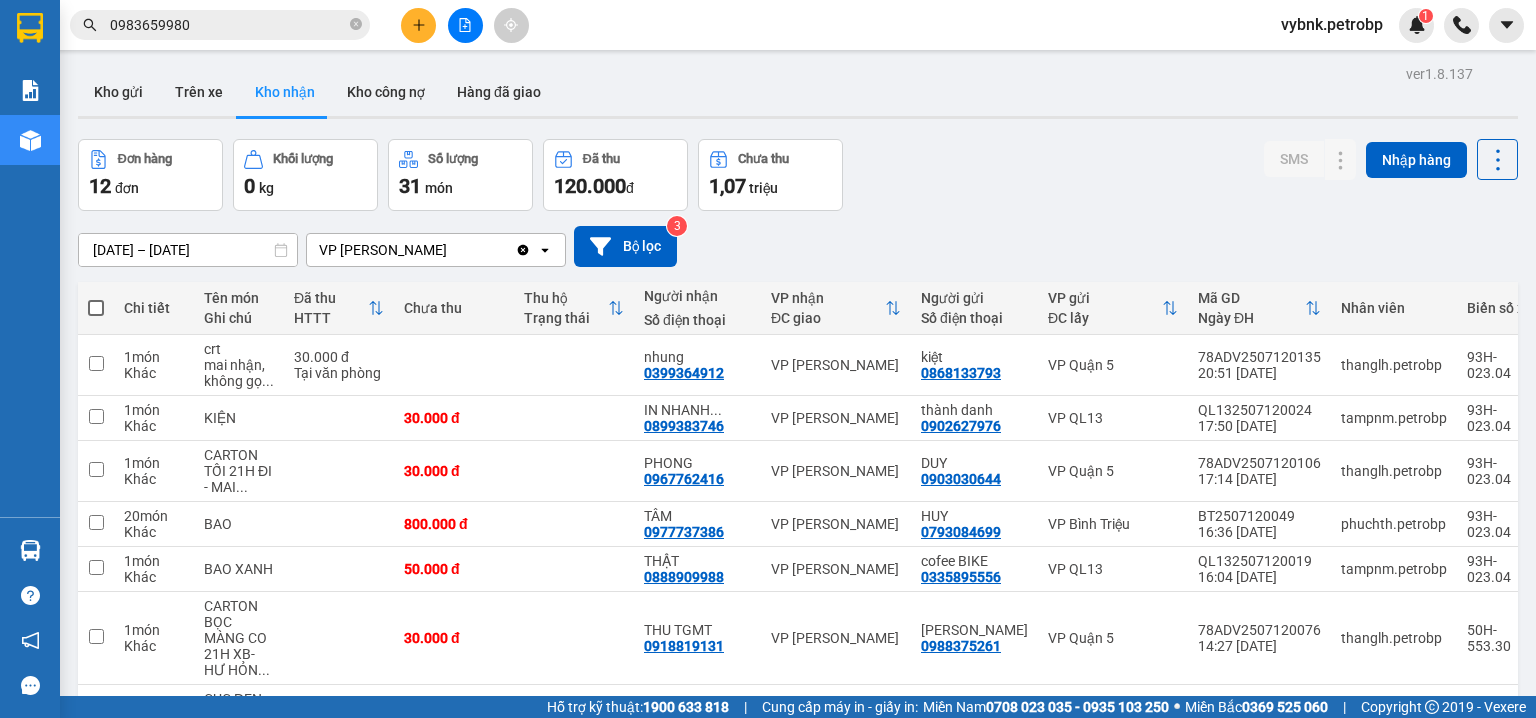 click on "0983659980" at bounding box center [228, 25] 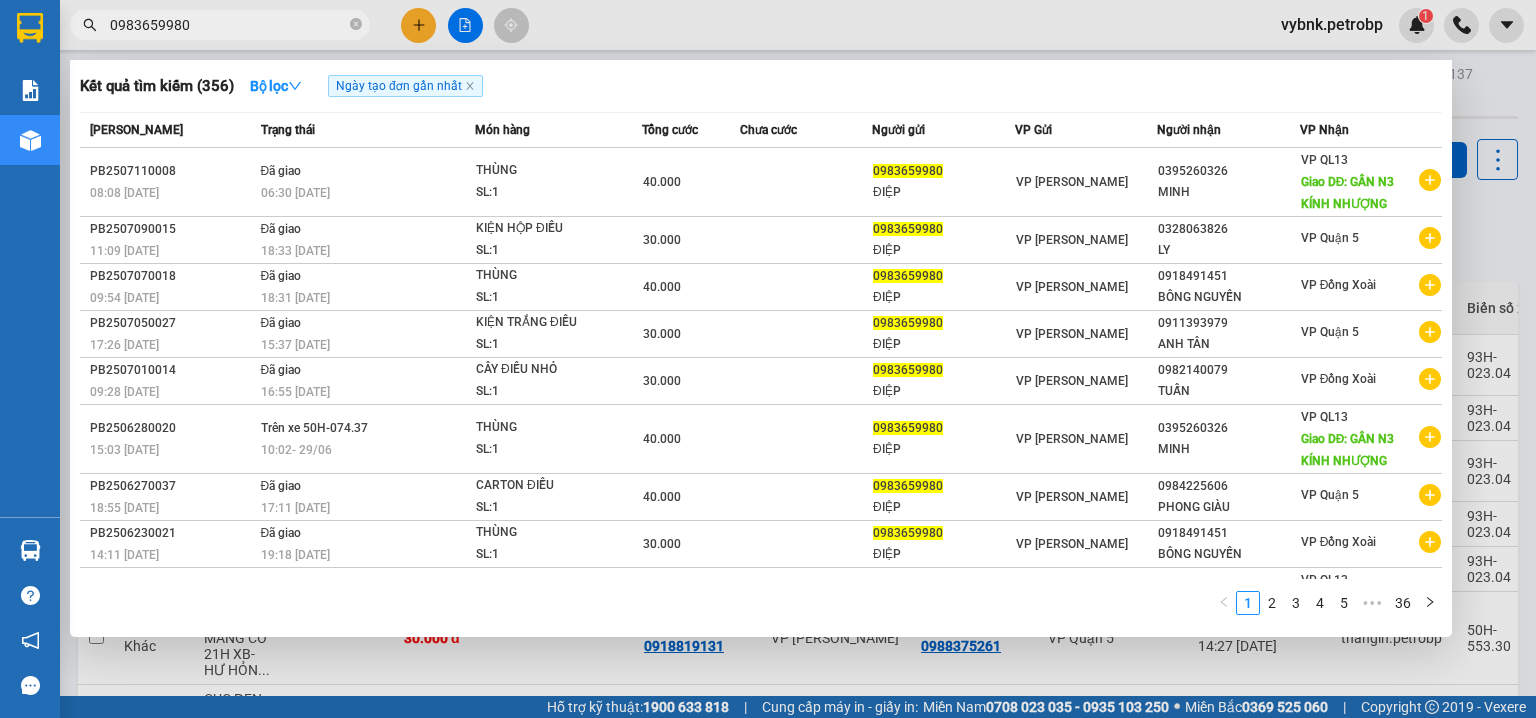 scroll, scrollTop: 99, scrollLeft: 0, axis: vertical 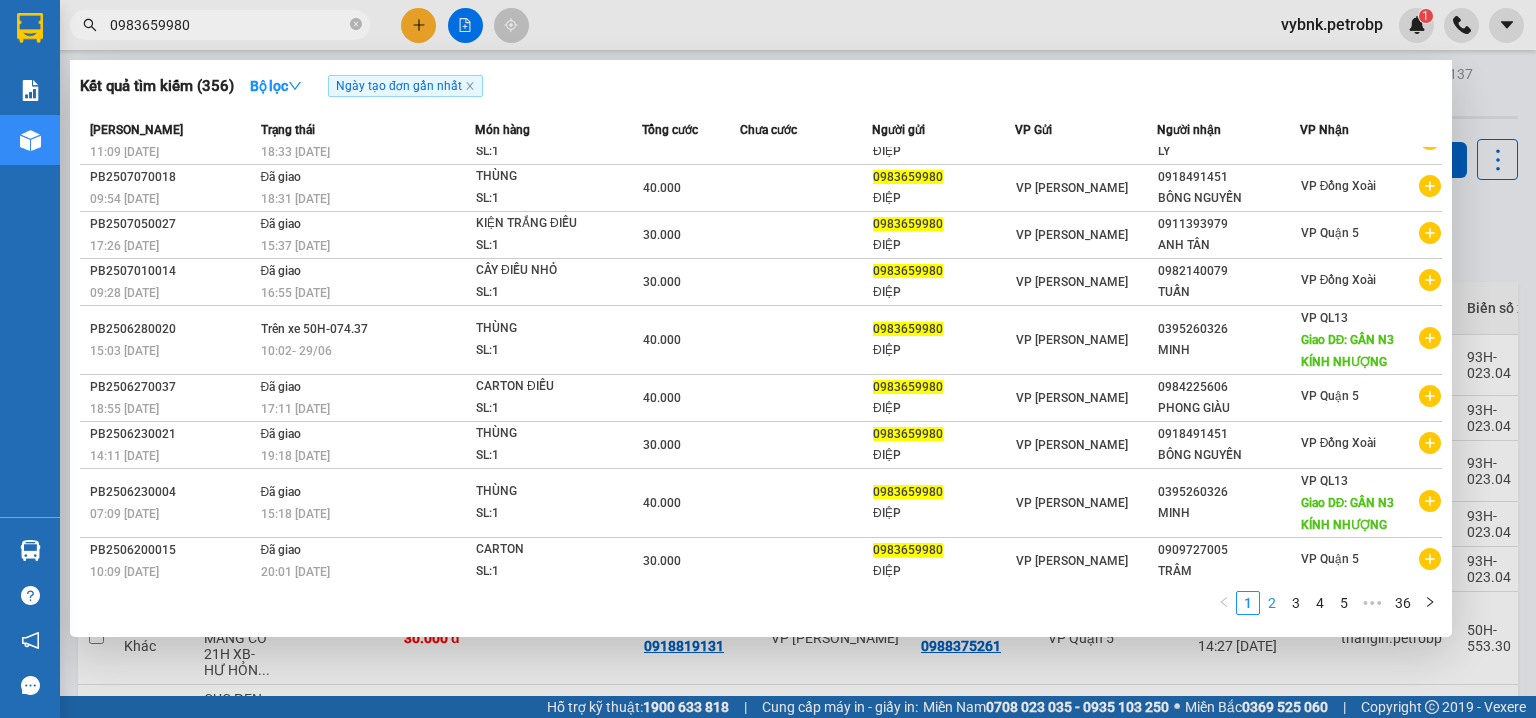 click on "2" at bounding box center [1272, 603] 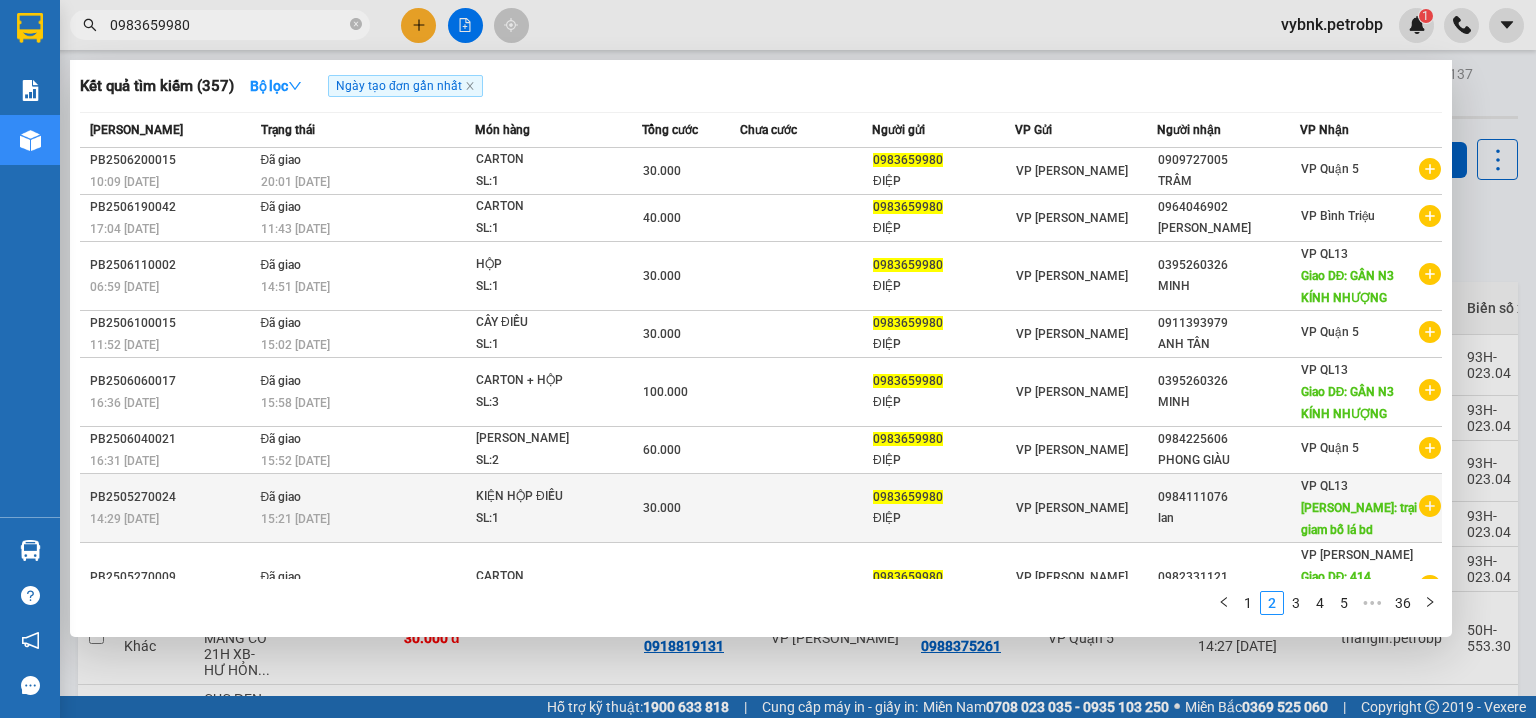 scroll, scrollTop: 142, scrollLeft: 0, axis: vertical 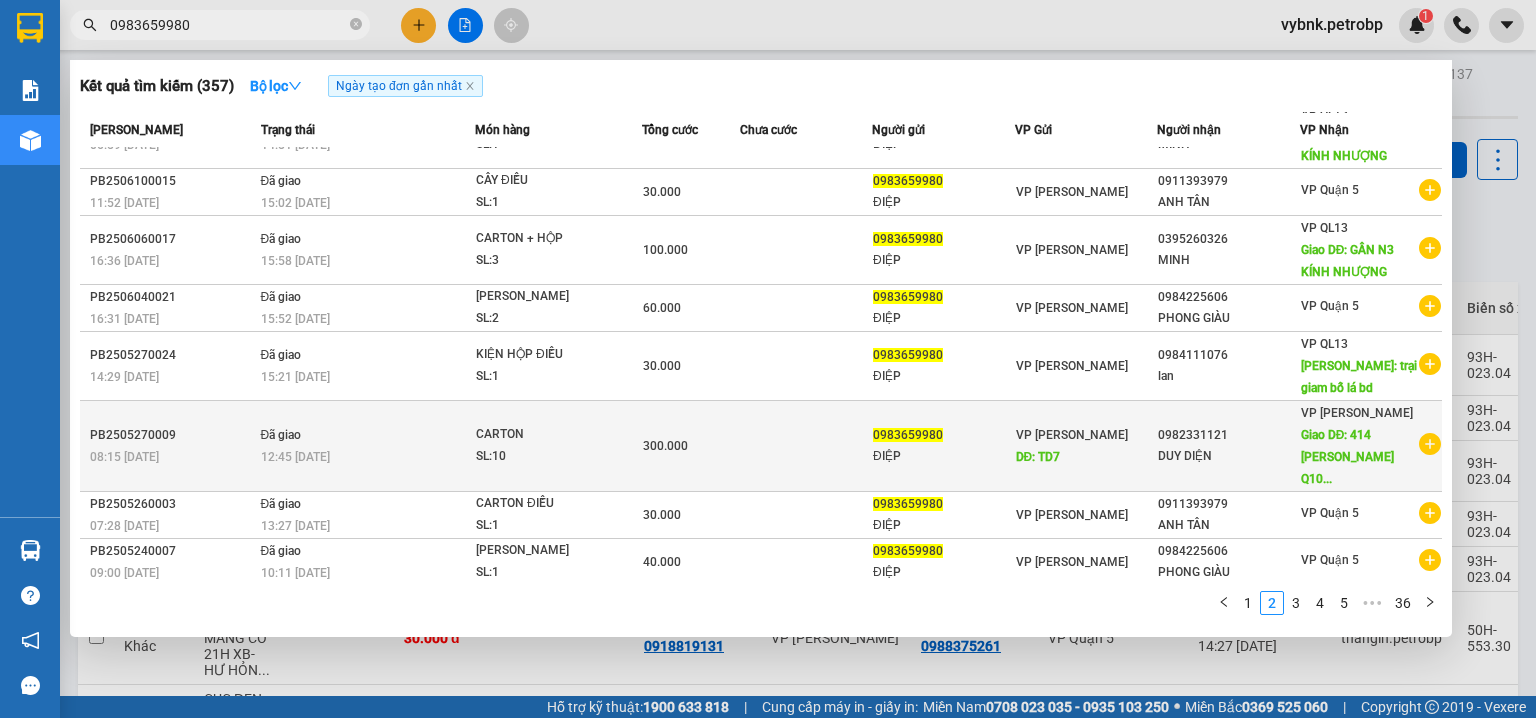 click on "DUY DIỆN" at bounding box center (1228, 456) 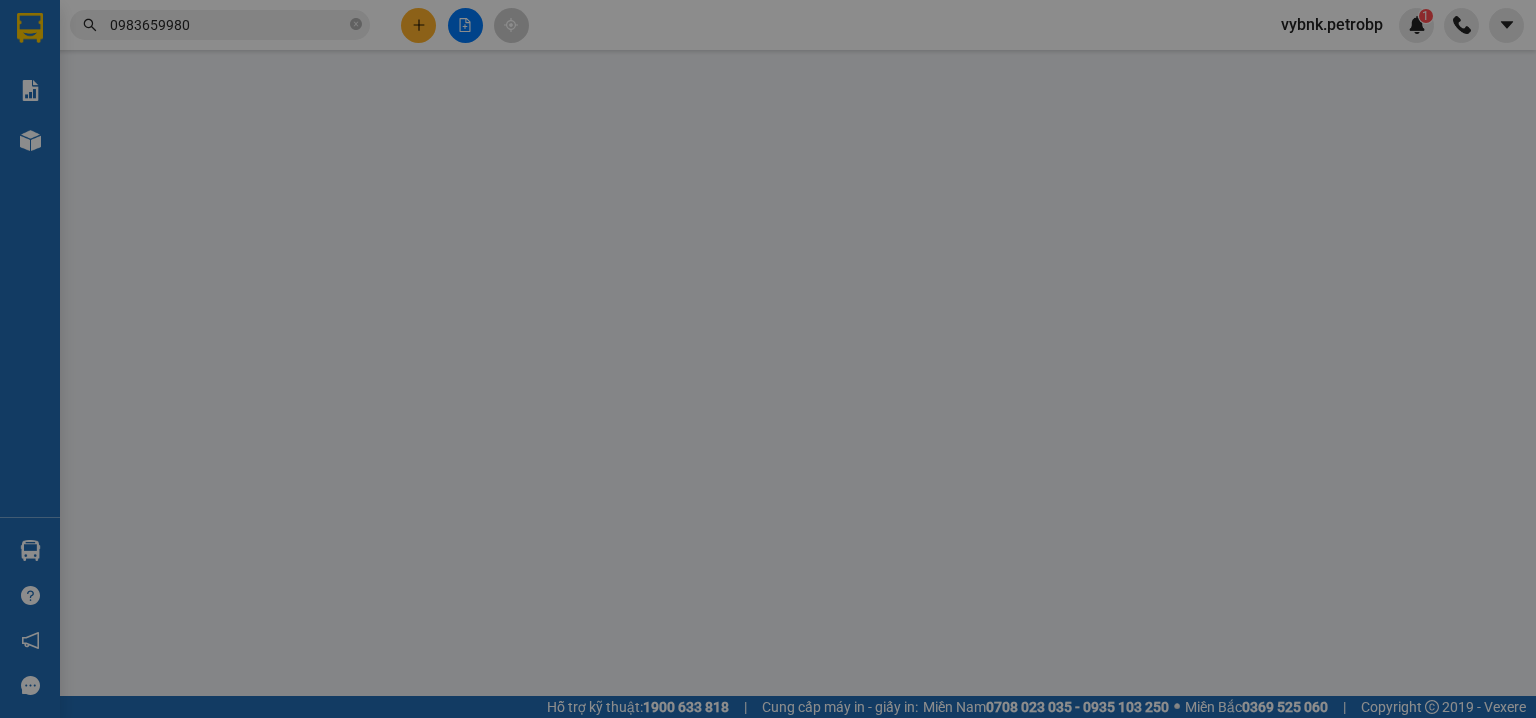 type on "0983659980" 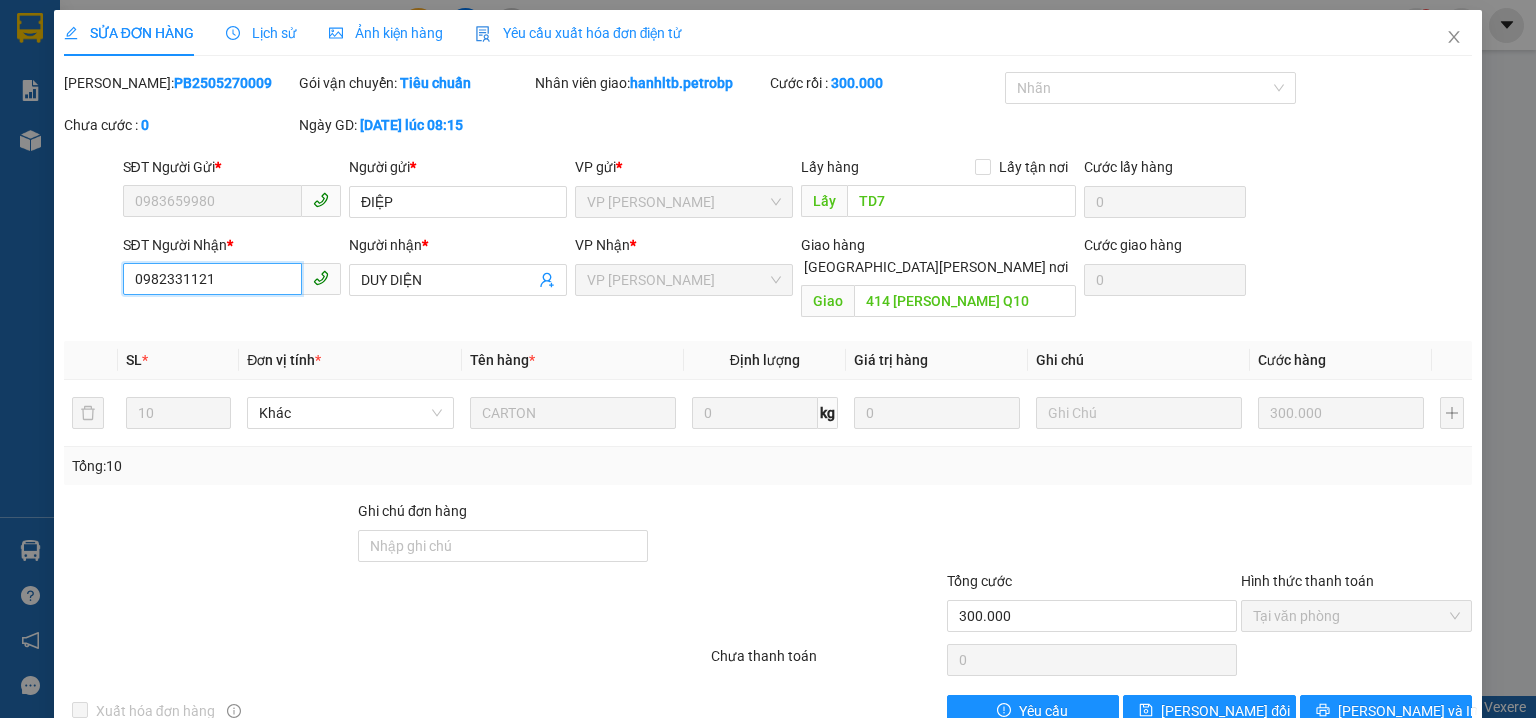 click on "0982331121" at bounding box center (212, 279) 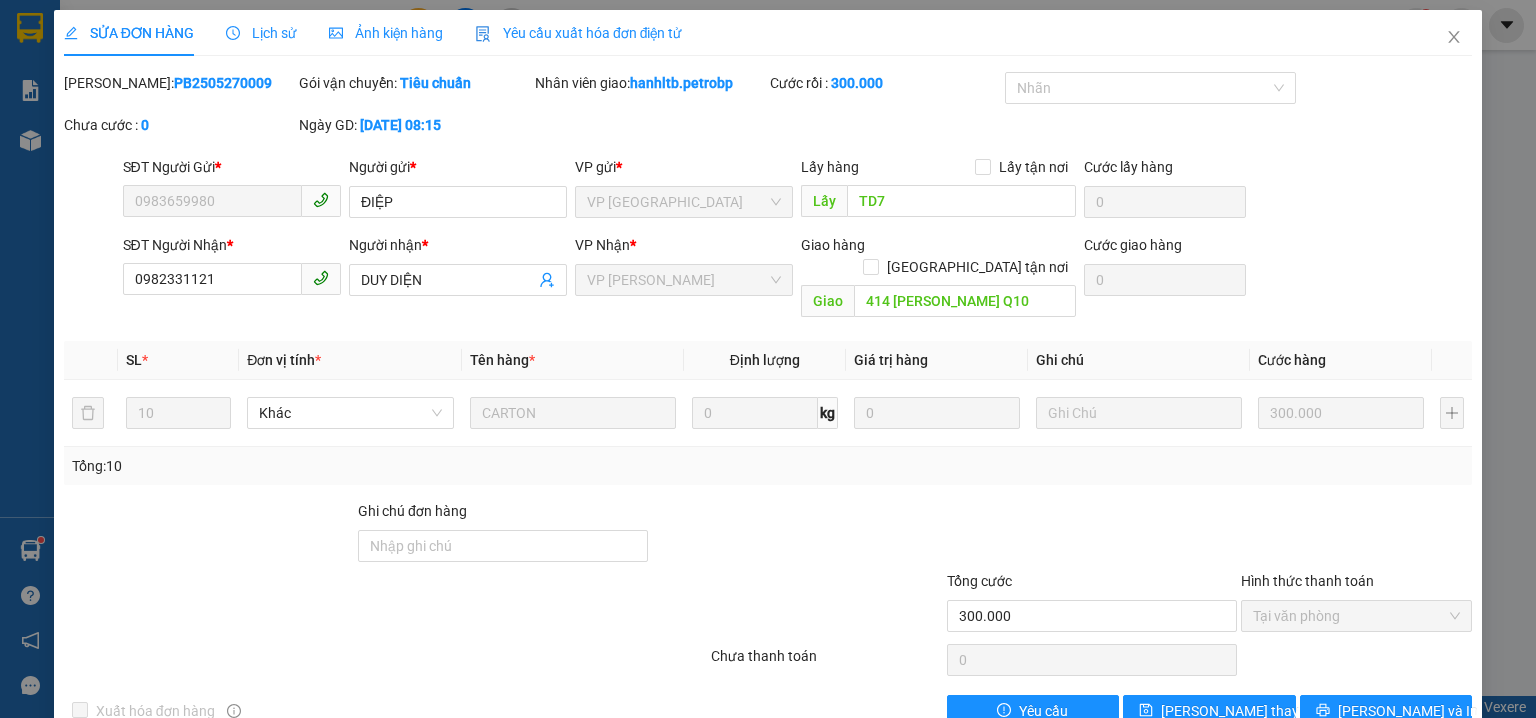 scroll, scrollTop: 0, scrollLeft: 0, axis: both 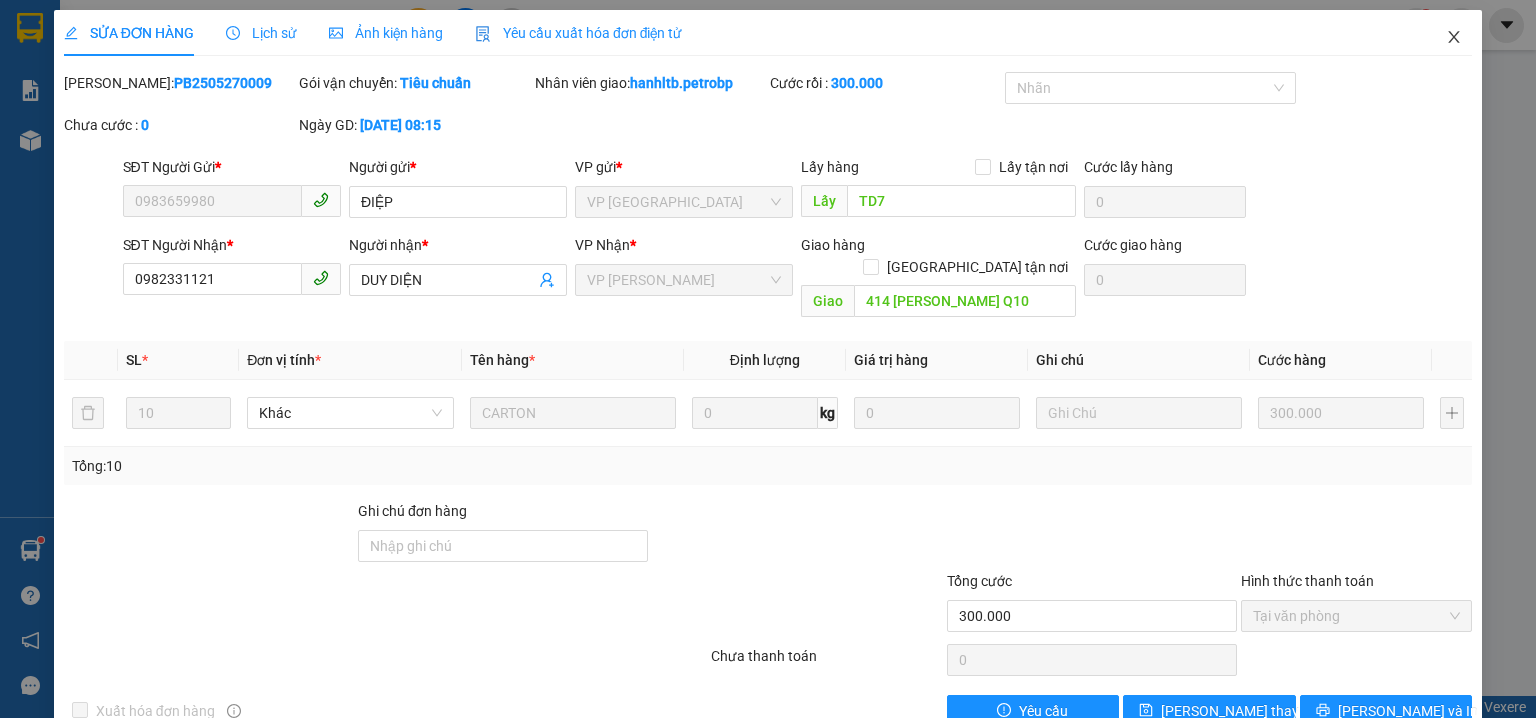 click at bounding box center (1454, 38) 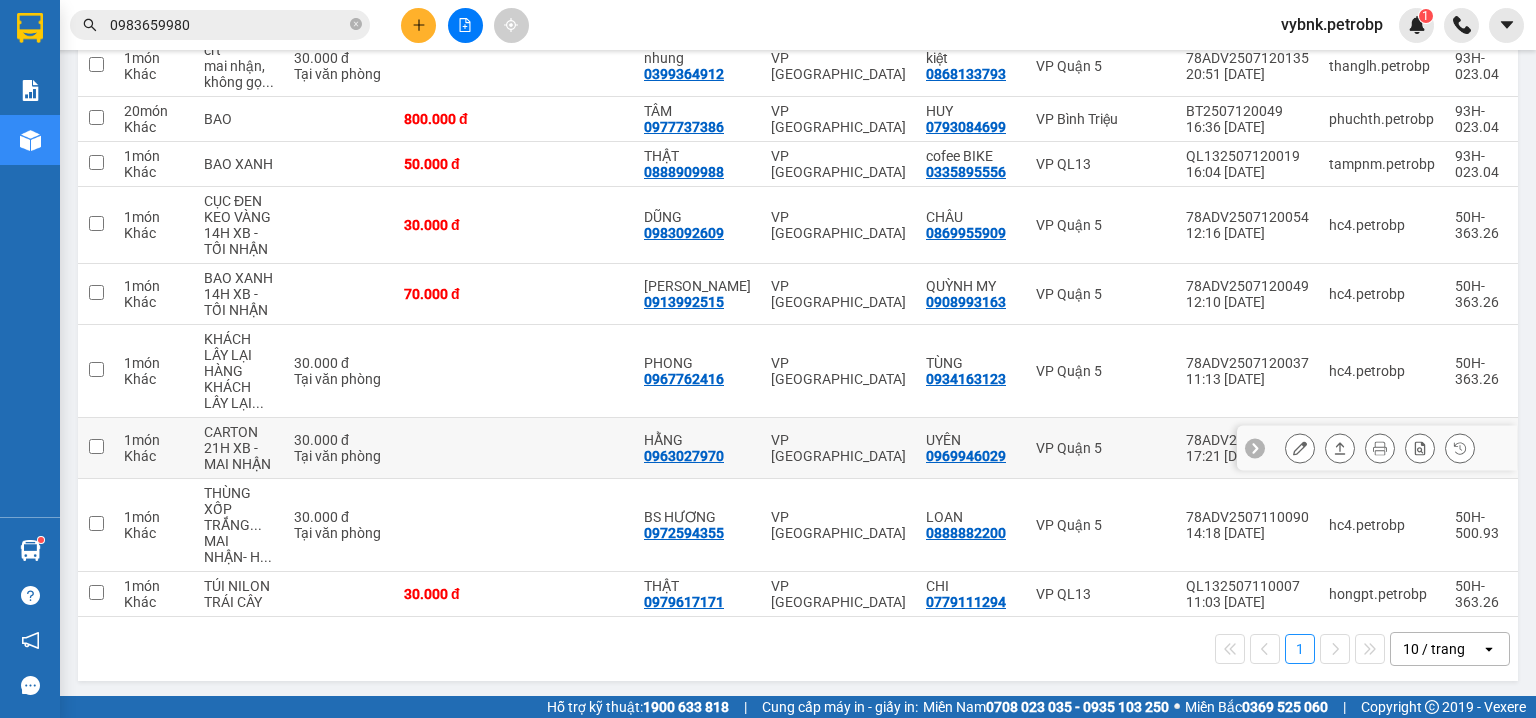 scroll, scrollTop: 192, scrollLeft: 0, axis: vertical 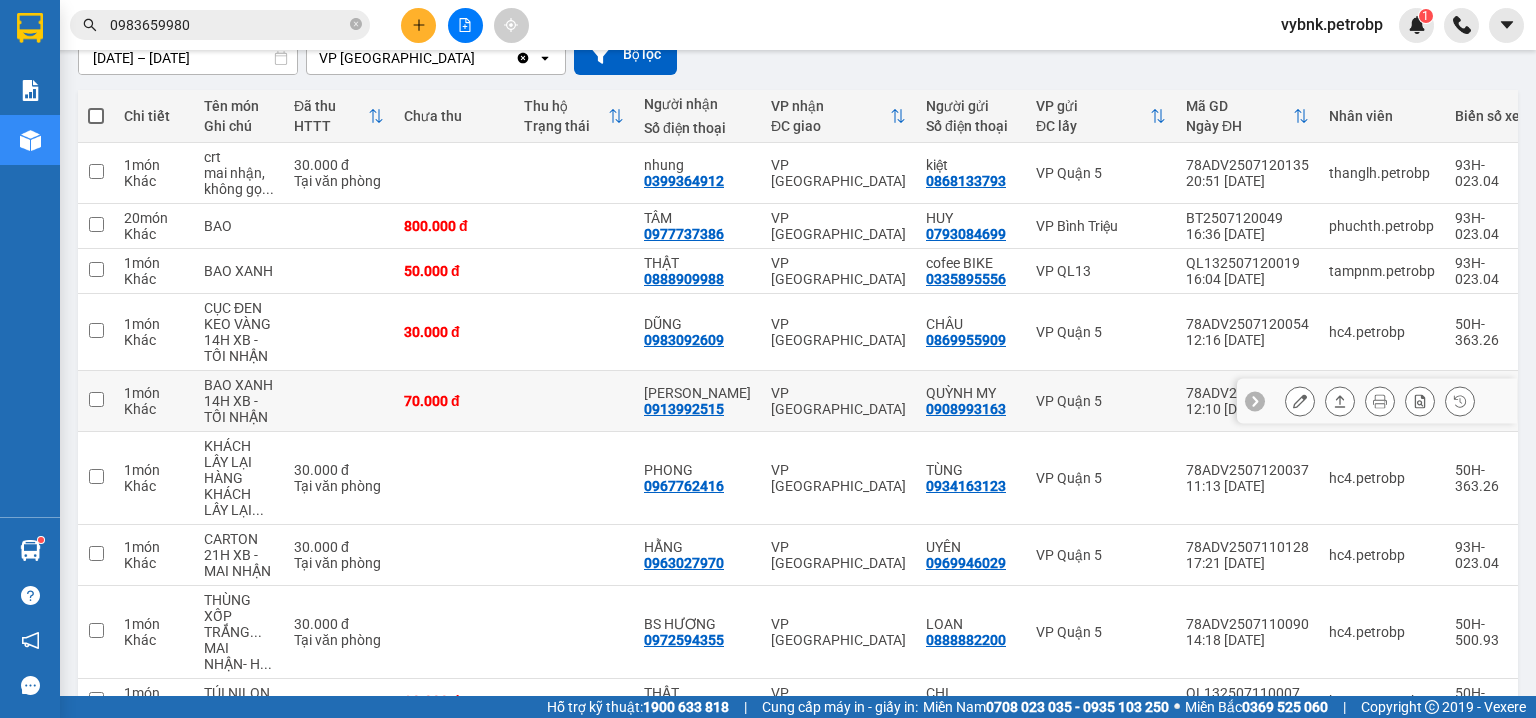 click 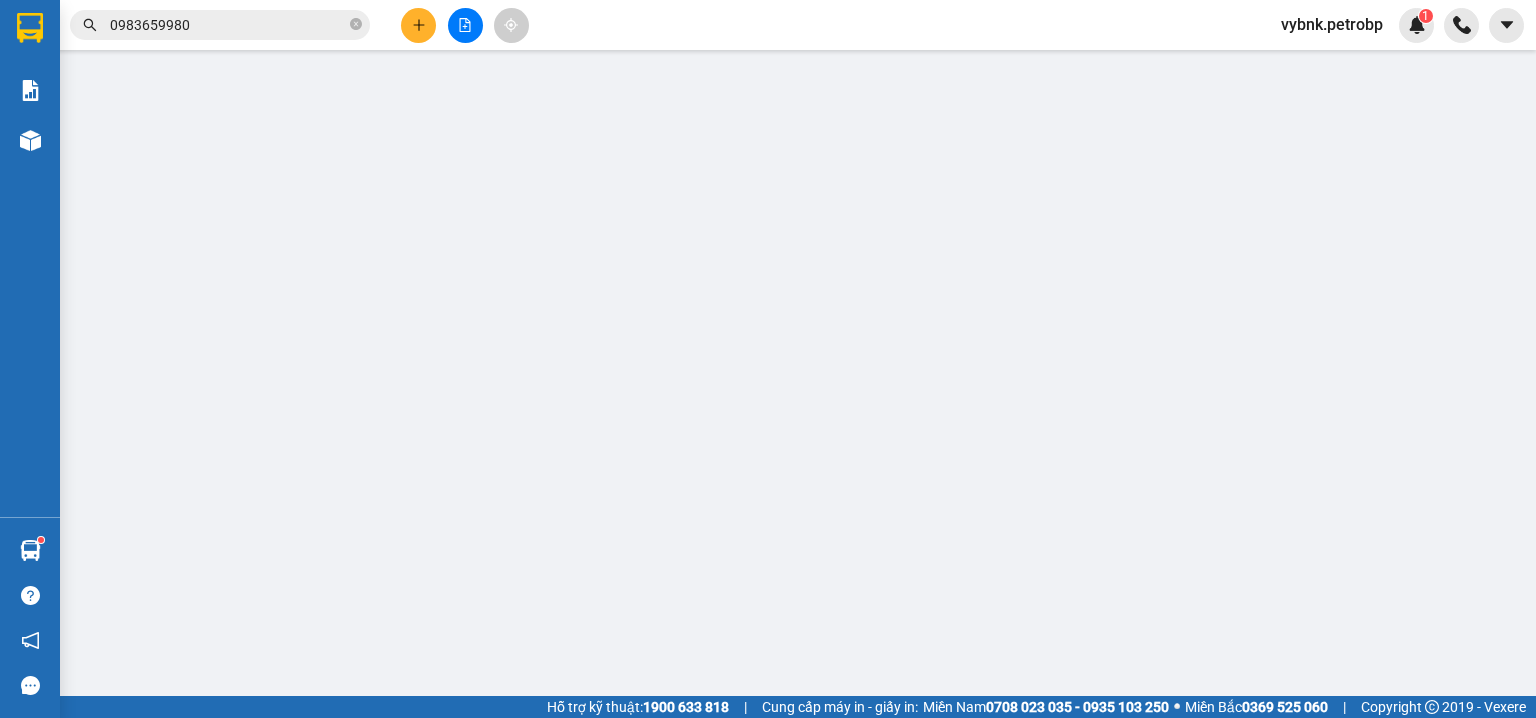 type on "0908993163" 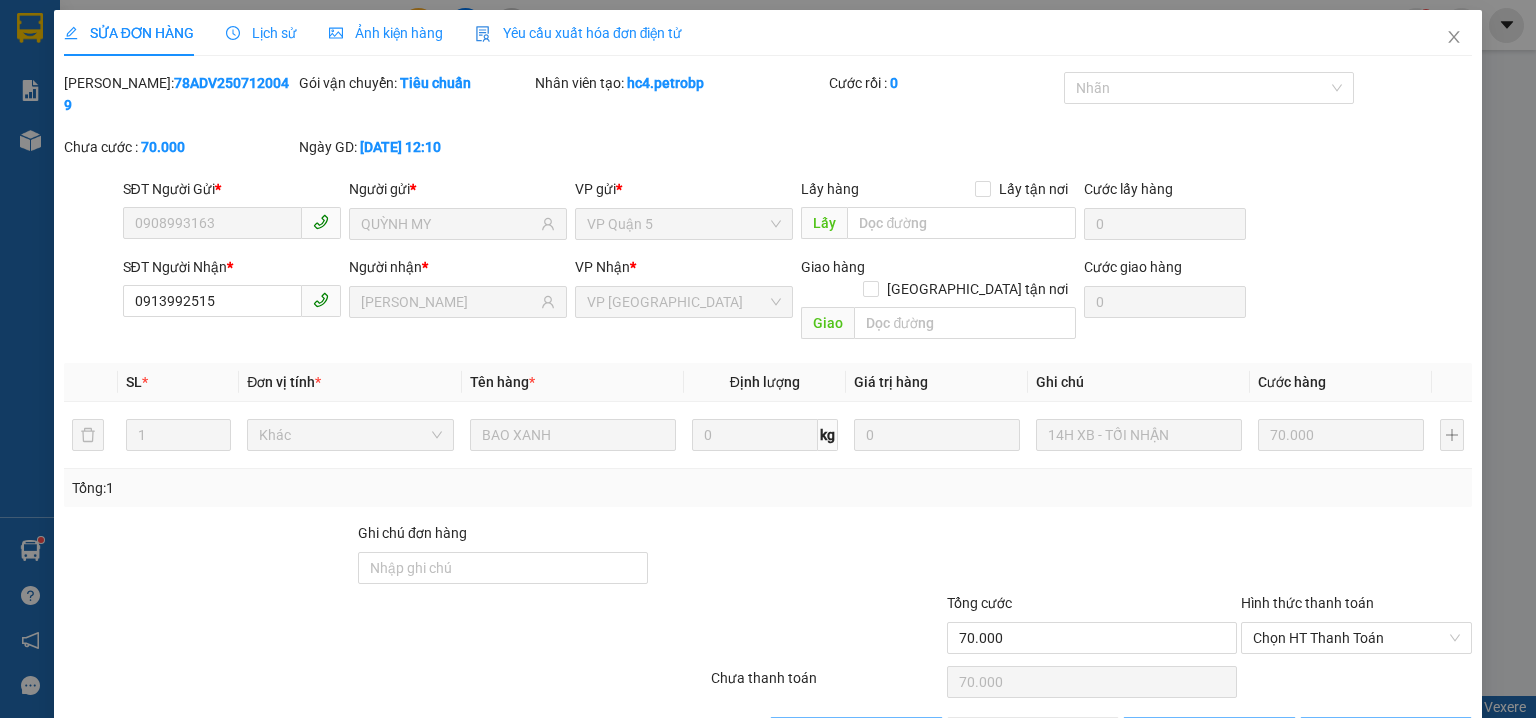 scroll, scrollTop: 0, scrollLeft: 0, axis: both 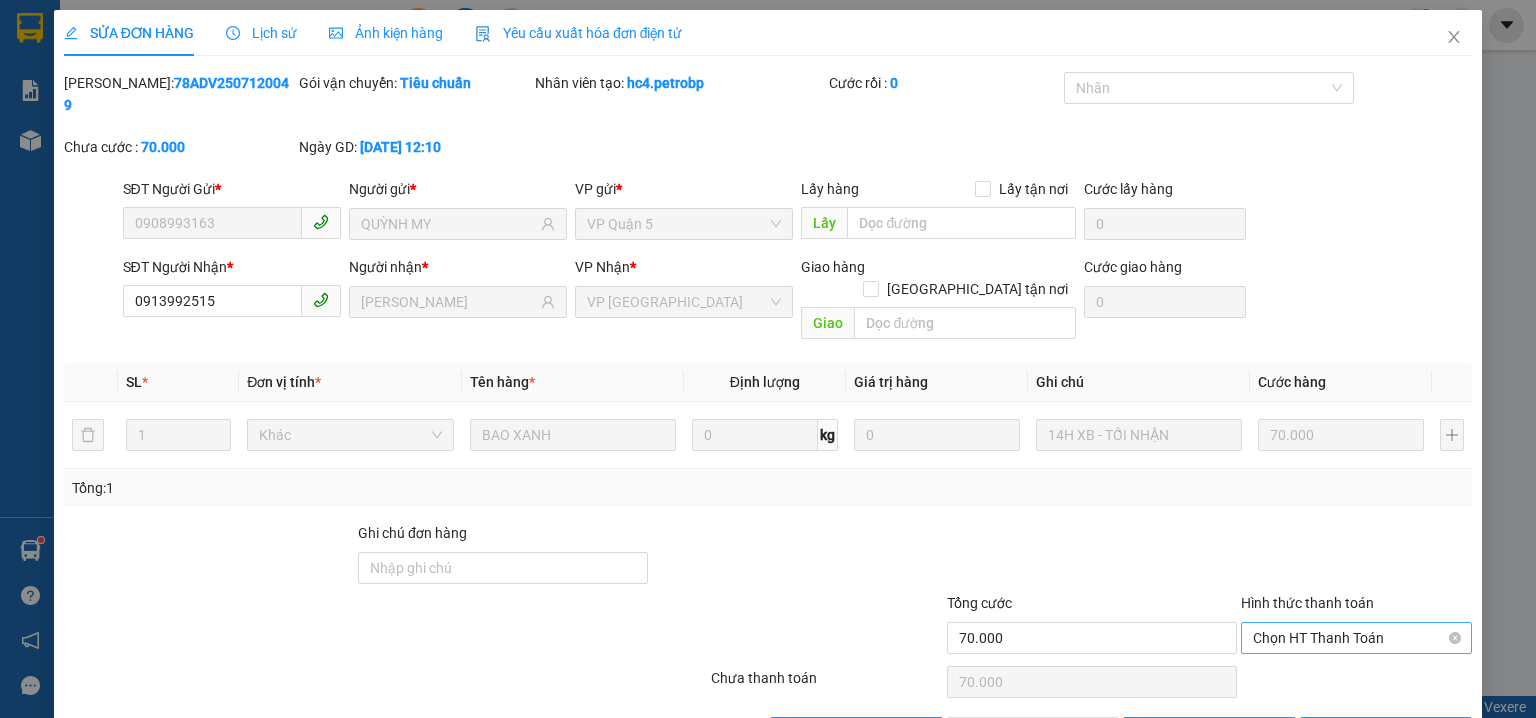 click on "Chọn HT Thanh Toán" at bounding box center (1356, 638) 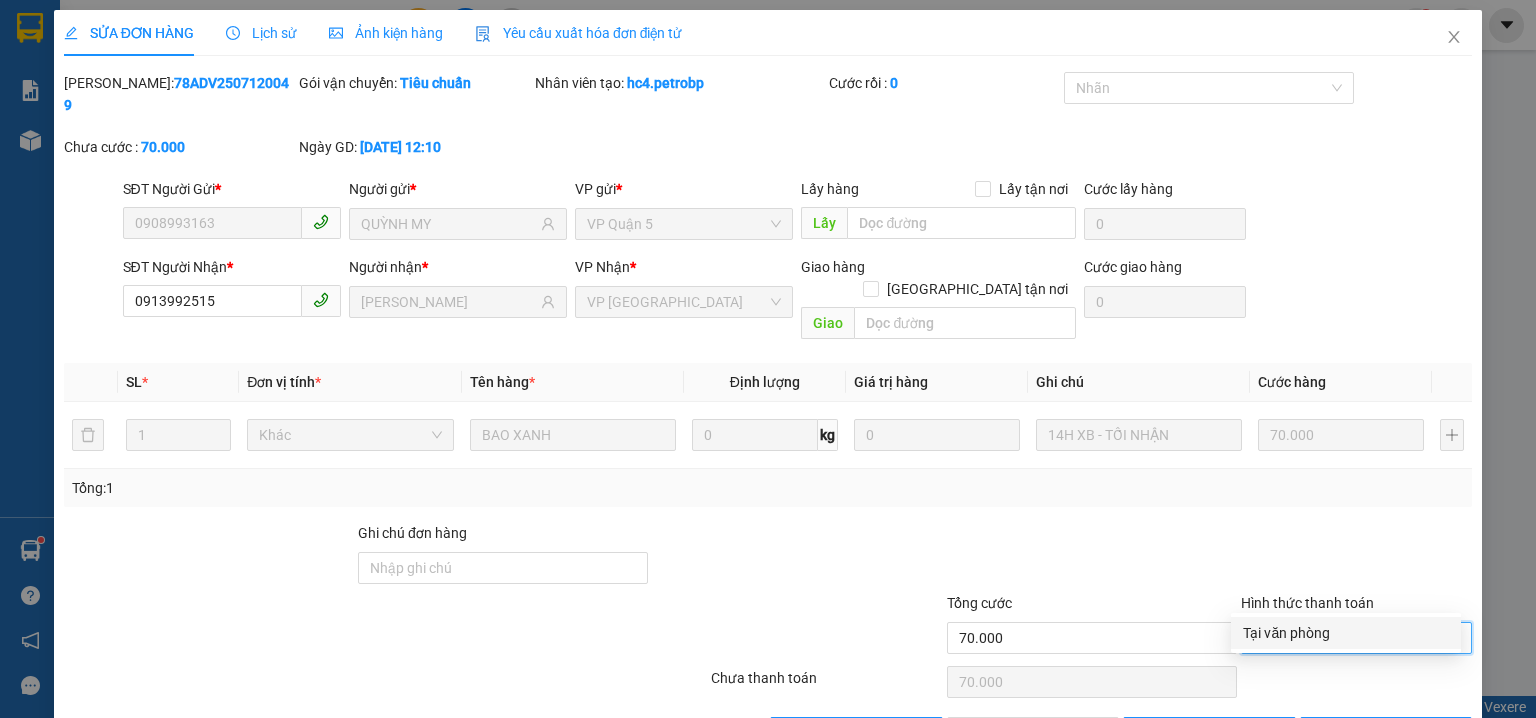 click on "Tại văn phòng" at bounding box center (1346, 633) 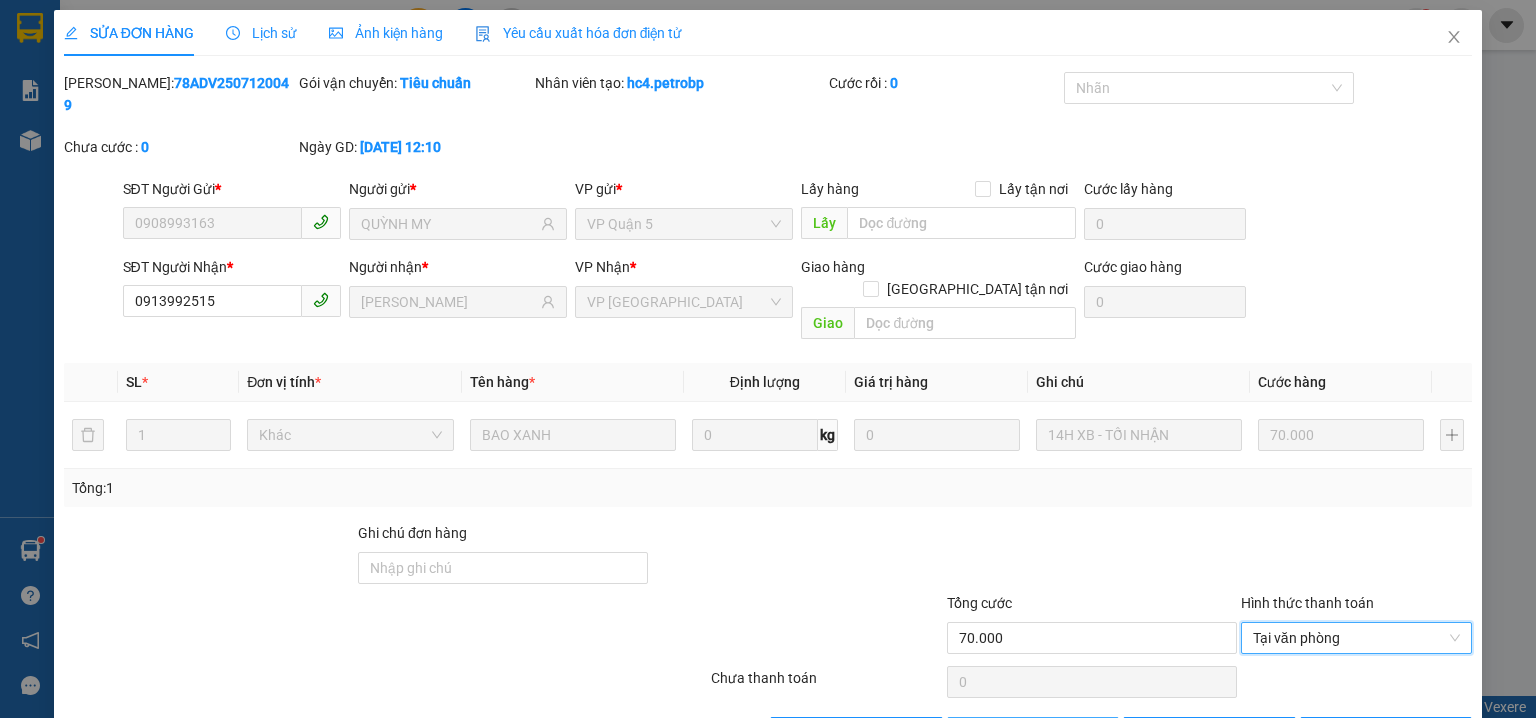 click on "Giao hàng" at bounding box center [1044, 733] 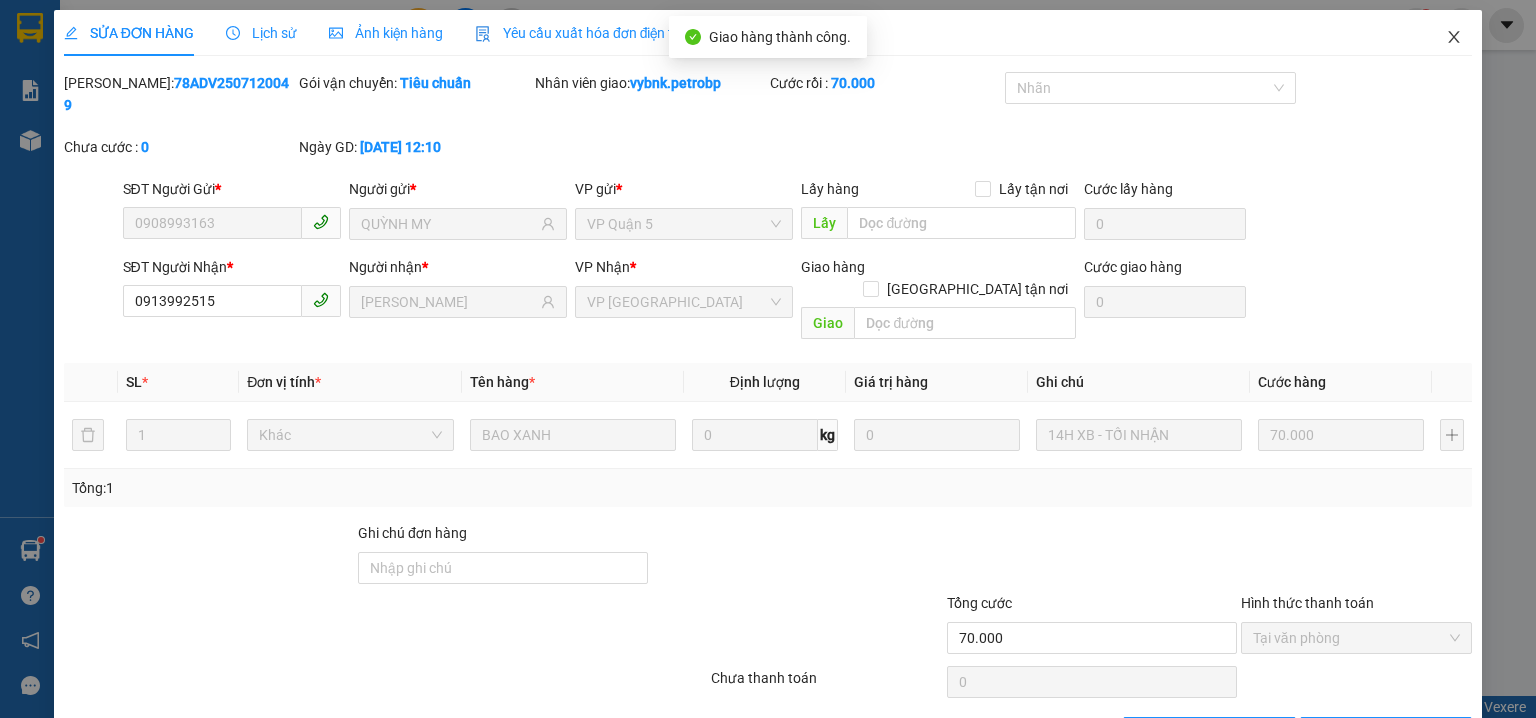click 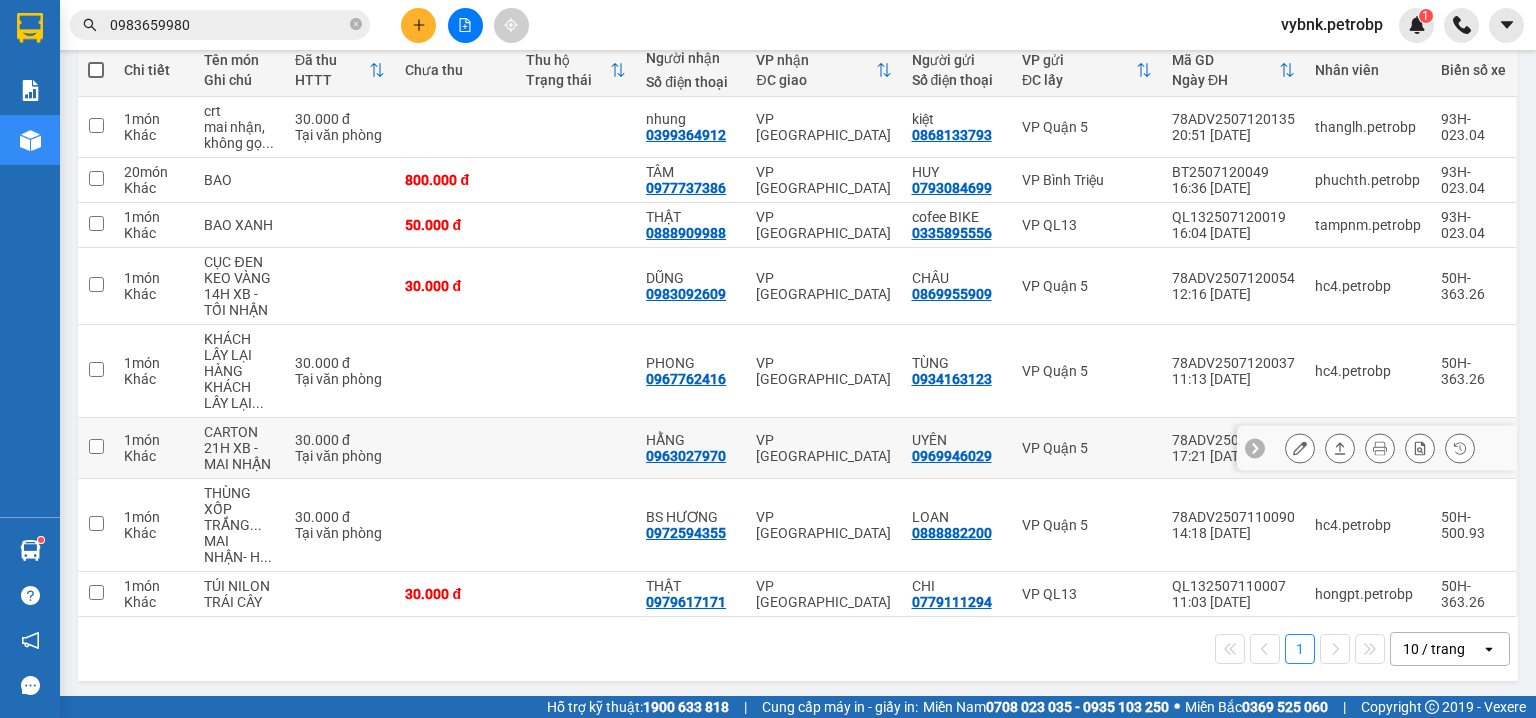 scroll, scrollTop: 0, scrollLeft: 0, axis: both 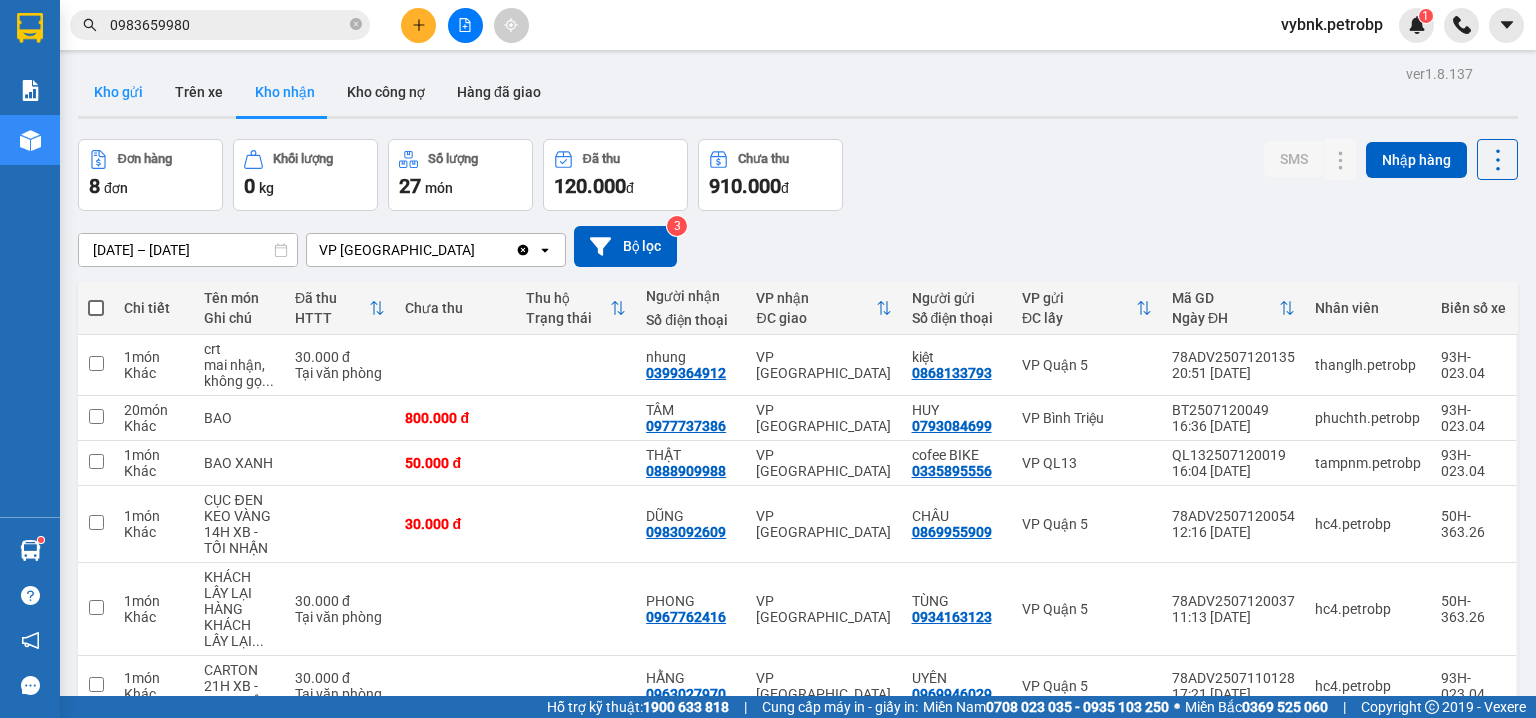 click on "Kho gửi" at bounding box center [118, 92] 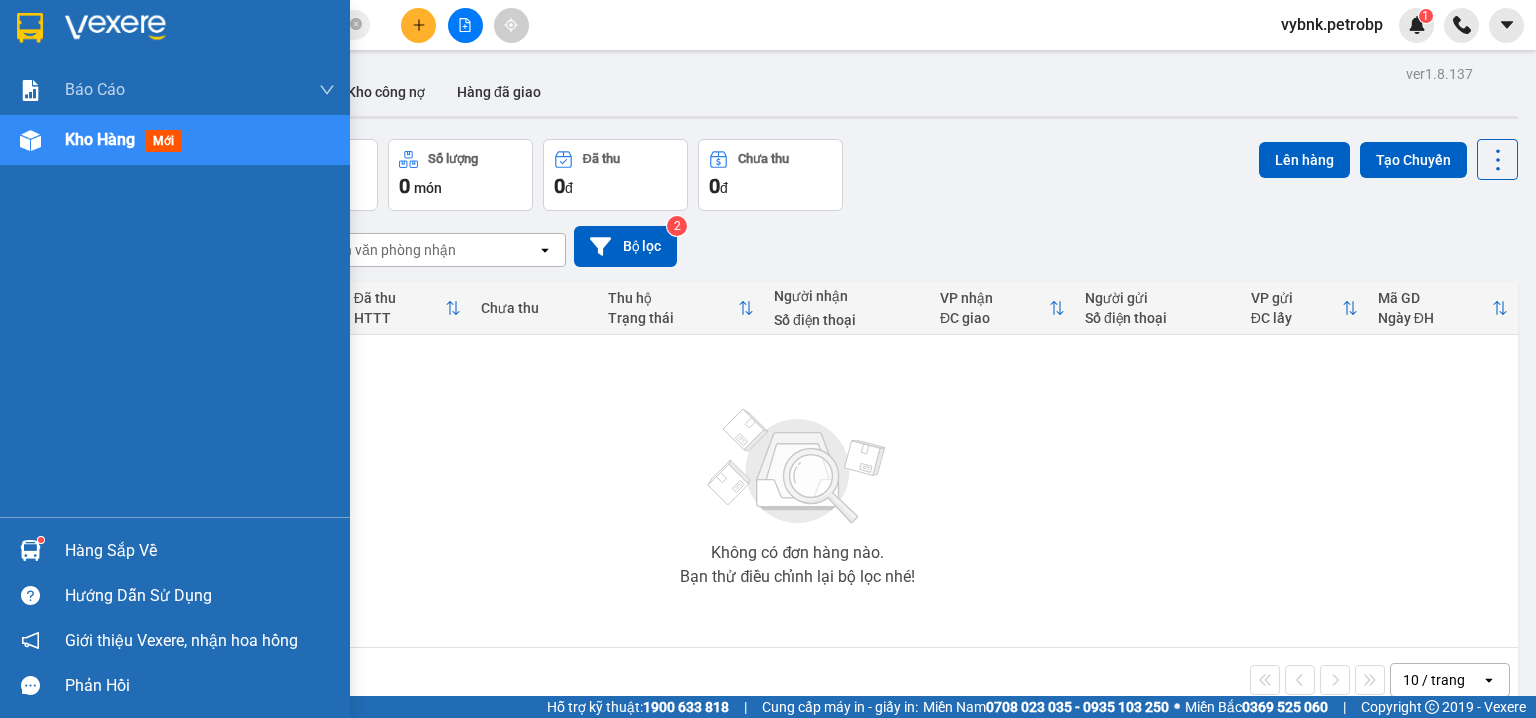 click at bounding box center [30, 550] 